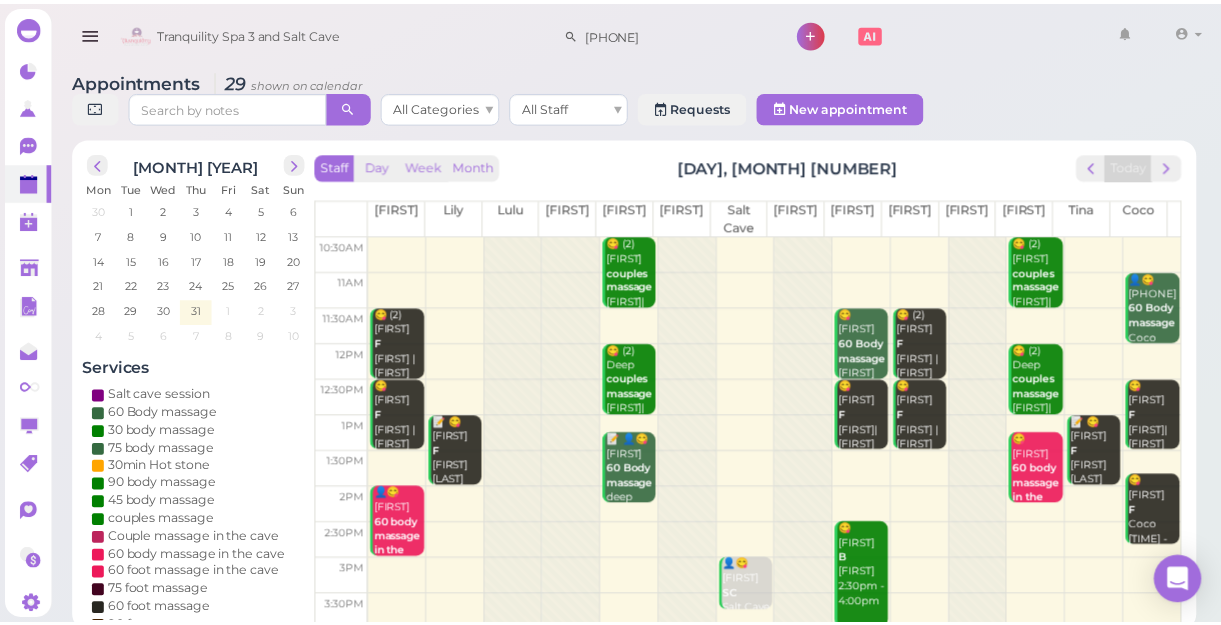 scroll, scrollTop: 0, scrollLeft: 0, axis: both 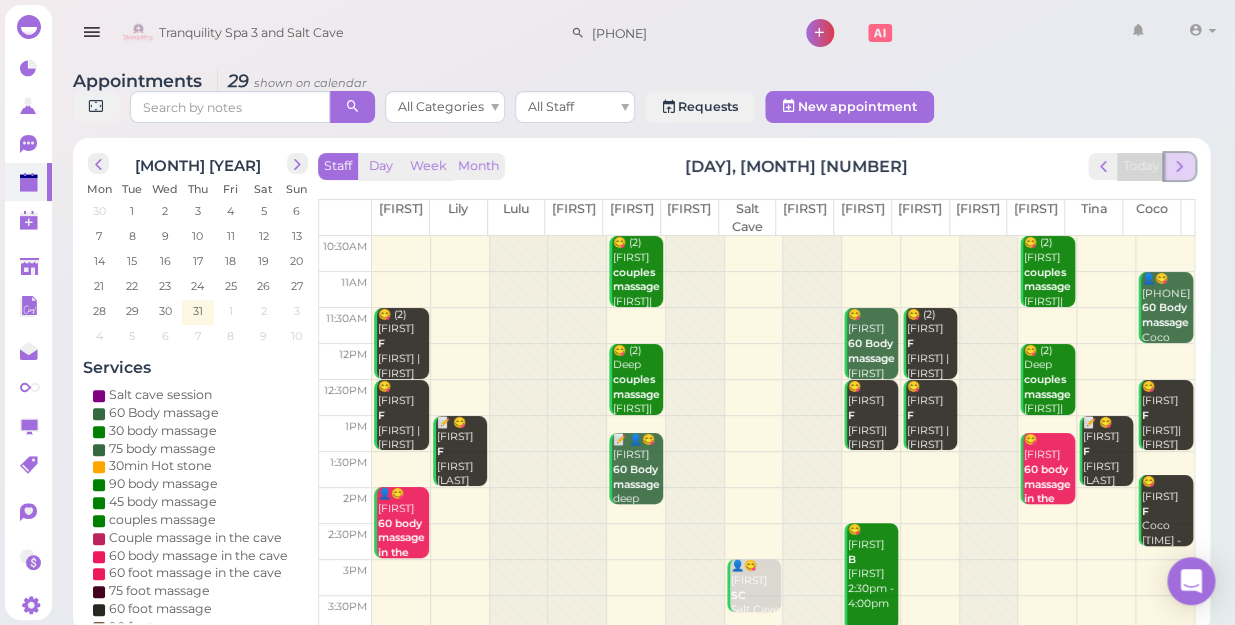 click at bounding box center [1179, 166] 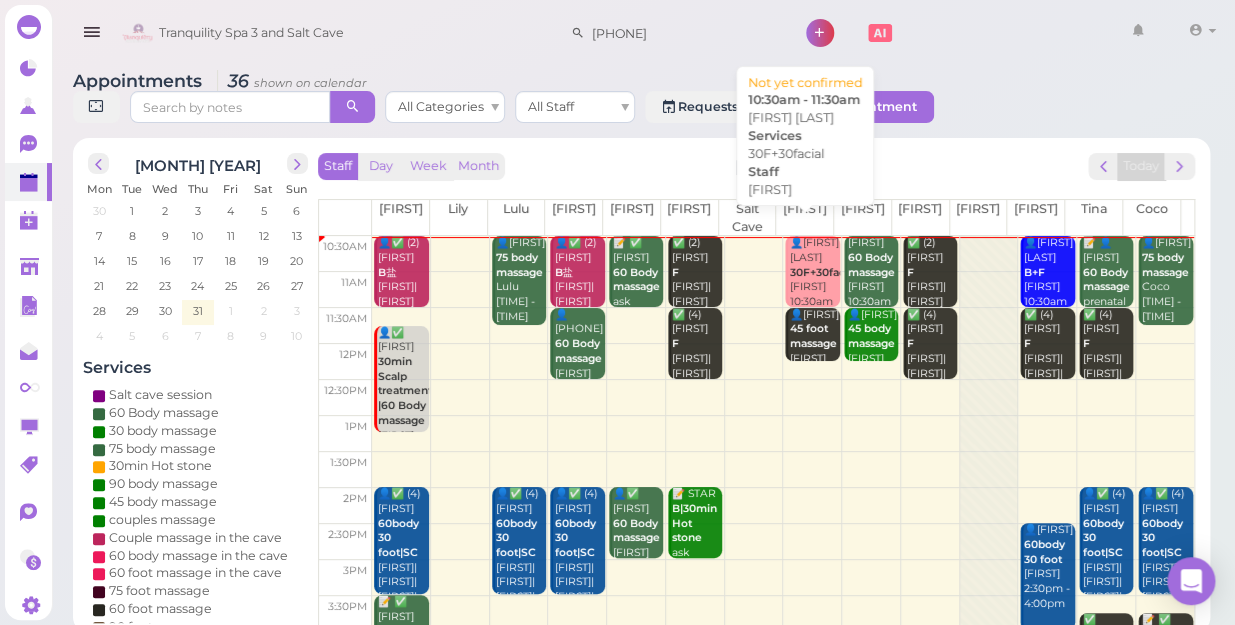 click on "30F+30facial" at bounding box center (822, 272) 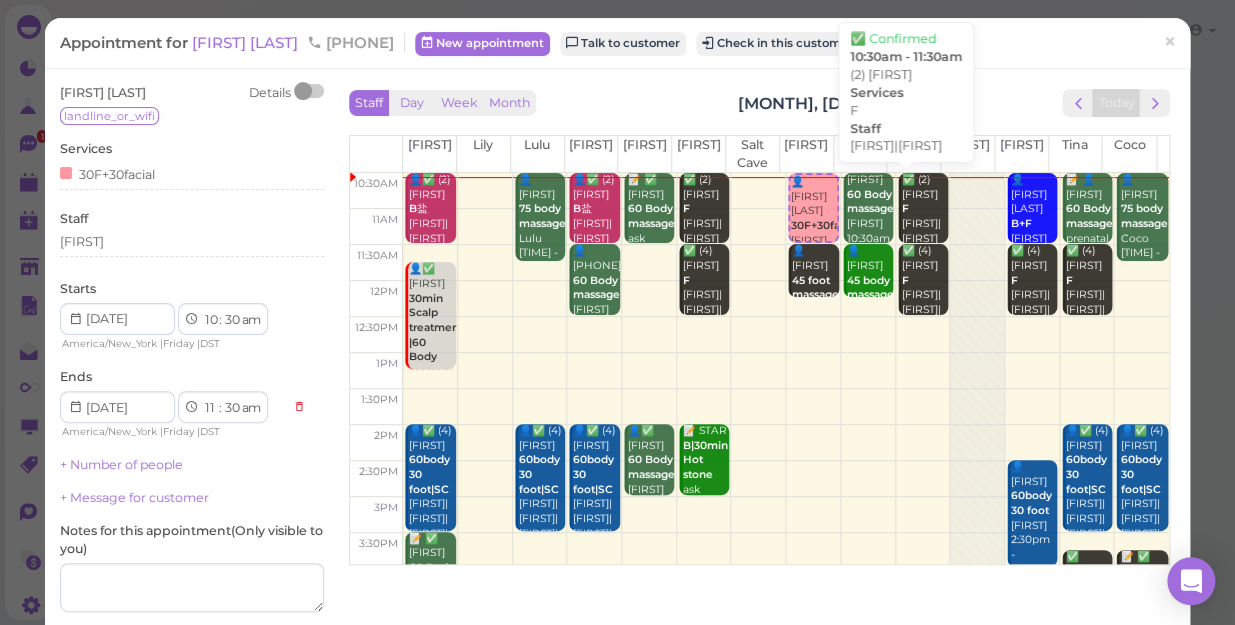 click on "✅ (2) Lisa F Mike|Tom 10:30am - 11:30am" at bounding box center [924, 232] 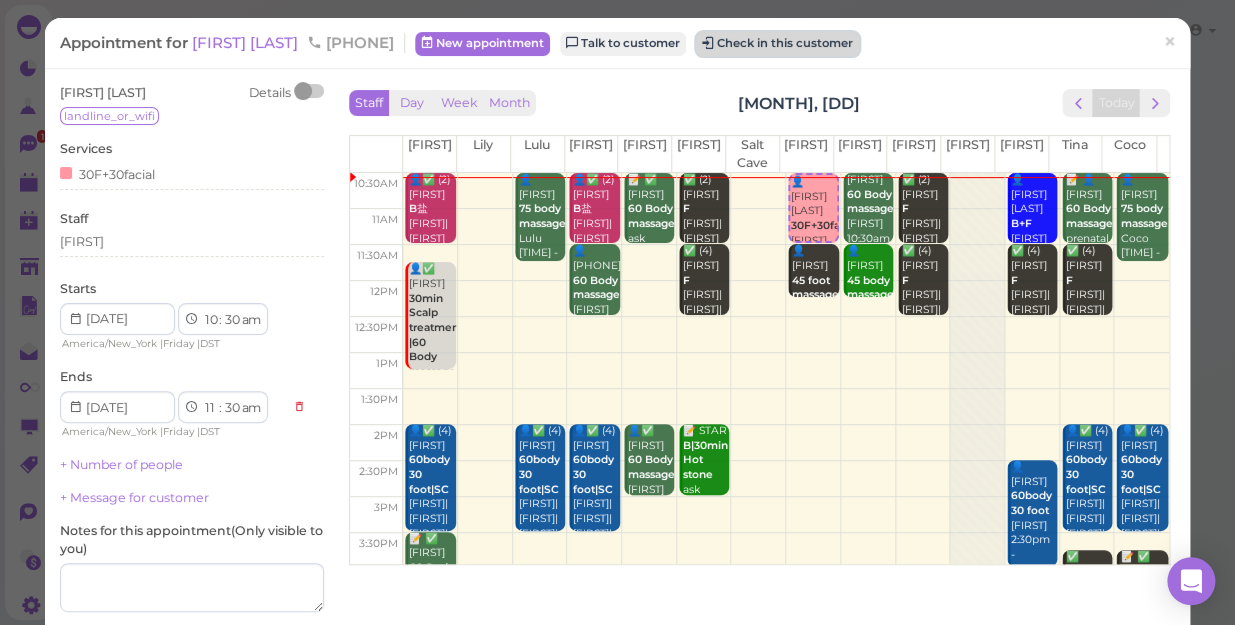 click on "Check in this customer" at bounding box center [777, 44] 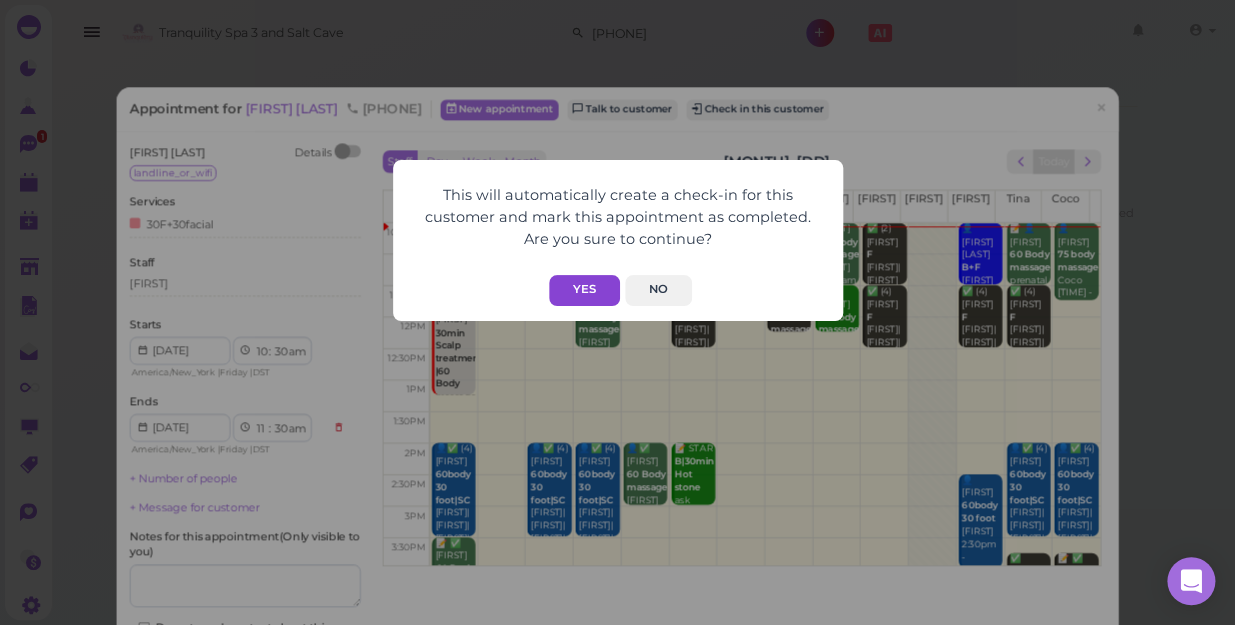 click on "Yes" at bounding box center [584, 290] 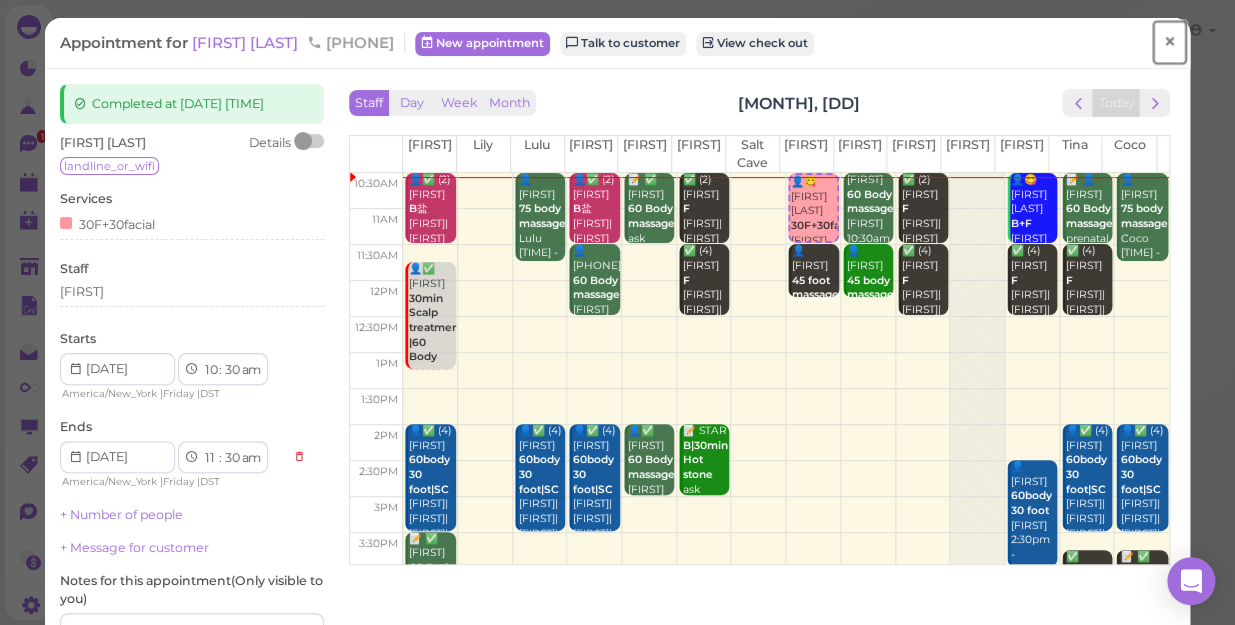 click on "×" at bounding box center (1169, 42) 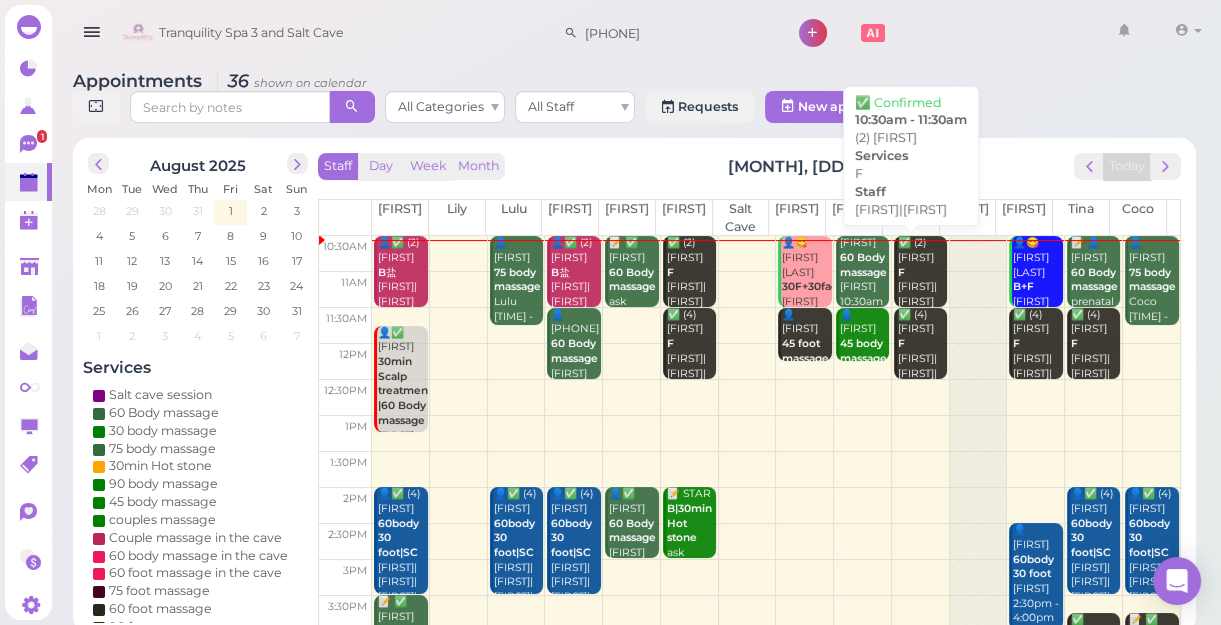 click on "✅ (2) Lisa F Mike|Tom 10:30am - 11:30am" at bounding box center [922, 287] 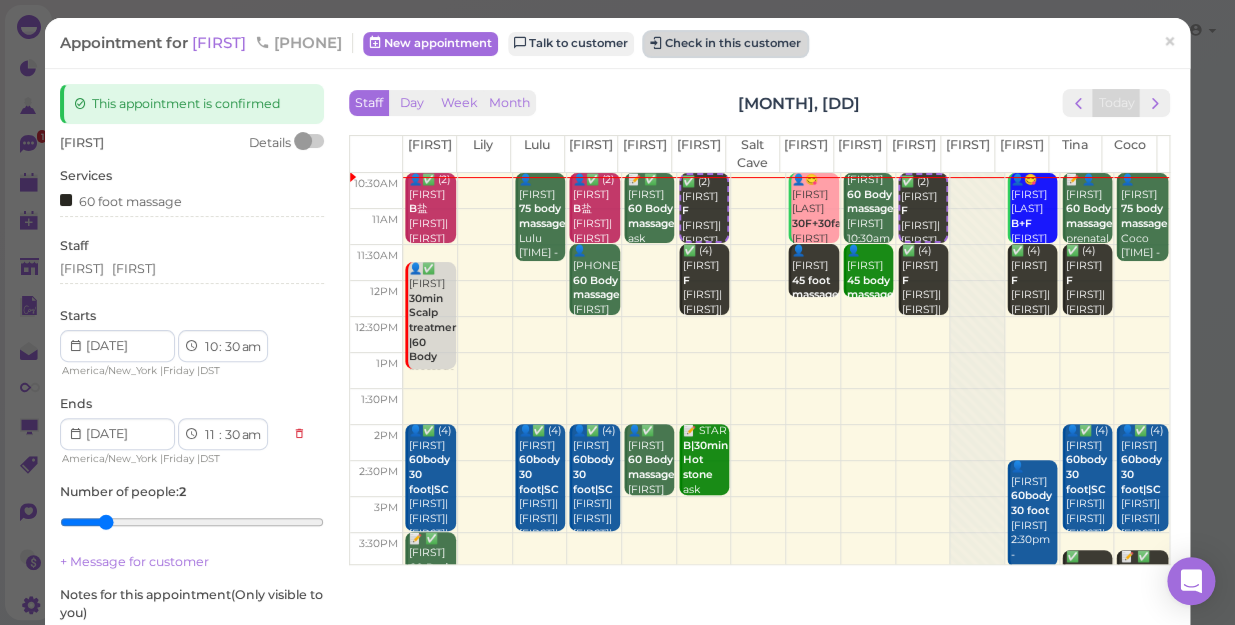 click on "Check in this customer" at bounding box center (725, 44) 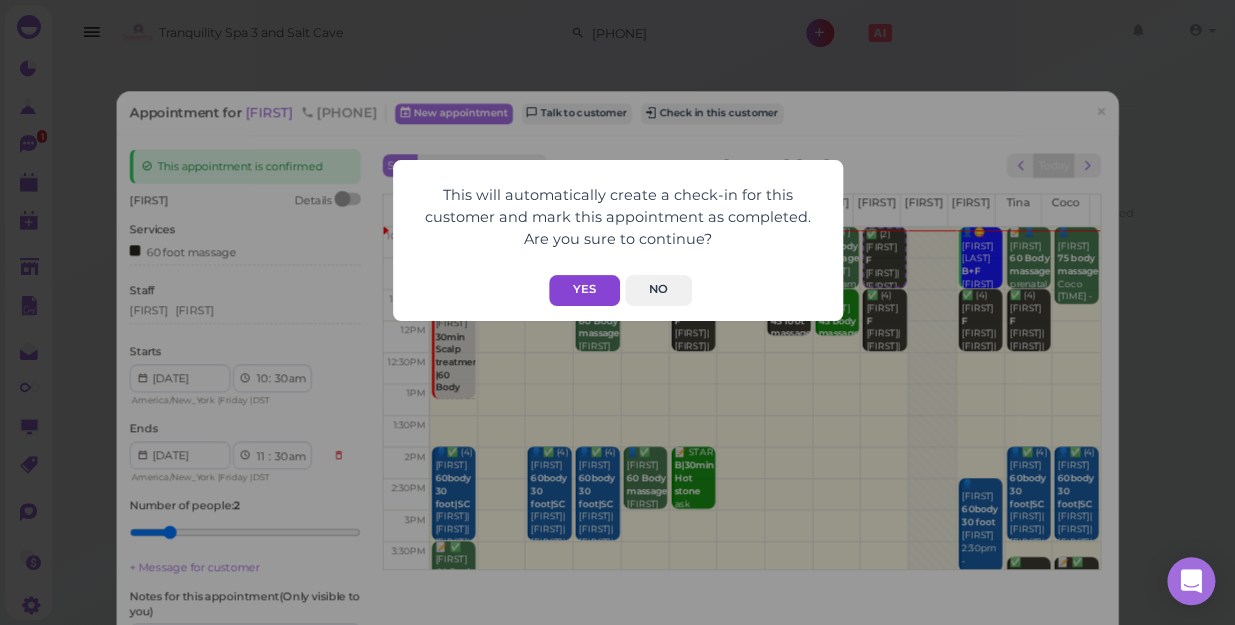 click on "Yes" at bounding box center (584, 290) 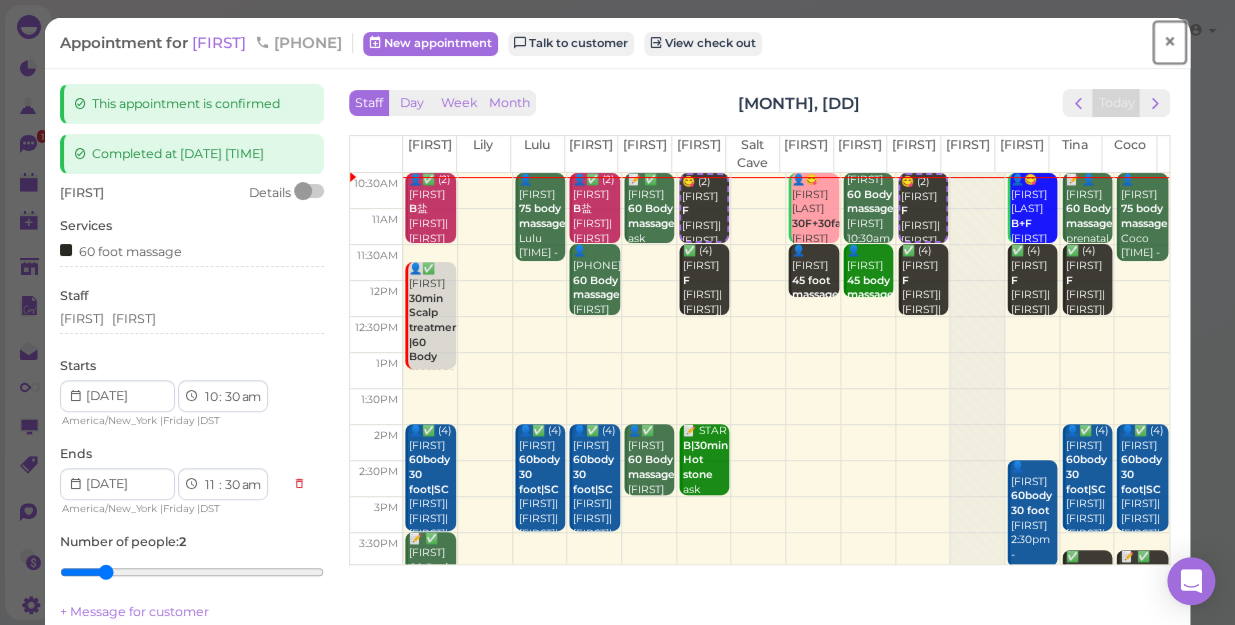 click on "×" at bounding box center [1169, 42] 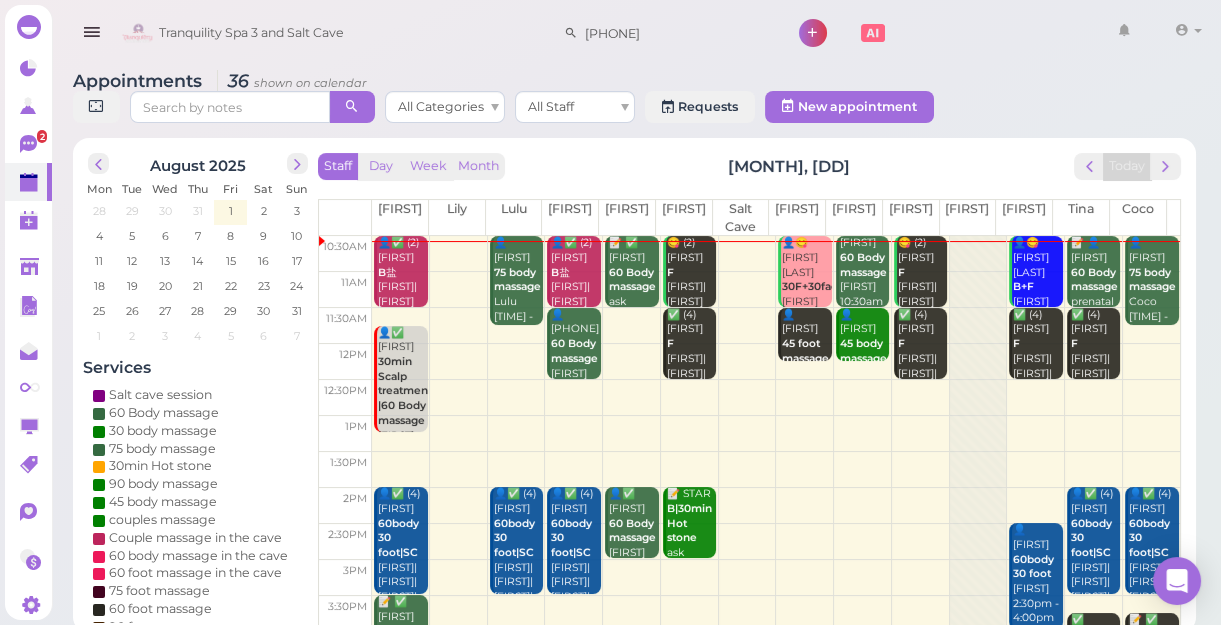click at bounding box center [776, 398] 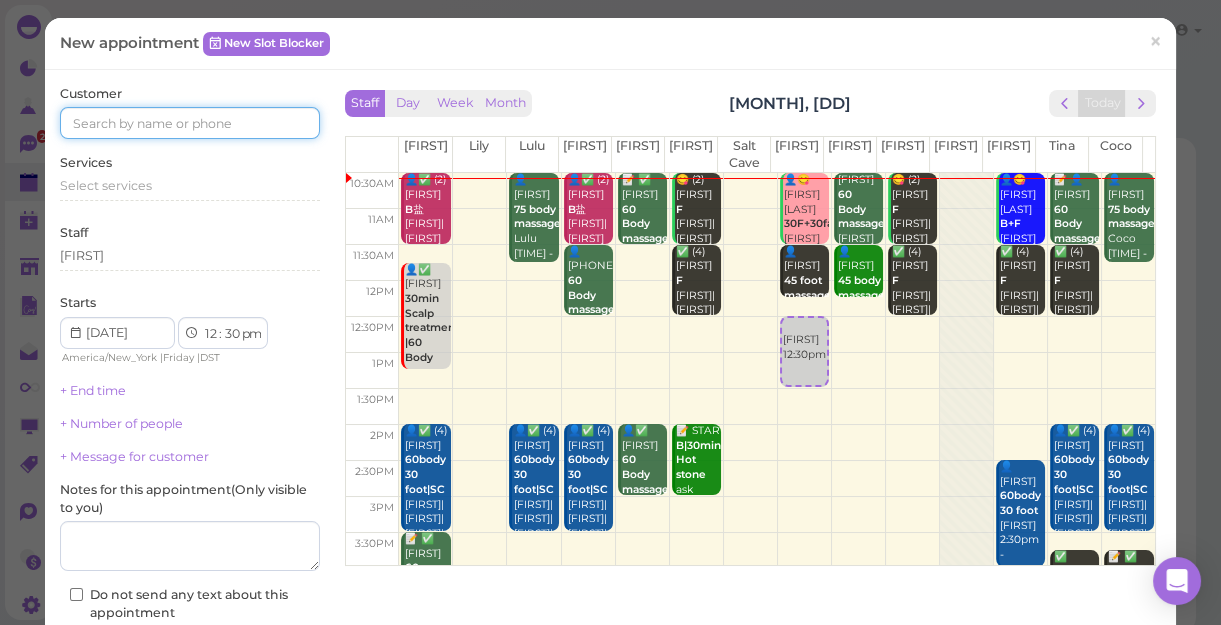 click at bounding box center [190, 123] 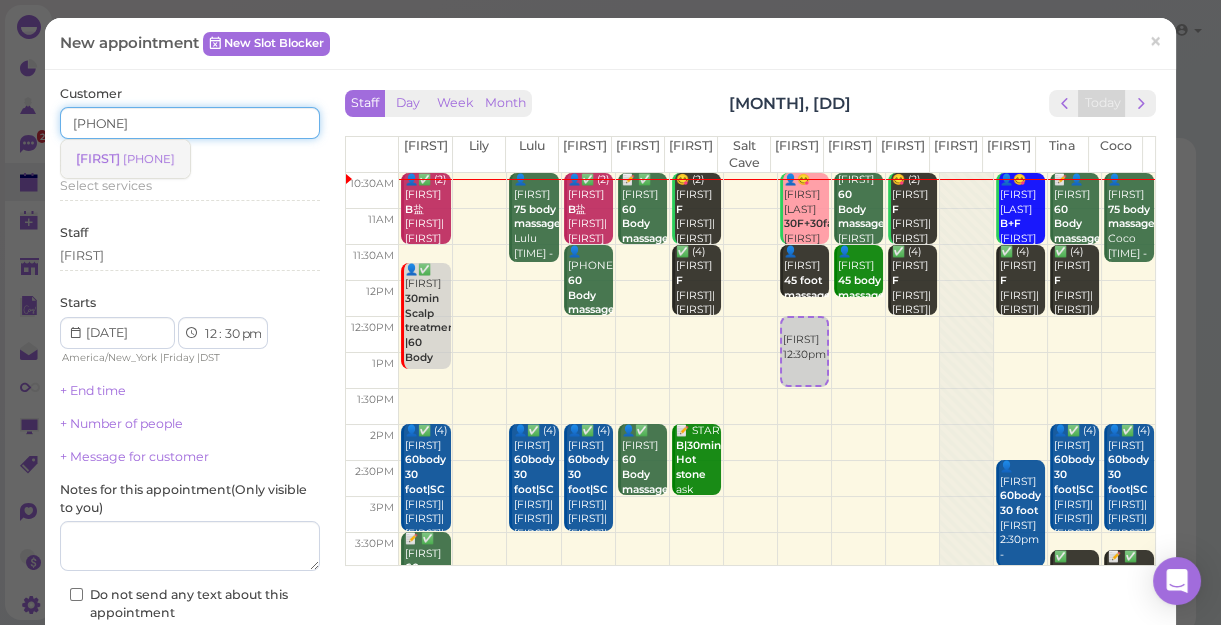 type on "[PHONE]" 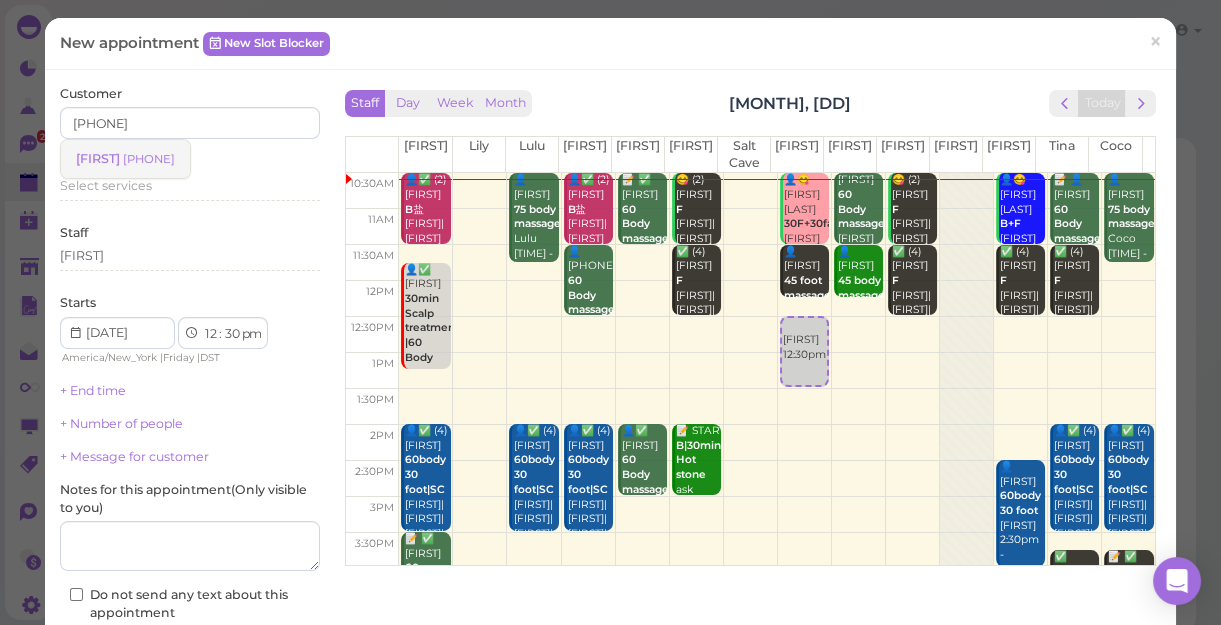 click on "[PHONE]" at bounding box center [149, 159] 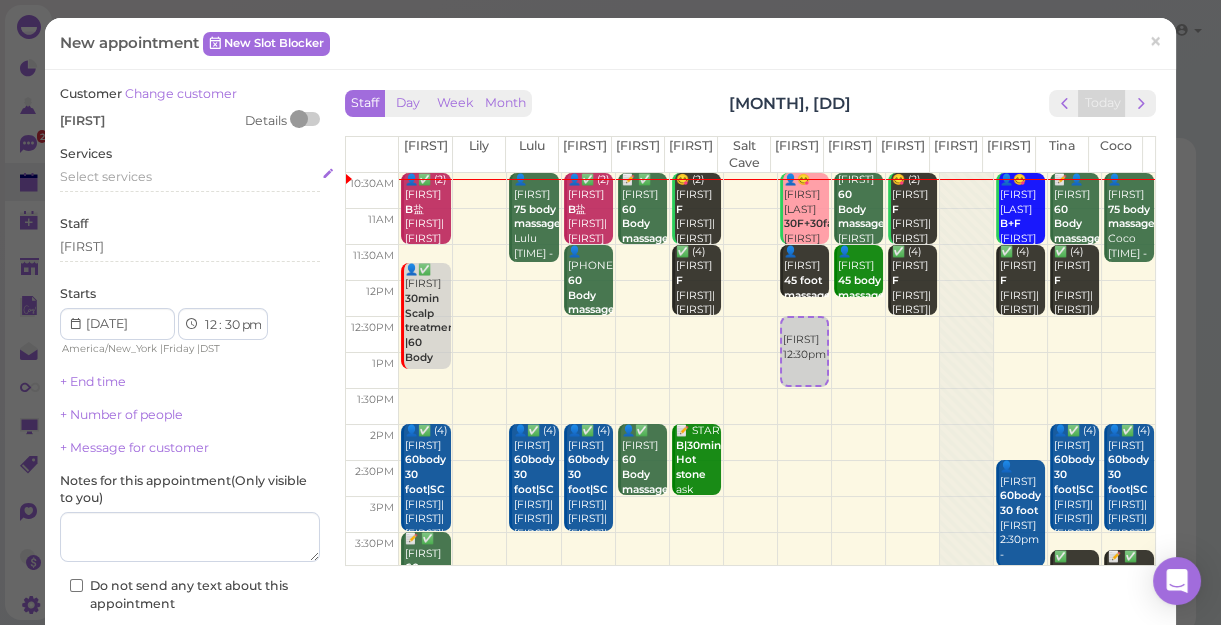 click on "Select services" at bounding box center (106, 176) 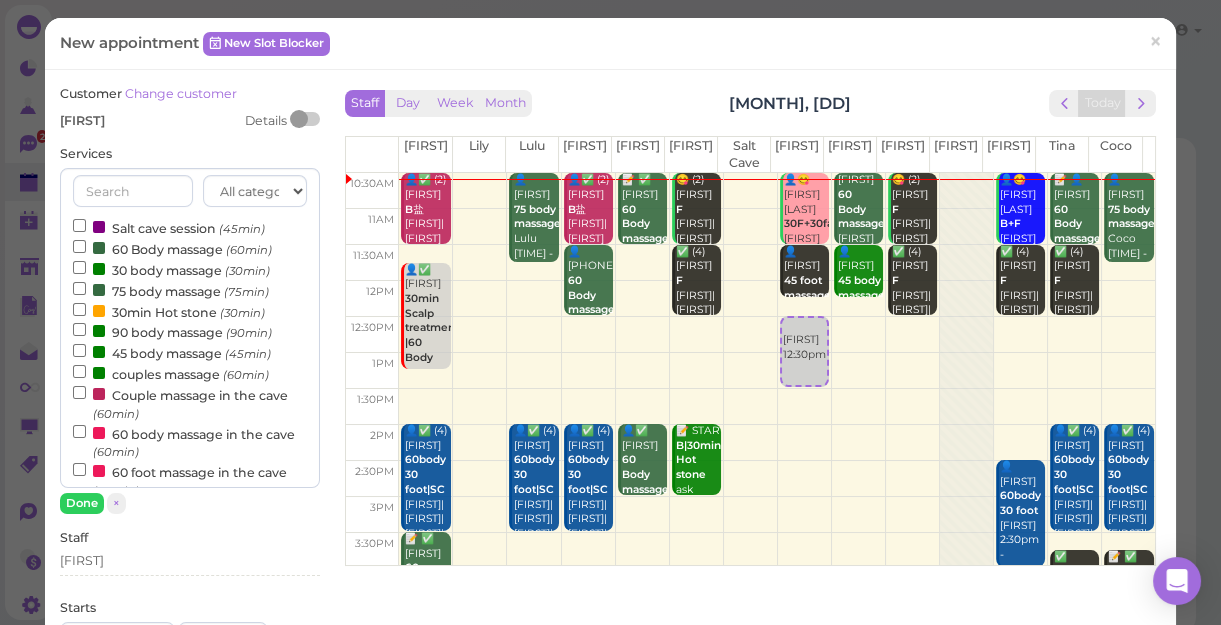 scroll, scrollTop: 90, scrollLeft: 0, axis: vertical 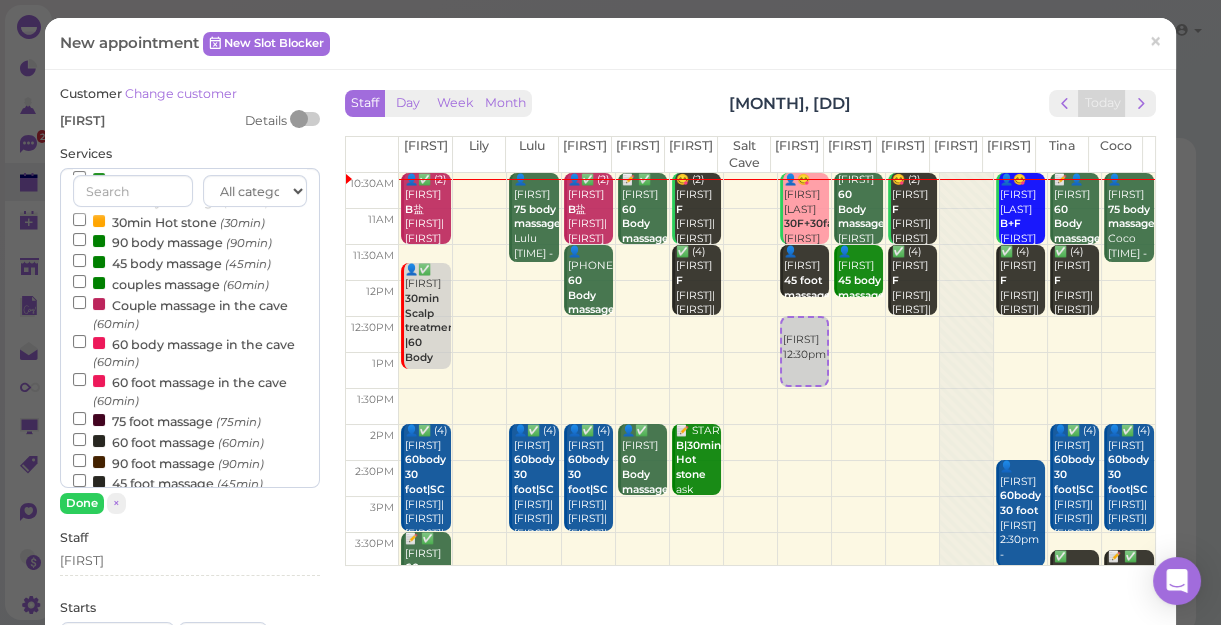 click on "90 body massage
(90min)" at bounding box center [172, 241] 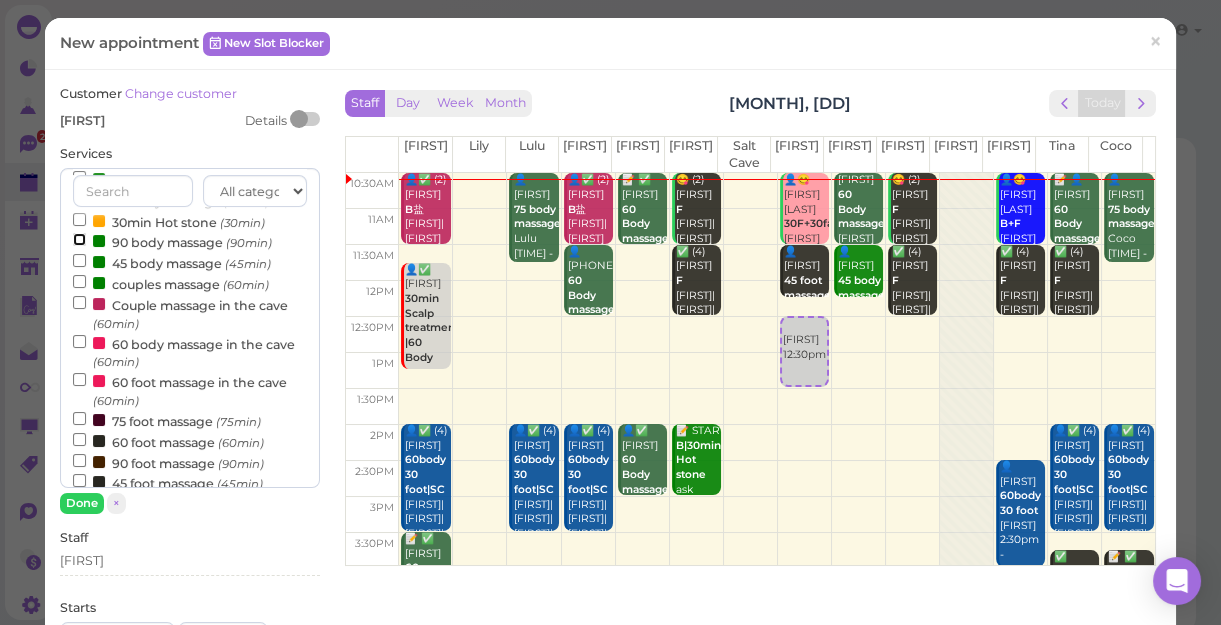 click on "90 body massage
(90min)" at bounding box center [79, 239] 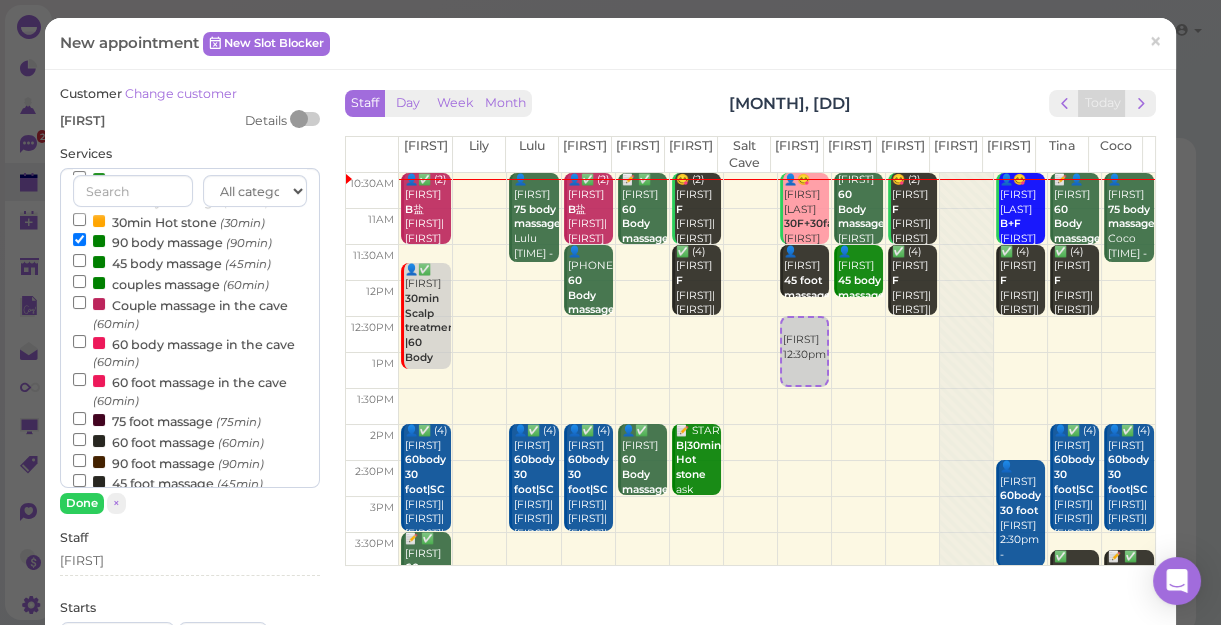 scroll, scrollTop: 643, scrollLeft: 0, axis: vertical 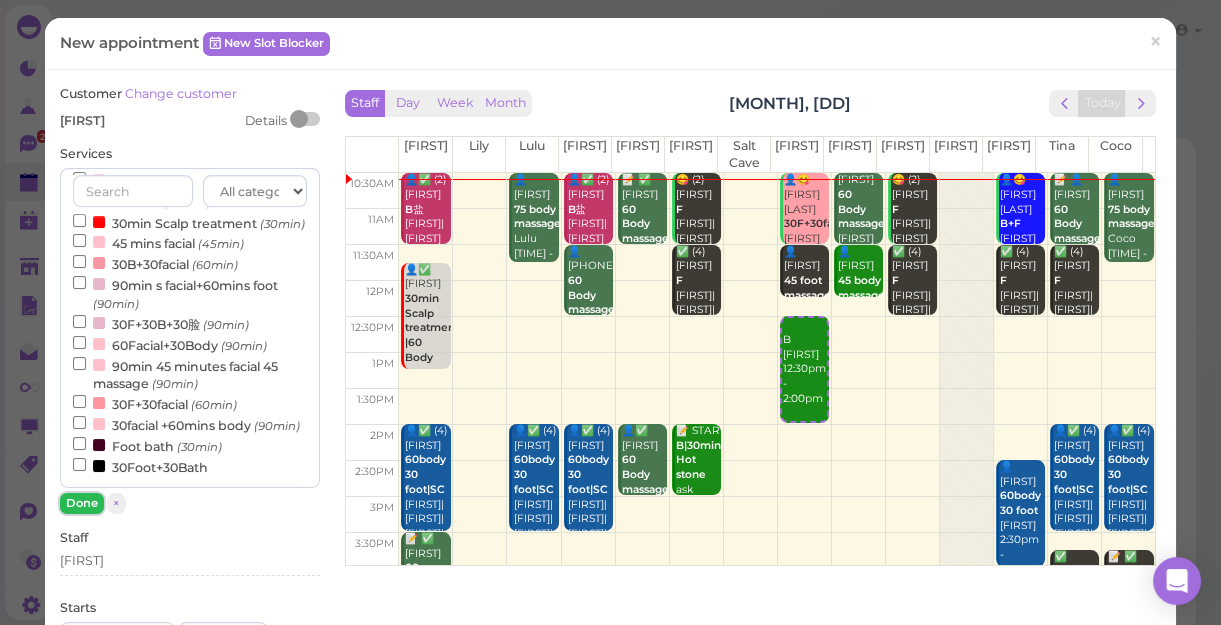 click on "Done" at bounding box center (82, 503) 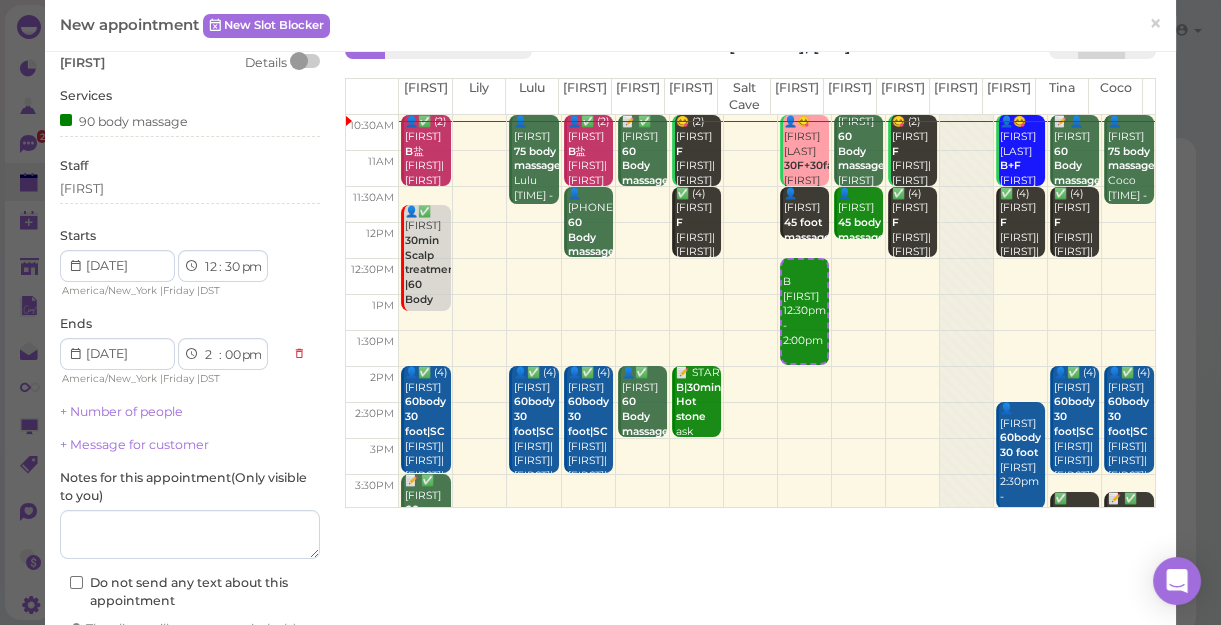scroll, scrollTop: 90, scrollLeft: 0, axis: vertical 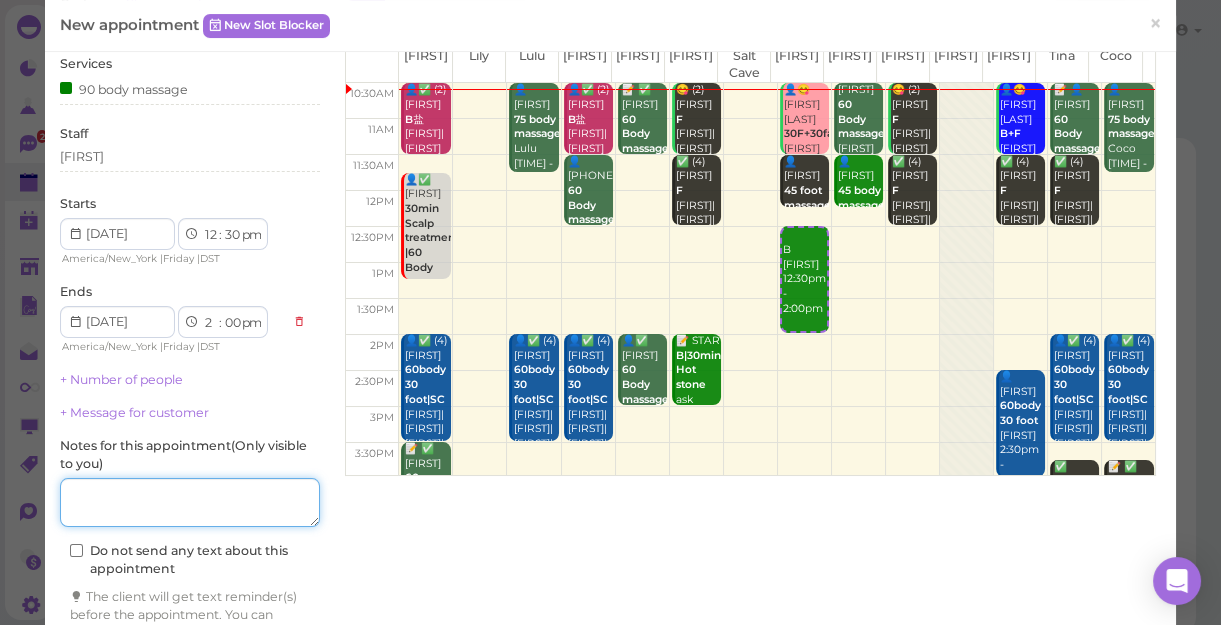 click at bounding box center (190, 503) 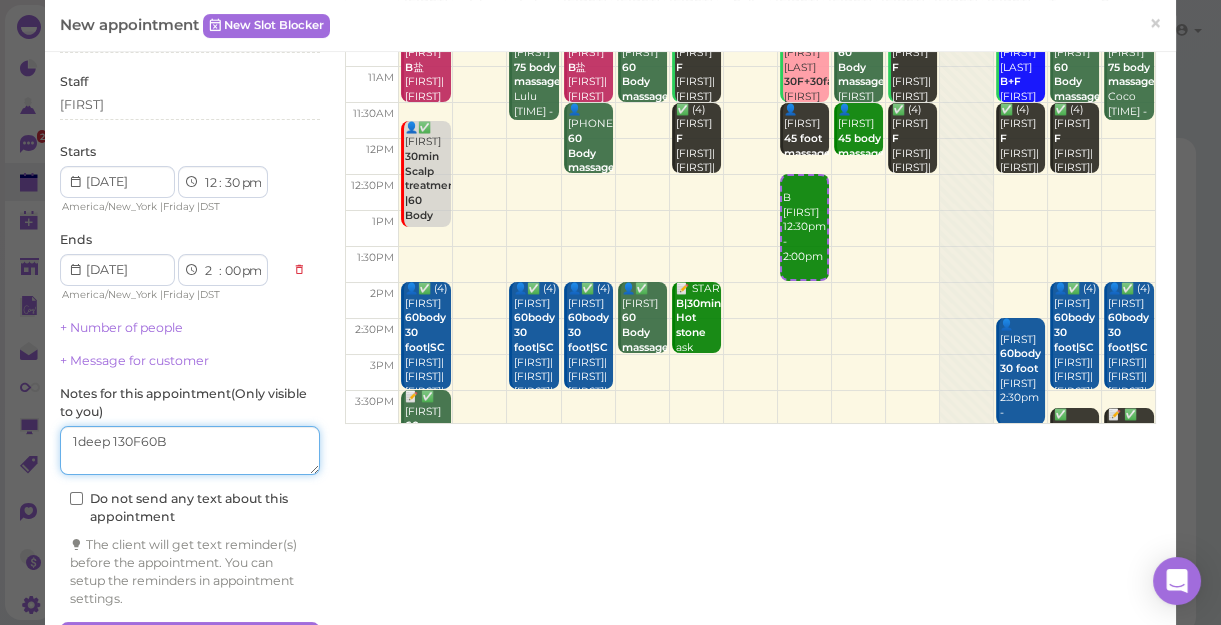 scroll, scrollTop: 21, scrollLeft: 0, axis: vertical 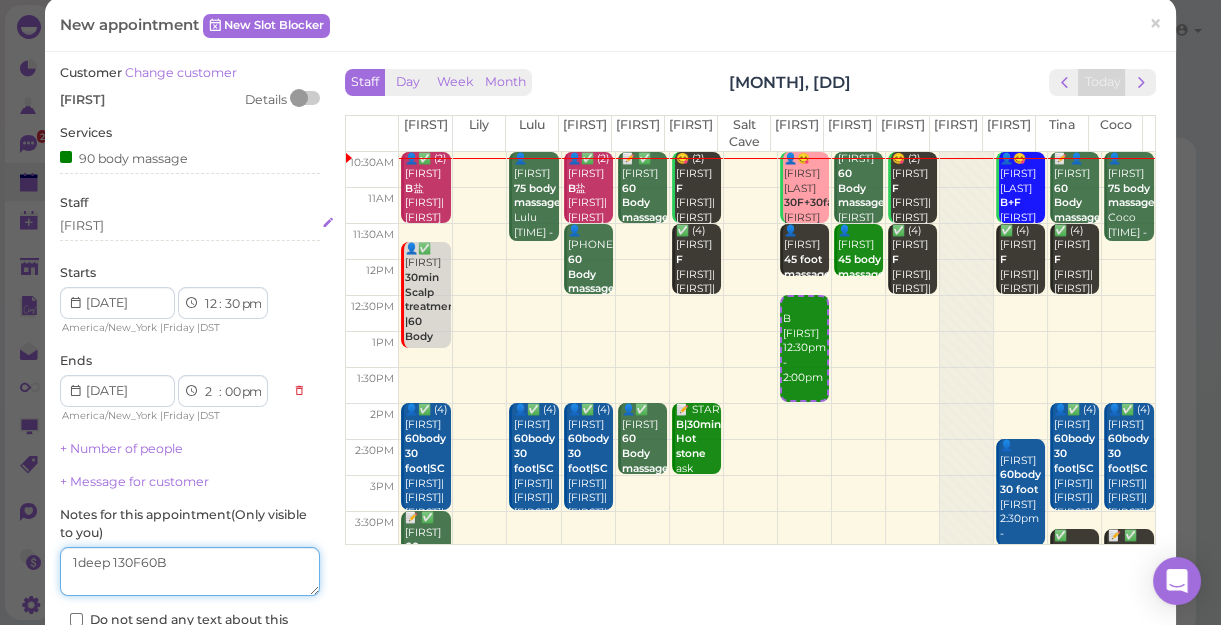 type on "[NUMBER]" 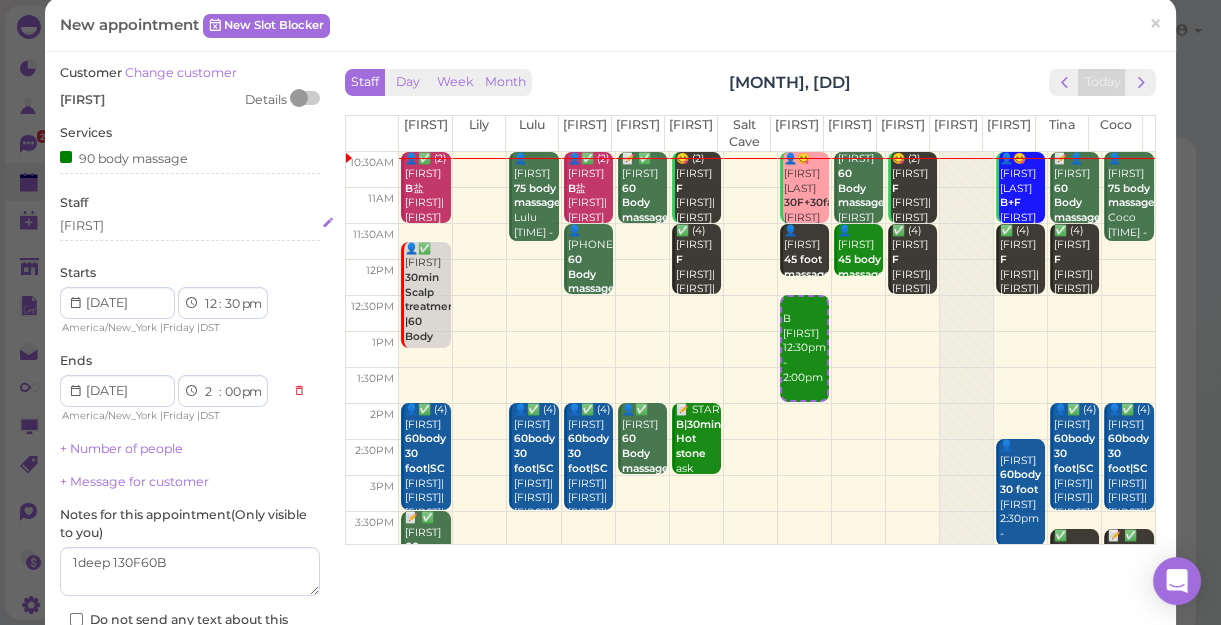 click on "[FIRST]" at bounding box center [190, 226] 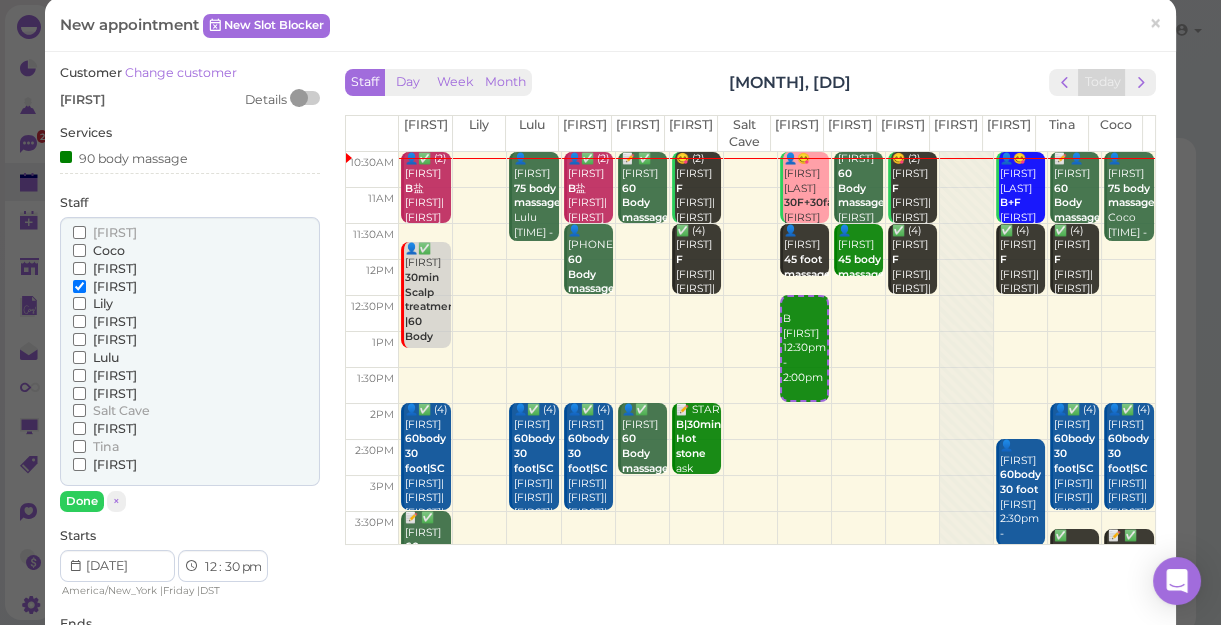 click on "[FIRST]" at bounding box center (115, 268) 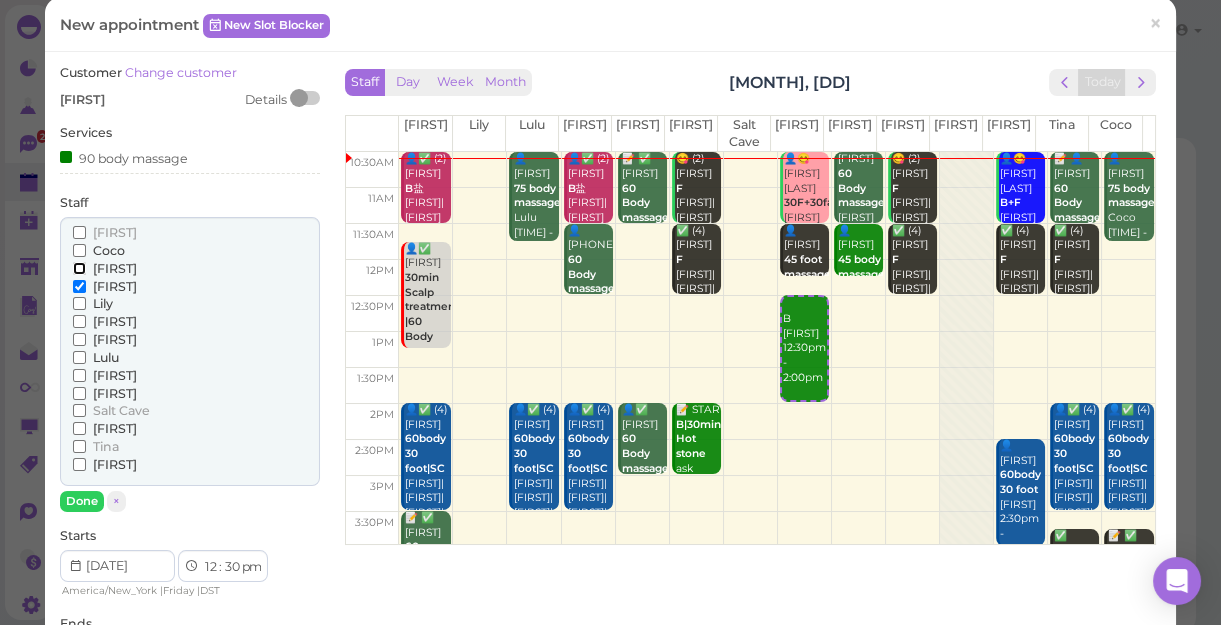 click on "[FIRST]" at bounding box center [79, 268] 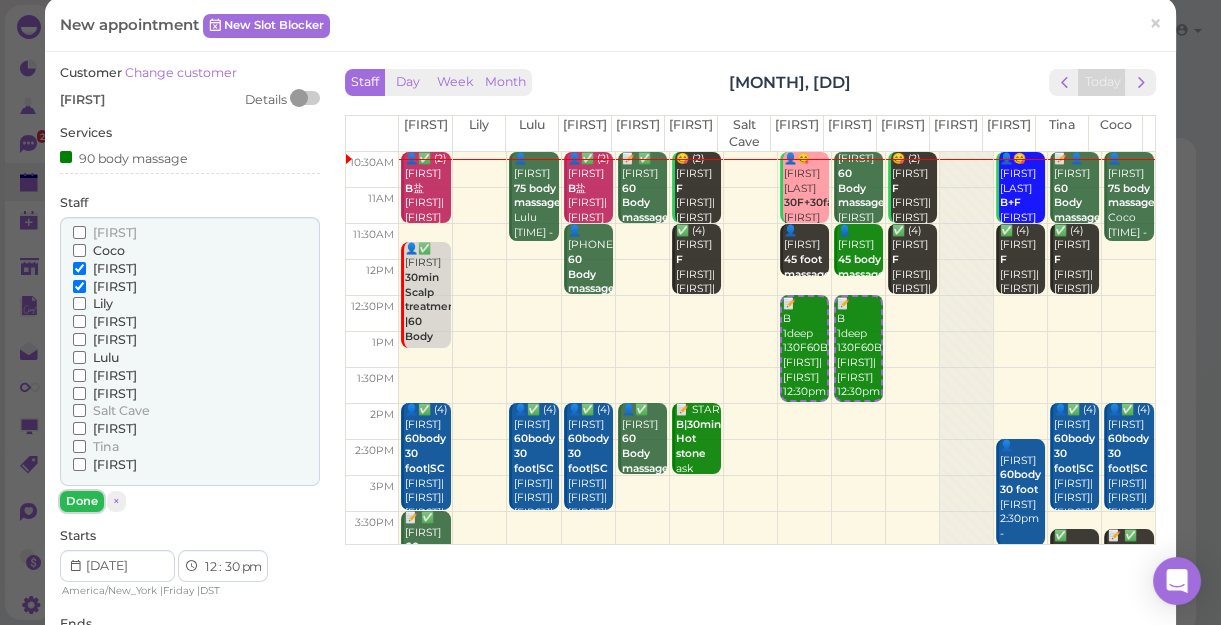 click on "Done" at bounding box center [82, 501] 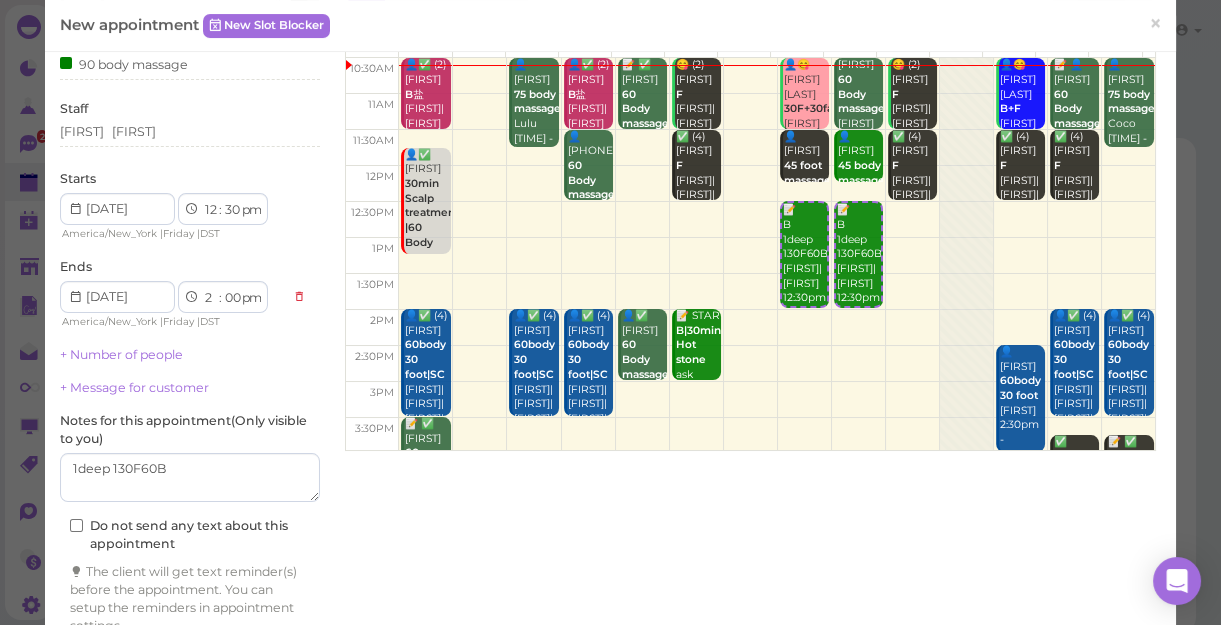 scroll, scrollTop: 203, scrollLeft: 0, axis: vertical 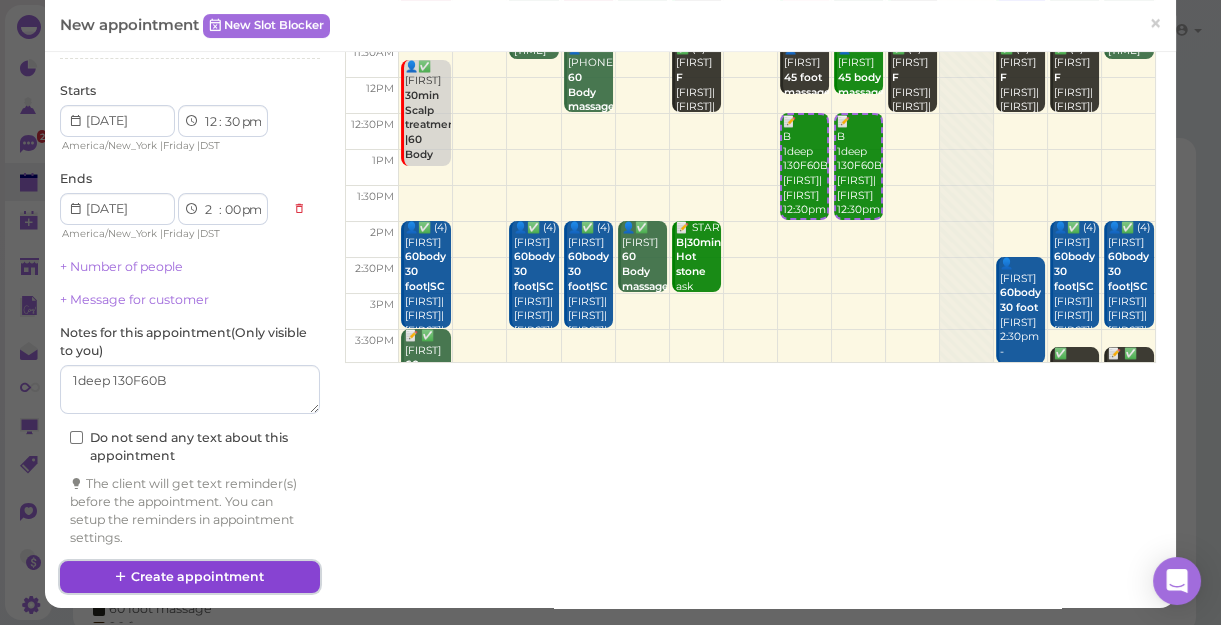 click on "Create appointment" at bounding box center [190, 577] 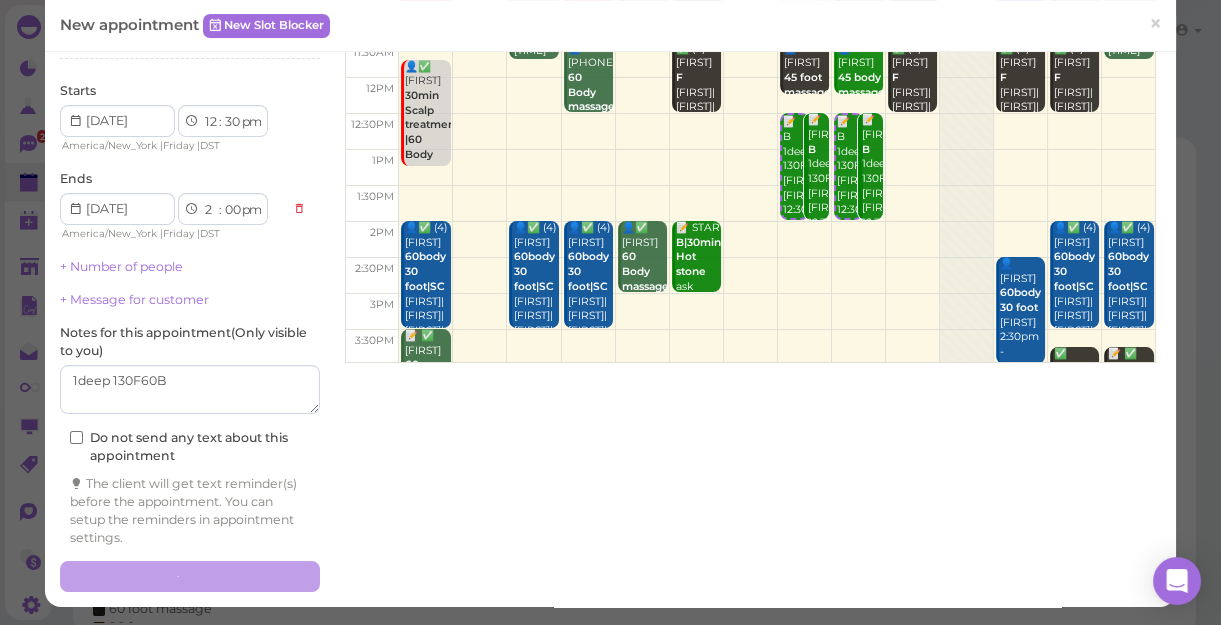 scroll, scrollTop: 202, scrollLeft: 0, axis: vertical 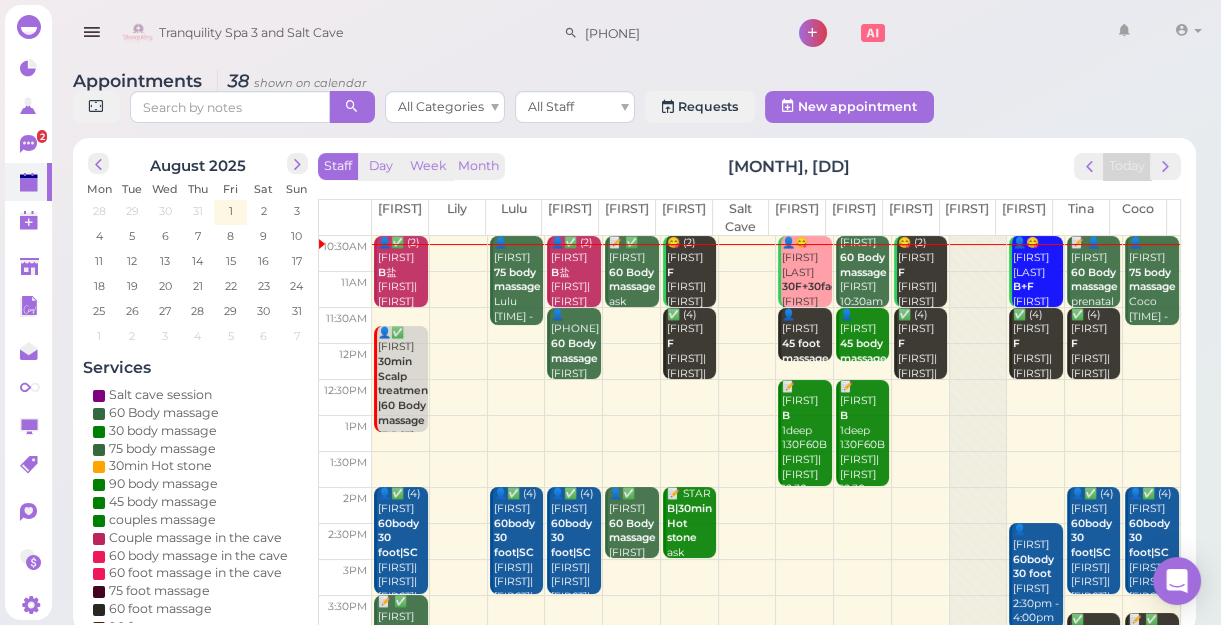 click at bounding box center (776, 398) 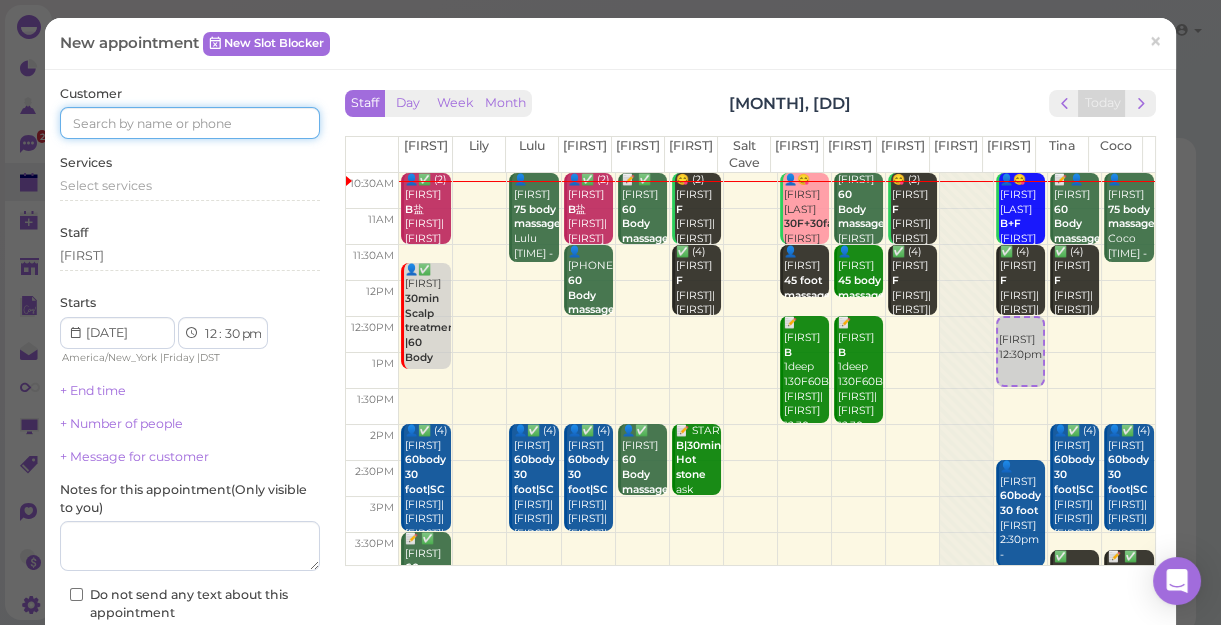 click at bounding box center (190, 123) 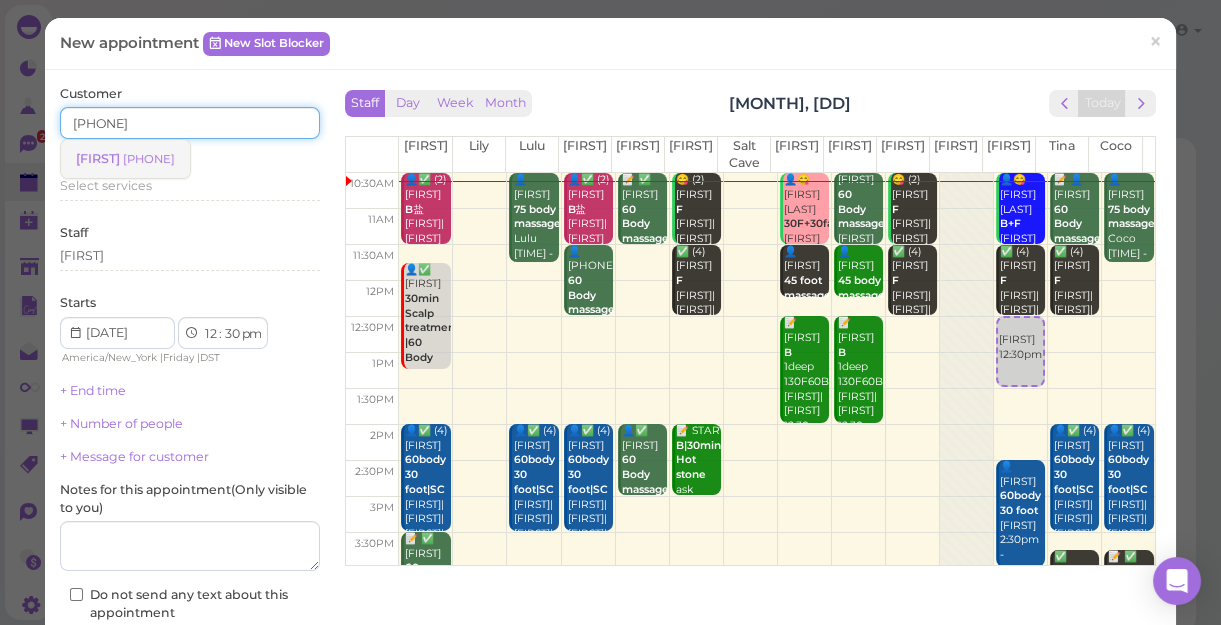 type on "[PHONE]" 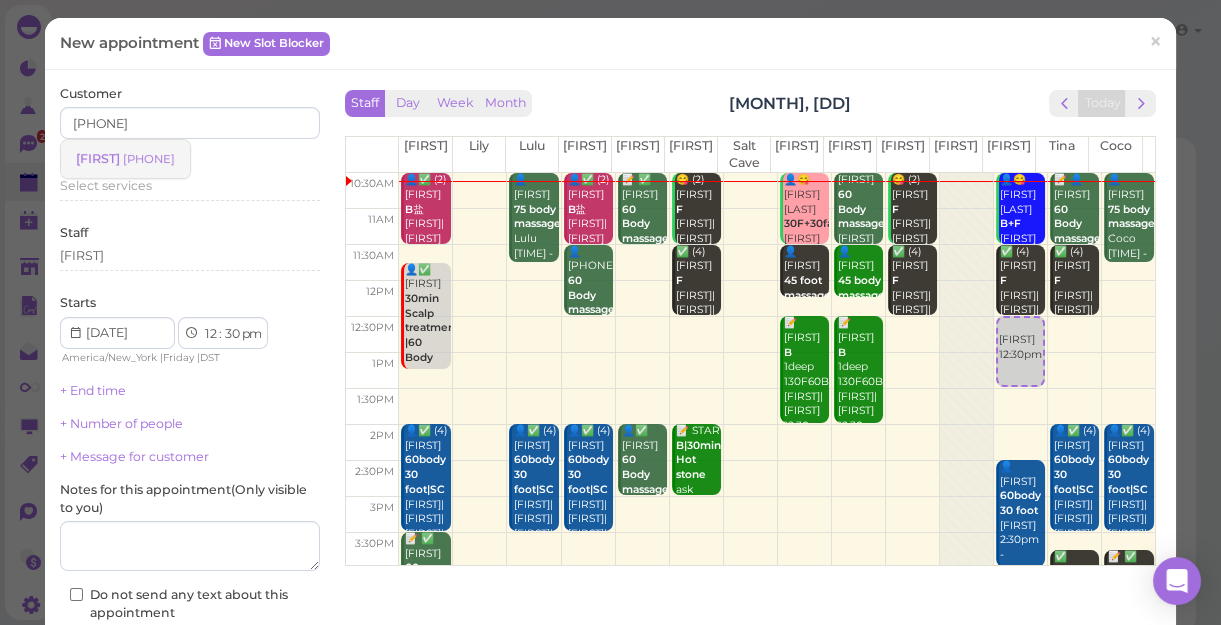 click on "[PHONE]" at bounding box center [149, 159] 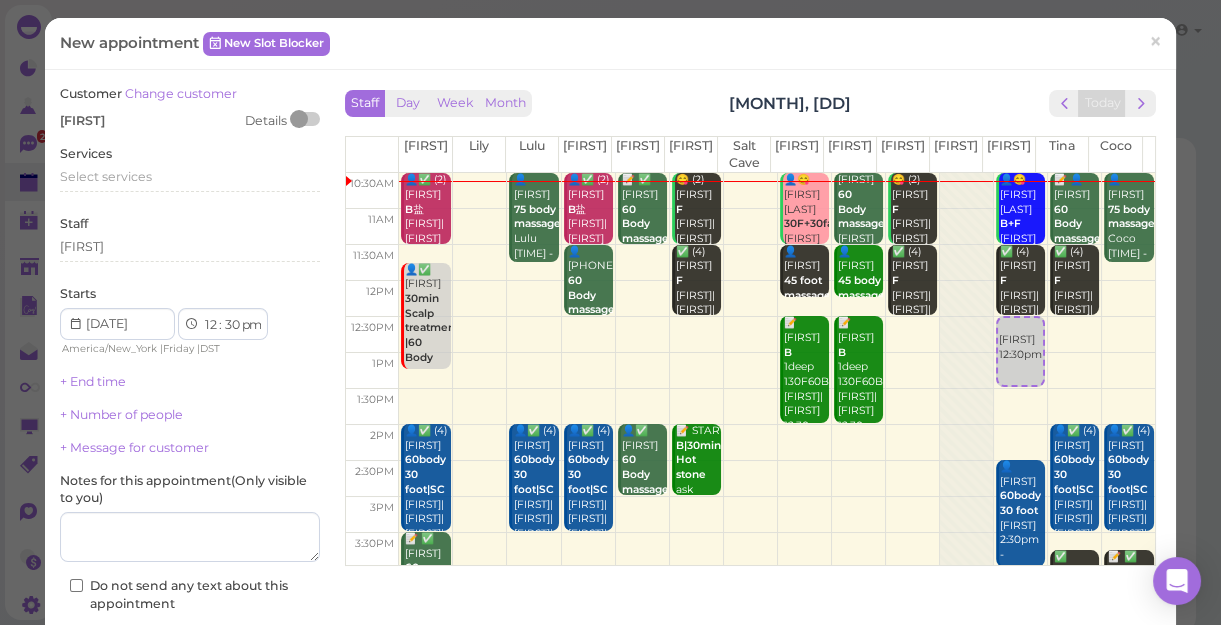 click on "Services
Select services" at bounding box center (190, 172) 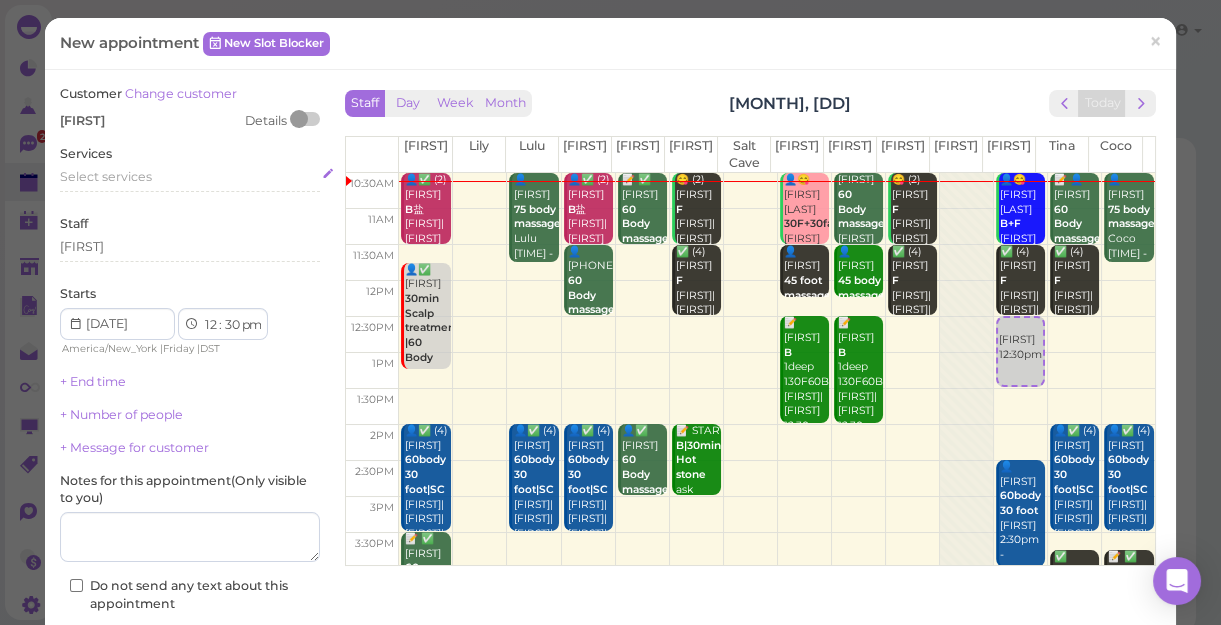 click on "Select services" at bounding box center [106, 176] 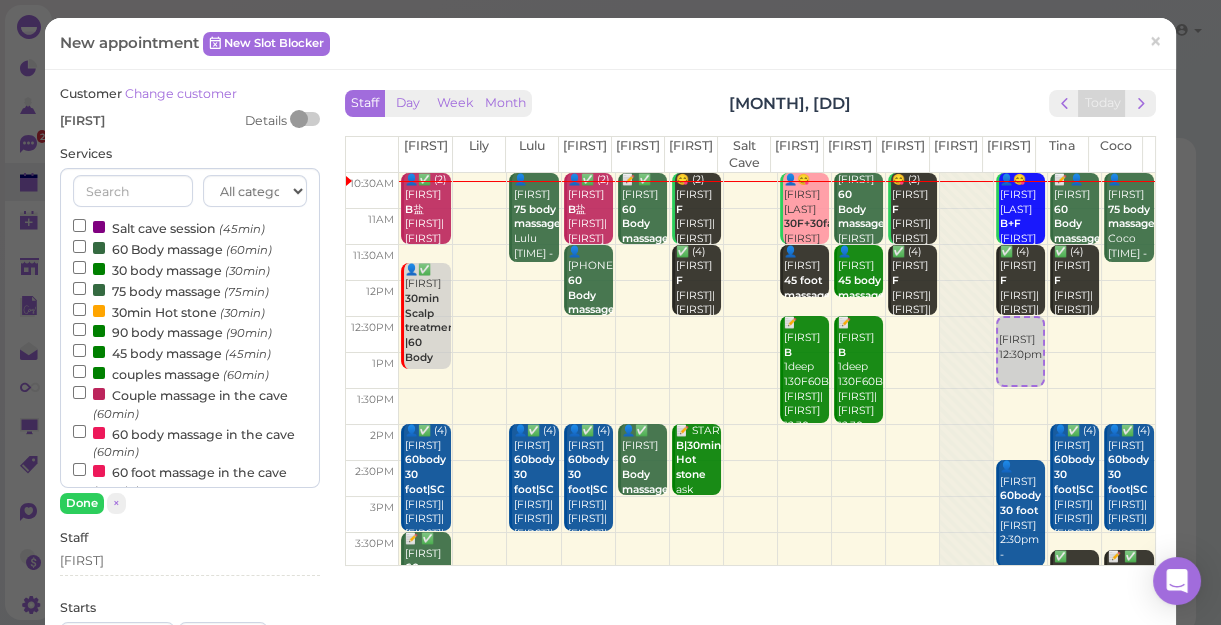 click on "couples massage
(60min)" at bounding box center (171, 373) 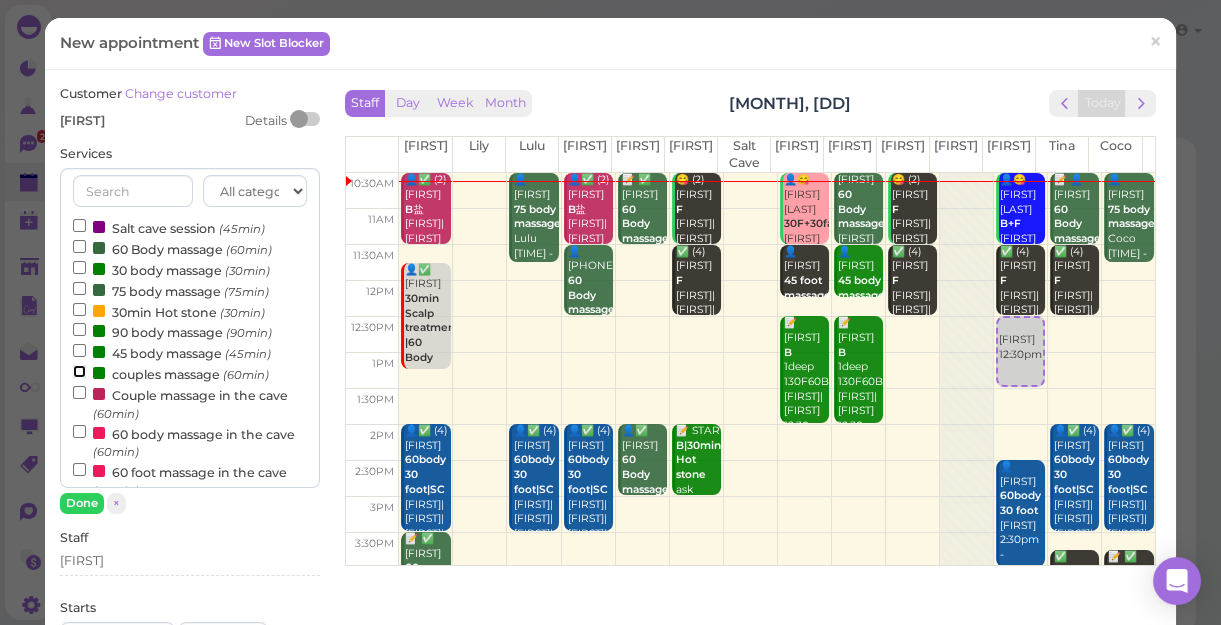 click on "couples massage
(60min)" at bounding box center (79, 371) 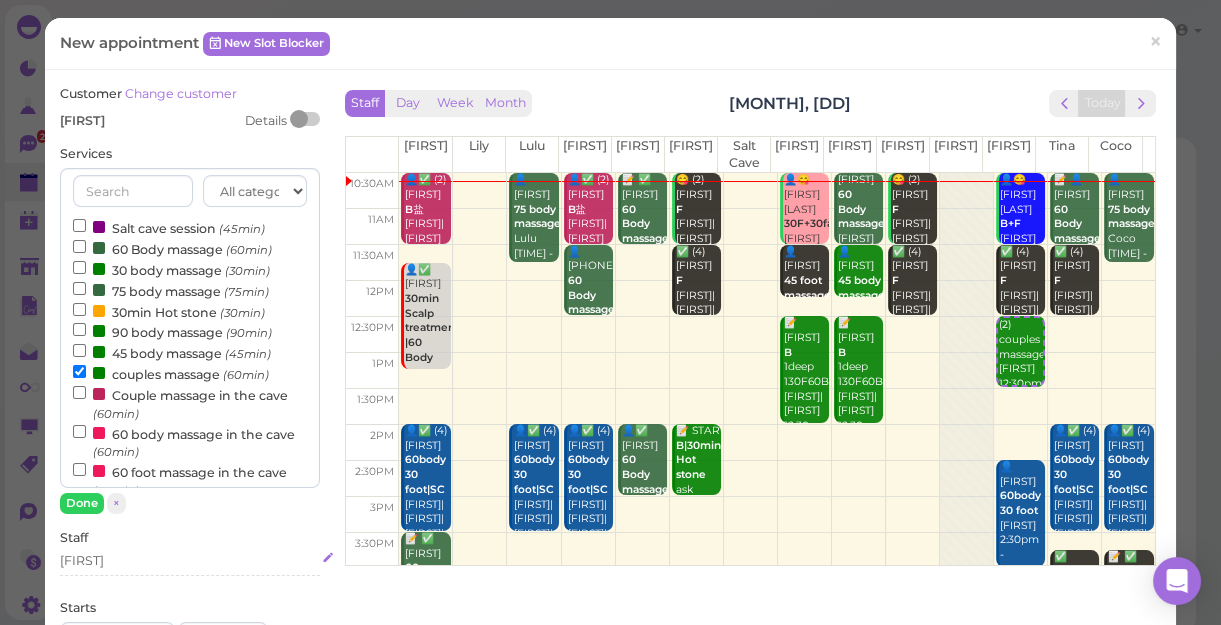 click on "[FIRST]" at bounding box center [190, 561] 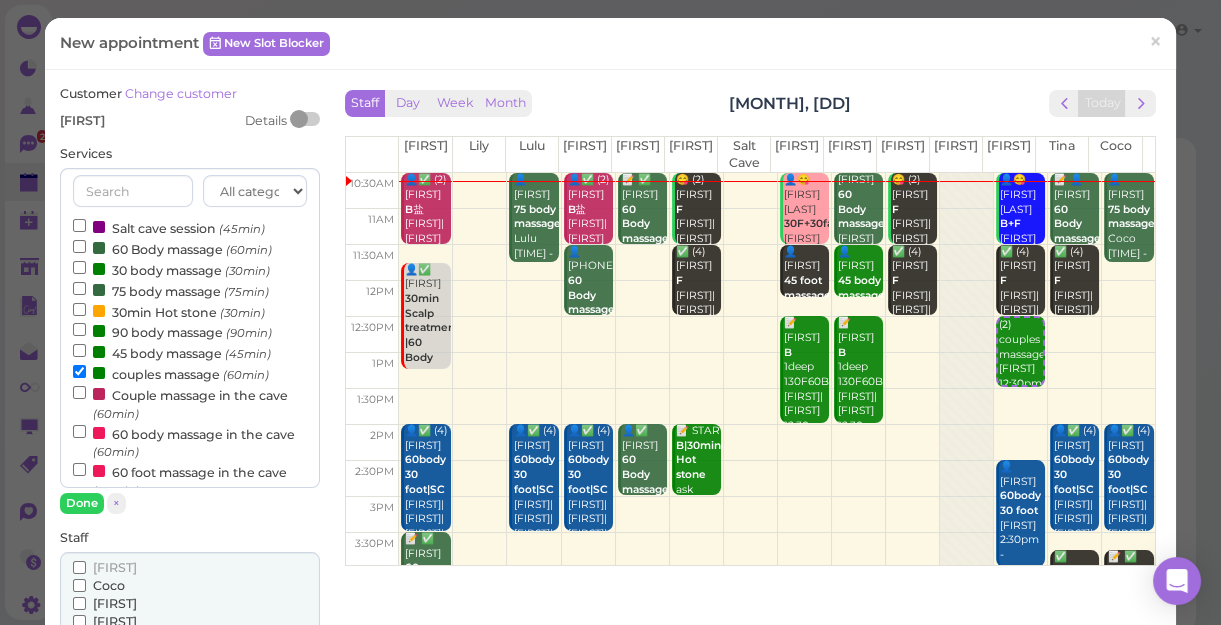 scroll, scrollTop: 454, scrollLeft: 0, axis: vertical 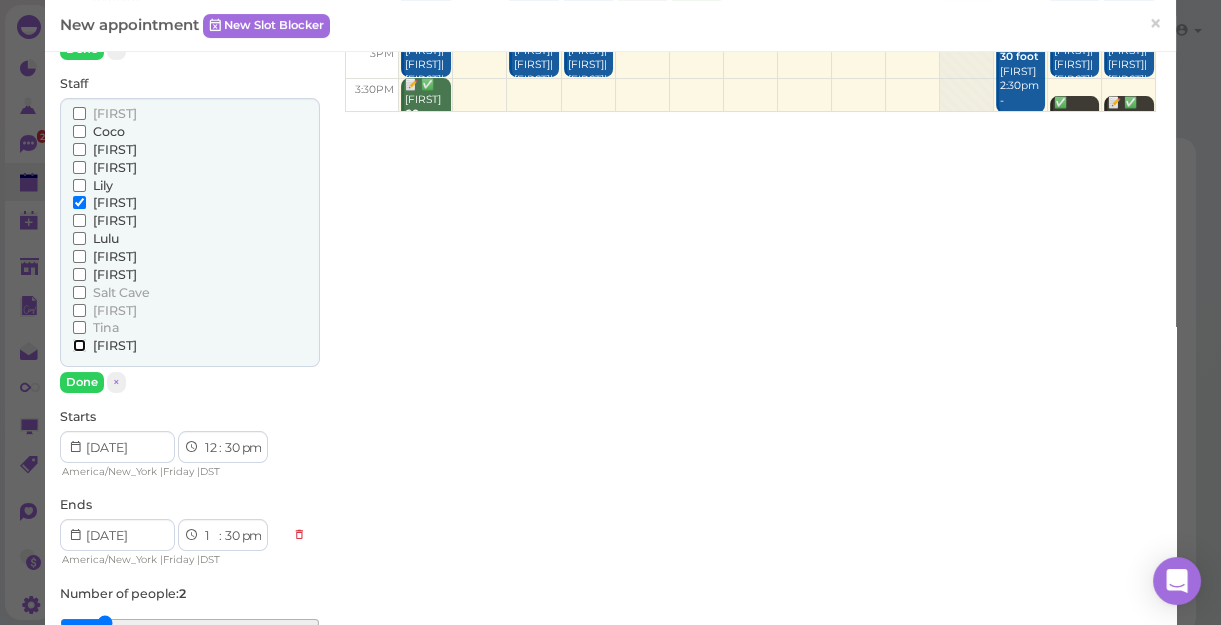 click on "[FIRST]" at bounding box center (79, 345) 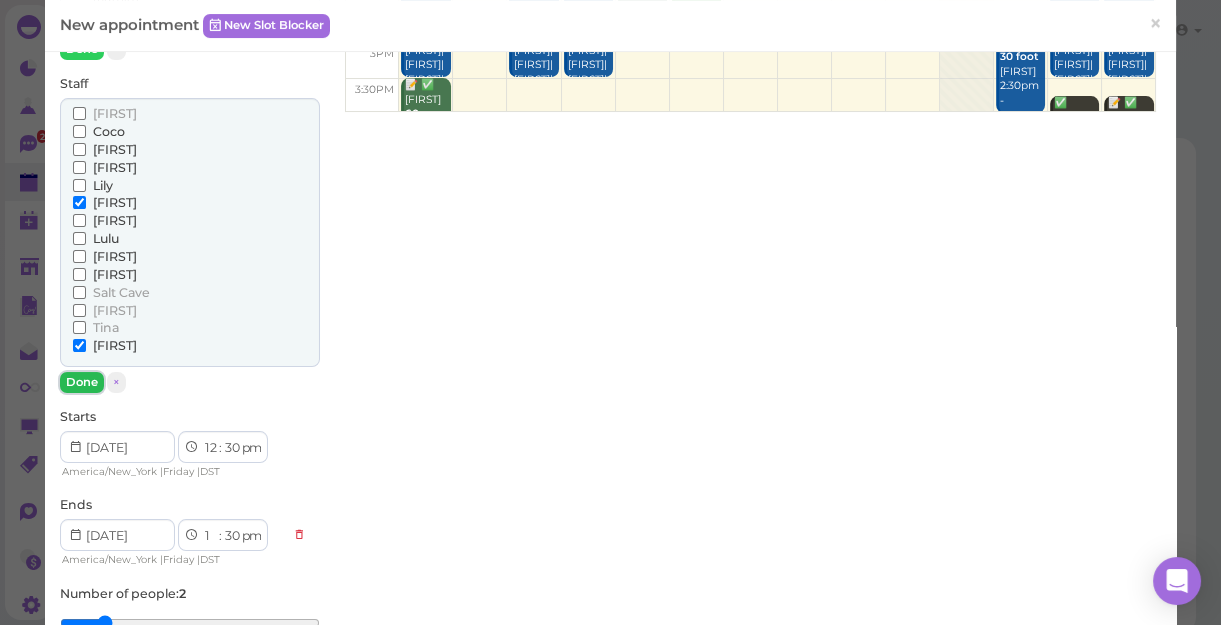 click on "Done" at bounding box center [82, 382] 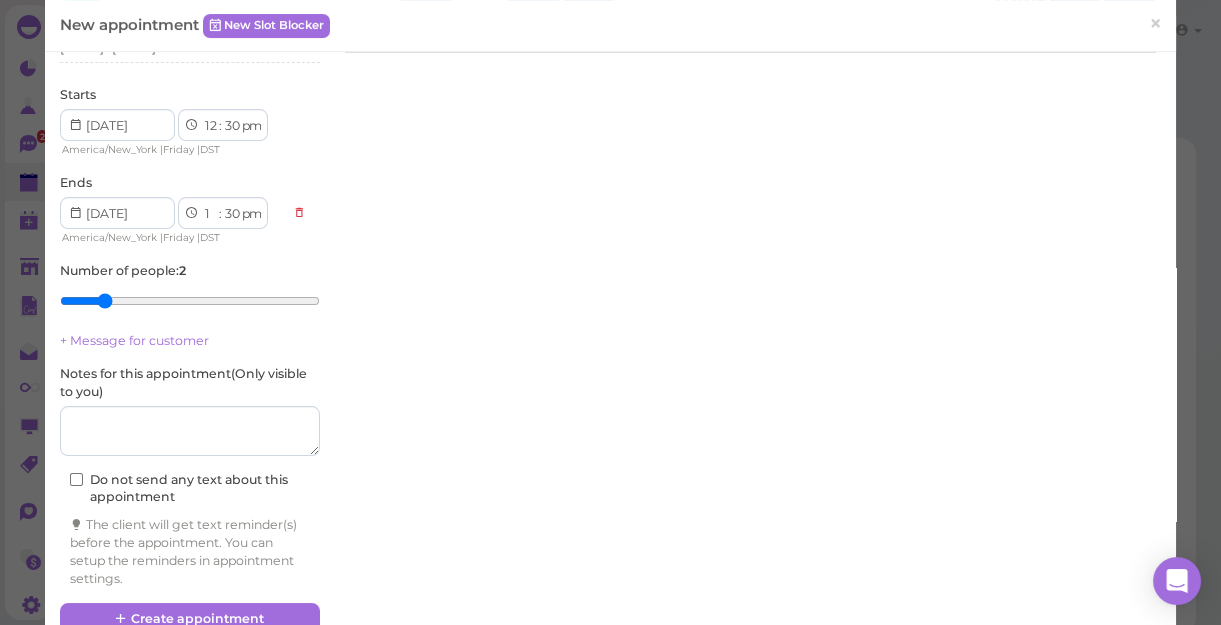 scroll, scrollTop: 545, scrollLeft: 0, axis: vertical 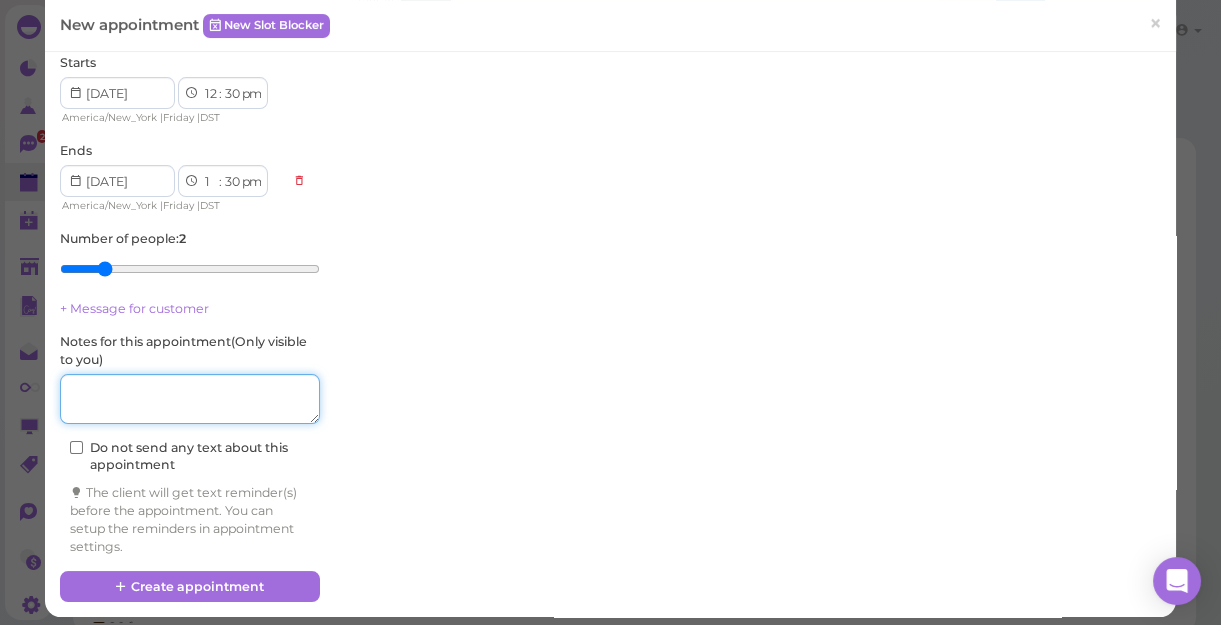 click at bounding box center (190, 399) 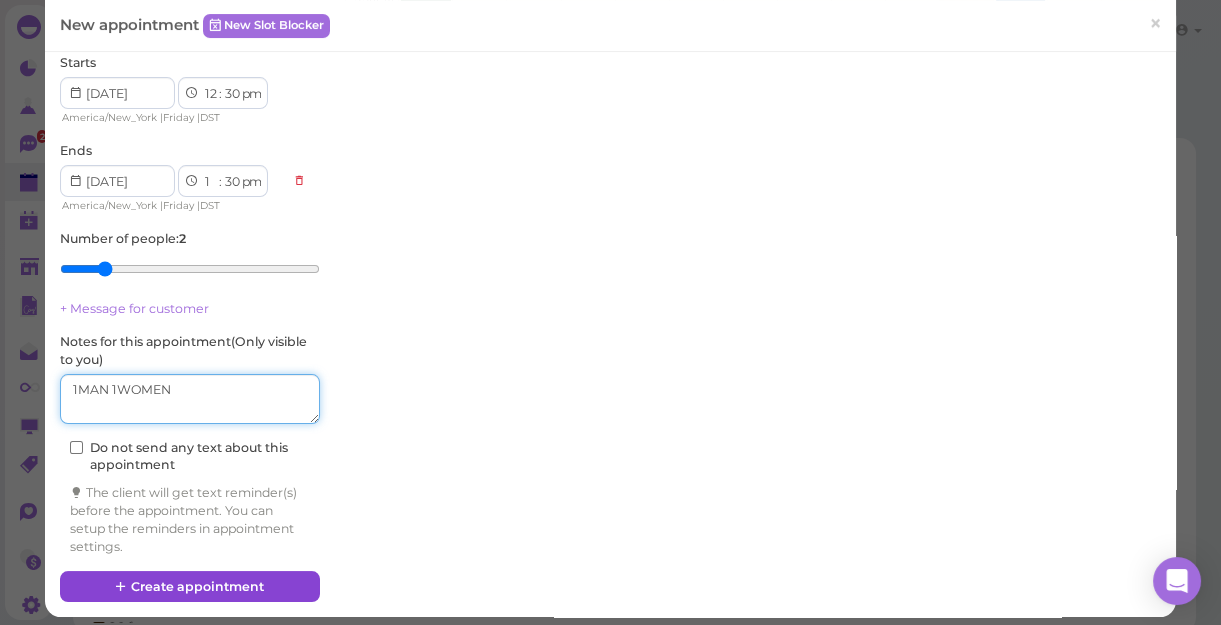type on "1MAN 1WOMEN" 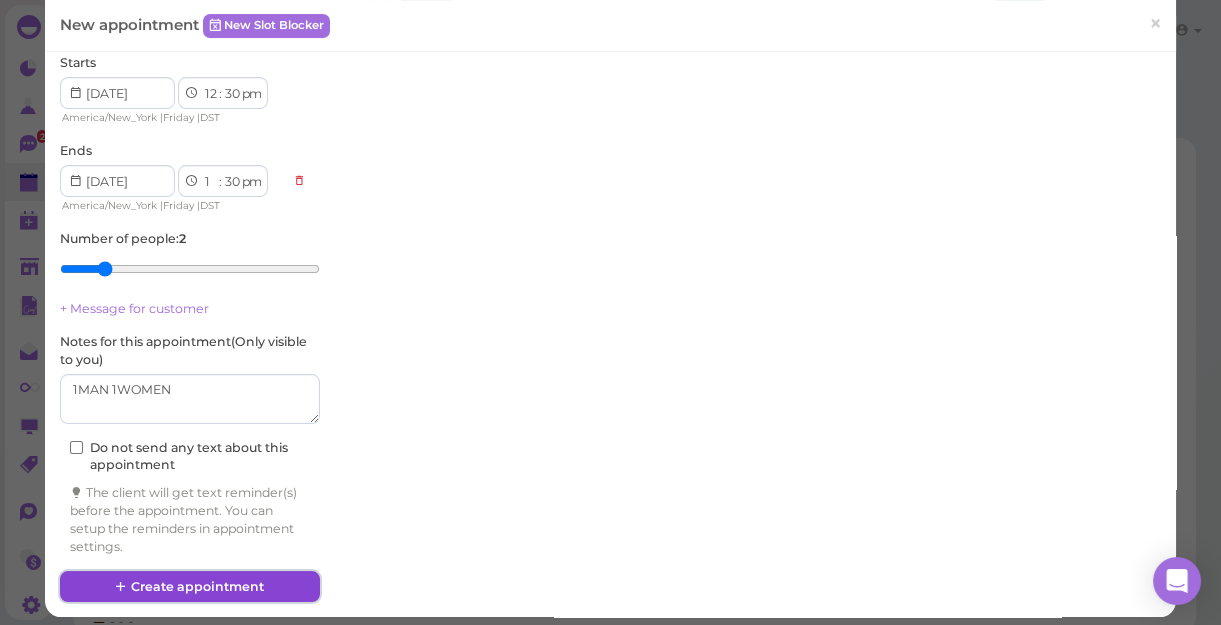 click on "Create appointment" at bounding box center (190, 587) 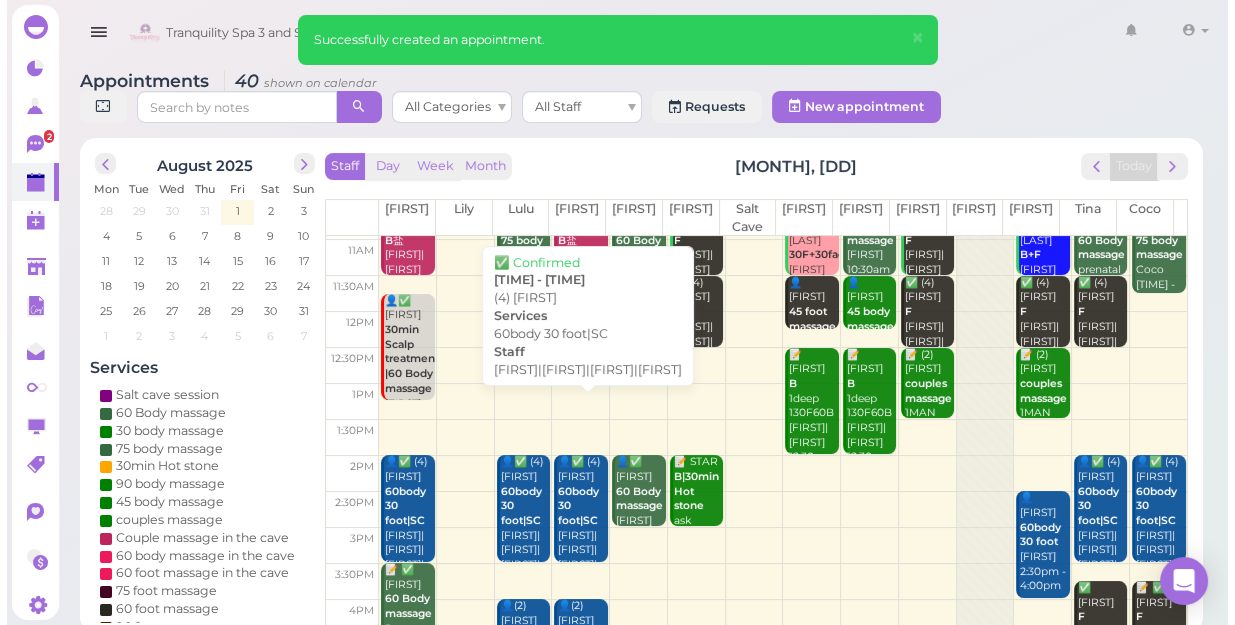 scroll, scrollTop: 0, scrollLeft: 0, axis: both 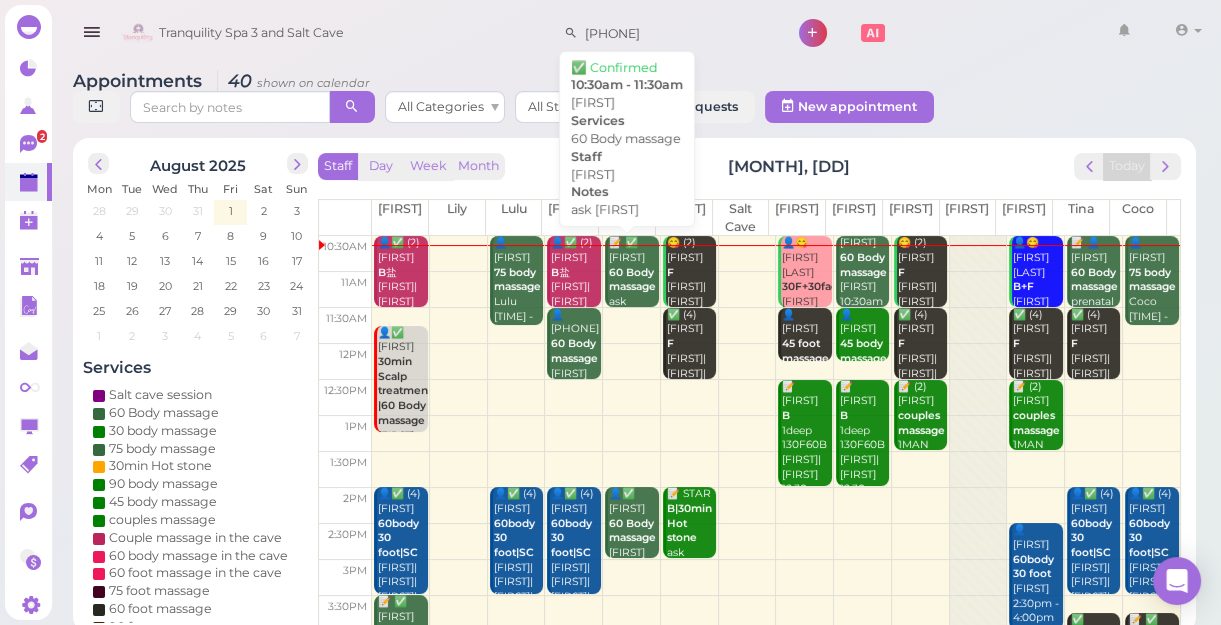 click on "60 Body massage" at bounding box center [632, 280] 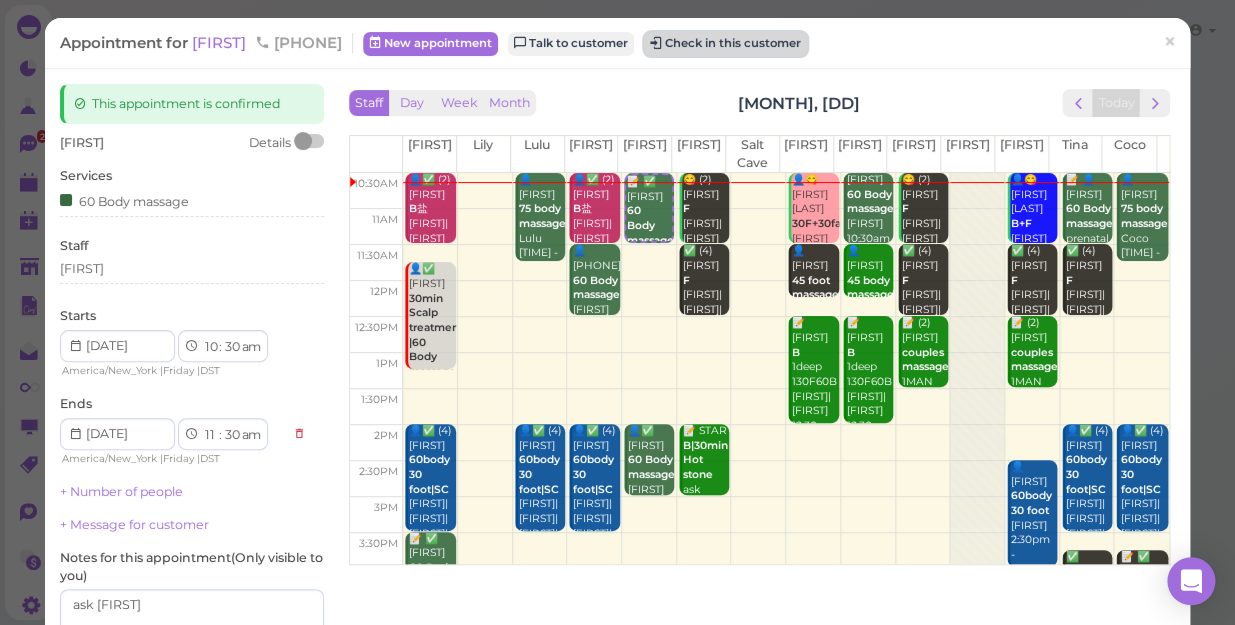 click on "Check in this customer" at bounding box center [725, 44] 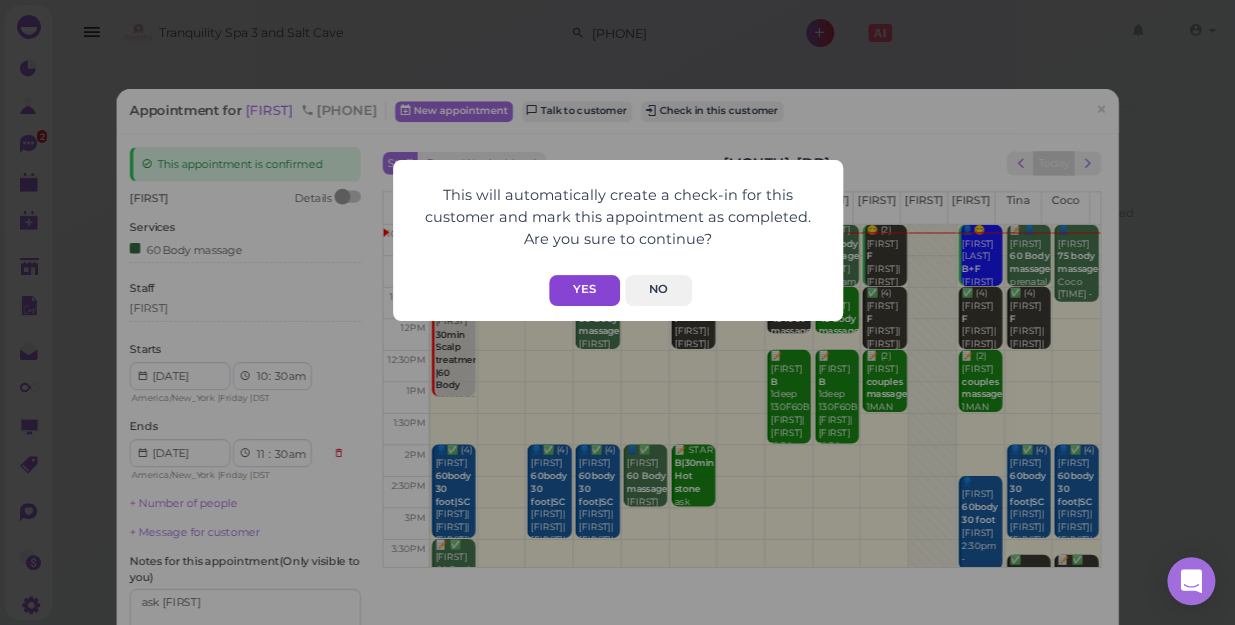 click on "Yes" at bounding box center (584, 290) 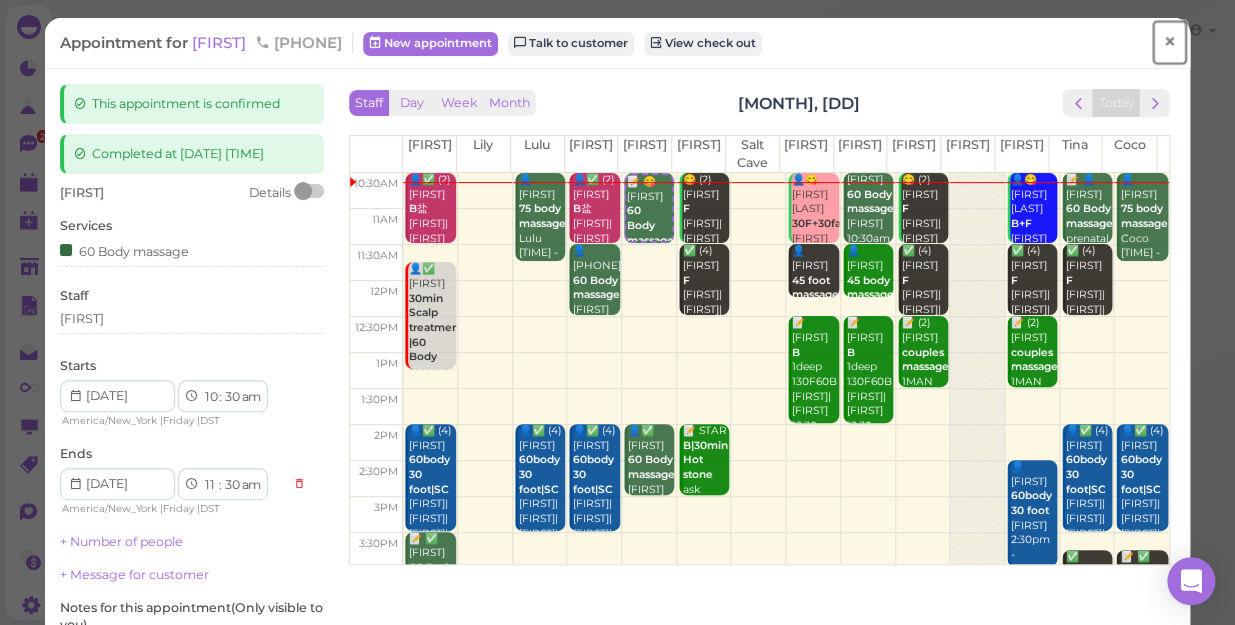 click on "×" at bounding box center (1169, 42) 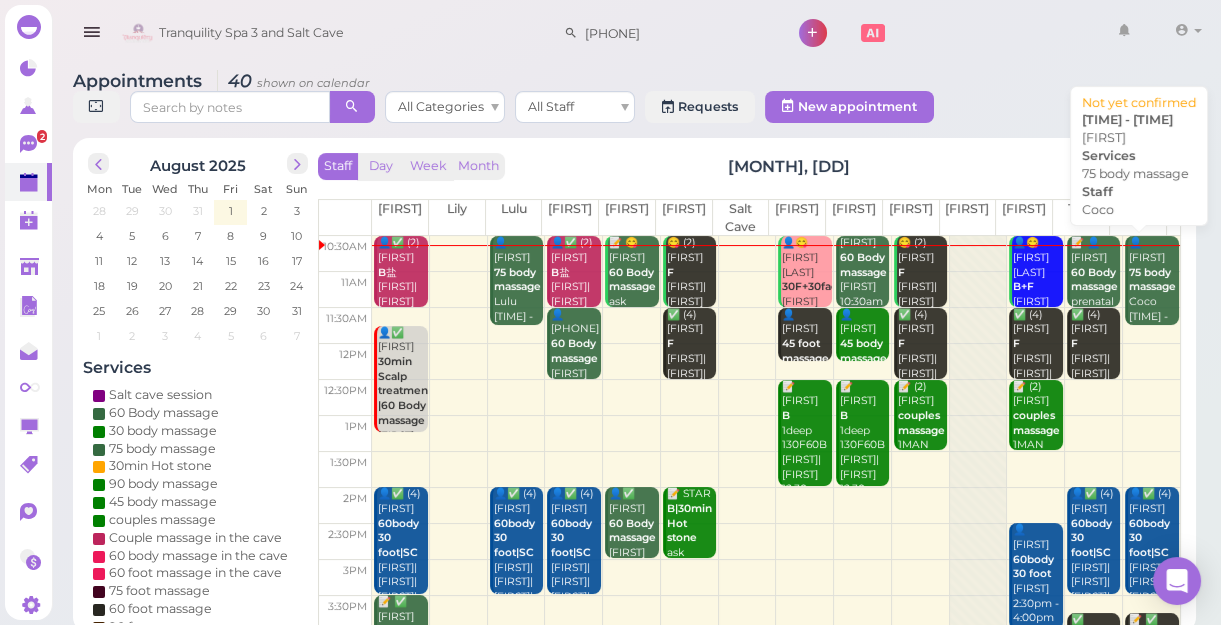 click on "75 body massage" at bounding box center (1152, 280) 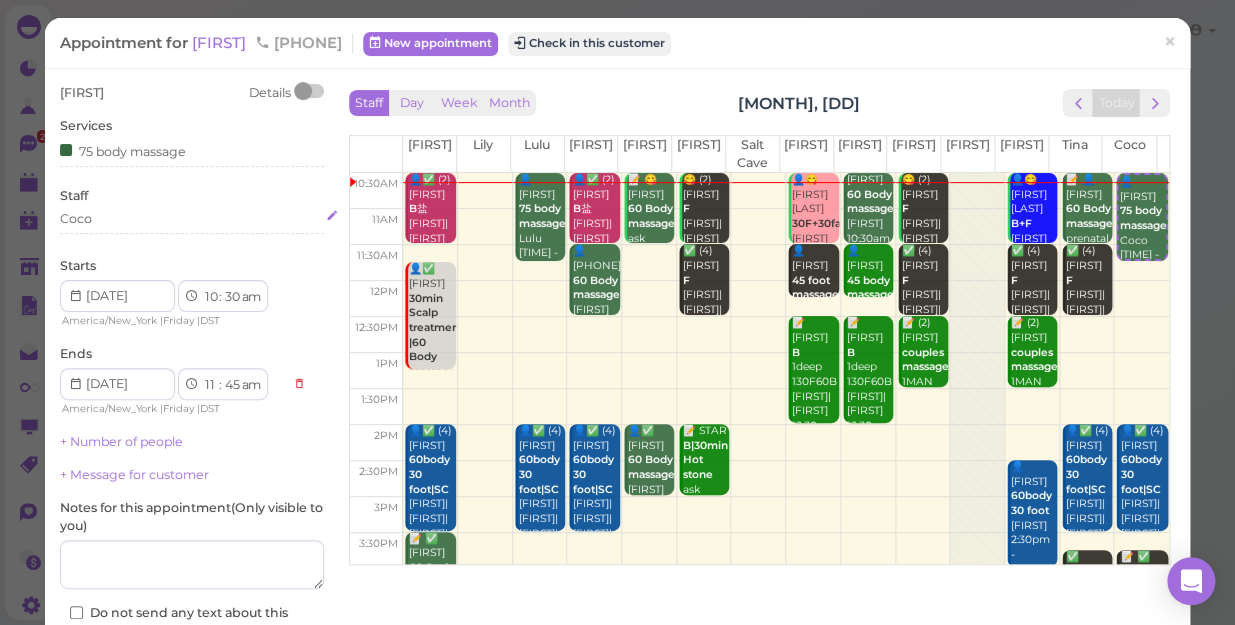 click on "Coco" at bounding box center [192, 219] 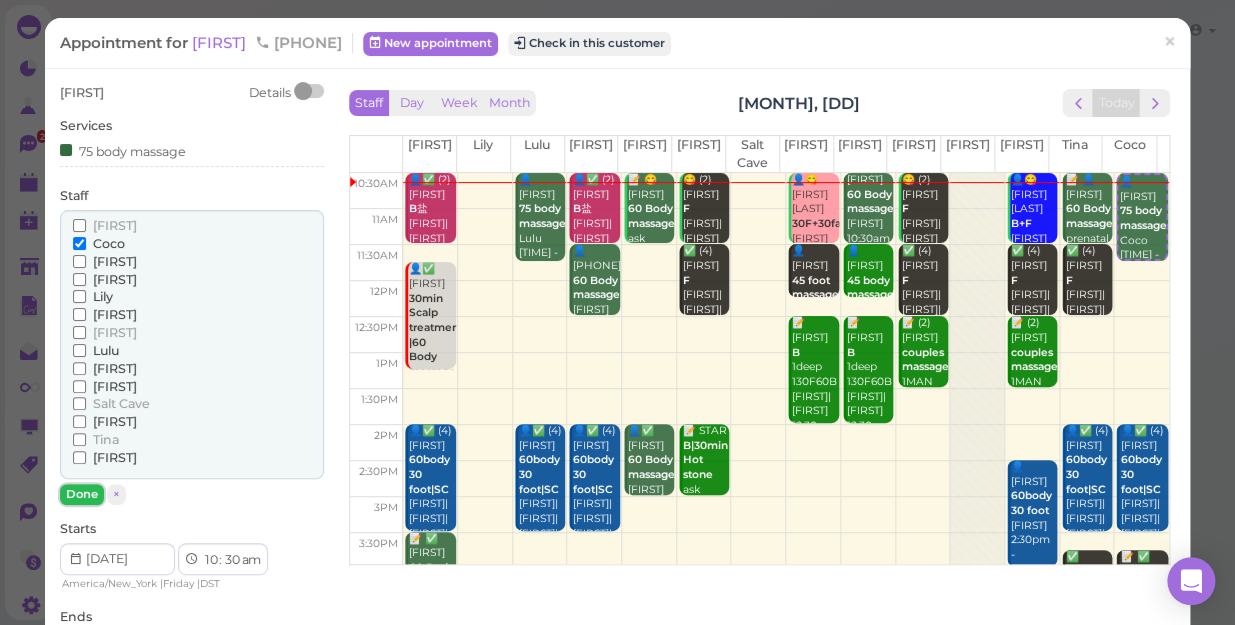 click on "Done" at bounding box center (82, 494) 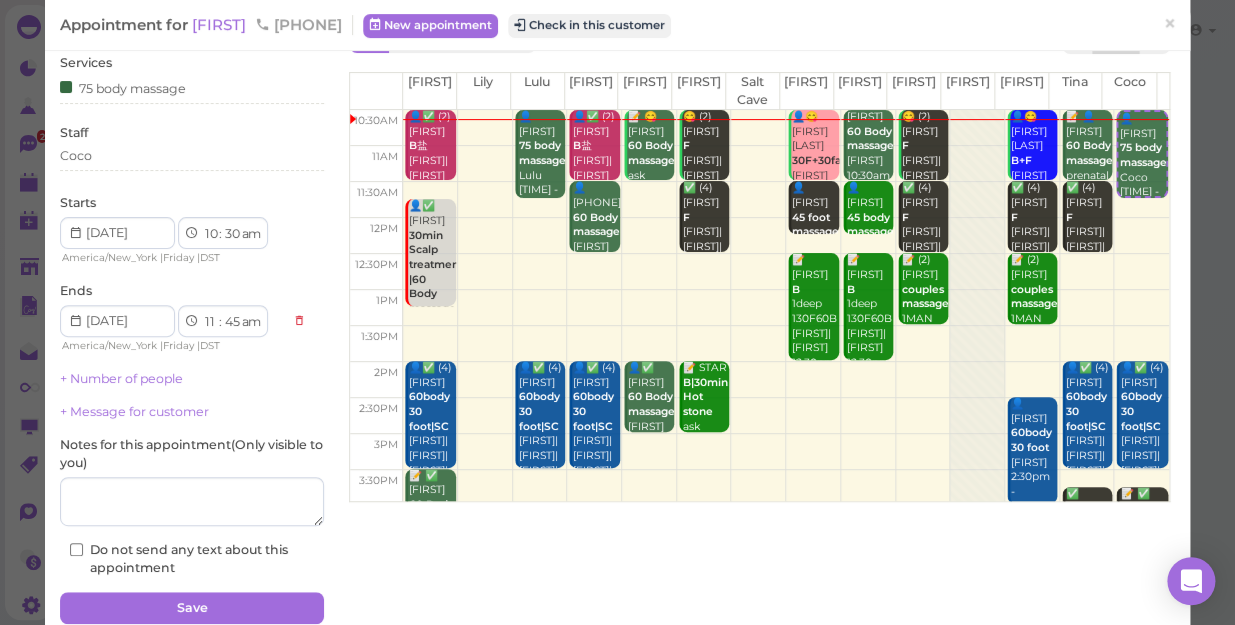 scroll, scrollTop: 145, scrollLeft: 0, axis: vertical 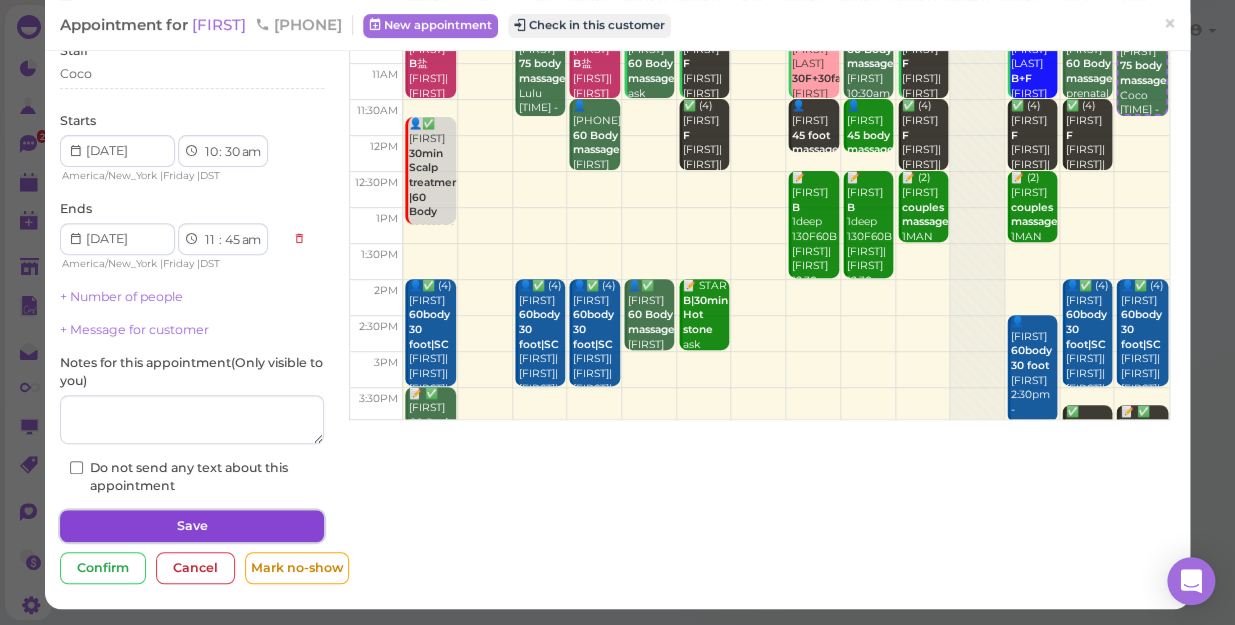 click on "Save" at bounding box center (192, 526) 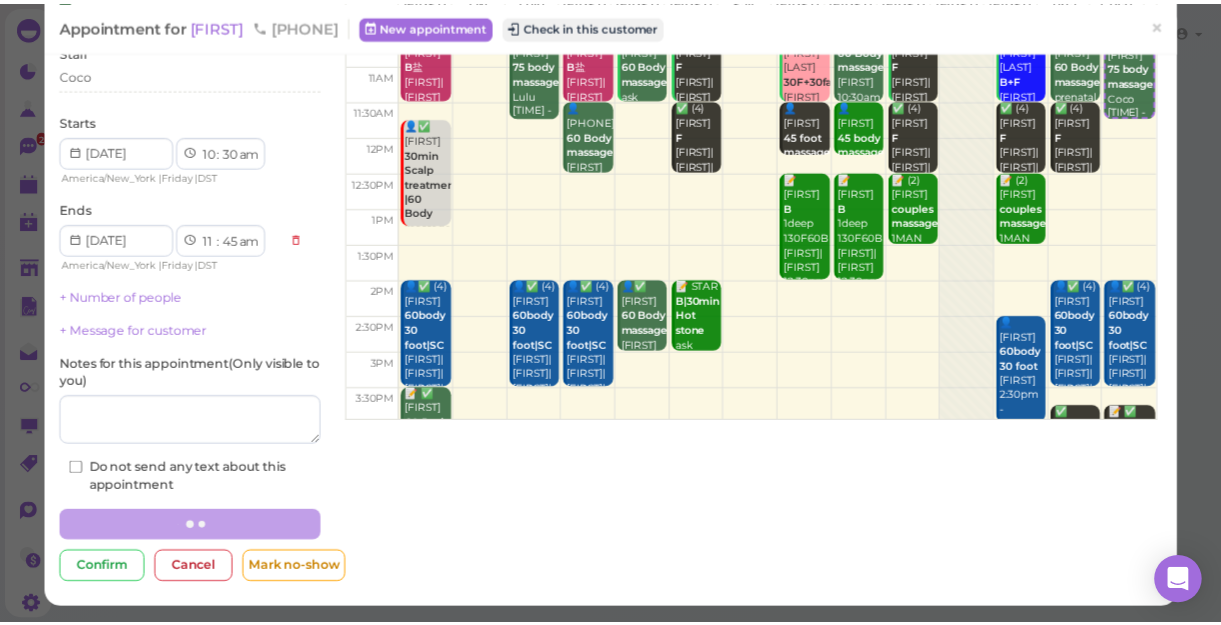 scroll, scrollTop: 0, scrollLeft: 0, axis: both 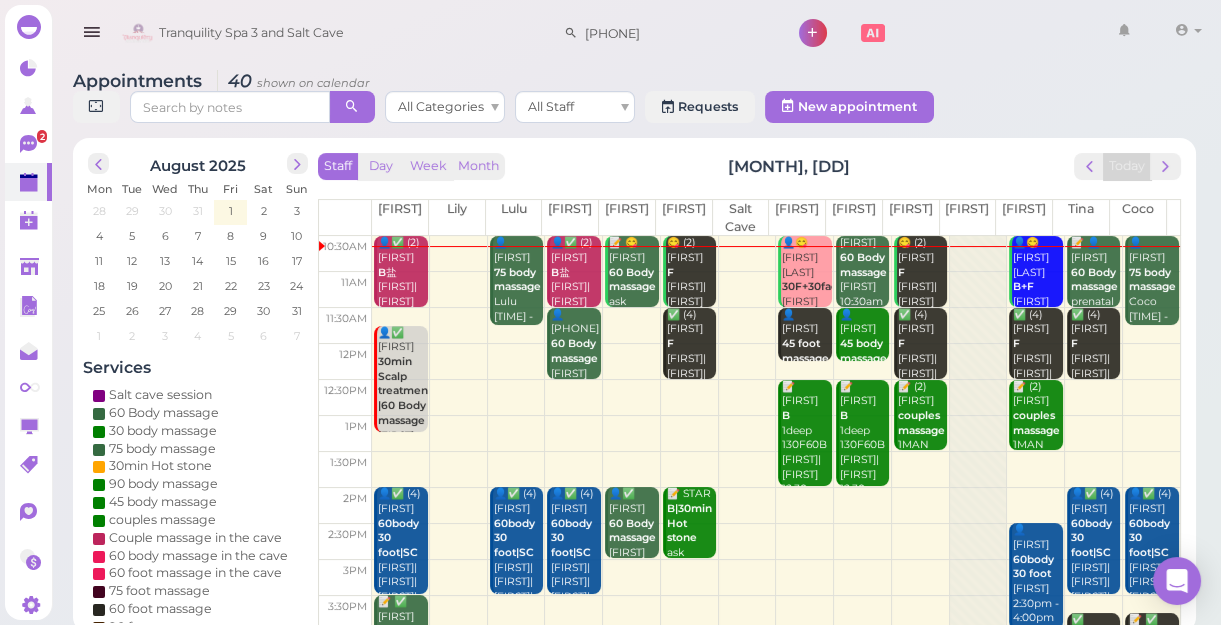 click at bounding box center [776, 398] 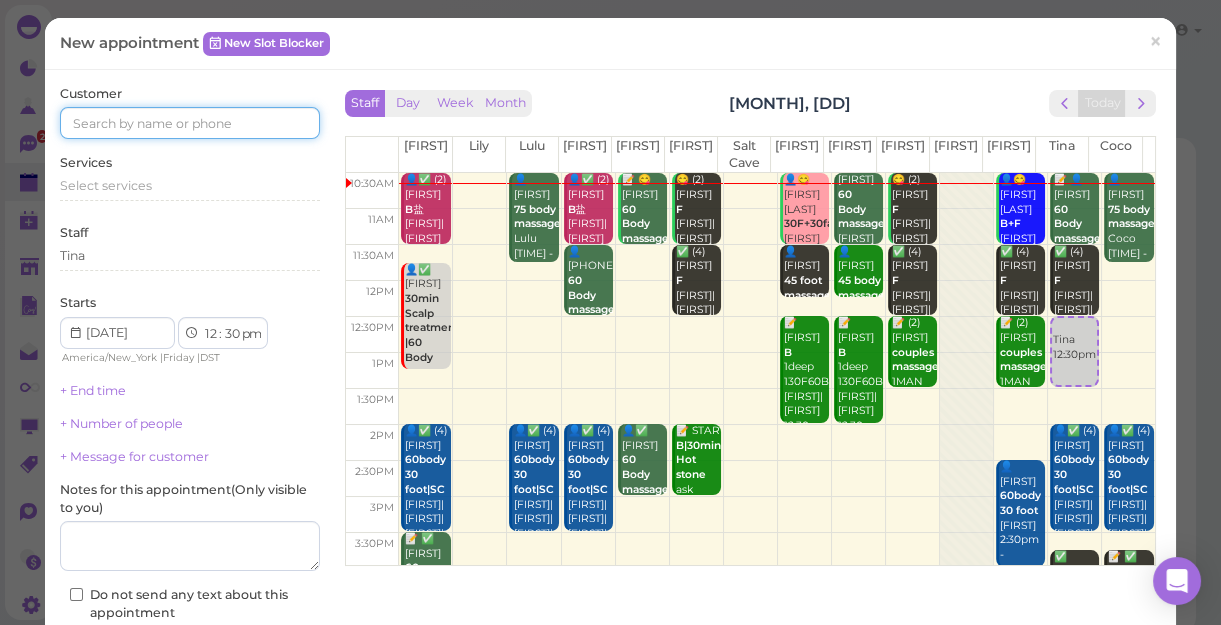 click at bounding box center (190, 123) 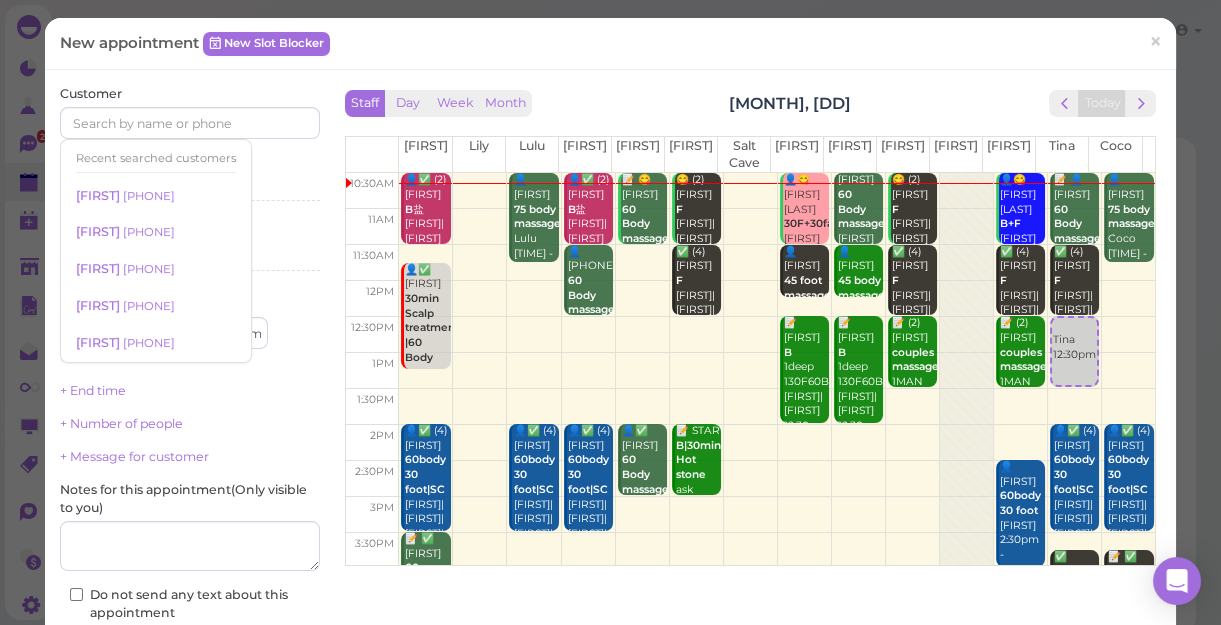 click on "Staff
Tina" at bounding box center (190, 251) 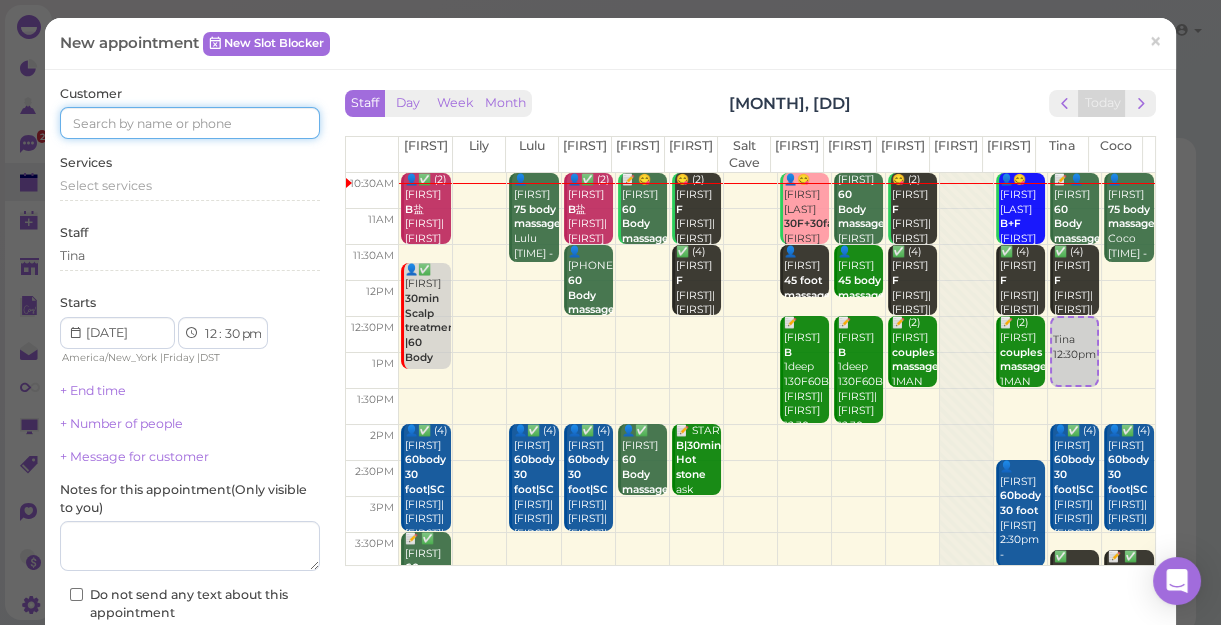 click at bounding box center (190, 123) 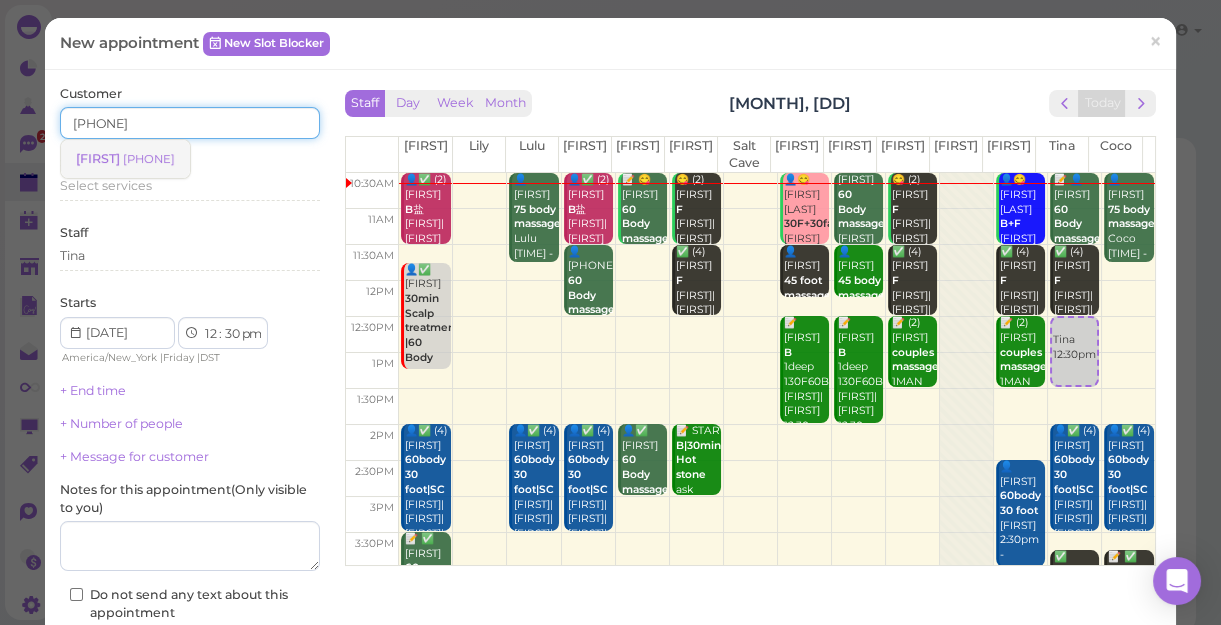 type on "[PHONE]" 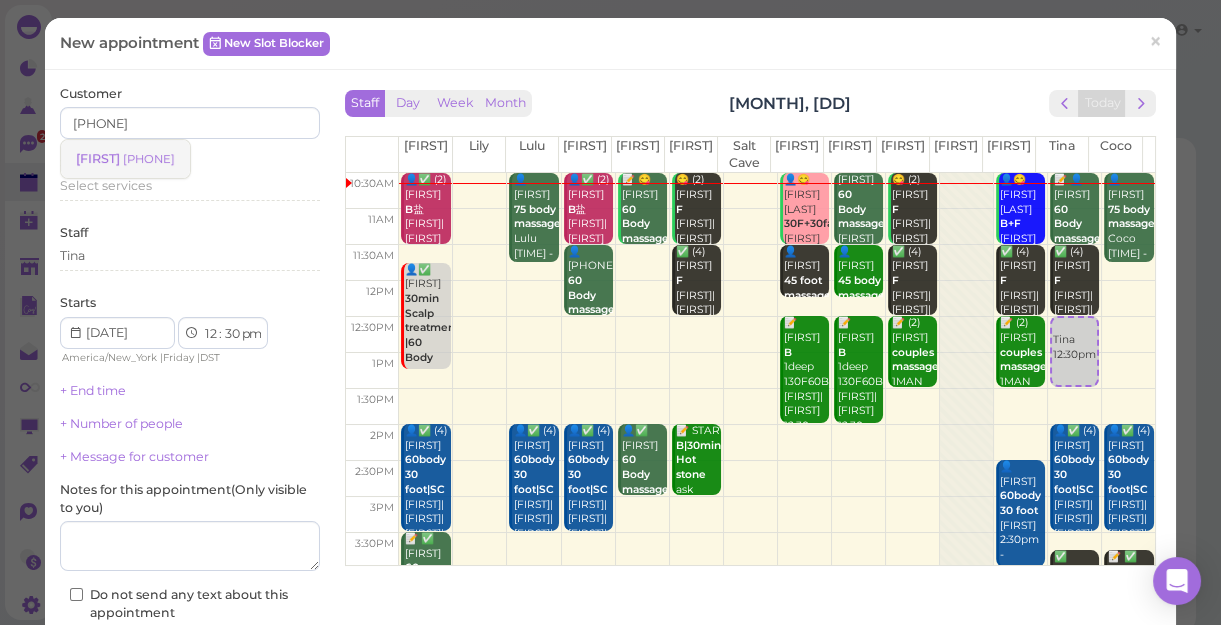 click on "[PHONE]" at bounding box center [149, 159] 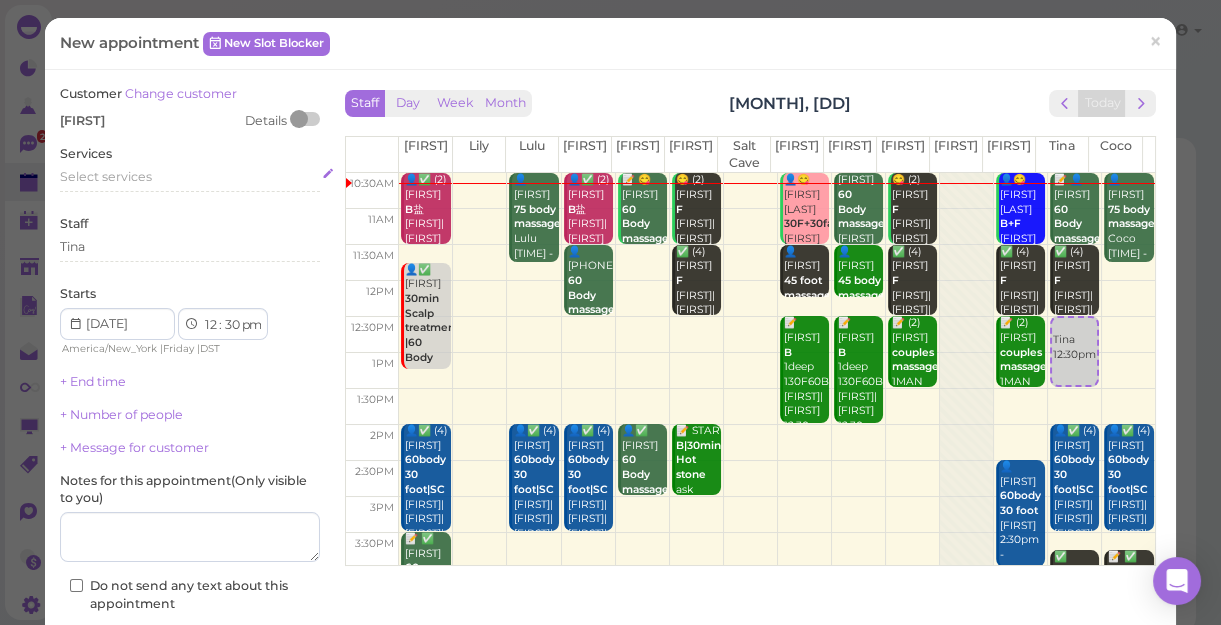 click on "Select services" at bounding box center [106, 176] 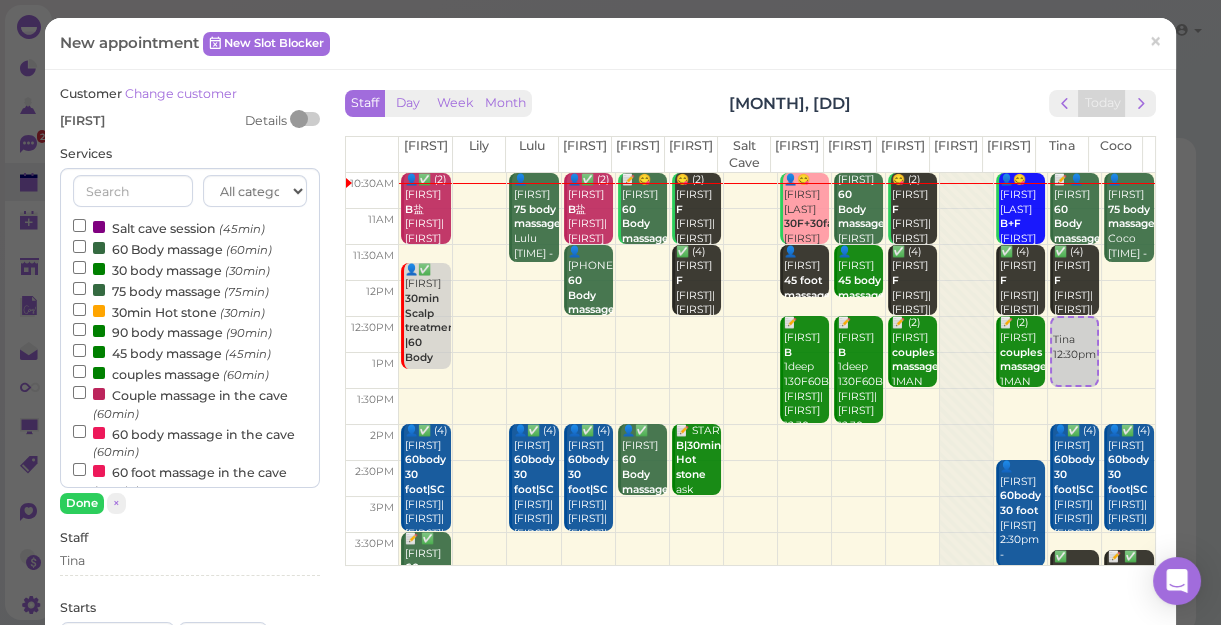 click on "60 Body massage
(60min)" at bounding box center [172, 248] 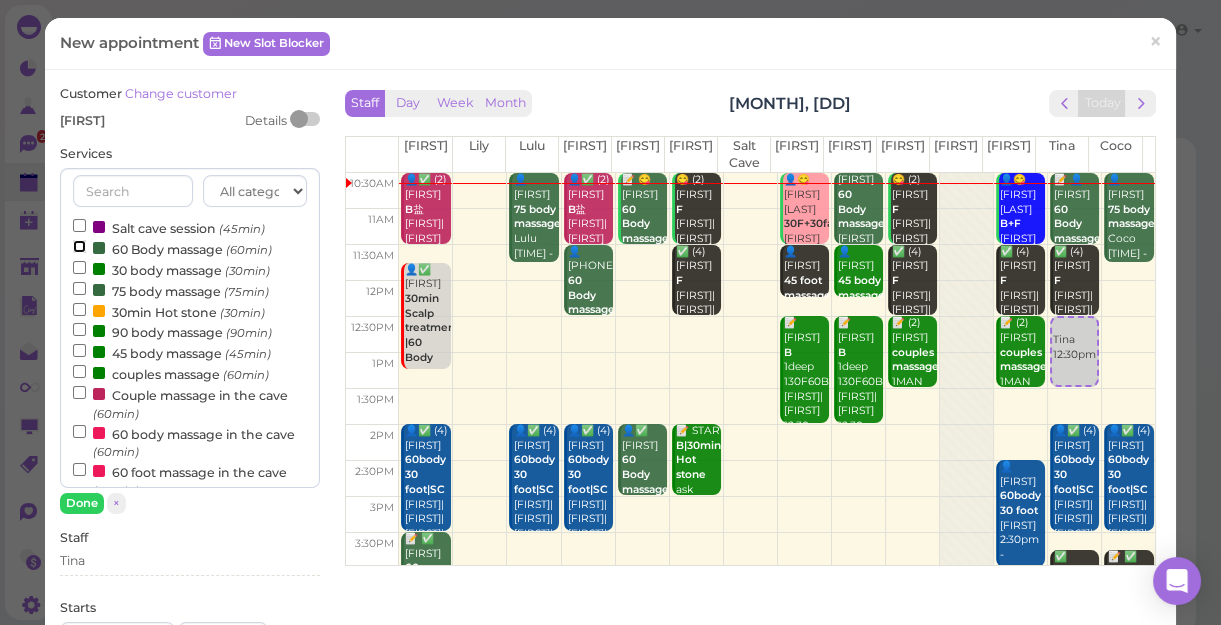 click on "60 Body massage
(60min)" at bounding box center [79, 246] 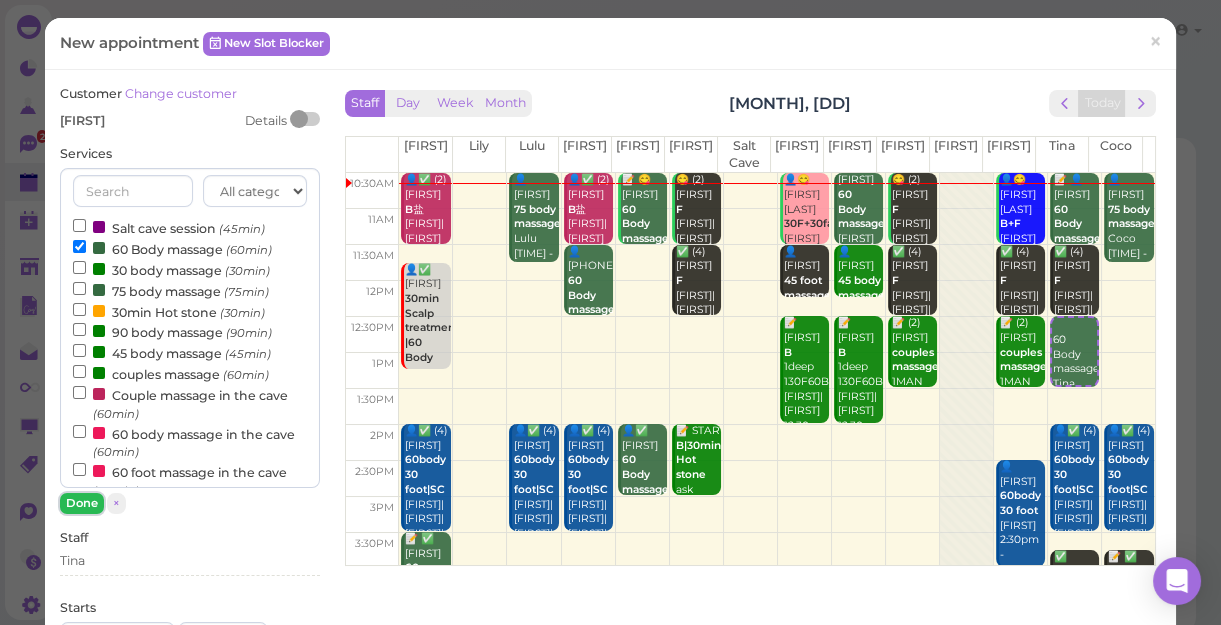 click on "Done" at bounding box center [82, 503] 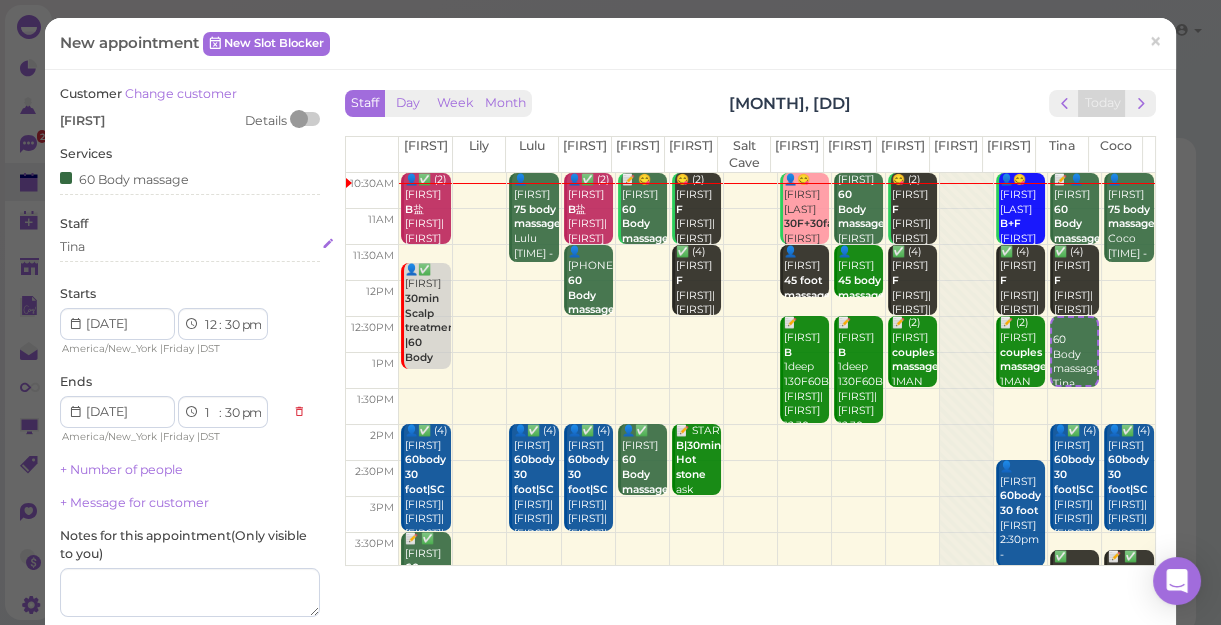 click on "Tina" at bounding box center [190, 247] 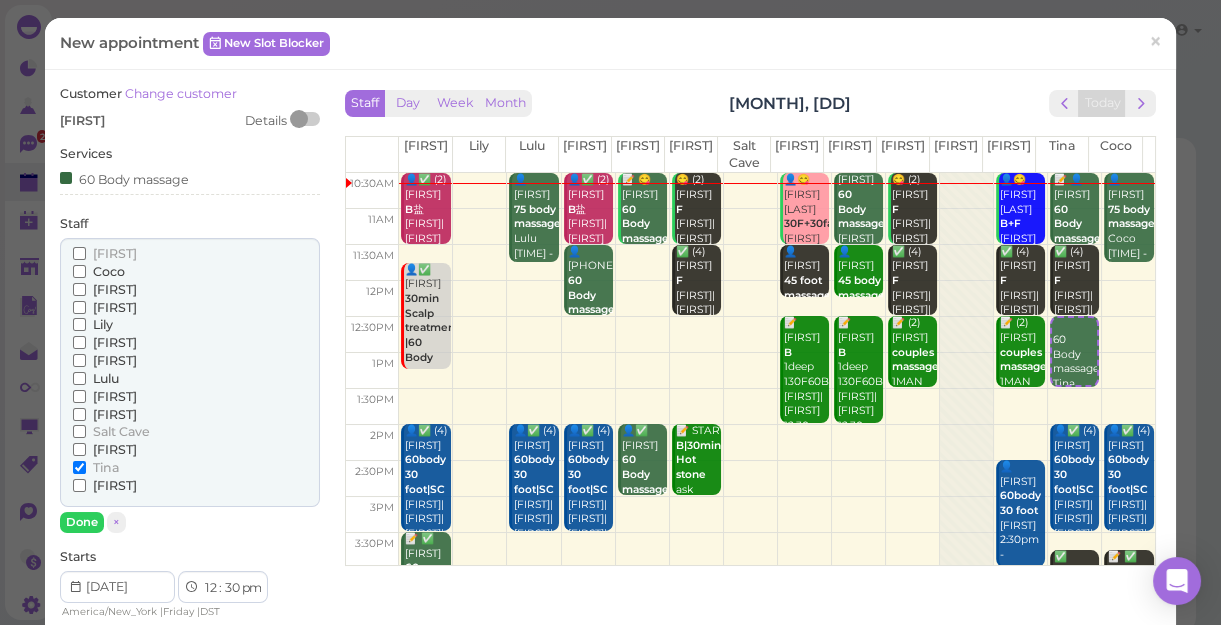 click on "Coco" at bounding box center (109, 271) 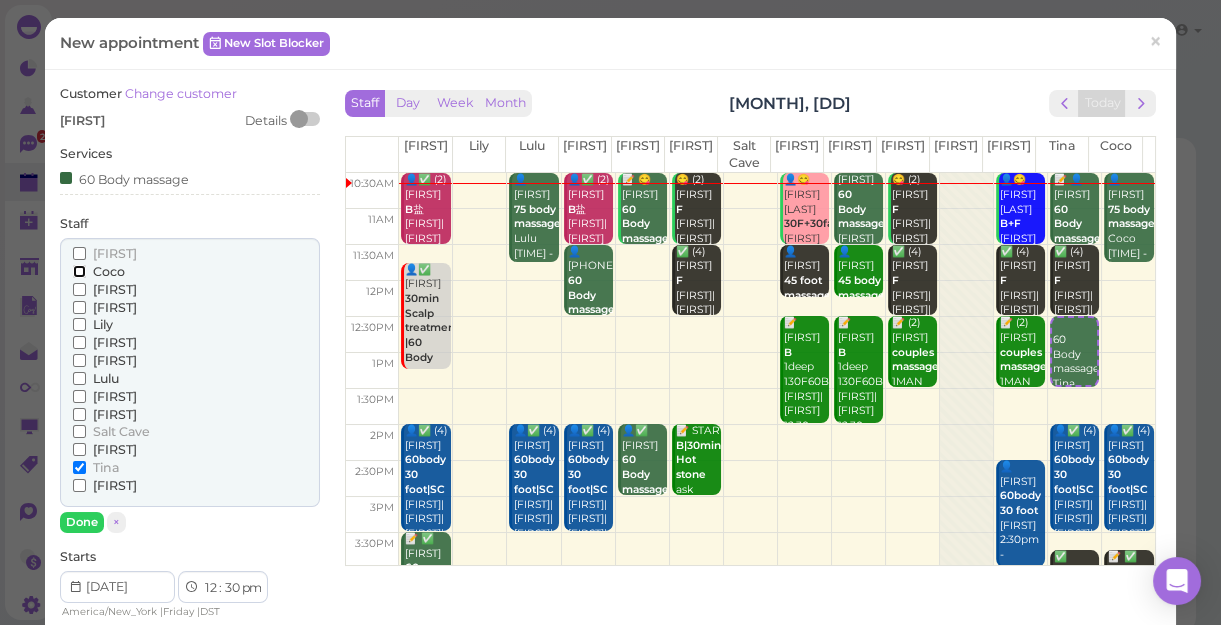 click on "Coco" at bounding box center [79, 271] 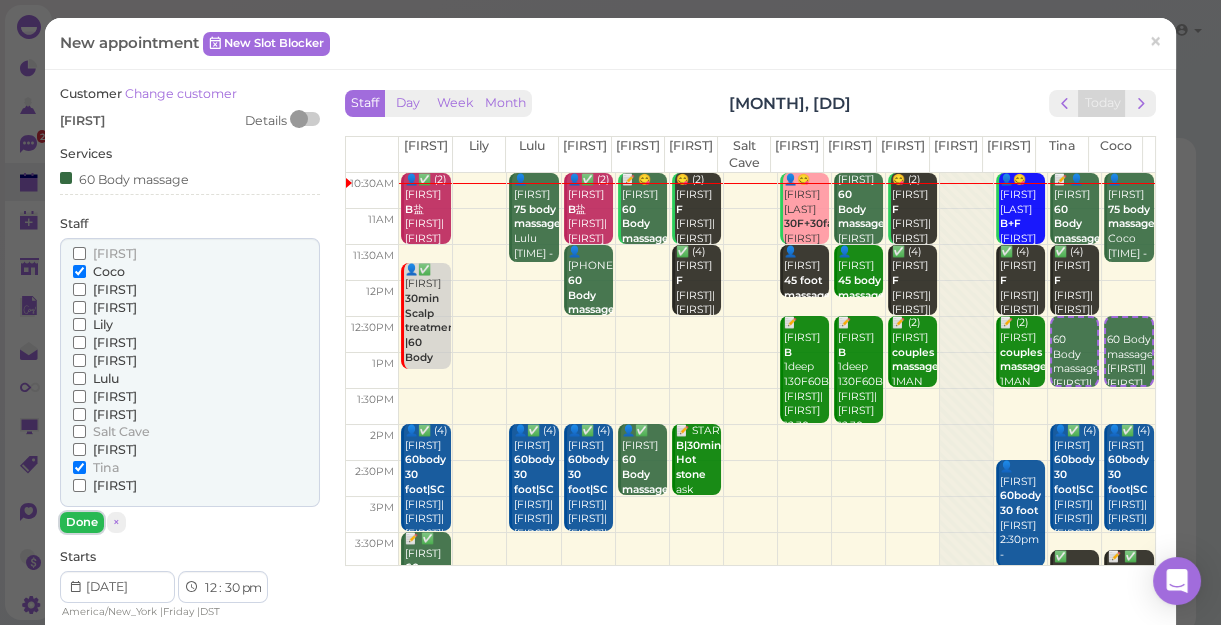 click on "Done" at bounding box center (82, 522) 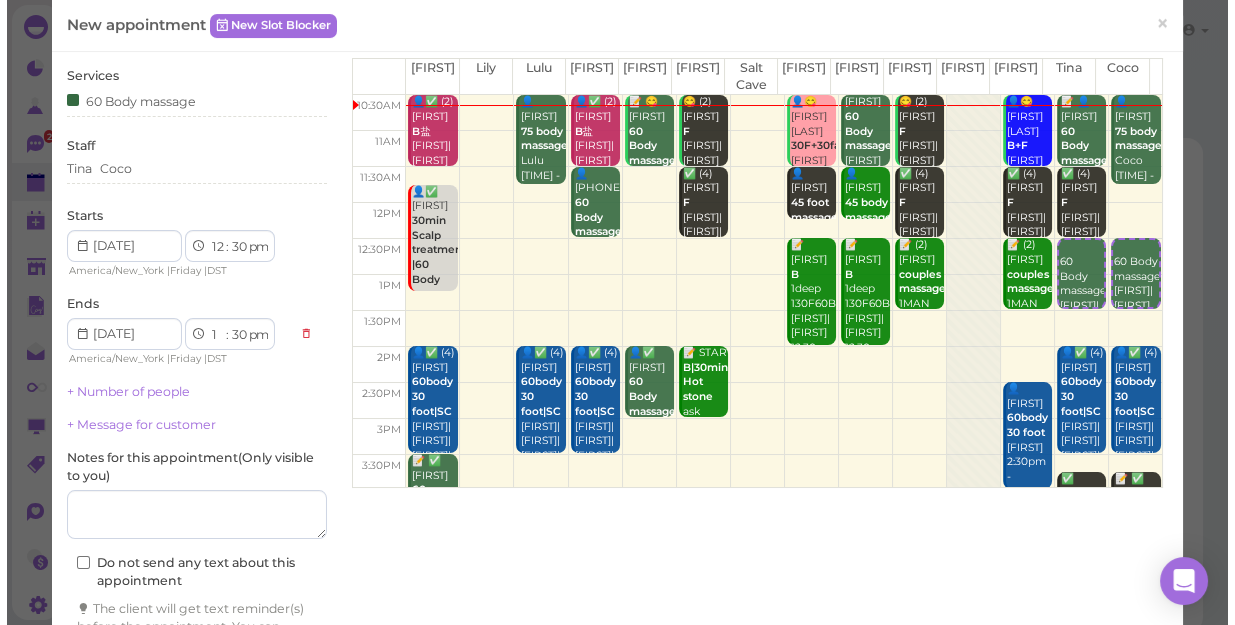 scroll, scrollTop: 181, scrollLeft: 0, axis: vertical 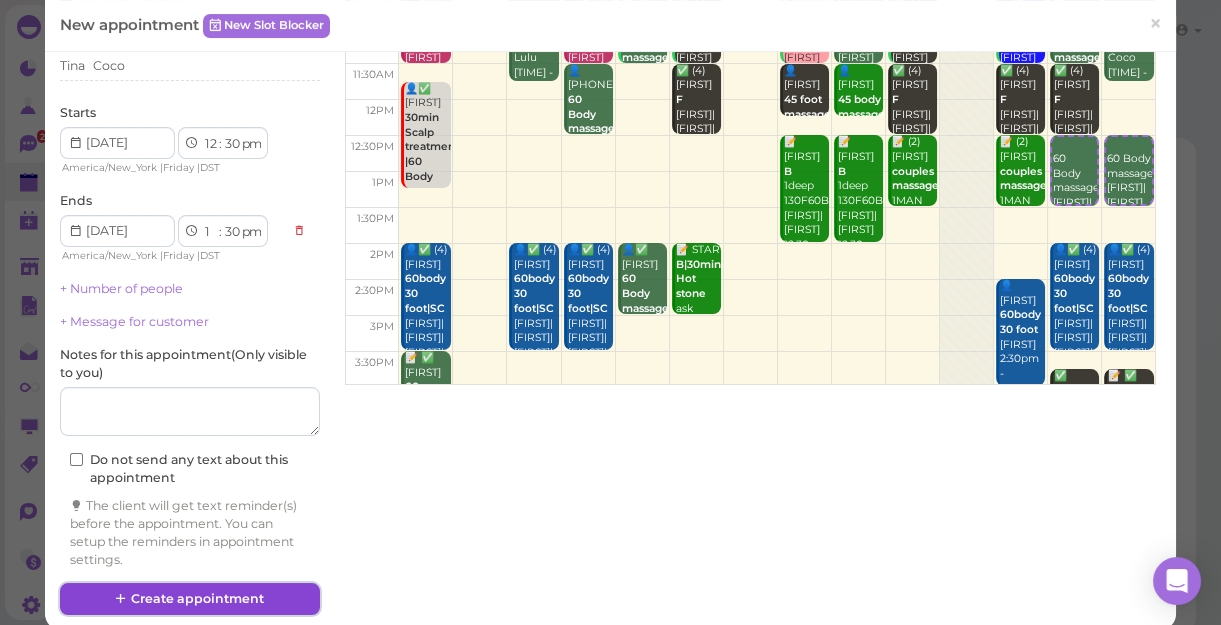 click on "Create appointment" at bounding box center (190, 599) 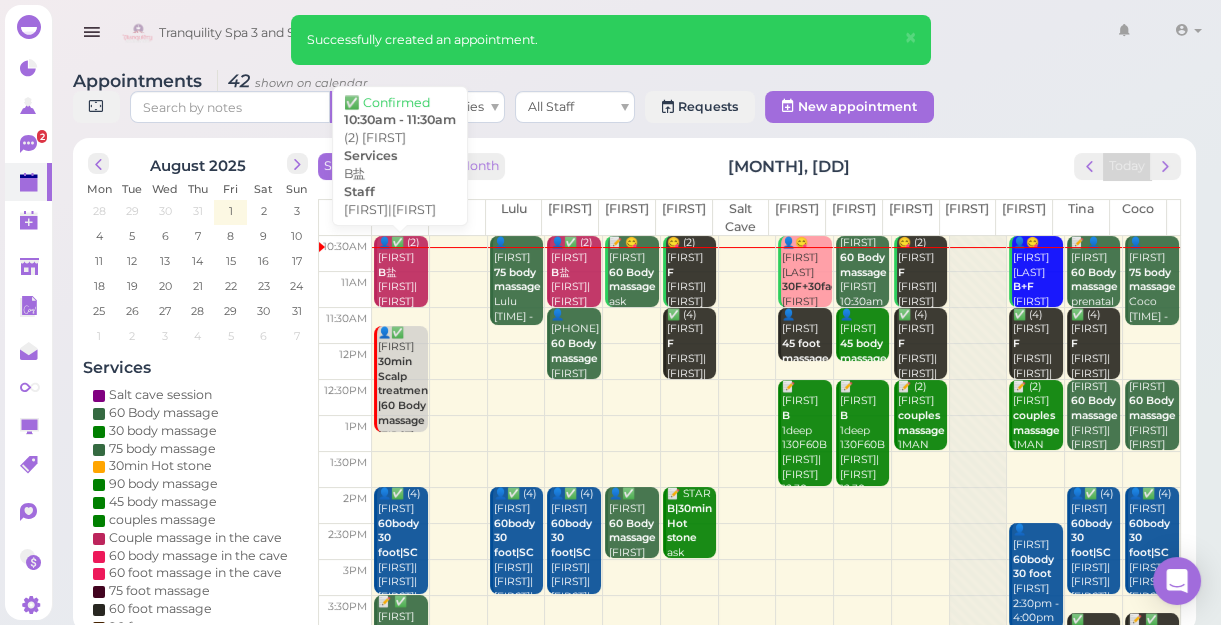 click on "👤✅ (2) CheaLsea B盐 Lisa|Sunny  10:30am - 11:30am" at bounding box center [402, 287] 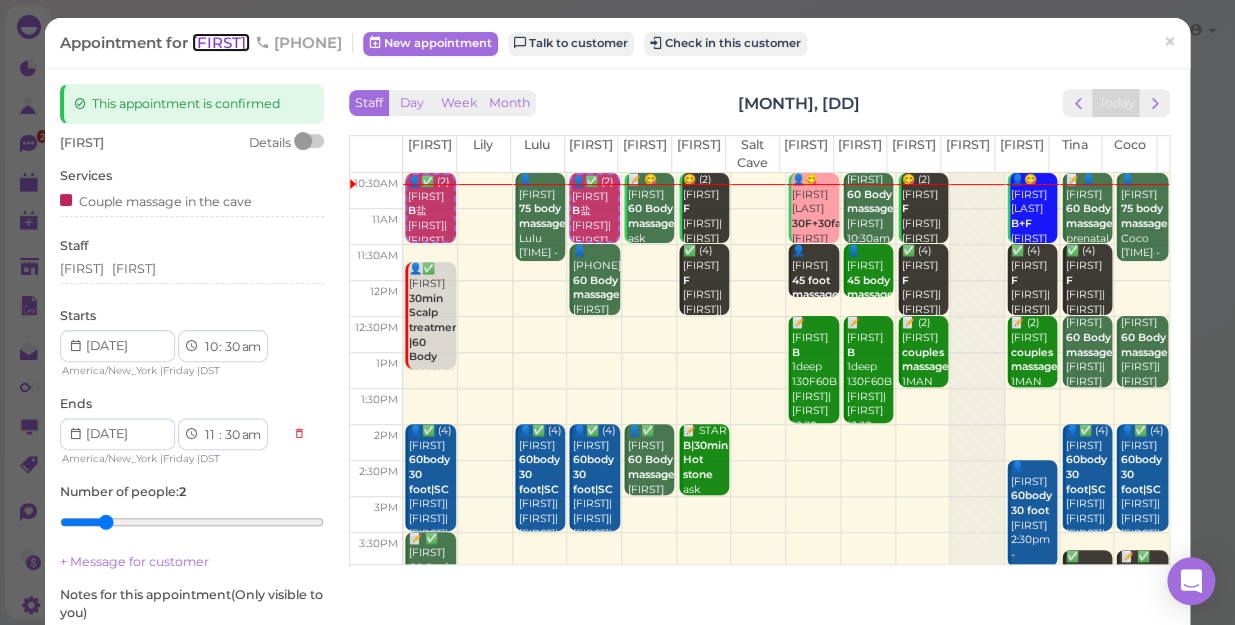 click on "[FIRST]" at bounding box center [221, 42] 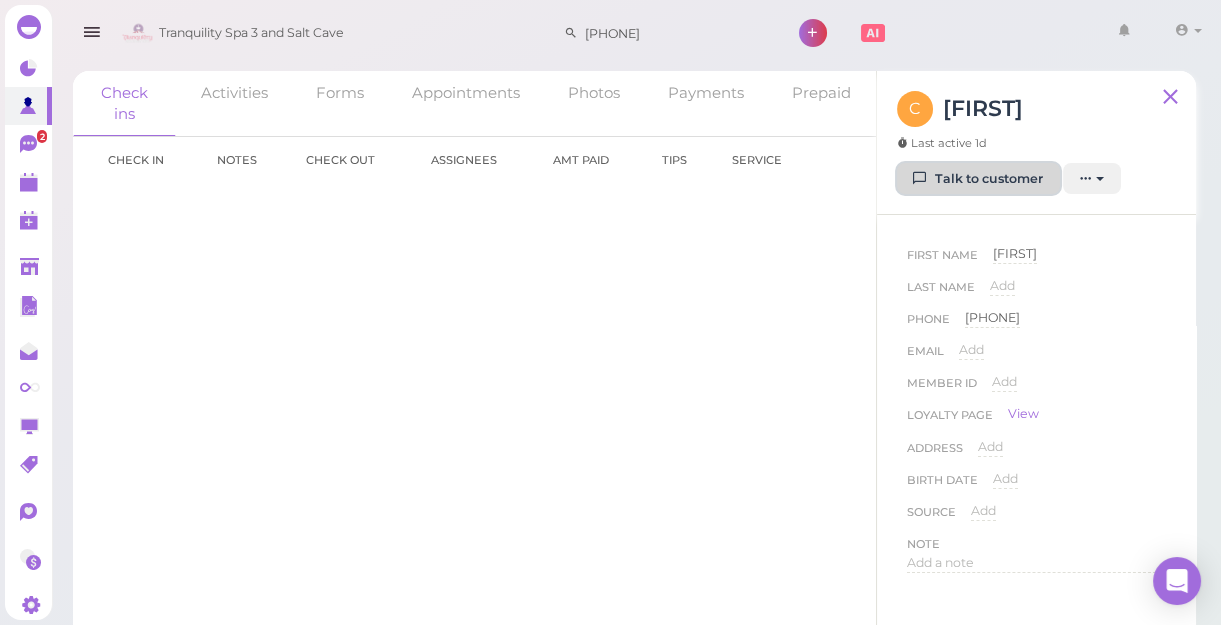 click on "Talk to customer" at bounding box center (978, 179) 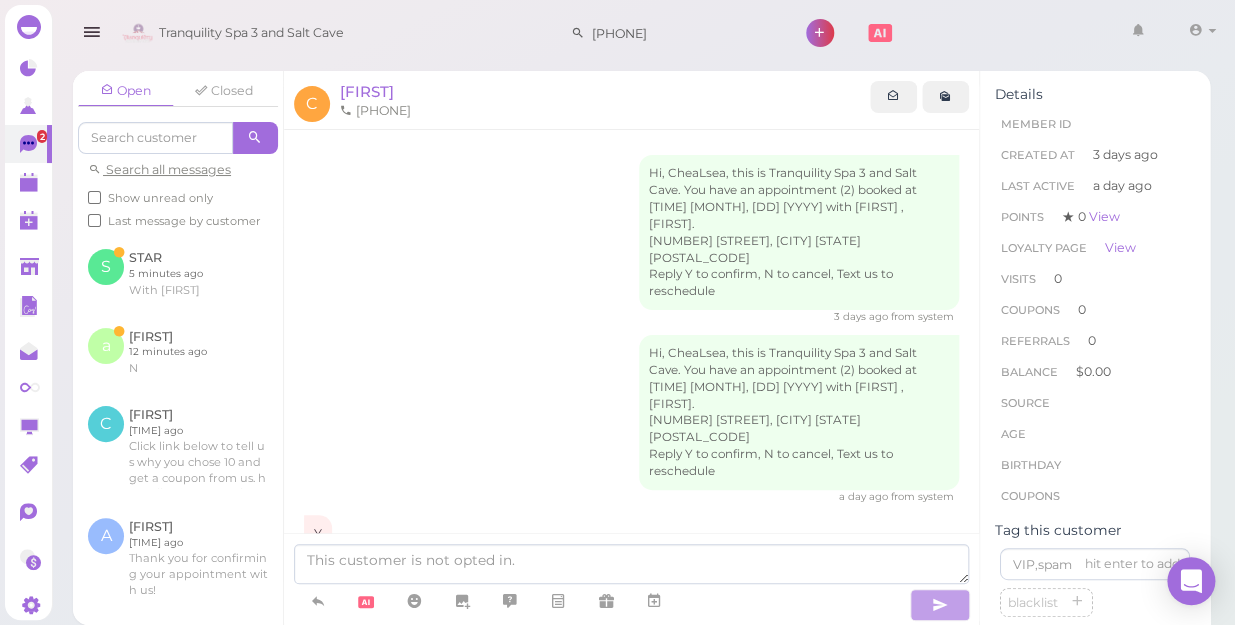scroll, scrollTop: 111, scrollLeft: 0, axis: vertical 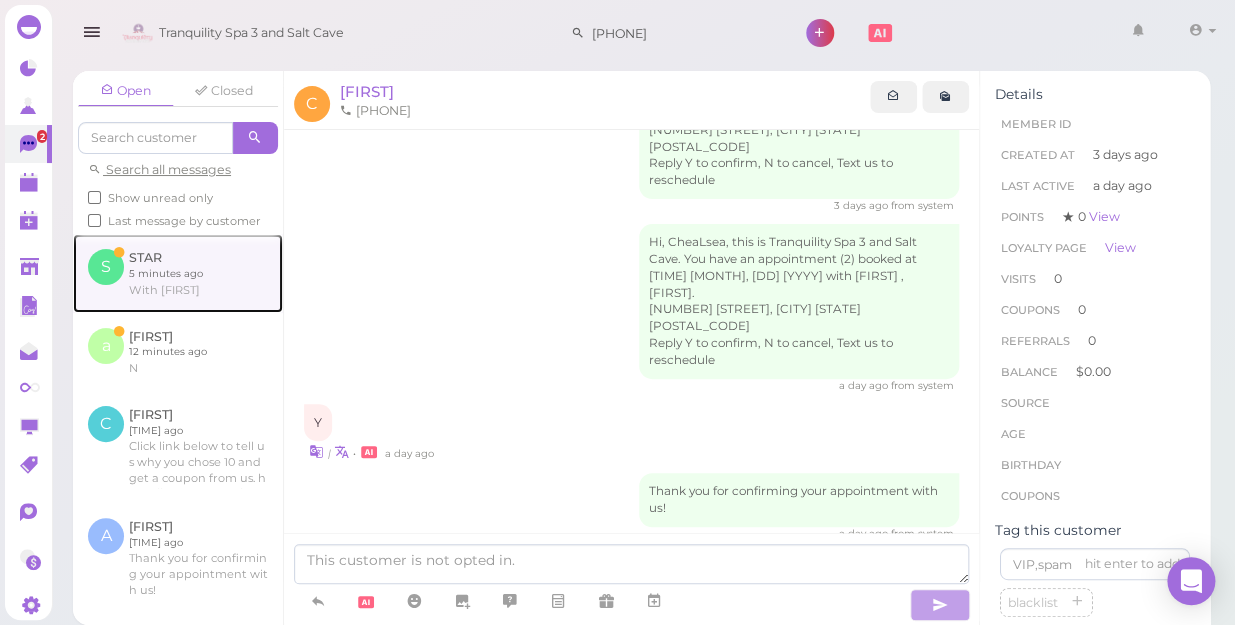 click at bounding box center (178, 273) 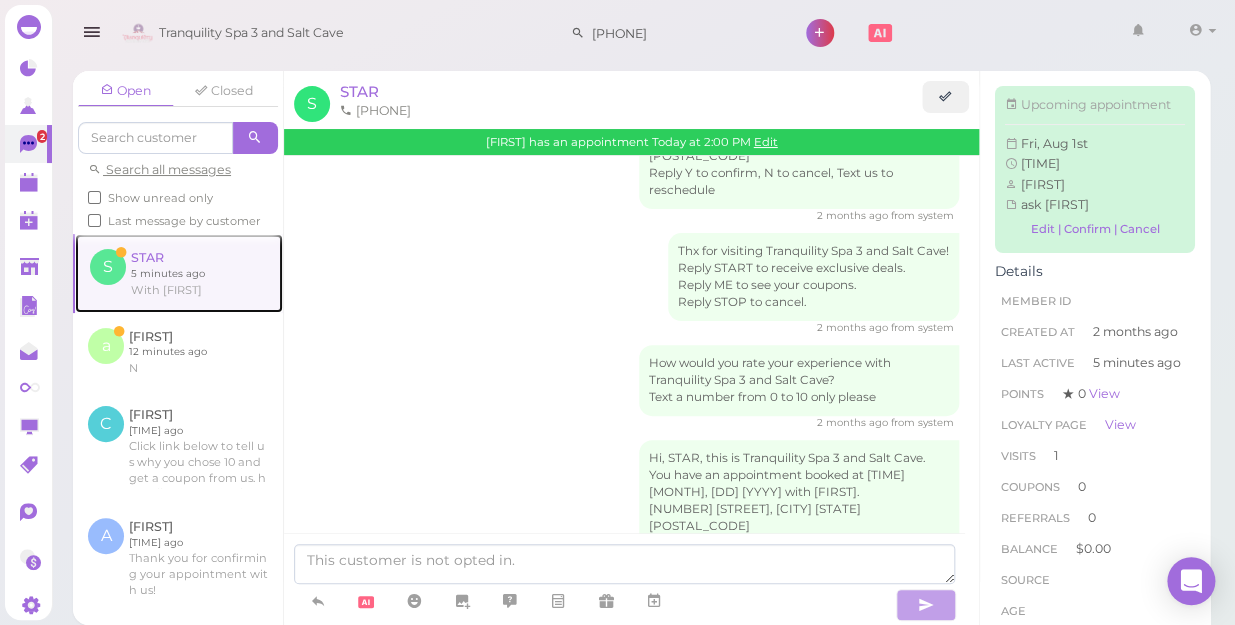 scroll, scrollTop: 380, scrollLeft: 0, axis: vertical 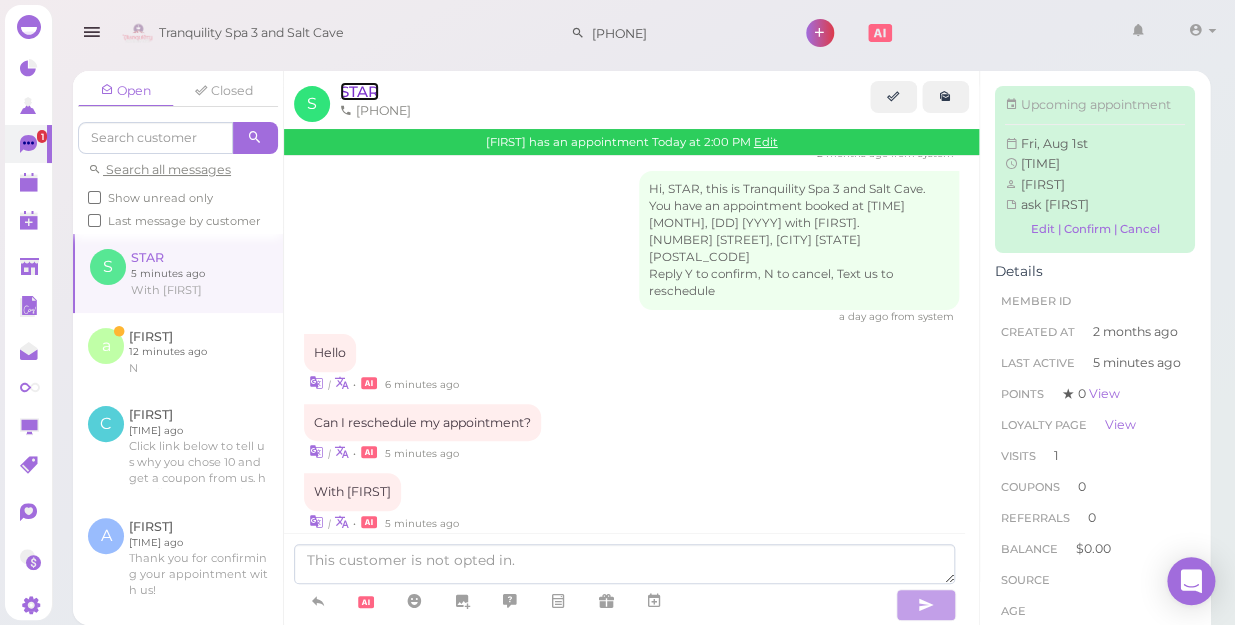 click on "STAR" at bounding box center (359, 91) 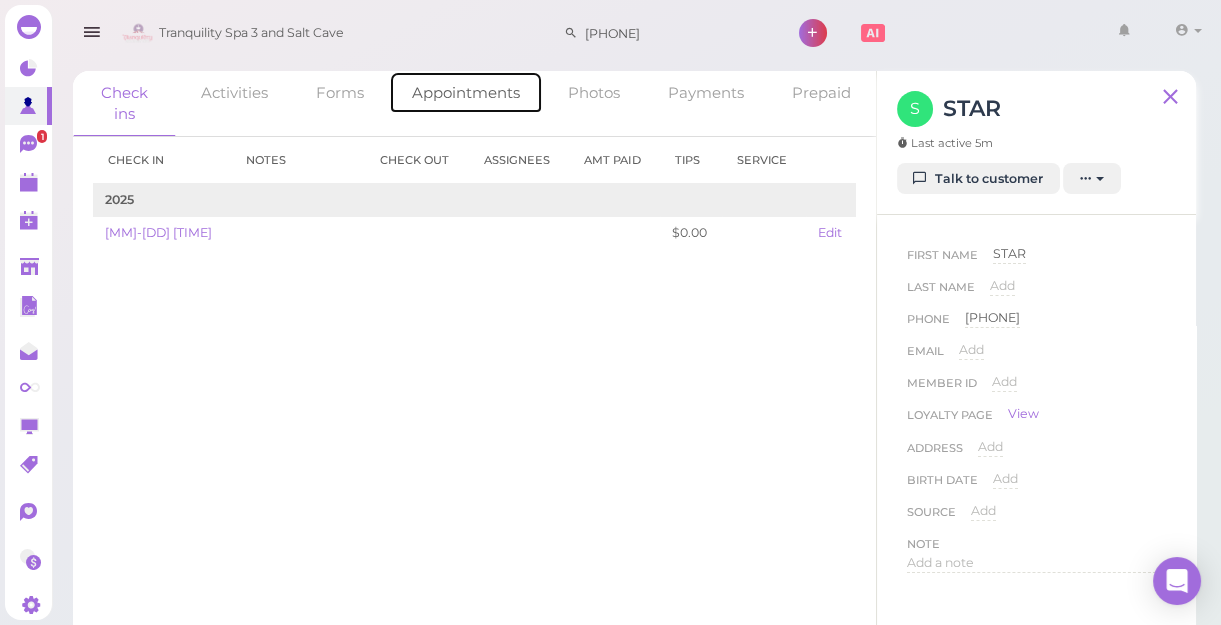 click on "Appointments" at bounding box center (466, 92) 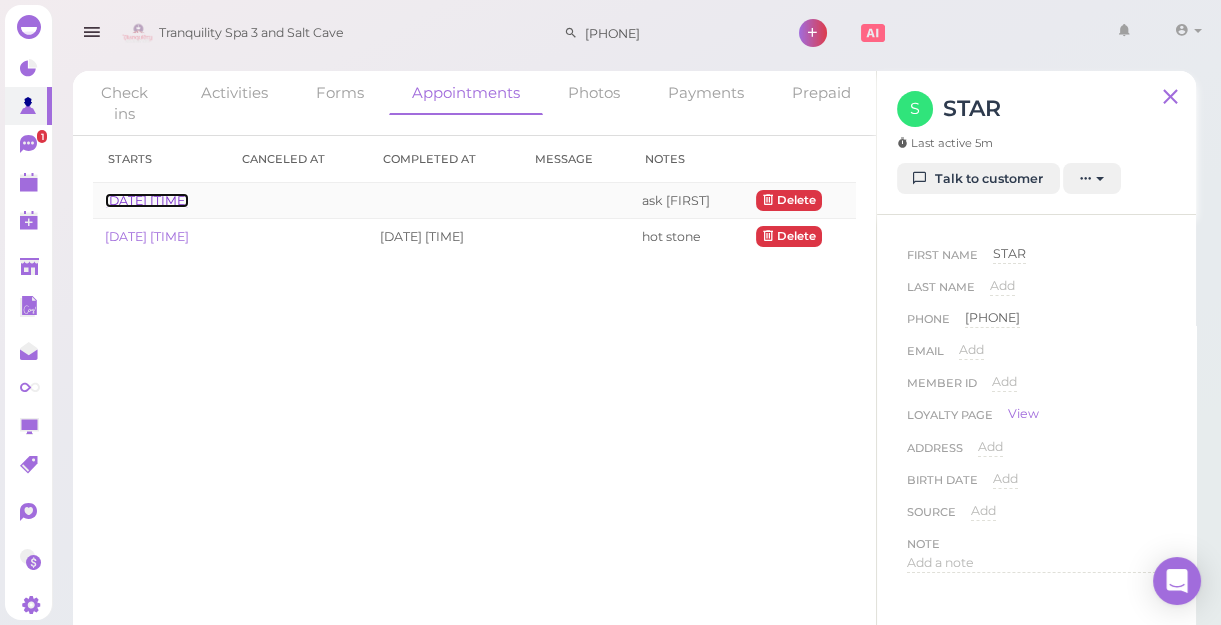 click on "08-01 2:00pm" at bounding box center (147, 200) 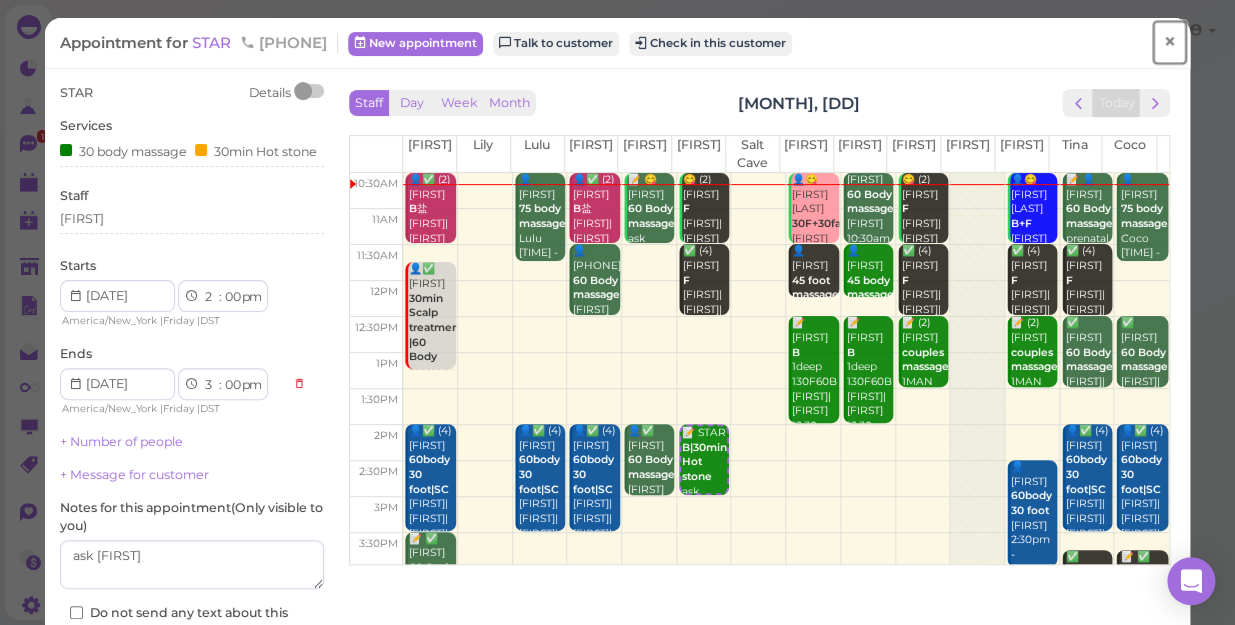 click on "×" at bounding box center (1169, 42) 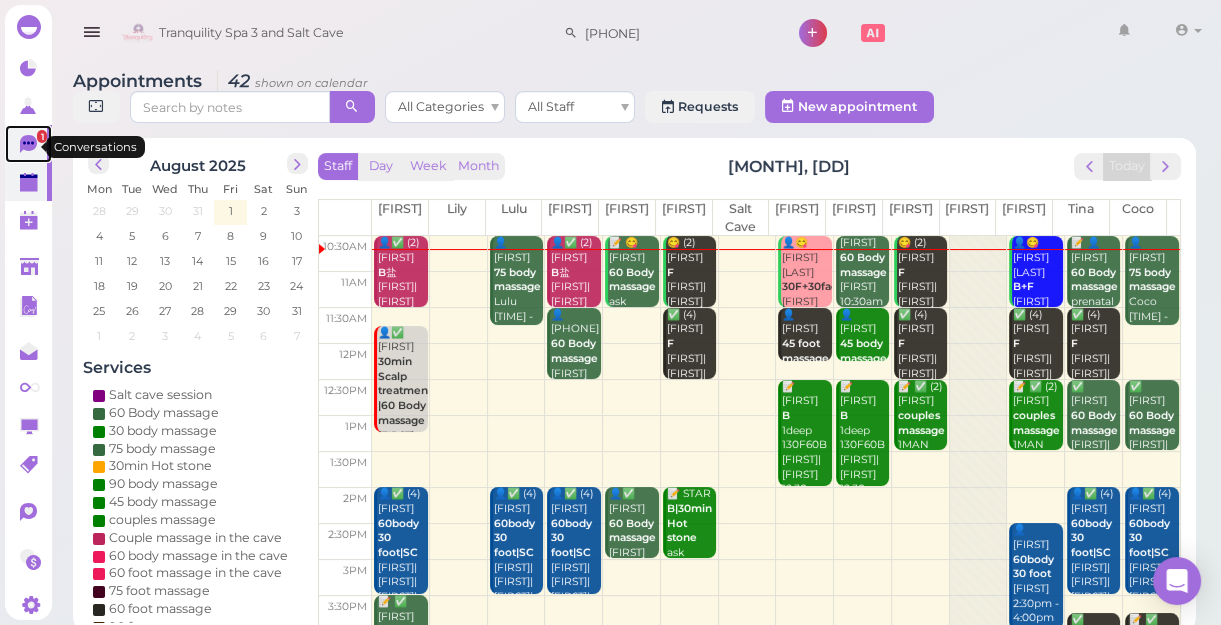click on "1" at bounding box center [42, 136] 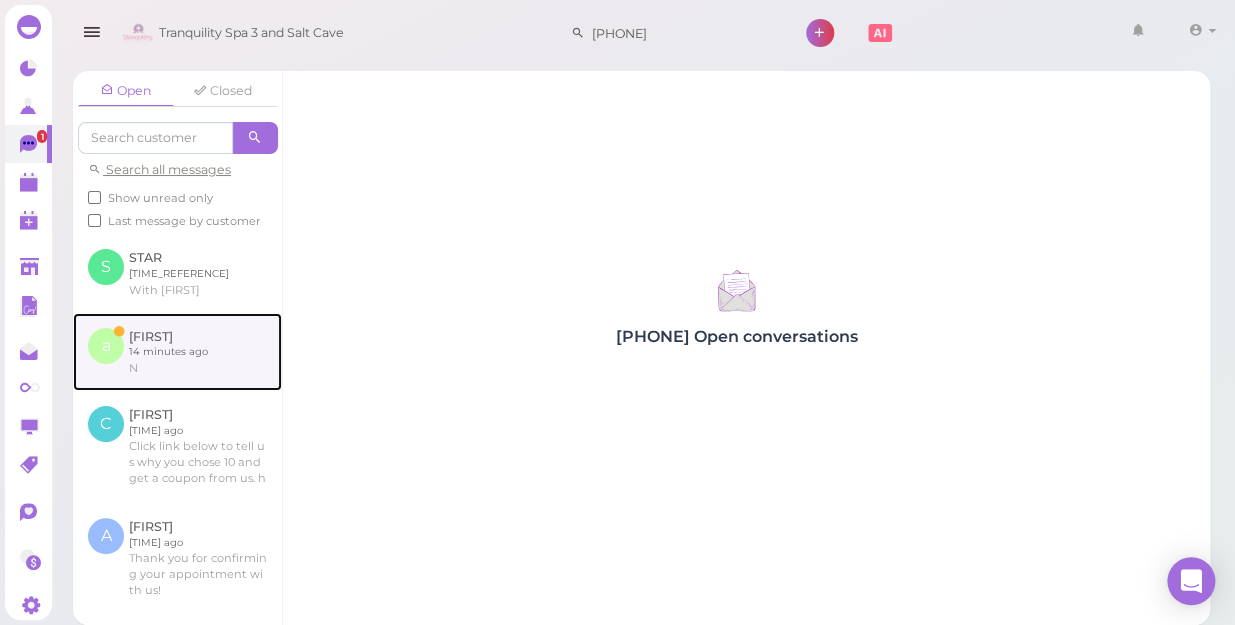 click at bounding box center [177, 352] 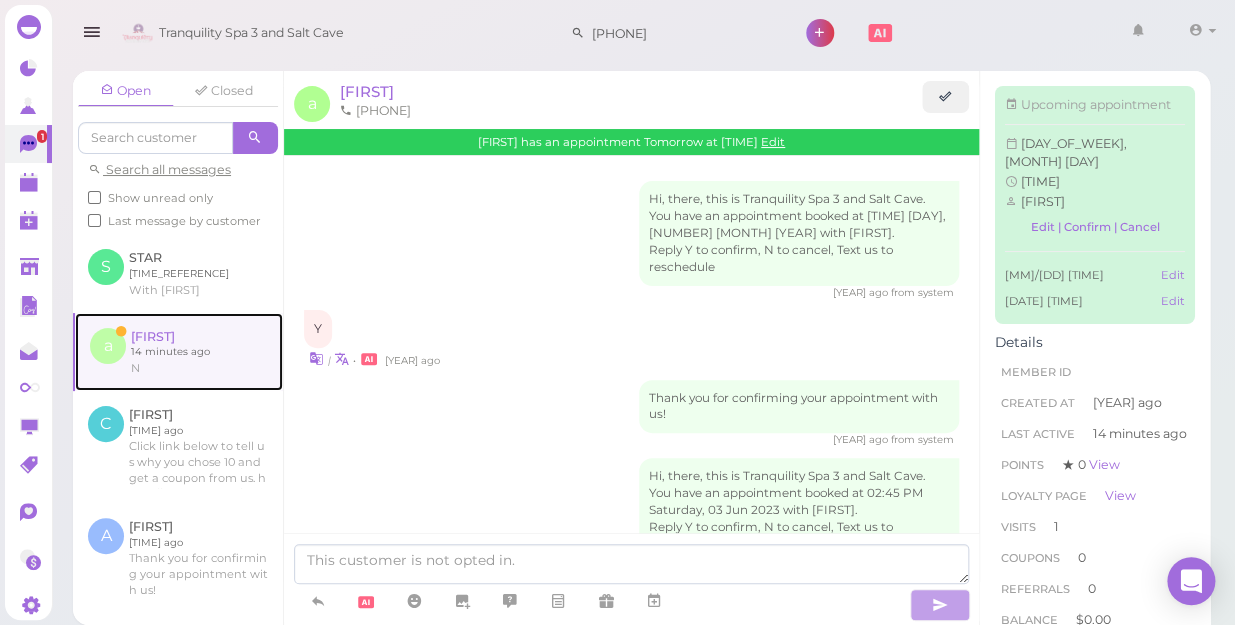 scroll, scrollTop: 1909, scrollLeft: 0, axis: vertical 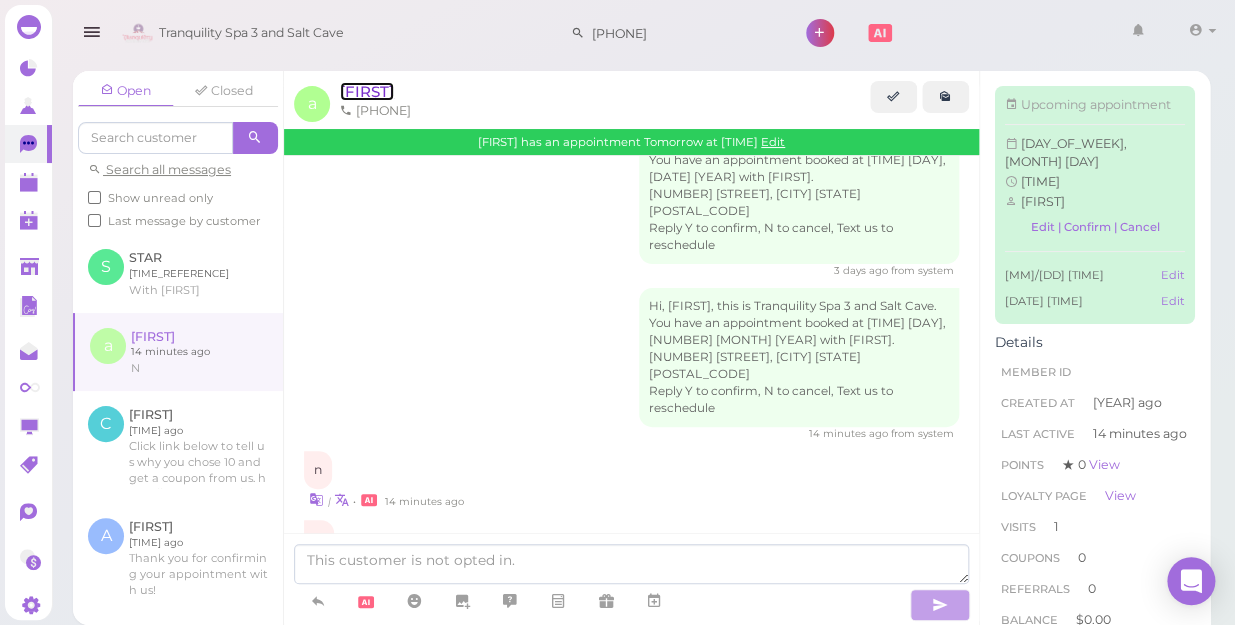 click on "[FIRST]" at bounding box center [367, 91] 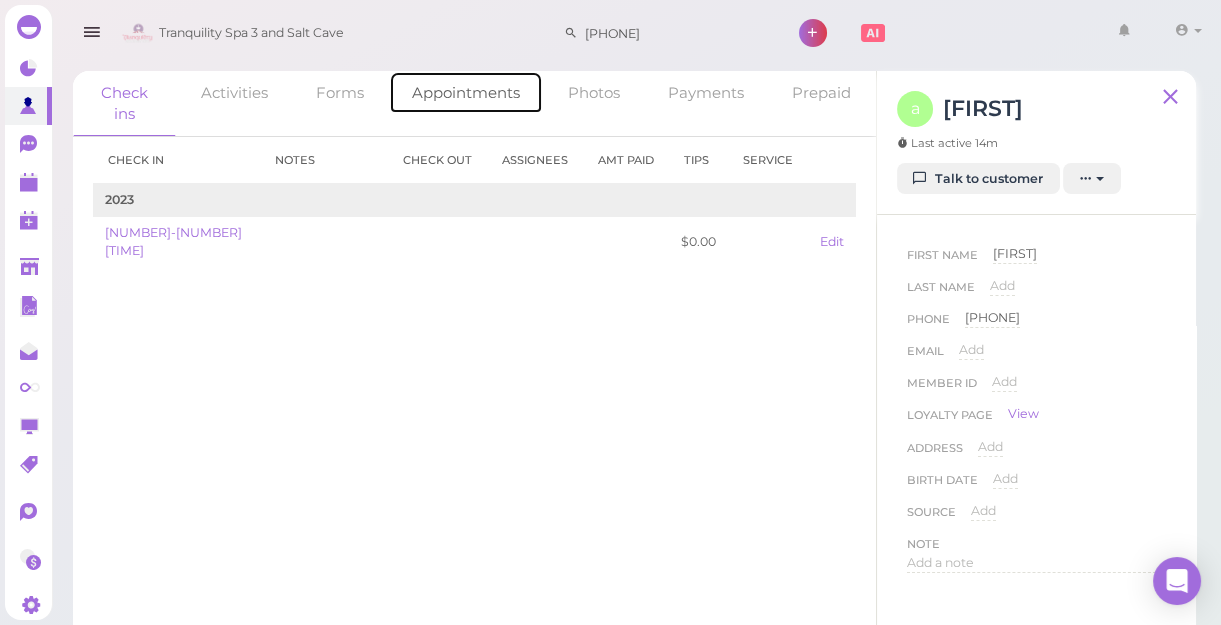 click on "Appointments" at bounding box center [466, 92] 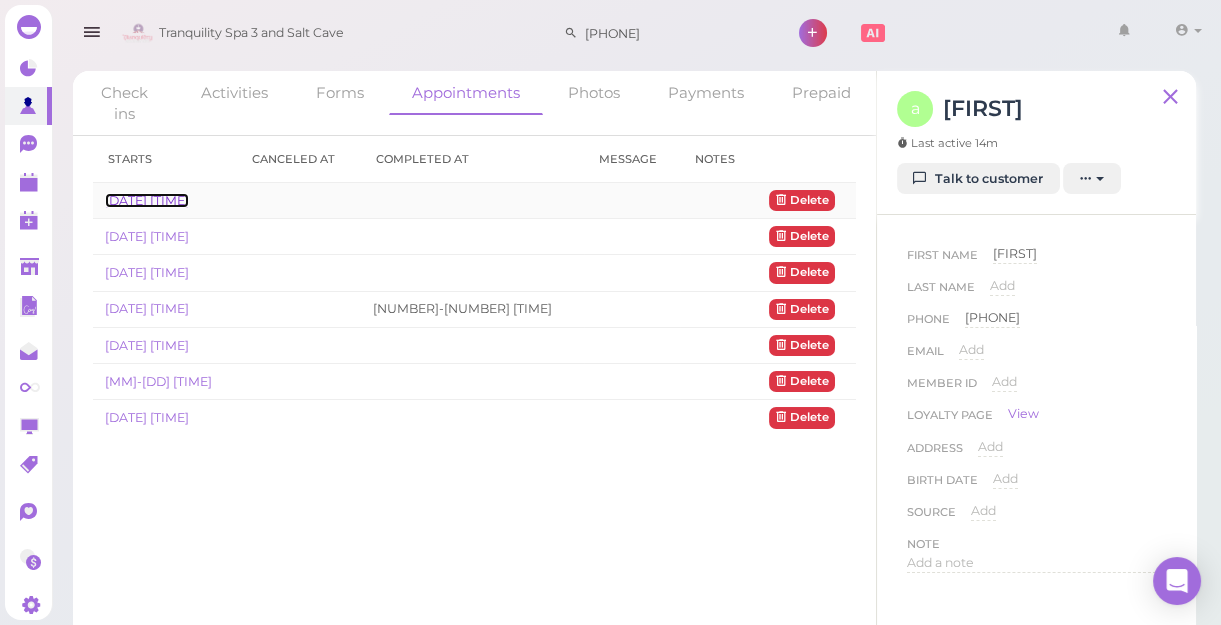 click on "09-04 5:30pm" at bounding box center (147, 200) 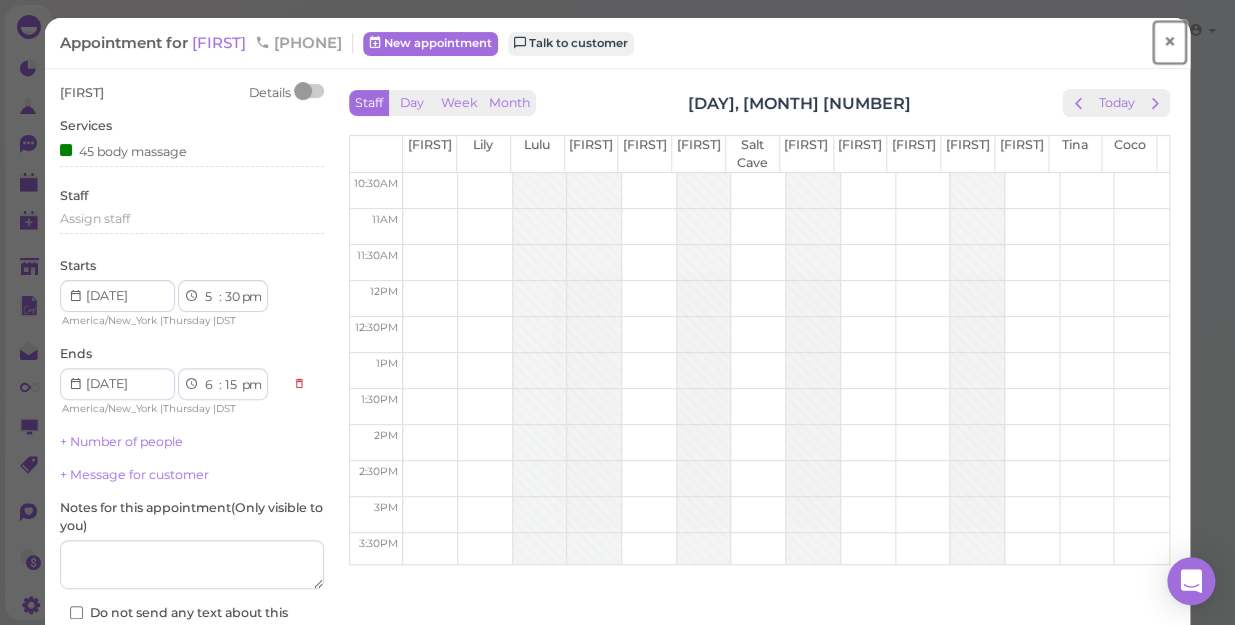 click on "×" at bounding box center (1169, 42) 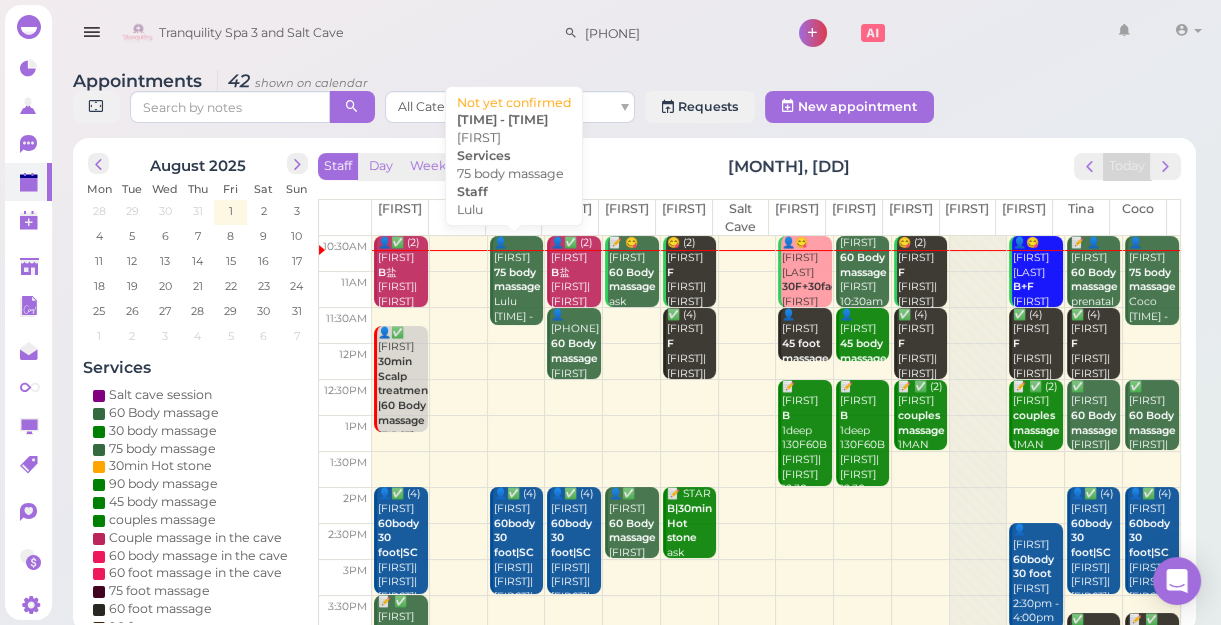 click on "👤Cassandralee 75 body massage  Lulu 10:30am - 11:45am" at bounding box center [518, 287] 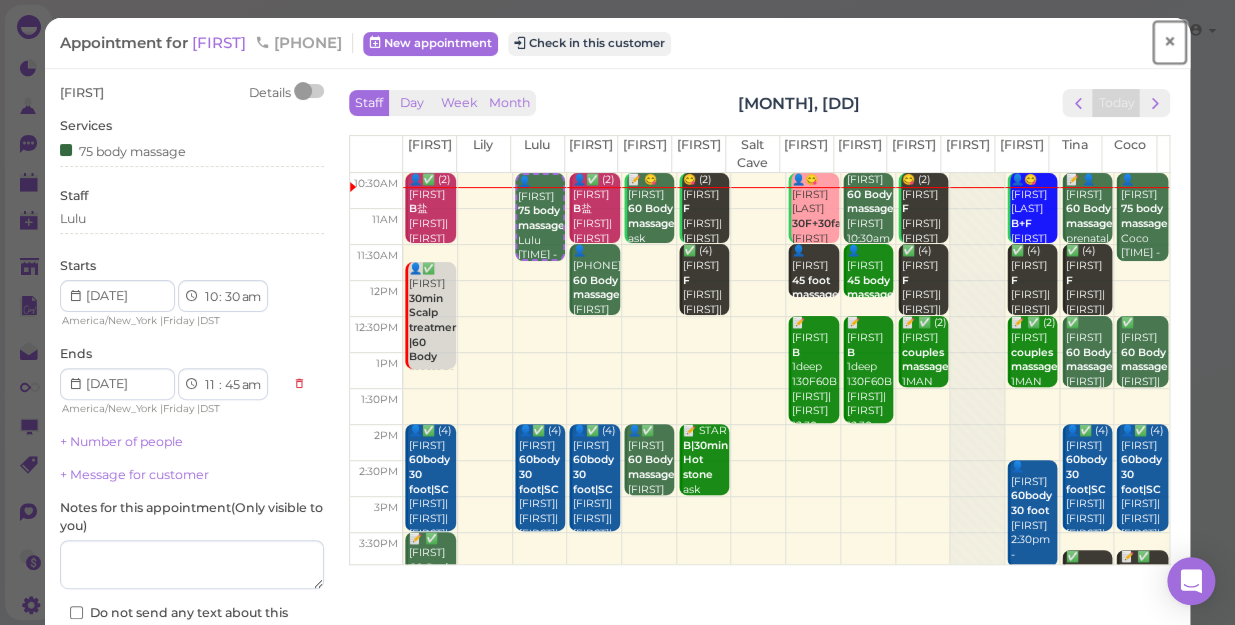 click on "×" at bounding box center (1169, 42) 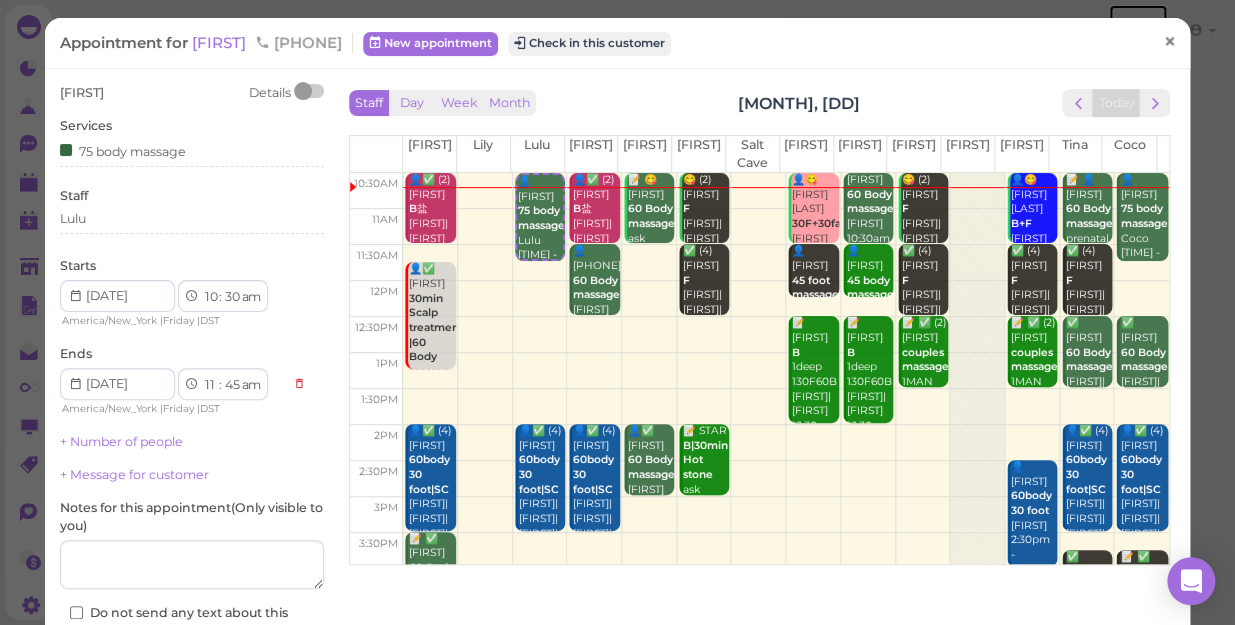 click at bounding box center (1138, 33) 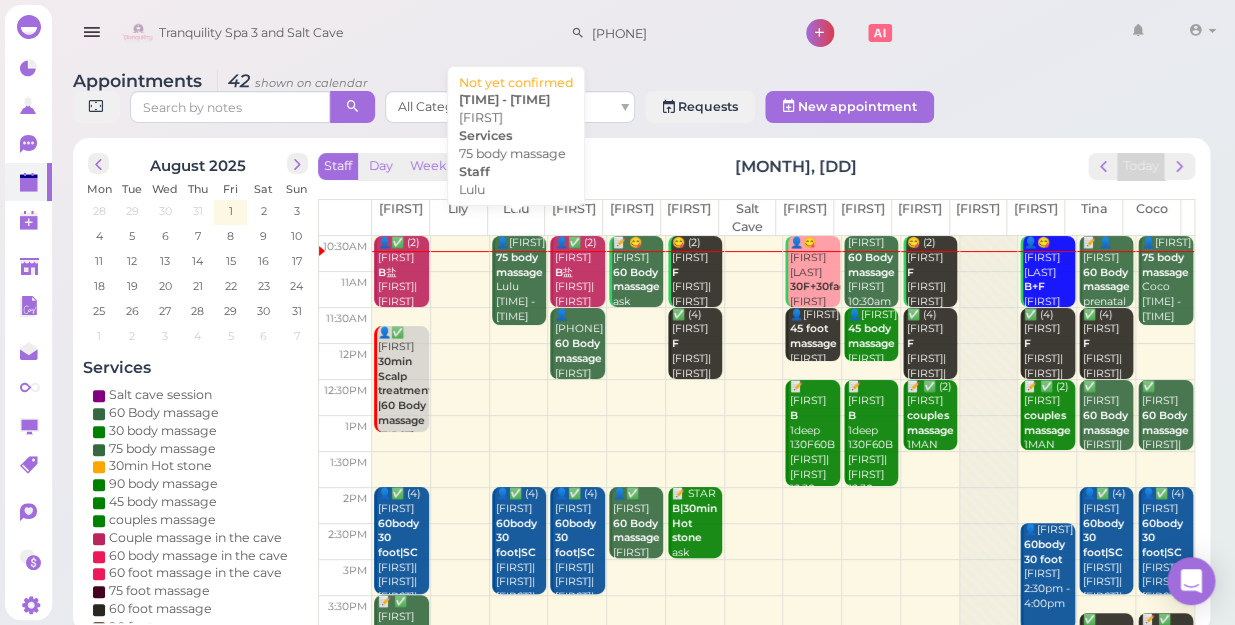 click on "👤Cassandralee 75 body massage  Lulu 10:30am - 11:45am" at bounding box center (520, 280) 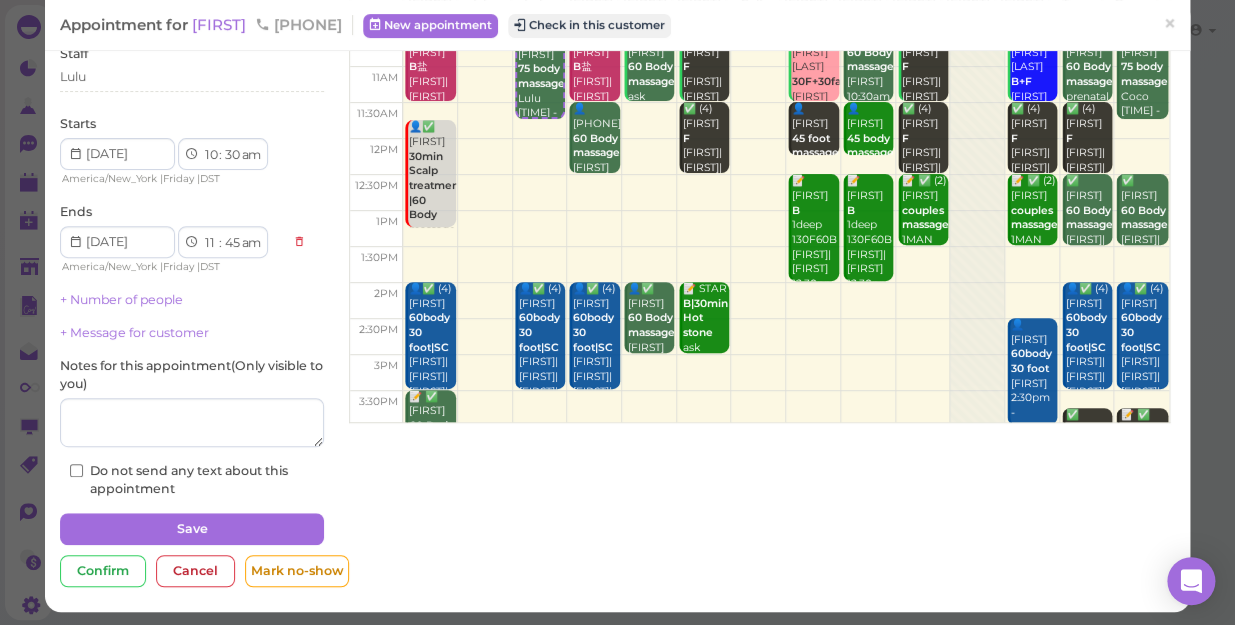 scroll, scrollTop: 145, scrollLeft: 0, axis: vertical 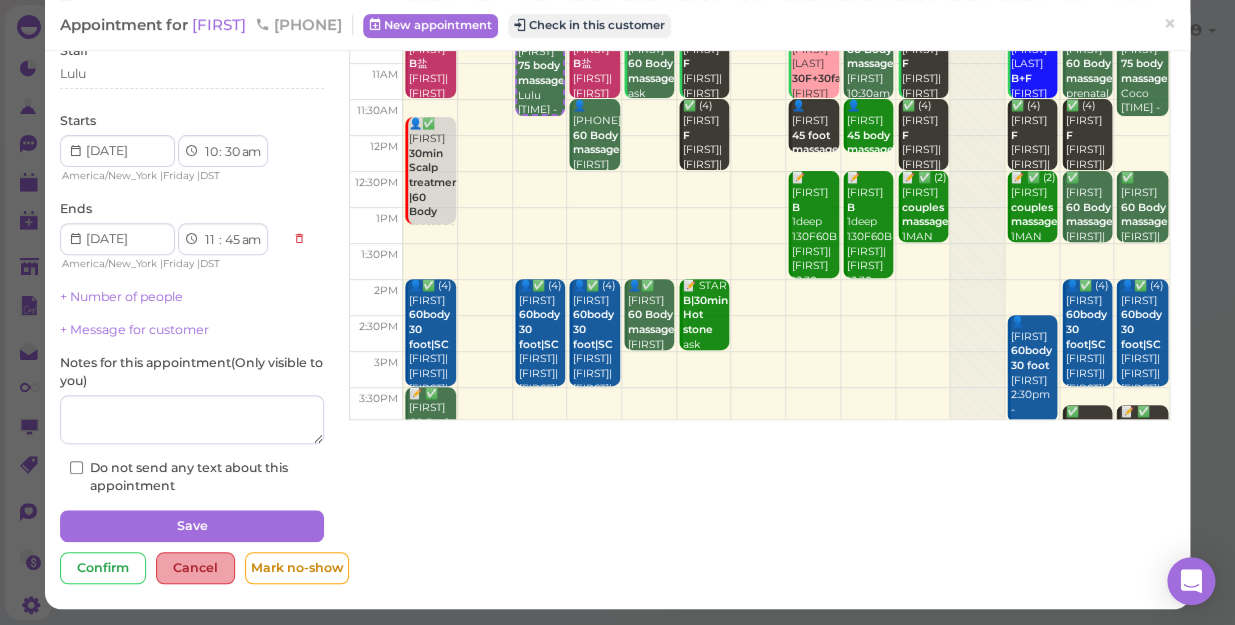 click on "Cancel" at bounding box center (195, 568) 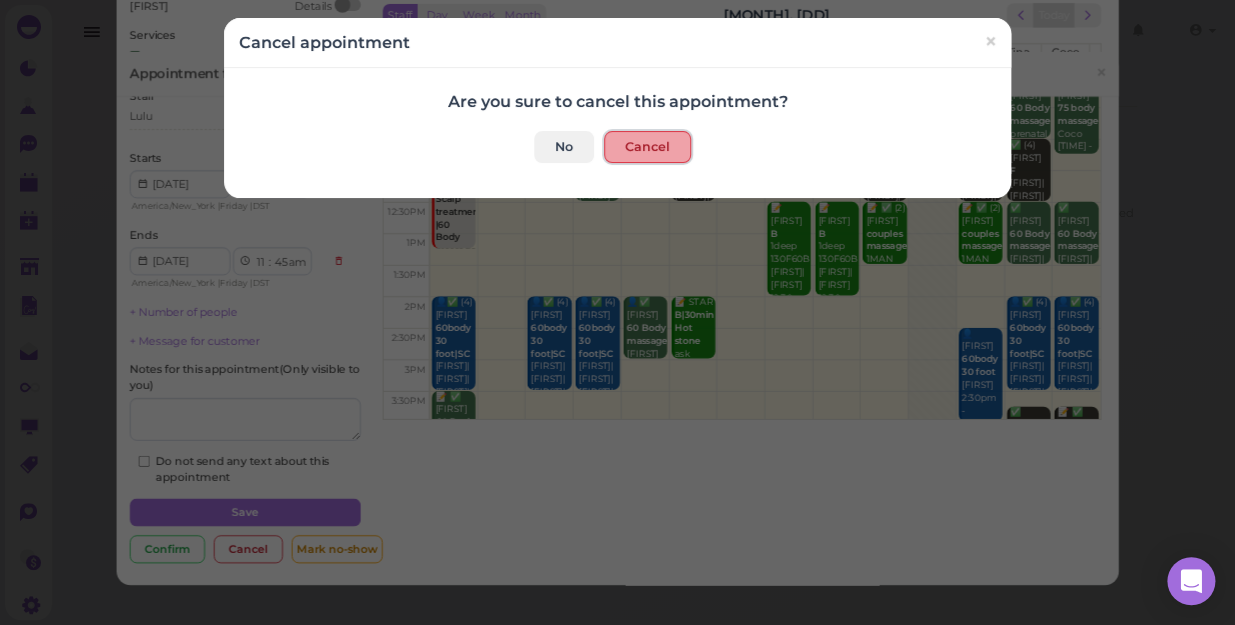 click on "Cancel" at bounding box center (647, 147) 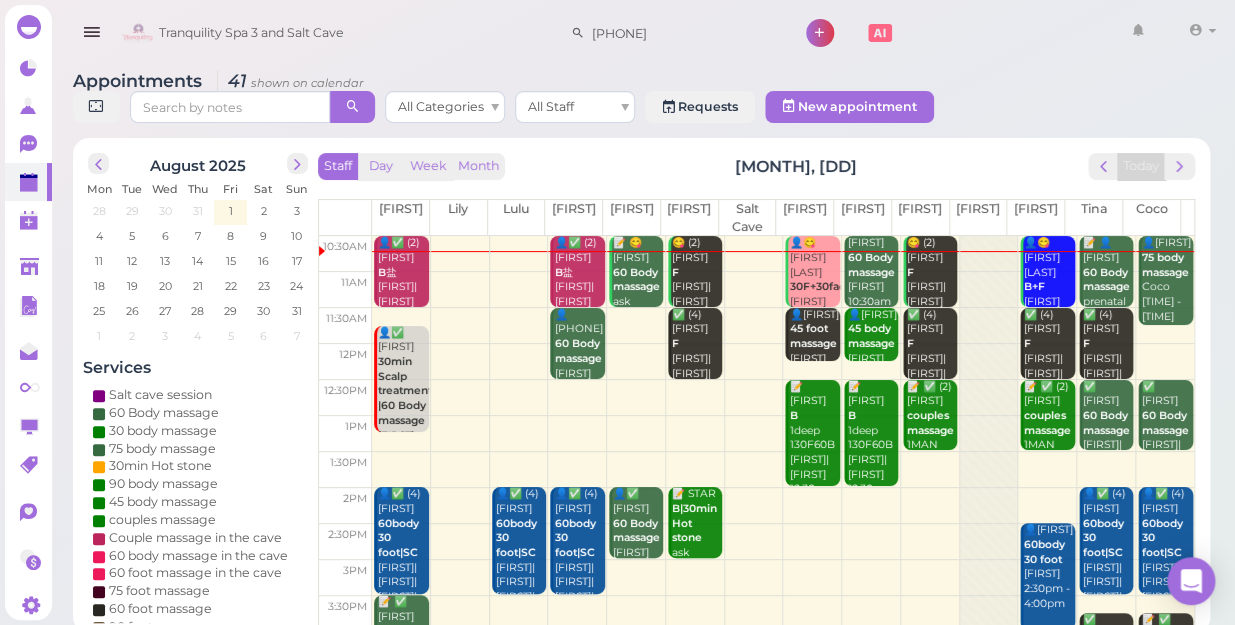click at bounding box center [783, 254] 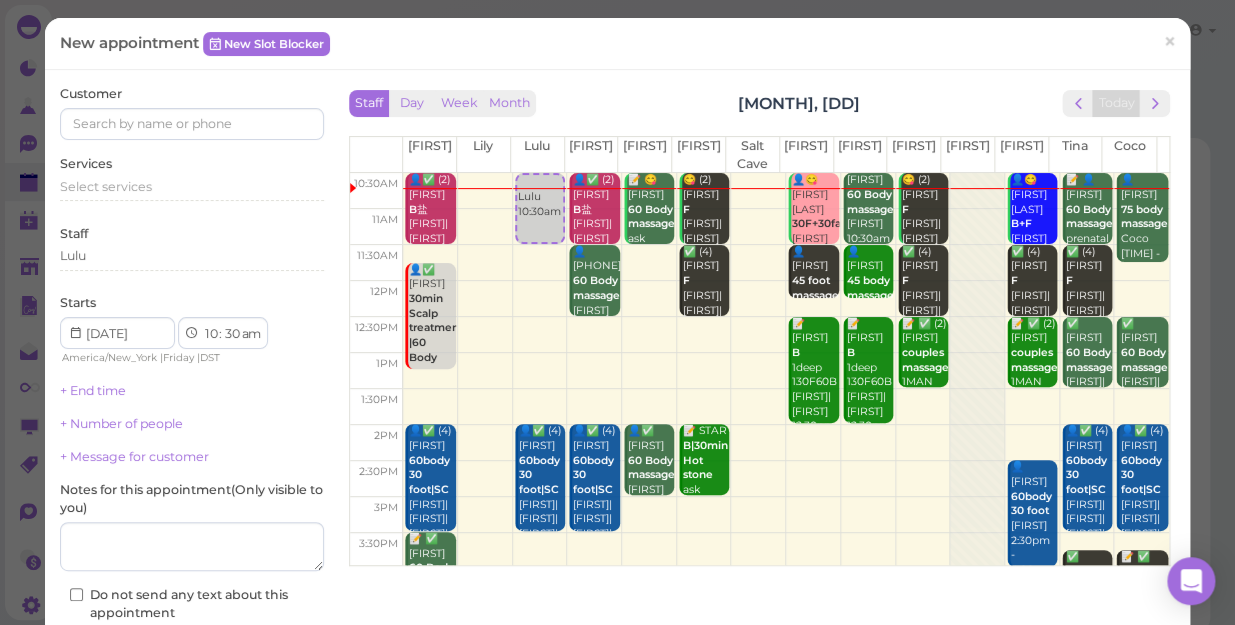 click at bounding box center (786, 335) 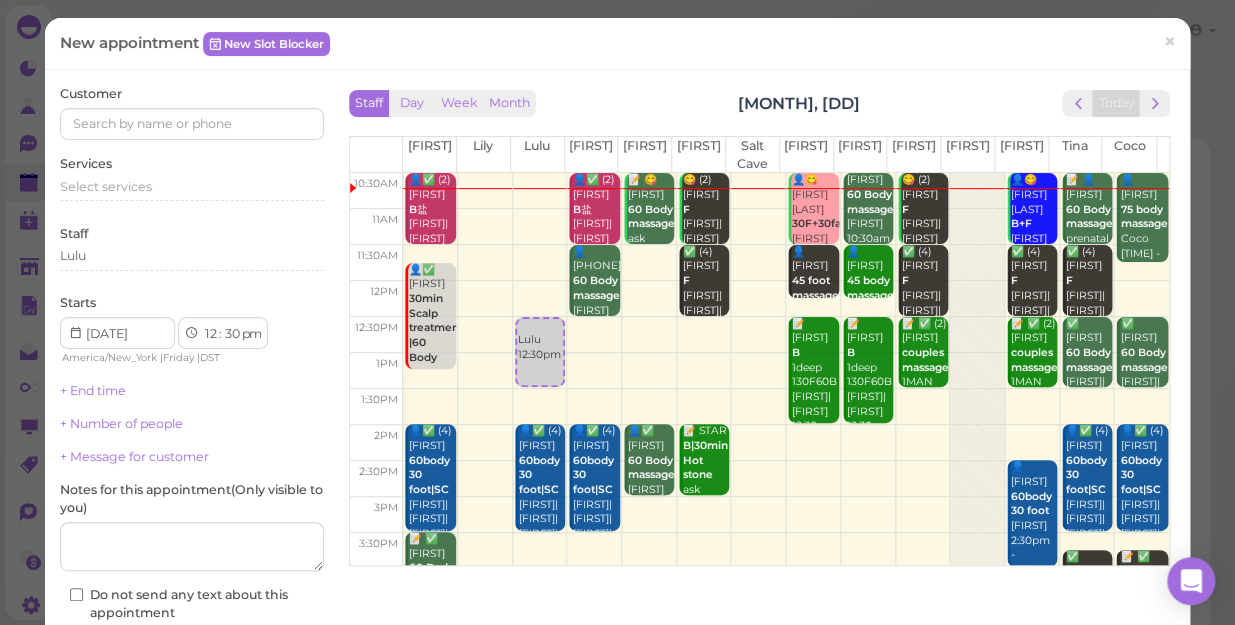 click at bounding box center (786, 191) 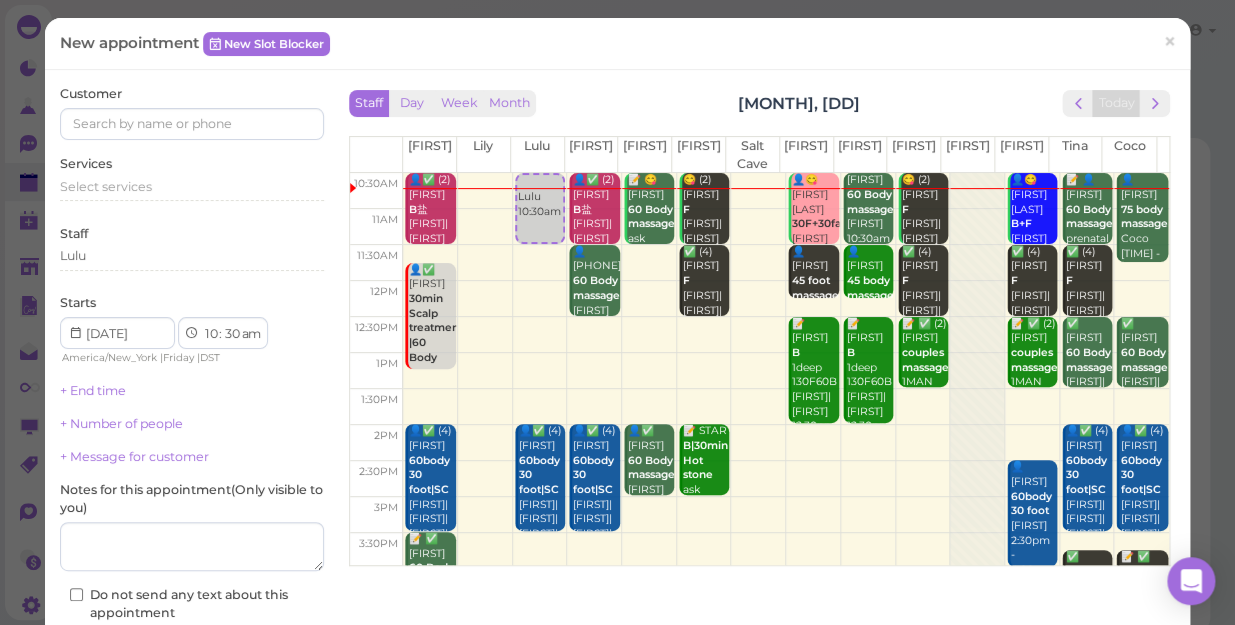 click on "Customer" at bounding box center (192, 112) 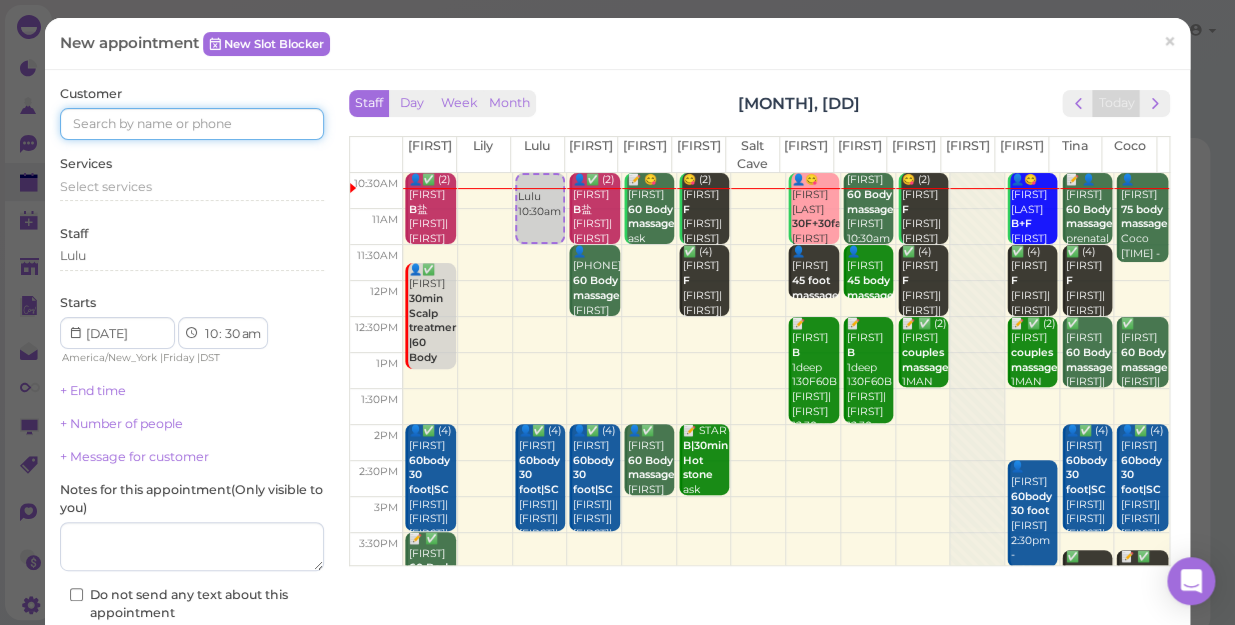 click at bounding box center (192, 124) 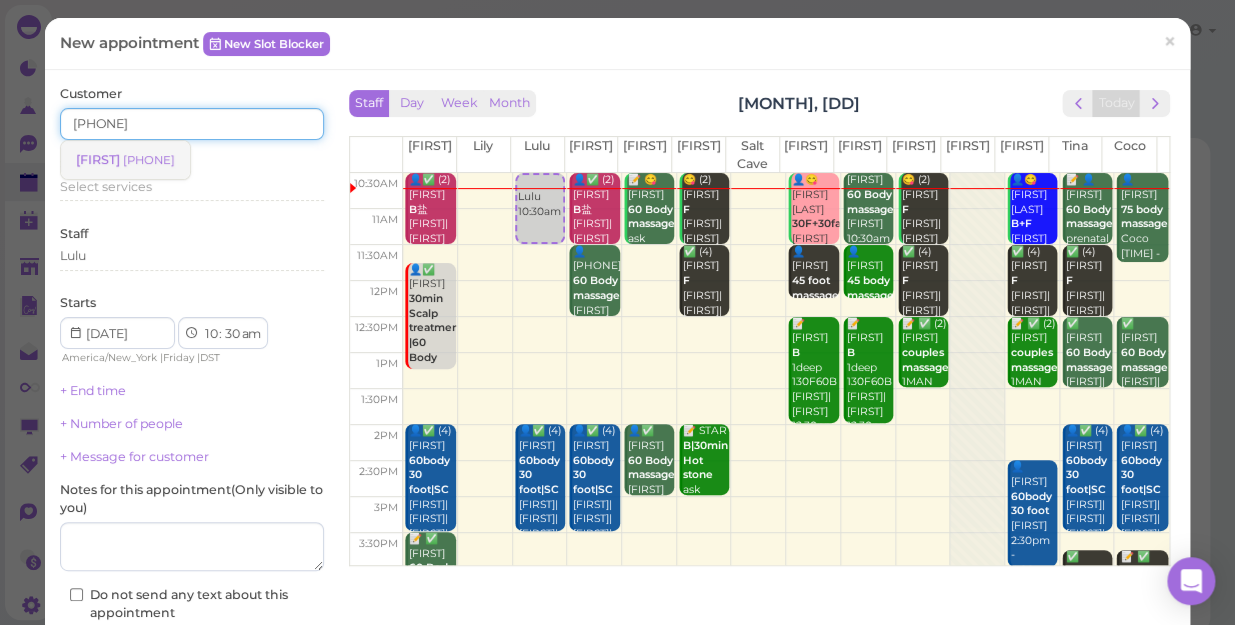 type on "[PHONE]" 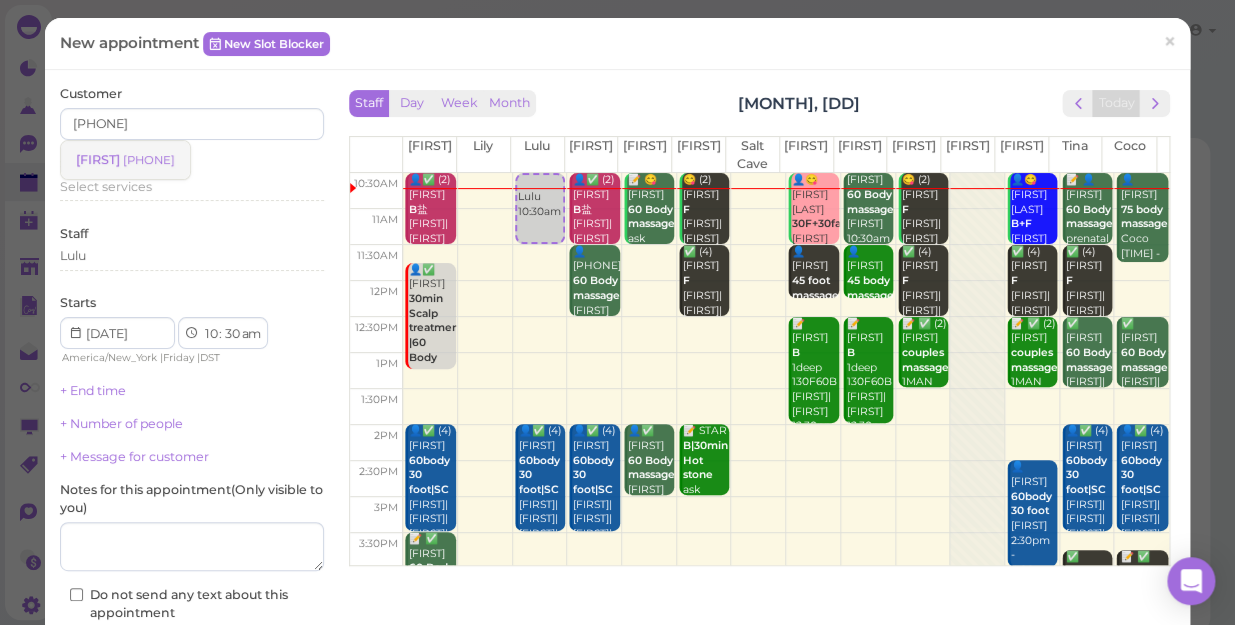 click on "[PHONE]" at bounding box center (149, 160) 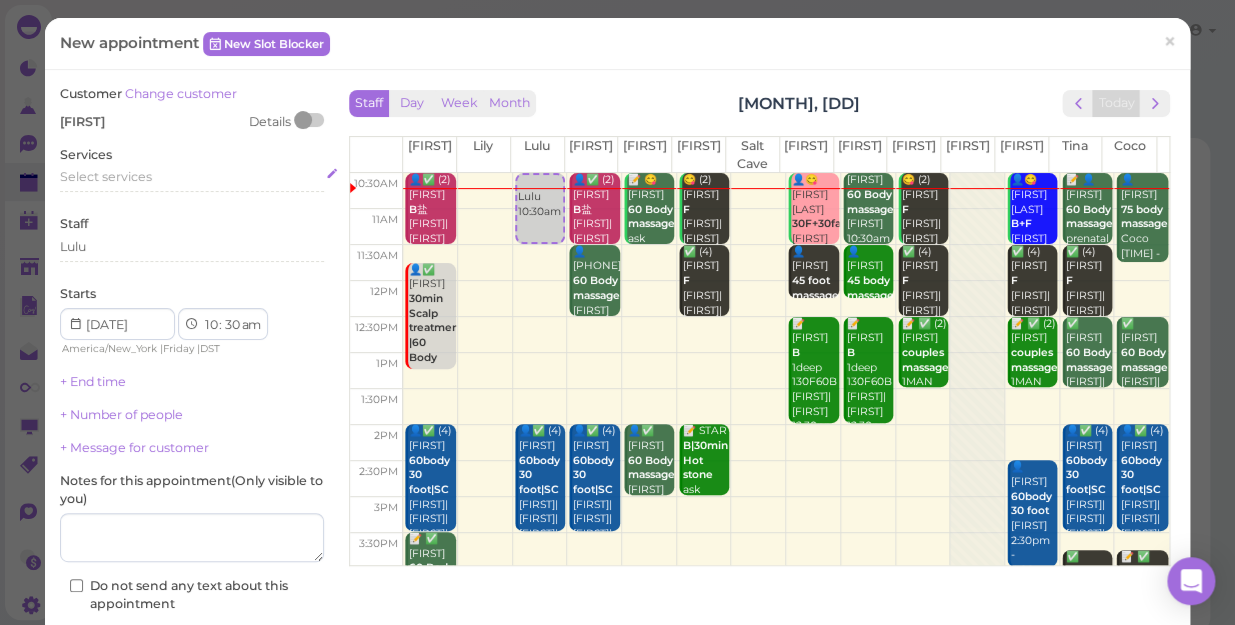 click on "Select services" at bounding box center (106, 176) 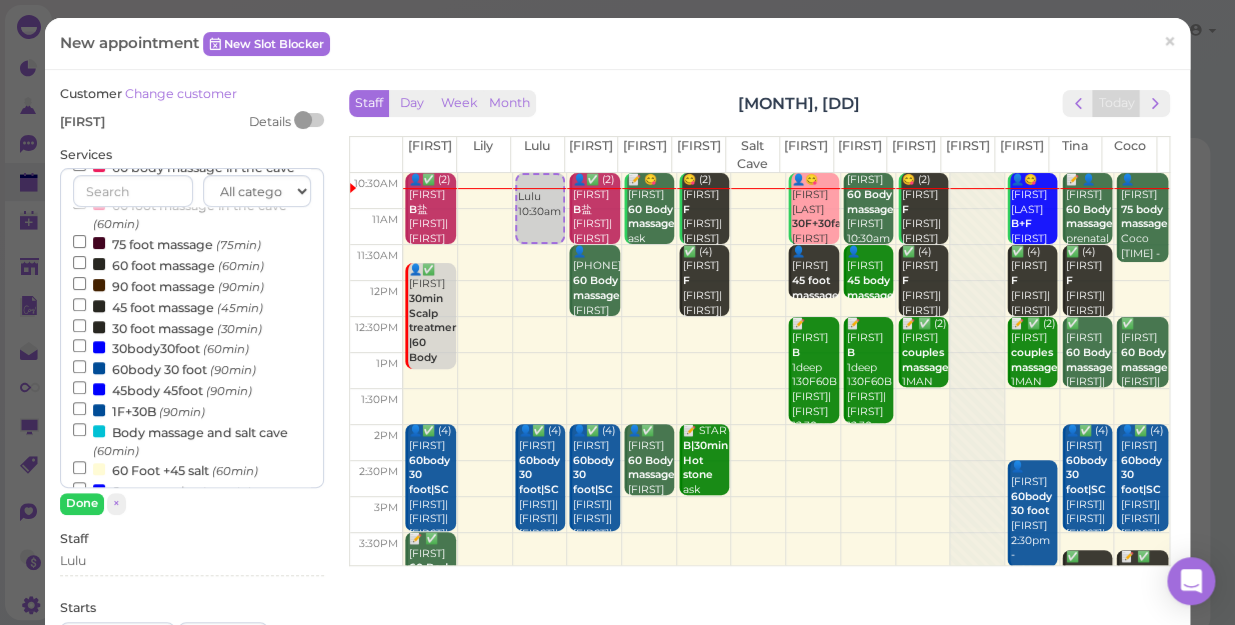 scroll, scrollTop: 272, scrollLeft: 0, axis: vertical 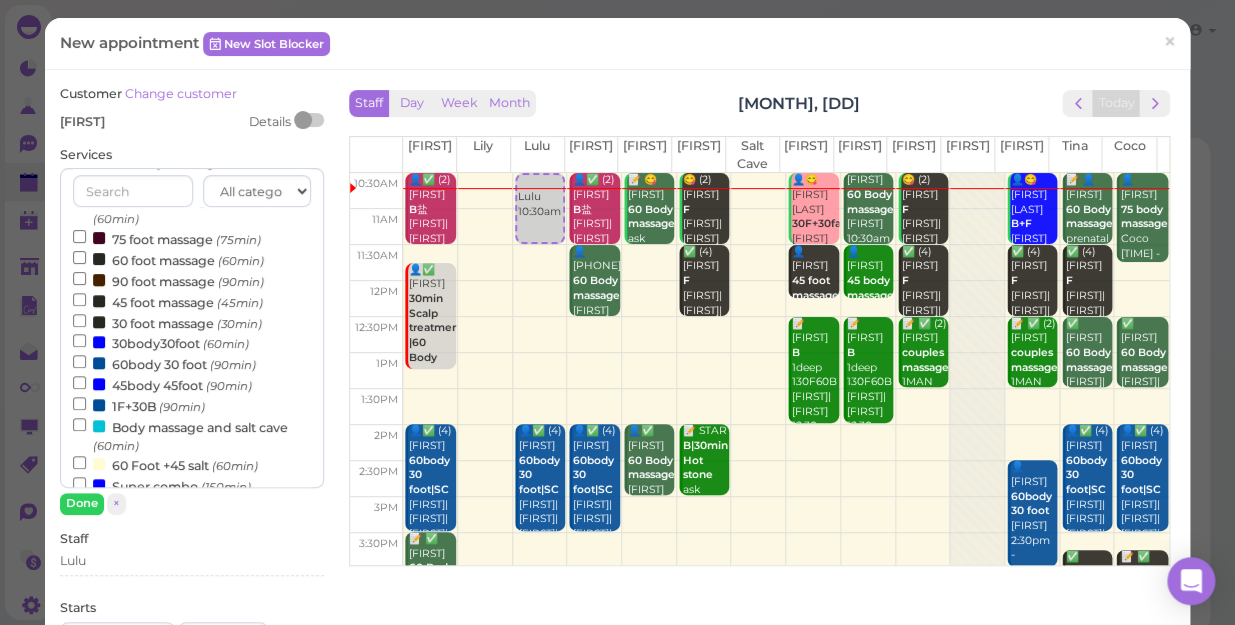 click on "60body 30 foot
([DURATION])" at bounding box center (164, 363) 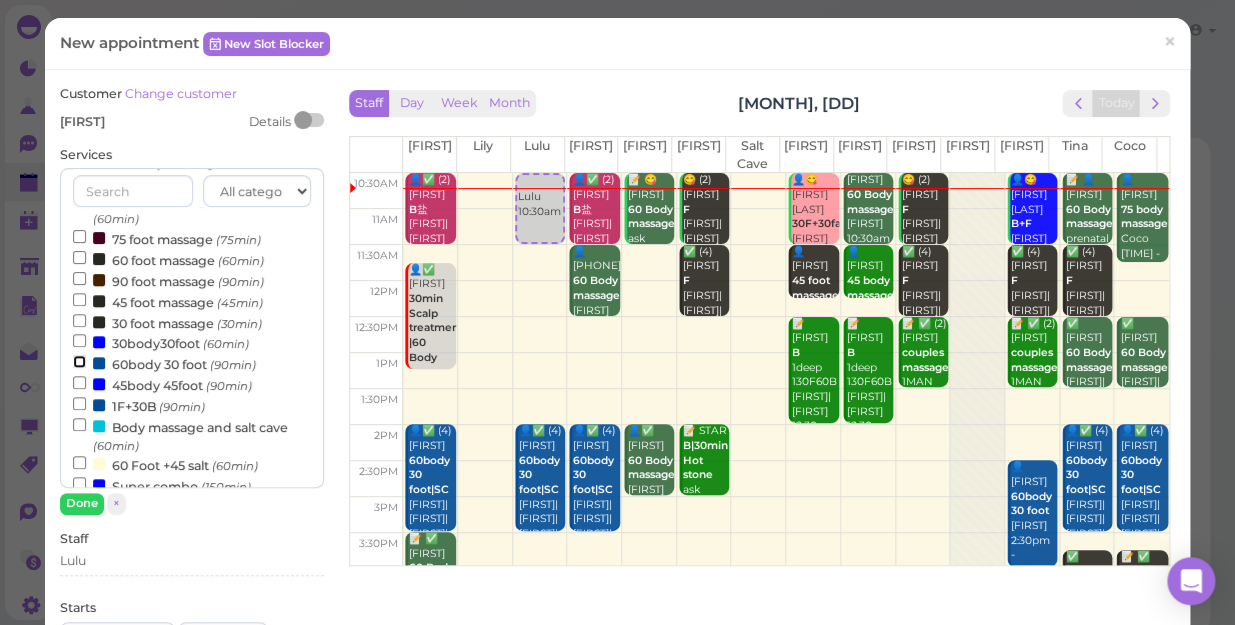 click on "60body 30 foot
([DURATION])" at bounding box center [79, 361] 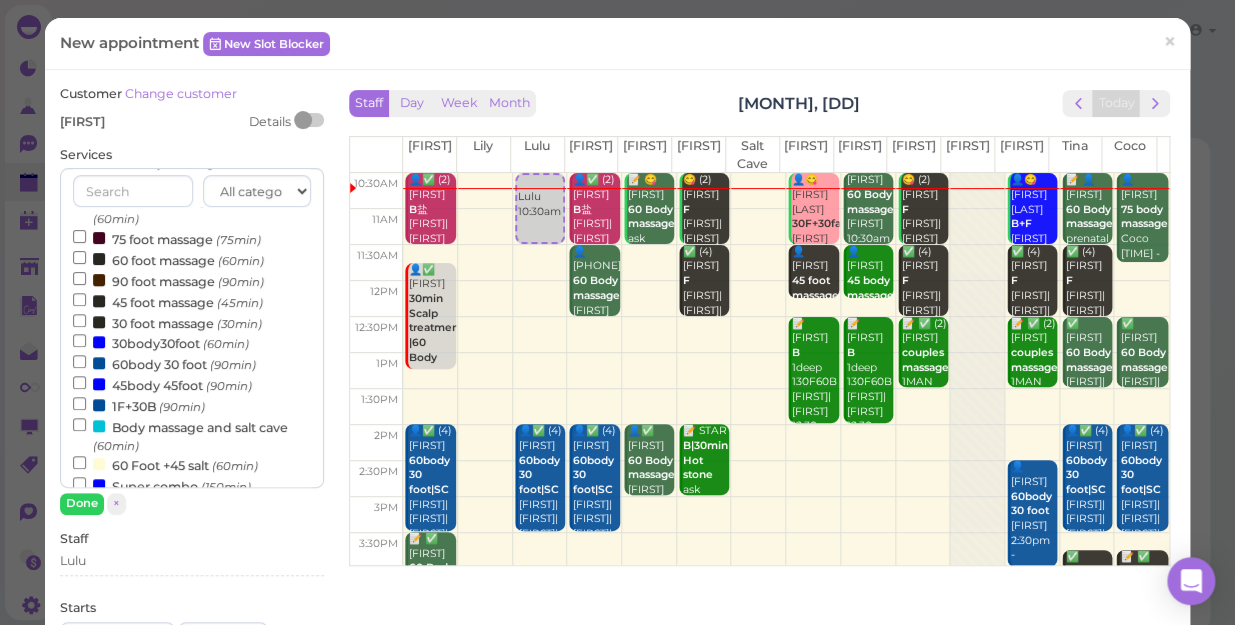 scroll, scrollTop: 643, scrollLeft: 0, axis: vertical 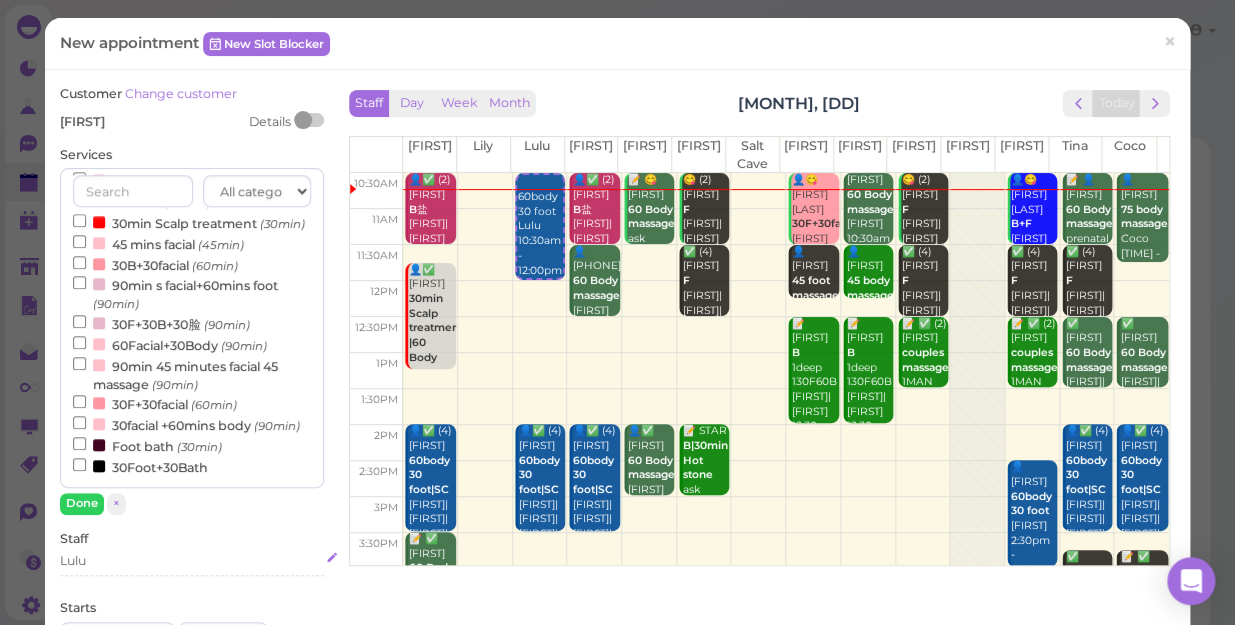 click on "Lulu" at bounding box center [192, 561] 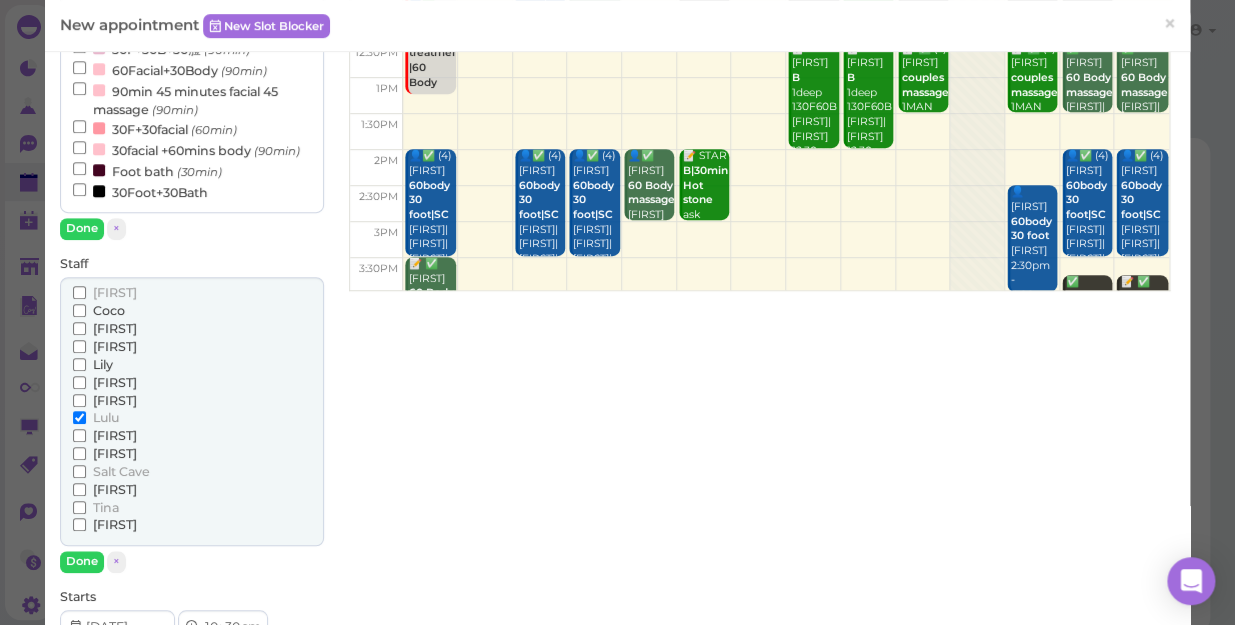 scroll, scrollTop: 363, scrollLeft: 0, axis: vertical 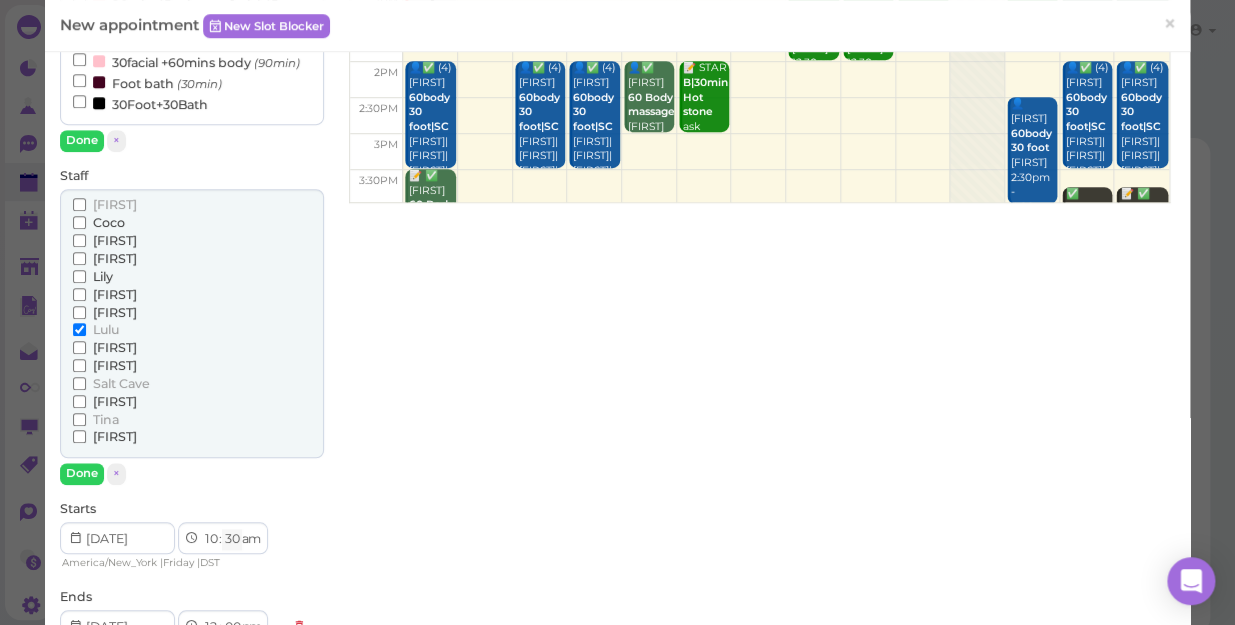 click on "00
05
10
15
20
25
30
35
40
45
50
55" at bounding box center [232, 539] 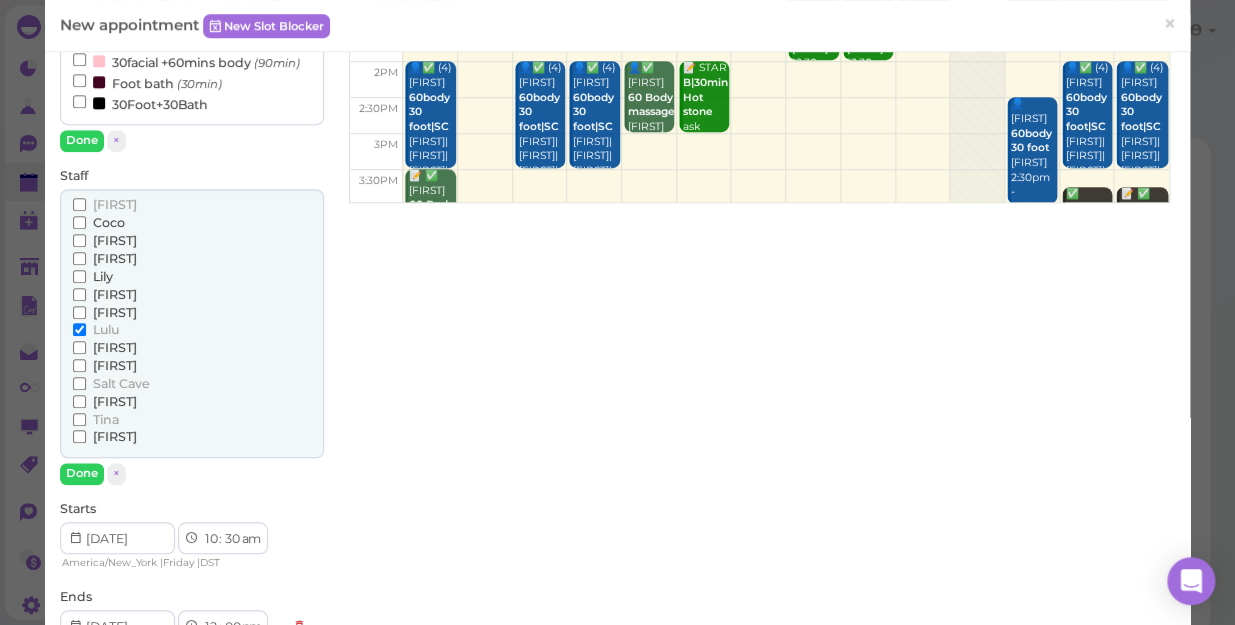 select on "45" 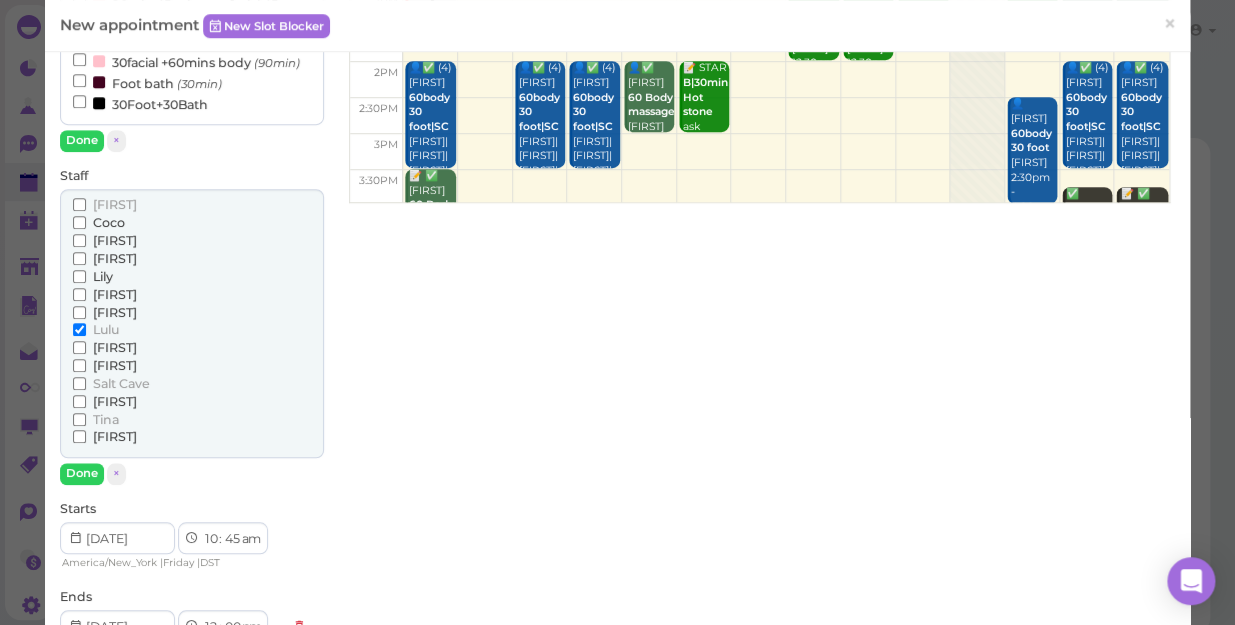 click on "00
05
10
15
20
25
30
35
40
45
50
55" at bounding box center [232, 539] 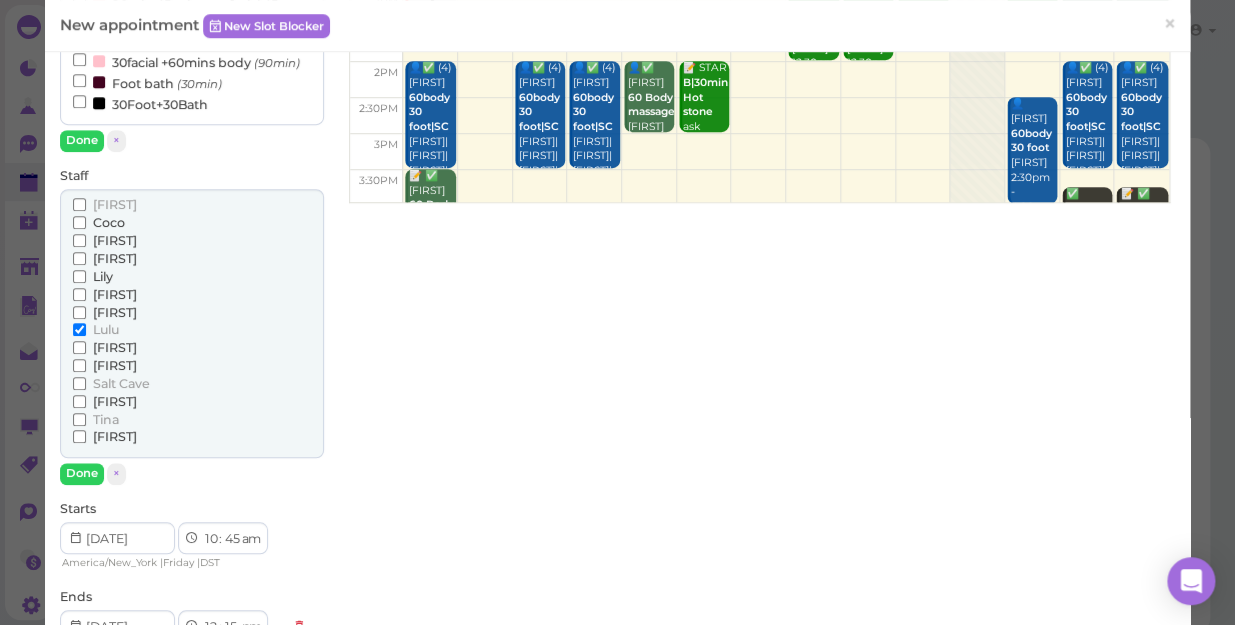 scroll, scrollTop: 454, scrollLeft: 0, axis: vertical 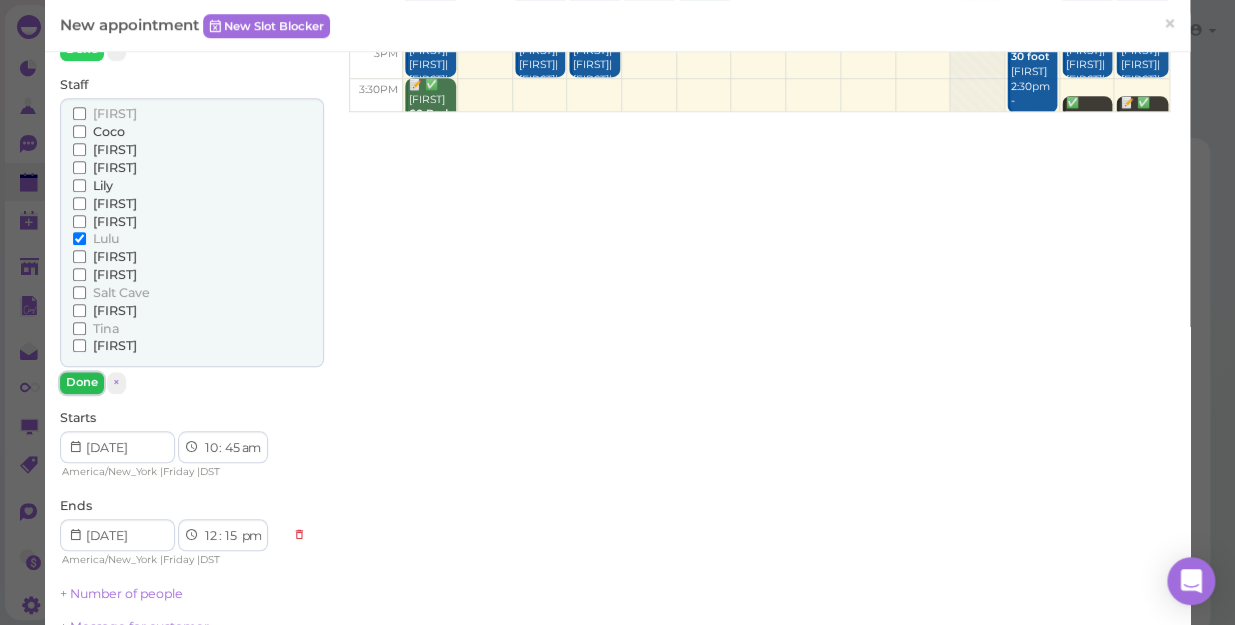 click on "Done" at bounding box center [82, 382] 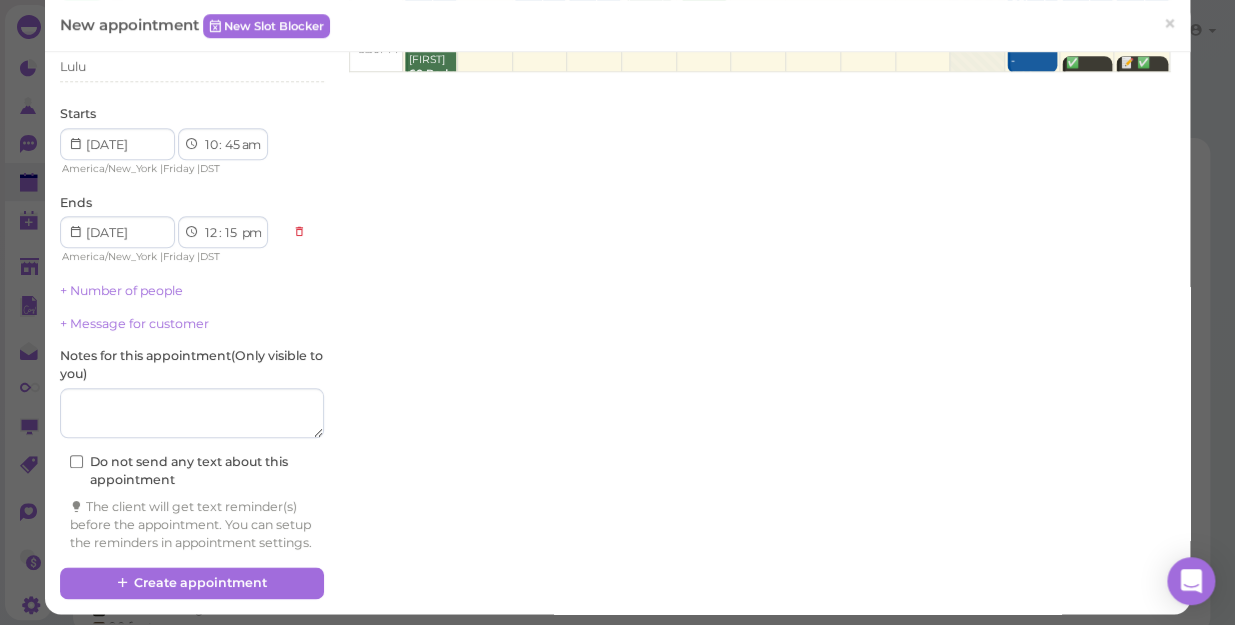 scroll, scrollTop: 517, scrollLeft: 0, axis: vertical 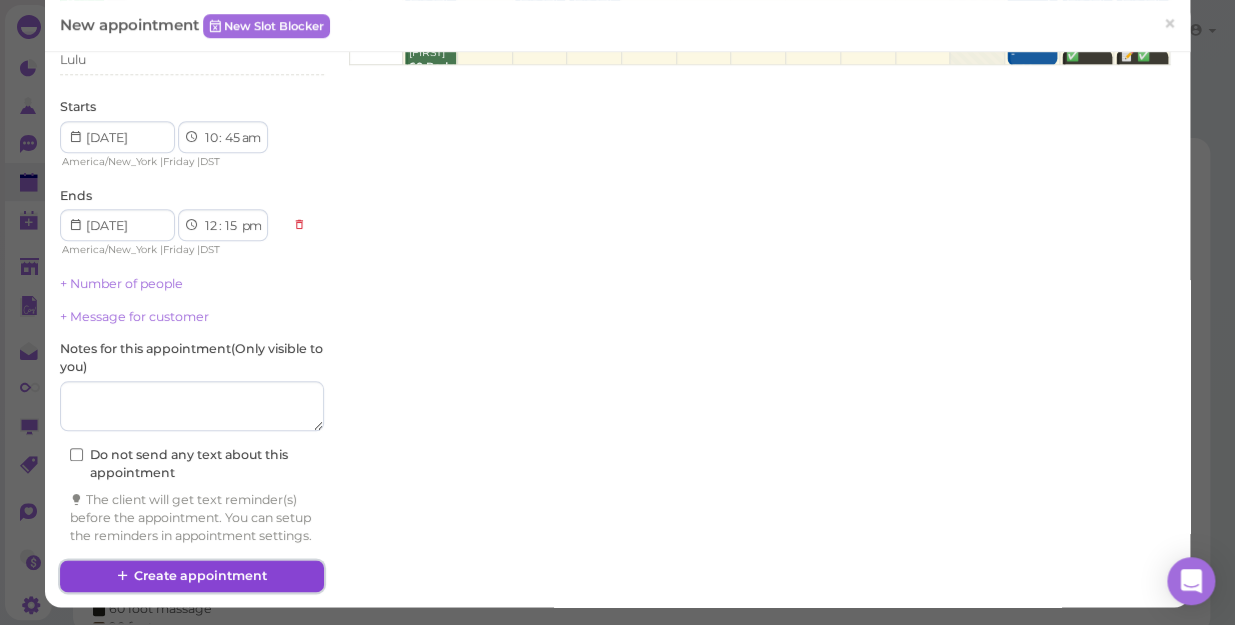 click on "Create appointment" at bounding box center [192, 576] 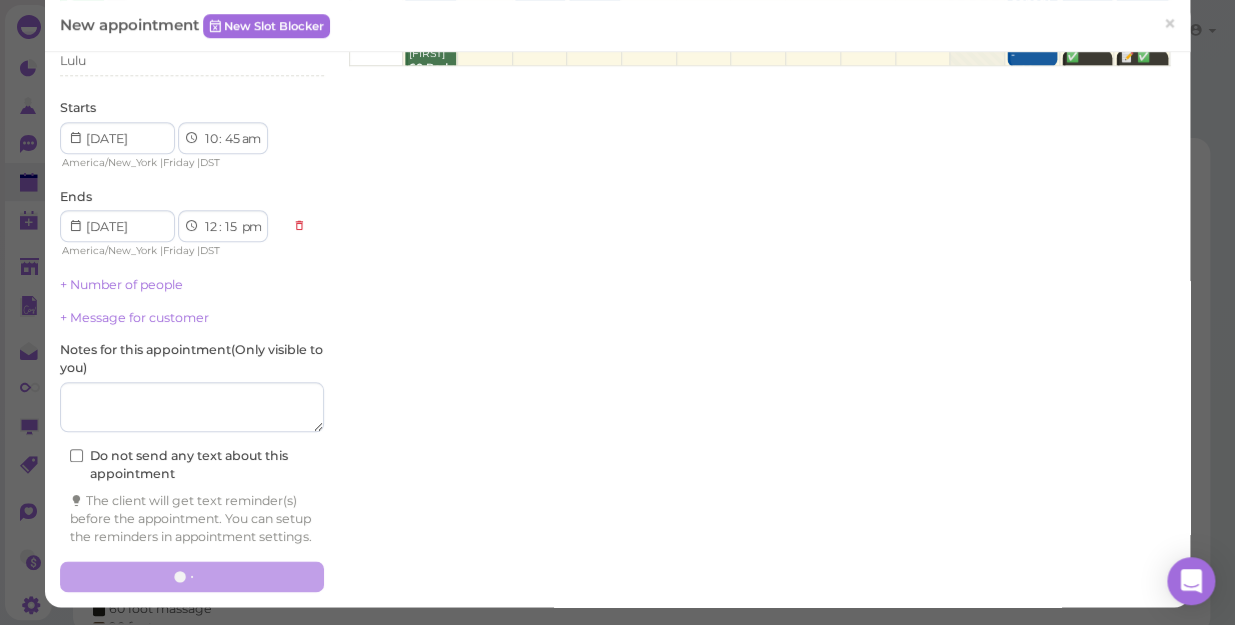 scroll, scrollTop: 0, scrollLeft: 0, axis: both 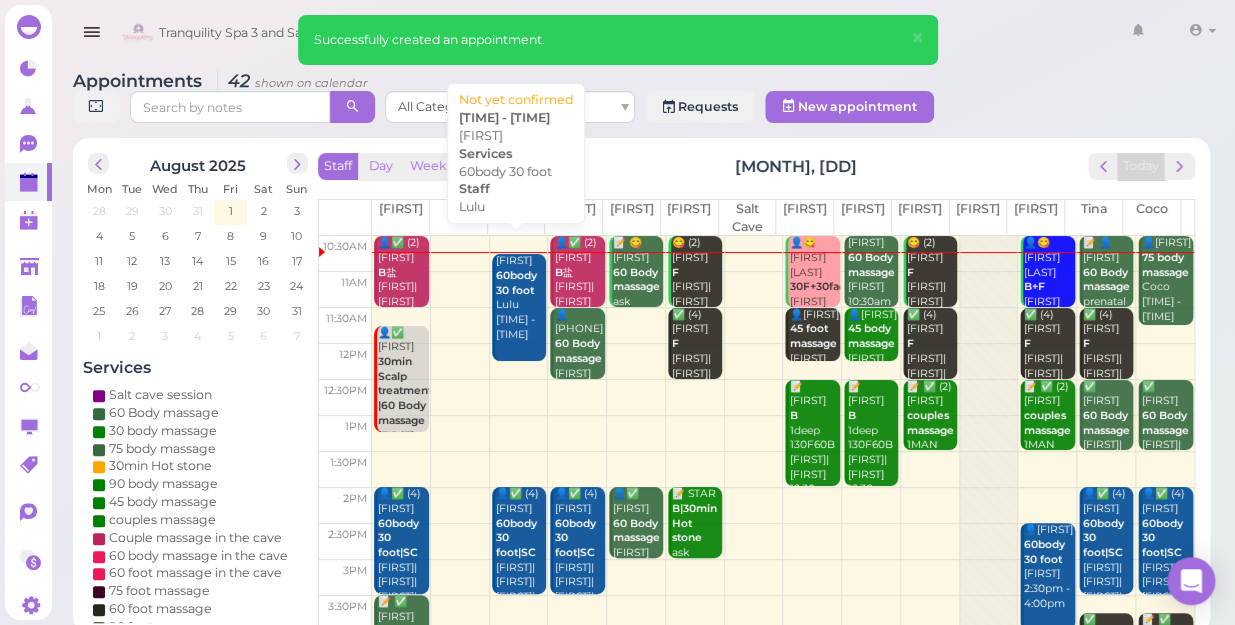 click on "Dara 60body 30 foot Lulu 10:45am - 12:15pm" at bounding box center [520, 298] 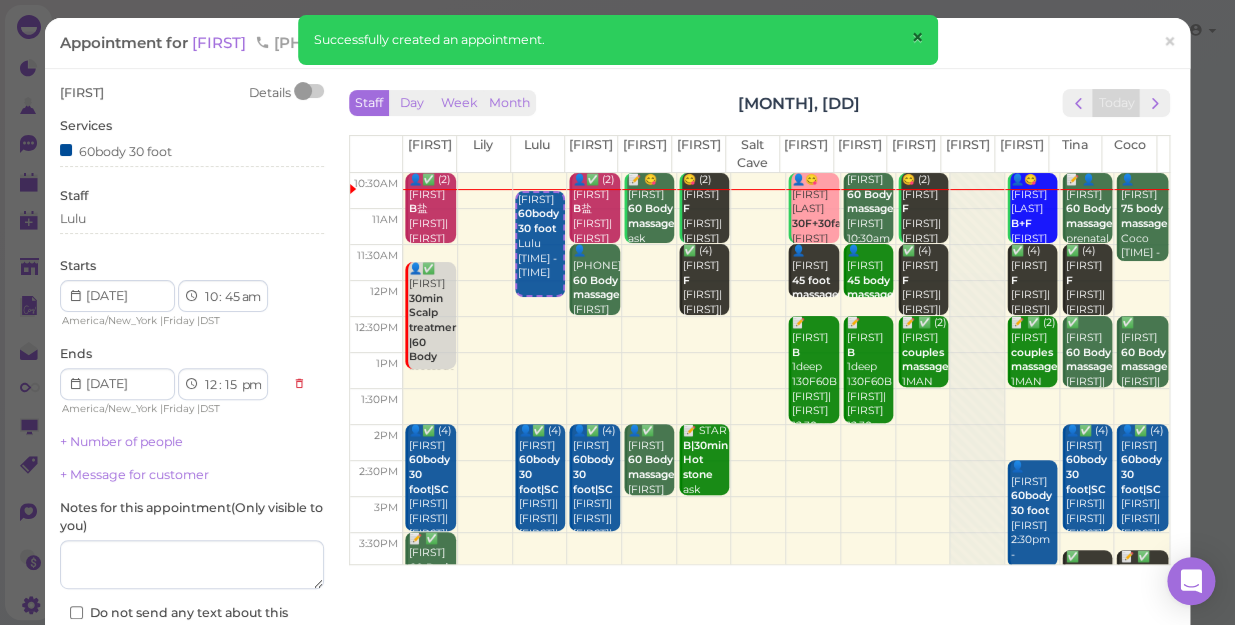 click on "×" at bounding box center (916, 38) 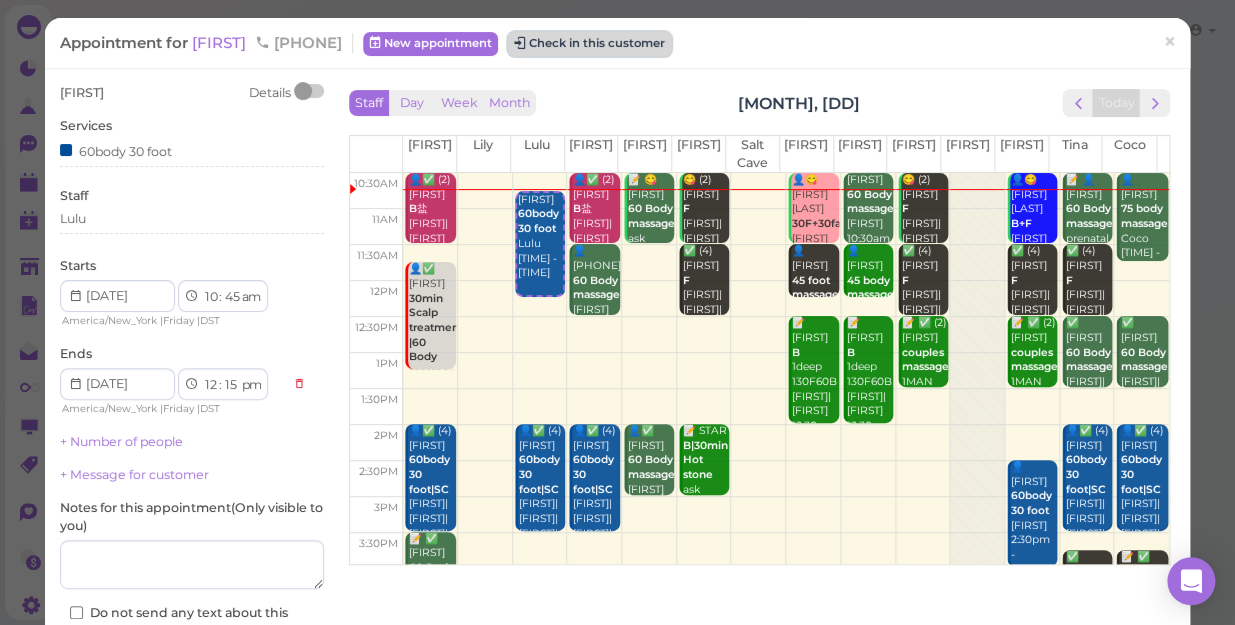 click on "Check in this customer" at bounding box center (589, 44) 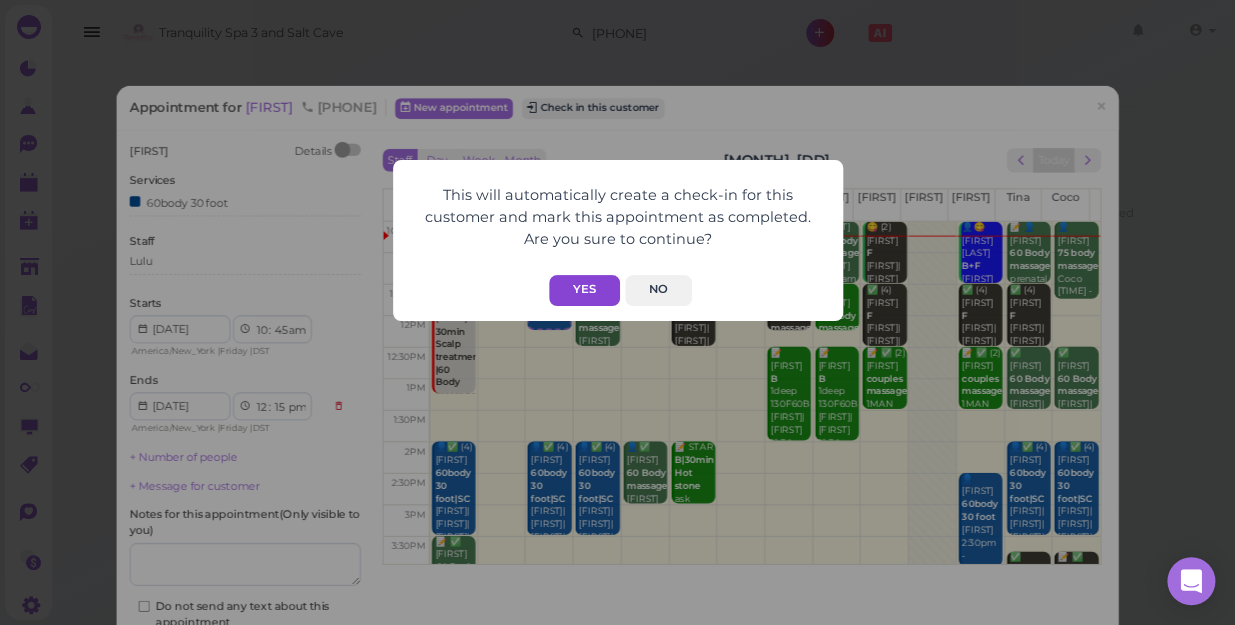 click on "Yes" at bounding box center [584, 290] 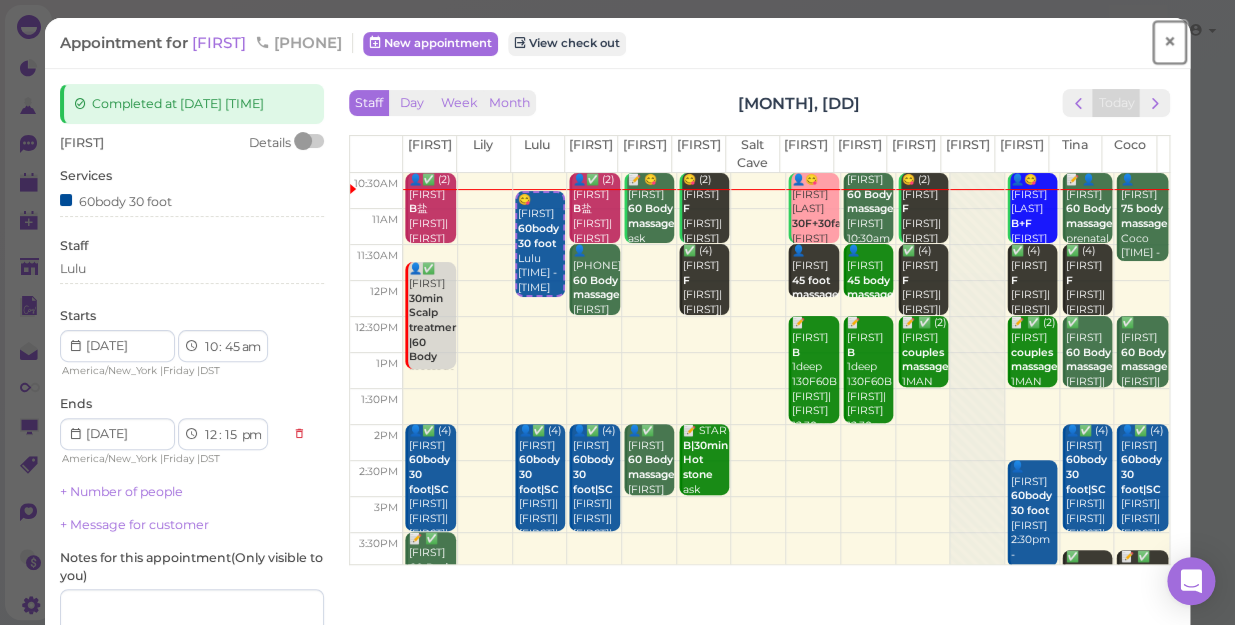 click on "×" at bounding box center (1169, 42) 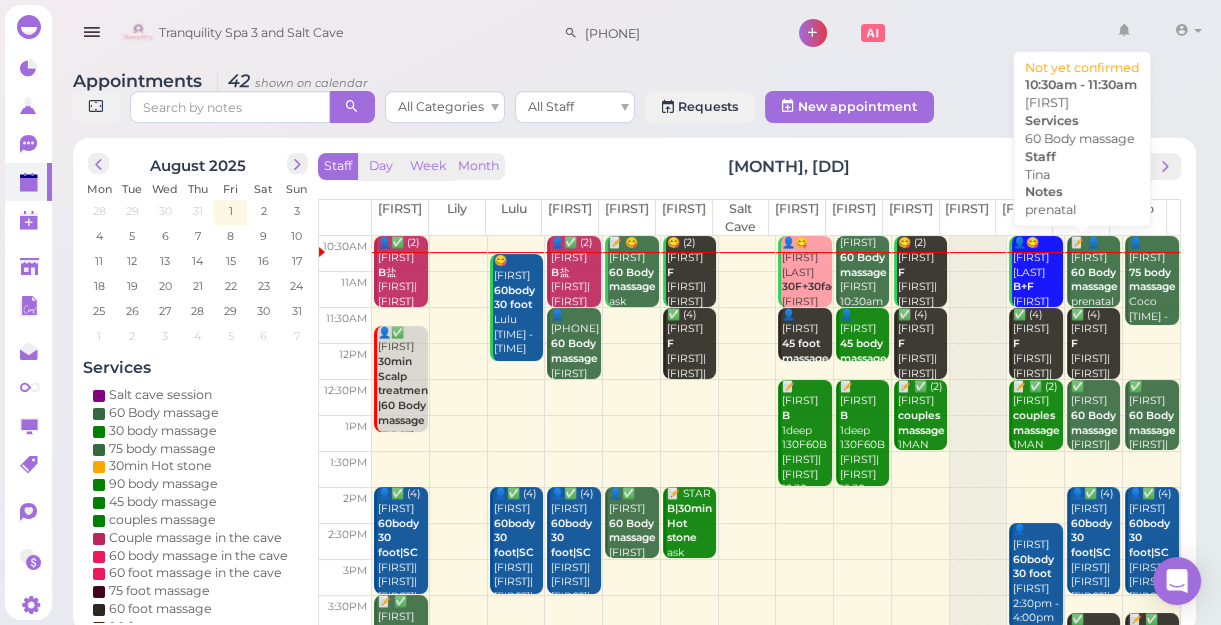 click on "60 Body massage" at bounding box center (1094, 280) 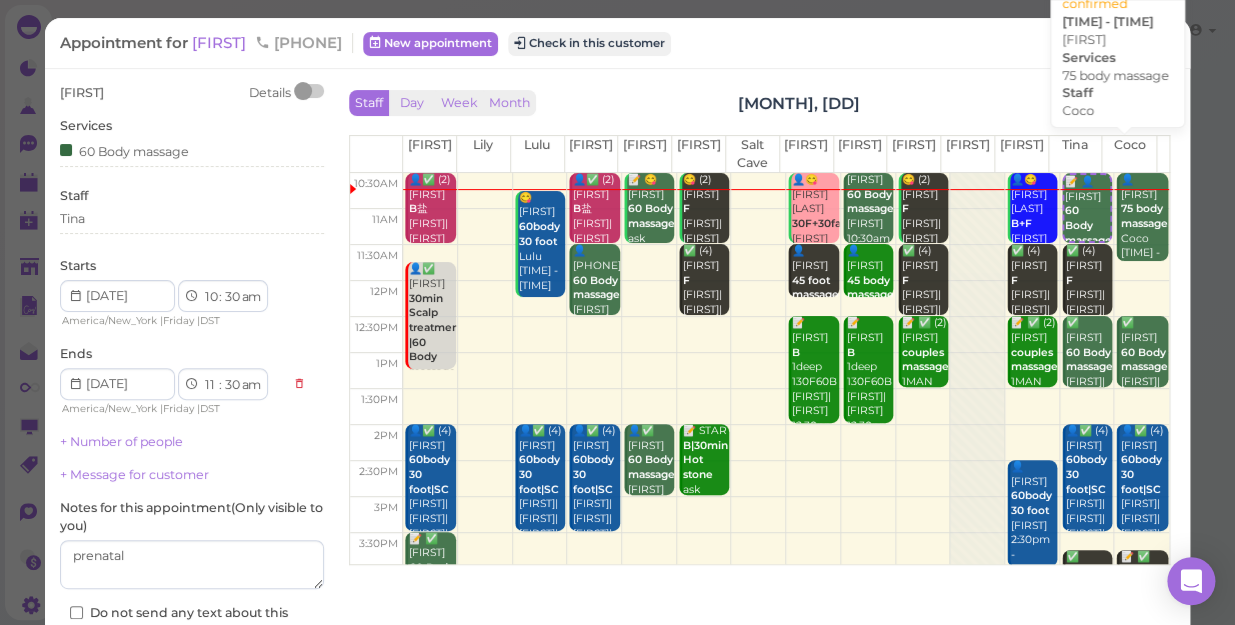 click on "75 body massage" at bounding box center [1143, 216] 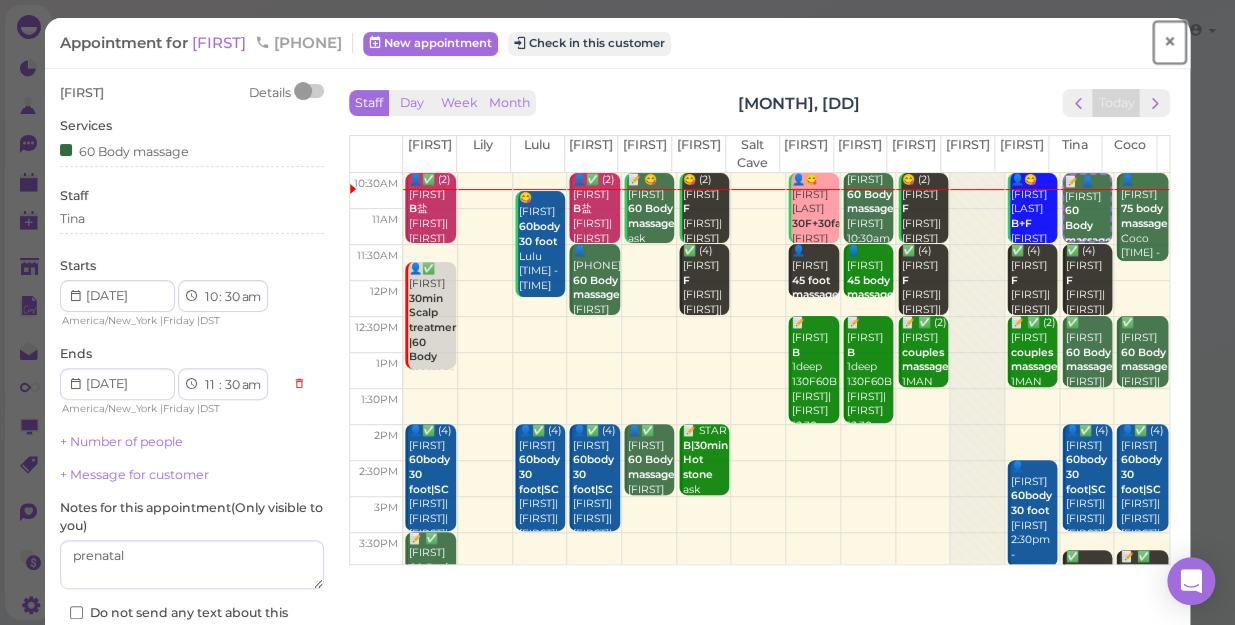 click on "×" at bounding box center [1169, 42] 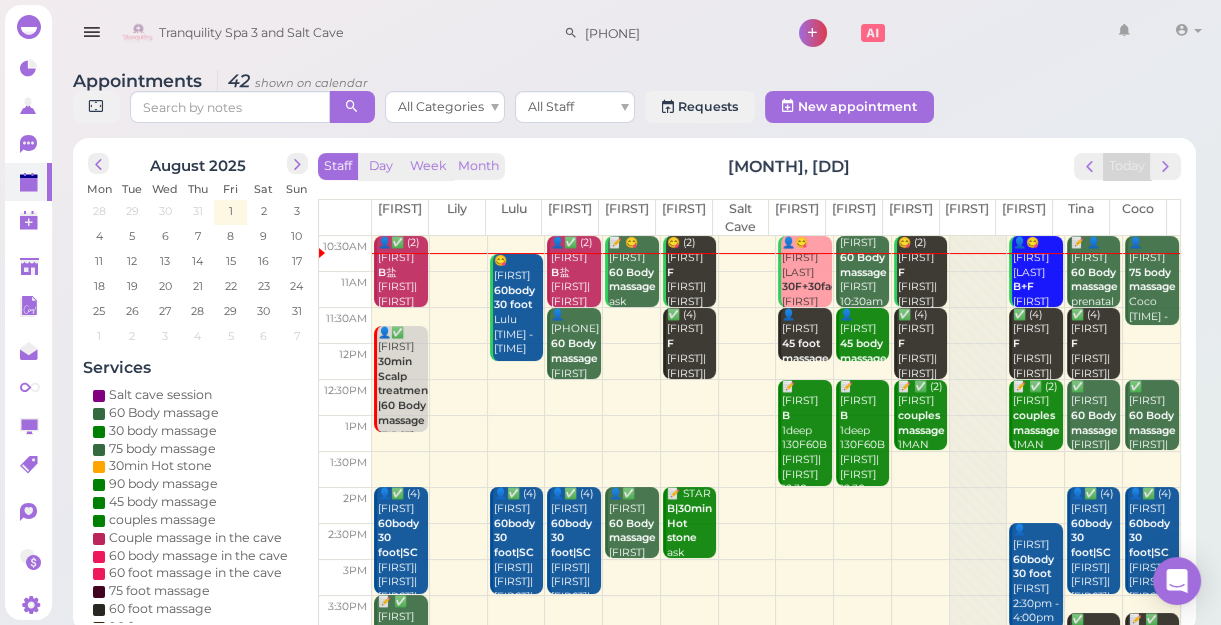 click on "75 body massage" at bounding box center (1152, 280) 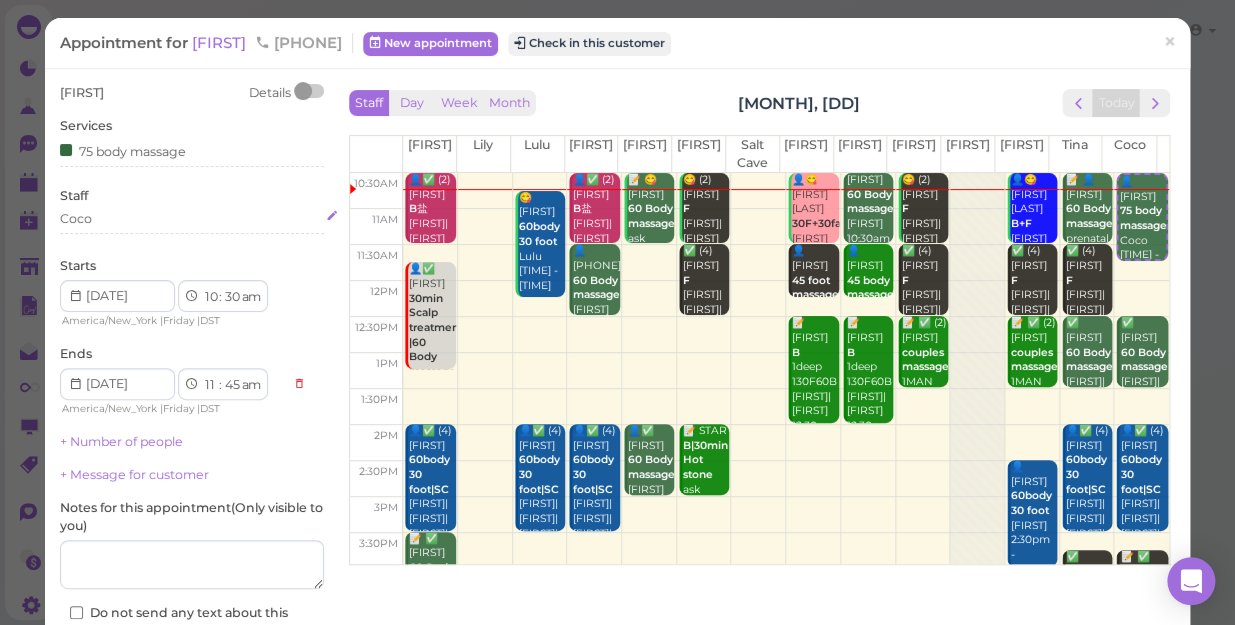 click on "Coco" at bounding box center [192, 219] 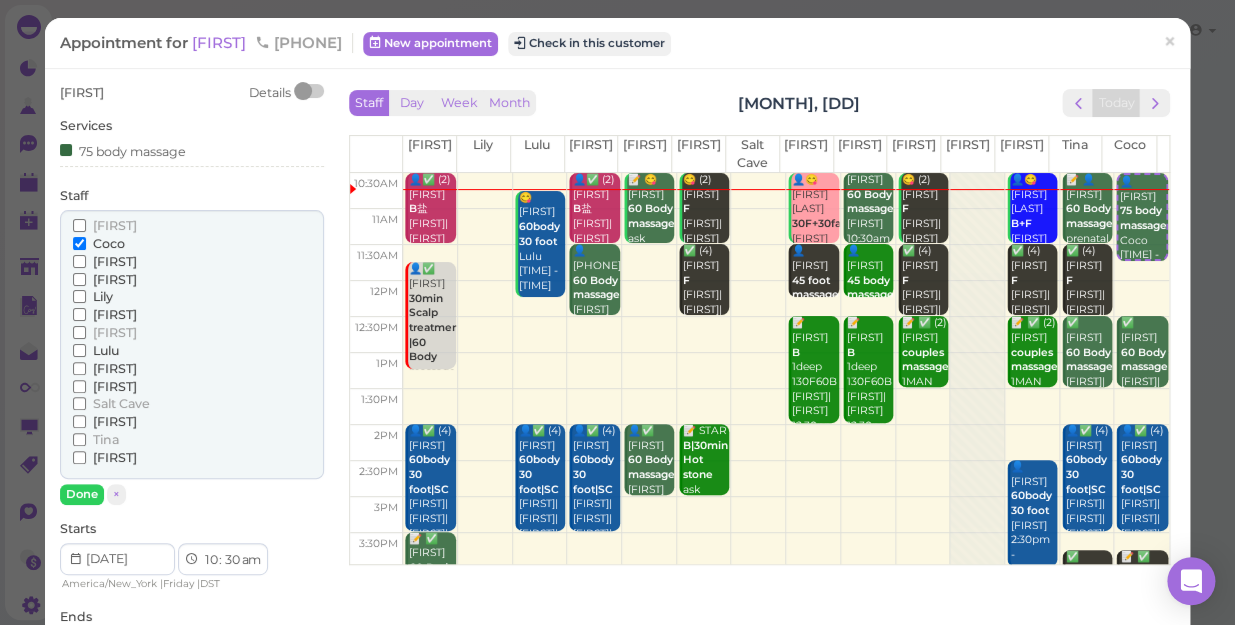 click on "[FIRST]" at bounding box center [115, 261] 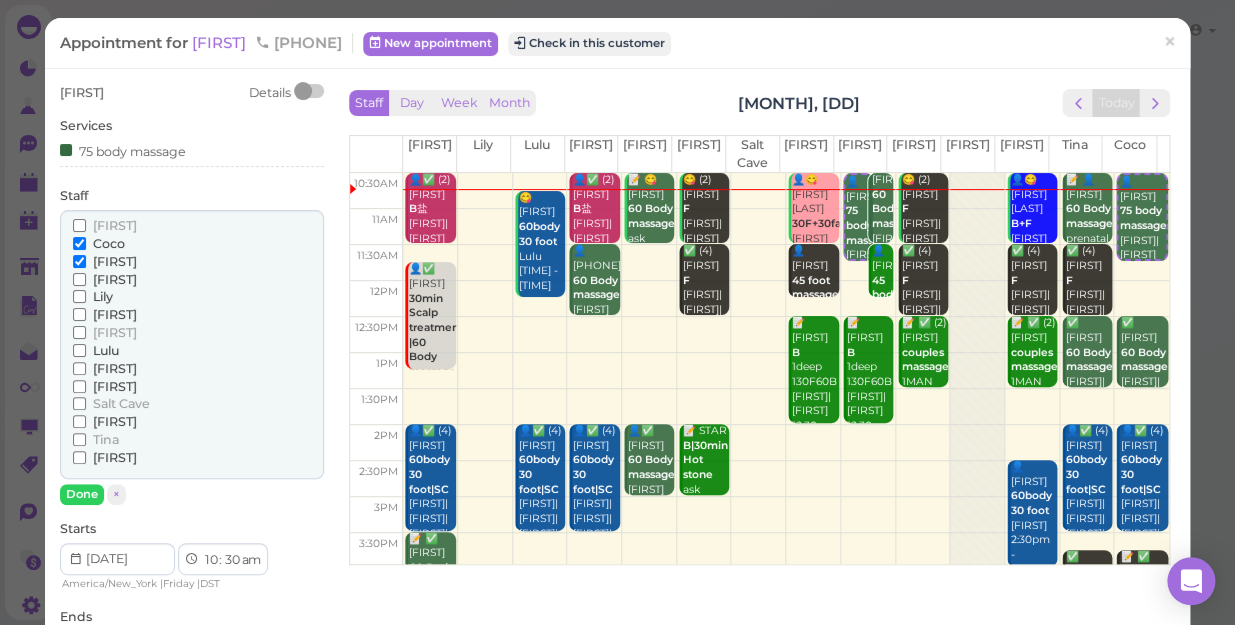 click on "Coco" at bounding box center [109, 243] 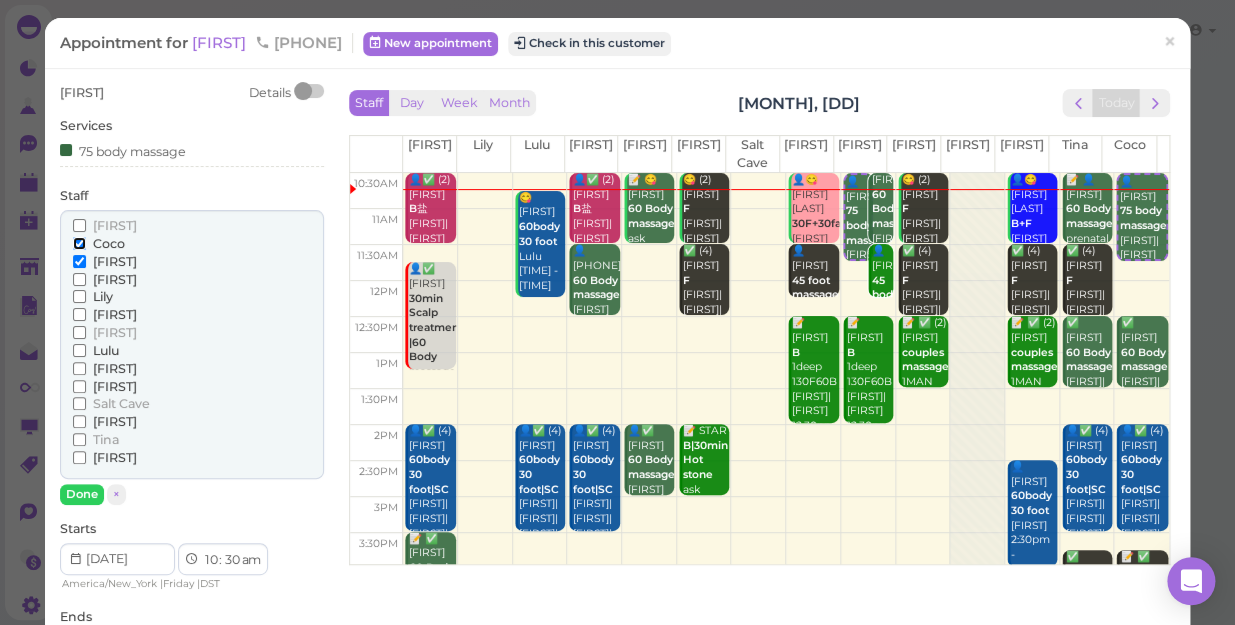 click on "Coco" at bounding box center (79, 243) 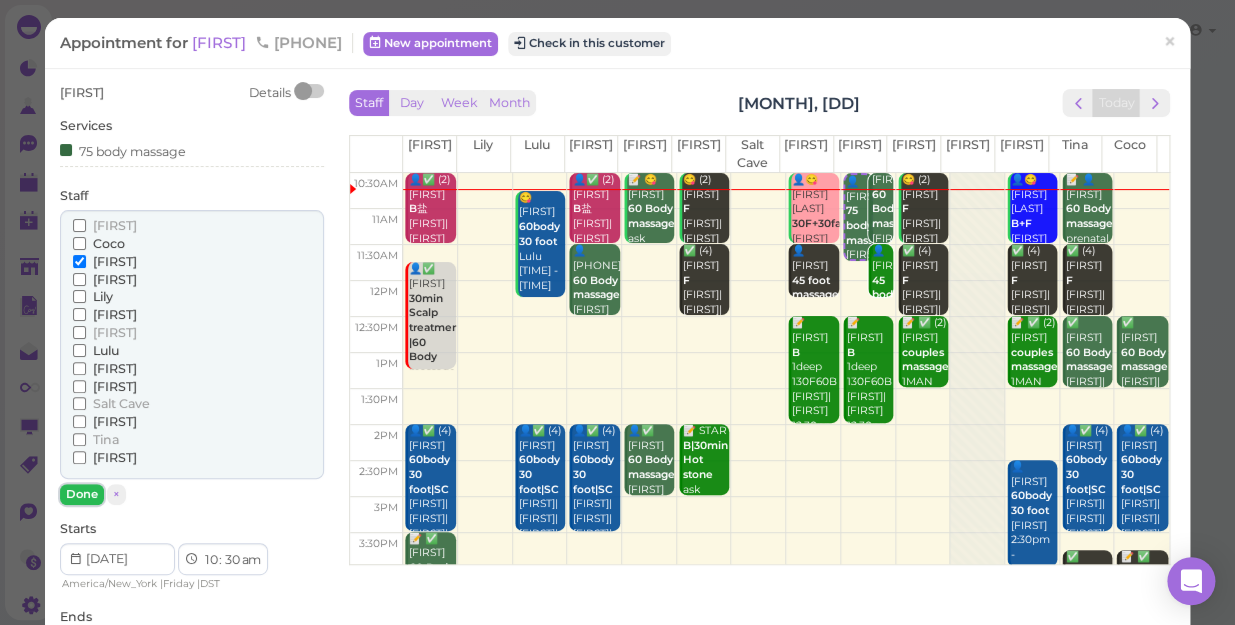 click on "Done" at bounding box center (82, 494) 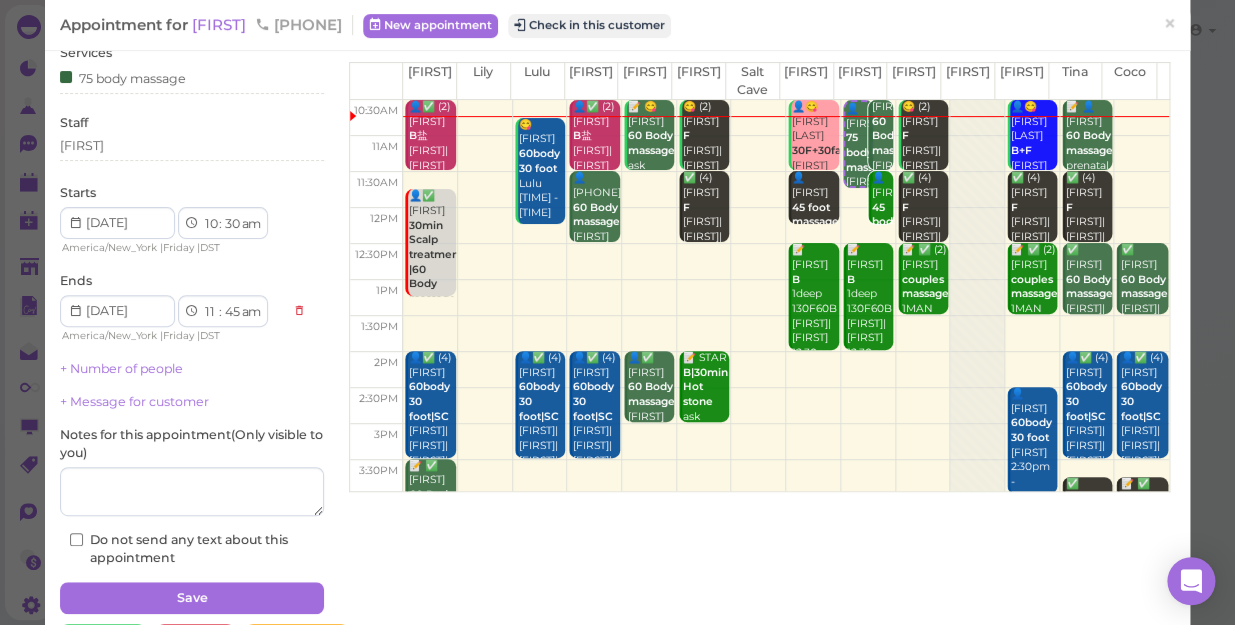 scroll, scrollTop: 145, scrollLeft: 0, axis: vertical 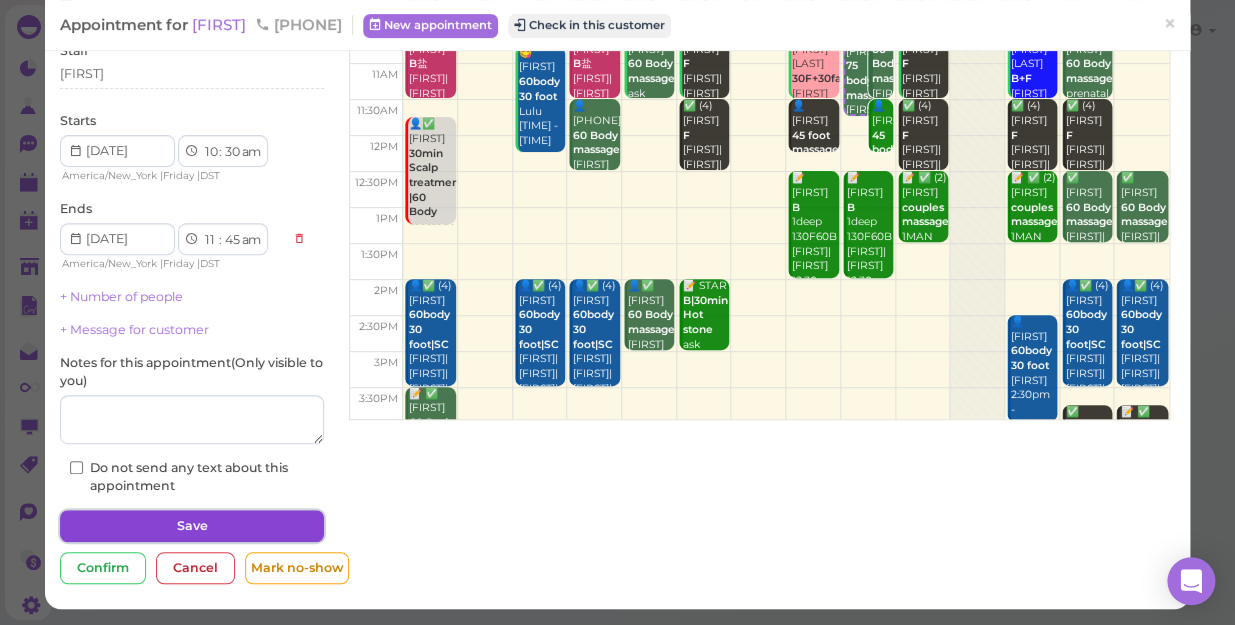 click on "Save" at bounding box center (192, 526) 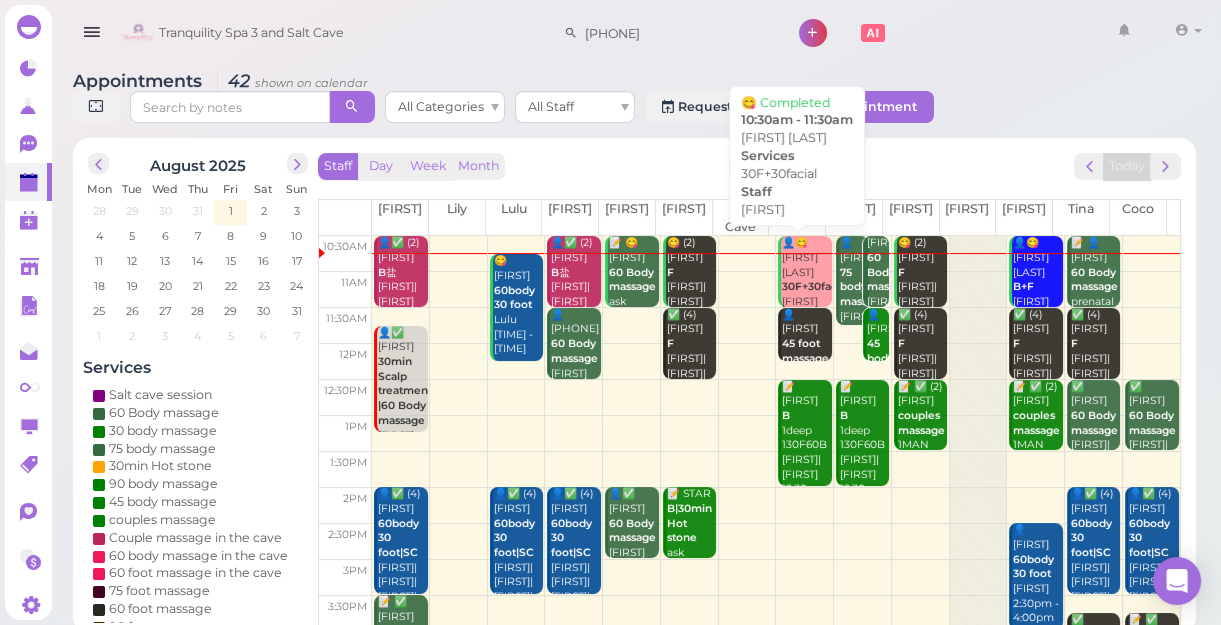 click on "👤😋 Anna Denan 30F+30facial Jessica  10:30am - 11:30am" at bounding box center (806, 287) 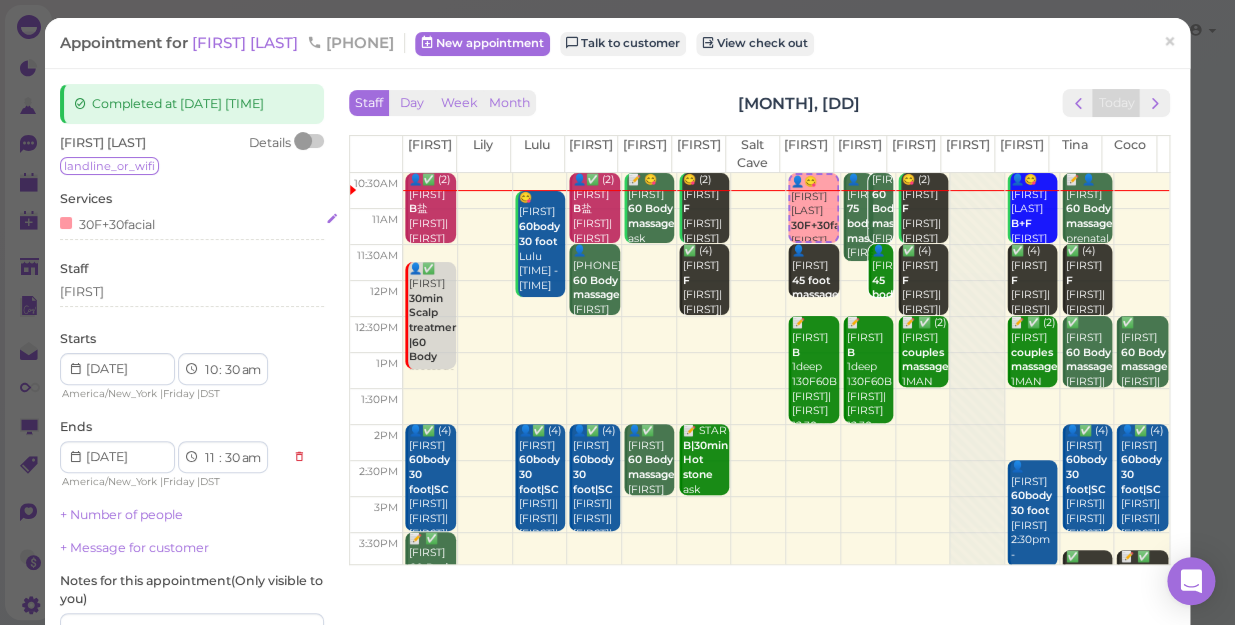 click on "30F+30facial" at bounding box center (192, 223) 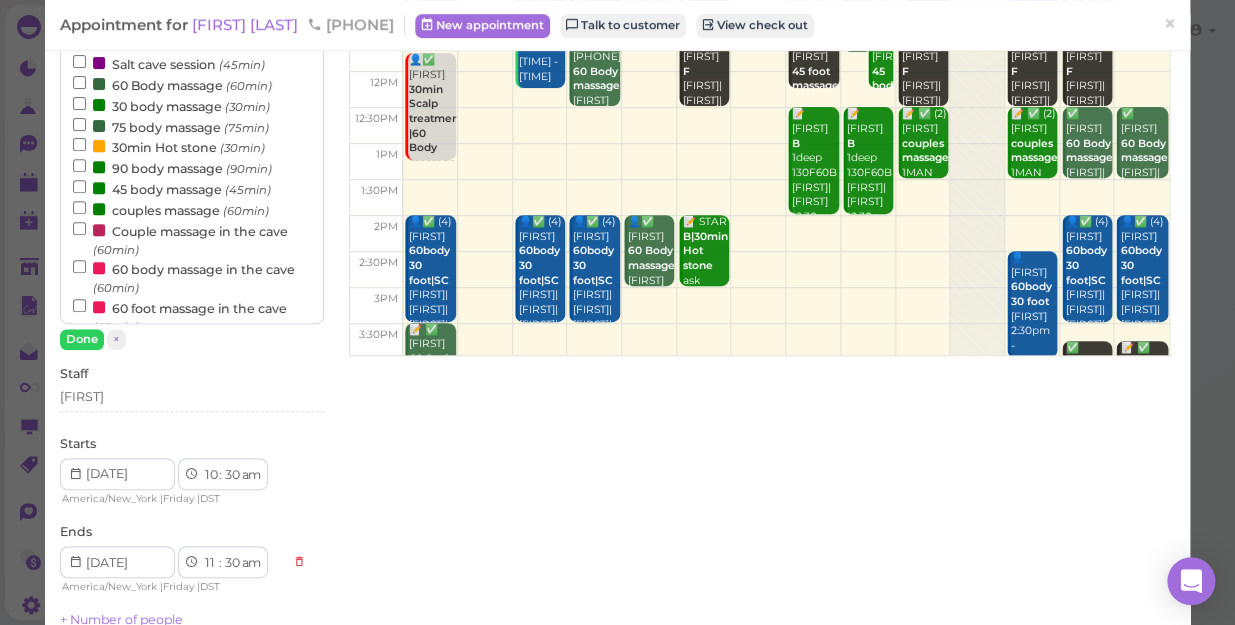 scroll, scrollTop: 272, scrollLeft: 0, axis: vertical 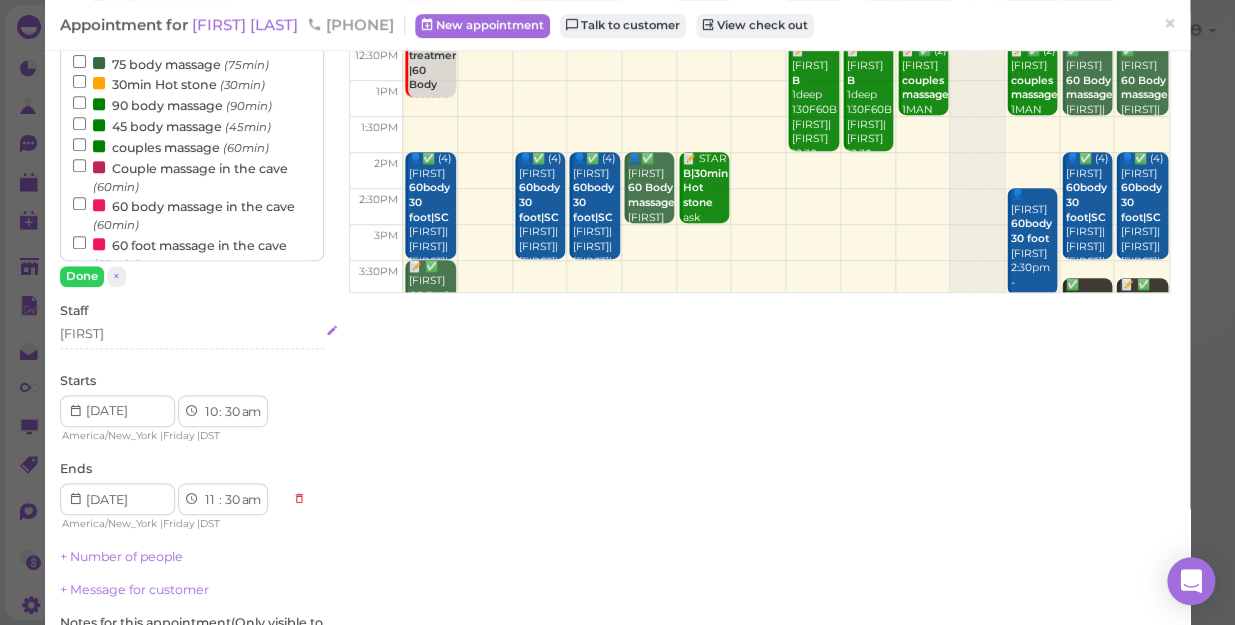 click on "[FIRST]" at bounding box center [192, 334] 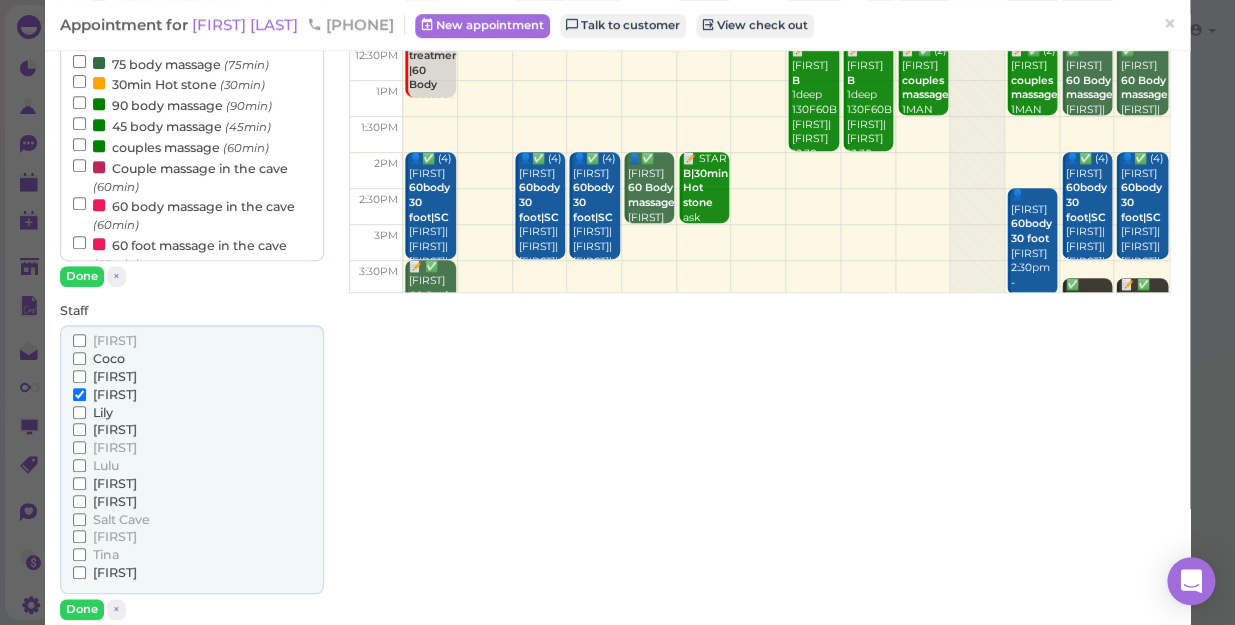 click on "Coco" at bounding box center [109, 358] 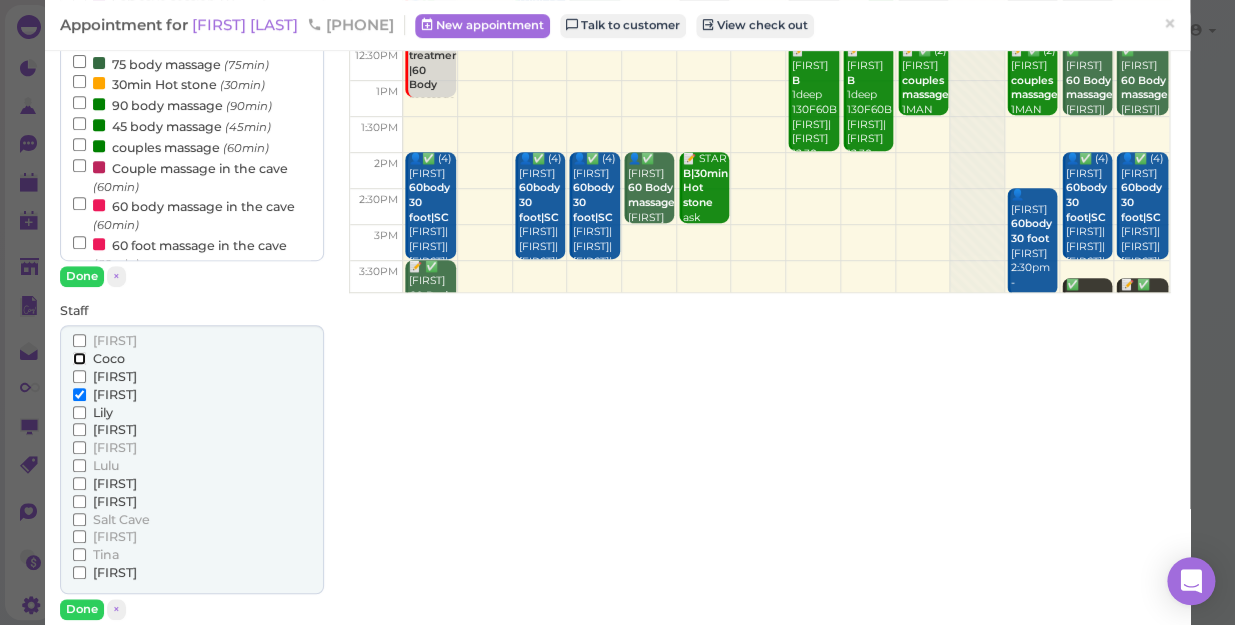 click on "Coco" at bounding box center [79, 358] 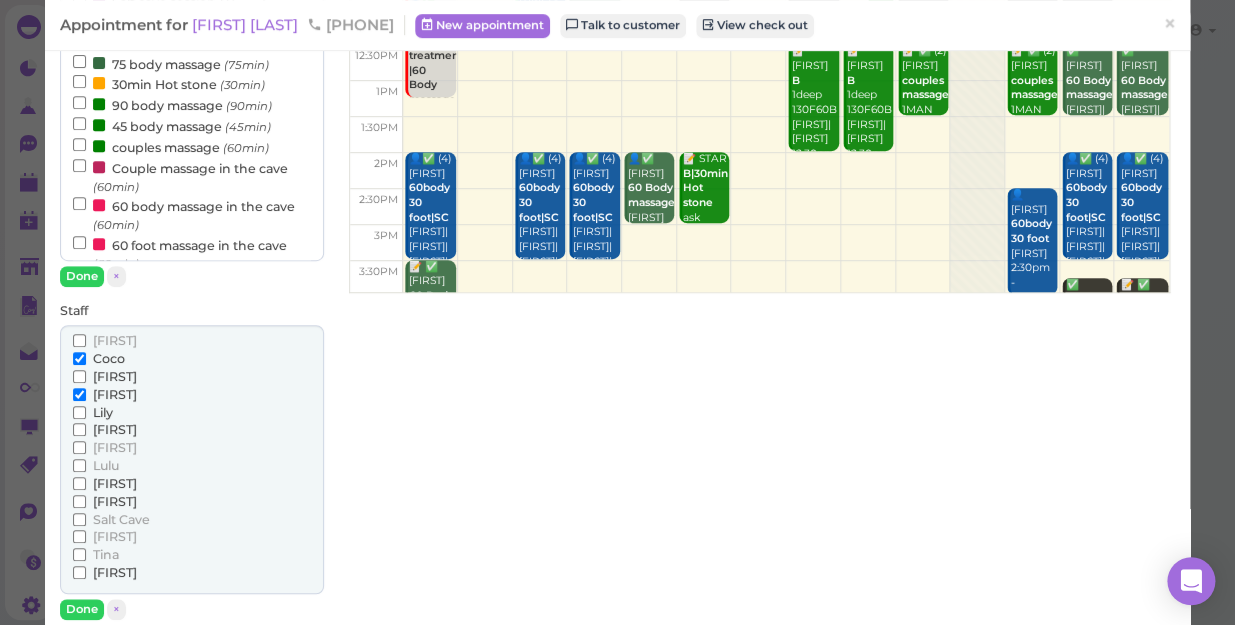 click on "[FIRST]" at bounding box center (115, 394) 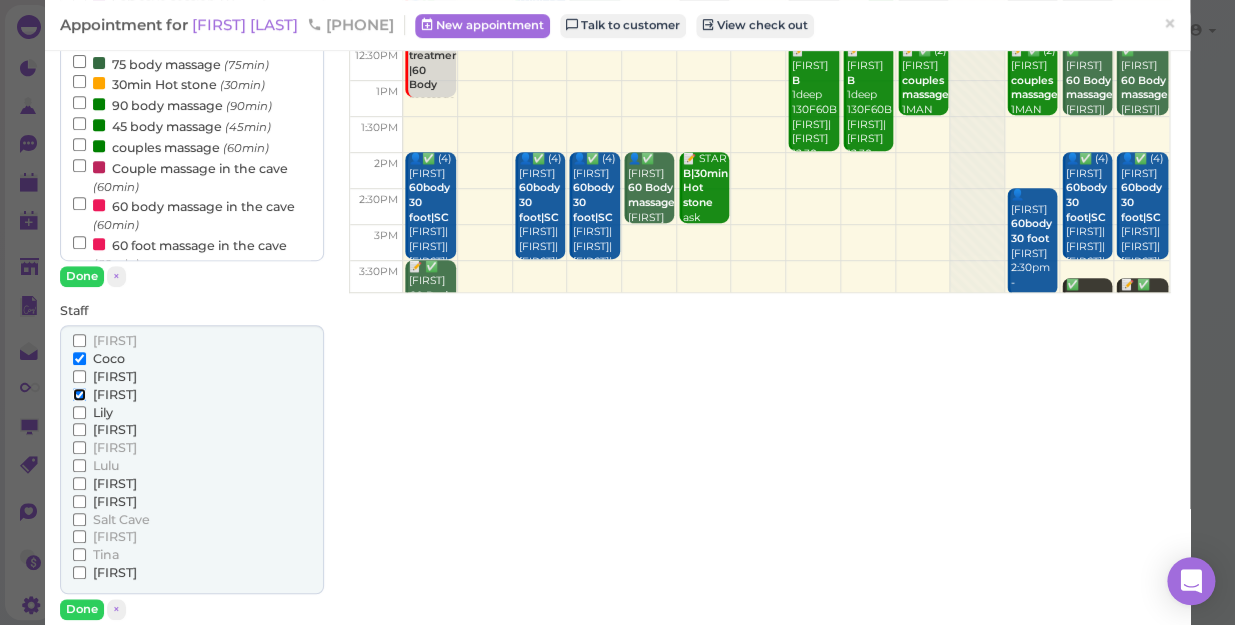 click on "[FIRST]" at bounding box center (79, 394) 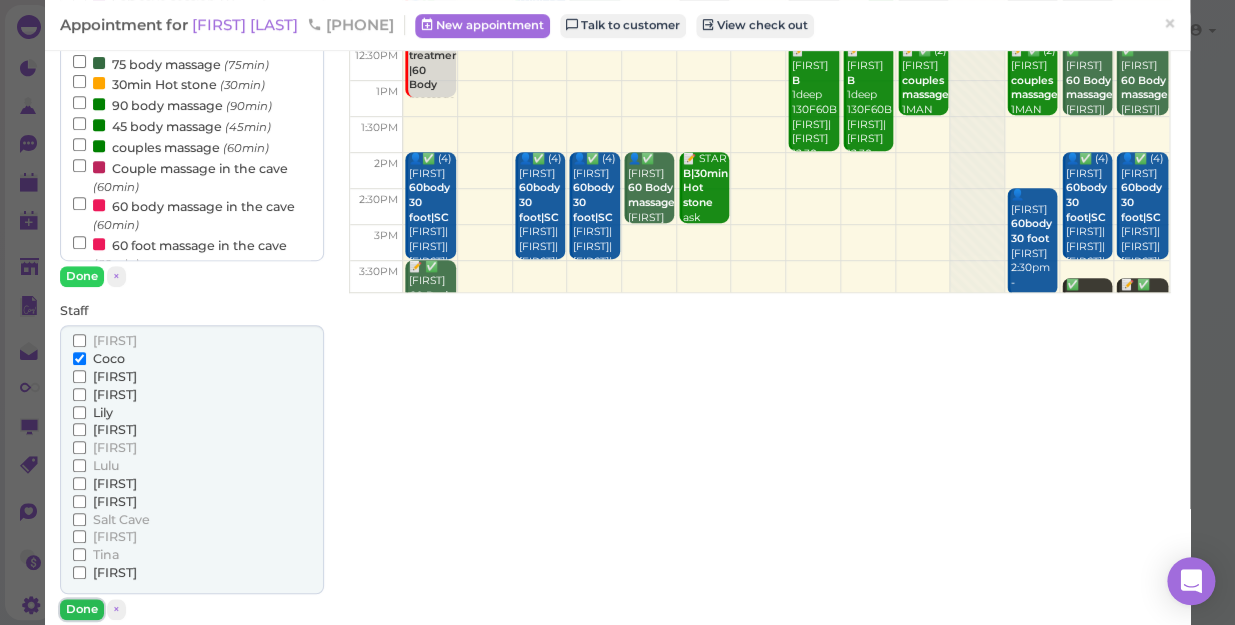 click on "Done" at bounding box center (82, 609) 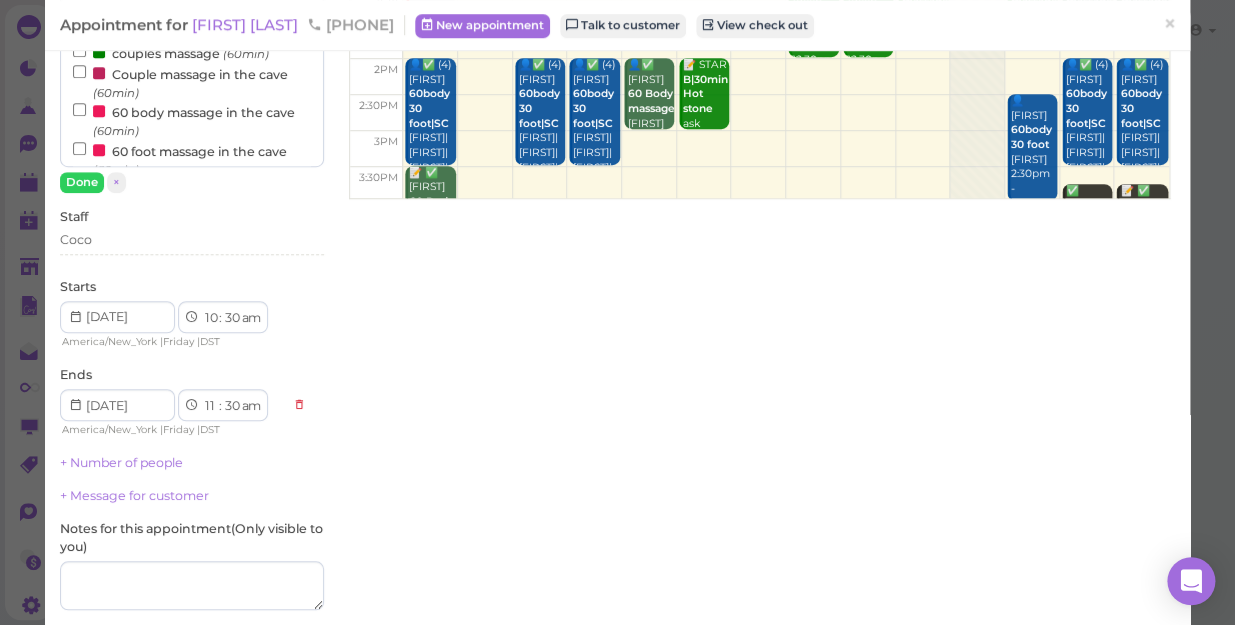scroll, scrollTop: 454, scrollLeft: 0, axis: vertical 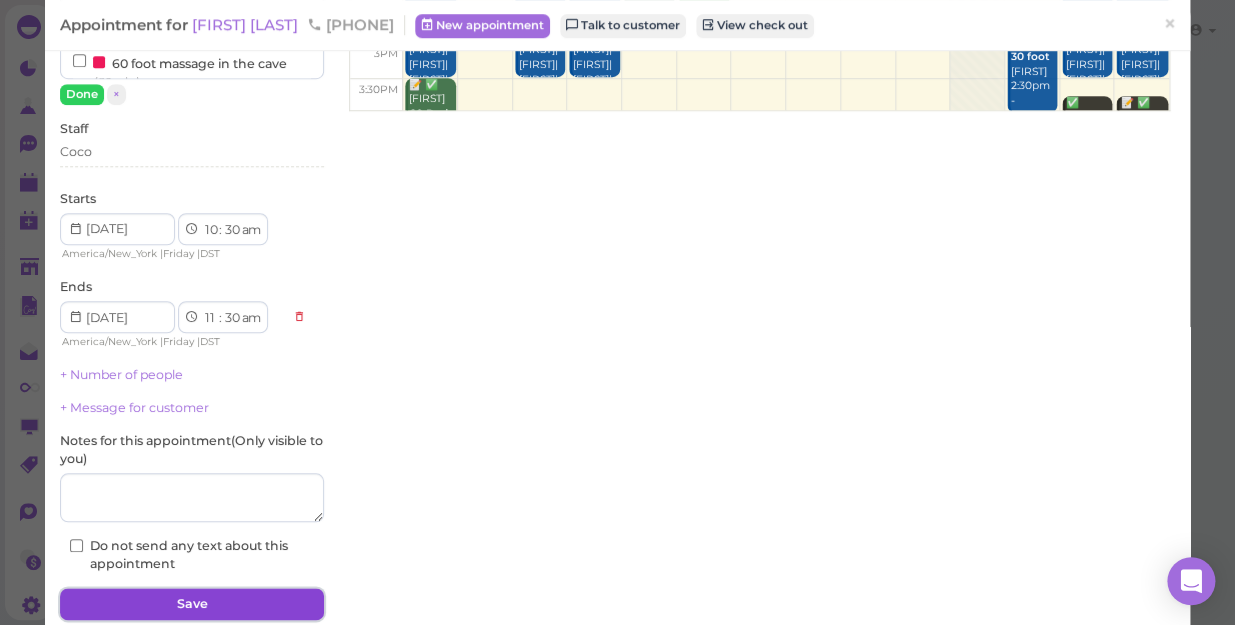click on "Save" at bounding box center [192, 604] 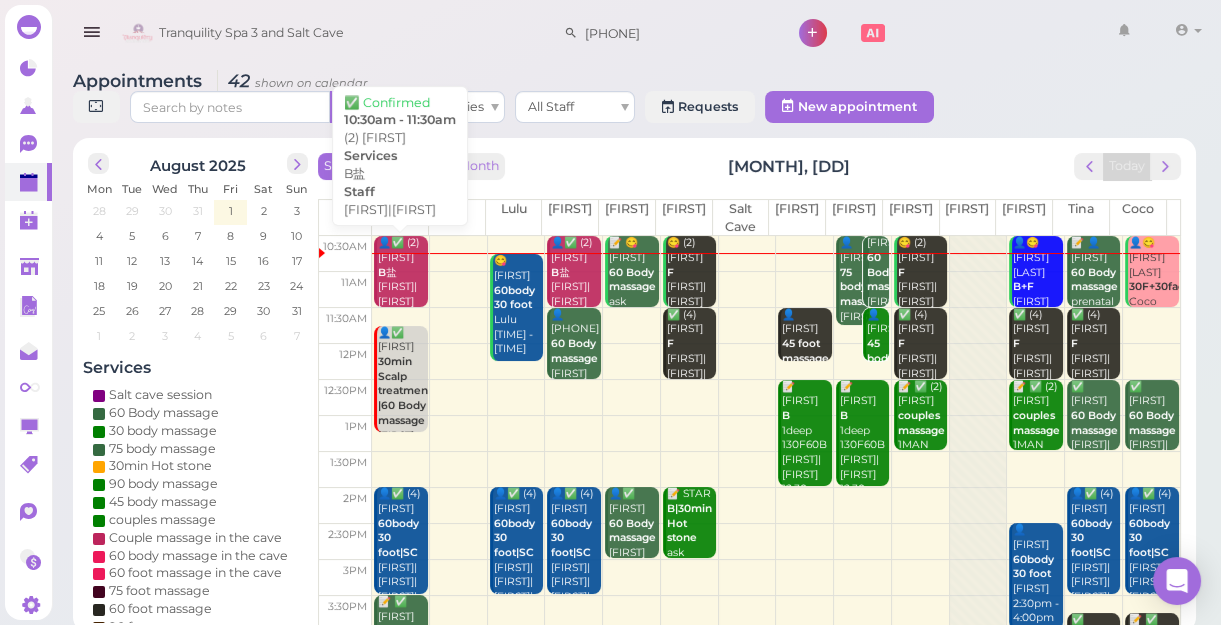 click on "👤✅ (2) CheaLsea B盐 Lisa|Sunny  10:30am - 11:30am" at bounding box center [402, 287] 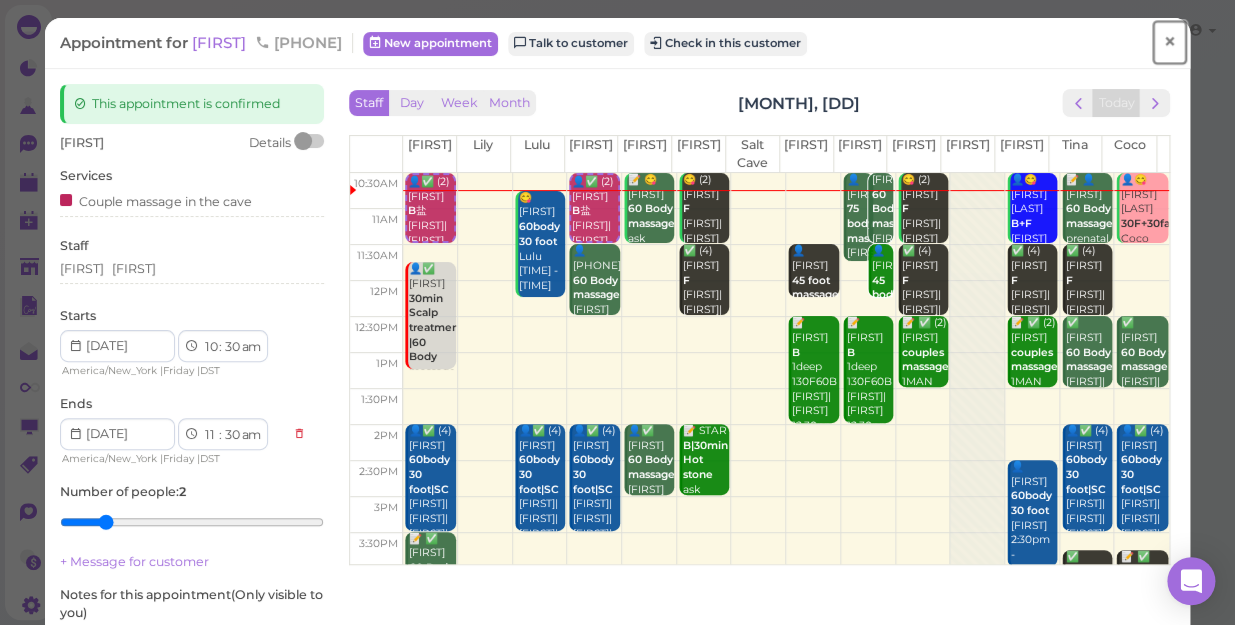 click on "×" at bounding box center [1169, 42] 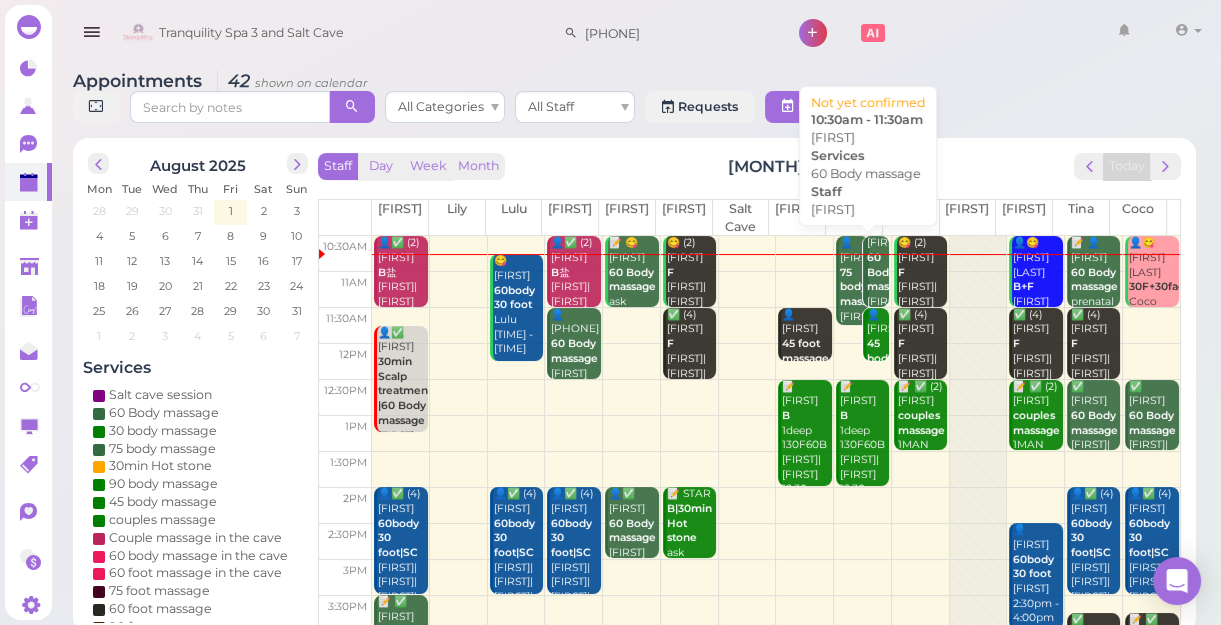 click on "60 Body massage" at bounding box center (890, 272) 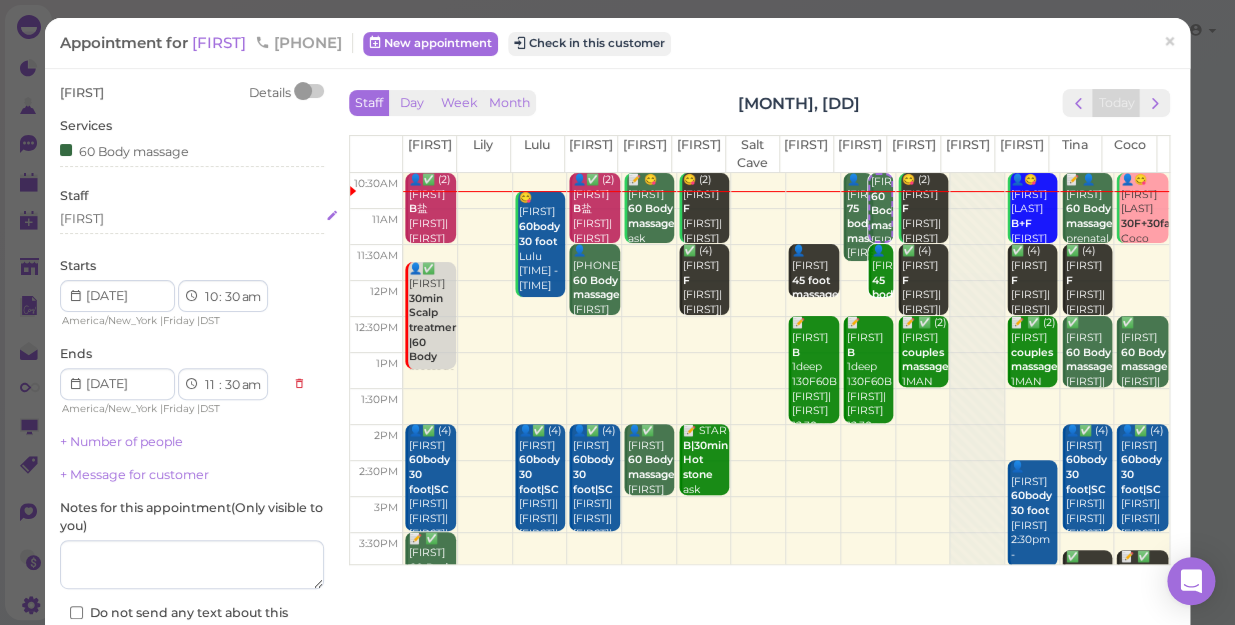 click on "[FIRST]" at bounding box center (192, 219) 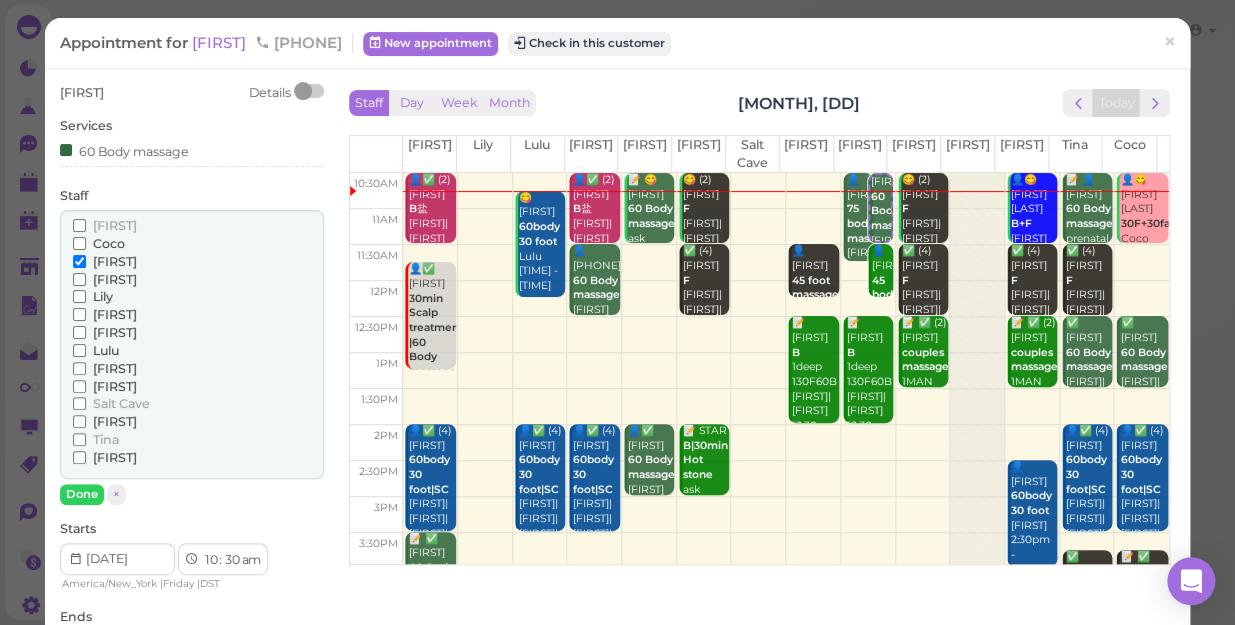 click on "[FIRST]" at bounding box center (115, 279) 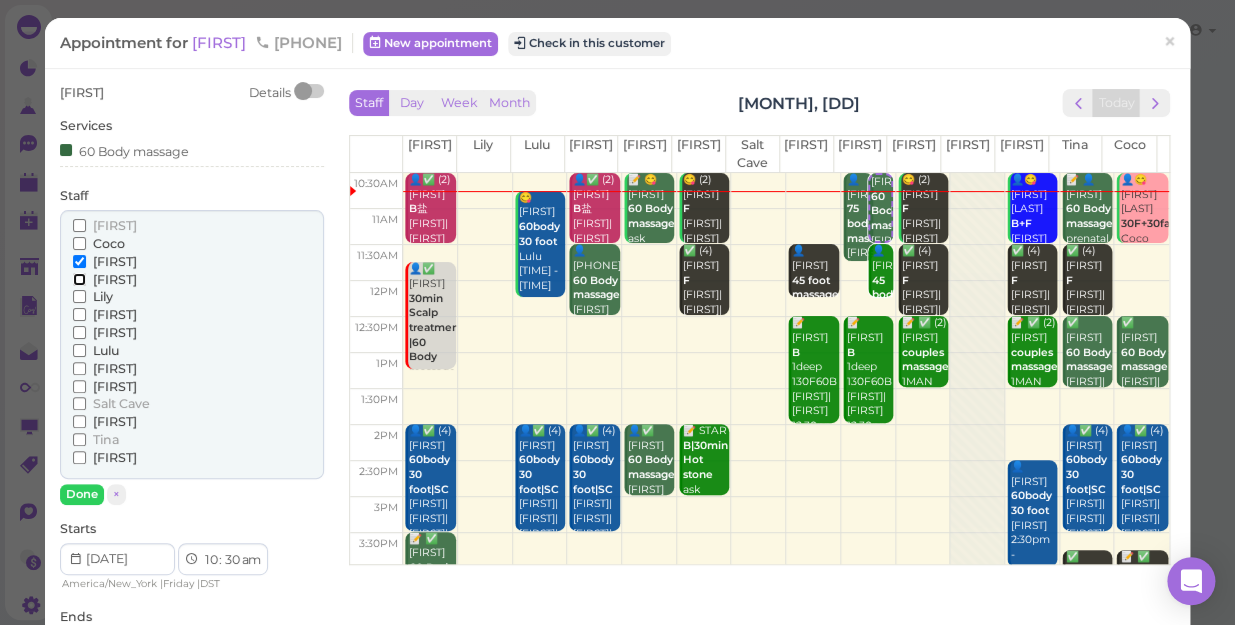 click on "[FIRST]" at bounding box center [79, 279] 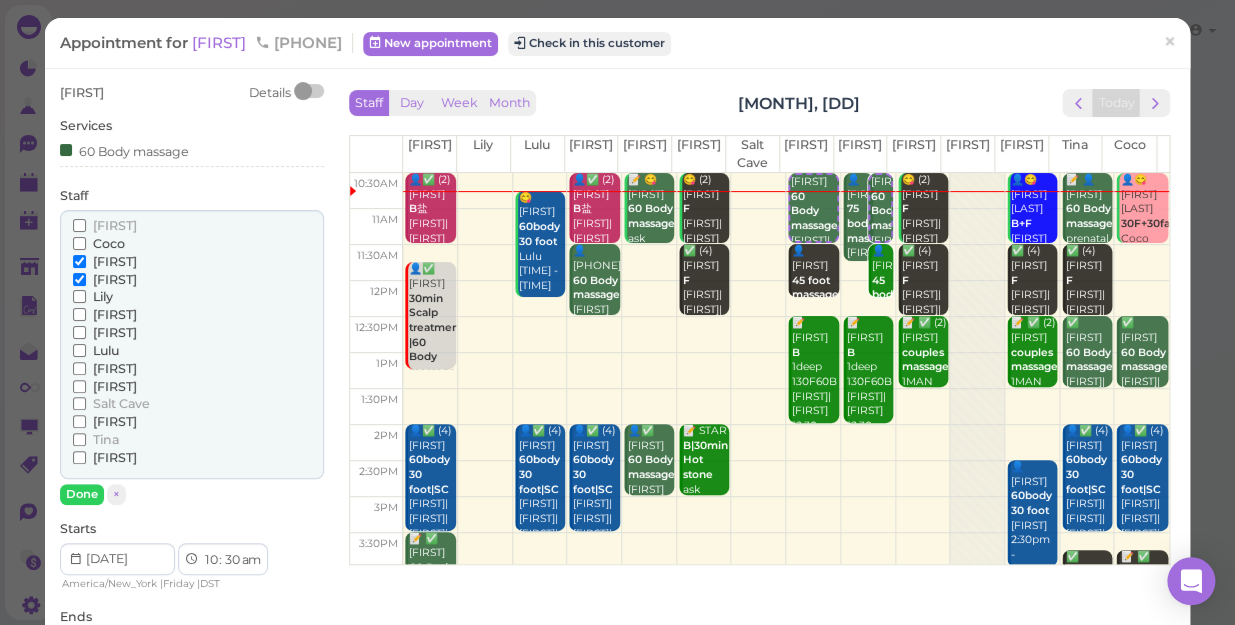 click on "[FIRST]" at bounding box center (115, 261) 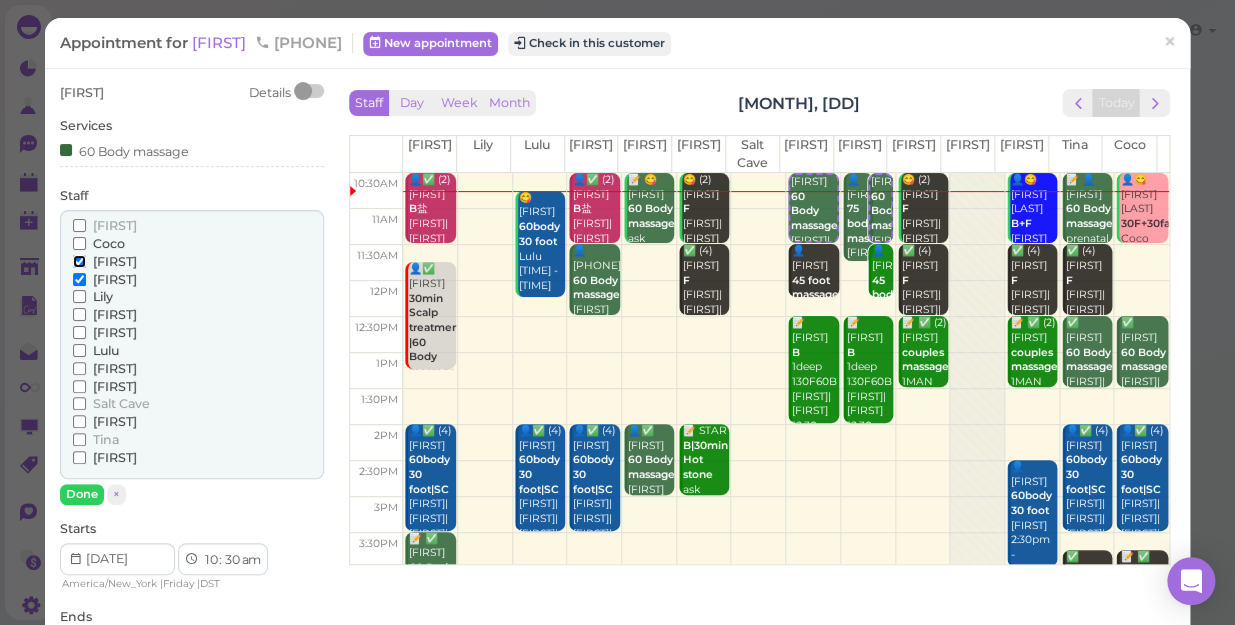 click on "[FIRST]" at bounding box center [79, 261] 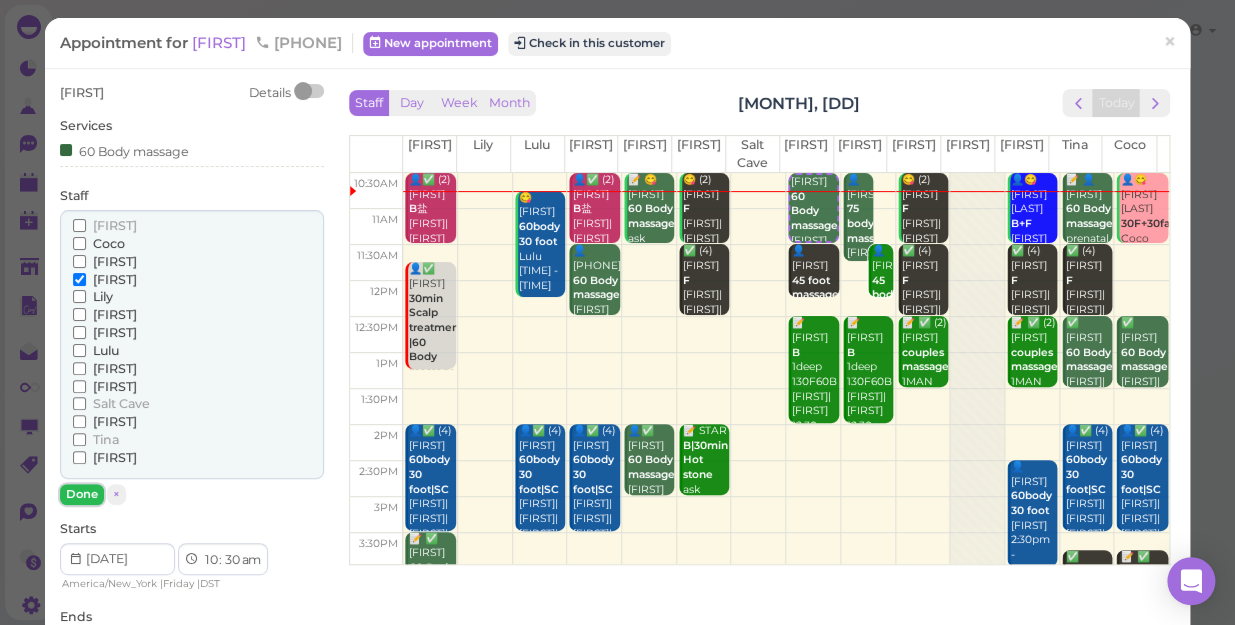click on "Done" at bounding box center (82, 494) 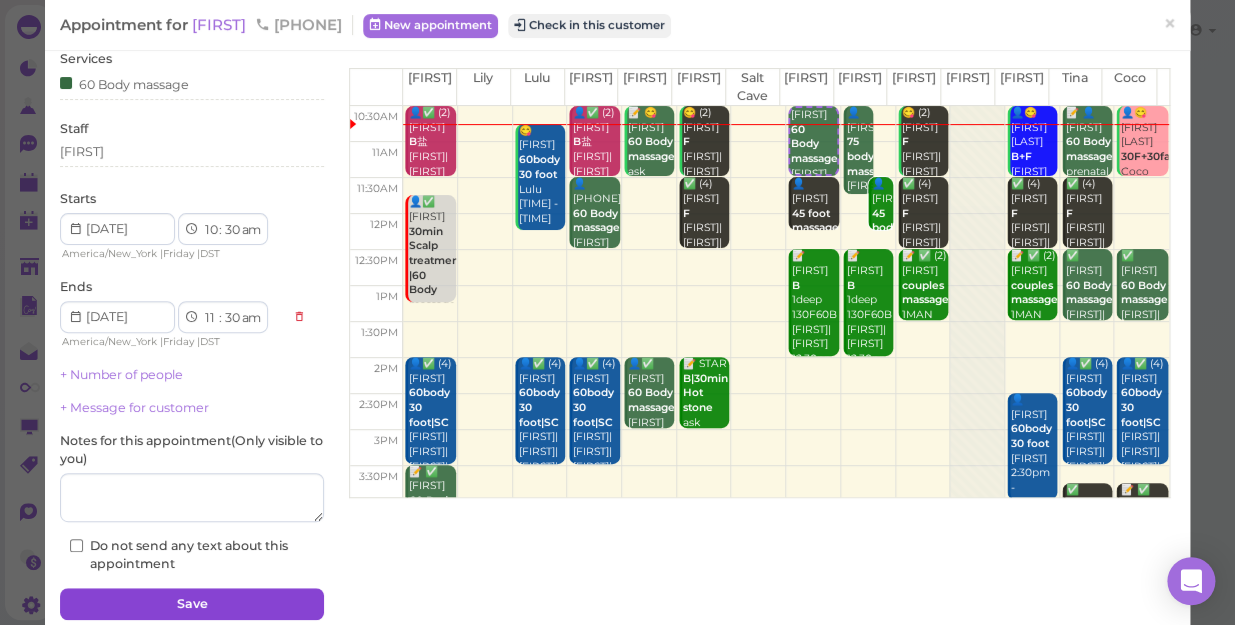 scroll, scrollTop: 145, scrollLeft: 0, axis: vertical 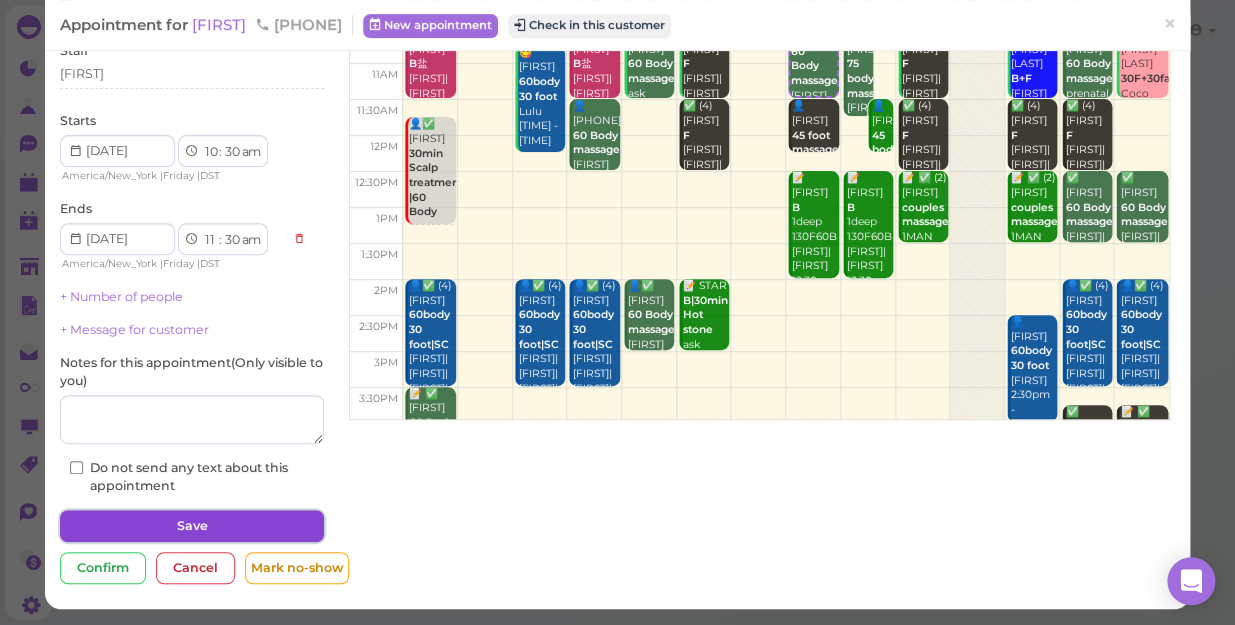click on "Save" at bounding box center (192, 526) 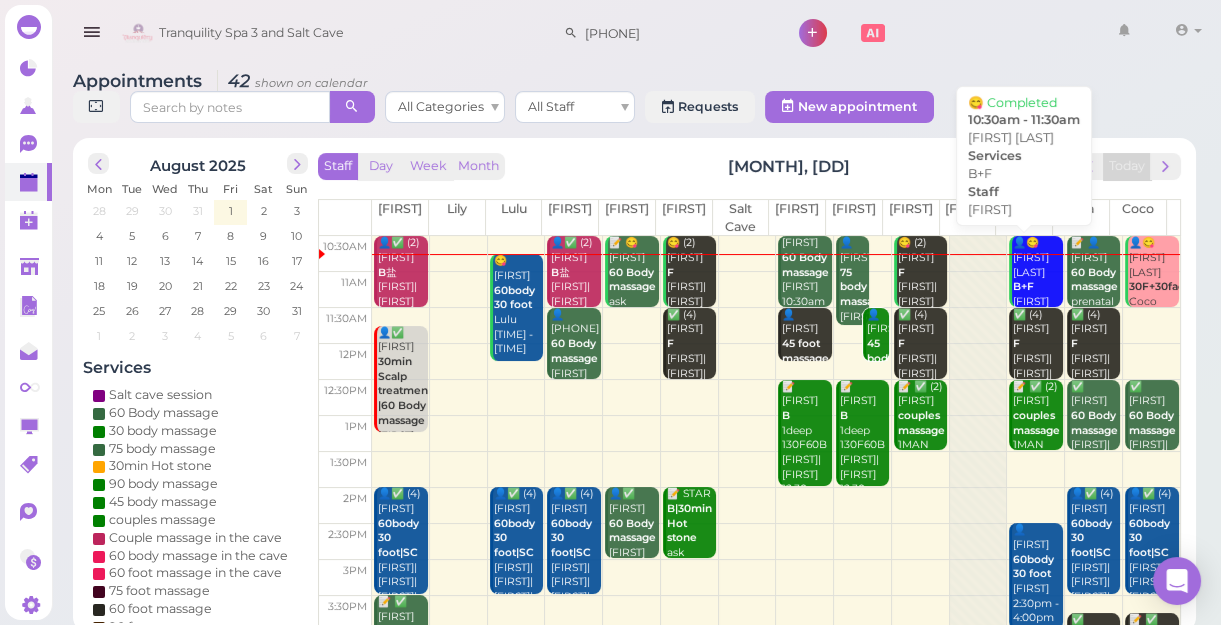 click on "👤😋 Anna Denan B+F Linda 10:30am - 11:30am" at bounding box center [1037, 287] 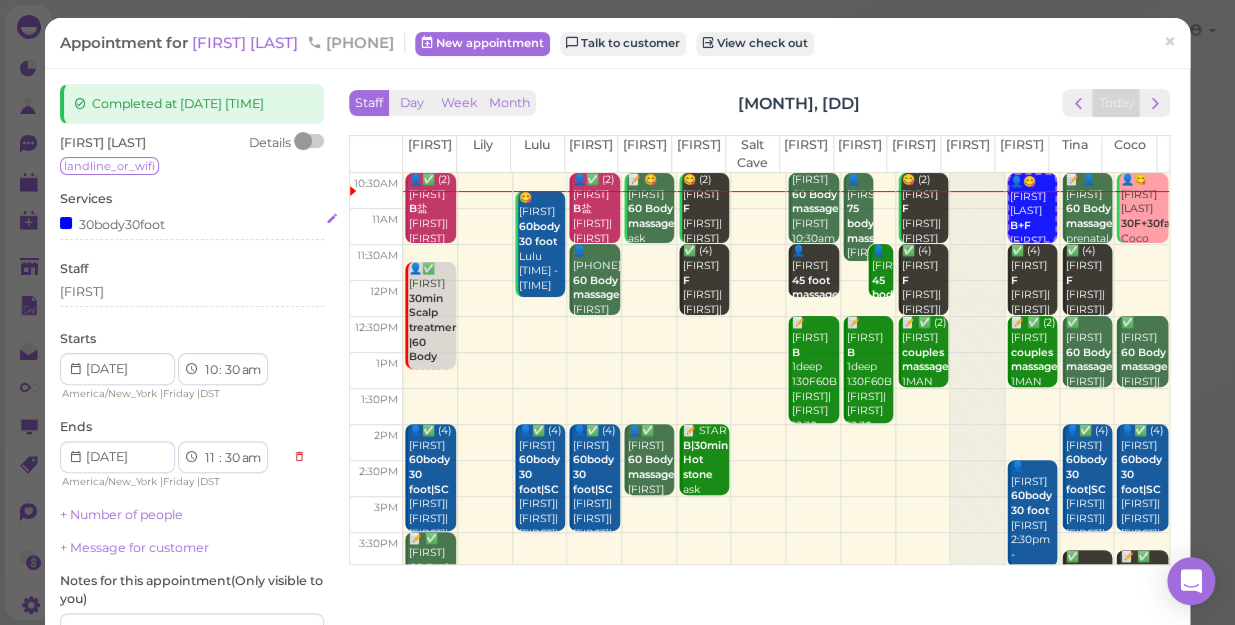 click on "30body30foot" at bounding box center [192, 223] 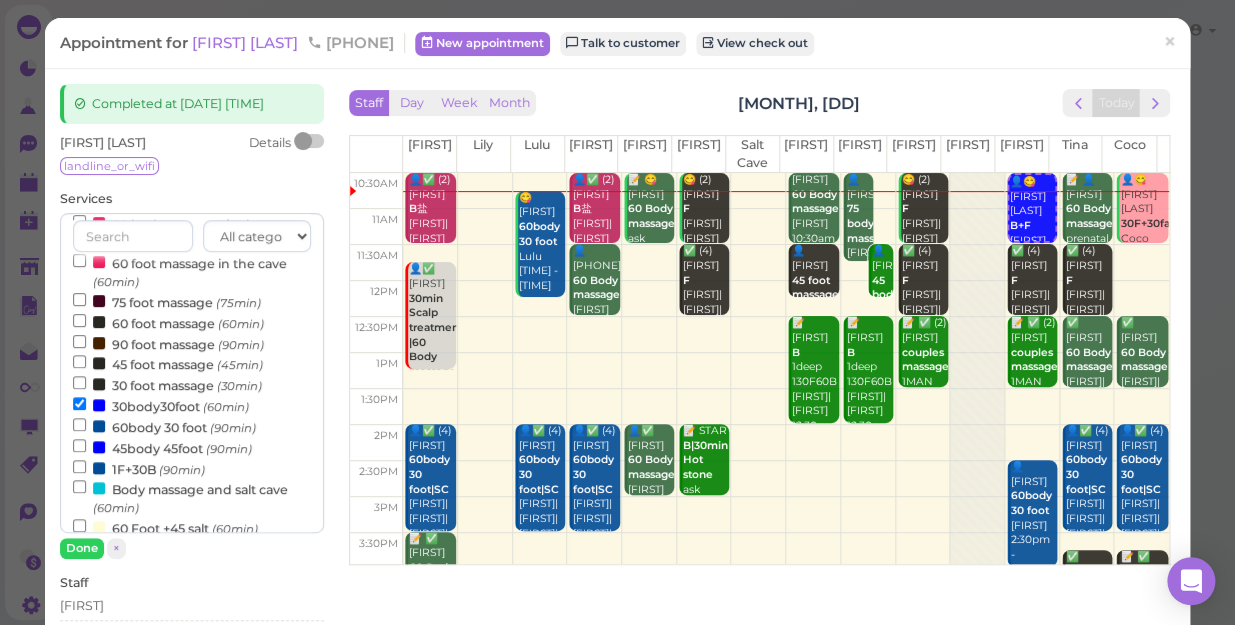 scroll, scrollTop: 363, scrollLeft: 0, axis: vertical 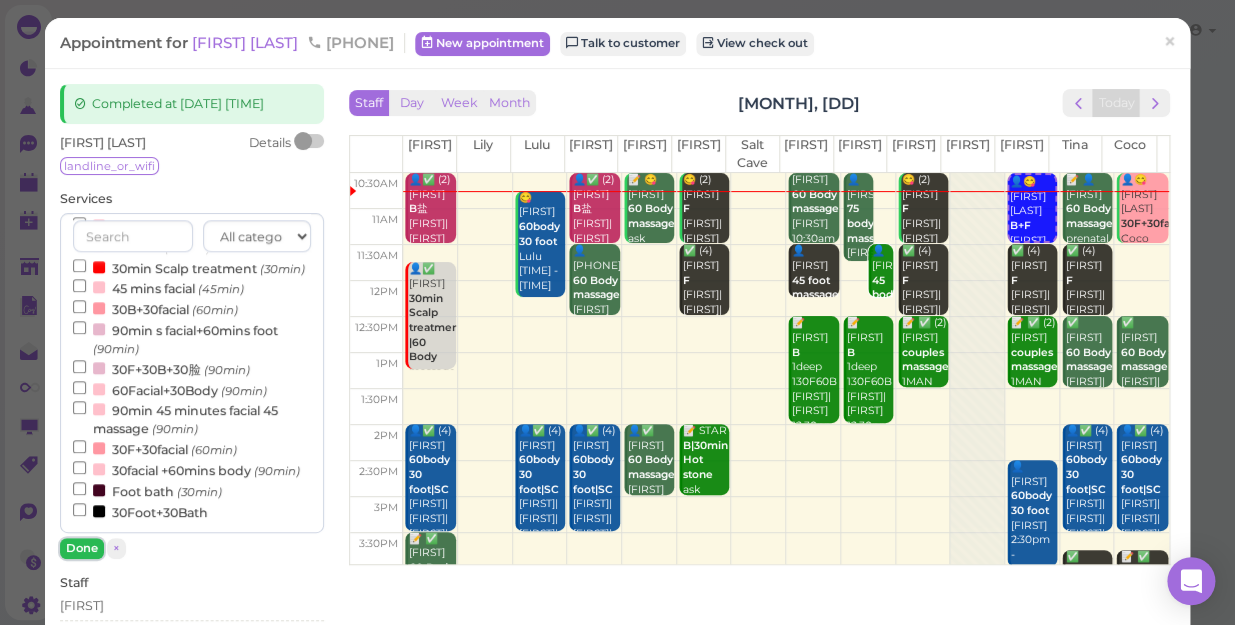 click on "Done" at bounding box center [82, 548] 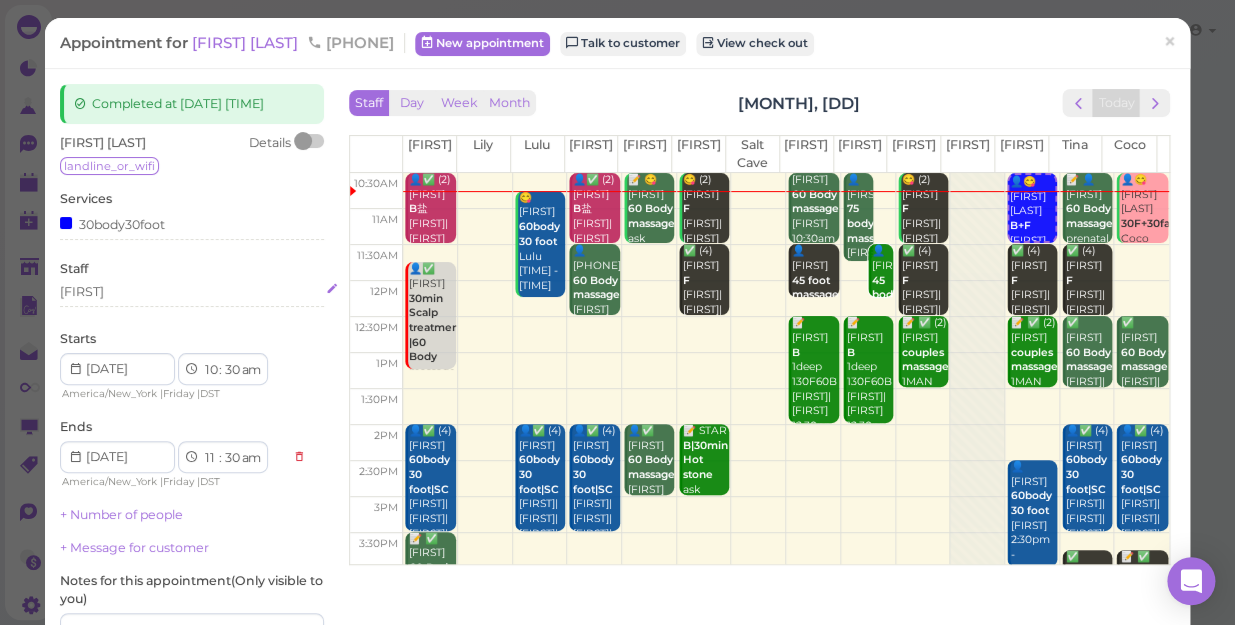 click on "[FIRST]" at bounding box center [192, 292] 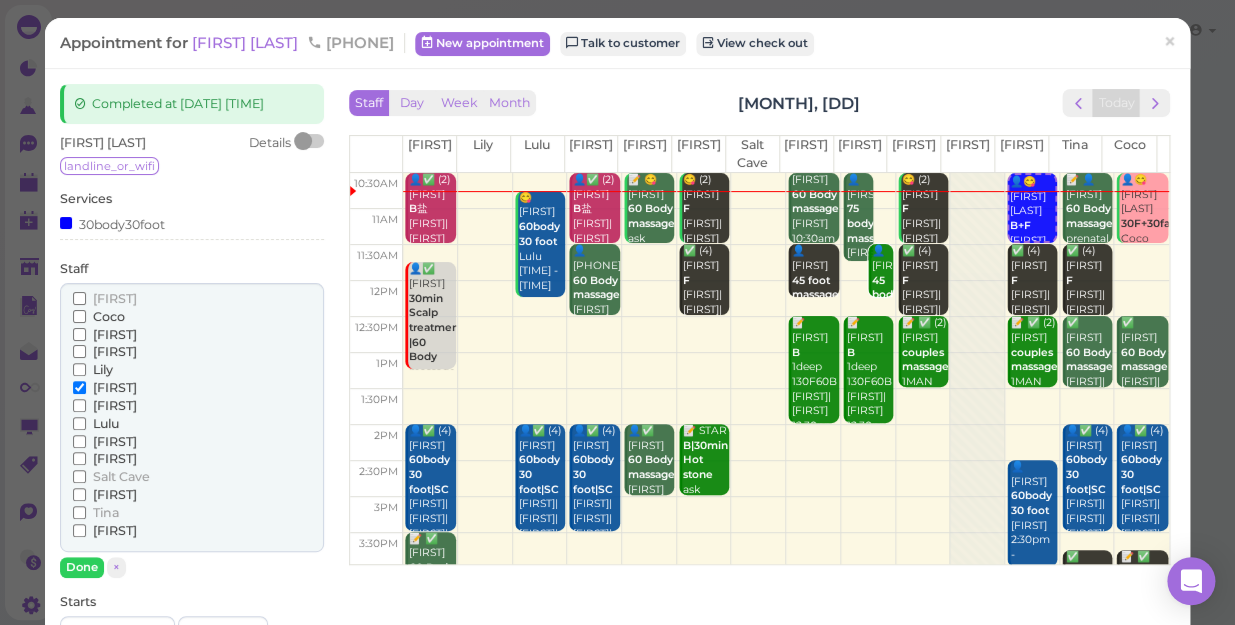 click on "Tina" at bounding box center [106, 512] 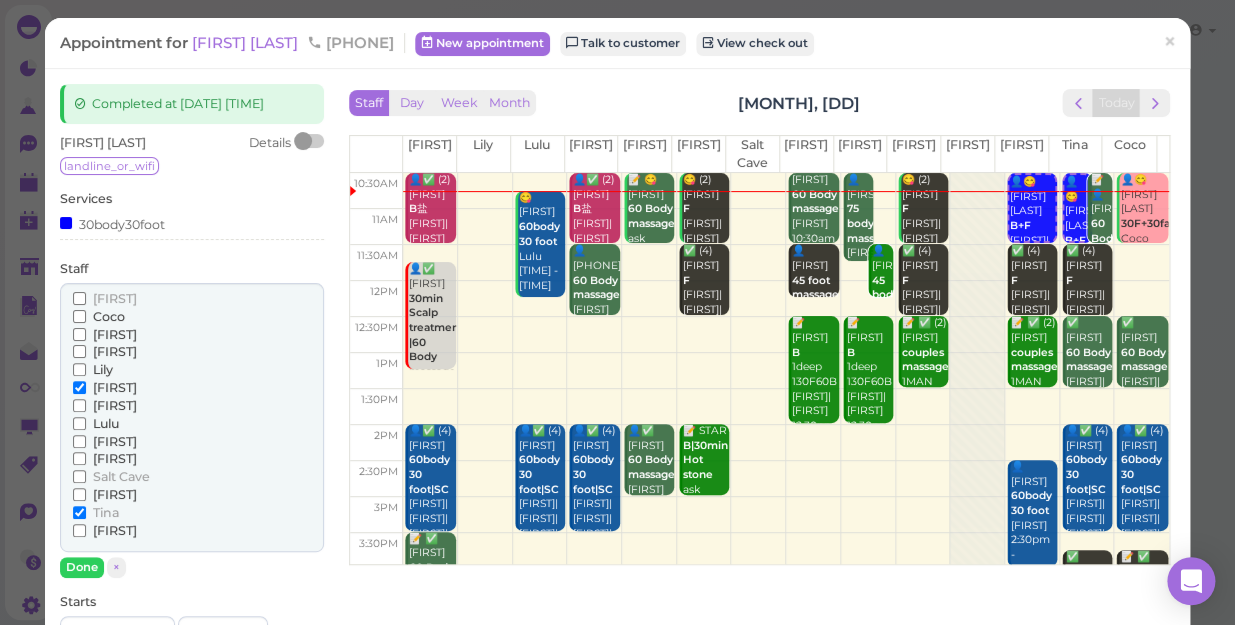 click on "[FIRST]" at bounding box center [115, 387] 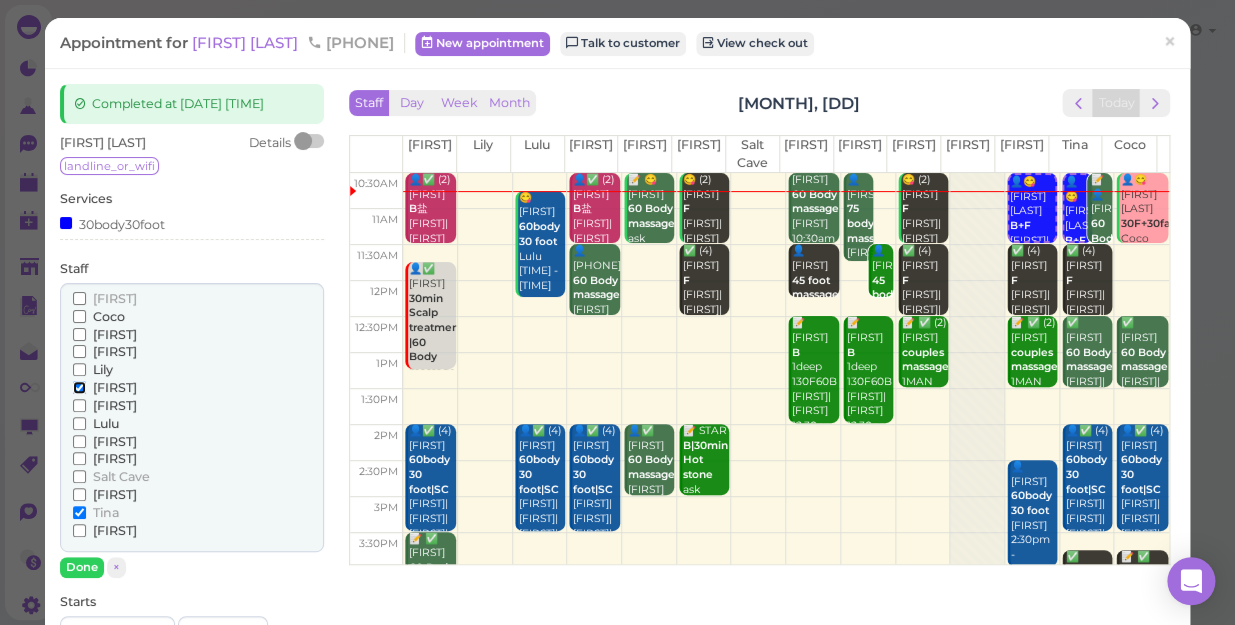 click on "[FIRST]" at bounding box center (79, 387) 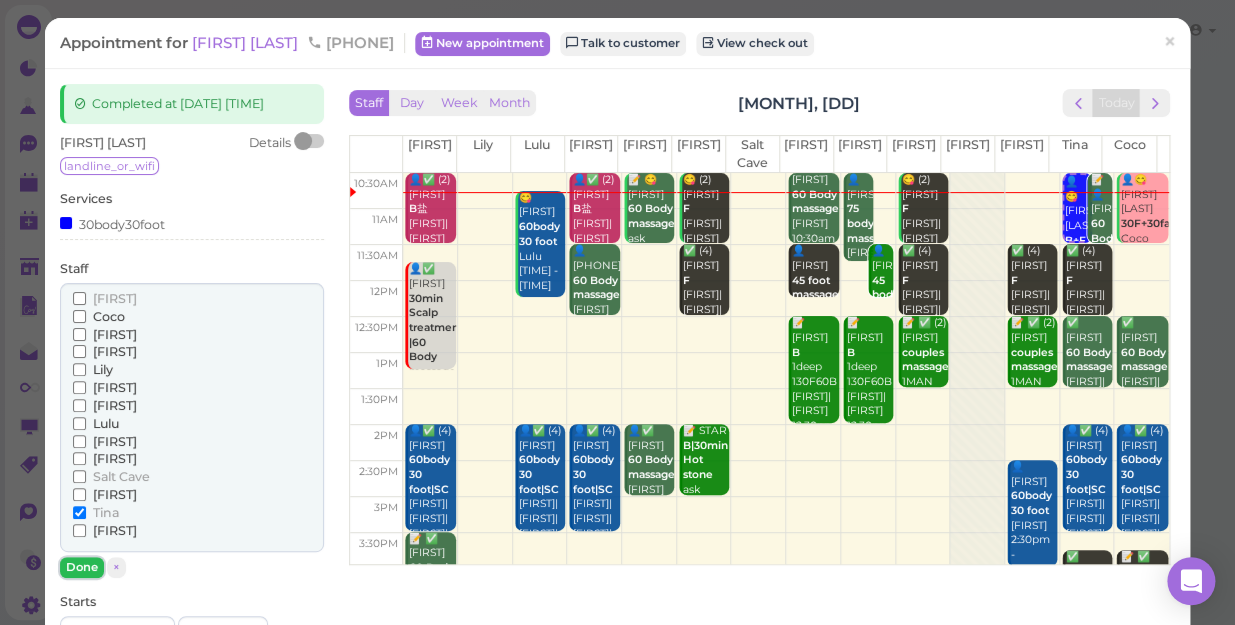 click on "Done" at bounding box center [82, 567] 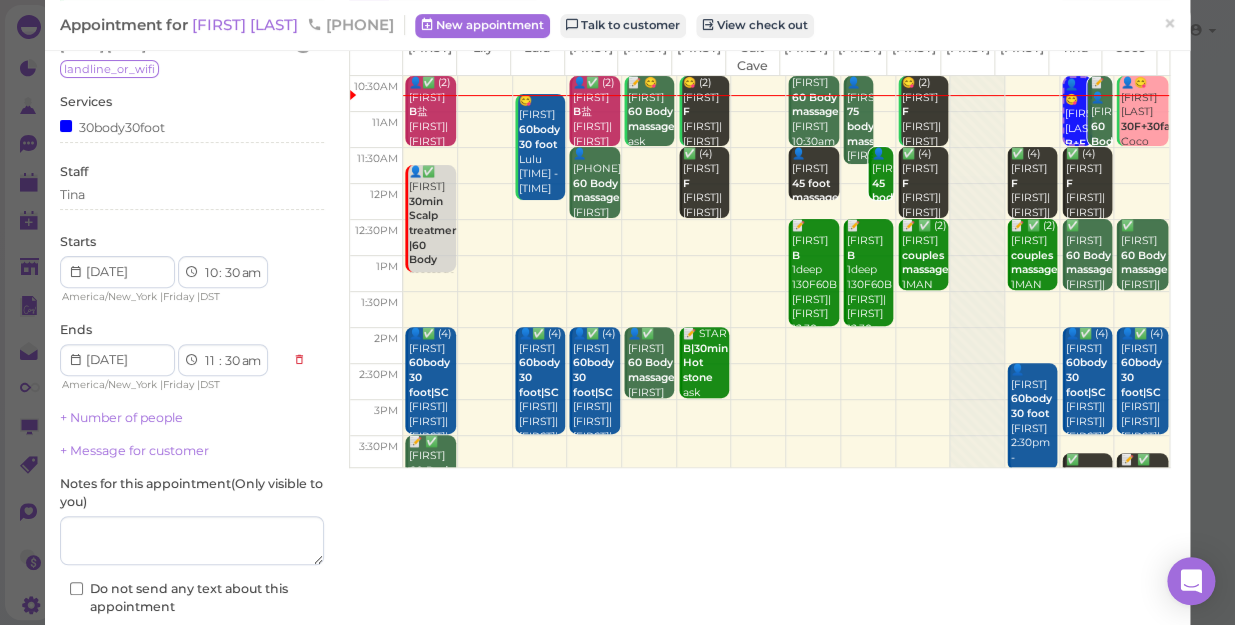 scroll, scrollTop: 181, scrollLeft: 0, axis: vertical 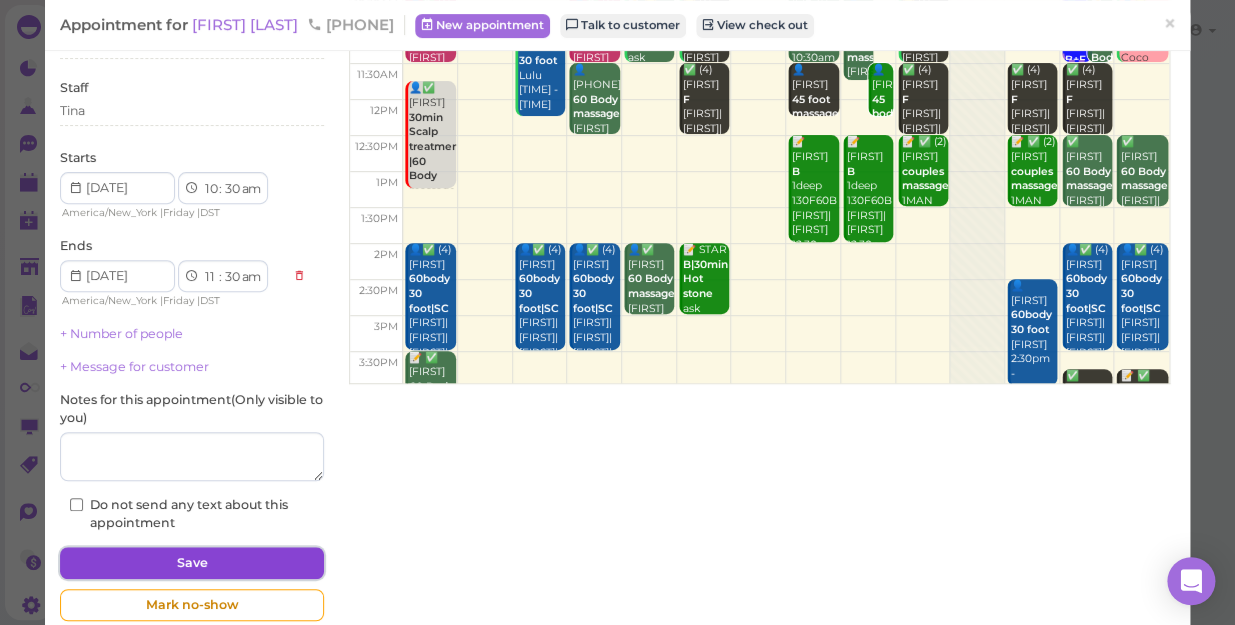 click on "Save" at bounding box center [192, 563] 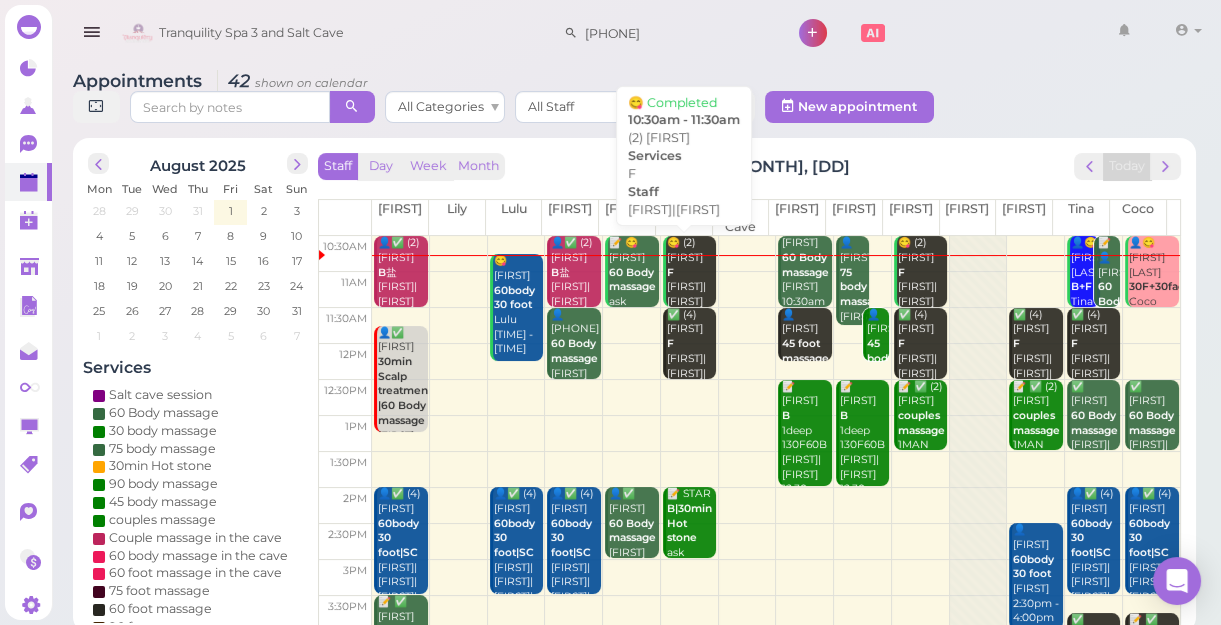 click on "😋 (2) Lisa F Mike|Tom 10:30am - 11:30am" at bounding box center [691, 287] 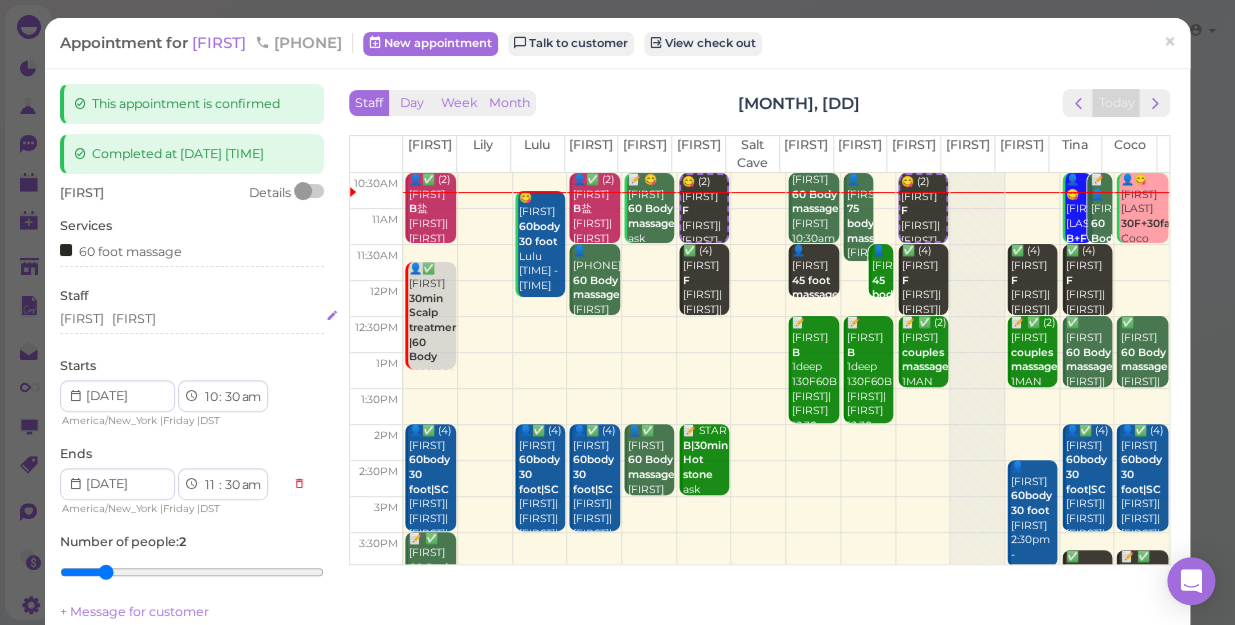 click on "Mike
Tom" at bounding box center [192, 319] 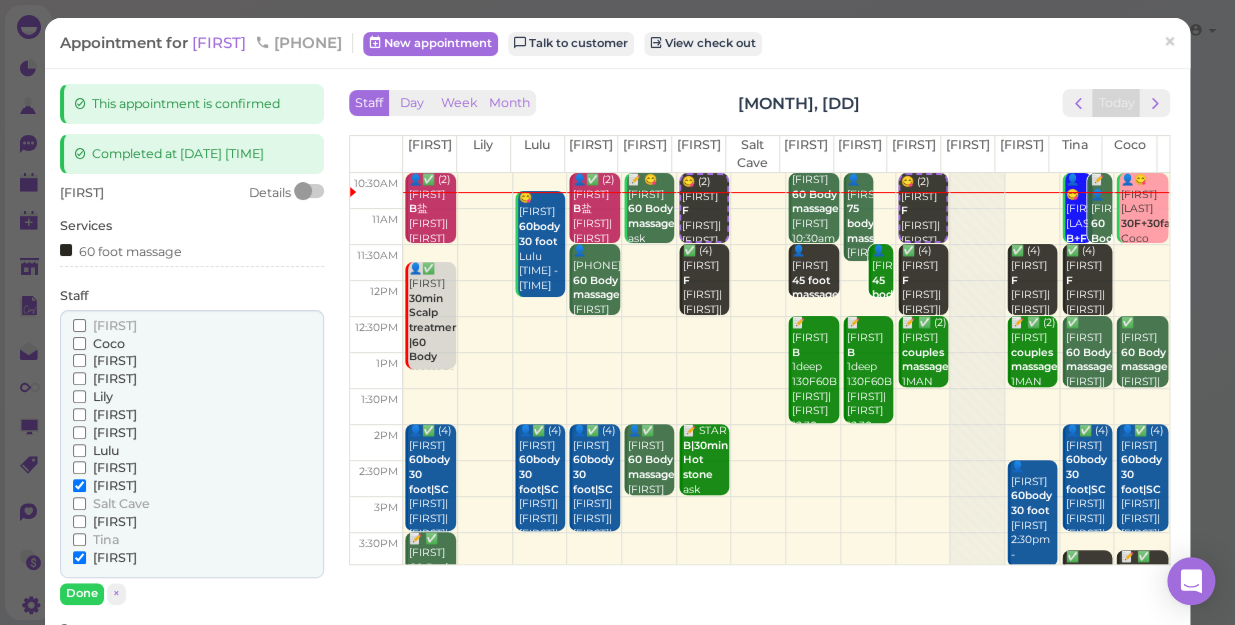 click on "[FIRST]" at bounding box center [115, 414] 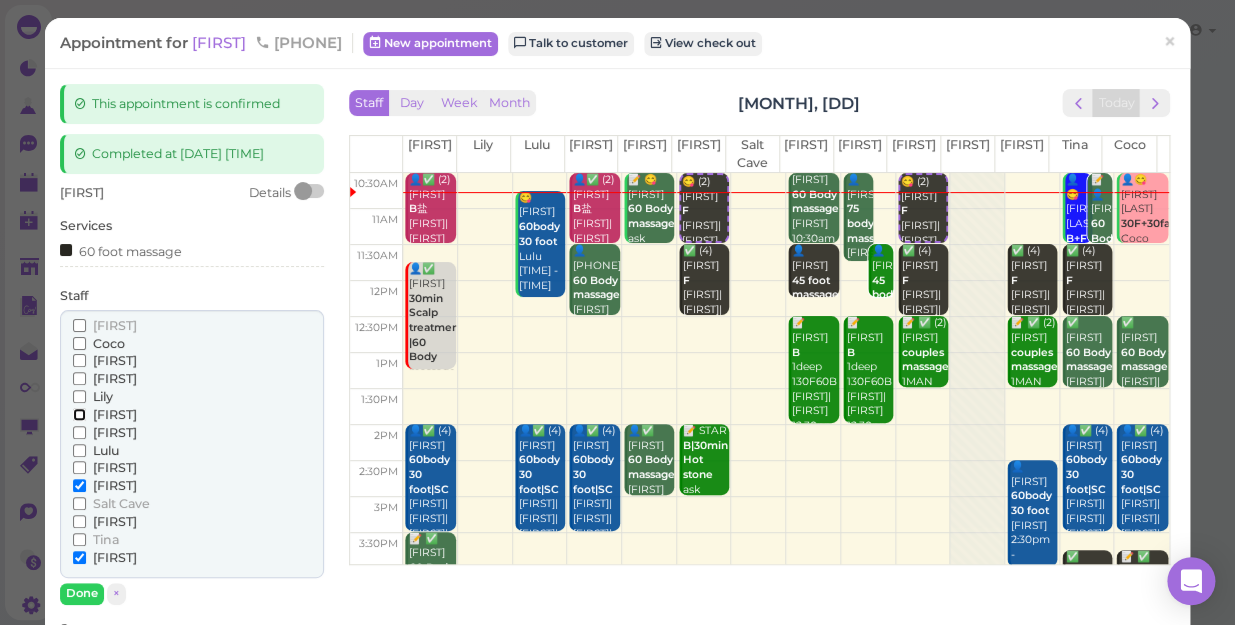 click on "[FIRST]" at bounding box center (79, 414) 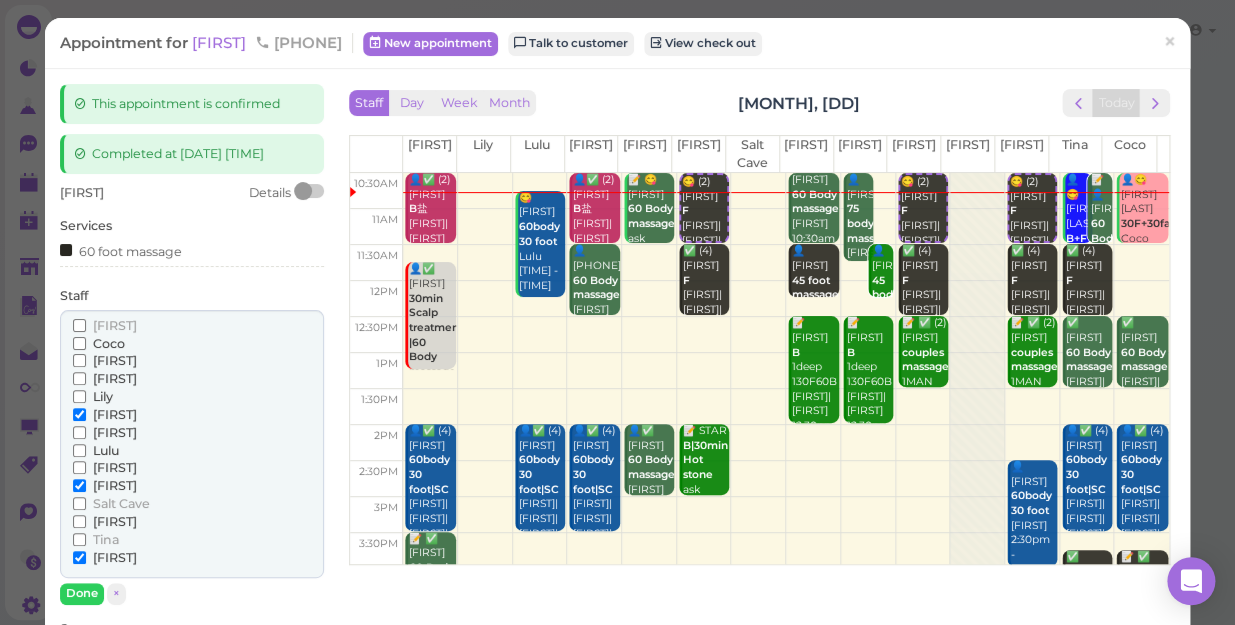 click on "[FIRST]" at bounding box center [115, 557] 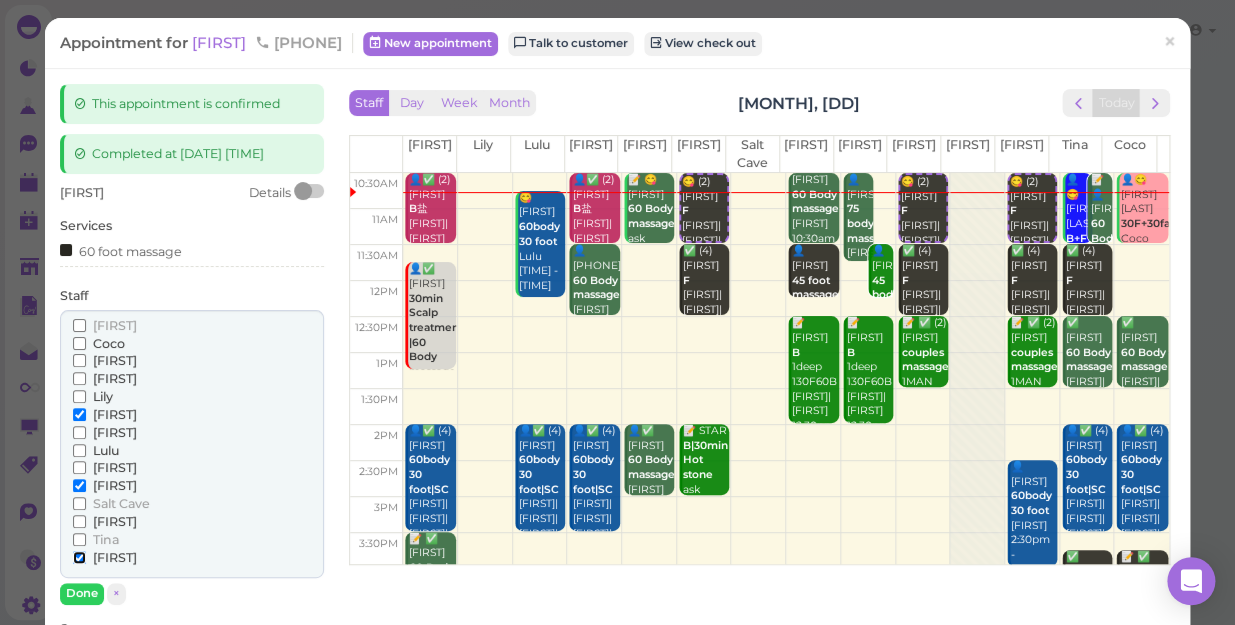 click on "[FIRST]" at bounding box center (79, 557) 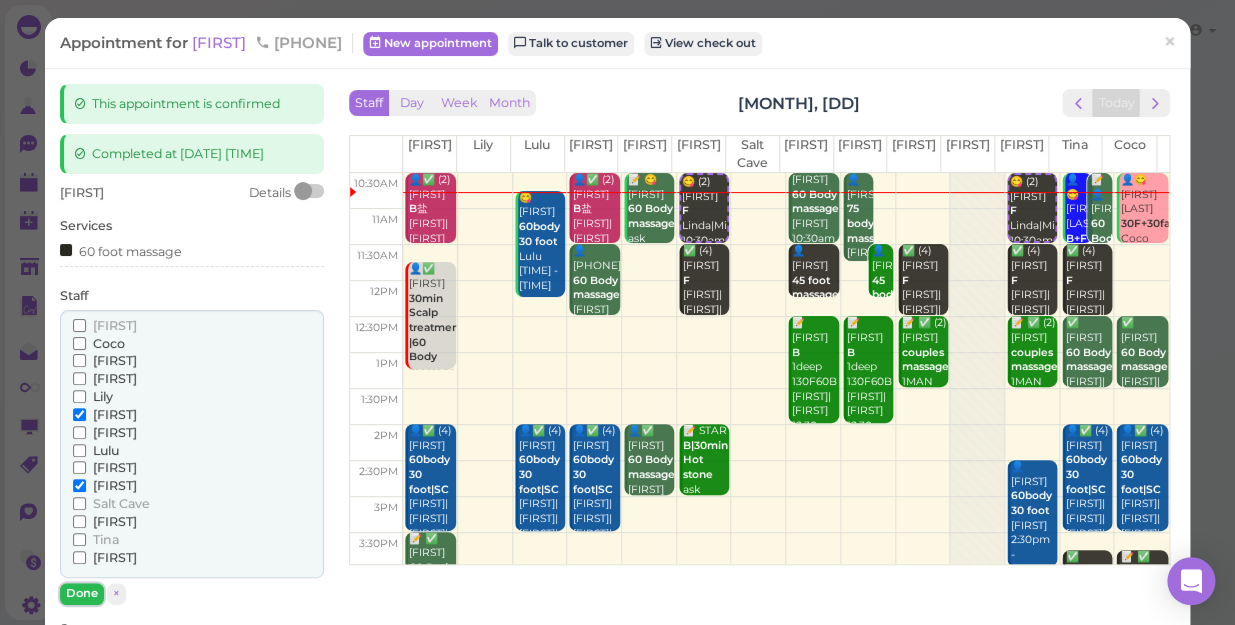click on "Done" at bounding box center [82, 593] 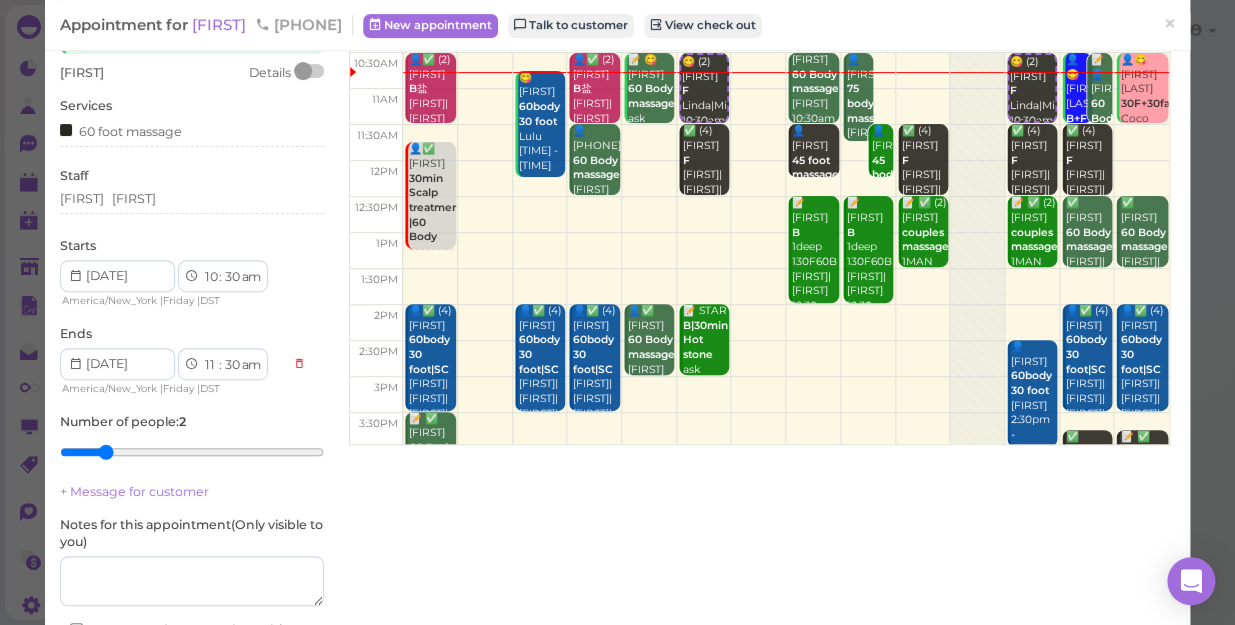 scroll, scrollTop: 272, scrollLeft: 0, axis: vertical 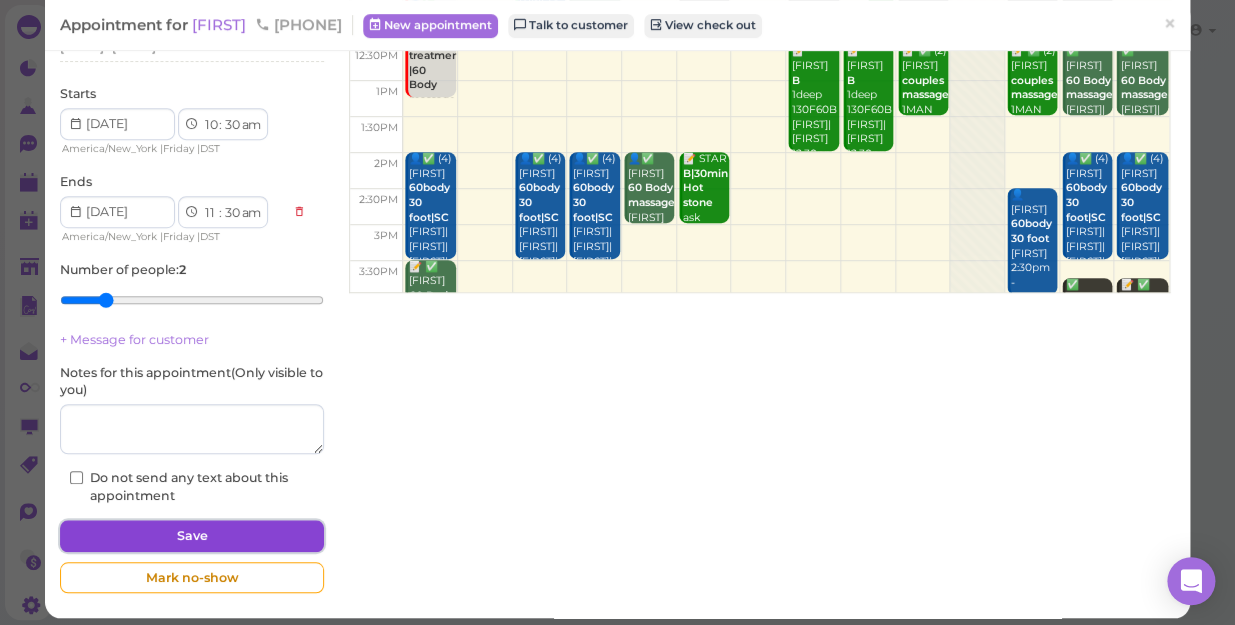 click on "Save" at bounding box center [192, 536] 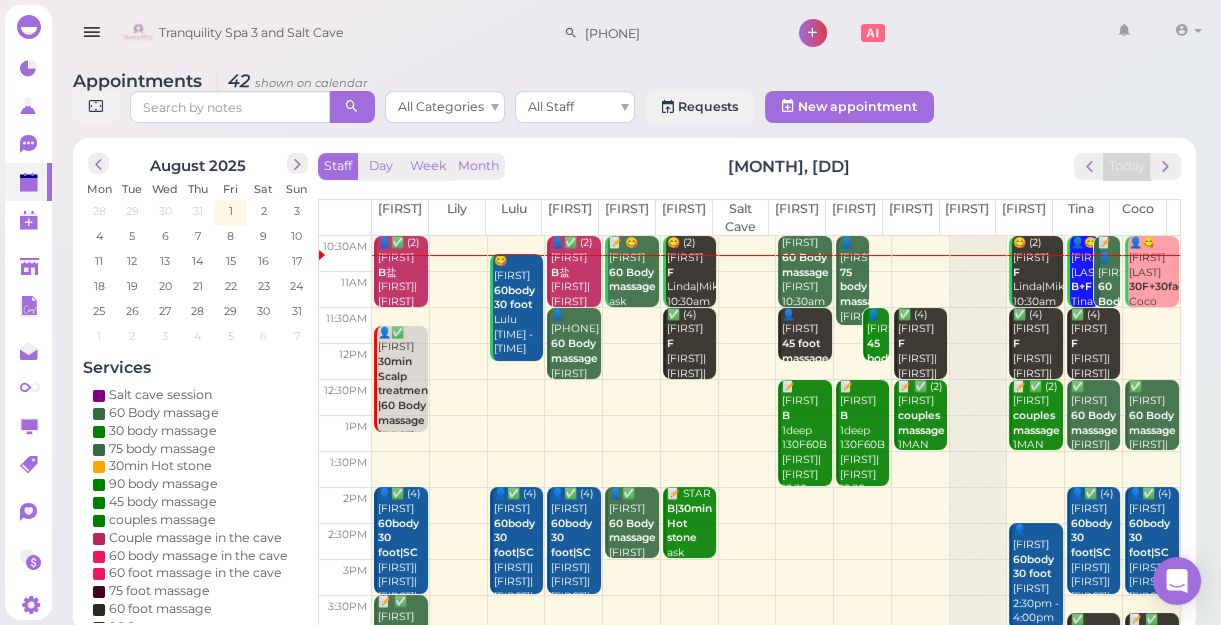 click on "😋 Dara 60body 30 foot Lulu 10:45am - 12:15pm" at bounding box center (518, 305) 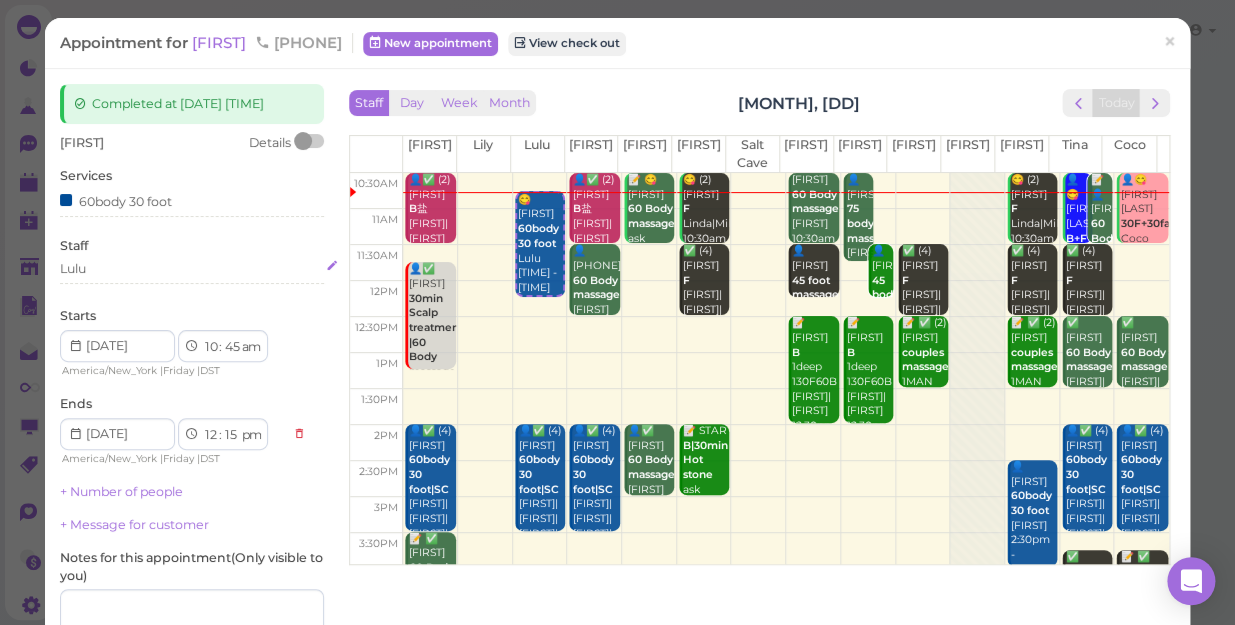 click on "Lulu" at bounding box center (192, 269) 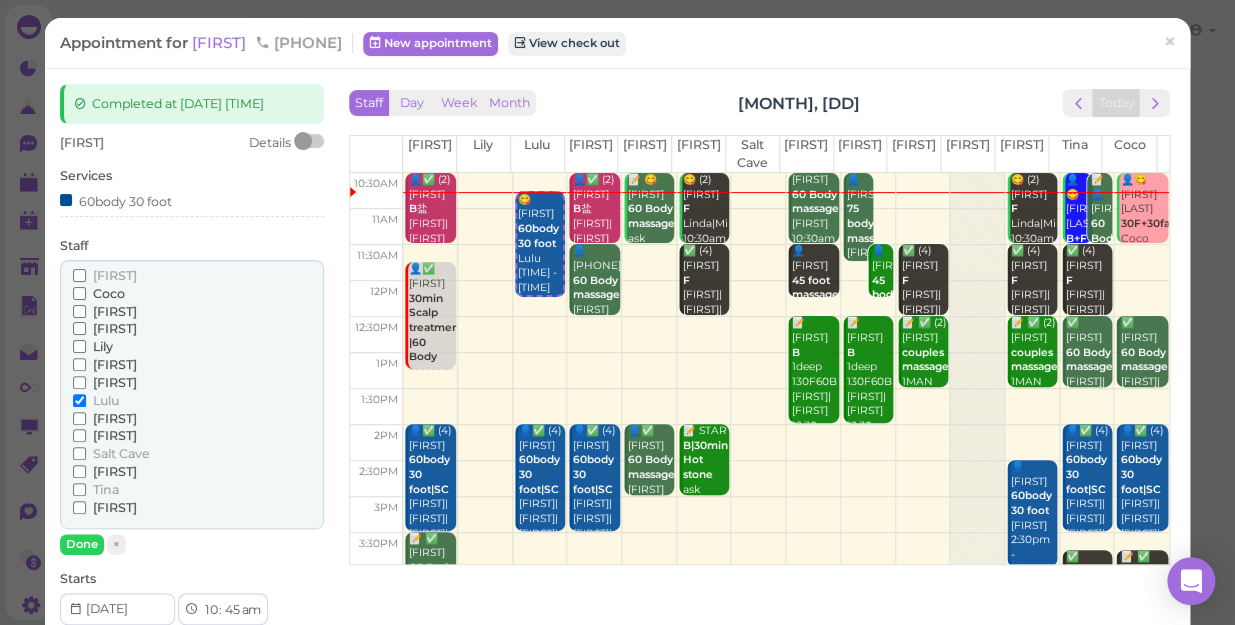 click on "[FIRST]" at bounding box center (115, 507) 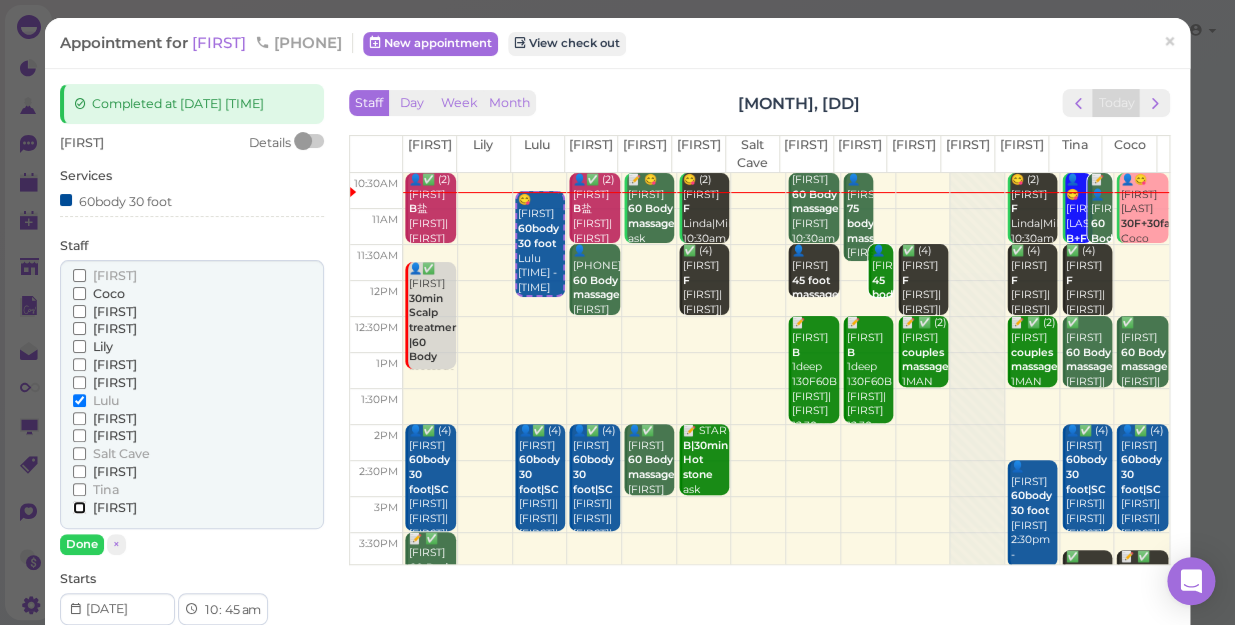 click on "[FIRST]" at bounding box center (79, 507) 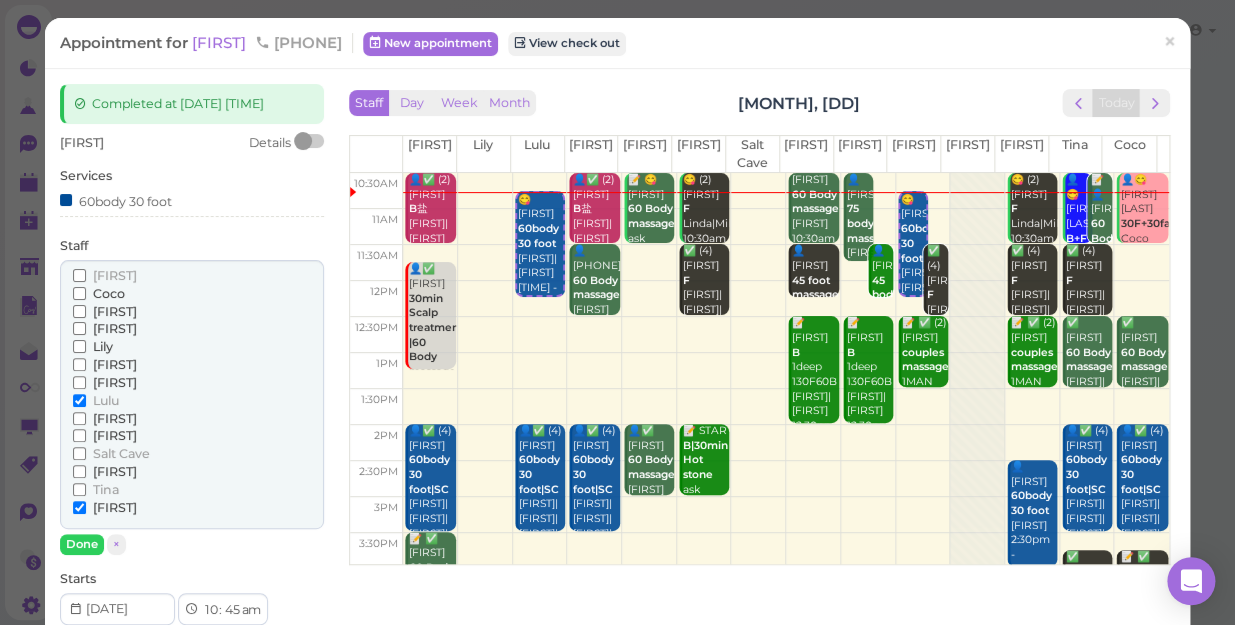 click on "Lulu" at bounding box center [106, 400] 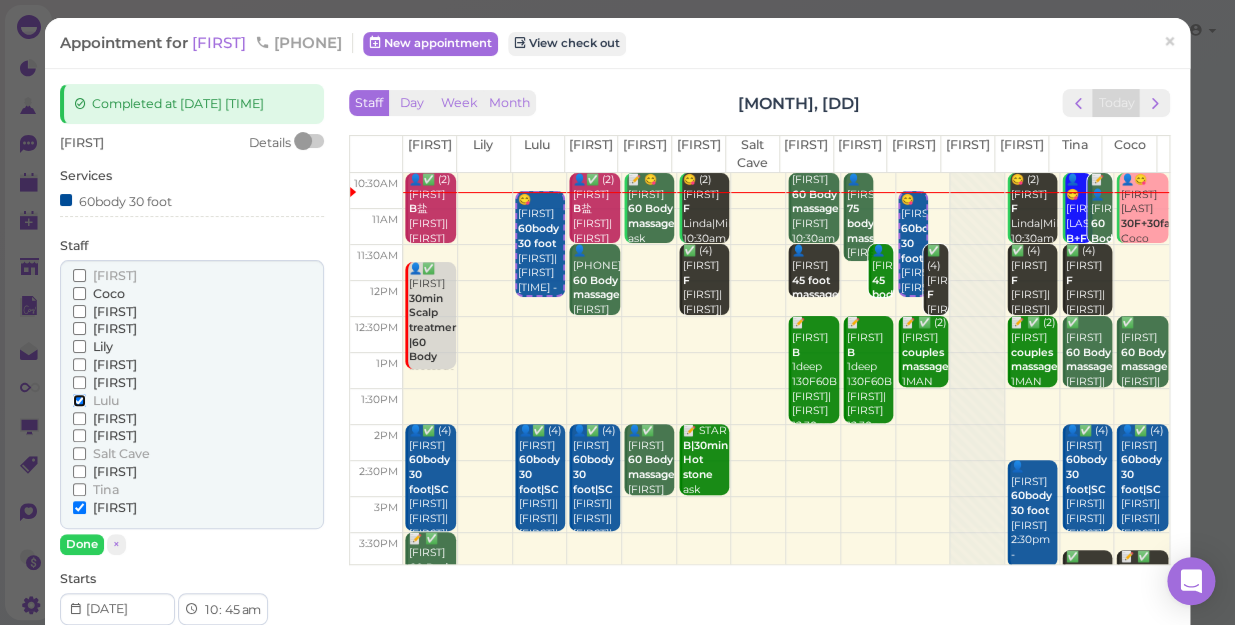 click on "Lulu" at bounding box center (79, 400) 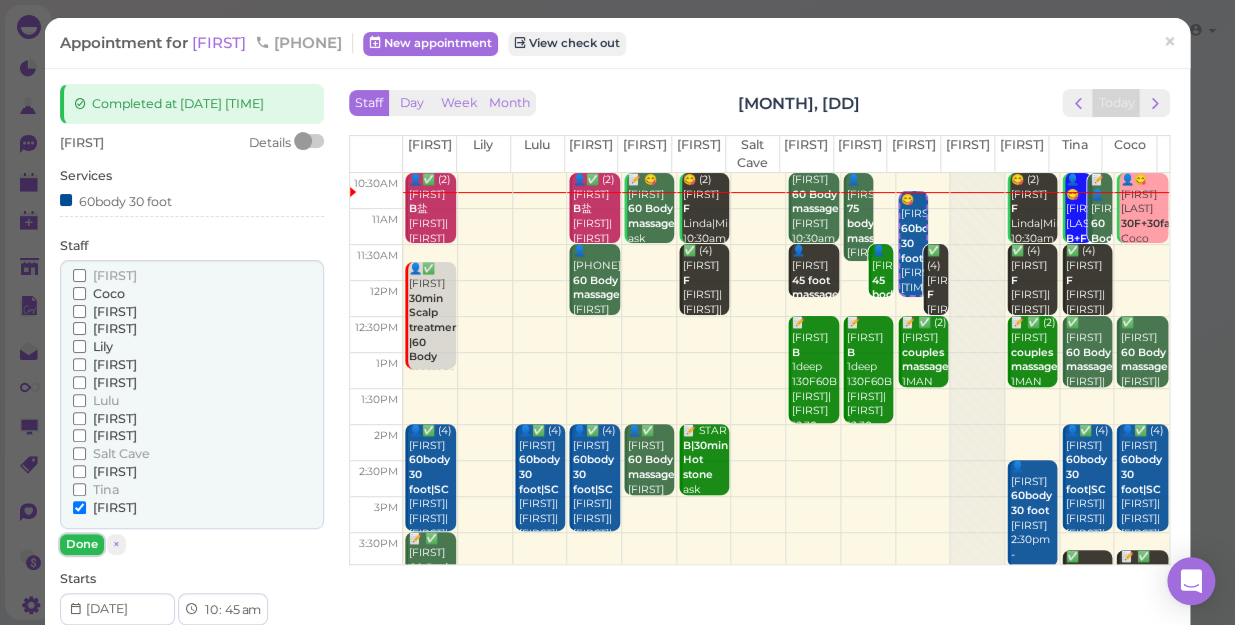 click on "Done" at bounding box center [82, 544] 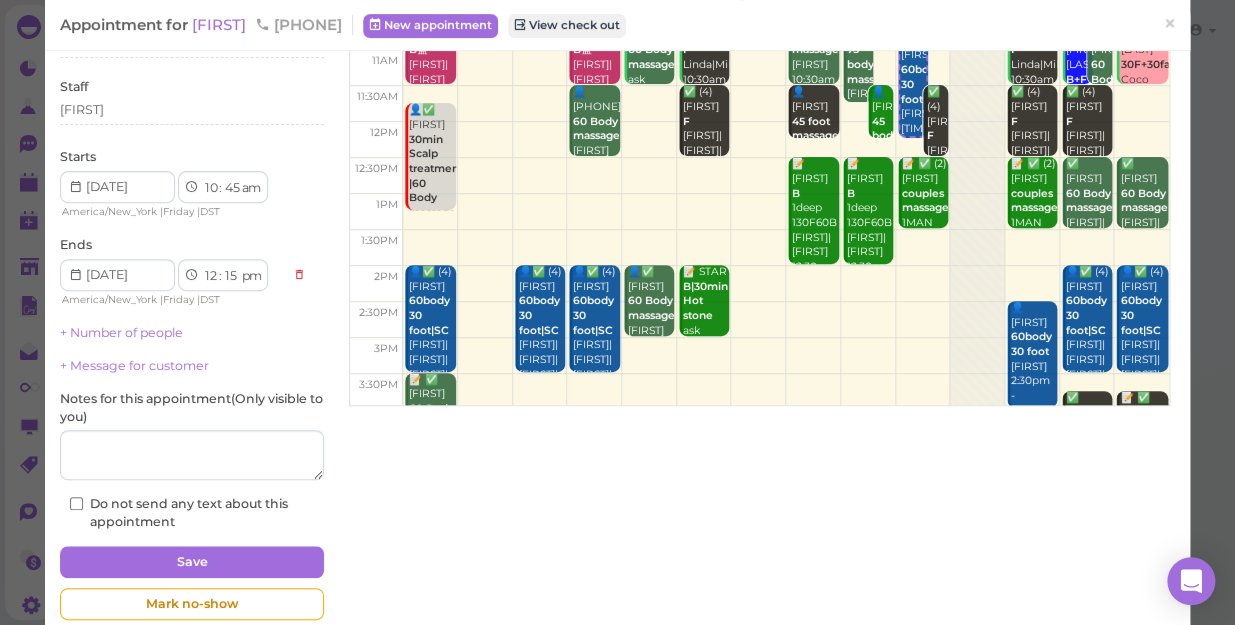scroll, scrollTop: 181, scrollLeft: 0, axis: vertical 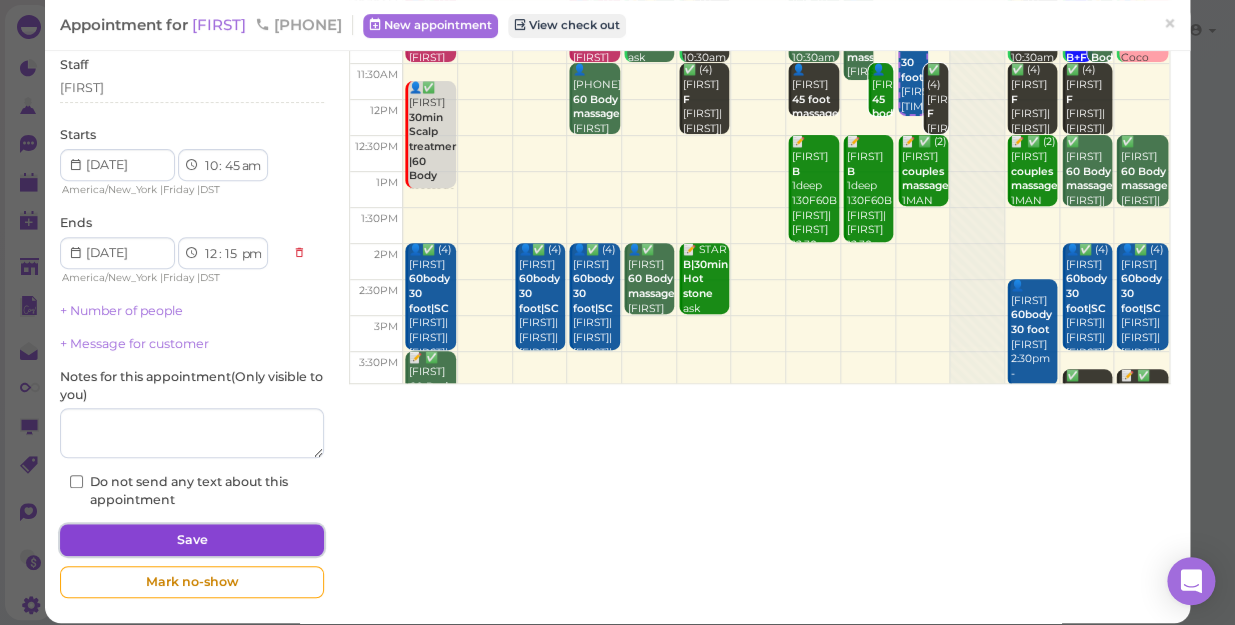 click on "Save" at bounding box center [192, 540] 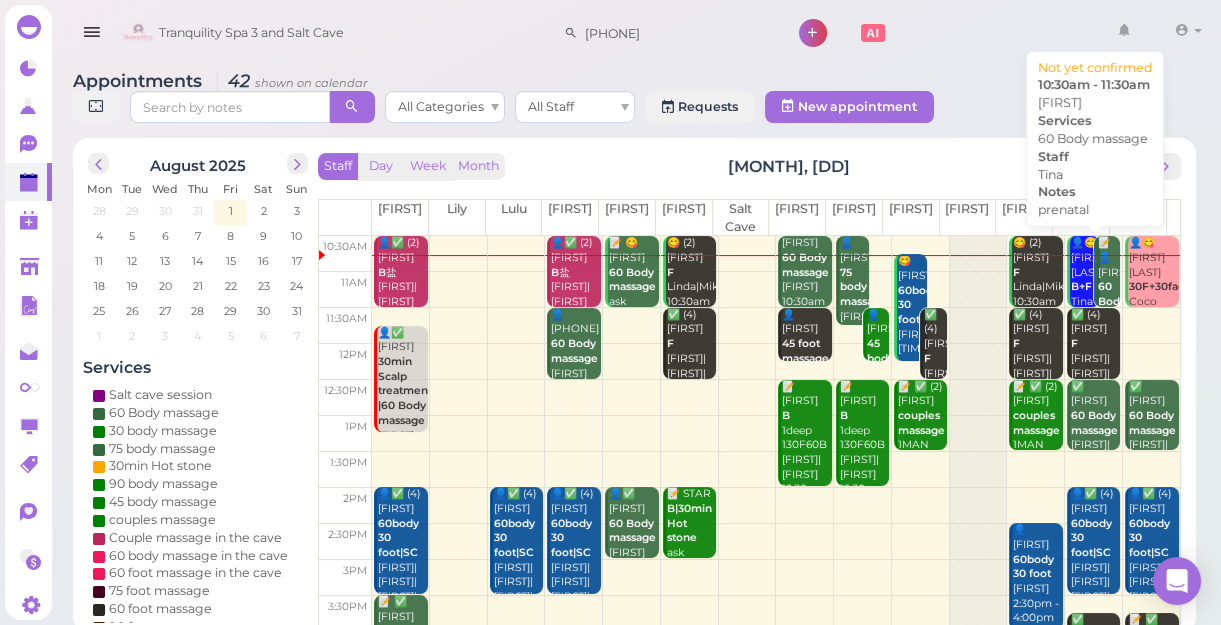 click on "📝 👤Victoria 60 Body massage  prenatal Tina  10:30am - 11:30am" at bounding box center (1109, 317) 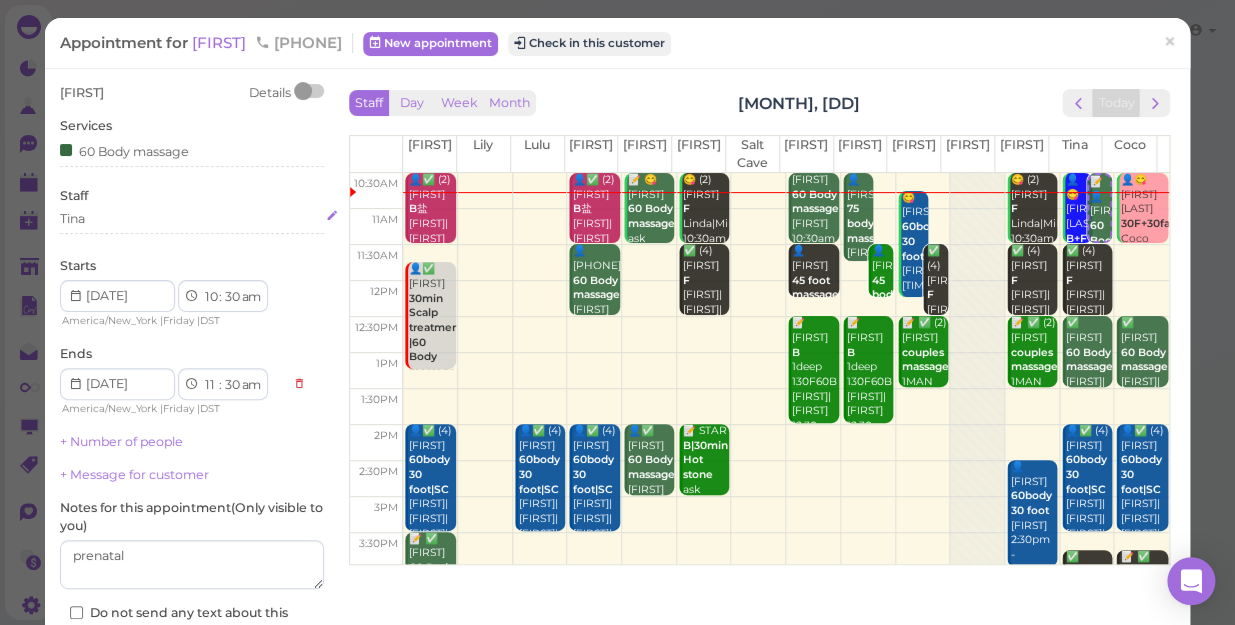click on "Tina" at bounding box center (192, 219) 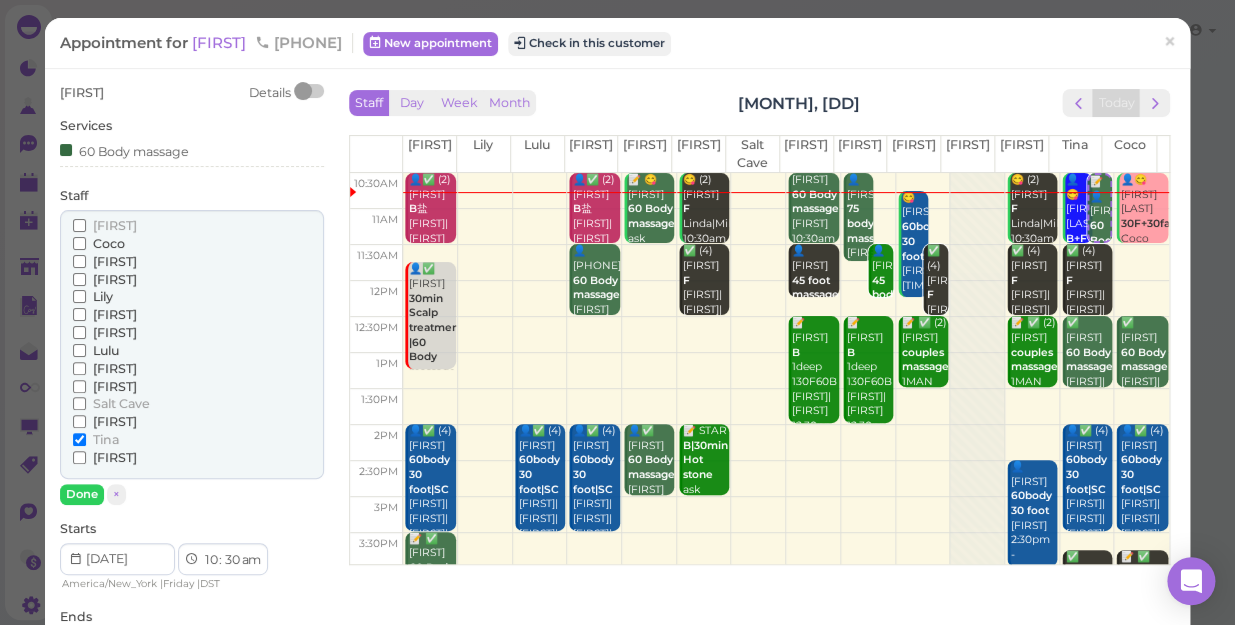 click on "Lulu" at bounding box center (106, 350) 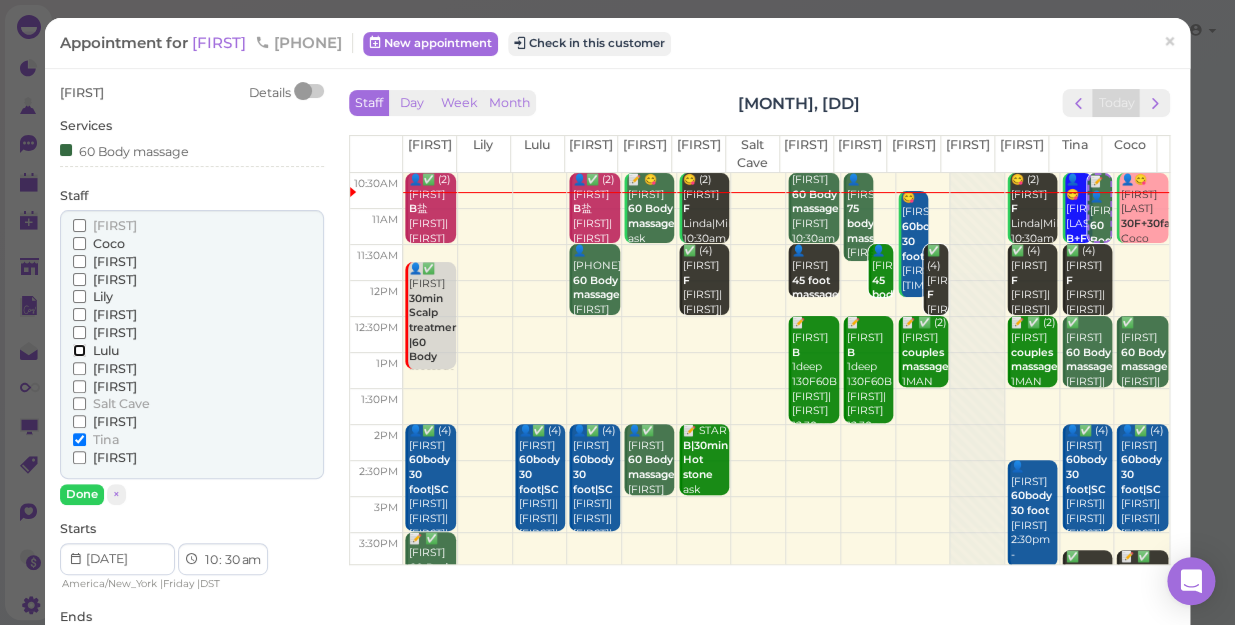 click on "Lulu" at bounding box center (79, 350) 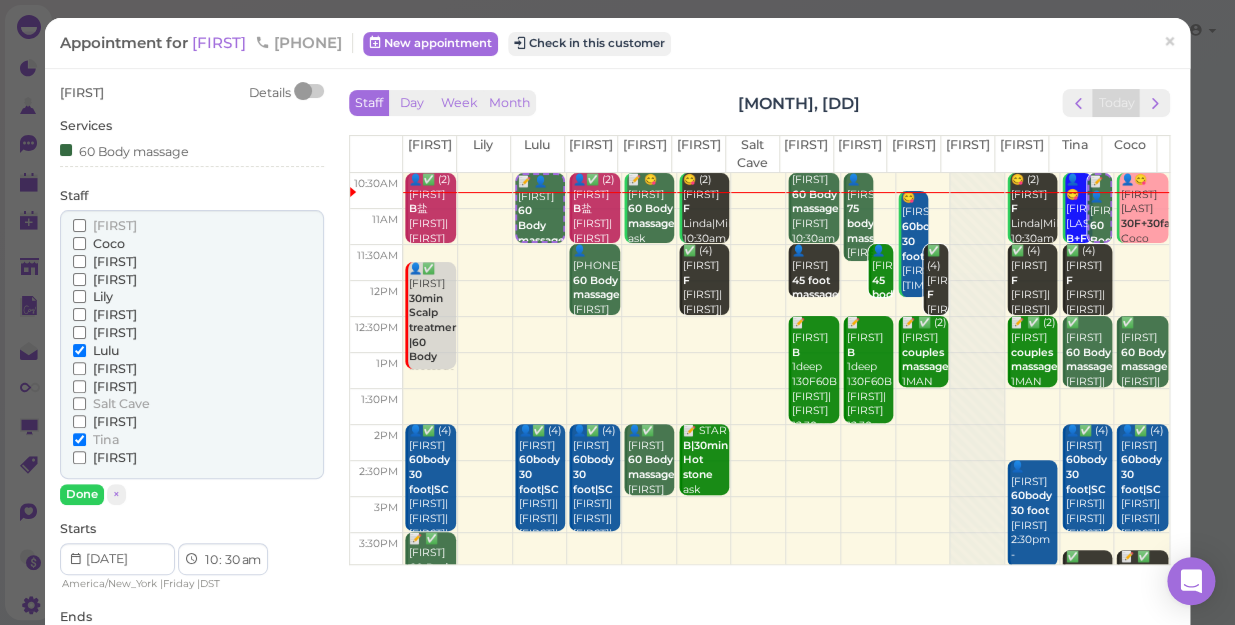 click on "Tina" at bounding box center [96, 440] 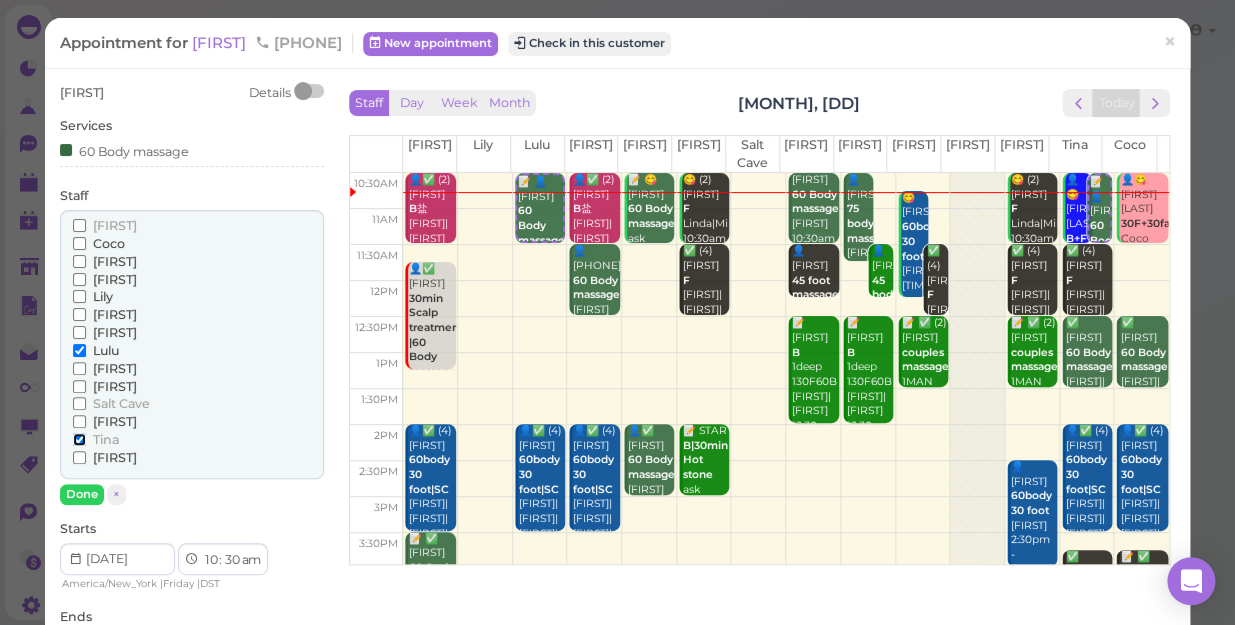 click on "Tina" at bounding box center (79, 439) 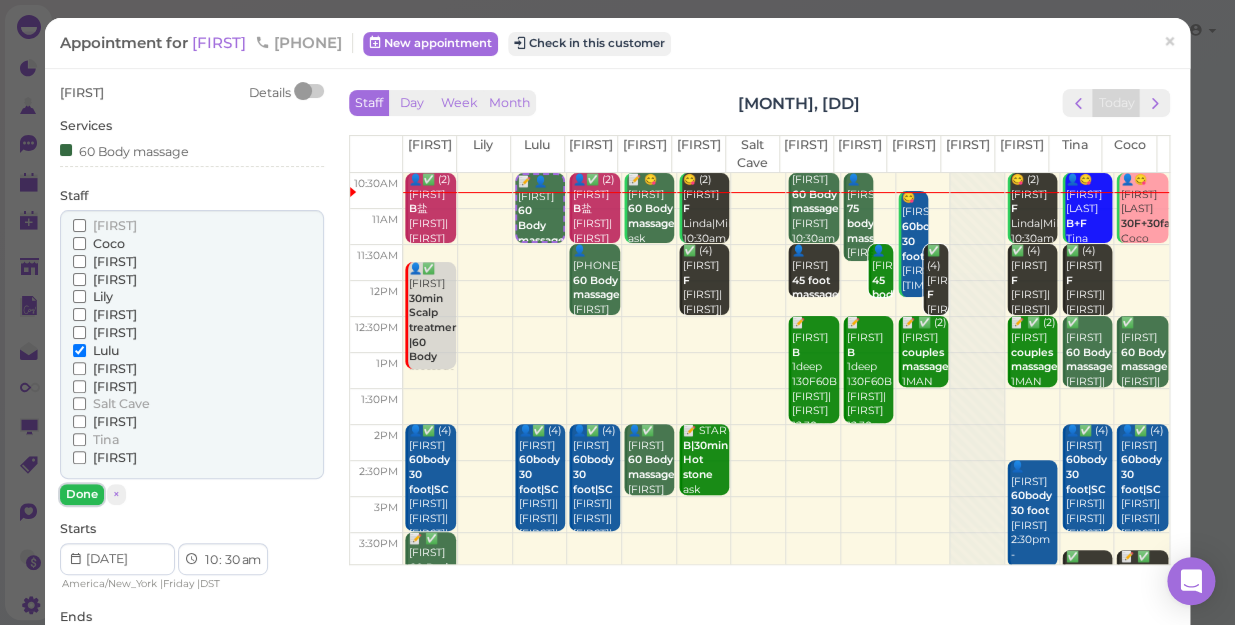 click on "Done" at bounding box center [82, 494] 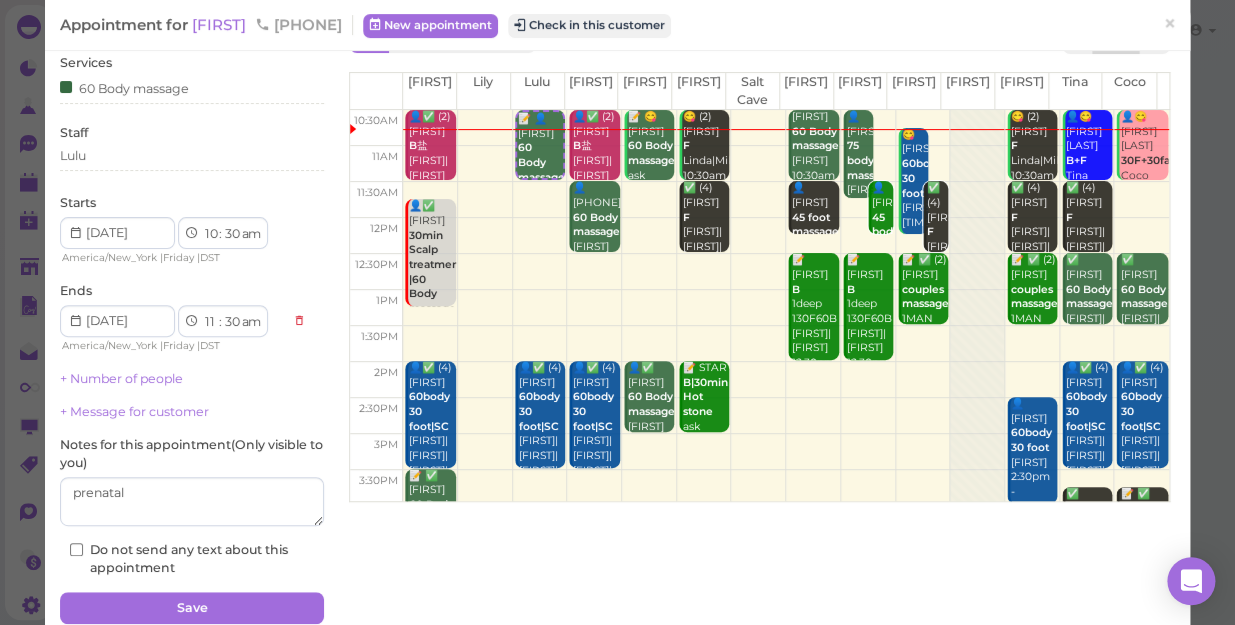 scroll, scrollTop: 145, scrollLeft: 0, axis: vertical 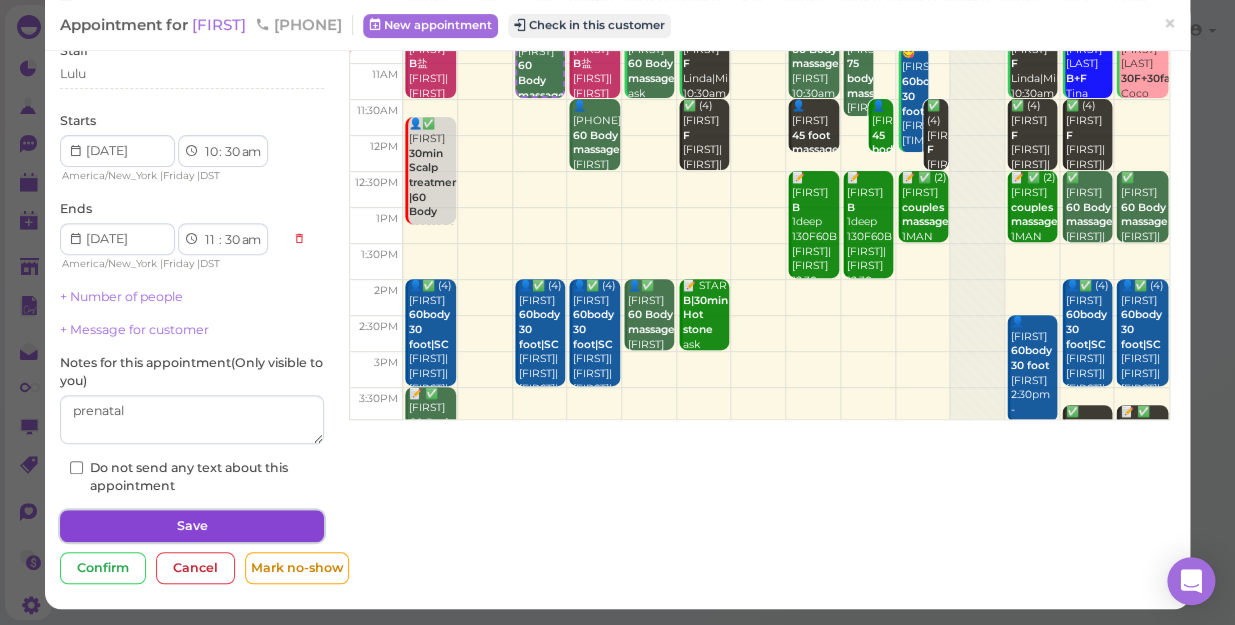 click on "Save" at bounding box center (192, 526) 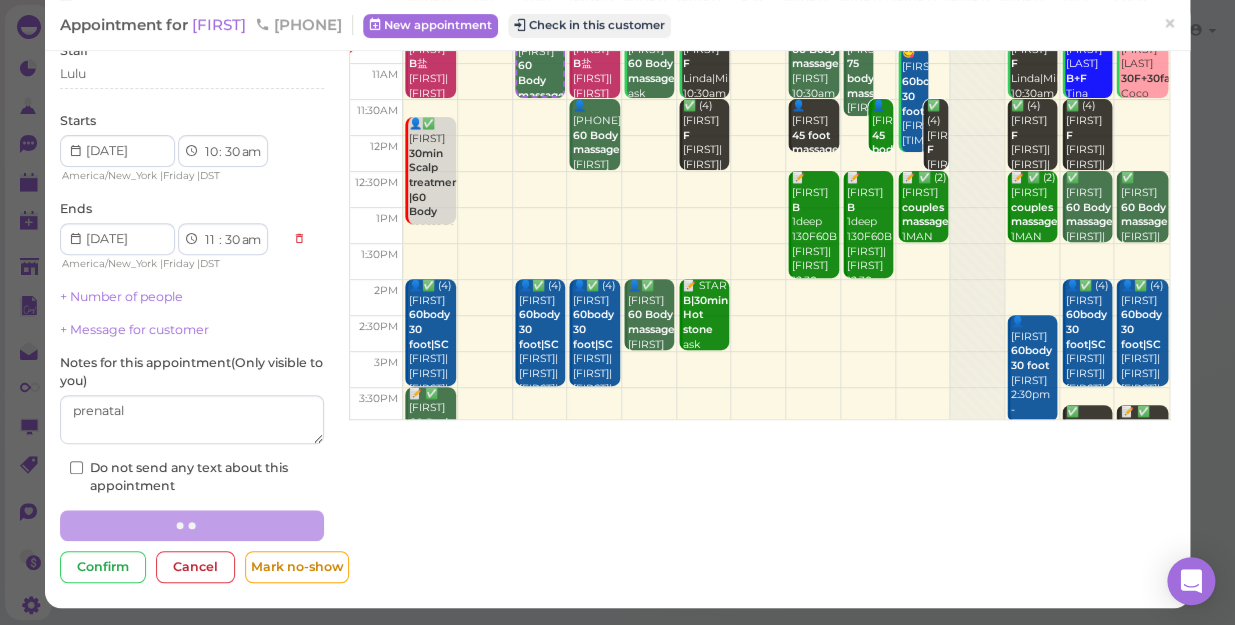 scroll, scrollTop: 0, scrollLeft: 0, axis: both 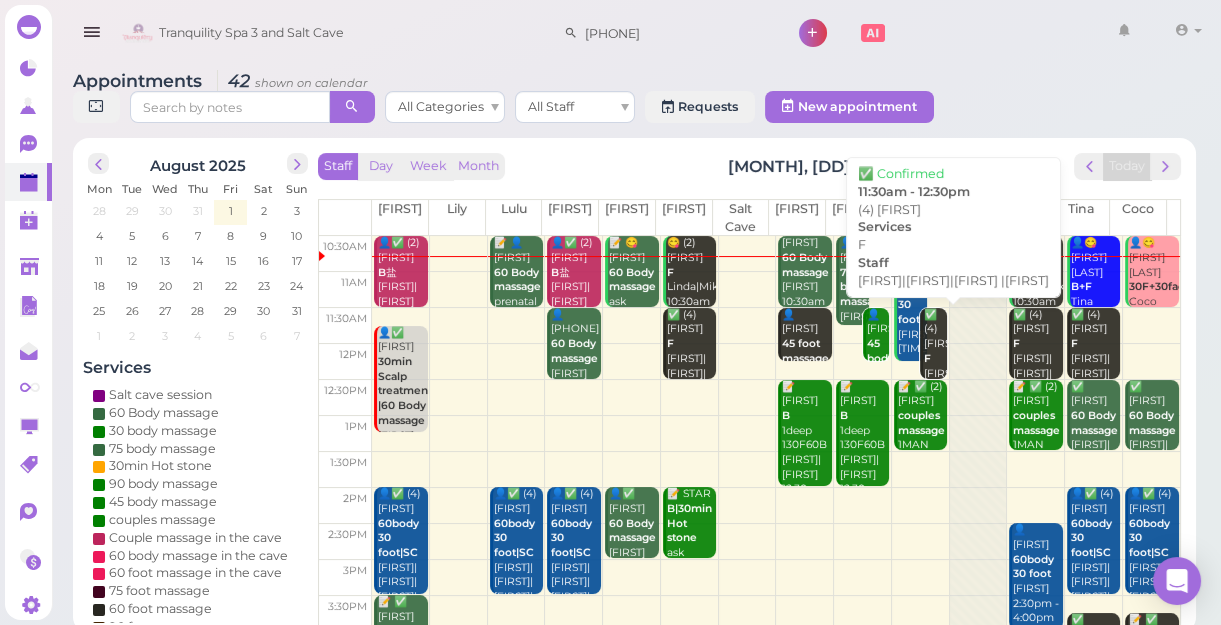 click on "✅ (4) heidy F Linda|Mike|Tina |Tom 11:30am - 12:30pm" at bounding box center [935, 396] 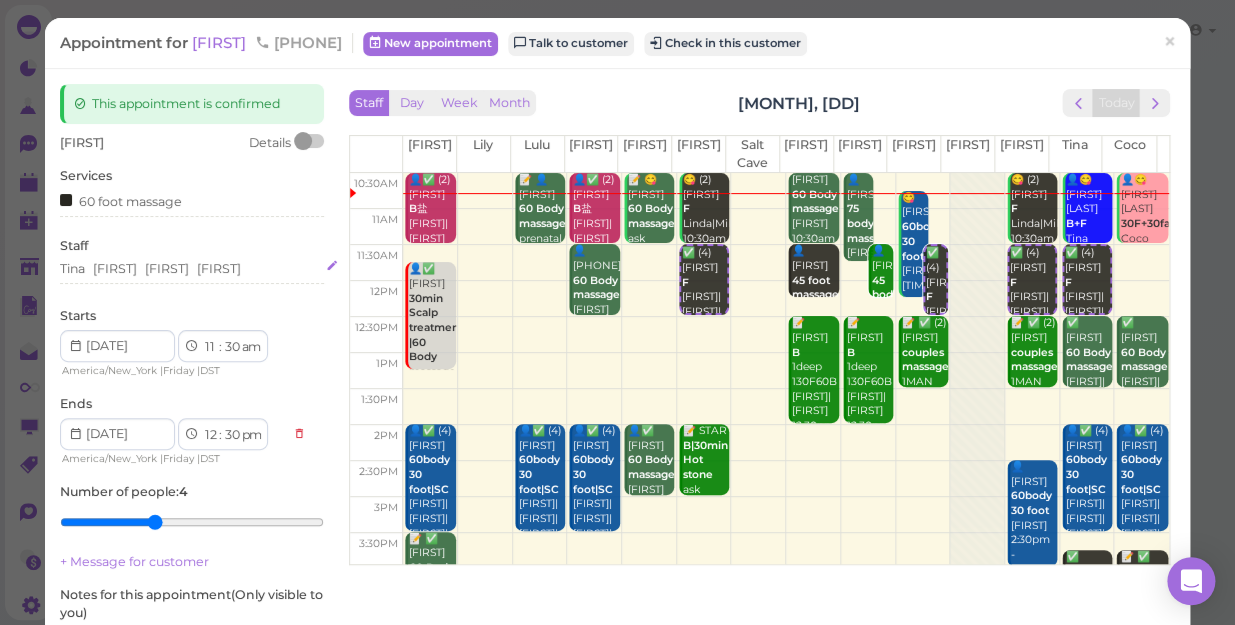 click on "Tina
Linda
Tom
Mike" at bounding box center [192, 269] 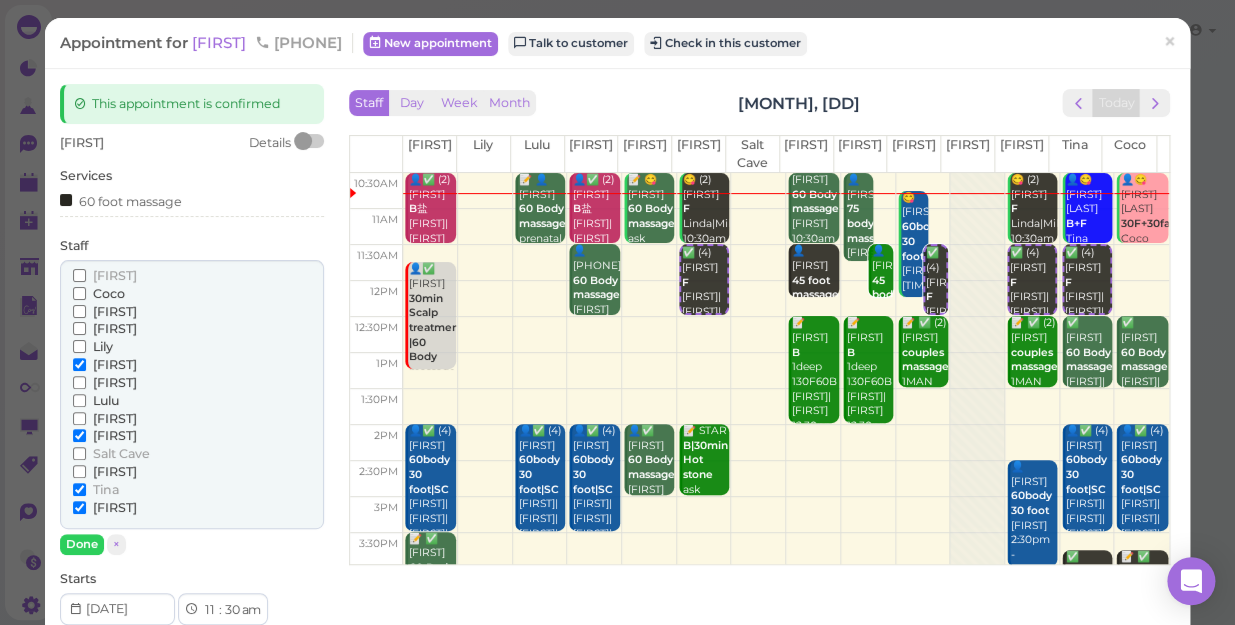click on "Coco" at bounding box center (109, 293) 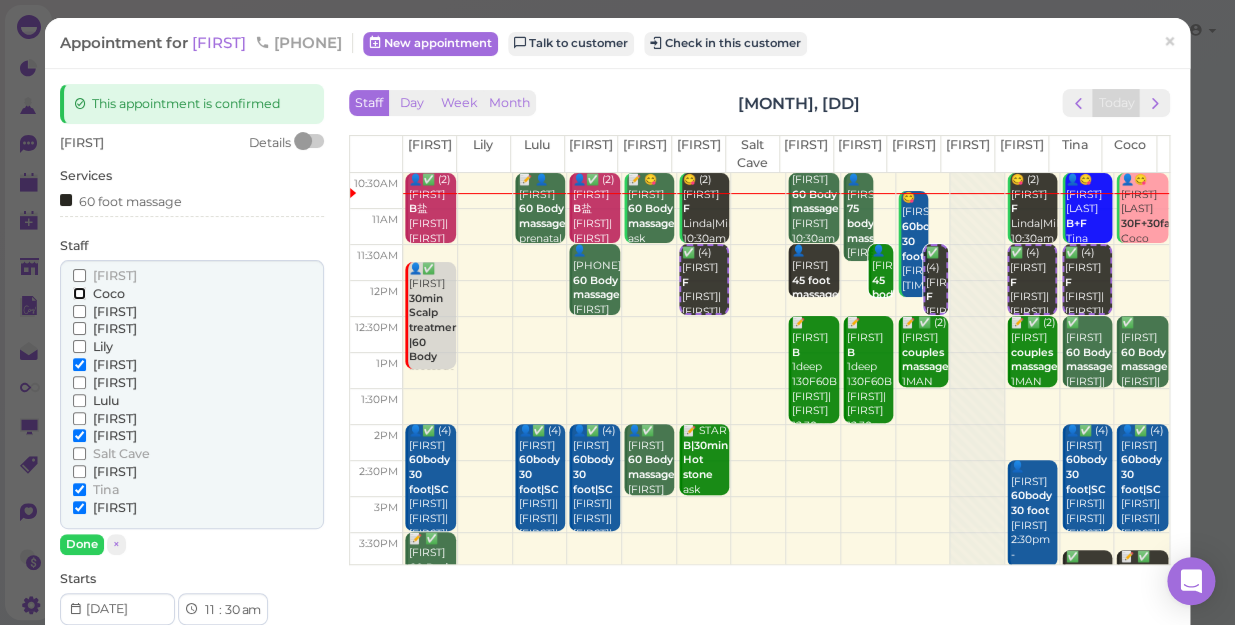 click on "Coco" at bounding box center [79, 293] 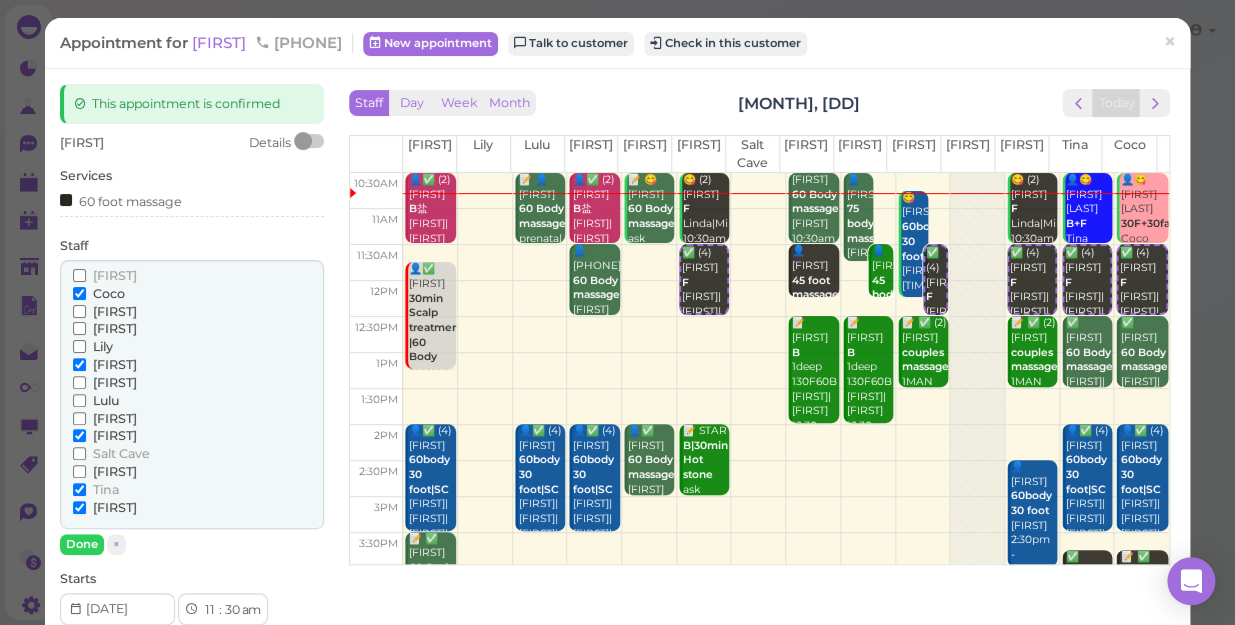click on "[FIRST]" at bounding box center [115, 507] 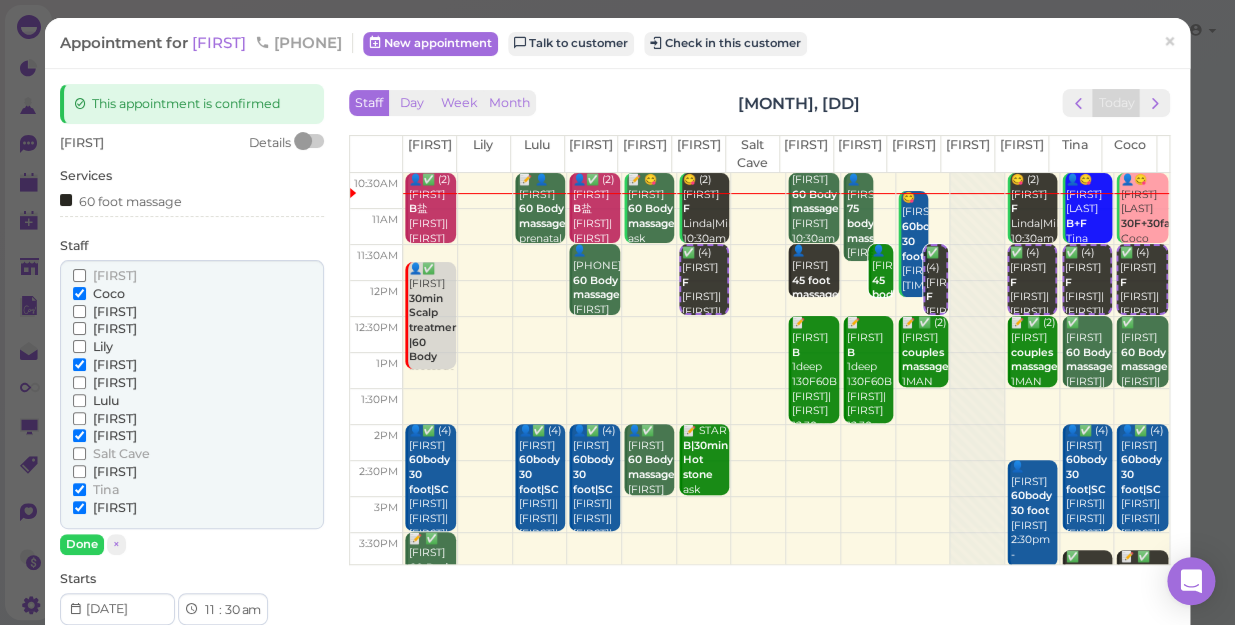click on "[FIRST]" at bounding box center (79, 507) 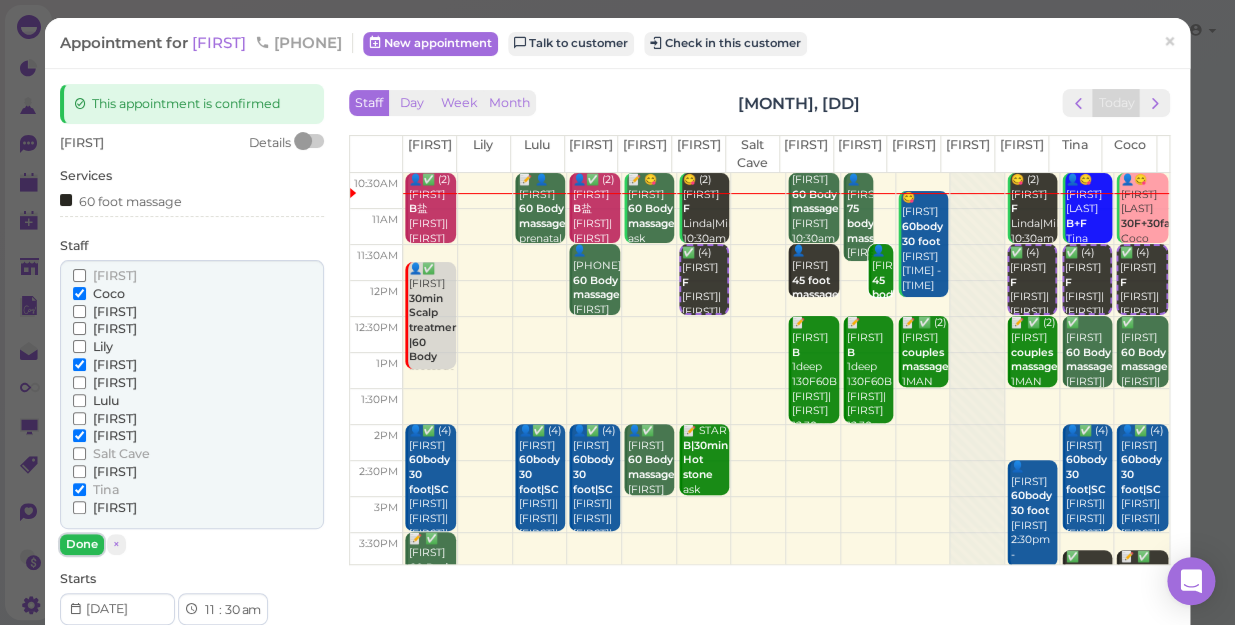 click on "Done" at bounding box center [82, 544] 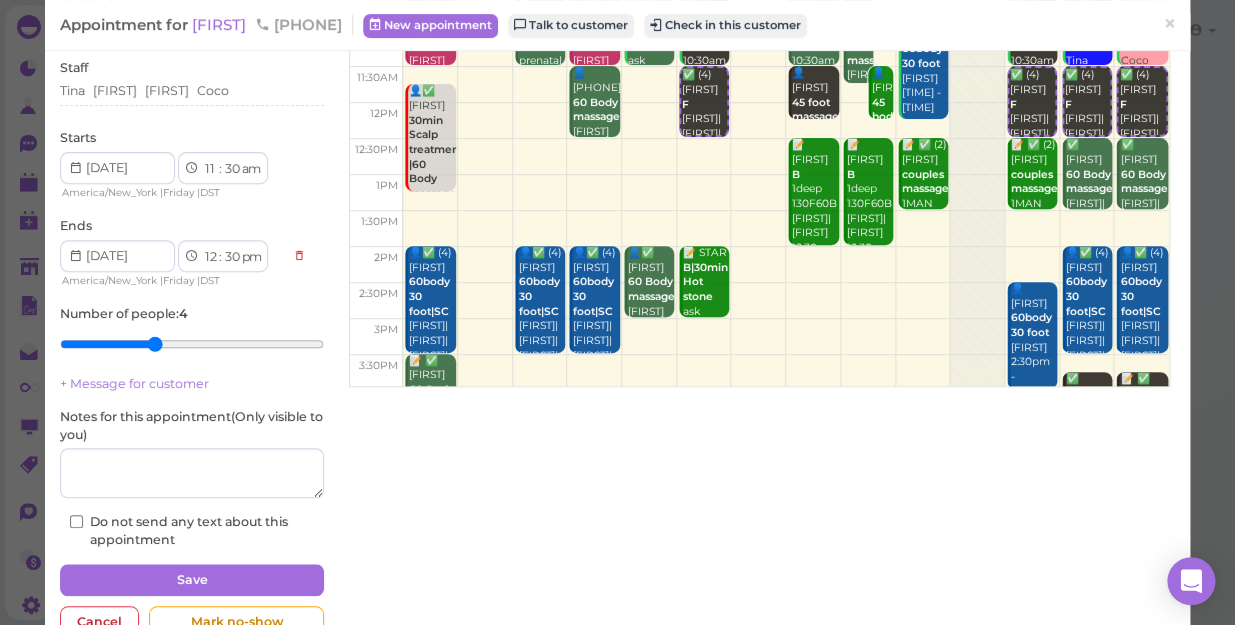 scroll, scrollTop: 181, scrollLeft: 0, axis: vertical 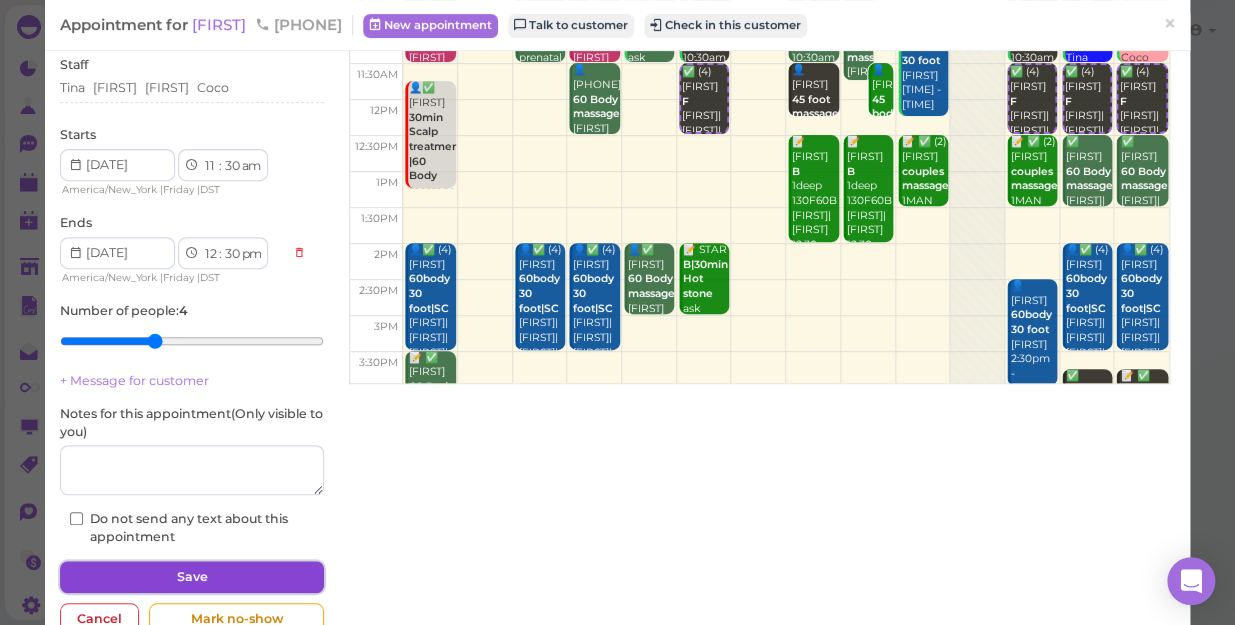 click on "Save" at bounding box center (192, 577) 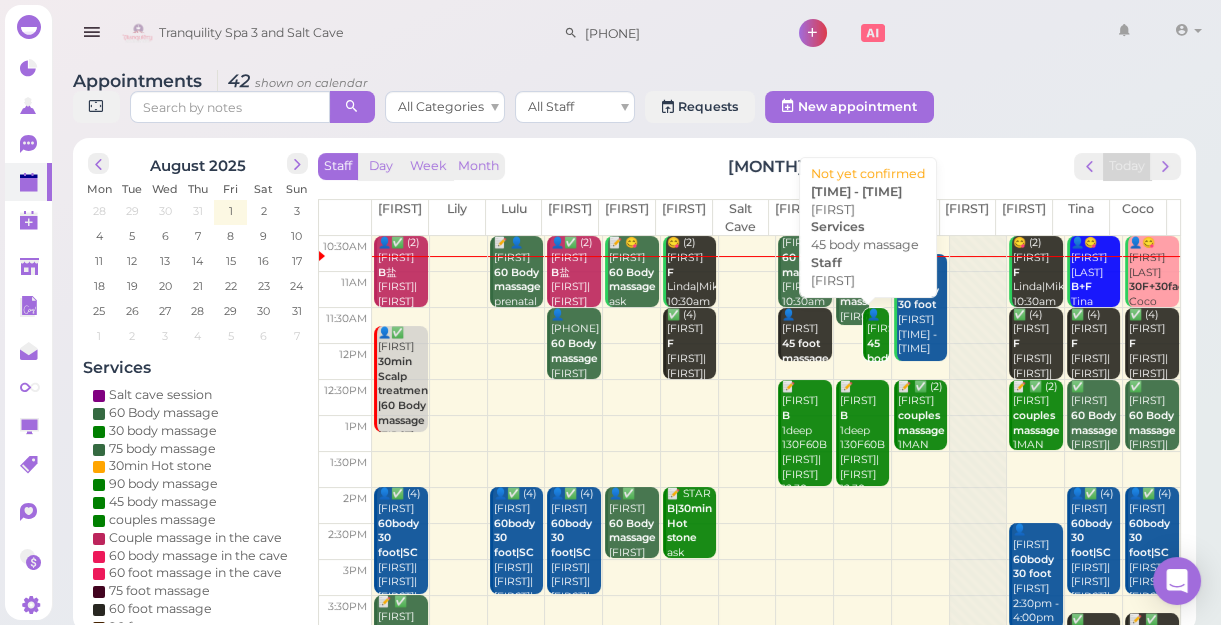 click on "45 body massage" at bounding box center (890, 358) 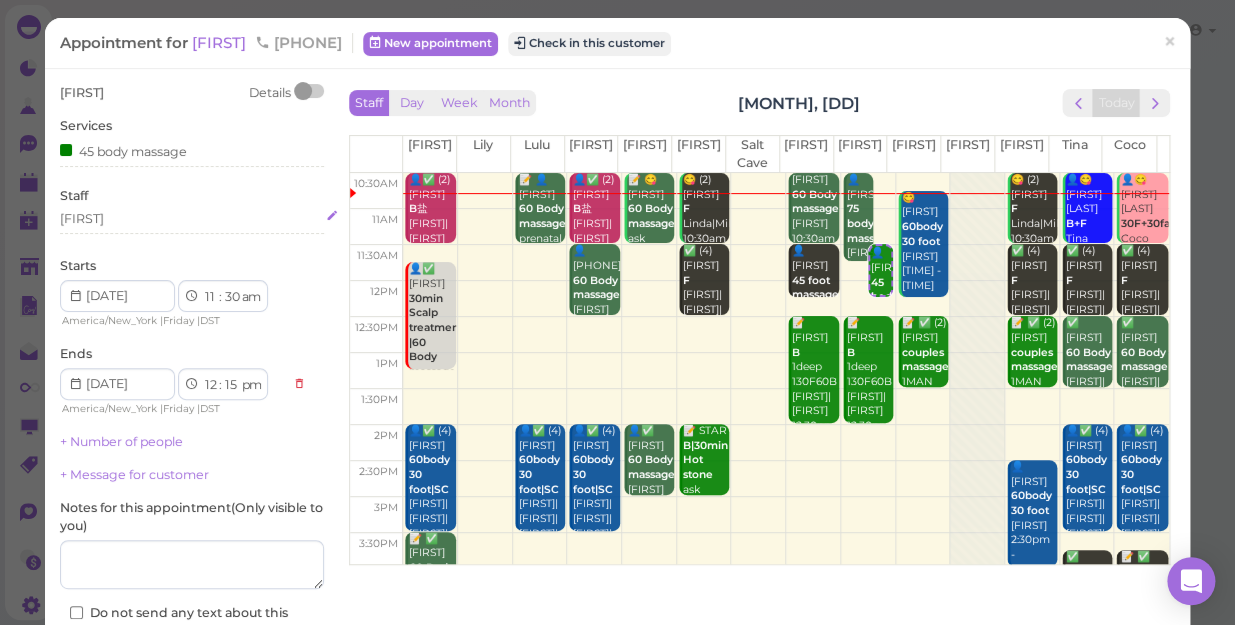 click on "[FIRST]" at bounding box center (192, 219) 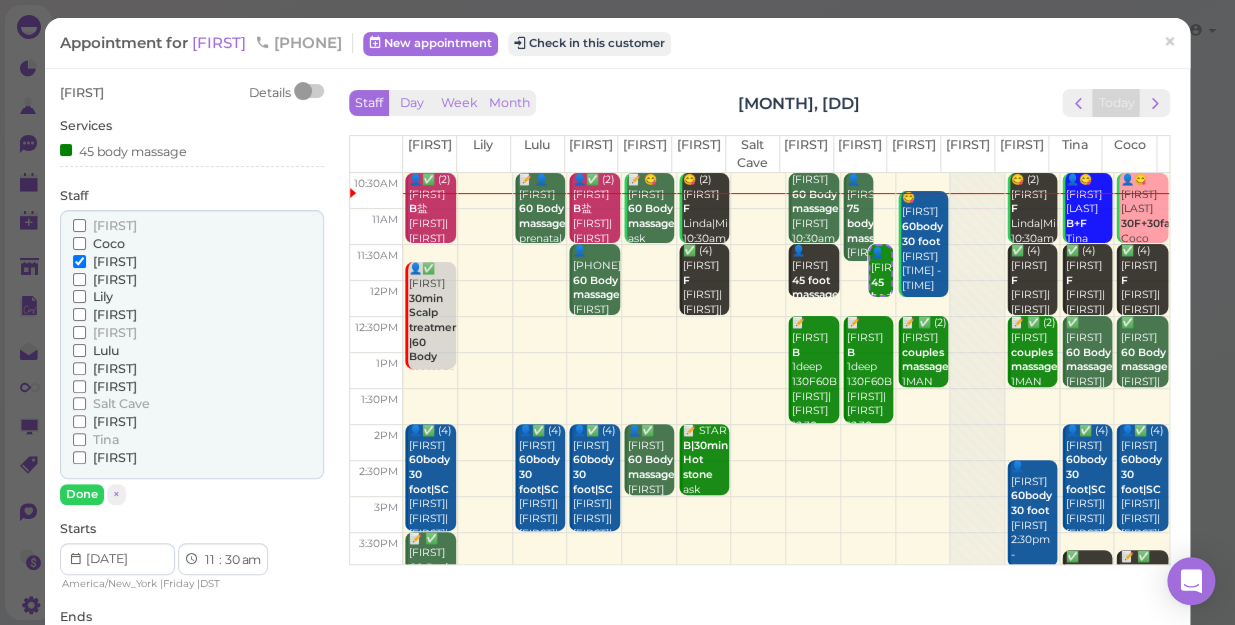 click on "[FIRST]" at bounding box center (115, 368) 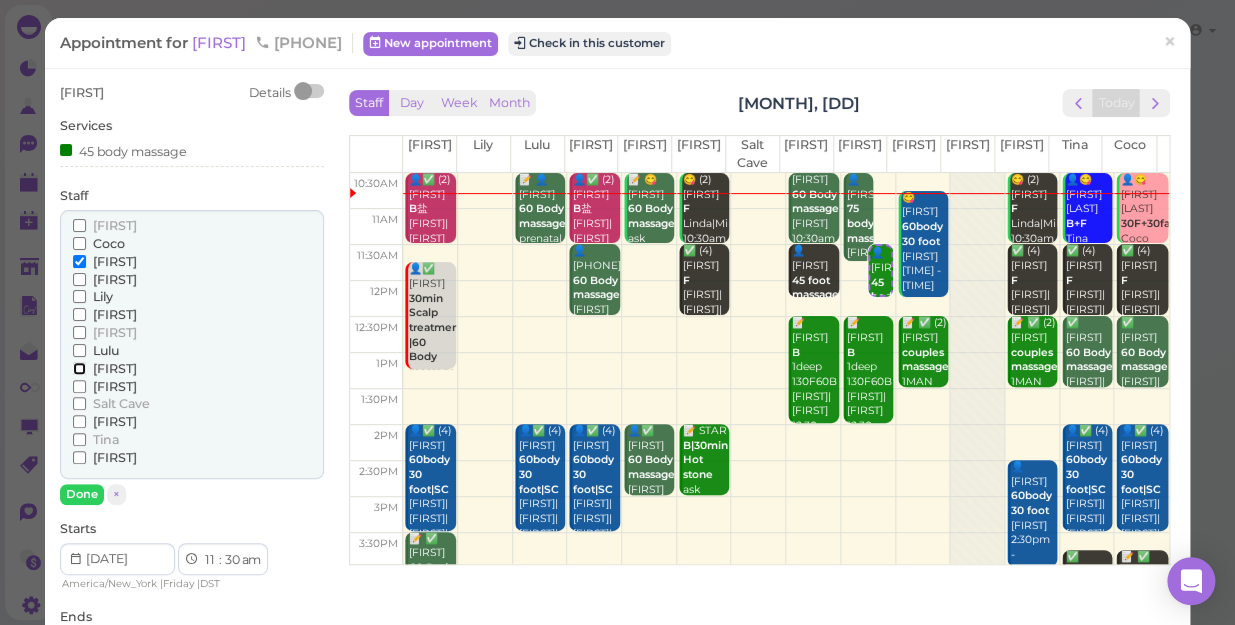 click on "[FIRST]" at bounding box center (79, 368) 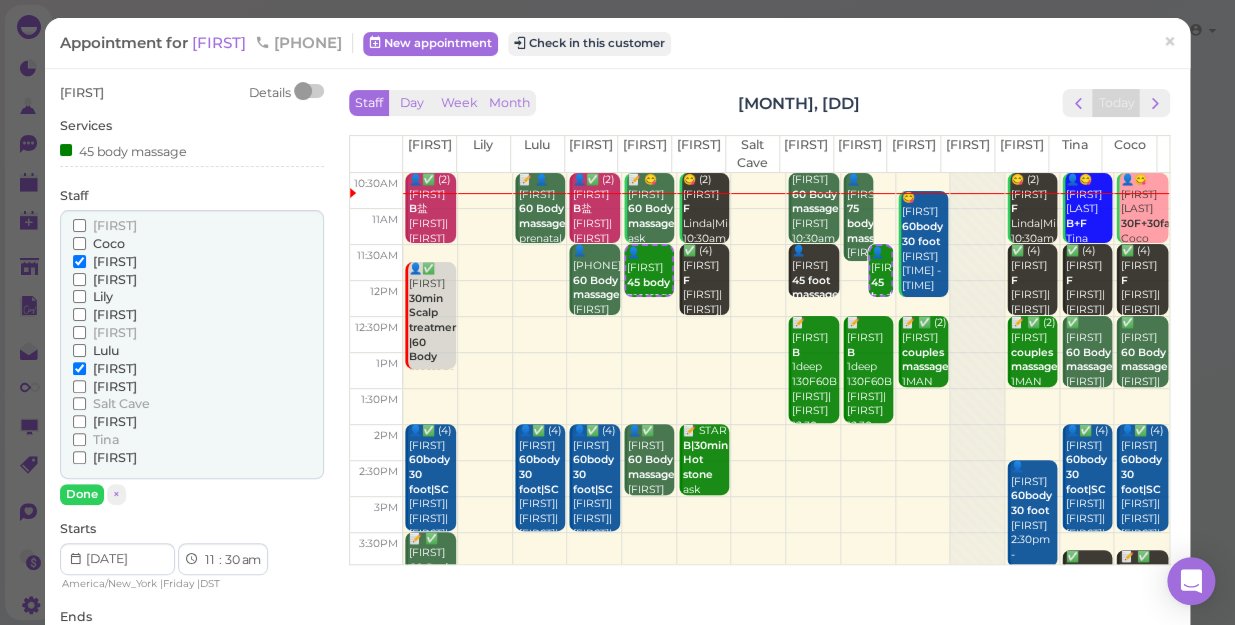 click on "[FIRST]" at bounding box center (115, 261) 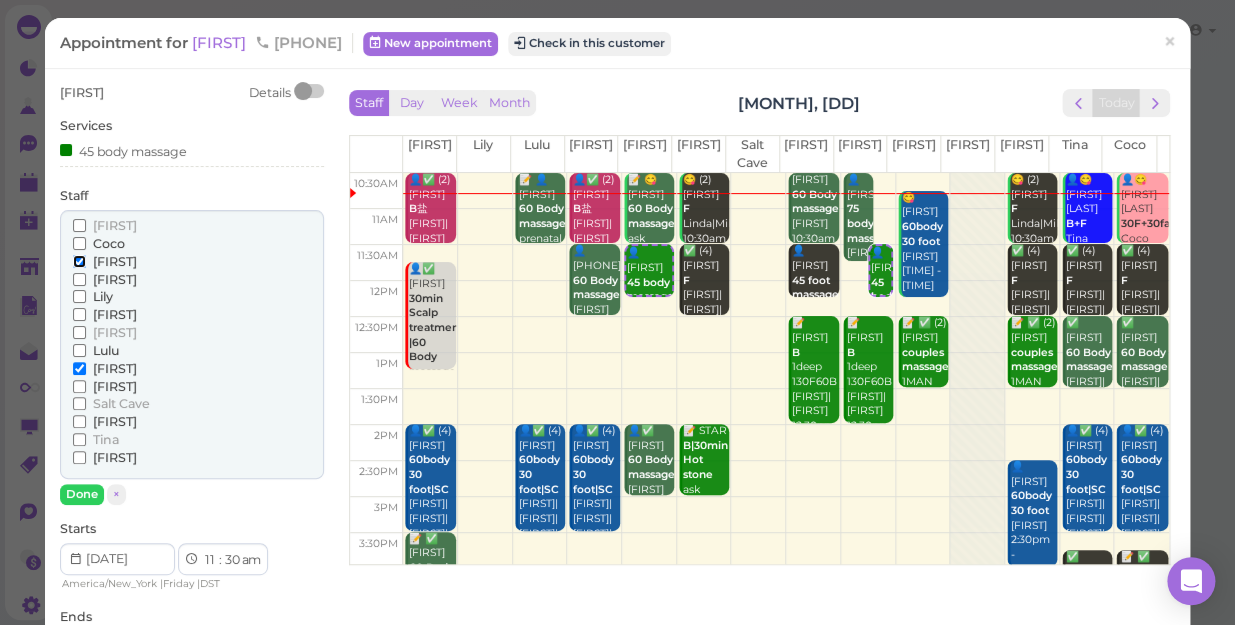 click on "[FIRST]" at bounding box center [79, 261] 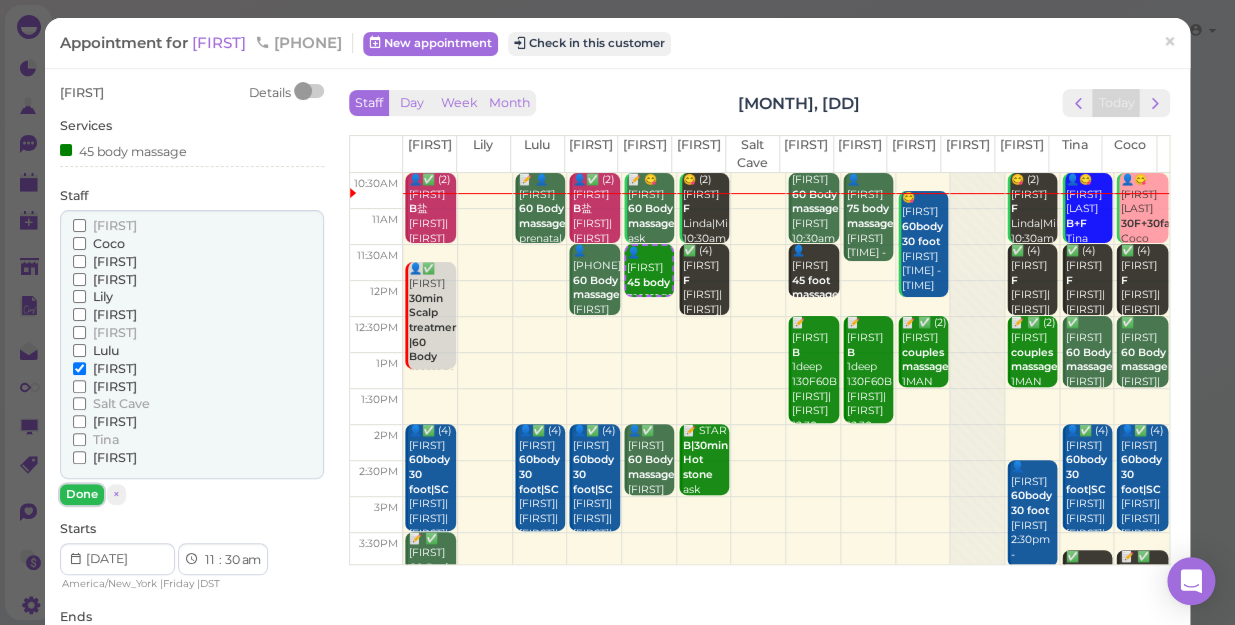 click on "Done" at bounding box center (82, 494) 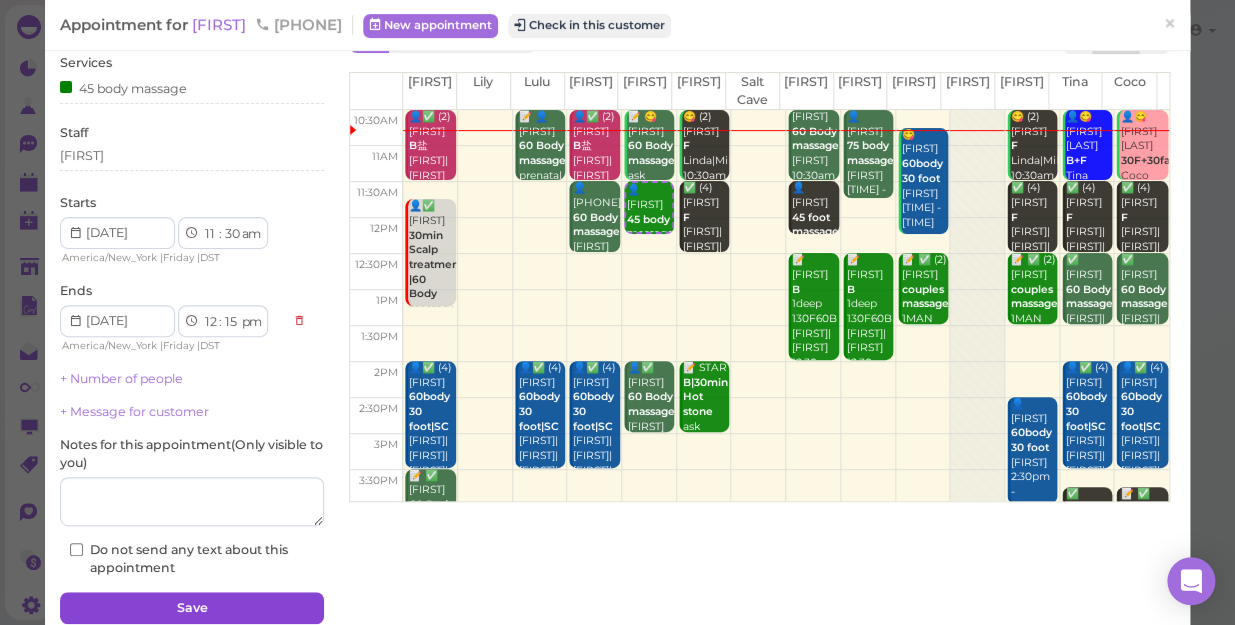 scroll, scrollTop: 145, scrollLeft: 0, axis: vertical 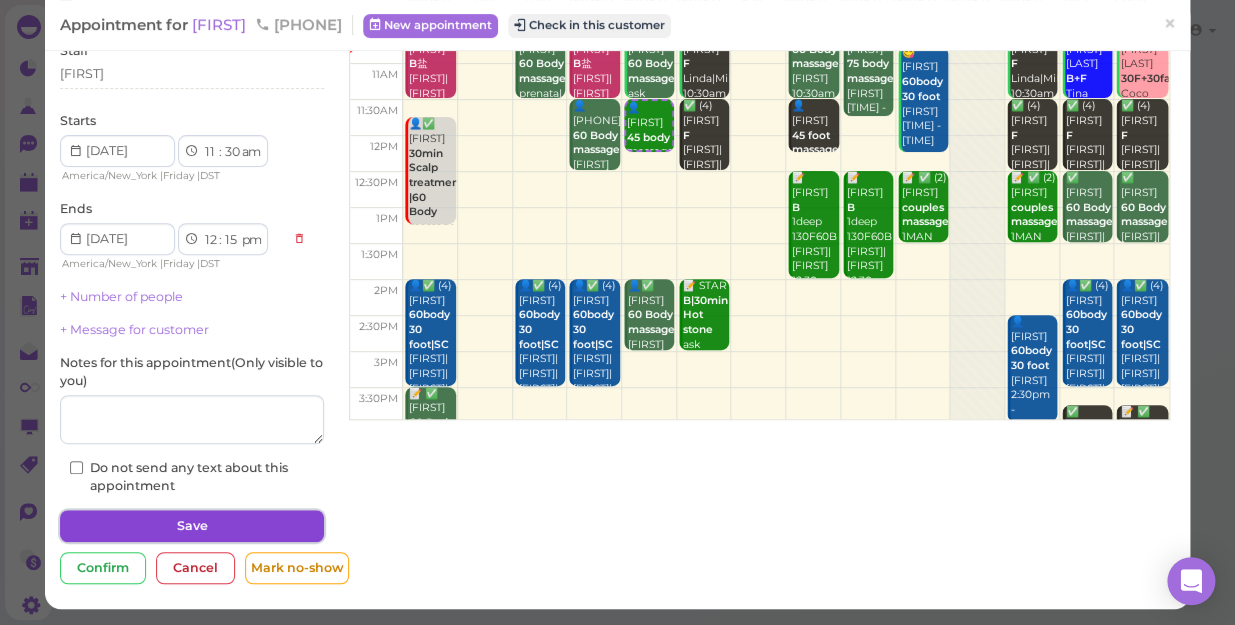 click on "Save" at bounding box center (192, 526) 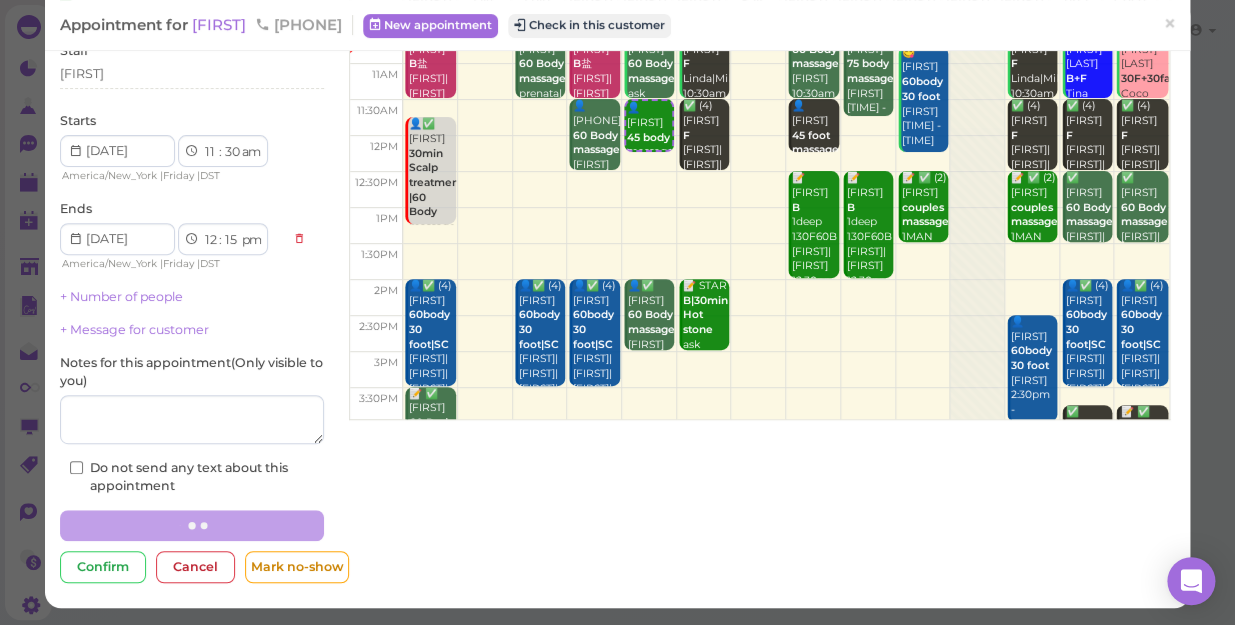 scroll, scrollTop: 0, scrollLeft: 0, axis: both 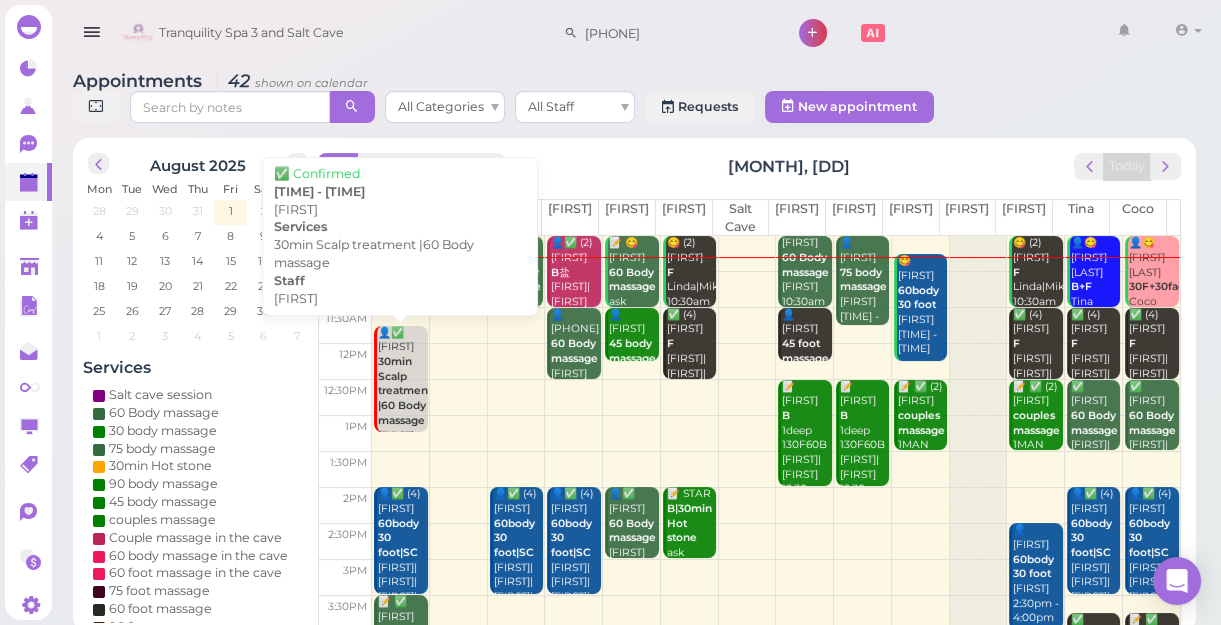click on "👤✅ Patricia 30min Scalp treatment |60 Body massage  Sunny  11:45am - 1:15pm" at bounding box center [402, 399] 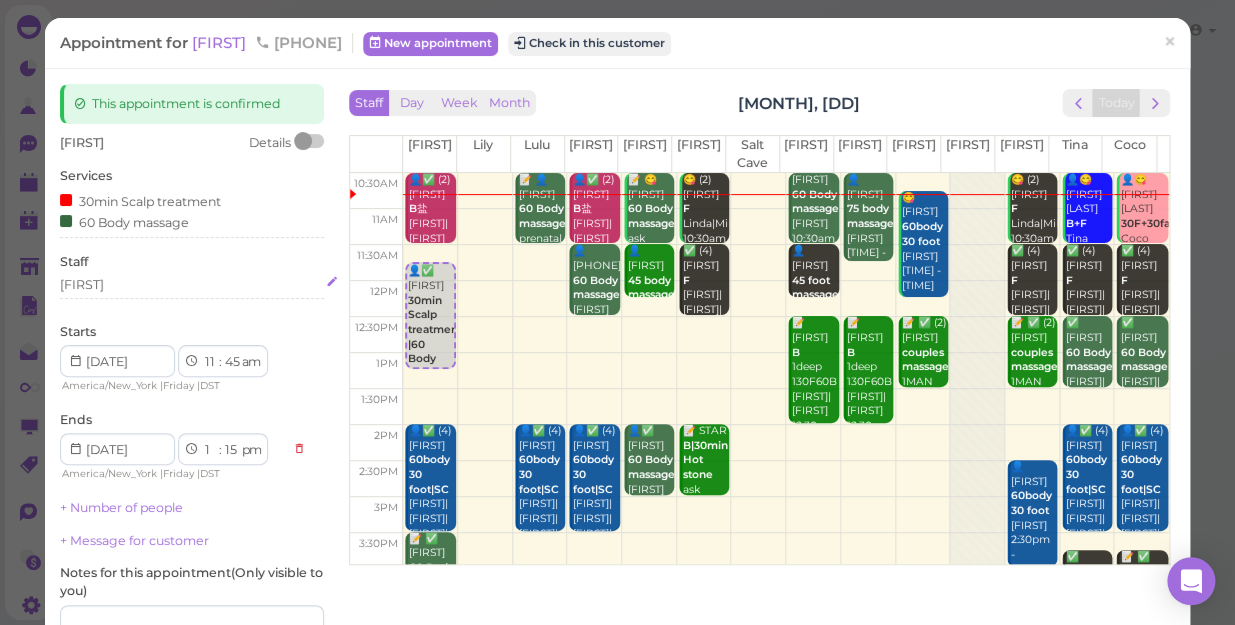 click on "[FIRST]" at bounding box center [192, 285] 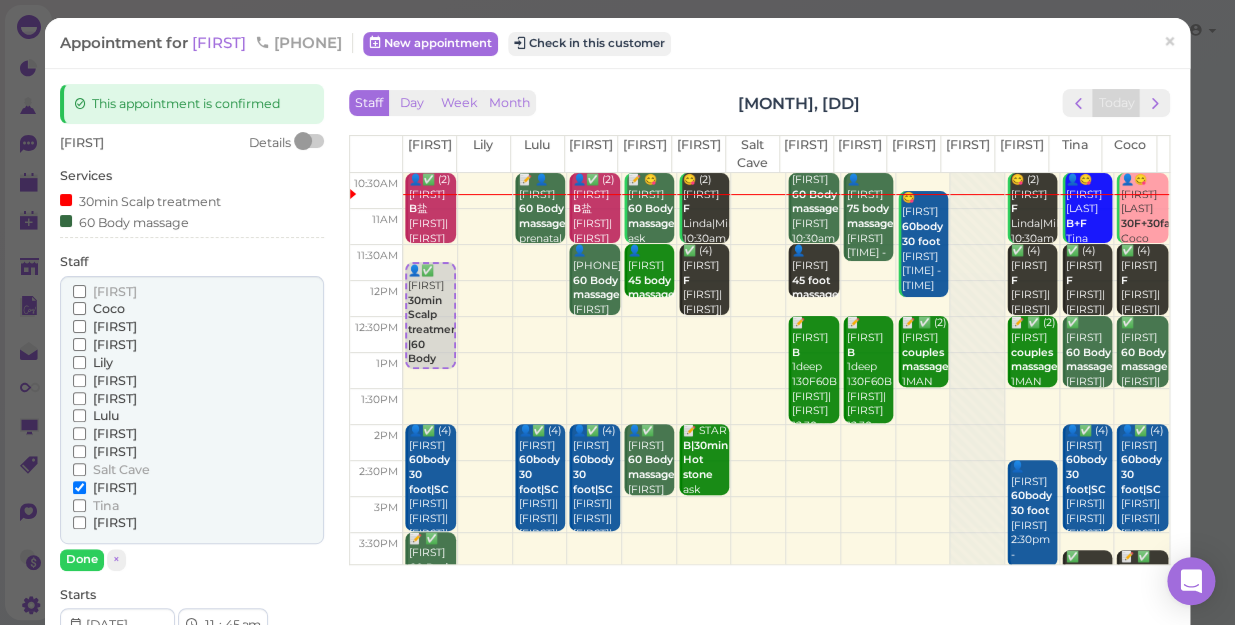 click on "[FIRST]" at bounding box center (115, 326) 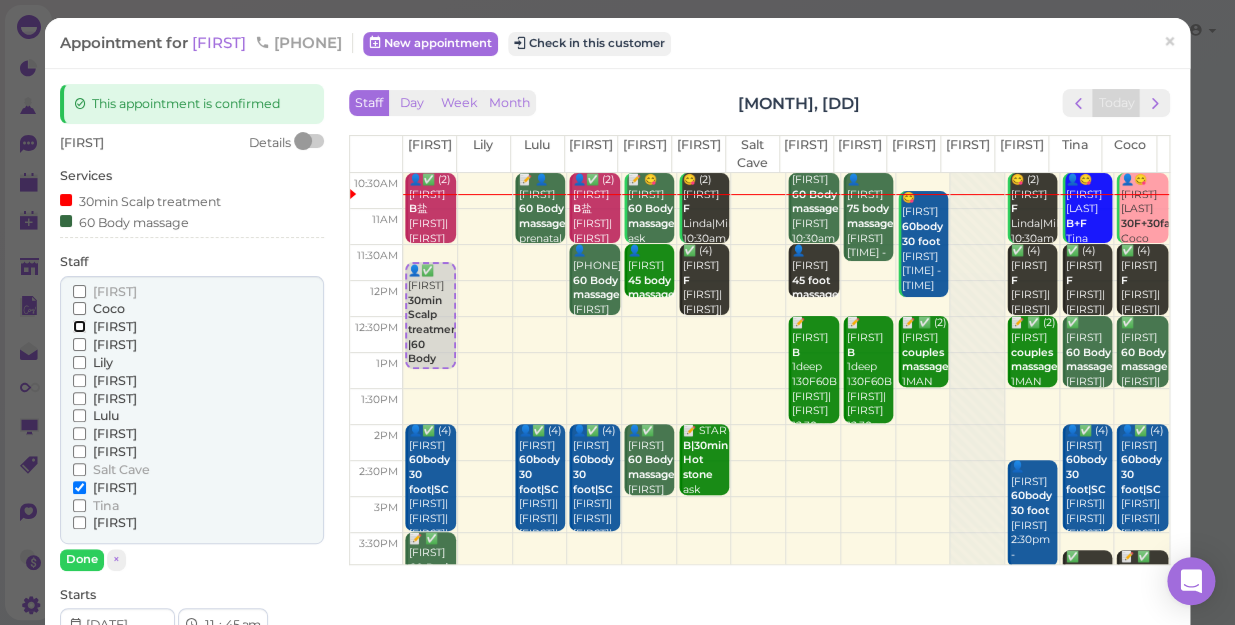 click on "[FIRST]" at bounding box center [79, 326] 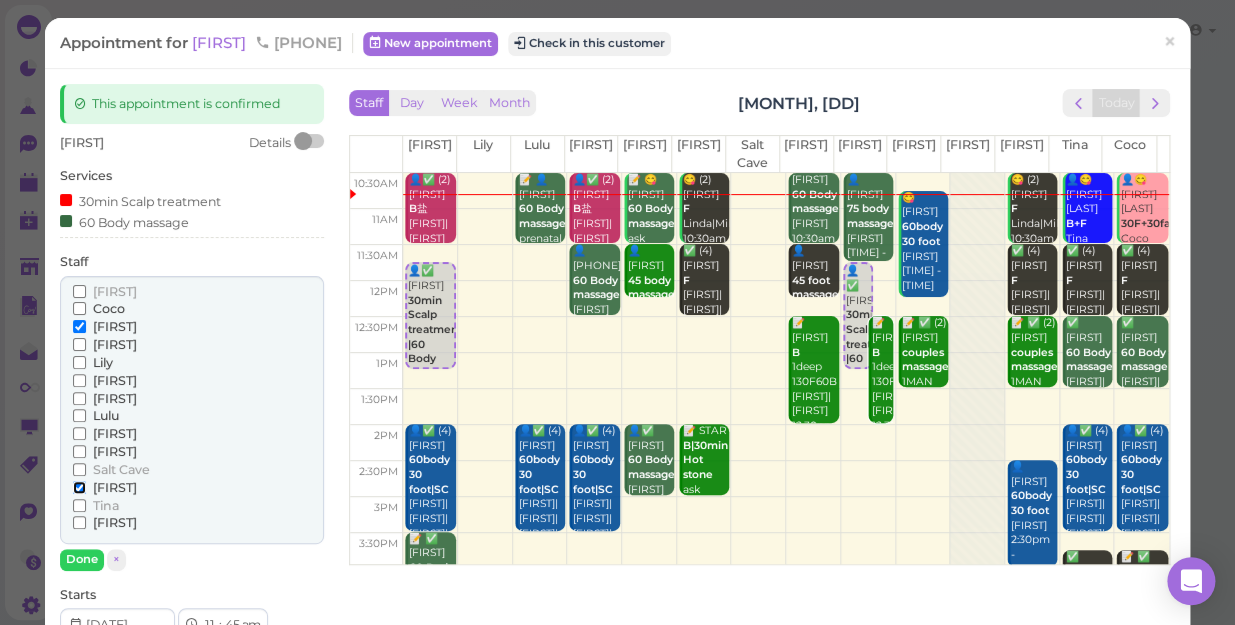 click on "[FIRST]" at bounding box center [79, 487] 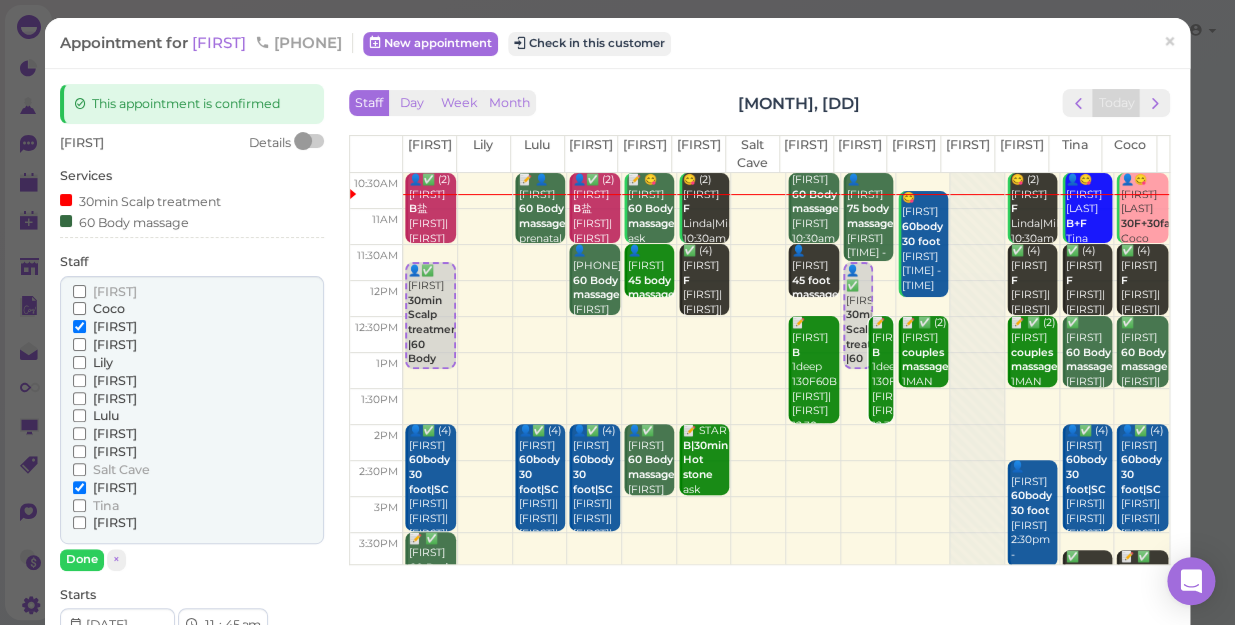 click on "[FIRST]" at bounding box center (105, 488) 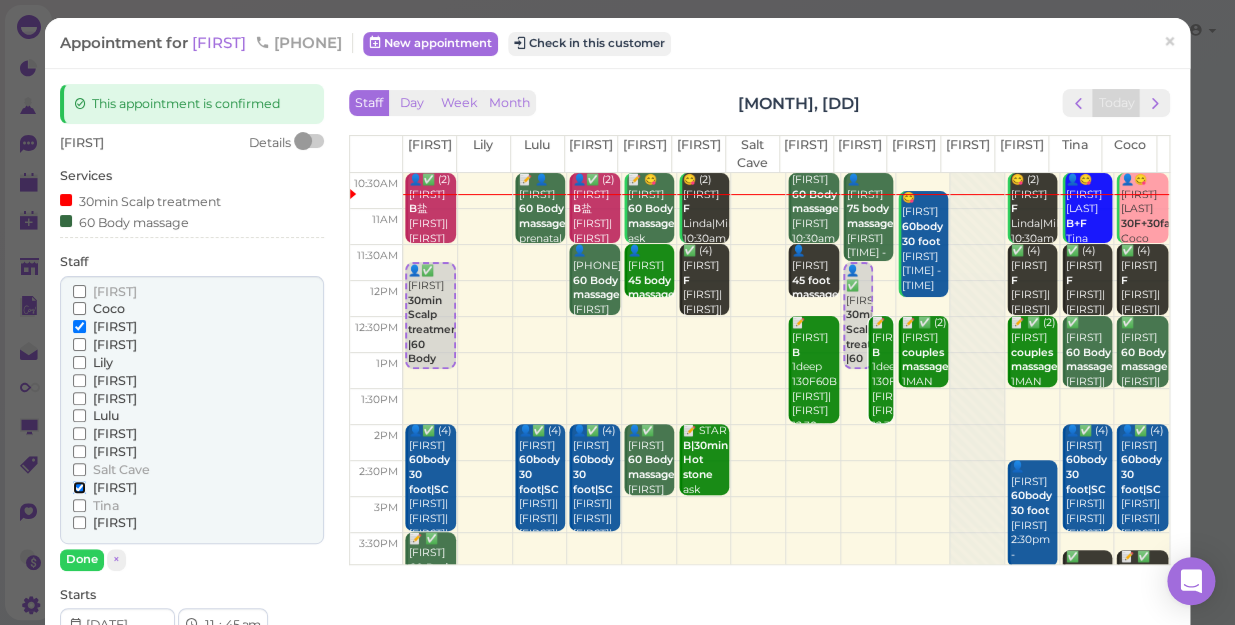 click on "[FIRST]" at bounding box center (79, 487) 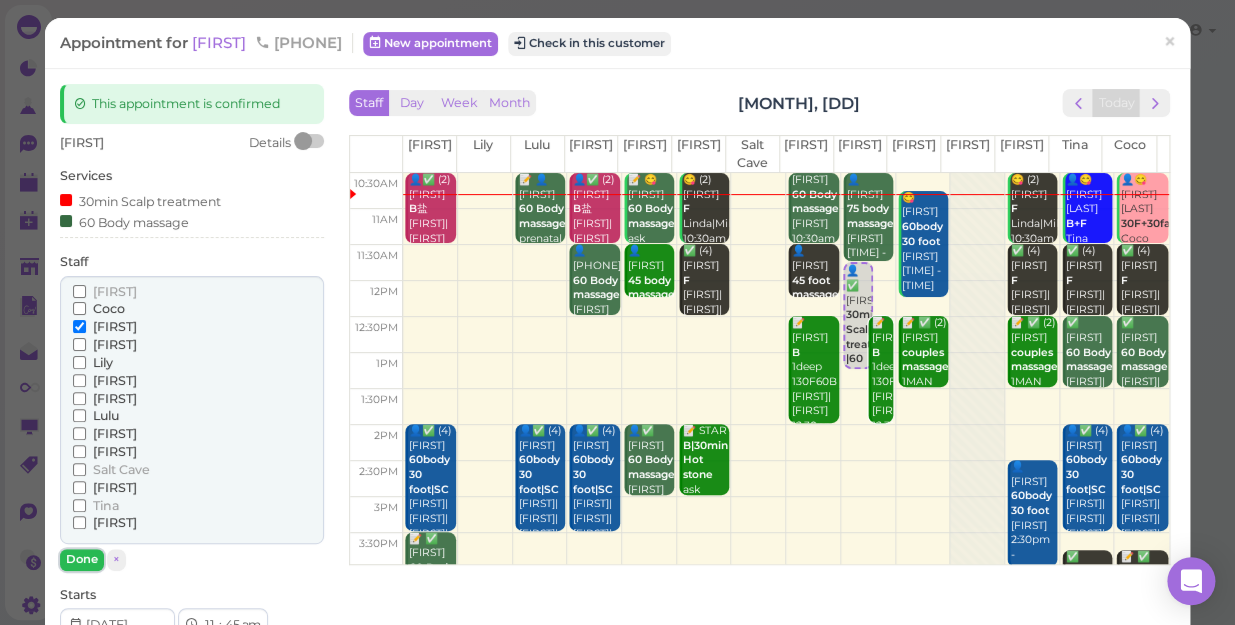 click on "Done" at bounding box center [82, 559] 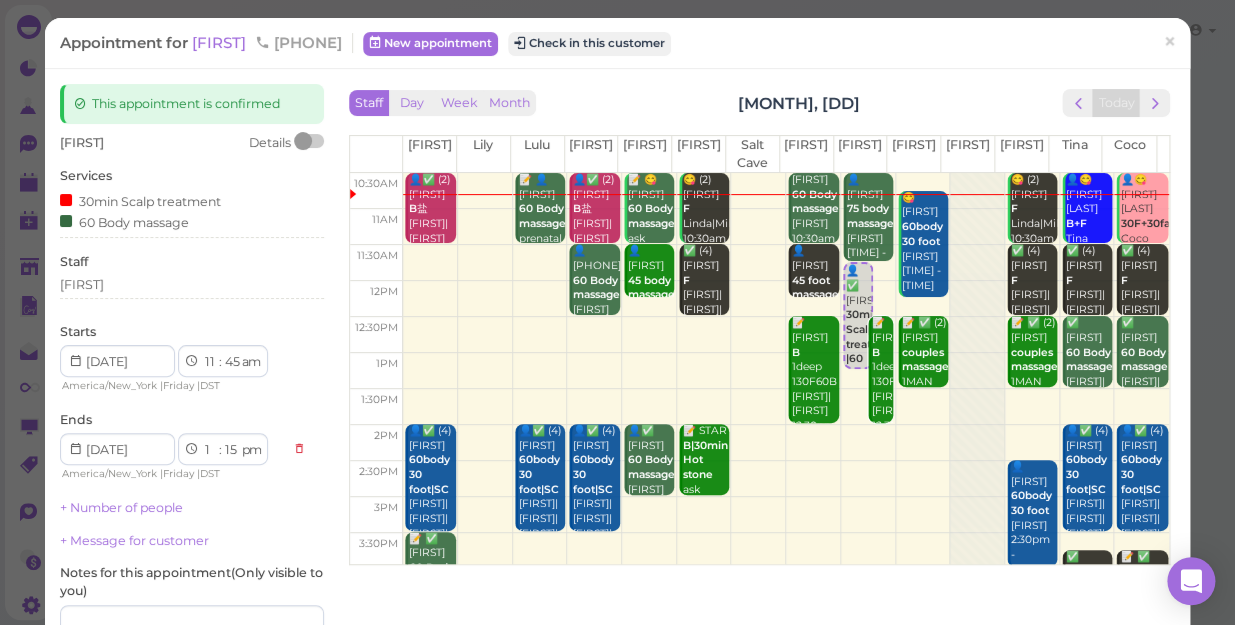 click on "Patricia
Details
Services
30min Scalp treatment
60 Body massage
Staff
Helen
Starts
1
2
3
4
5
6
7
8
9
10
11
12
:
00
05
10
15
20
25
30
35
40
45
50
55
am
pm
America/New_York
|  Friday
|  DST
Ends" at bounding box center [192, 419] 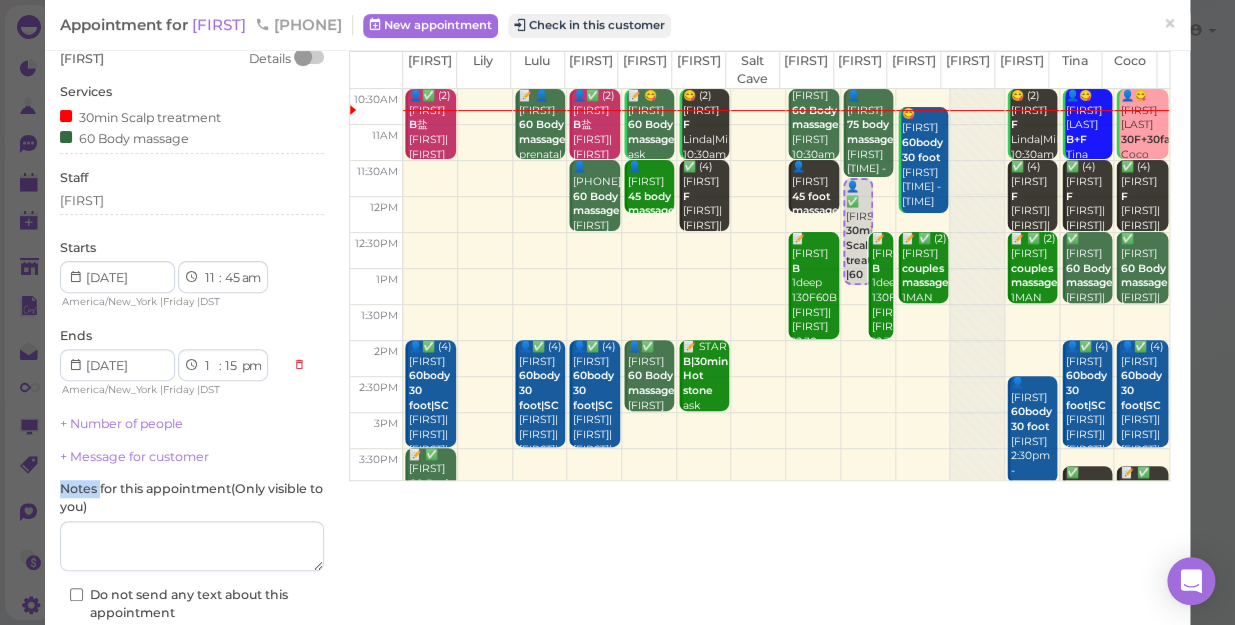 scroll, scrollTop: 181, scrollLeft: 0, axis: vertical 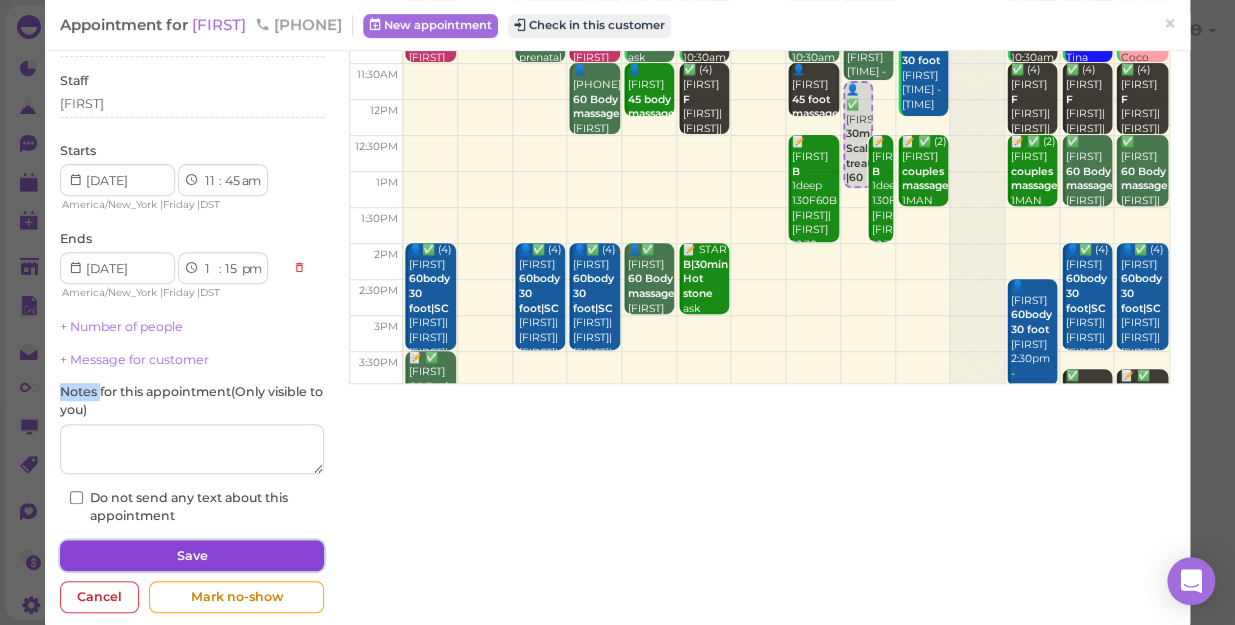 click on "Save" at bounding box center (192, 556) 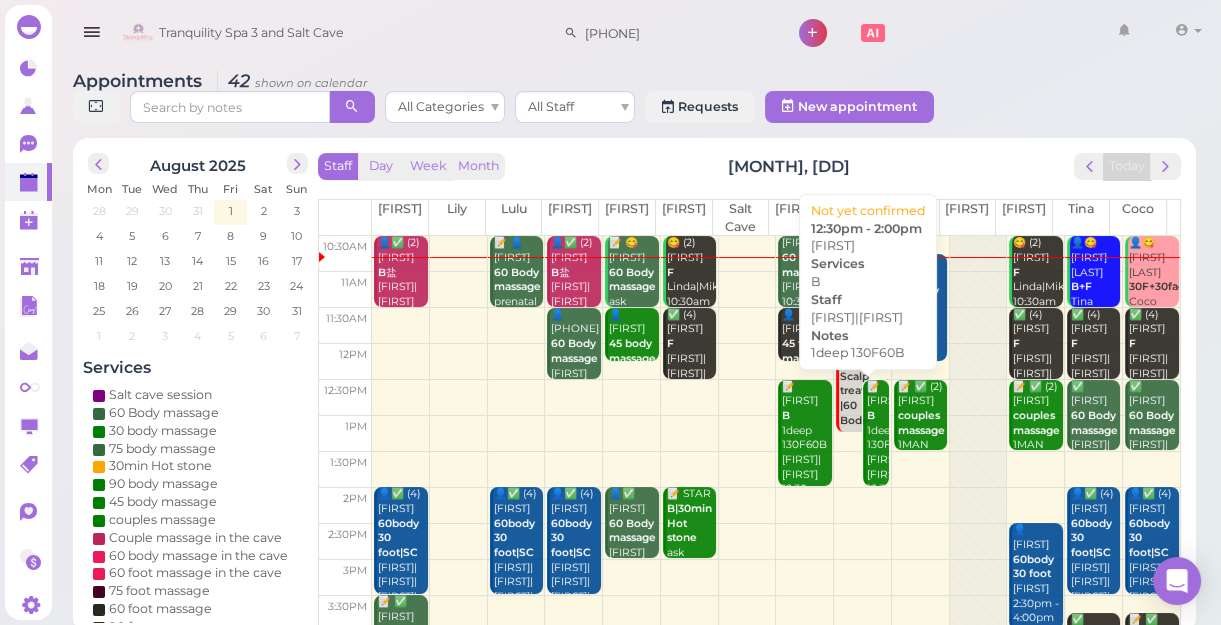 click on "📝 Stephanie B 1deep 130F60B Helen|Jessica  12:30pm - 2:00pm" at bounding box center (878, 453) 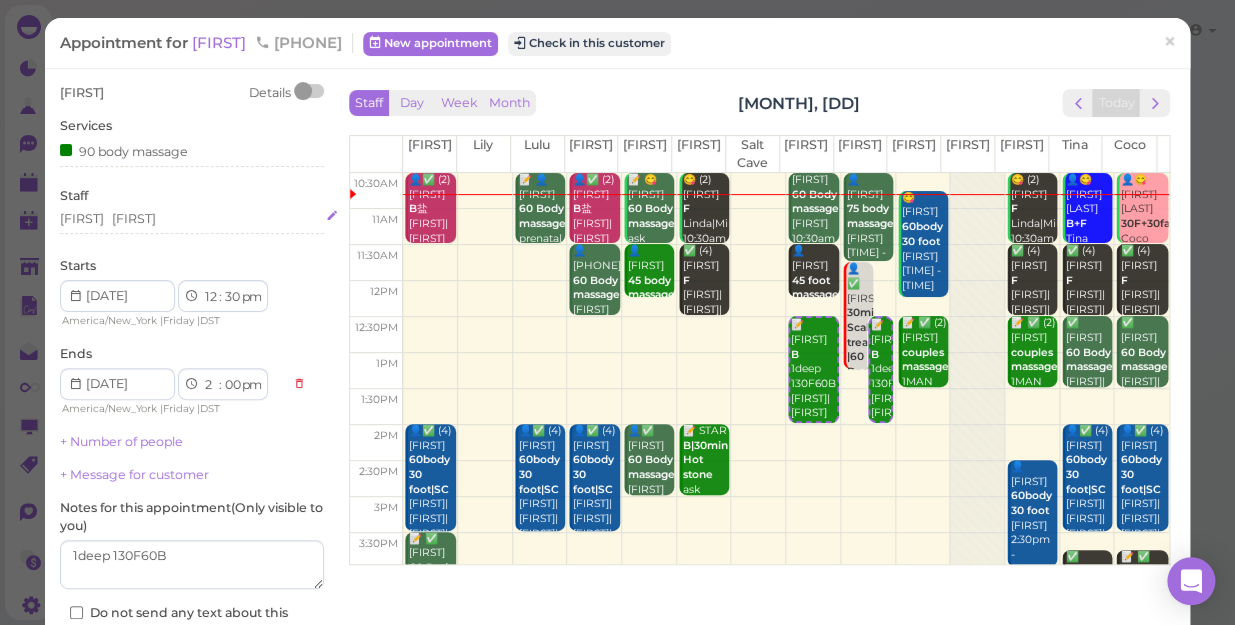 click on "Jessica
Helen" at bounding box center (192, 219) 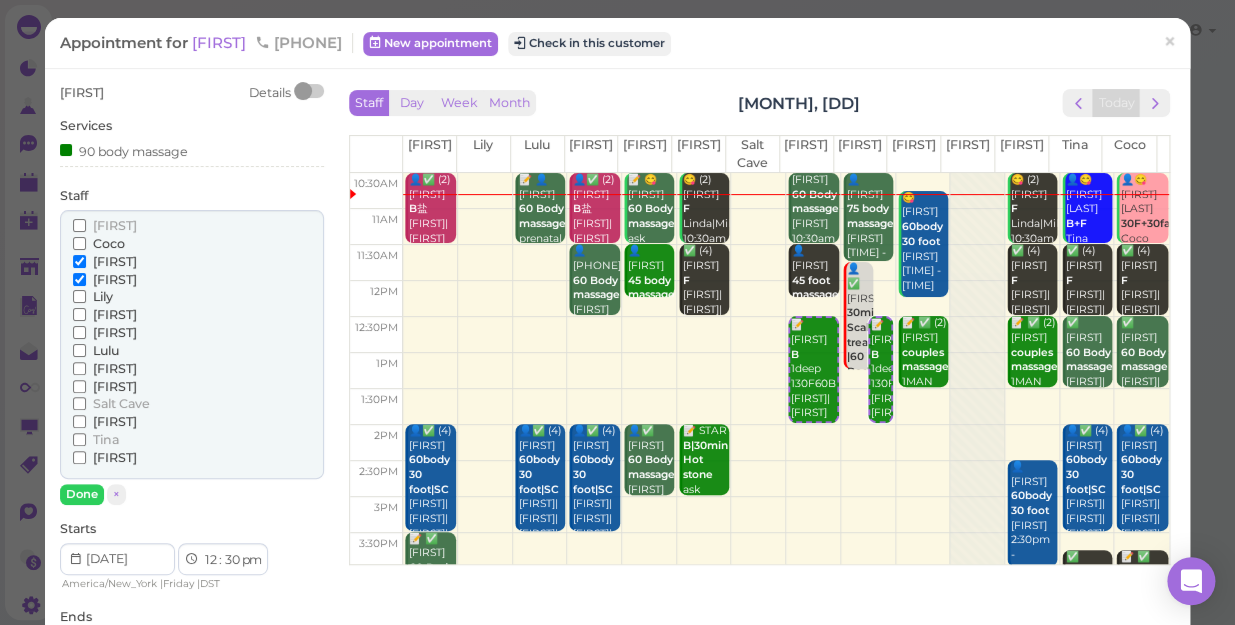 click on "[FIRST]" at bounding box center (115, 386) 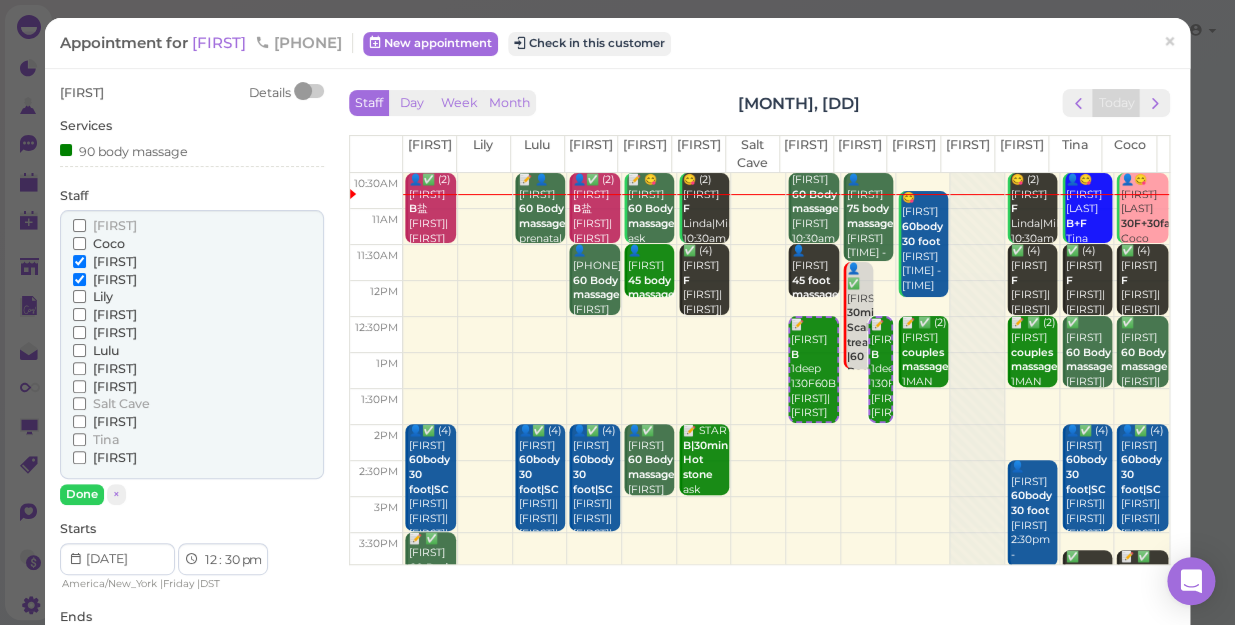 click on "[FIRST]" at bounding box center [79, 386] 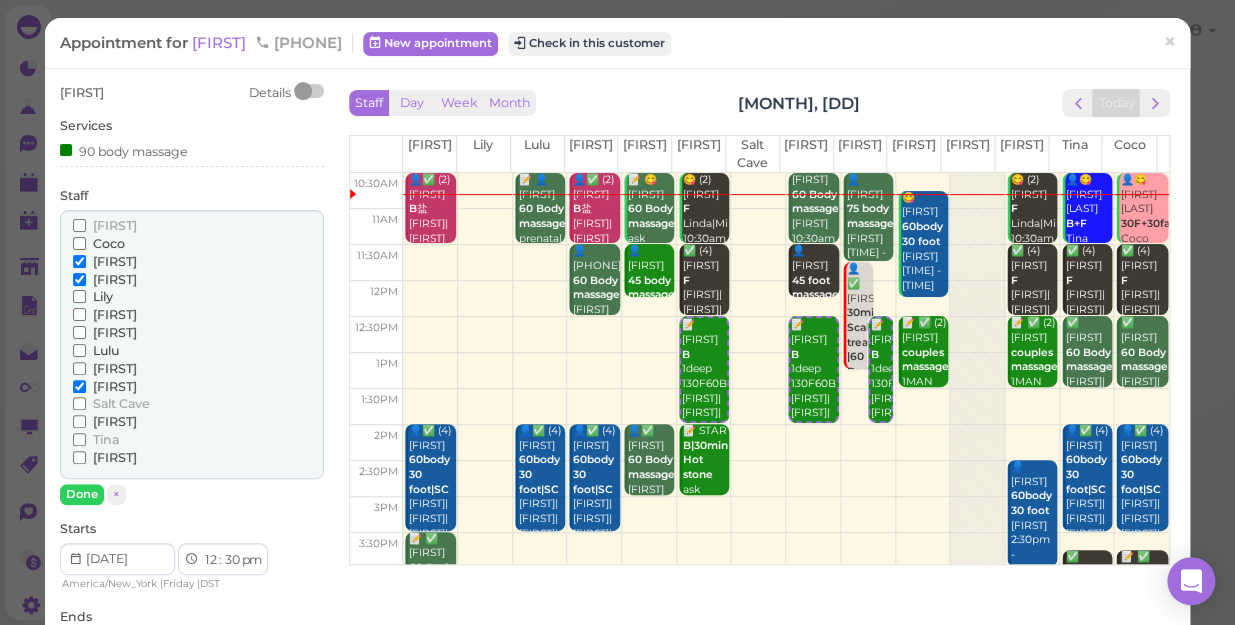 click on "[FIRST]" at bounding box center [115, 279] 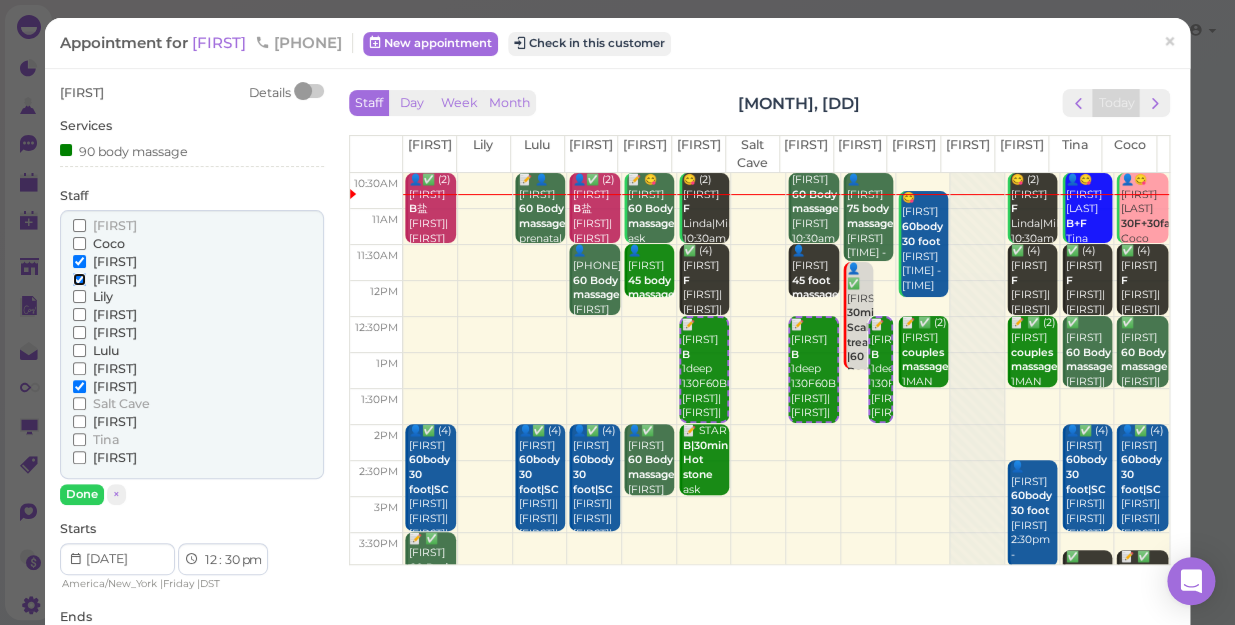 click on "[FIRST]" at bounding box center (79, 279) 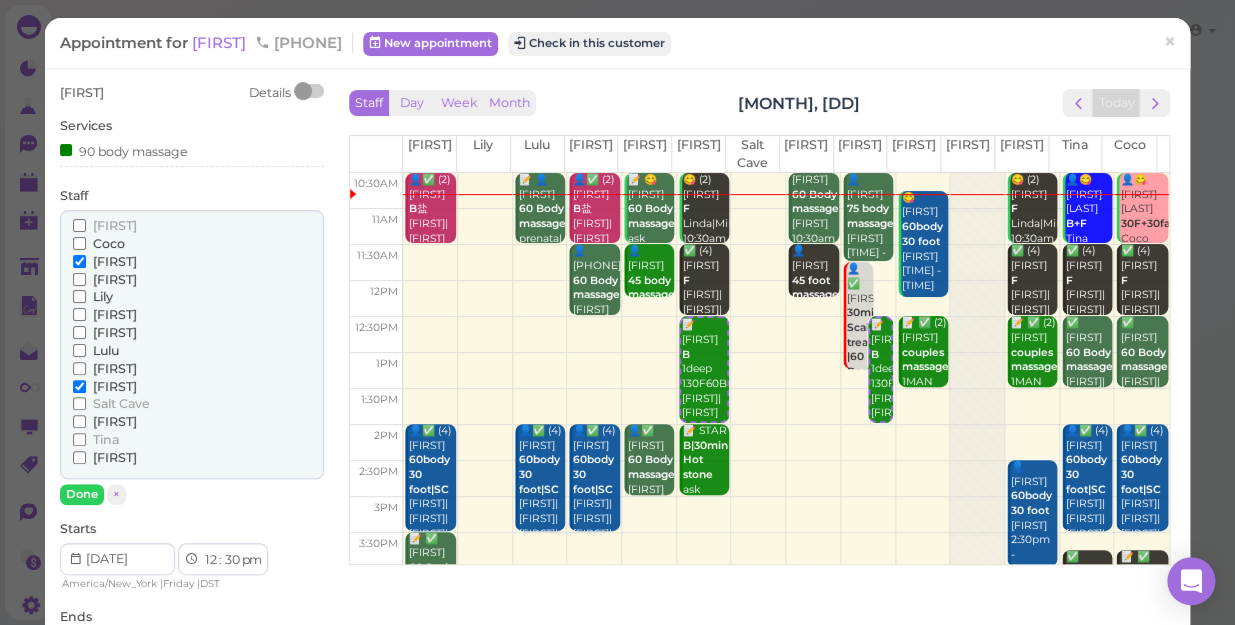 click on "[FIRST]" at bounding box center (115, 279) 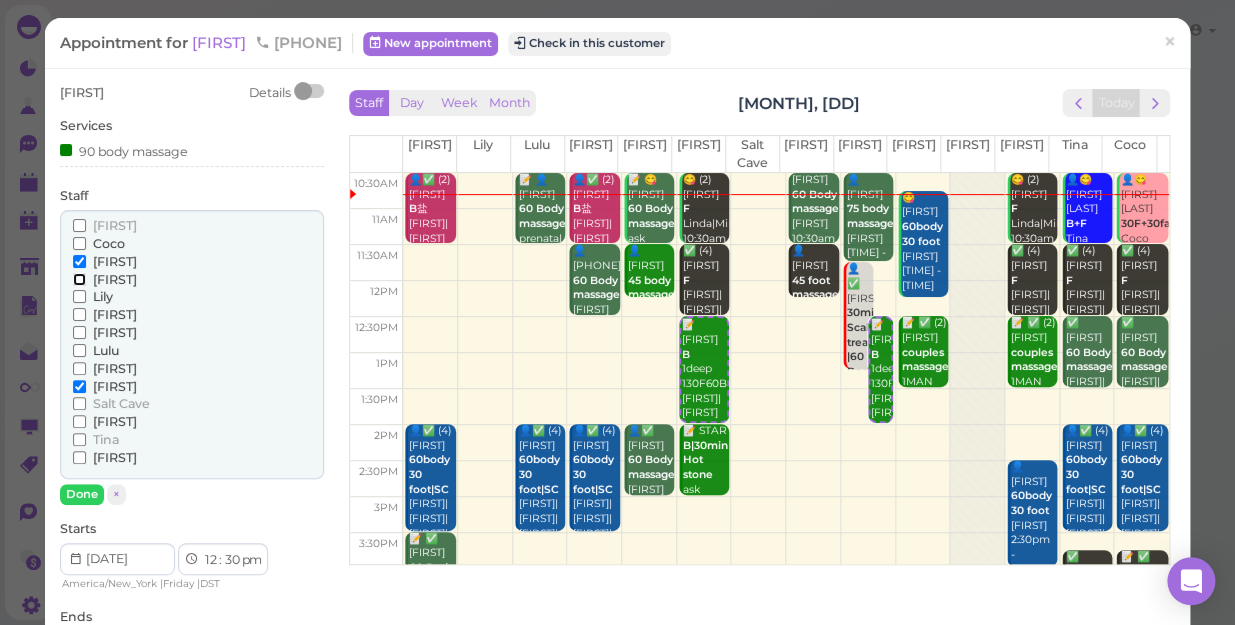 click on "[FIRST]" at bounding box center (79, 279) 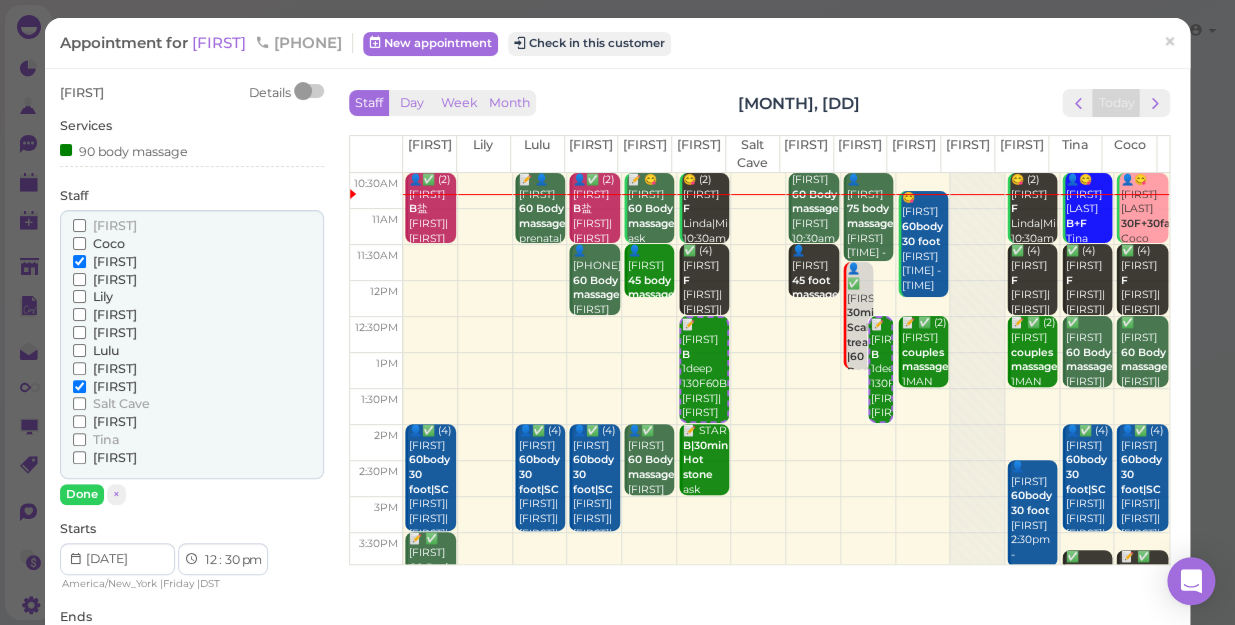 click on "[FIRST]" at bounding box center (115, 279) 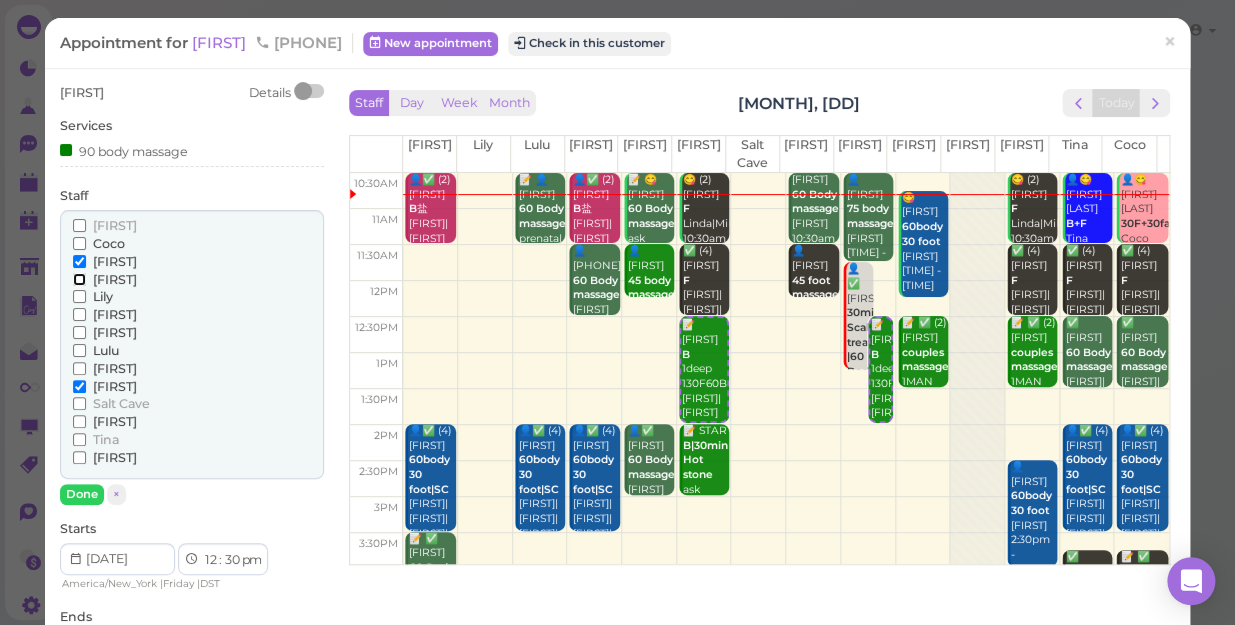 click on "[FIRST]" at bounding box center (79, 279) 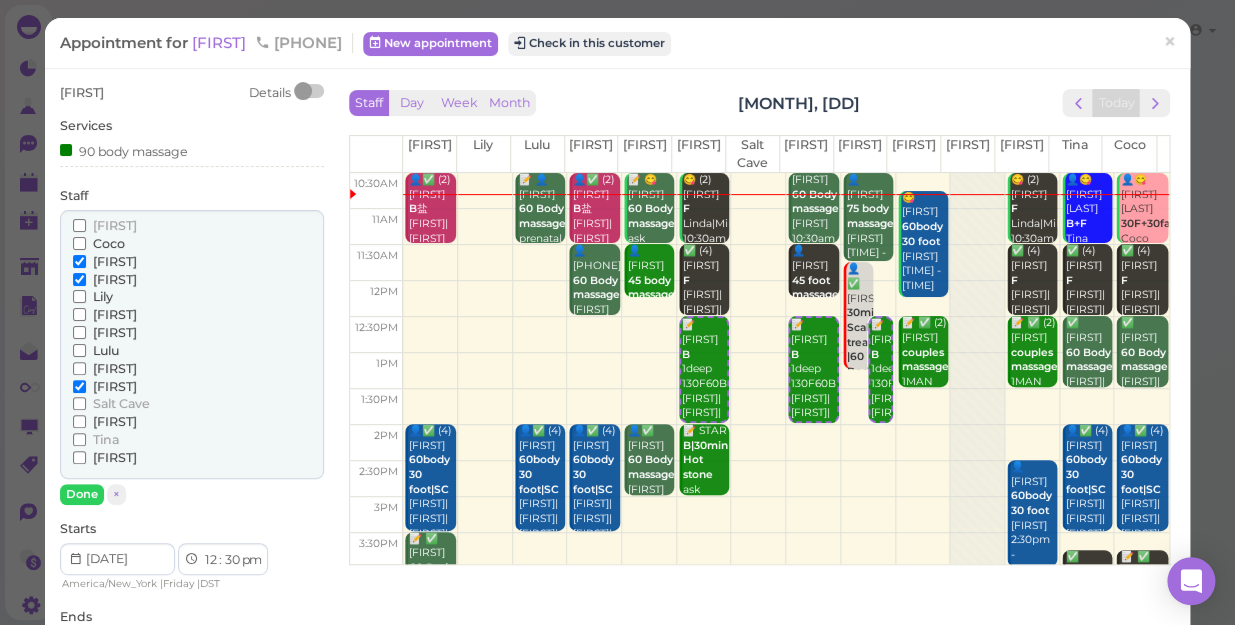 click on "[FIRST]" at bounding box center (115, 261) 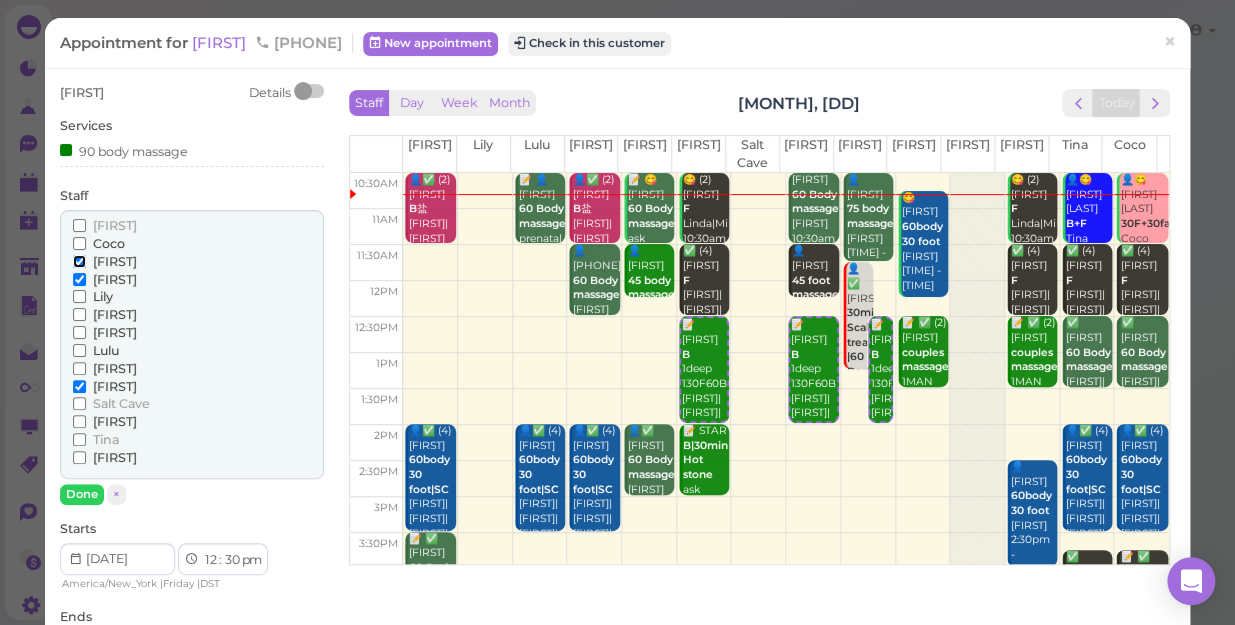 click on "[FIRST]" at bounding box center (79, 261) 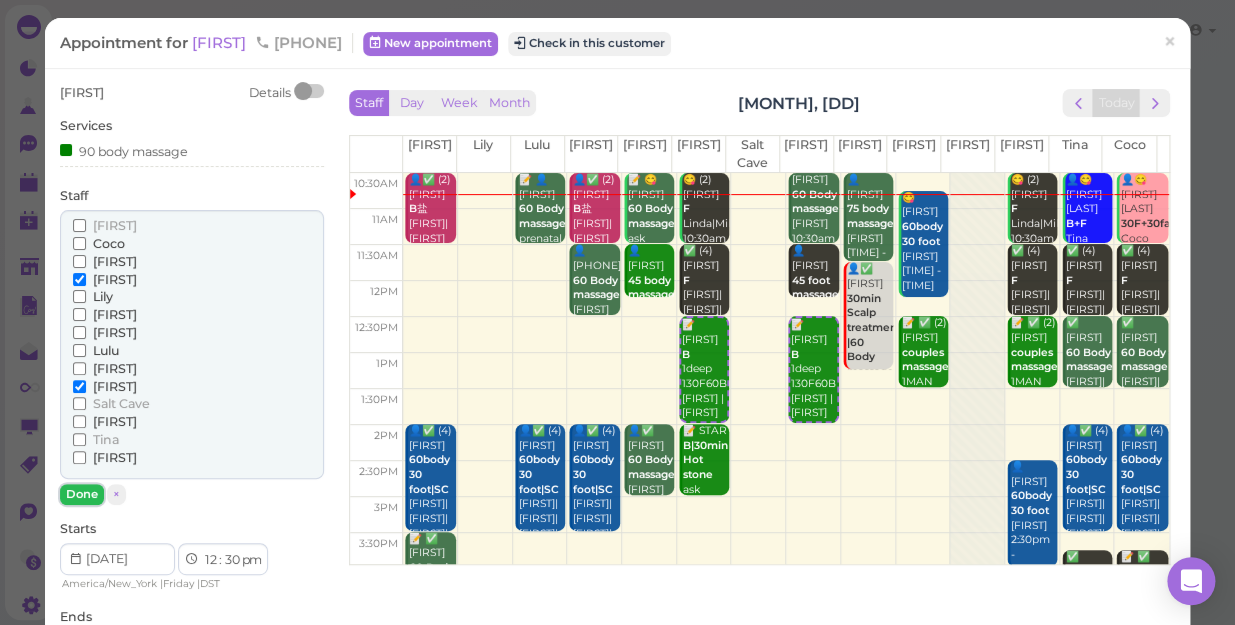 click on "Done" at bounding box center (82, 494) 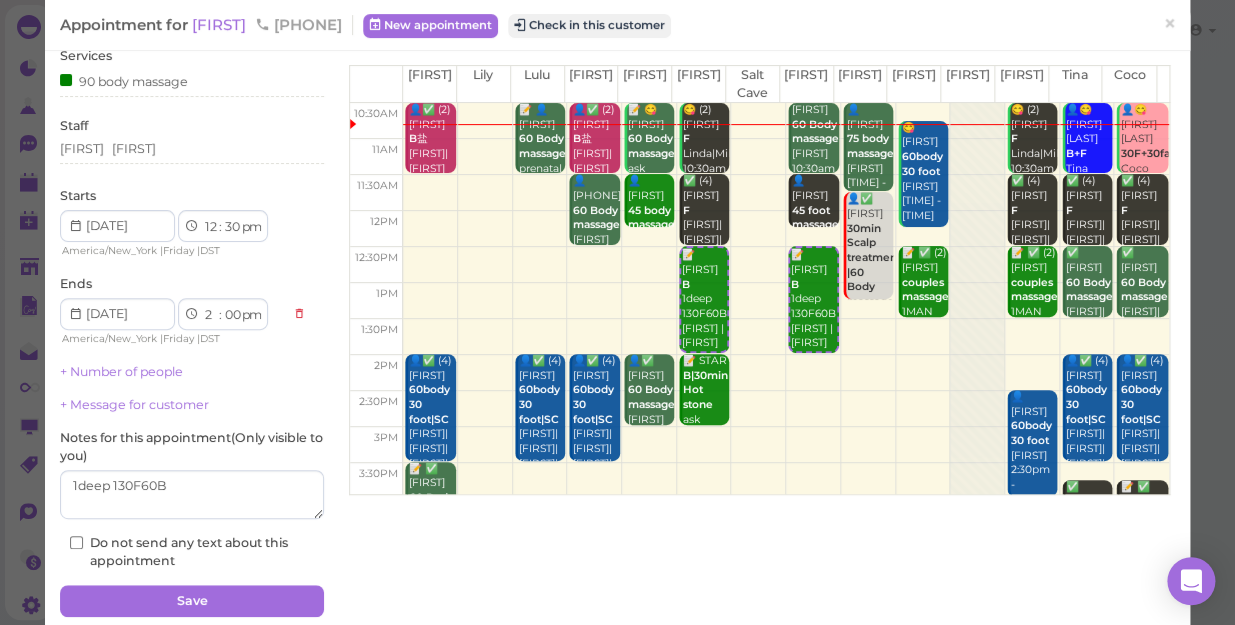 scroll, scrollTop: 145, scrollLeft: 0, axis: vertical 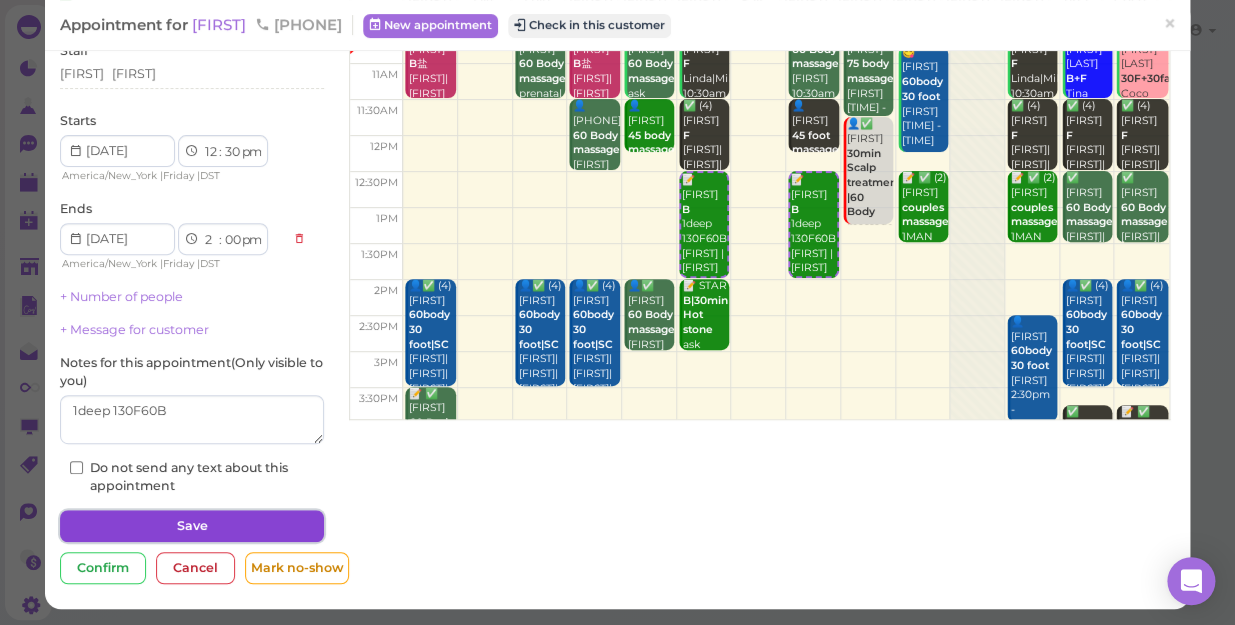 click on "Save" at bounding box center [192, 526] 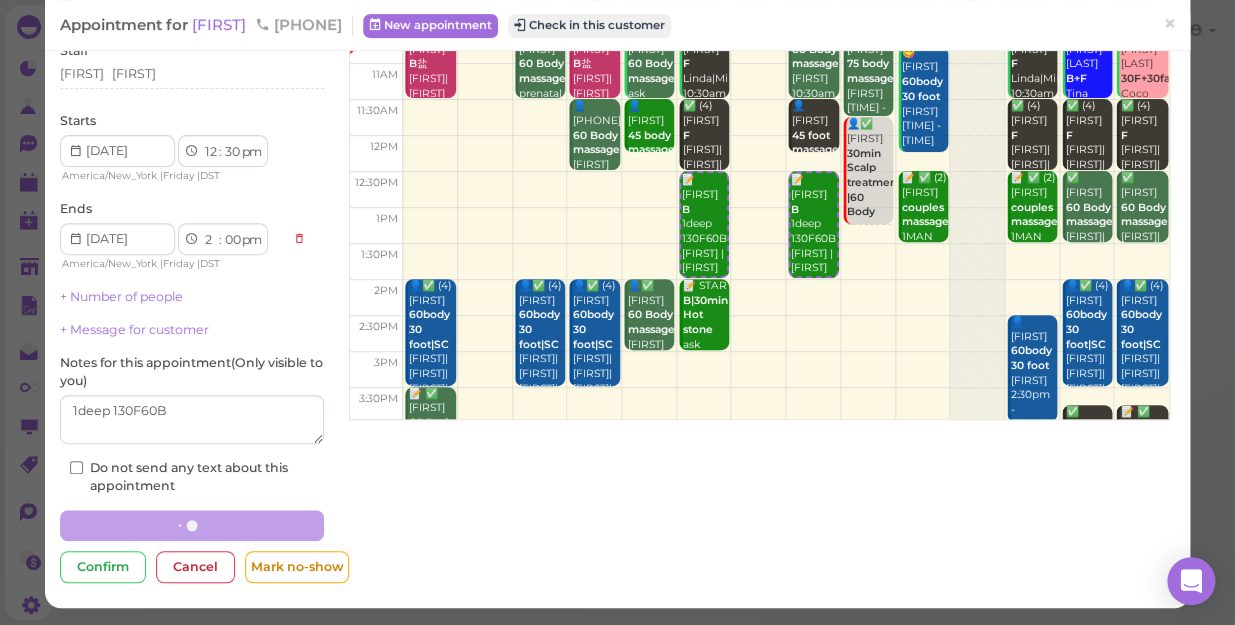 scroll, scrollTop: 0, scrollLeft: 0, axis: both 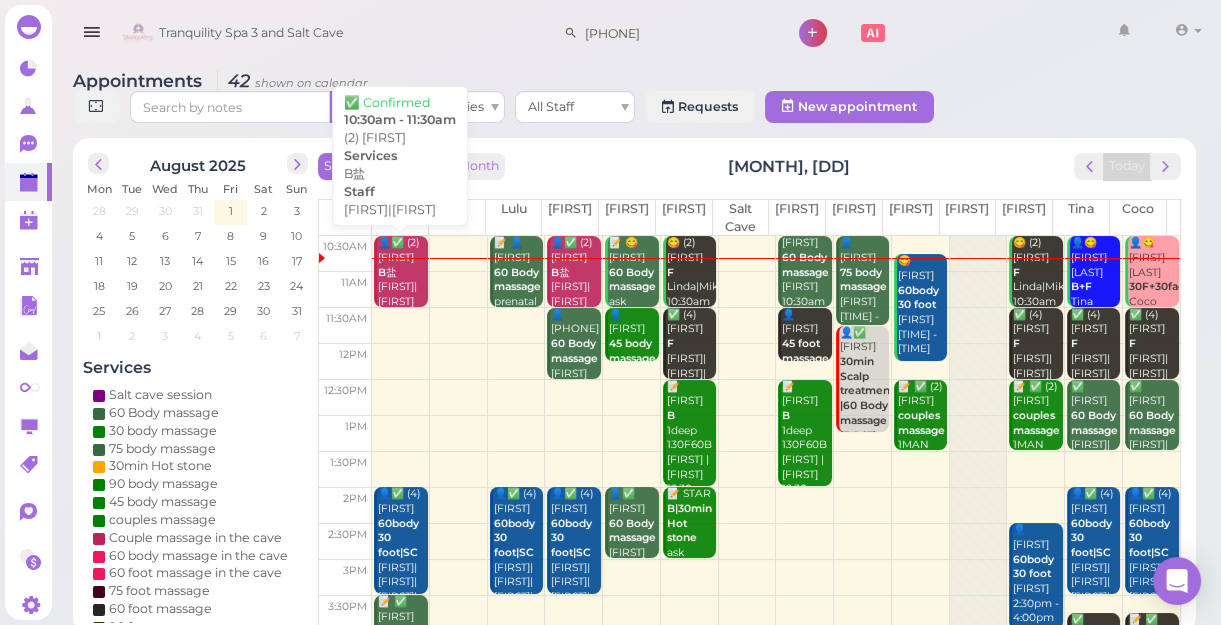 click on "👤✅ (2) CheaLsea B盐 Lisa|Sunny  10:30am - 11:30am" at bounding box center [402, 287] 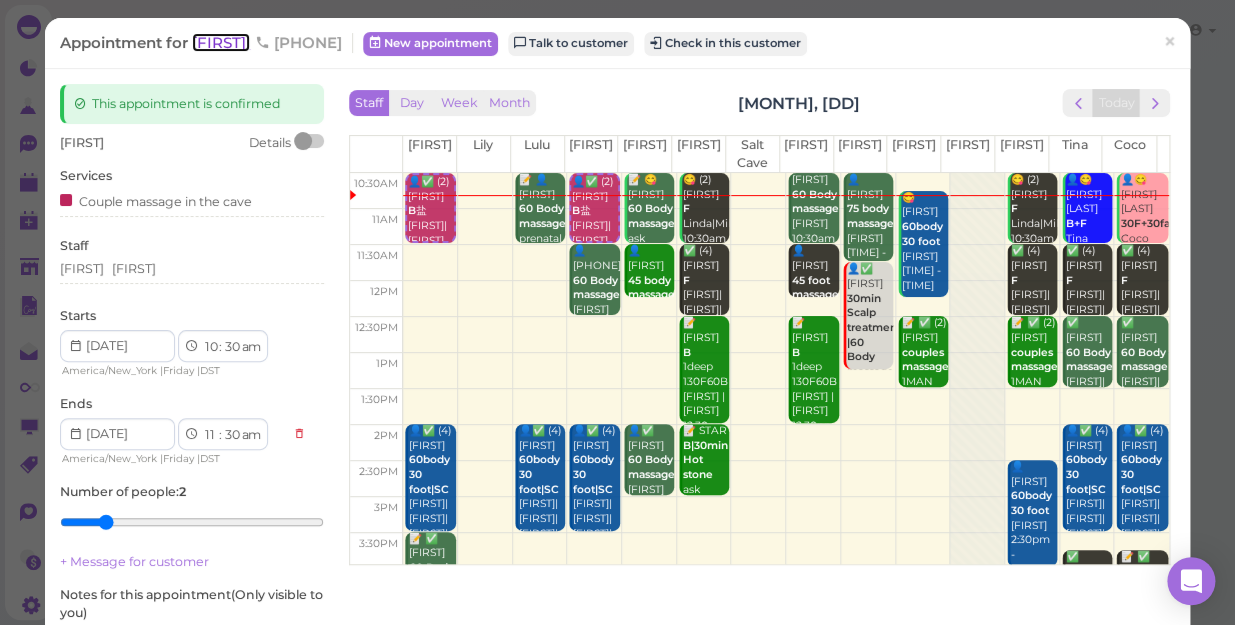 click on "[FIRST]" at bounding box center (221, 42) 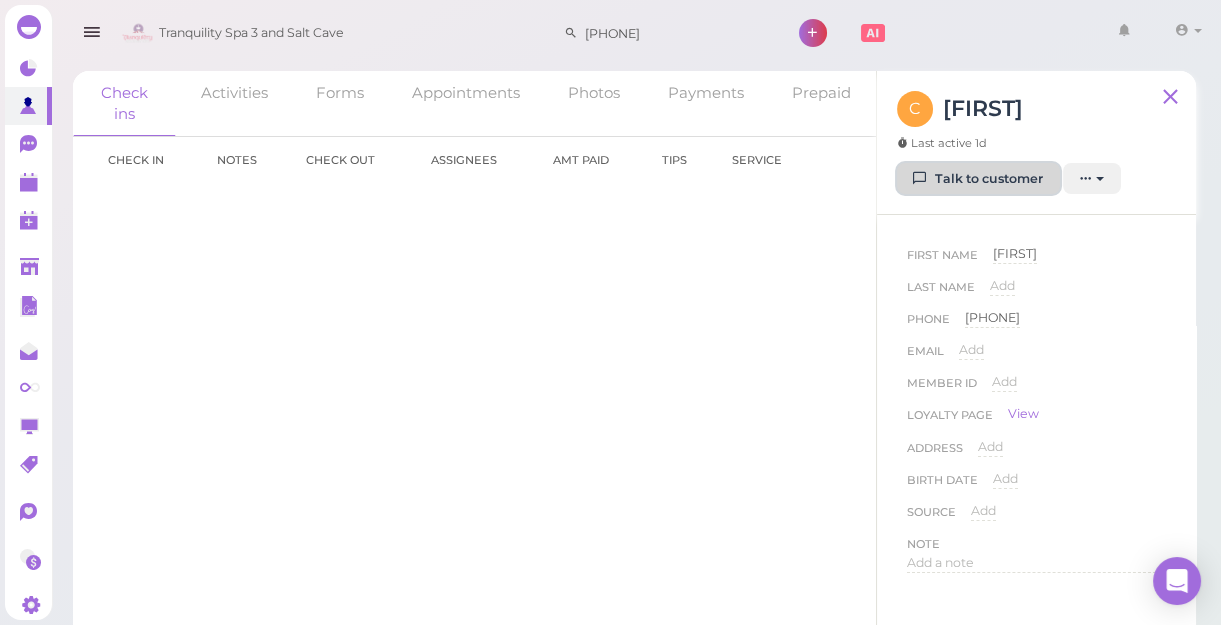 click on "Talk to customer" at bounding box center [978, 179] 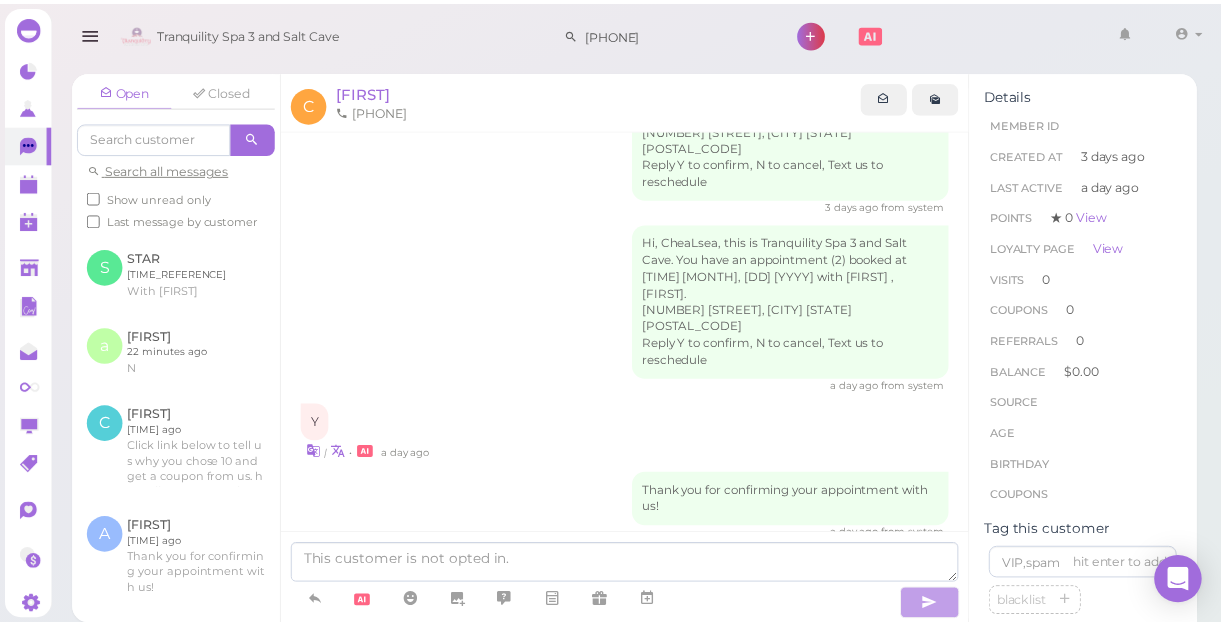 scroll, scrollTop: 110, scrollLeft: 0, axis: vertical 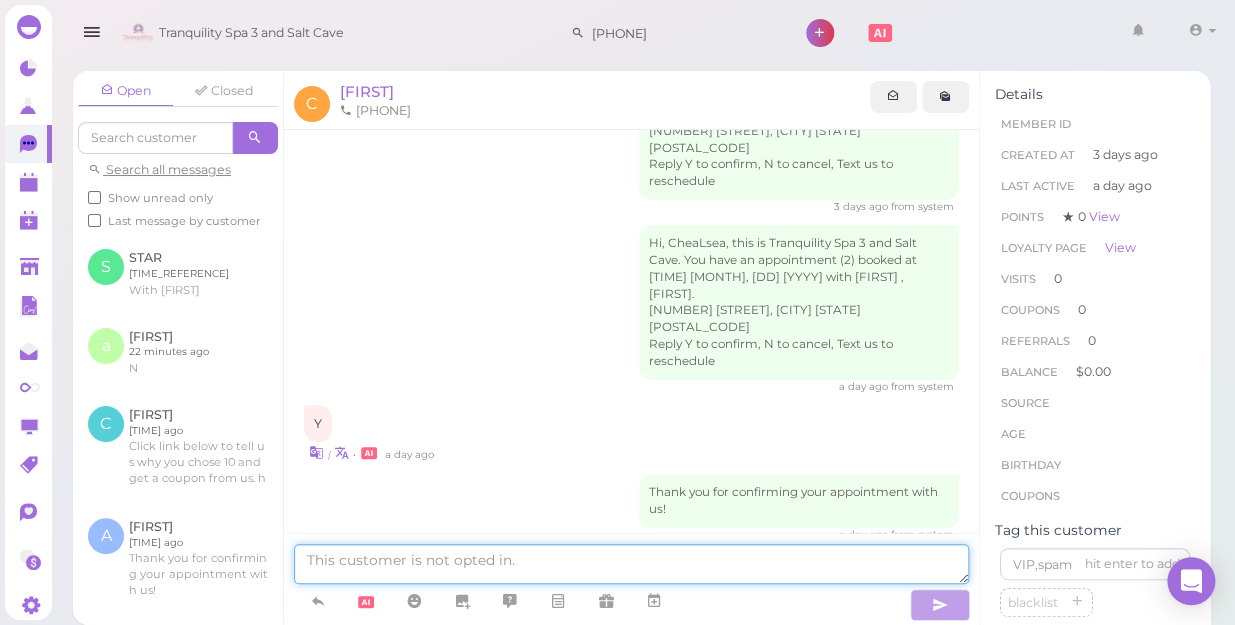 click at bounding box center (631, 564) 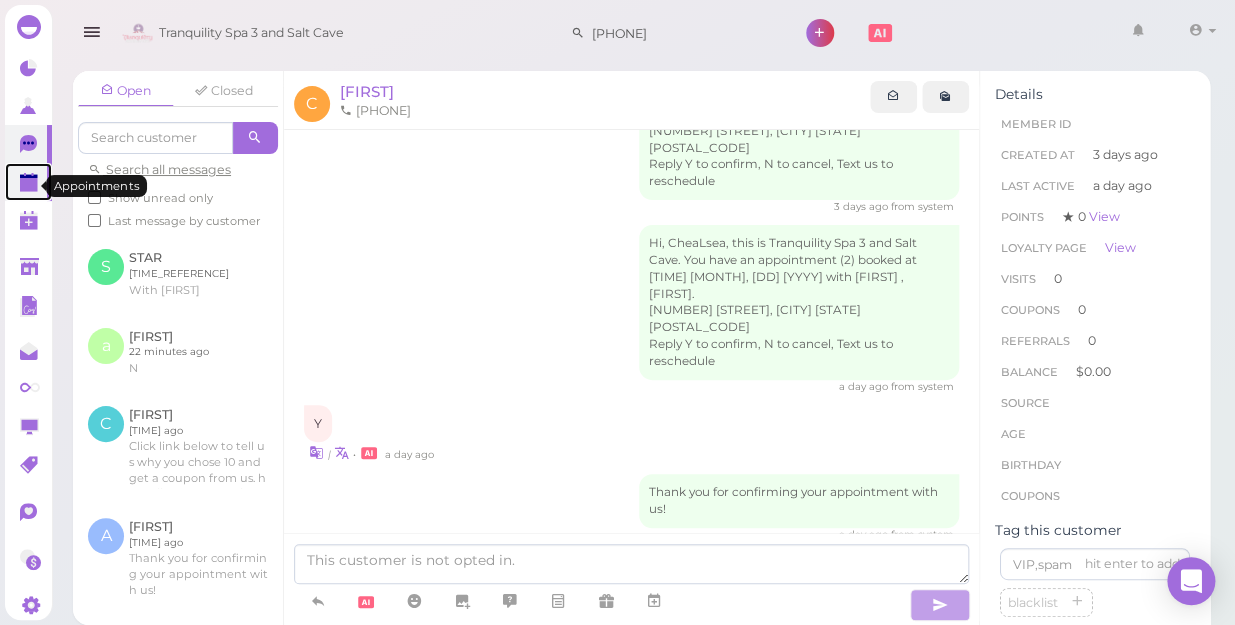 click 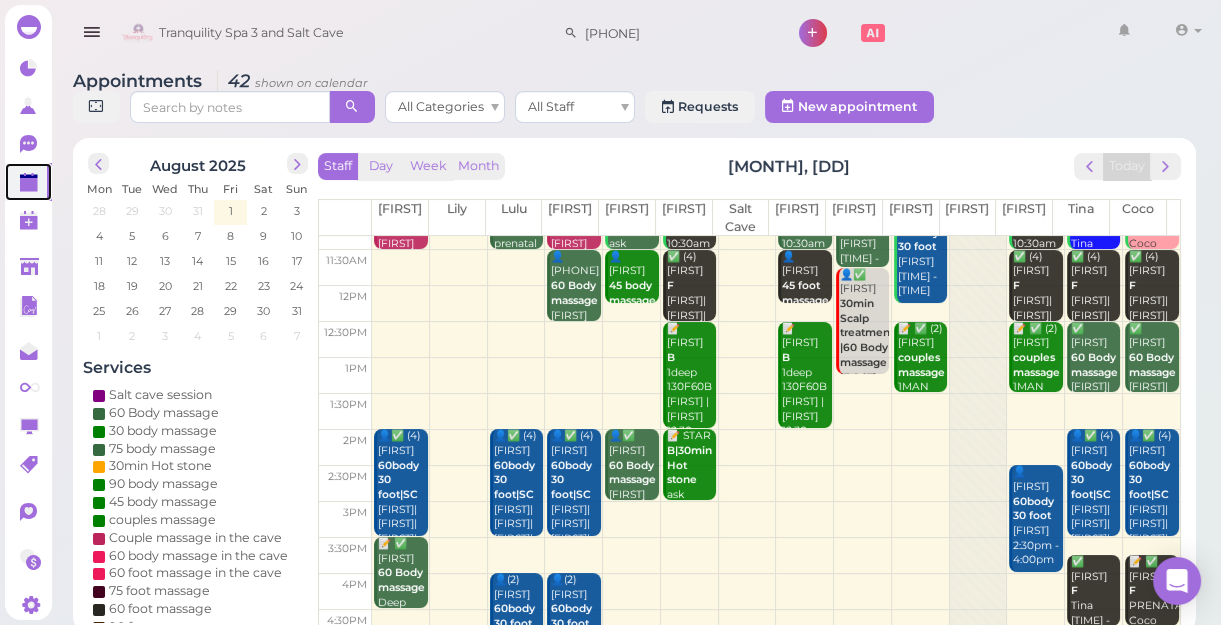 scroll, scrollTop: 90, scrollLeft: 0, axis: vertical 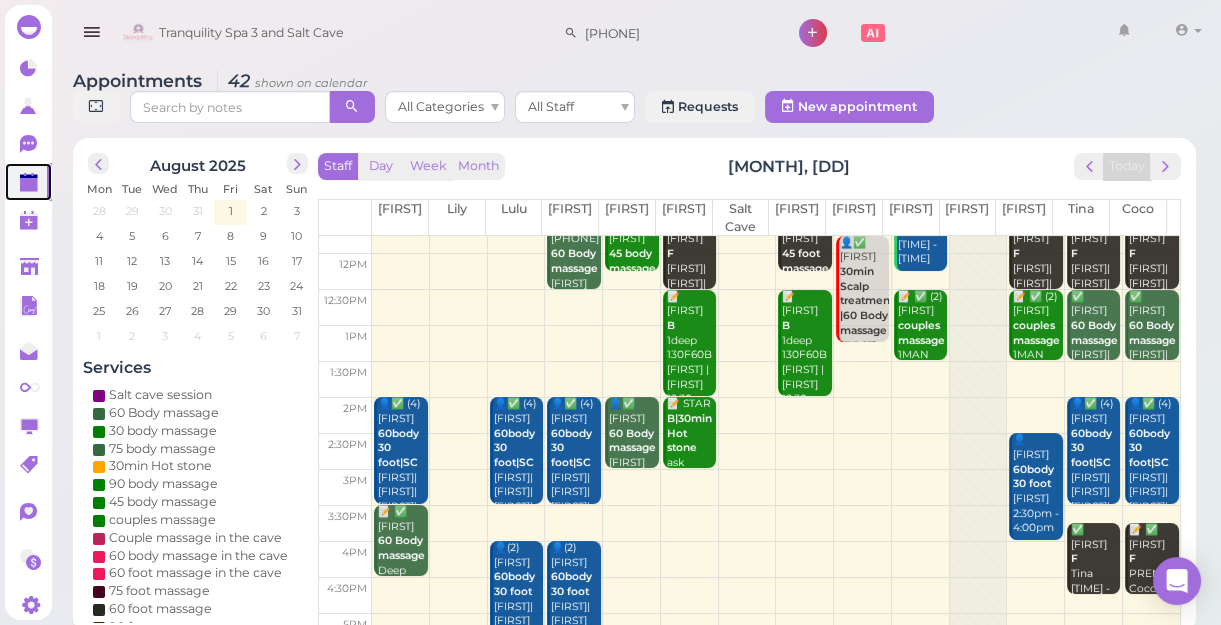 click at bounding box center (776, 308) 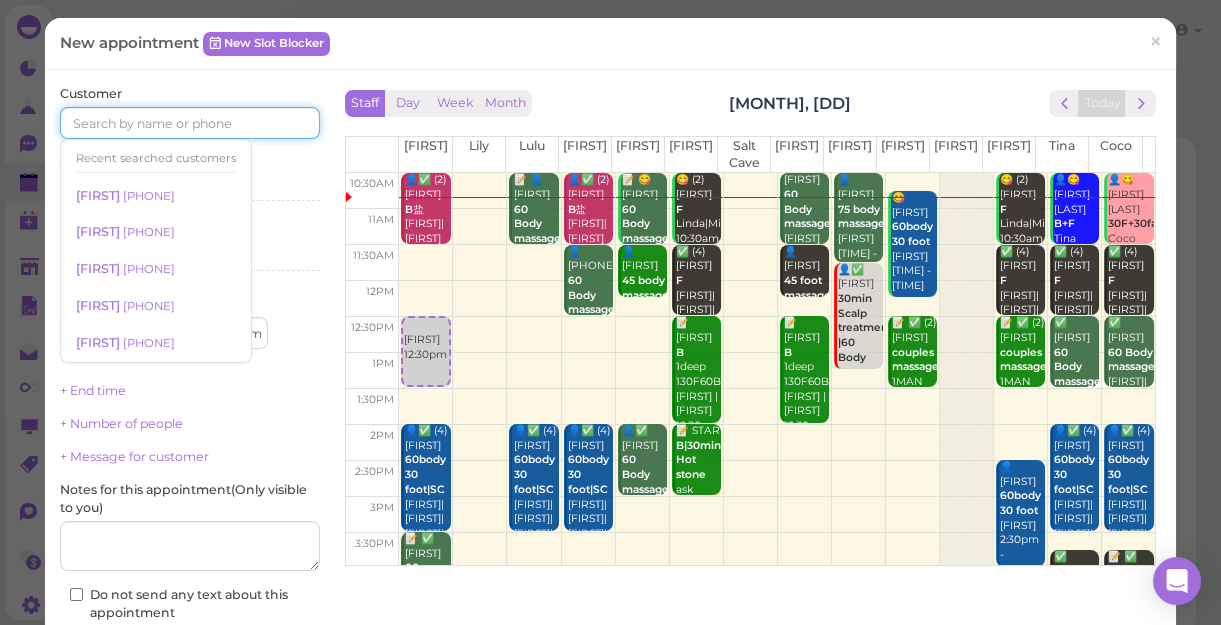 click at bounding box center (190, 123) 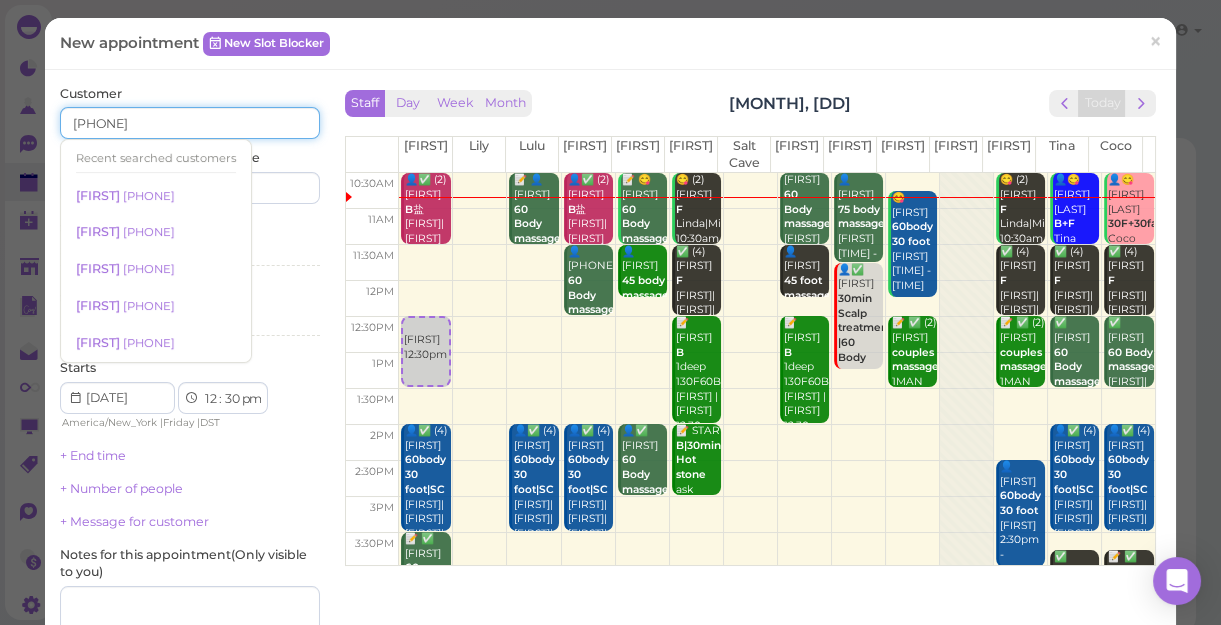 type on "6314887887" 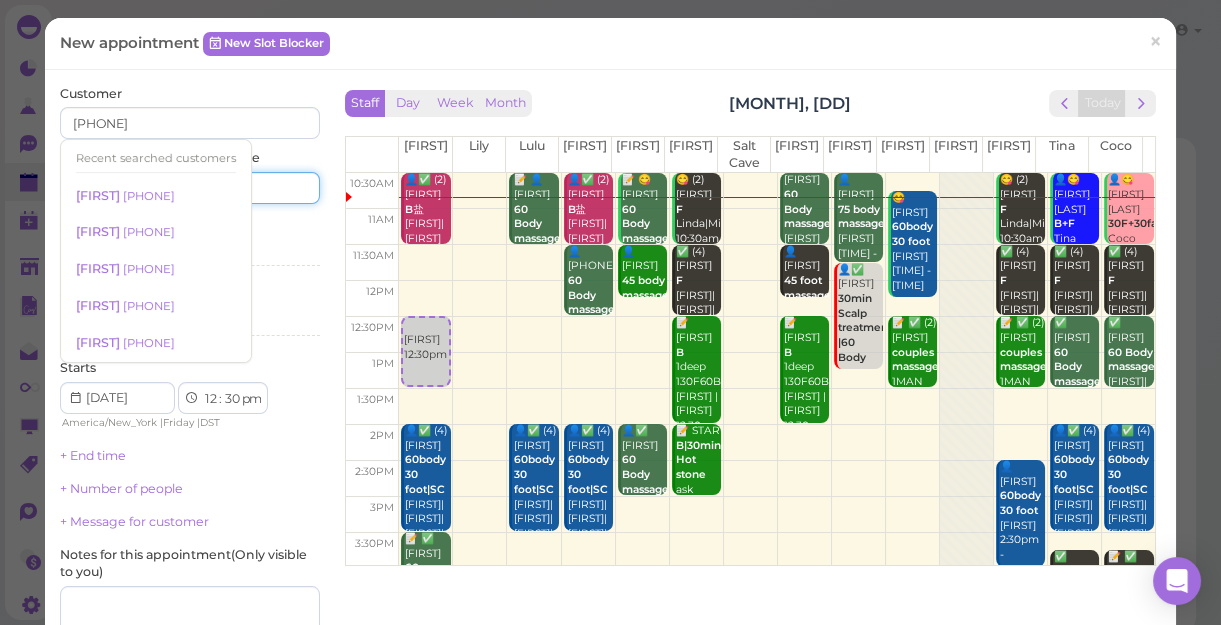 click at bounding box center [257, 188] 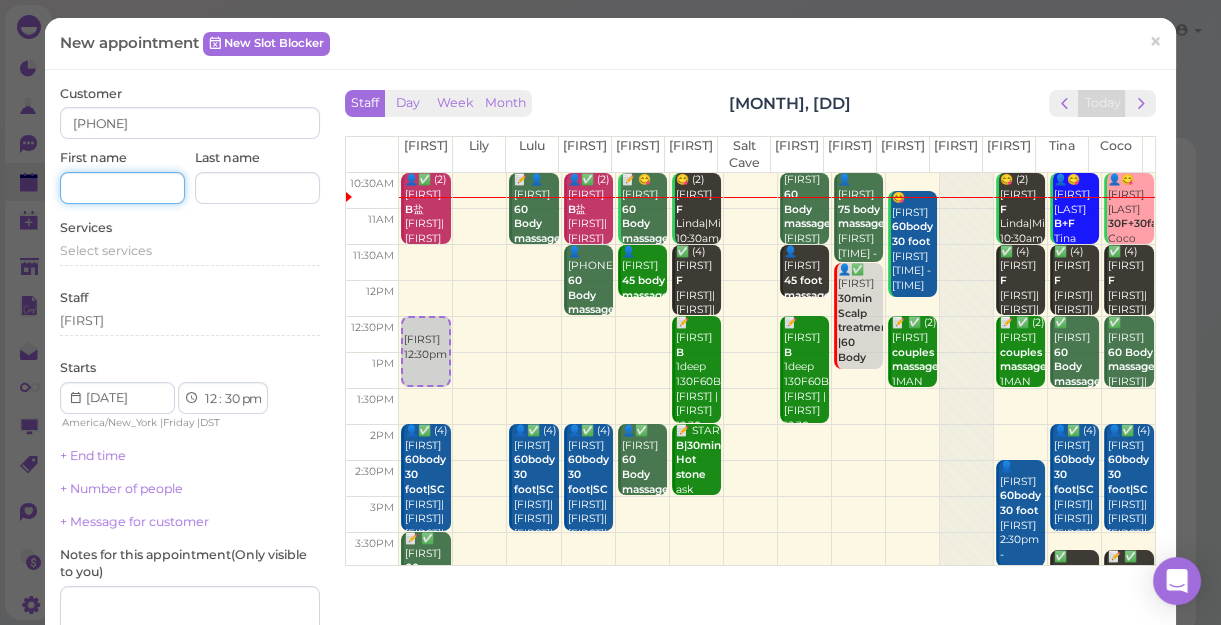 click at bounding box center [122, 188] 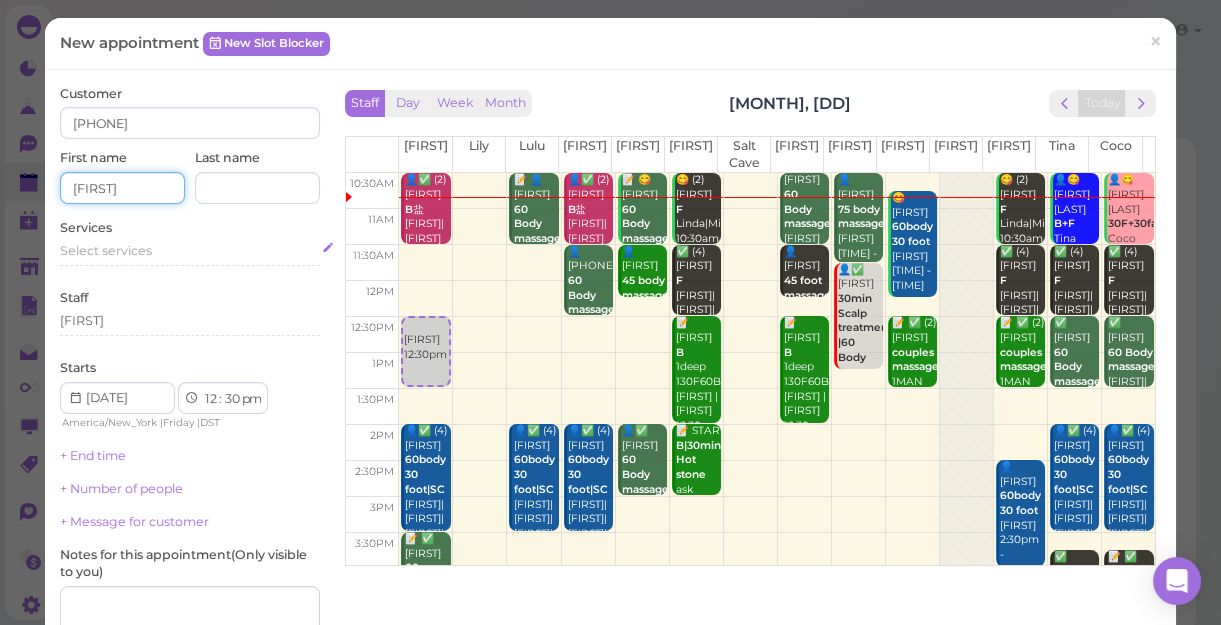 type on "[FIRST]" 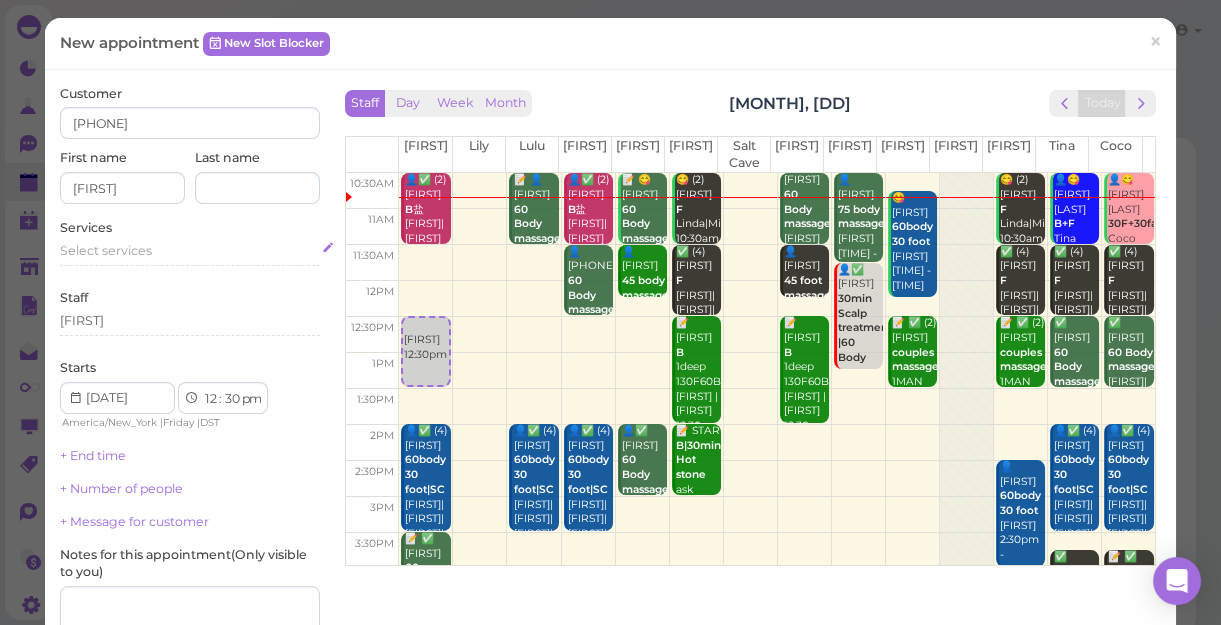 click on "Select services" at bounding box center (106, 250) 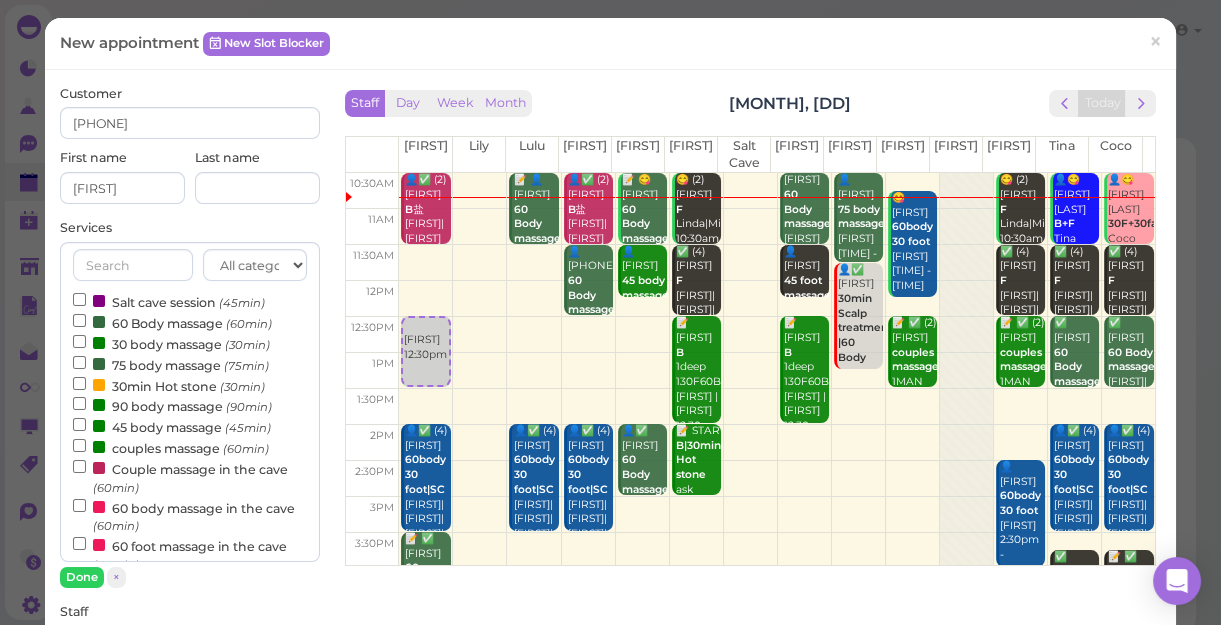 click on "Couple massage in the cave
(60min)" at bounding box center [190, 477] 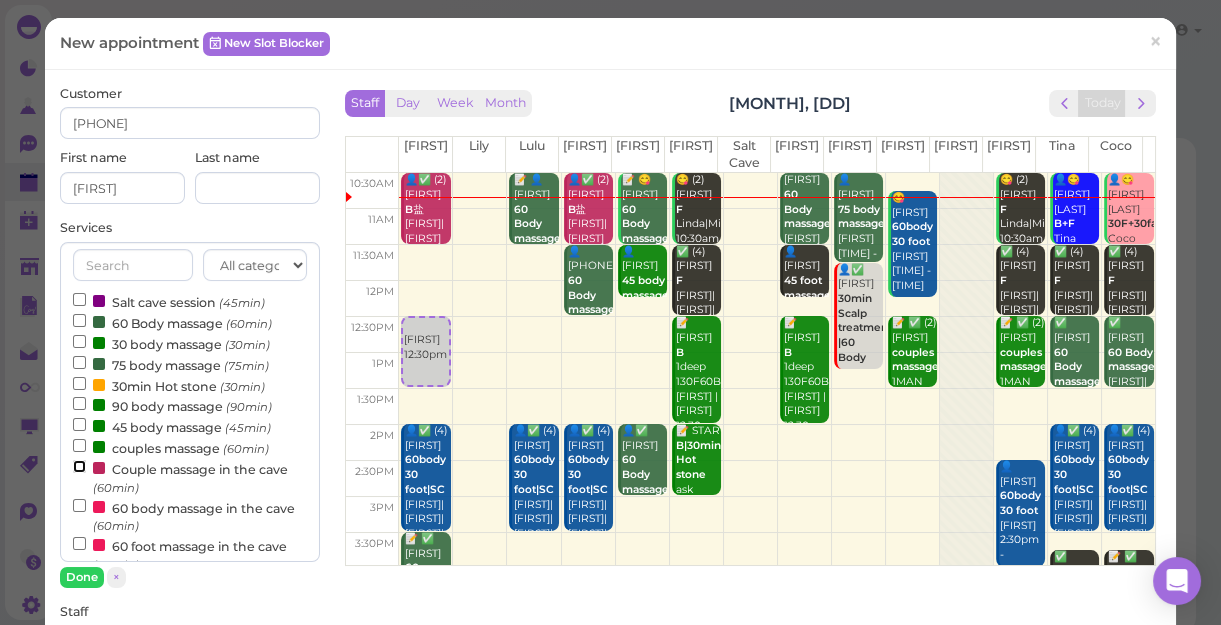 click on "Couple massage in the cave
(60min)" at bounding box center [79, 466] 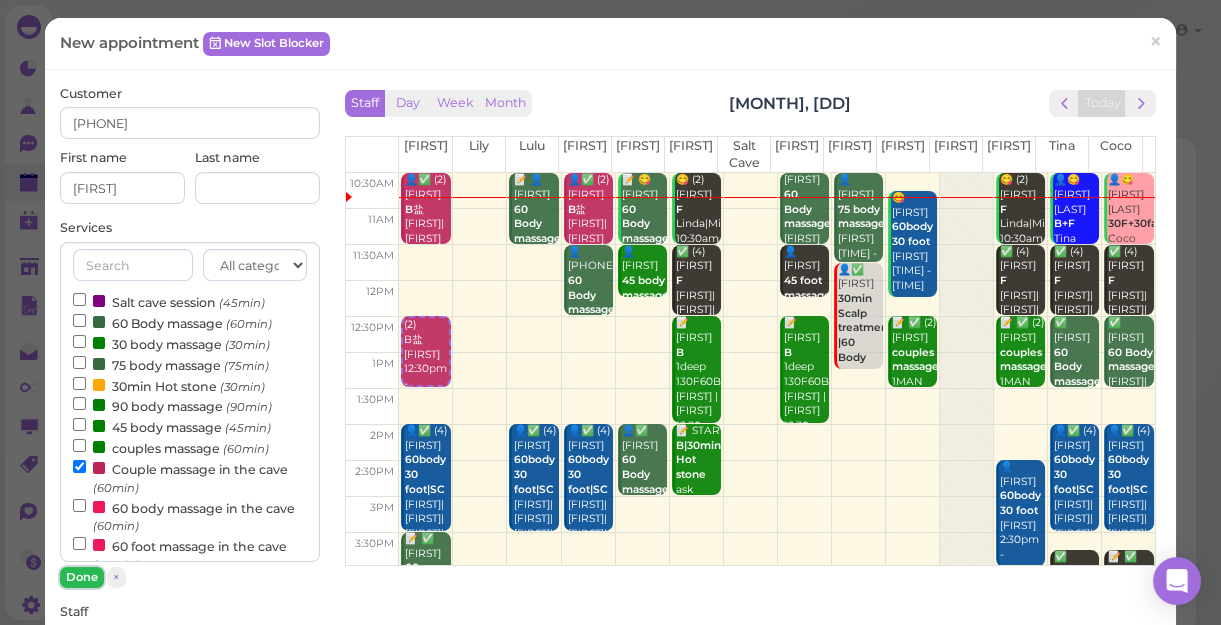 click on "Done" at bounding box center [82, 577] 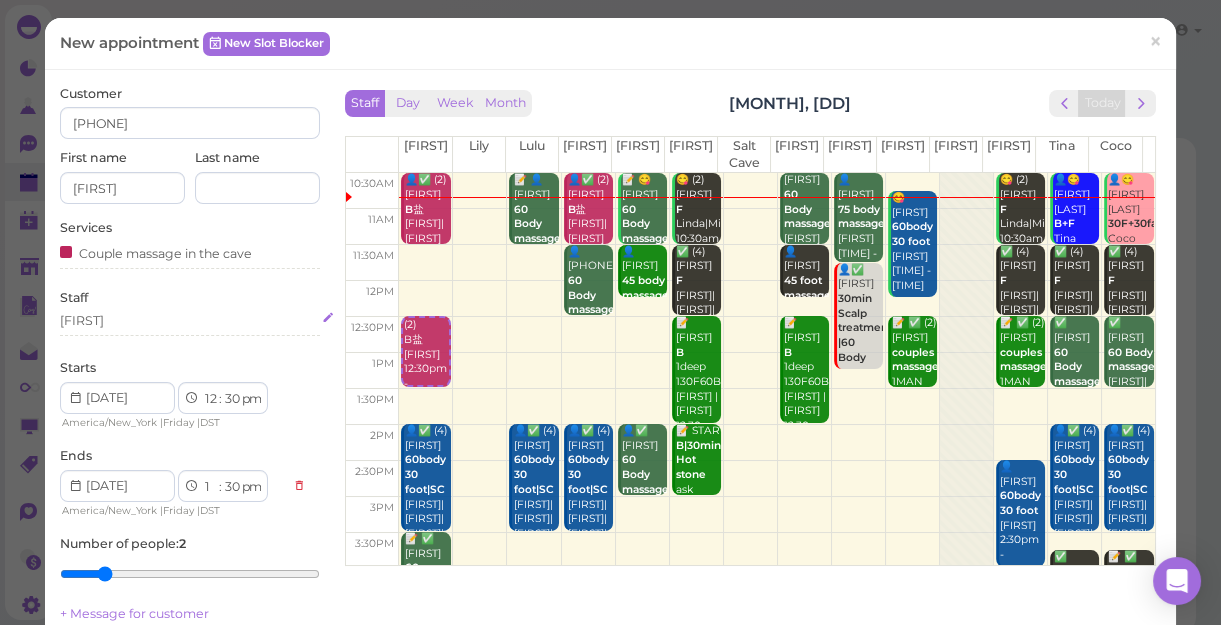 click on "[FIRST]" at bounding box center [190, 321] 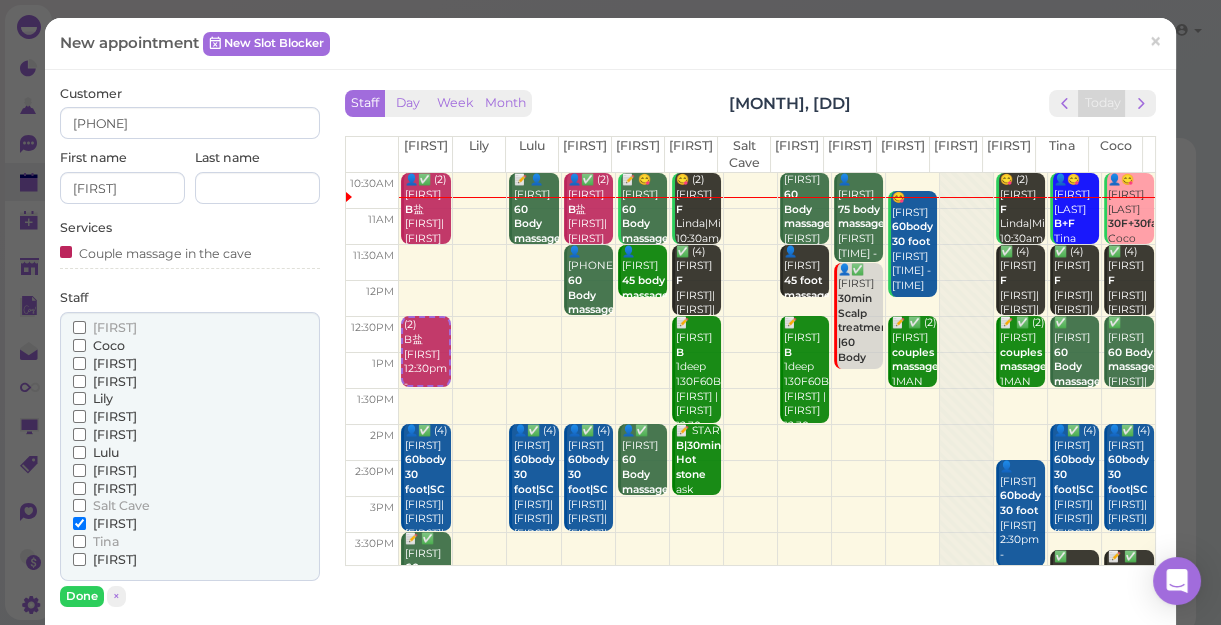 click on "Lulu" at bounding box center [106, 452] 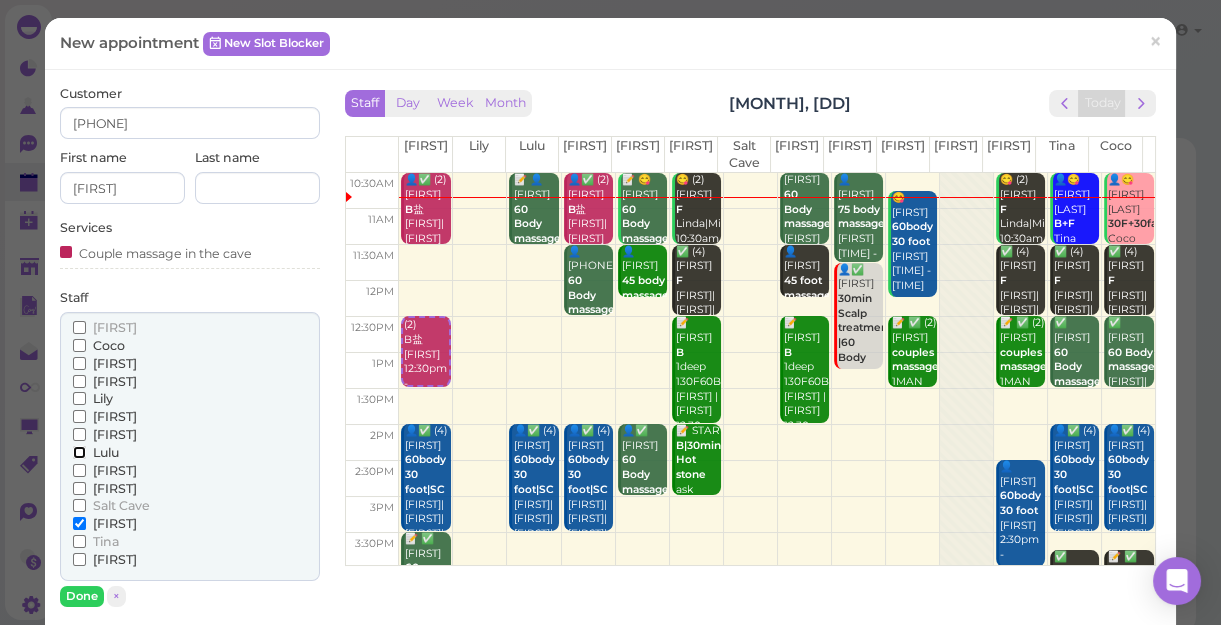 click on "Lulu" at bounding box center [79, 452] 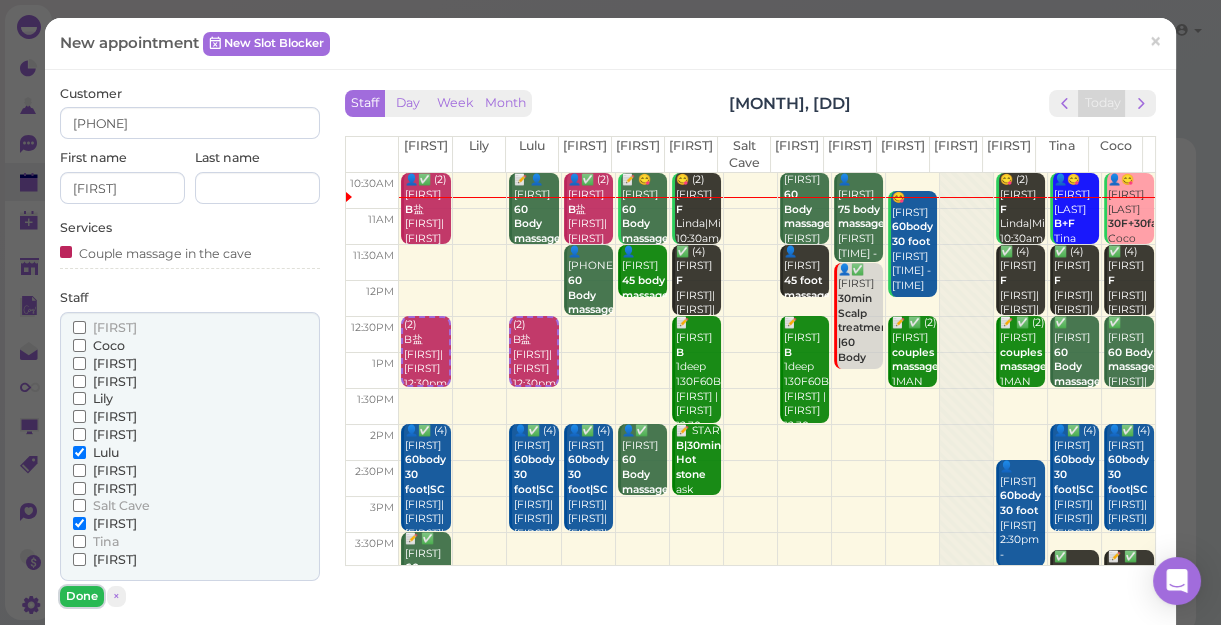 click on "Done" at bounding box center (82, 596) 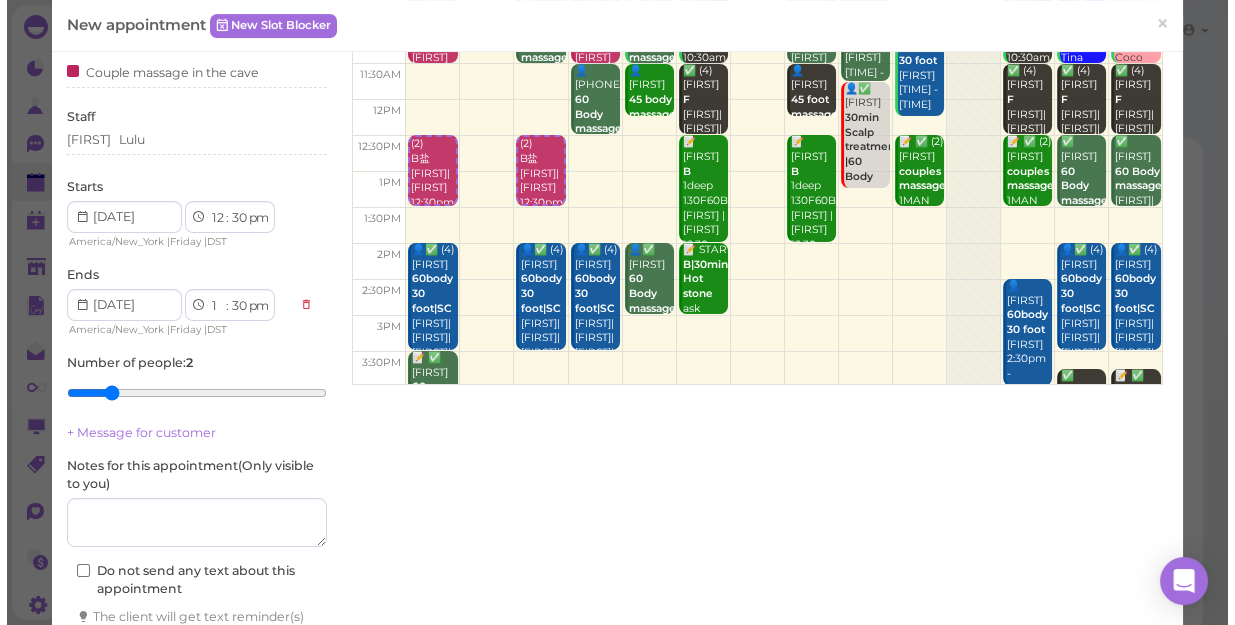 scroll, scrollTop: 272, scrollLeft: 0, axis: vertical 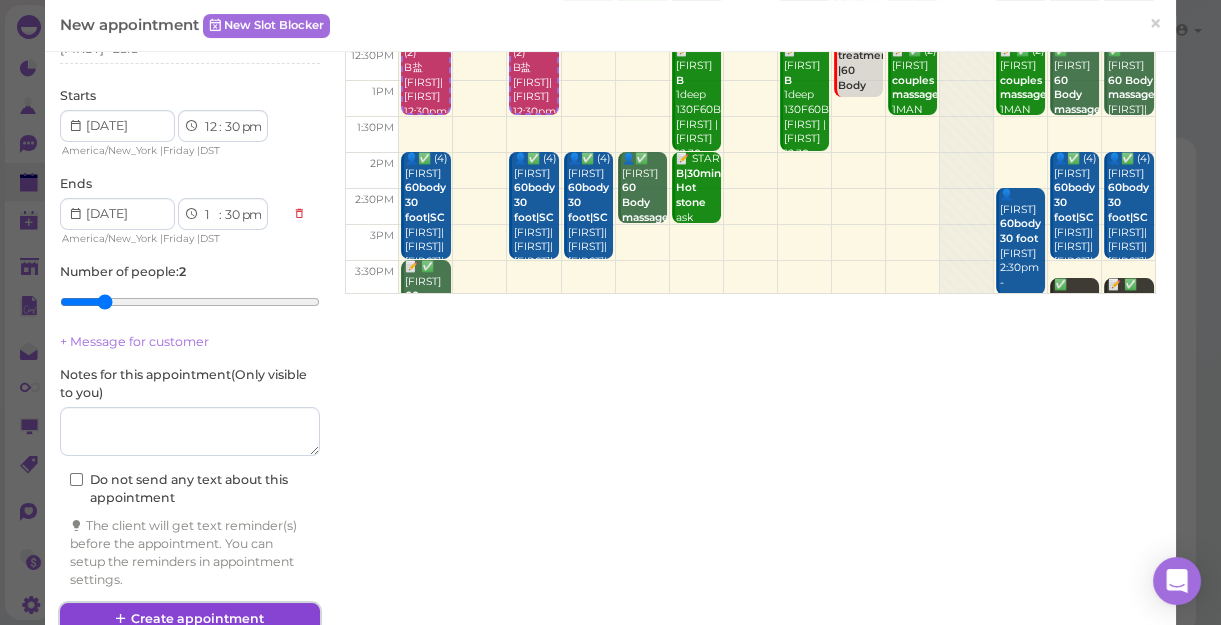 click on "Create appointment" at bounding box center [190, 619] 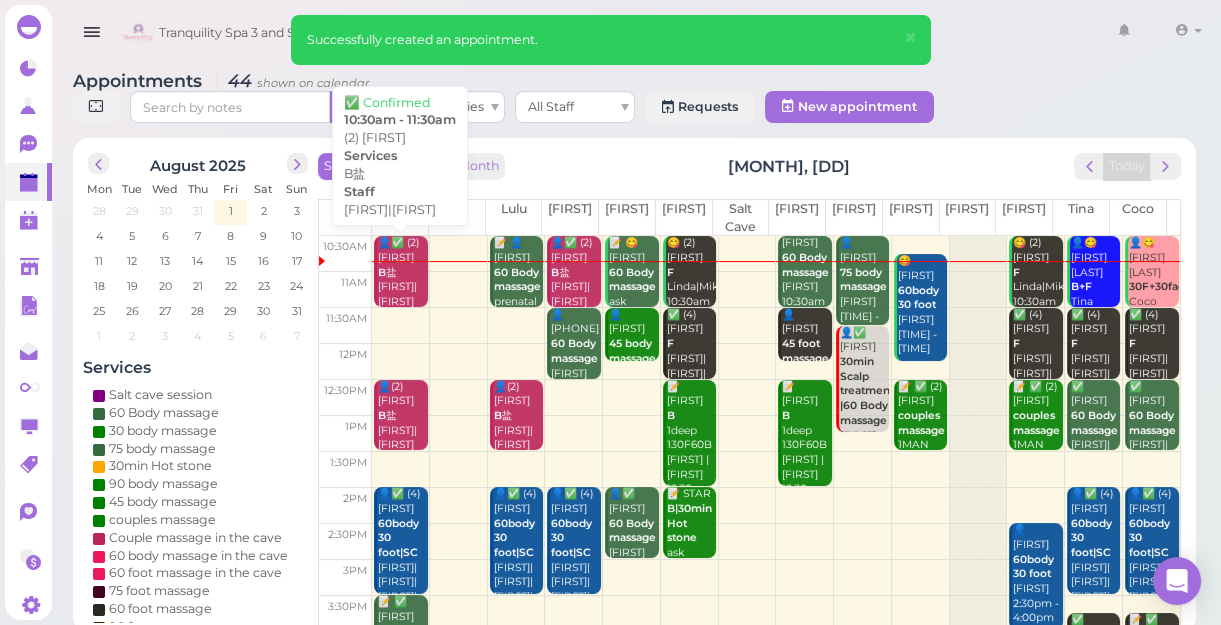click on "B盐" at bounding box center [387, 272] 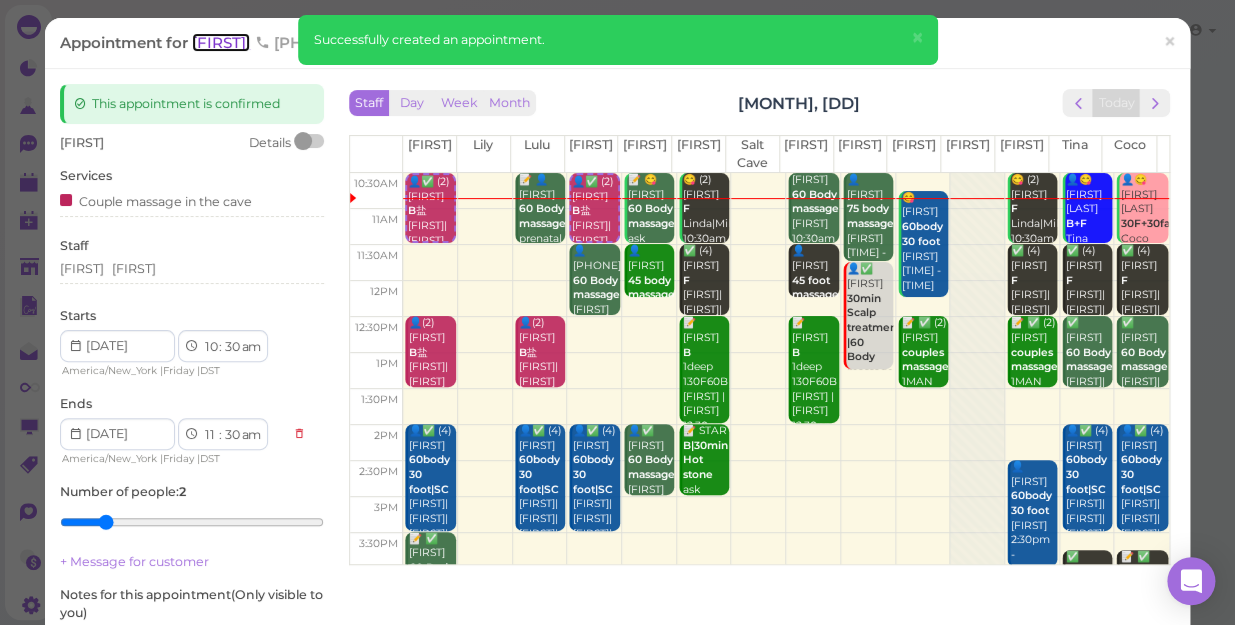 click on "[FIRST]" at bounding box center [221, 42] 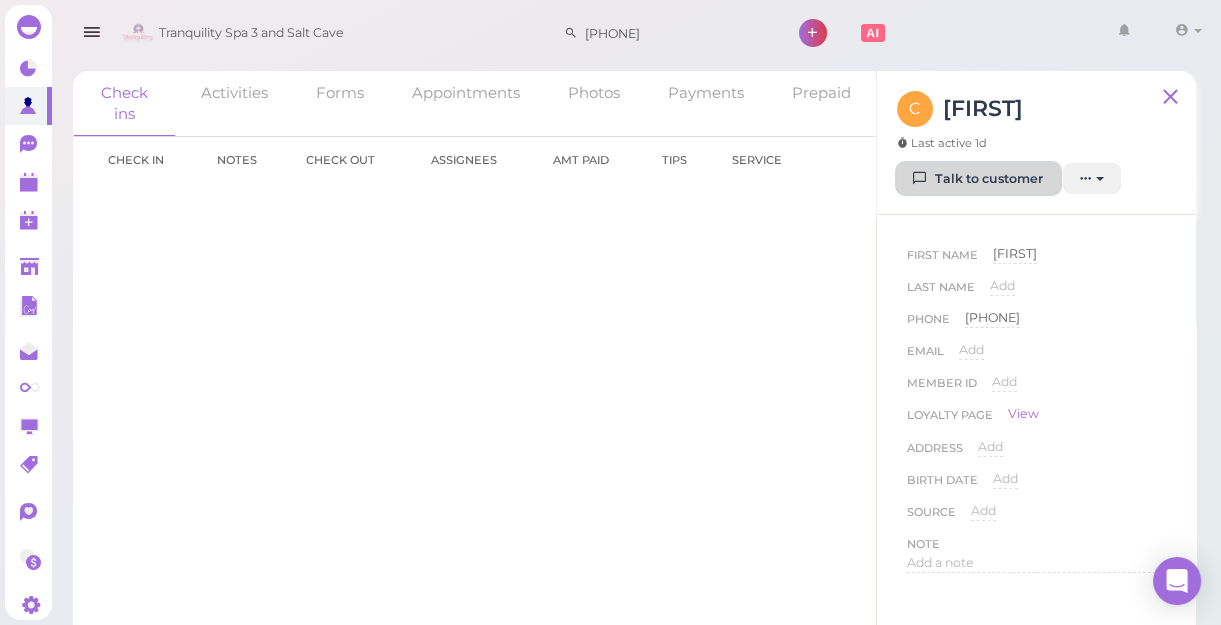 click on "Talk to customer" at bounding box center (978, 179) 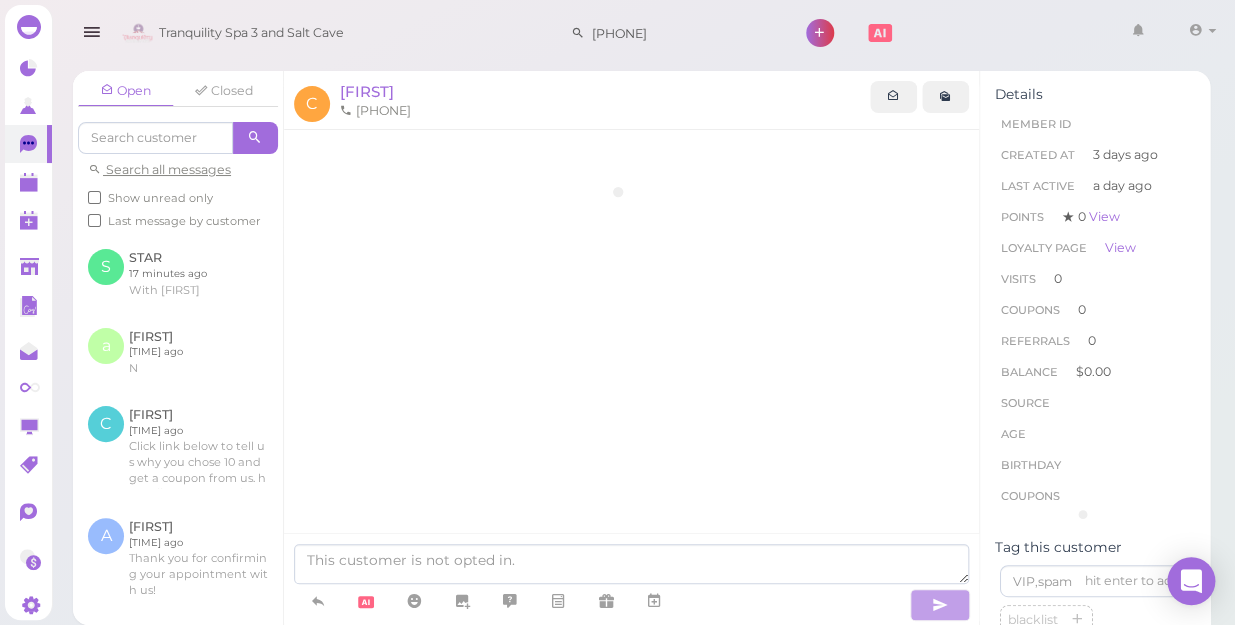 scroll, scrollTop: 111, scrollLeft: 0, axis: vertical 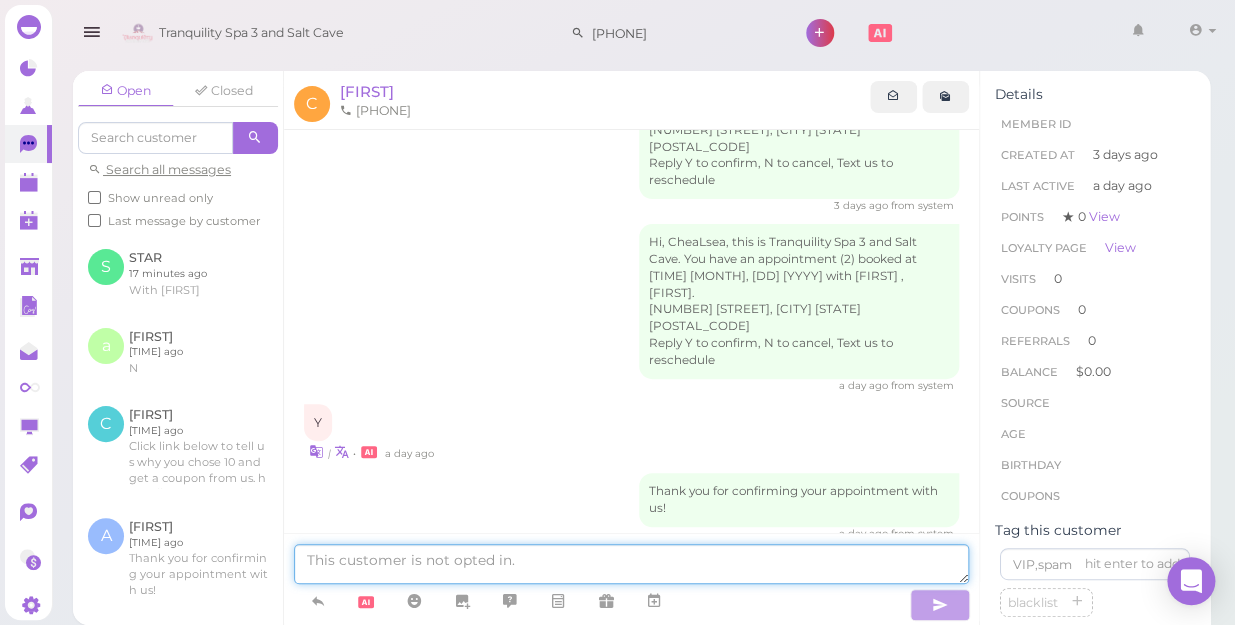 click at bounding box center [631, 564] 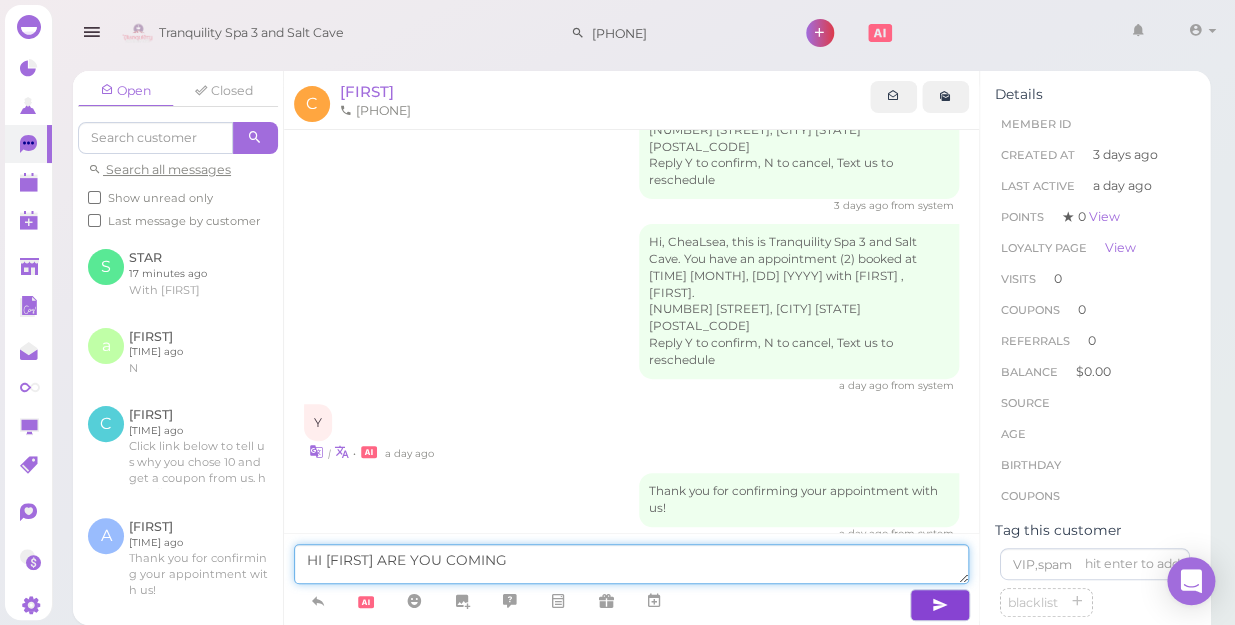 type on "HI DEAR ARE YOU COMING" 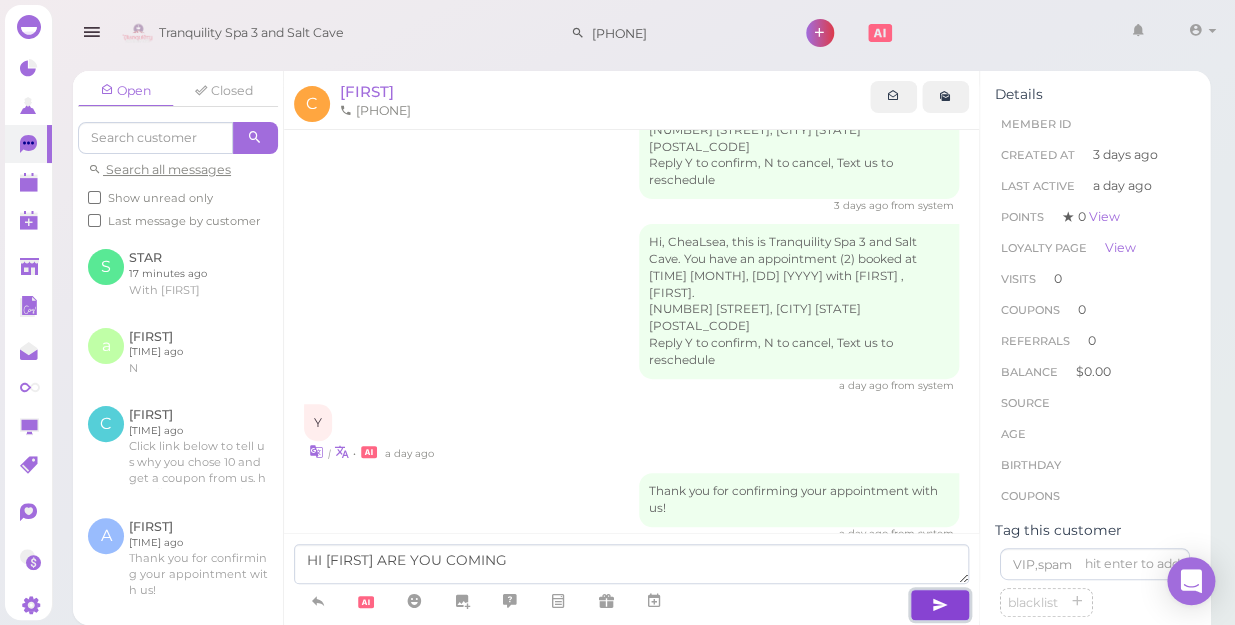 click at bounding box center [940, 605] 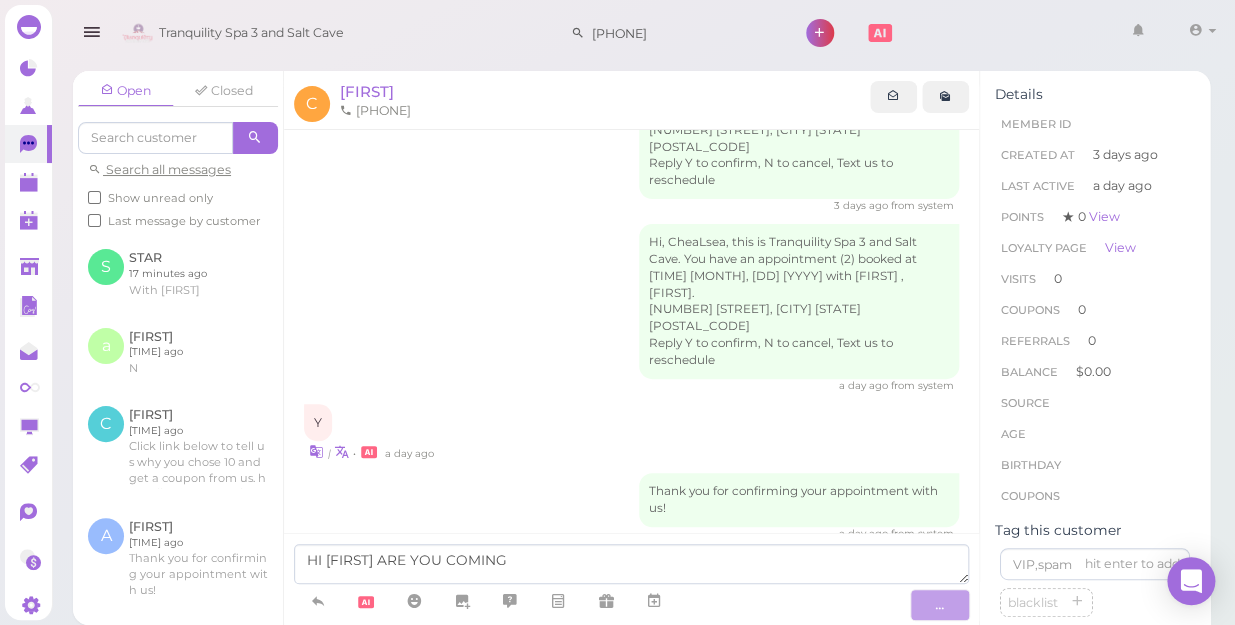 type 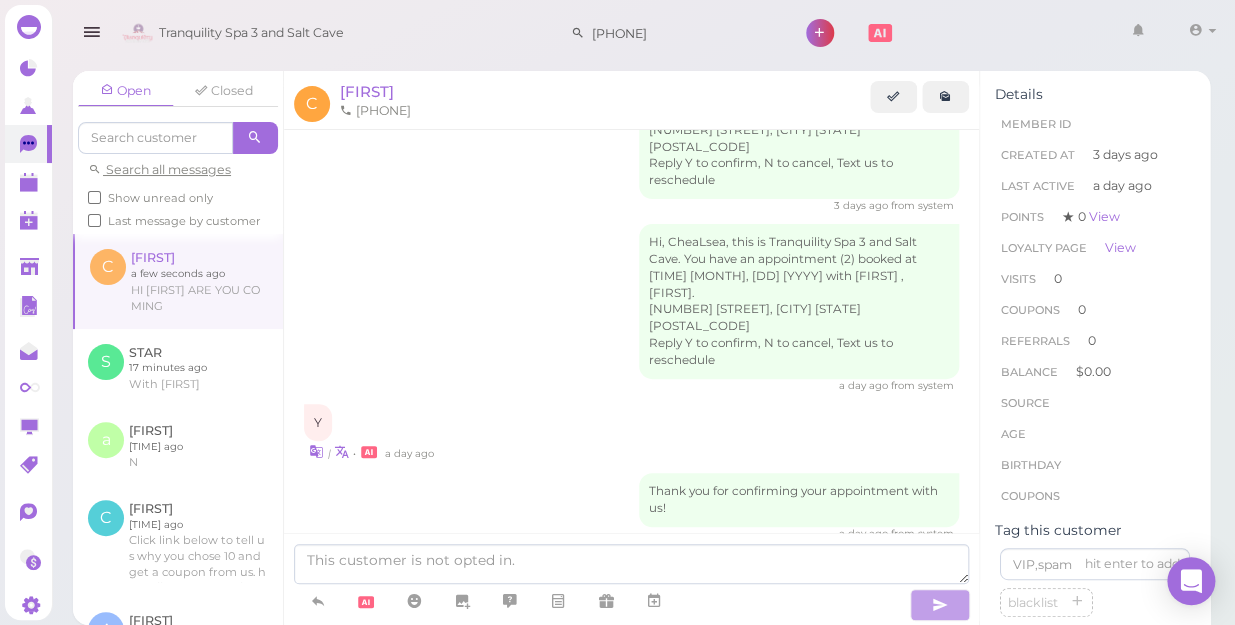 scroll, scrollTop: 158, scrollLeft: 0, axis: vertical 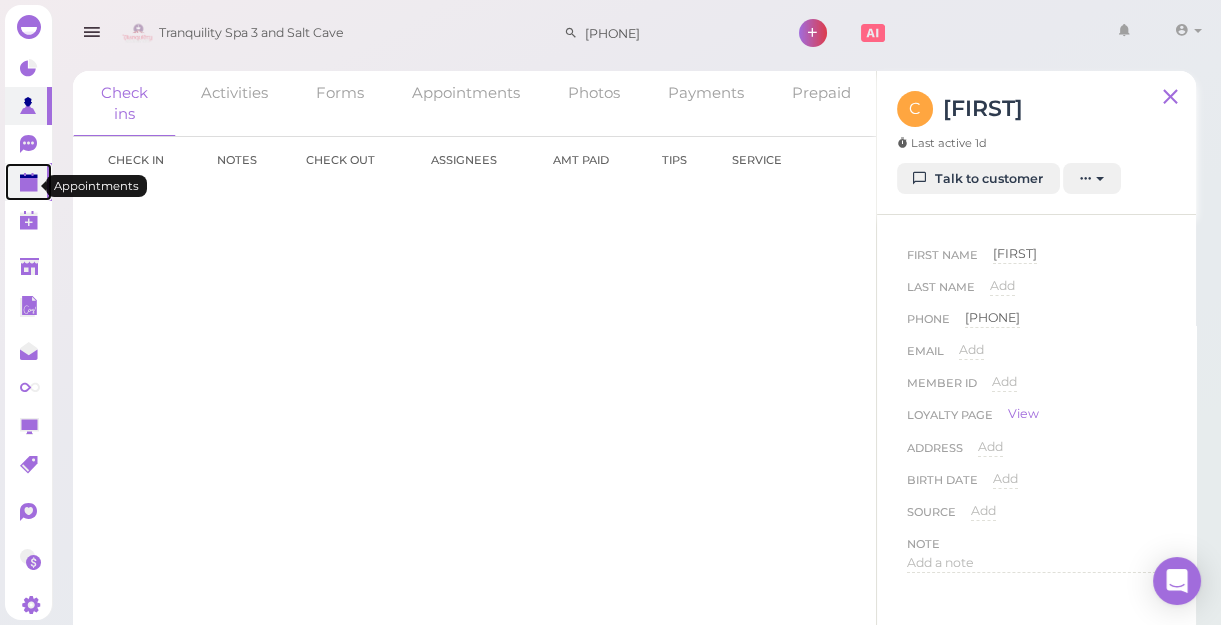 click 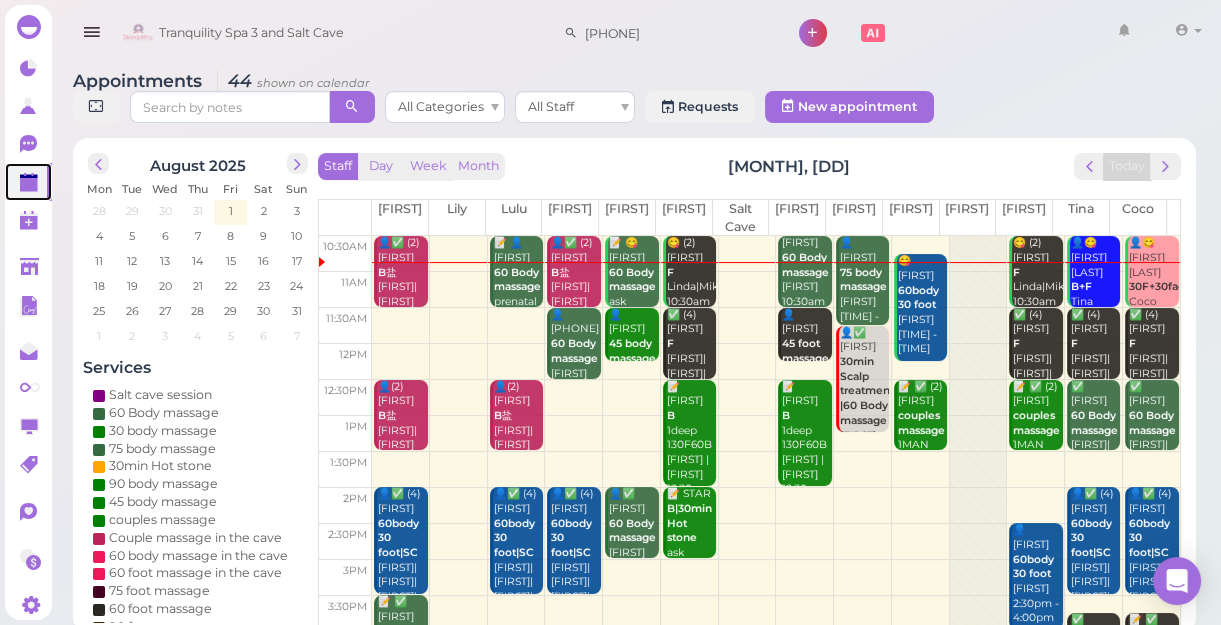 click at bounding box center (776, 326) 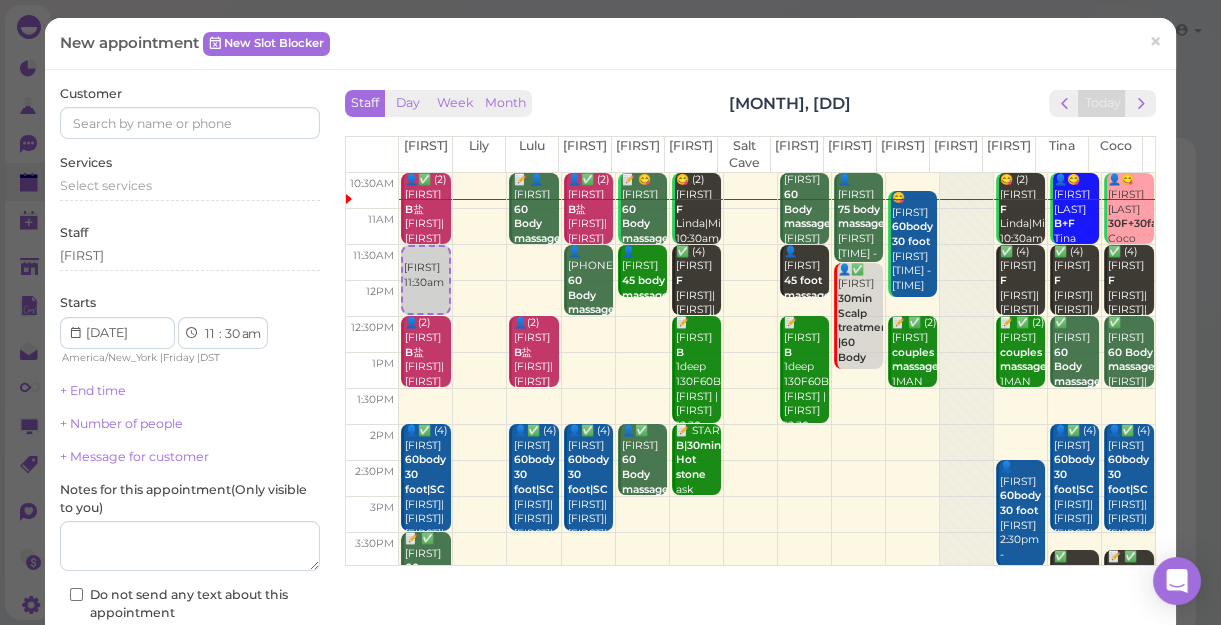 click on "×" at bounding box center [1155, 41] 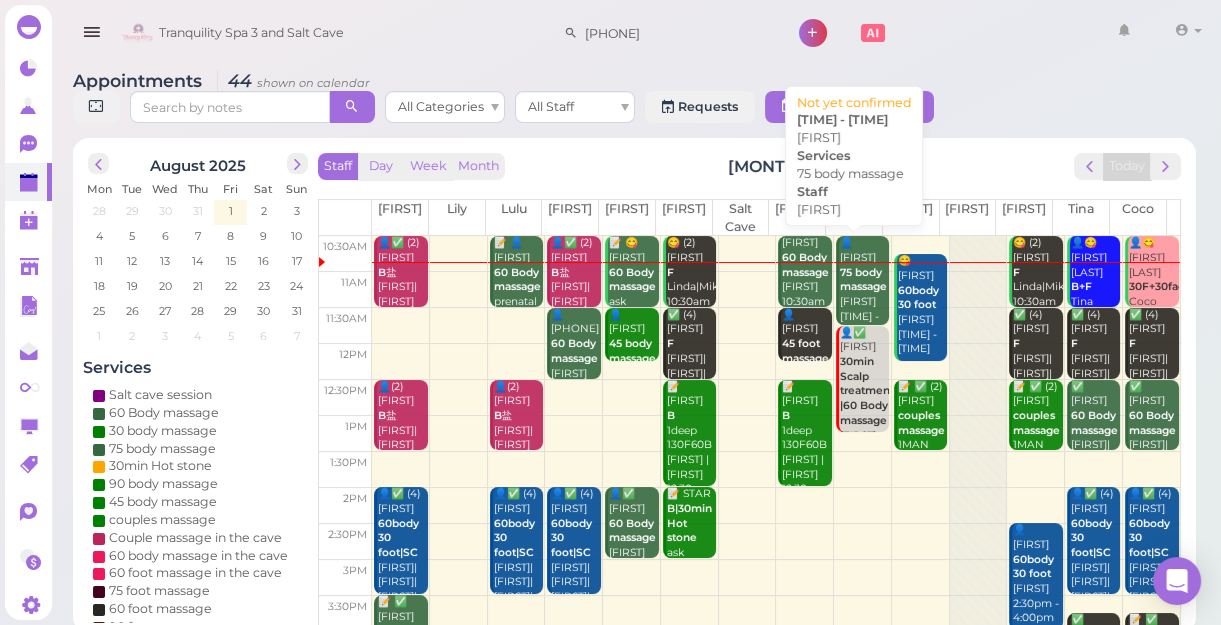 click on "75 body massage" at bounding box center (863, 280) 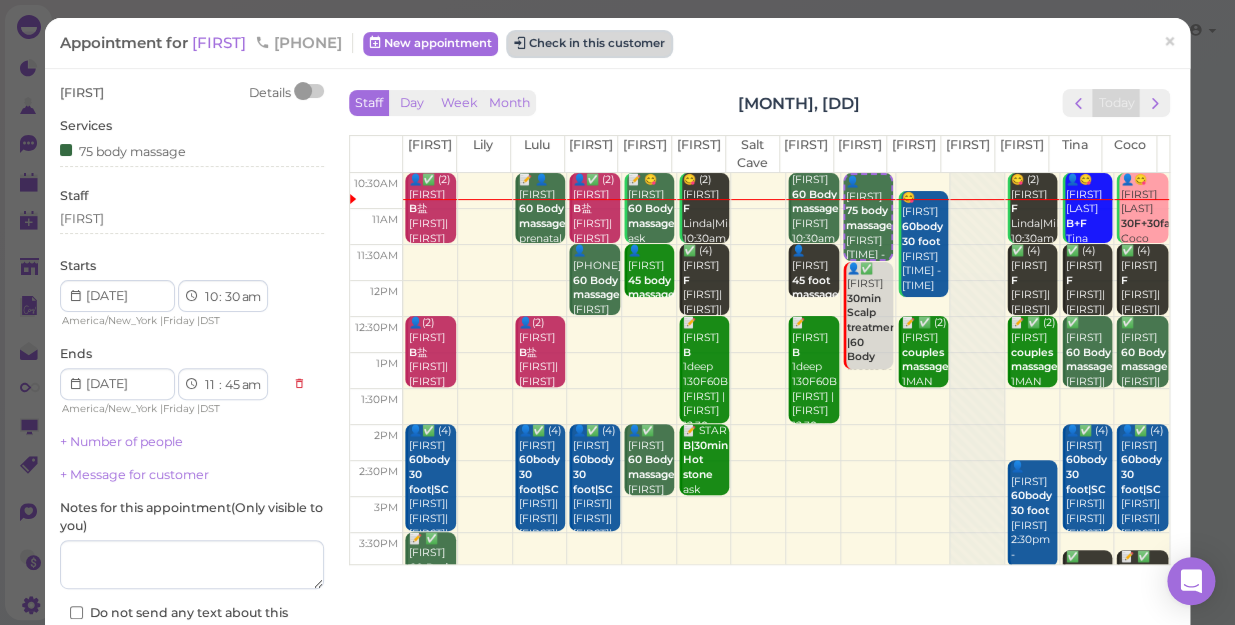 click on "Check in this customer" at bounding box center [589, 44] 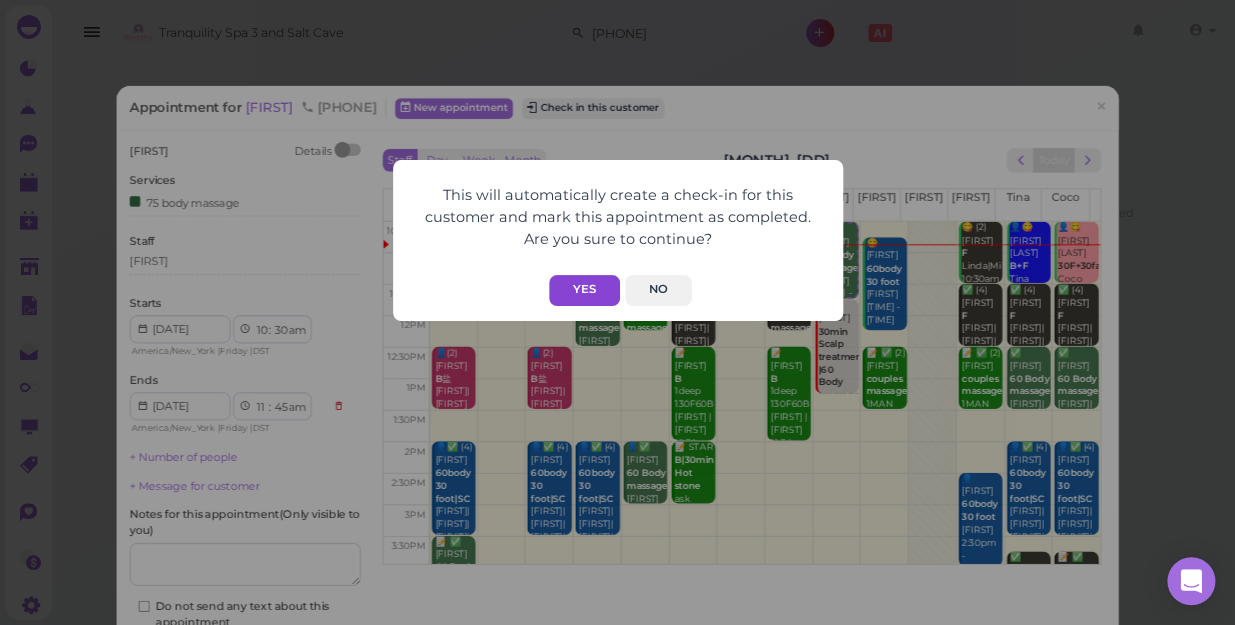 click on "Yes" at bounding box center (584, 290) 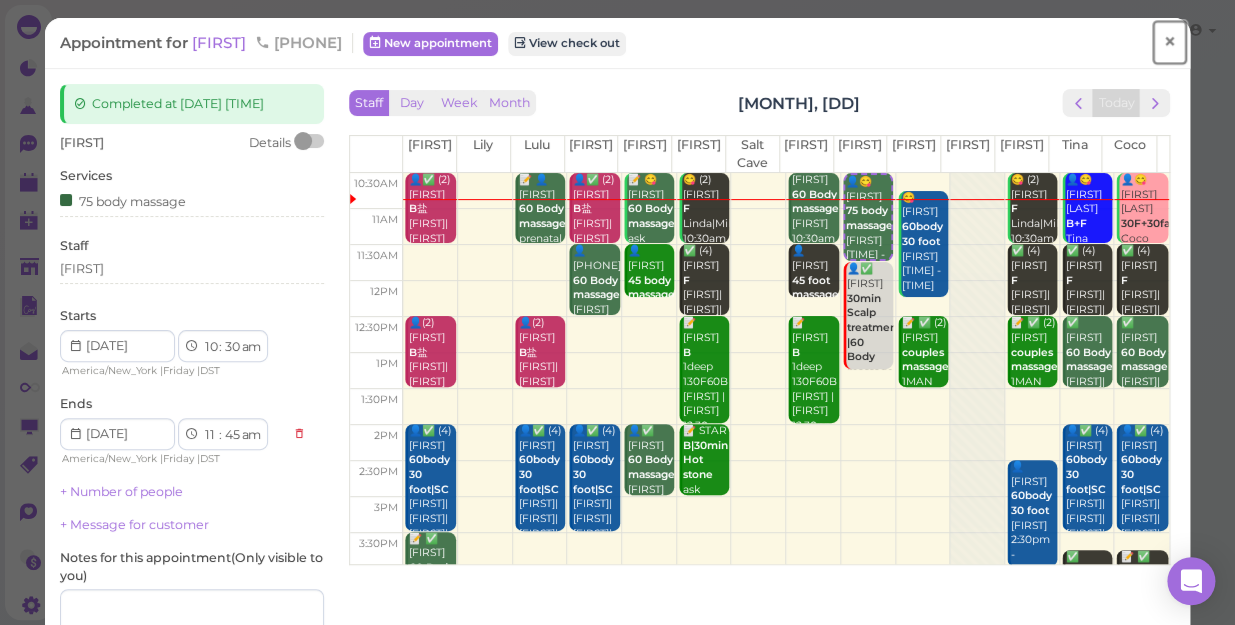 click on "×" at bounding box center [1169, 42] 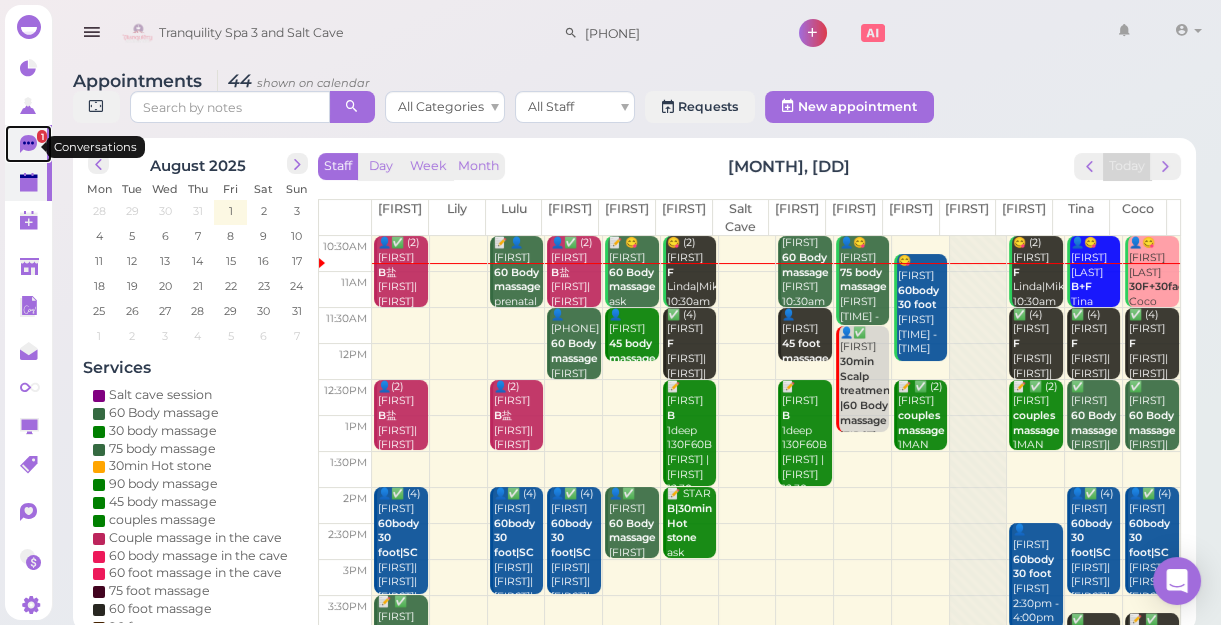 click on "1" at bounding box center (42, 136) 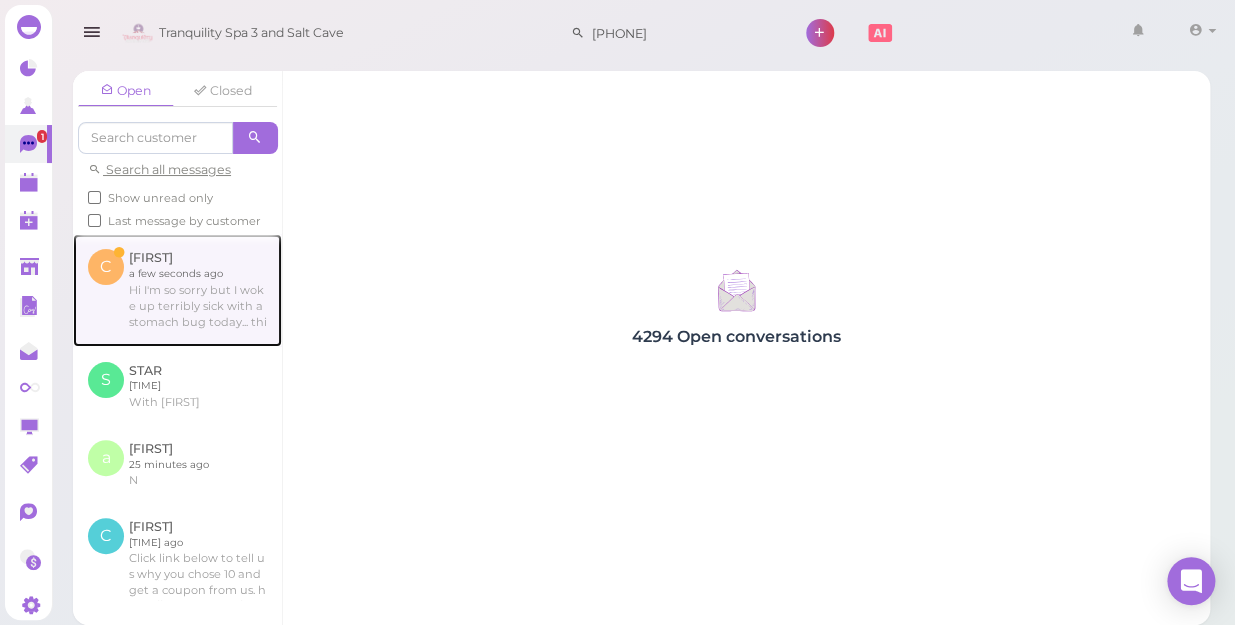 click at bounding box center (177, 290) 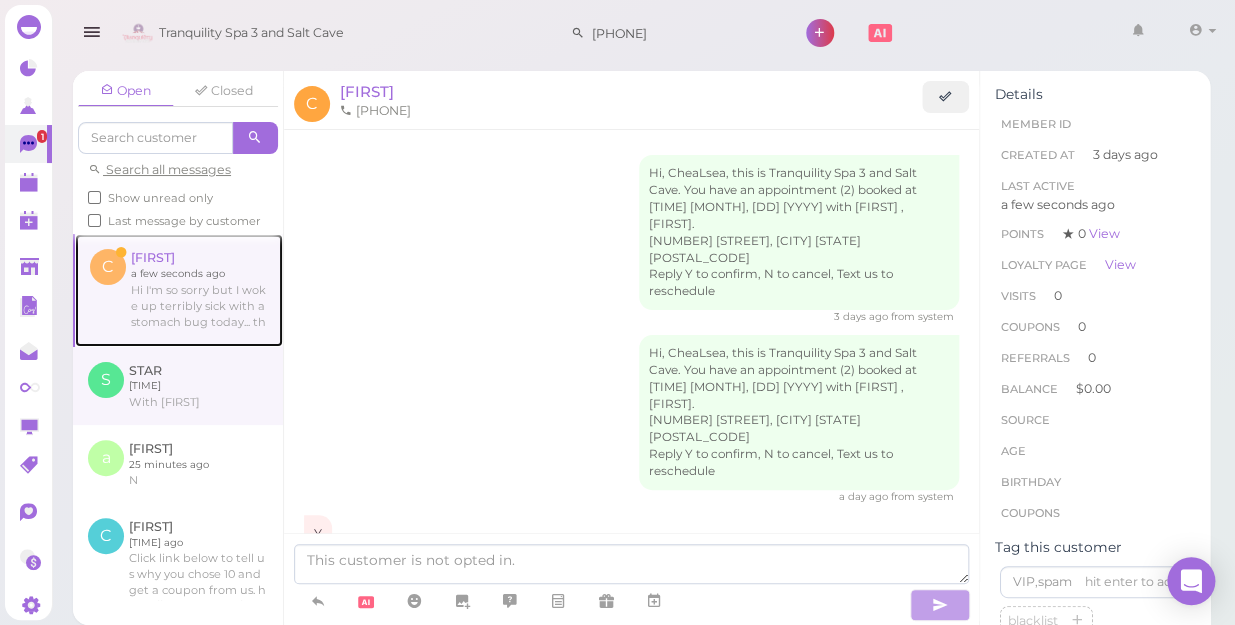 scroll, scrollTop: 296, scrollLeft: 0, axis: vertical 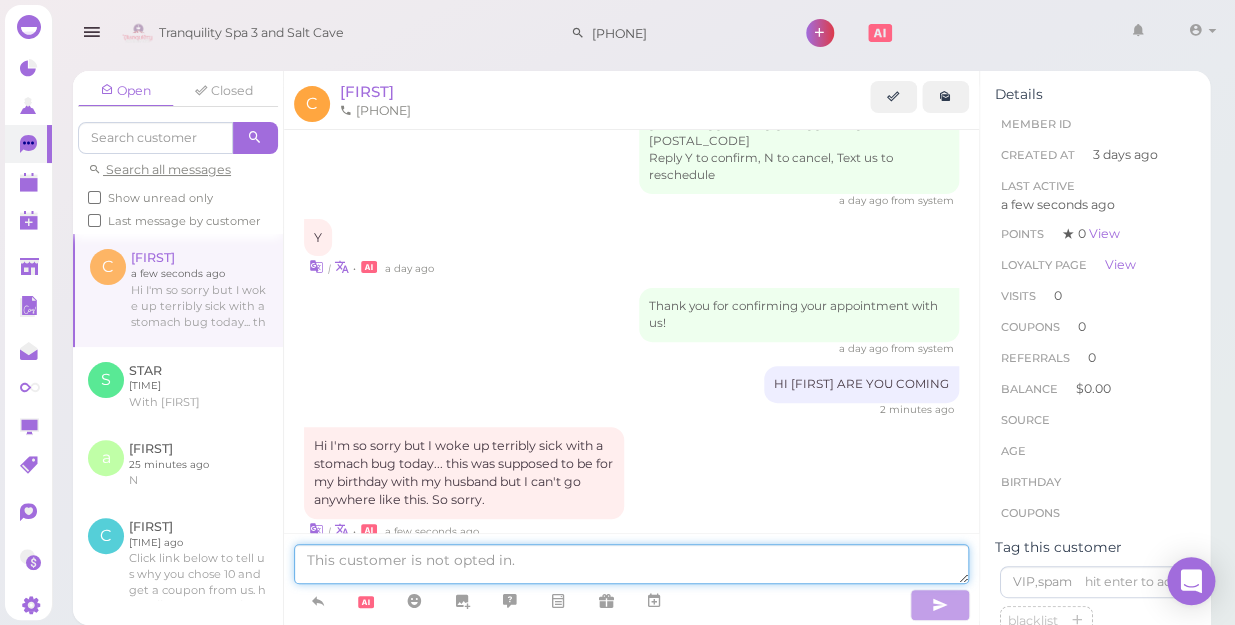 click at bounding box center (631, 564) 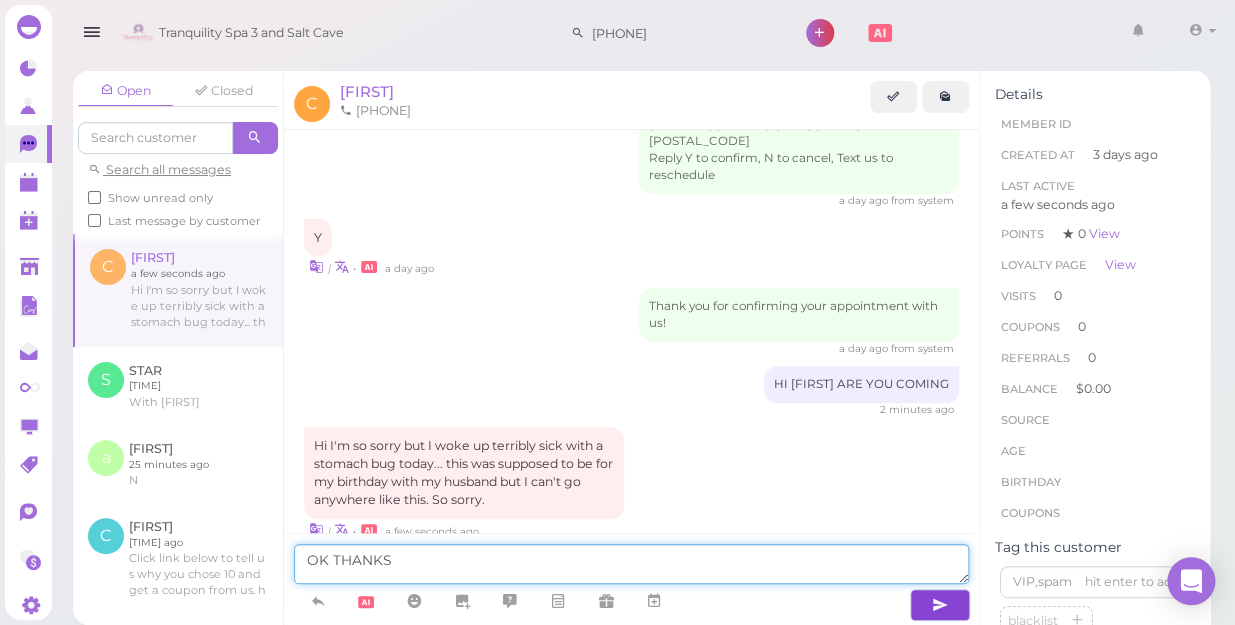 type on "OK THANKS" 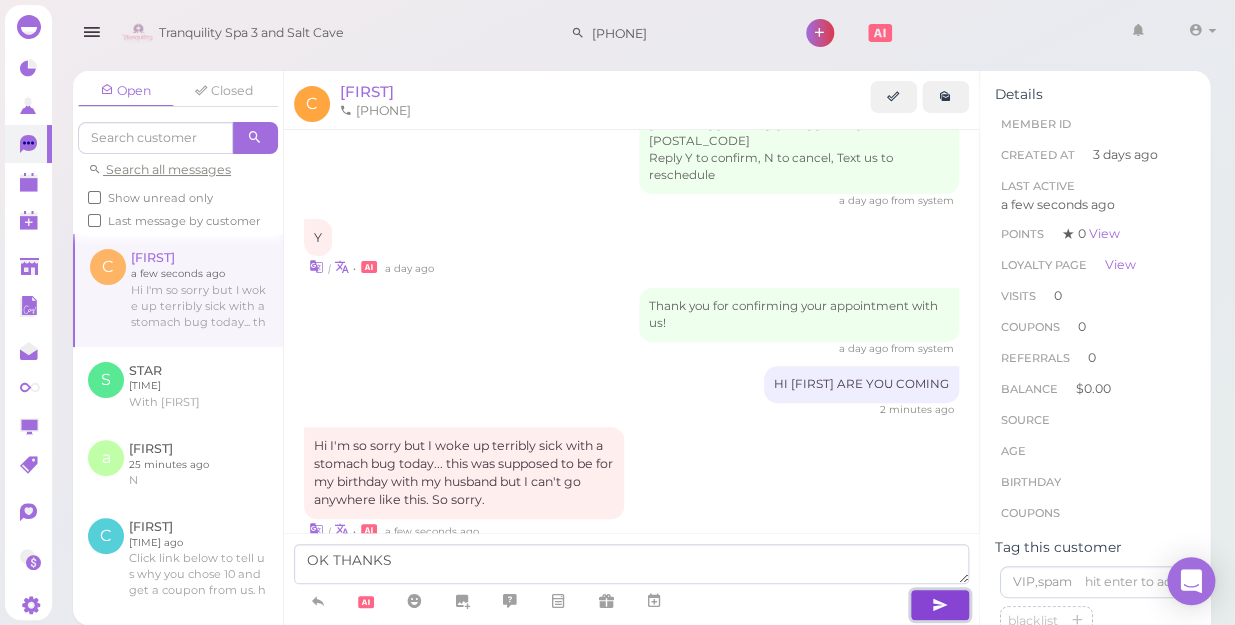 click at bounding box center (940, 605) 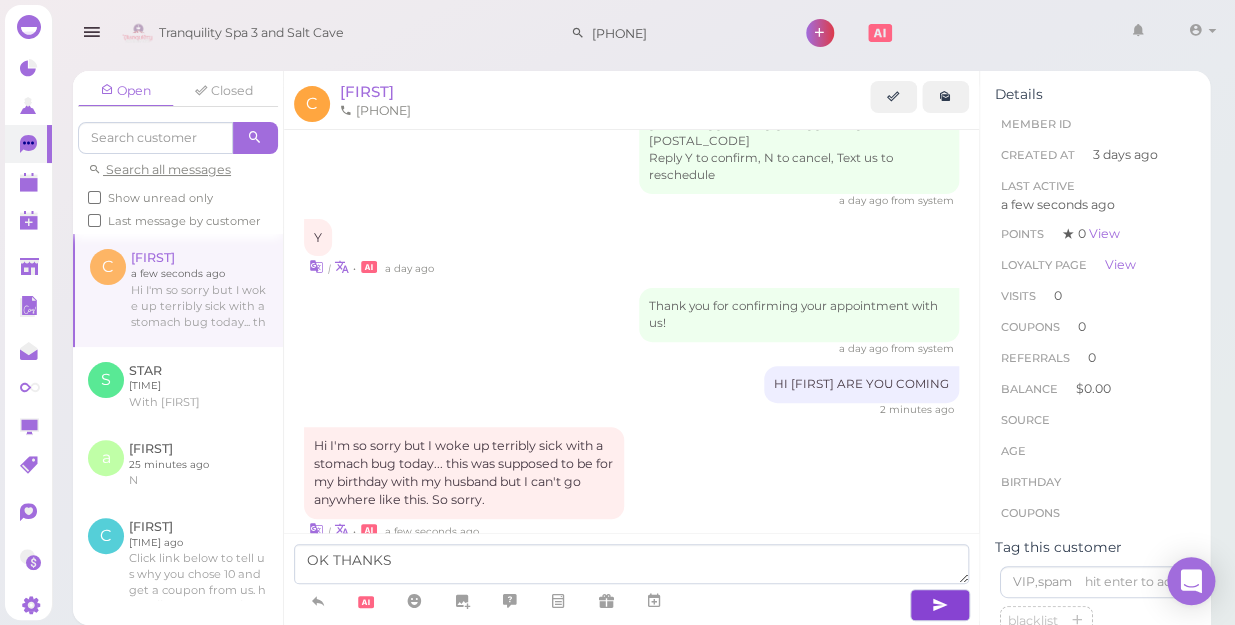 type 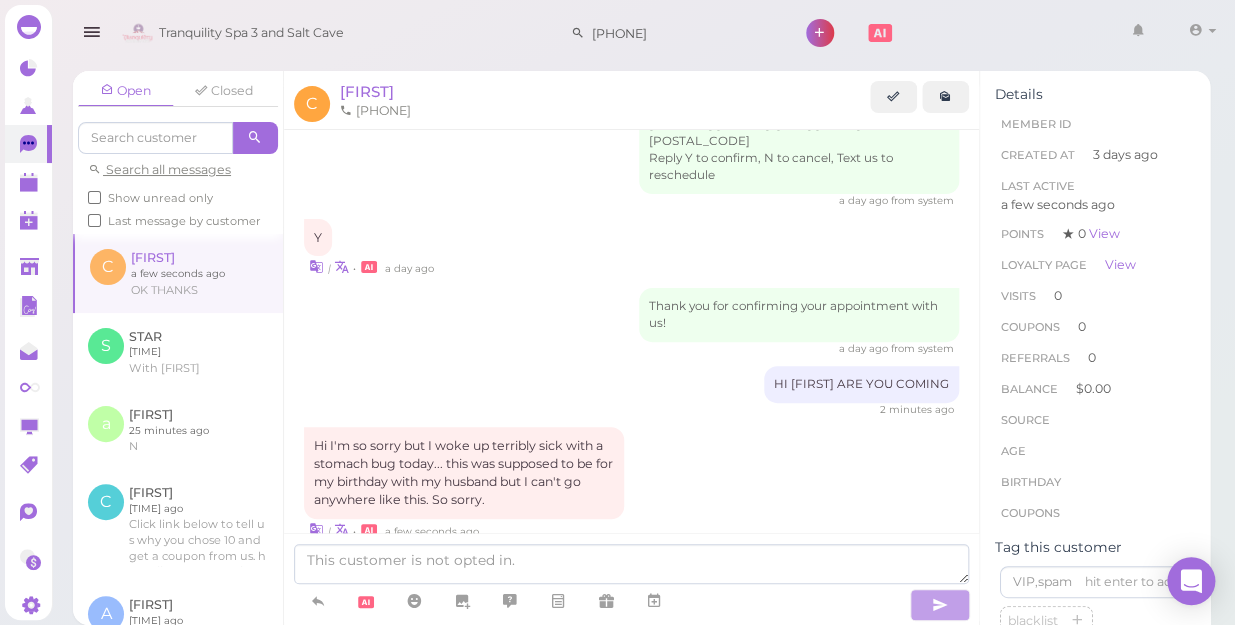 scroll, scrollTop: 343, scrollLeft: 0, axis: vertical 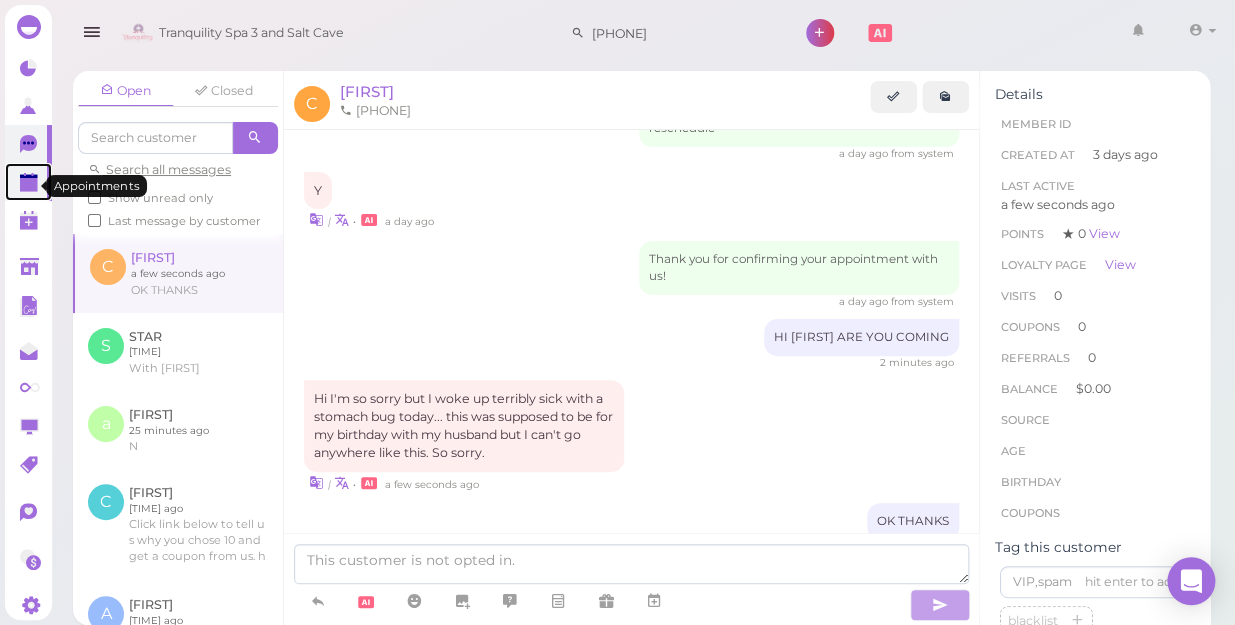 click 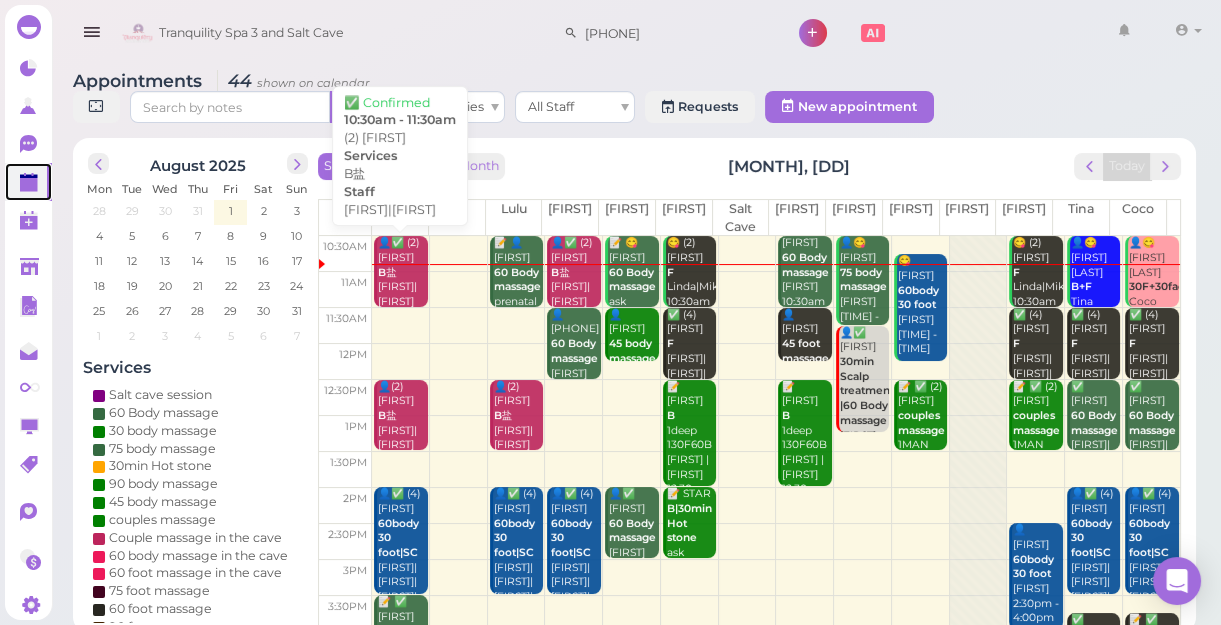 click on "👤✅ (2) CheaLsea B盐 Lisa|Sunny  10:30am - 11:30am" at bounding box center [402, 287] 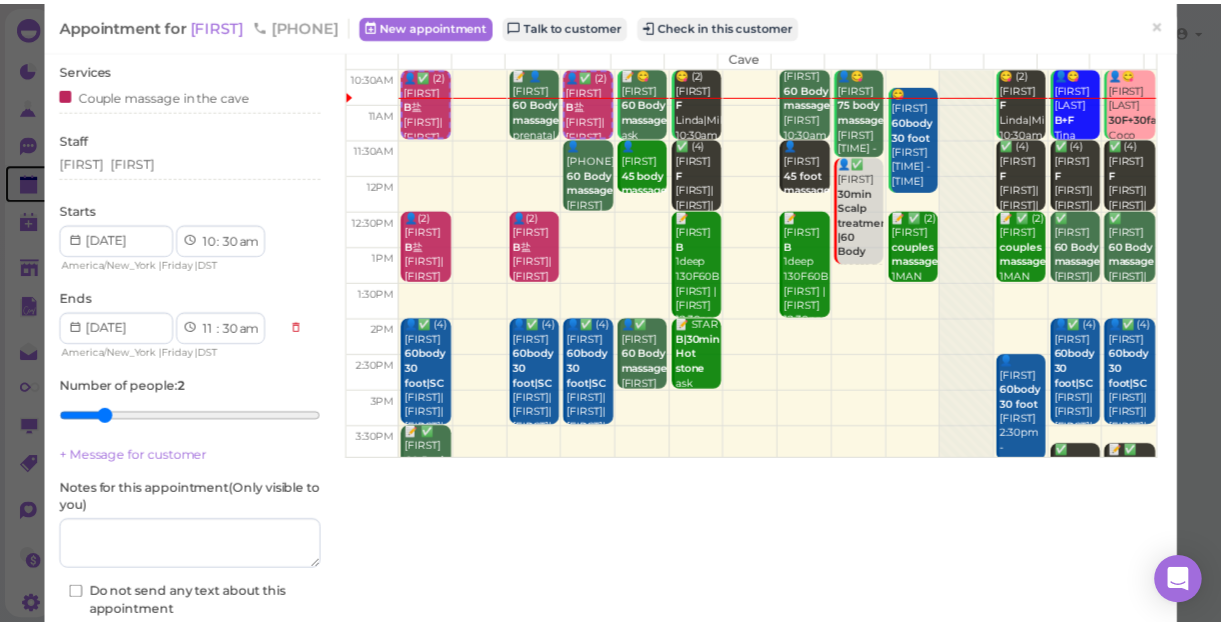 scroll, scrollTop: 232, scrollLeft: 0, axis: vertical 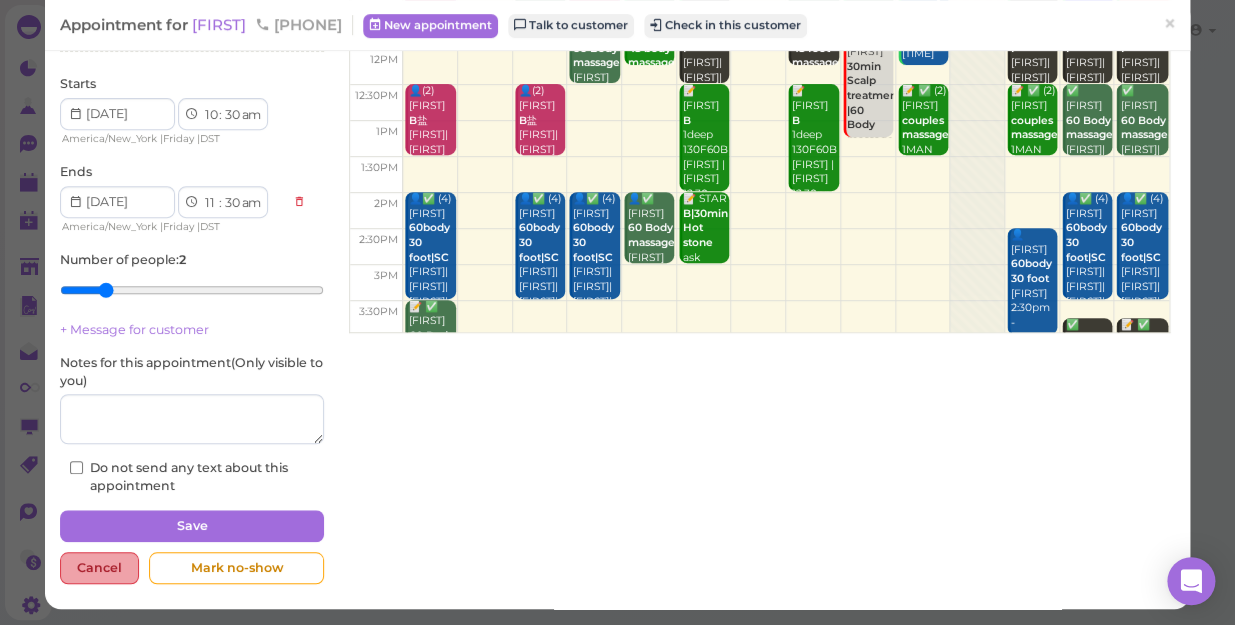 click on "Cancel" at bounding box center (99, 568) 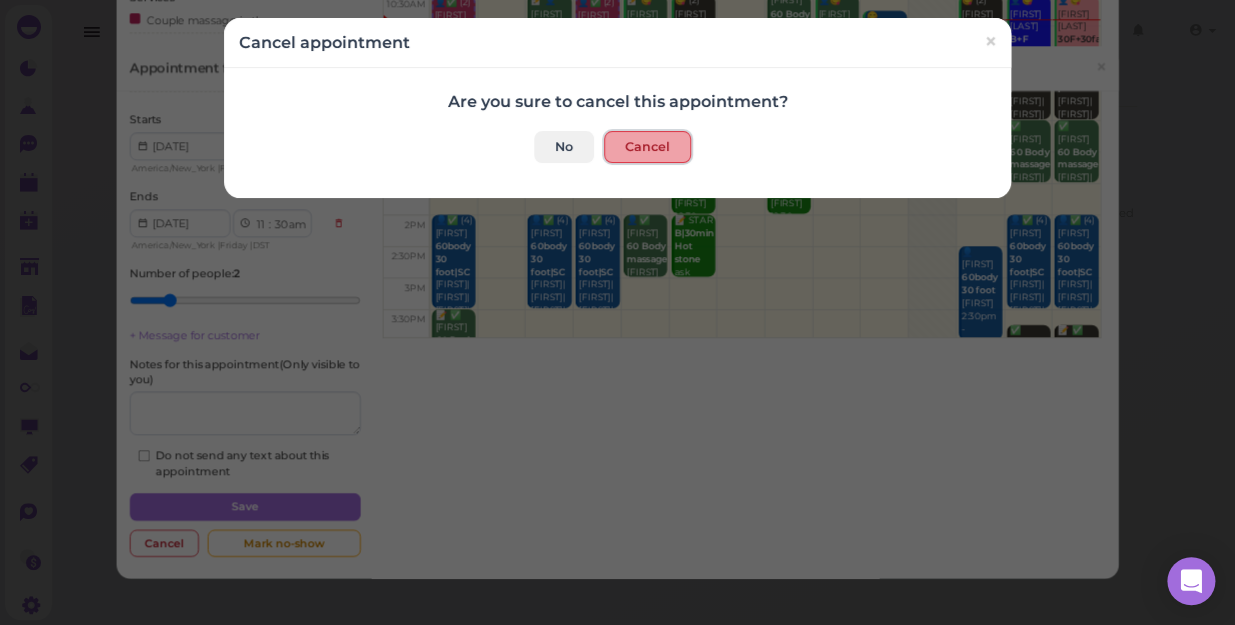click on "Cancel" at bounding box center (647, 147) 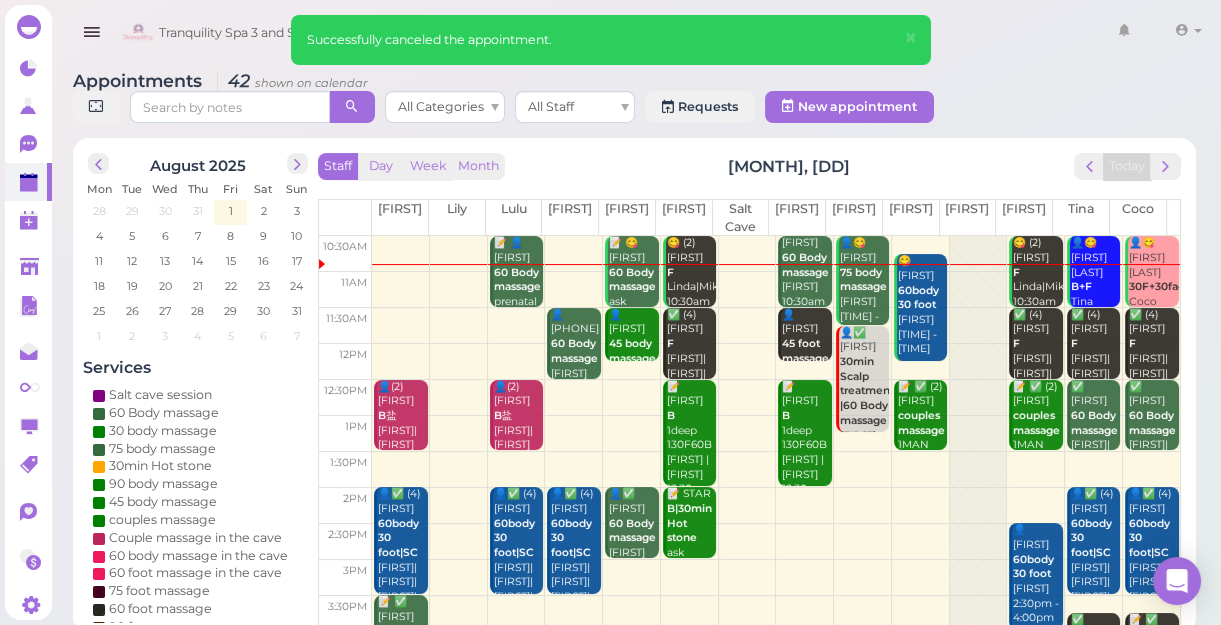 click at bounding box center [776, 326] 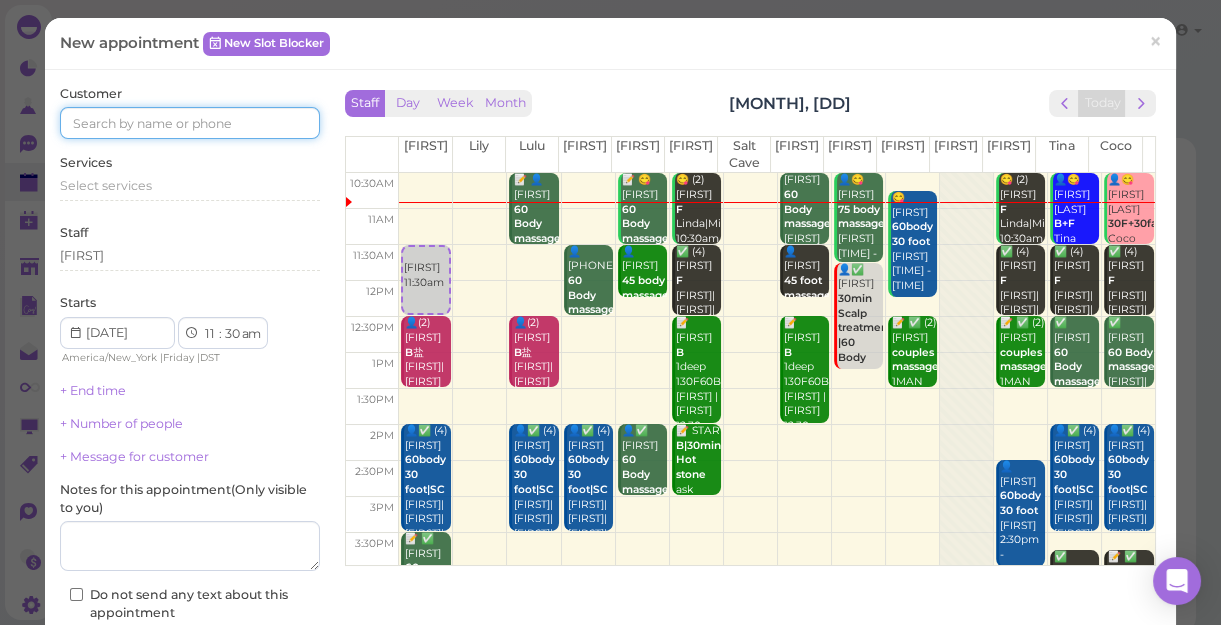 click at bounding box center (190, 123) 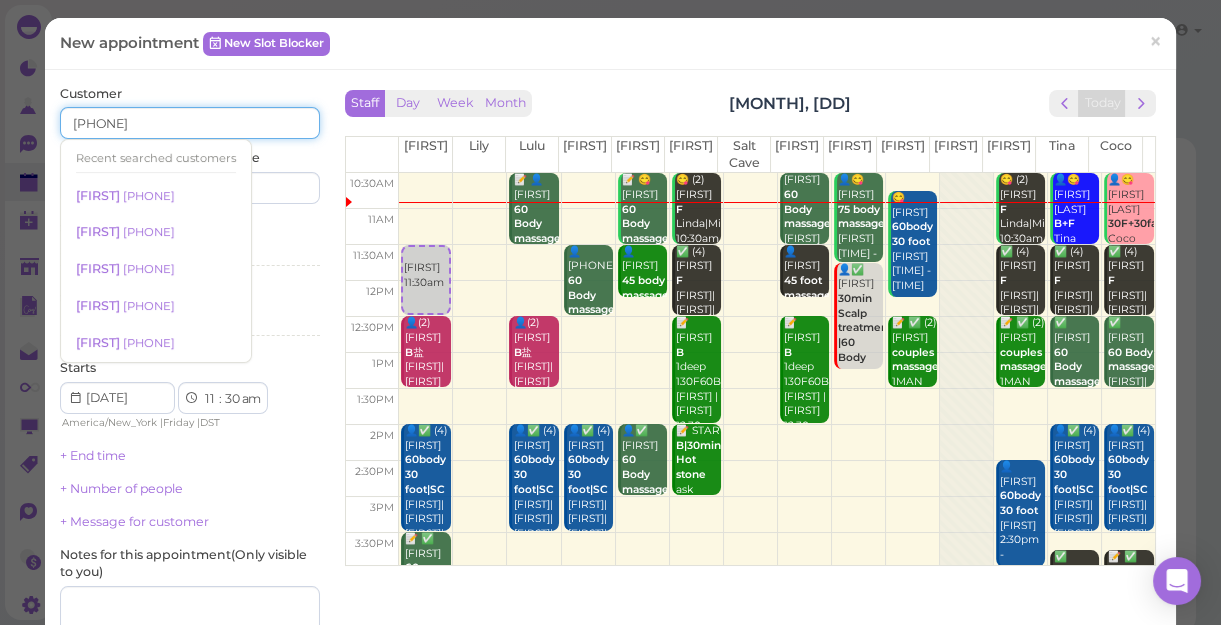 type on "[PHONE]" 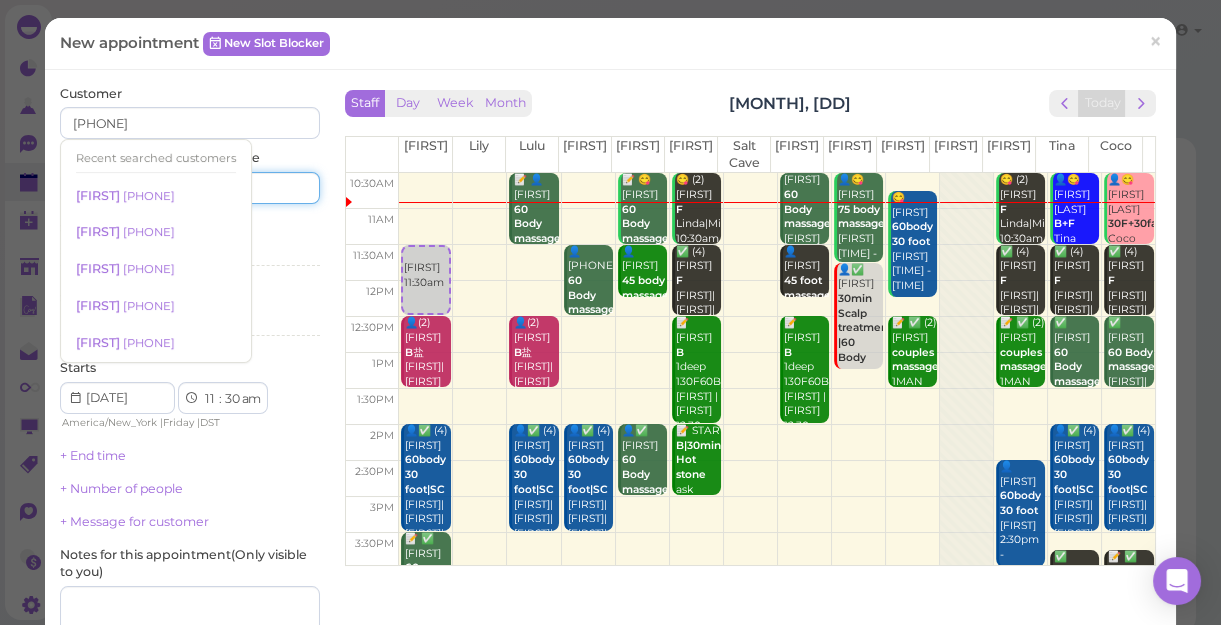 click at bounding box center [257, 188] 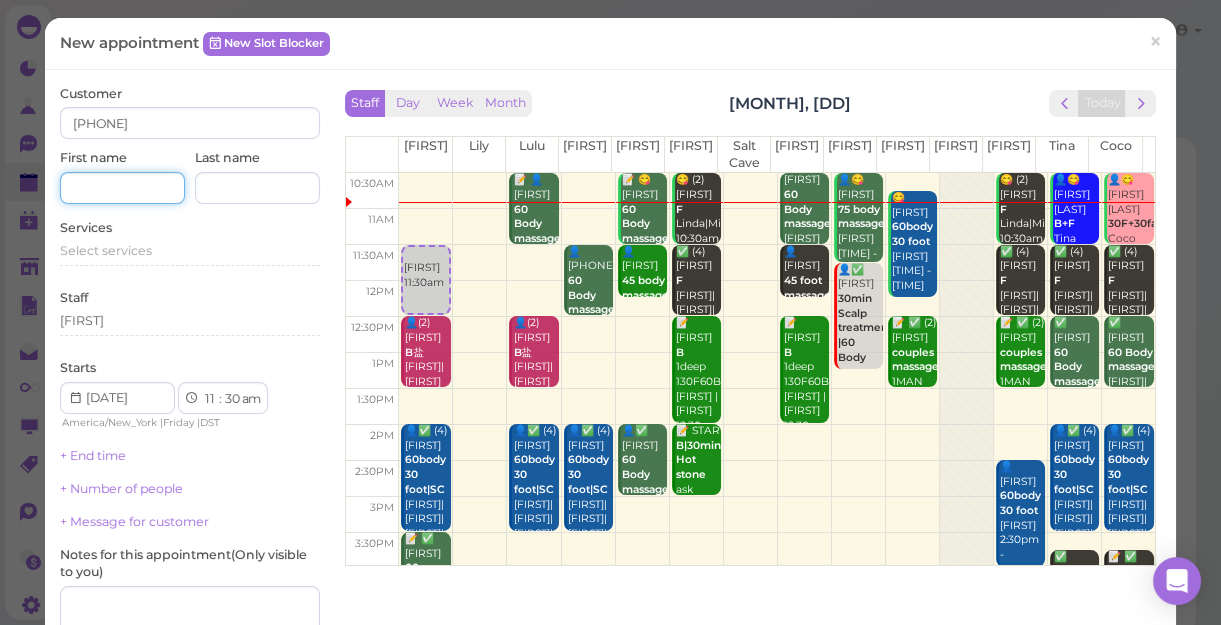 click at bounding box center (122, 188) 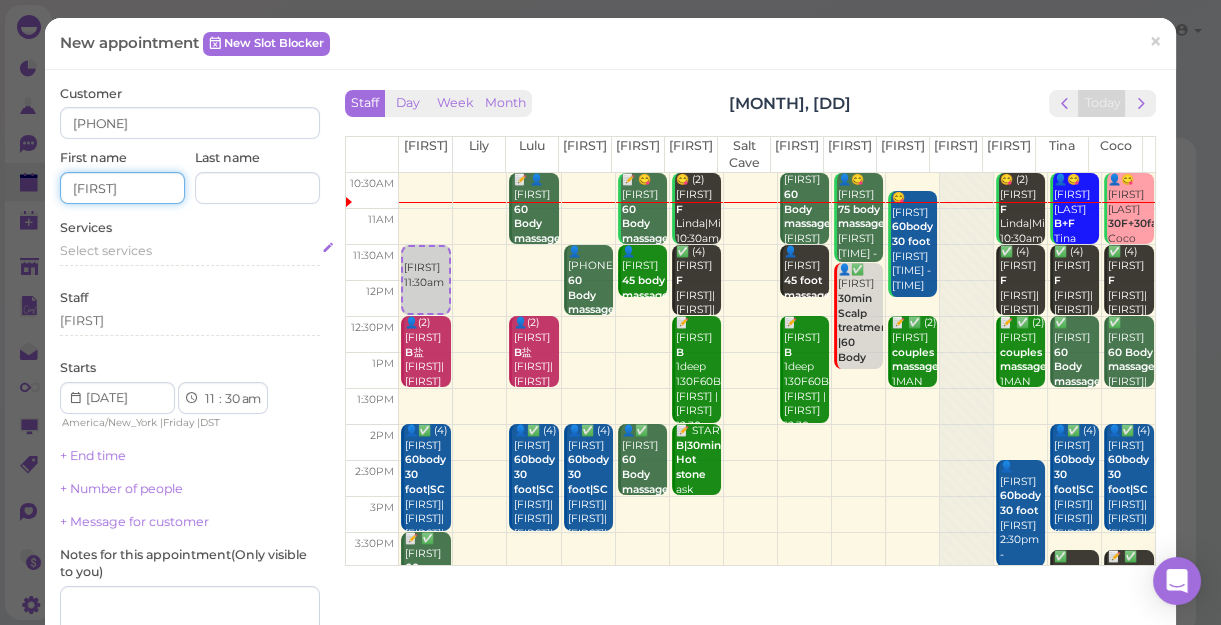 type on "[FIRST]" 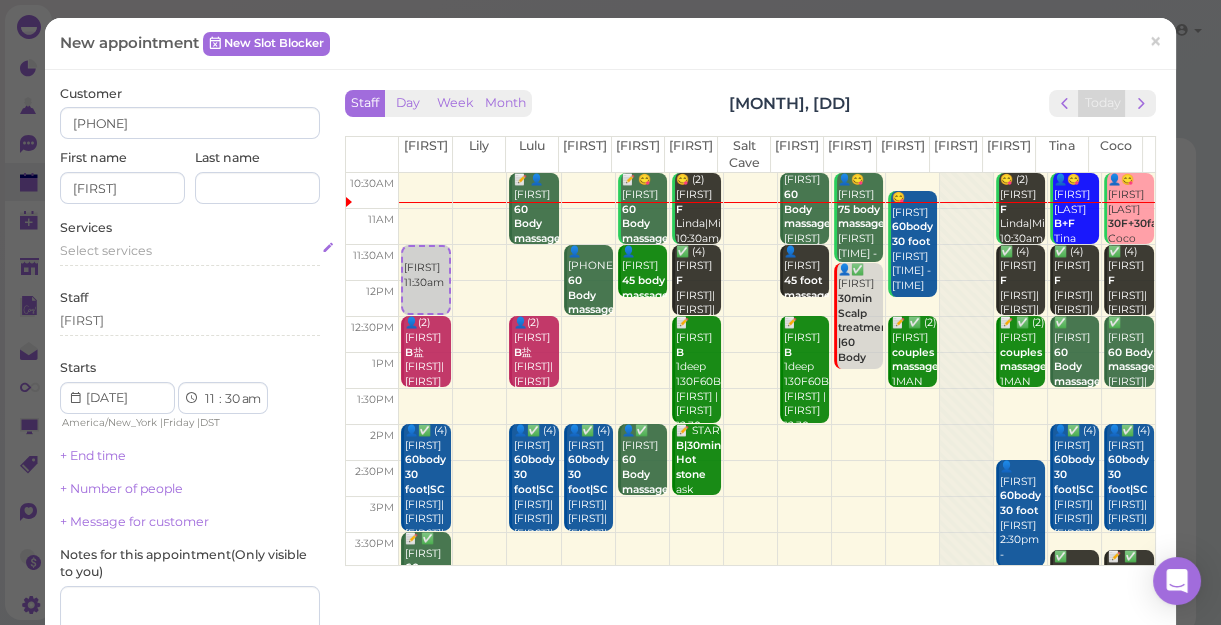 click on "Select services" at bounding box center [106, 250] 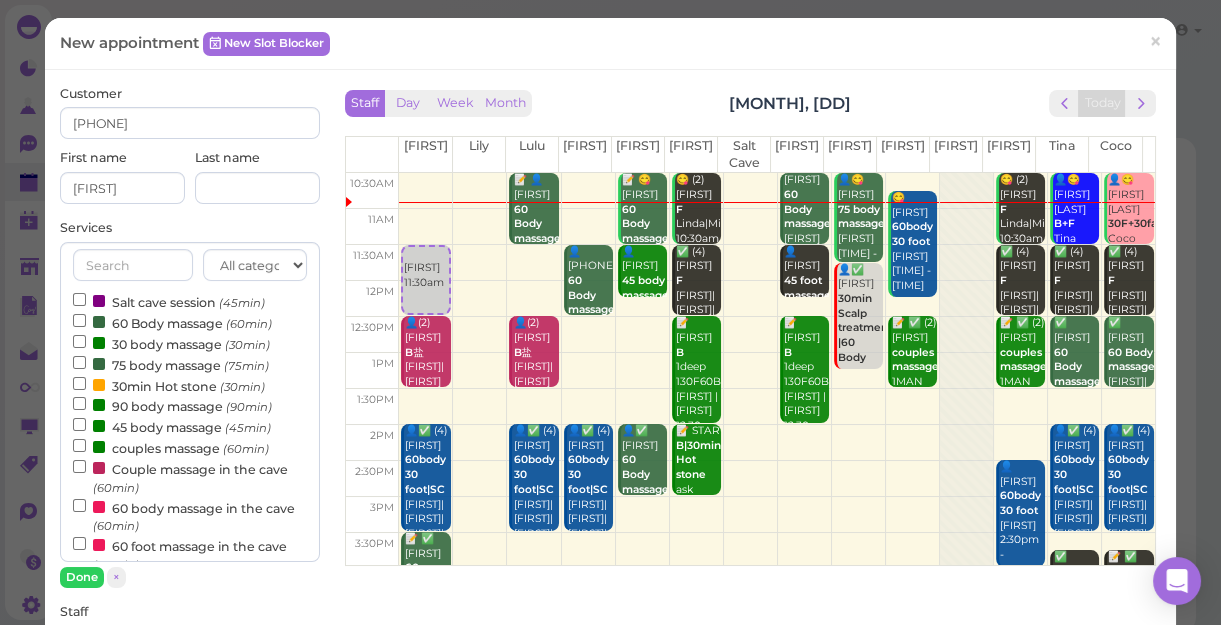 click on "Couple massage in the cave
(60min)" at bounding box center (190, 477) 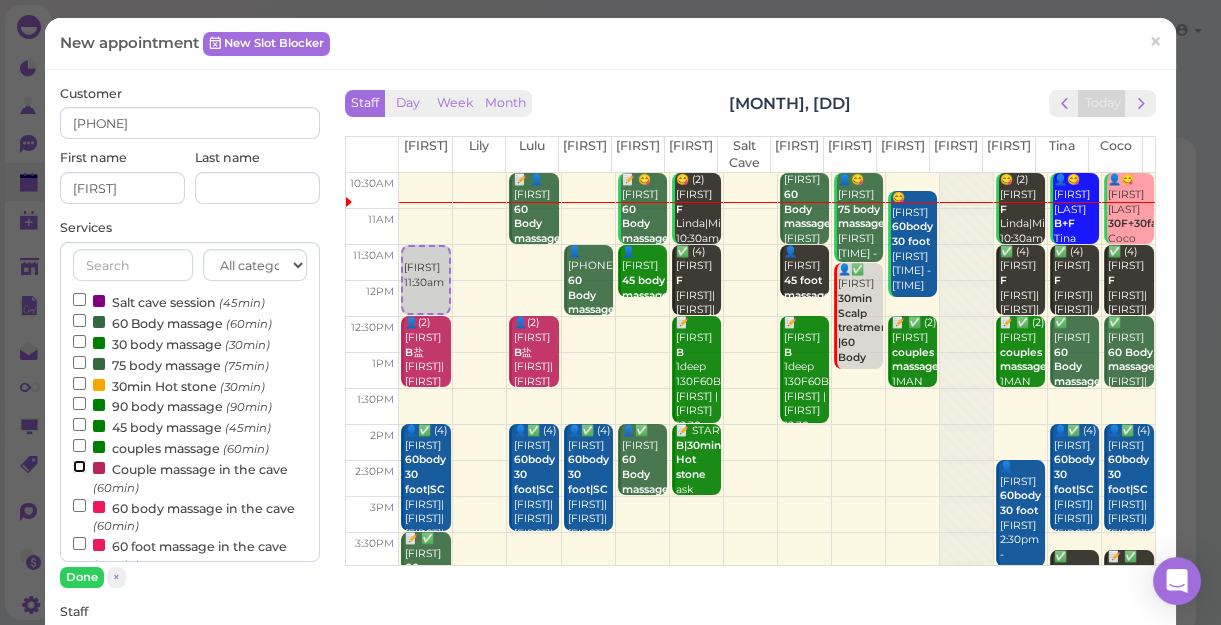 click on "Couple massage in the cave
(60min)" at bounding box center [79, 466] 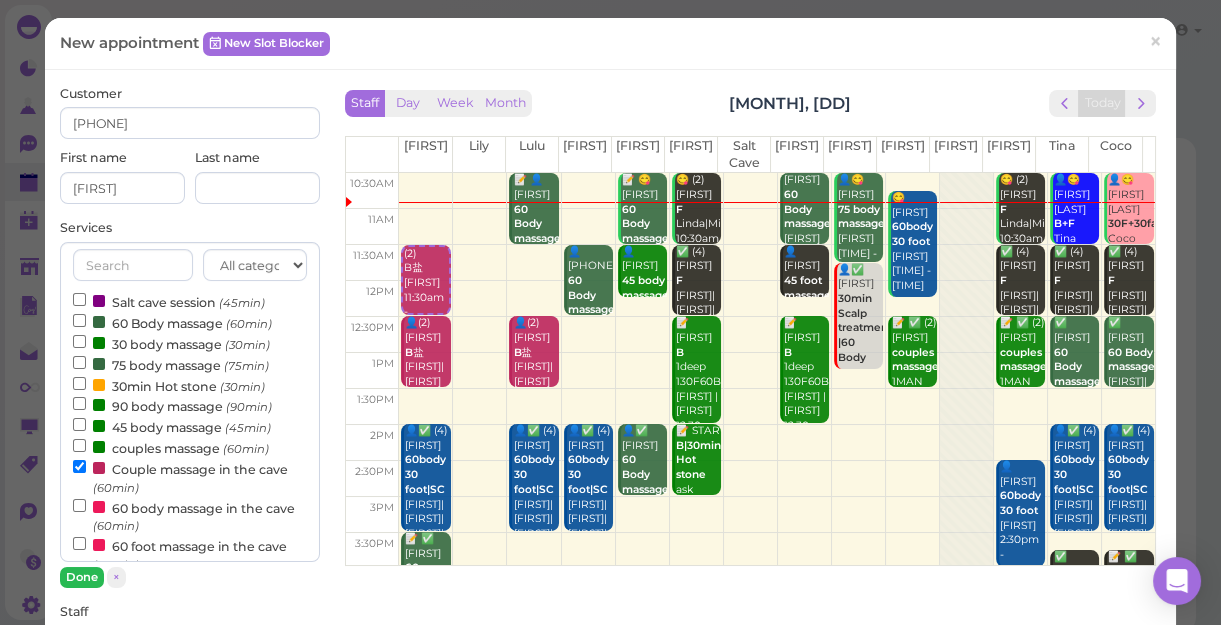 scroll, scrollTop: 90, scrollLeft: 0, axis: vertical 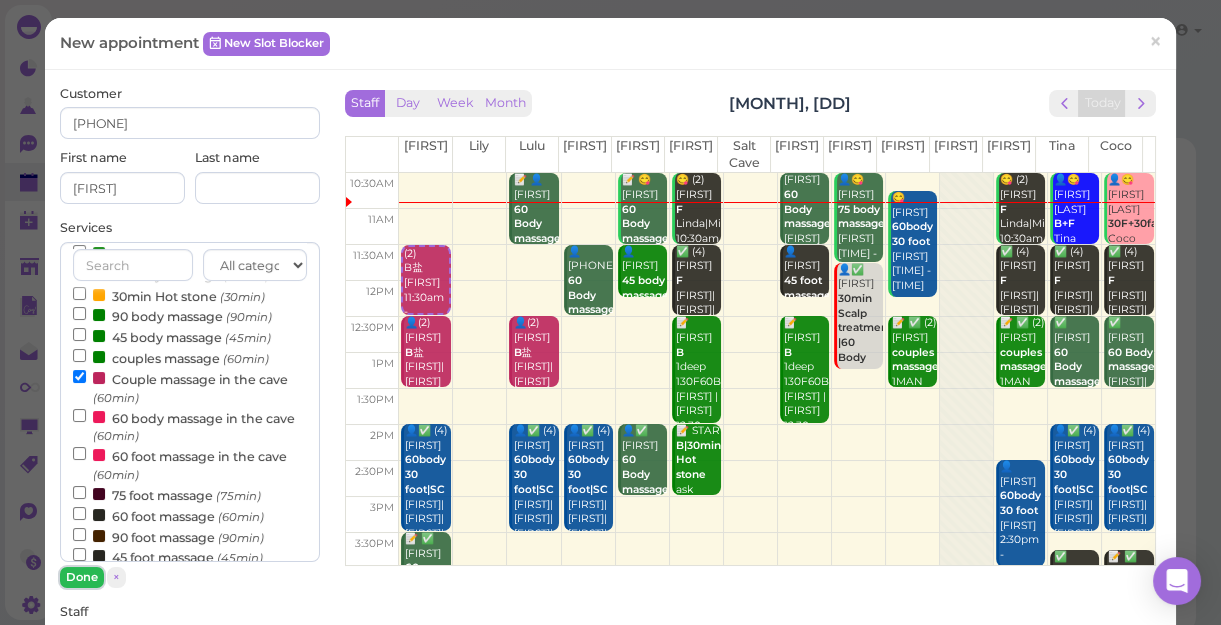 click on "Done" at bounding box center (82, 577) 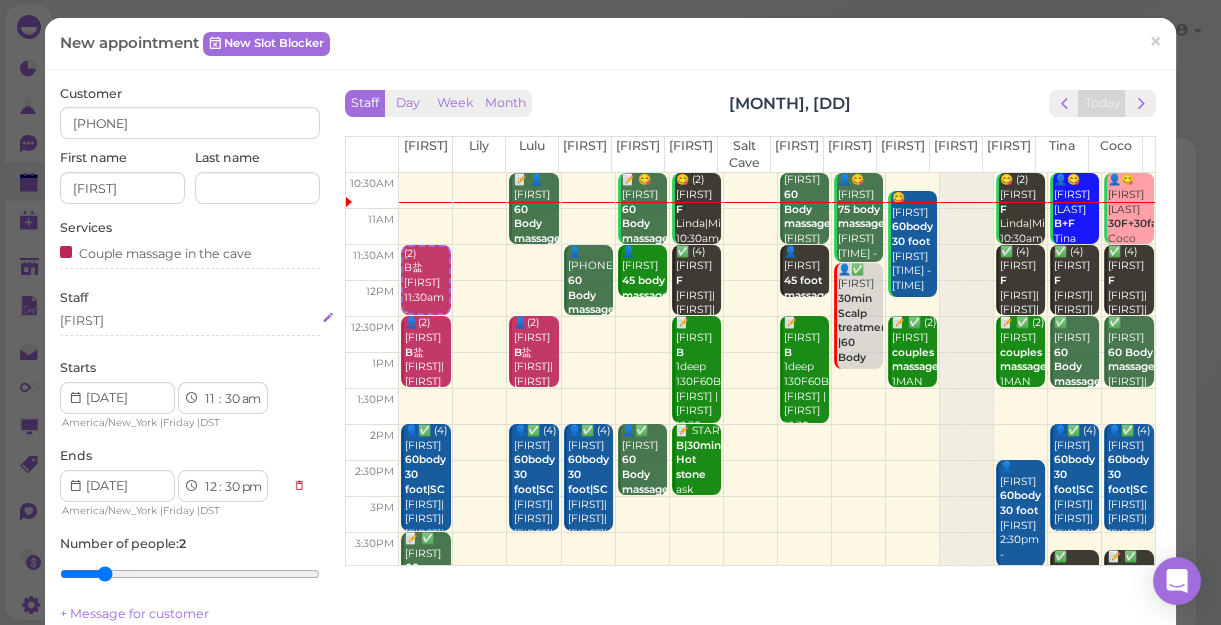 click on "[FIRST]" at bounding box center [190, 321] 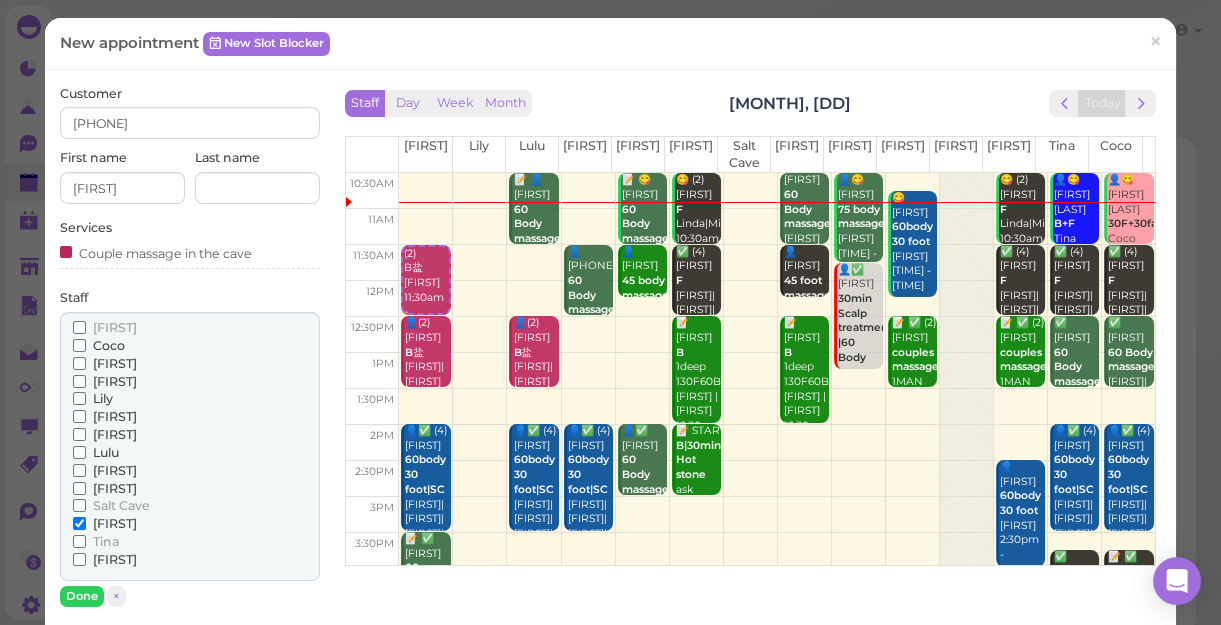 click on "Lulu" at bounding box center [106, 452] 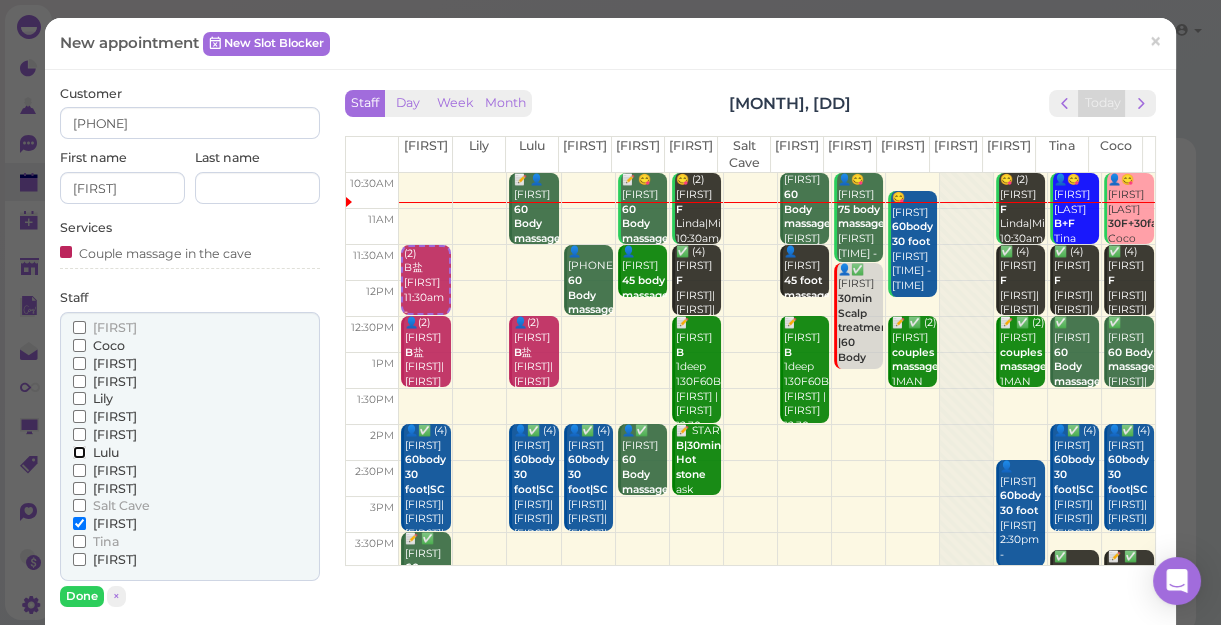 click on "Lulu" at bounding box center (79, 452) 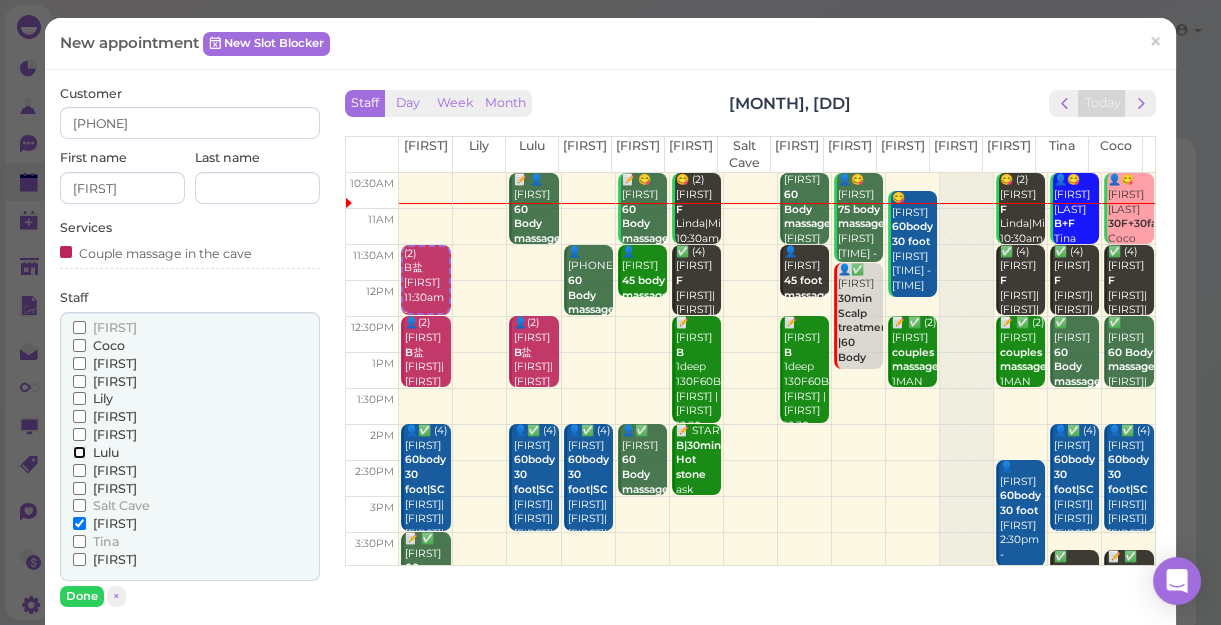 click on "Lulu" at bounding box center (79, 452) 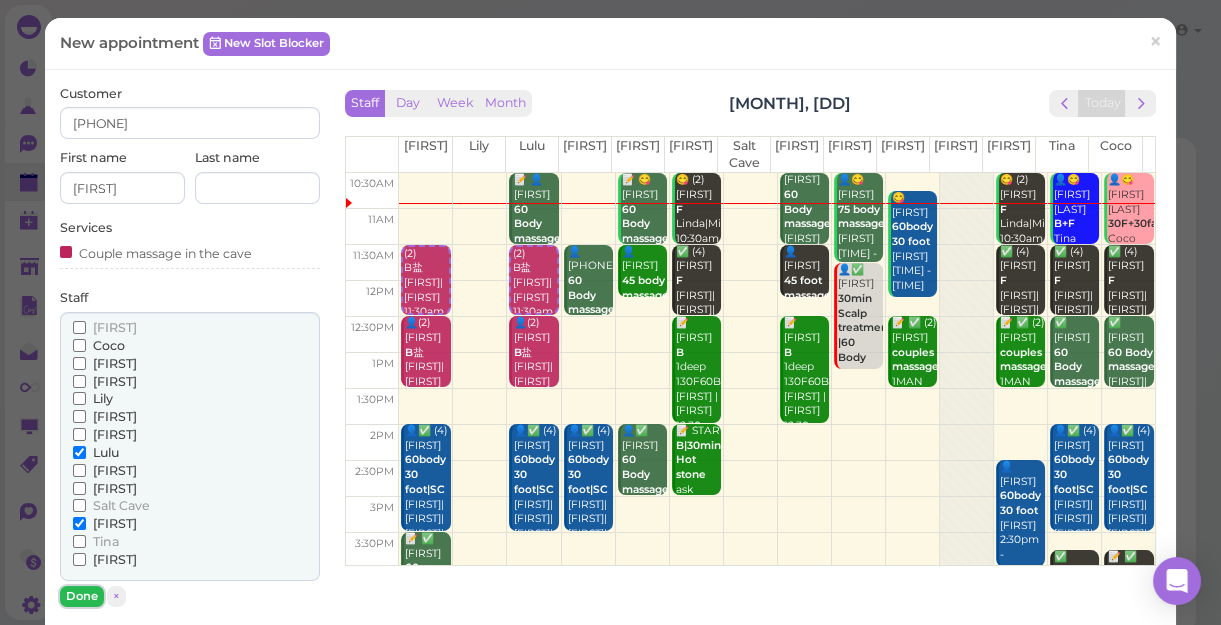 click on "Done" at bounding box center [82, 596] 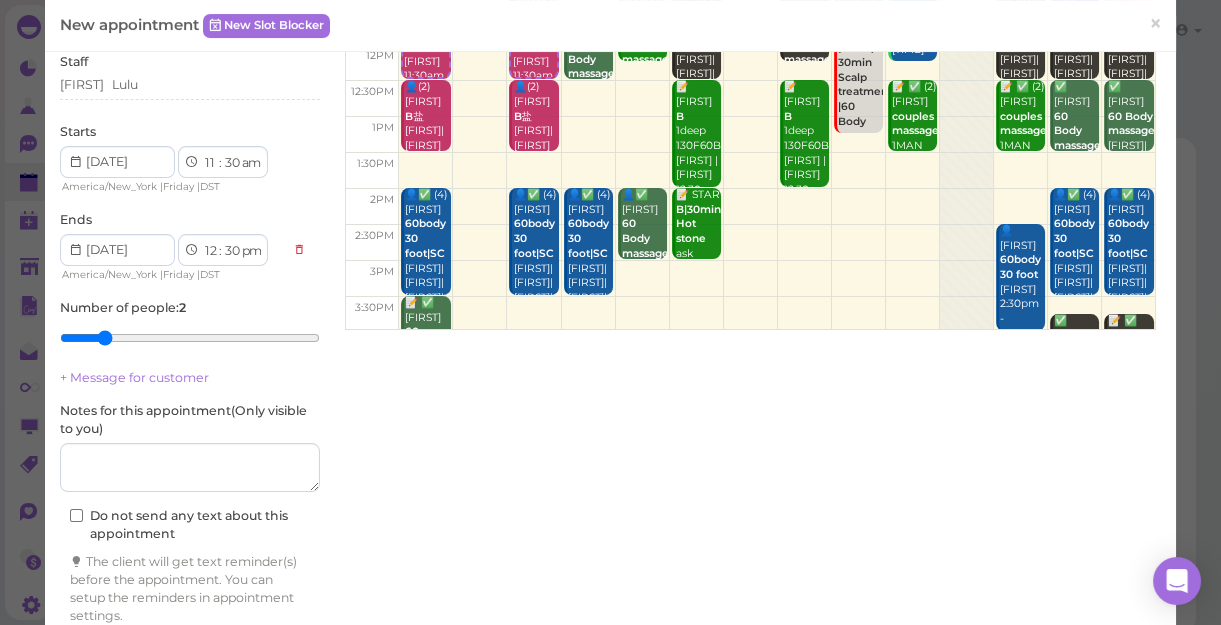 scroll, scrollTop: 272, scrollLeft: 0, axis: vertical 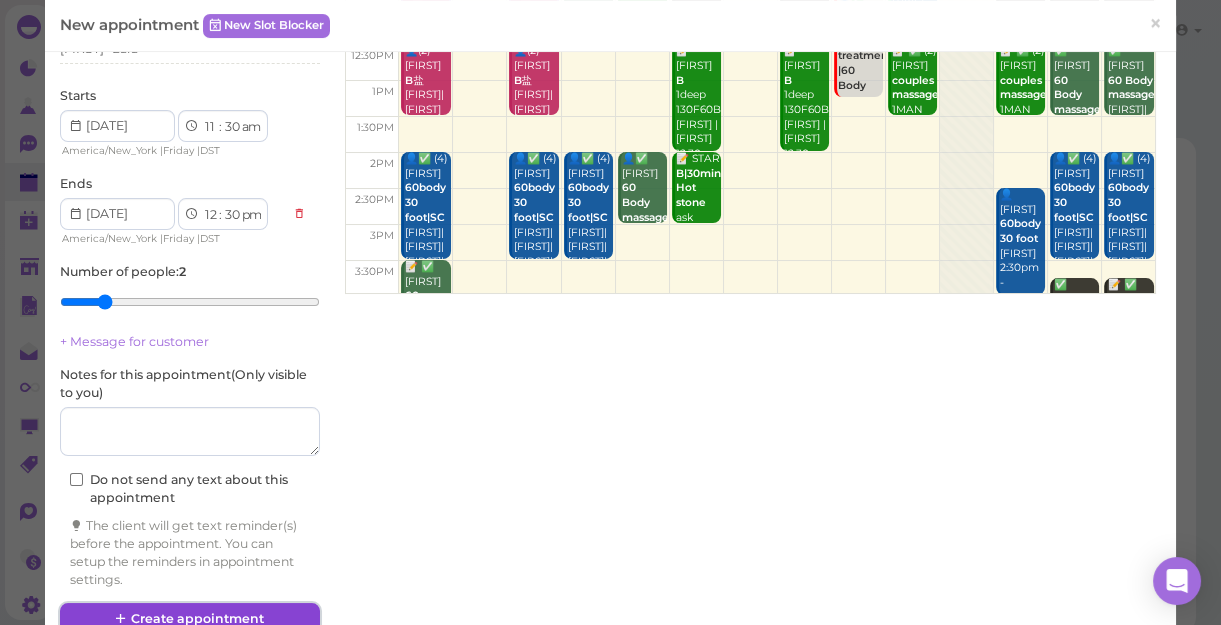 click on "Create appointment" at bounding box center [190, 619] 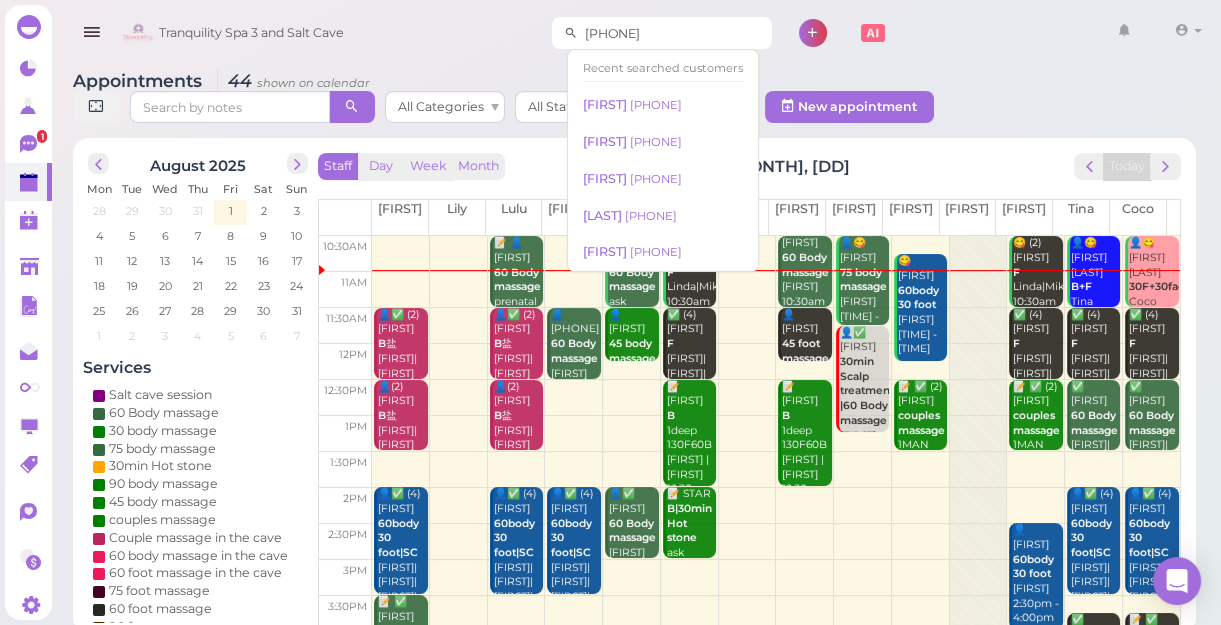 click on "3478292570" at bounding box center (675, 33) 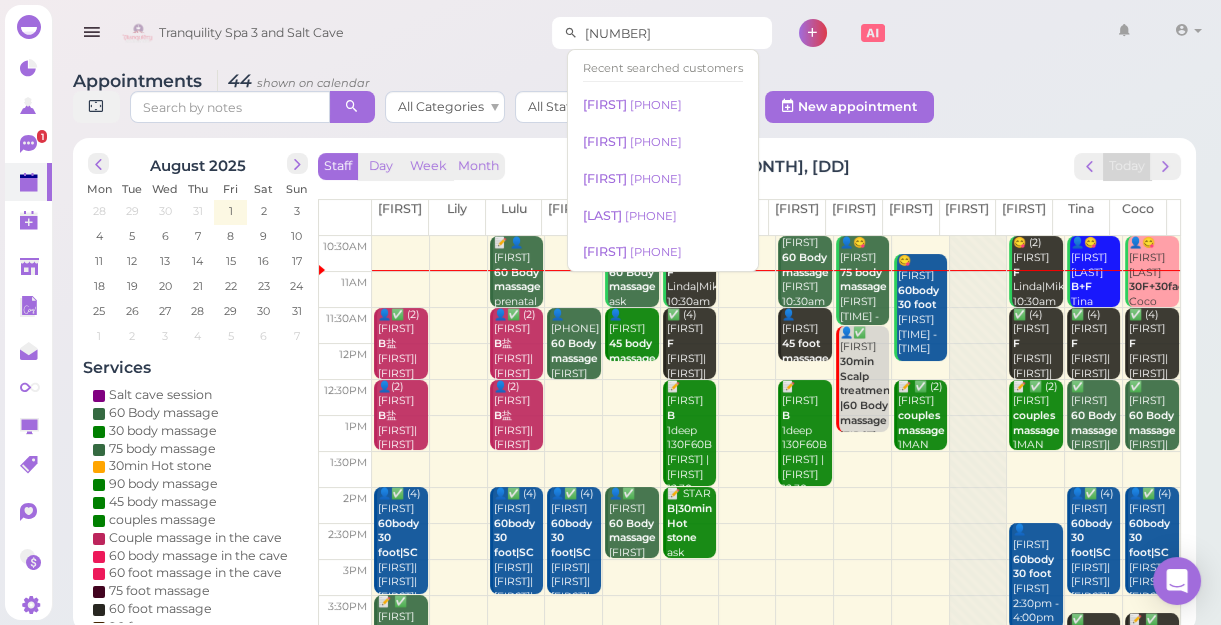 type on "3" 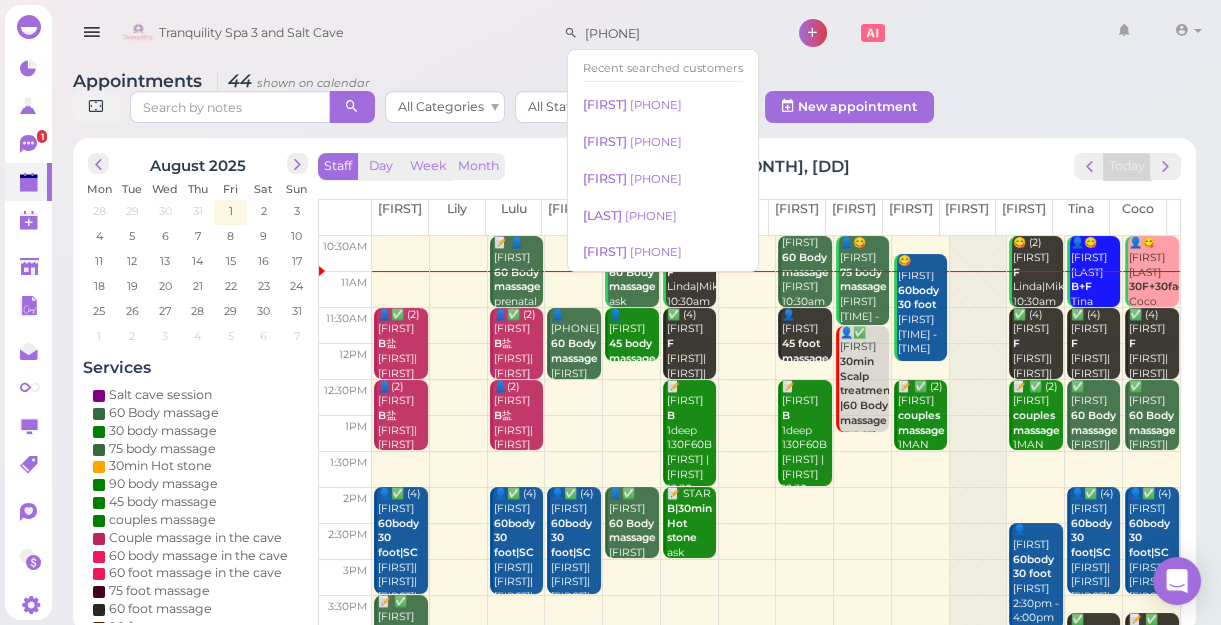 scroll, scrollTop: 7, scrollLeft: 0, axis: vertical 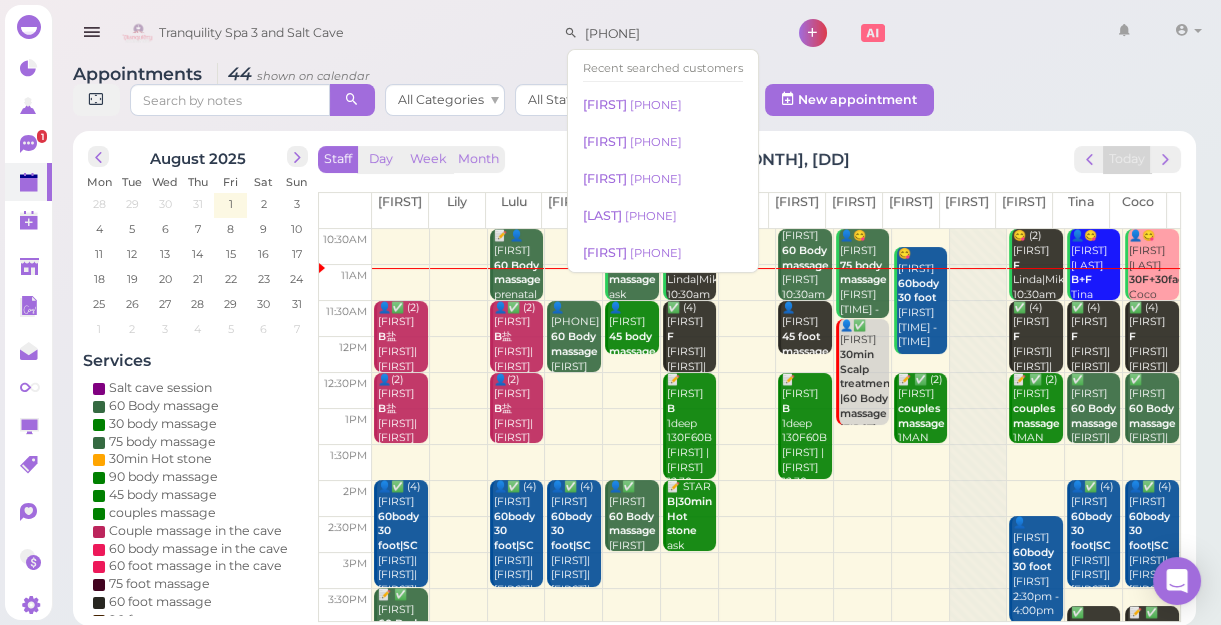 type on "[PHONE]" 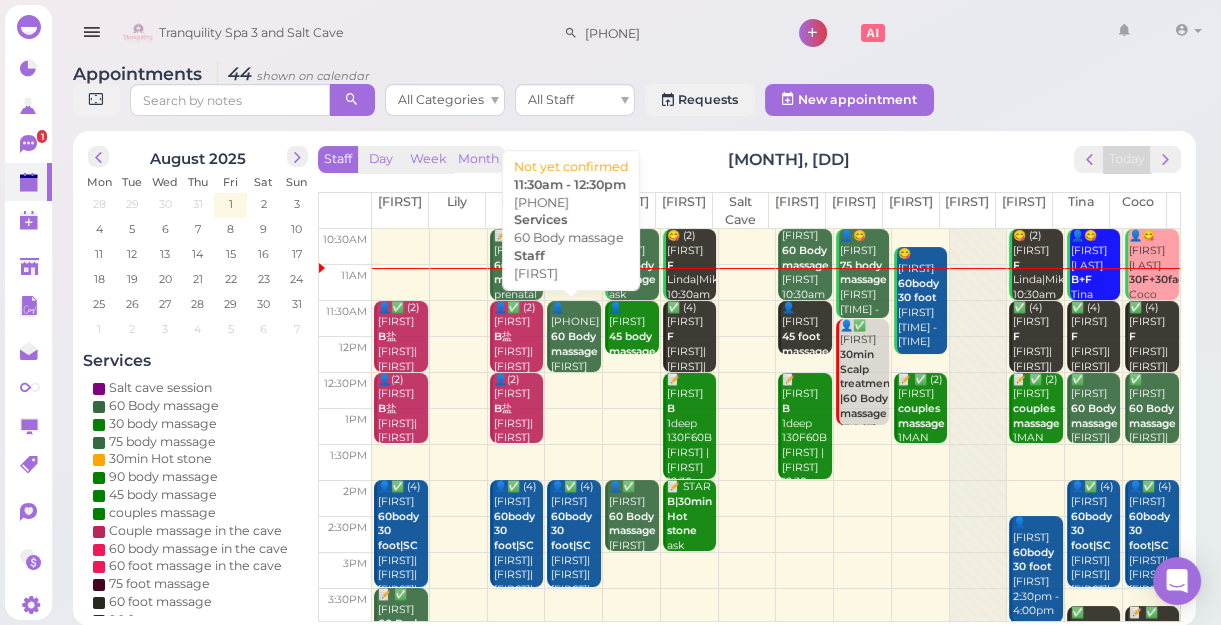 click on "60 Body massage" at bounding box center [574, 344] 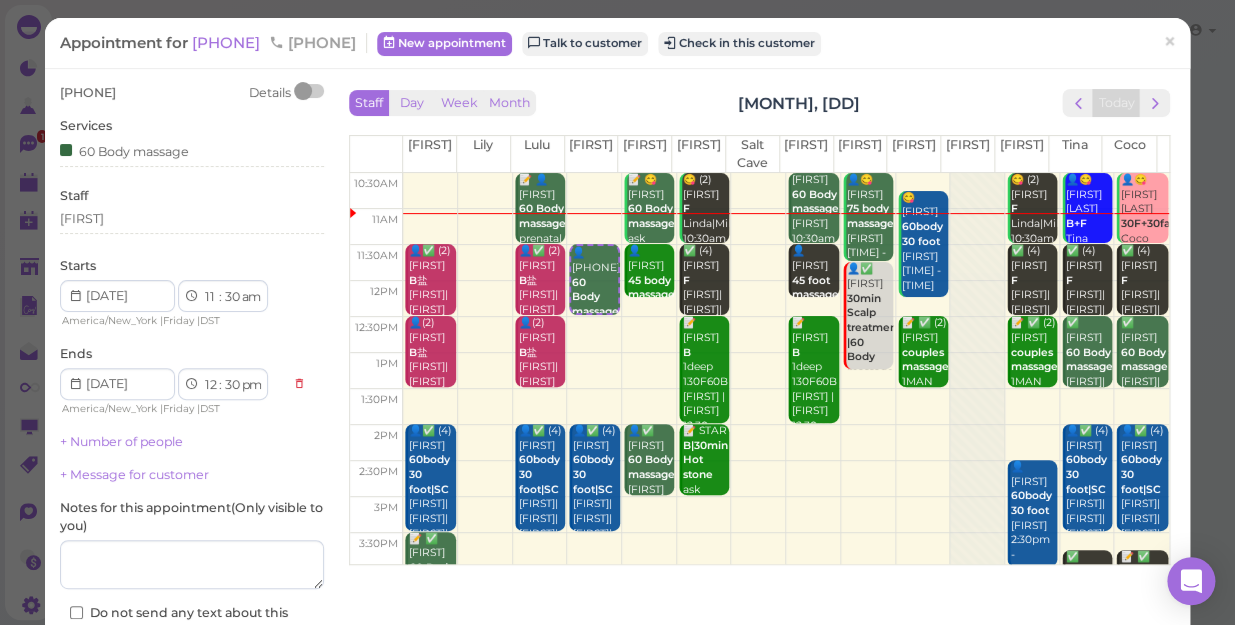 click at bounding box center [786, 335] 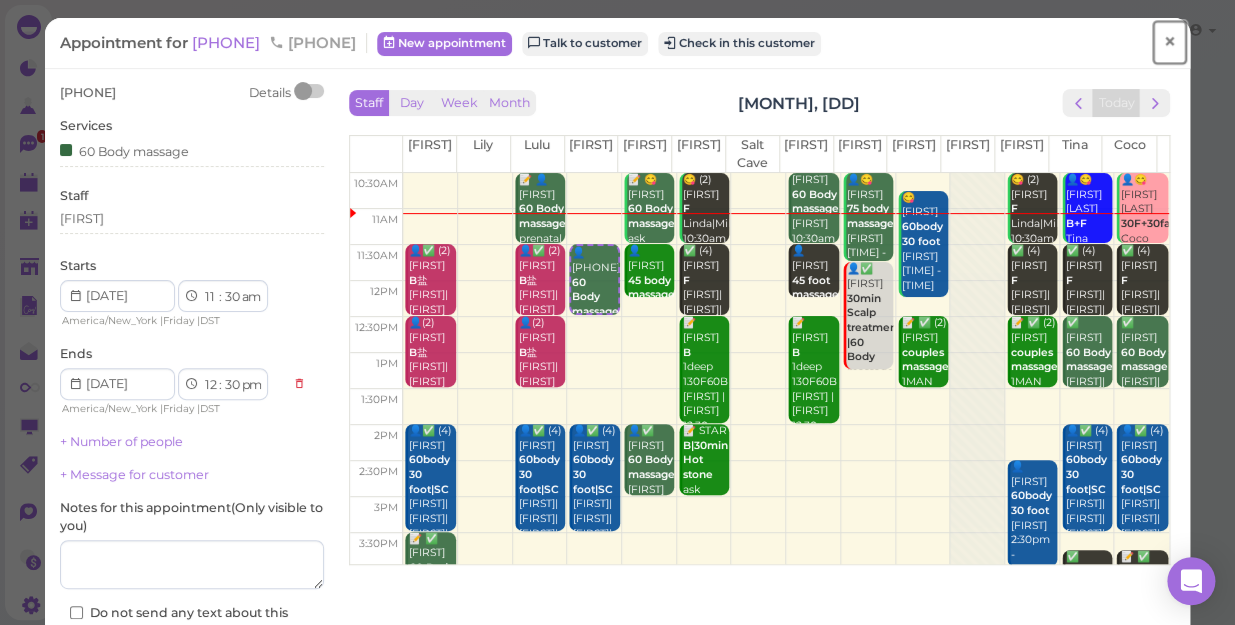 click on "×" at bounding box center (1169, 42) 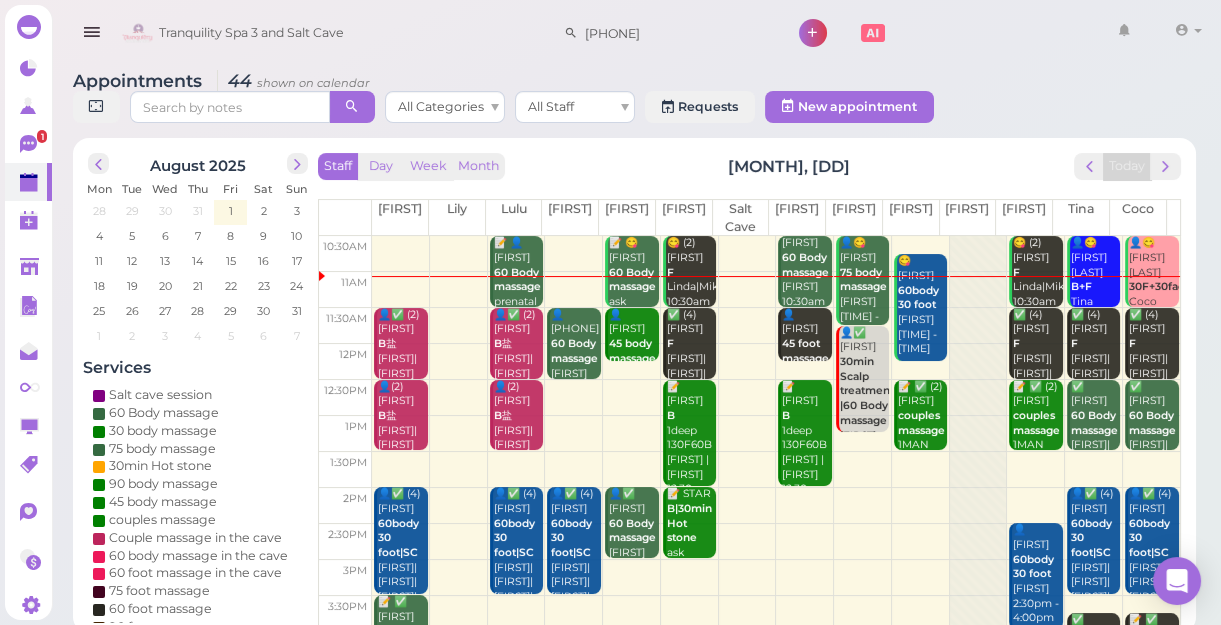 click at bounding box center [776, 398] 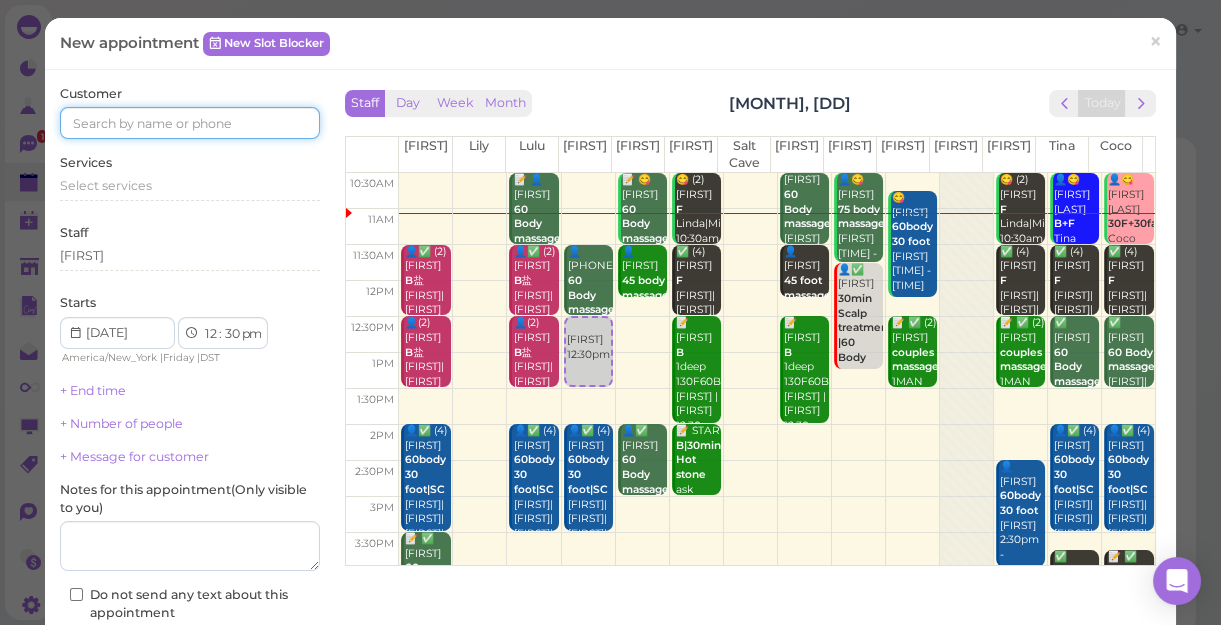 click at bounding box center (190, 123) 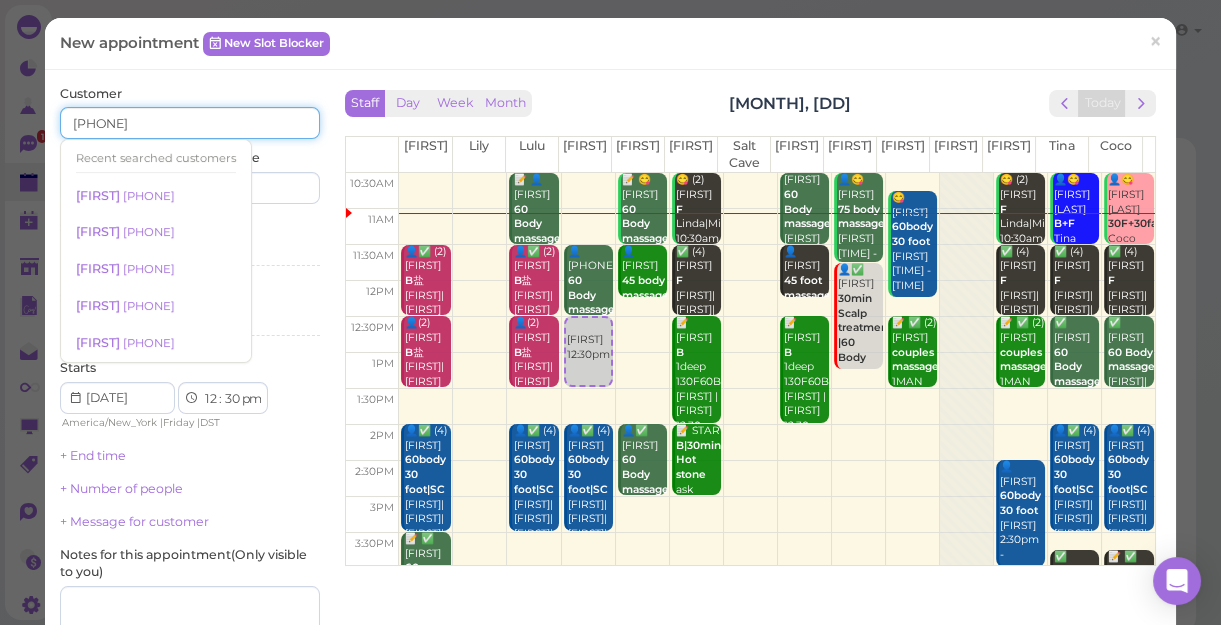 type on "[PHONE]" 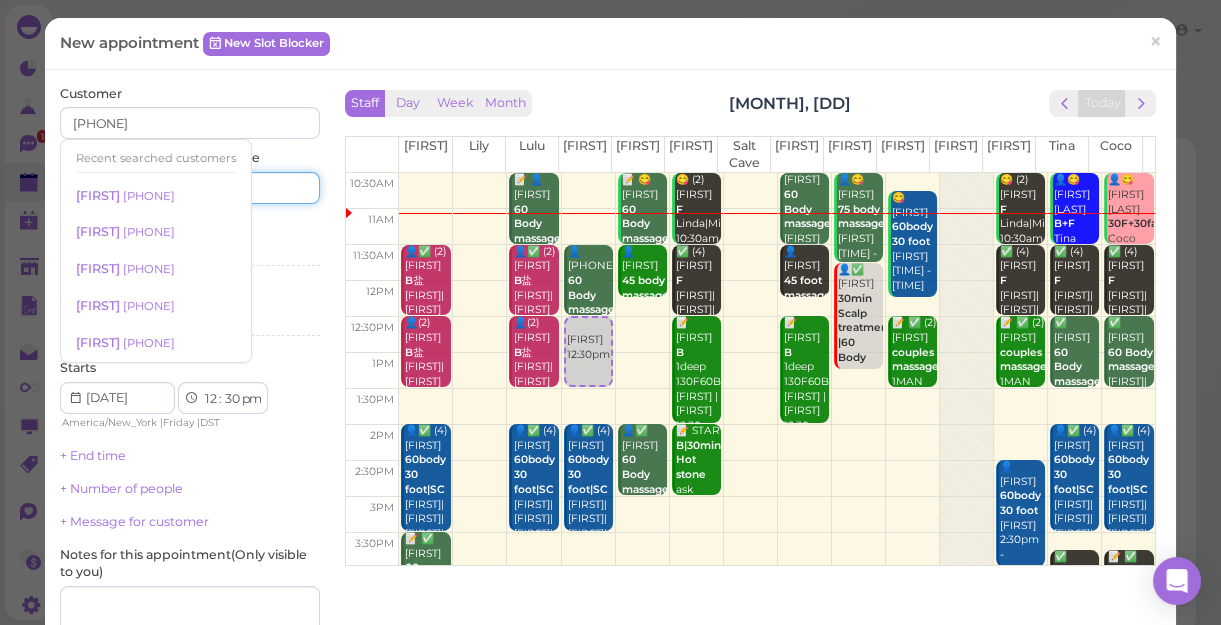 click at bounding box center [257, 188] 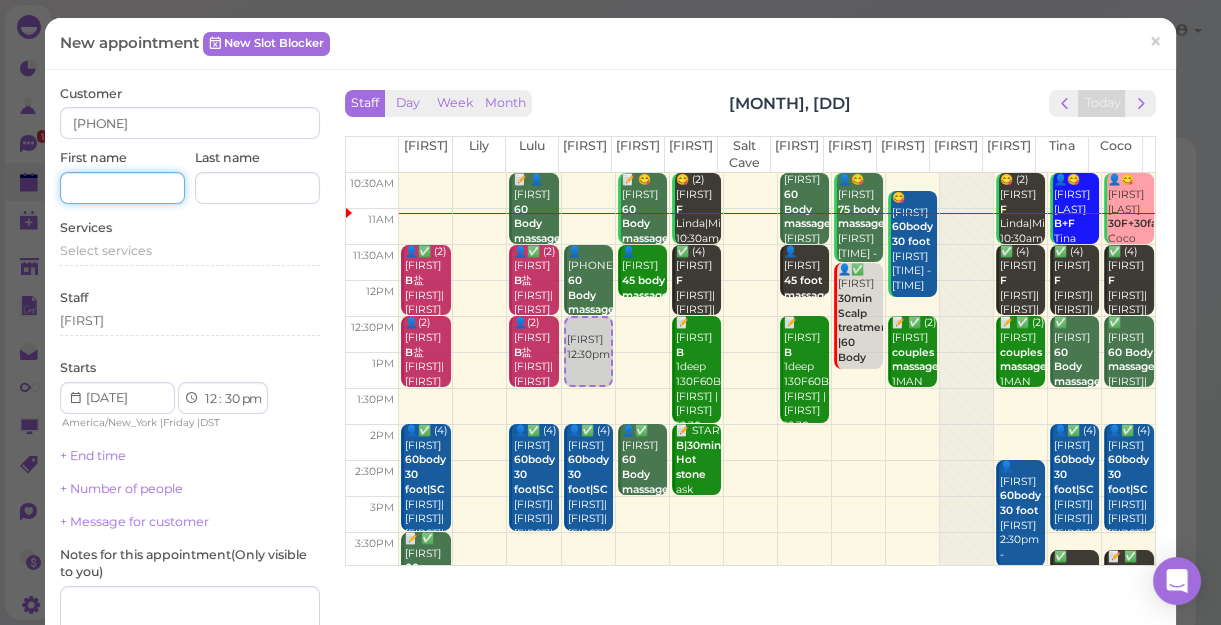 click at bounding box center (122, 188) 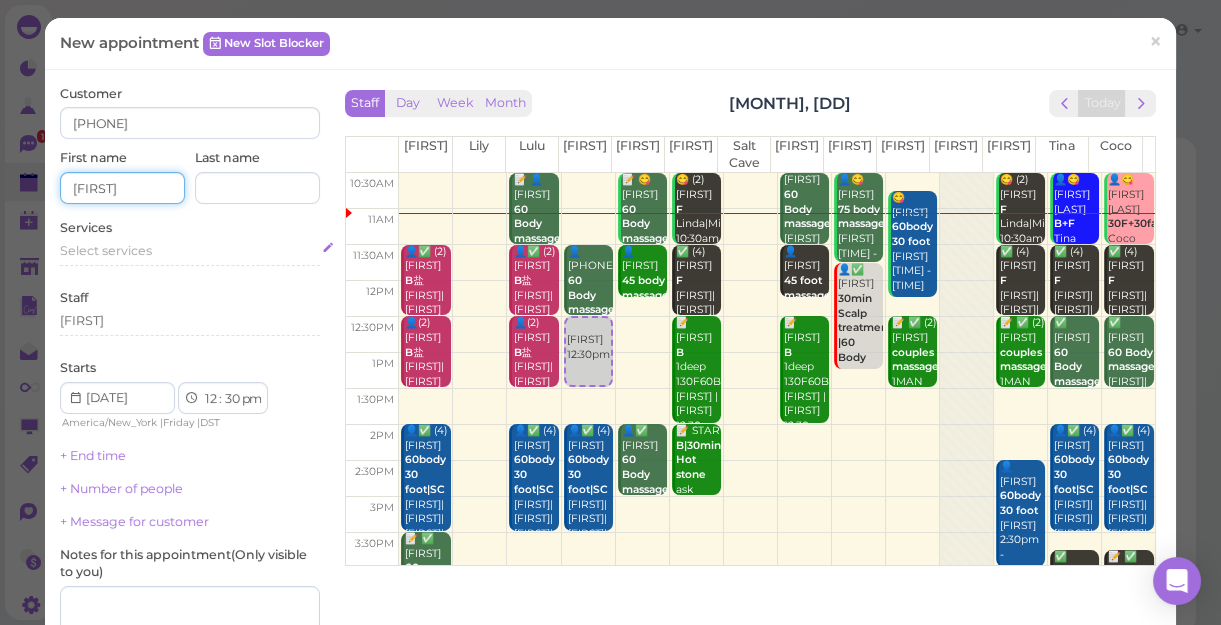 type on "[FIRST]" 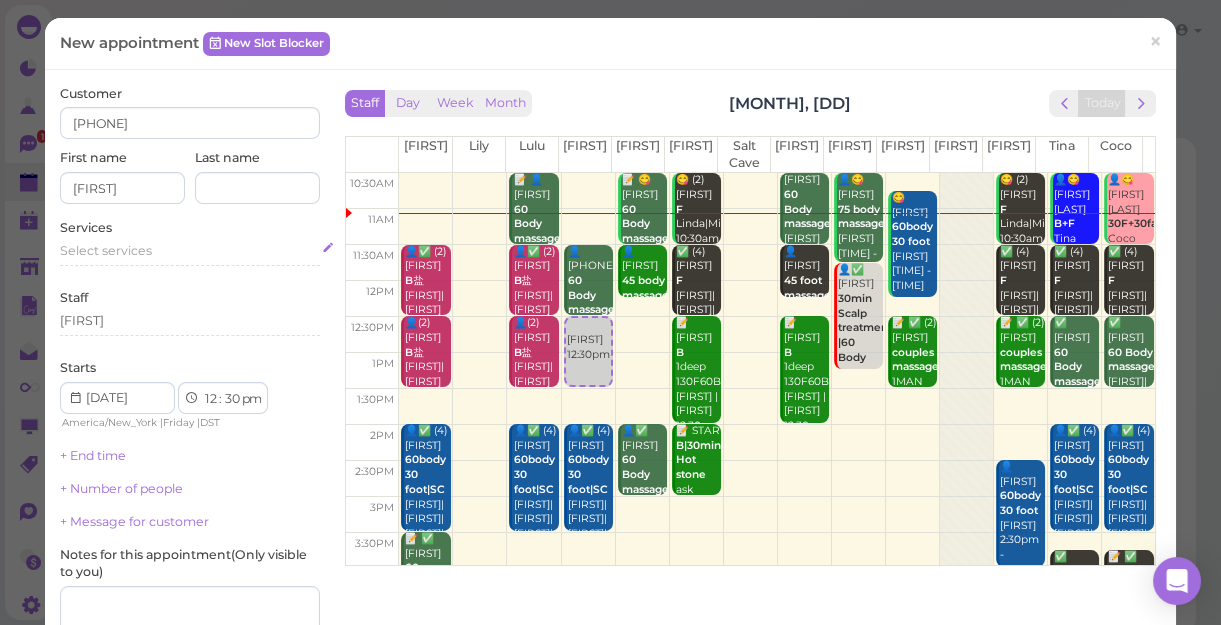 click on "Select services" at bounding box center [106, 250] 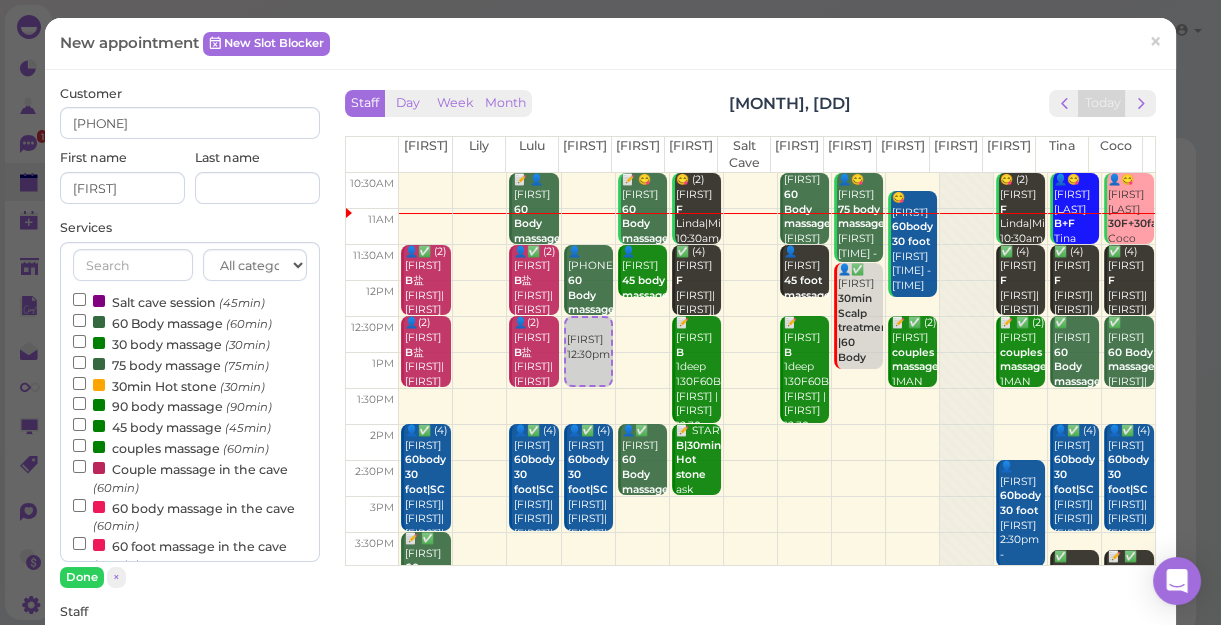 click on "Salt cave session
(45min)" at bounding box center [169, 301] 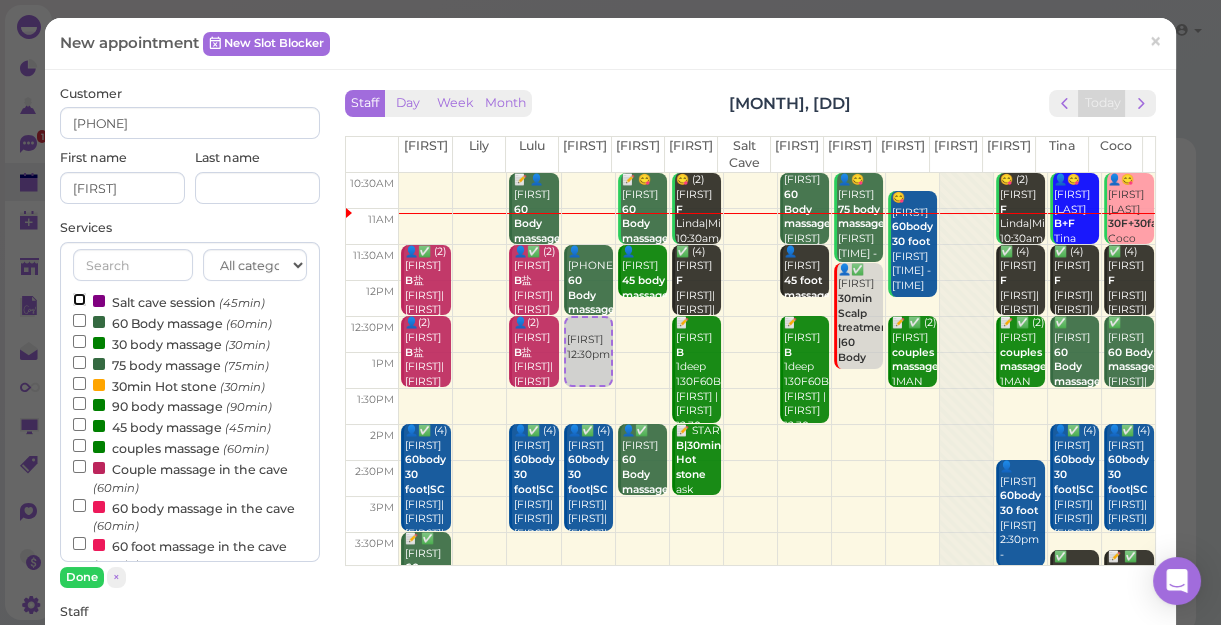 click on "Salt cave session
(45min)" at bounding box center (79, 299) 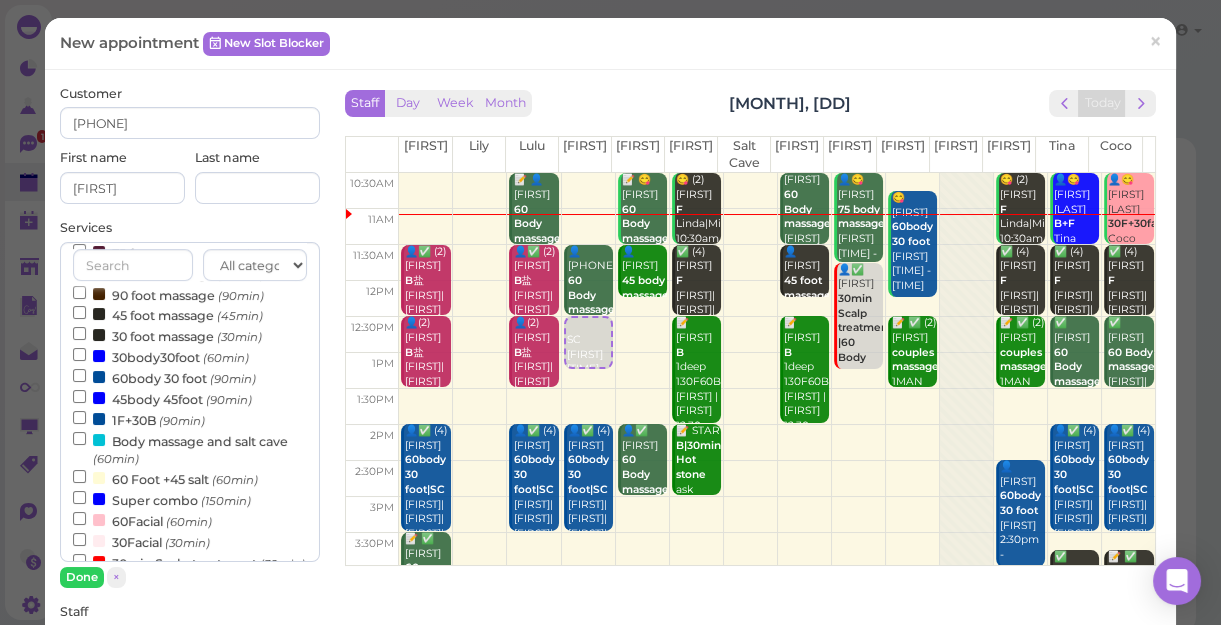 scroll, scrollTop: 363, scrollLeft: 0, axis: vertical 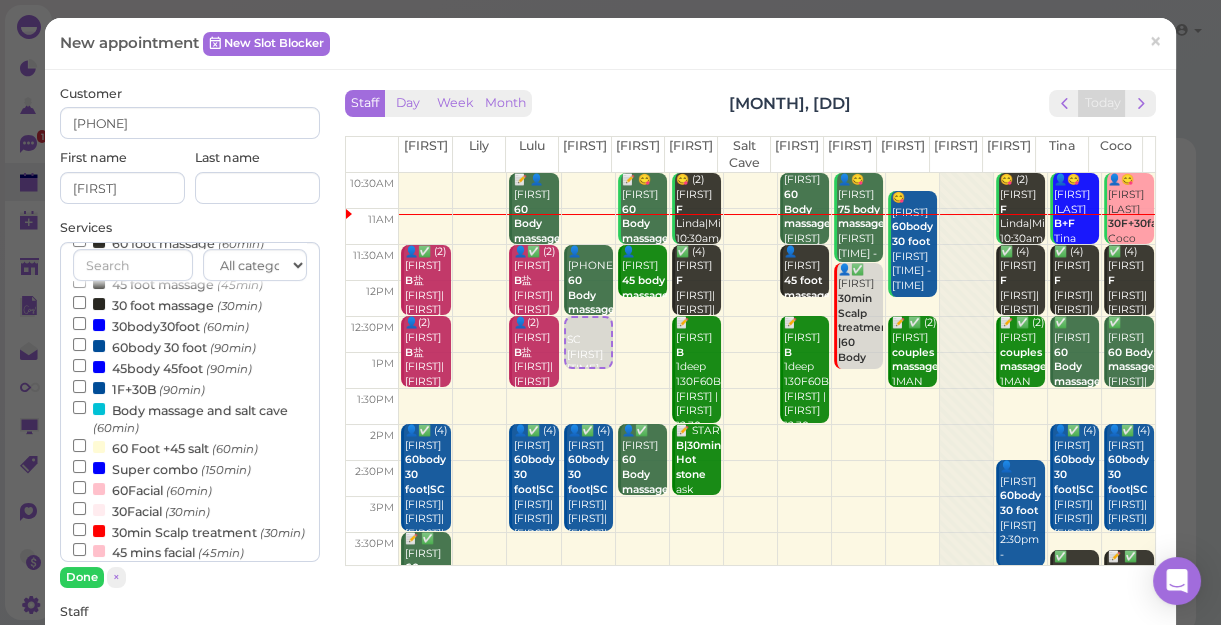 click on "Super combo
(150min)" at bounding box center (162, 468) 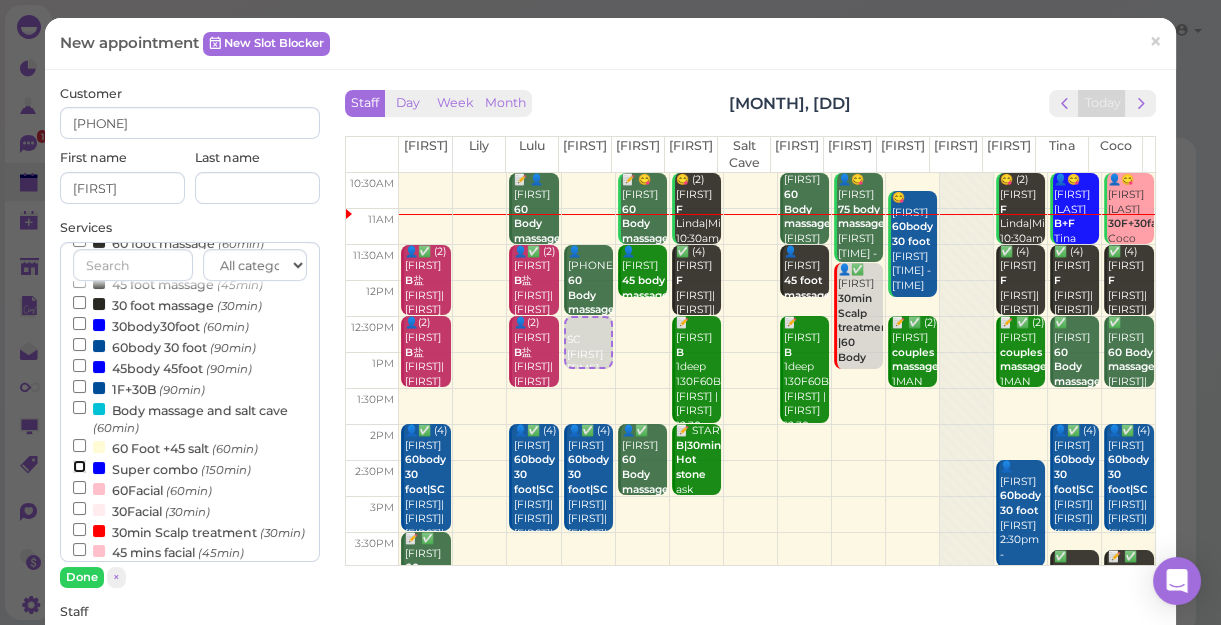 click on "Super combo
(150min)" at bounding box center [79, 466] 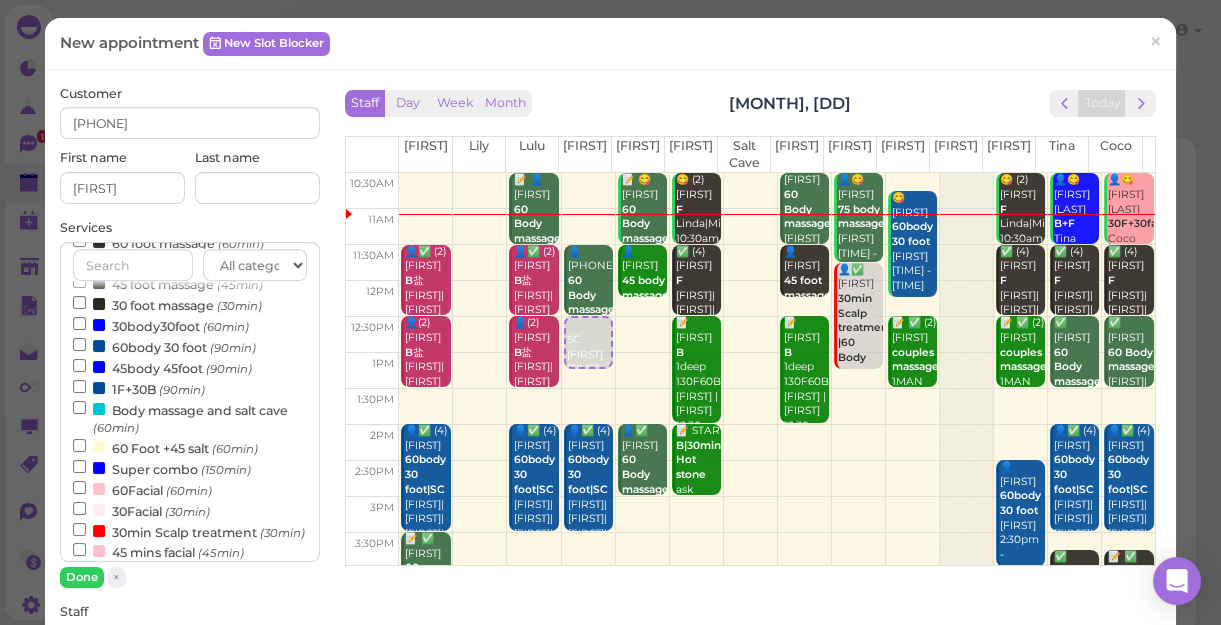 select on "3" 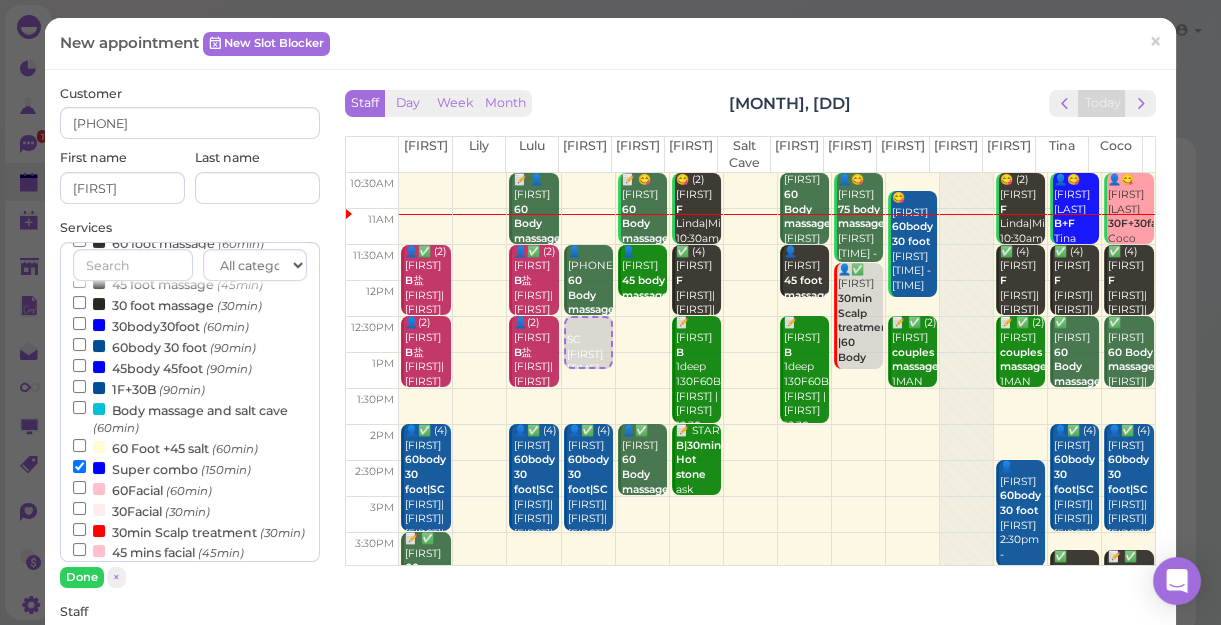 scroll, scrollTop: 643, scrollLeft: 0, axis: vertical 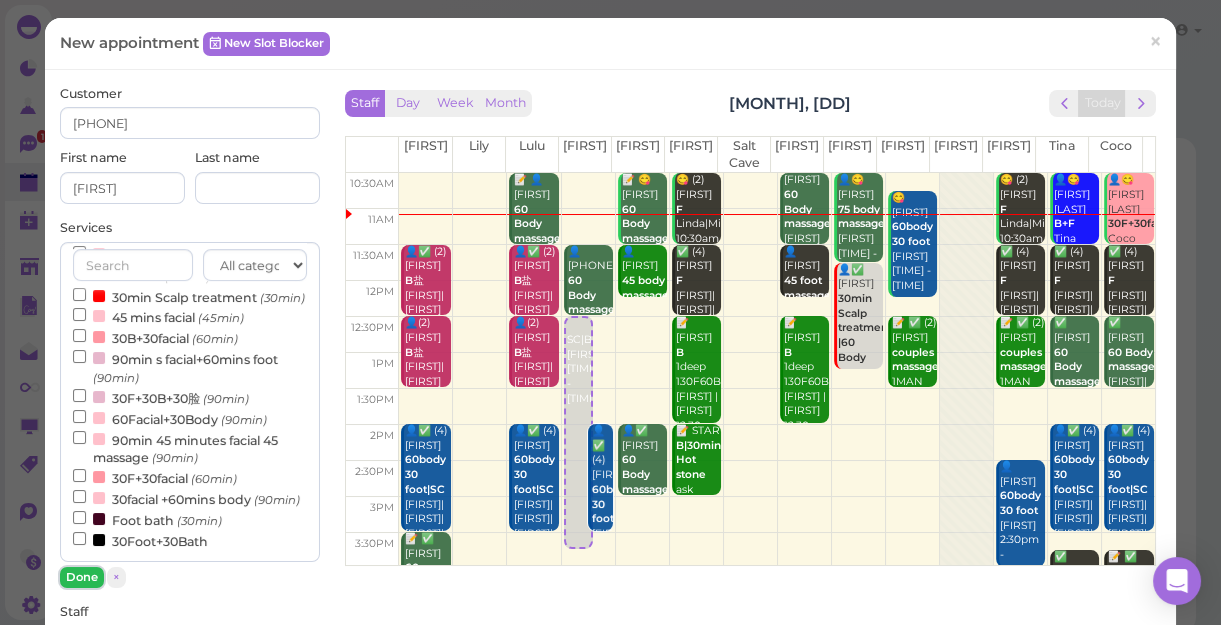 click on "Done" at bounding box center [82, 577] 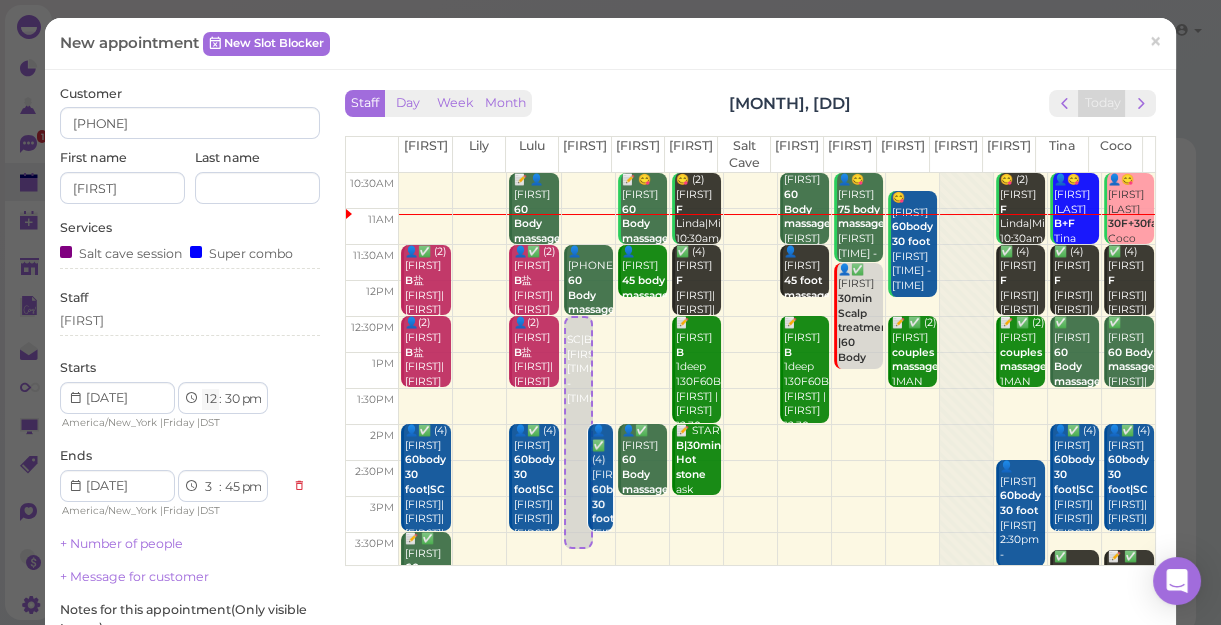 click on "1
2
3
4
5
6
7
8
9
10
11
12" at bounding box center [210, 399] 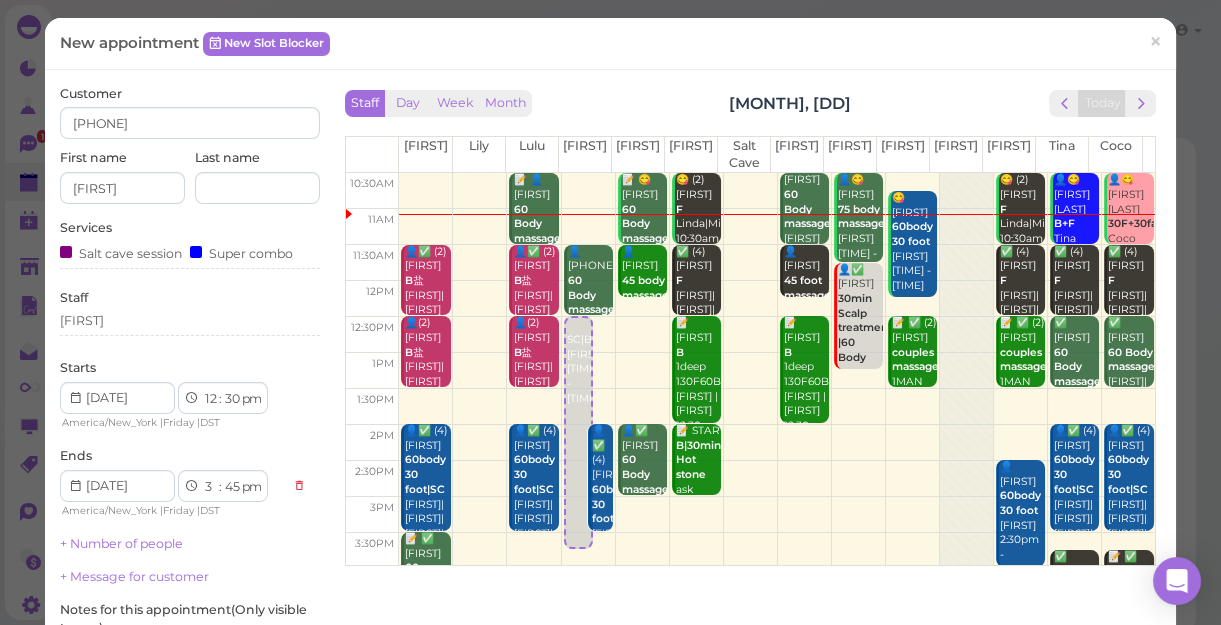 click on "1
2
3
4
5
6
7
8
9
10
11
12" at bounding box center [210, 399] 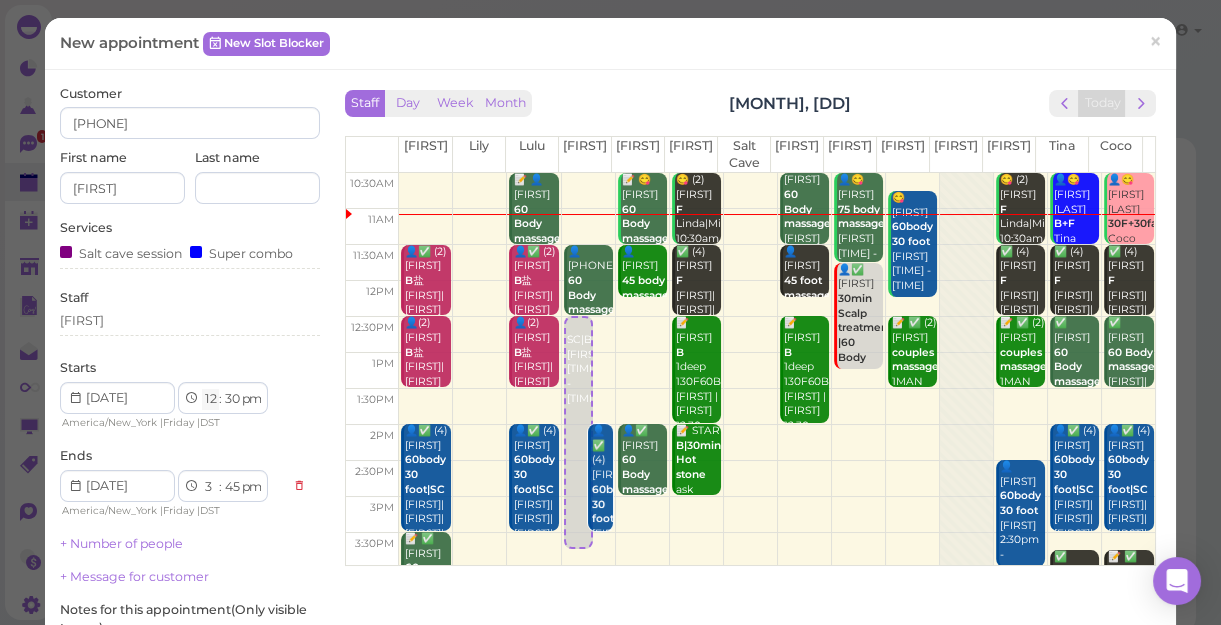 click on "1
2
3
4
5
6
7
8
9
10
11
12" at bounding box center (210, 399) 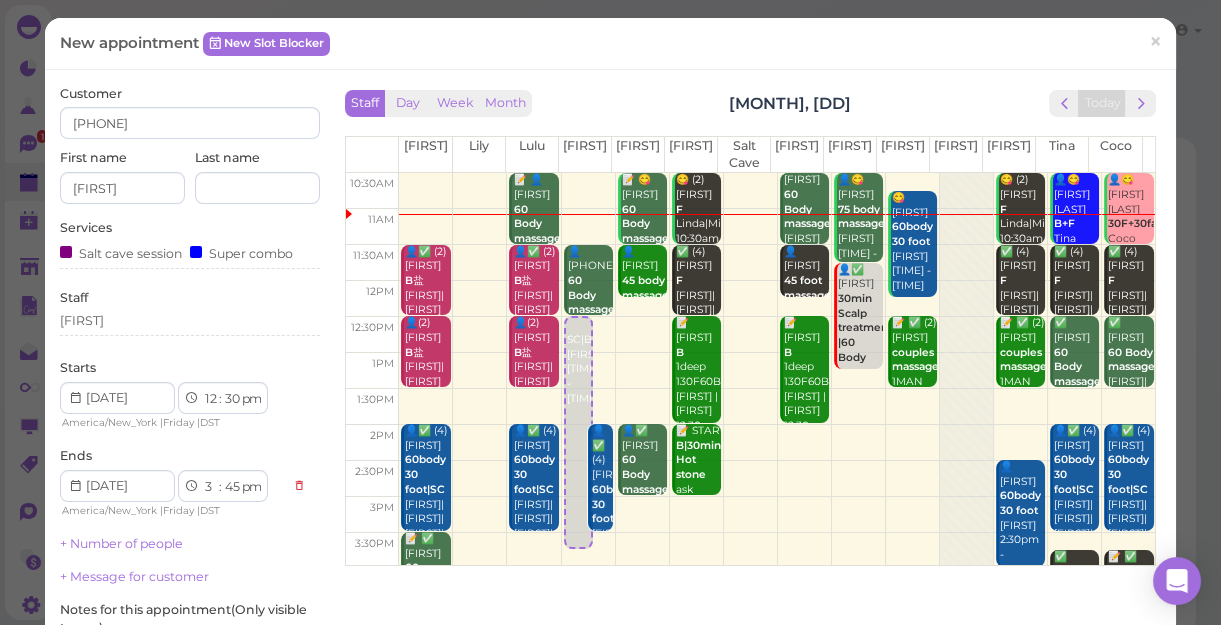 select on "11" 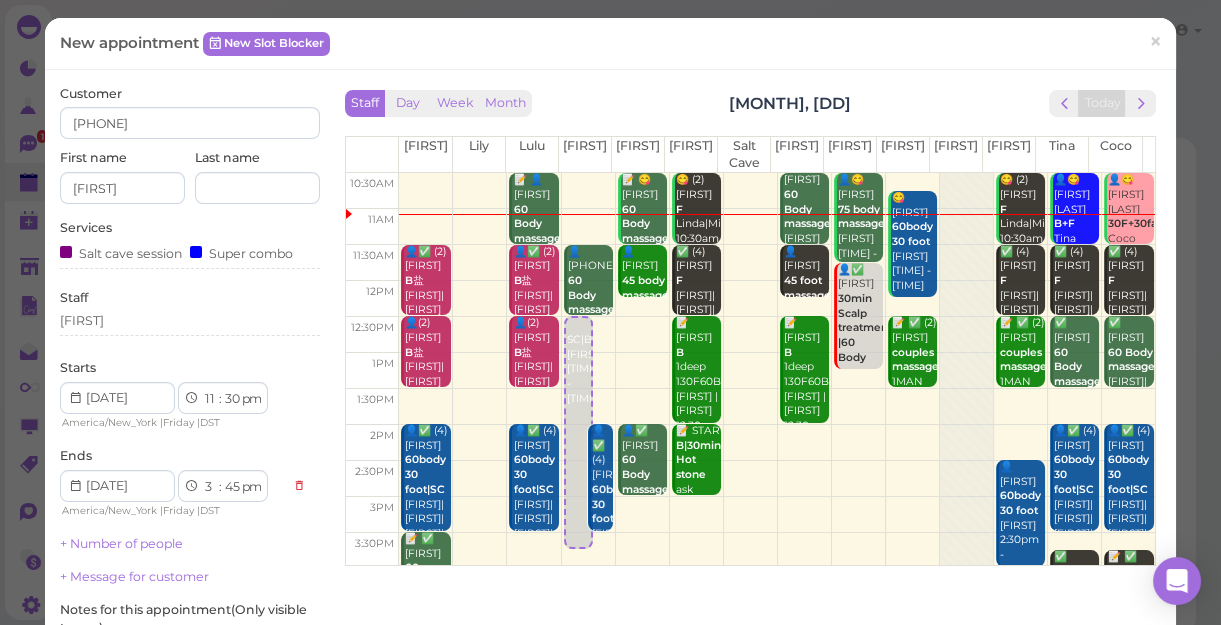 click on "1
2
3
4
5
6
7
8
9
10
11
12" at bounding box center [210, 399] 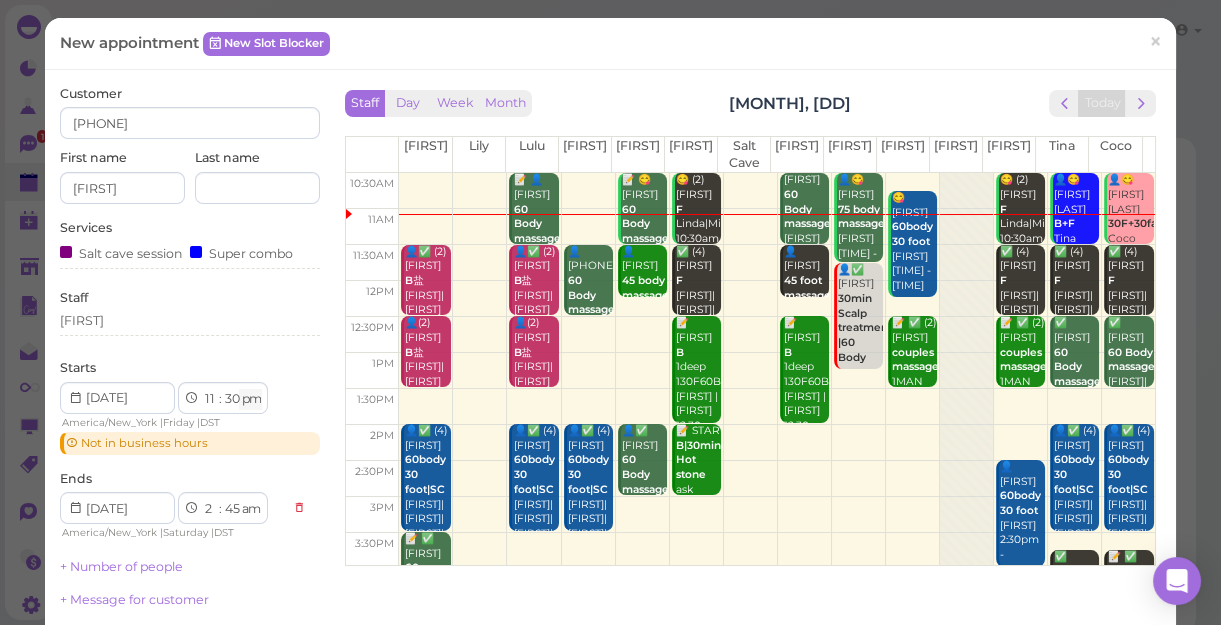 click on "am
pm" at bounding box center (250, 399) 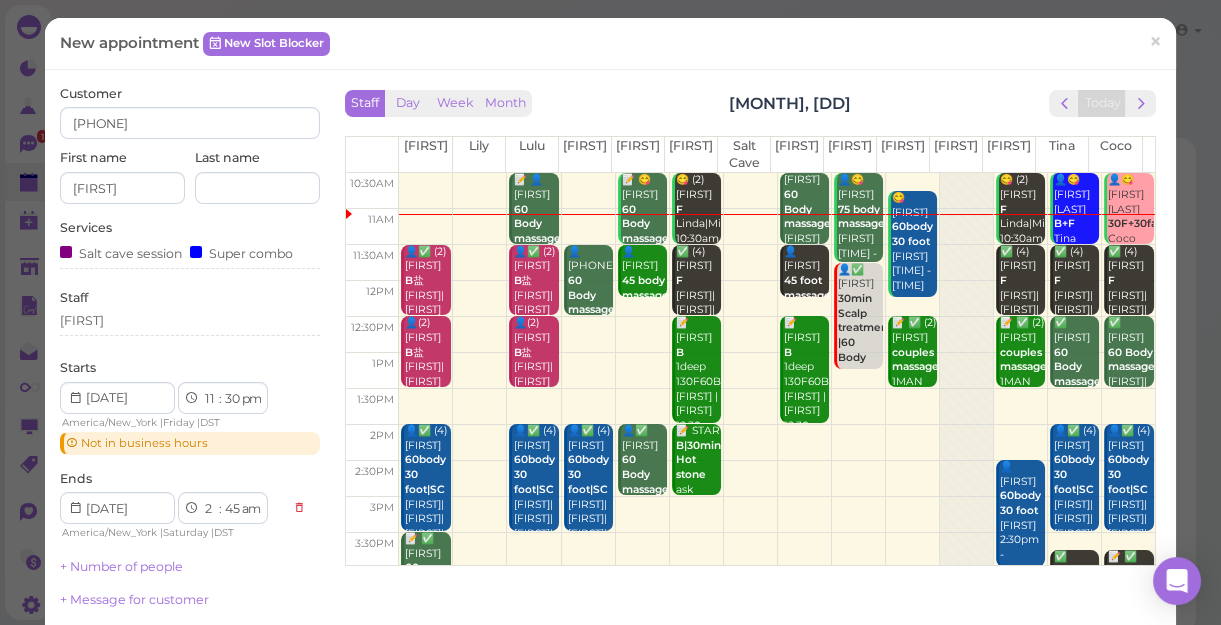 select on "am" 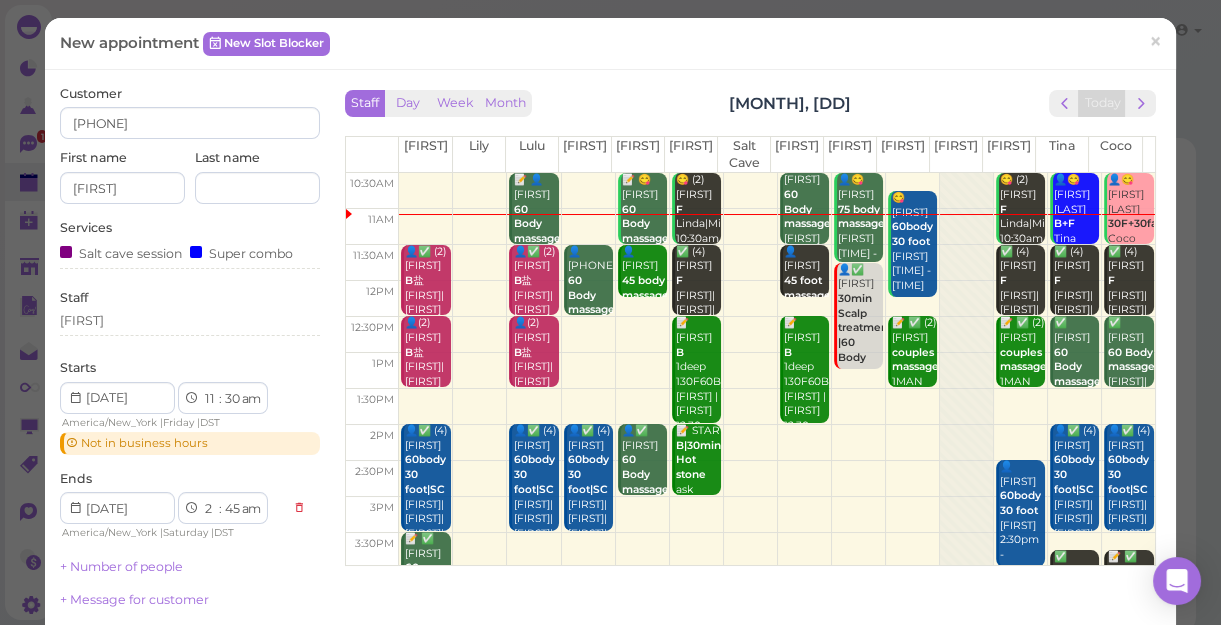 click on "am
pm" at bounding box center (250, 399) 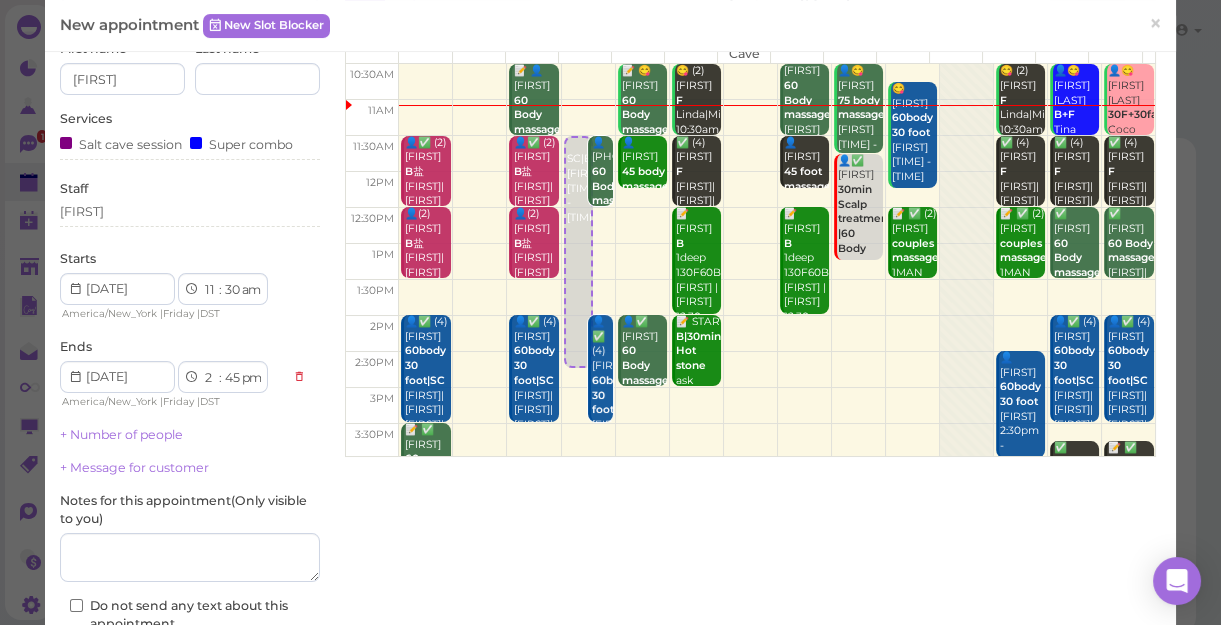 scroll, scrollTop: 272, scrollLeft: 0, axis: vertical 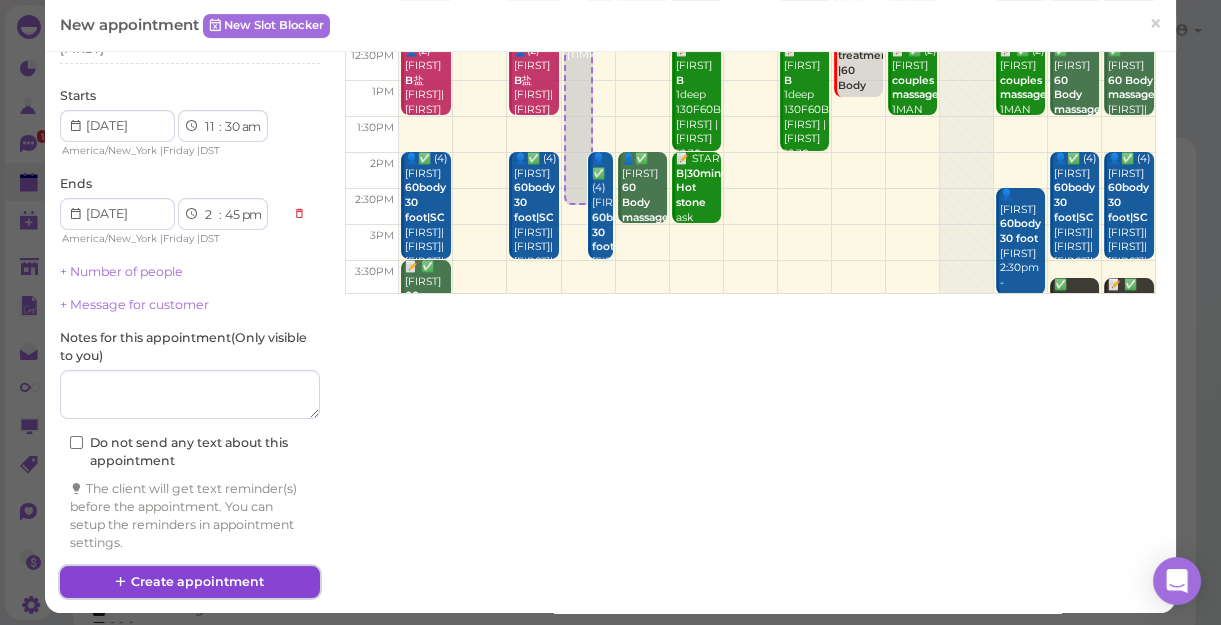 click on "Create appointment" at bounding box center [190, 582] 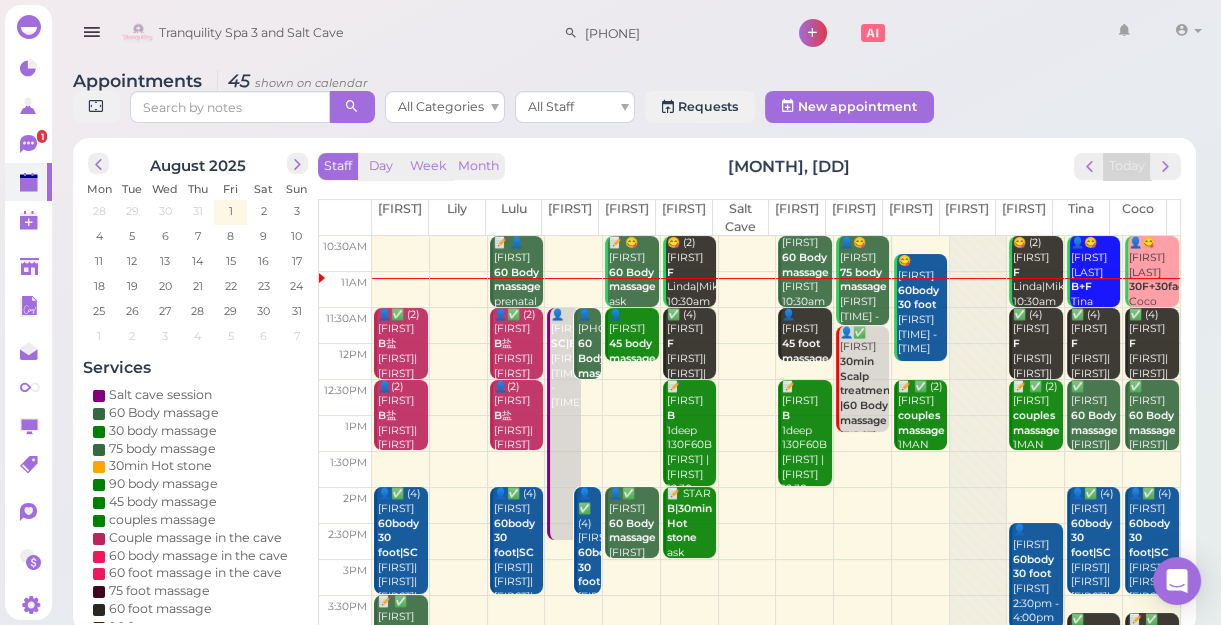 click at bounding box center [776, 506] 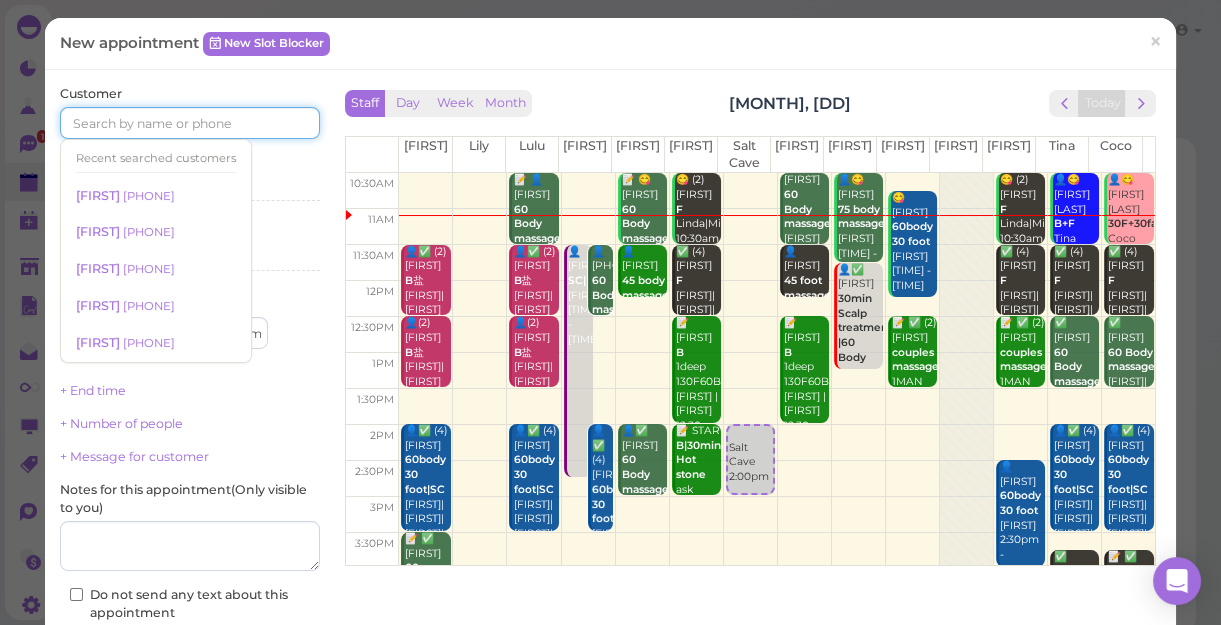 click at bounding box center (190, 123) 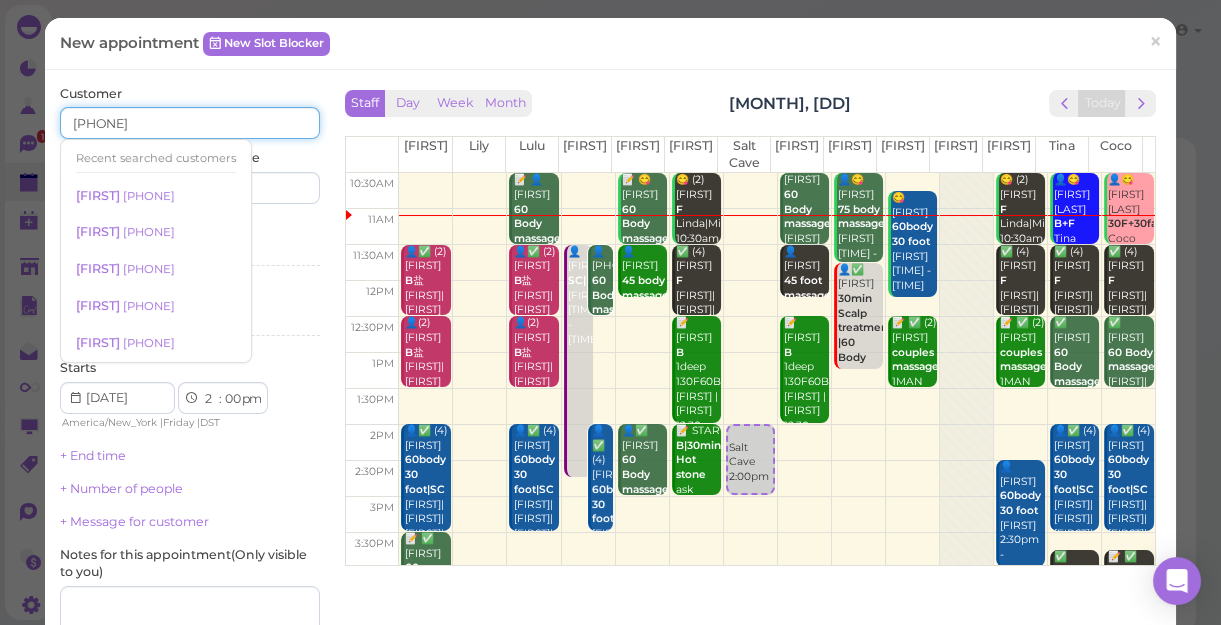 type on "[PHONE]" 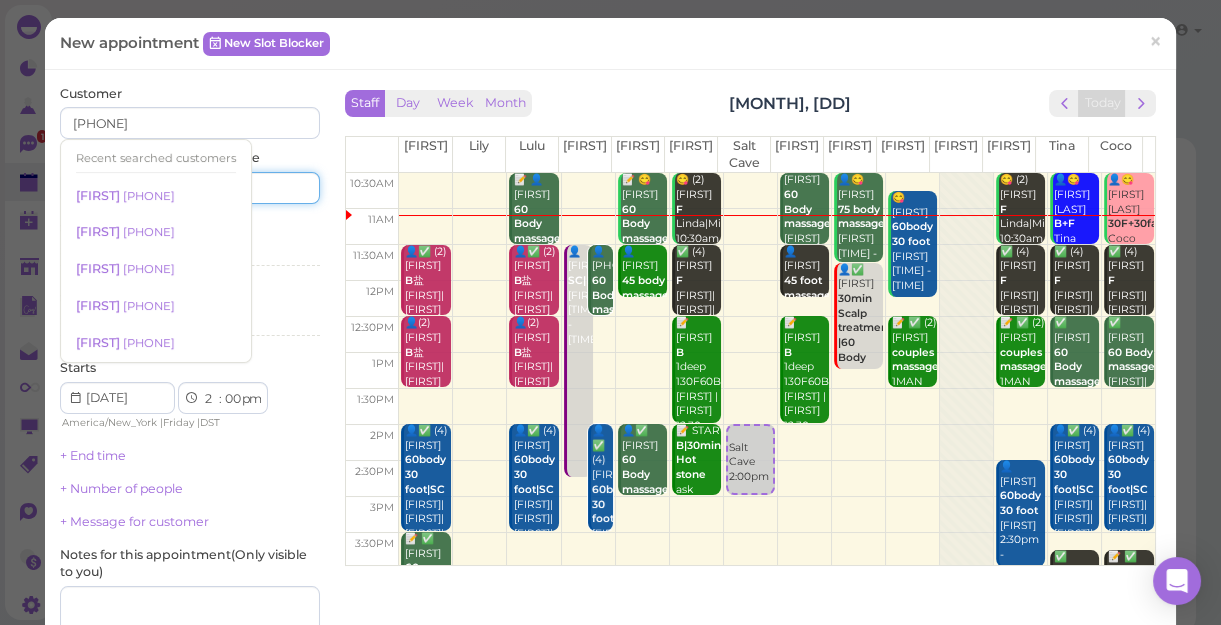 click at bounding box center (257, 188) 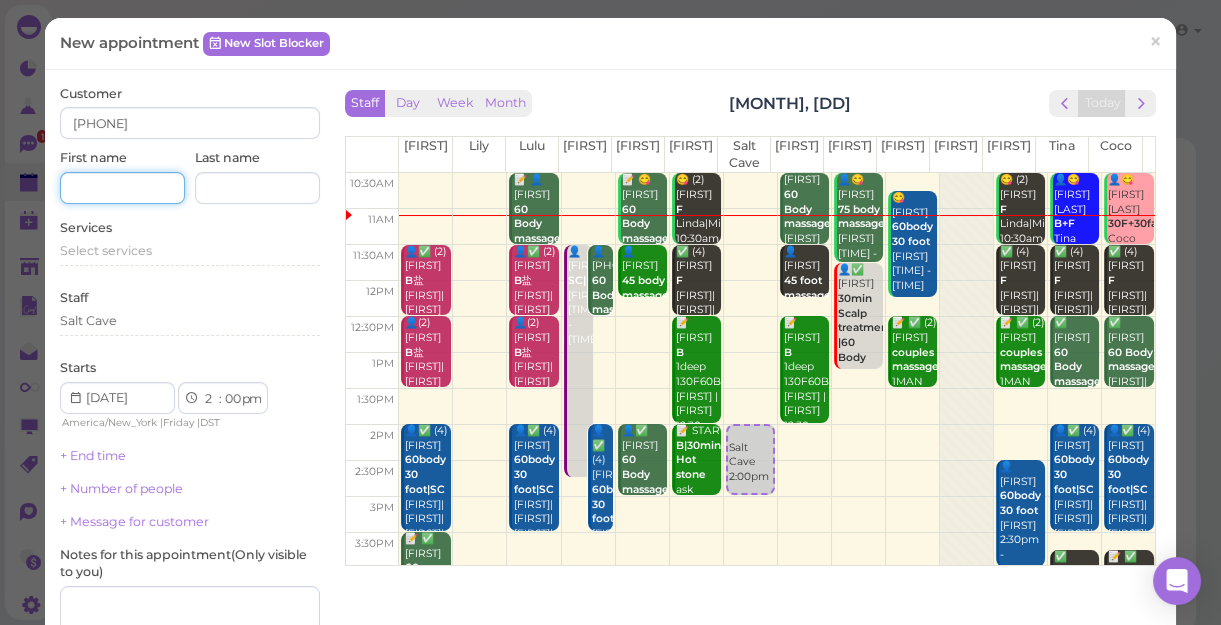 click at bounding box center (122, 188) 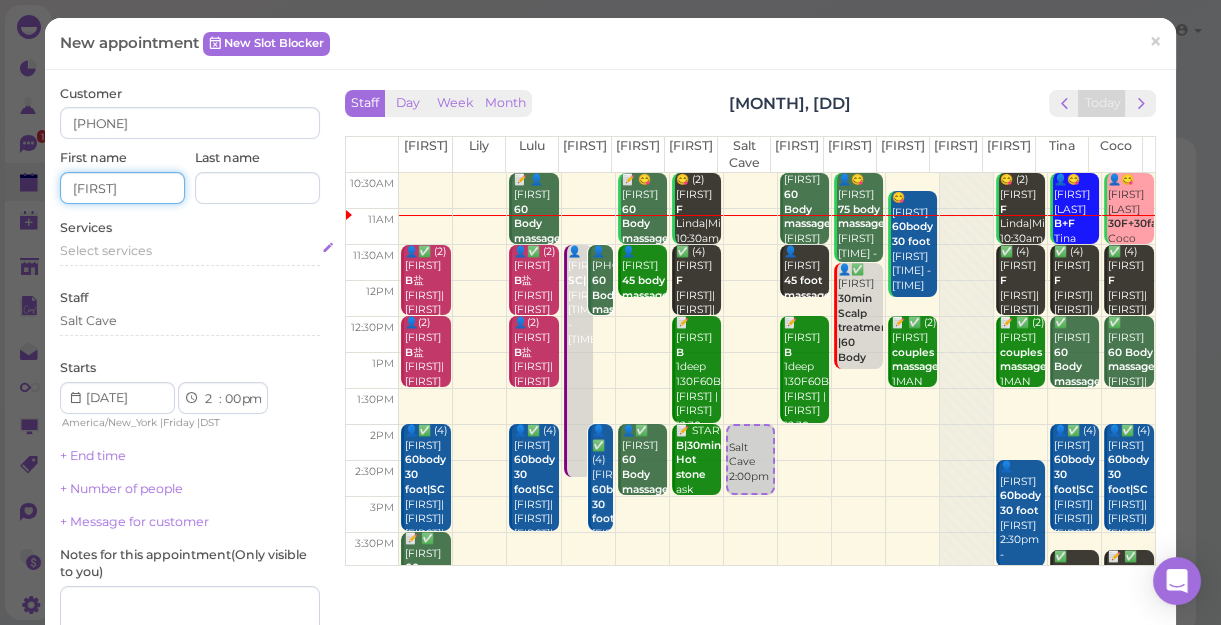 type on "[FIRST]" 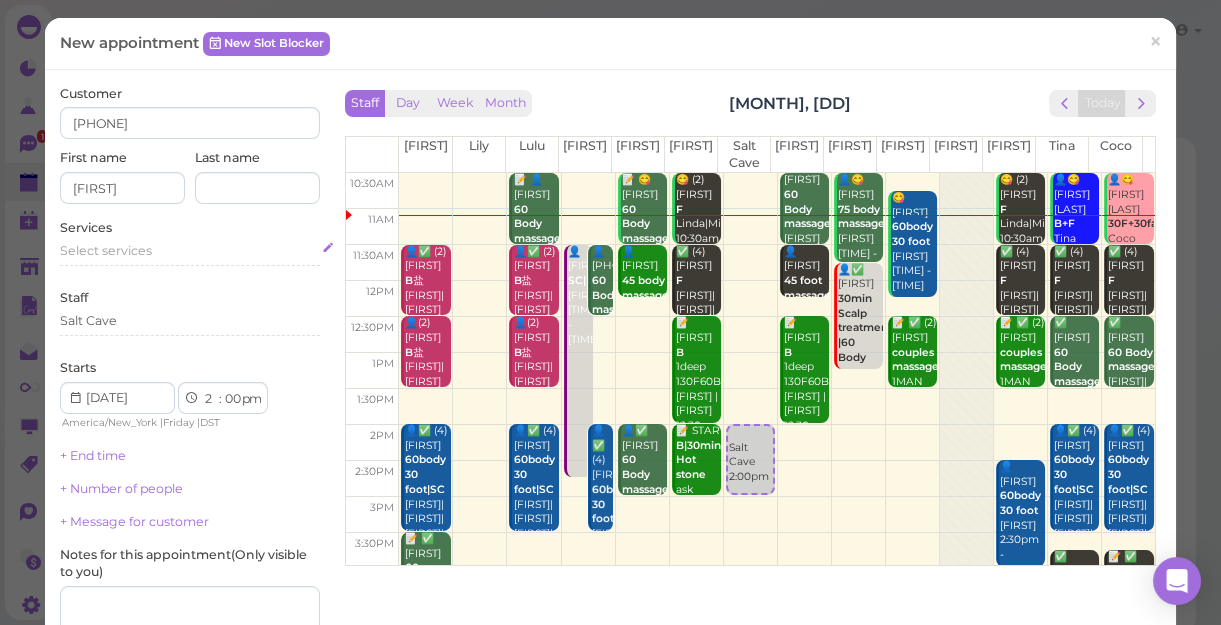 click on "Select services" at bounding box center [106, 250] 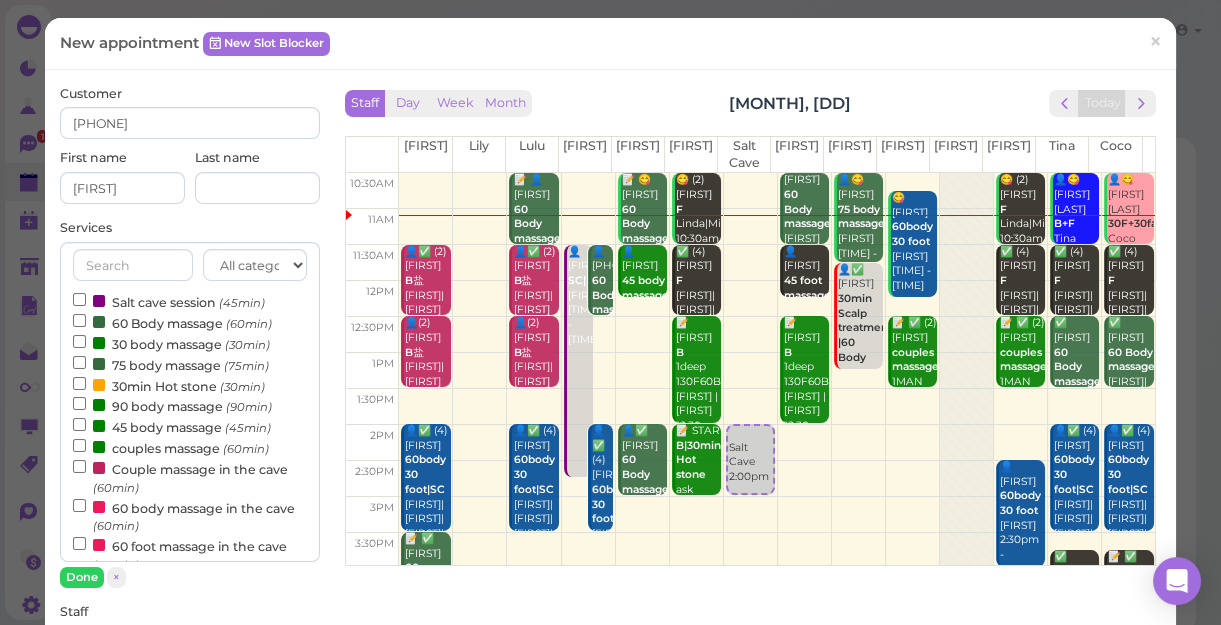 click on "Salt cave session
(45min)" at bounding box center (169, 301) 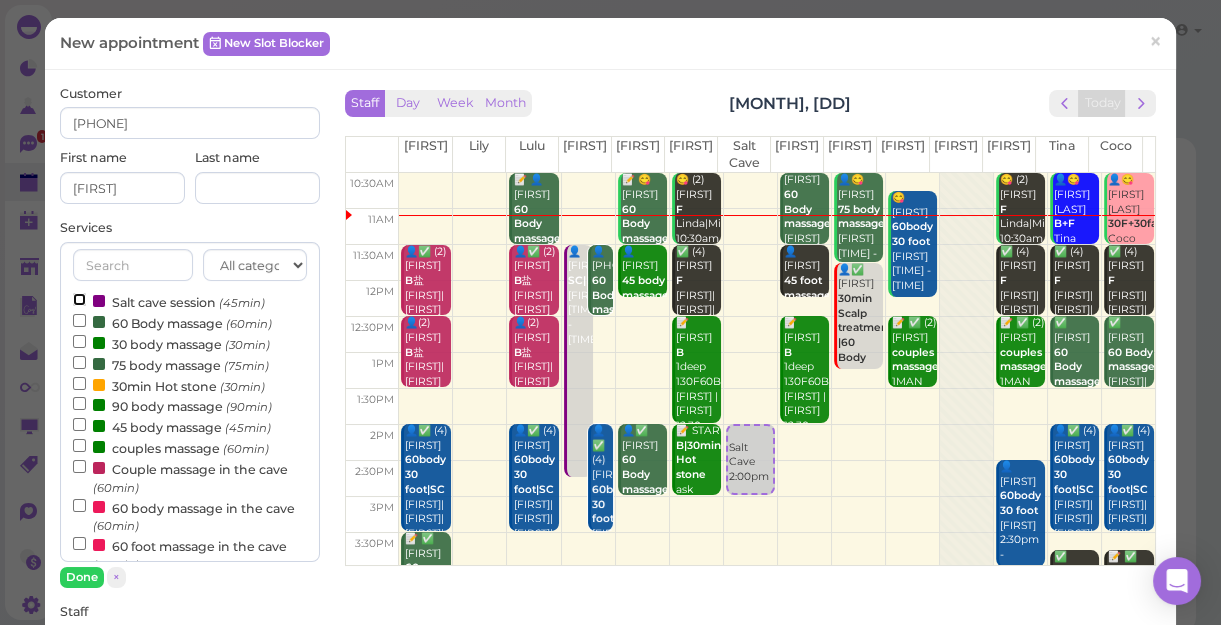 click on "Salt cave session
(45min)" at bounding box center [79, 299] 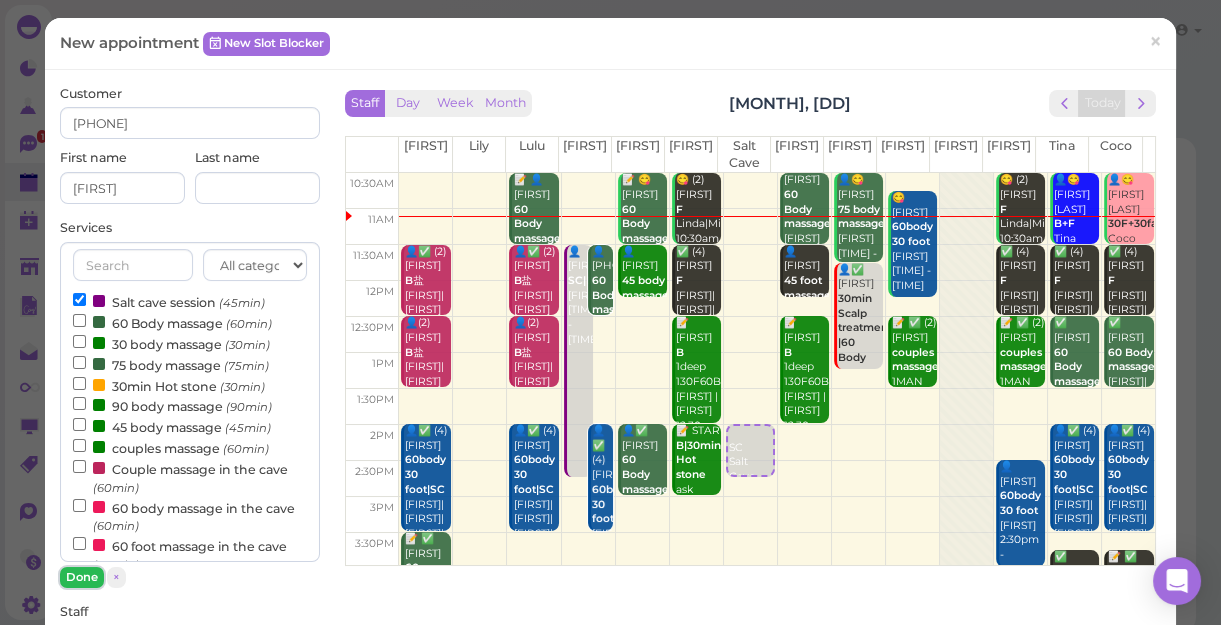 click on "Done" at bounding box center [82, 577] 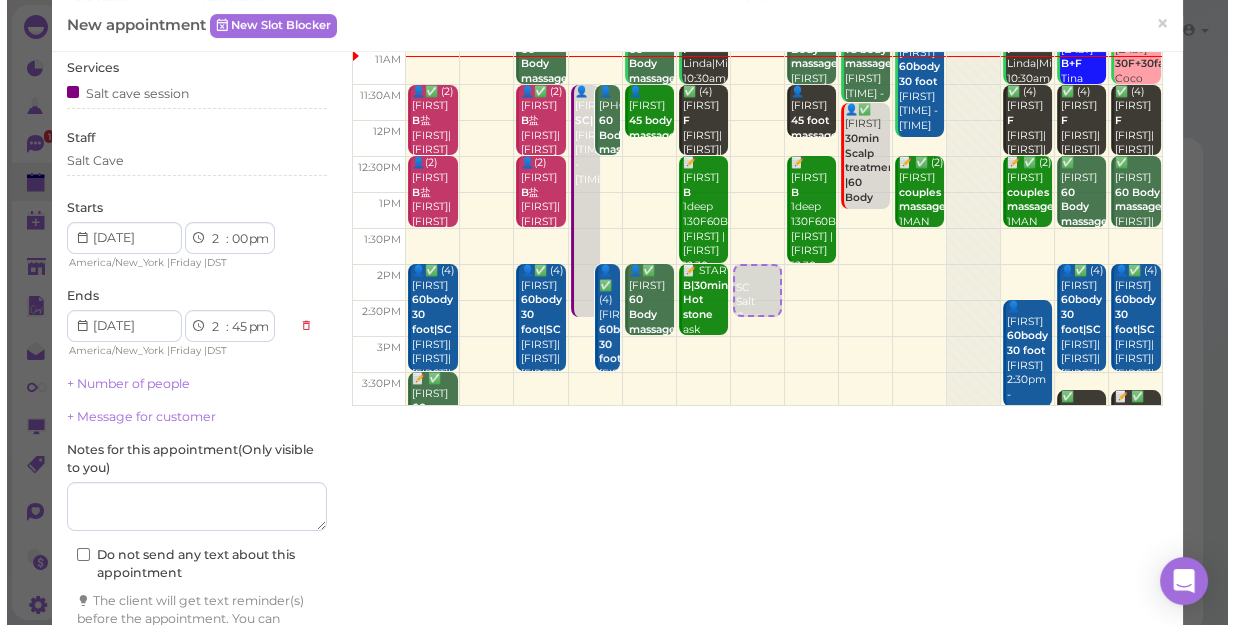 scroll, scrollTop: 272, scrollLeft: 0, axis: vertical 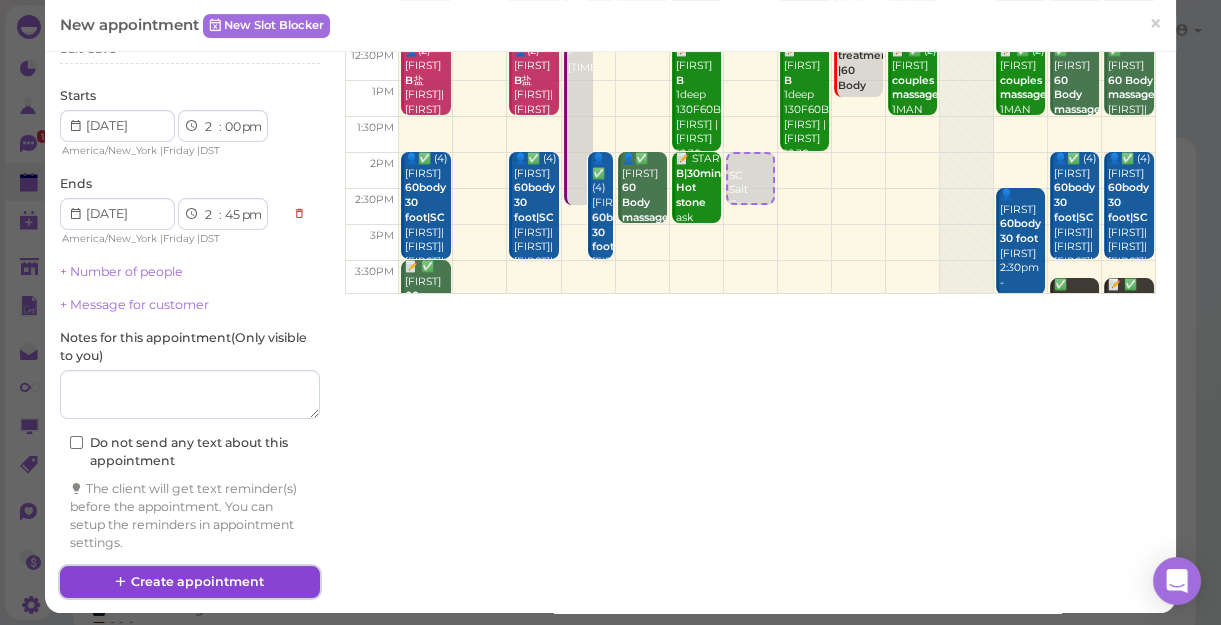 click on "Create appointment" at bounding box center (190, 582) 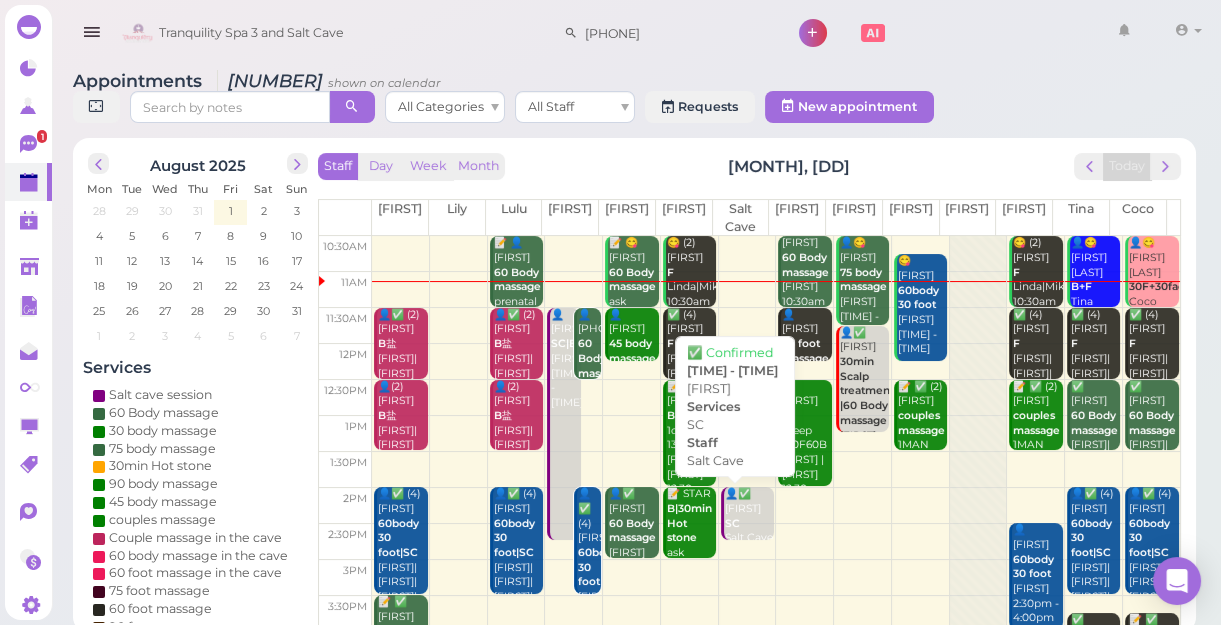 click on "SC" at bounding box center [732, 523] 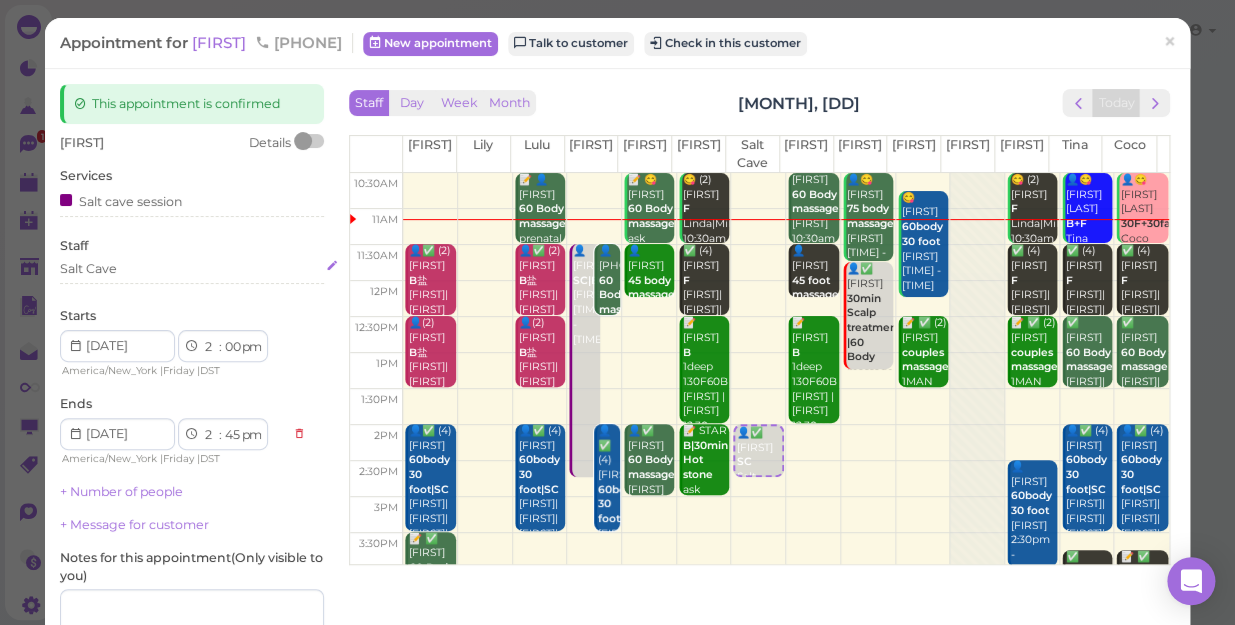 click on "Salt Cave" at bounding box center (192, 269) 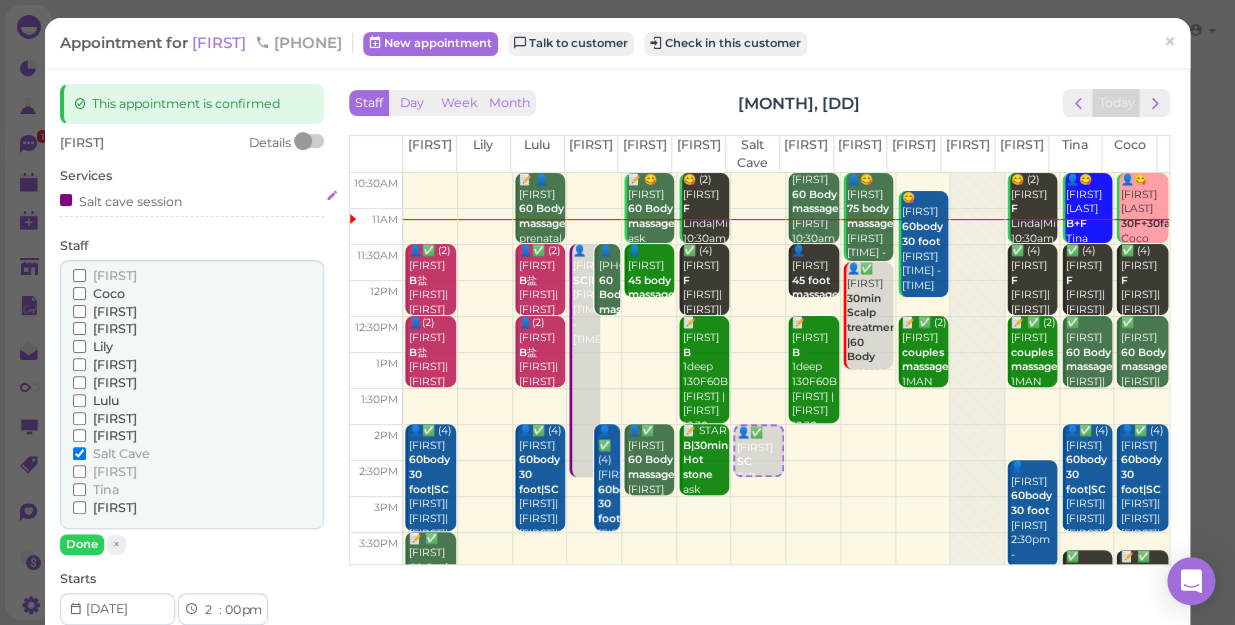 click on "Salt cave session" at bounding box center [192, 200] 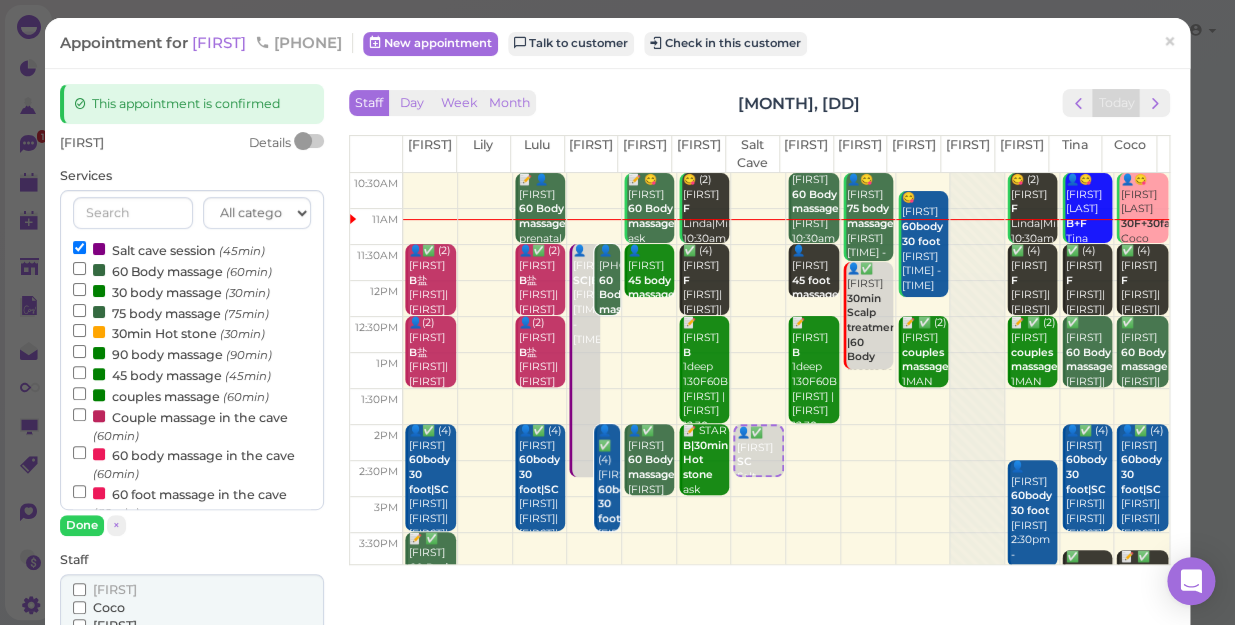 click on "60 Body massage
(60min)" at bounding box center [172, 270] 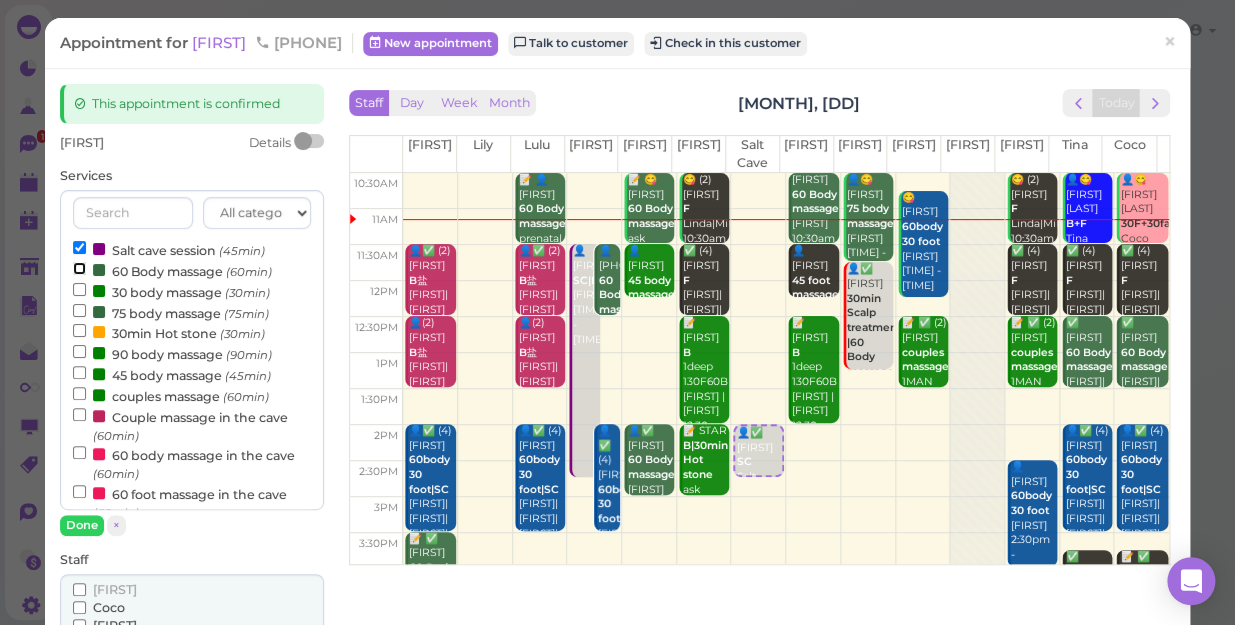 click on "60 Body massage
(60min)" at bounding box center [79, 268] 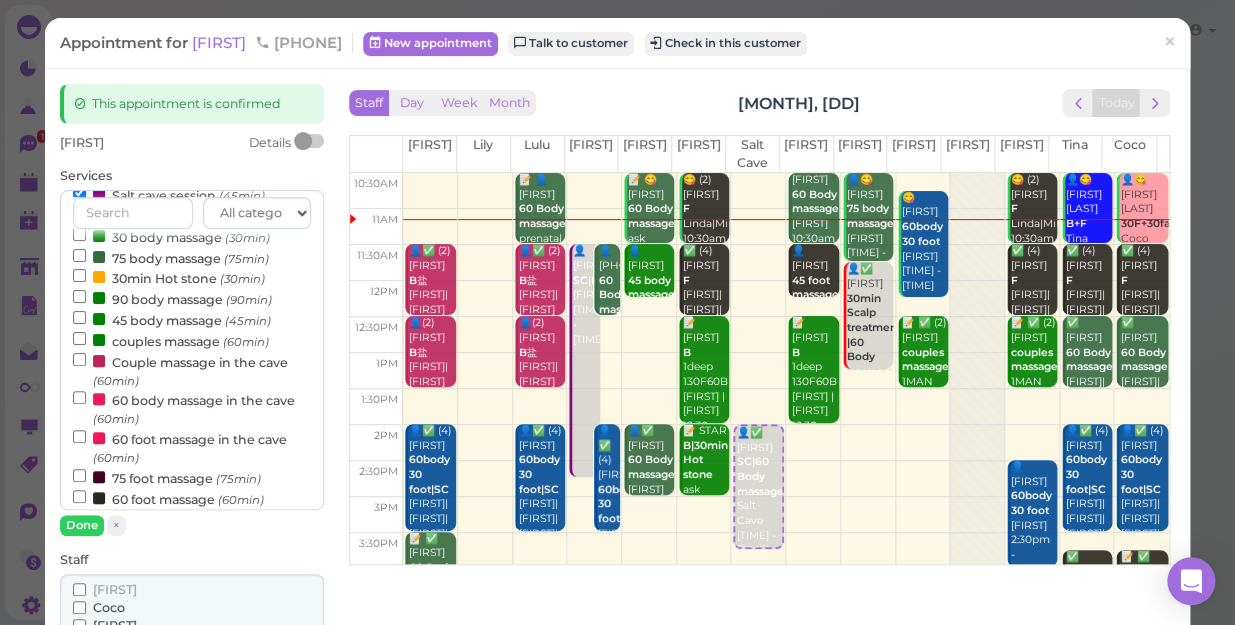 scroll, scrollTop: 181, scrollLeft: 0, axis: vertical 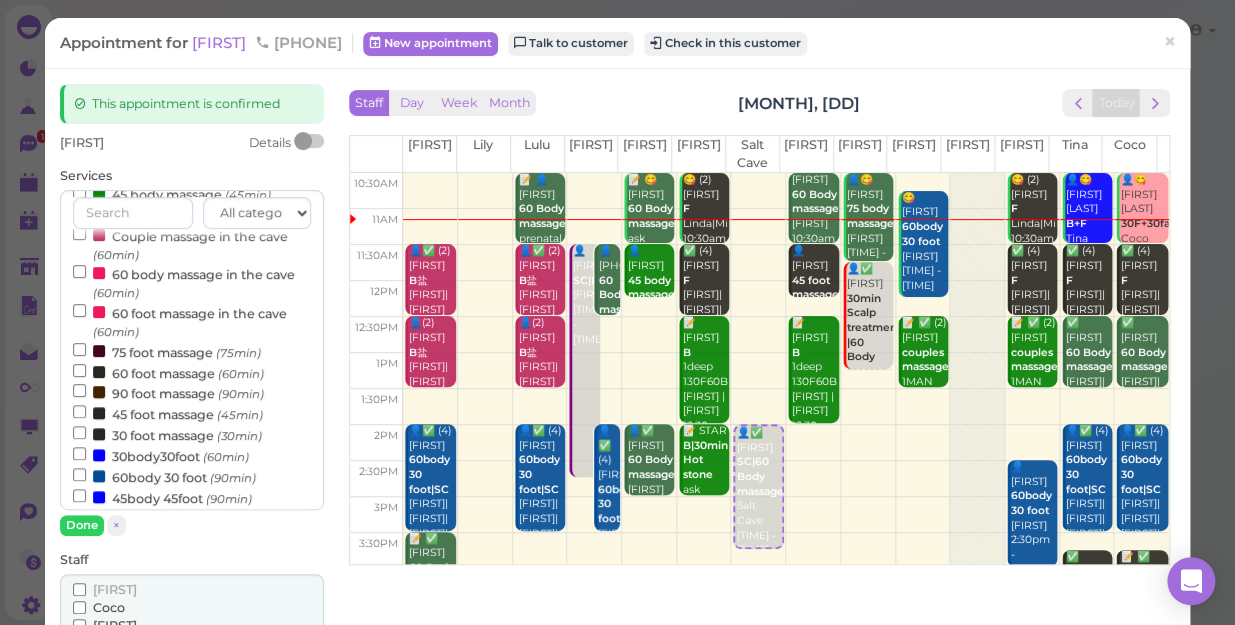 click on "45 foot massage
(45min)" at bounding box center [168, 413] 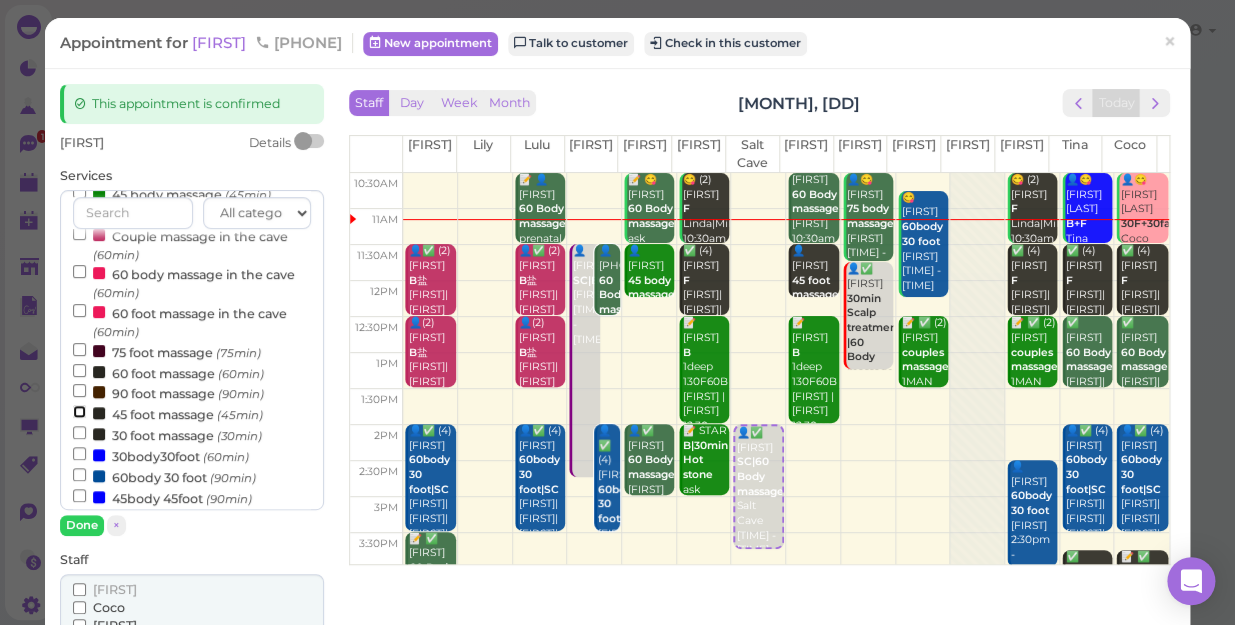 click on "45 foot massage
(45min)" at bounding box center (79, 411) 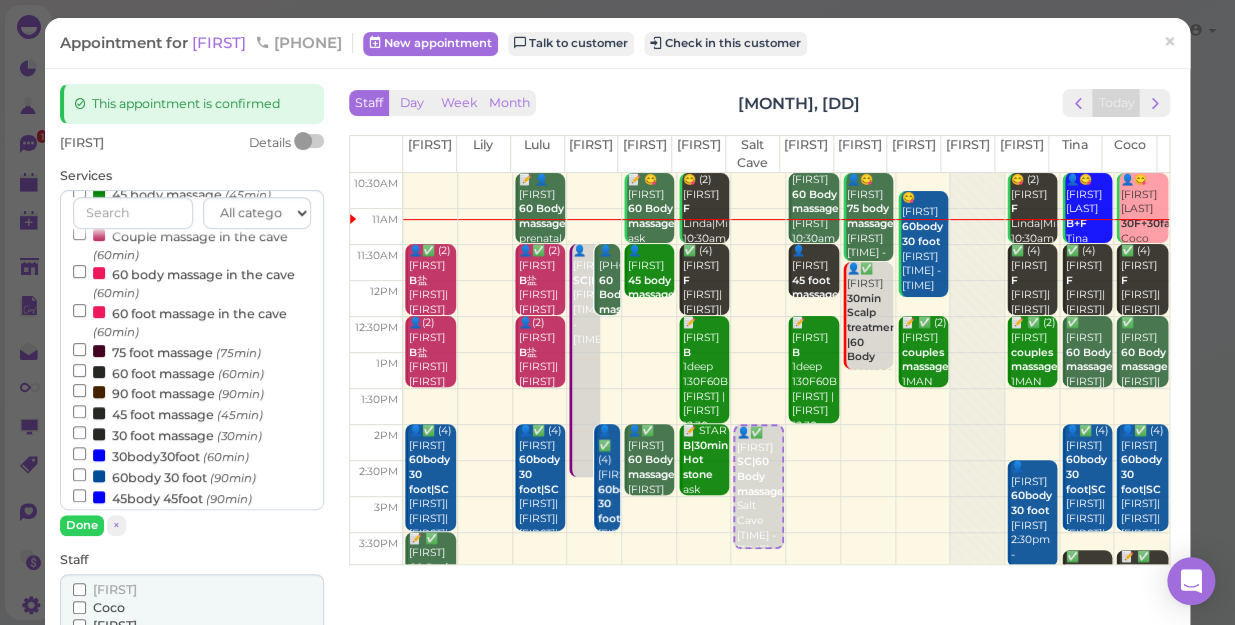 select on "4" 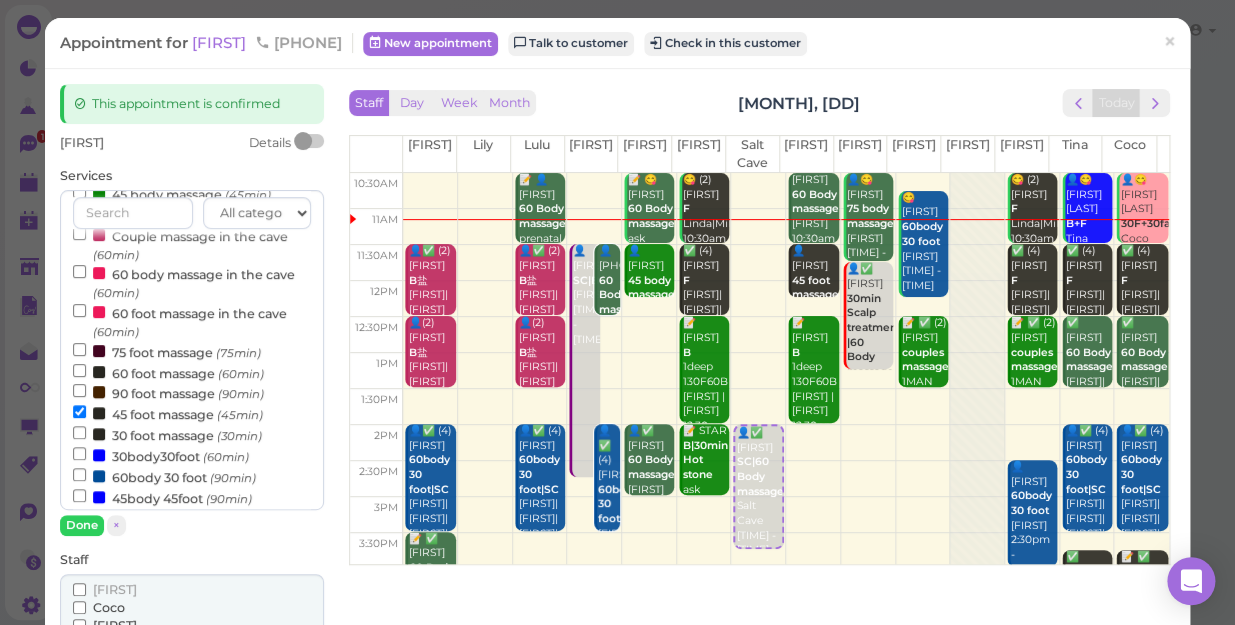 scroll, scrollTop: 643, scrollLeft: 0, axis: vertical 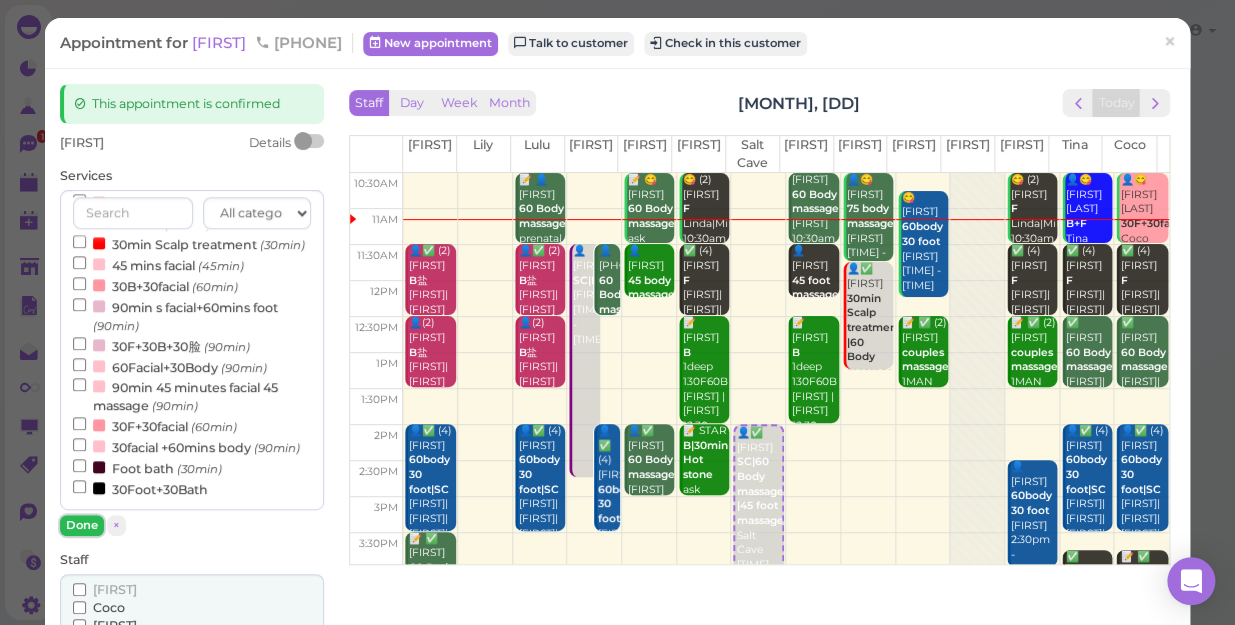 click on "Done" at bounding box center [82, 525] 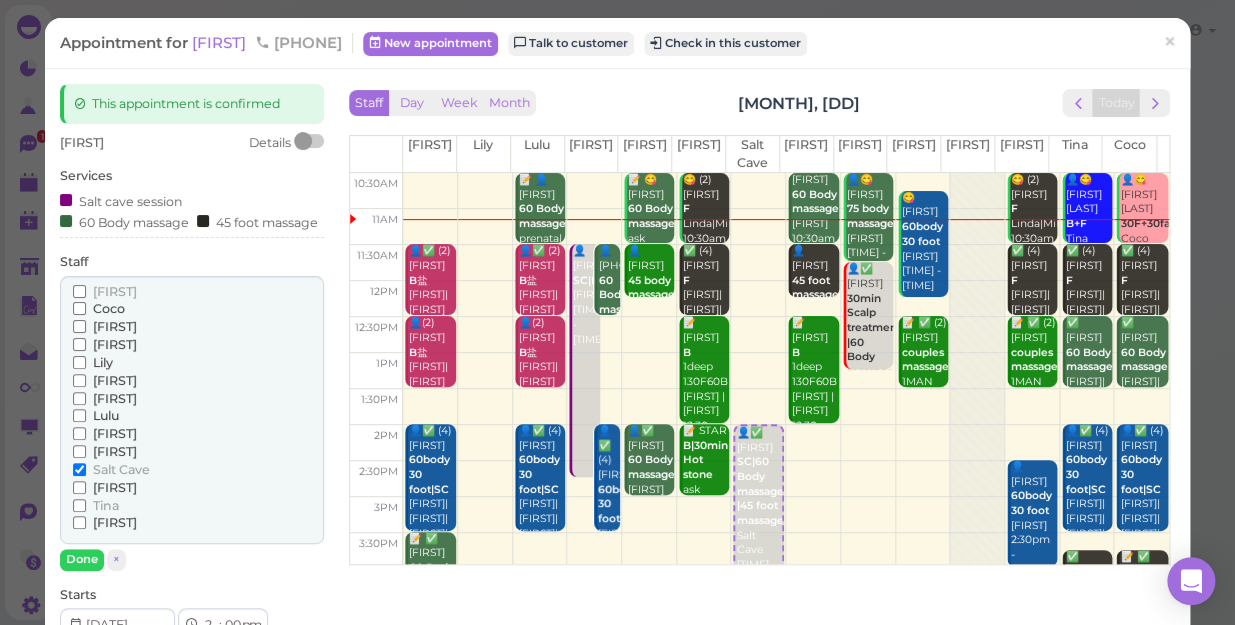 click on "[FIRST]" at bounding box center (115, 326) 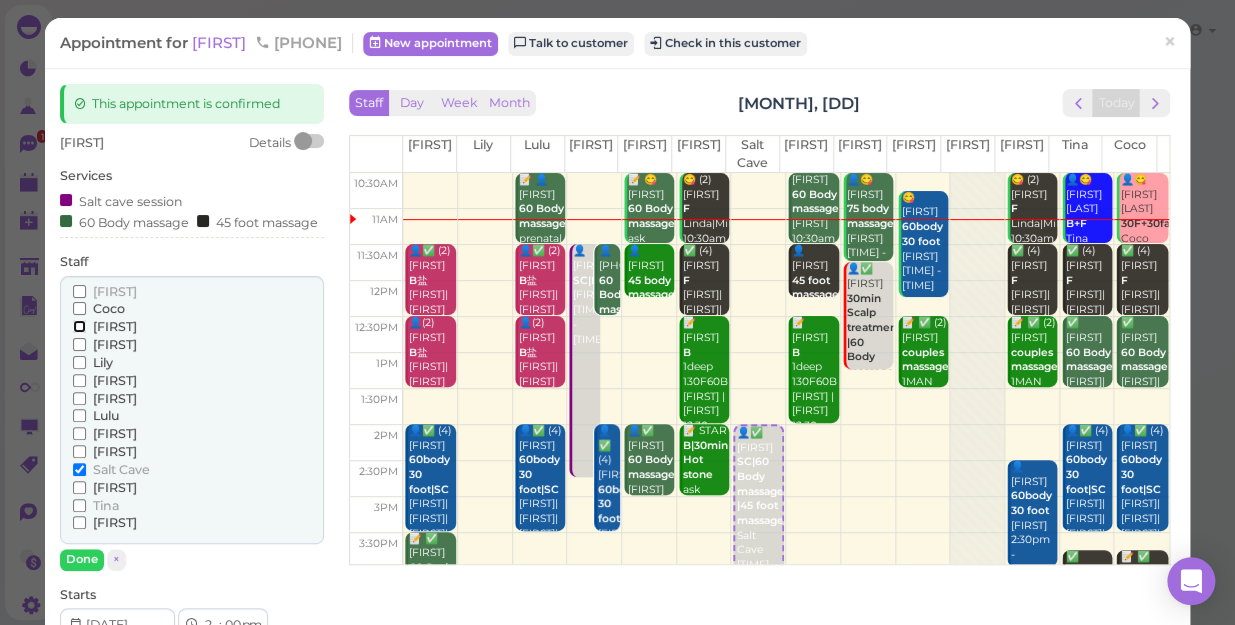 click on "[FIRST]" at bounding box center [79, 326] 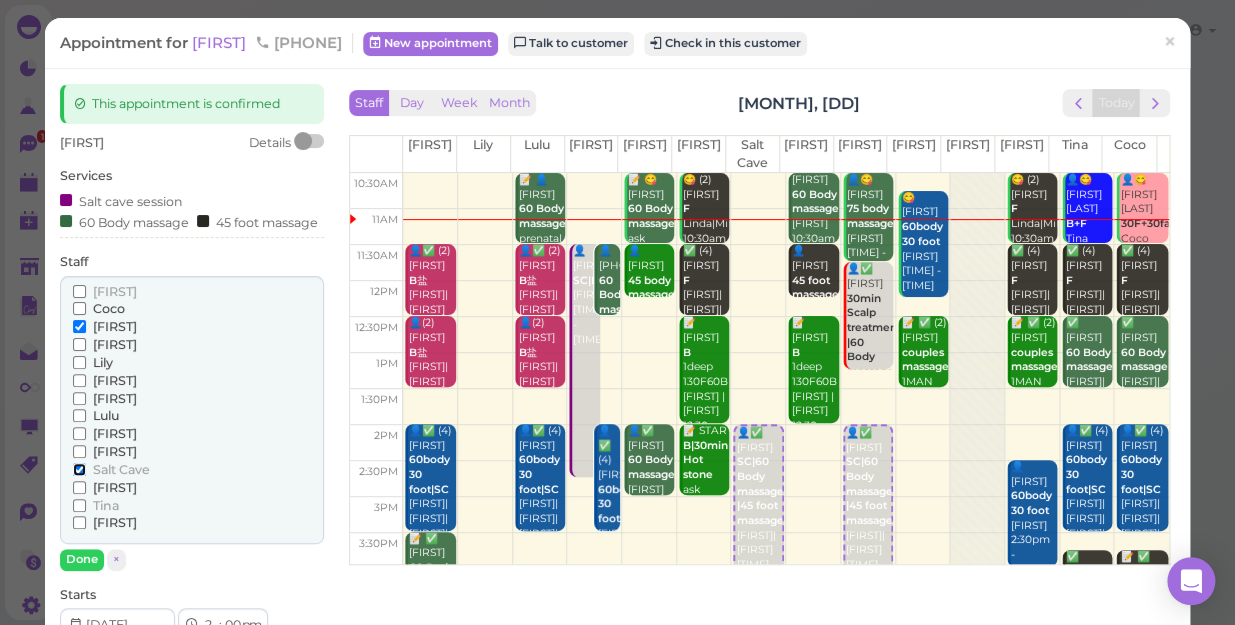 click on "Salt Cave" at bounding box center [79, 469] 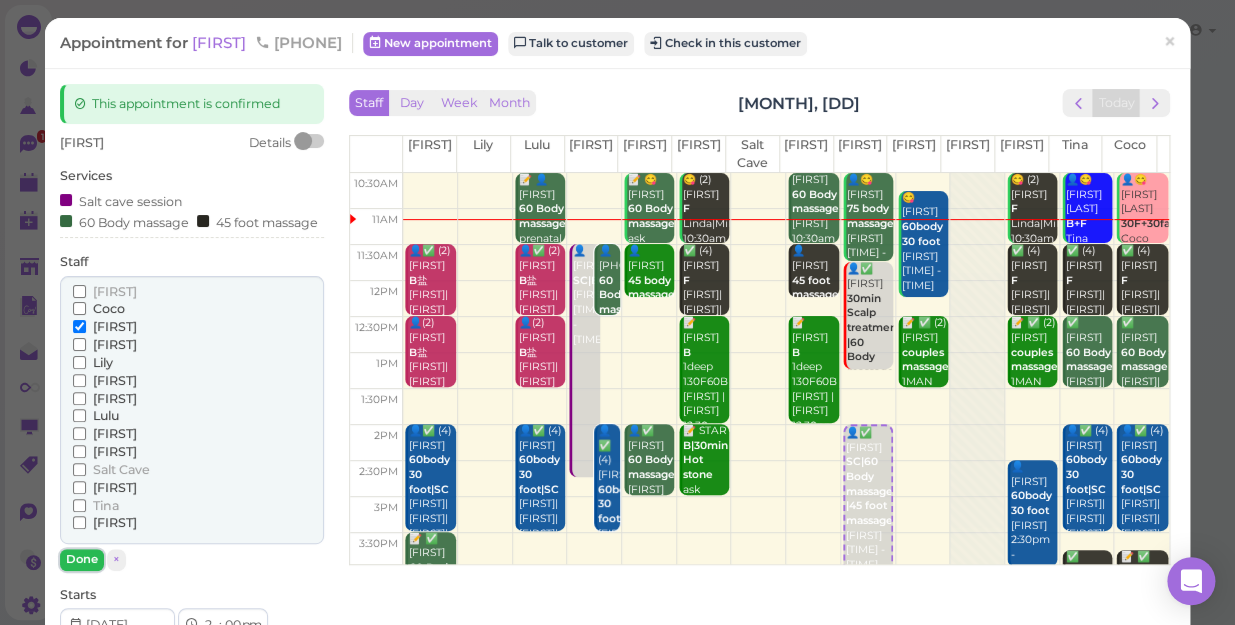 click on "Done" at bounding box center (82, 559) 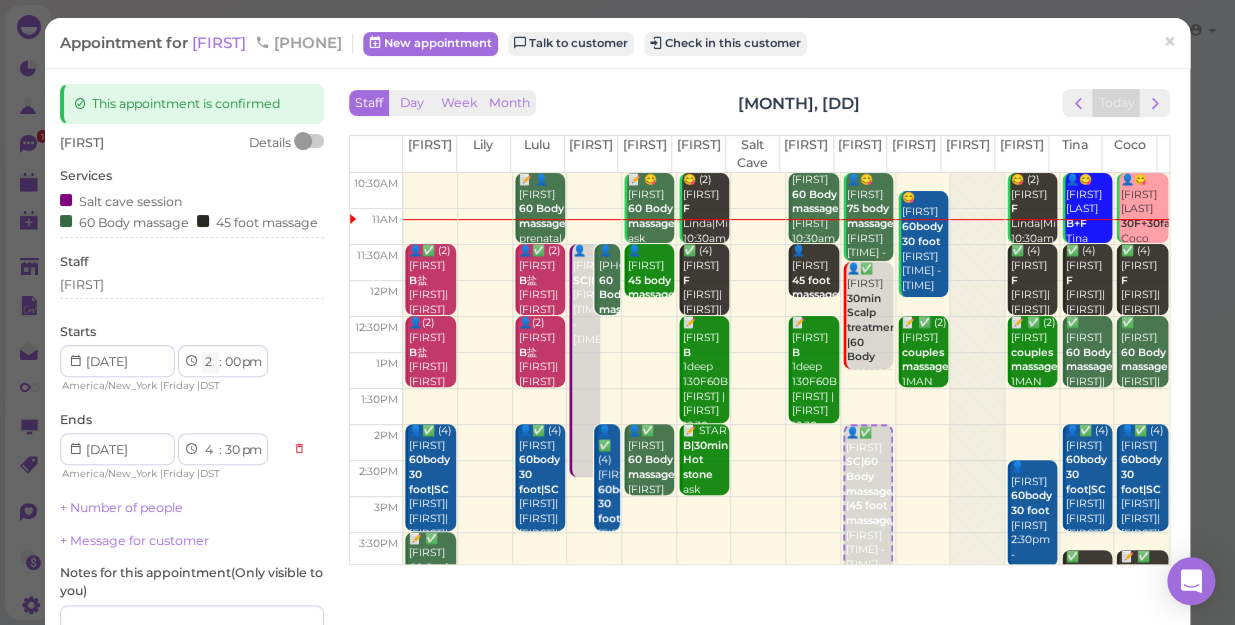 click on "1
2
3
4
5
6
7
8
9
10
11
12" at bounding box center [210, 362] 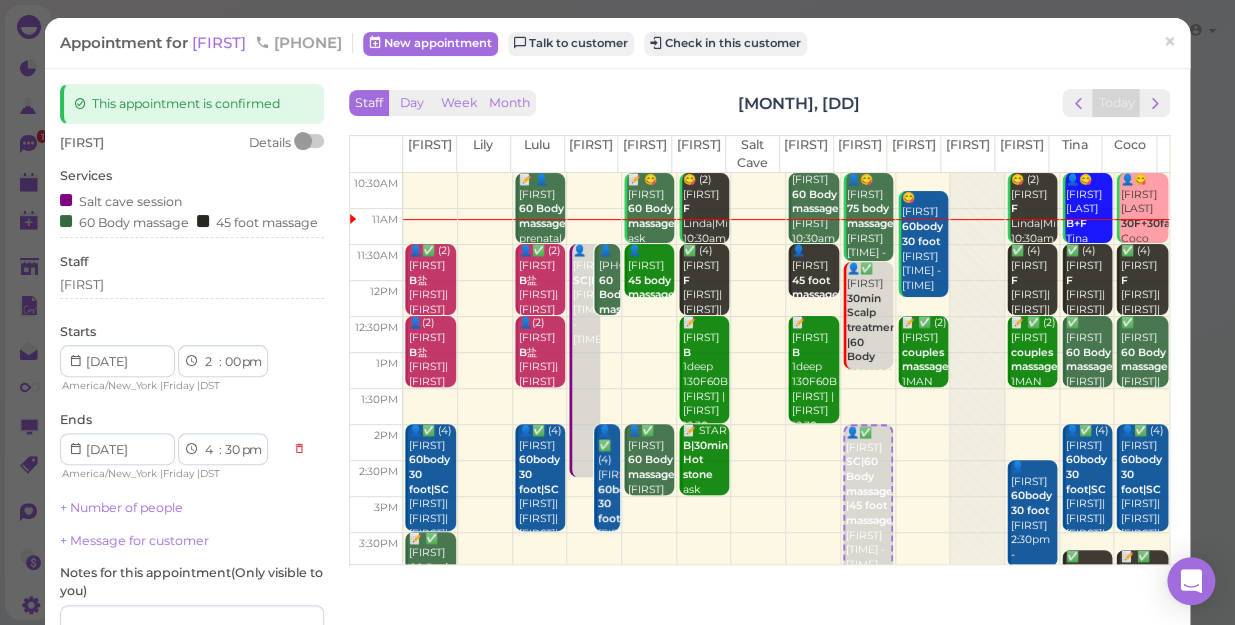 select on "12" 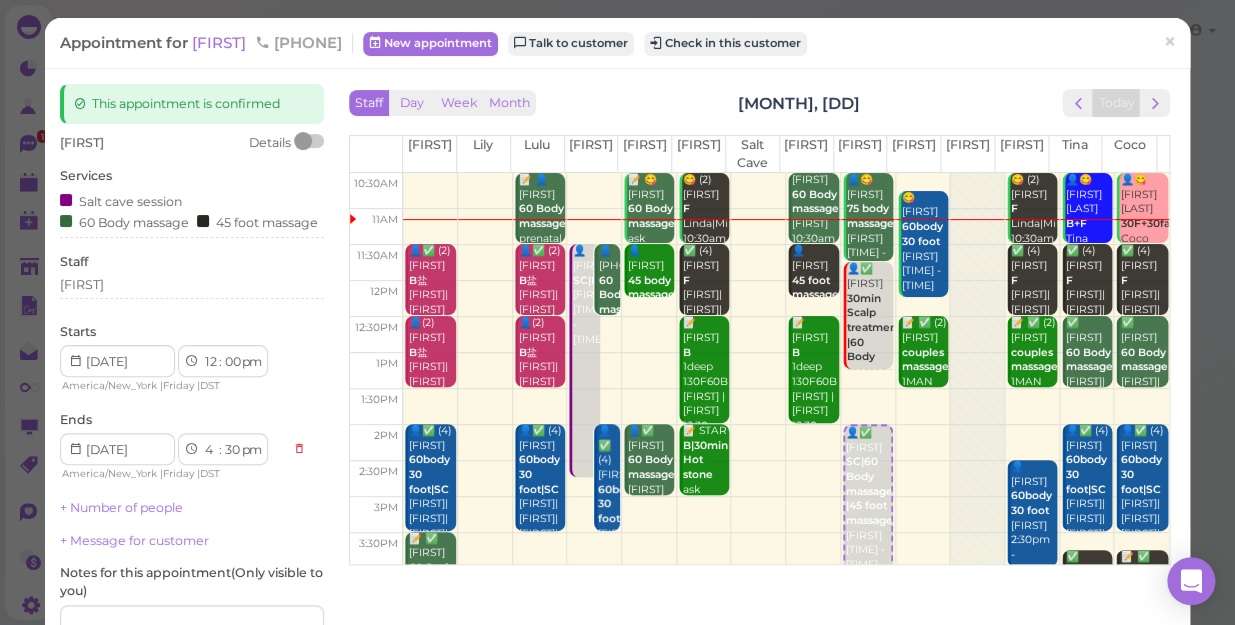 click on "1
2
3
4
5
6
7
8
9
10
11
12" at bounding box center [210, 362] 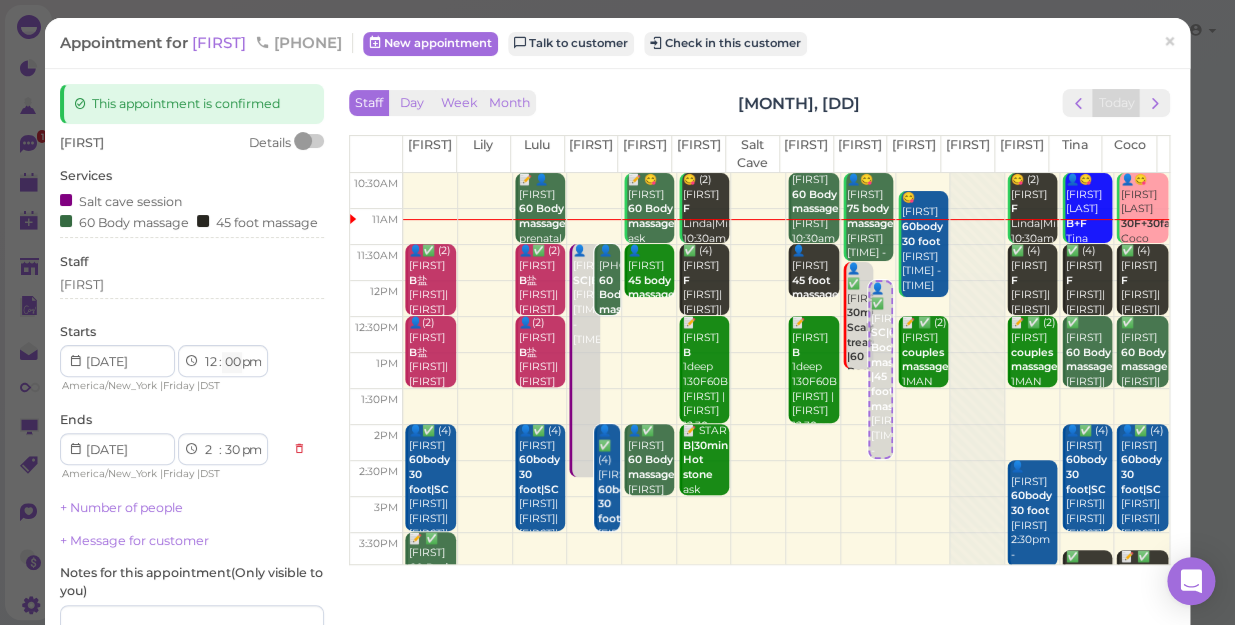 click on "00
05
10
15
20
25
30
35
40
45
50
55" at bounding box center (232, 362) 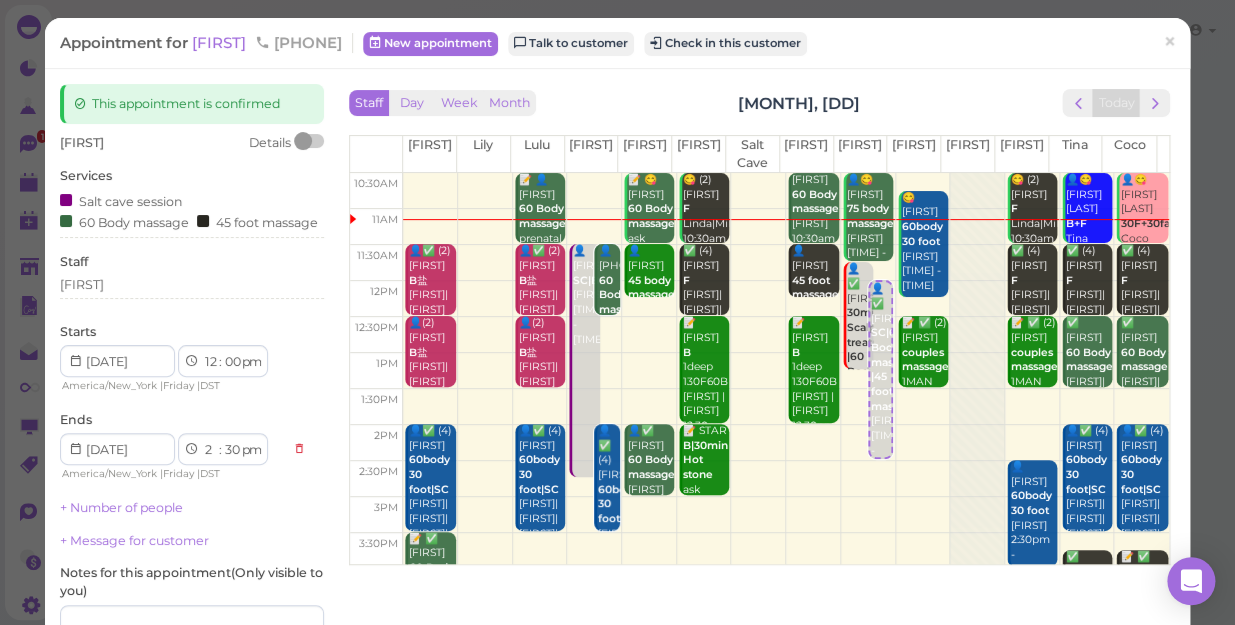 select on "30" 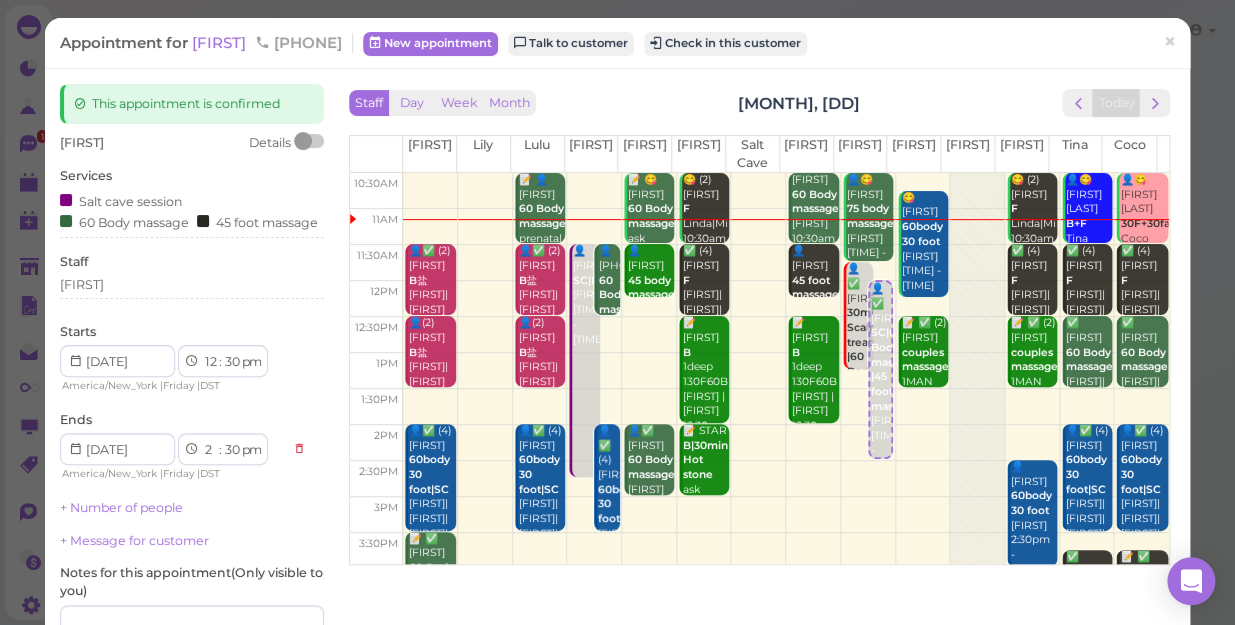click on "00
05
10
15
20
25
30
35
40
45
50
55" at bounding box center [232, 362] 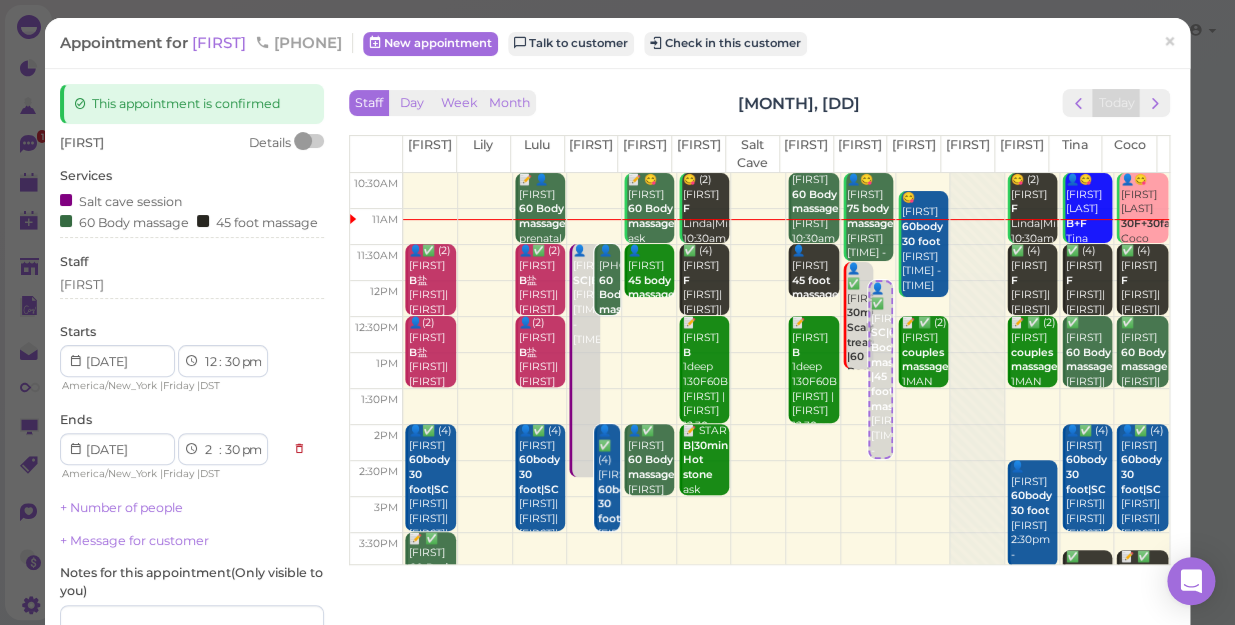 select on "3" 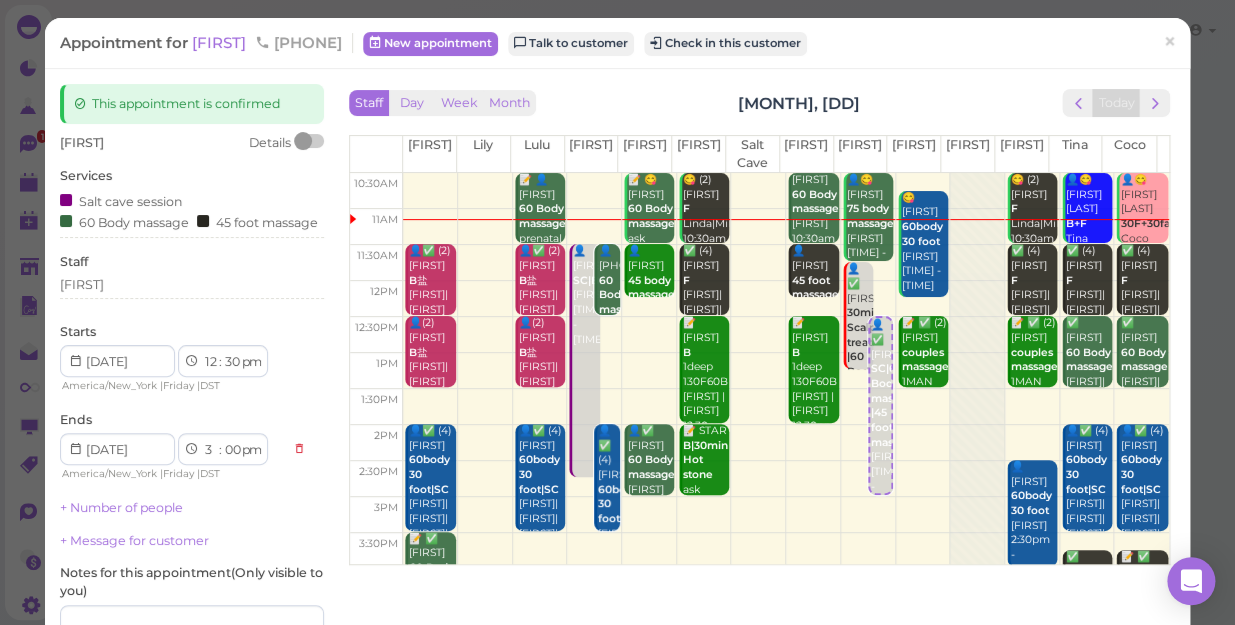 scroll, scrollTop: 181, scrollLeft: 0, axis: vertical 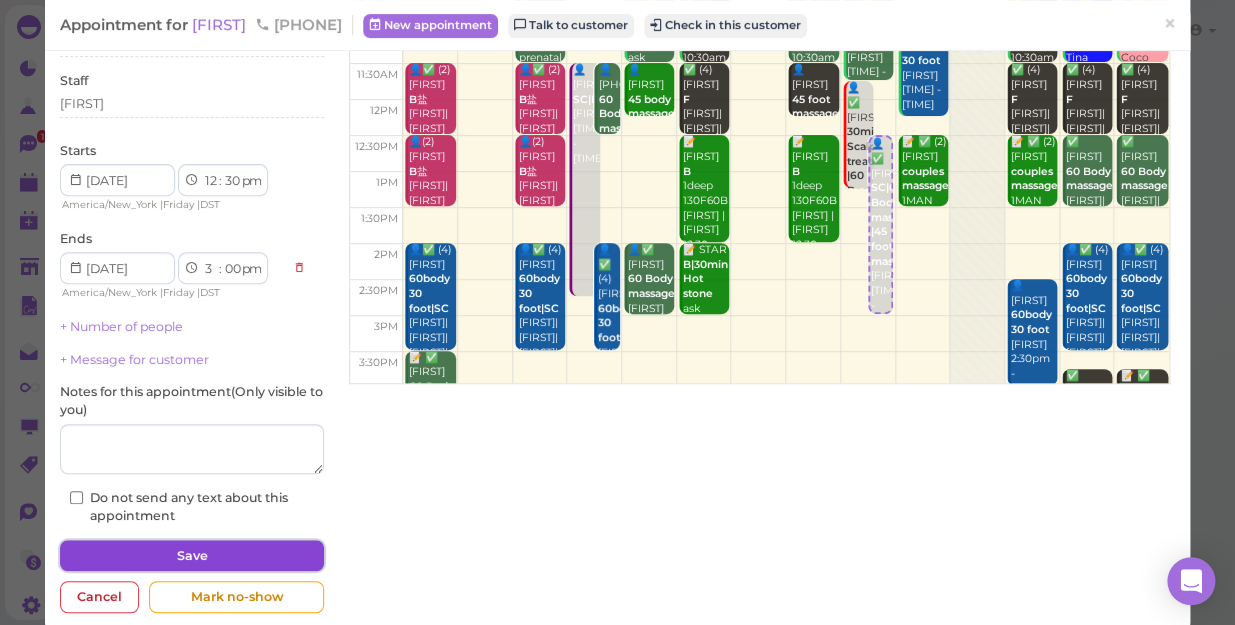 click on "Save" at bounding box center (192, 556) 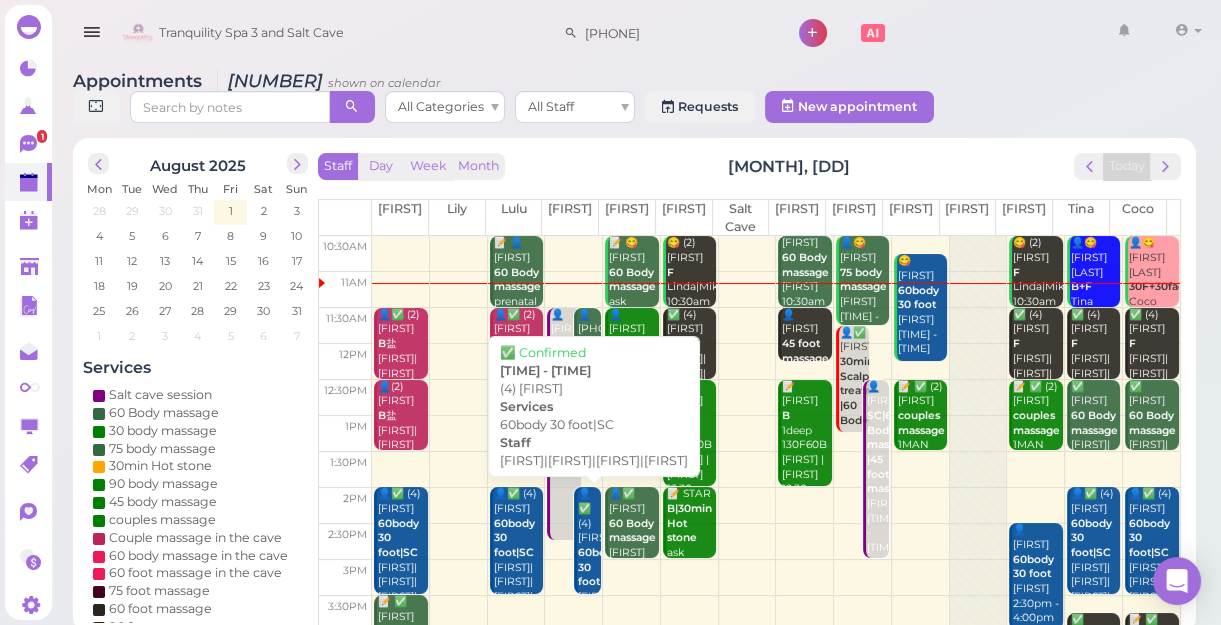 click on "60body 30 foot|SC" at bounding box center [598, 567] 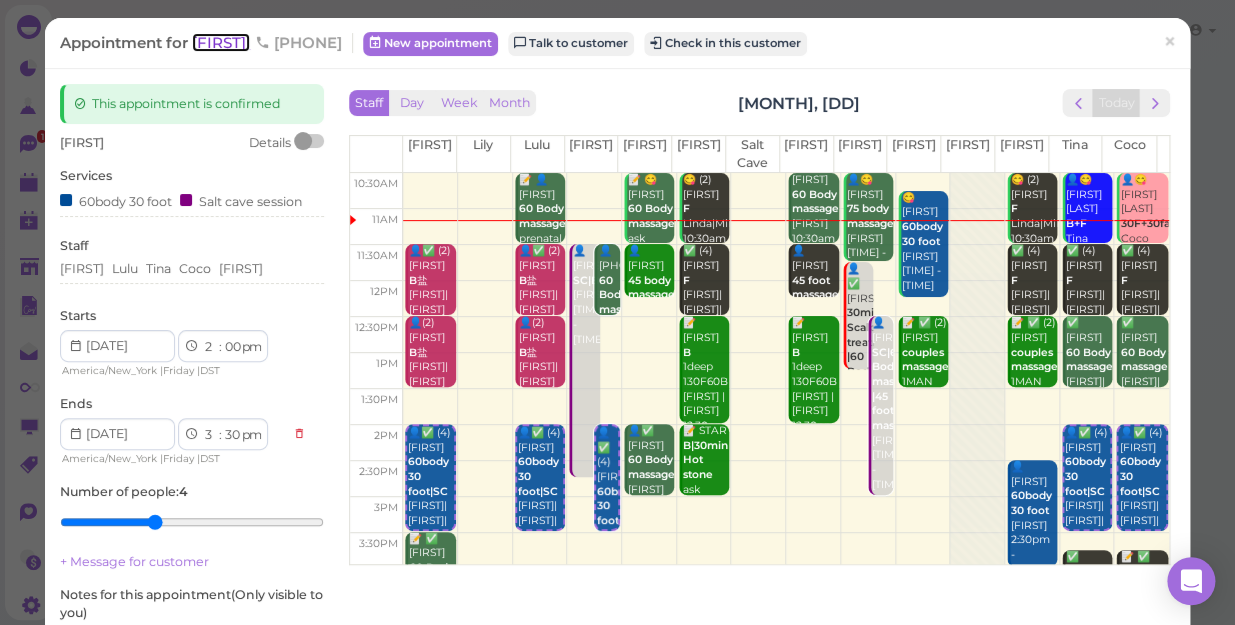 click on "[FIRST]" at bounding box center (221, 42) 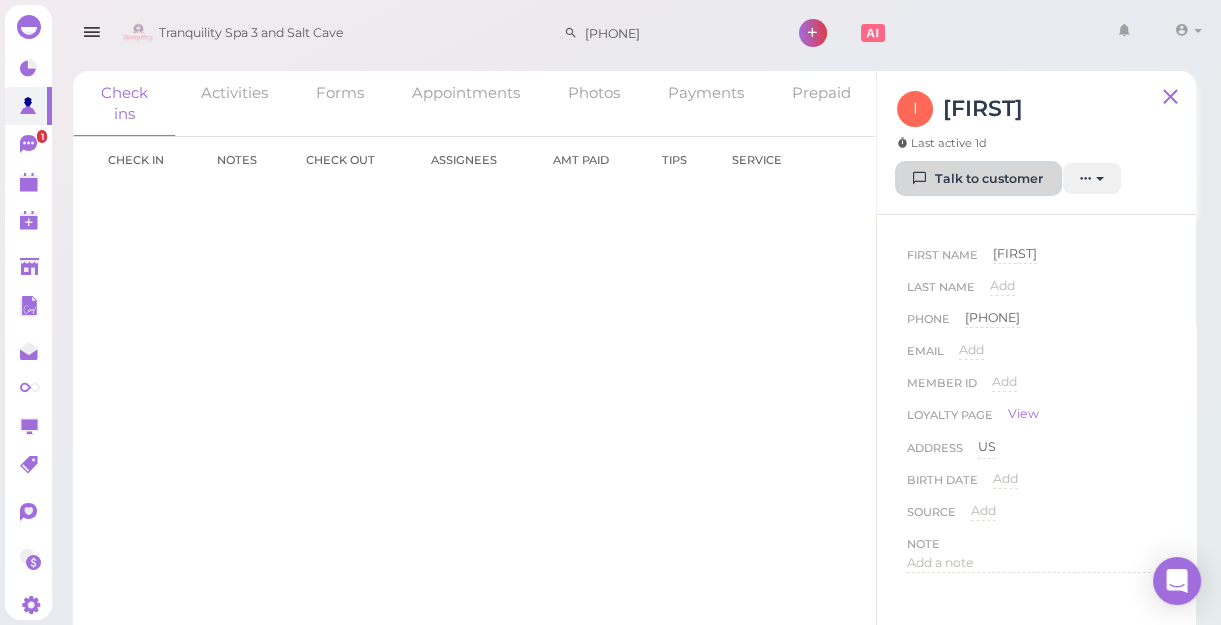 click on "Talk to customer" at bounding box center (978, 179) 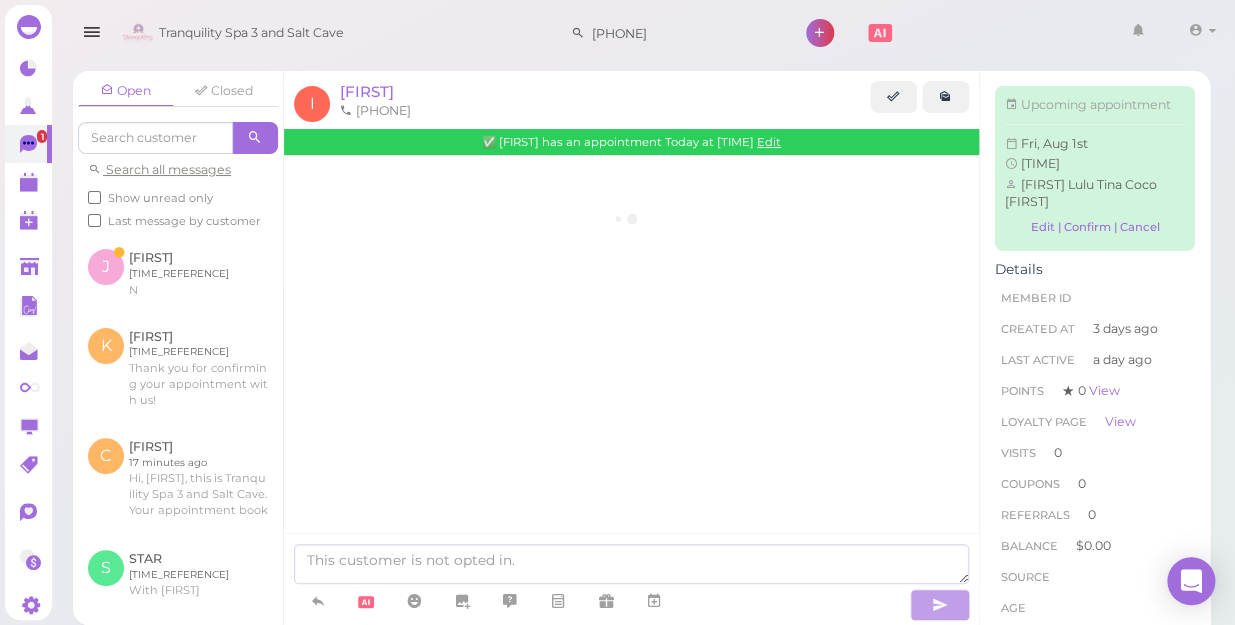 scroll, scrollTop: 164, scrollLeft: 0, axis: vertical 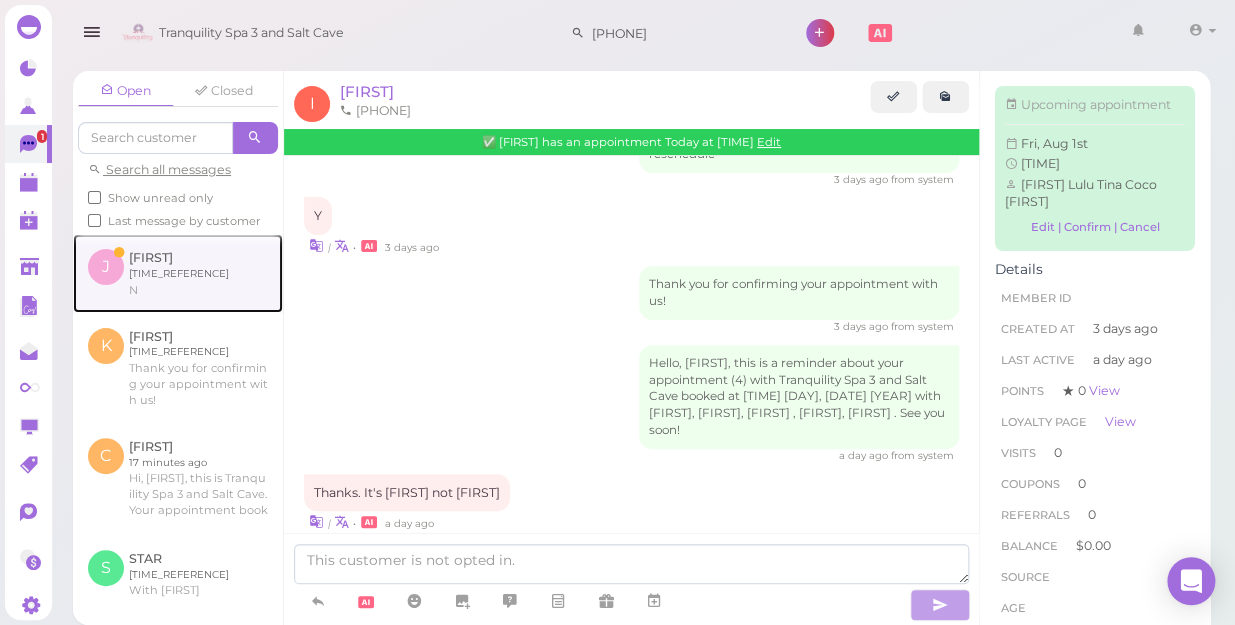click at bounding box center (178, 273) 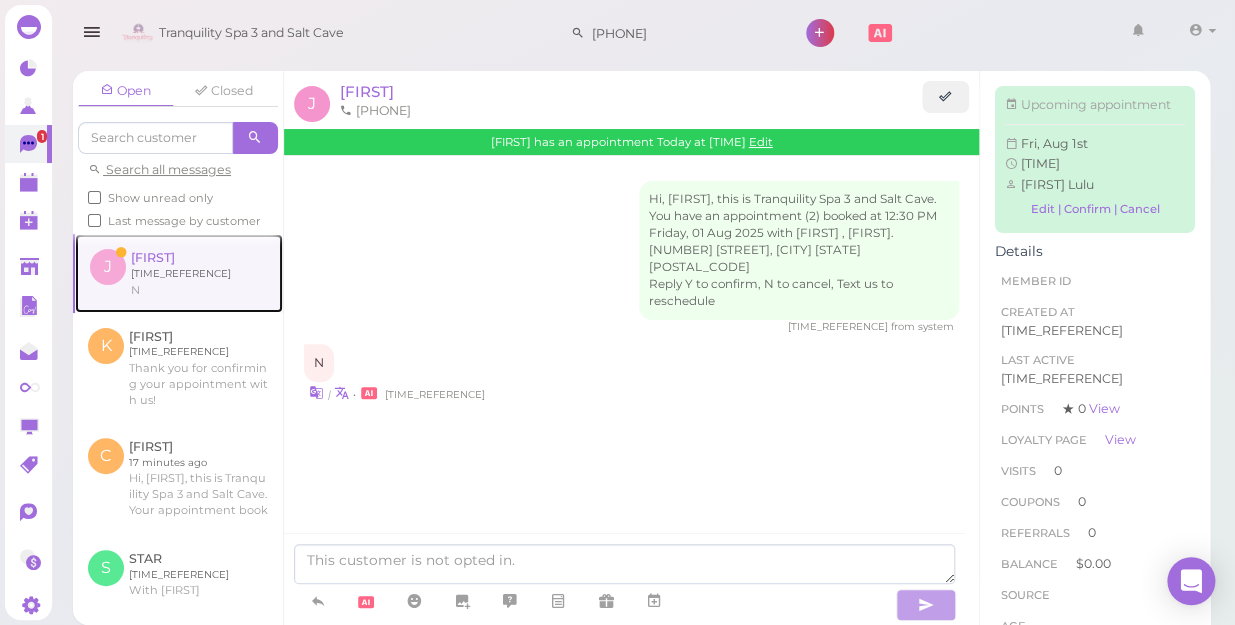 scroll, scrollTop: 0, scrollLeft: 0, axis: both 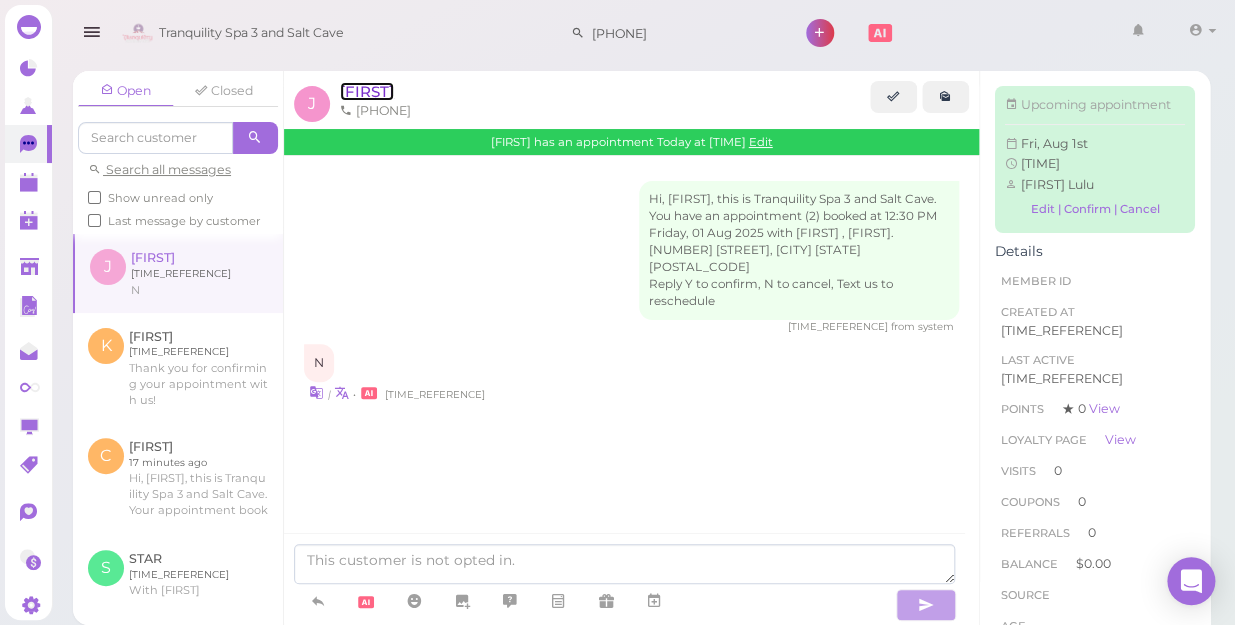 click on "[FIRST]" at bounding box center (367, 91) 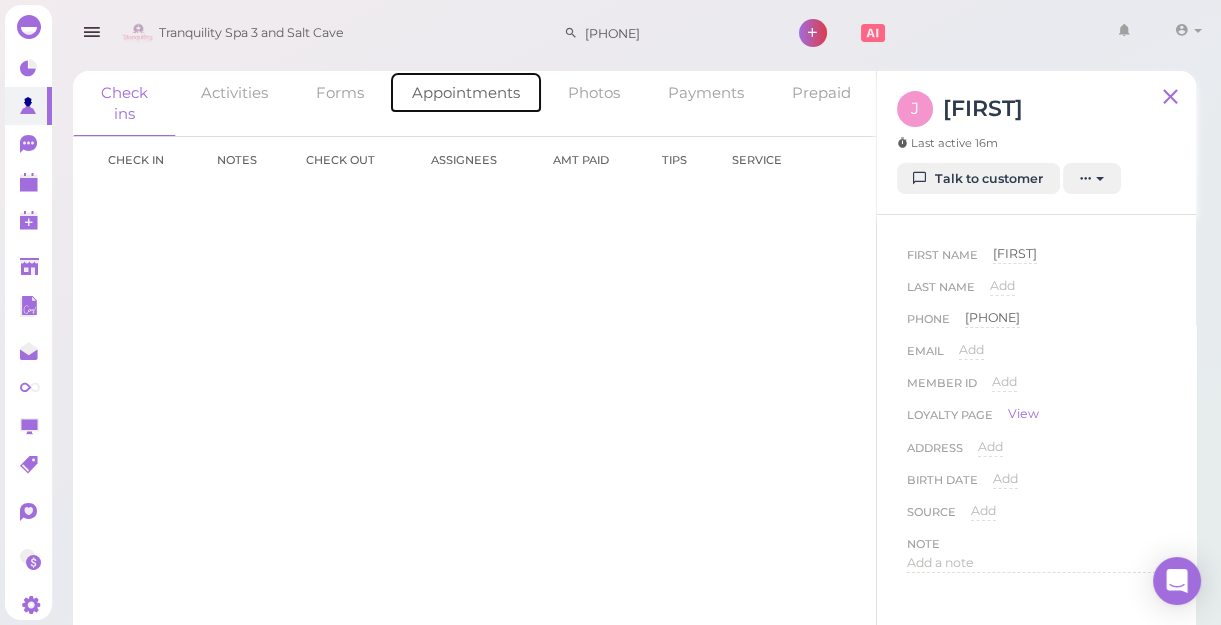 click on "Appointments" at bounding box center (466, 92) 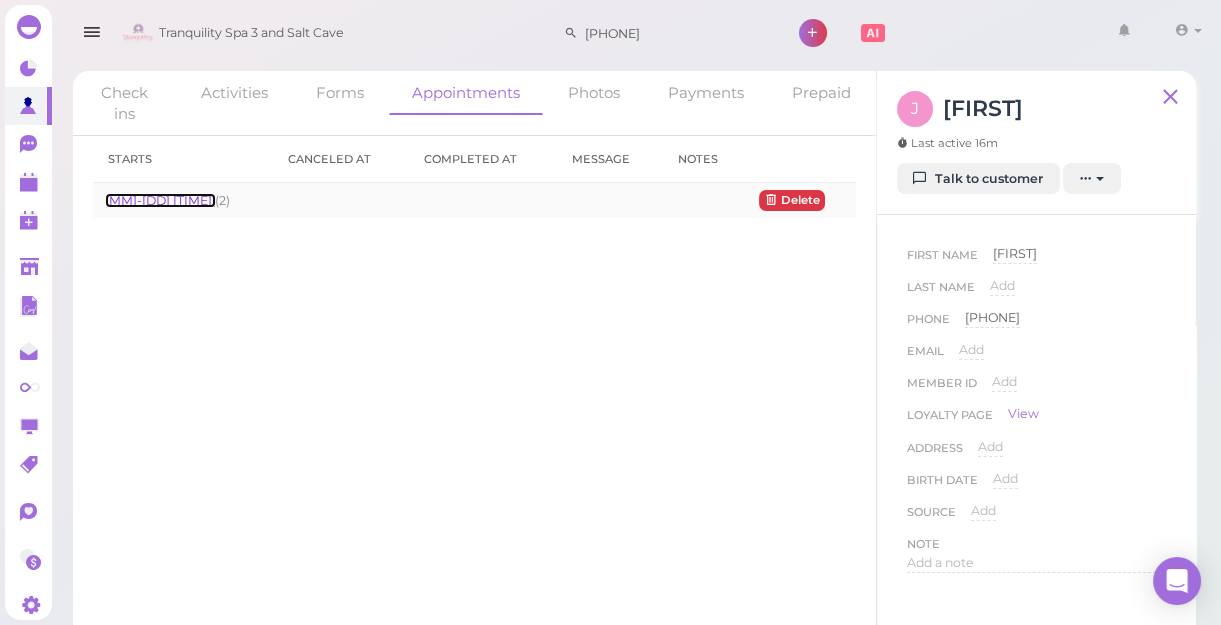 click on "08-01 12:30pm" at bounding box center [160, 200] 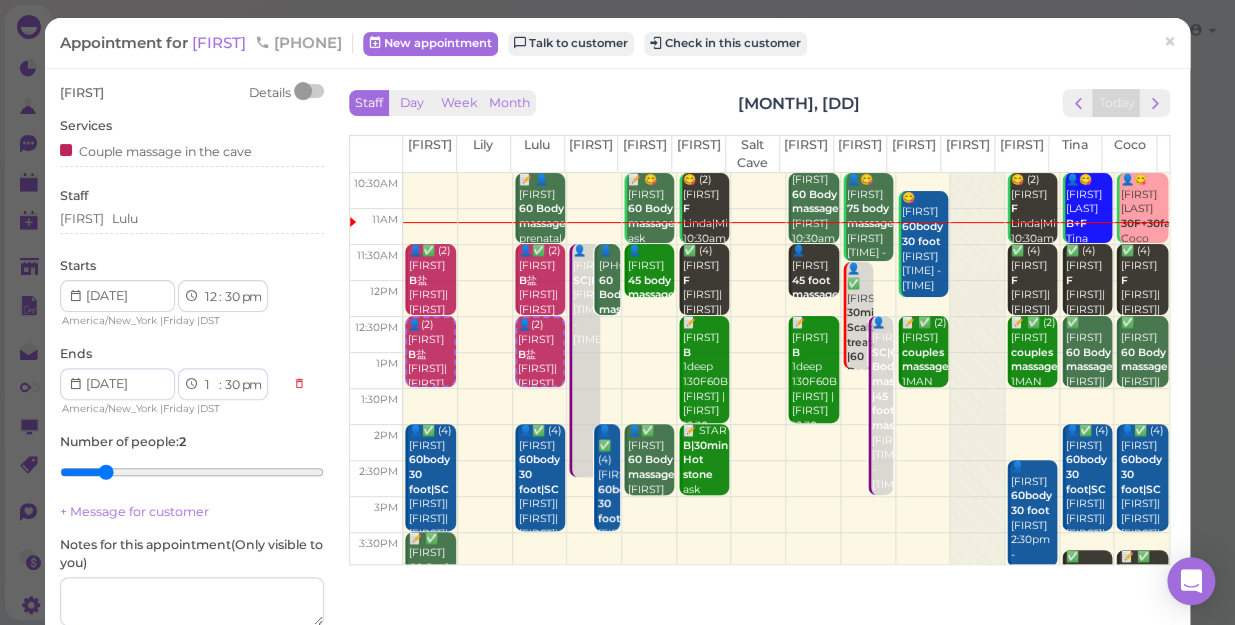 scroll, scrollTop: 181, scrollLeft: 0, axis: vertical 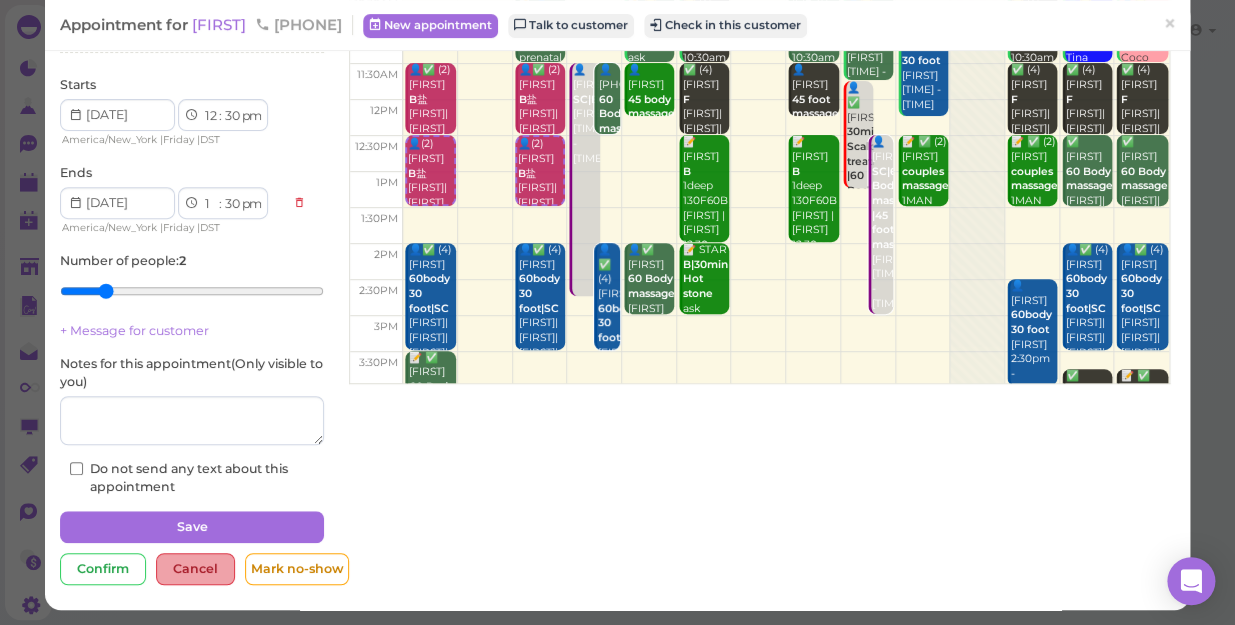 click on "Cancel" at bounding box center [195, 569] 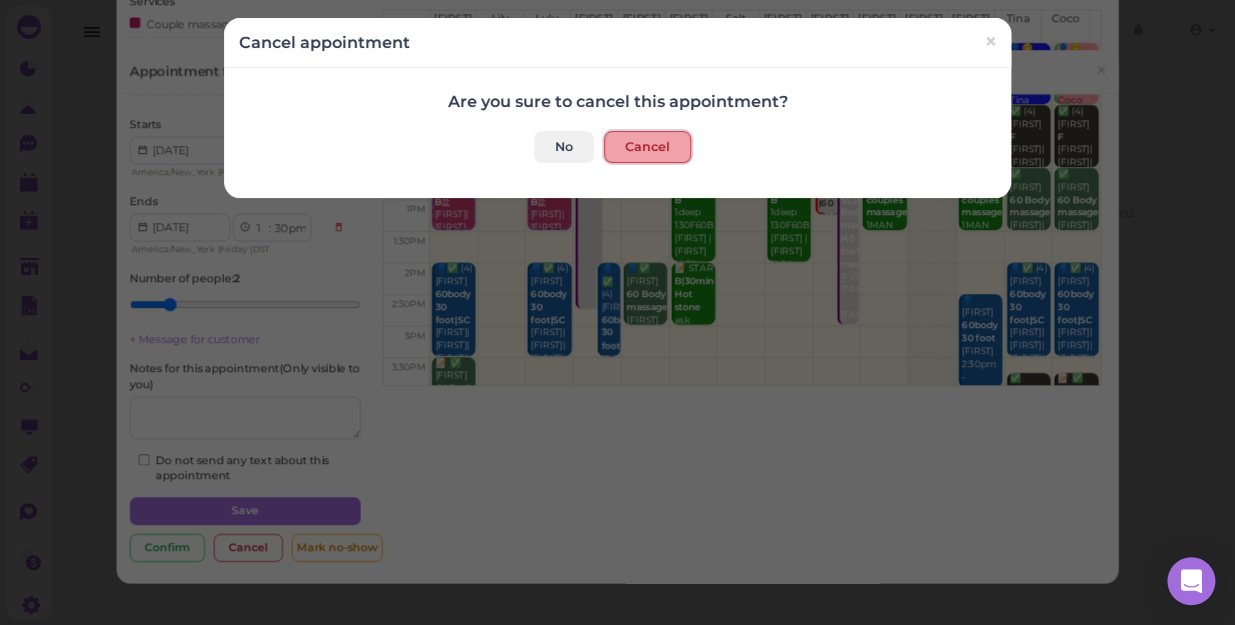 click on "Cancel" at bounding box center [647, 147] 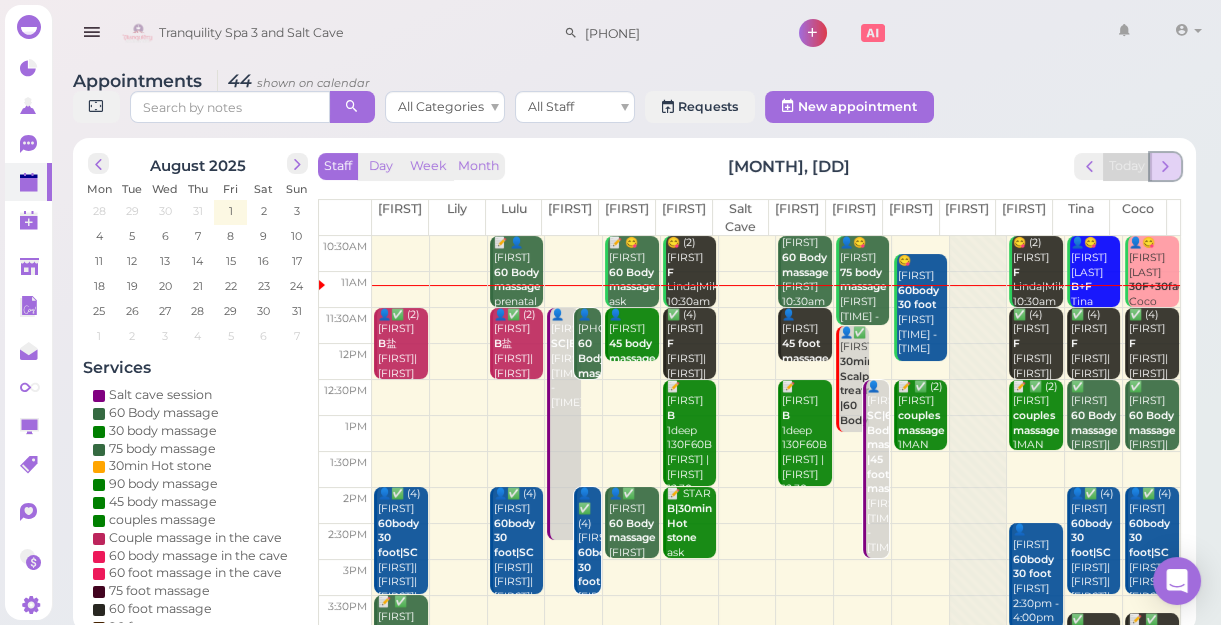 click at bounding box center (1165, 166) 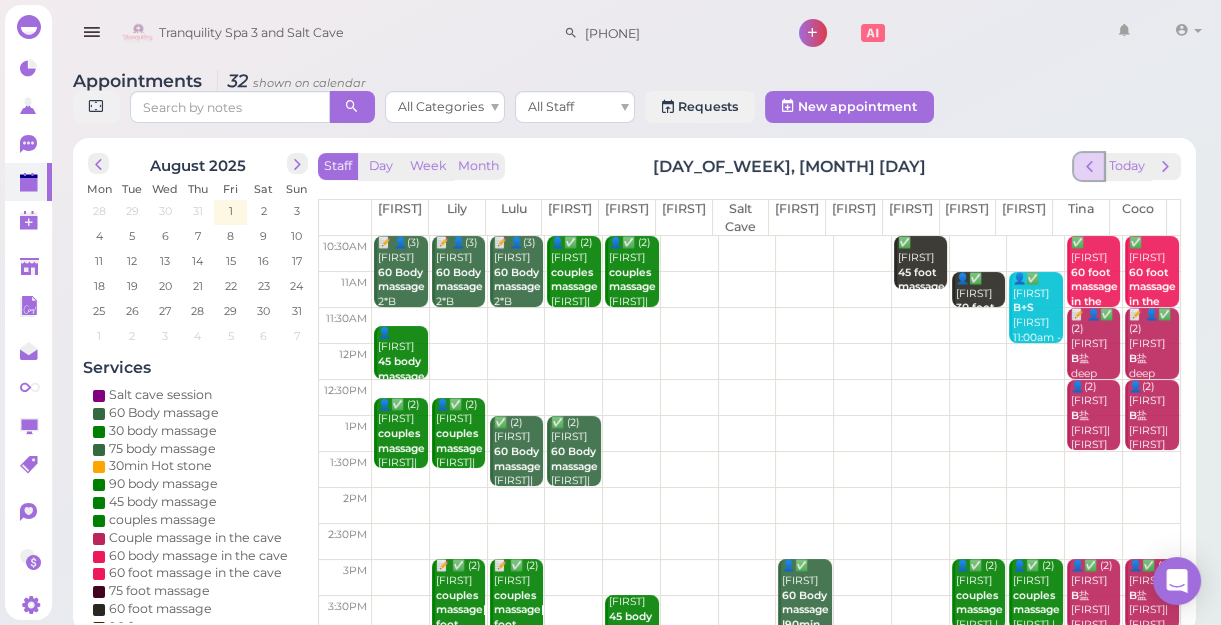 click at bounding box center [1089, 166] 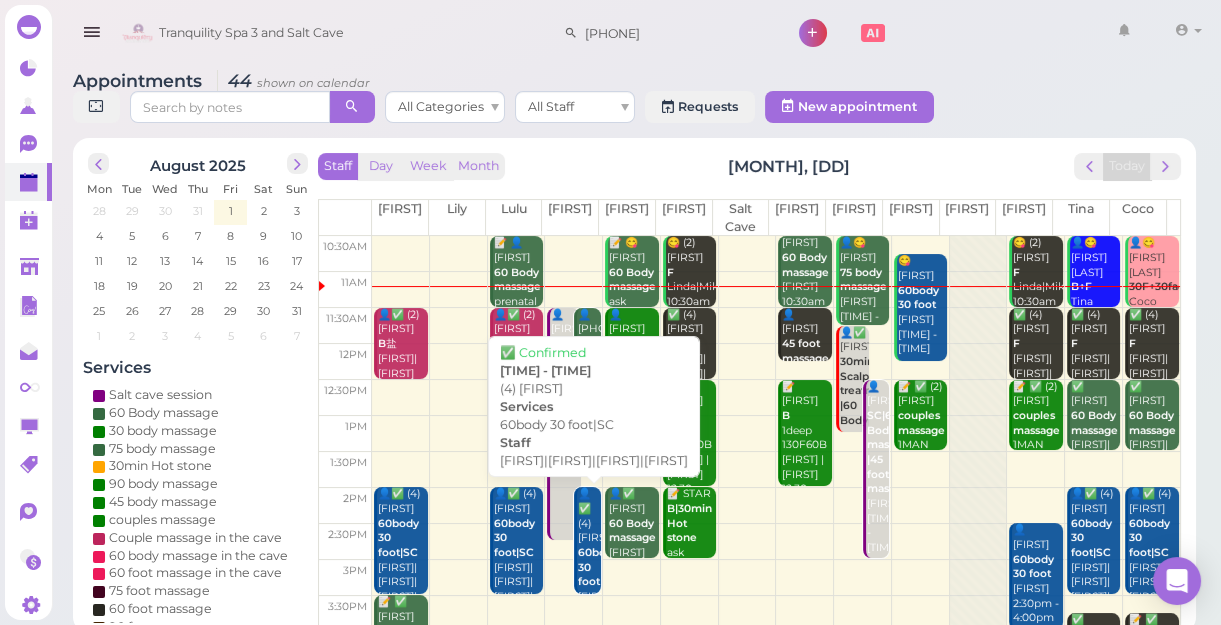 click on "60body 30 foot|SC" at bounding box center [598, 567] 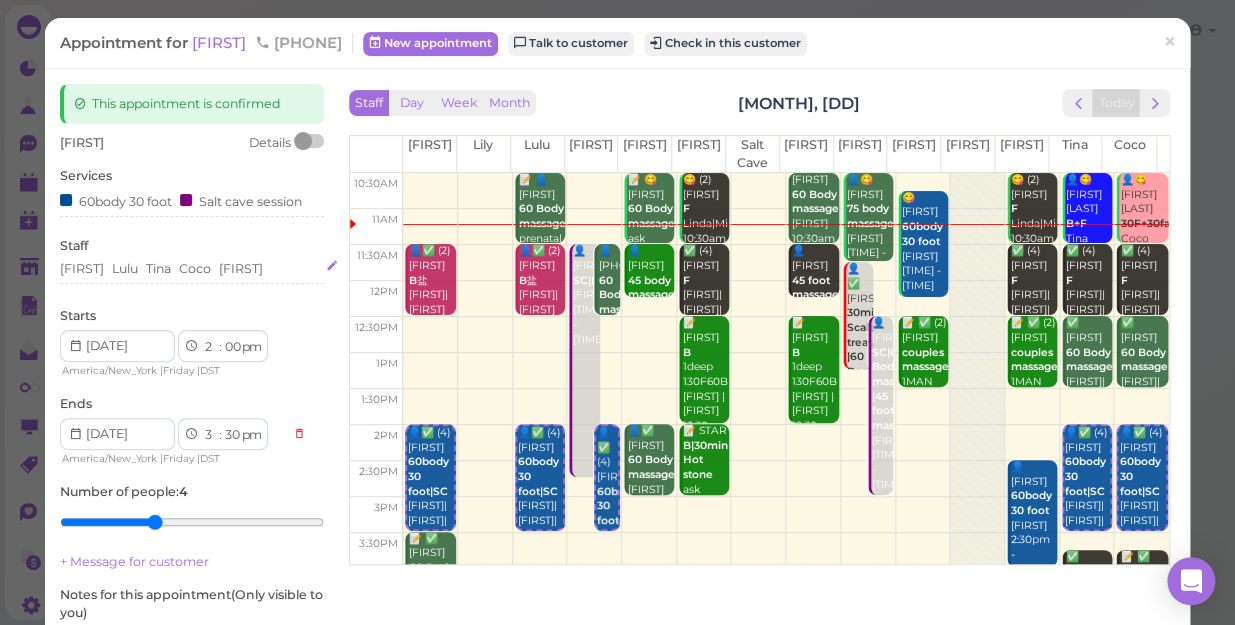 click on "Lisa
Lulu
Tina
Coco
Sunny" at bounding box center [192, 269] 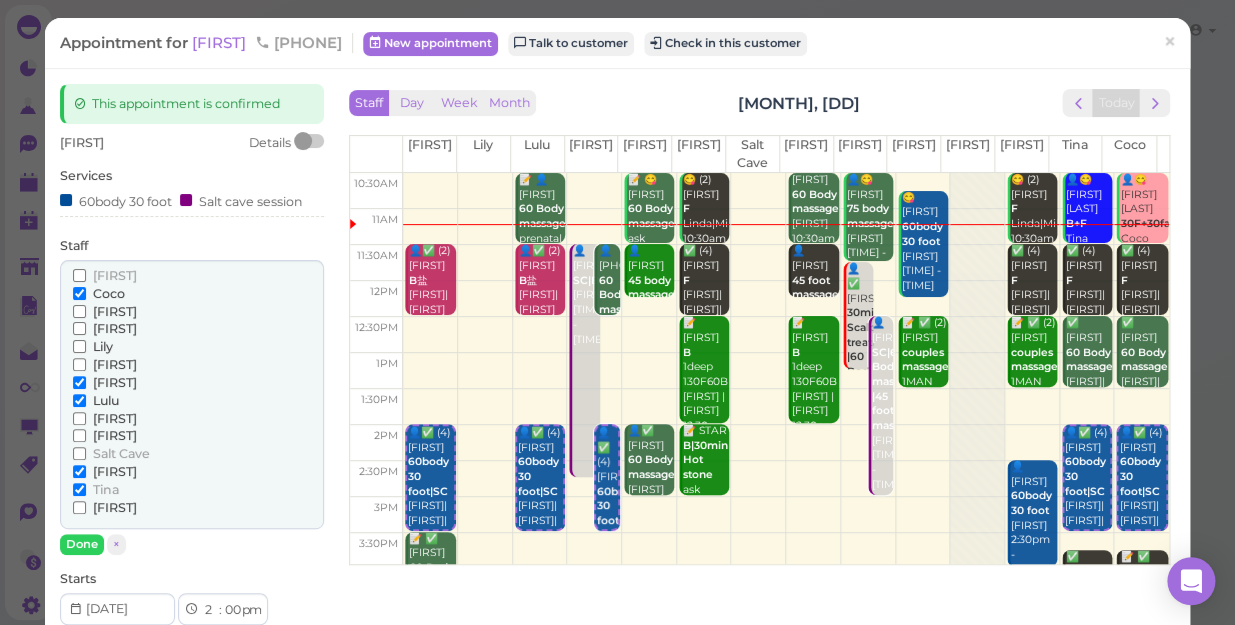click on "[FIRST]" at bounding box center [115, 382] 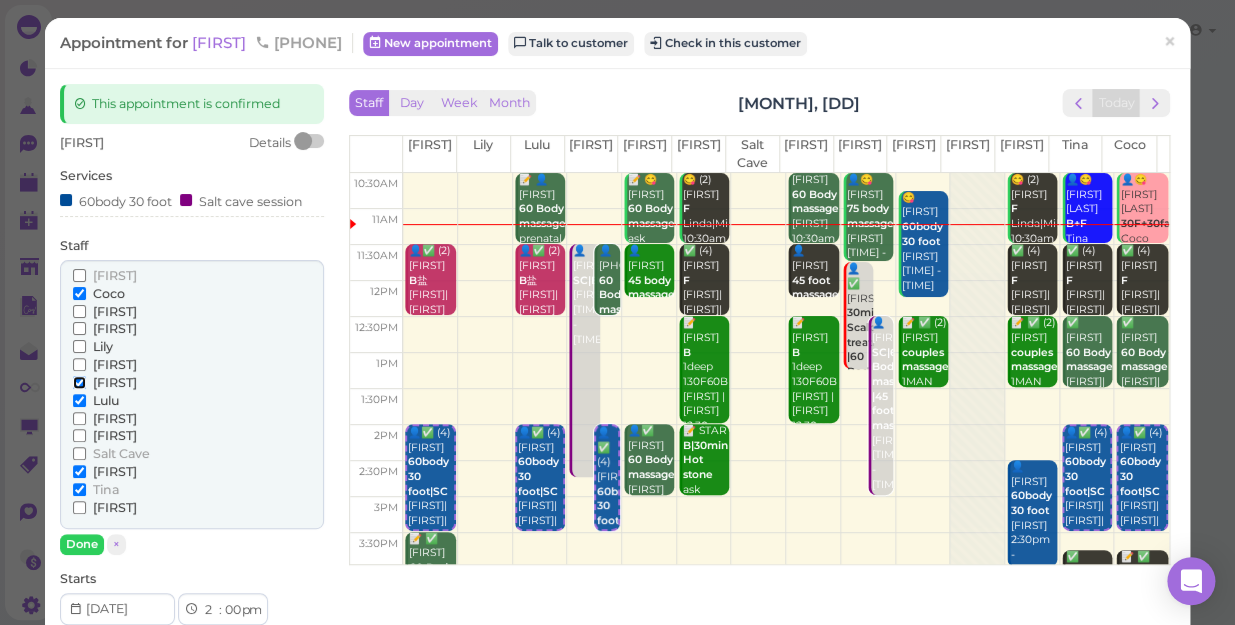 click on "[FIRST]" at bounding box center (79, 382) 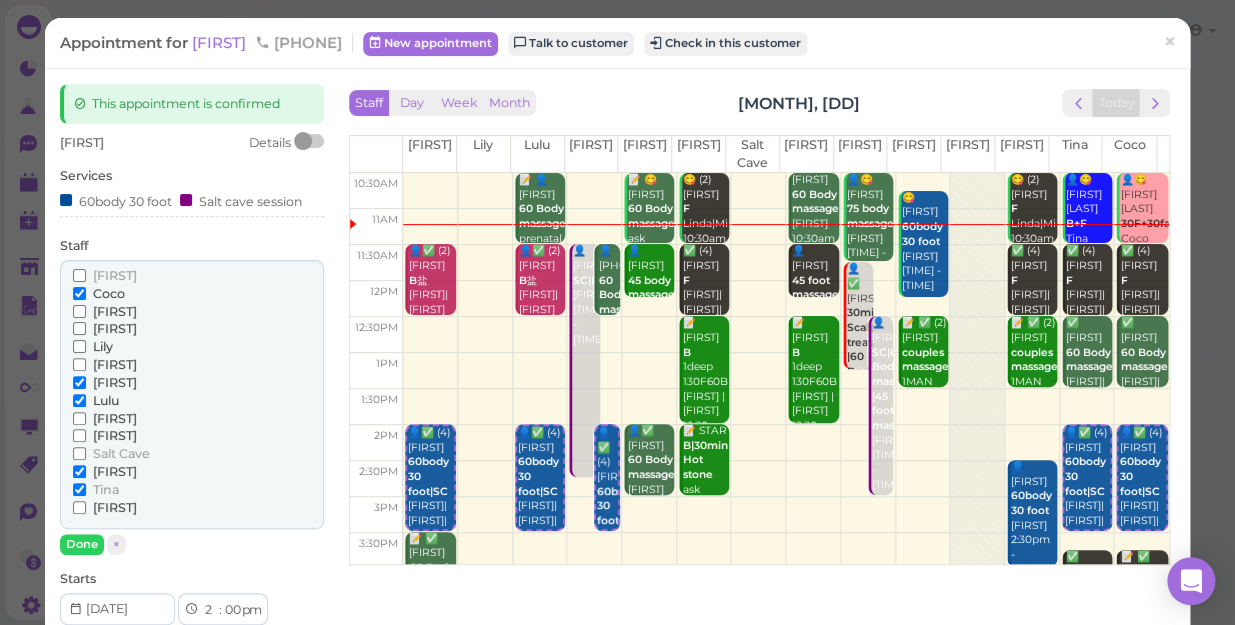 click on "[FIRST]" at bounding box center (115, 382) 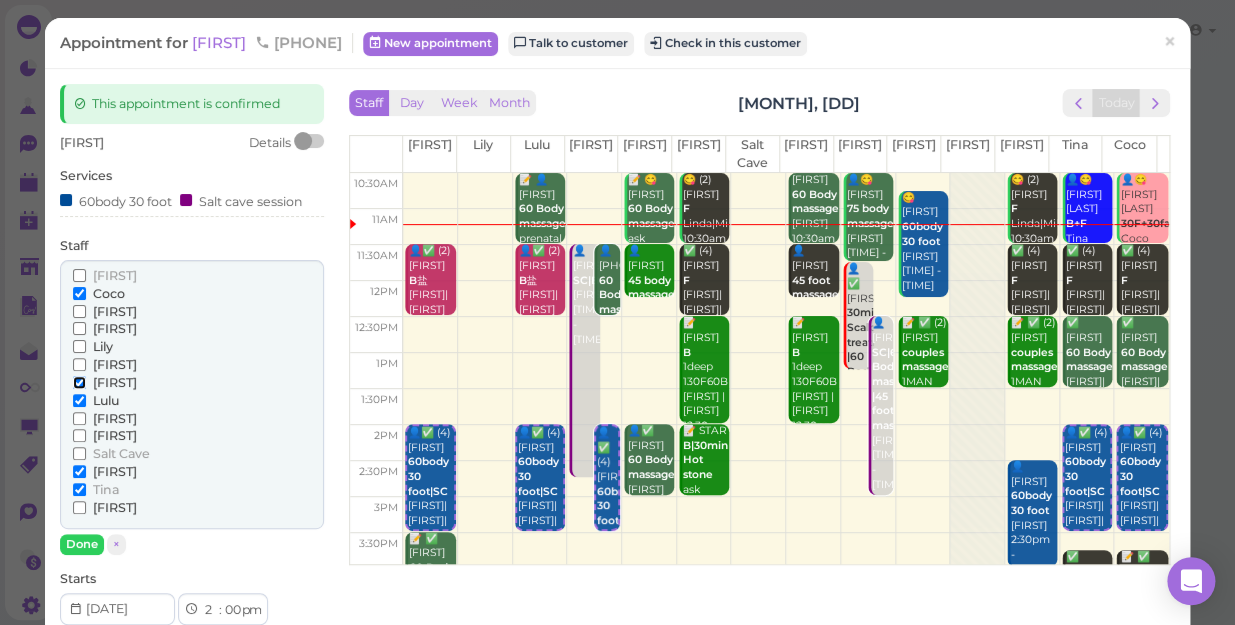 click on "[FIRST]" at bounding box center (79, 382) 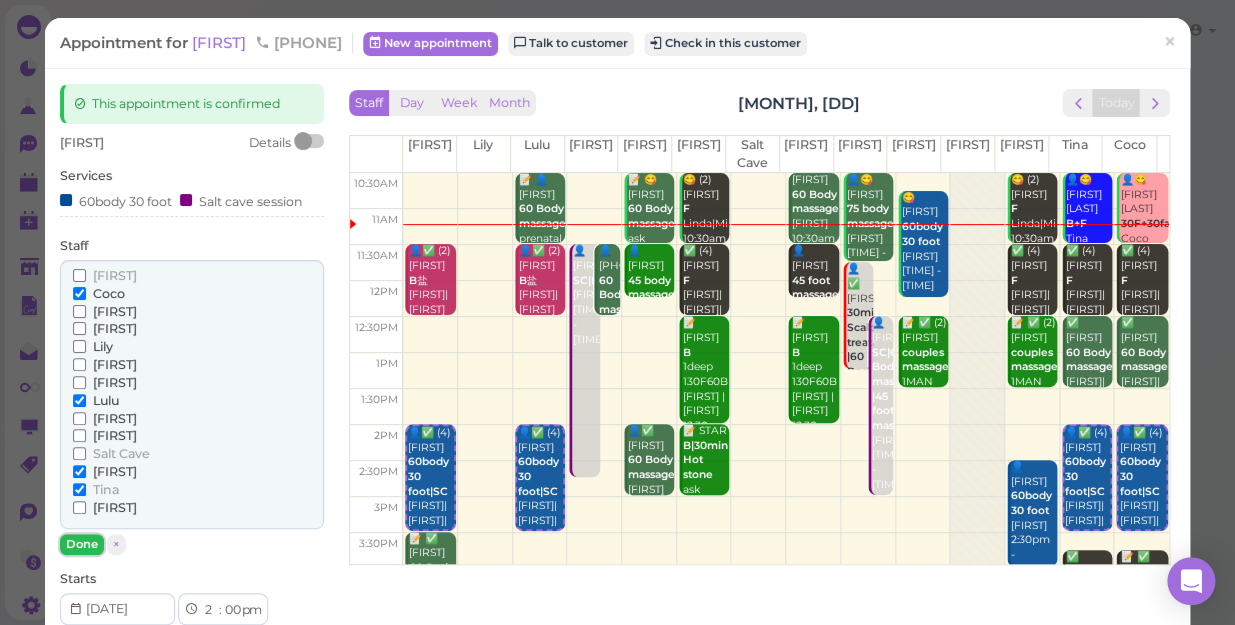 click on "Done" at bounding box center [82, 544] 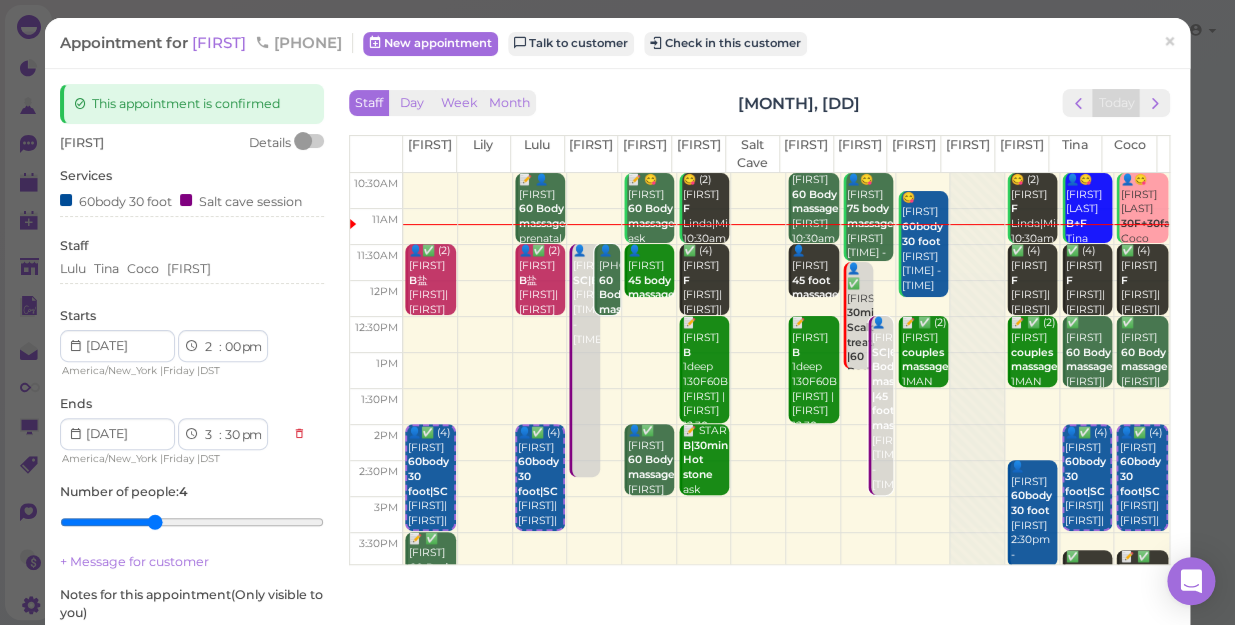 scroll, scrollTop: 232, scrollLeft: 0, axis: vertical 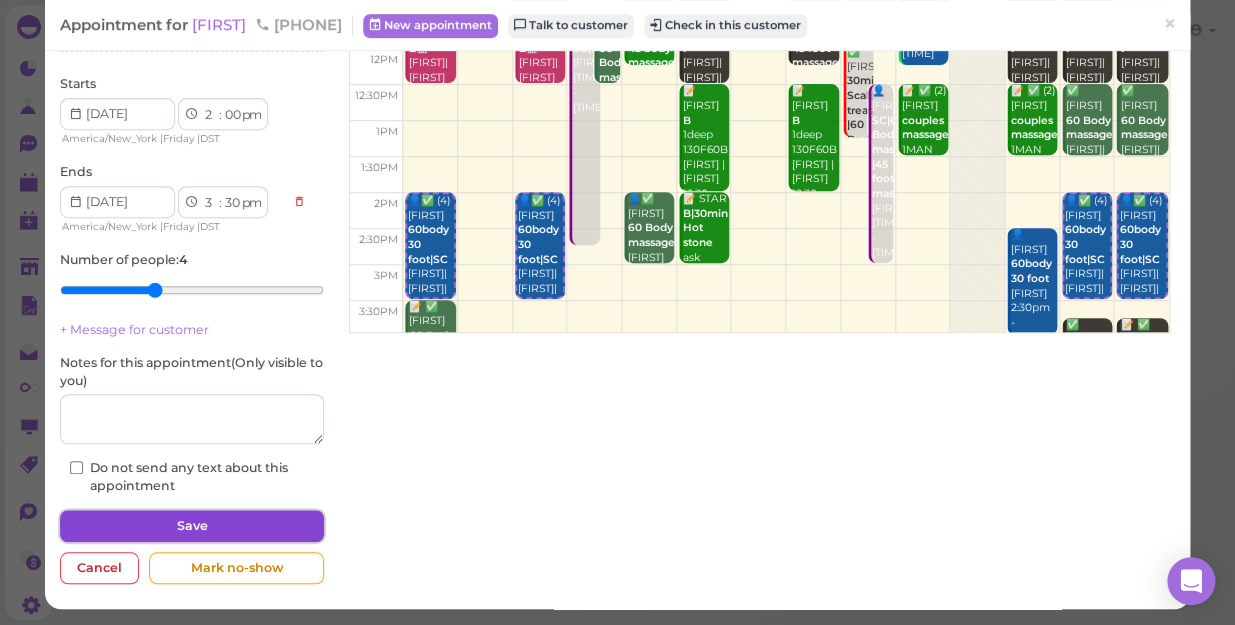 click on "Save" at bounding box center (192, 526) 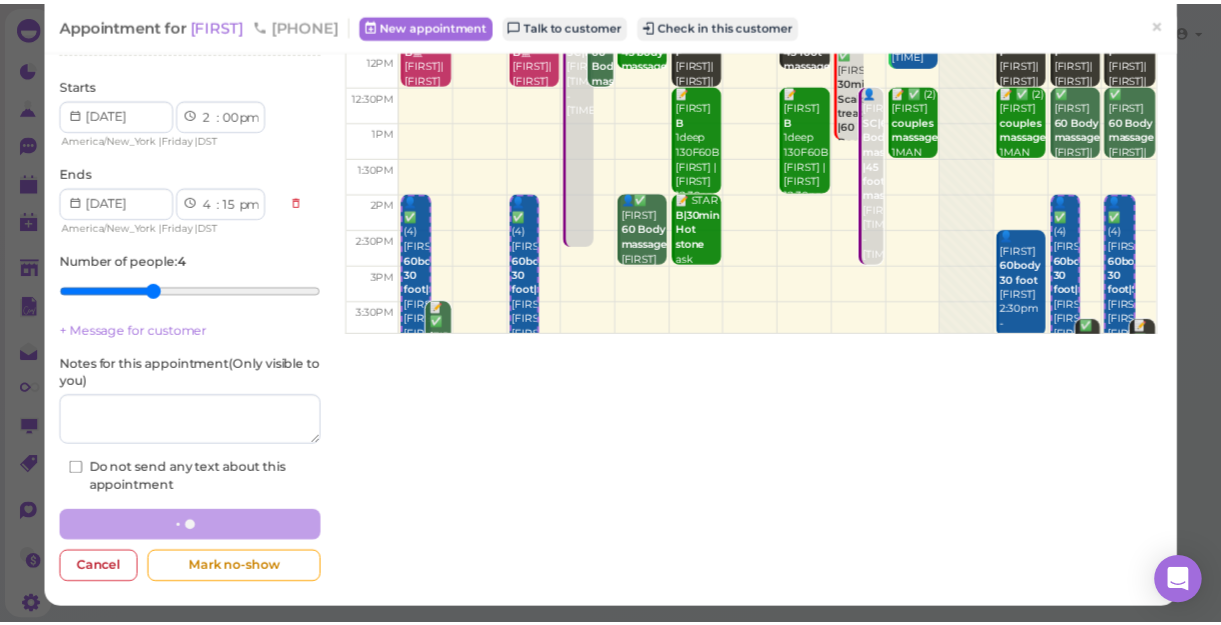 scroll, scrollTop: 0, scrollLeft: 0, axis: both 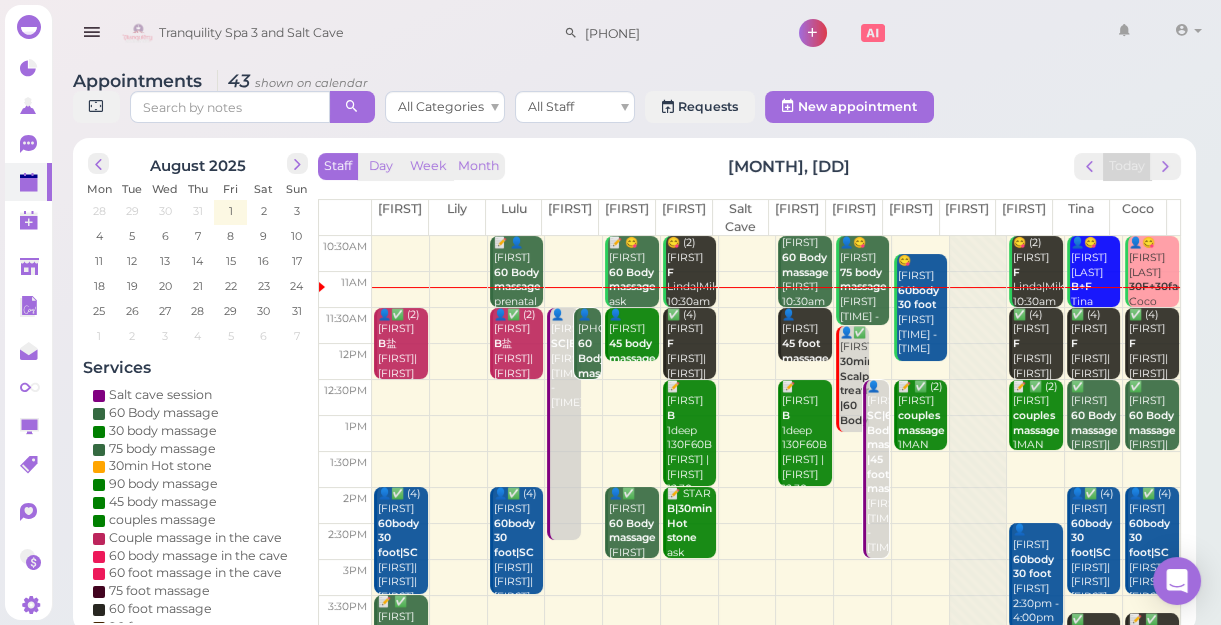 click at bounding box center [776, 398] 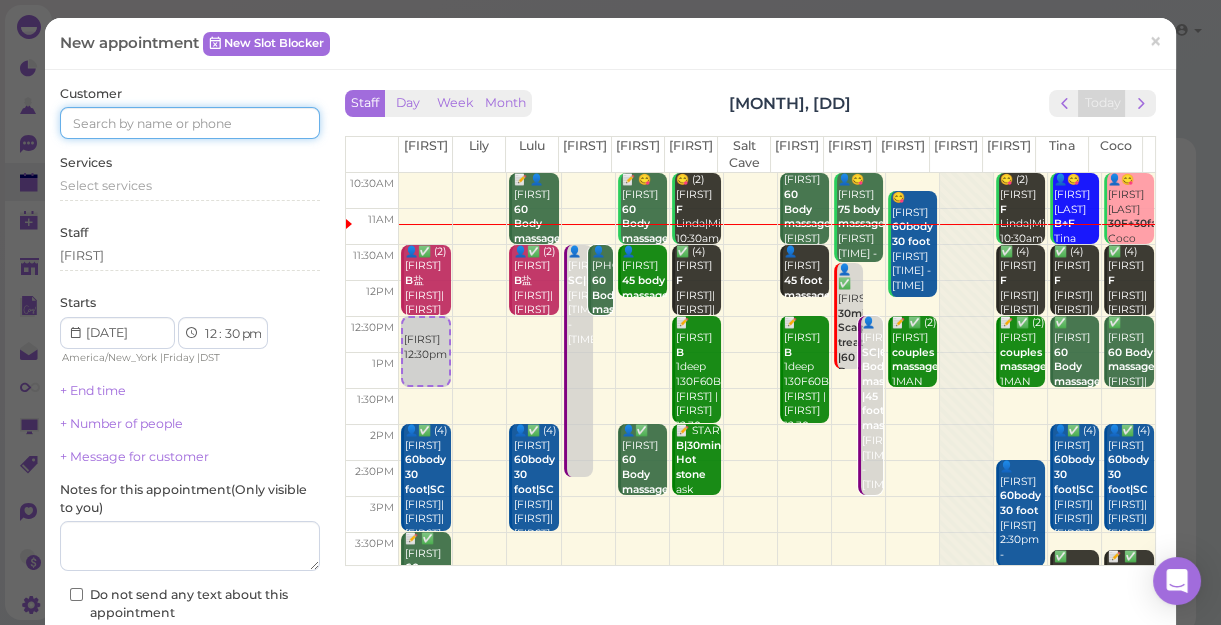 click at bounding box center (190, 123) 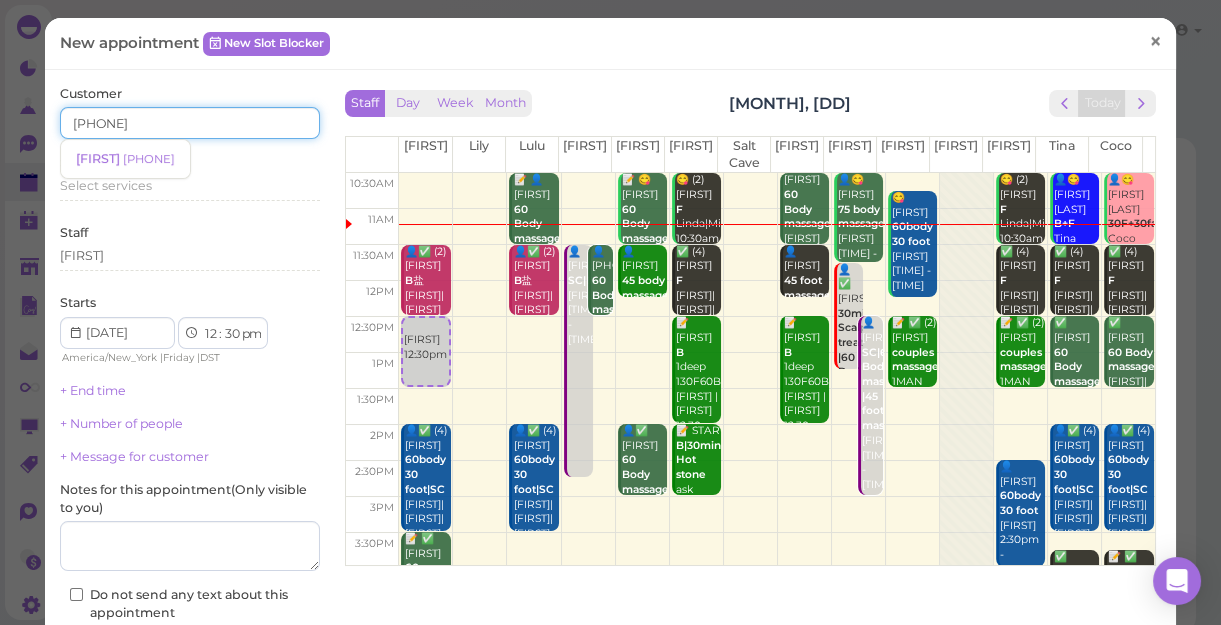 type on "[PHONE]" 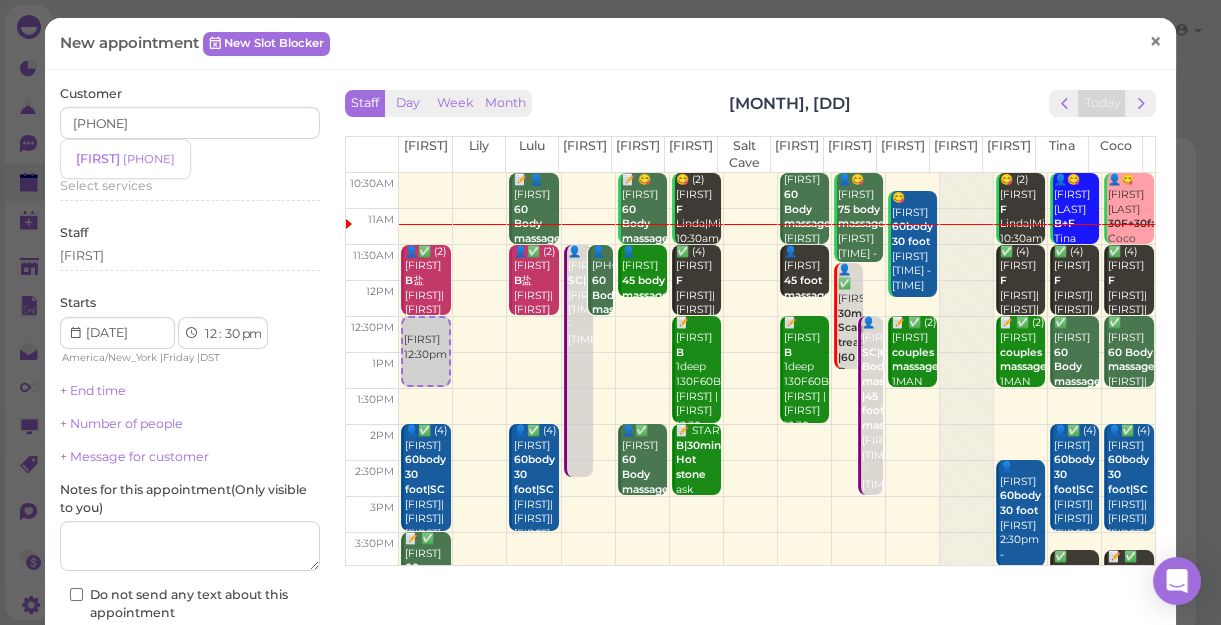 click on "×" at bounding box center [1155, 41] 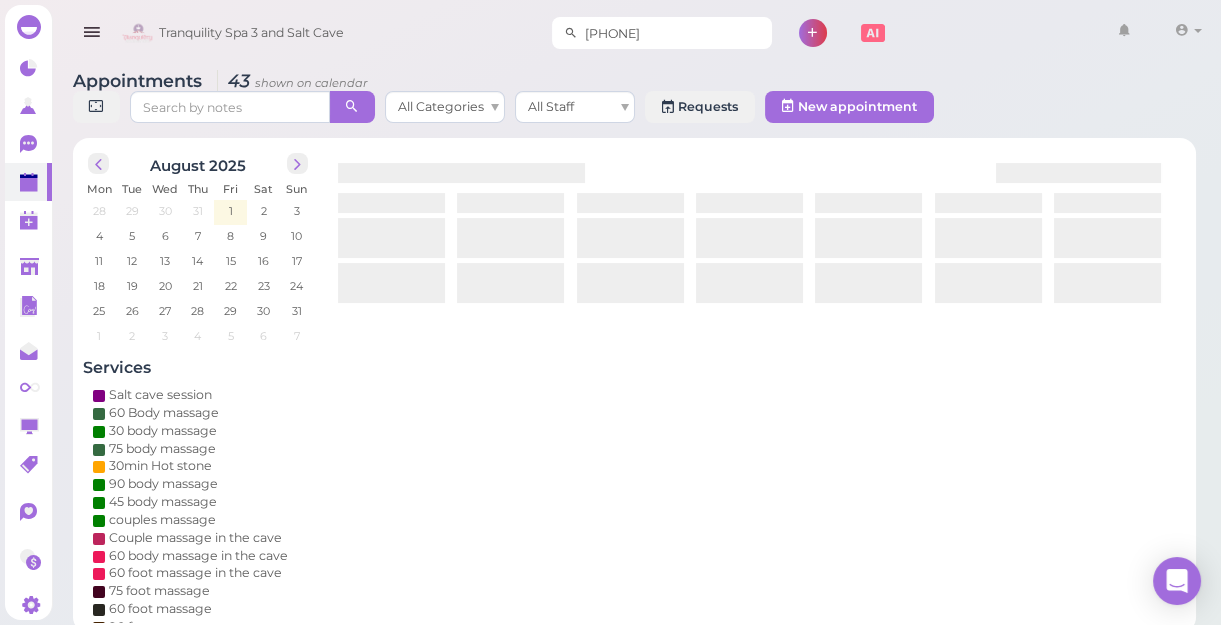 click on "[PHONE]" at bounding box center [675, 33] 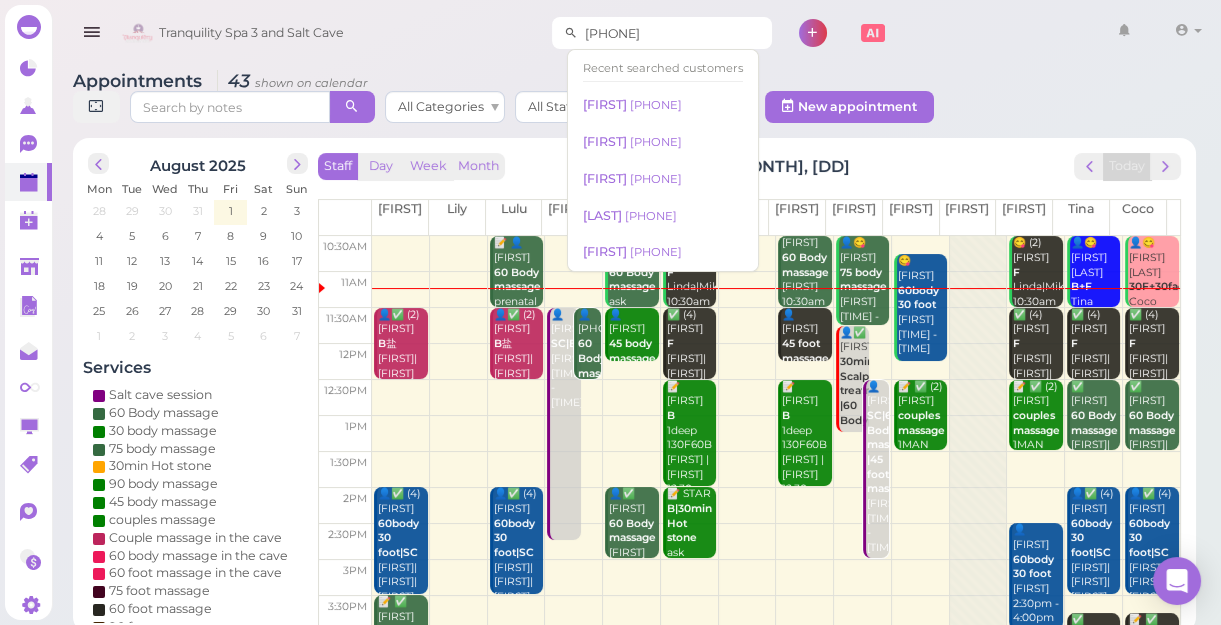 click on "[PHONE]" at bounding box center [675, 33] 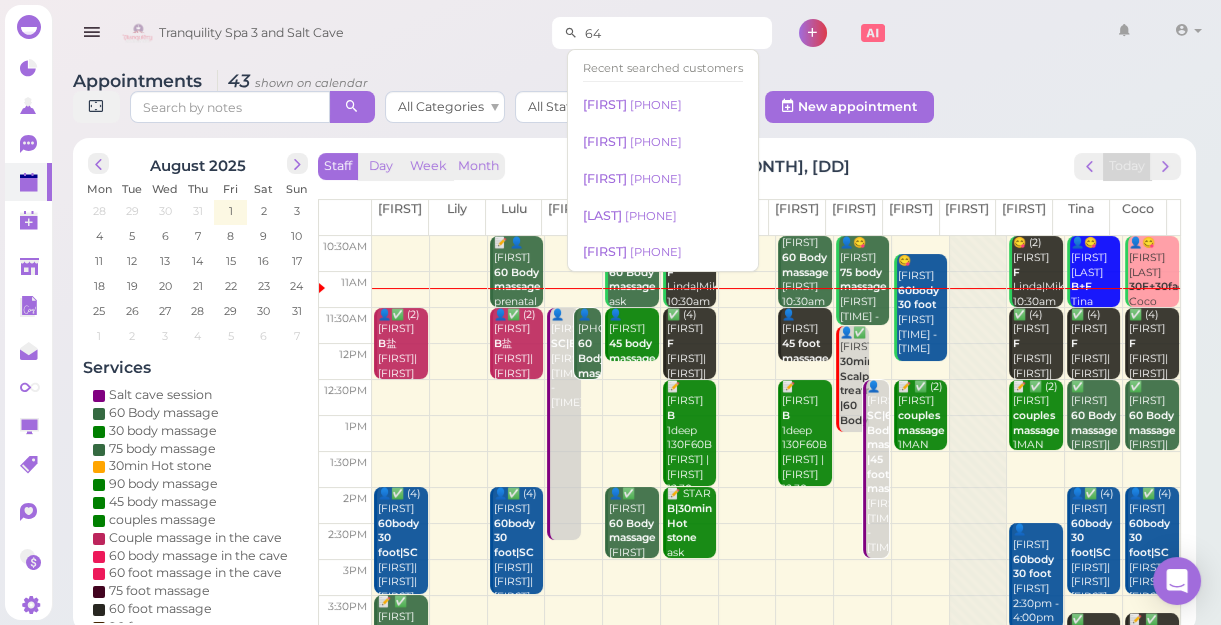 type on "6" 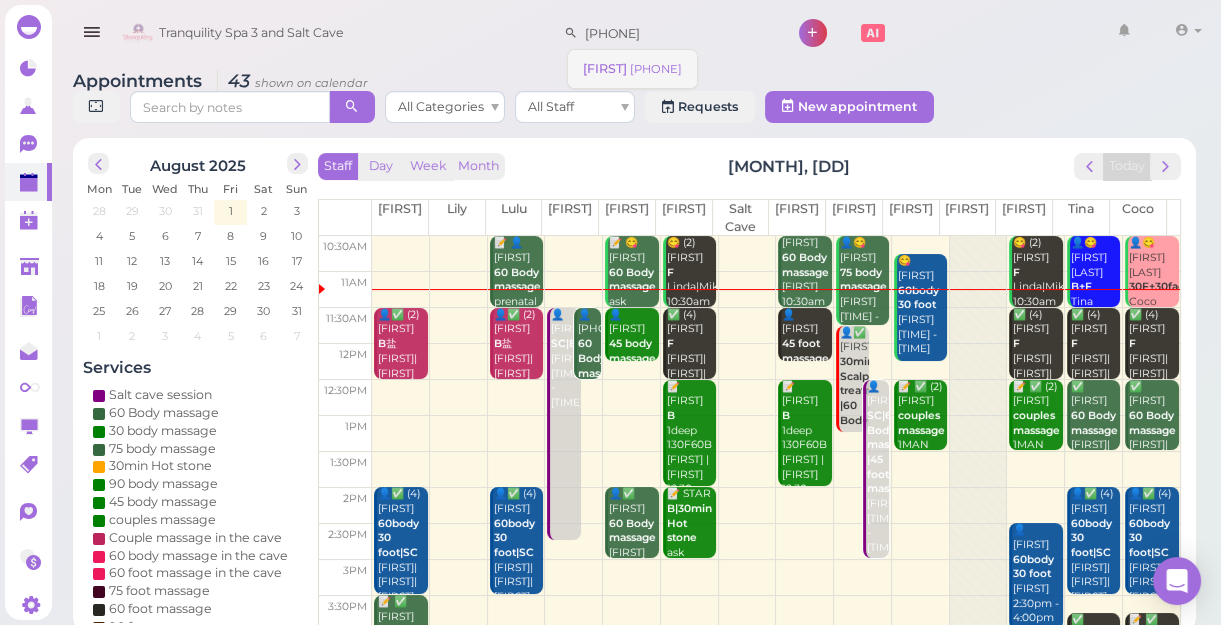 type on "[PHONE]" 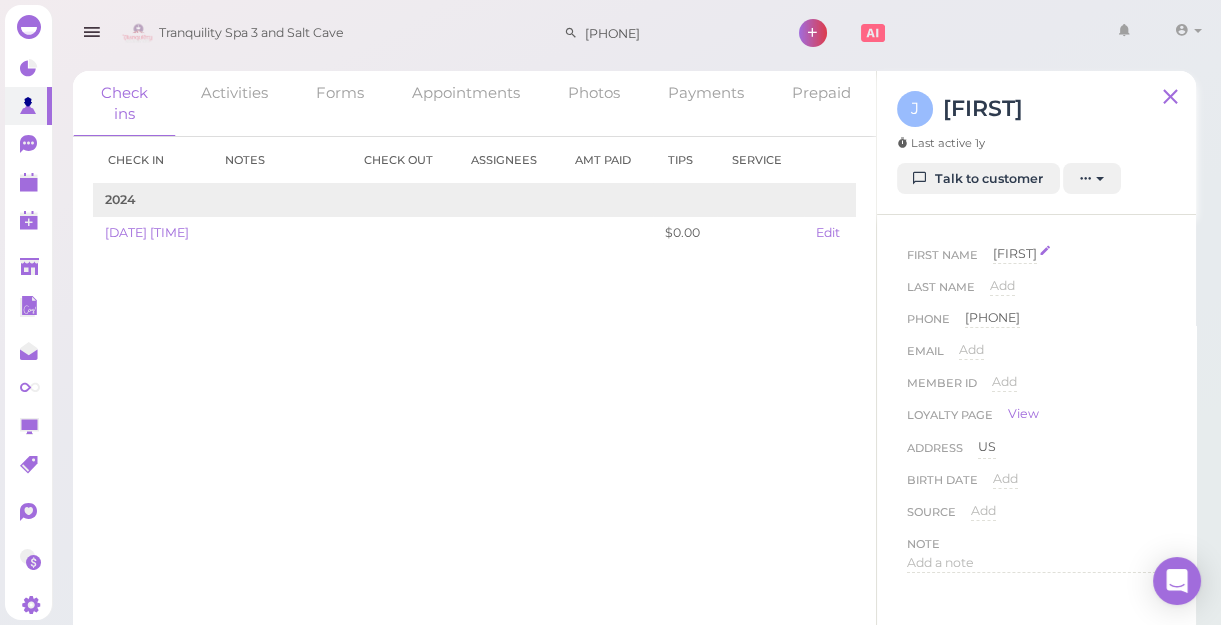 click on "[FIRST]" at bounding box center (1015, 253) 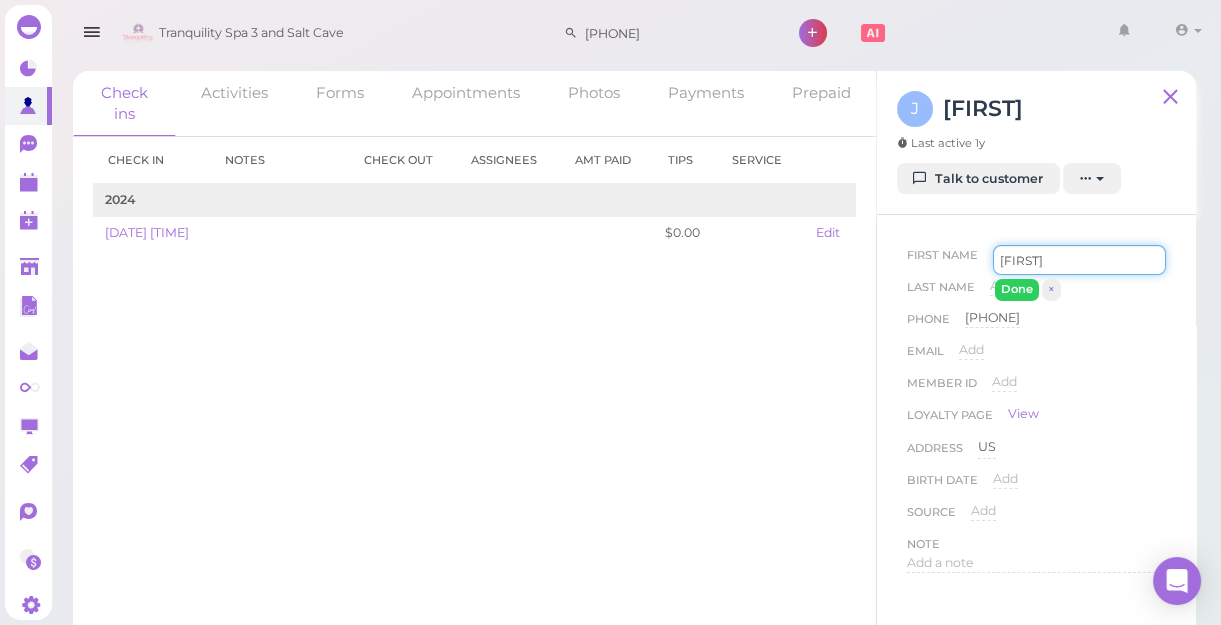 type on "J" 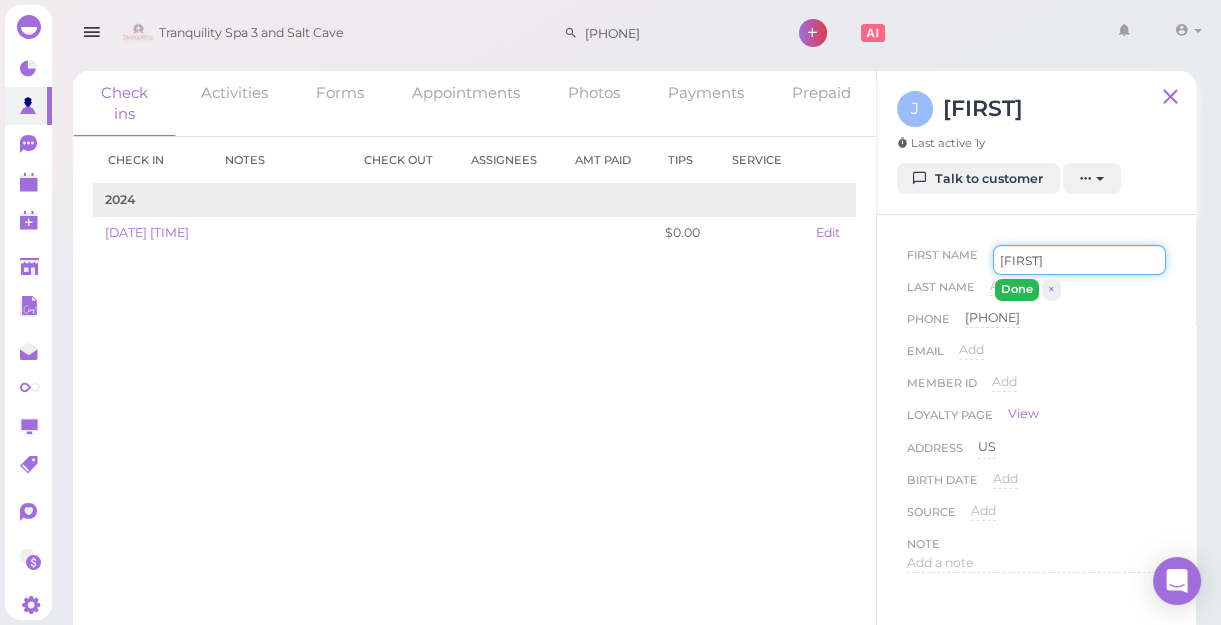 type on "[FIRST]" 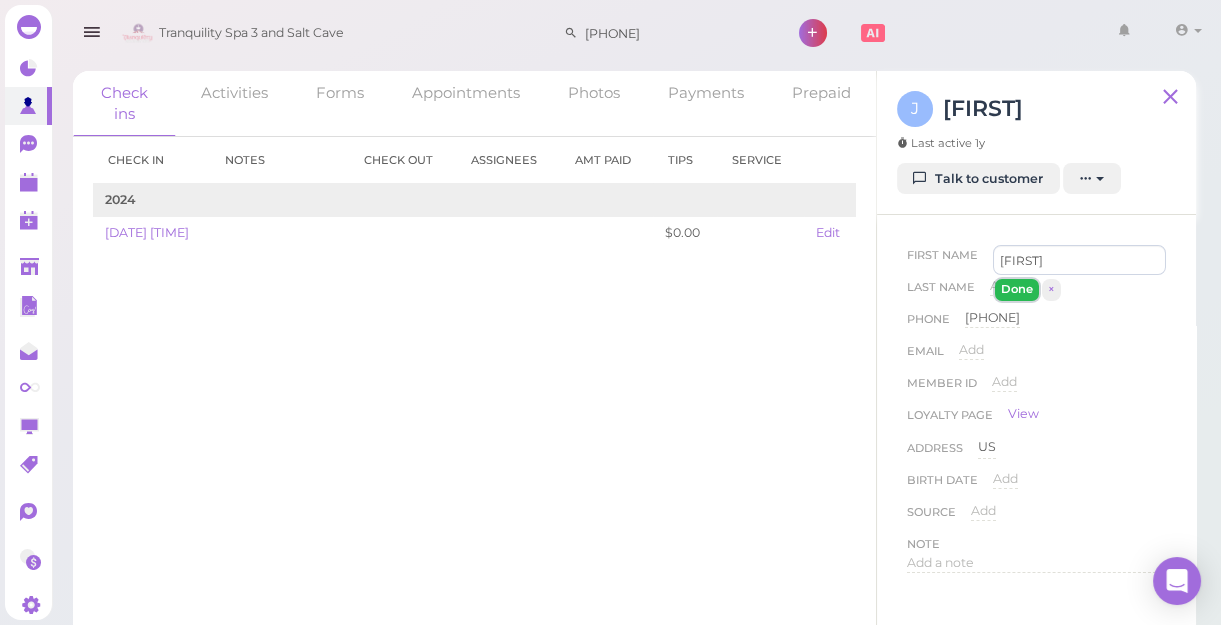 click on "Done" at bounding box center (1017, 289) 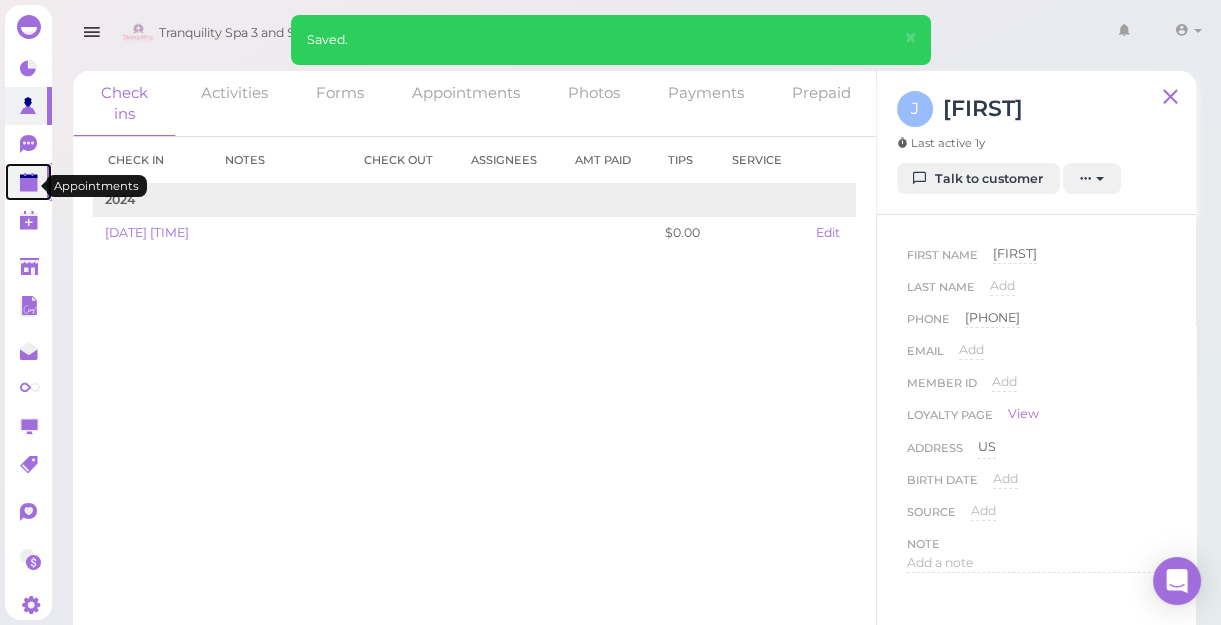 click 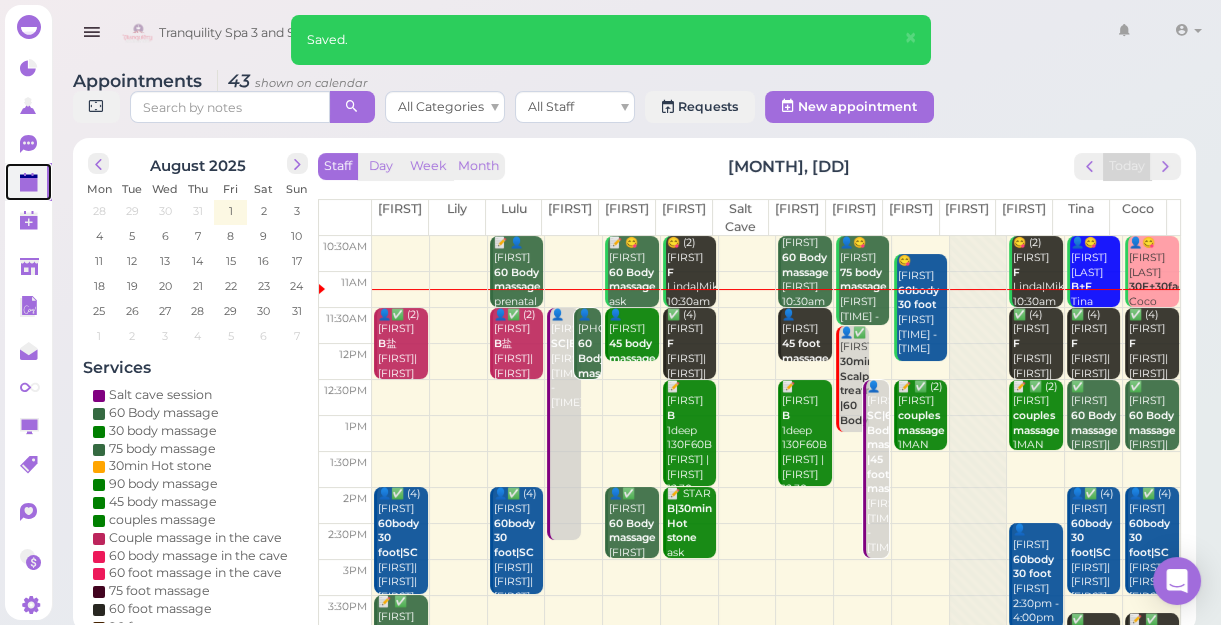 click at bounding box center (776, 398) 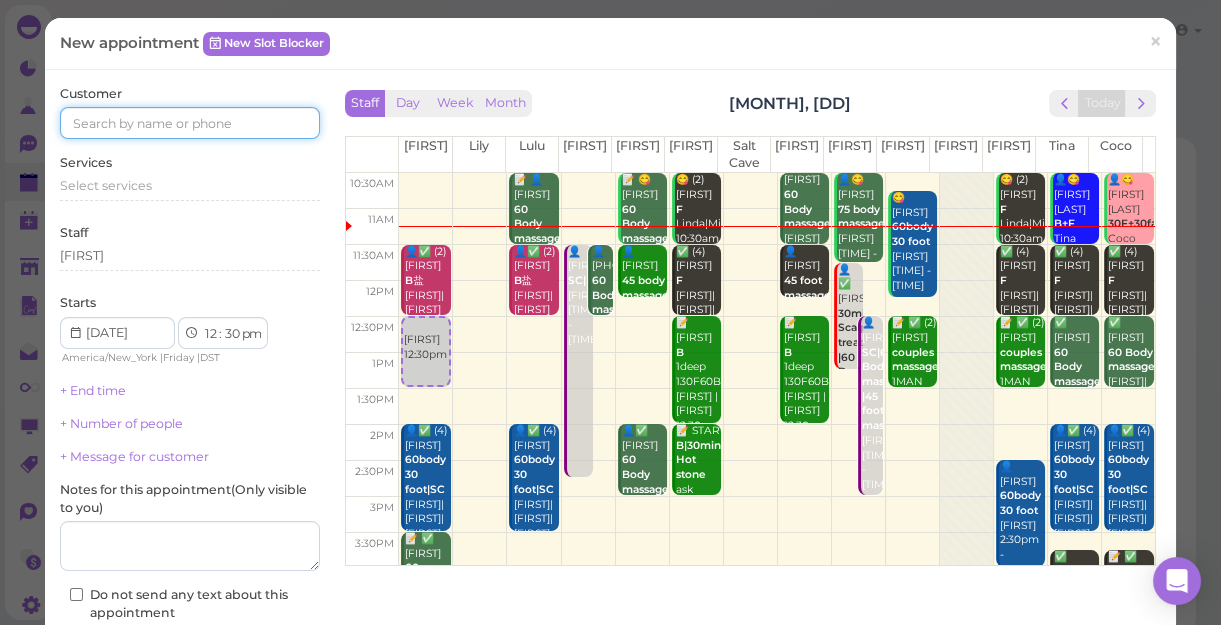 click at bounding box center [190, 123] 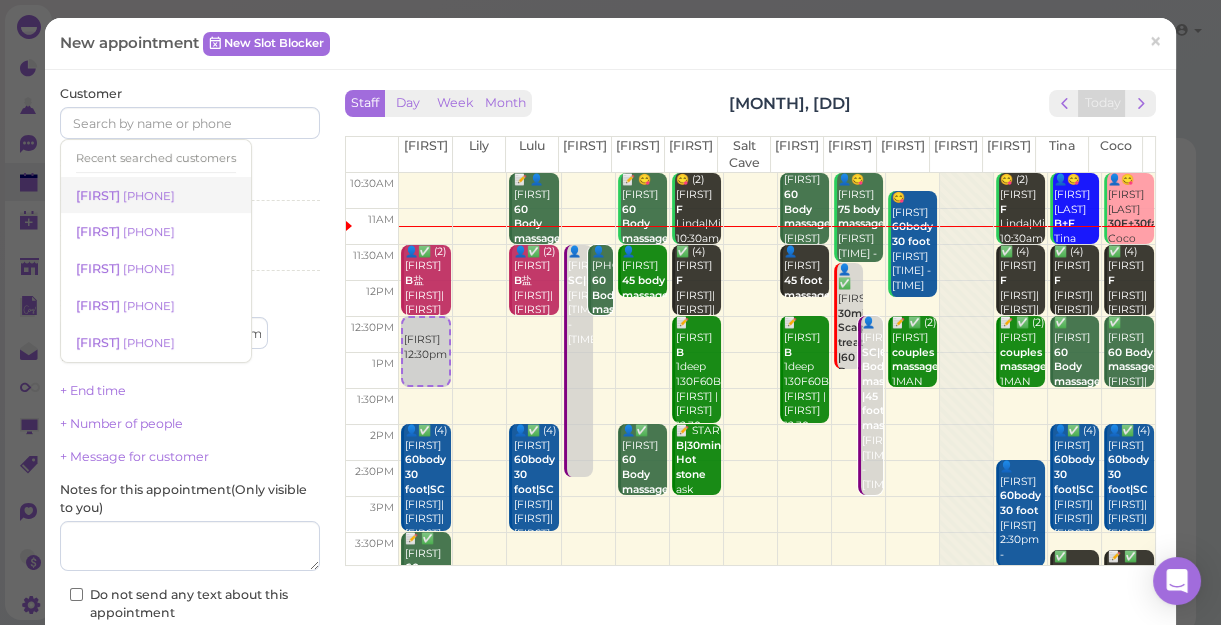 click on "[PHONE]" at bounding box center [149, 196] 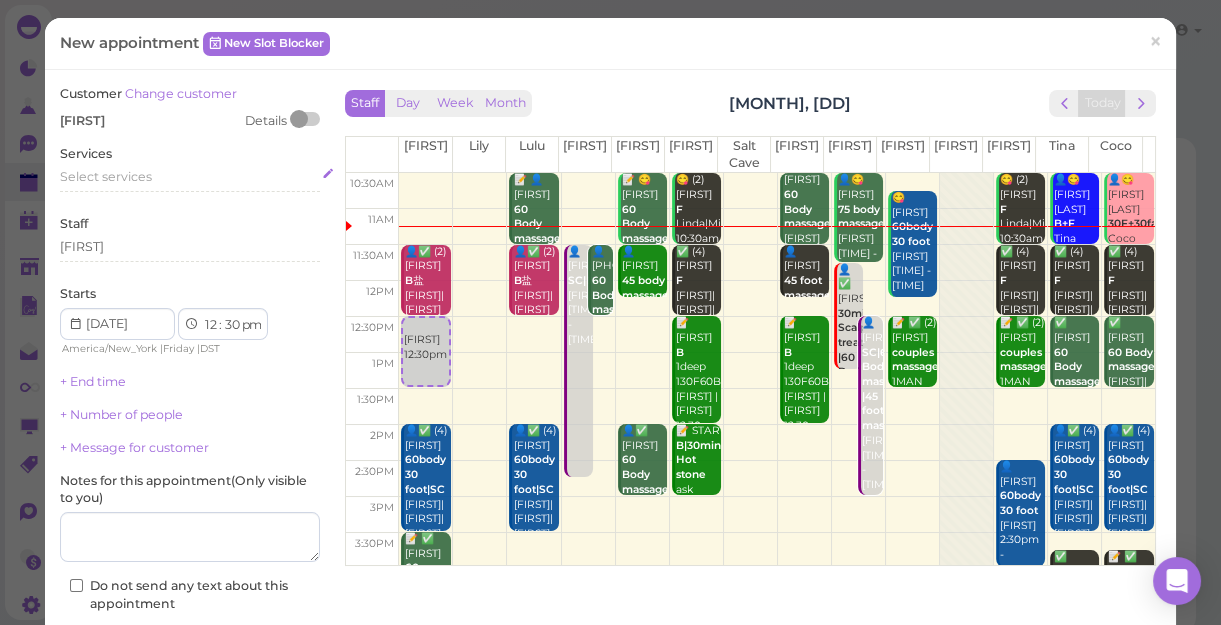 click on "Select services" at bounding box center (106, 176) 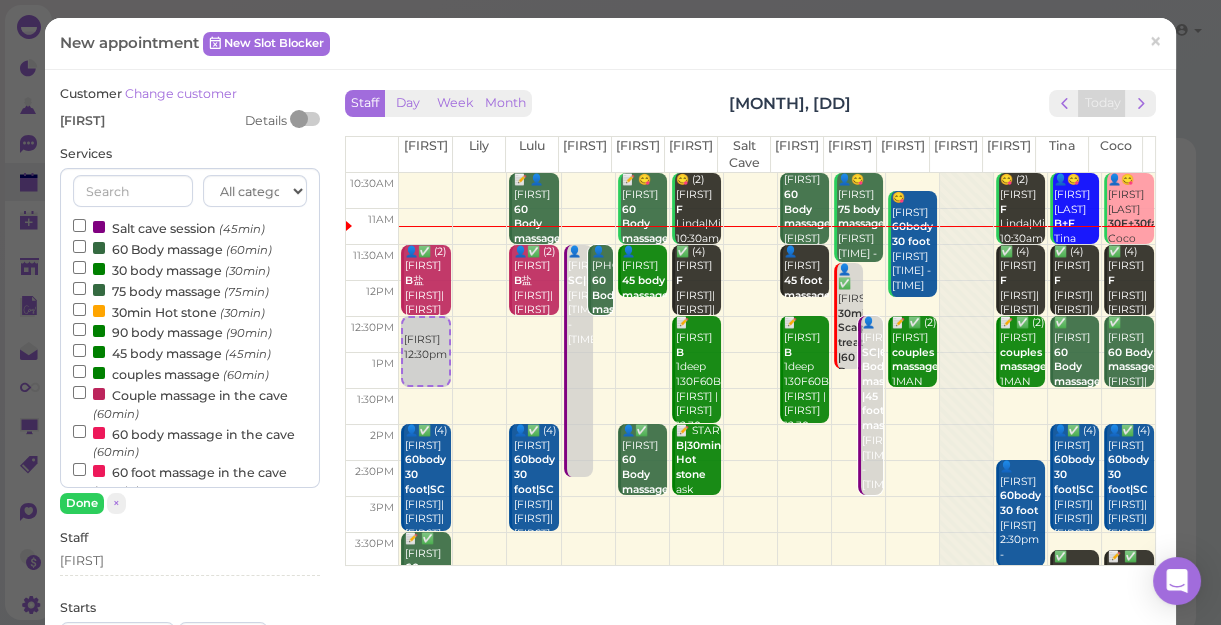 click on "60 Body massage
(60min)" at bounding box center [172, 248] 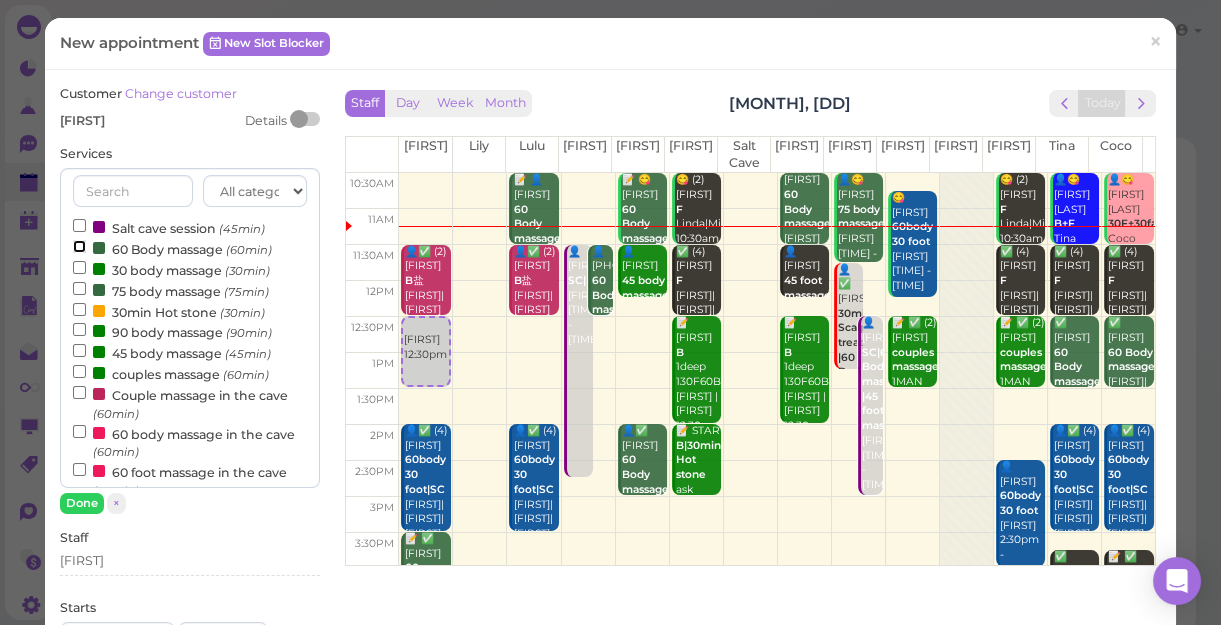 click on "60 Body massage
(60min)" at bounding box center [79, 246] 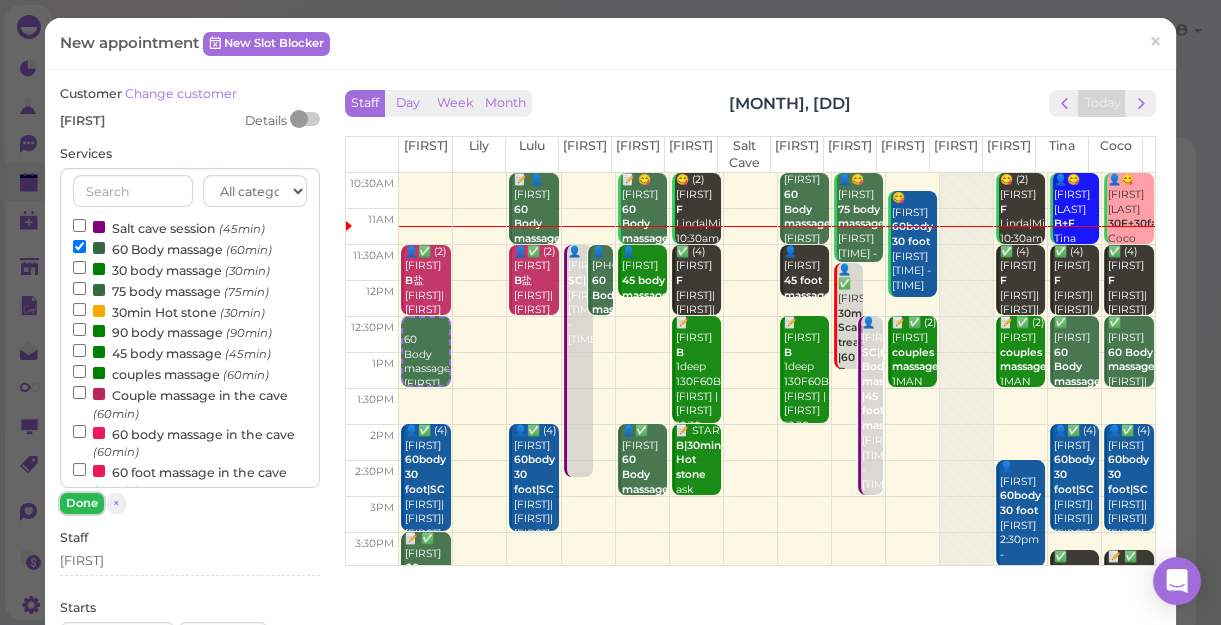 click on "Done" at bounding box center (82, 503) 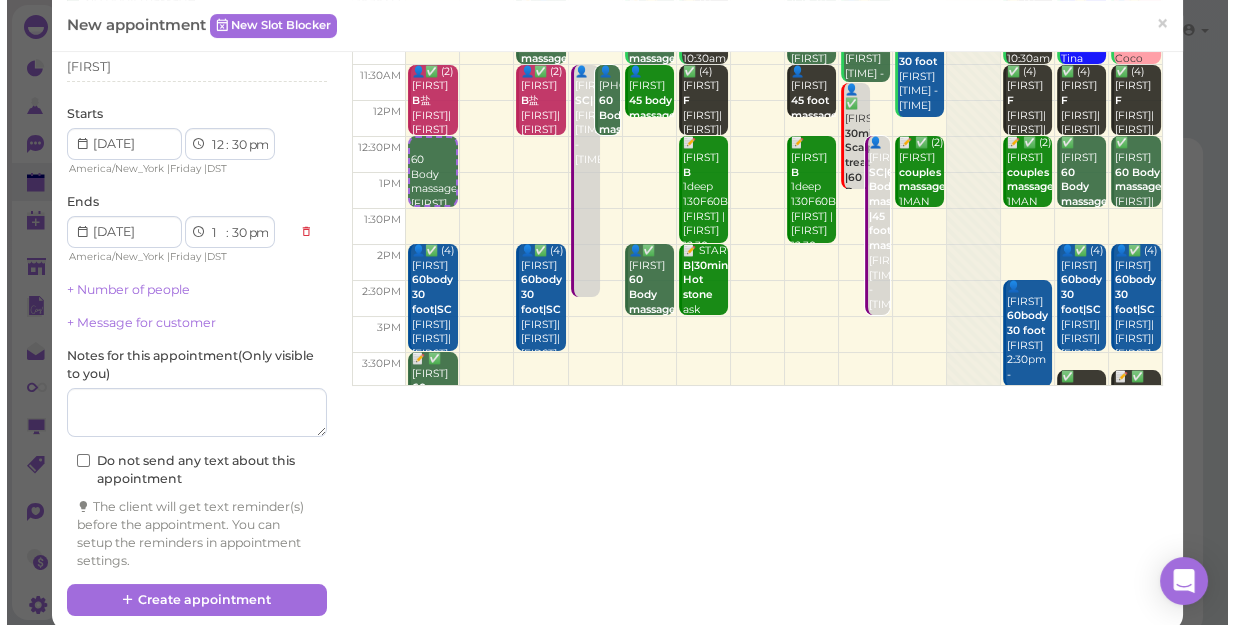 scroll, scrollTop: 181, scrollLeft: 0, axis: vertical 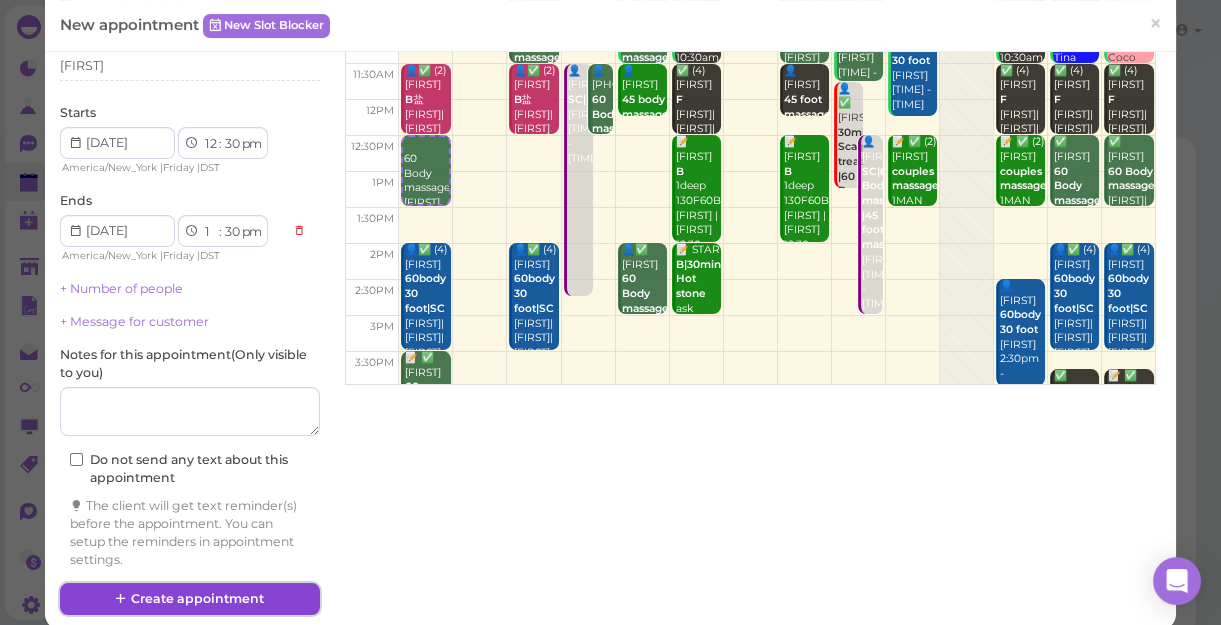 click on "Create appointment" at bounding box center [190, 599] 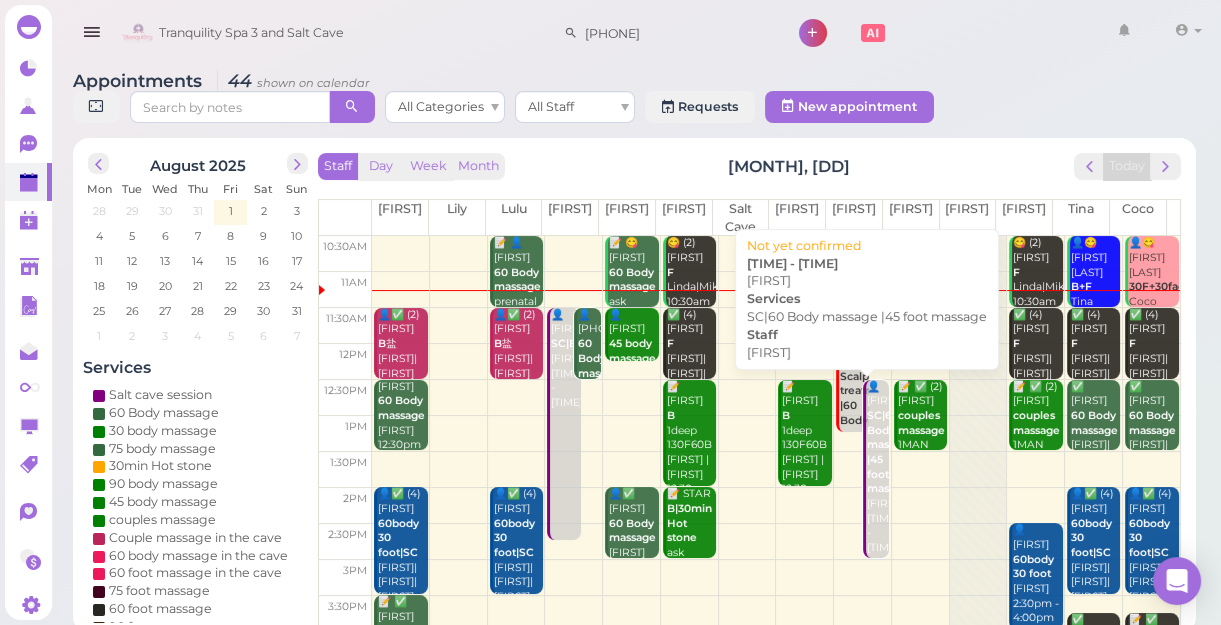 click on "👤SHIRLEY SC|60 Body massage |45 foot massage  Helen 12:30pm - 3:00pm" at bounding box center [878, 468] 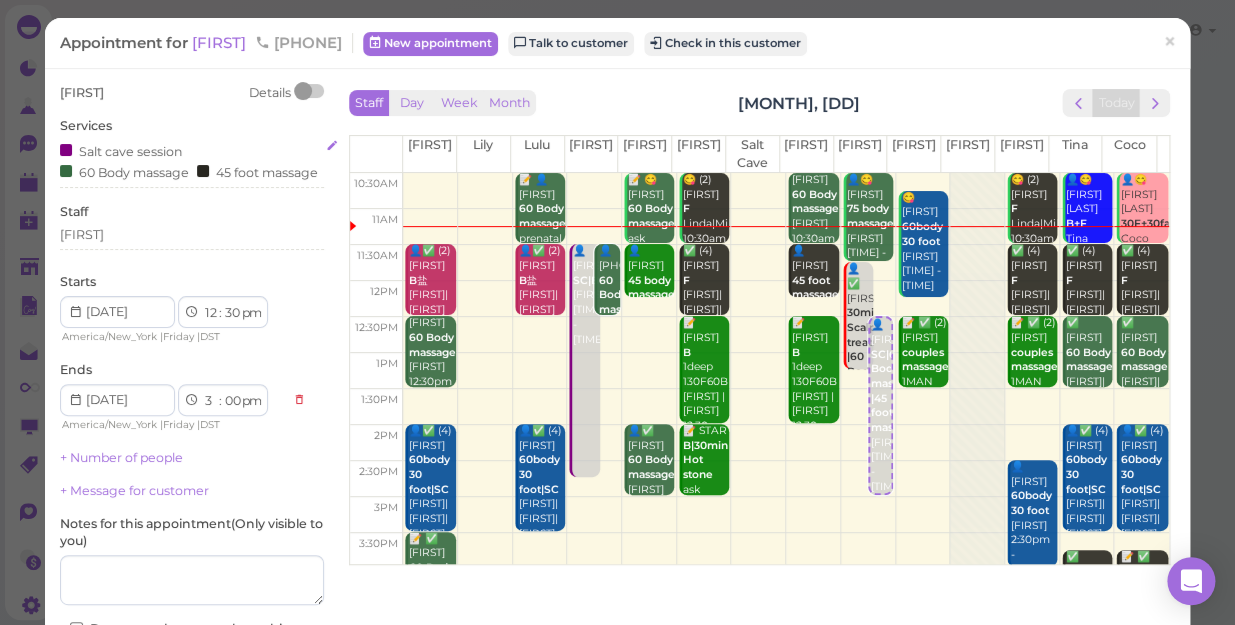 click on "45 foot massage" at bounding box center (257, 171) 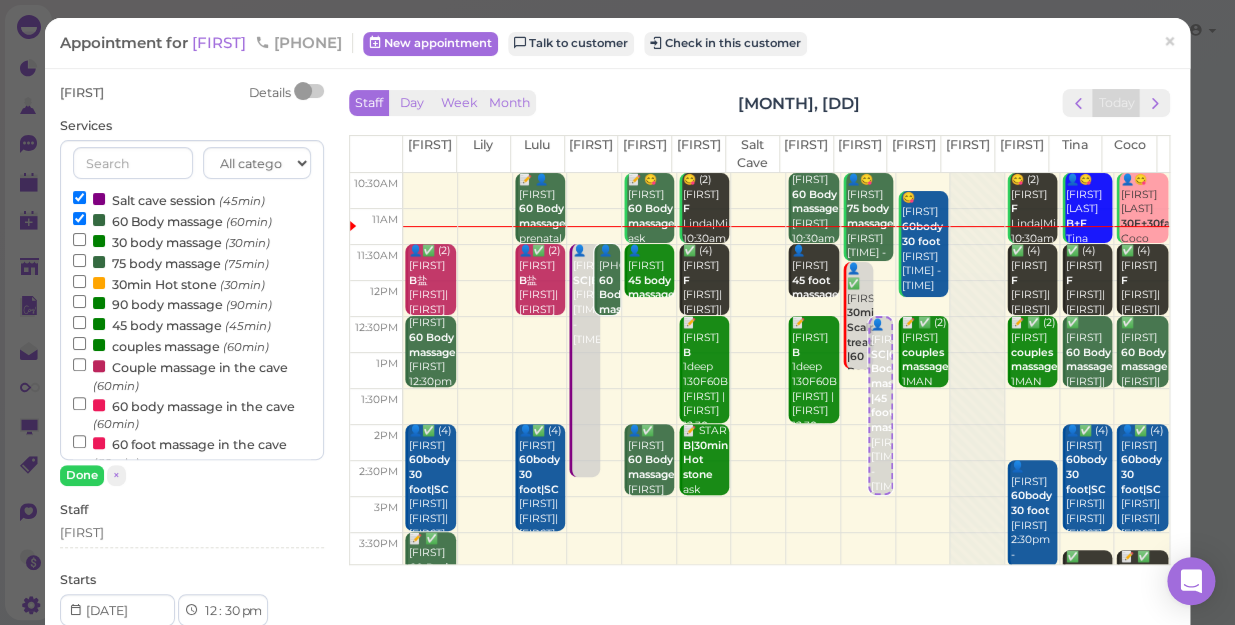 click on "60 Body massage
(60min)" at bounding box center (172, 220) 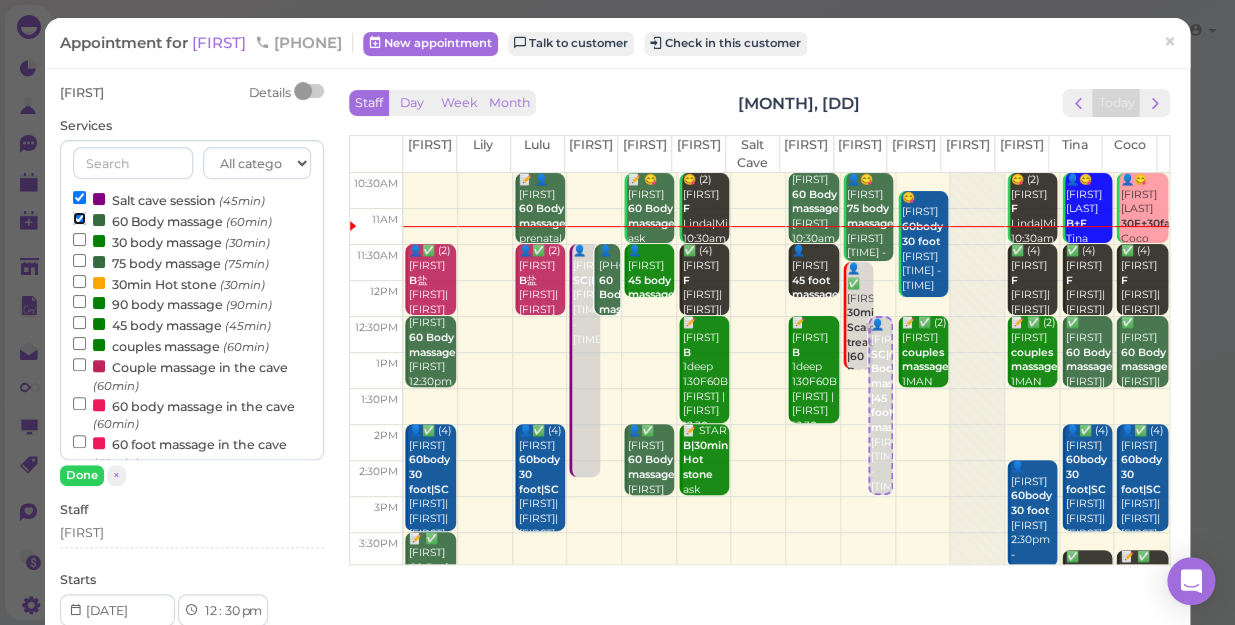click on "60 Body massage
(60min)" at bounding box center (79, 218) 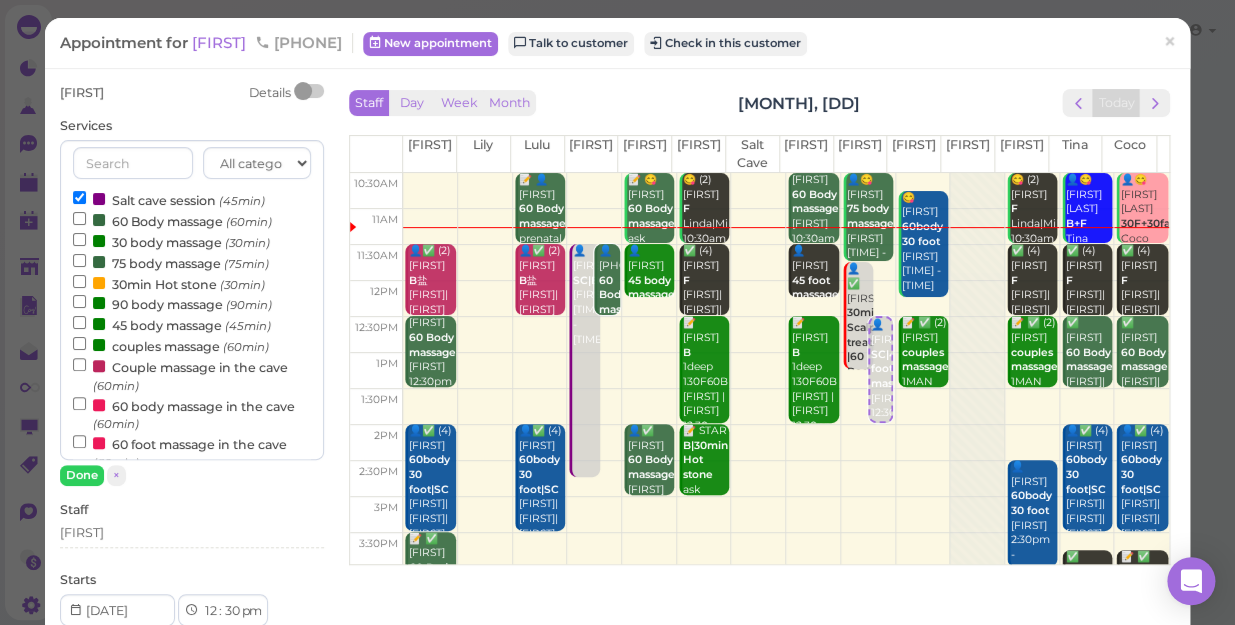 scroll, scrollTop: 181, scrollLeft: 0, axis: vertical 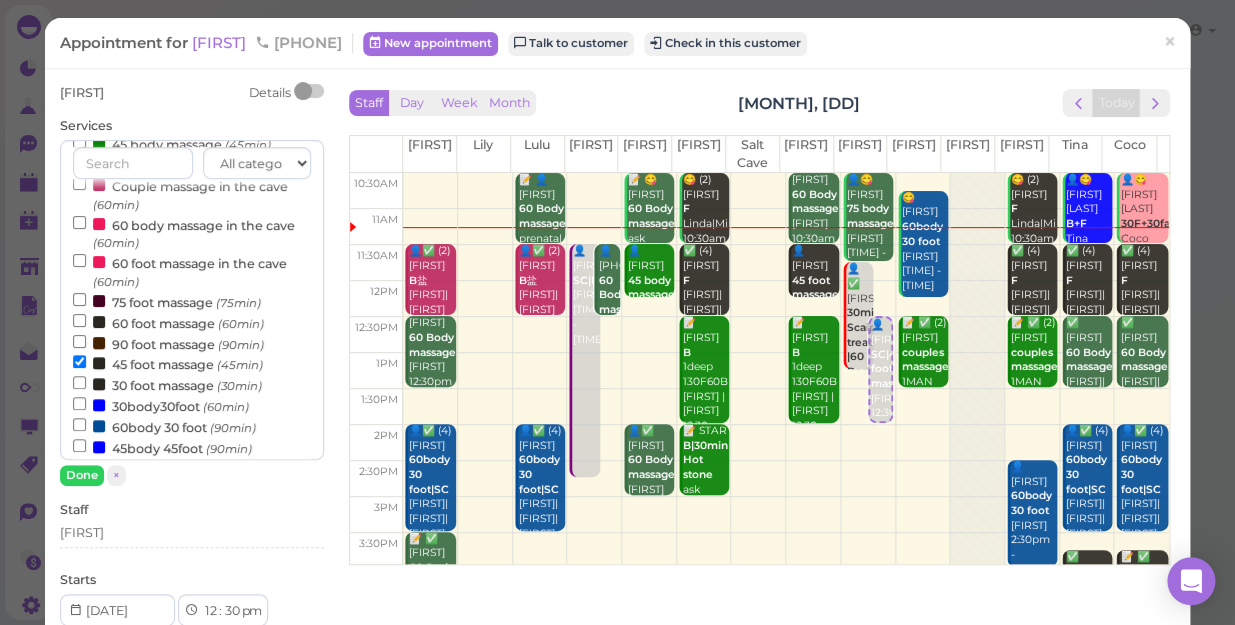 click on "45 foot massage
(45min)" at bounding box center (168, 363) 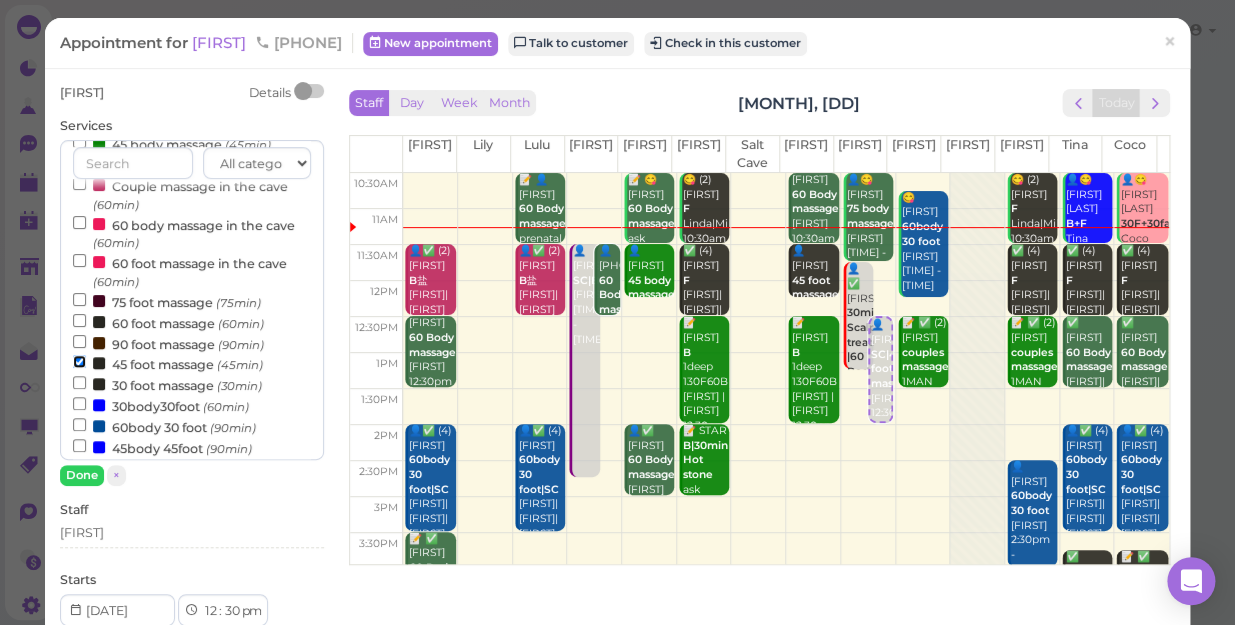 click on "45 foot massage
(45min)" at bounding box center (79, 361) 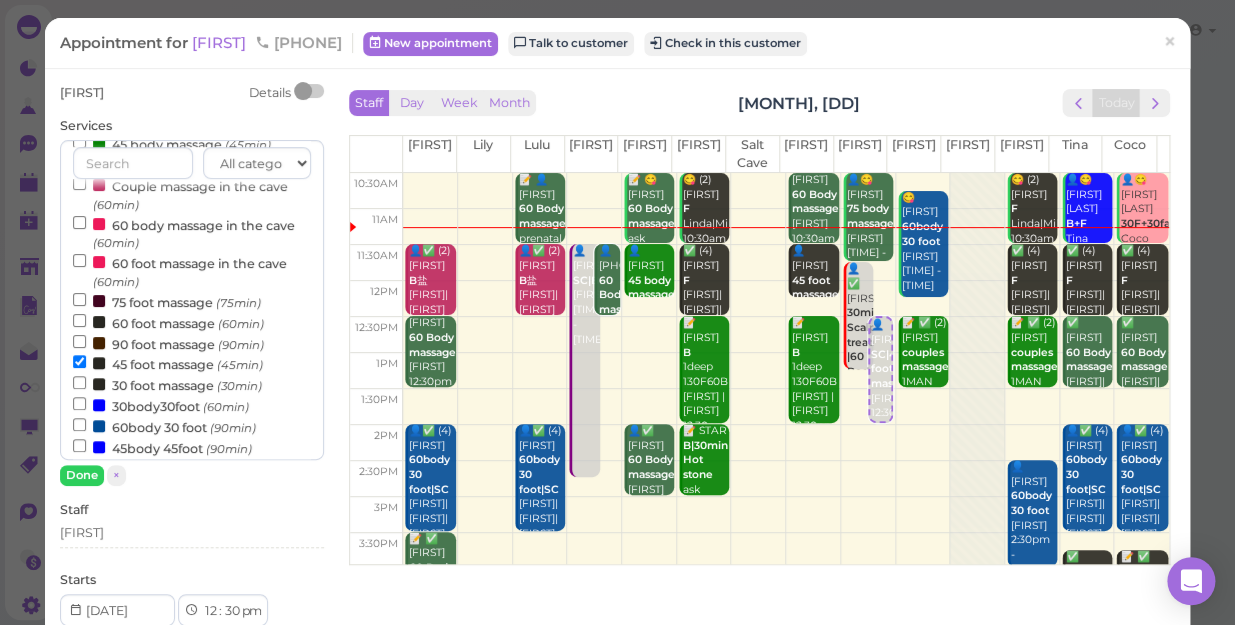 select on "1" 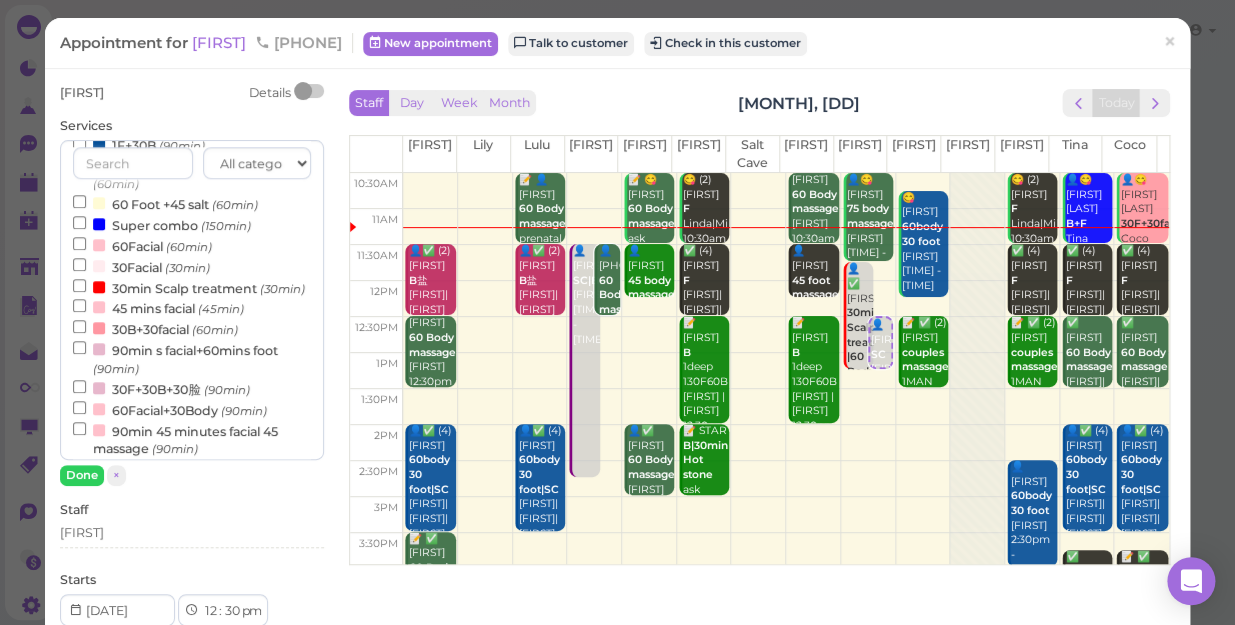 scroll, scrollTop: 370, scrollLeft: 0, axis: vertical 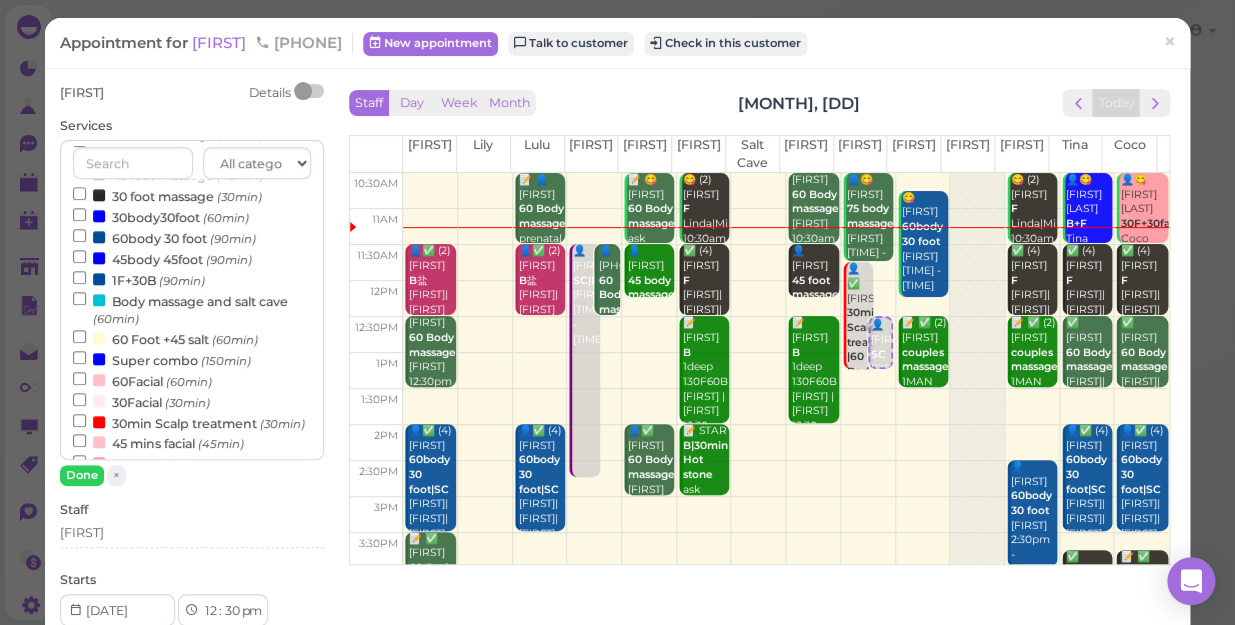 click on "45body 45foot
(90min)" at bounding box center [162, 258] 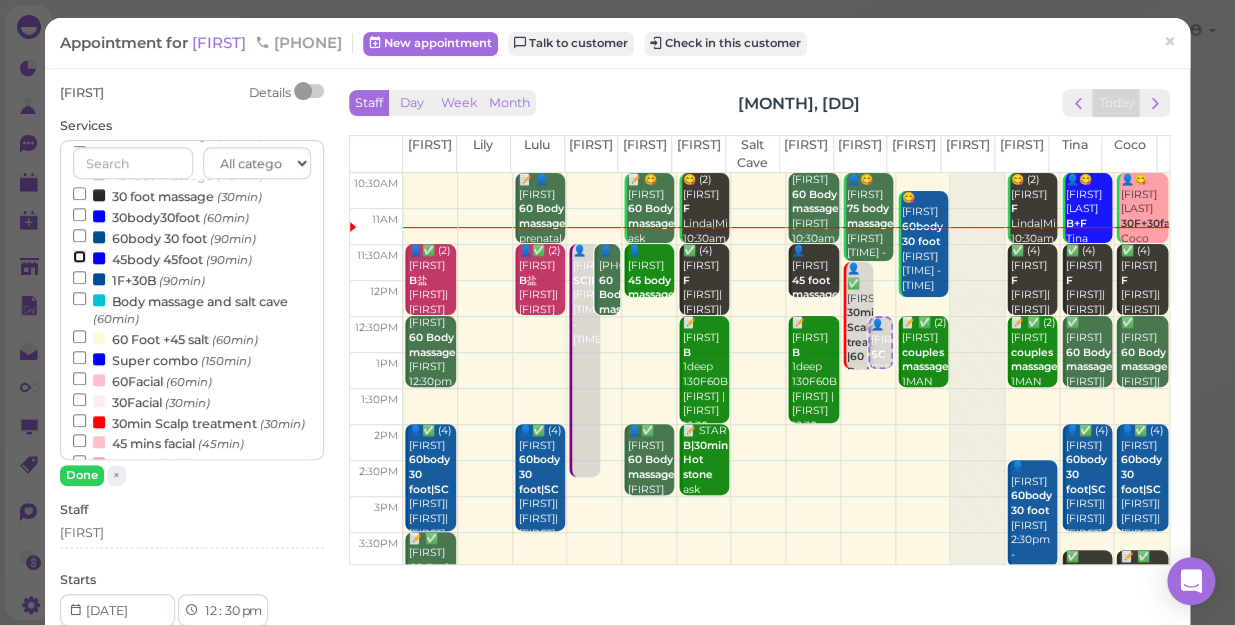 click on "45body 45foot
(90min)" at bounding box center (79, 256) 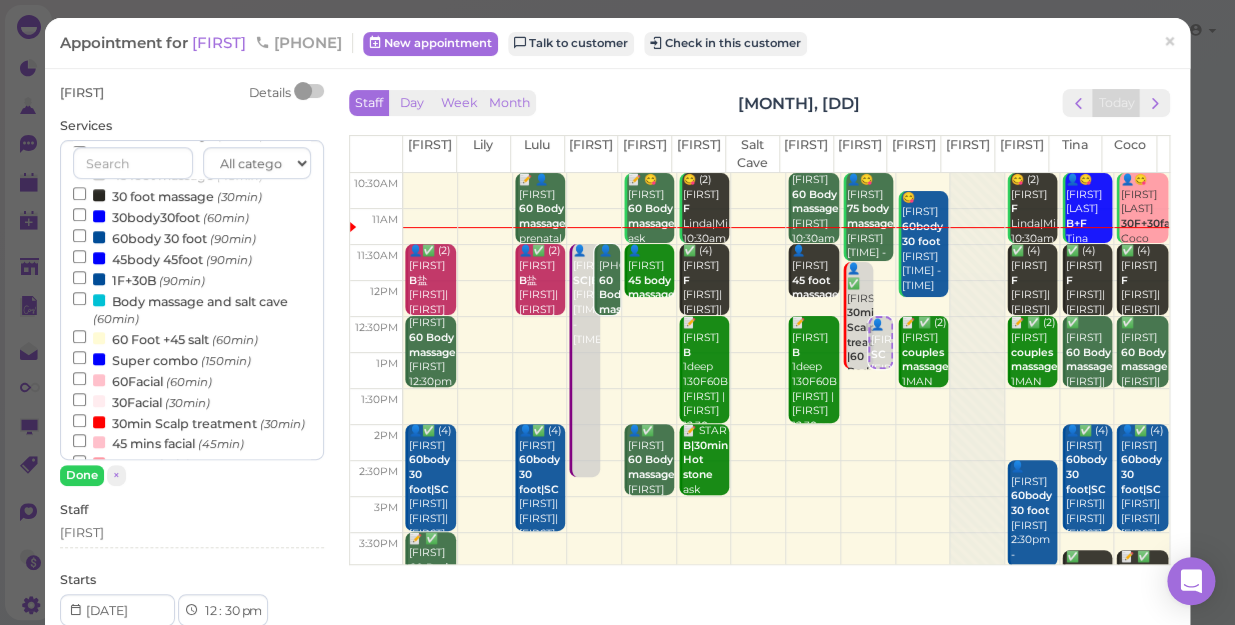select on "2" 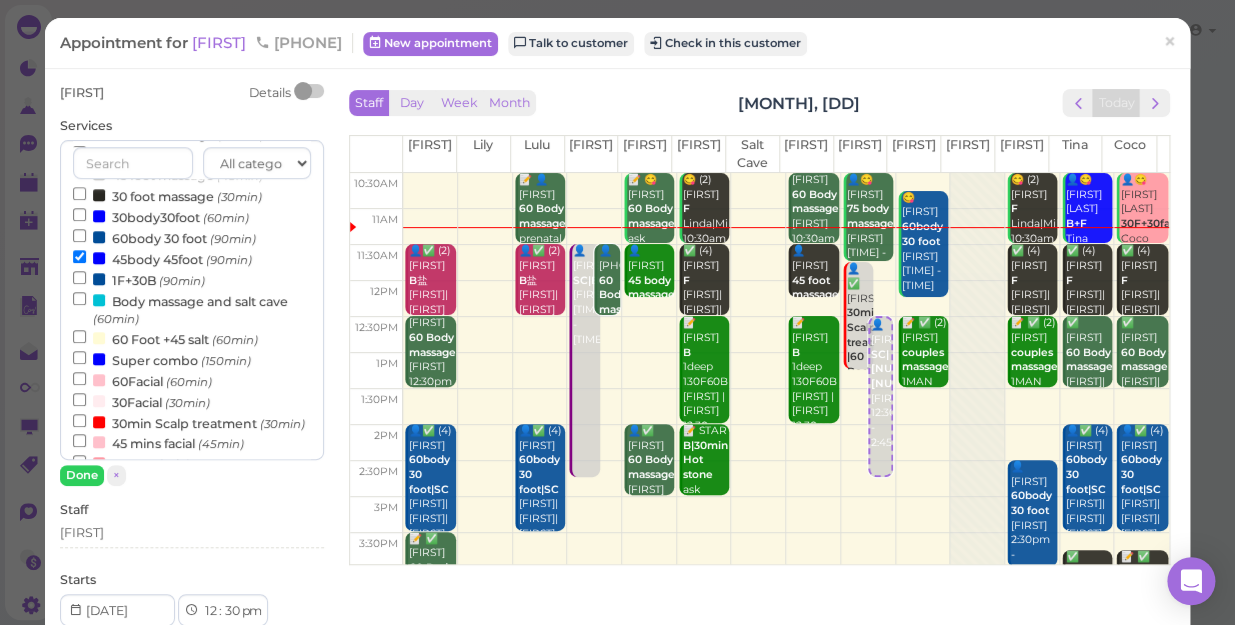 scroll, scrollTop: 643, scrollLeft: 0, axis: vertical 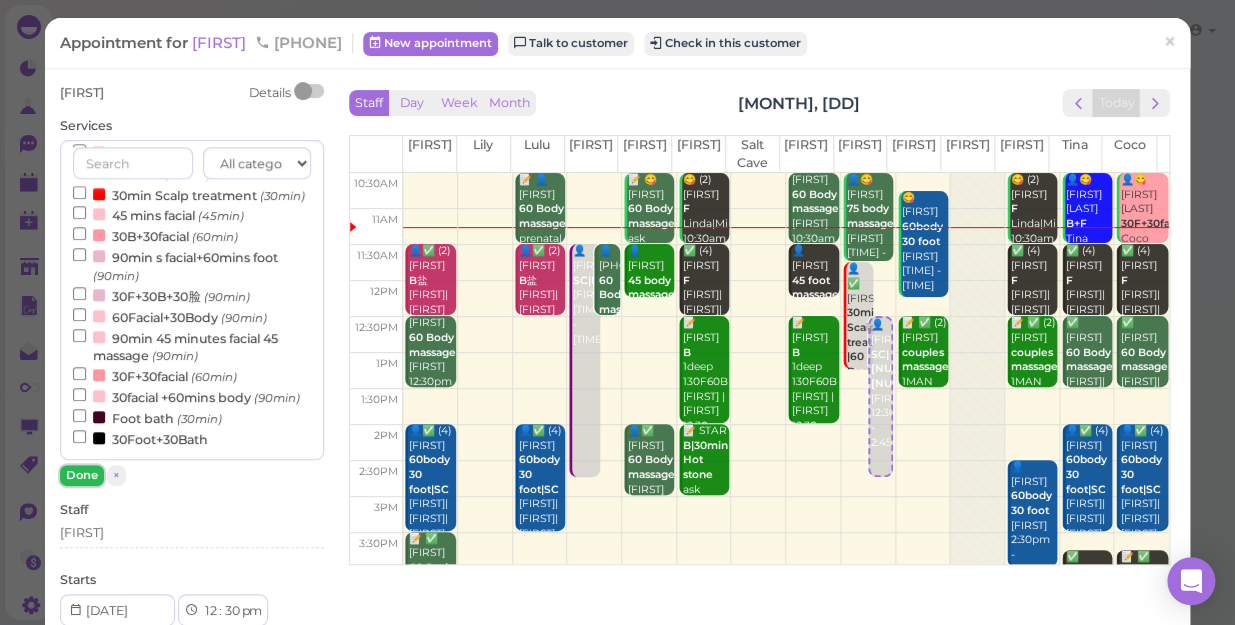 click on "Done" at bounding box center (82, 475) 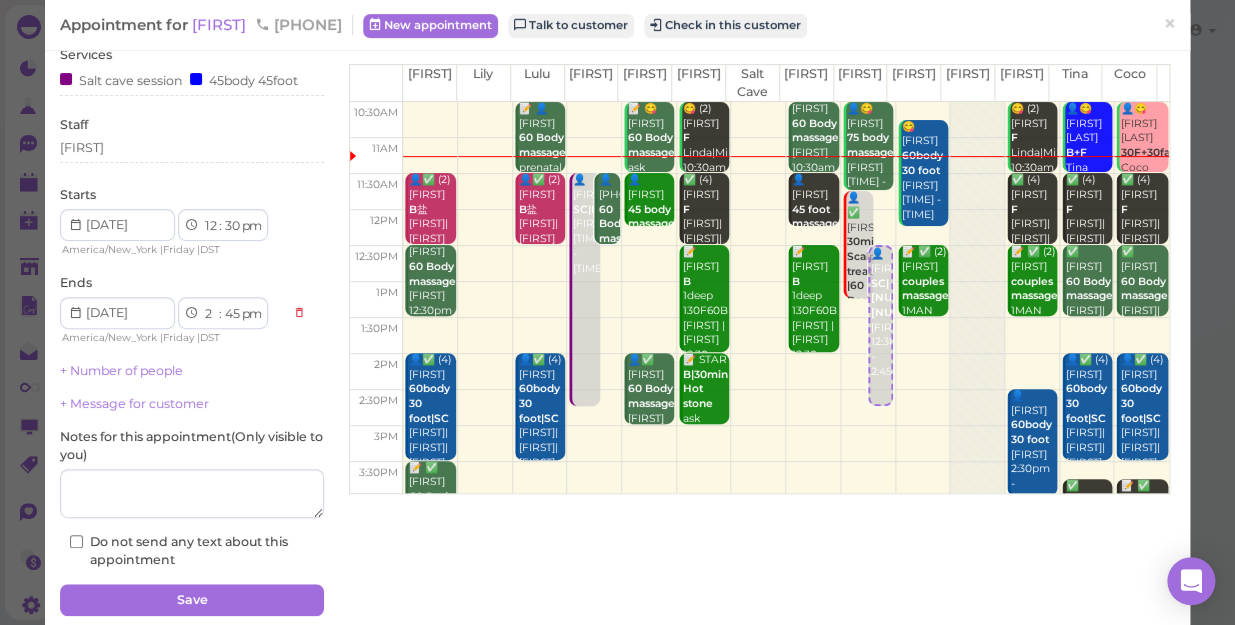 scroll, scrollTop: 145, scrollLeft: 0, axis: vertical 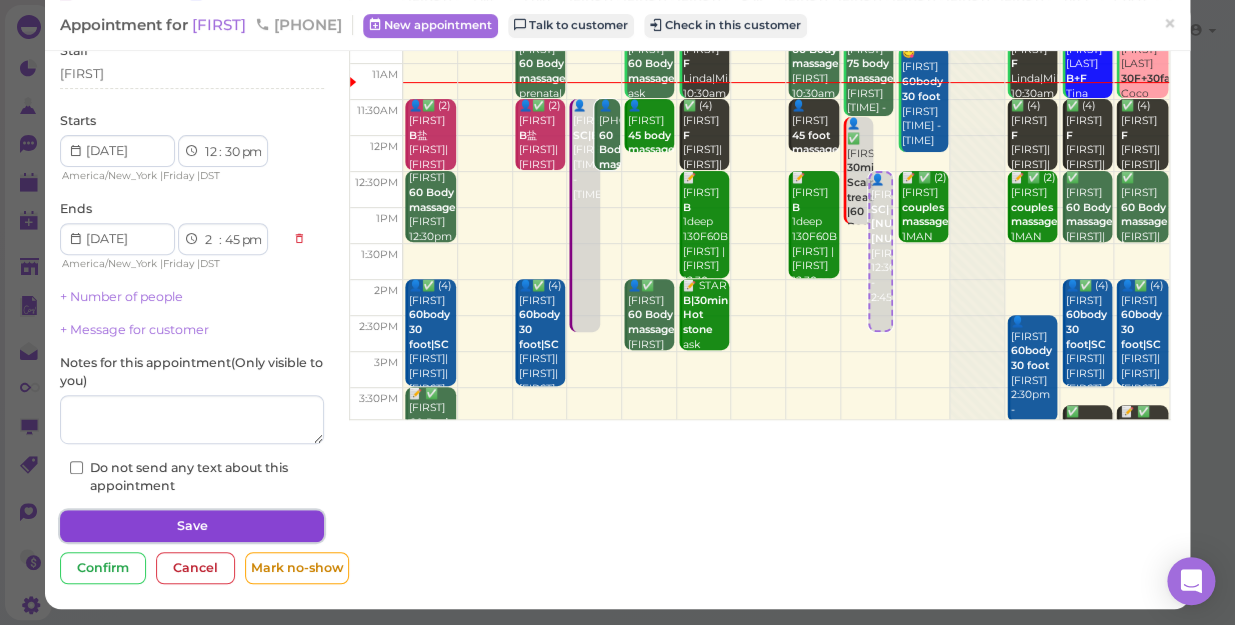 click on "Save" at bounding box center (192, 526) 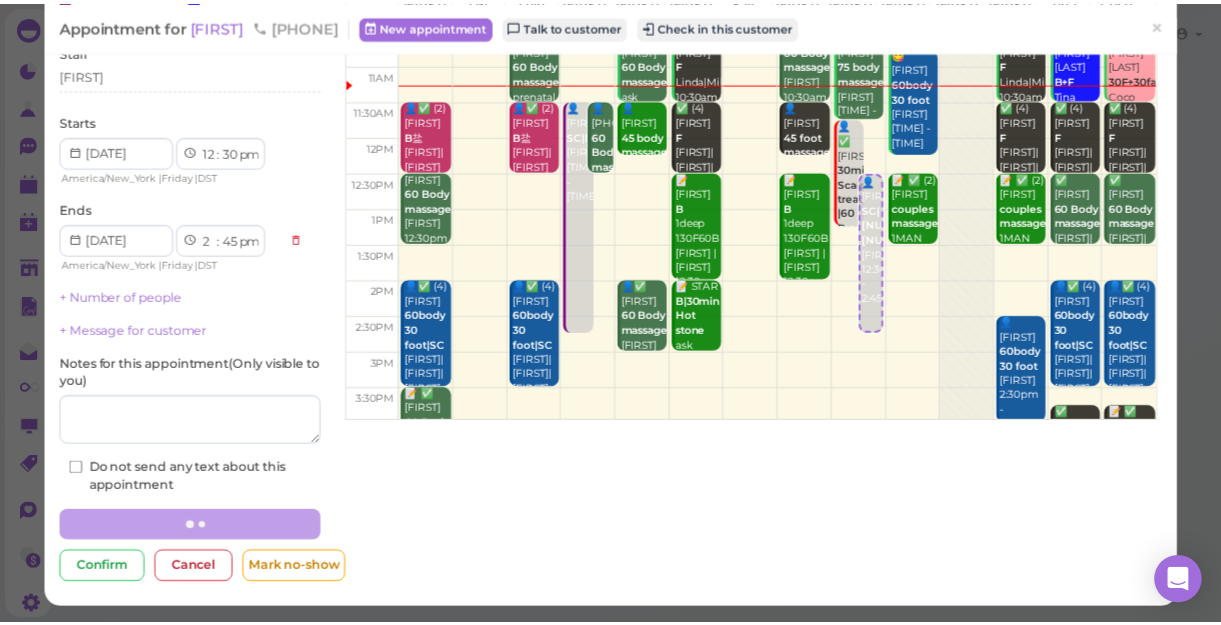 scroll, scrollTop: 0, scrollLeft: 0, axis: both 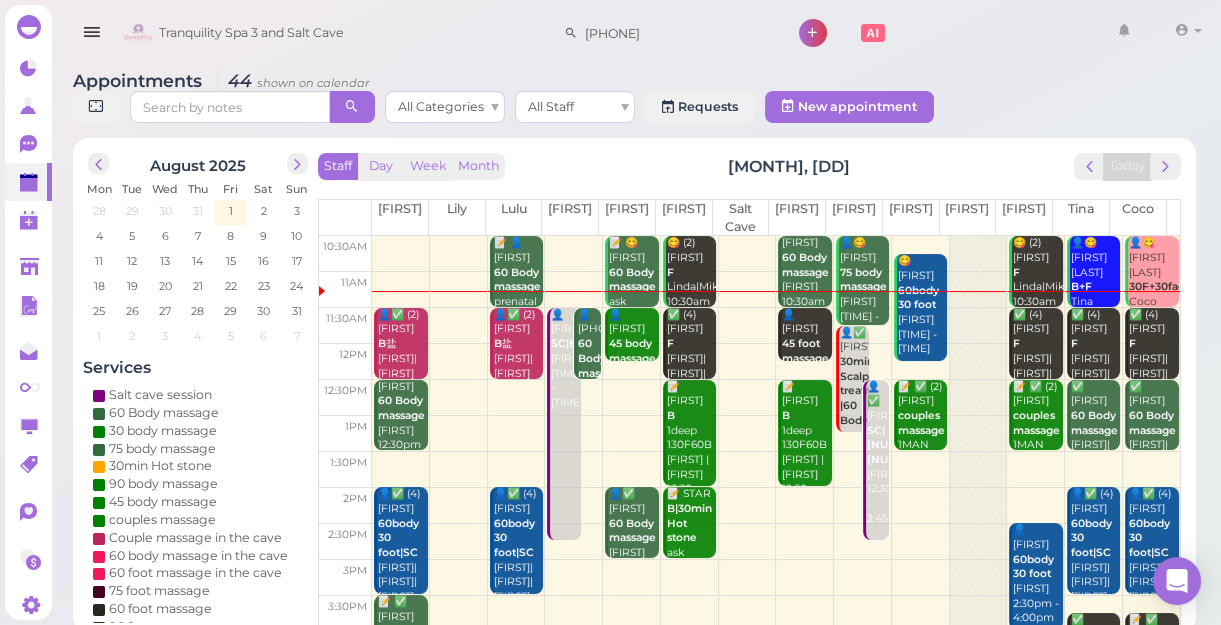 click at bounding box center (776, 470) 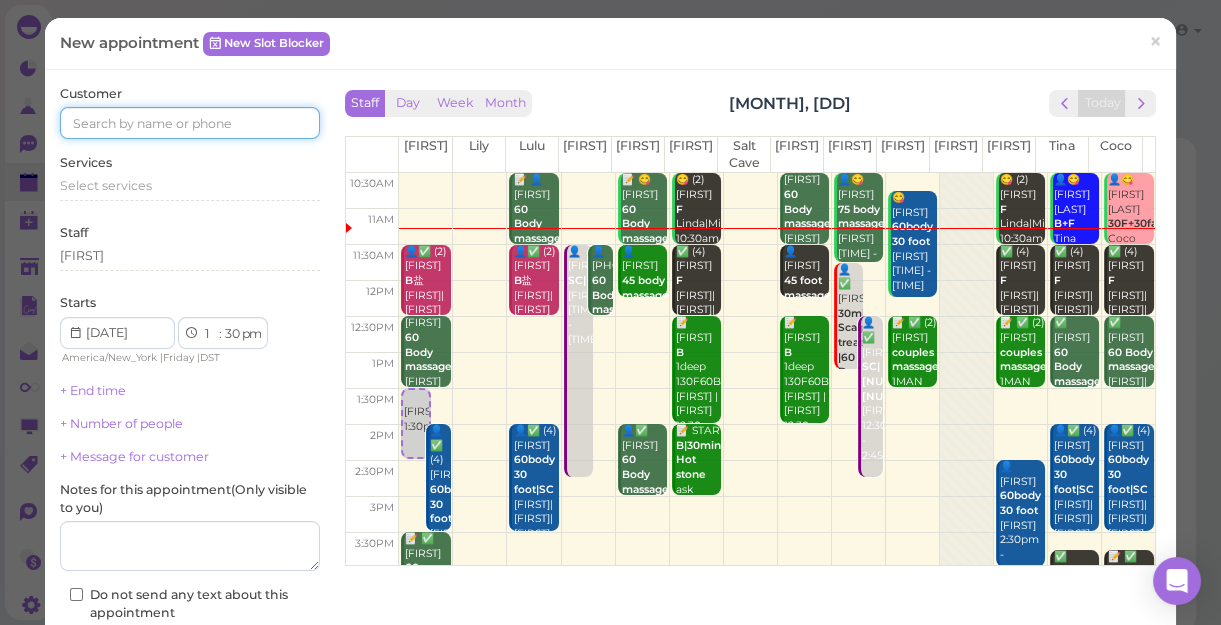 click at bounding box center [190, 123] 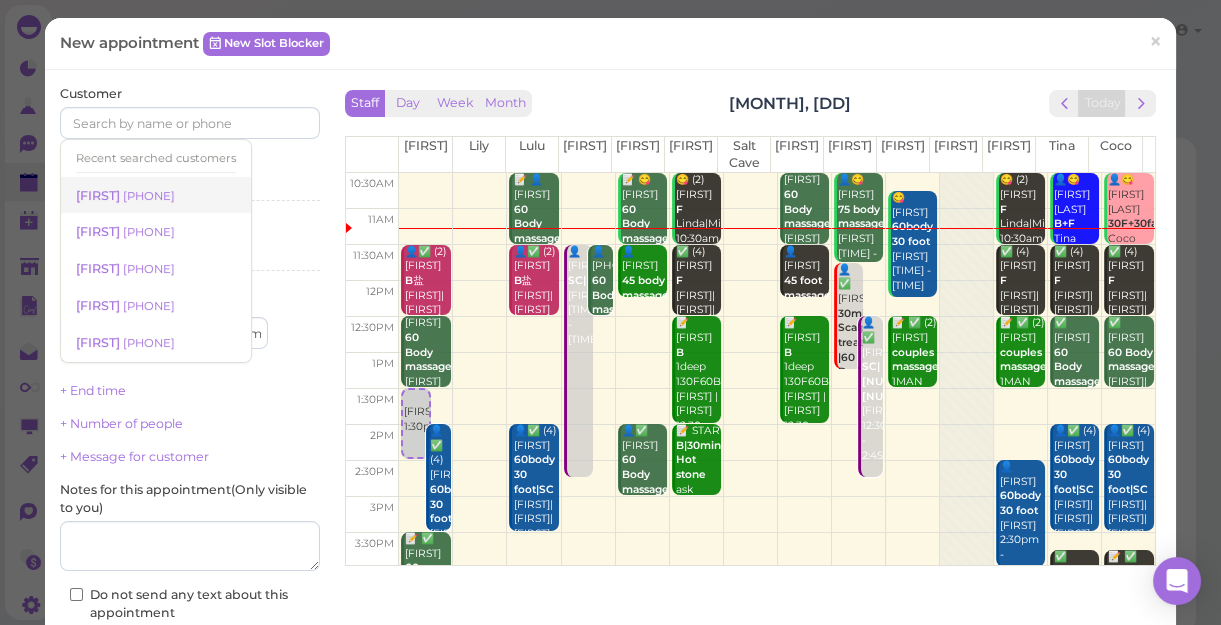 click on "[PHONE]" at bounding box center (149, 196) 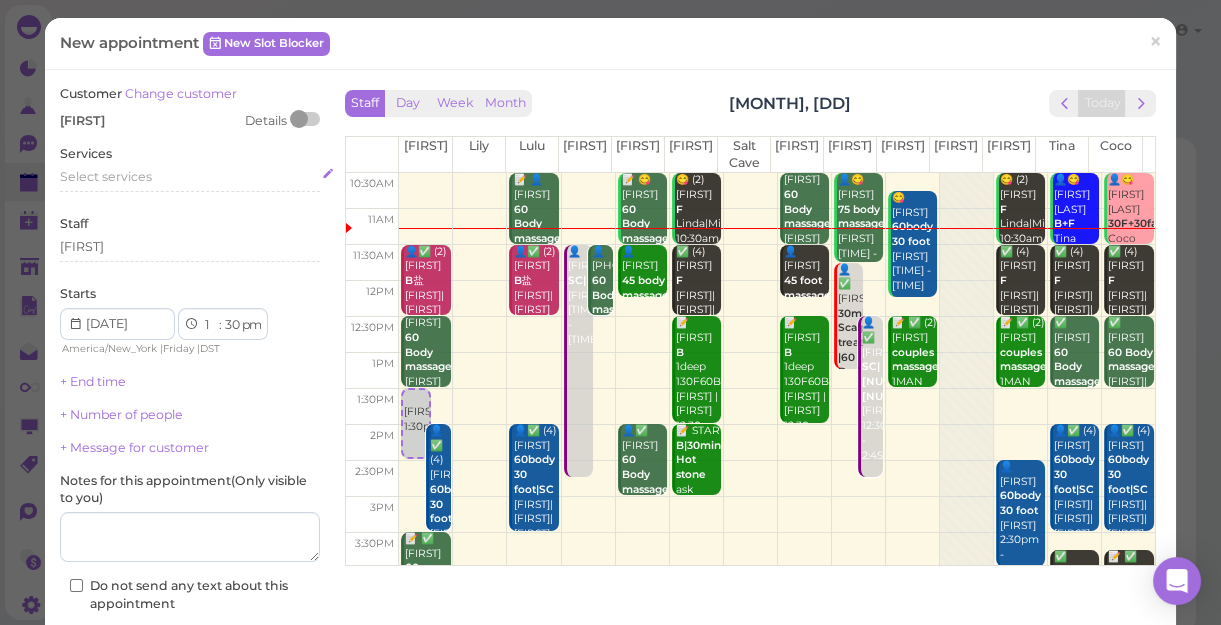 click on "Select services" at bounding box center [106, 176] 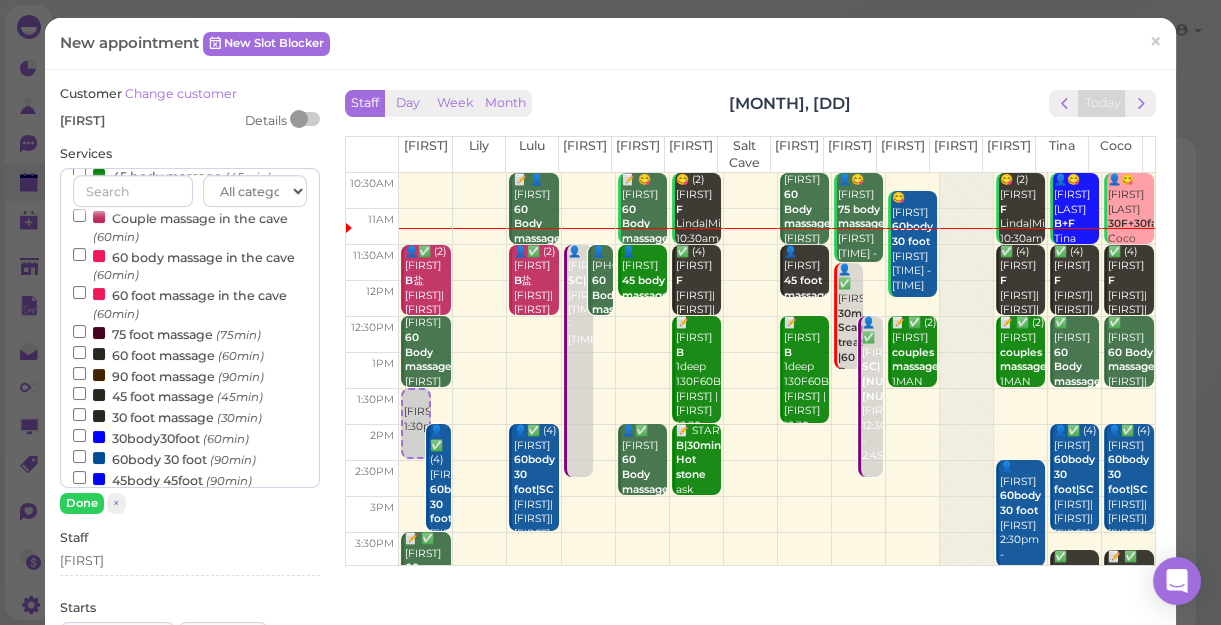 scroll, scrollTop: 181, scrollLeft: 0, axis: vertical 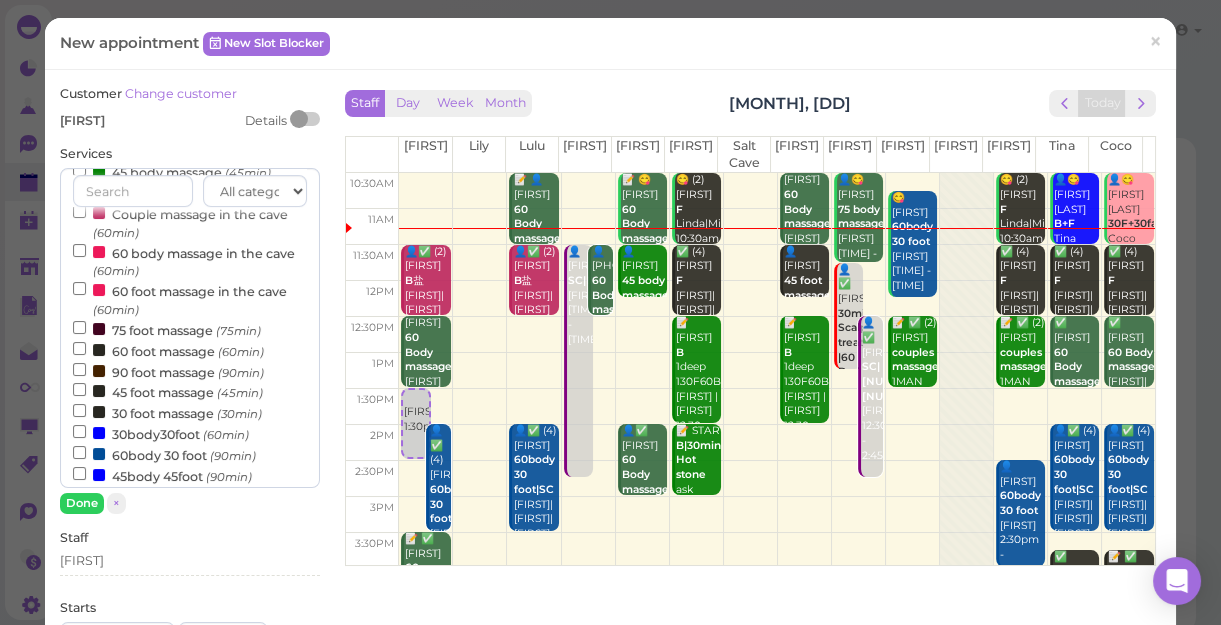 click on "[TIME] massage
([TIME])" at bounding box center (167, 412) 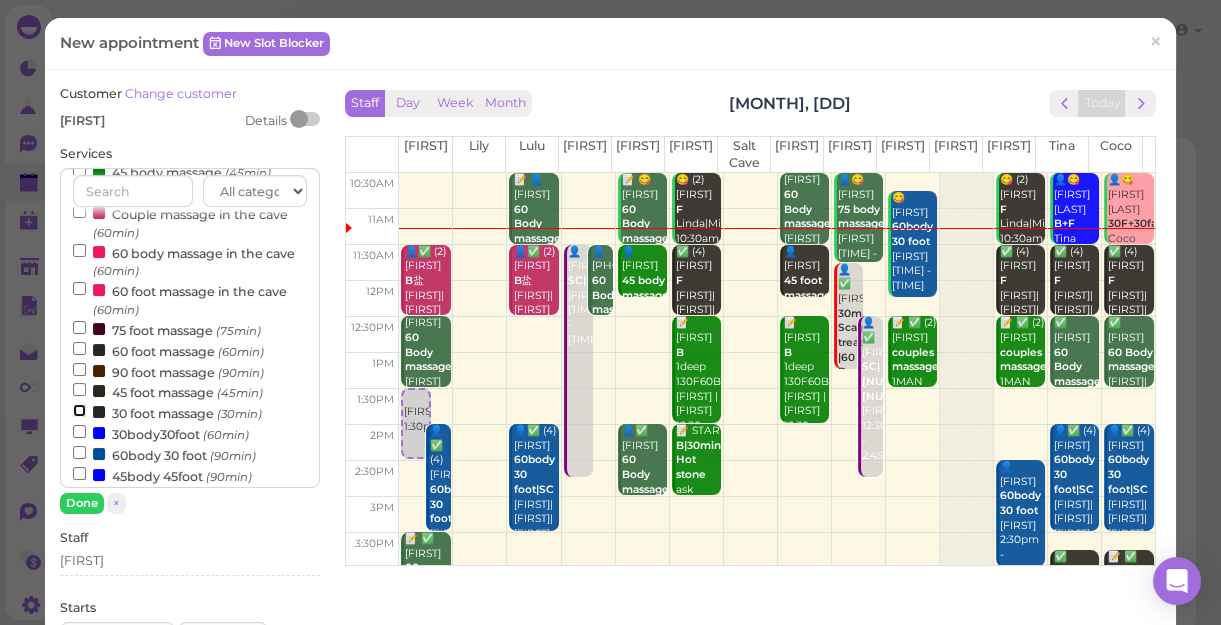 click on "[TIME] massage
([TIME])" at bounding box center (79, 410) 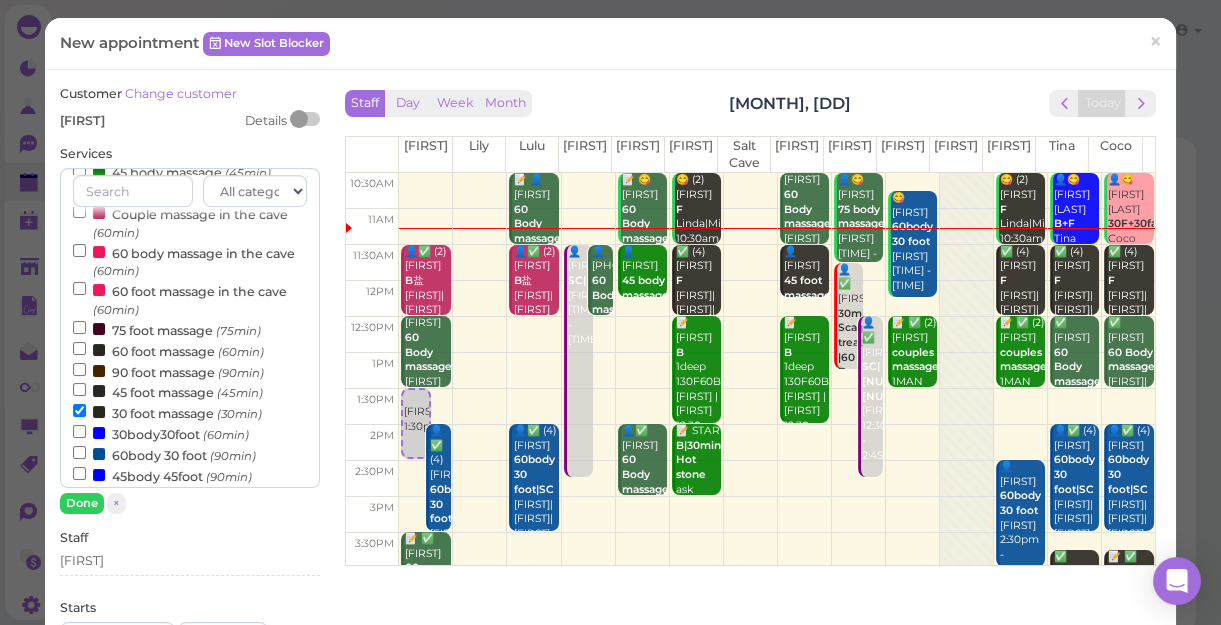 scroll, scrollTop: 643, scrollLeft: 0, axis: vertical 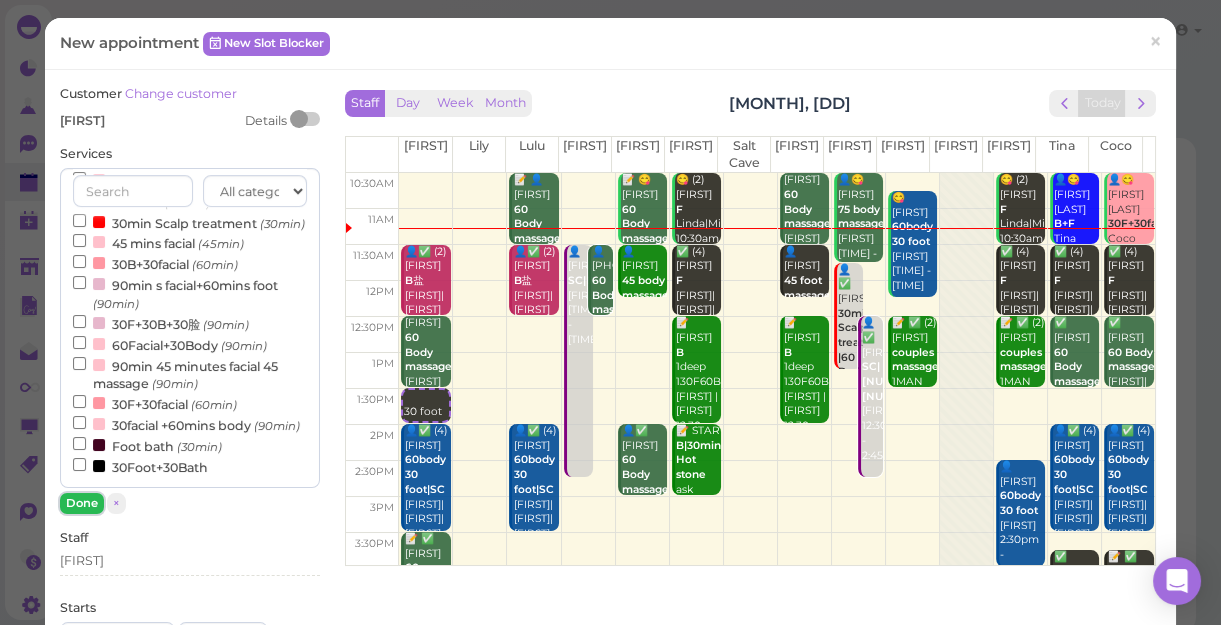 click on "Done" at bounding box center (82, 503) 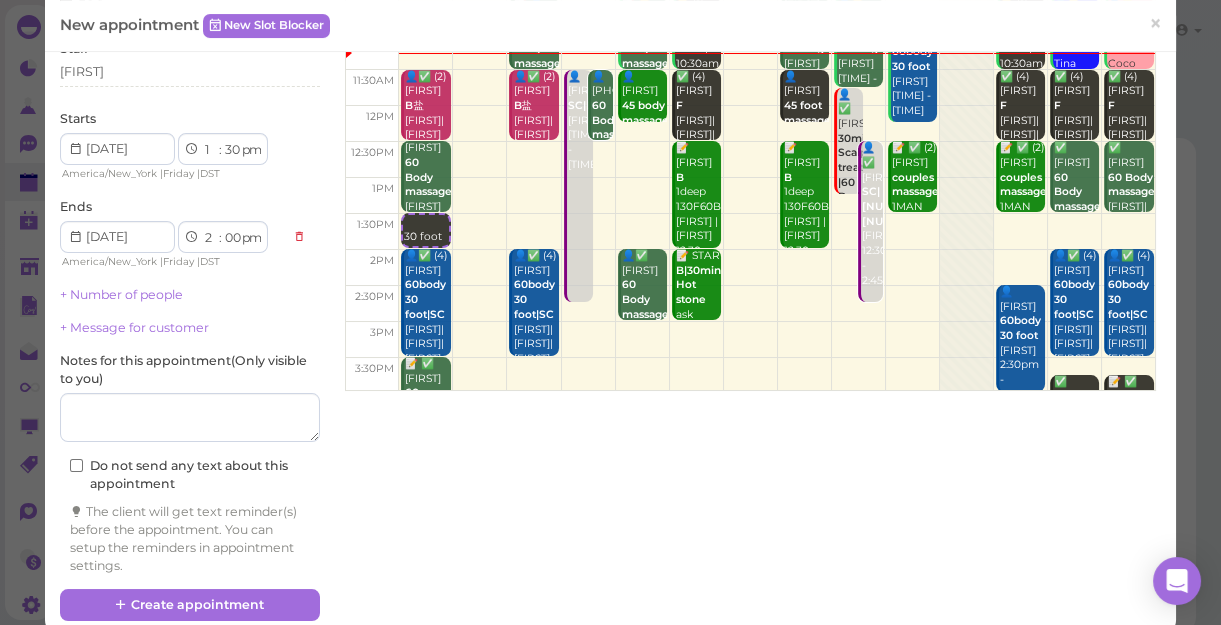 scroll, scrollTop: 181, scrollLeft: 0, axis: vertical 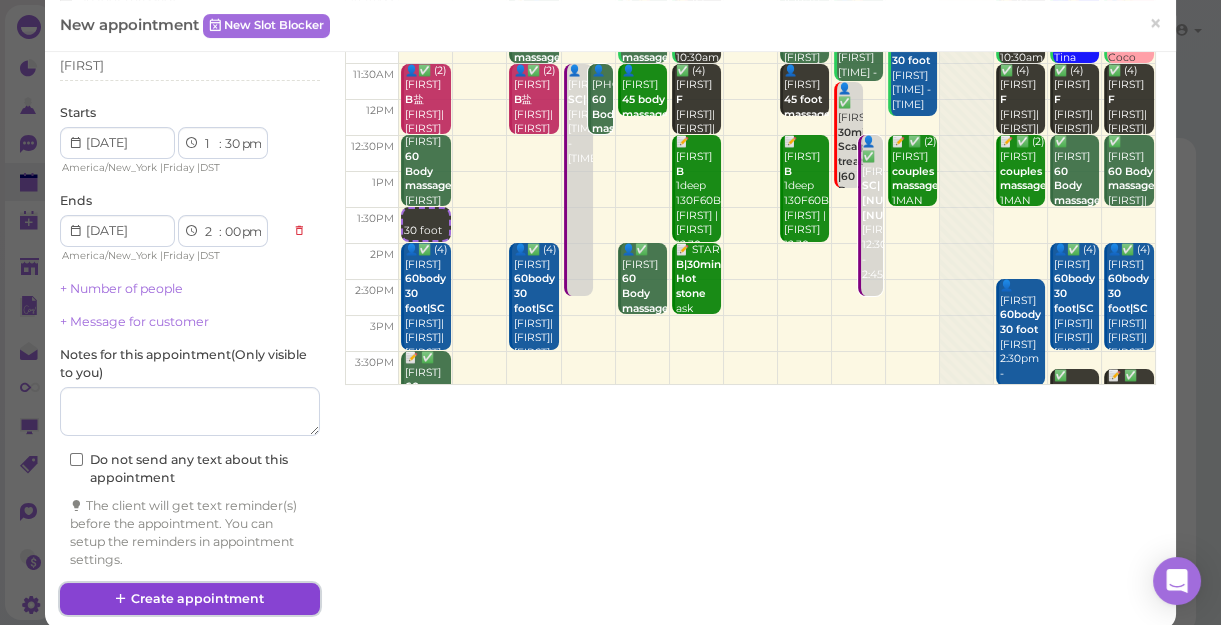 click on "Create appointment" at bounding box center [190, 599] 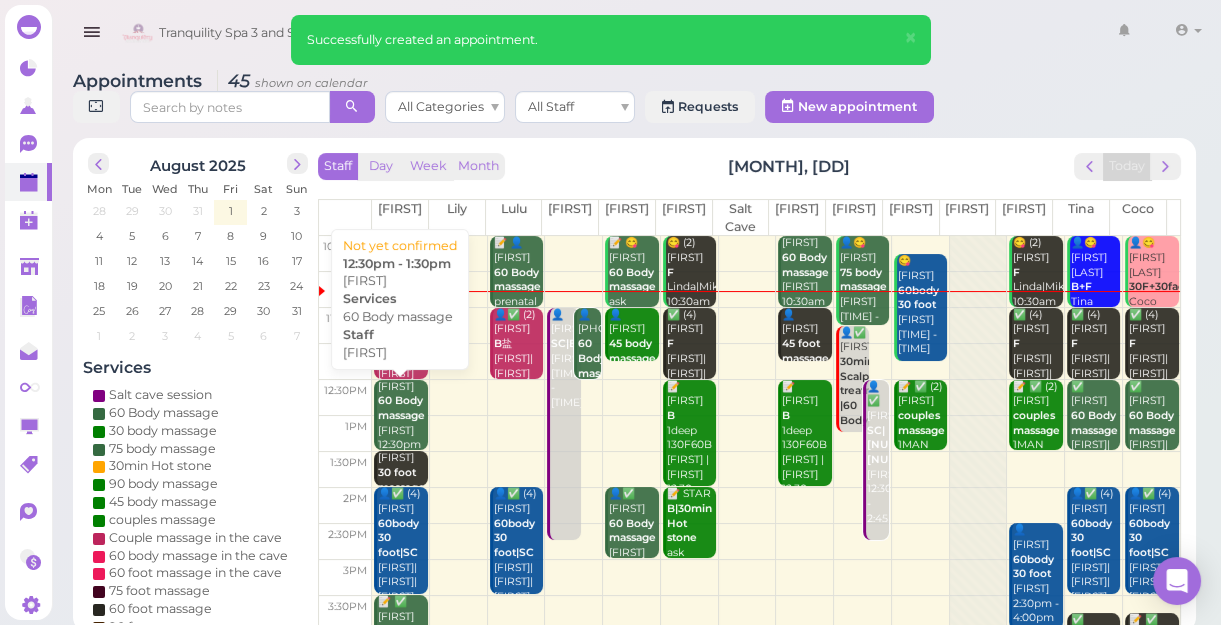 click on "60 Body massage" at bounding box center (401, 408) 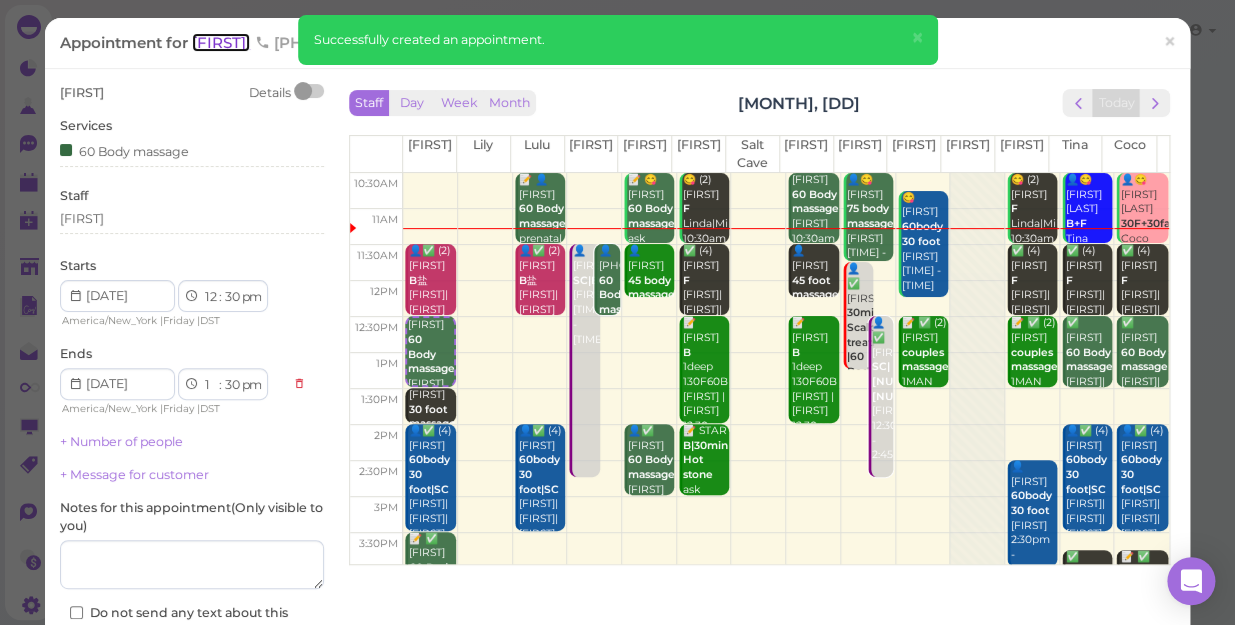 click on "[FIRST]" at bounding box center (221, 42) 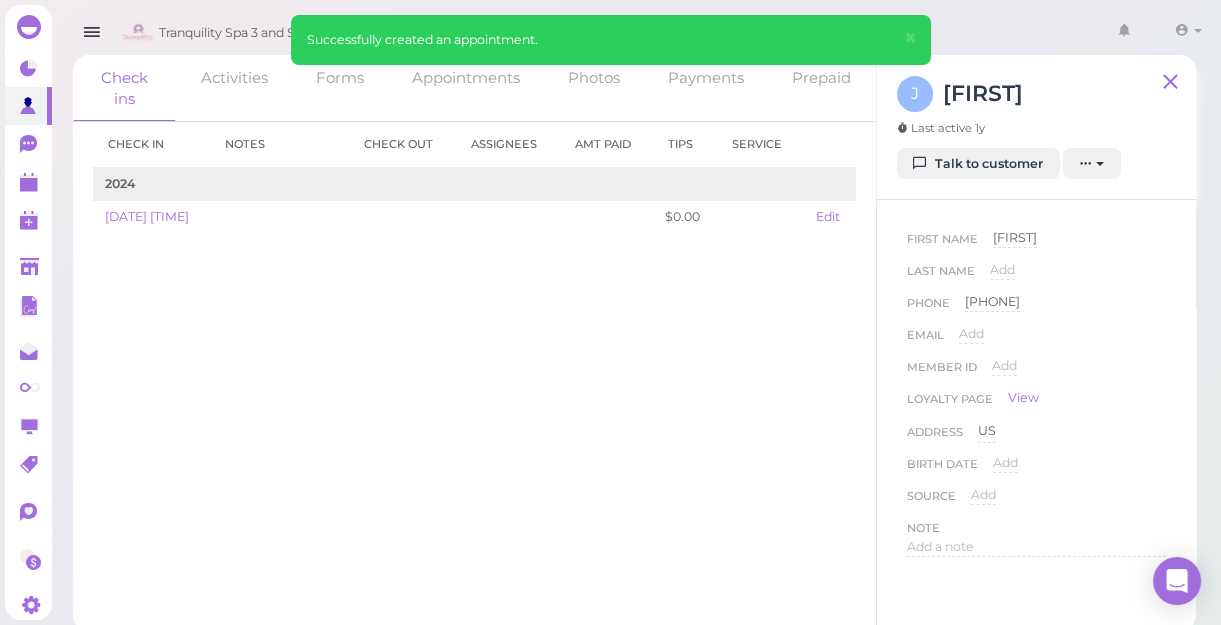 scroll, scrollTop: 21, scrollLeft: 0, axis: vertical 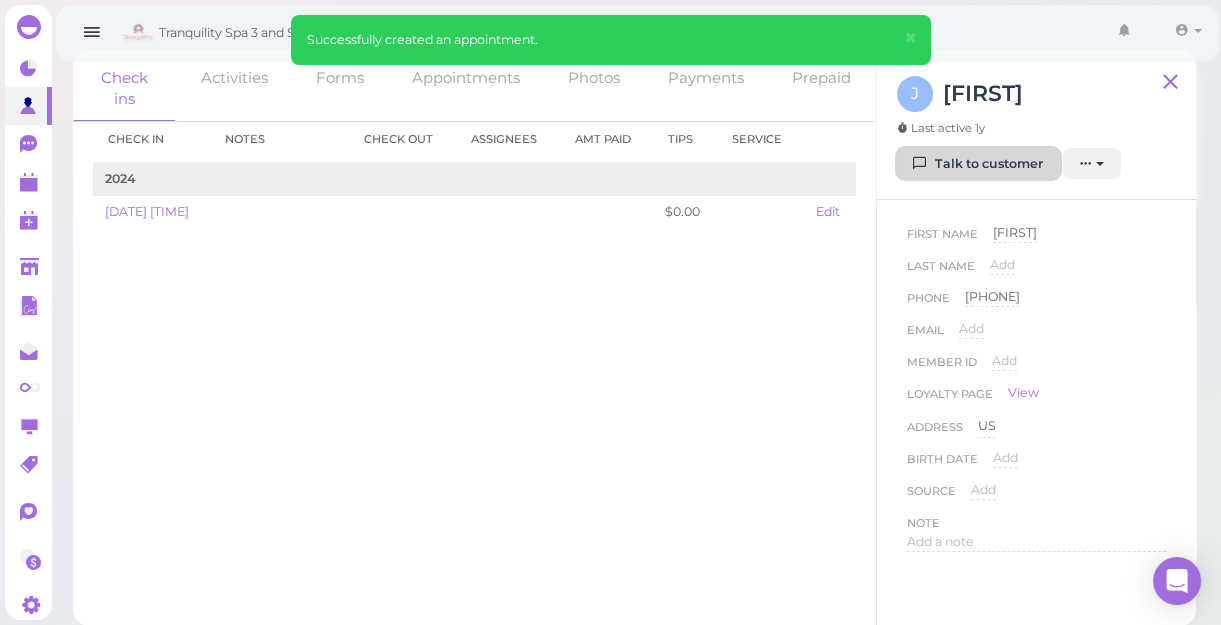 click on "Talk to customer" at bounding box center (978, 164) 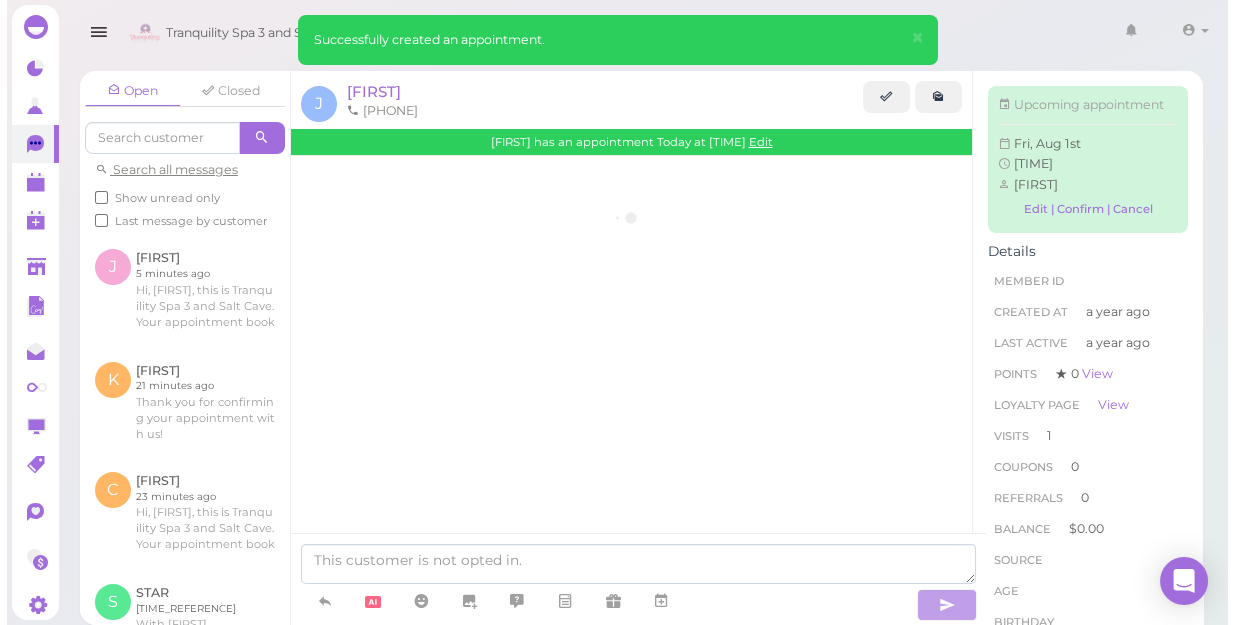 scroll, scrollTop: 0, scrollLeft: 0, axis: both 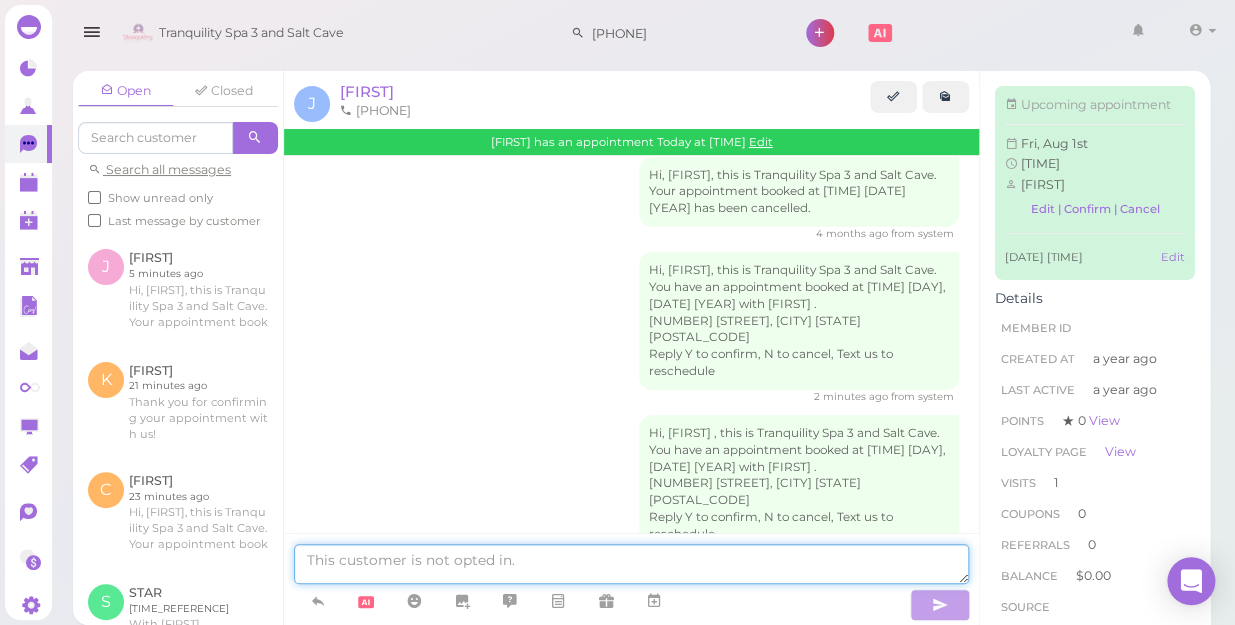 click at bounding box center [631, 564] 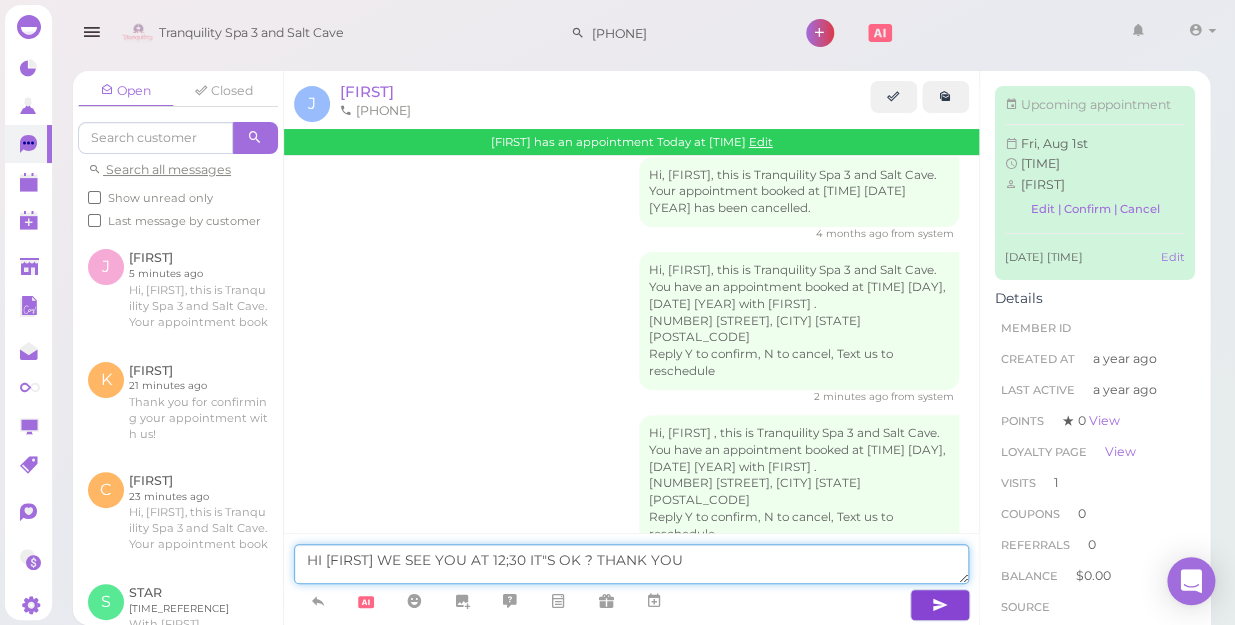type on "HI JESSICA WE SEE YOU AT 12;30 IT"S OK ? THANK YOU" 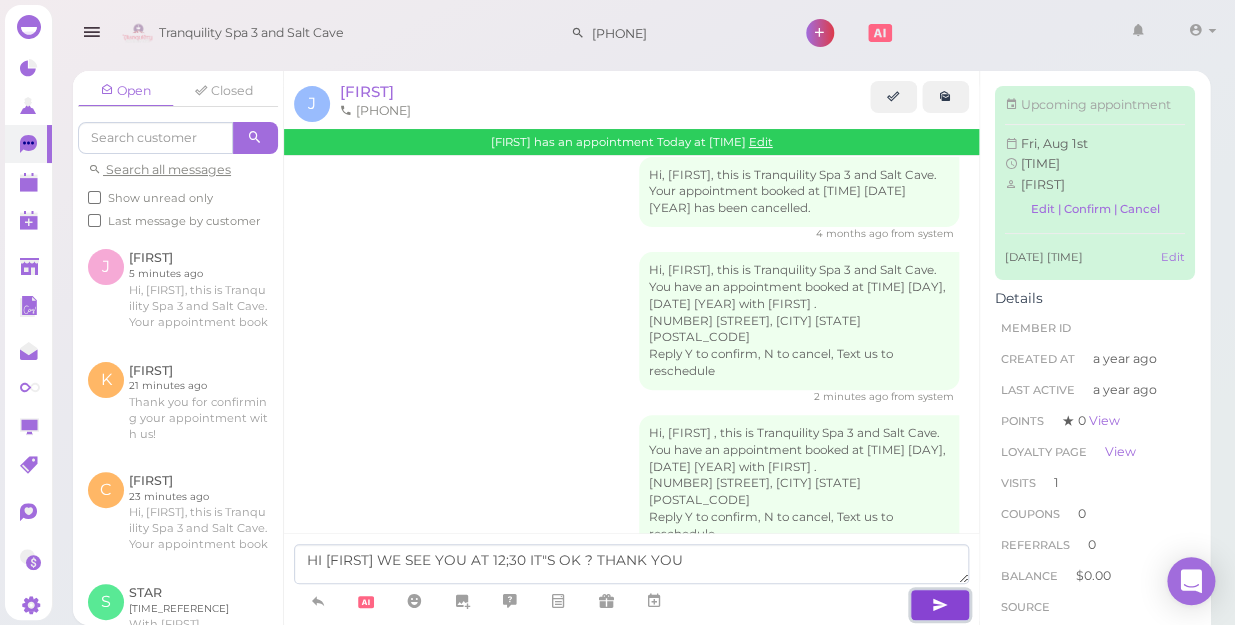 click at bounding box center (940, 605) 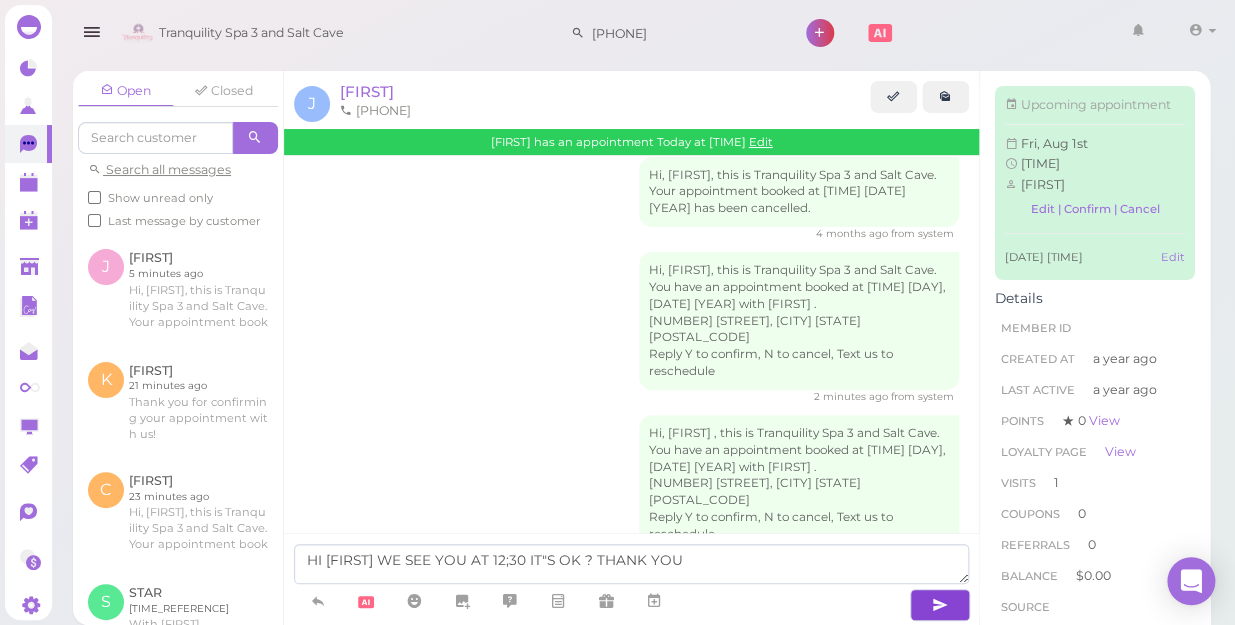 type 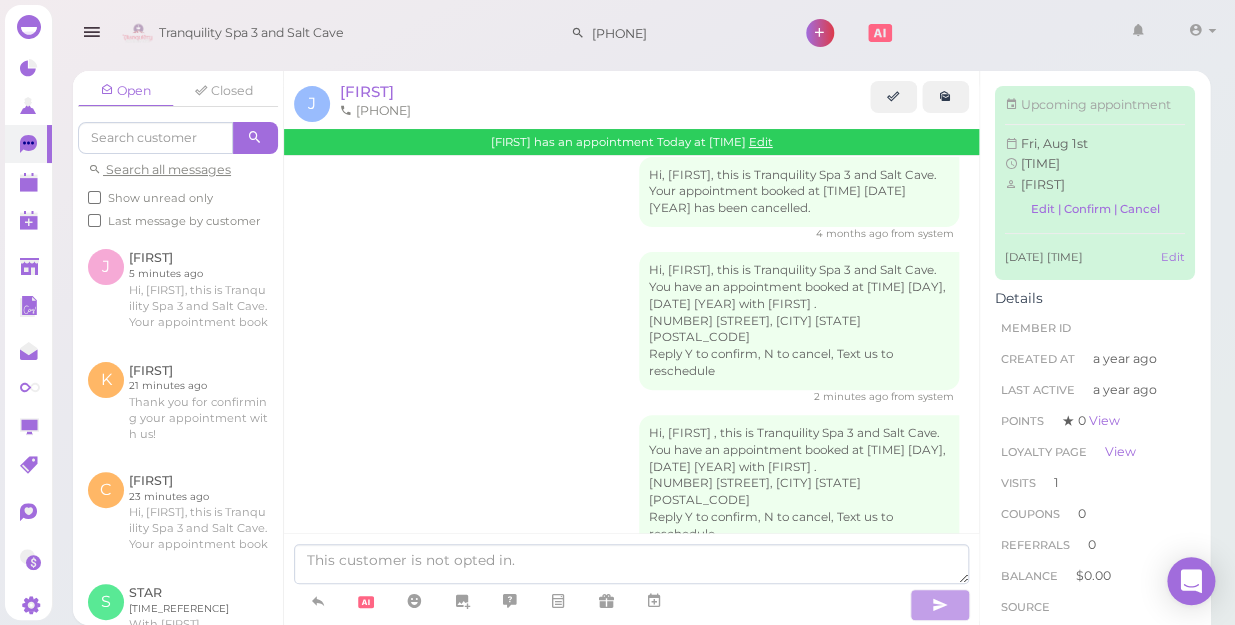 scroll, scrollTop: 725, scrollLeft: 0, axis: vertical 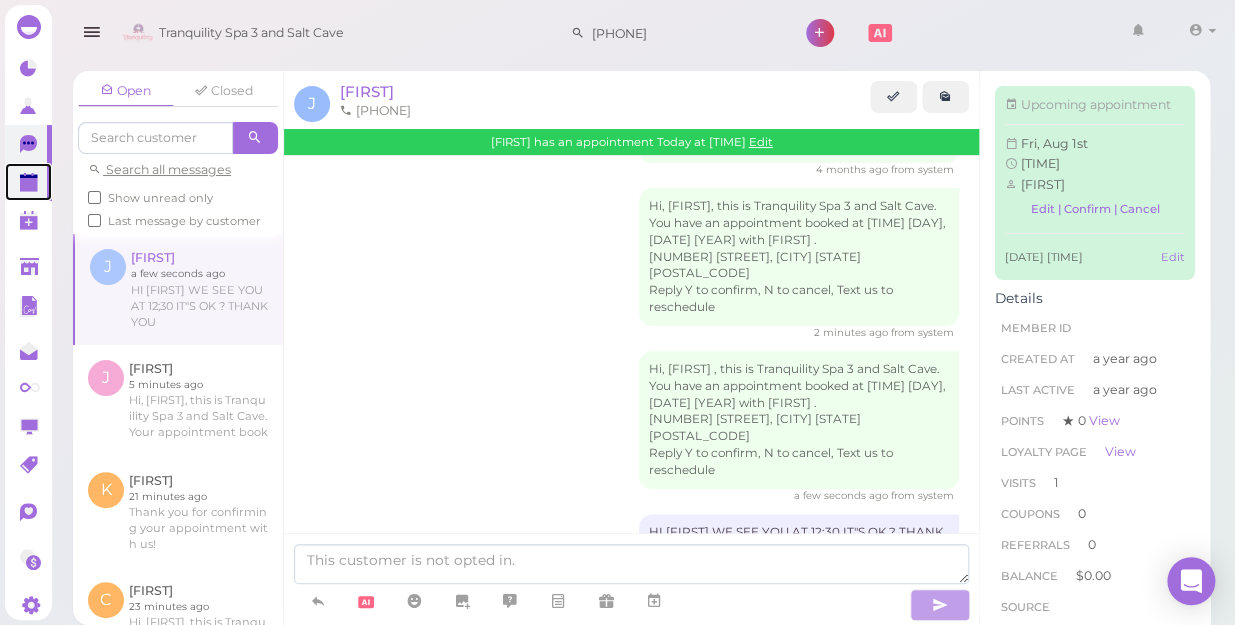 click 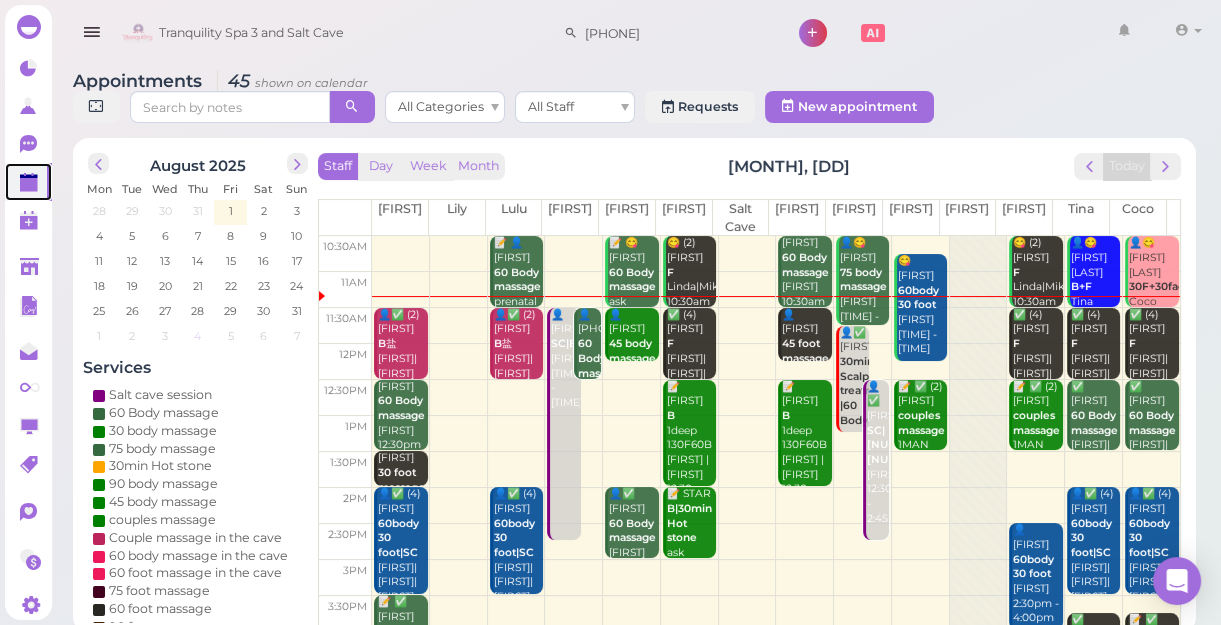 click on "4" at bounding box center (197, 336) 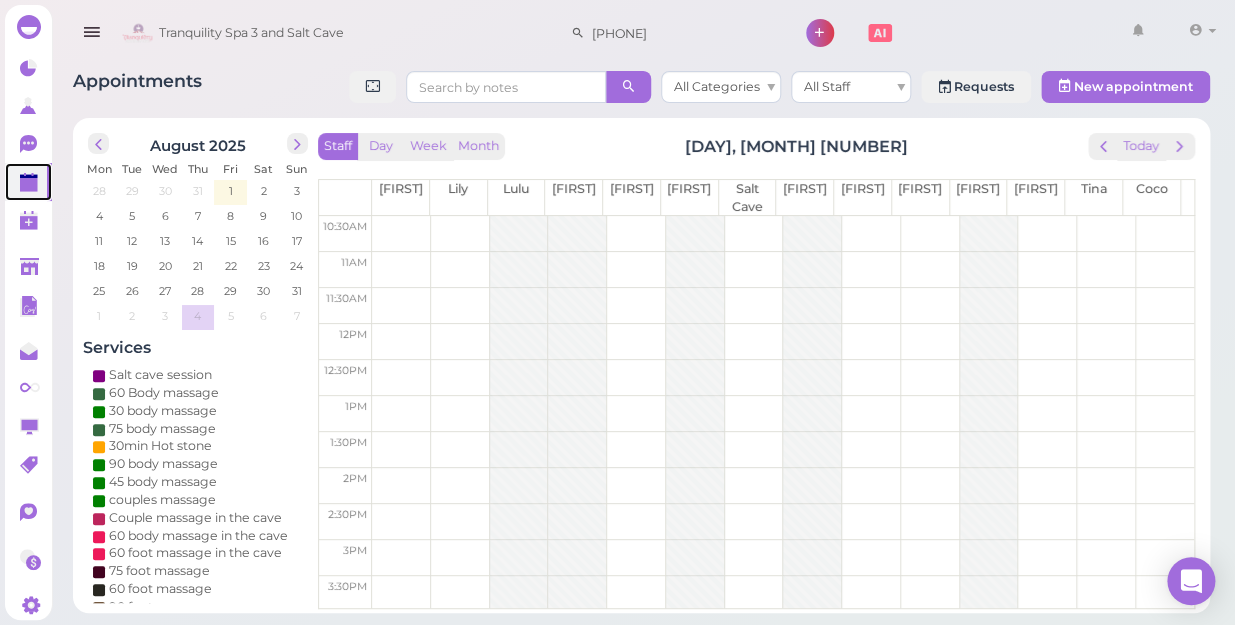 click at bounding box center [783, 450] 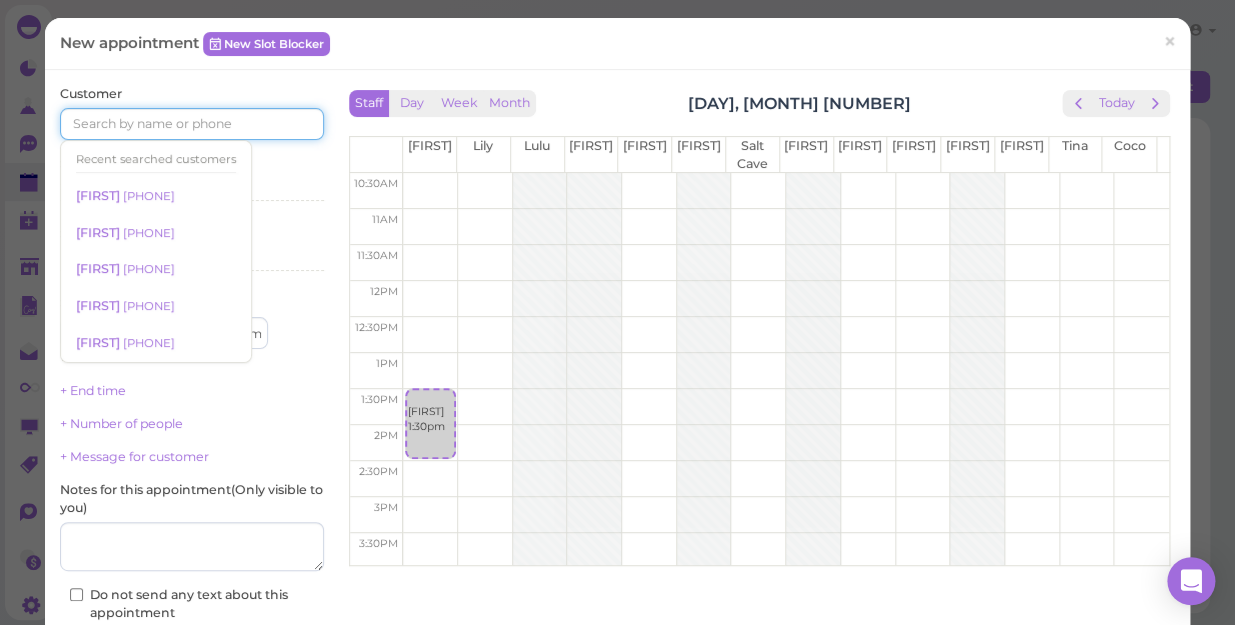 click at bounding box center [192, 124] 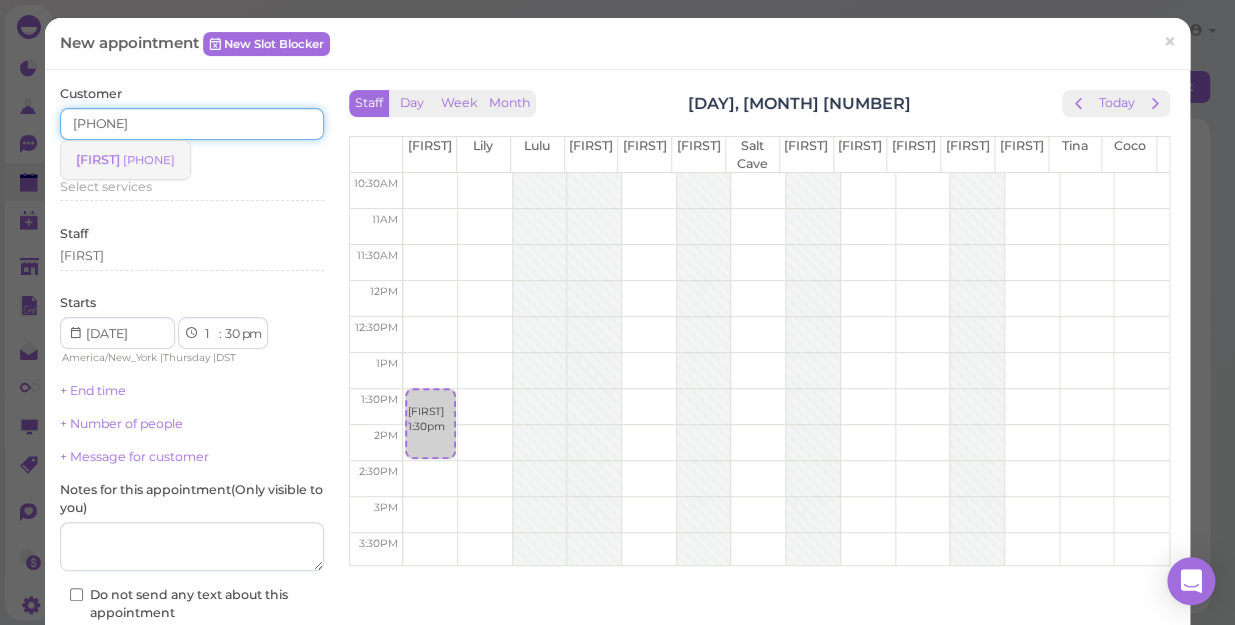 type on "[PHONE]" 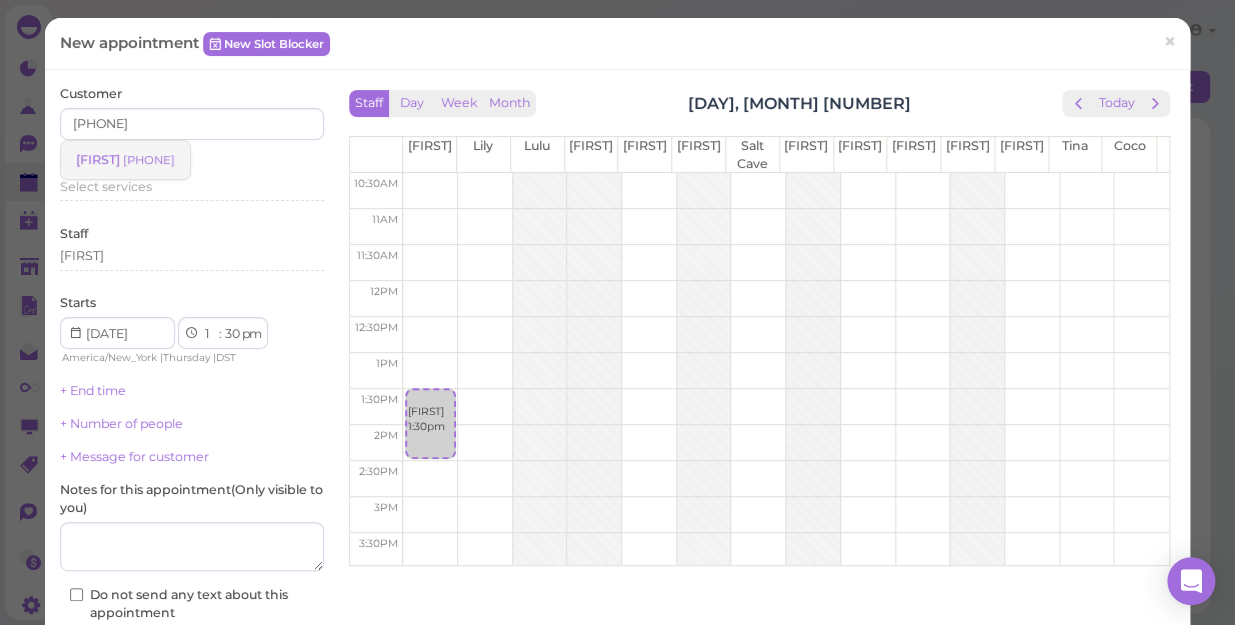 click on "[PHONE]" at bounding box center (149, 160) 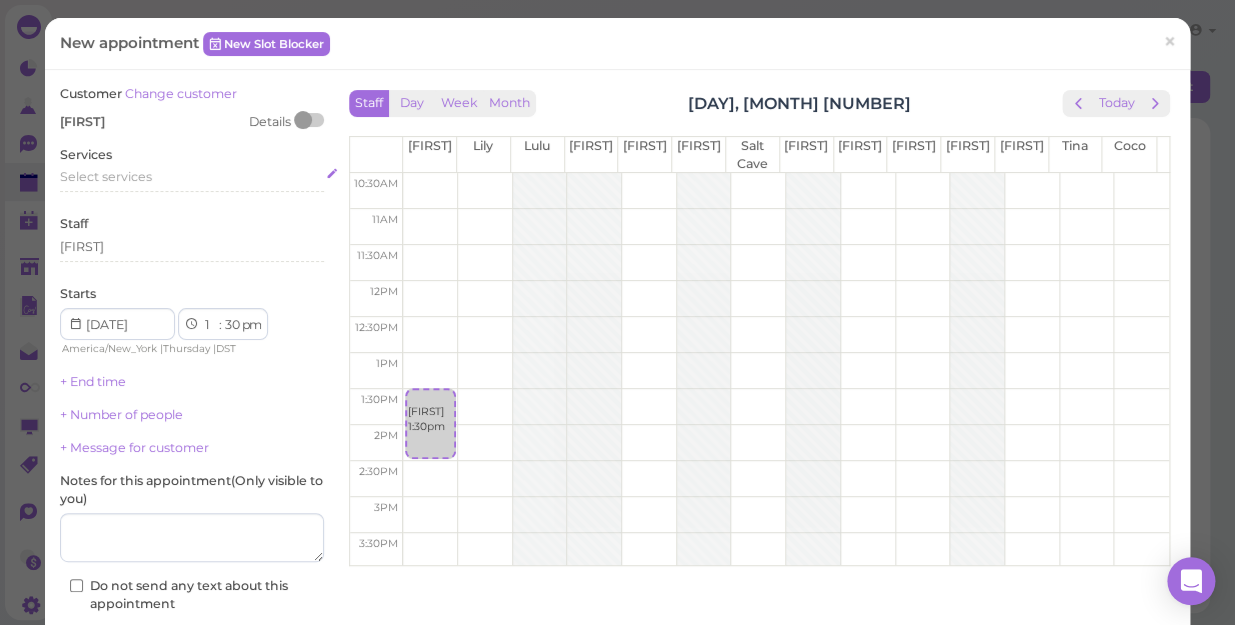click on "Select services" at bounding box center (106, 176) 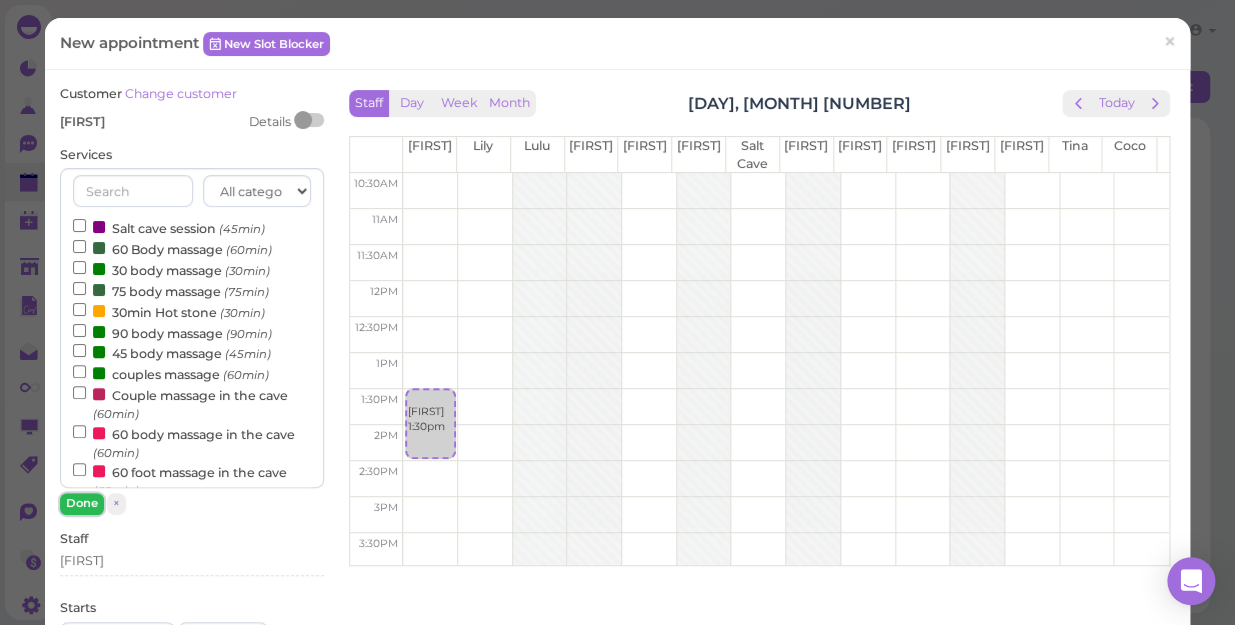 click on "Done" at bounding box center (82, 503) 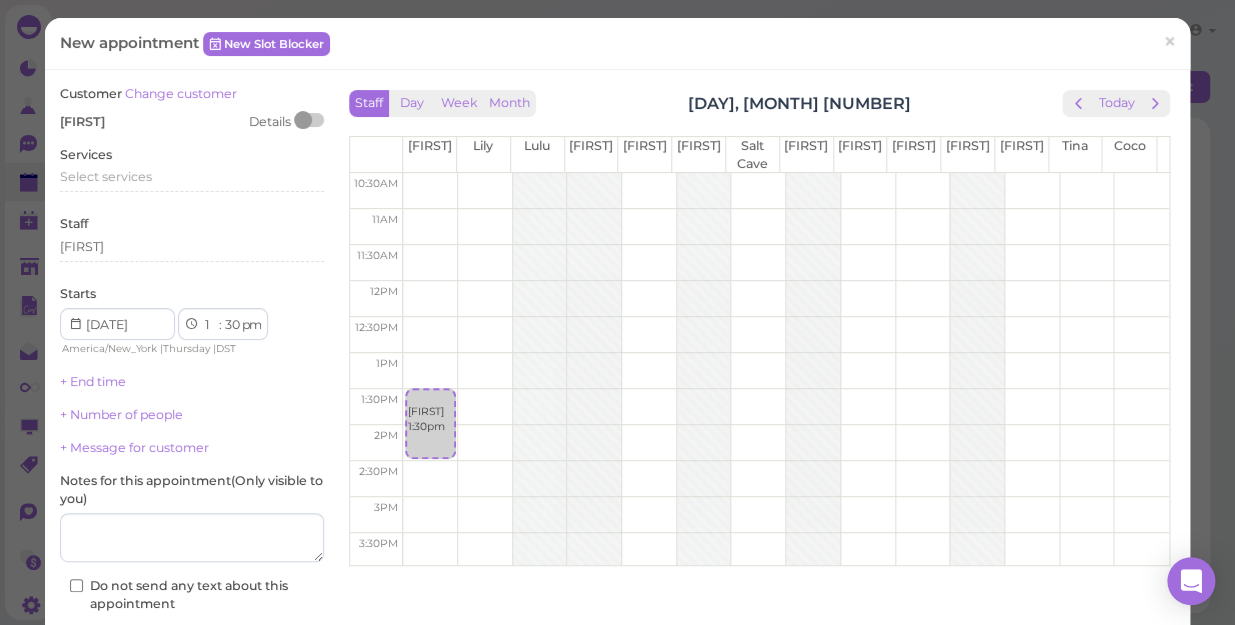 click at bounding box center (75, 324) 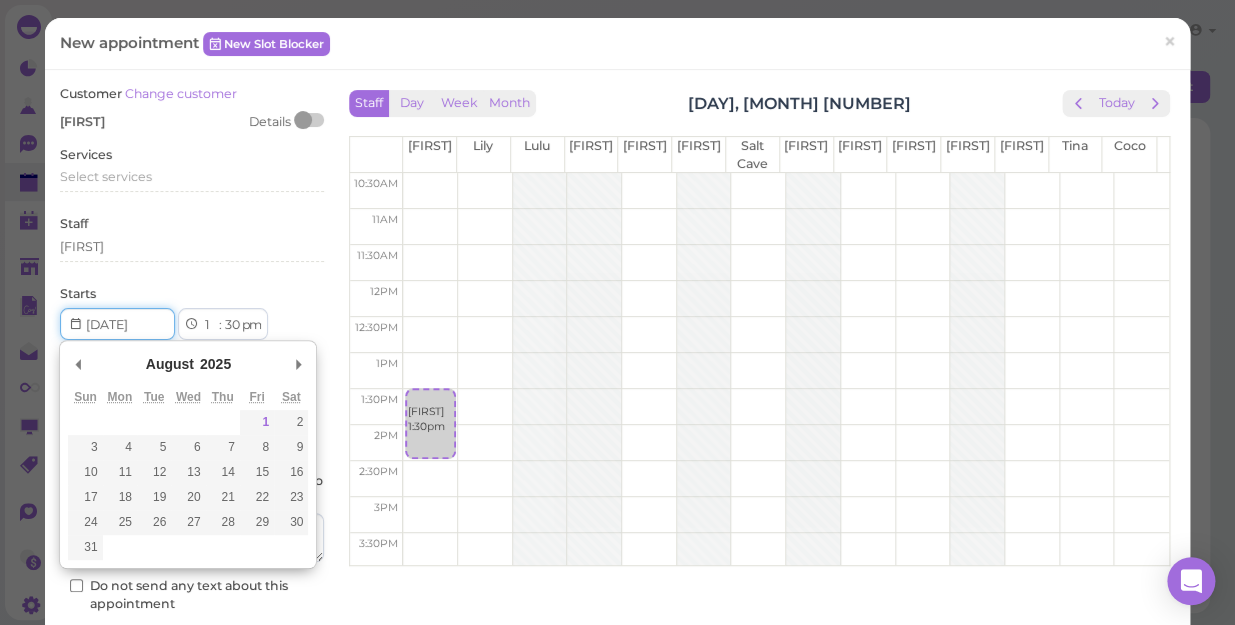 click at bounding box center [117, 324] 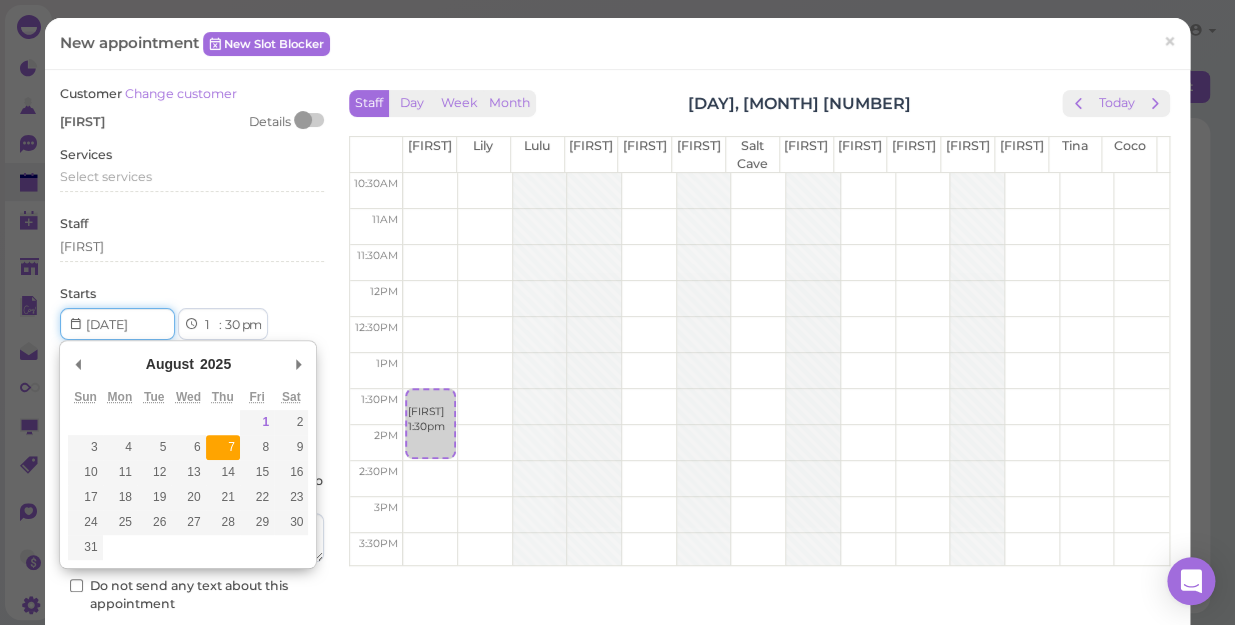type on "2025-08-07" 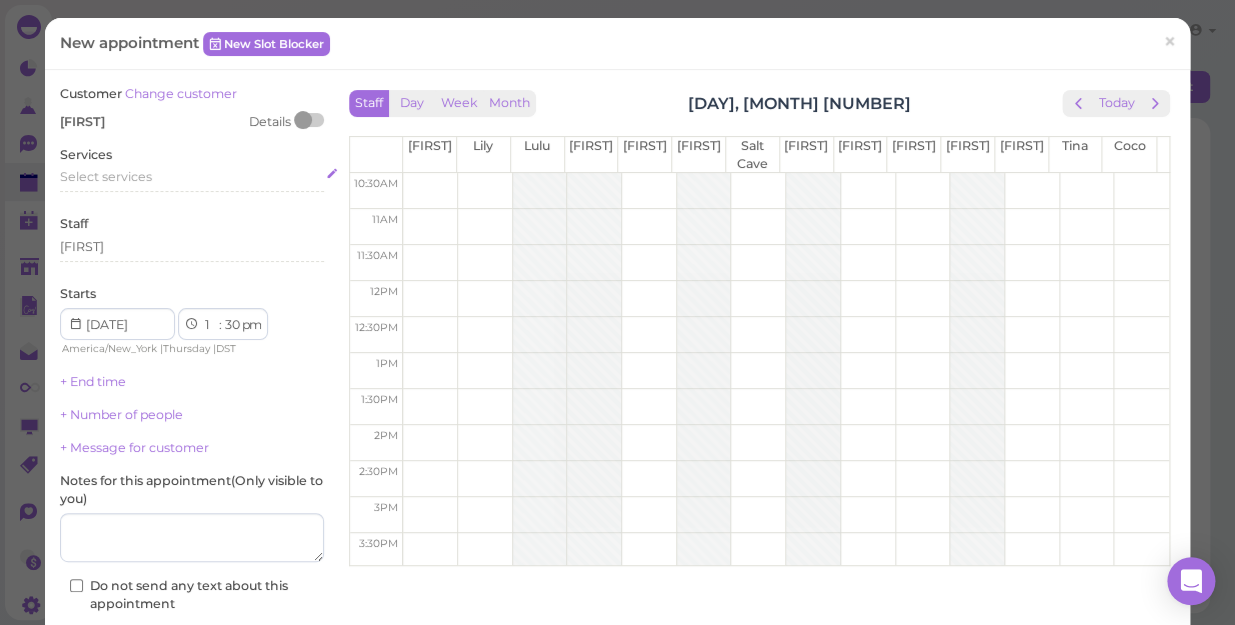click on "Select services" at bounding box center (106, 176) 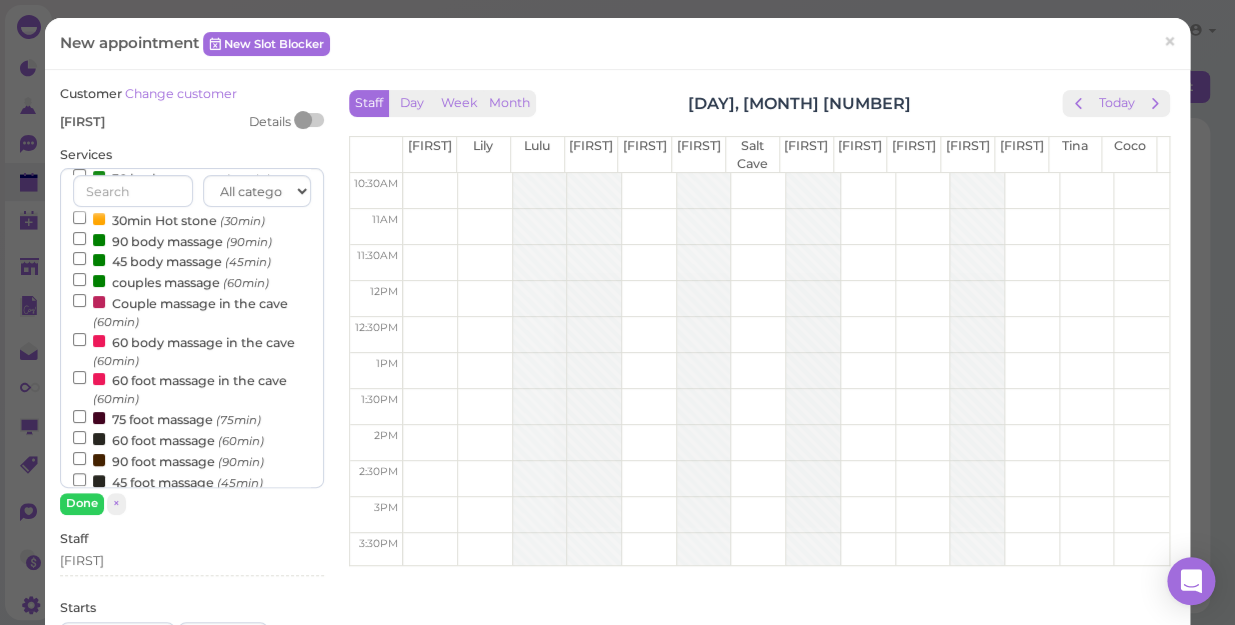 scroll, scrollTop: 181, scrollLeft: 0, axis: vertical 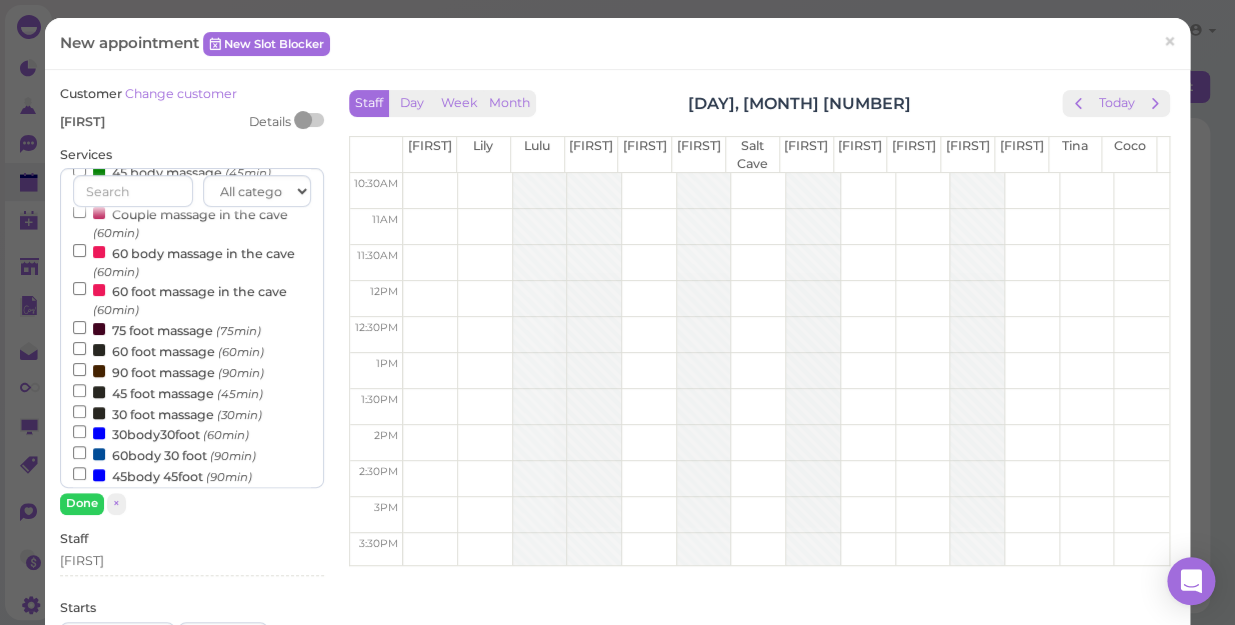 click on "60 foot massage
(60min)" at bounding box center (168, 350) 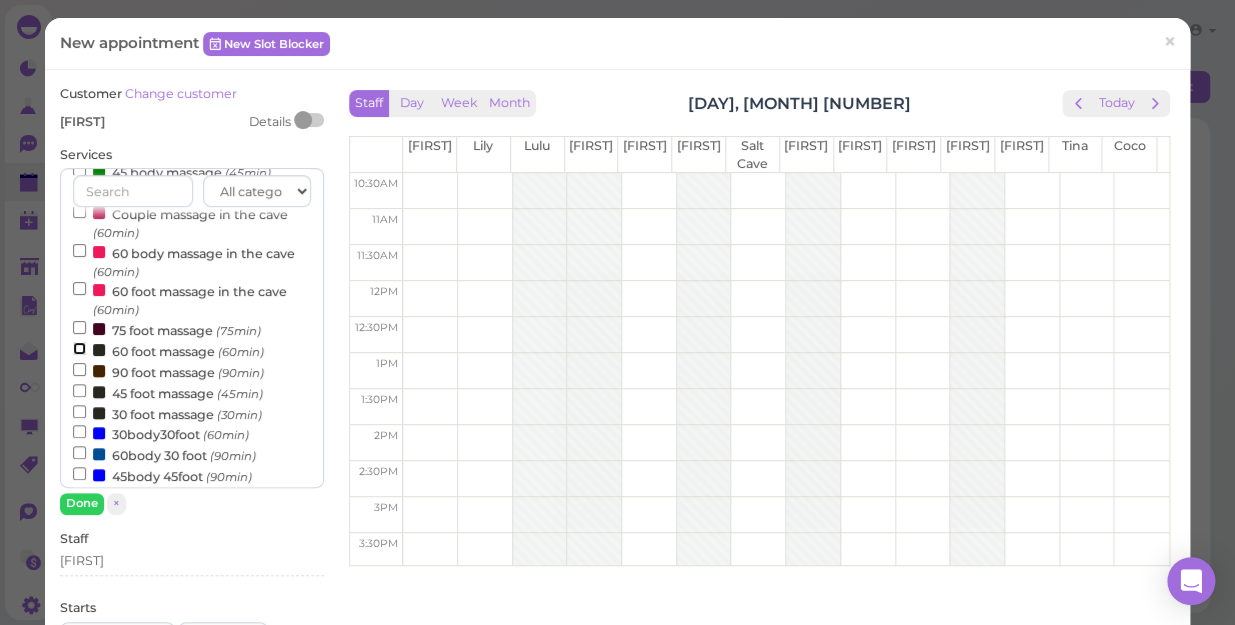 click on "60 foot massage
(60min)" at bounding box center [79, 348] 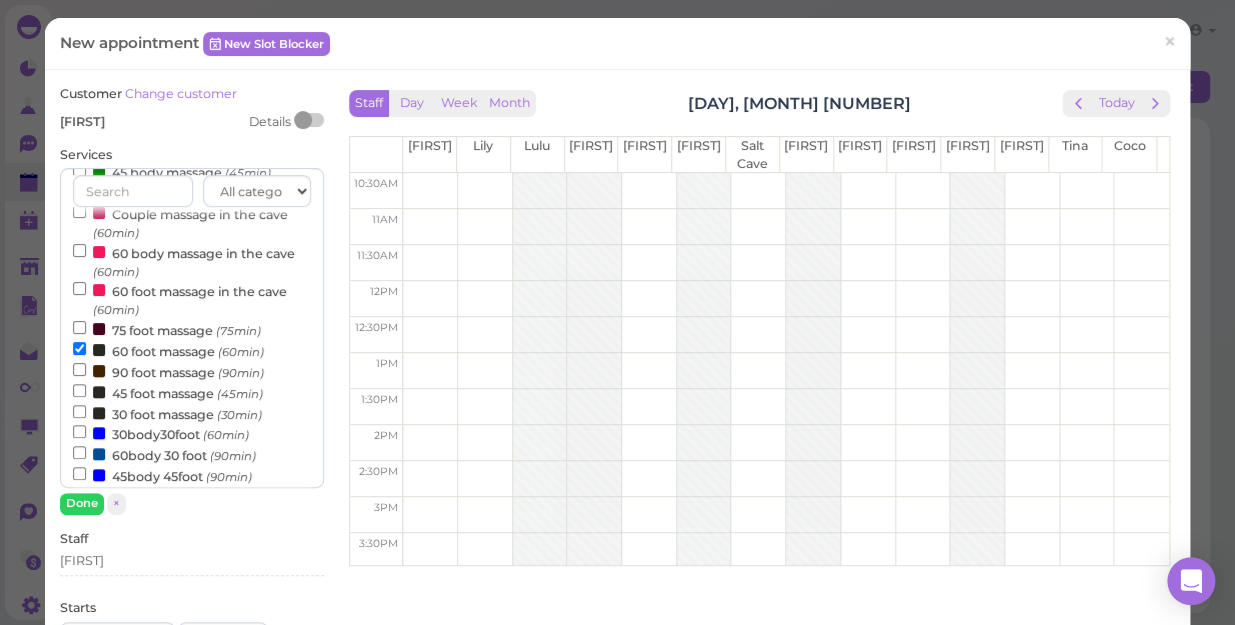 scroll, scrollTop: 643, scrollLeft: 0, axis: vertical 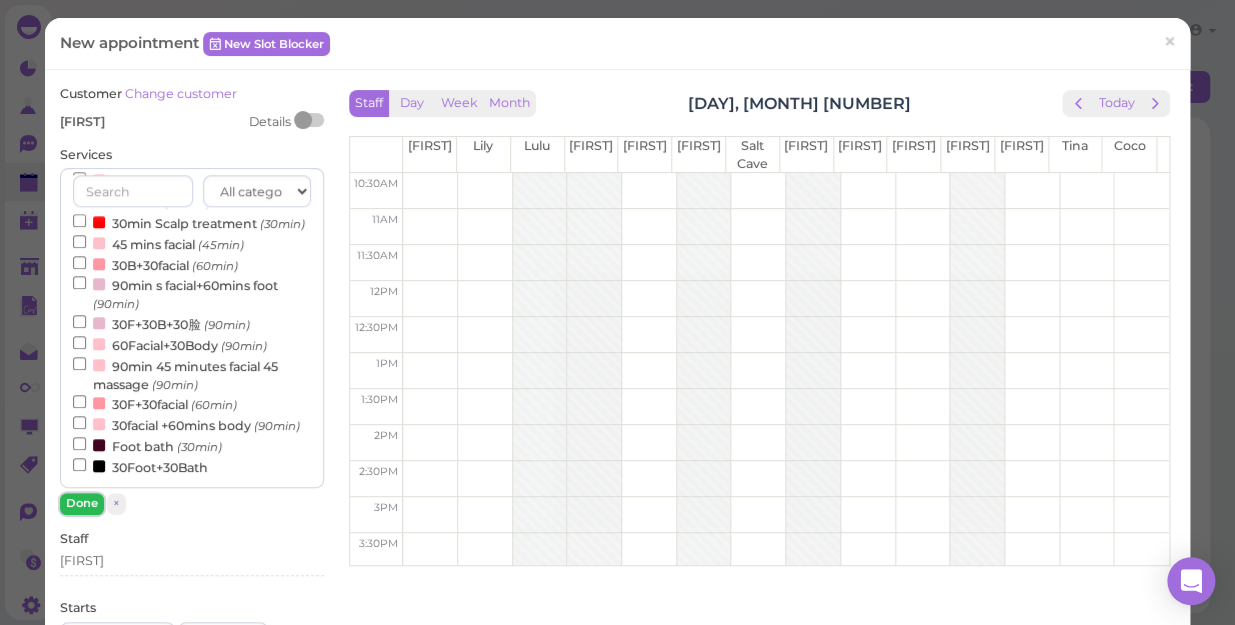 click on "Done" at bounding box center [82, 503] 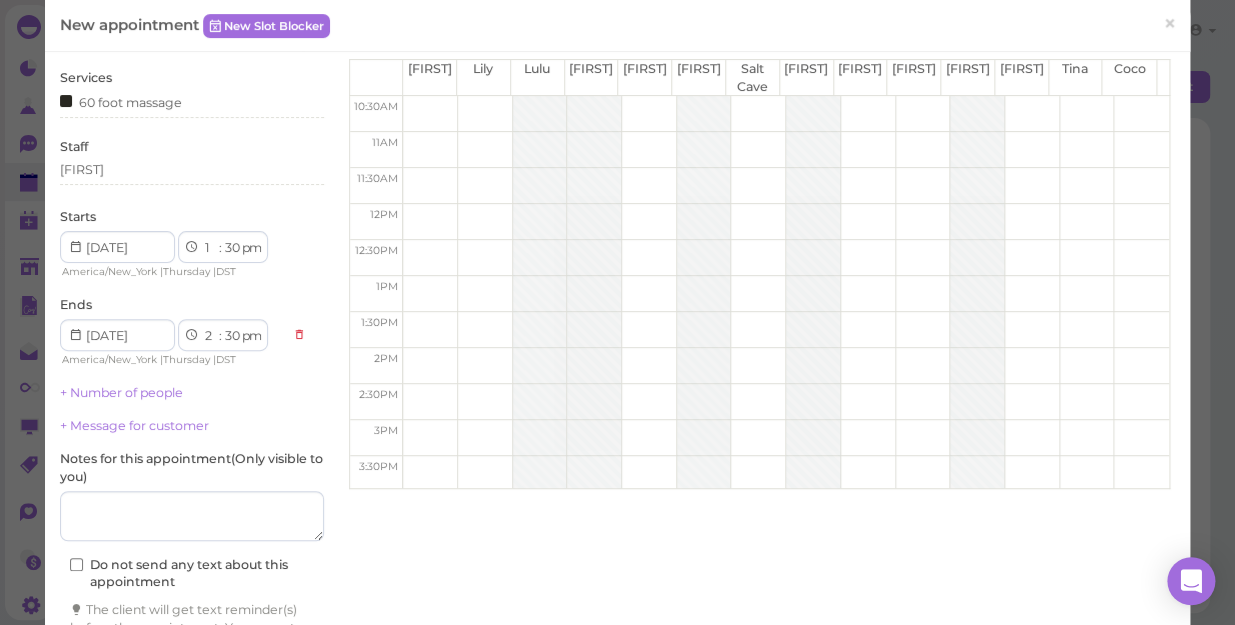 scroll, scrollTop: 181, scrollLeft: 0, axis: vertical 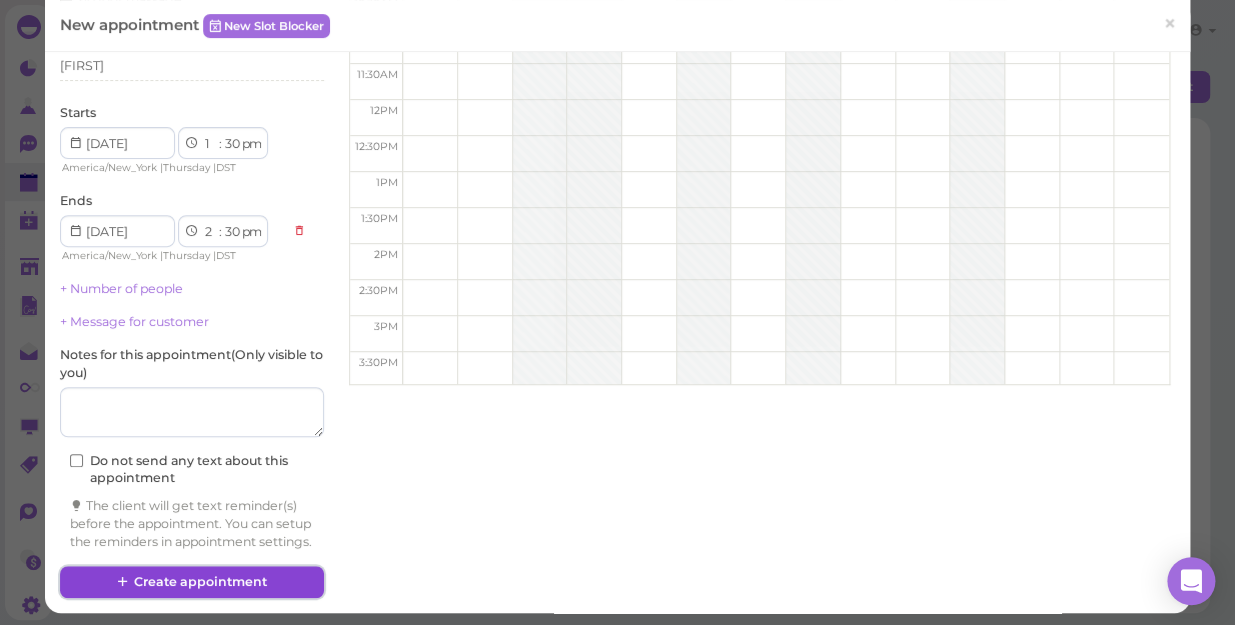 click on "Create appointment" at bounding box center [192, 582] 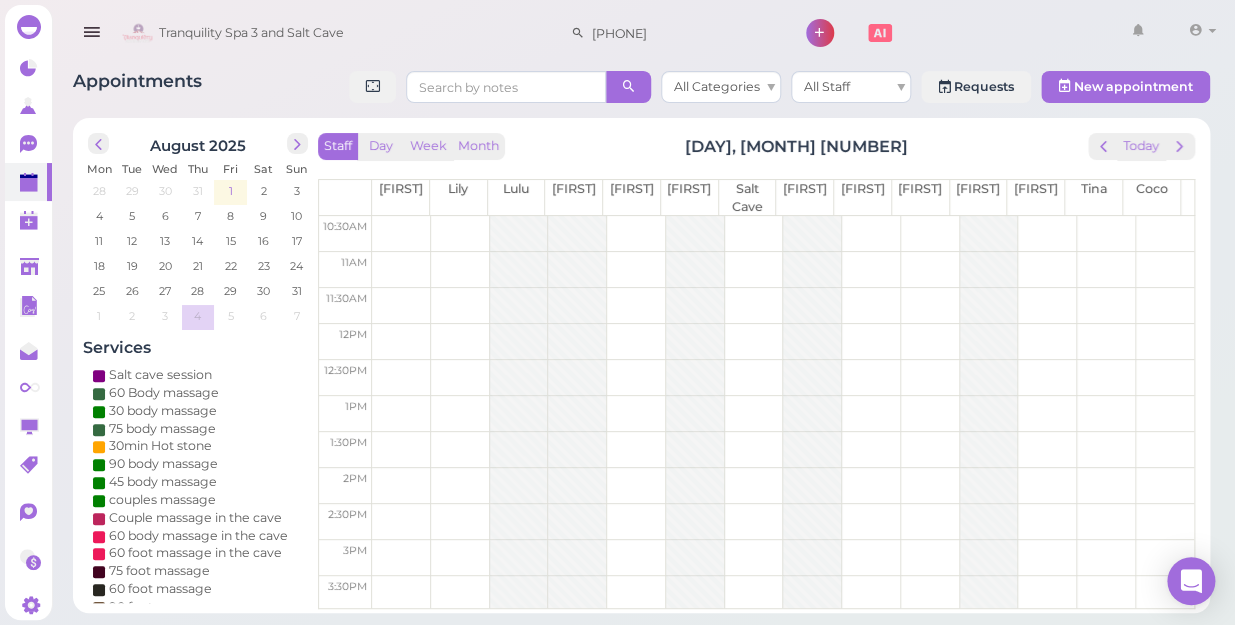 click on "1" at bounding box center (230, 190) 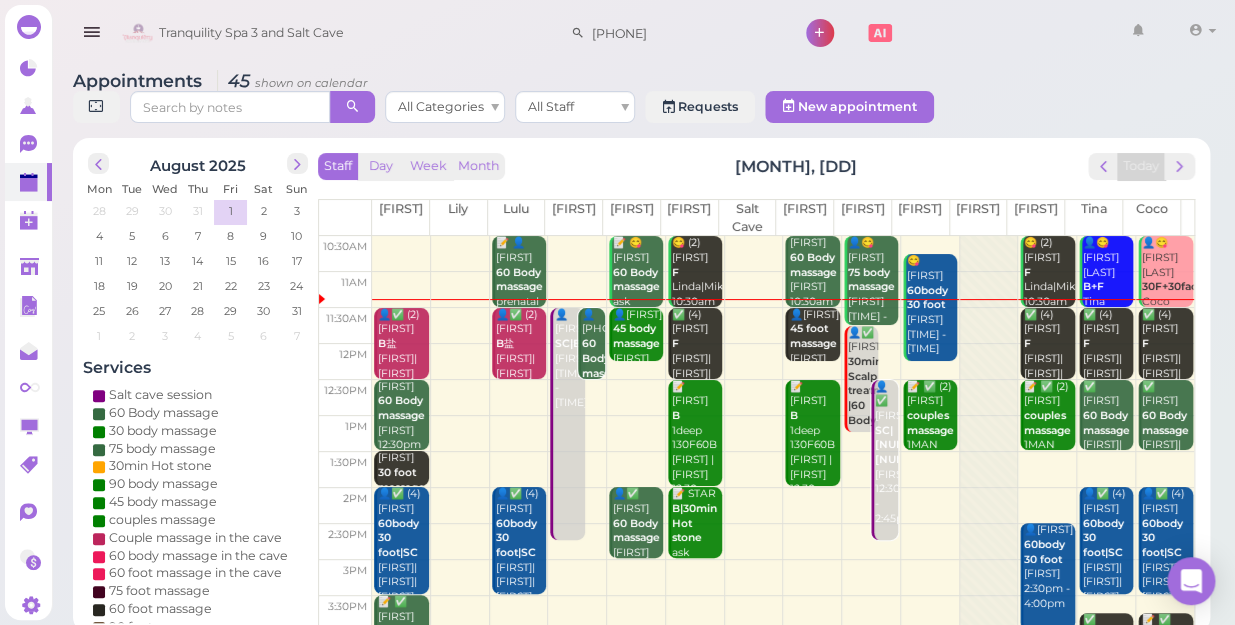 click at bounding box center [783, 434] 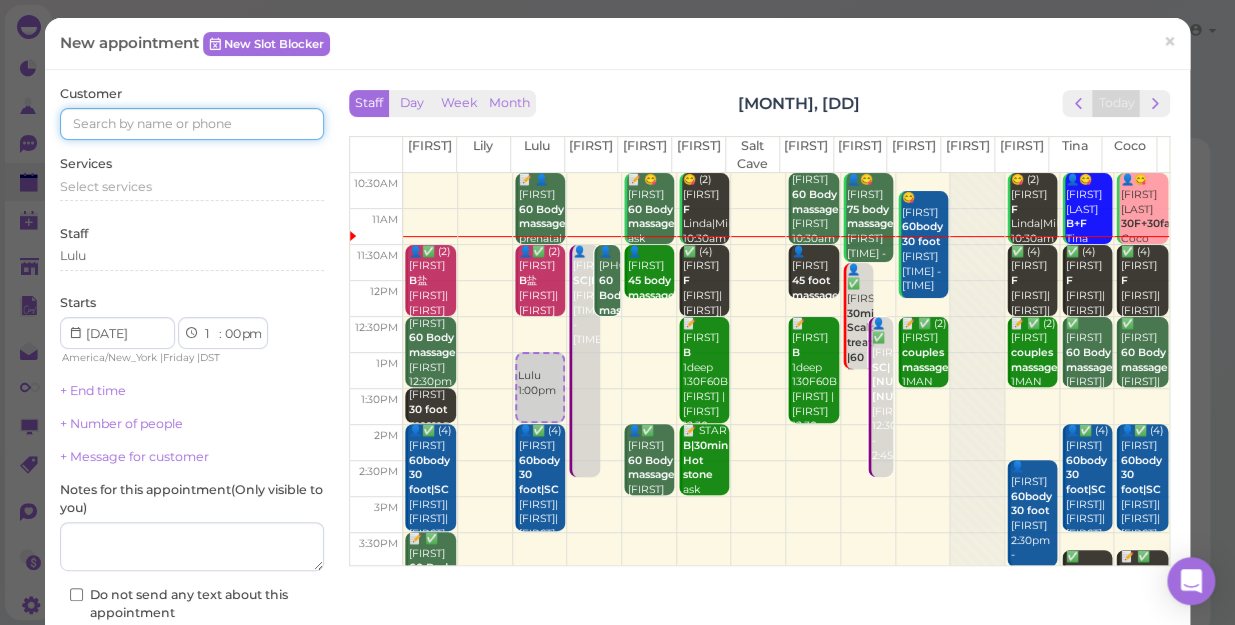 click at bounding box center [192, 124] 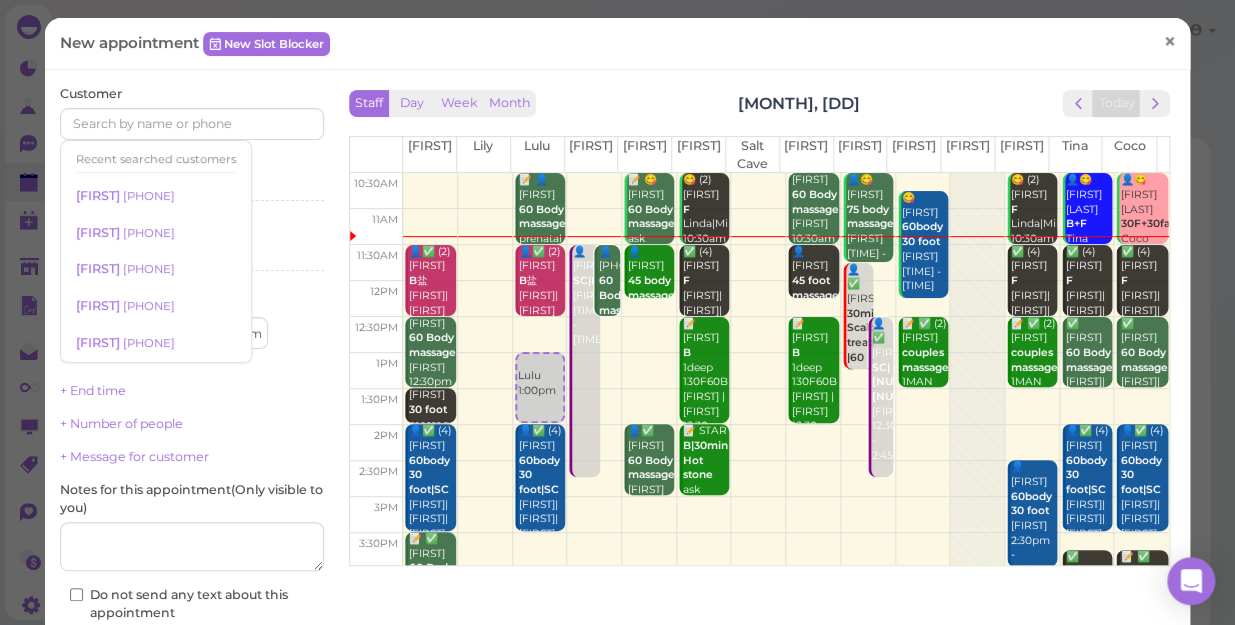 click on "×" at bounding box center [1169, 42] 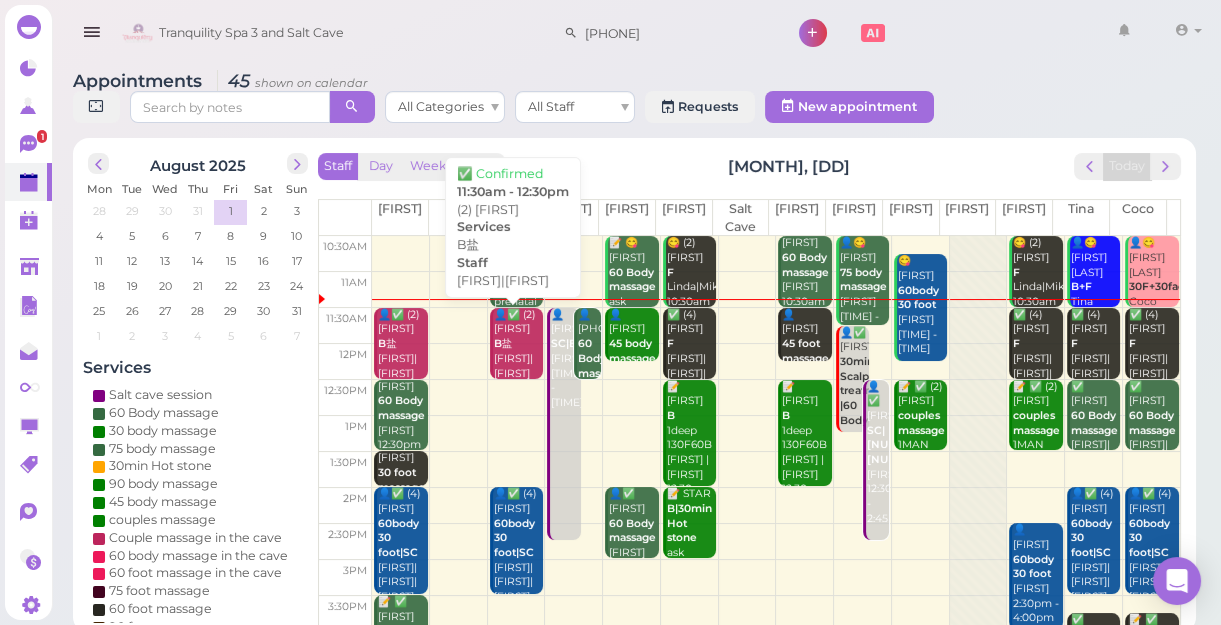 click on "👤✅ (2) DANIEL B盐 Lulu|Sunny  11:30am - 12:30pm" at bounding box center [518, 359] 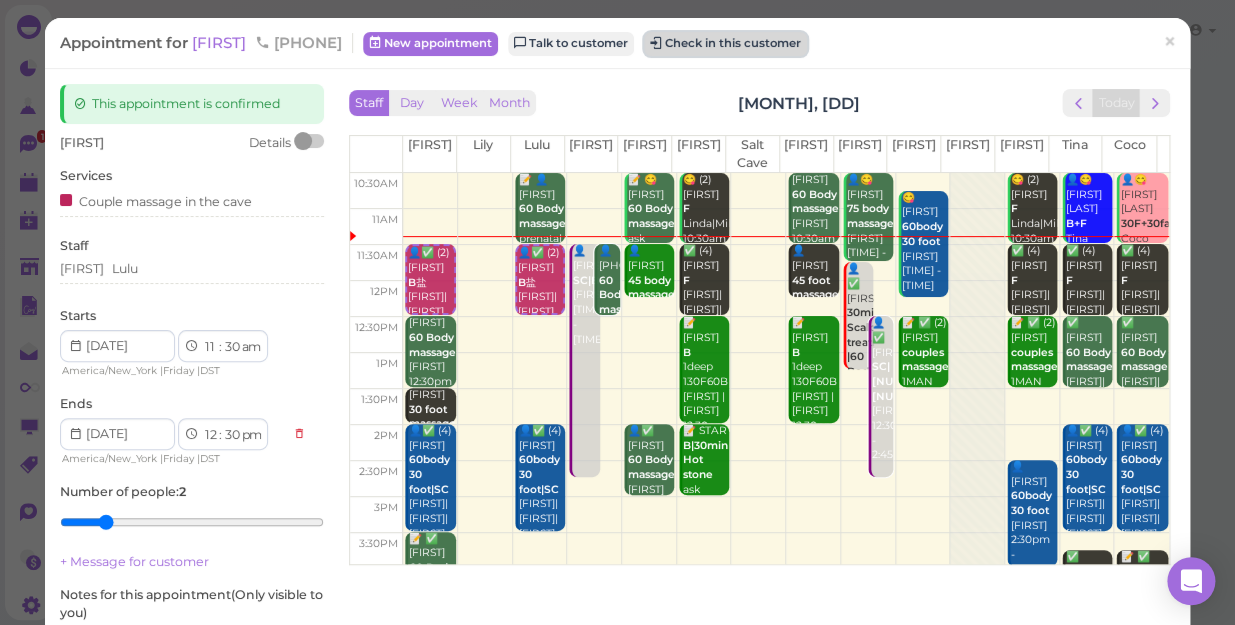 click on "Check in this customer" at bounding box center [725, 44] 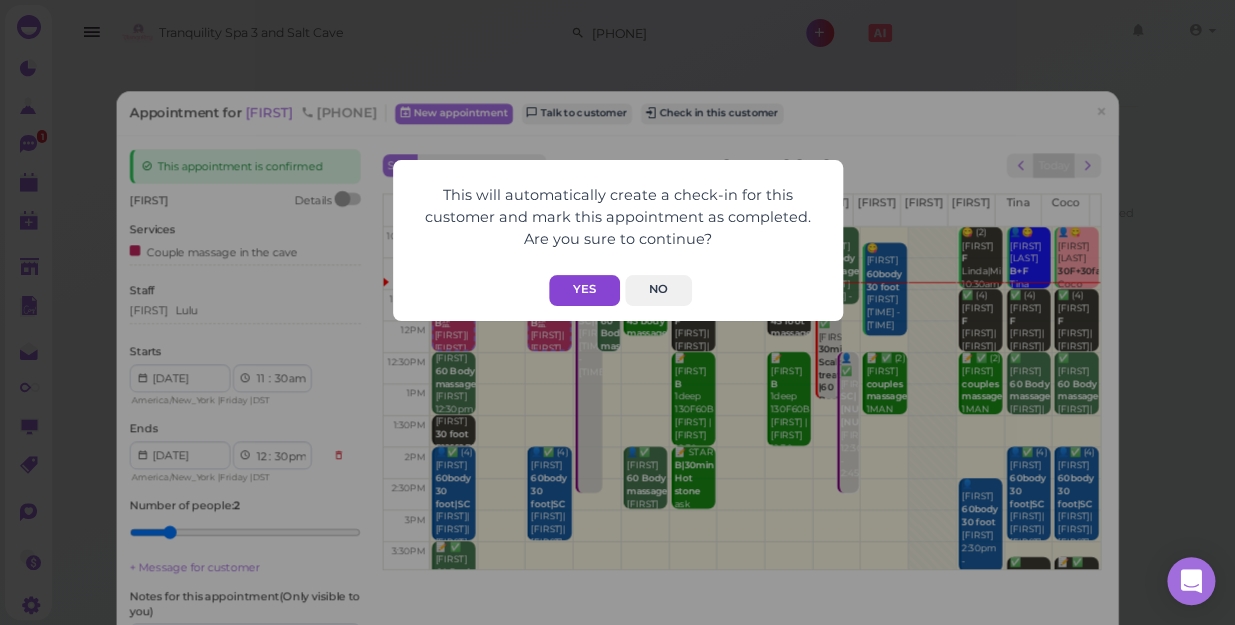 click on "Yes" at bounding box center (584, 290) 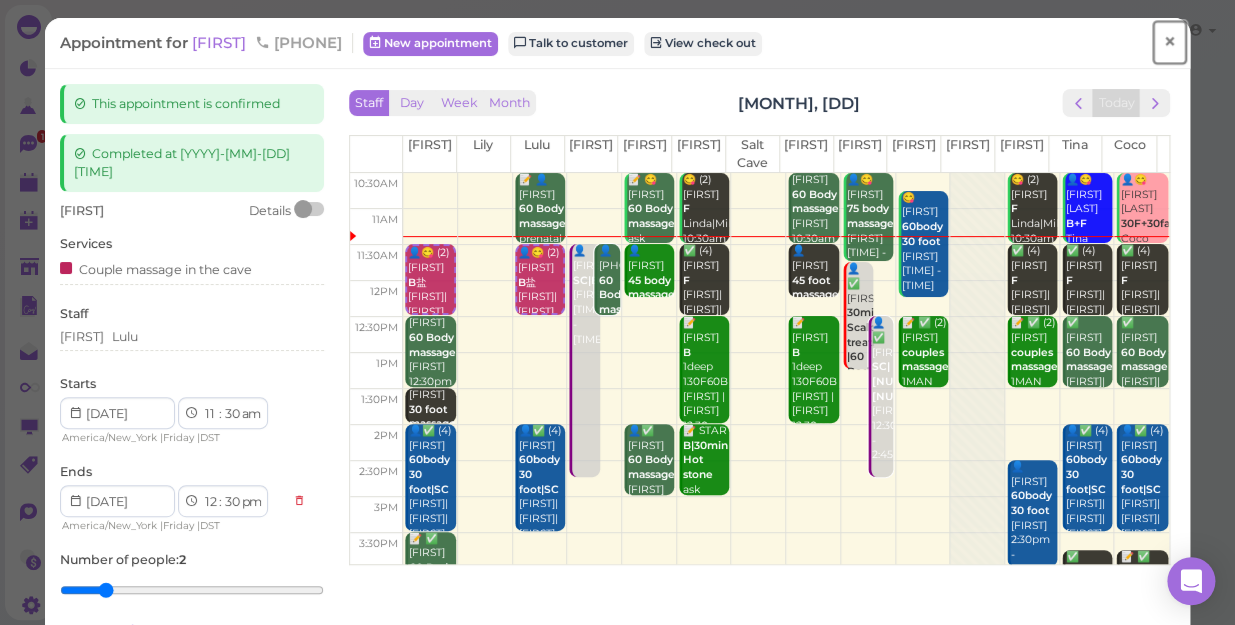 click on "×" at bounding box center (1169, 42) 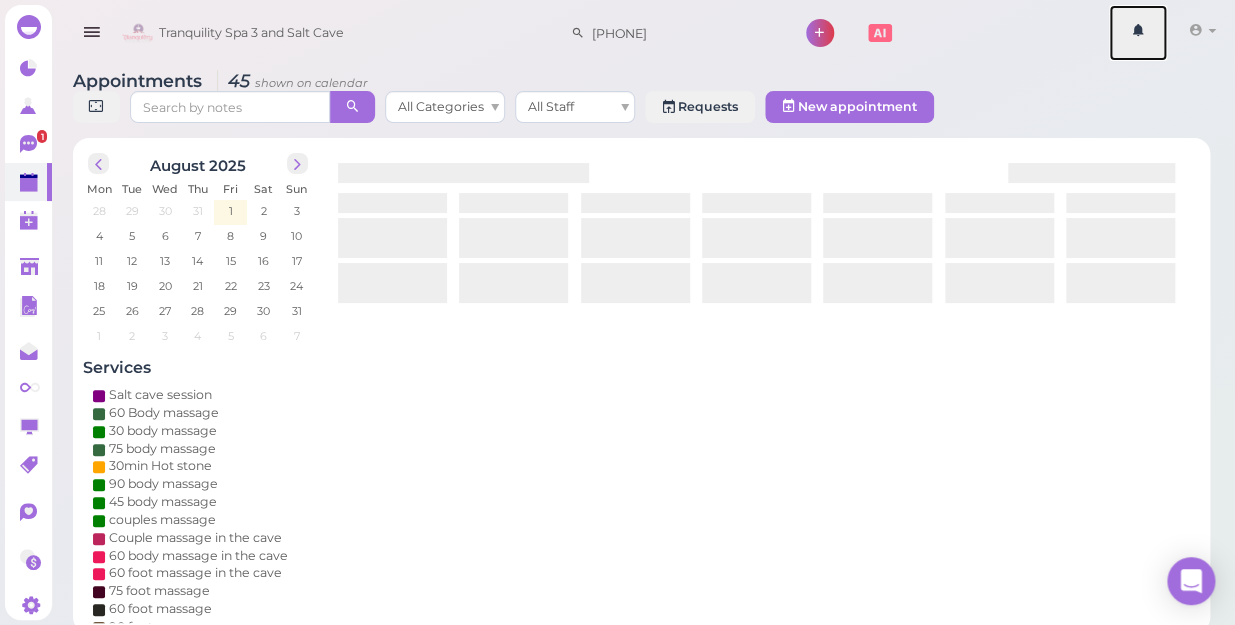 click at bounding box center [1138, 33] 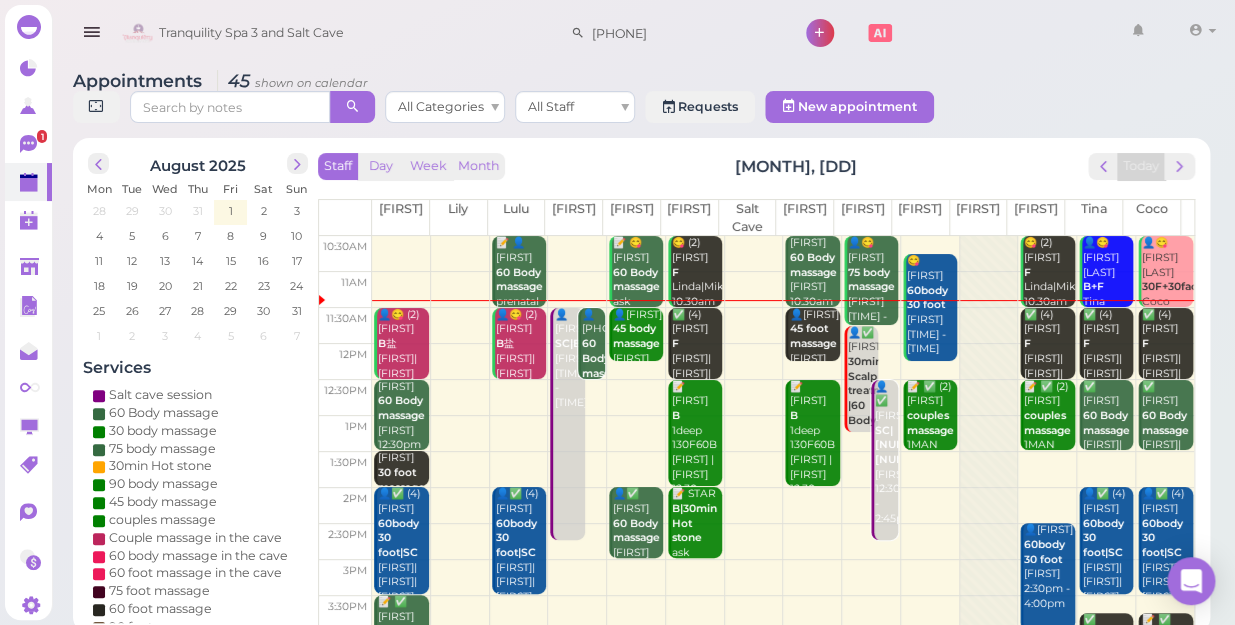 click at bounding box center [783, 434] 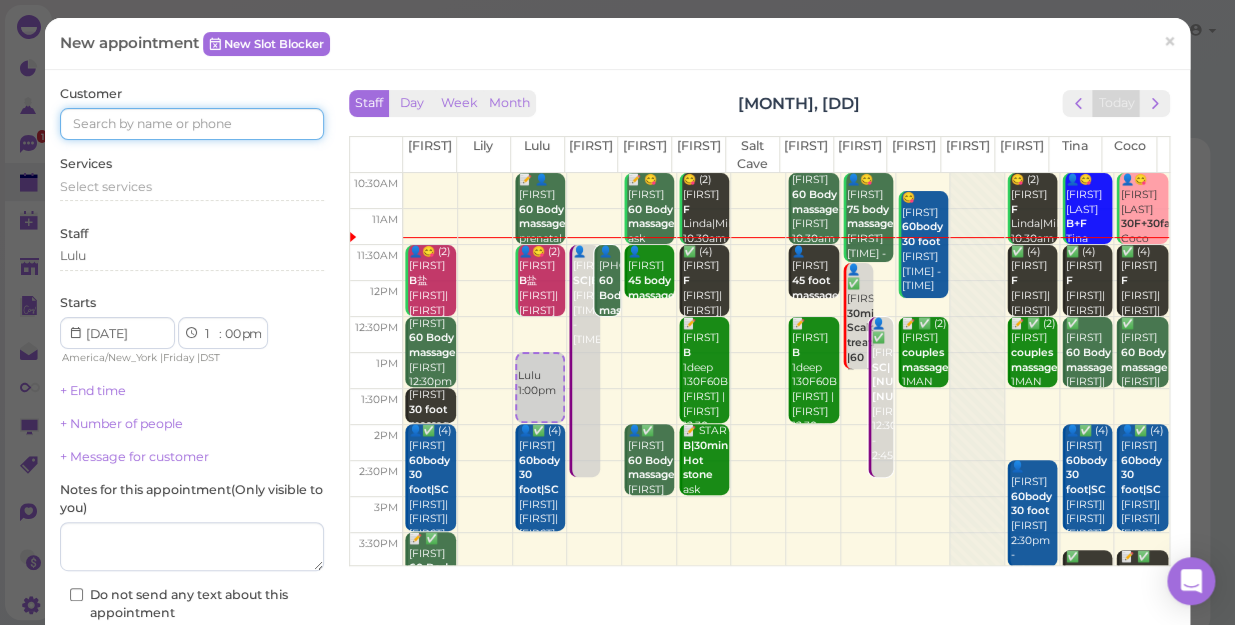click at bounding box center (192, 124) 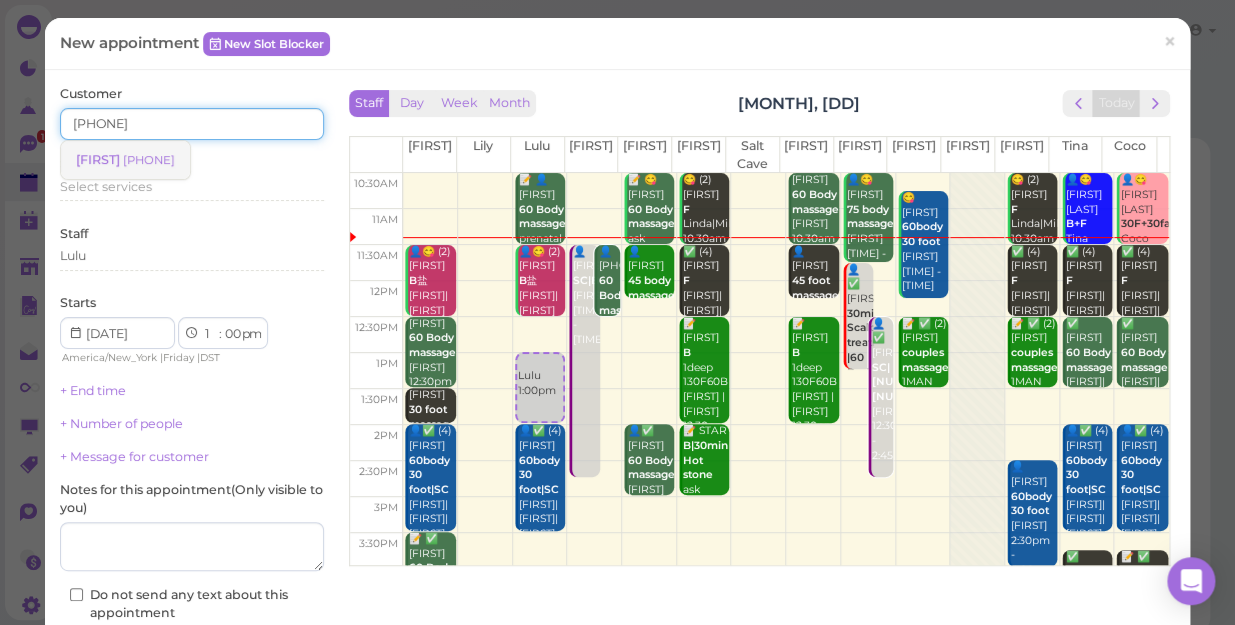 type on "[PHONE]" 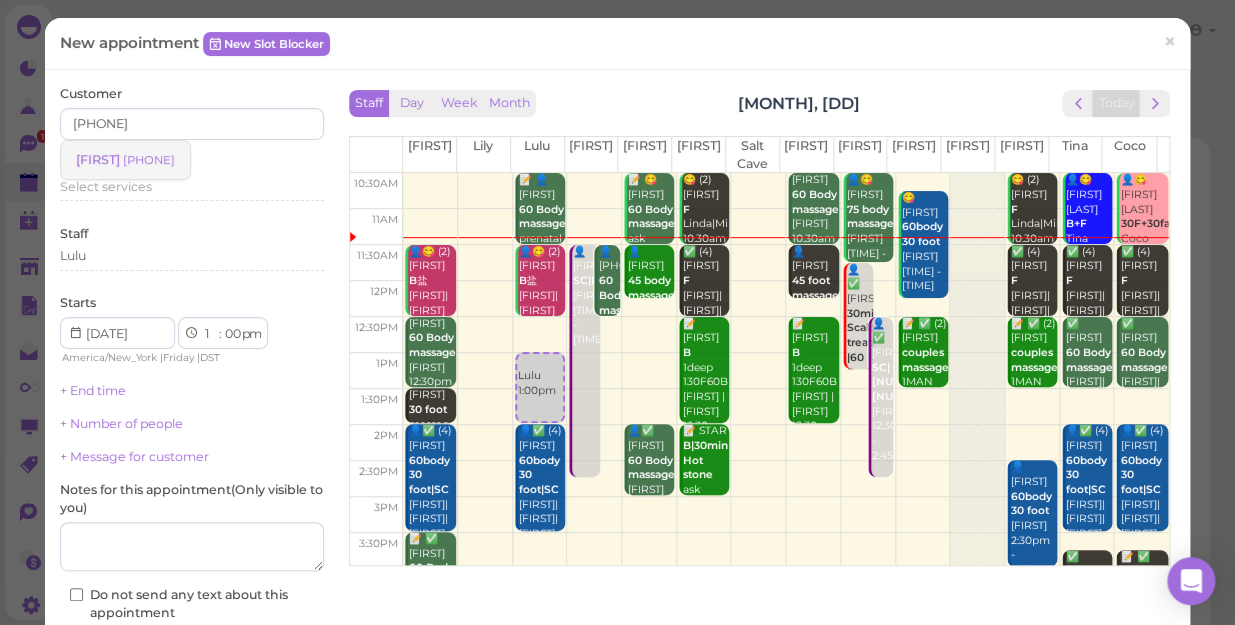 click on "[PHONE]" at bounding box center [149, 160] 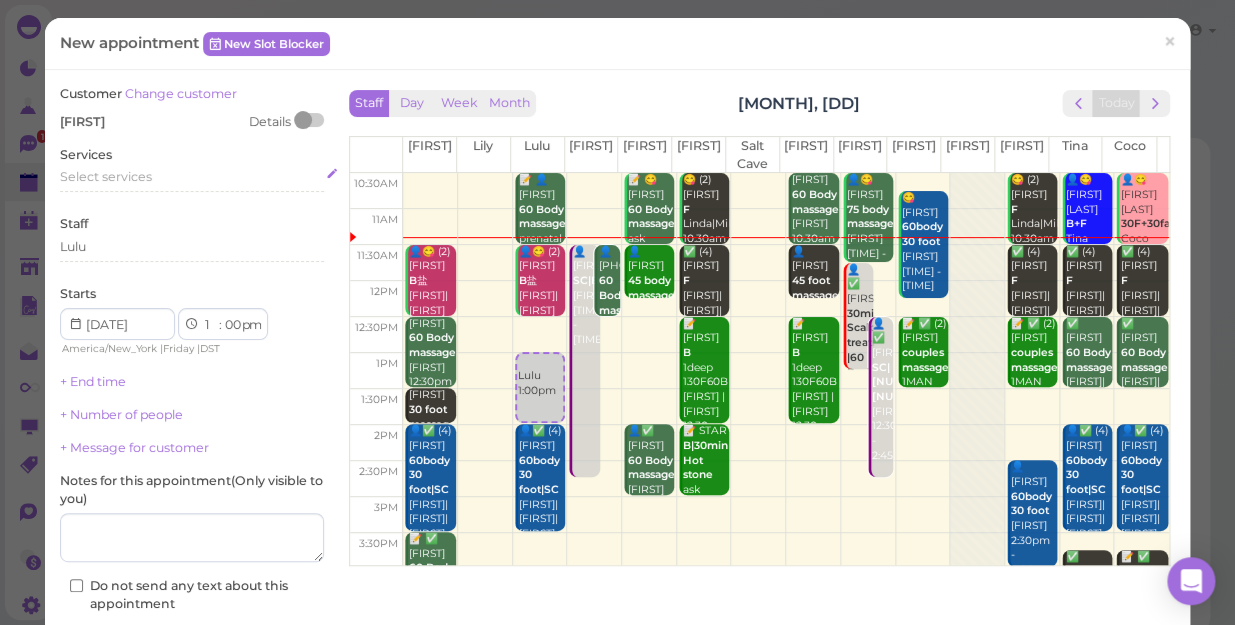 click on "Select services" at bounding box center [106, 176] 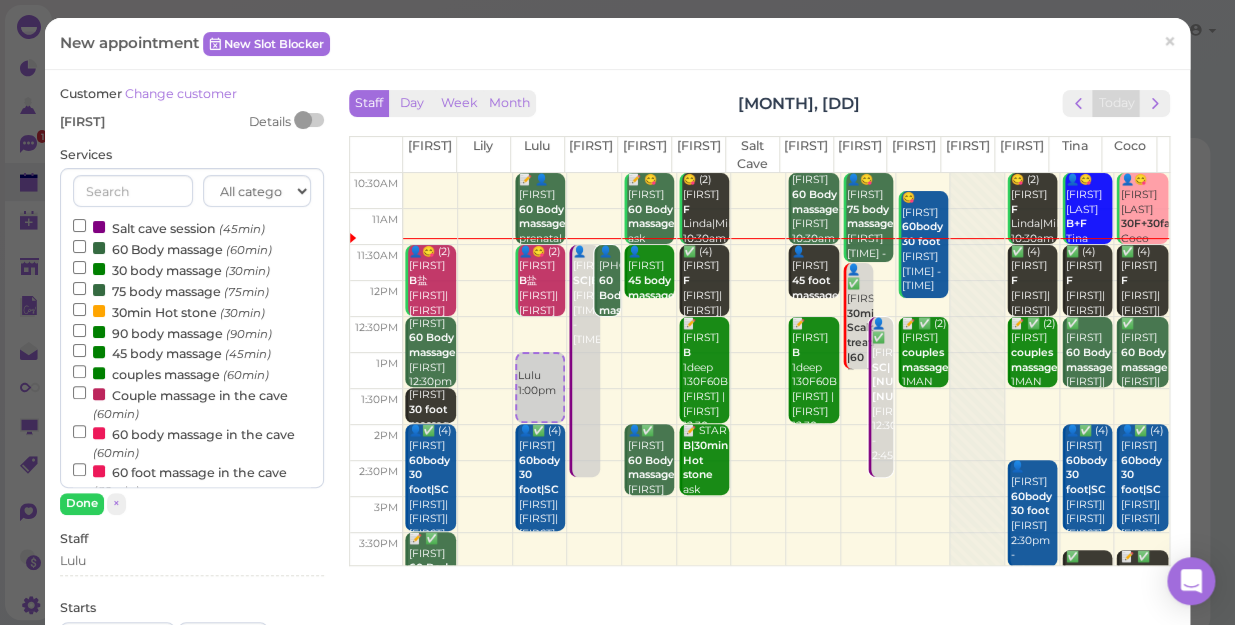click on "60 Body massage
(60min)" at bounding box center [172, 248] 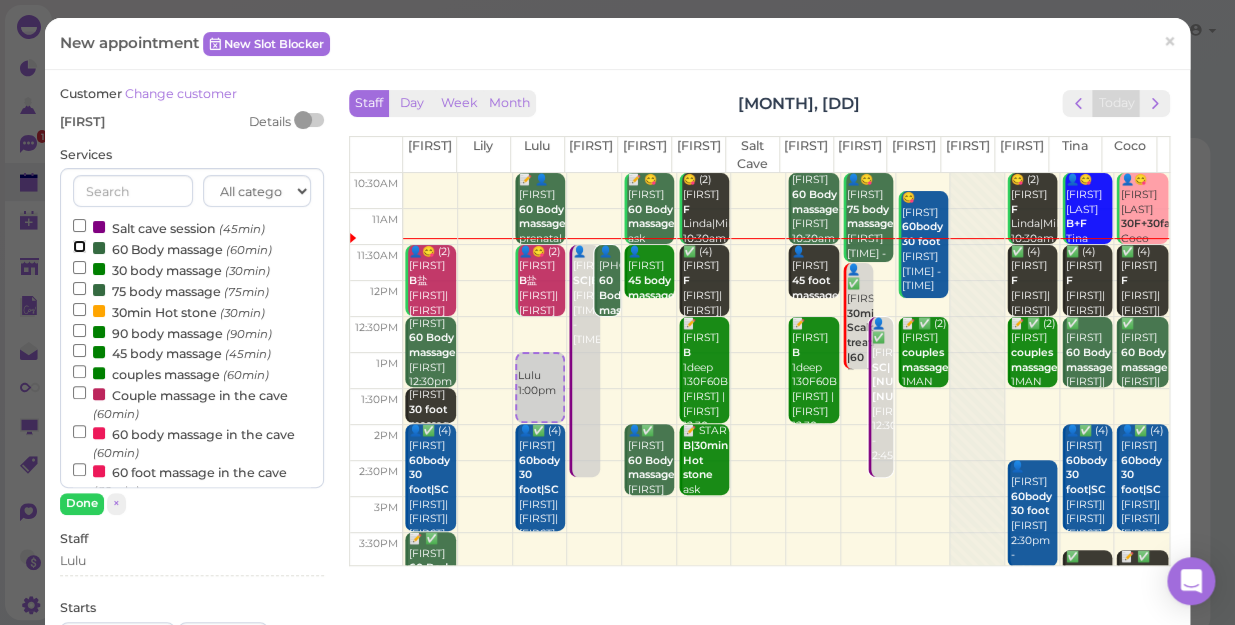 click on "60 Body massage
(60min)" at bounding box center [79, 246] 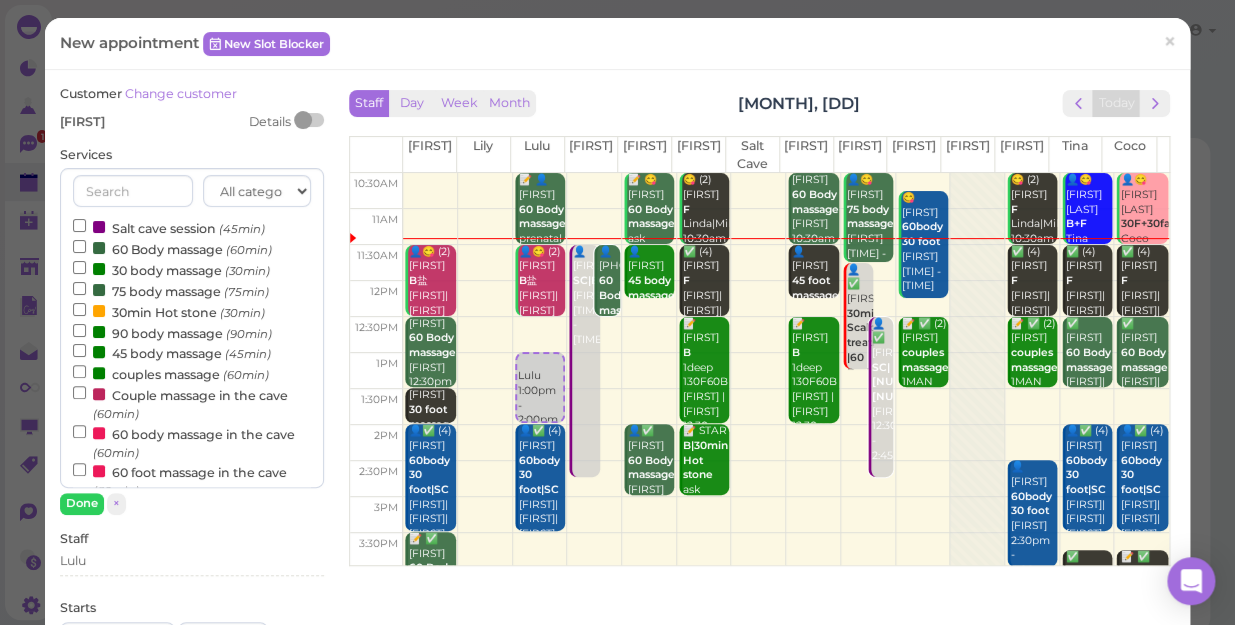 click on "All categories
Relax session
Full body
Full body
full body
Salt cave massage
Salt cave massage
Foot
Foot
B+F
Massage
Foot and salt cave
Body massage and foot massage" at bounding box center (192, 328) 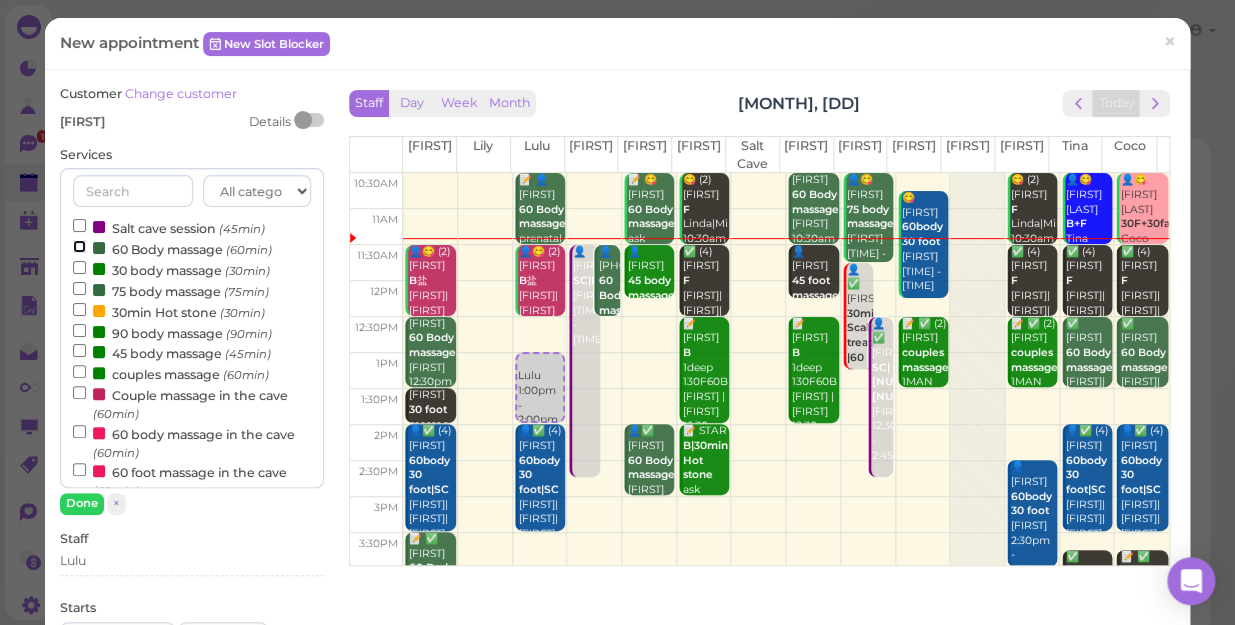 click on "60 Body massage
(60min)" at bounding box center (79, 246) 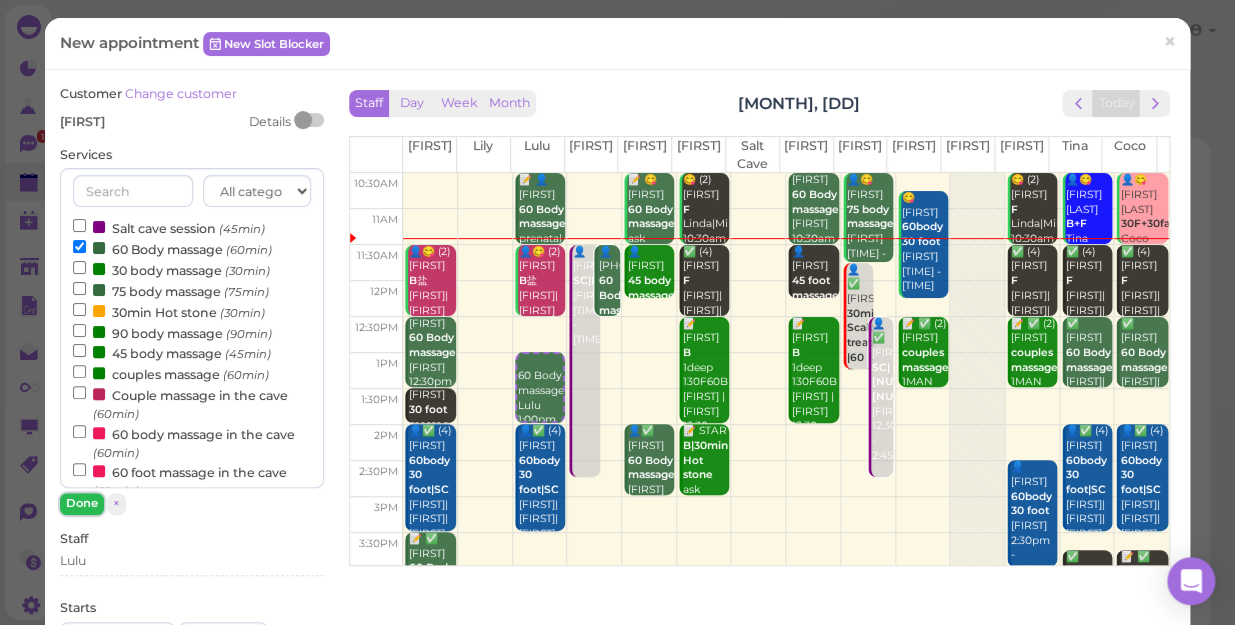click on "Done" at bounding box center (82, 503) 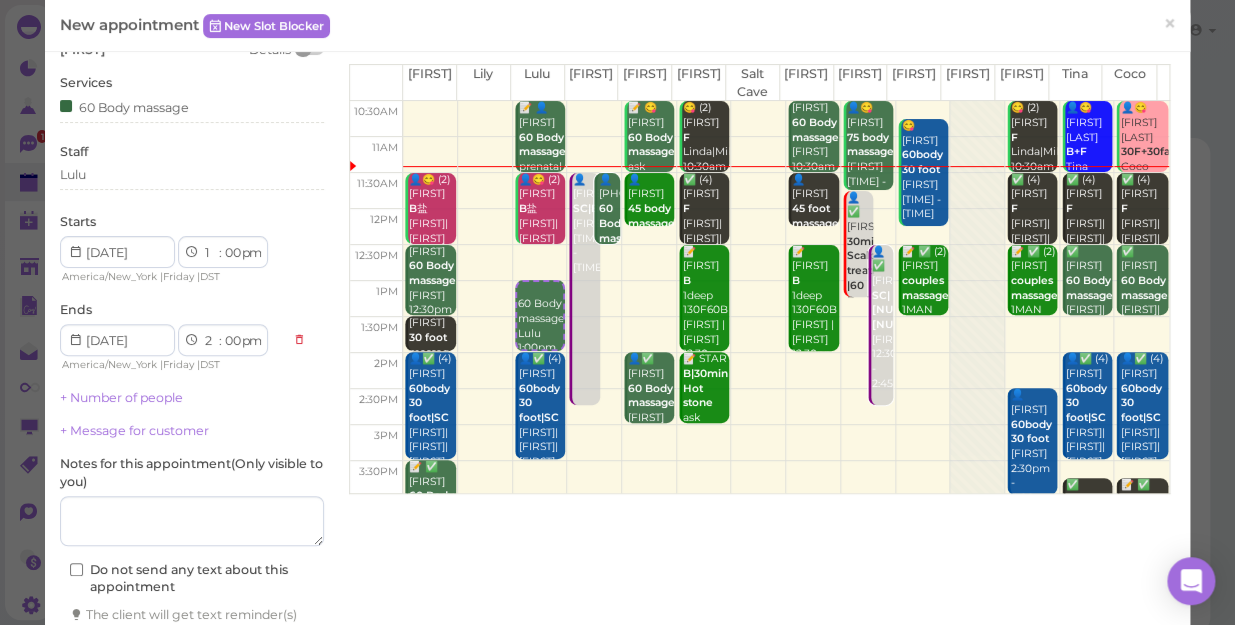 scroll, scrollTop: 181, scrollLeft: 0, axis: vertical 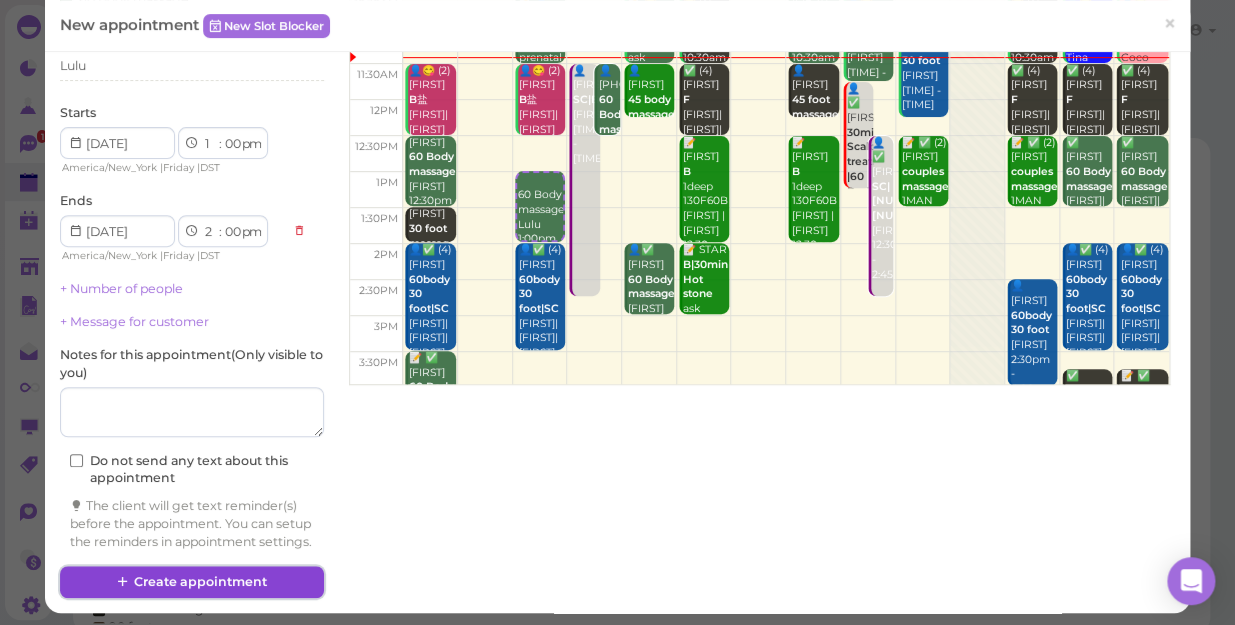 click on "Create appointment" at bounding box center (192, 582) 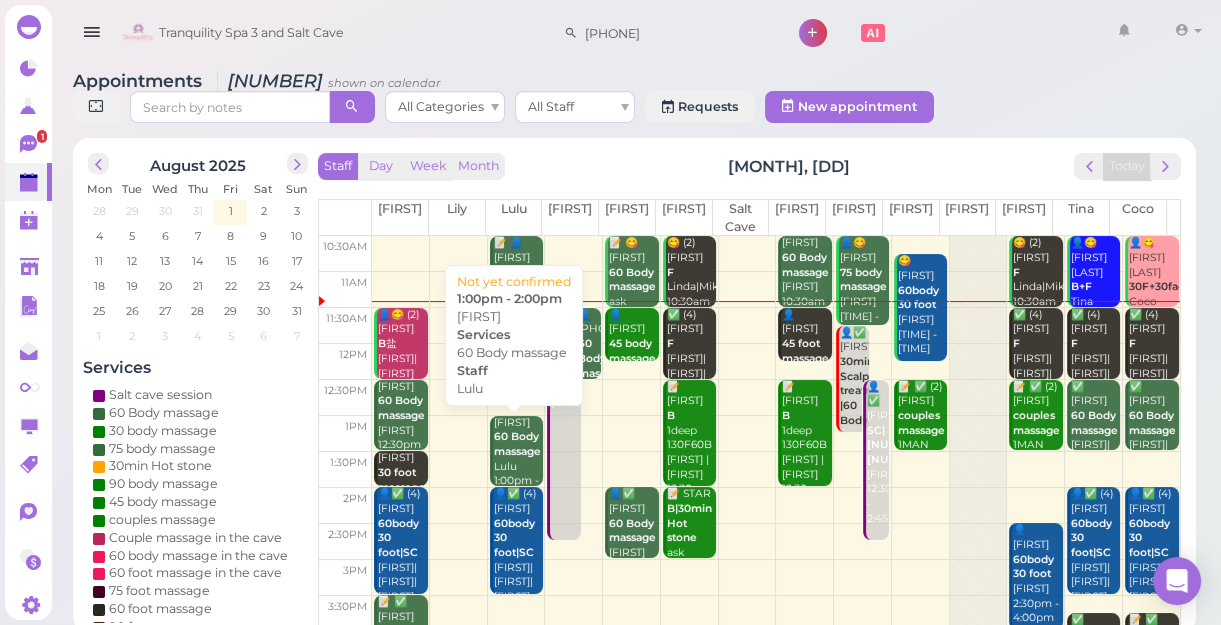 click on "60 Body massage" at bounding box center (517, 444) 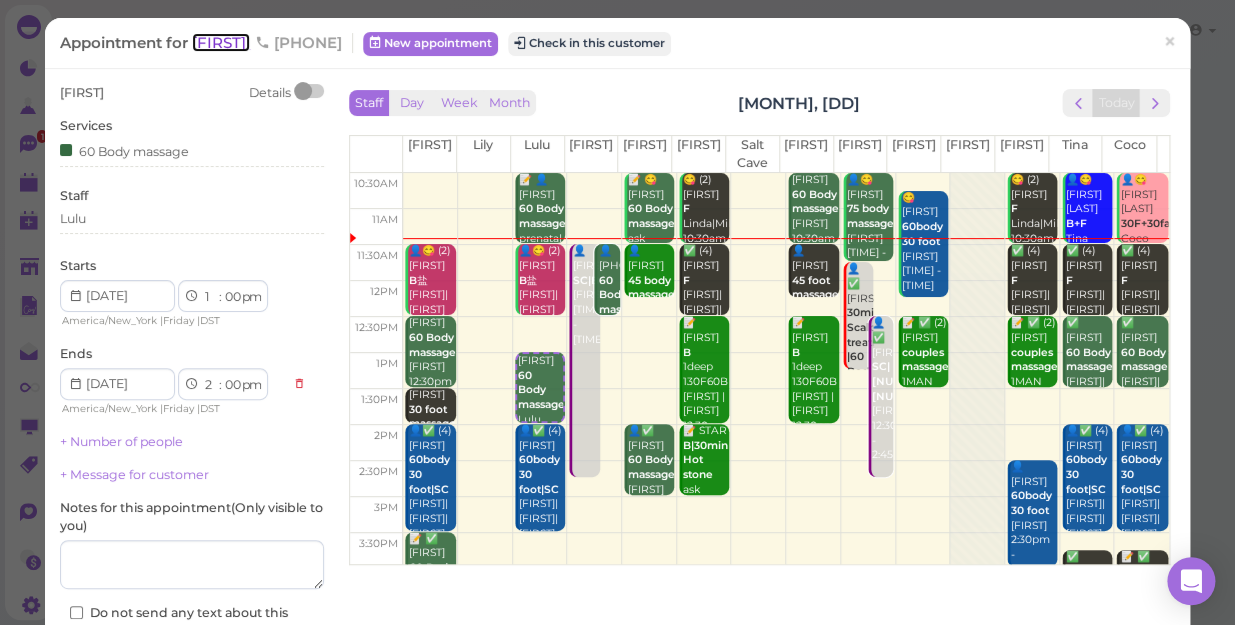 click on "[FIRST]" at bounding box center (221, 42) 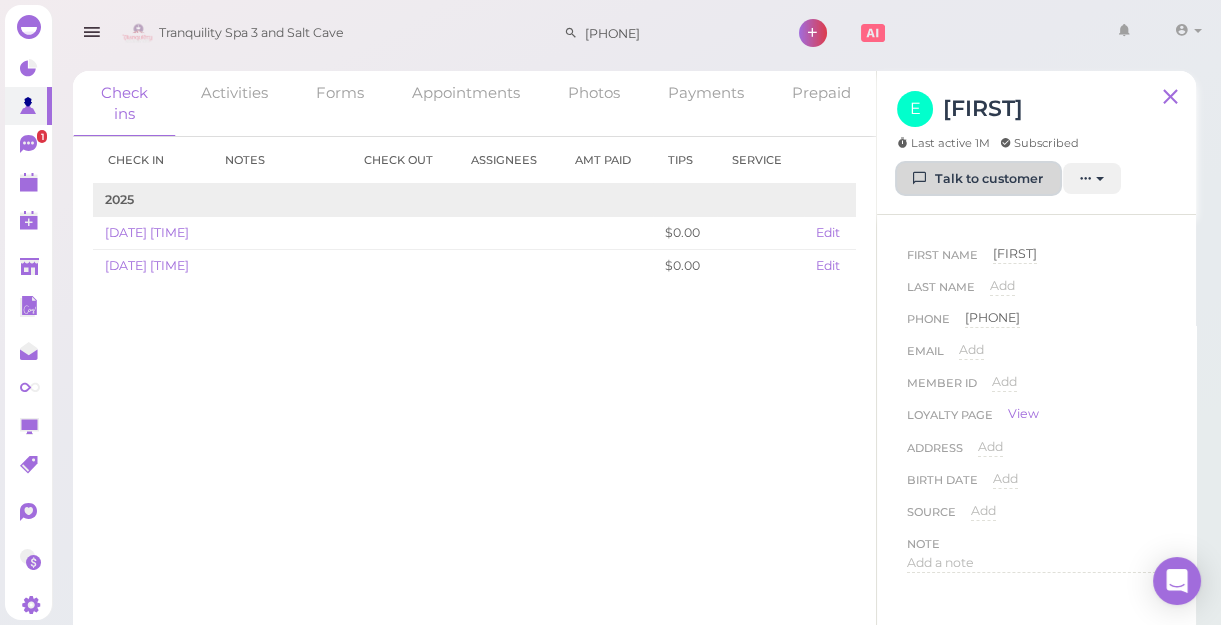 click on "Talk to customer" at bounding box center [978, 179] 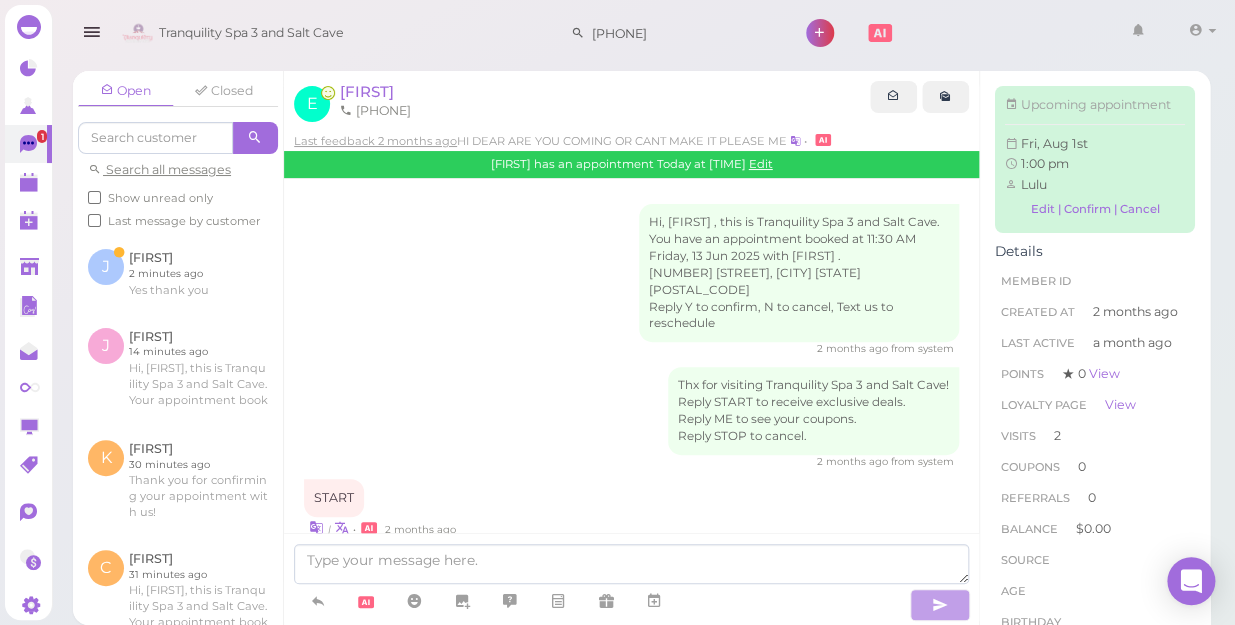 scroll, scrollTop: 1040, scrollLeft: 0, axis: vertical 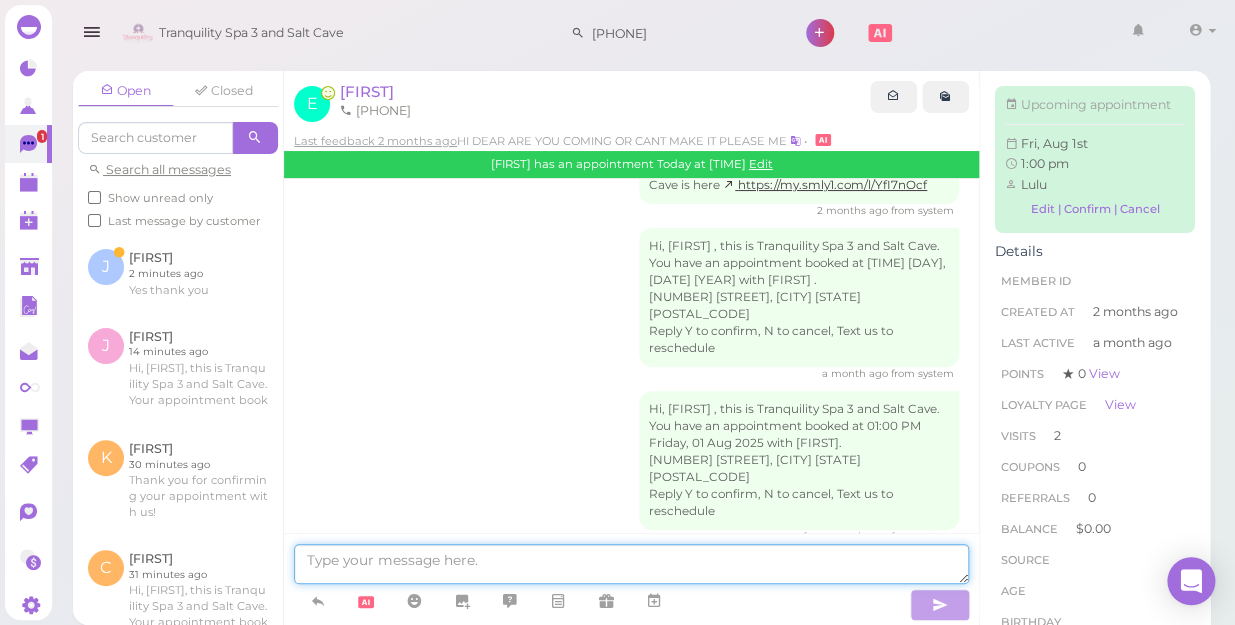 click at bounding box center (631, 564) 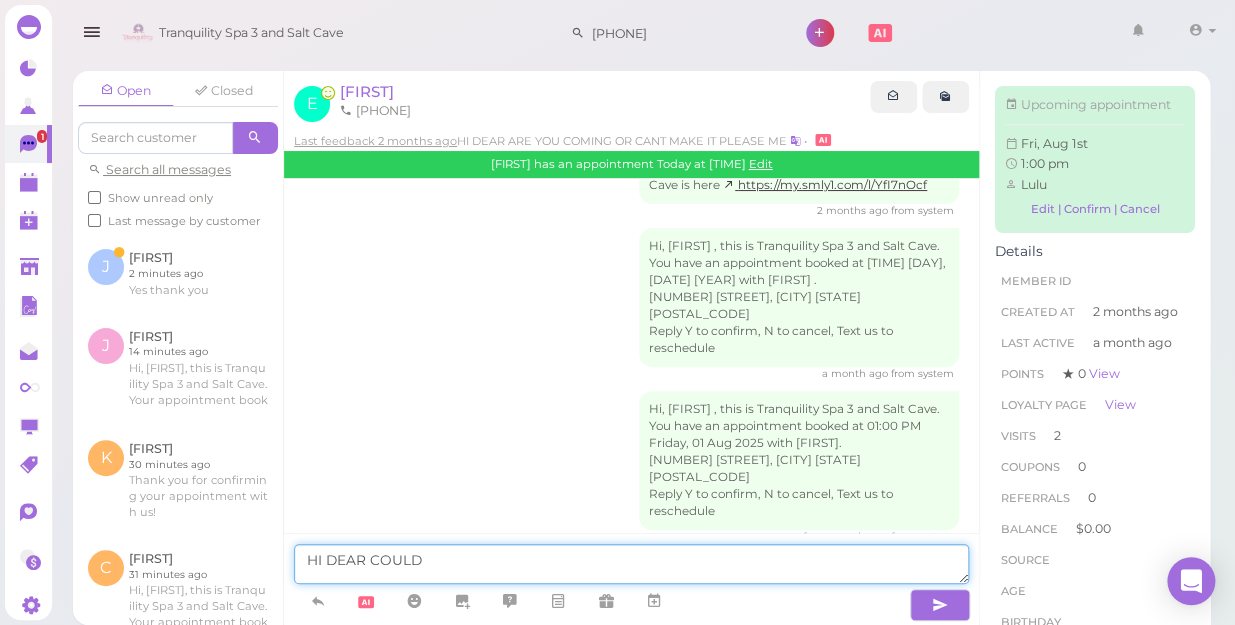 click on "HI DEAR COULD" at bounding box center (631, 564) 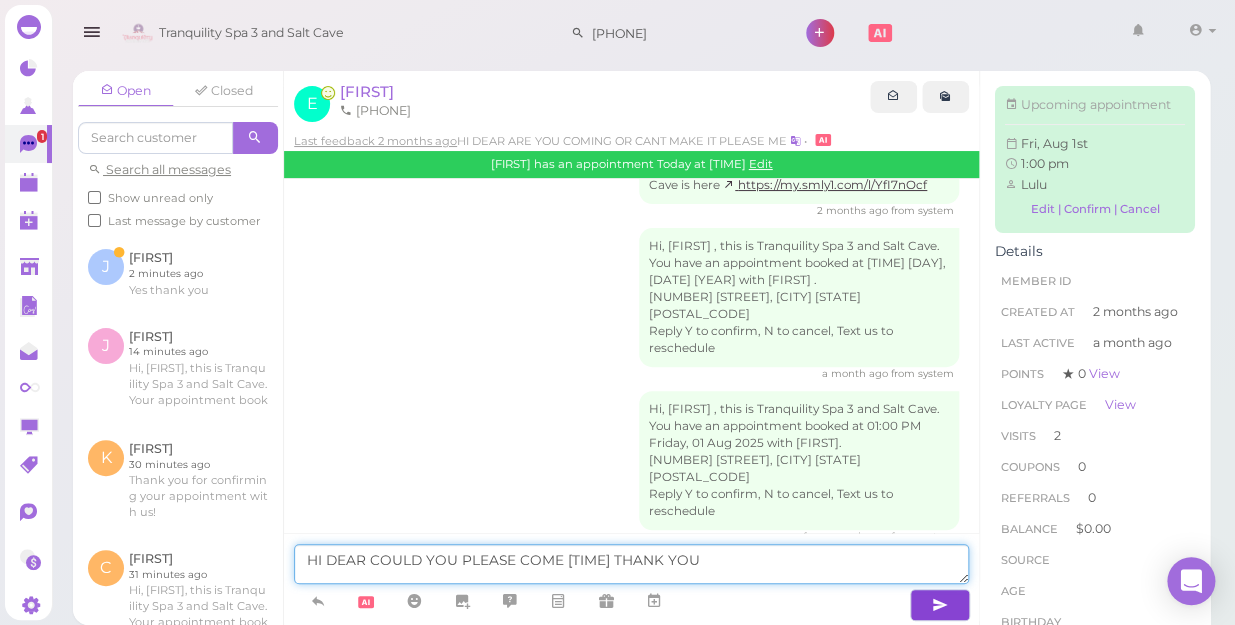 type on "HI DEAR COULD YOU PLEASE COME 1PM THANK YOU" 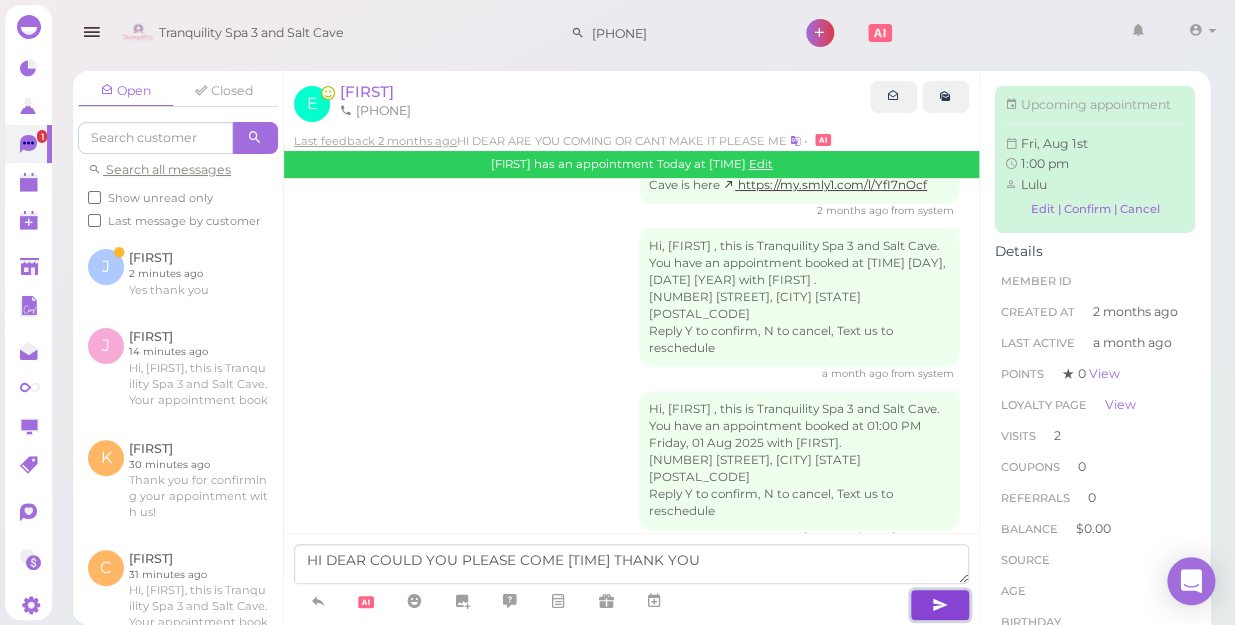 click at bounding box center (940, 605) 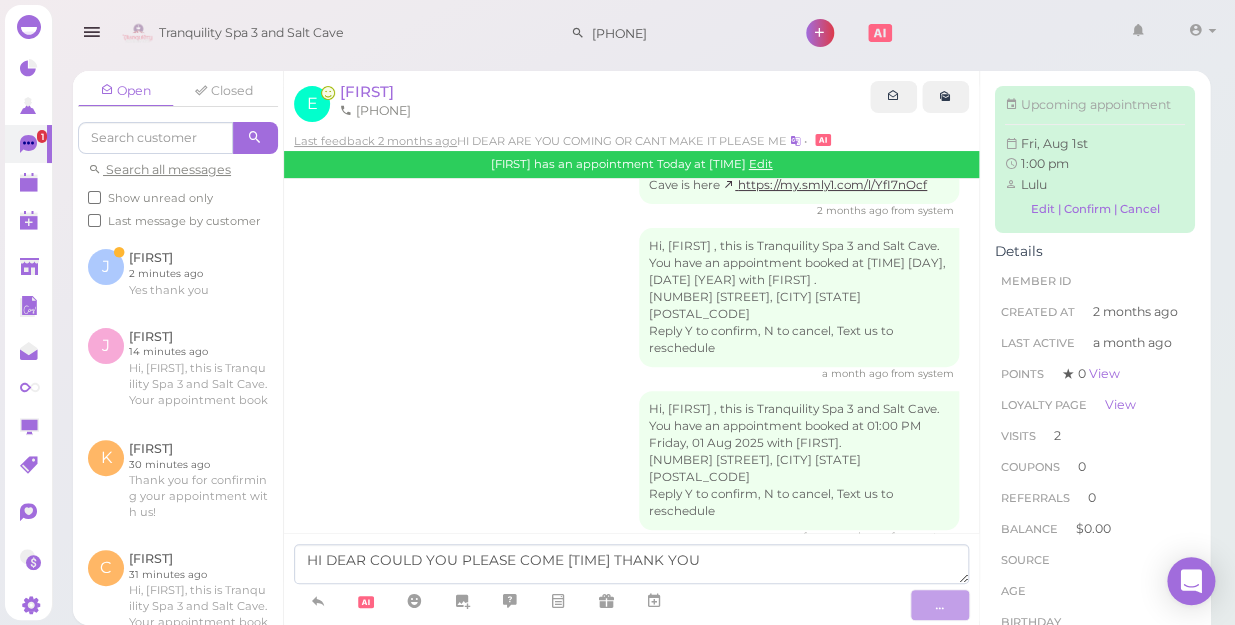 type 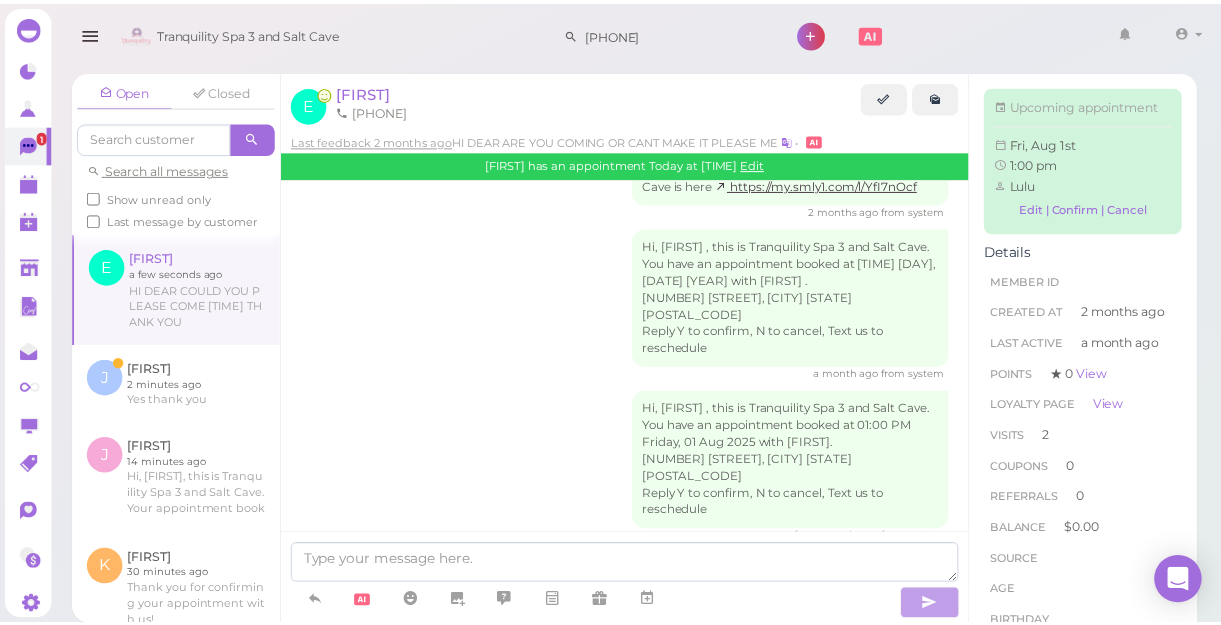 scroll, scrollTop: 1103, scrollLeft: 0, axis: vertical 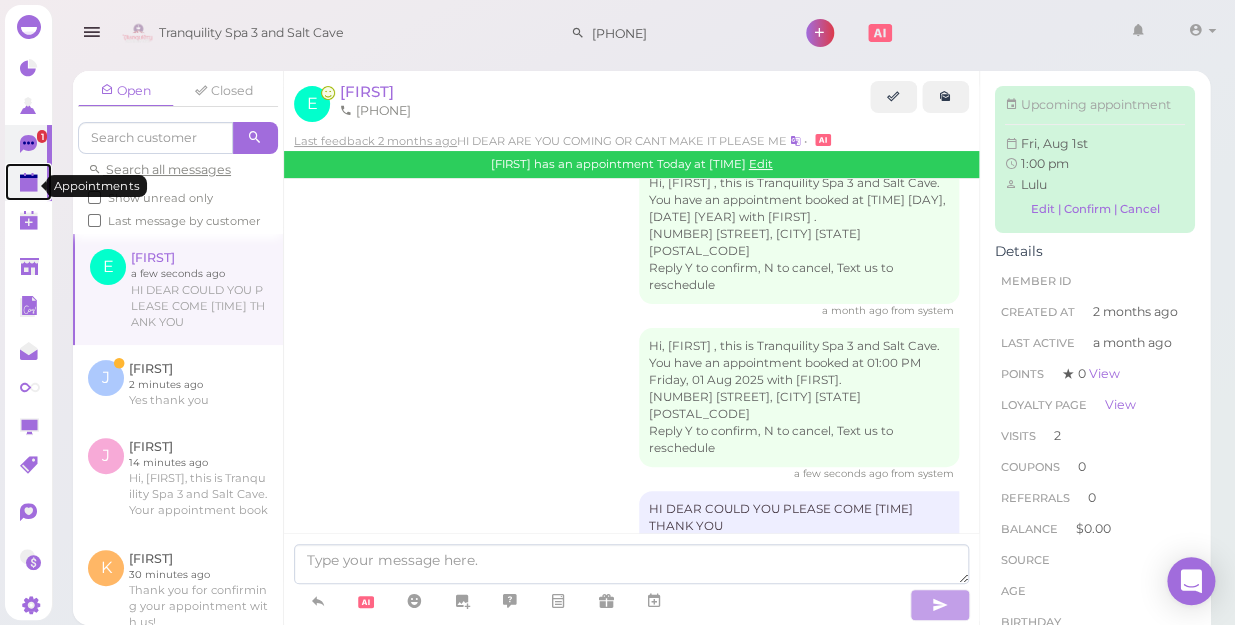 click 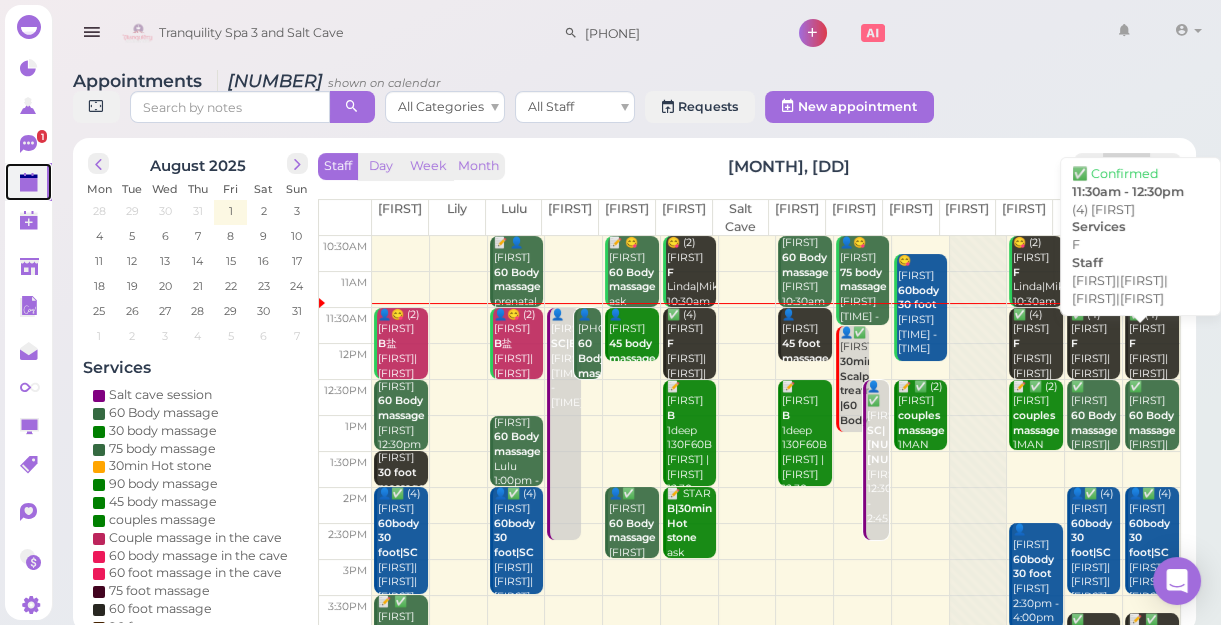 click on "✅ (4) heidy F Coco|Linda|Mike|Tina  11:30am - 12:30pm" at bounding box center (1153, 374) 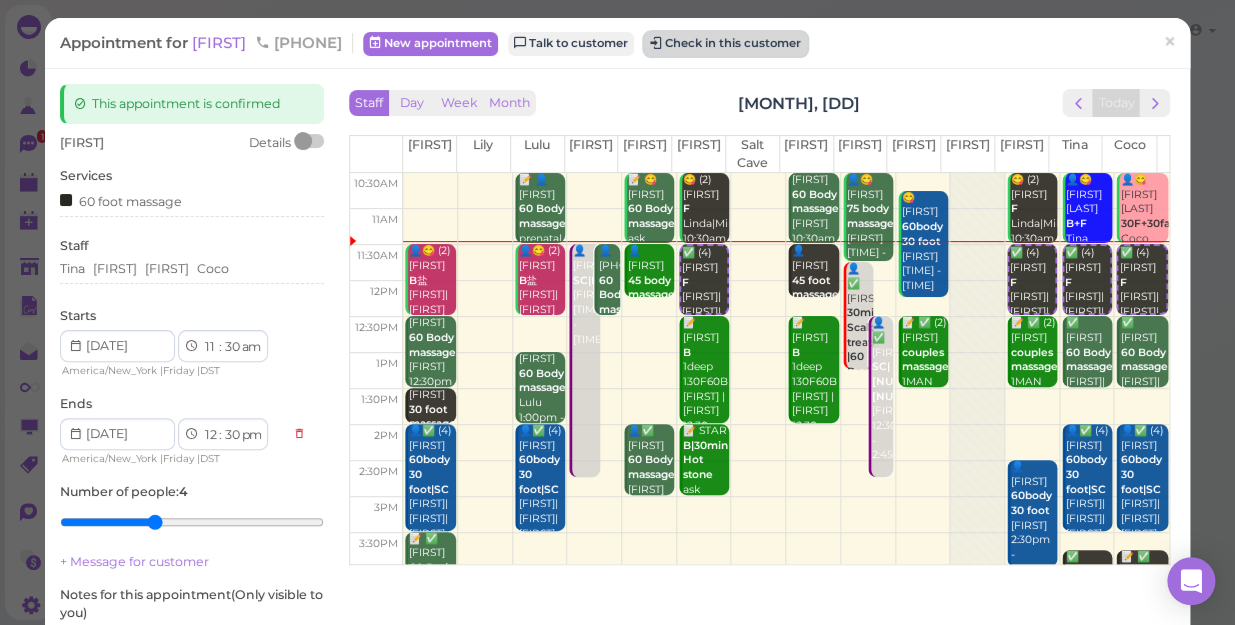 click on "Check in this customer" at bounding box center (725, 44) 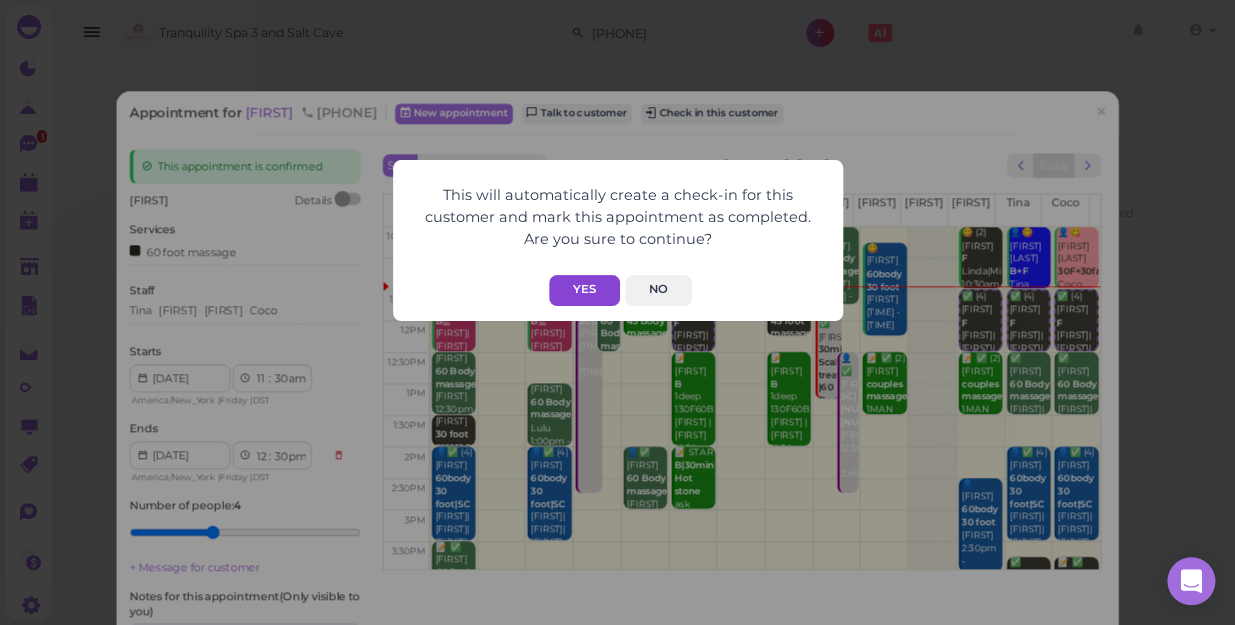 click on "Yes" at bounding box center [584, 290] 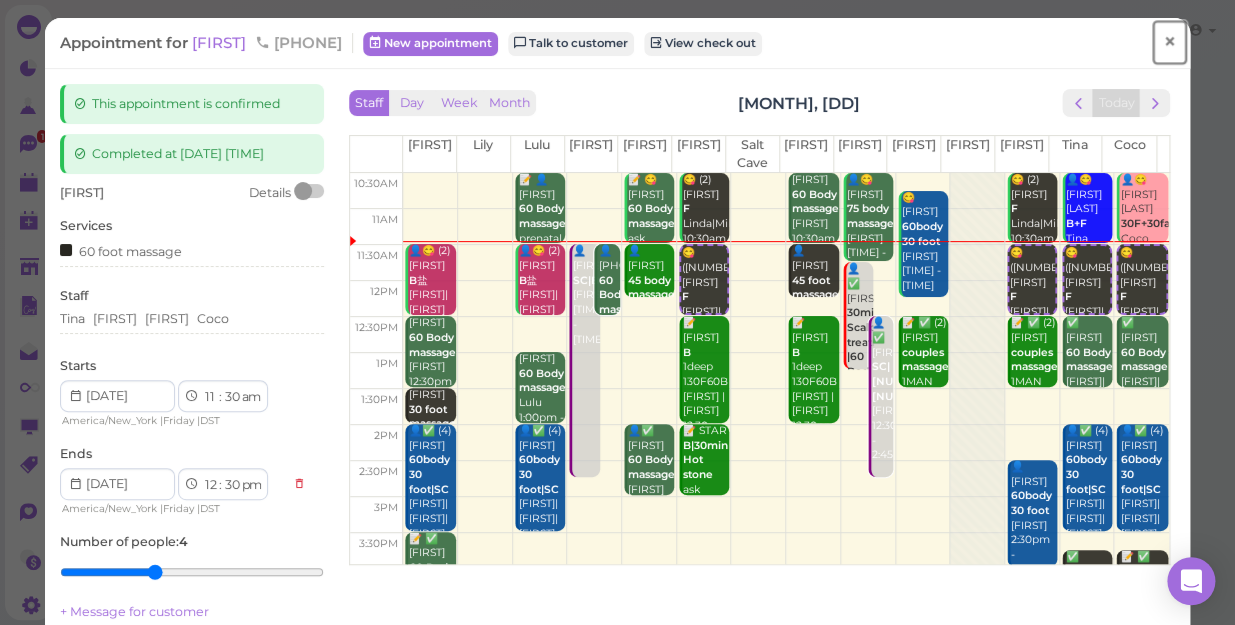 click on "×" at bounding box center [1169, 42] 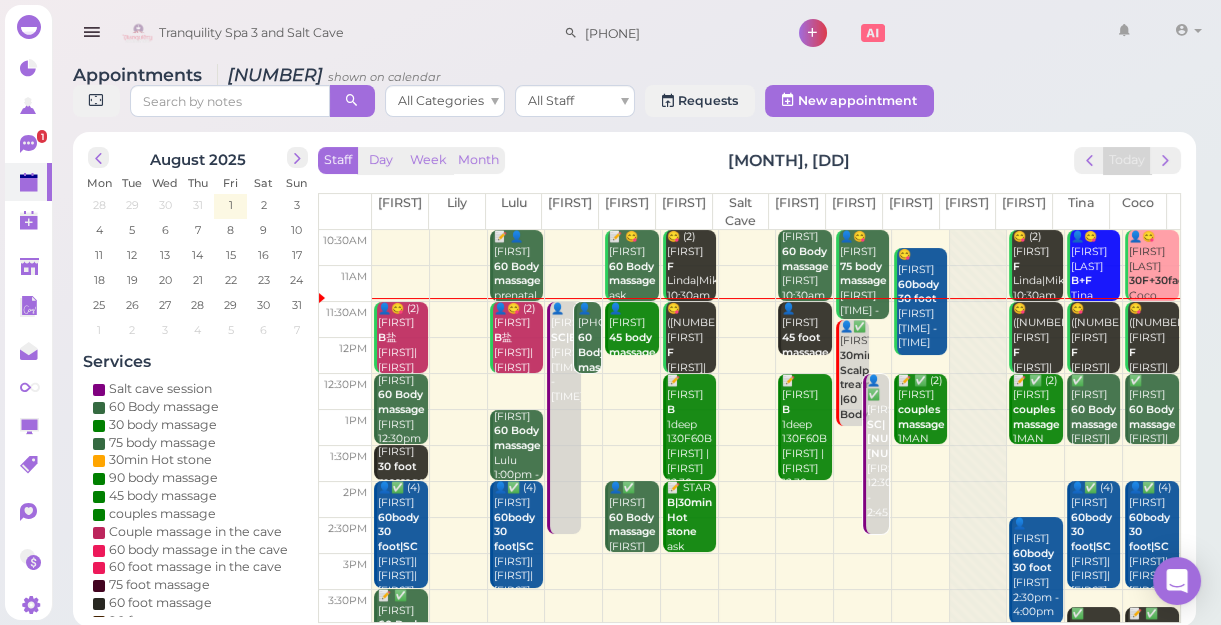scroll, scrollTop: 7, scrollLeft: 0, axis: vertical 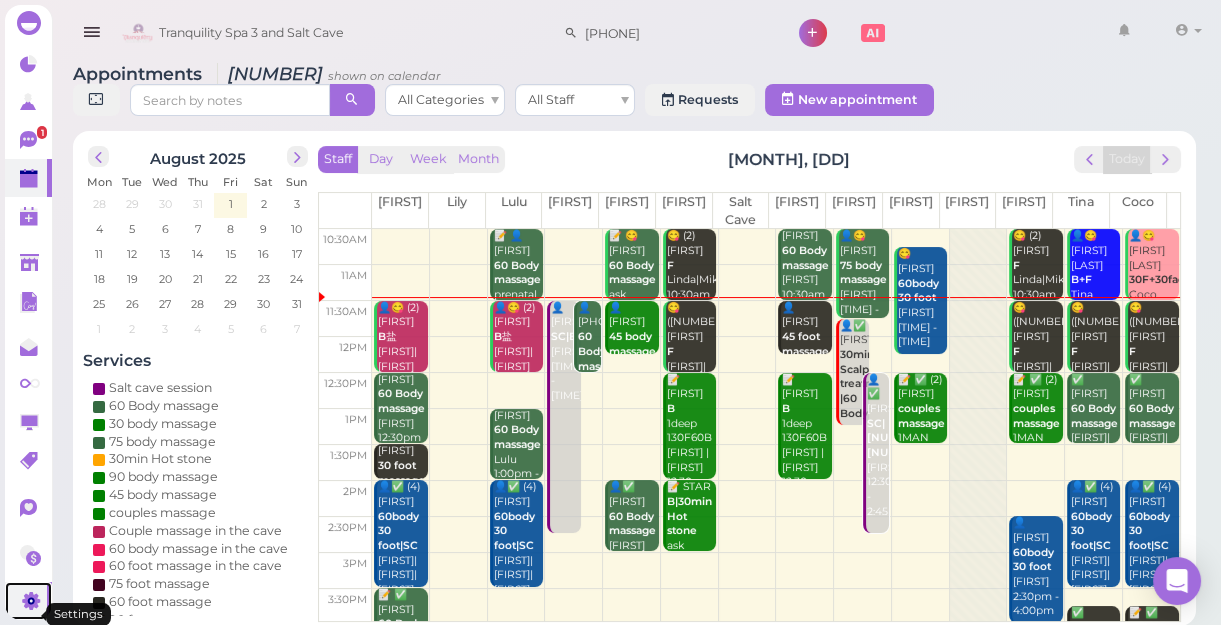 click 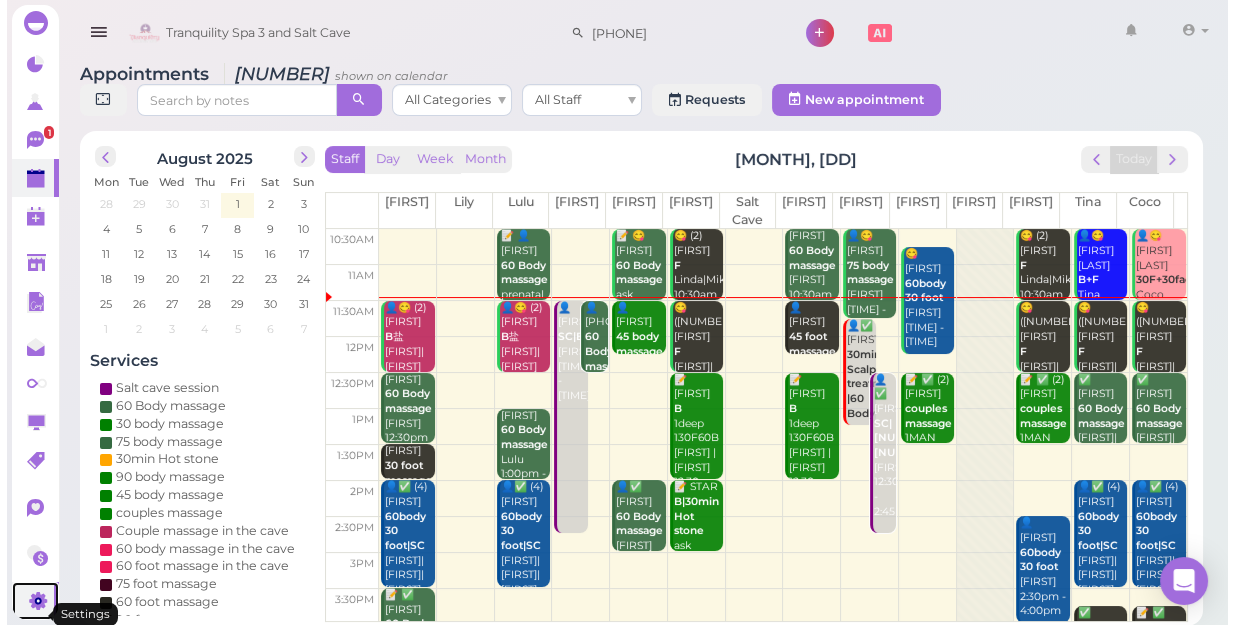 scroll, scrollTop: 0, scrollLeft: 0, axis: both 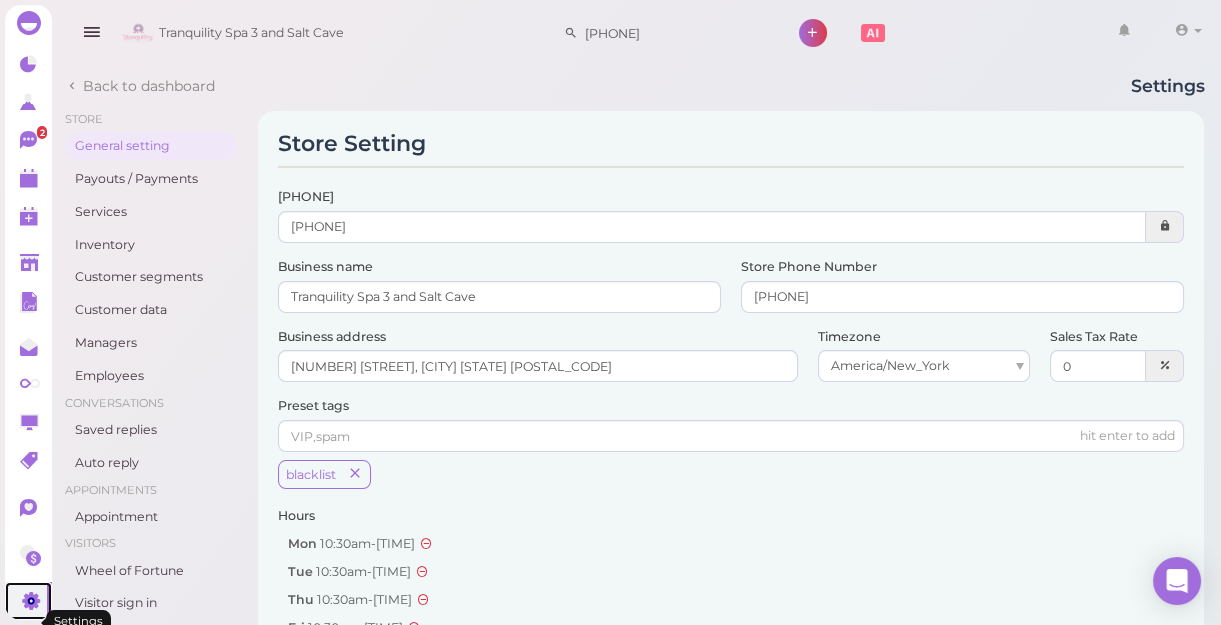 click 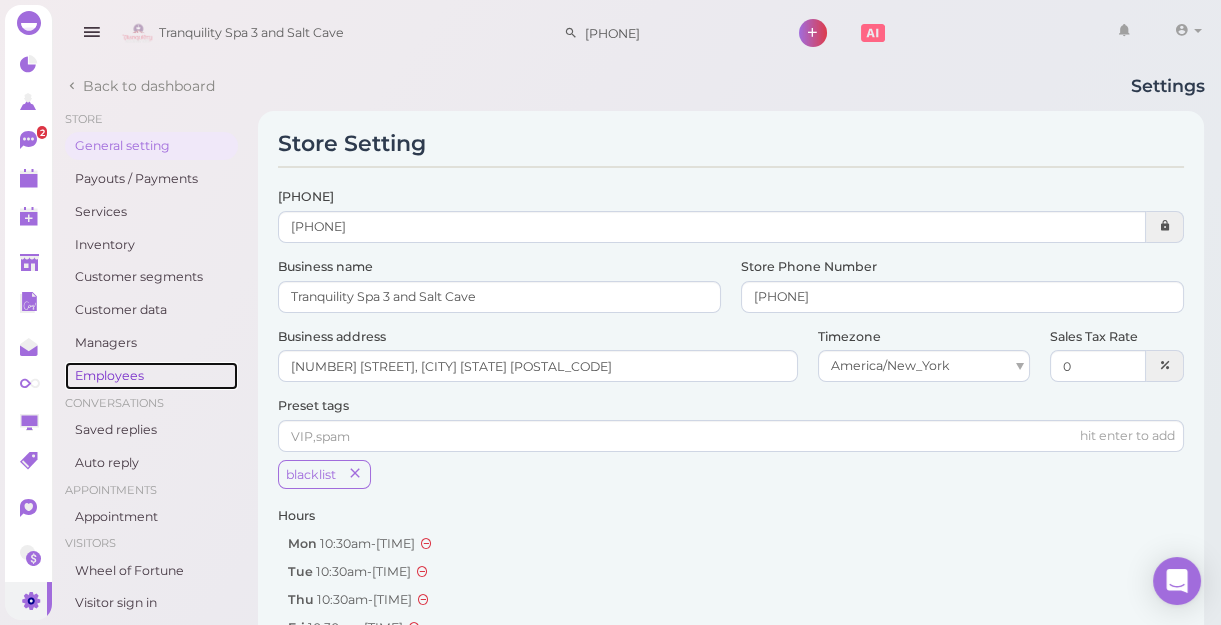 click on "Employees" at bounding box center (151, 376) 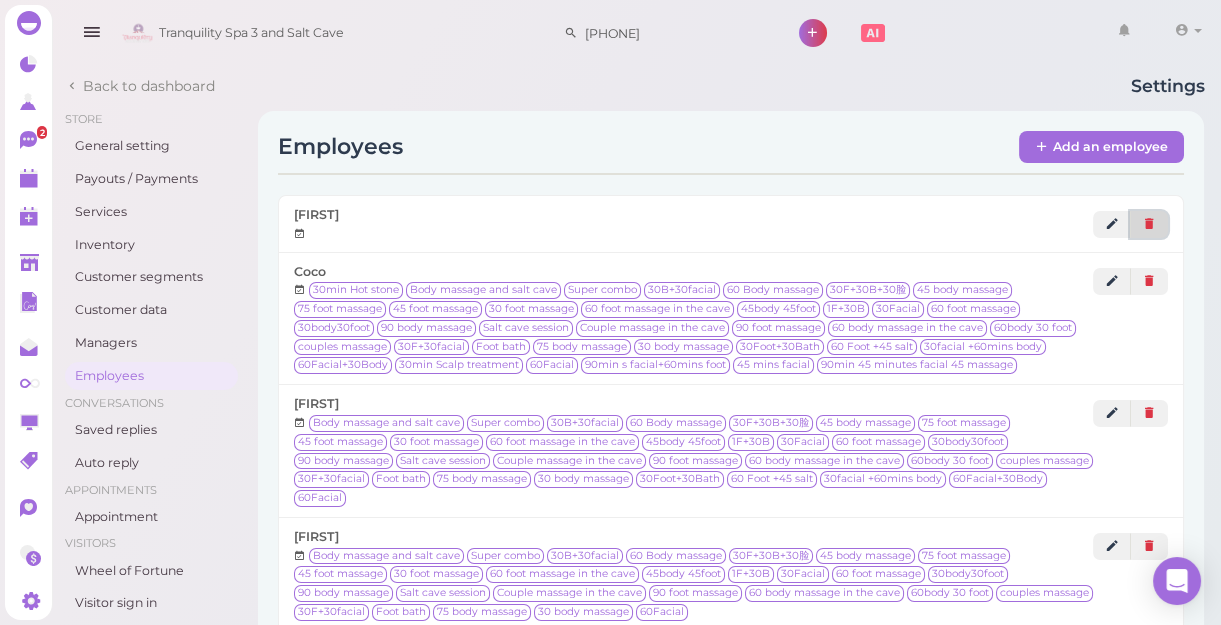 click at bounding box center [1149, 224] 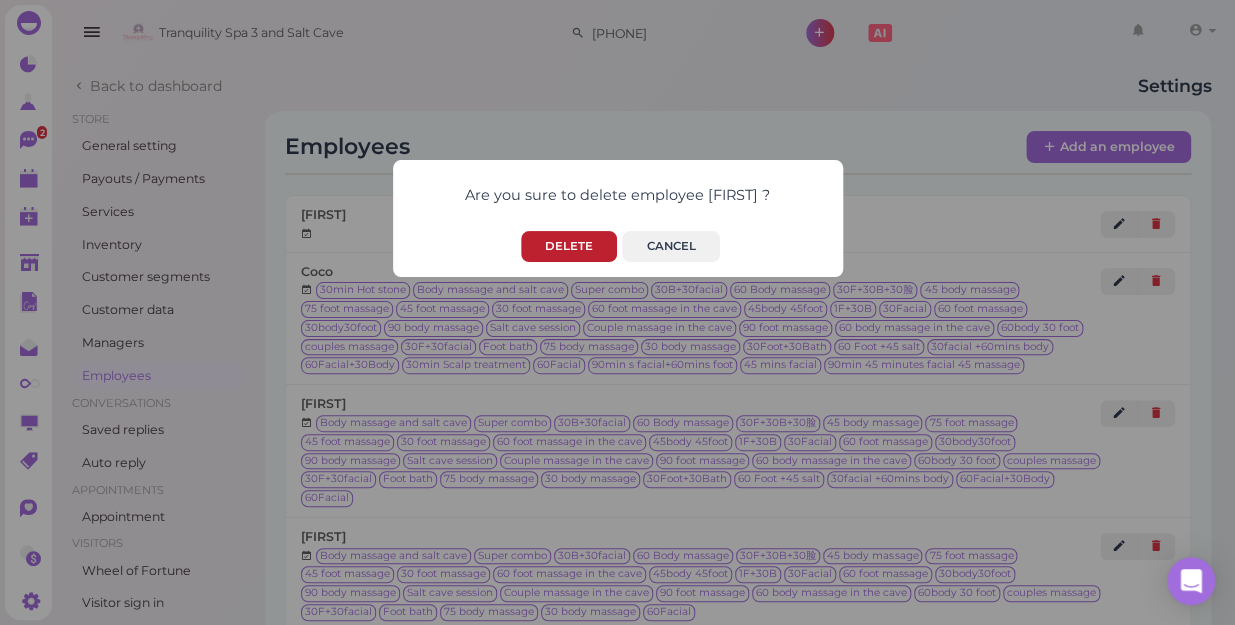 click on "Delete" at bounding box center (569, 246) 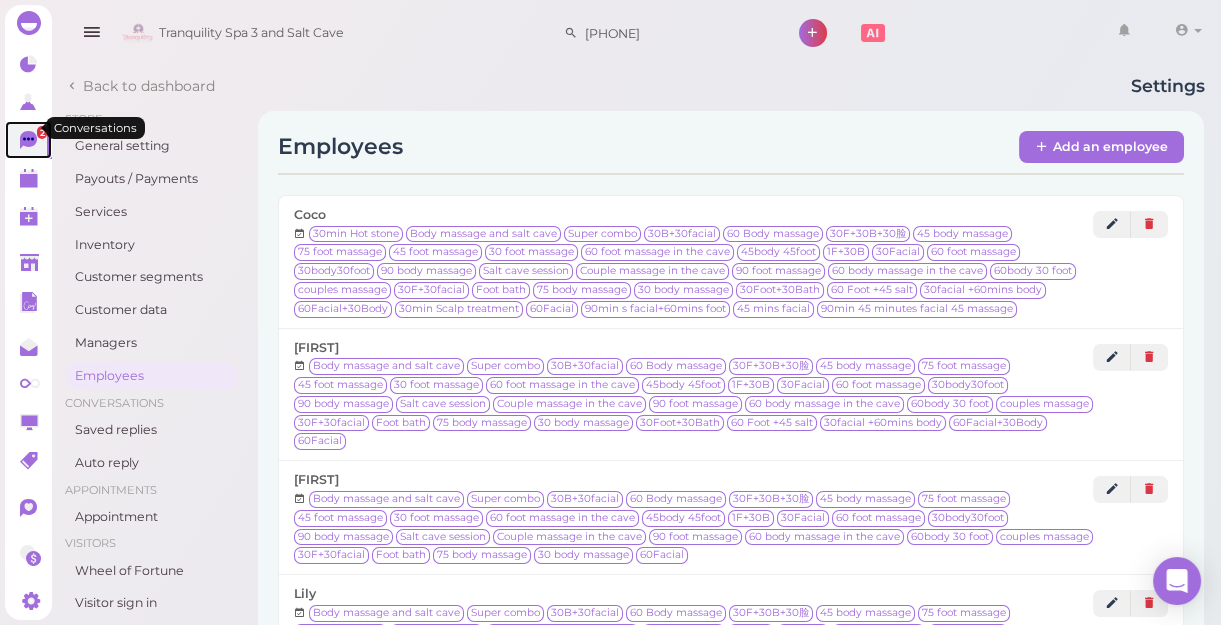 click on "2" at bounding box center [42, 132] 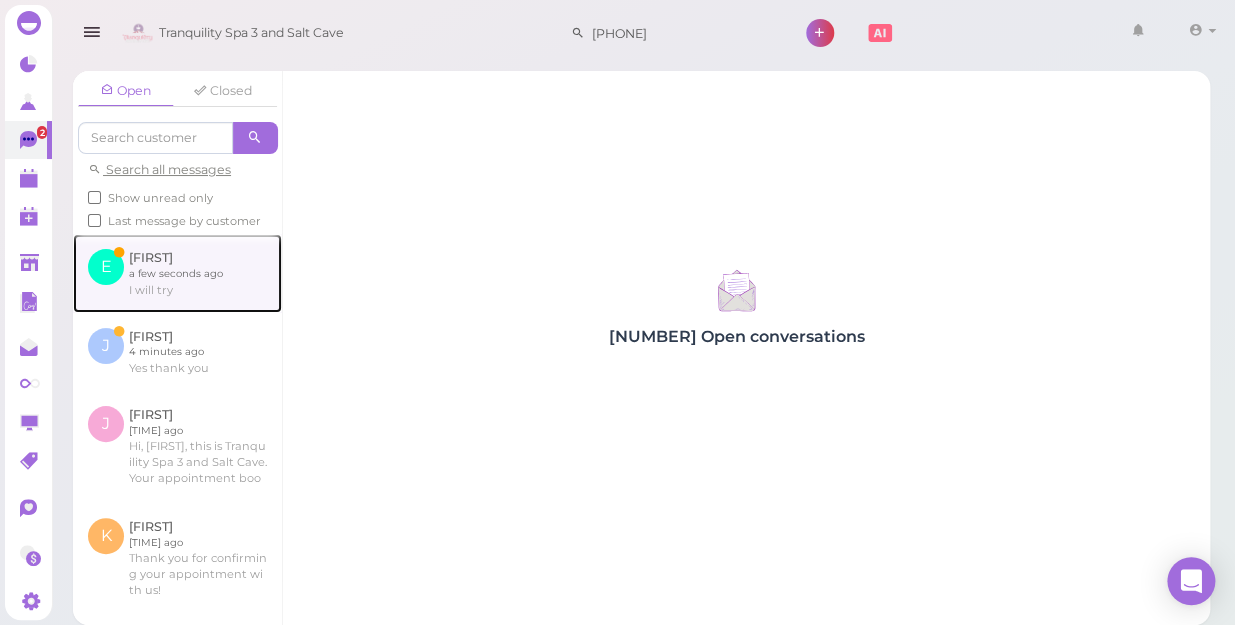 click at bounding box center (177, 273) 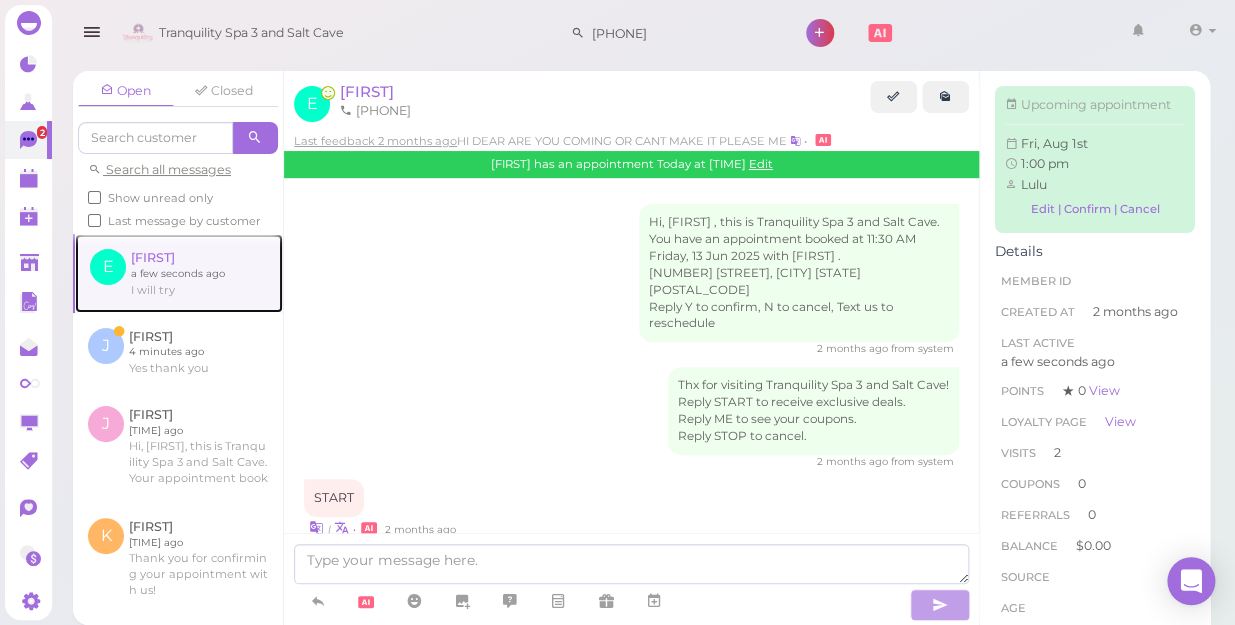 scroll, scrollTop: 1188, scrollLeft: 0, axis: vertical 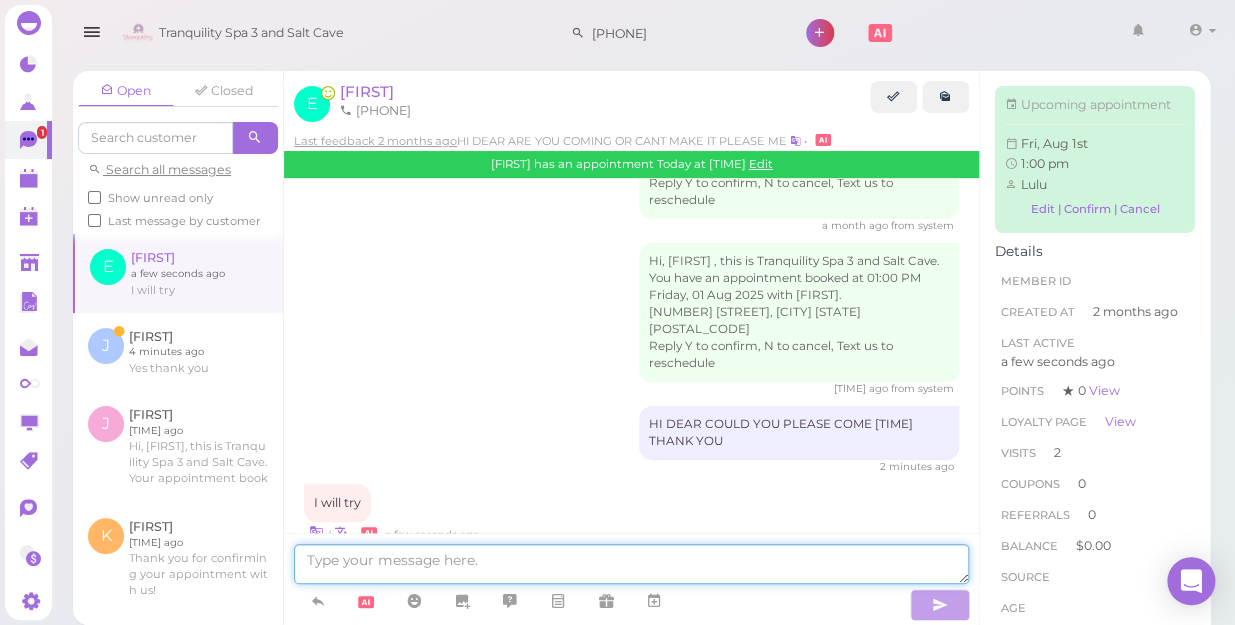 click at bounding box center [631, 564] 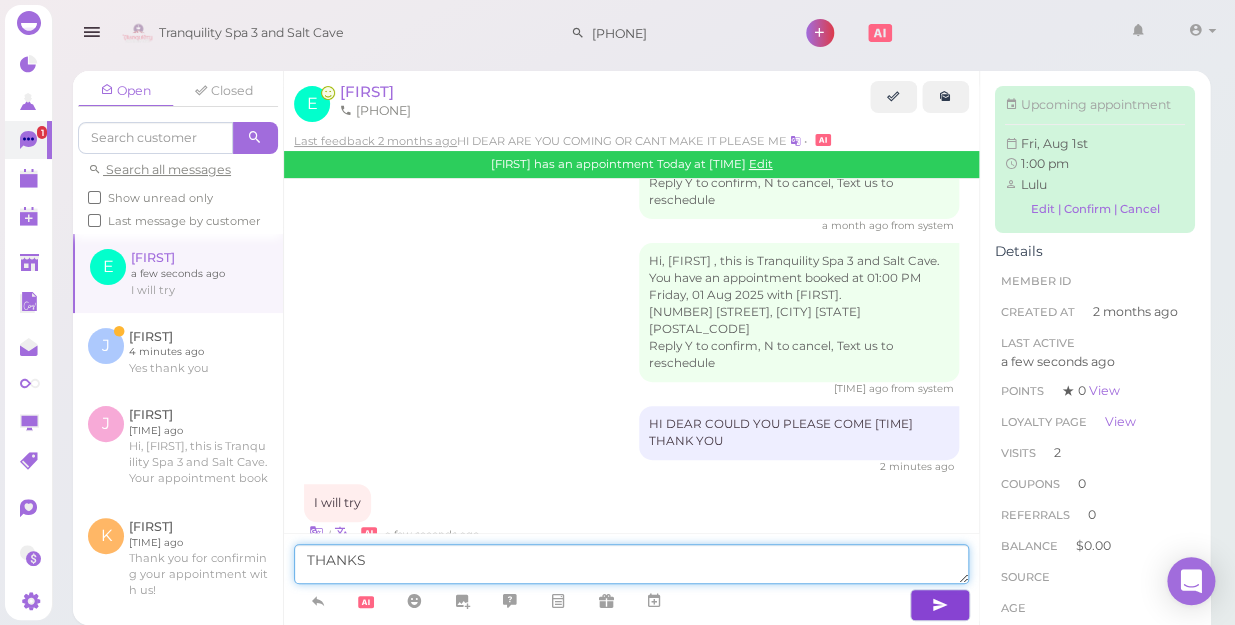type on "THANKS" 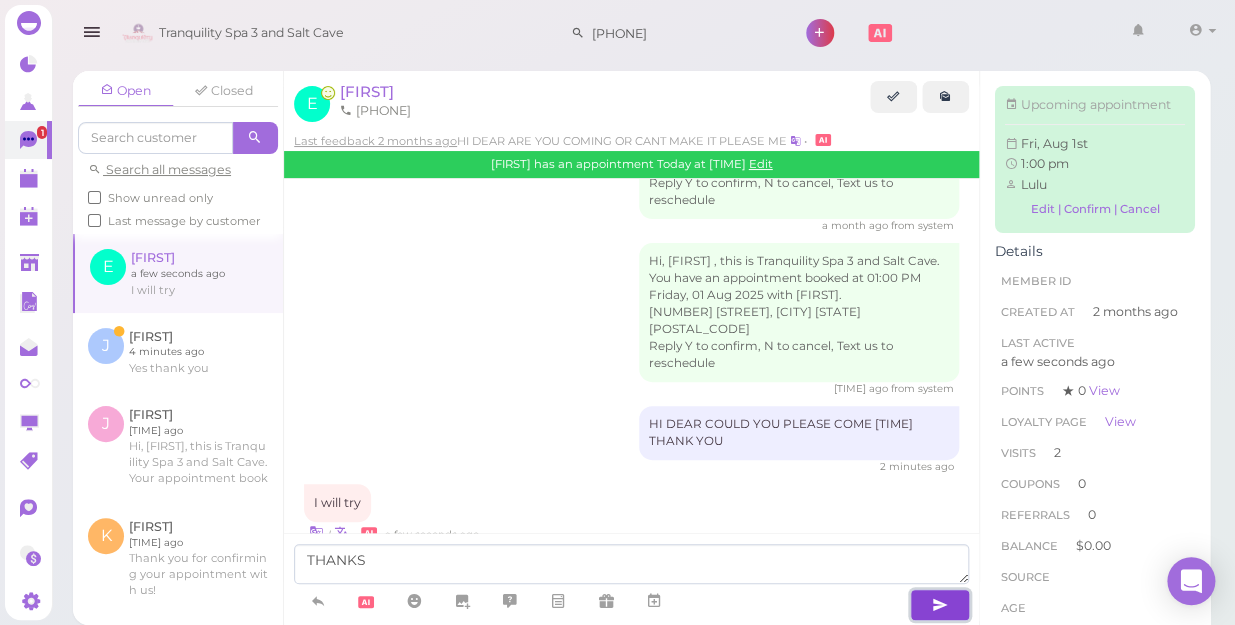 click at bounding box center [940, 605] 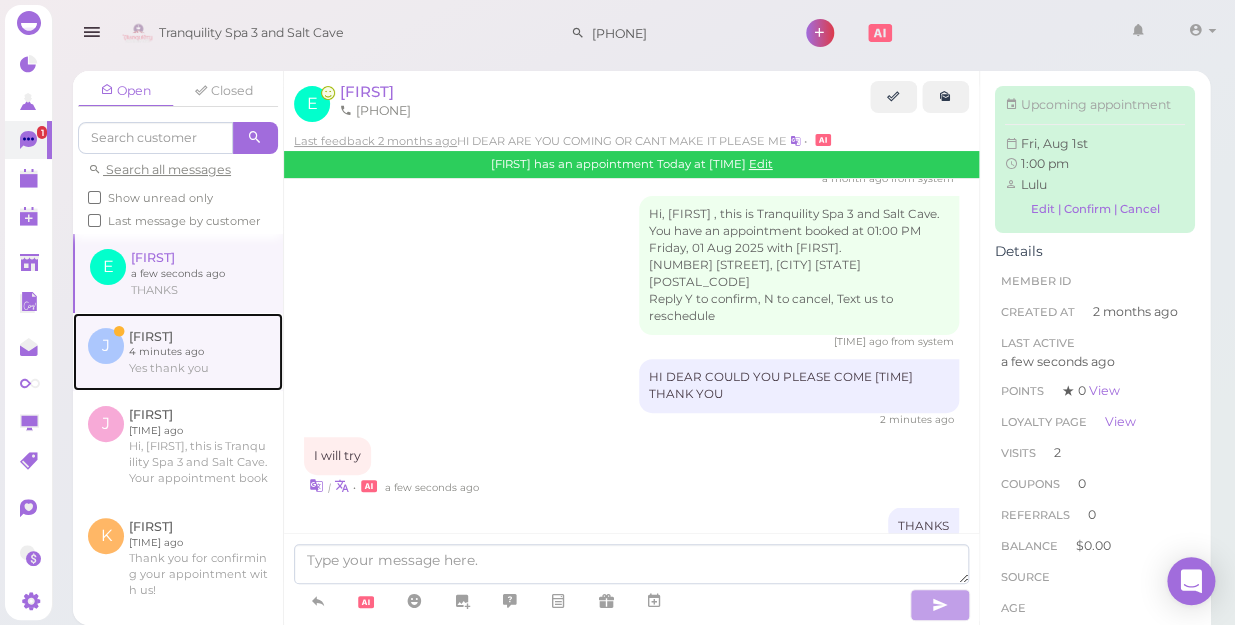 click at bounding box center (178, 352) 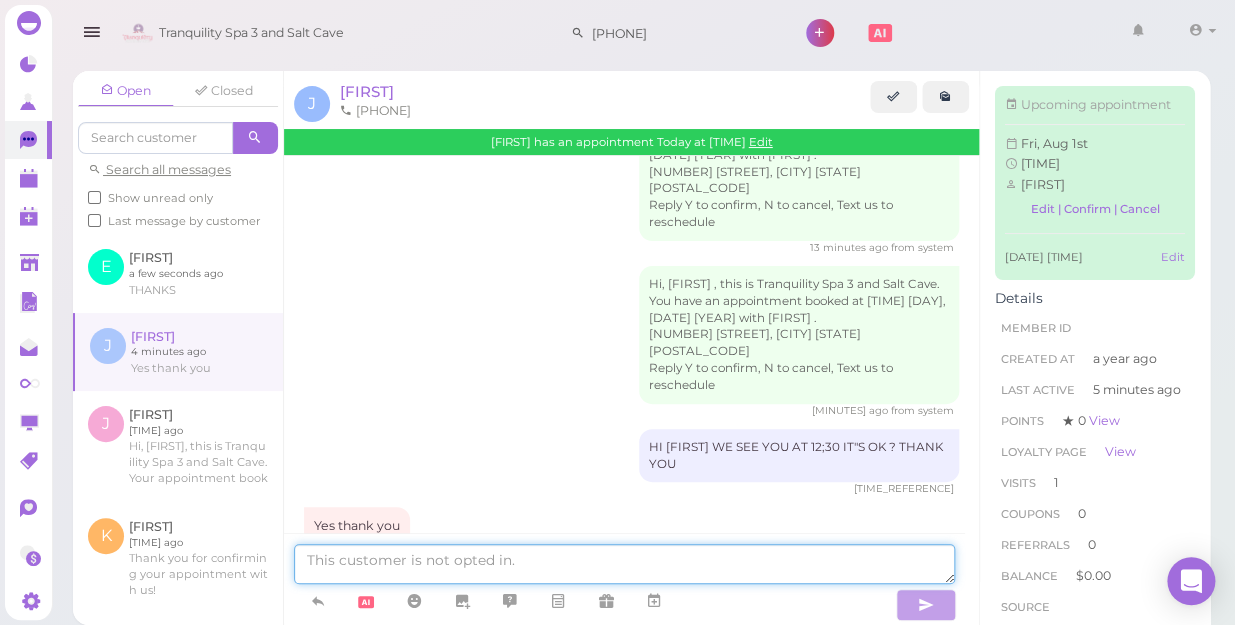 click at bounding box center [624, 564] 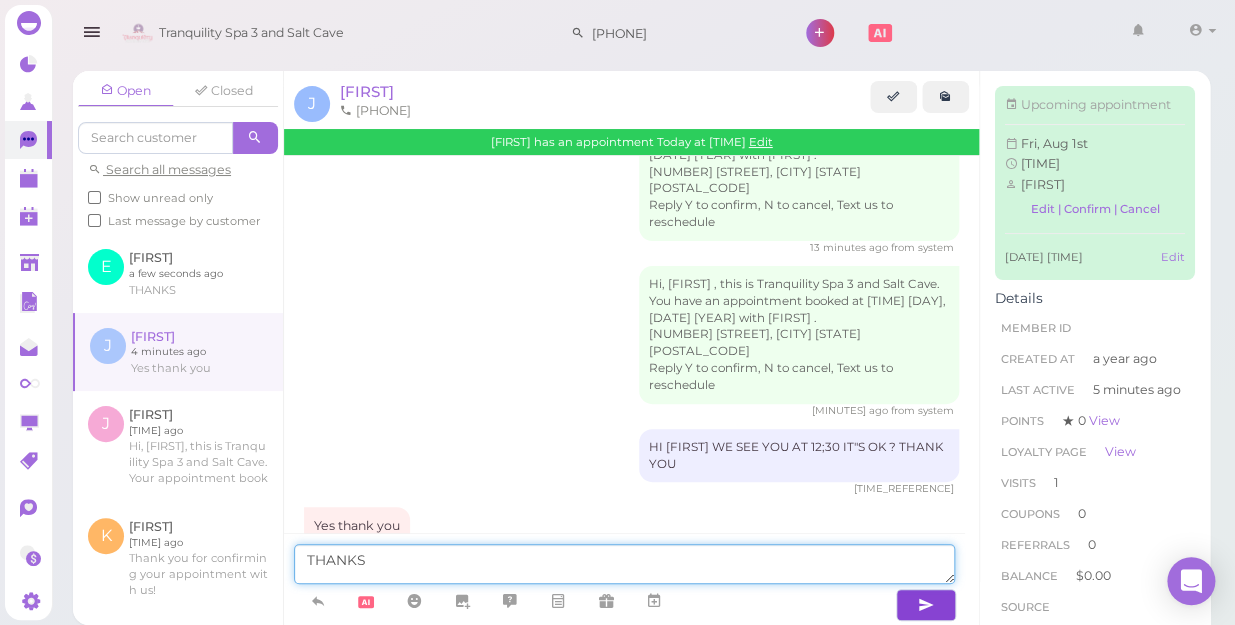 type on "THANKS" 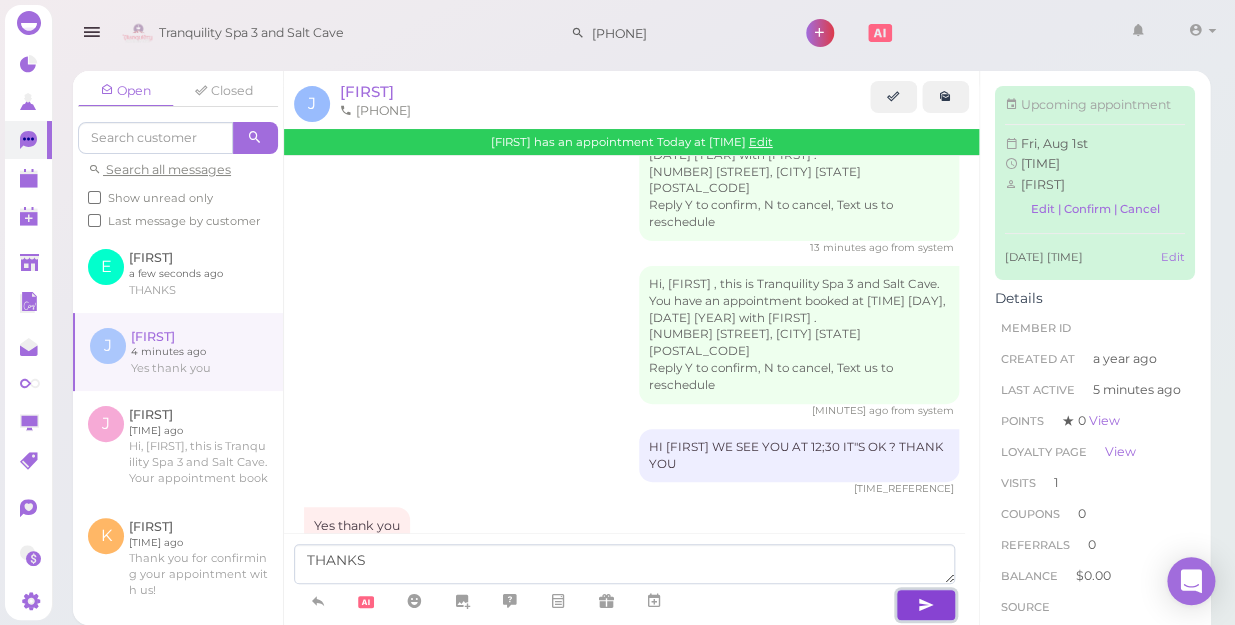 click at bounding box center [926, 605] 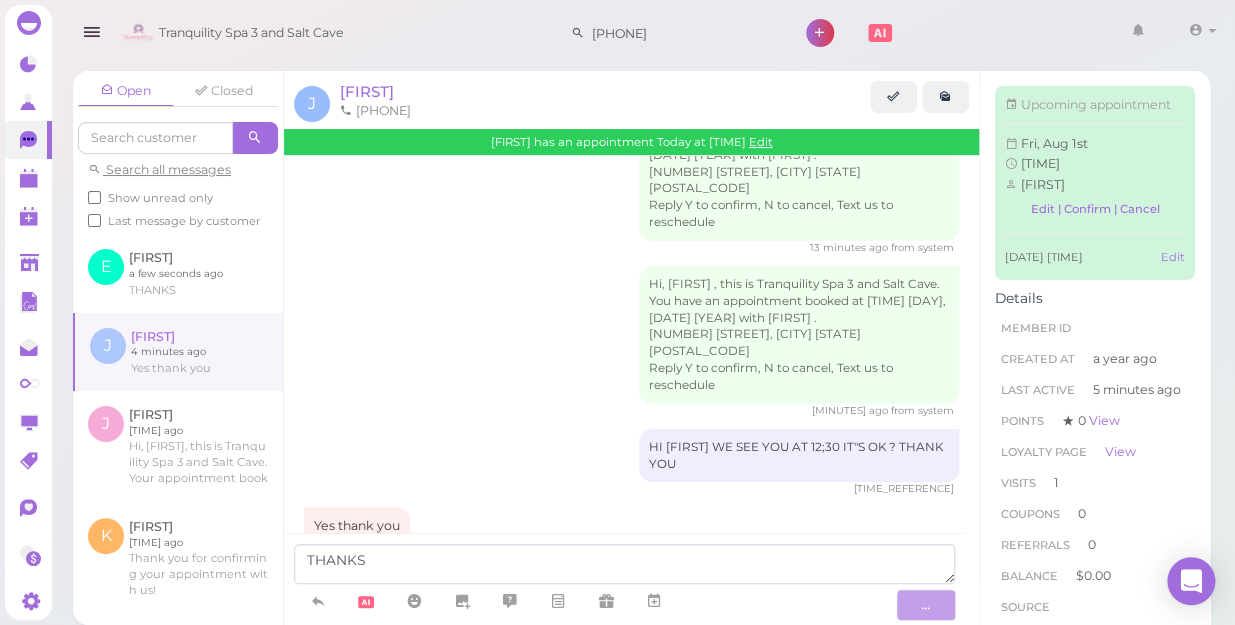 type 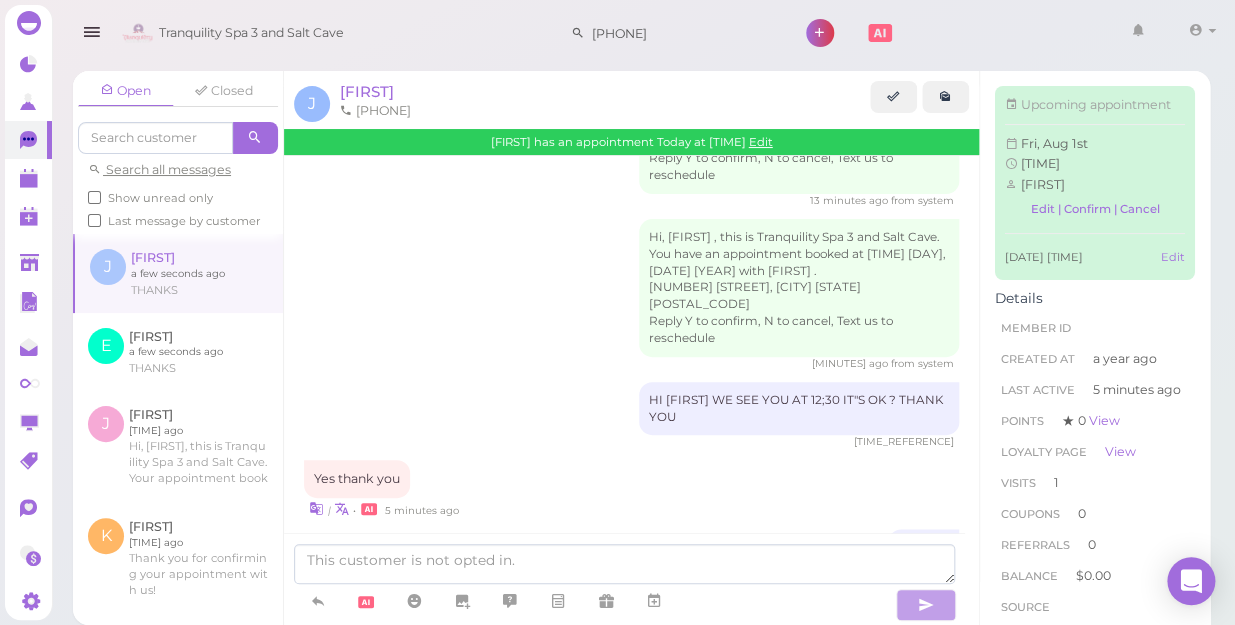 scroll, scrollTop: 856, scrollLeft: 0, axis: vertical 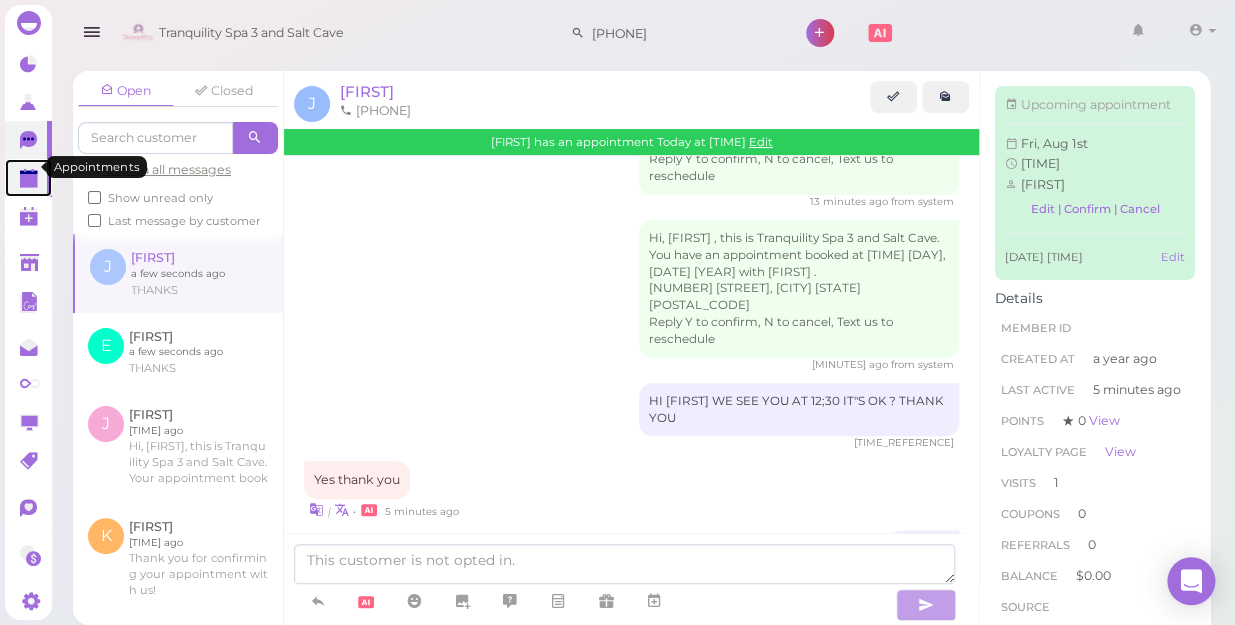 click 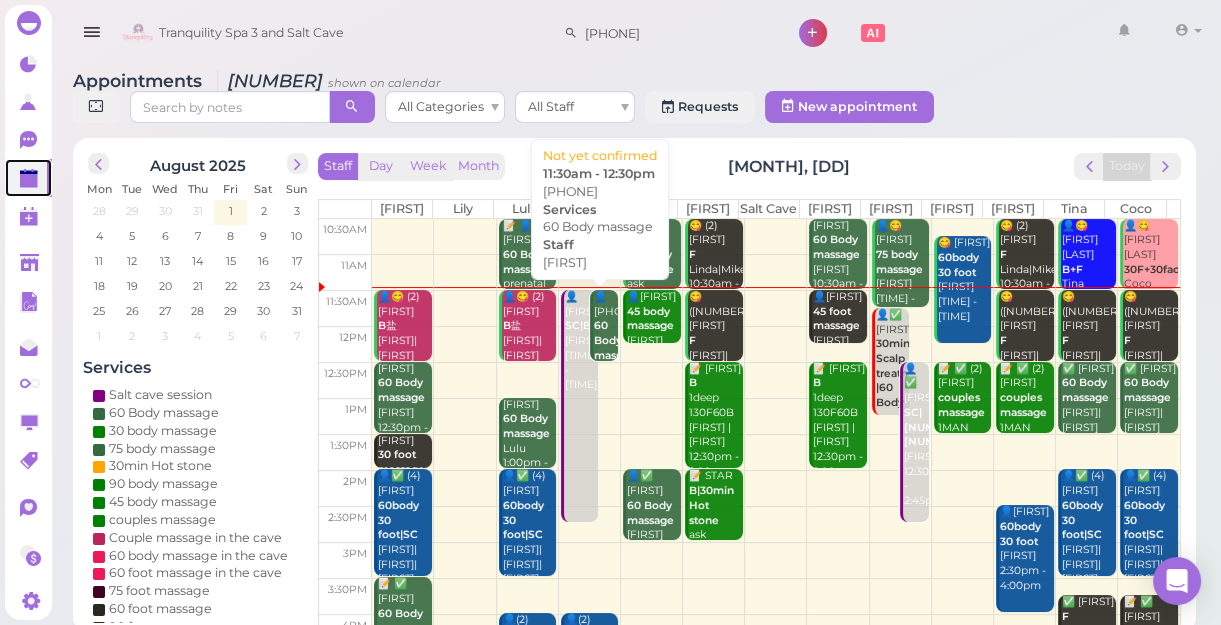 click on "60 Body massage" at bounding box center [617, 340] 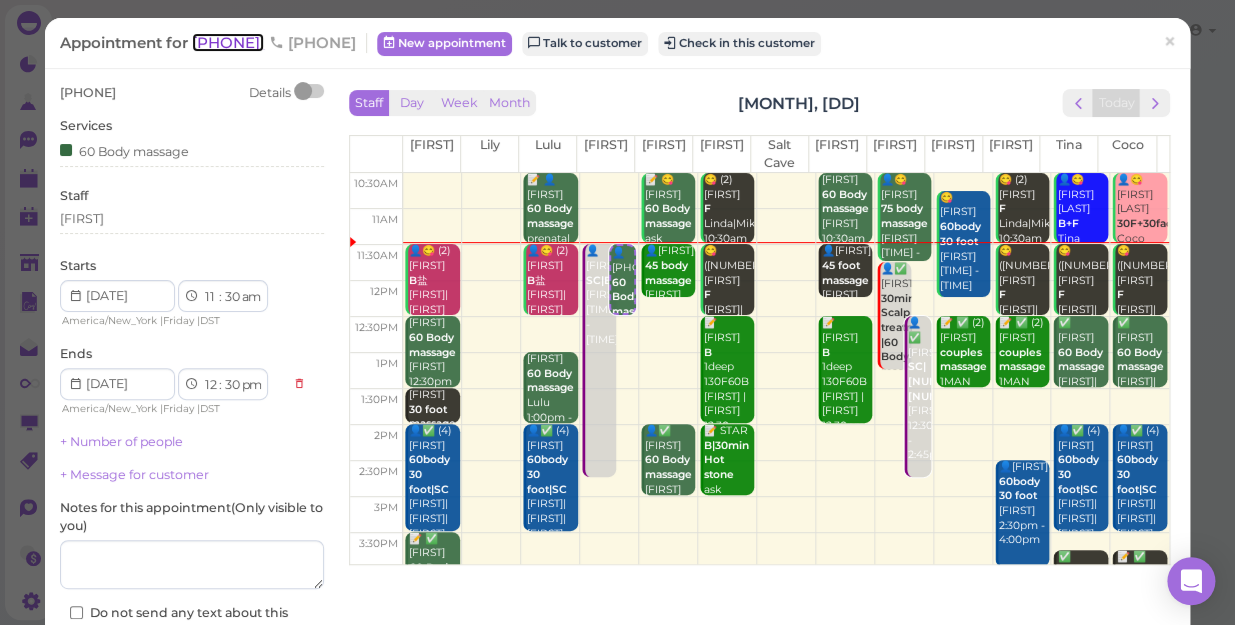 click on "[PHONE]" at bounding box center [228, 42] 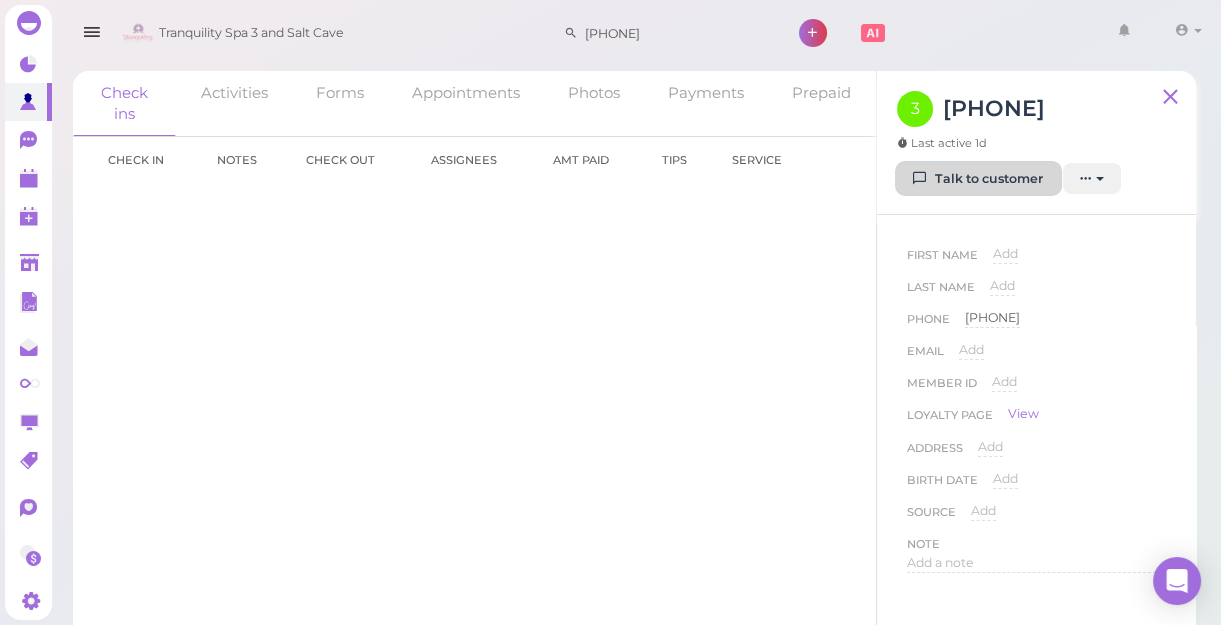 click on "Talk to customer" at bounding box center (978, 179) 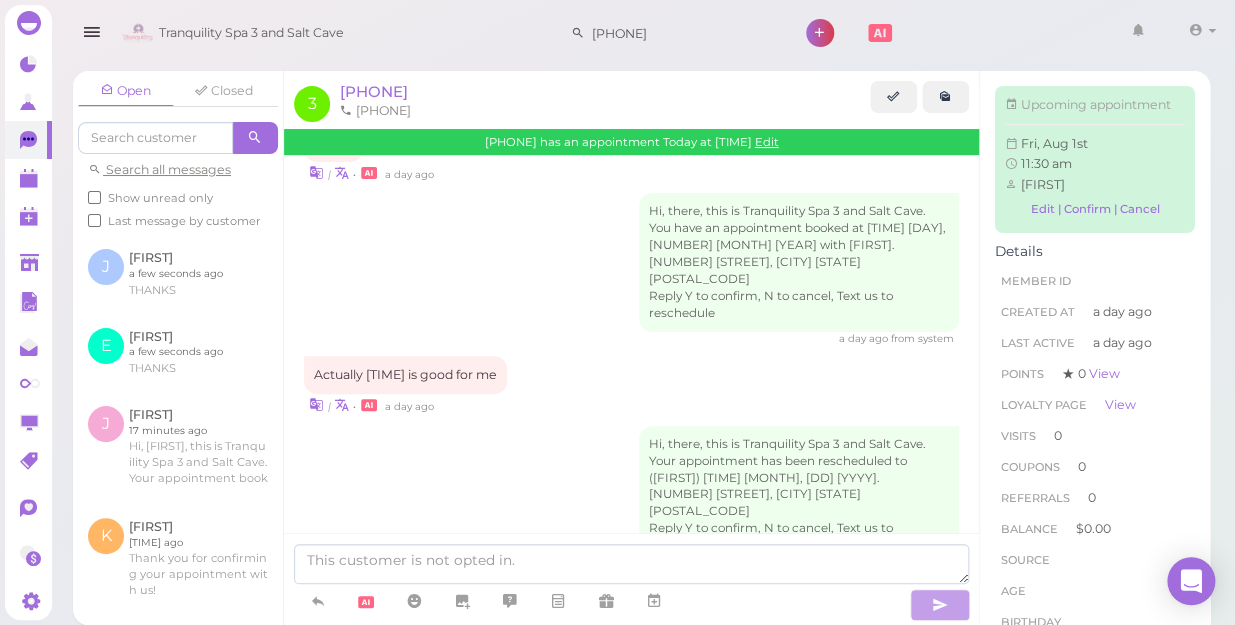 scroll, scrollTop: 249, scrollLeft: 0, axis: vertical 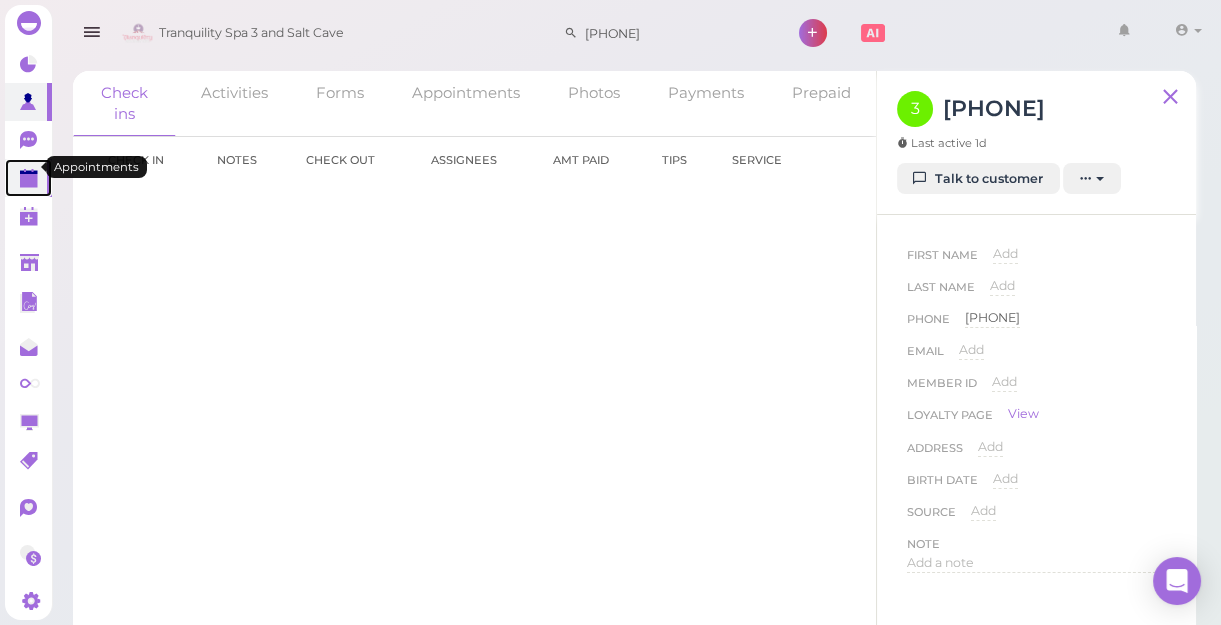 click 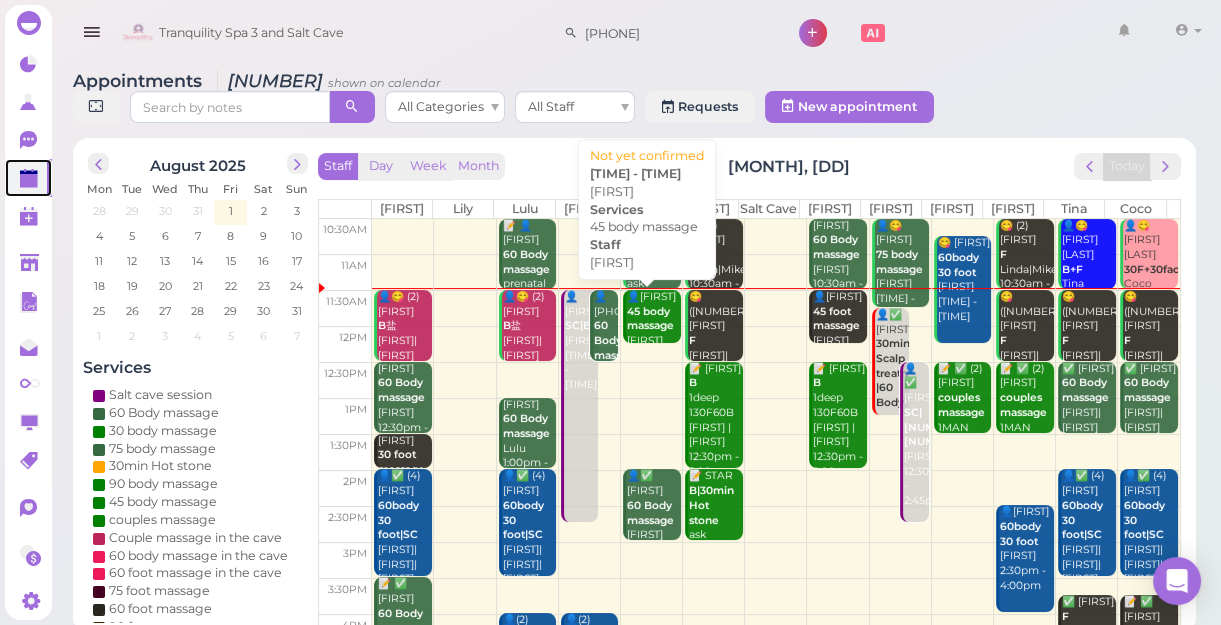 click on "45 body massage" at bounding box center [650, 319] 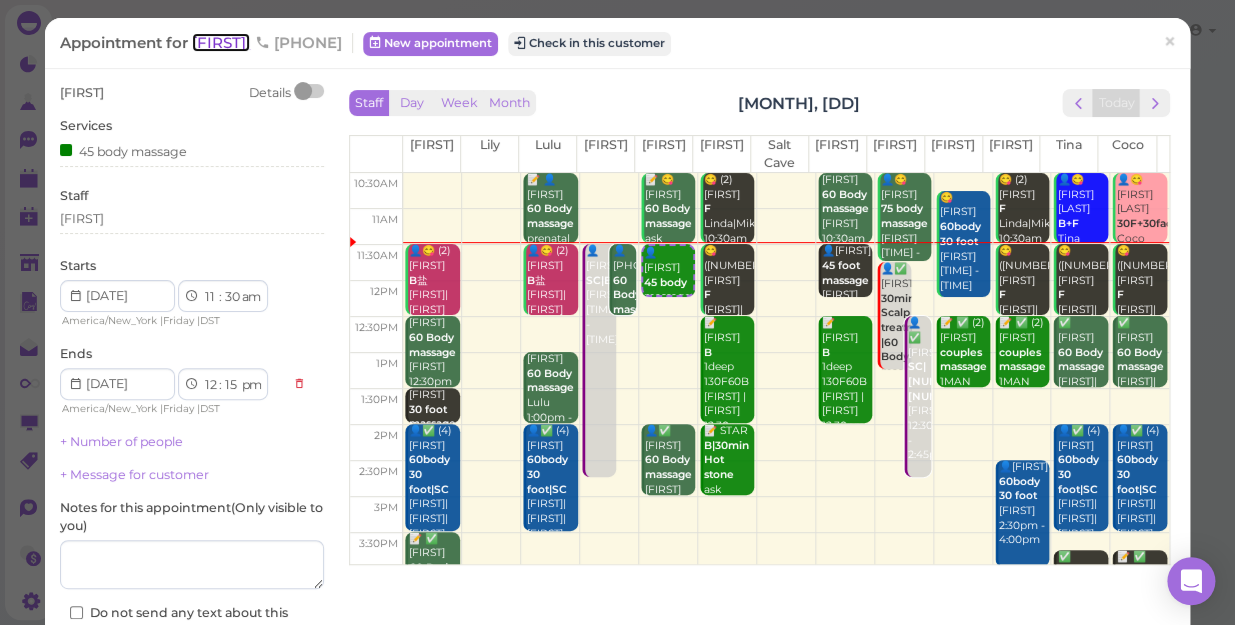 click on "[FIRST]" at bounding box center (221, 42) 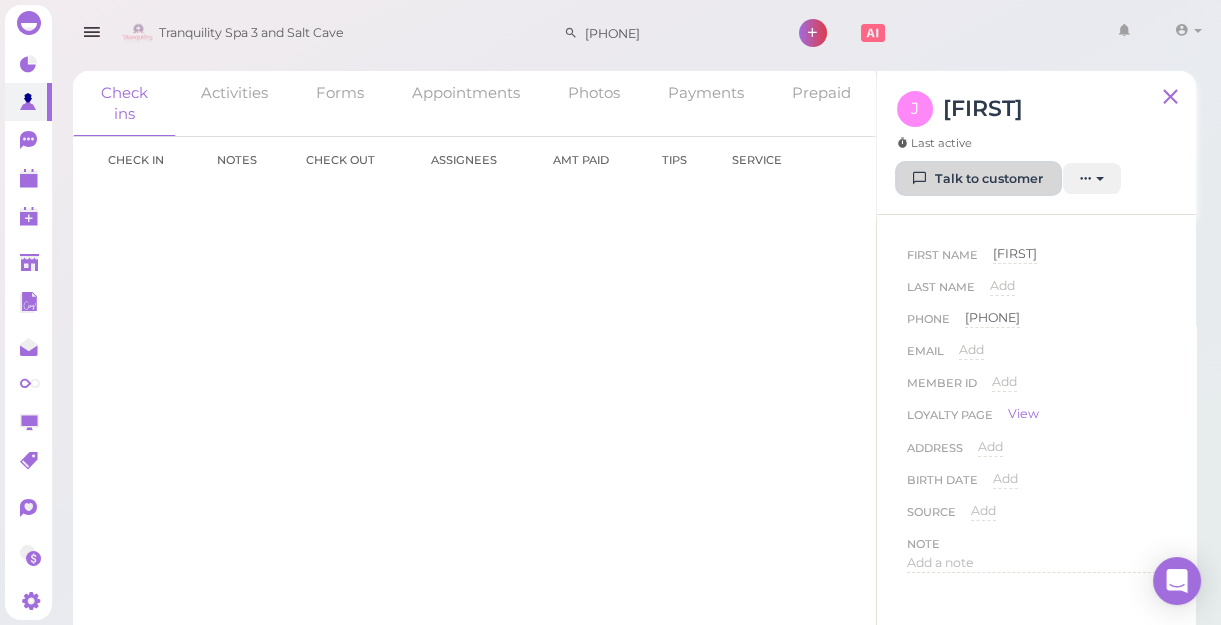 click on "Talk to customer" at bounding box center (978, 179) 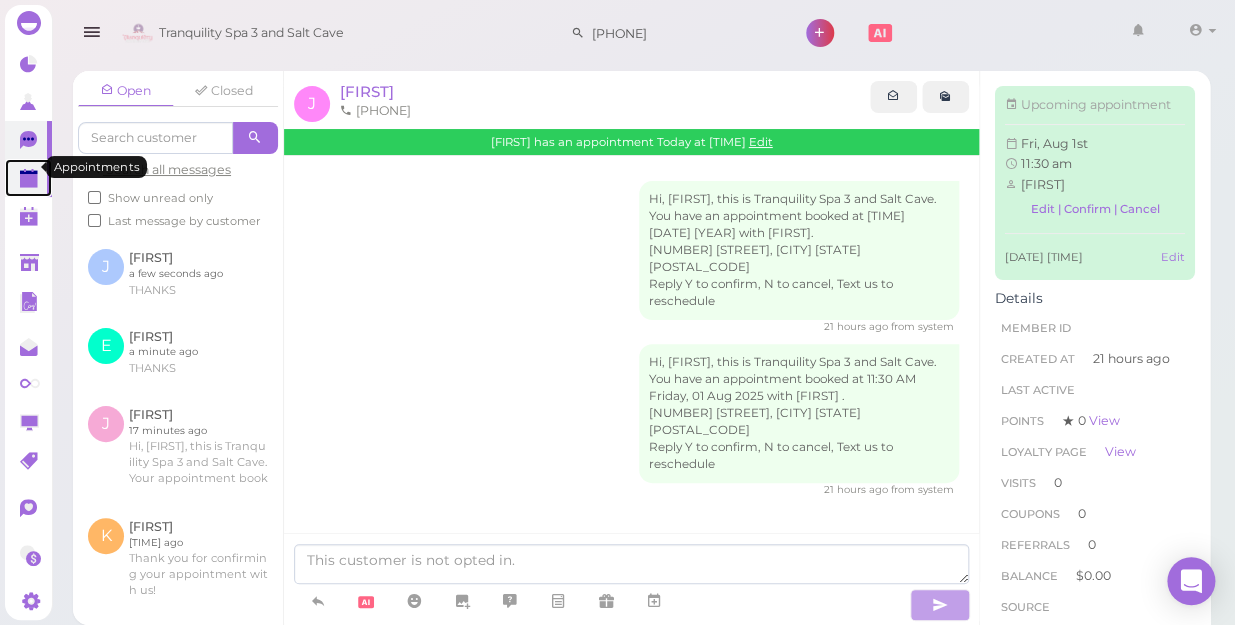 click 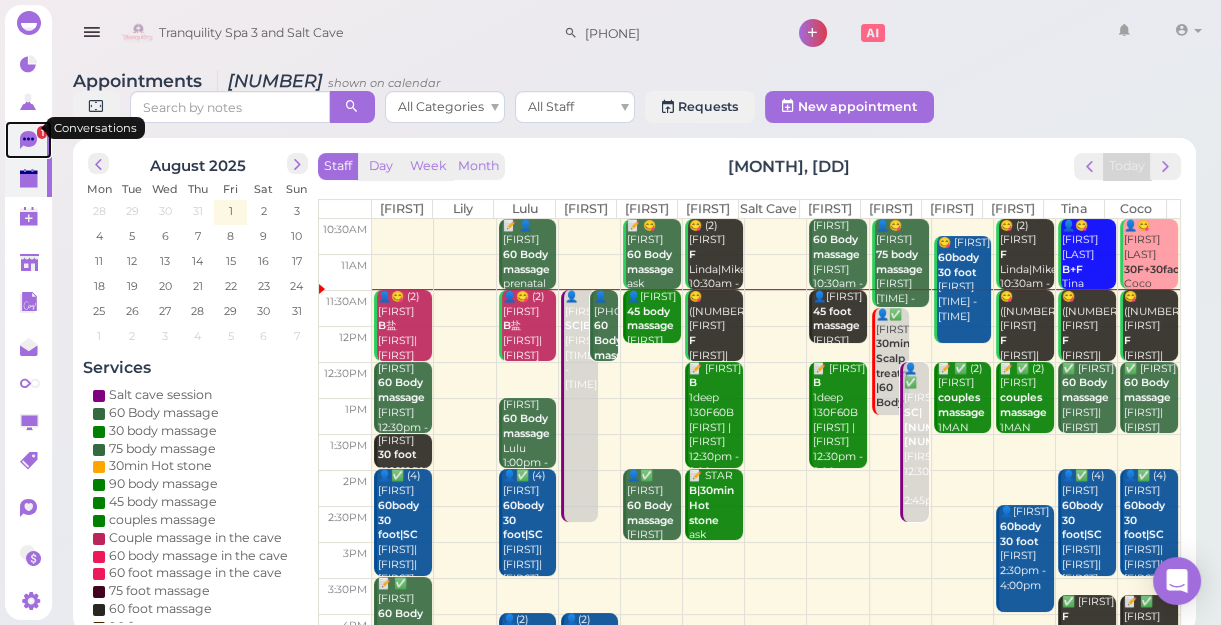 click on "1" at bounding box center (42, 132) 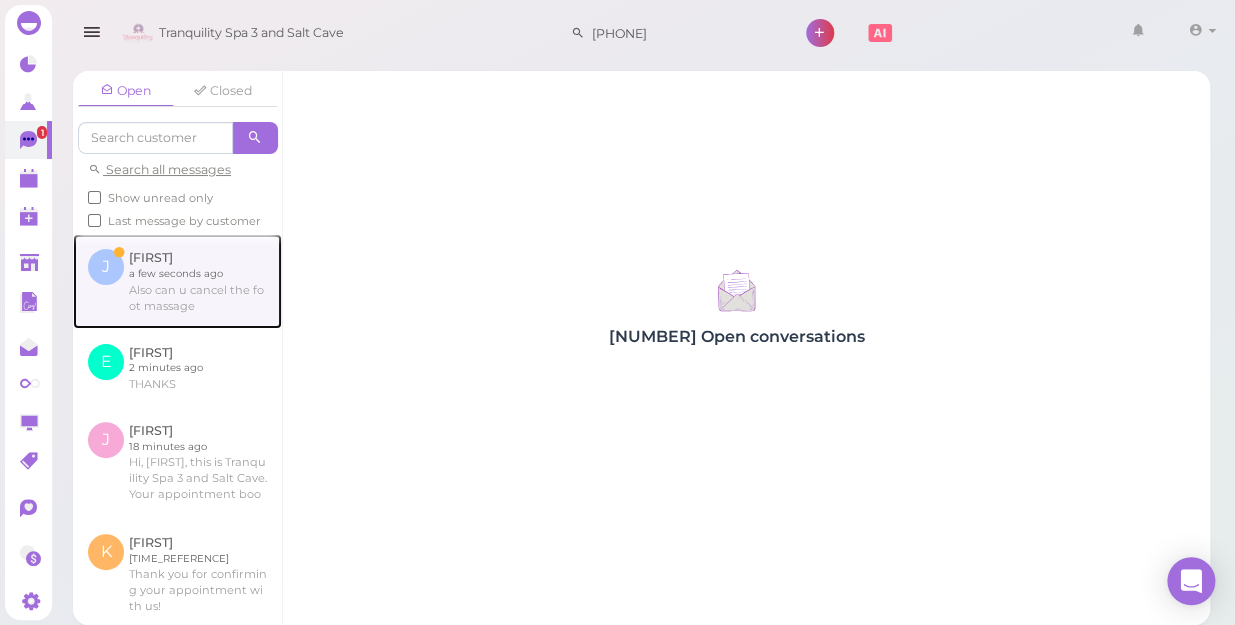 click at bounding box center [177, 281] 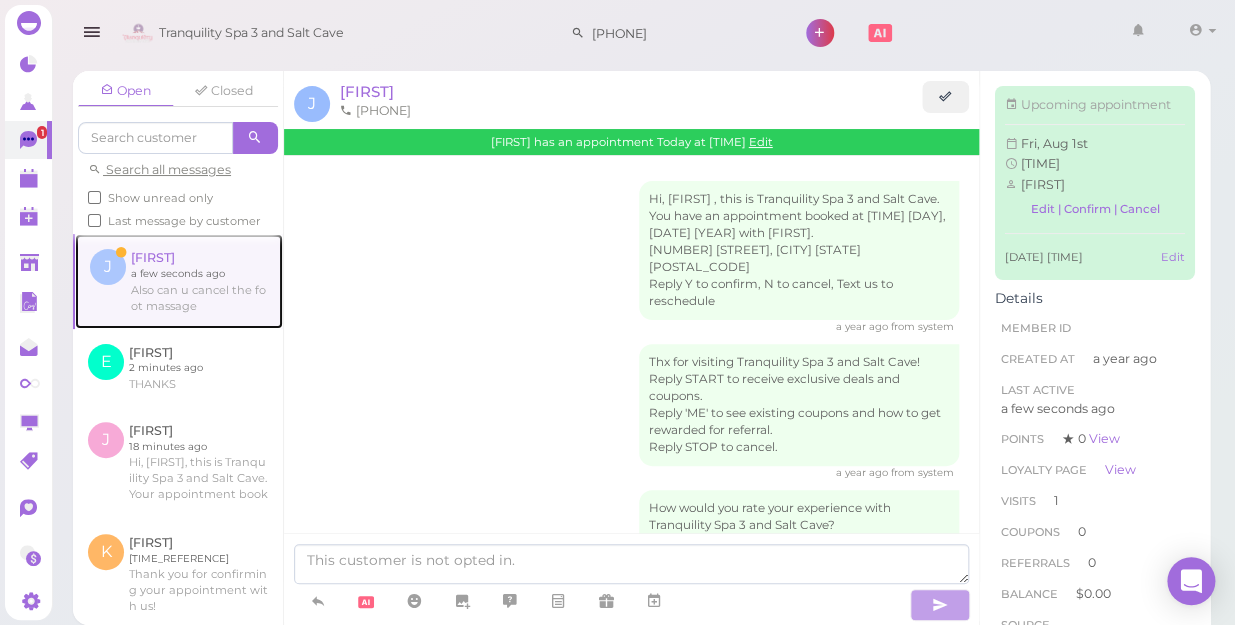 scroll, scrollTop: 941, scrollLeft: 0, axis: vertical 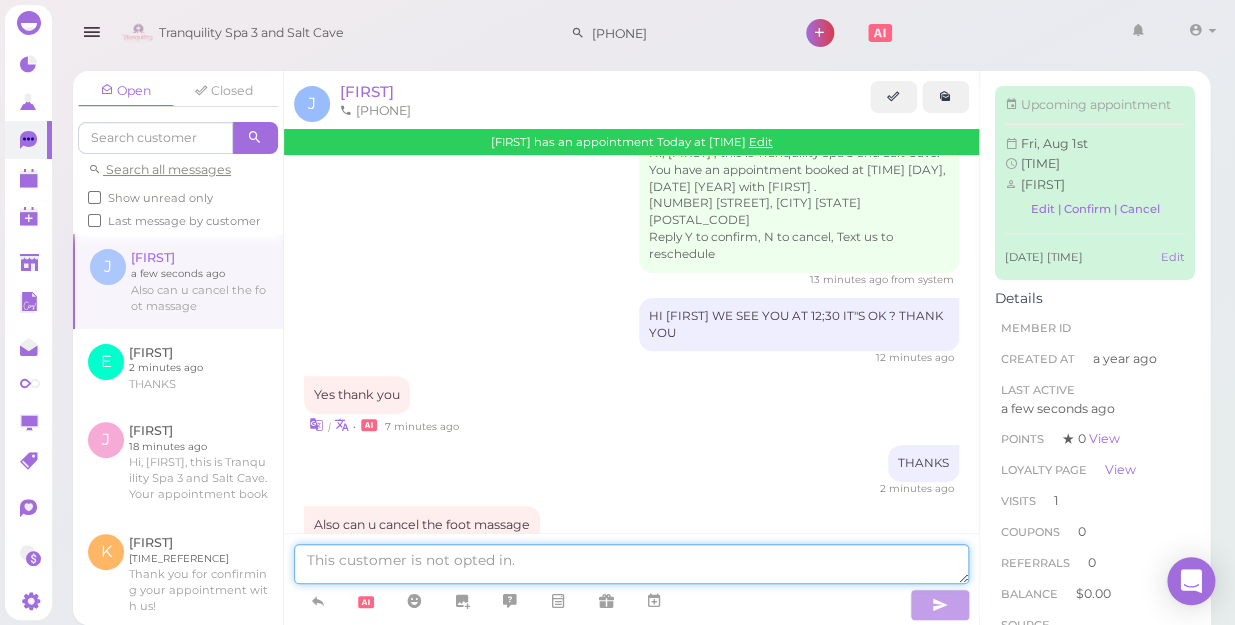 click at bounding box center [631, 564] 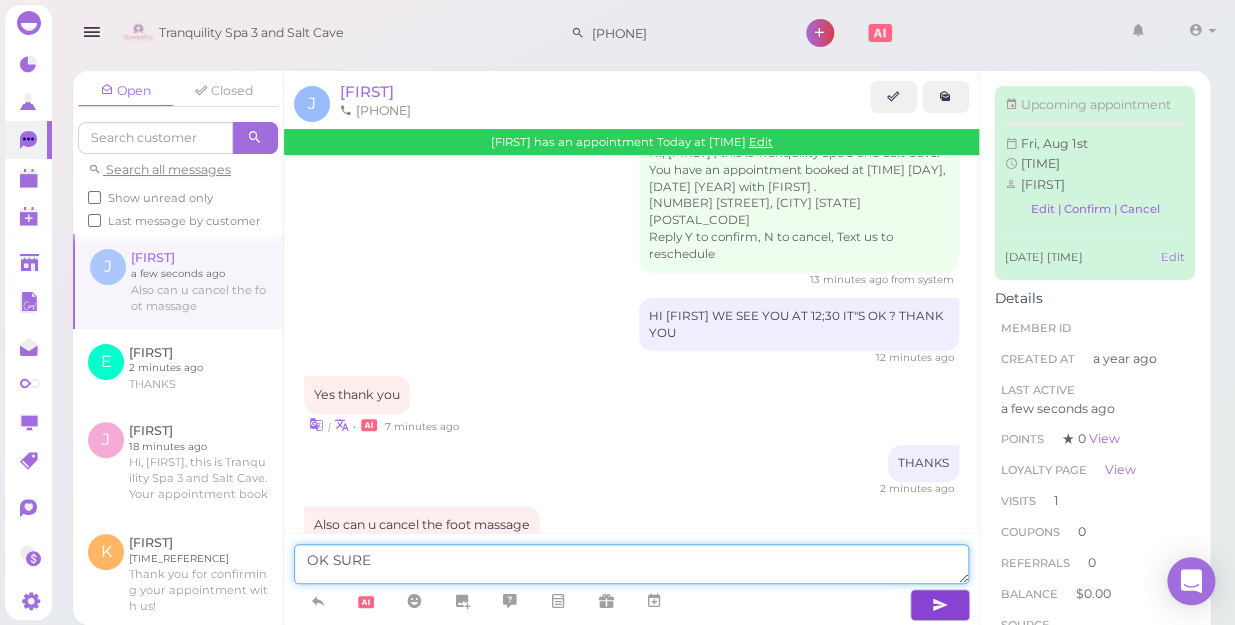 type on "OK SURE" 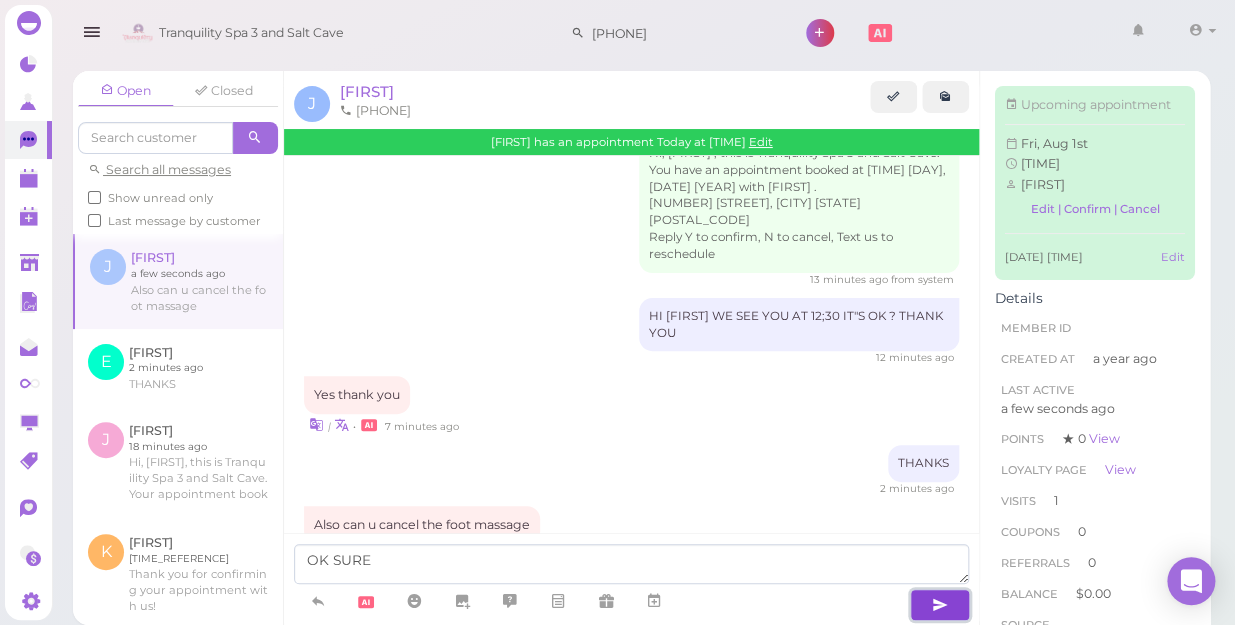 click at bounding box center [940, 605] 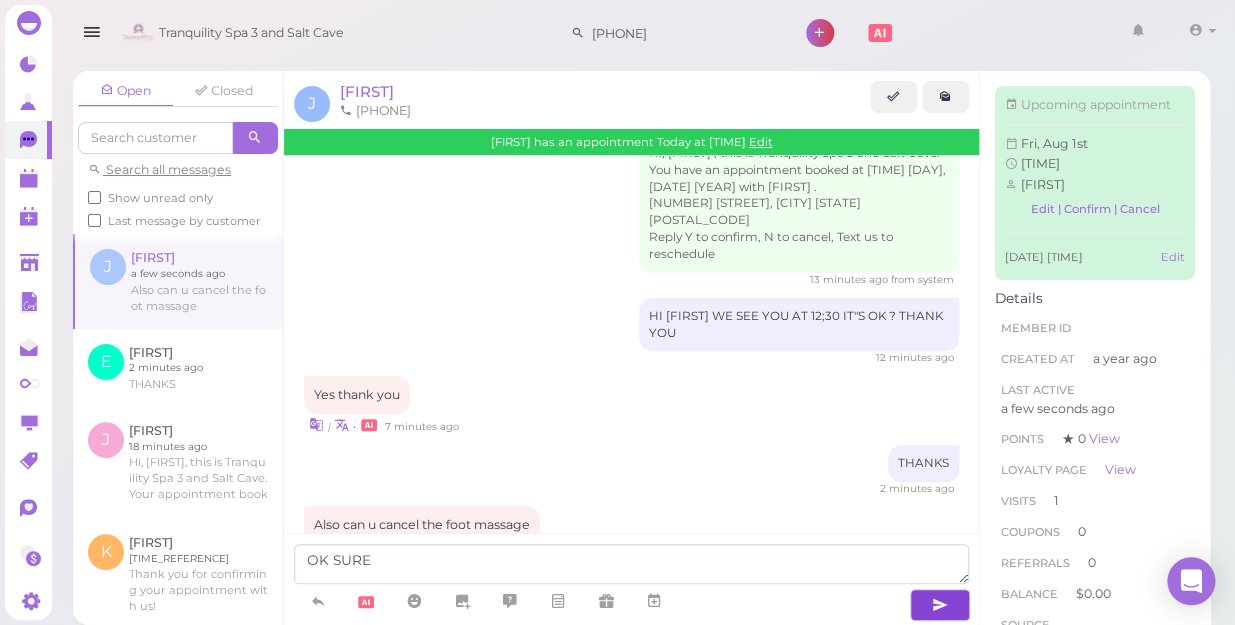 type 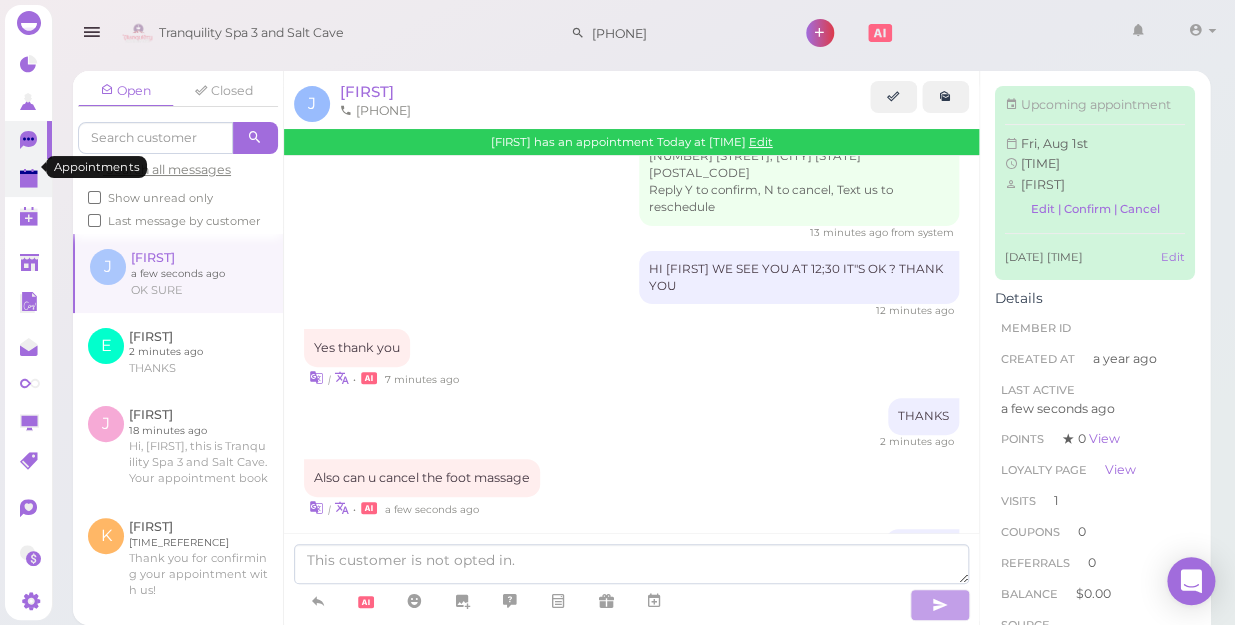 scroll, scrollTop: 1072, scrollLeft: 0, axis: vertical 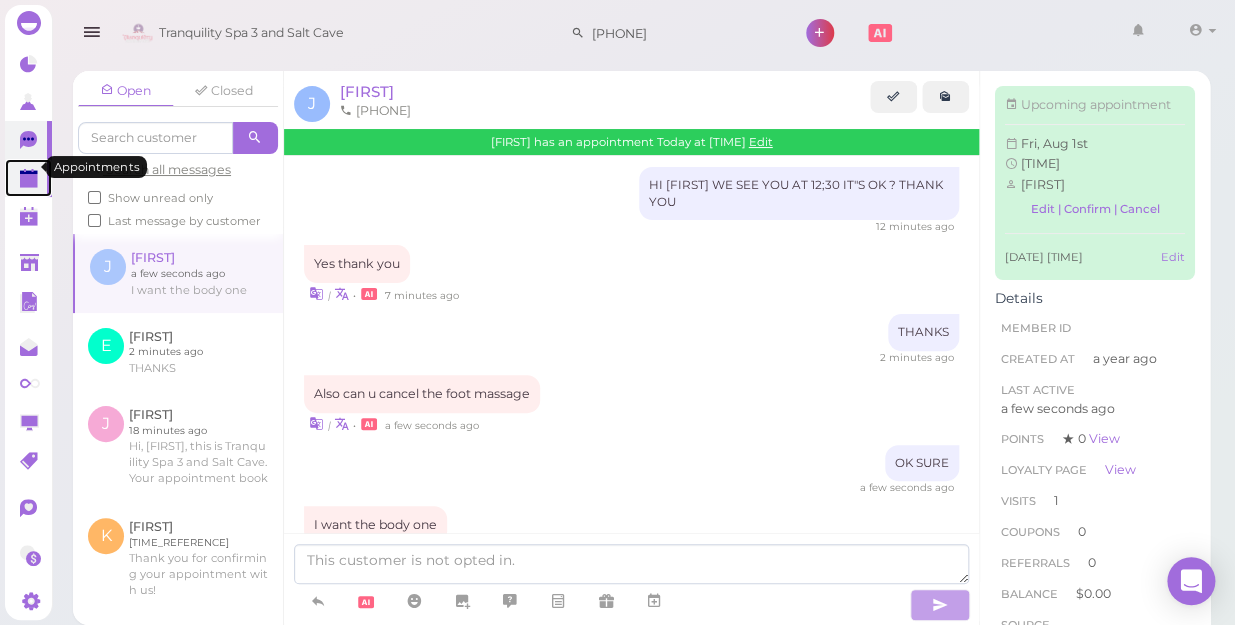 click 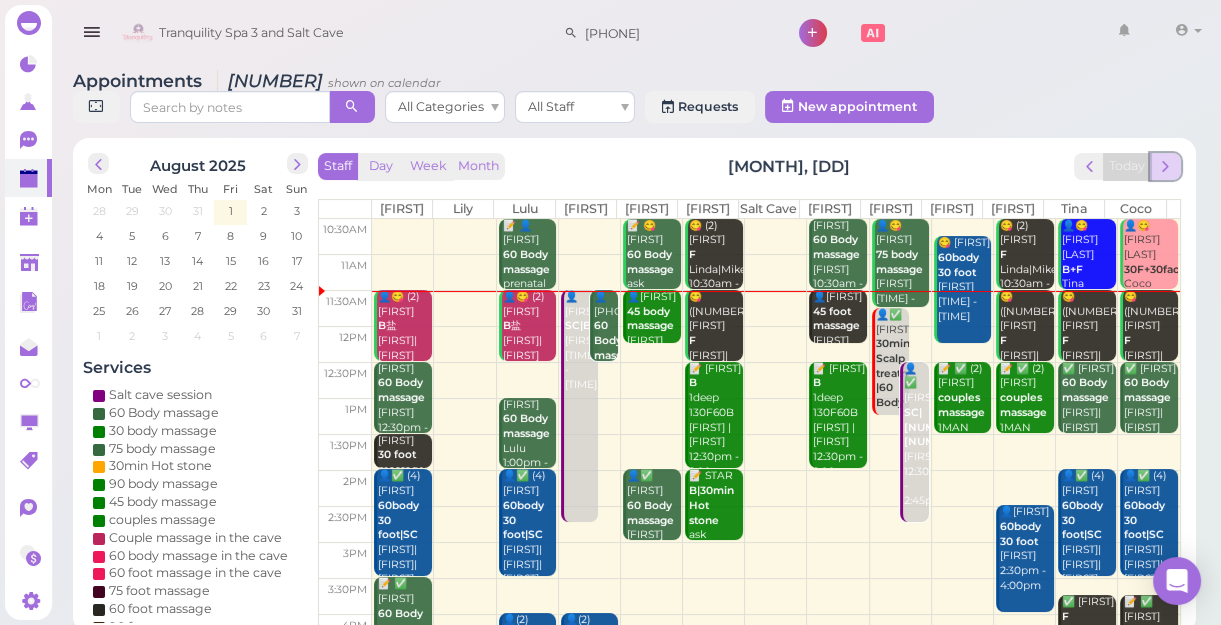 click at bounding box center (1165, 166) 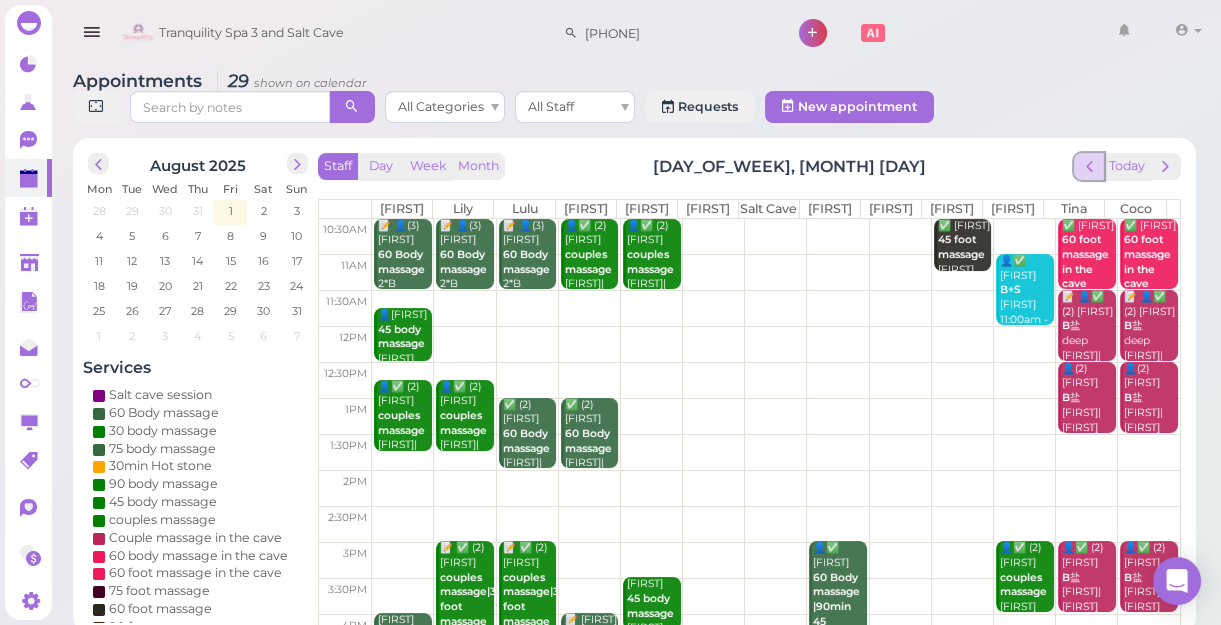 click at bounding box center (1089, 166) 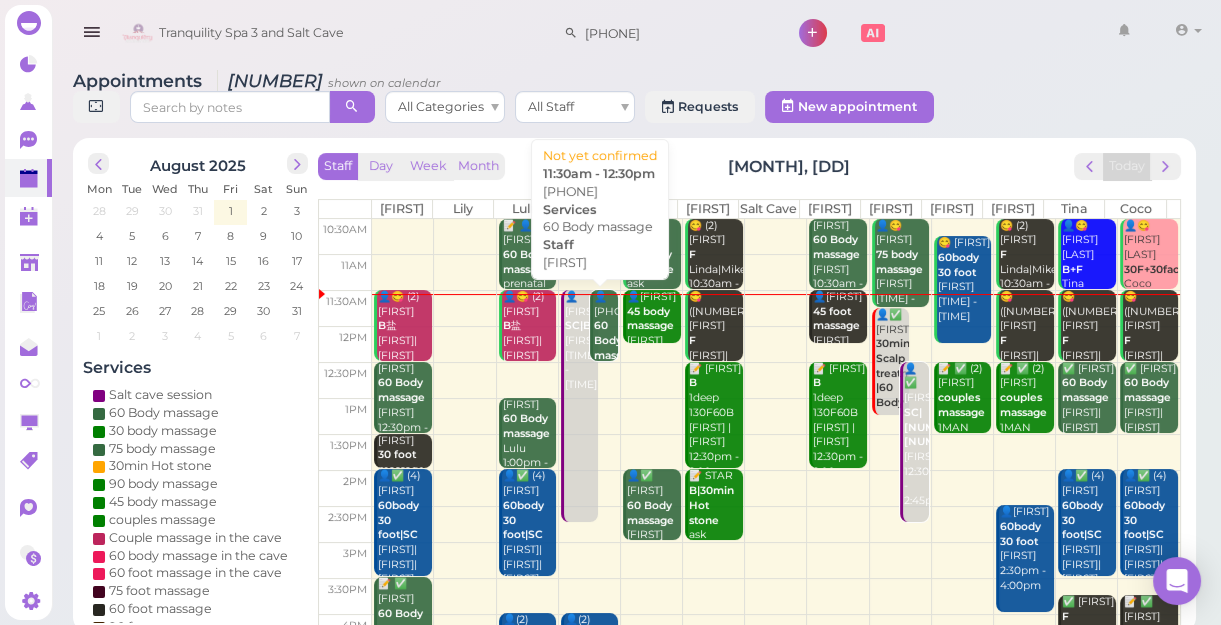 click on "60 Body massage" at bounding box center (617, 340) 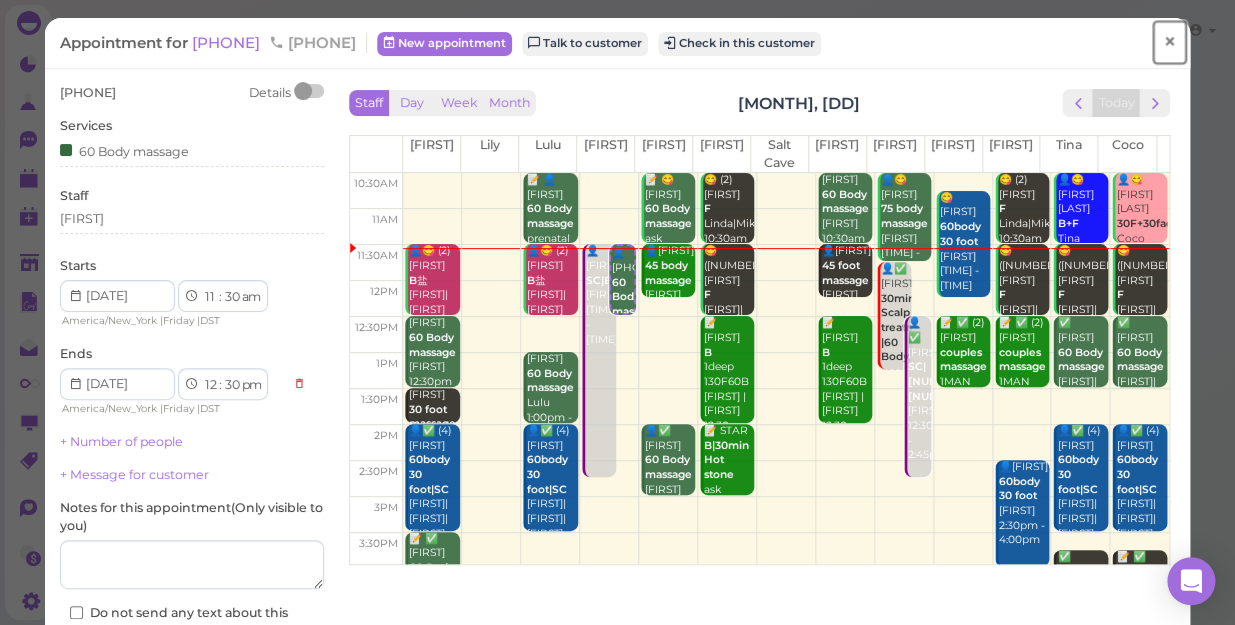 click on "×" at bounding box center (1169, 42) 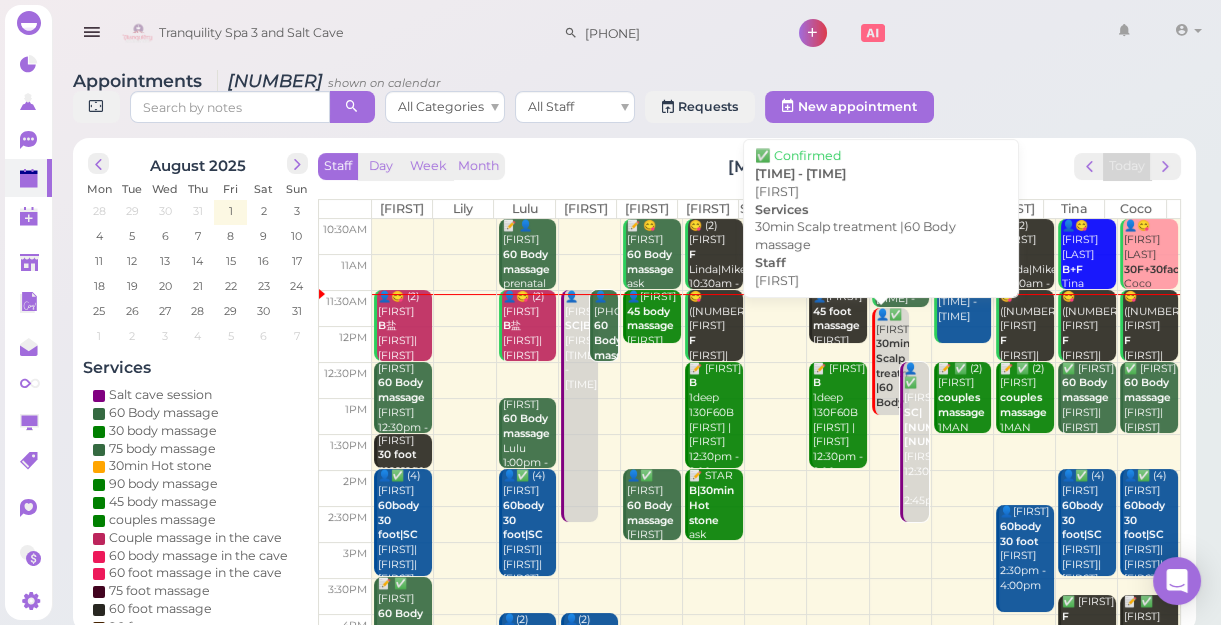 click on "30min Scalp treatment |60 Body massage" at bounding box center (903, 380) 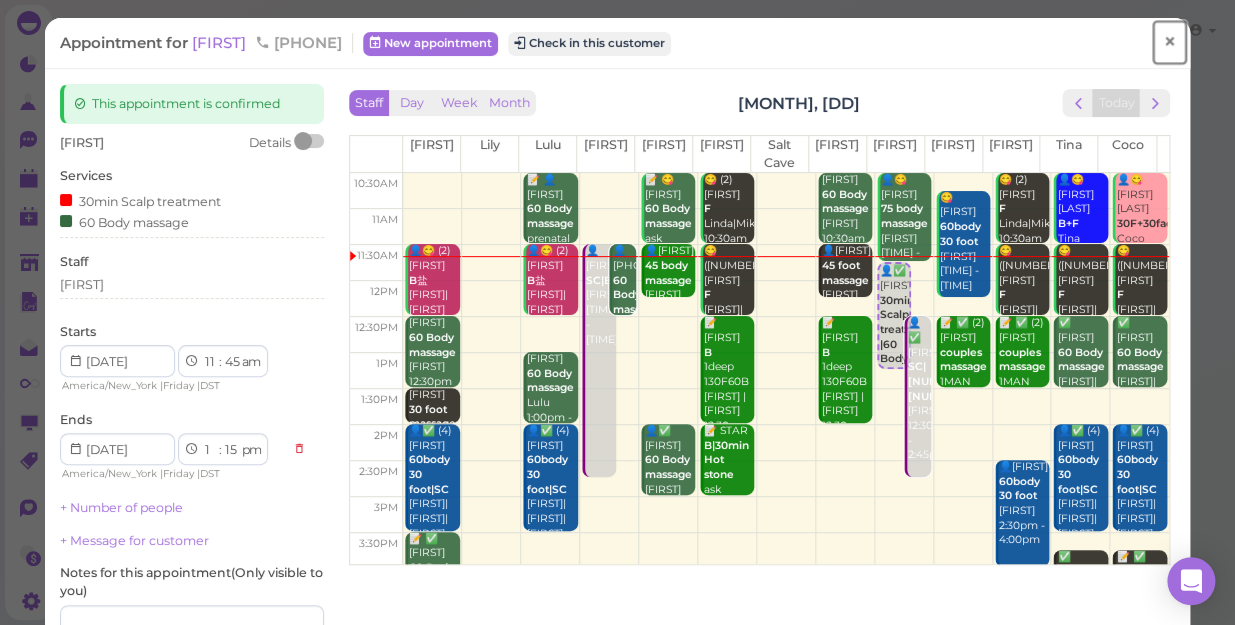 click on "×" at bounding box center [1169, 42] 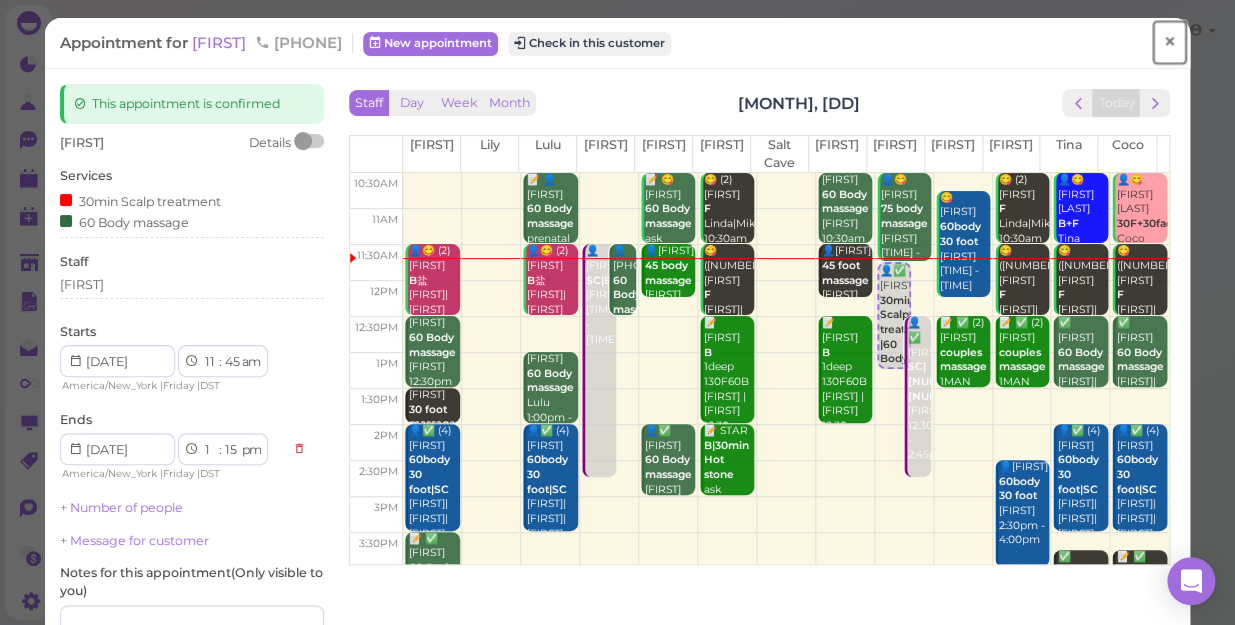 click on "×" at bounding box center [1169, 42] 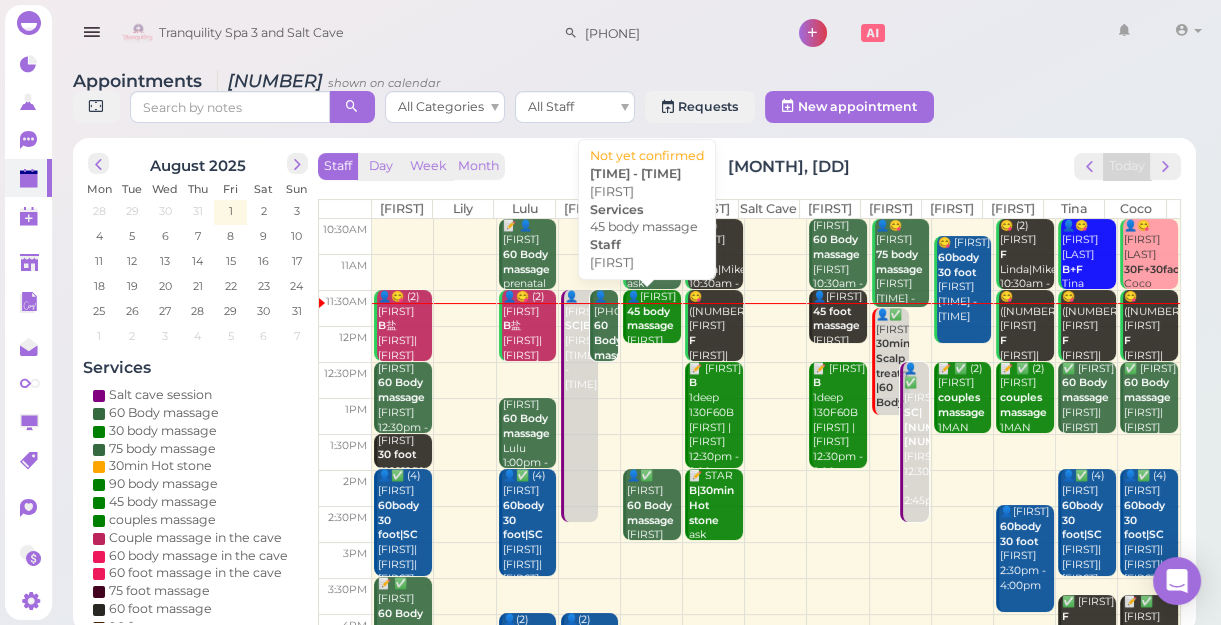click on "45 body massage" at bounding box center (650, 319) 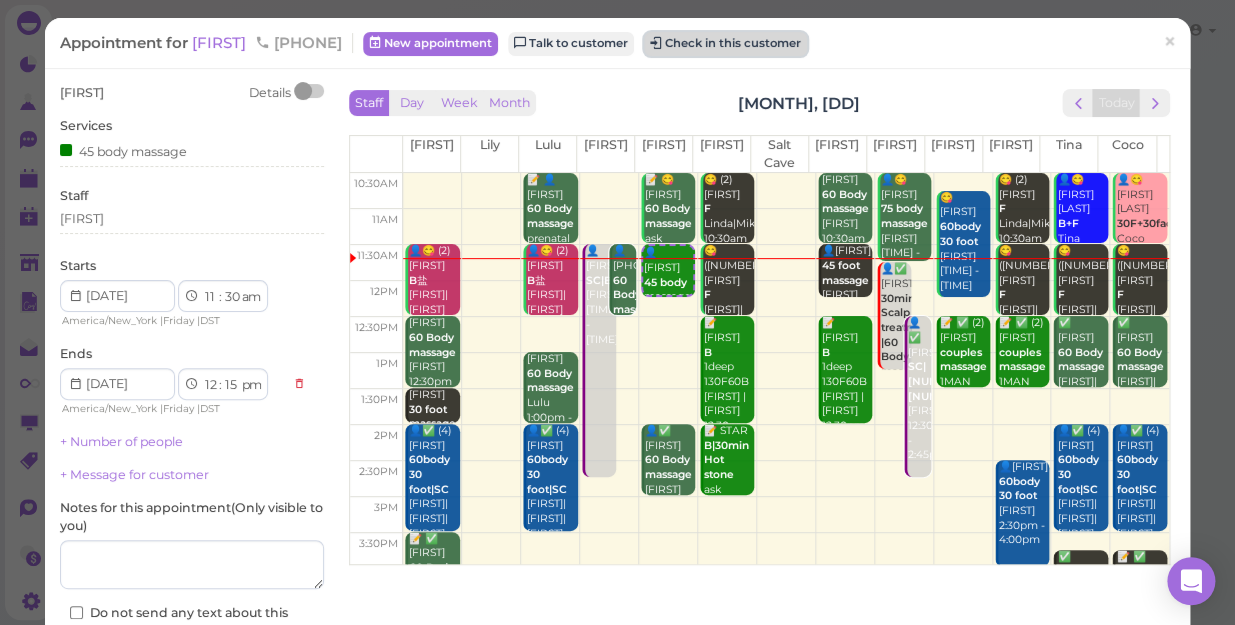 click on "Check in this customer" at bounding box center [725, 44] 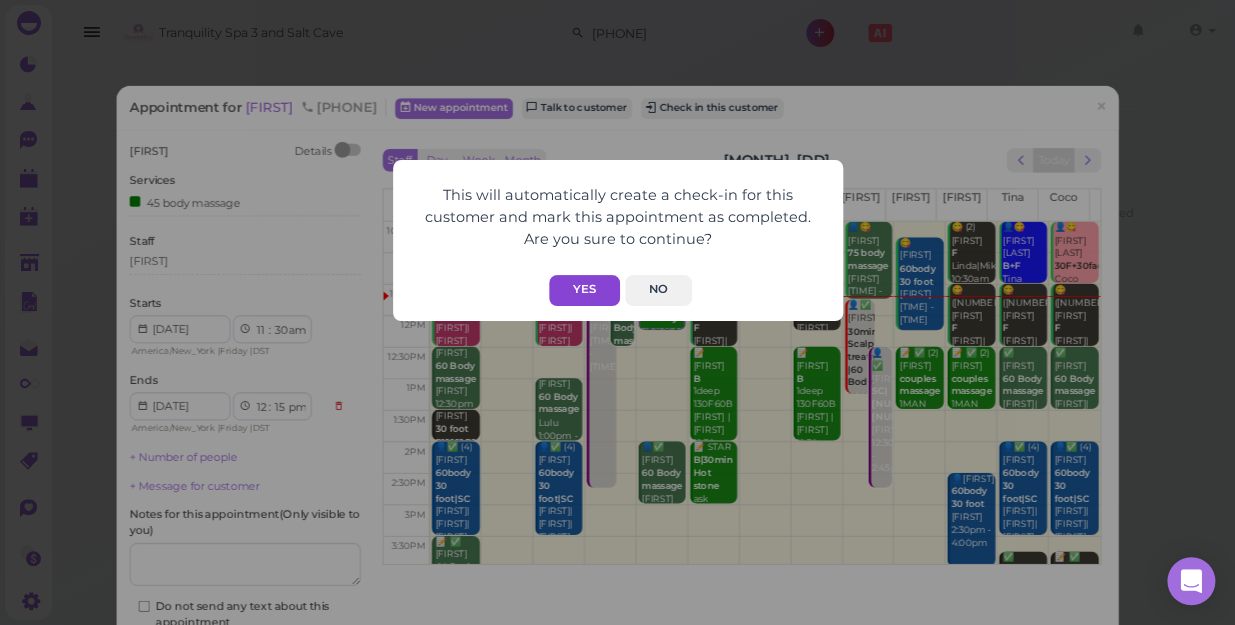 click on "Yes" at bounding box center (584, 290) 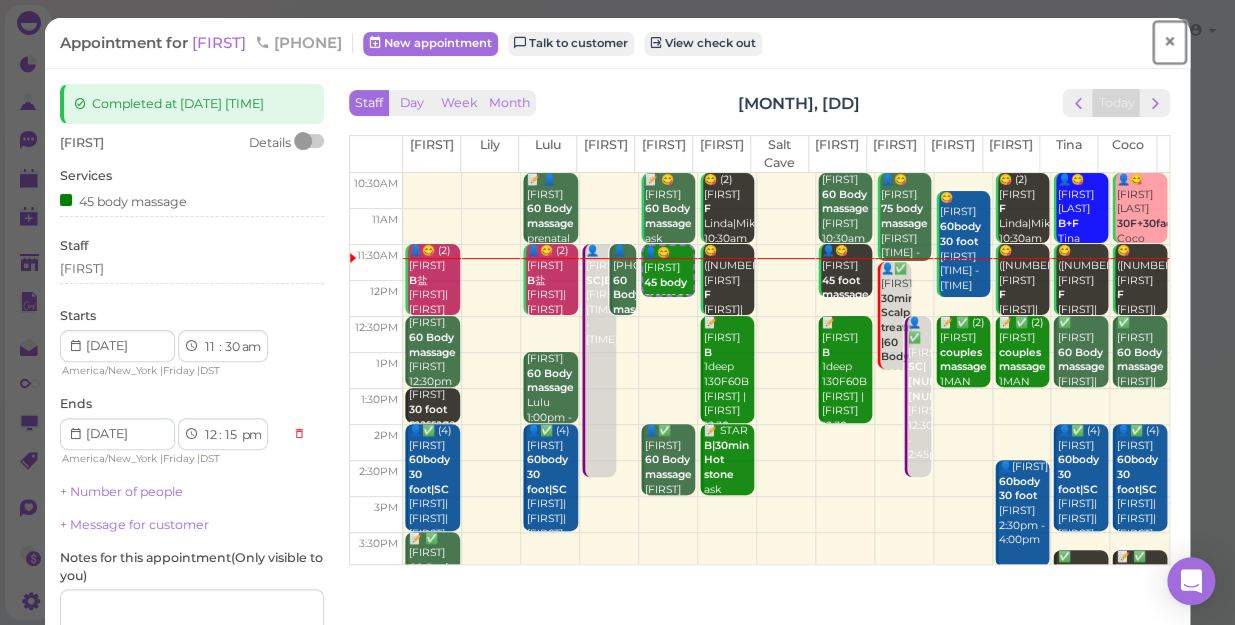 click on "×" at bounding box center (1169, 42) 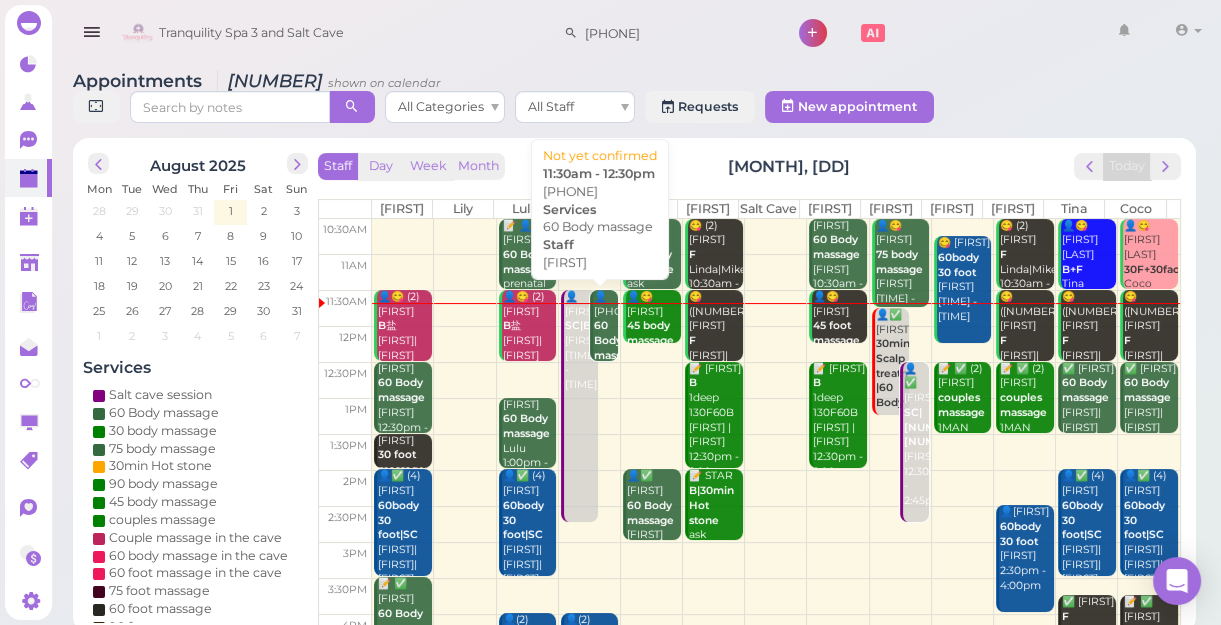 click on "60 Body massage" at bounding box center [617, 340] 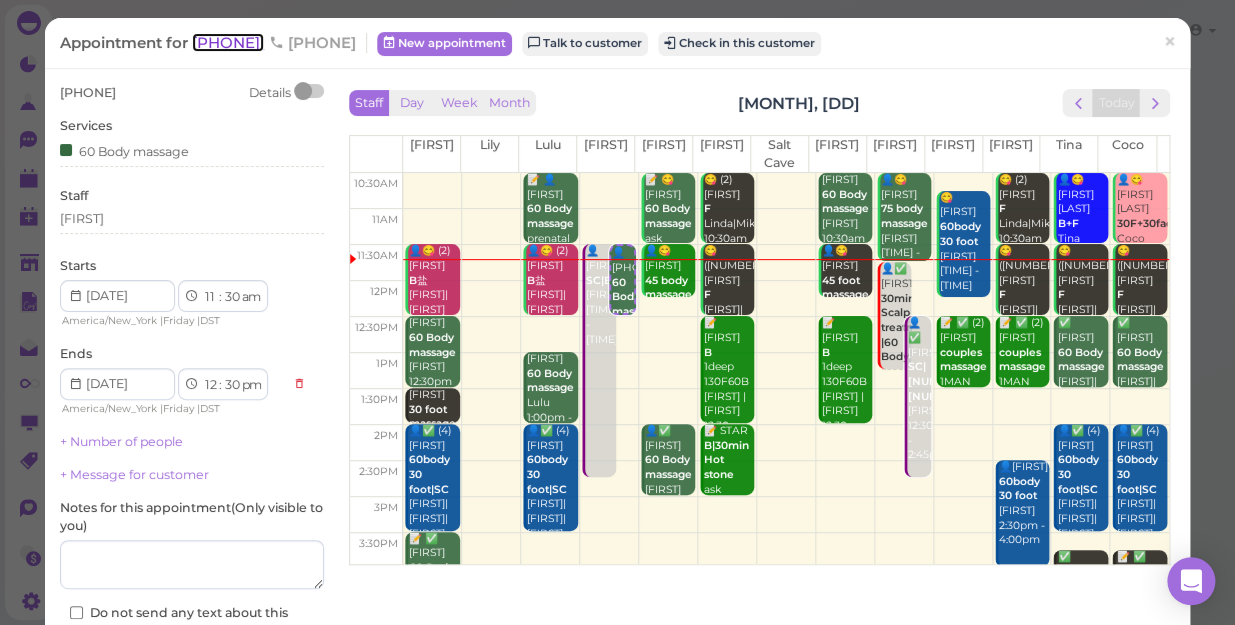 click on "[PHONE]" at bounding box center [228, 42] 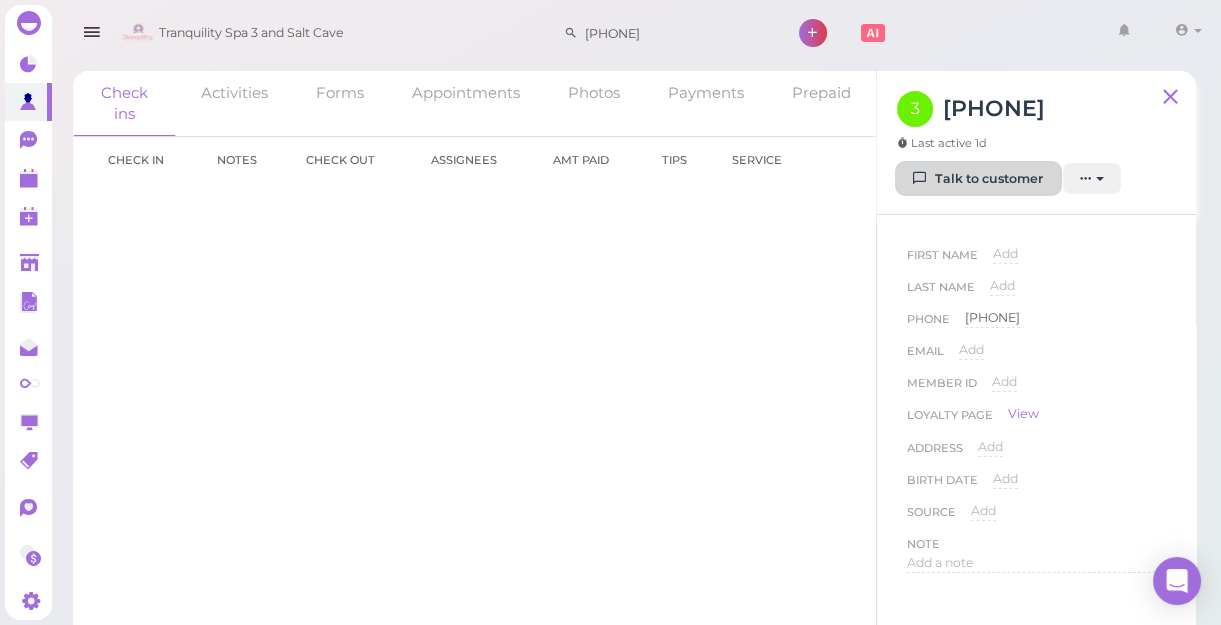 click on "Talk to customer" at bounding box center [978, 179] 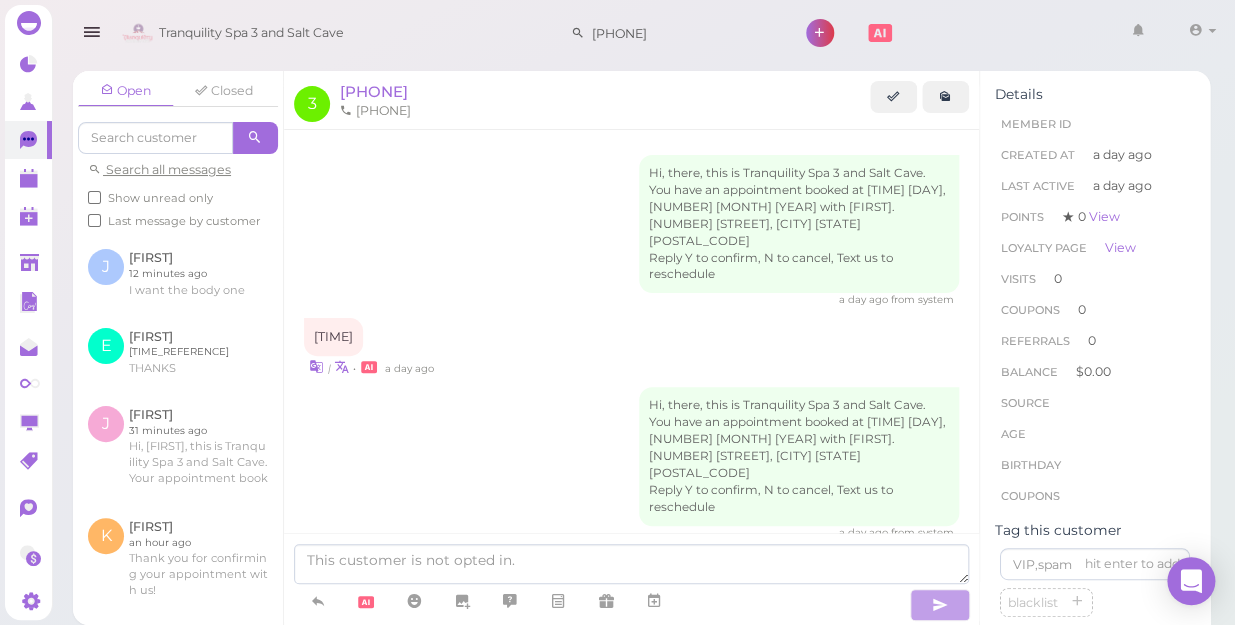 scroll, scrollTop: 249, scrollLeft: 0, axis: vertical 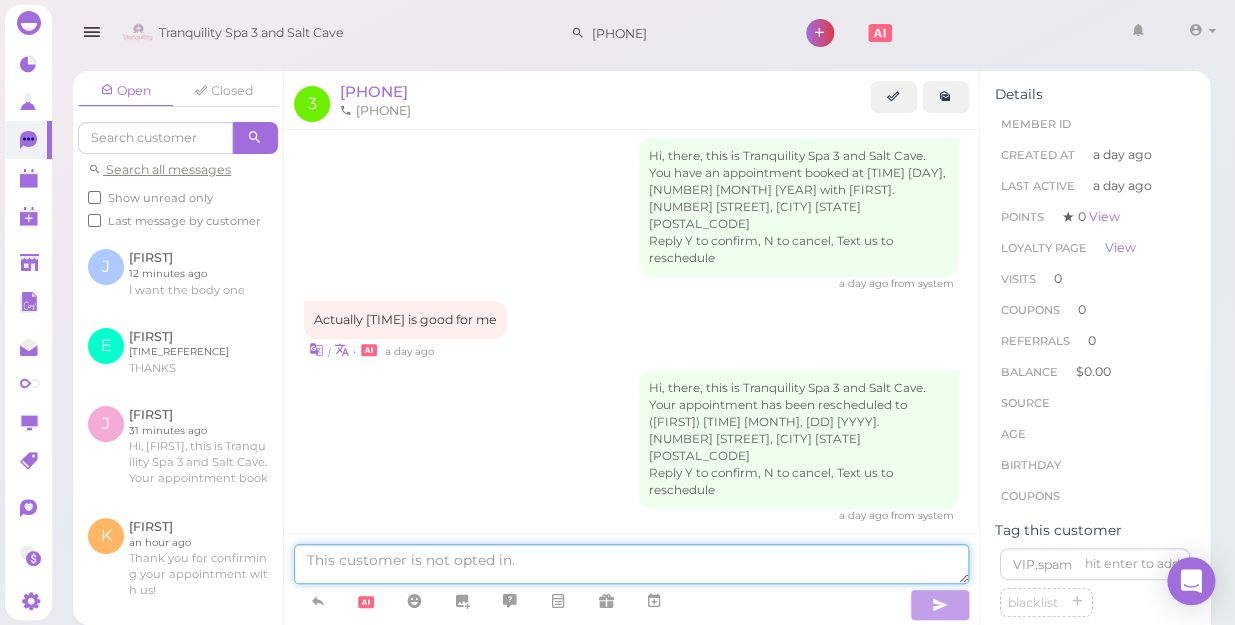 click at bounding box center (631, 564) 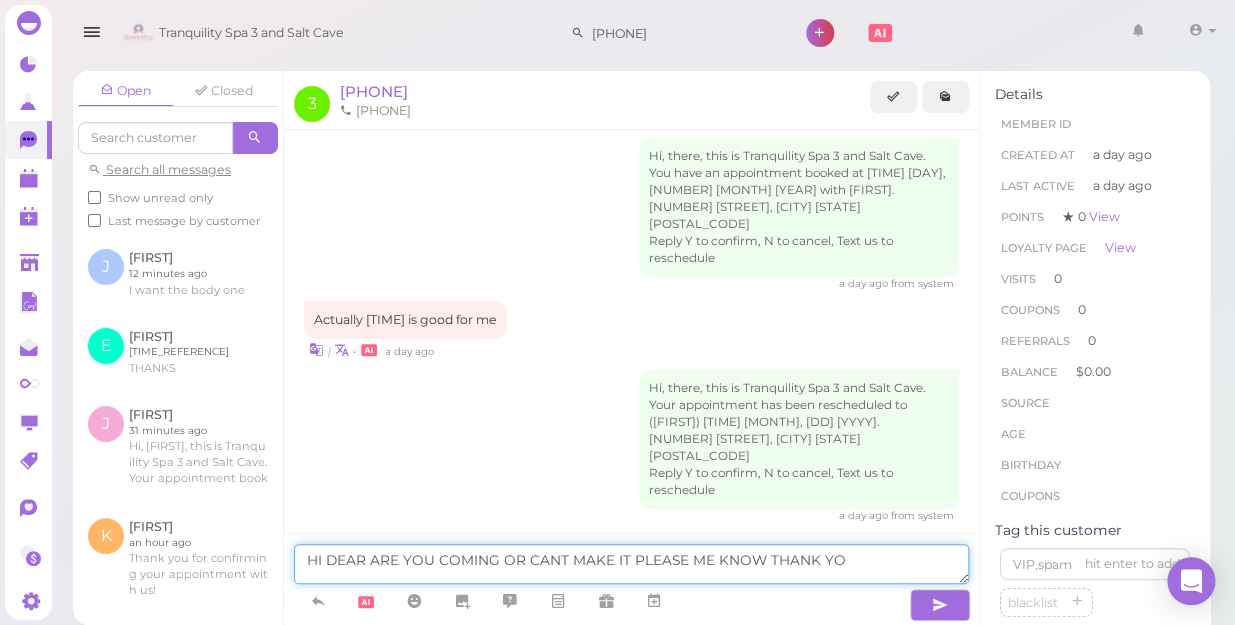 type on "HI DEAR ARE YOU COMING OR CANT MAKE IT PLEASE ME KNOW THANK YOU" 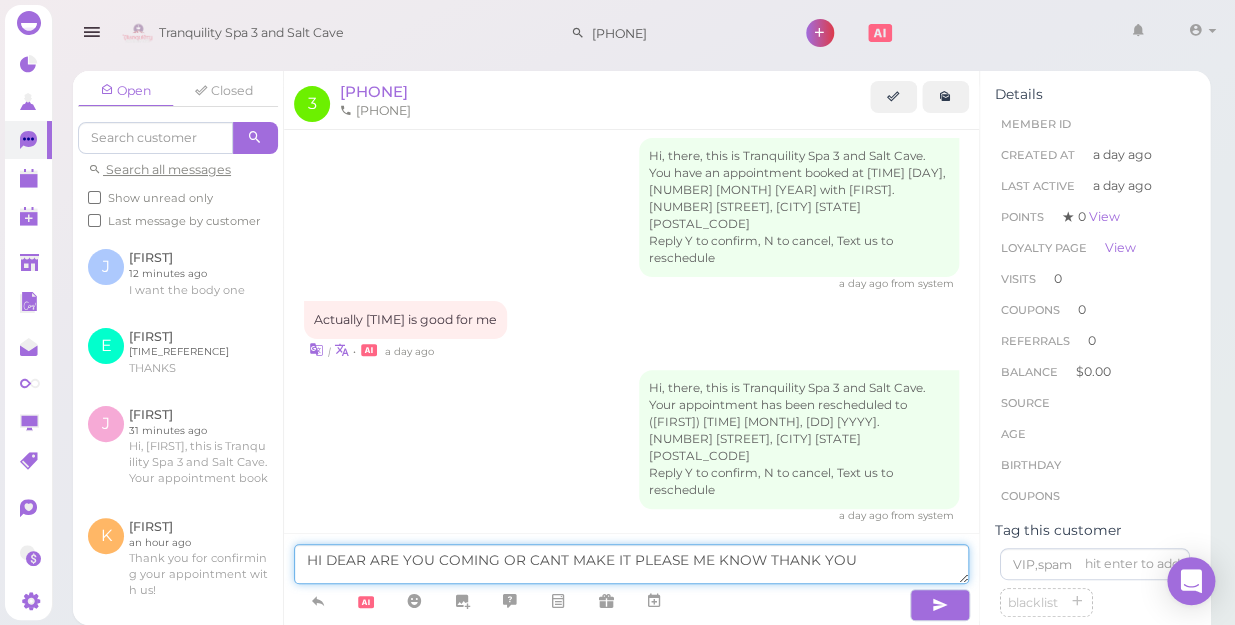 type 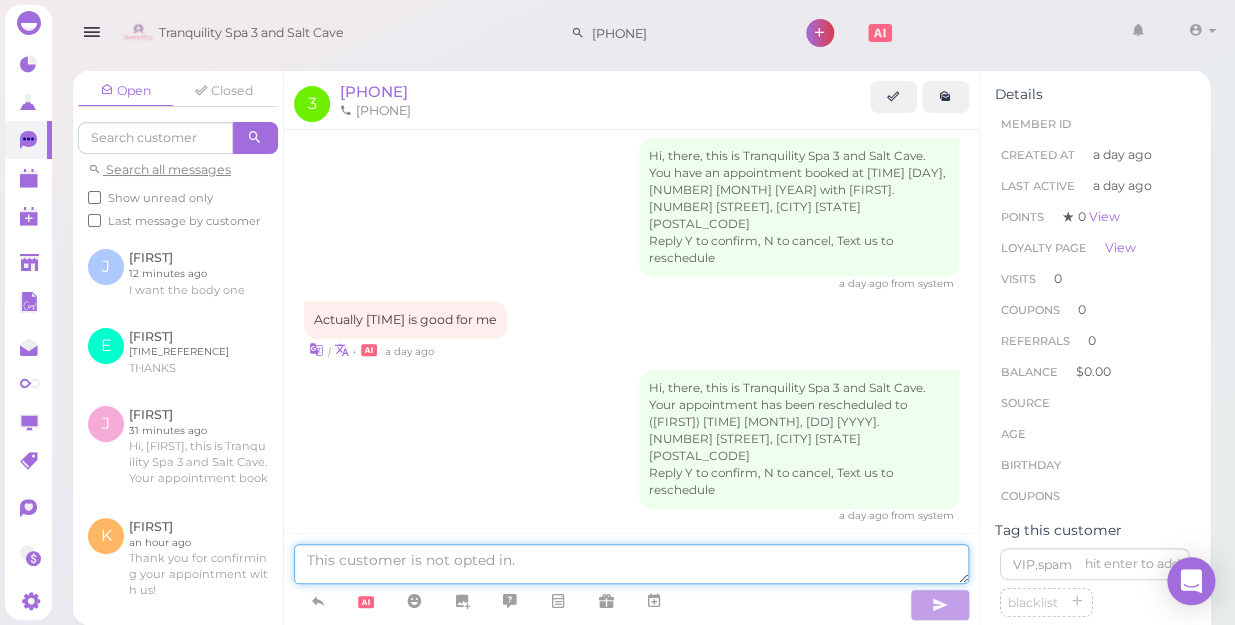 scroll, scrollTop: 313, scrollLeft: 0, axis: vertical 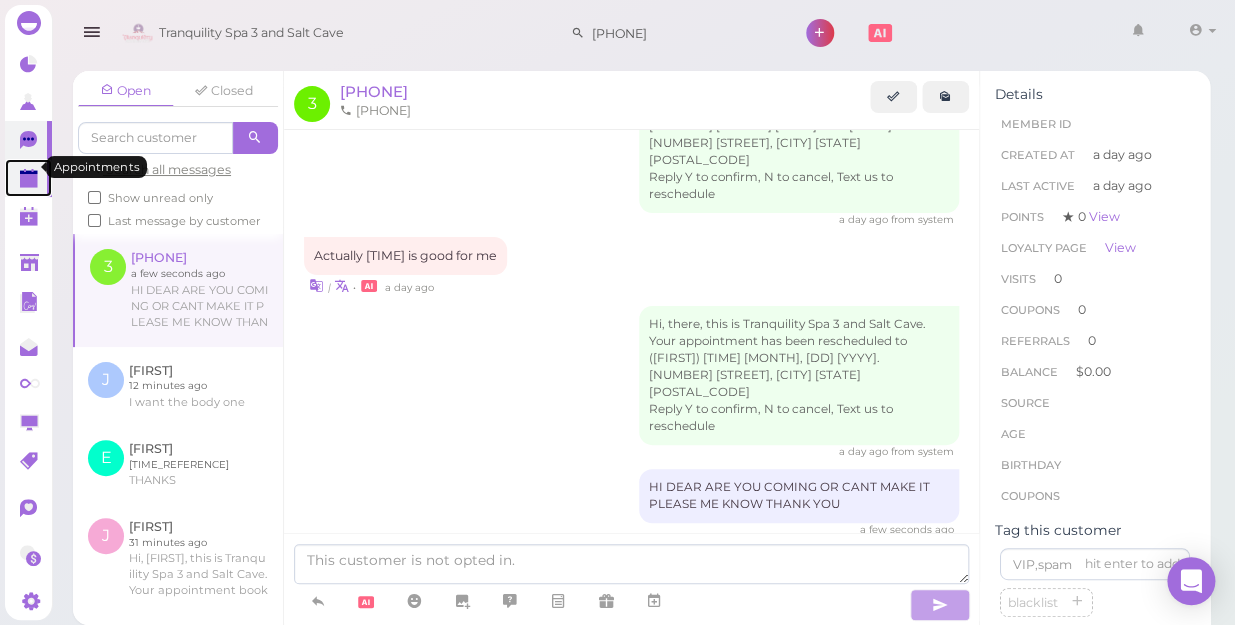 click 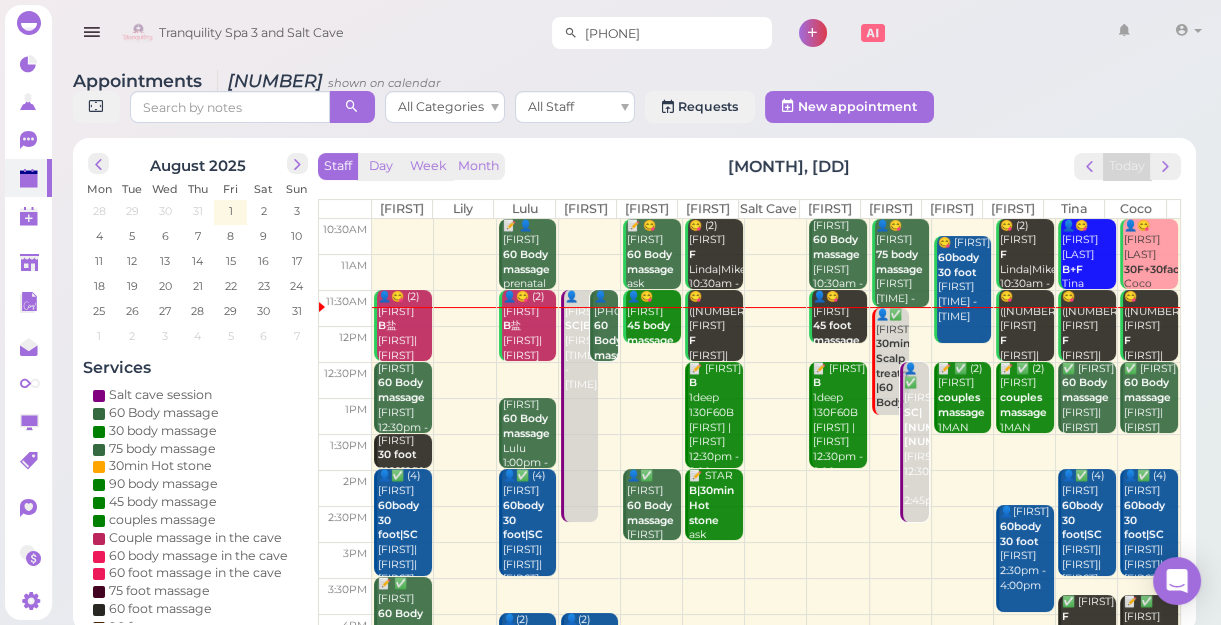 click on "[PHONE]" at bounding box center (675, 33) 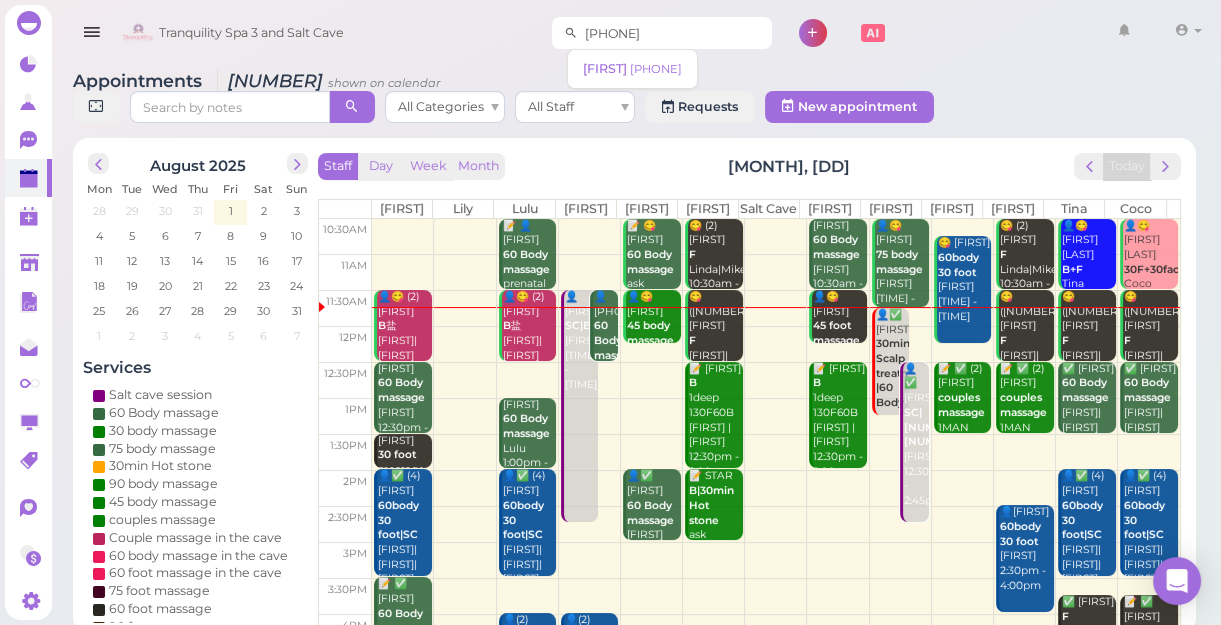 click on "[PHONE]" at bounding box center [675, 33] 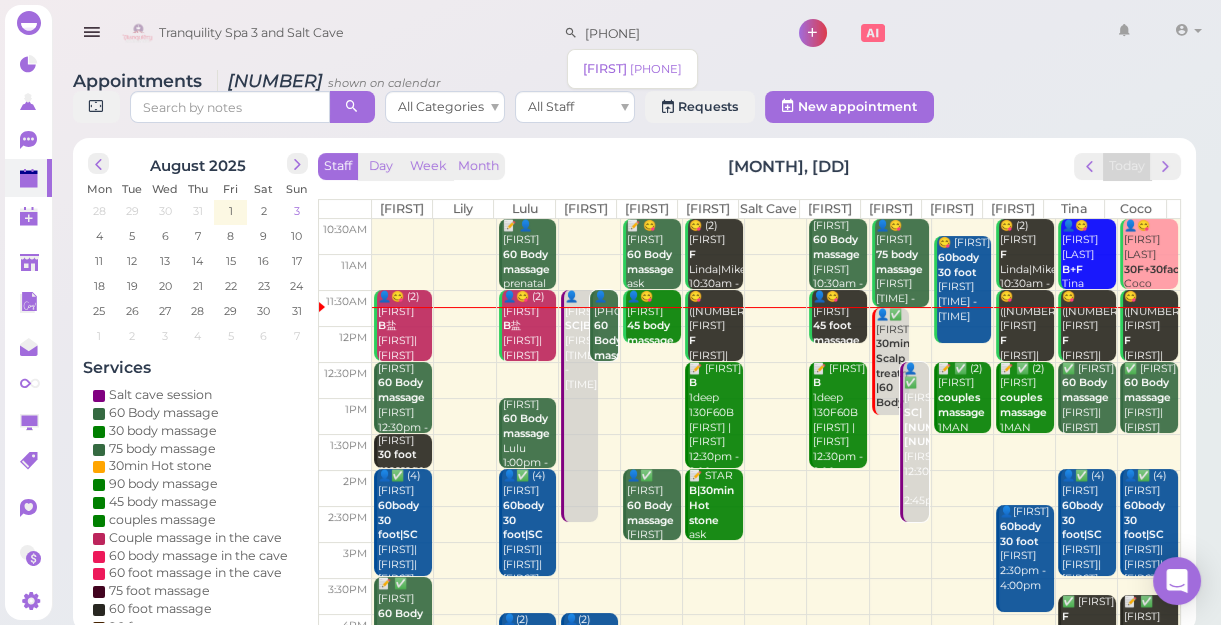 click on "3" at bounding box center [297, 211] 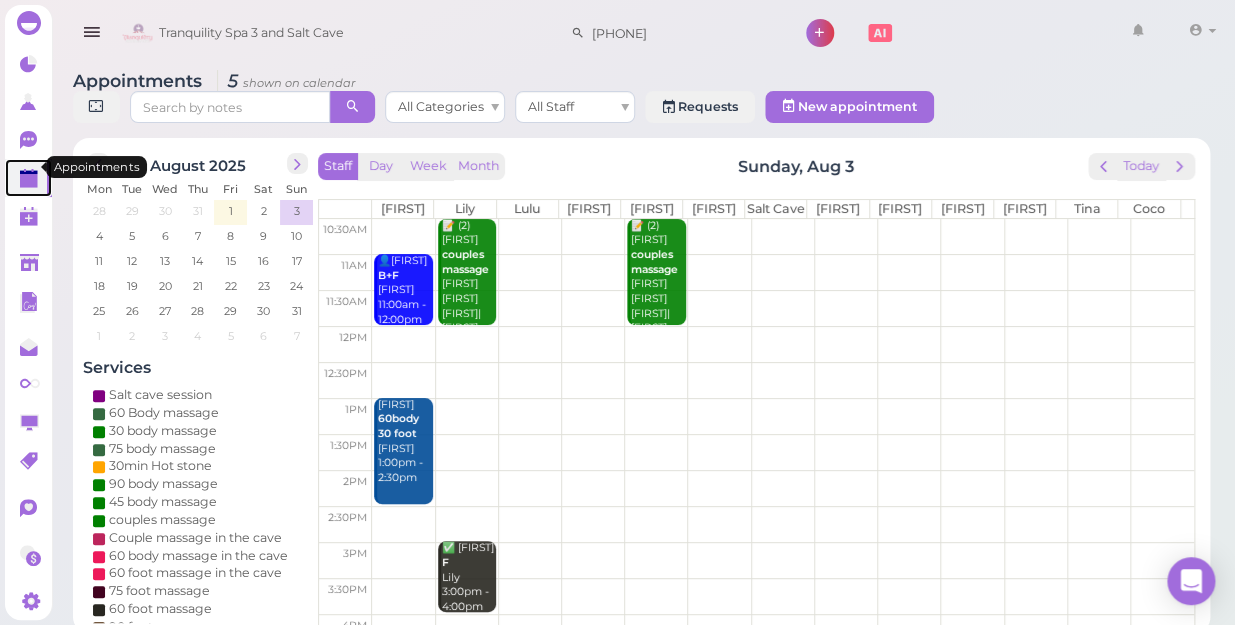 click 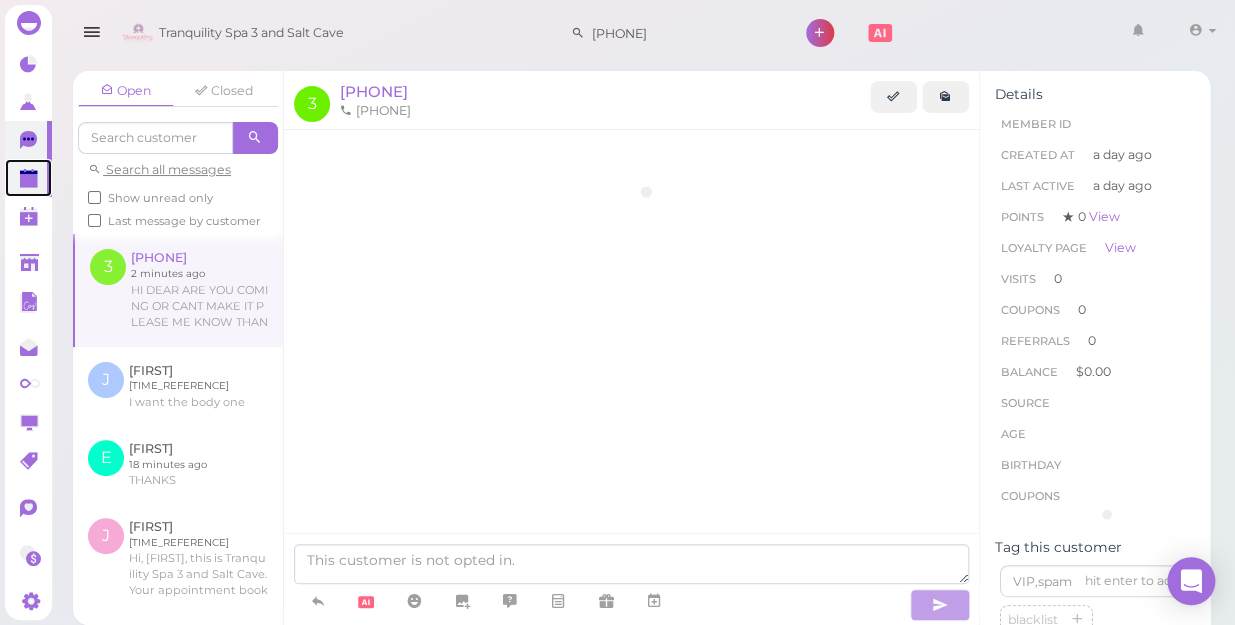 scroll, scrollTop: 327, scrollLeft: 0, axis: vertical 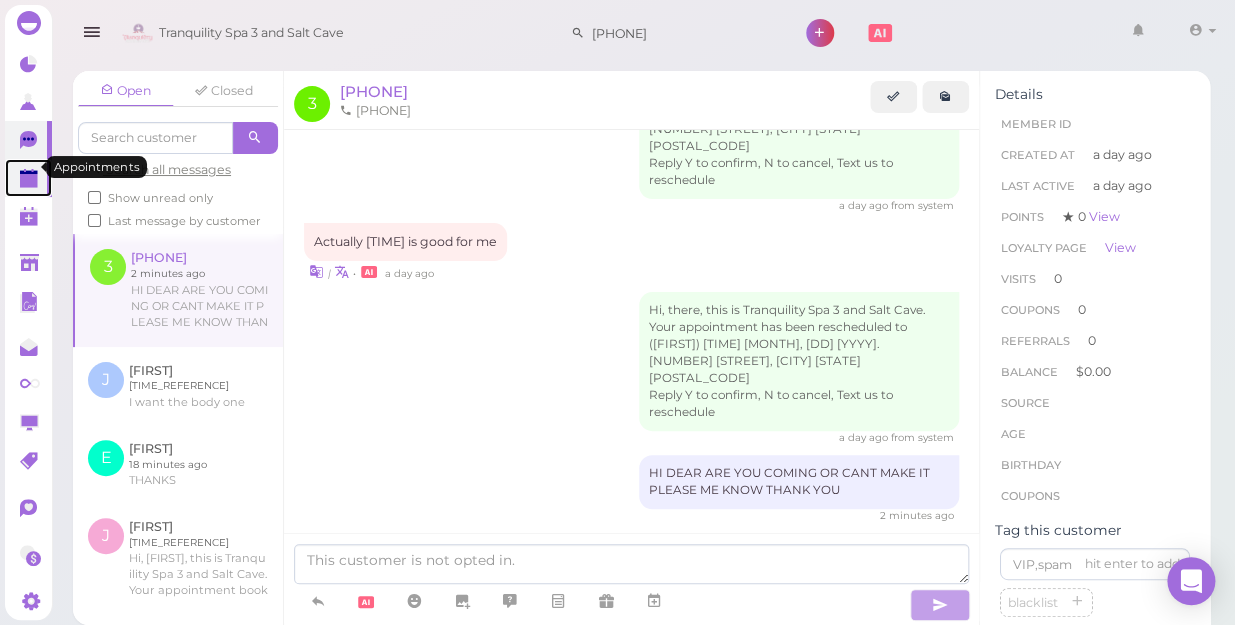click 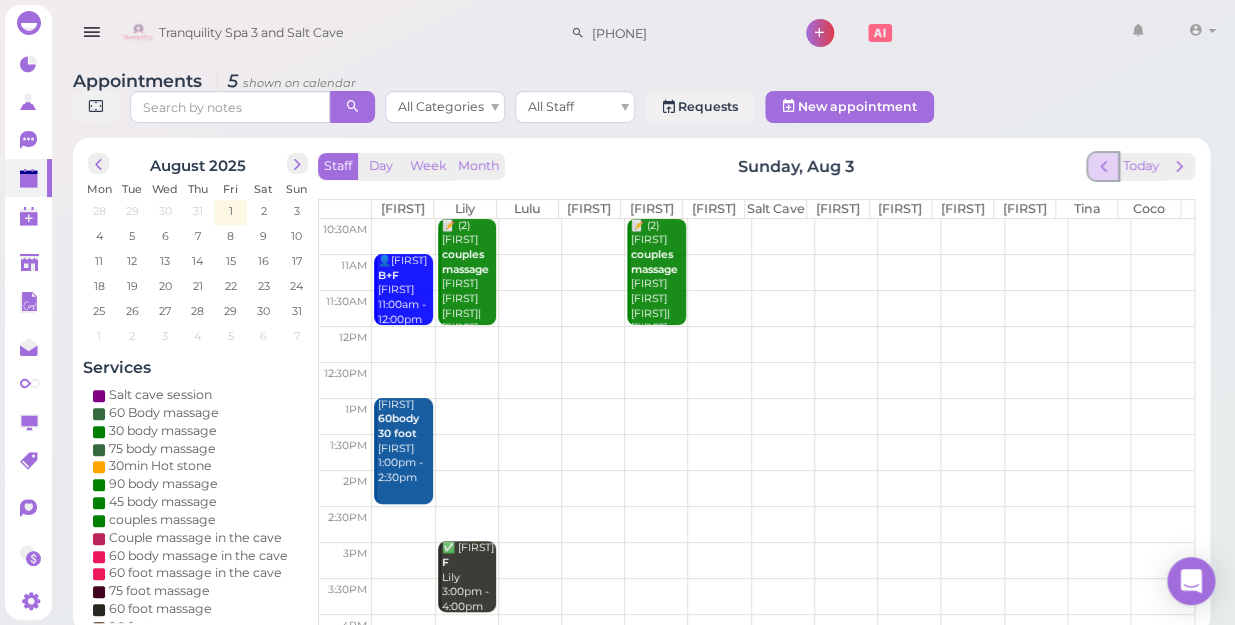 click at bounding box center (1103, 166) 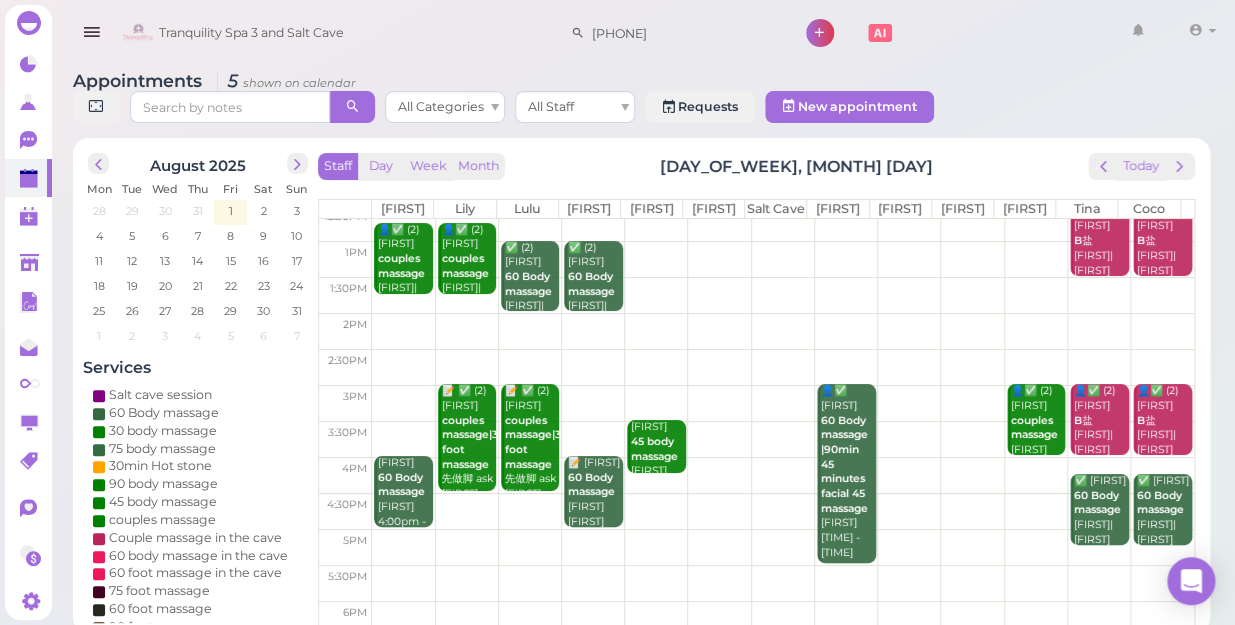 scroll, scrollTop: 343, scrollLeft: 0, axis: vertical 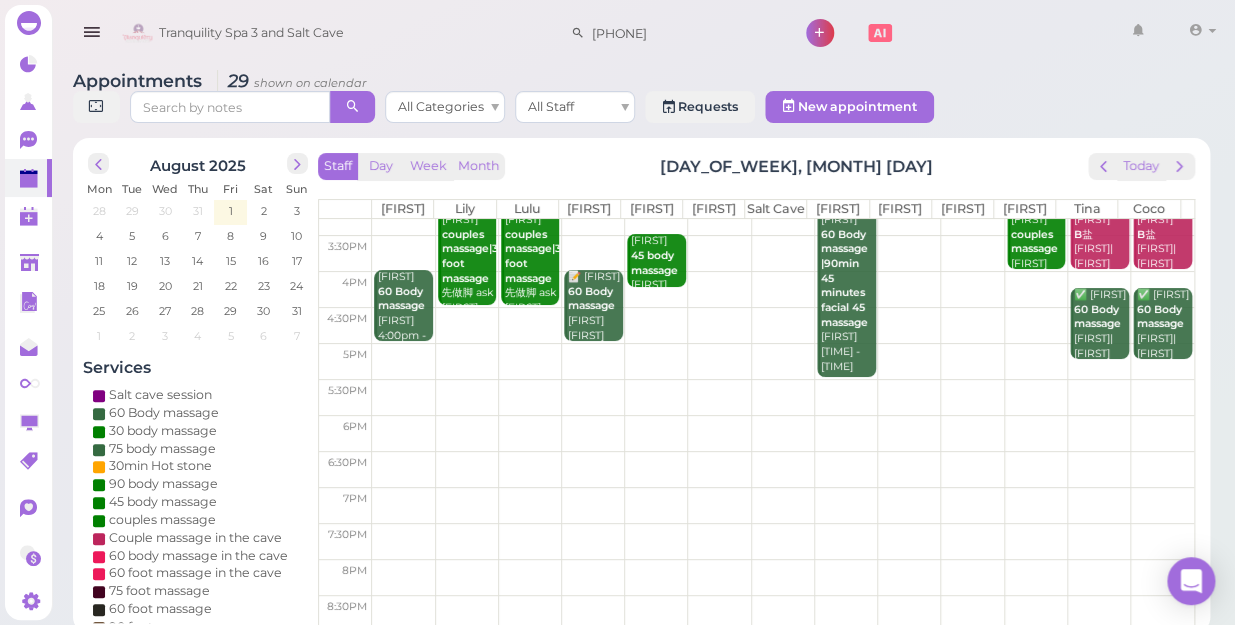 click at bounding box center (783, 505) 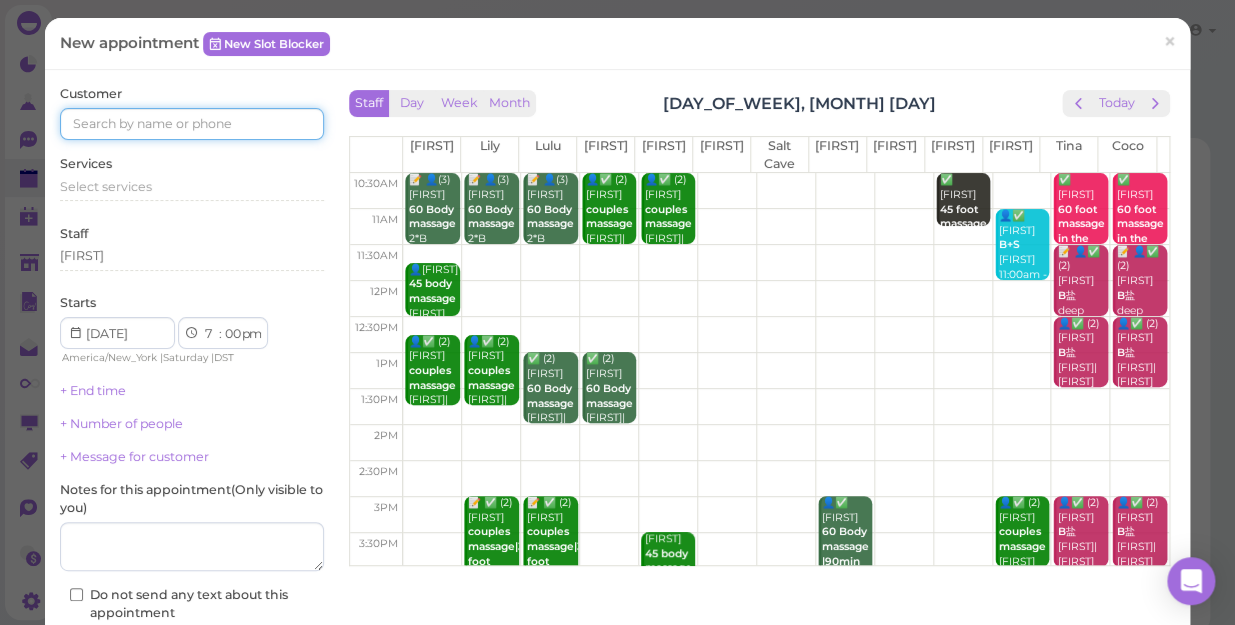click at bounding box center [192, 124] 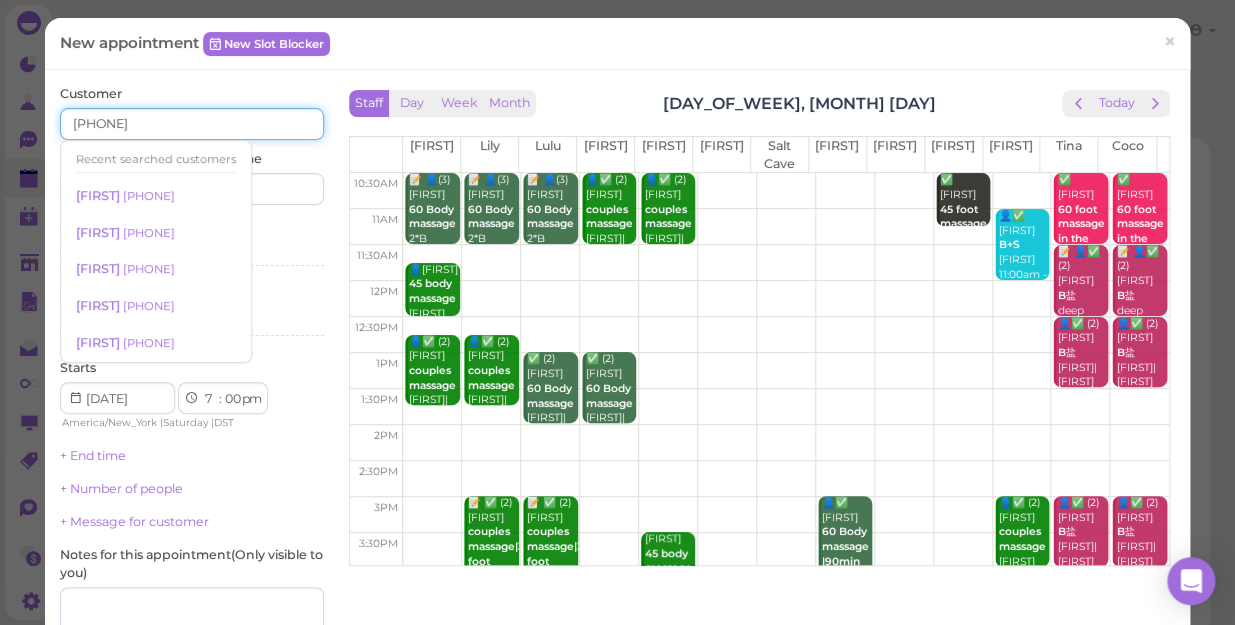 type on "[PHONE]" 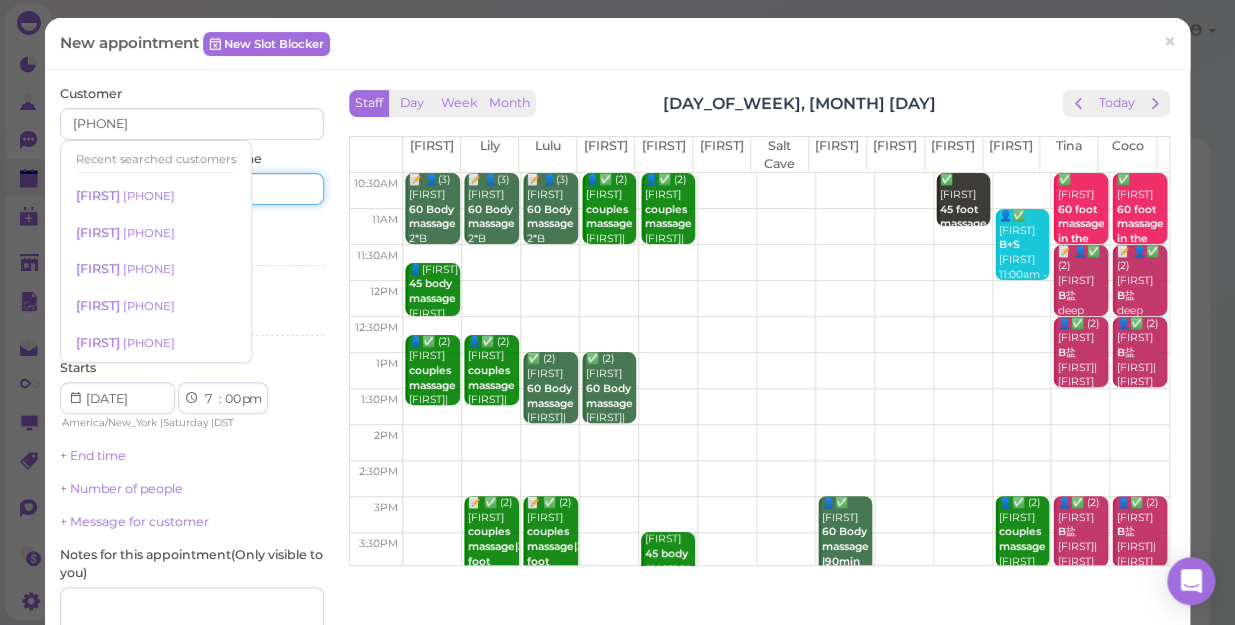 click at bounding box center [260, 189] 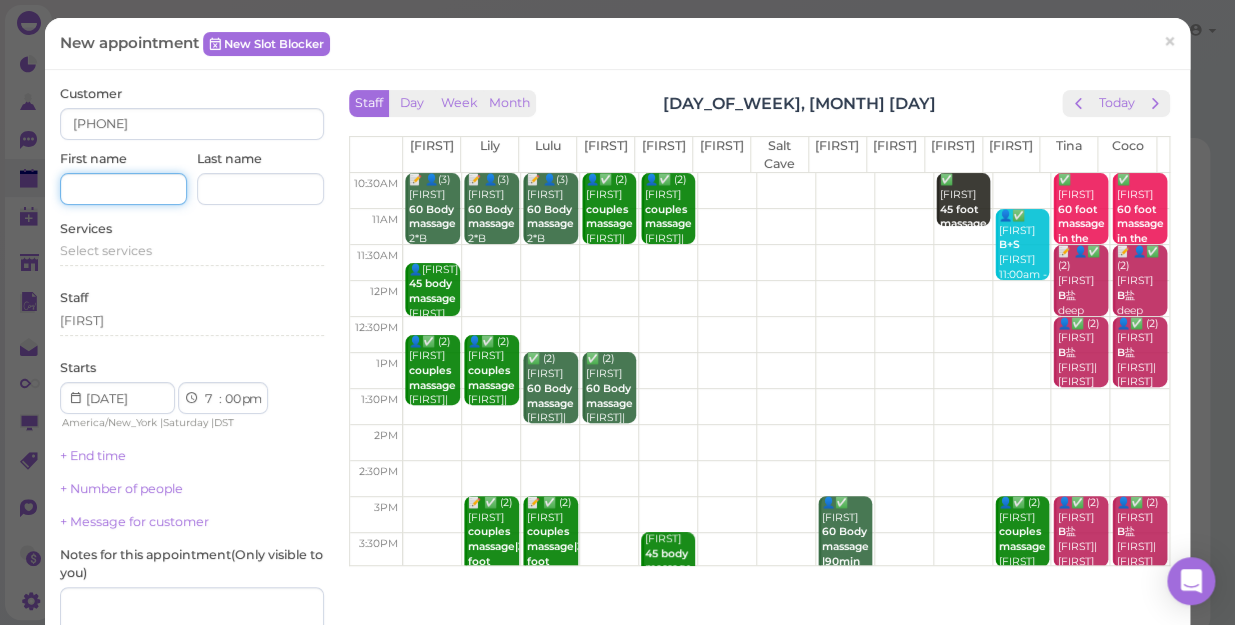 click at bounding box center [123, 189] 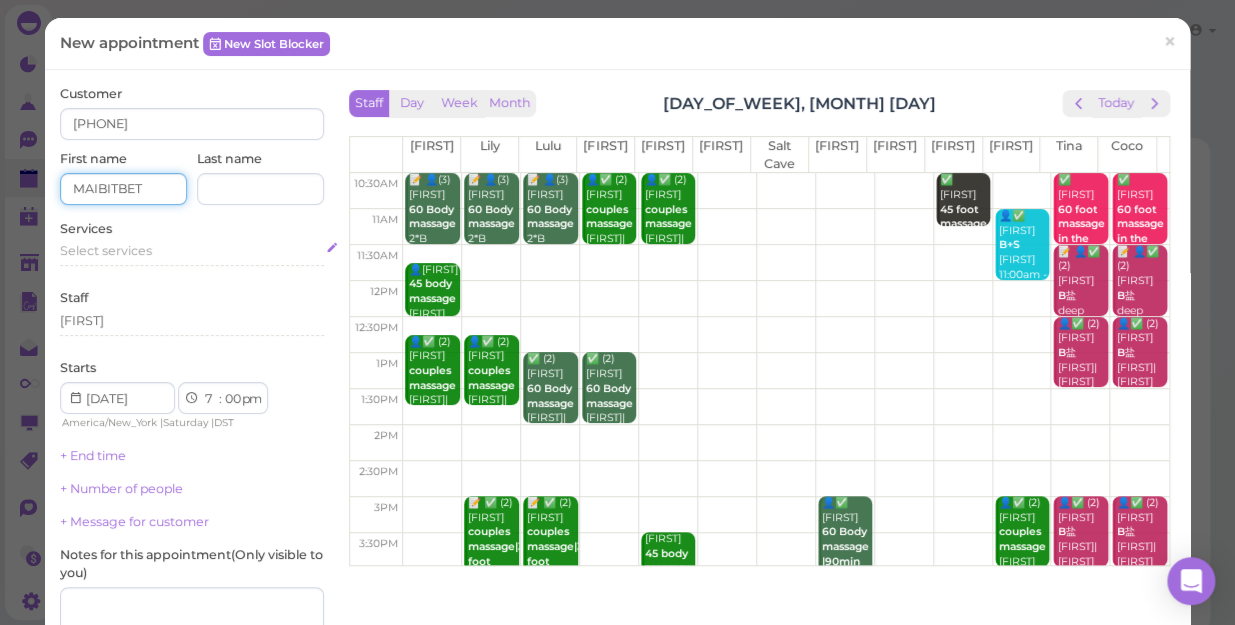 type on "MAIBITBET" 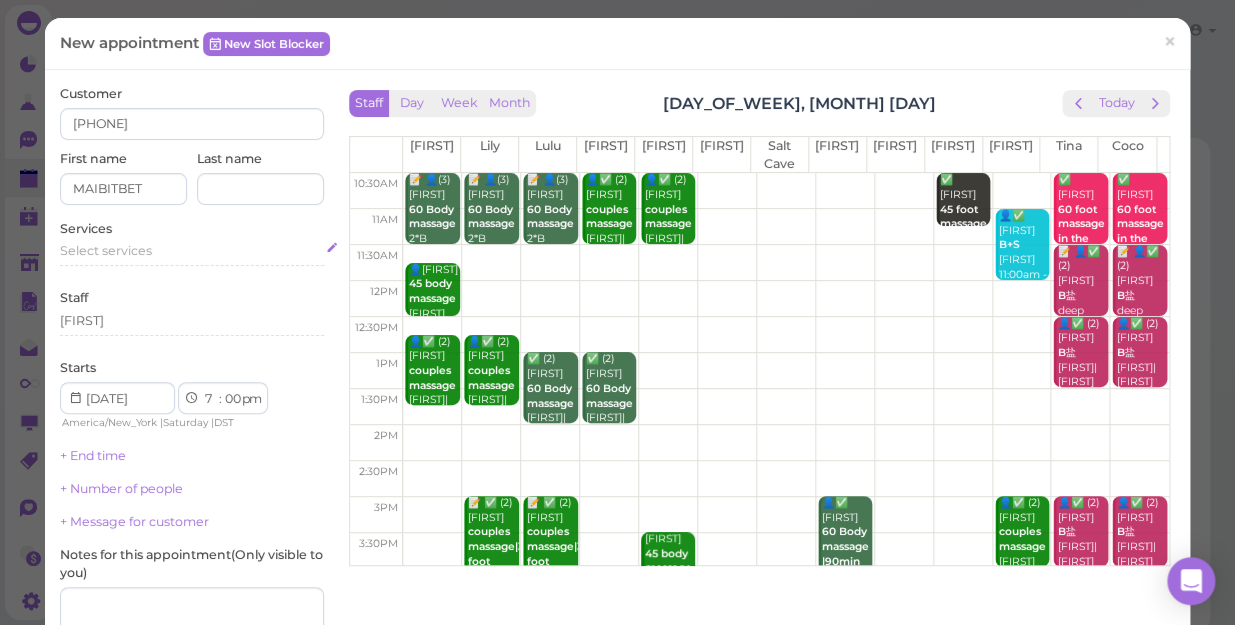click on "Select services" at bounding box center (106, 250) 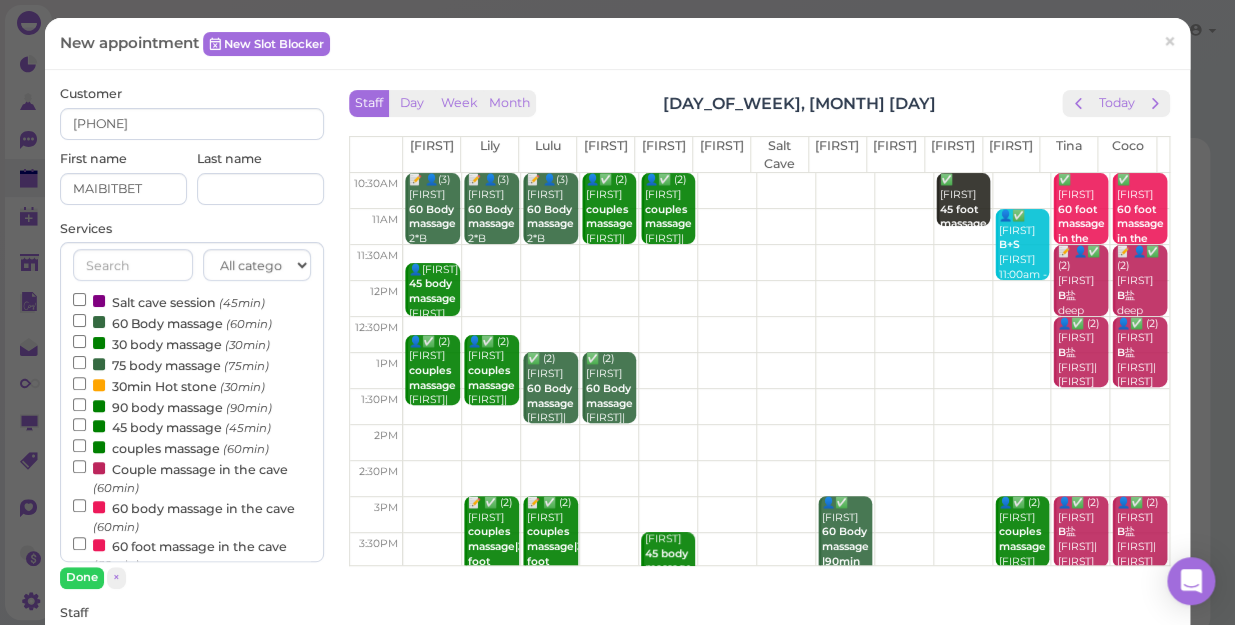 scroll, scrollTop: 181, scrollLeft: 0, axis: vertical 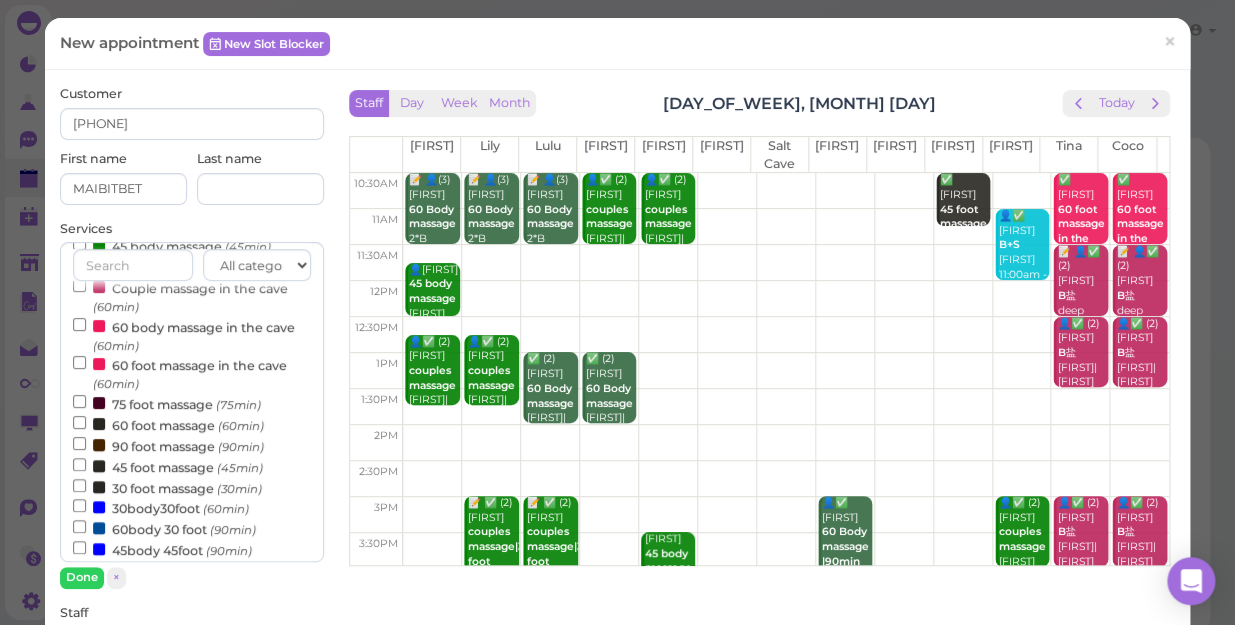 click on "30body30foot
(60min)" at bounding box center [161, 507] 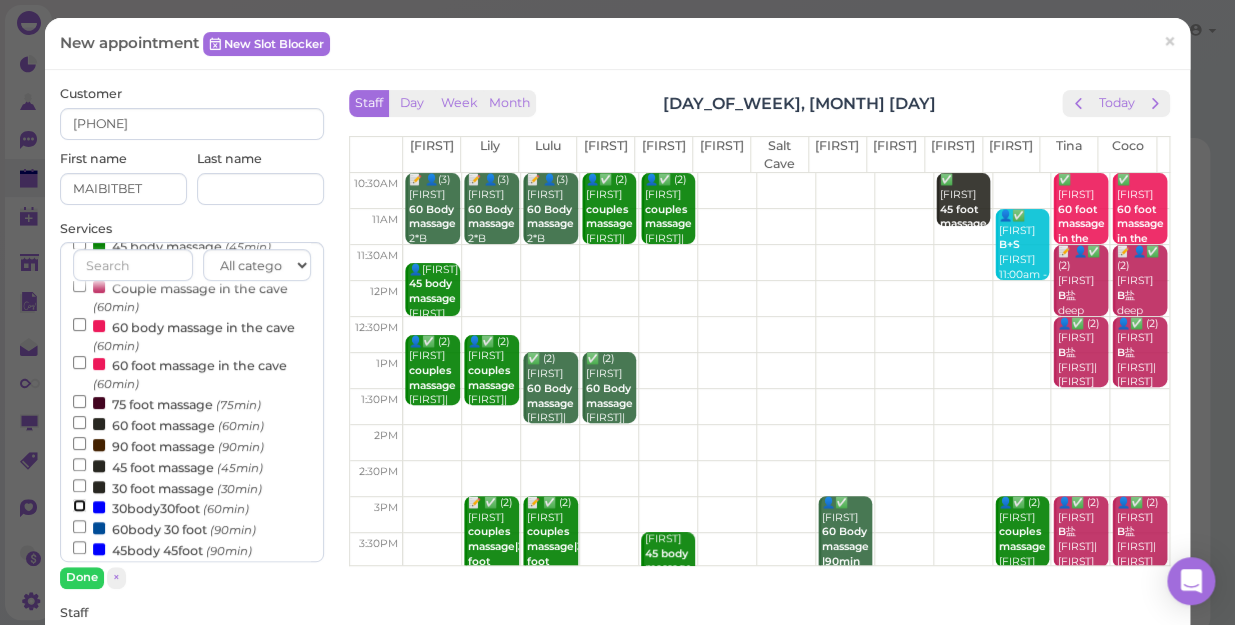click on "30body30foot
(60min)" at bounding box center [79, 505] 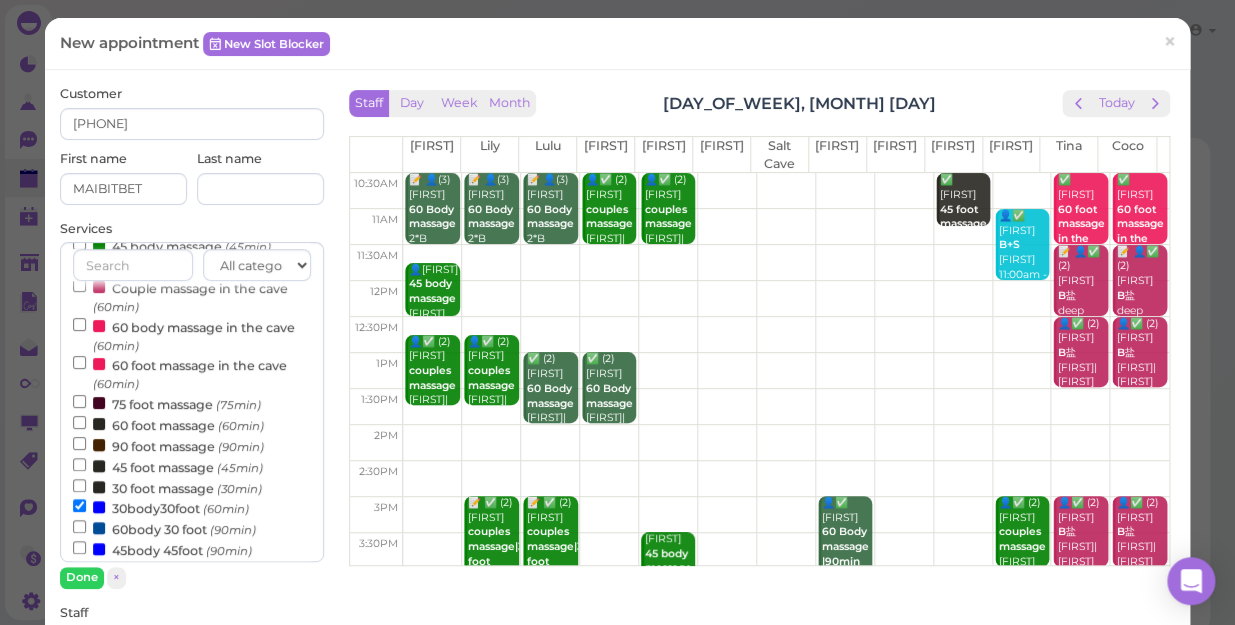 scroll, scrollTop: 643, scrollLeft: 0, axis: vertical 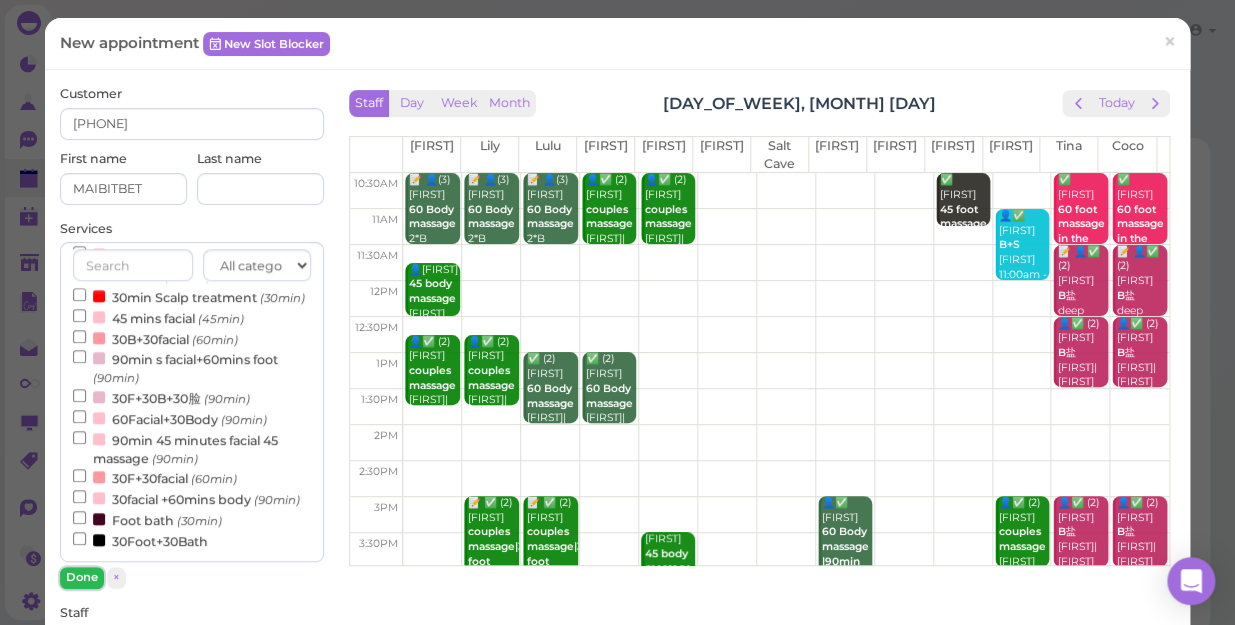click on "Done" at bounding box center (82, 577) 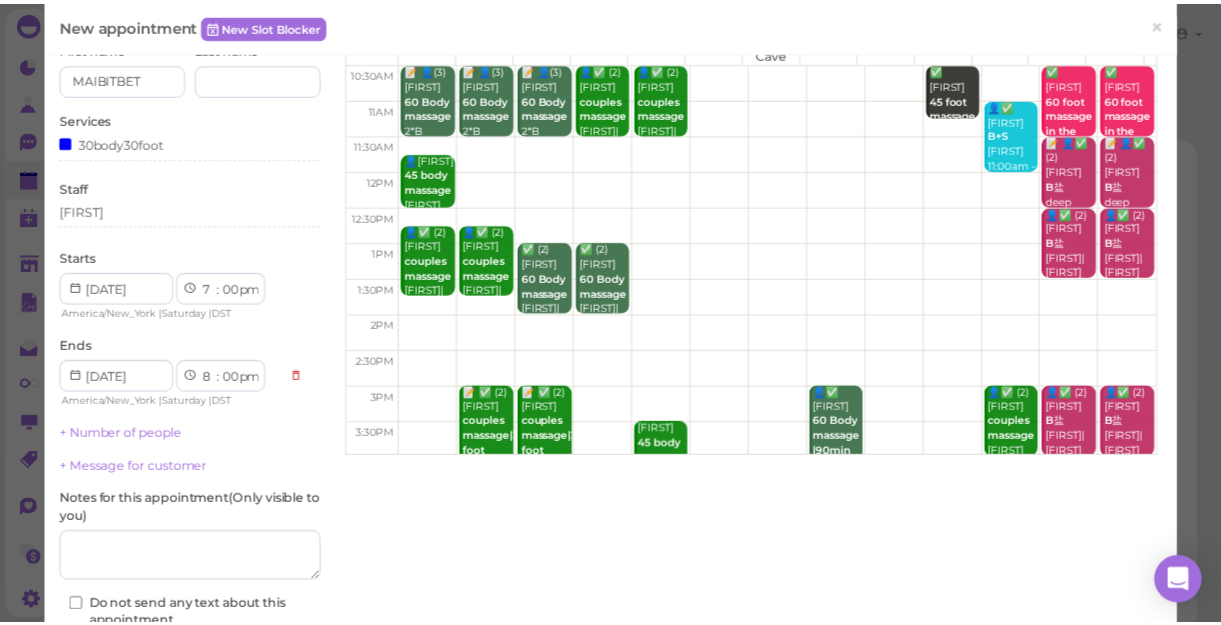 scroll, scrollTop: 272, scrollLeft: 0, axis: vertical 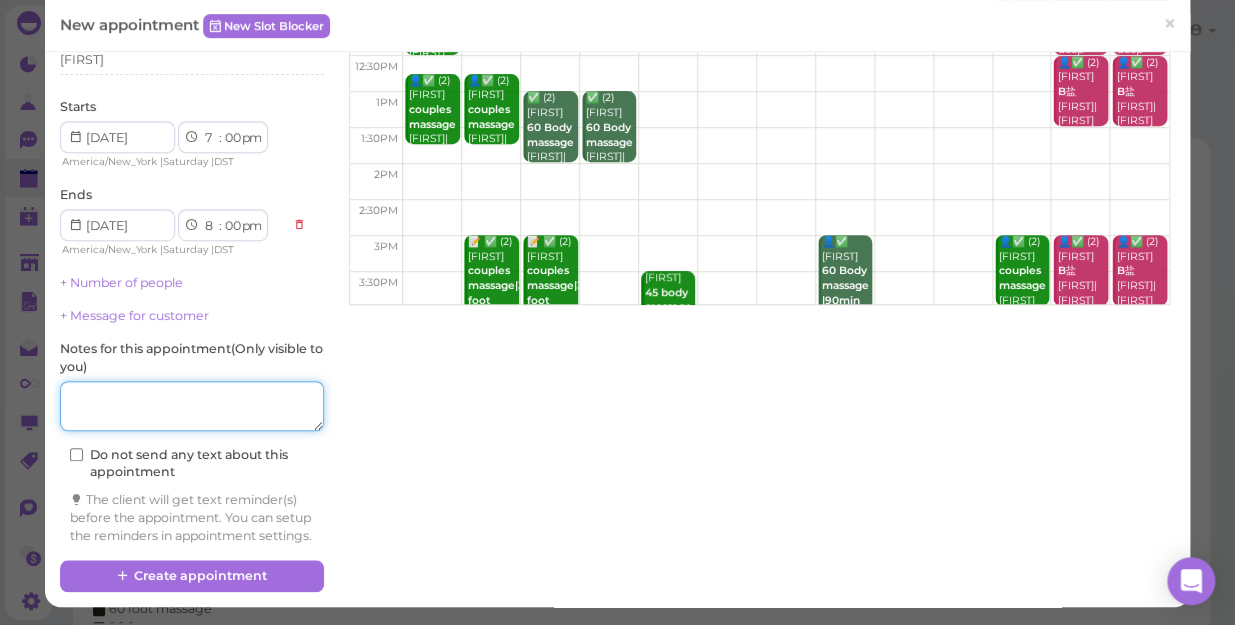 click at bounding box center [192, 406] 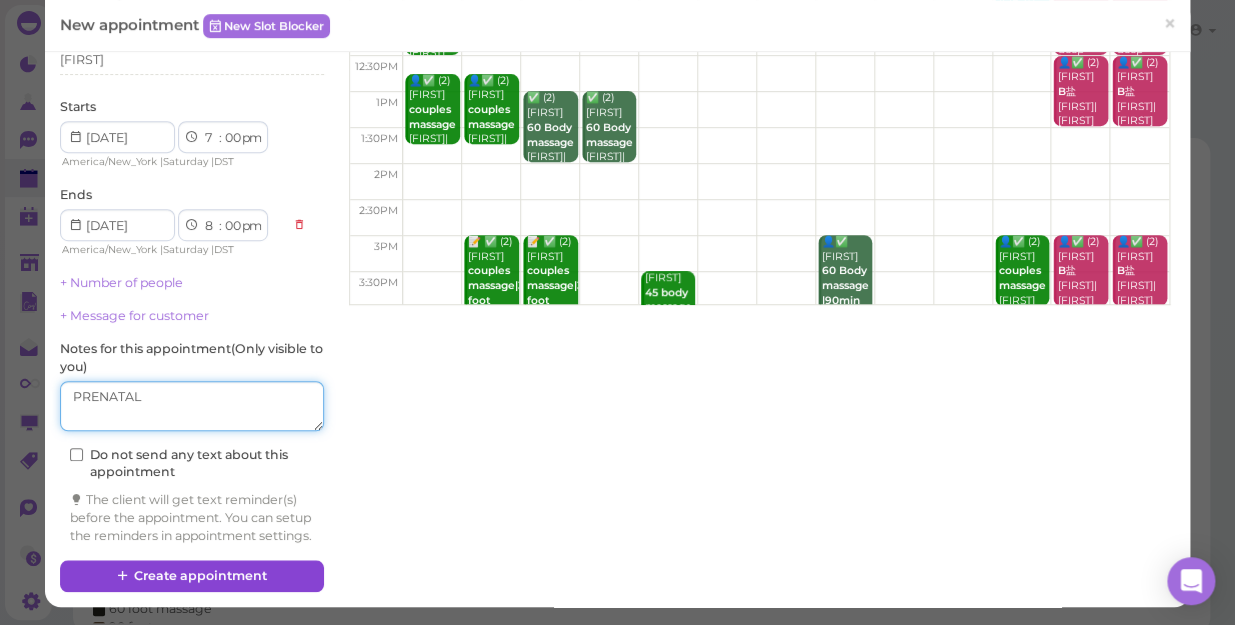 type on "PRENATAL" 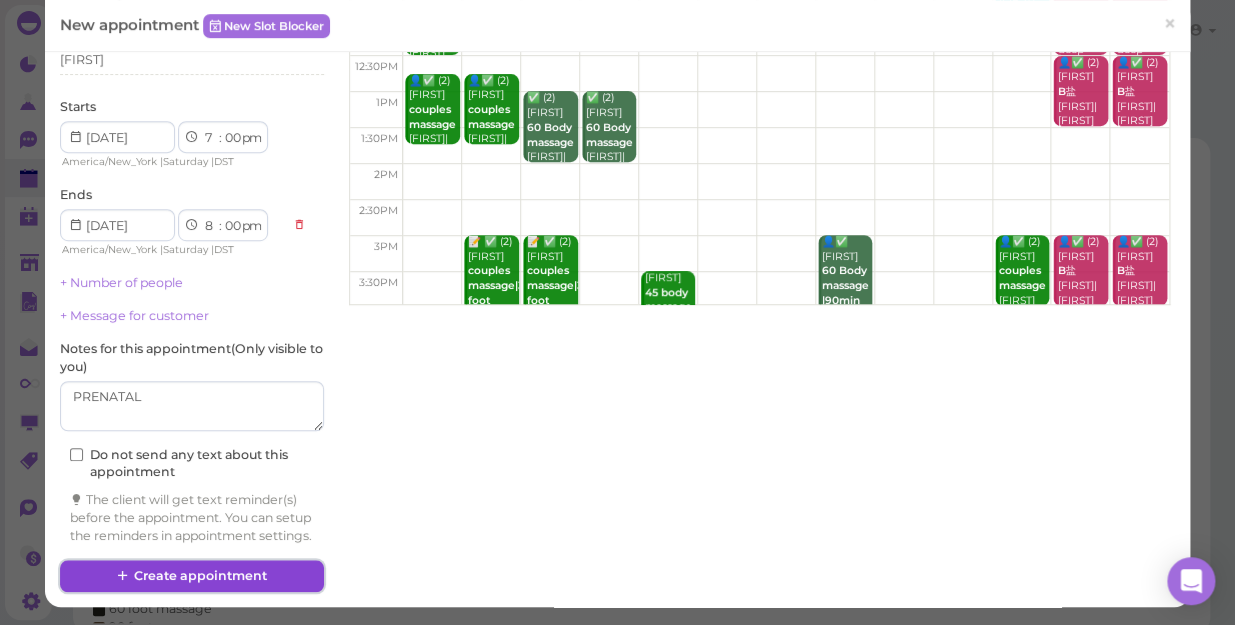 click on "Create appointment" at bounding box center (192, 576) 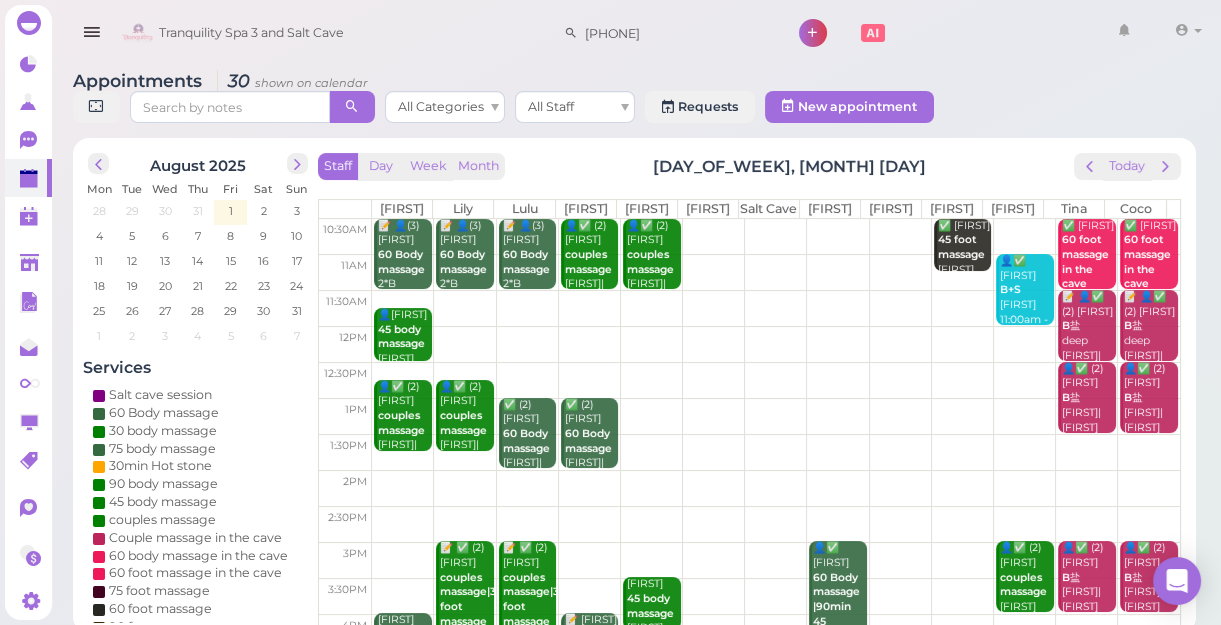 click at bounding box center (776, 380) 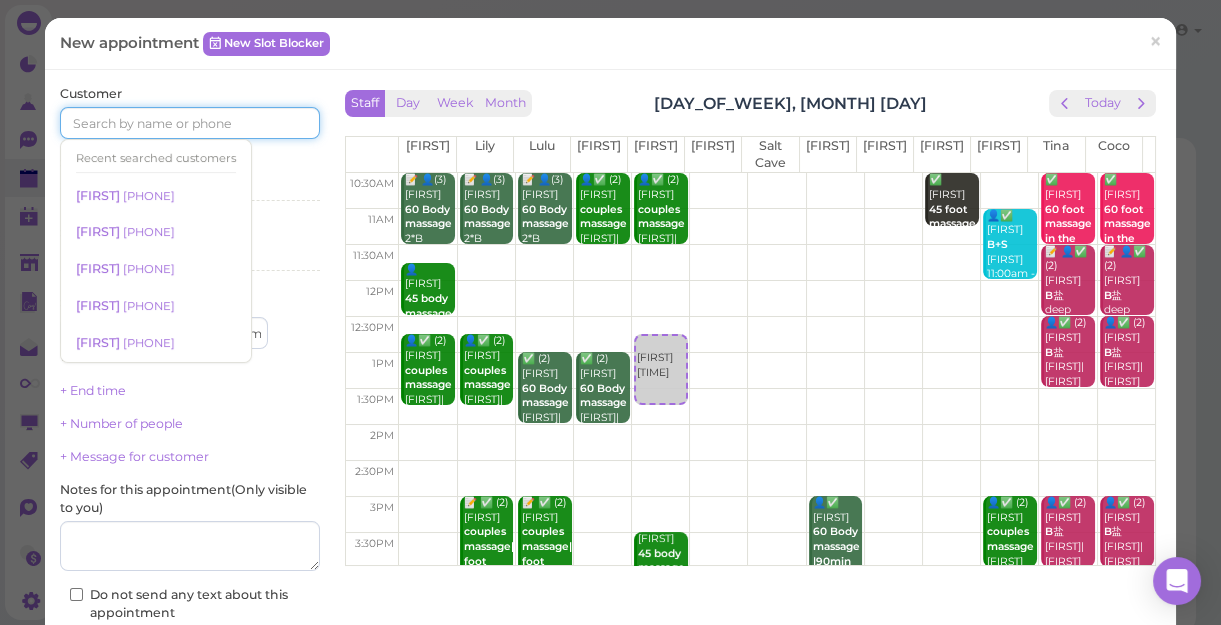 click at bounding box center [190, 123] 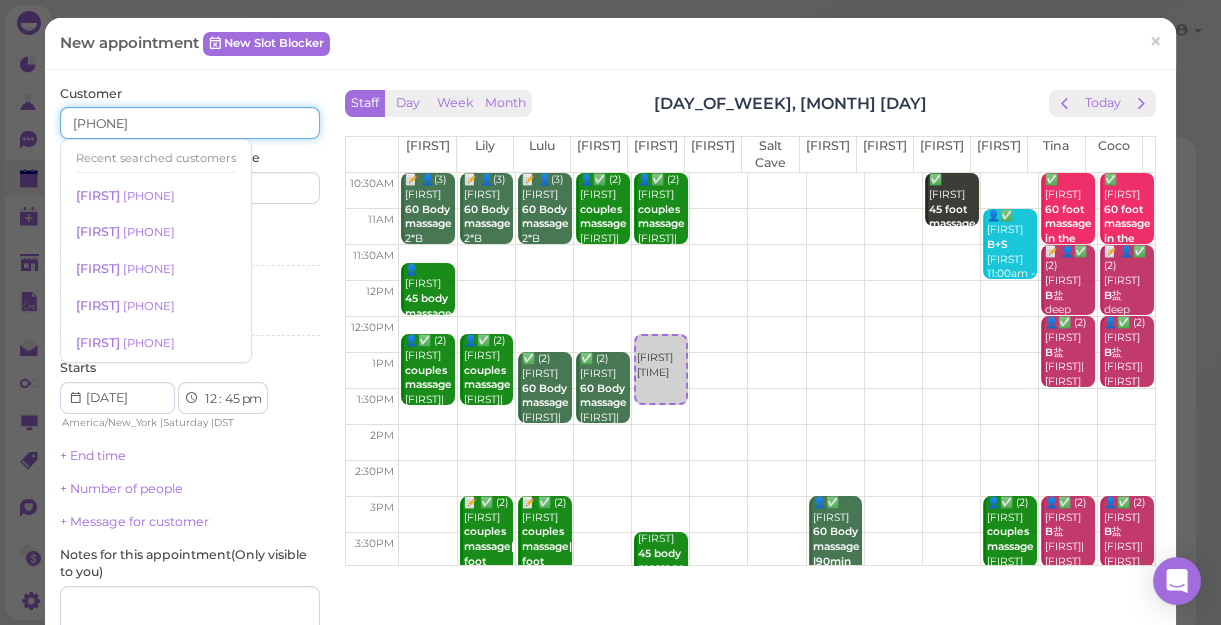 type on "[PHONE]" 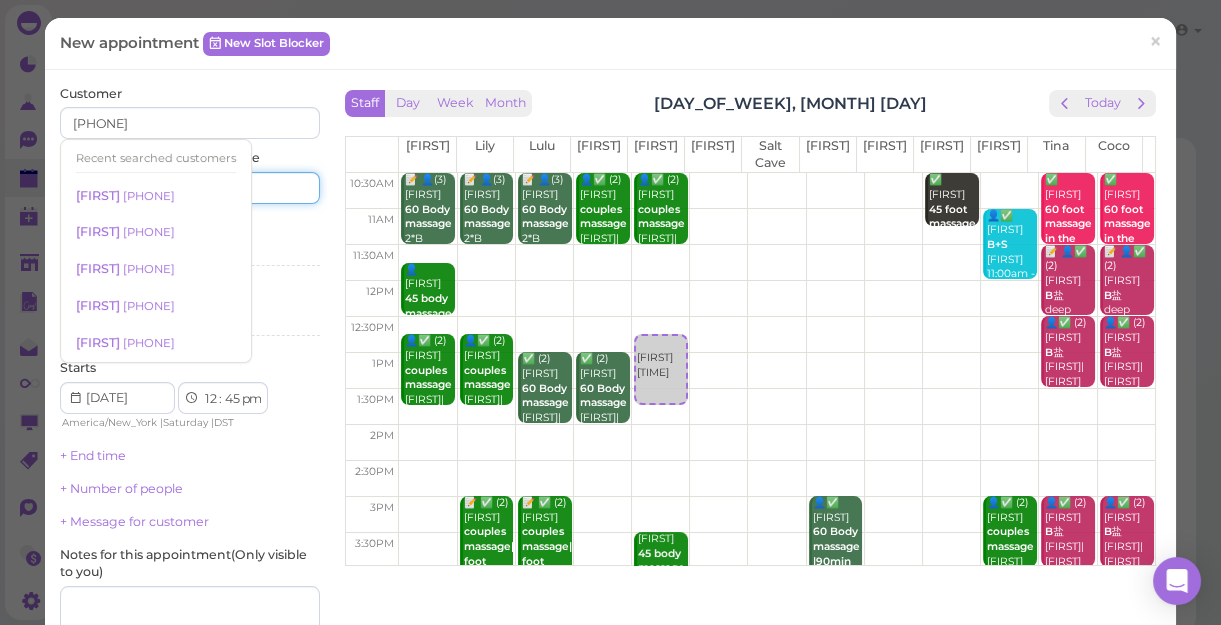 click at bounding box center (257, 188) 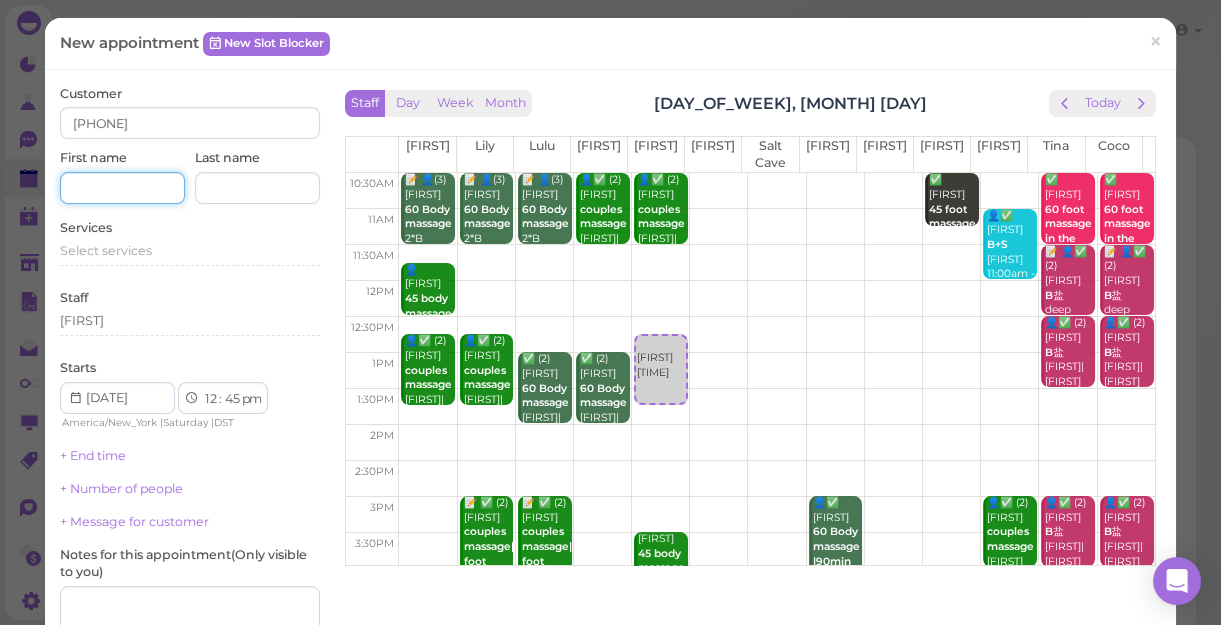 click at bounding box center [122, 188] 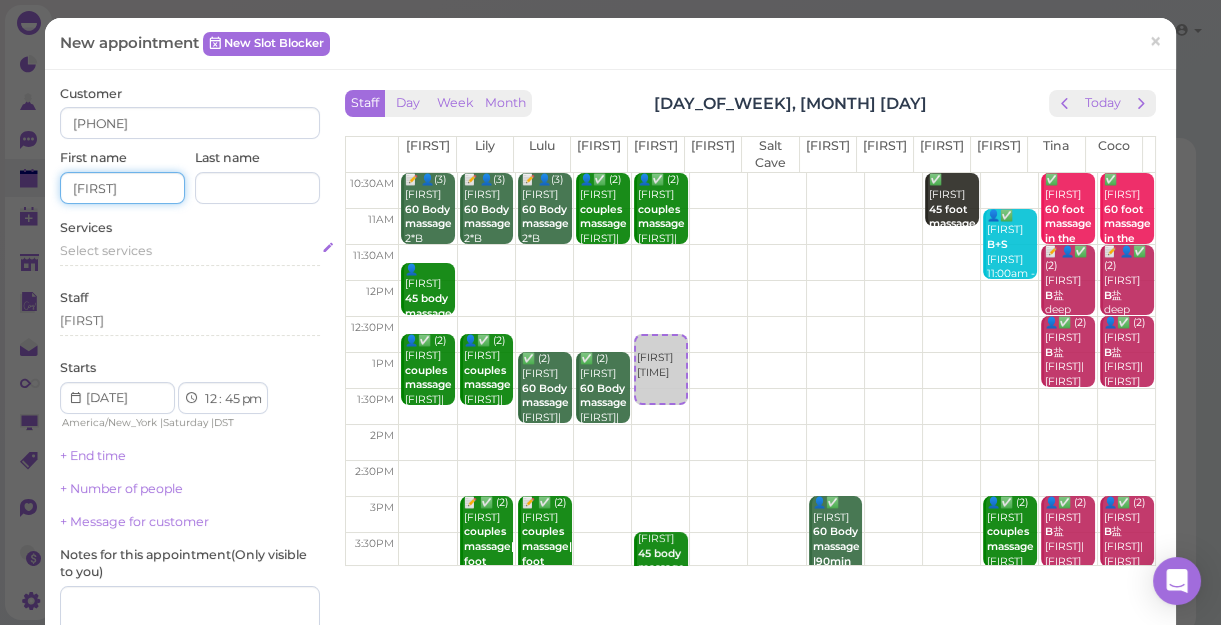 type on "[FIRST]" 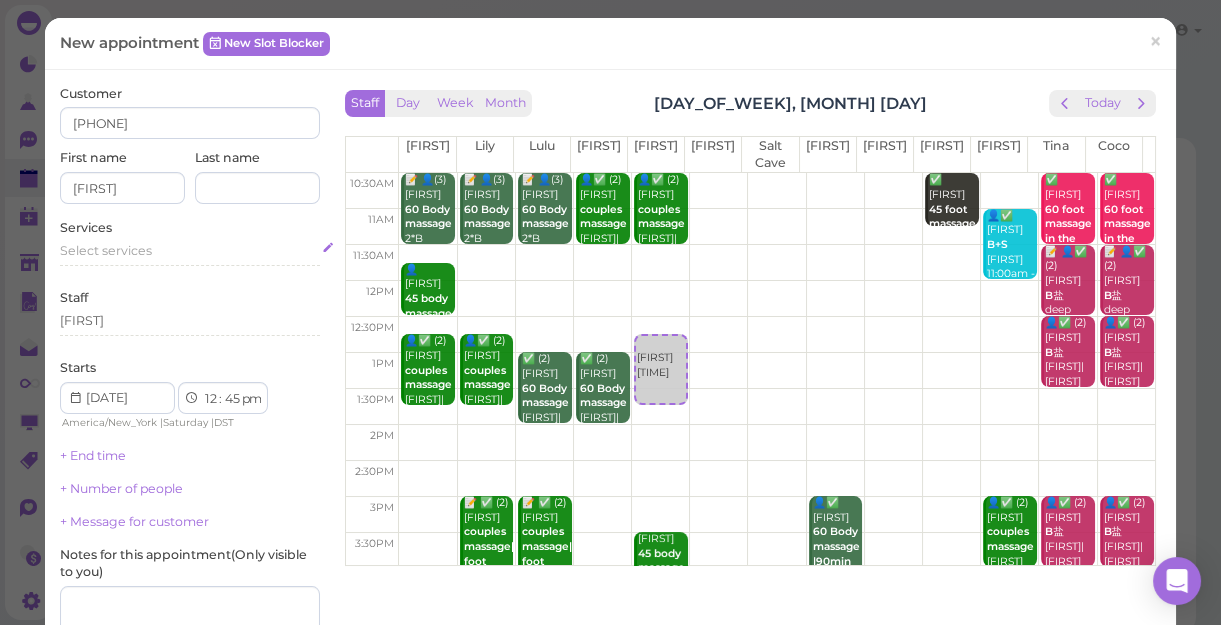 click on "Select services" at bounding box center [190, 251] 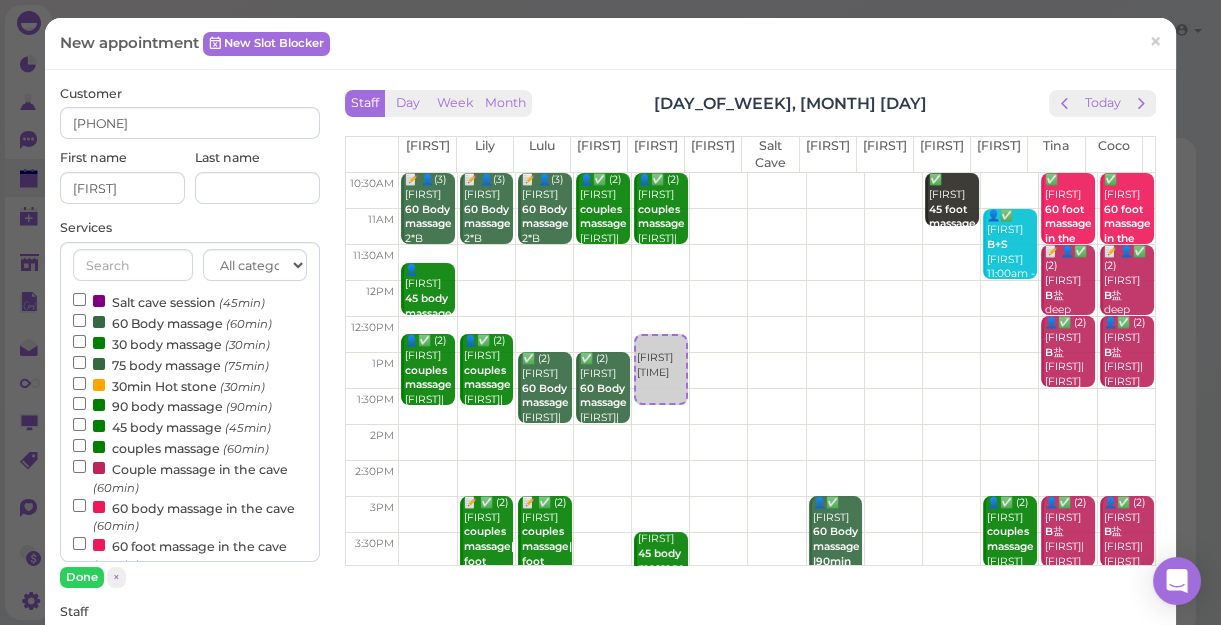click on "60 Body massage
(60min)" at bounding box center [172, 322] 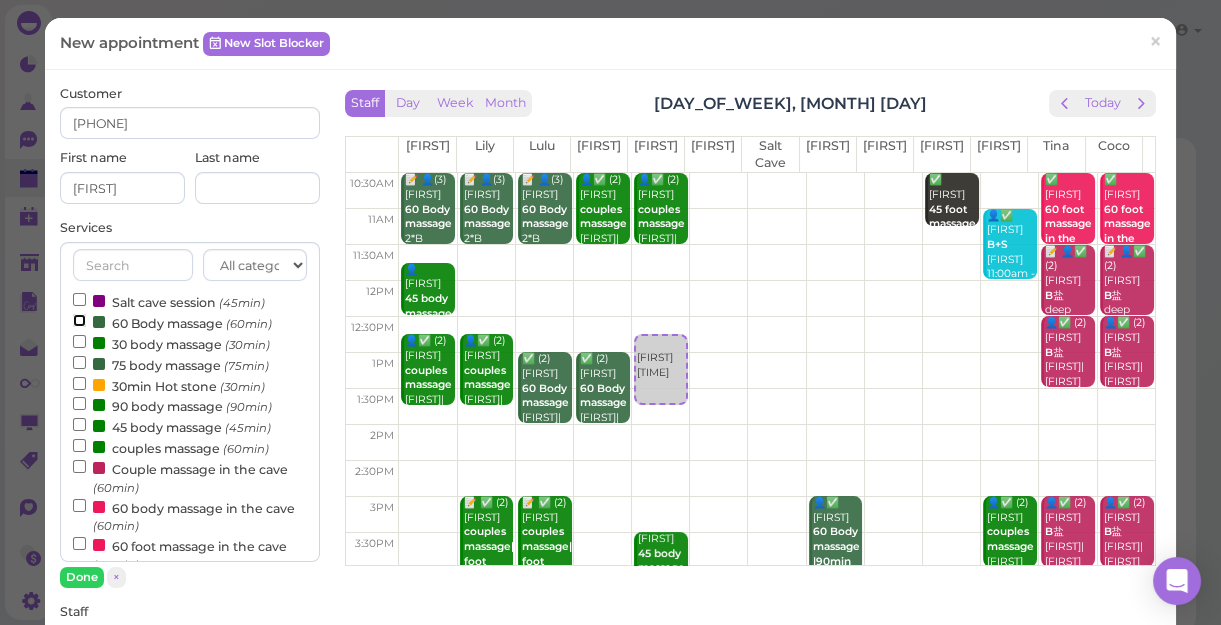 click on "60 Body massage
(60min)" at bounding box center [79, 320] 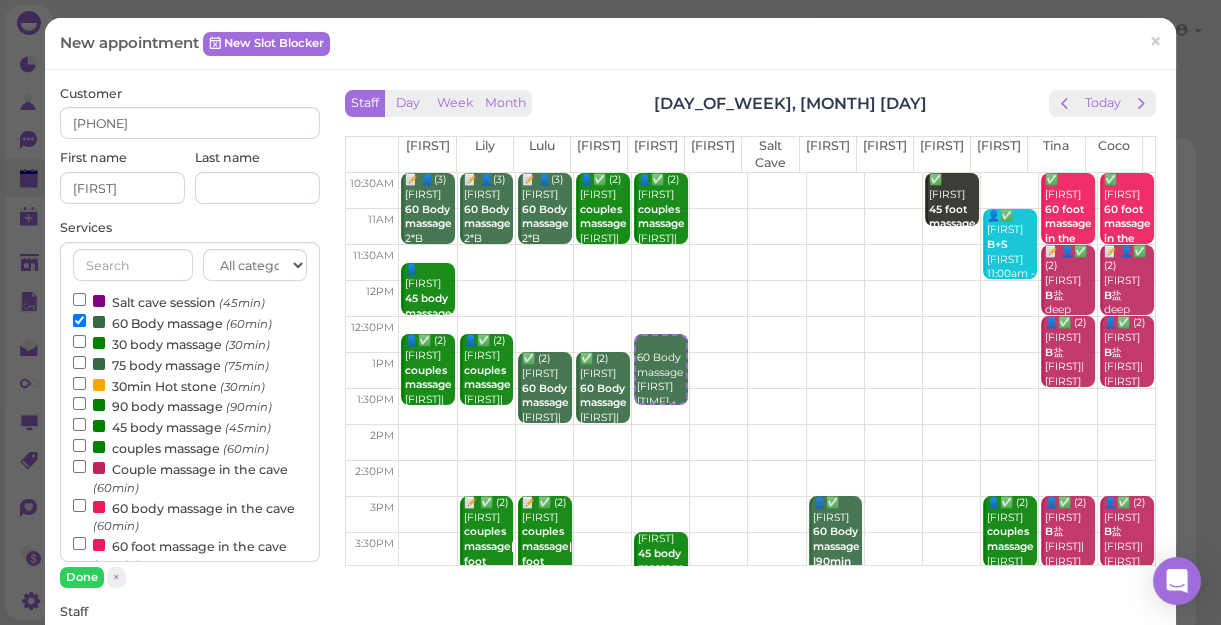 click on "60 Body massage
(60min)" at bounding box center (172, 322) 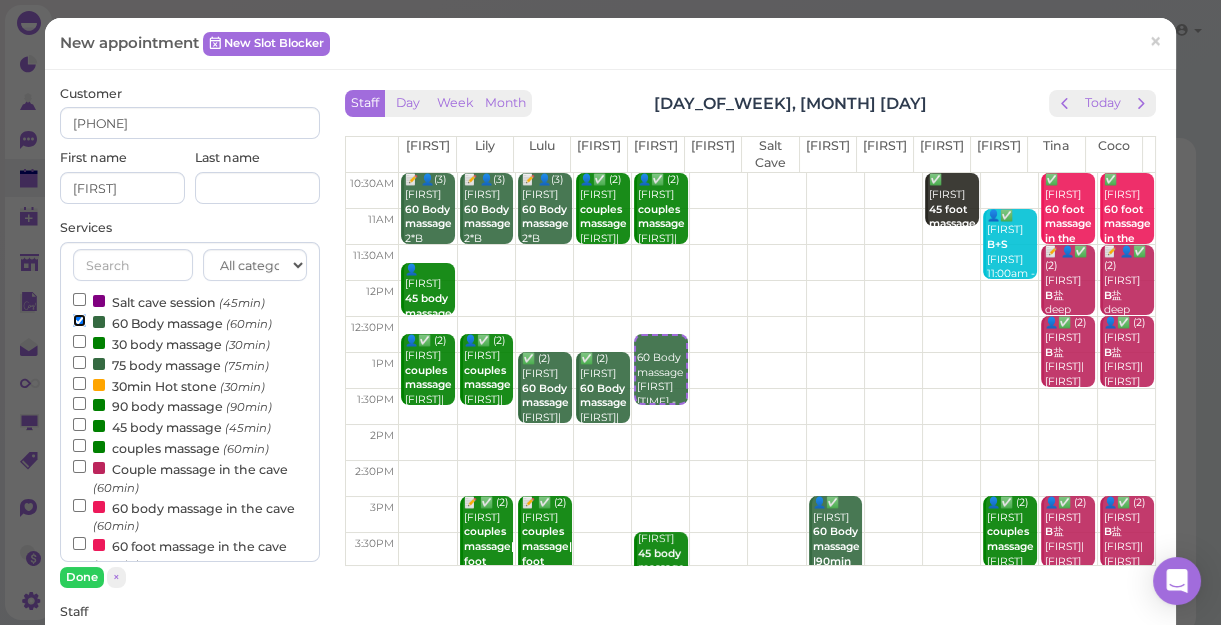 click on "60 Body massage
(60min)" at bounding box center (79, 320) 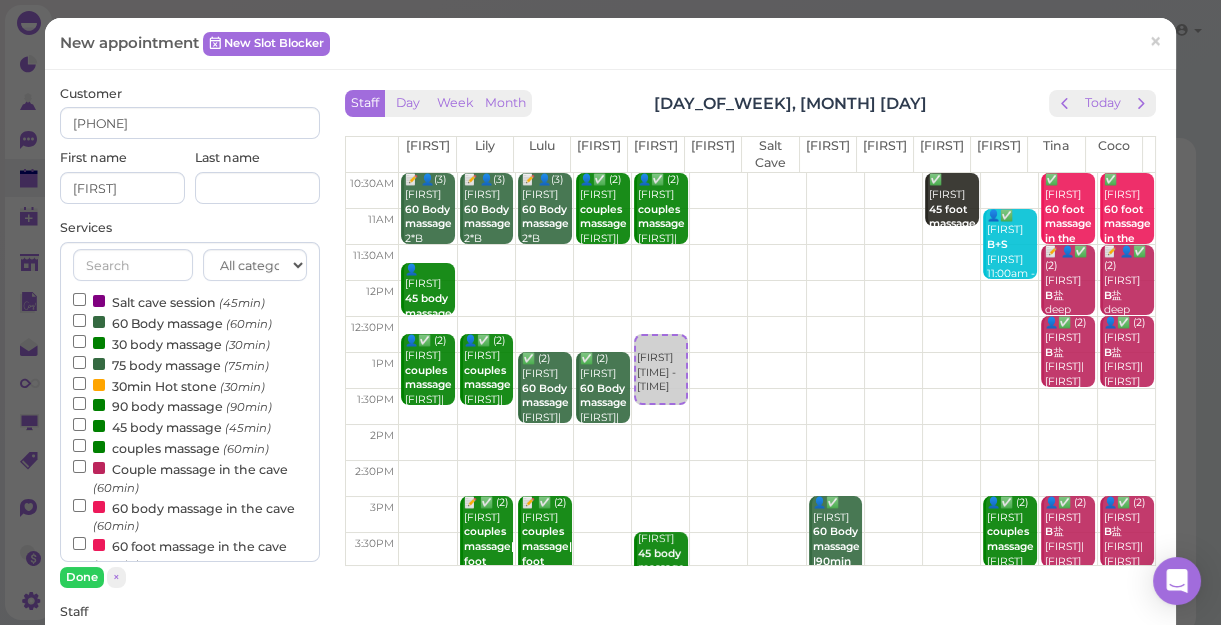 click on "couples massage
(60min)" at bounding box center [171, 447] 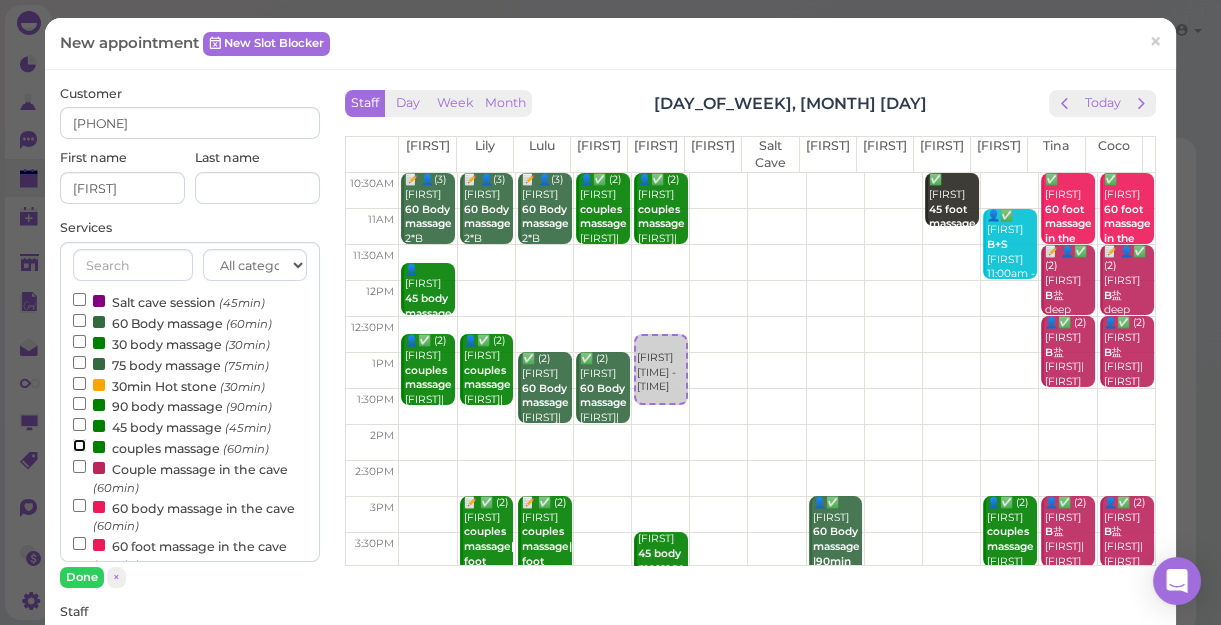 click on "couples massage
(60min)" at bounding box center [79, 445] 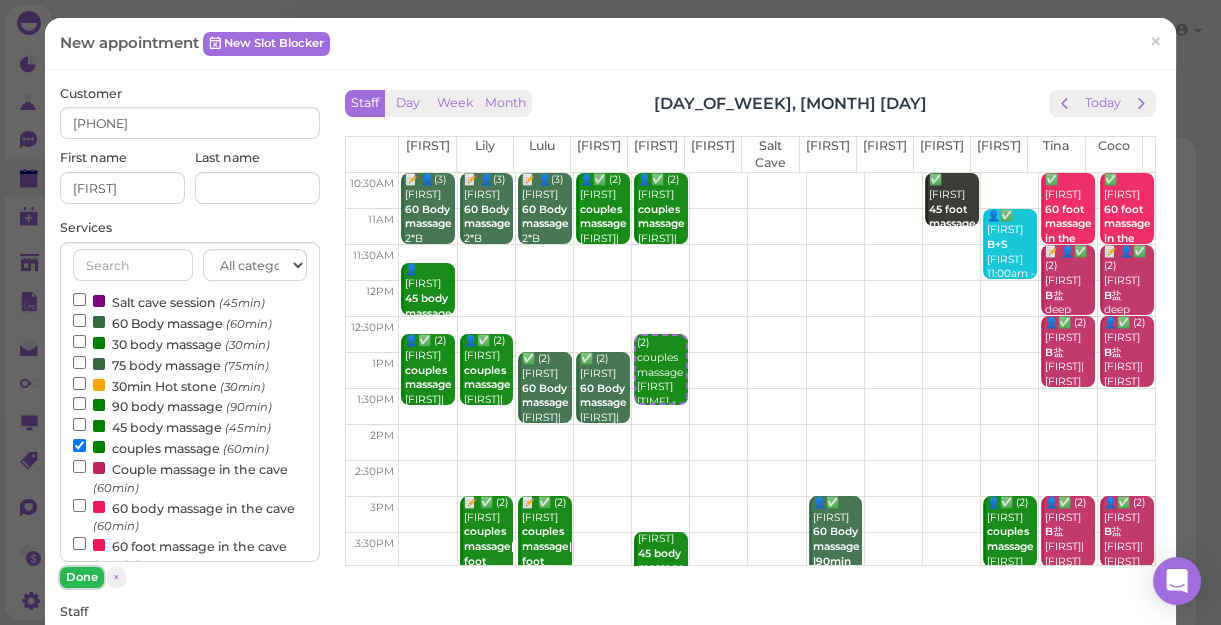 click on "Done" at bounding box center (82, 577) 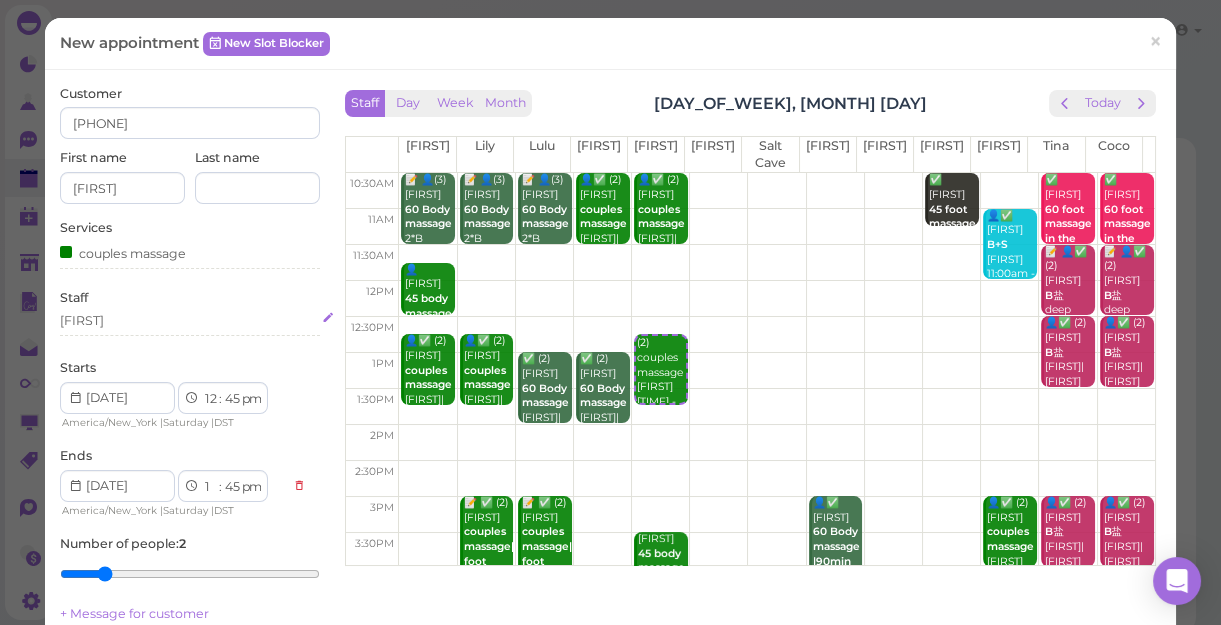 click on "[FIRST]" at bounding box center (190, 321) 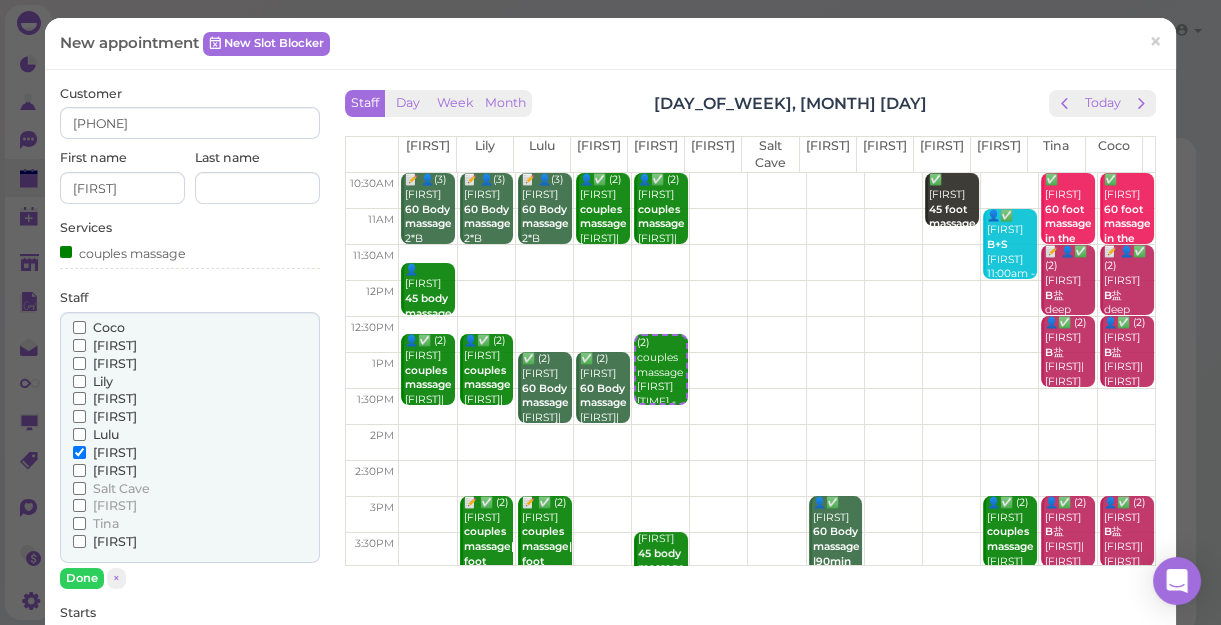 click on "[FIRST]" at bounding box center (115, 470) 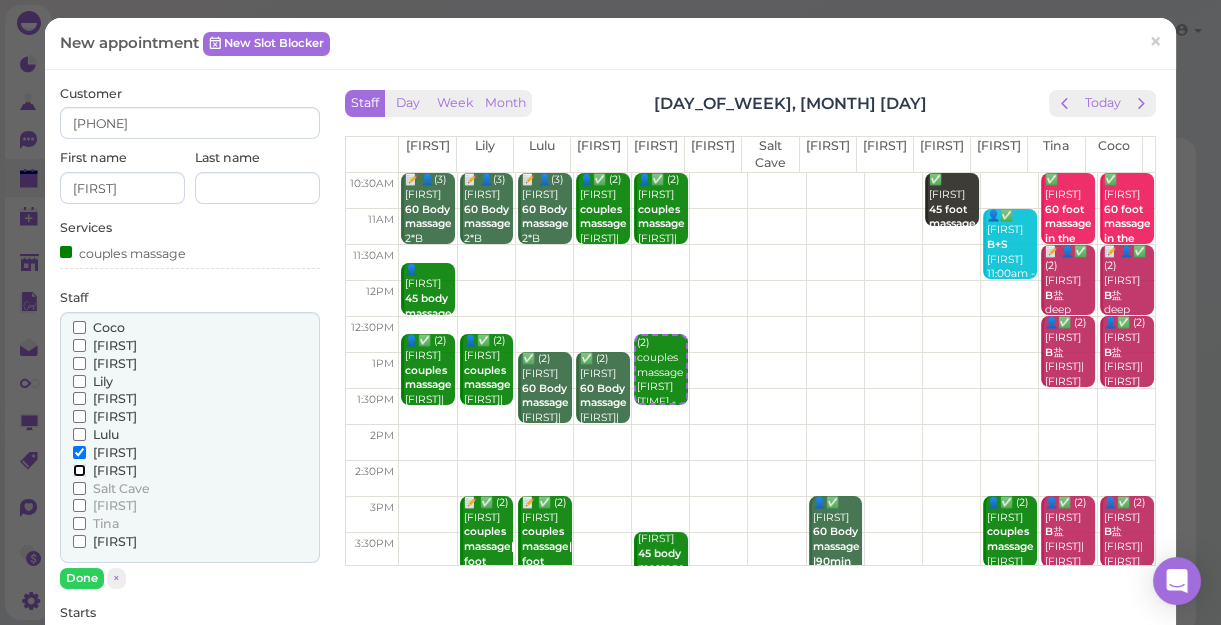 click on "[FIRST]" at bounding box center (79, 470) 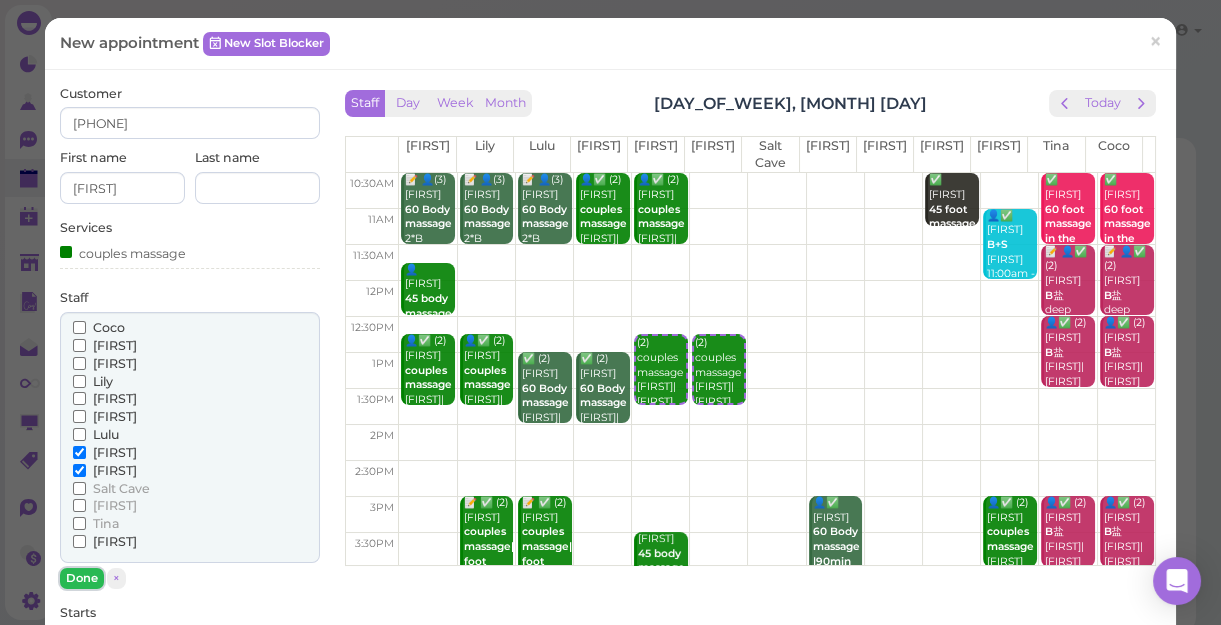 click on "Done" at bounding box center [82, 578] 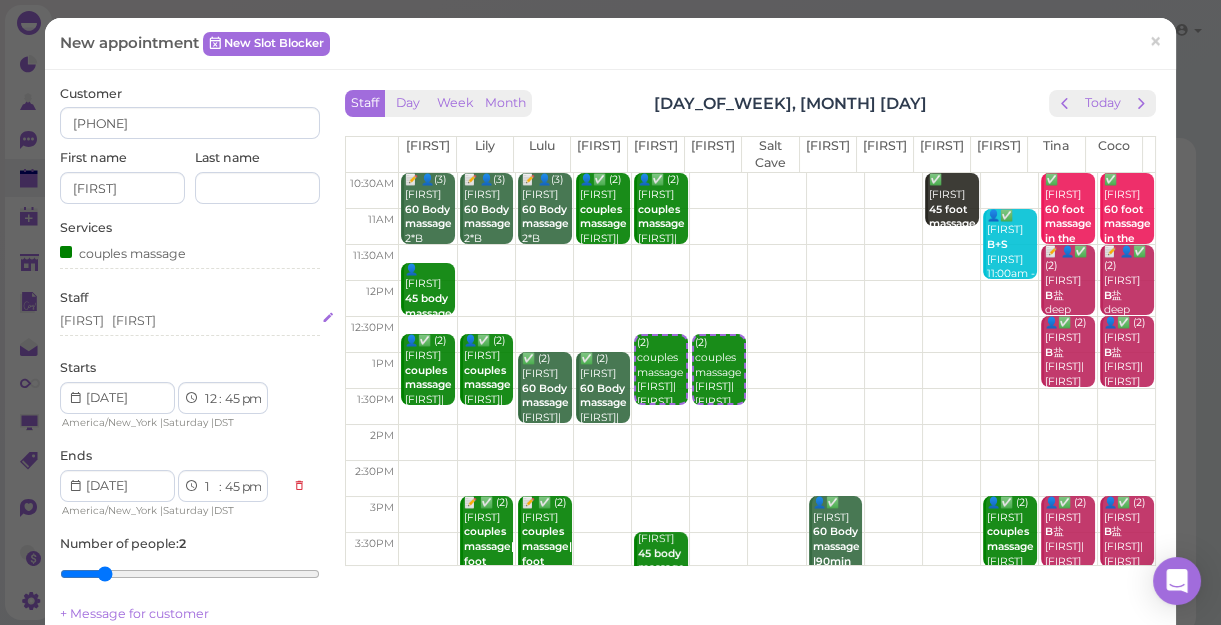 click on "May
Mike" at bounding box center [190, 321] 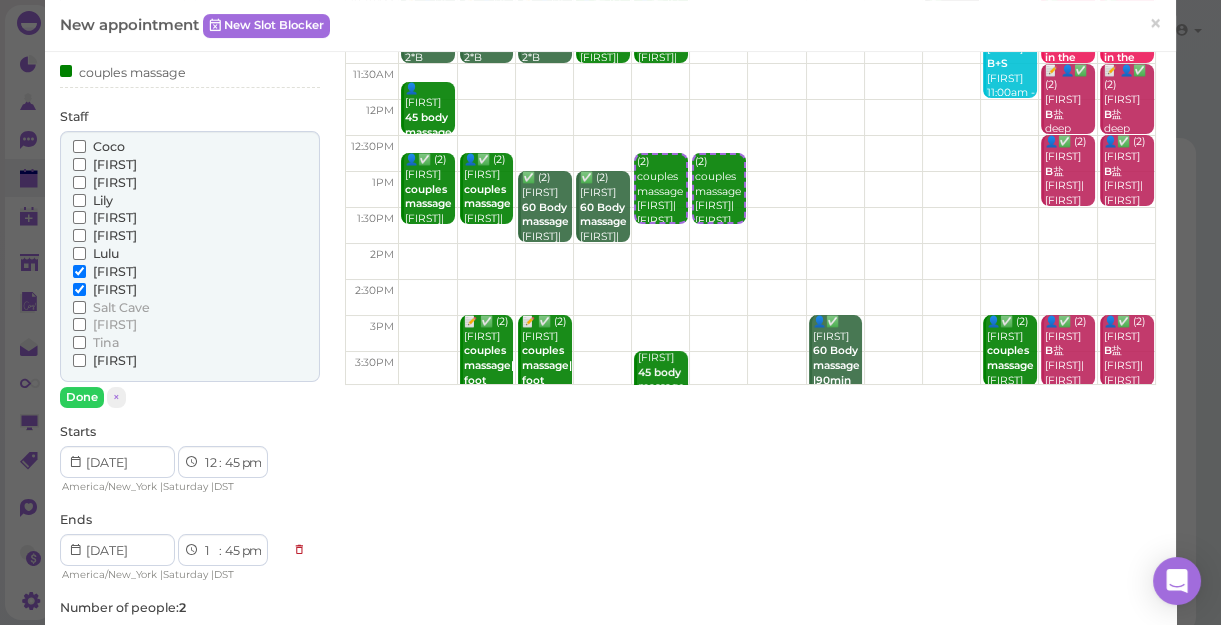scroll, scrollTop: 363, scrollLeft: 0, axis: vertical 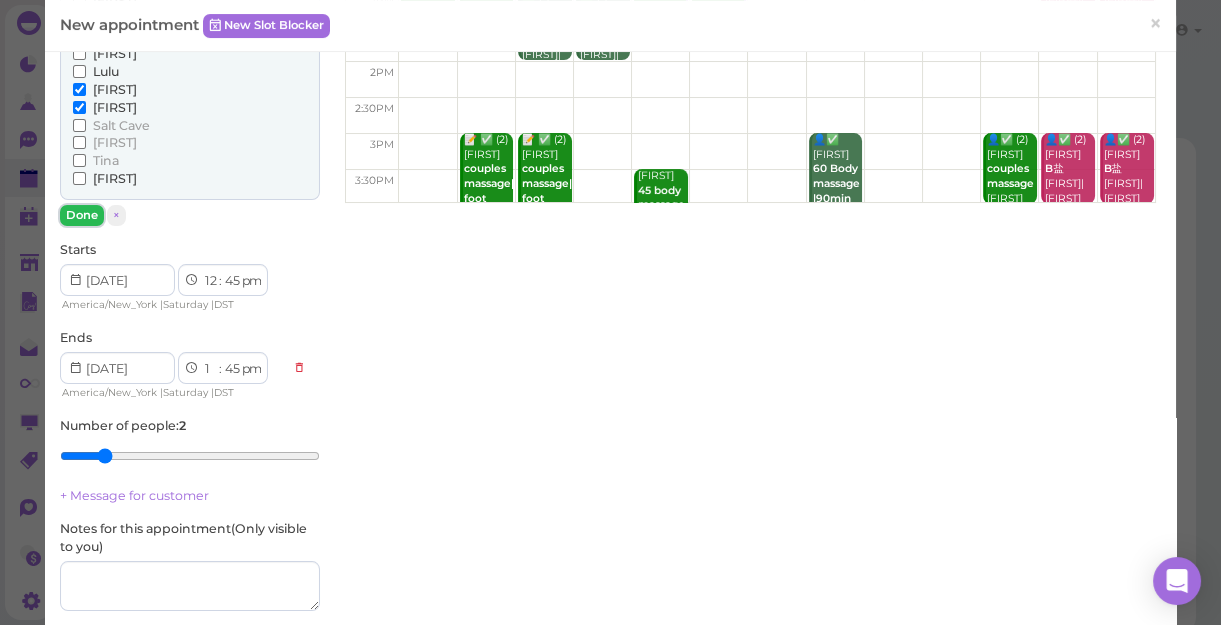 click on "Done" at bounding box center (82, 215) 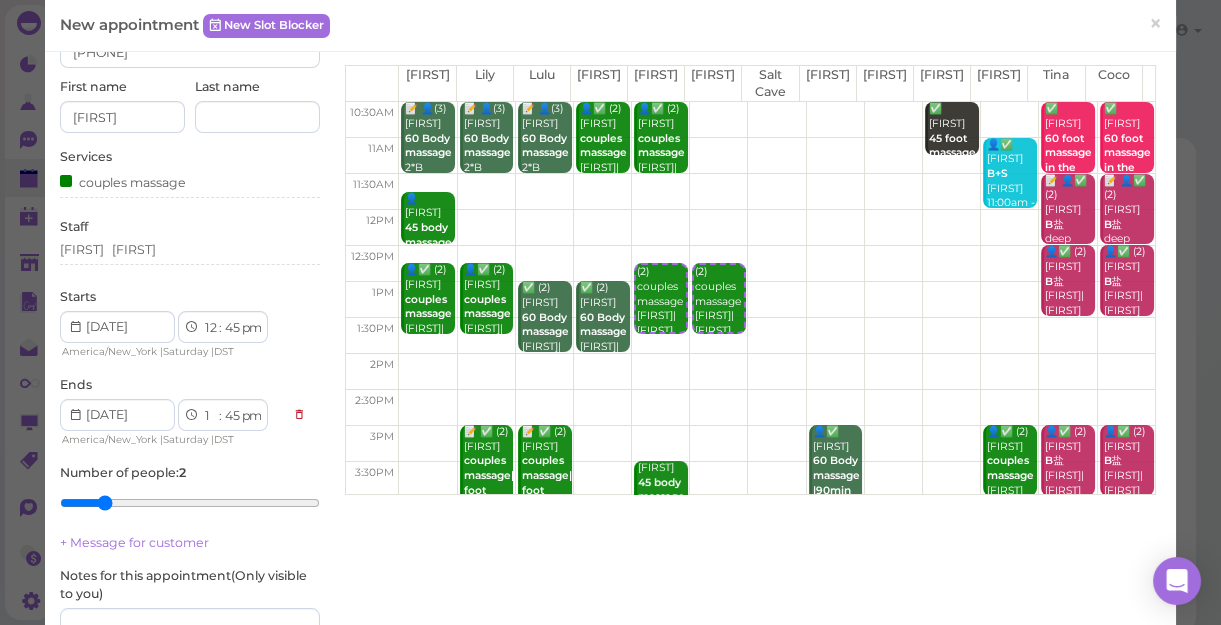 scroll, scrollTop: 40, scrollLeft: 0, axis: vertical 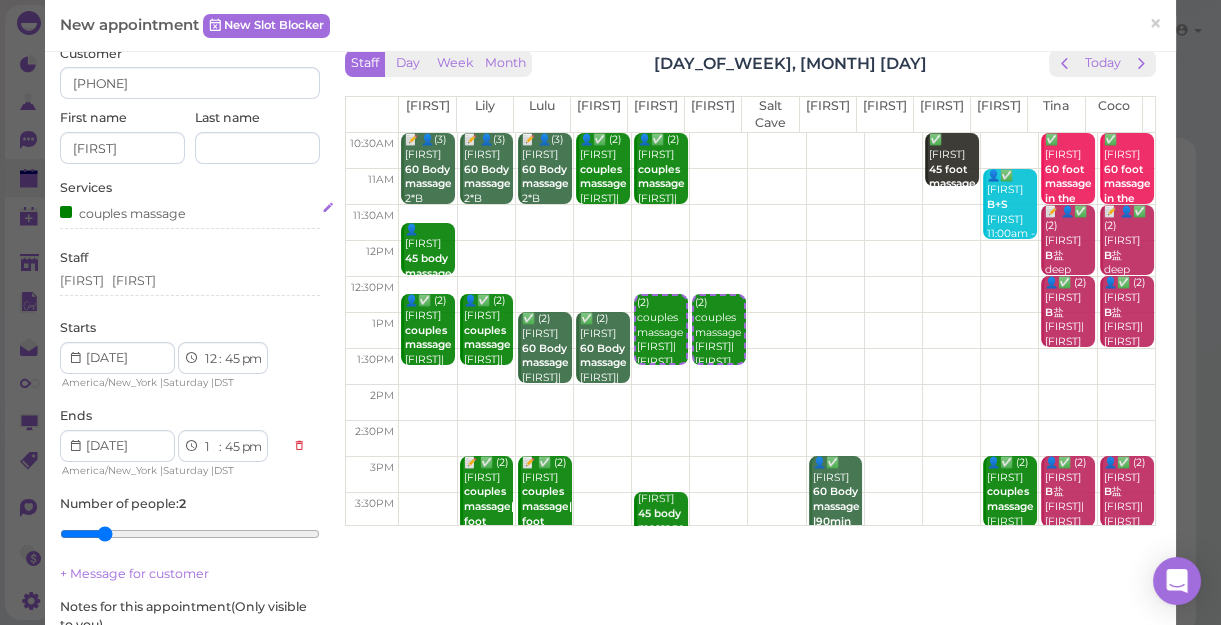 click on "couples massage" at bounding box center (190, 212) 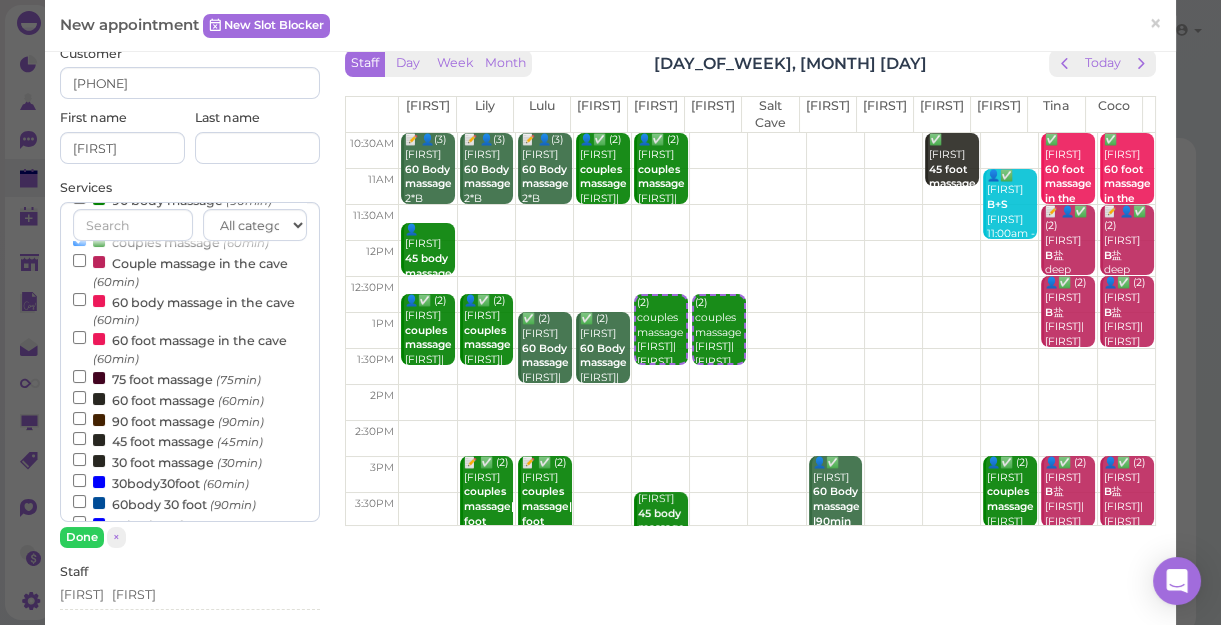 scroll, scrollTop: 181, scrollLeft: 0, axis: vertical 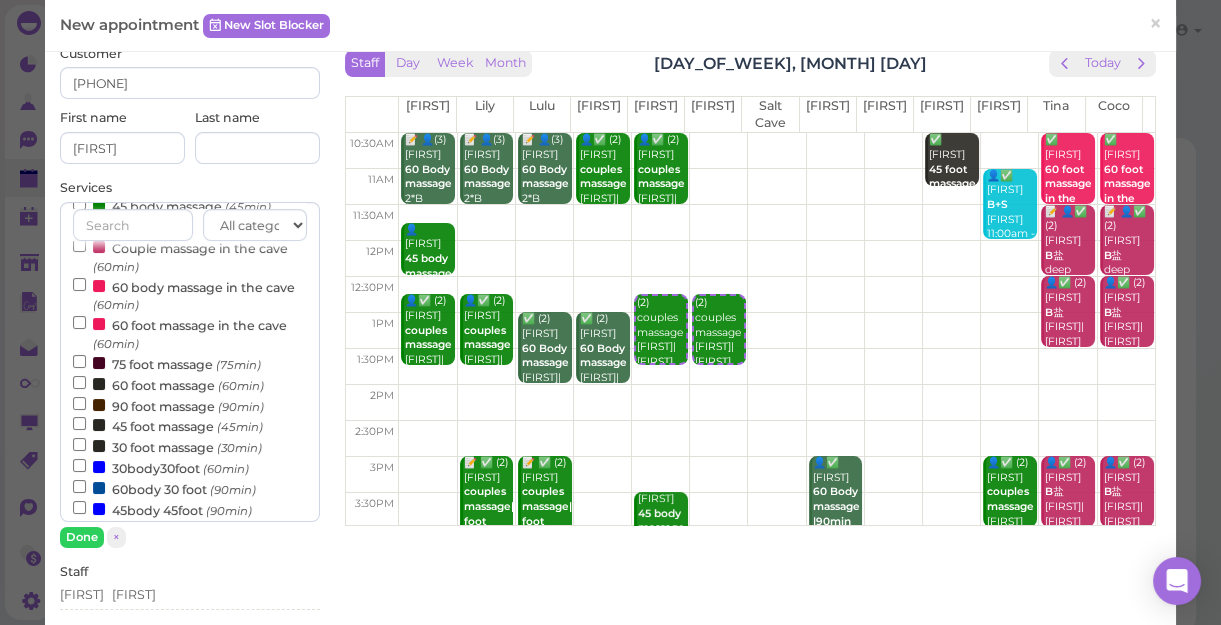 click on "[TIME] massage
([TIME])" at bounding box center [167, 446] 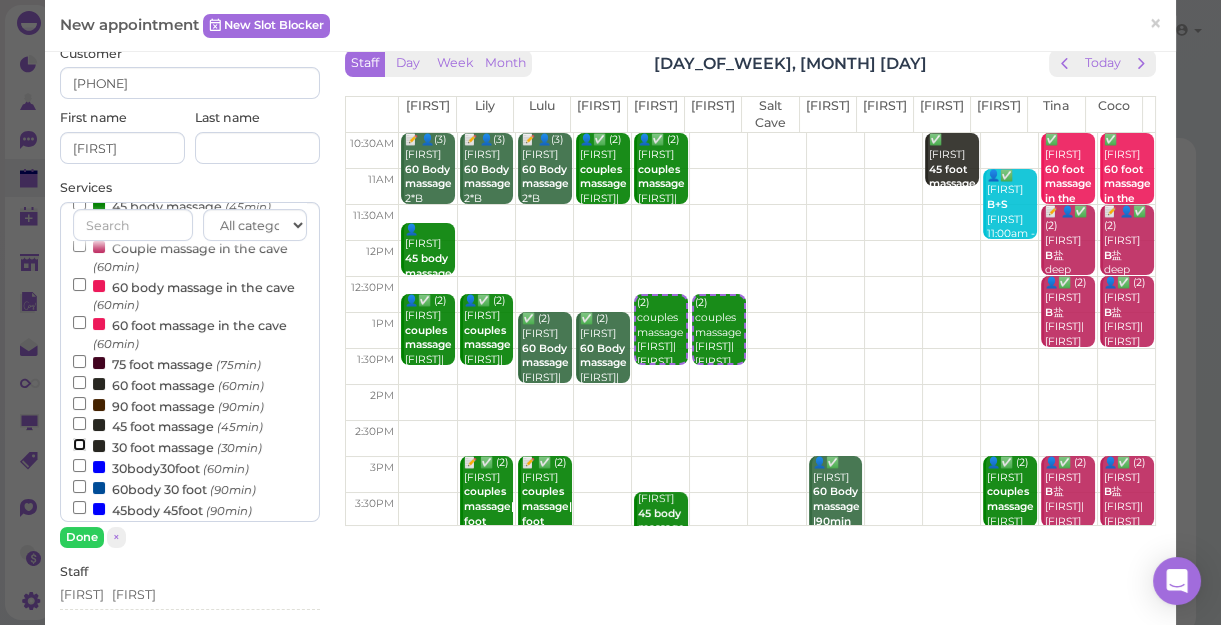 click on "[TIME] massage
([TIME])" at bounding box center (79, 444) 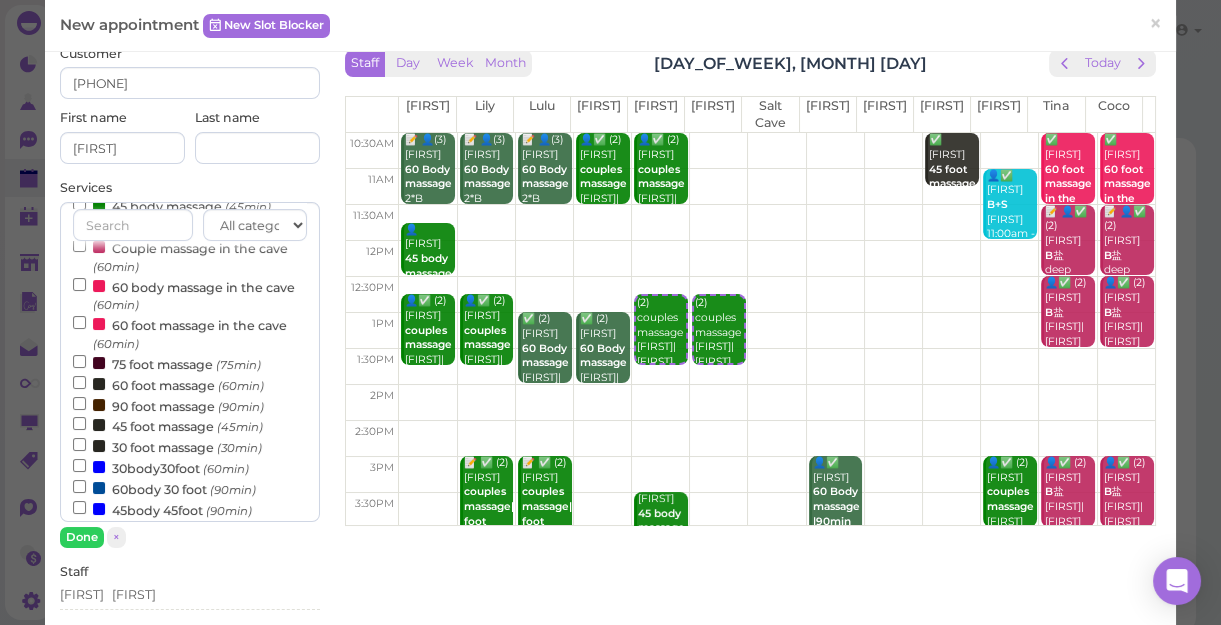select on "2" 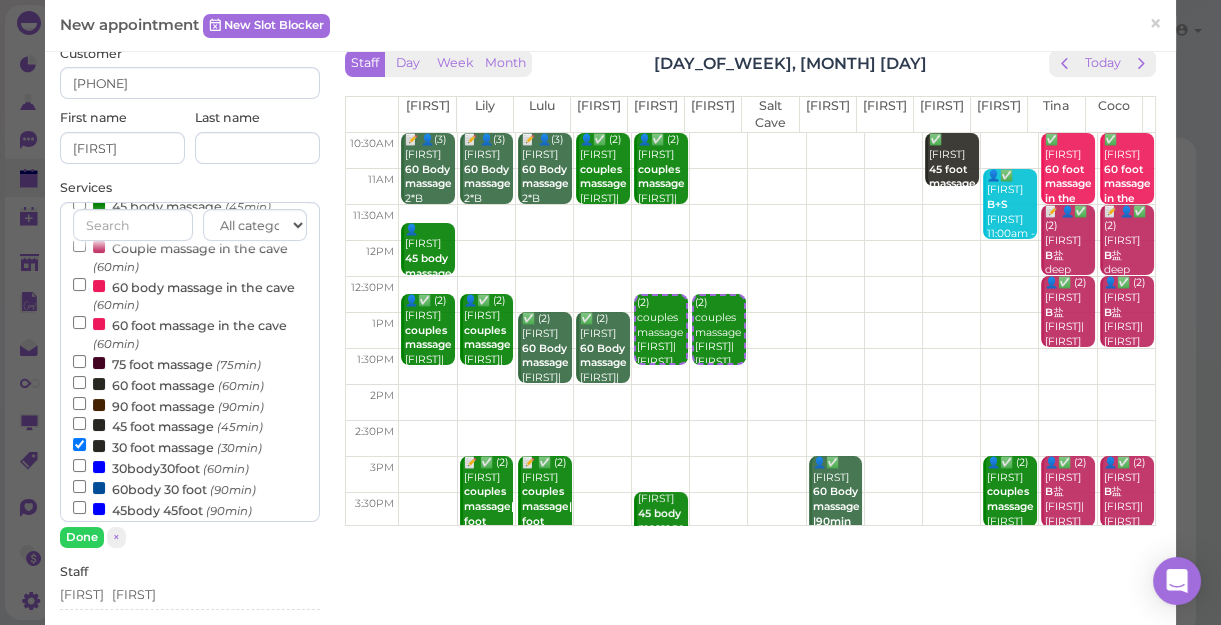 scroll, scrollTop: 643, scrollLeft: 0, axis: vertical 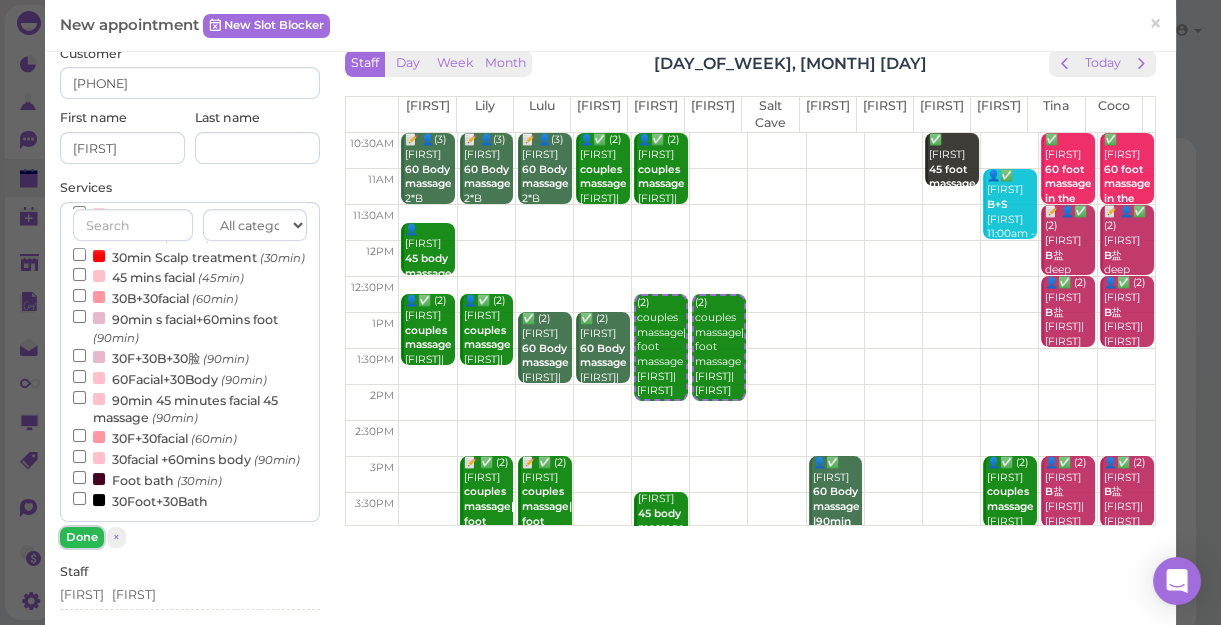 click on "Done" at bounding box center (82, 537) 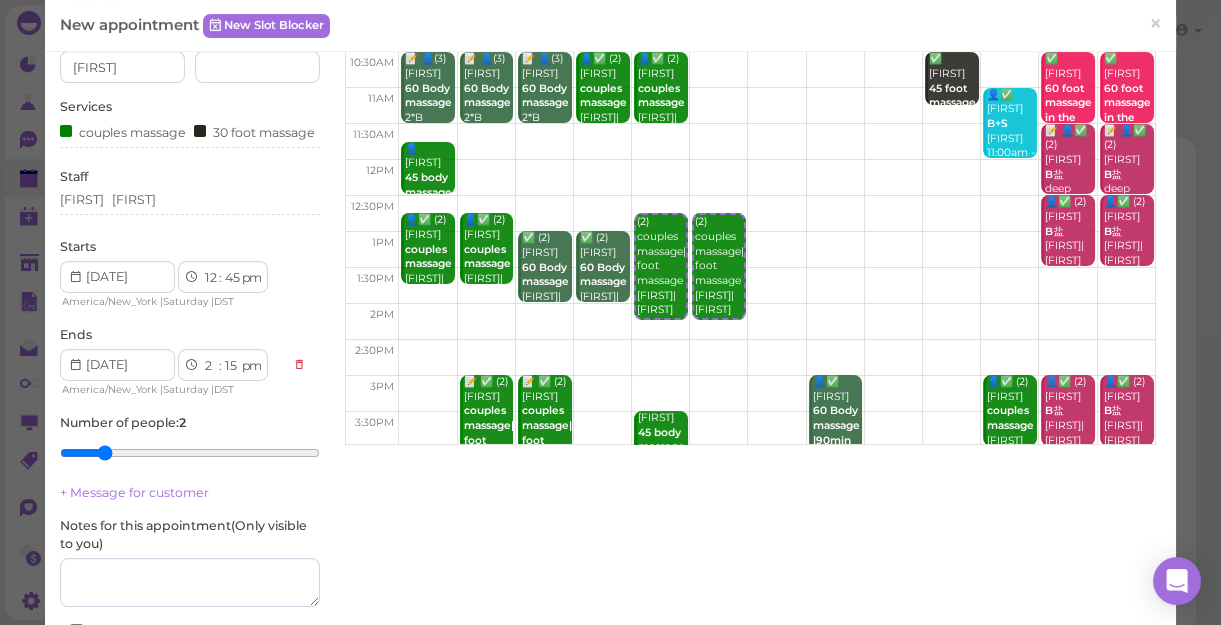 scroll, scrollTop: 221, scrollLeft: 0, axis: vertical 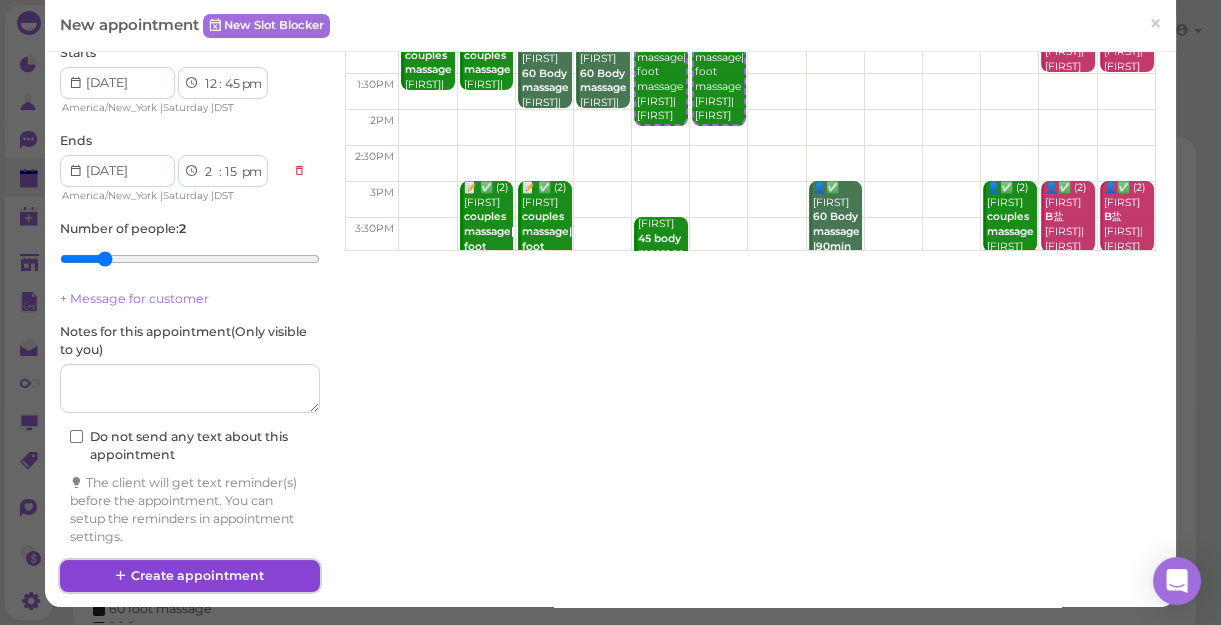 click on "Create appointment" at bounding box center [190, 576] 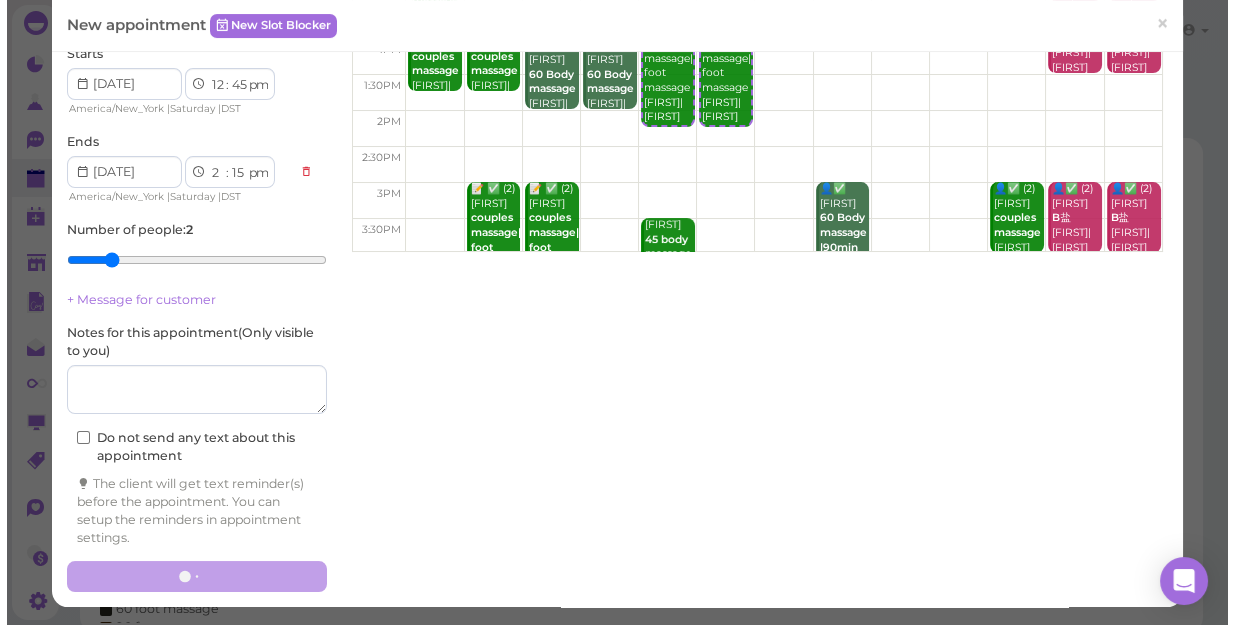scroll, scrollTop: 329, scrollLeft: 0, axis: vertical 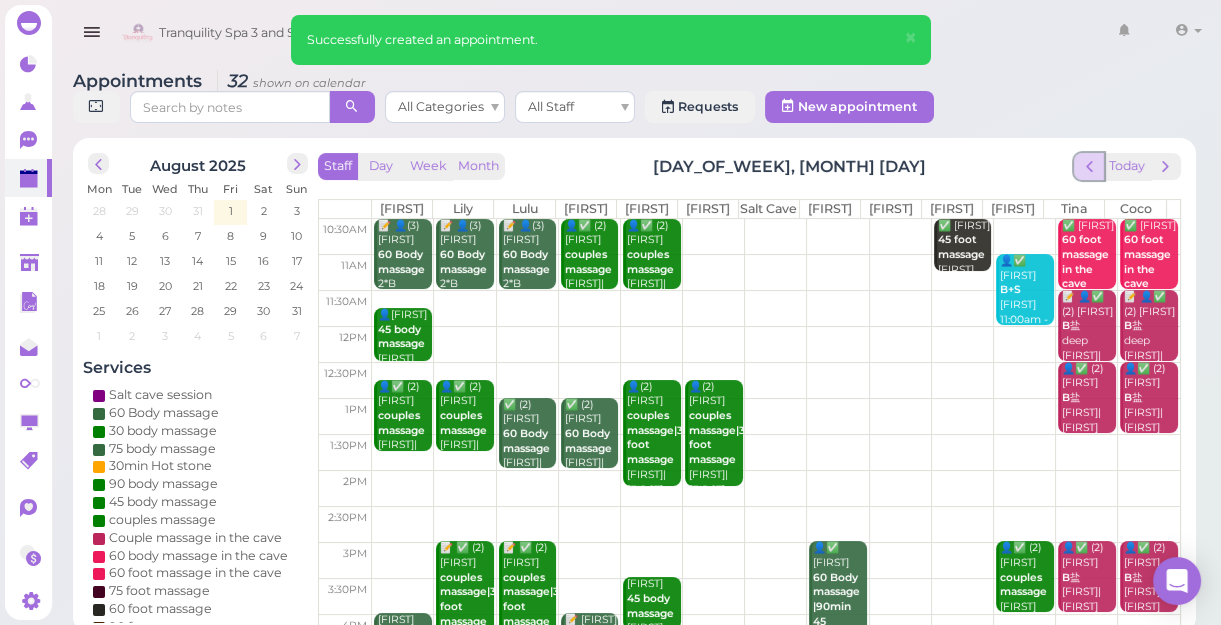 click at bounding box center [1089, 166] 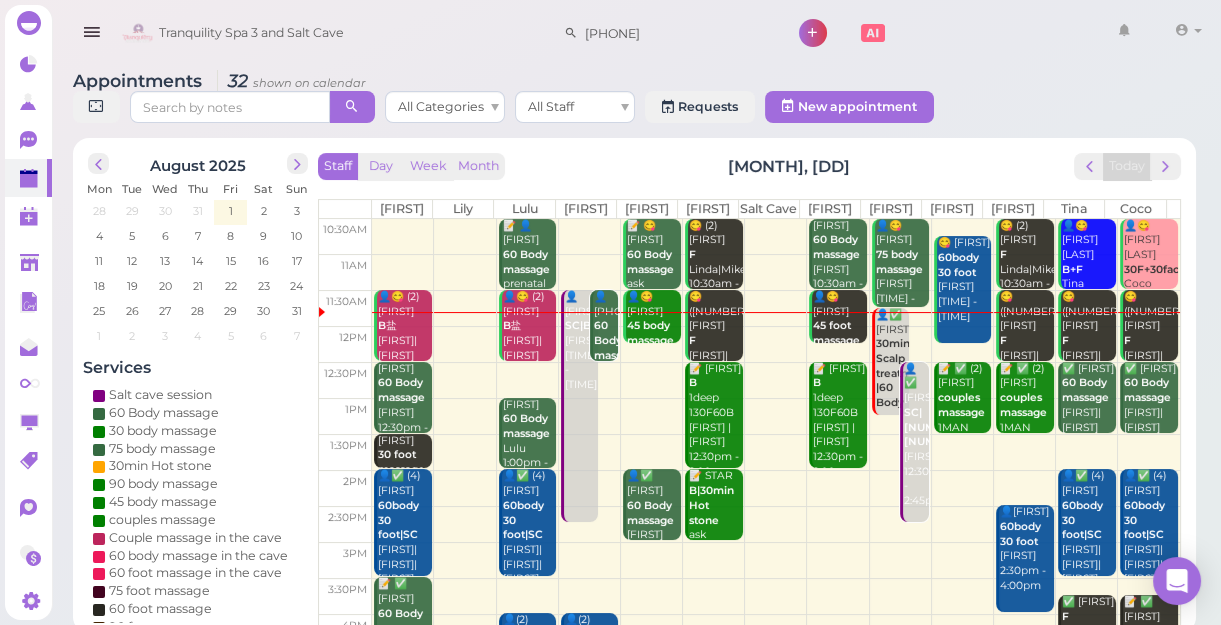 click on "30min Scalp treatment |60 Body massage" at bounding box center (903, 380) 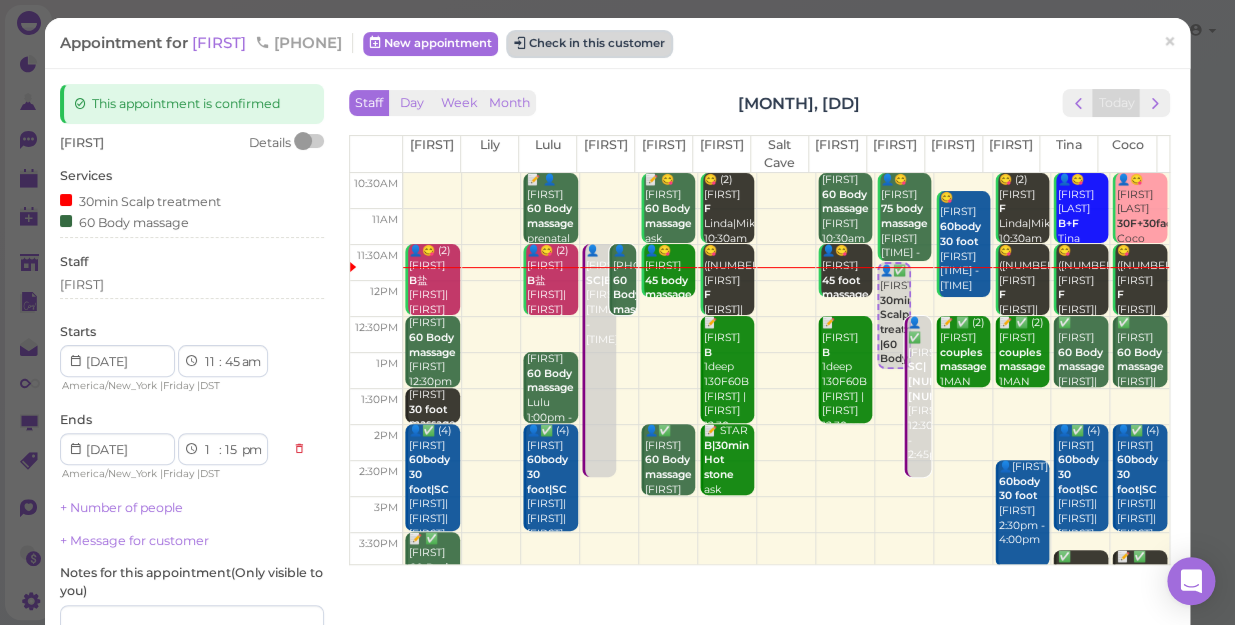 click on "Check in this customer" at bounding box center [589, 44] 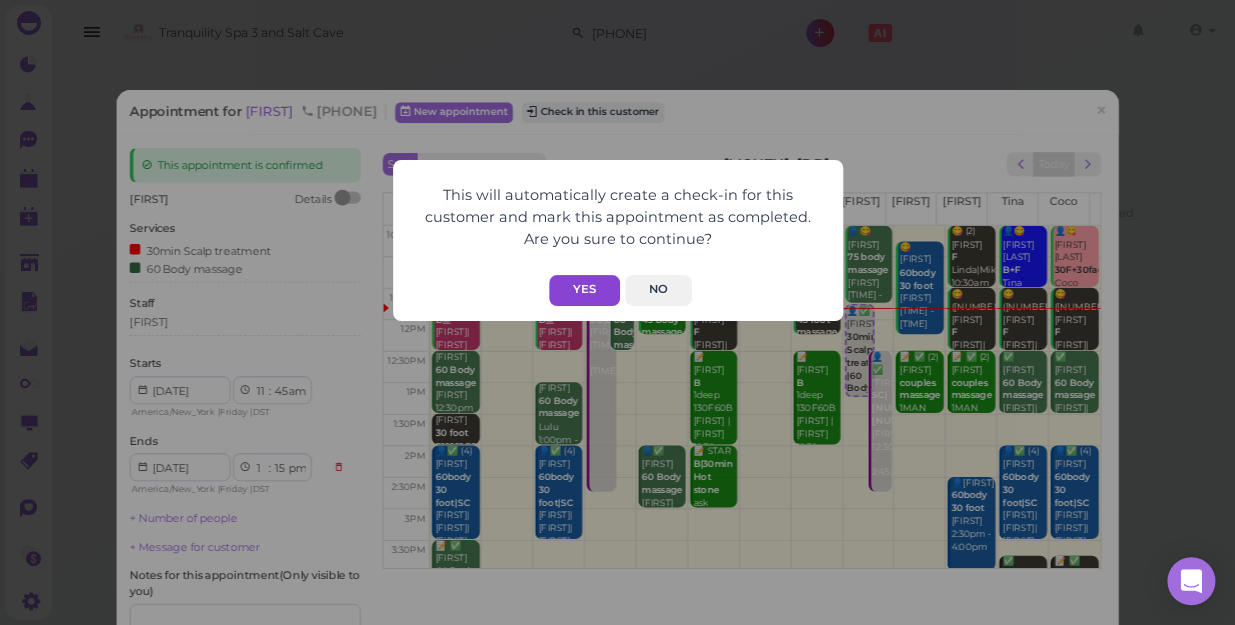click on "Yes" at bounding box center [584, 290] 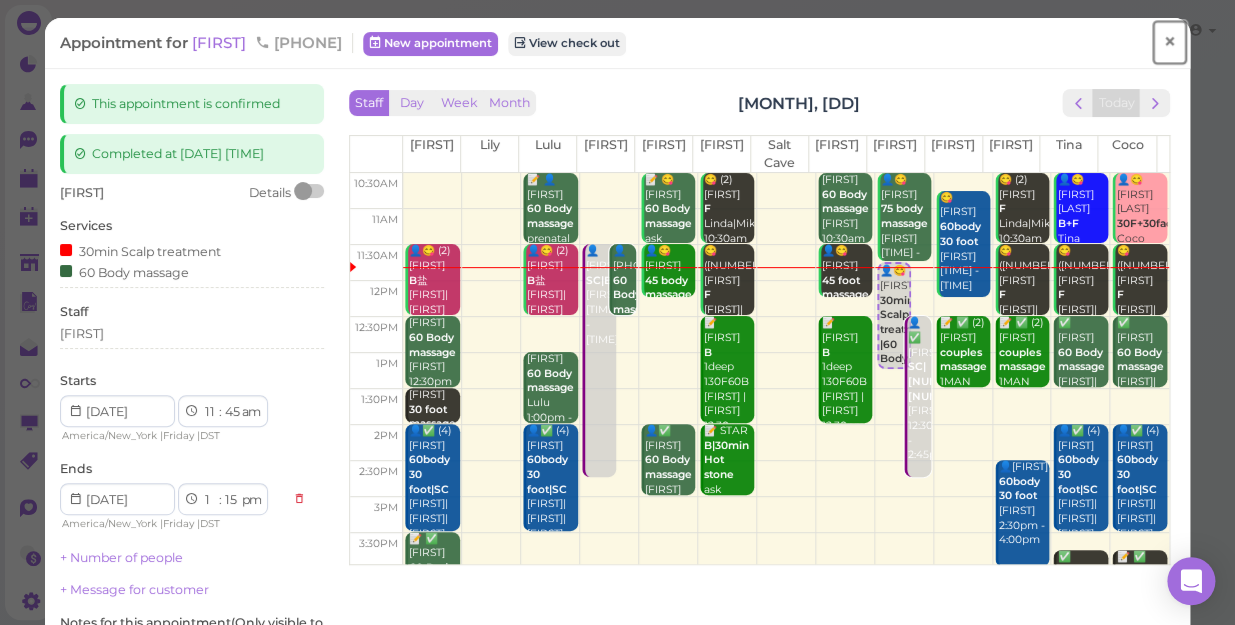 click on "×" at bounding box center [1169, 42] 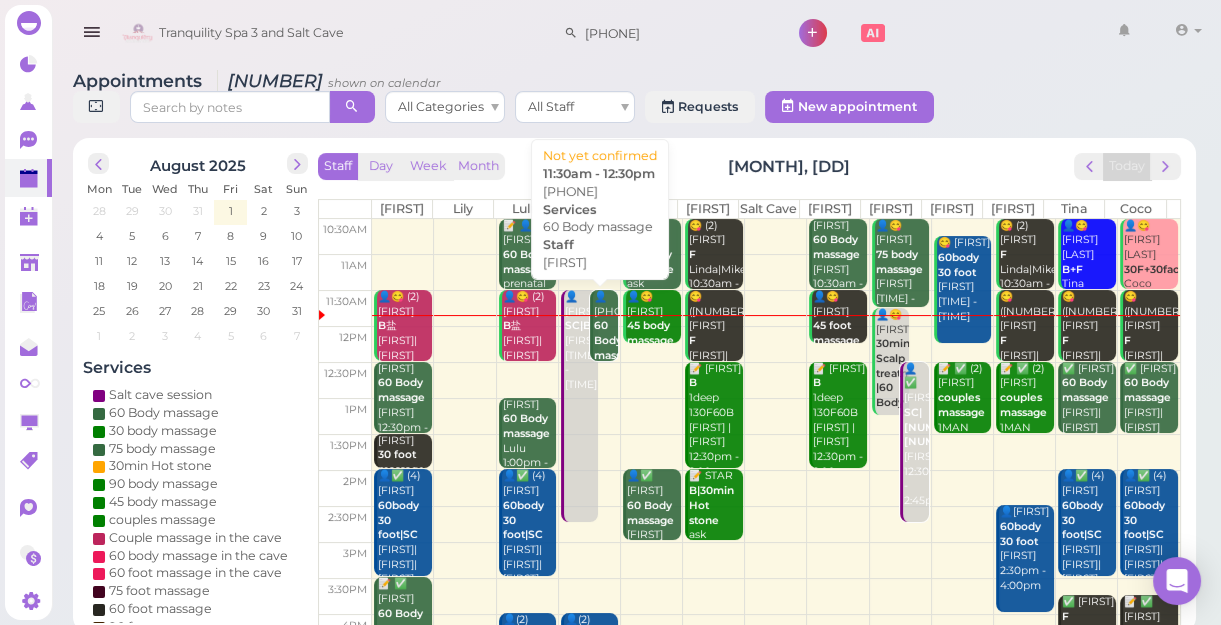 click on "60 Body massage" at bounding box center [617, 340] 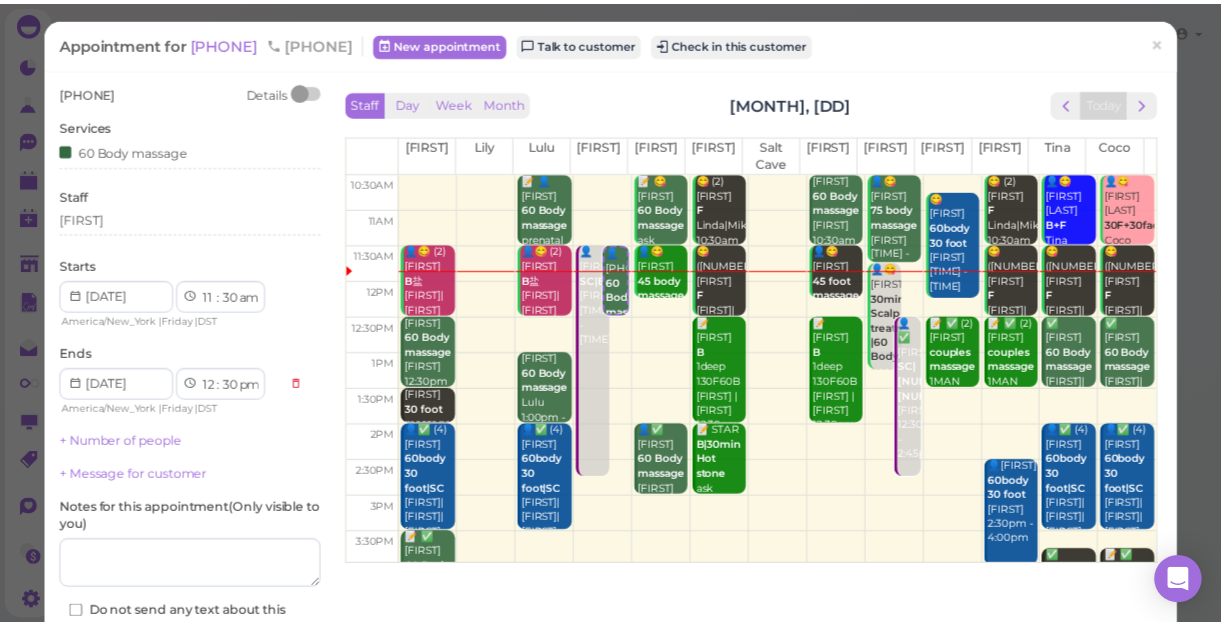 scroll, scrollTop: 145, scrollLeft: 0, axis: vertical 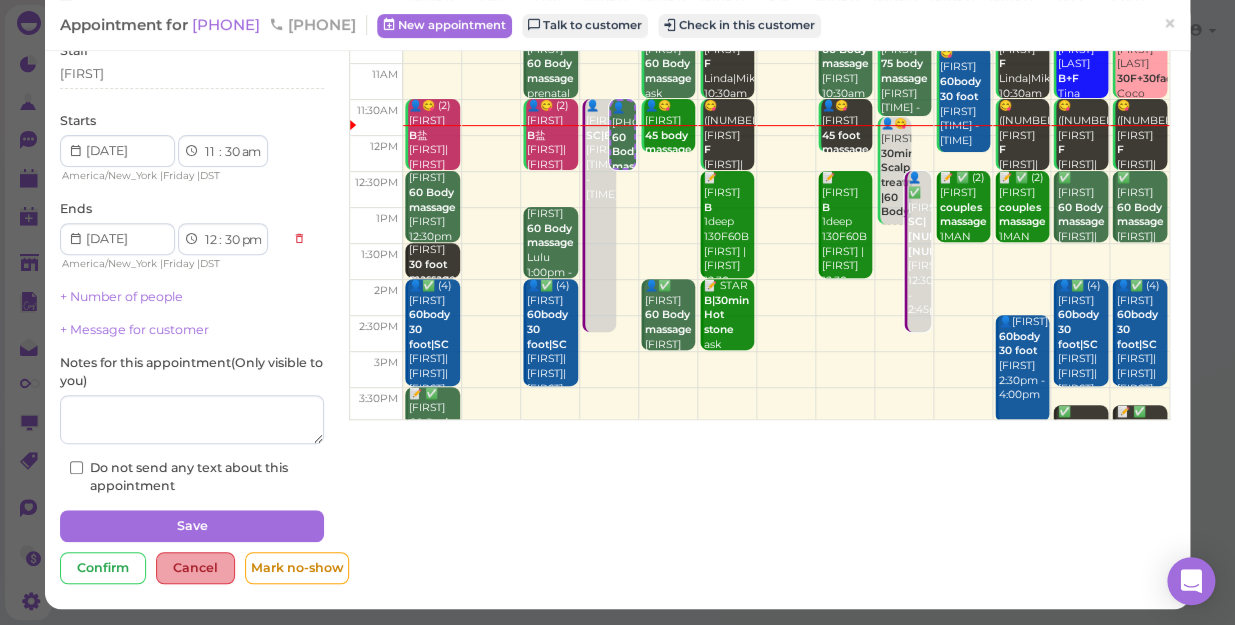 click on "Cancel" at bounding box center (195, 568) 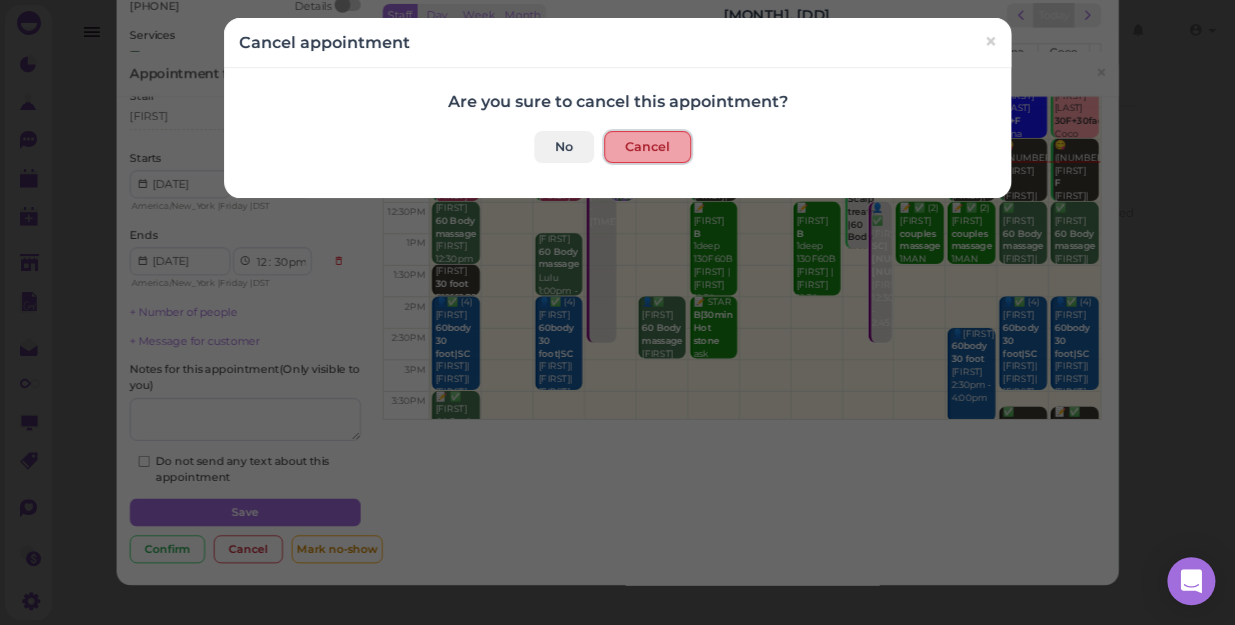 click on "Cancel" at bounding box center (647, 147) 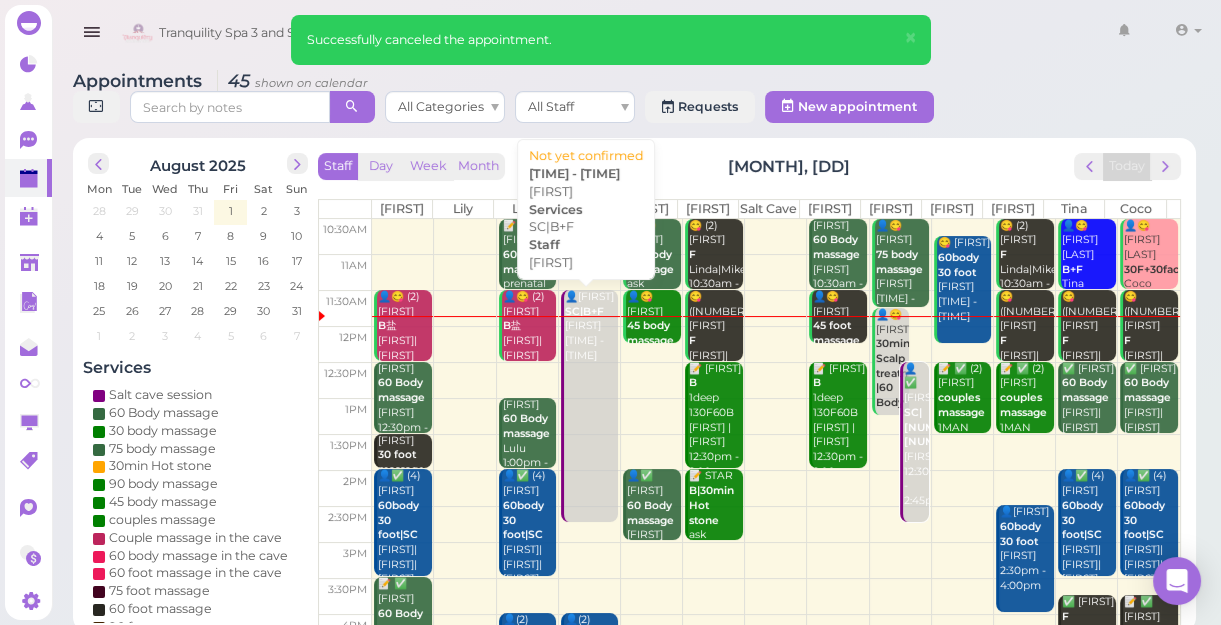 click on "👤[FIRST] [LAST]|[FIRST] [FIRST] [TIME] - [TIME]" at bounding box center [591, 326] 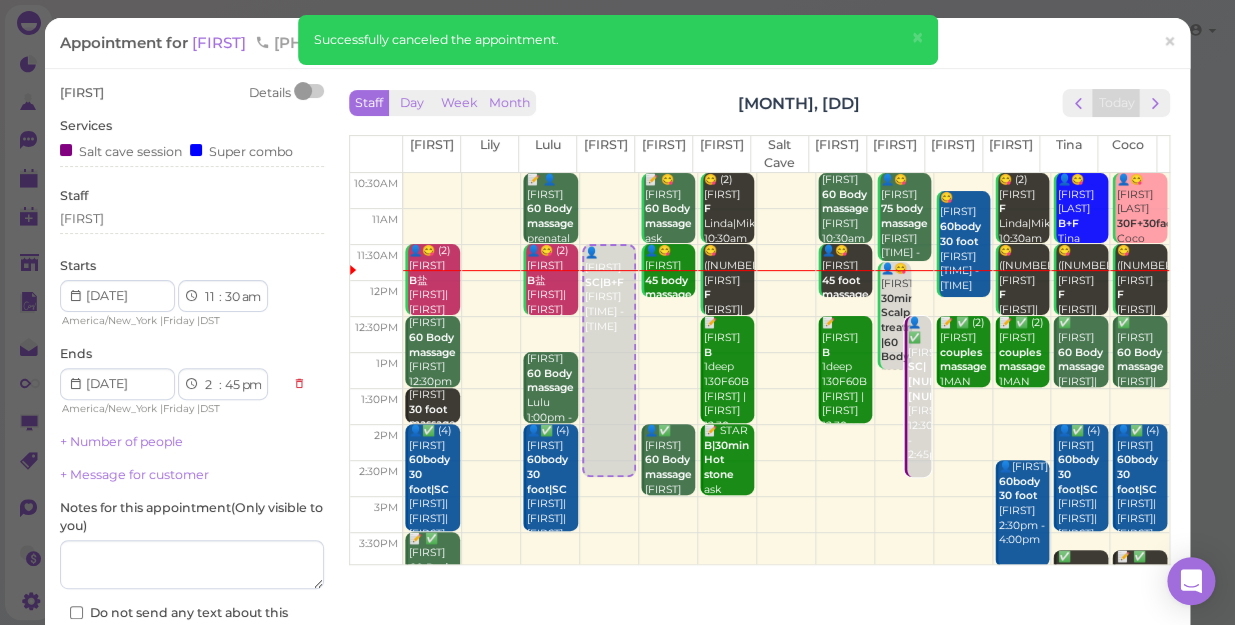 click on "Appointment   for
CYNTHIA
6466755120
New appointment
Check in this customer" at bounding box center [607, 43] 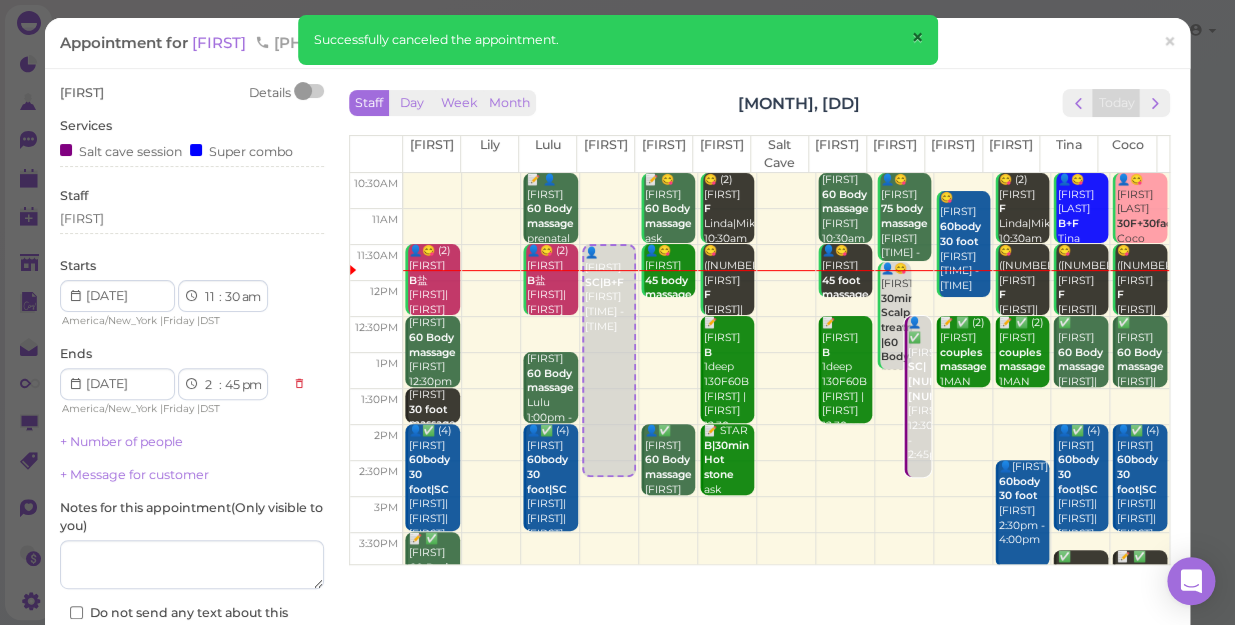 click on "×" at bounding box center (916, 38) 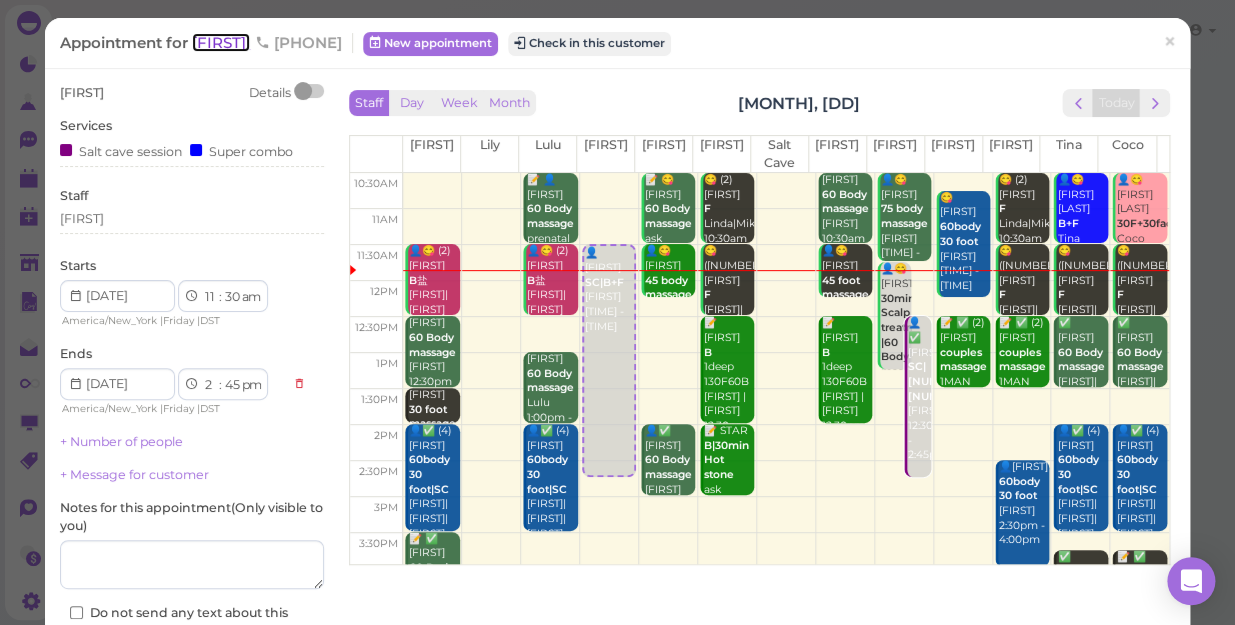 click on "[FIRST]" at bounding box center [221, 42] 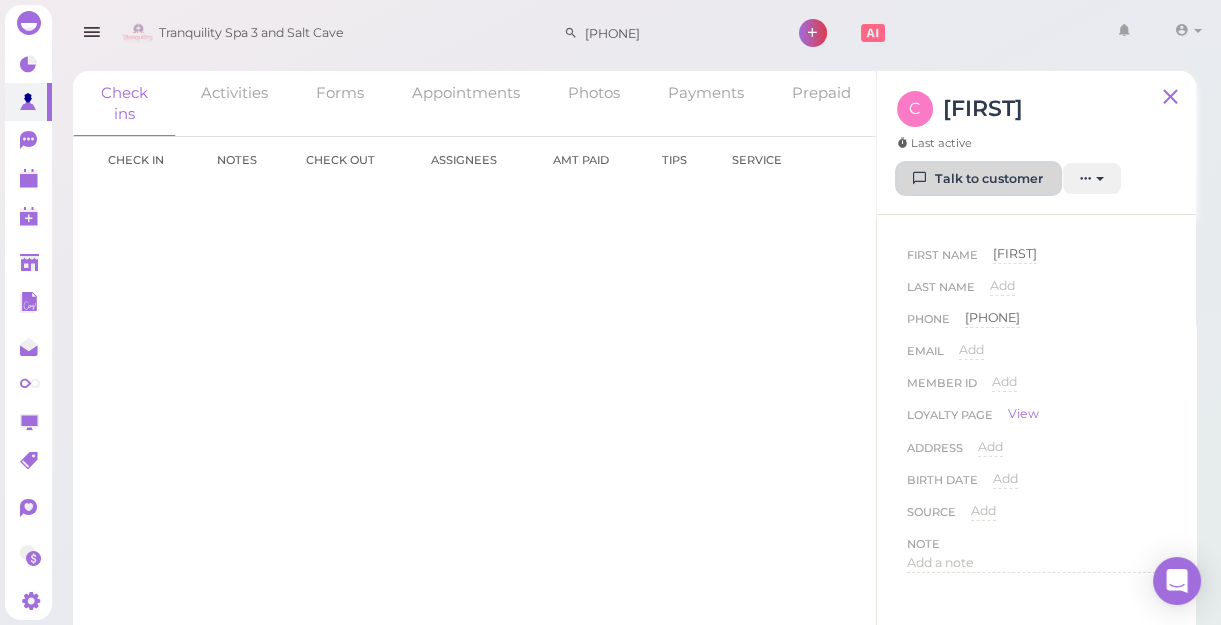 click on "Talk to customer" at bounding box center [978, 179] 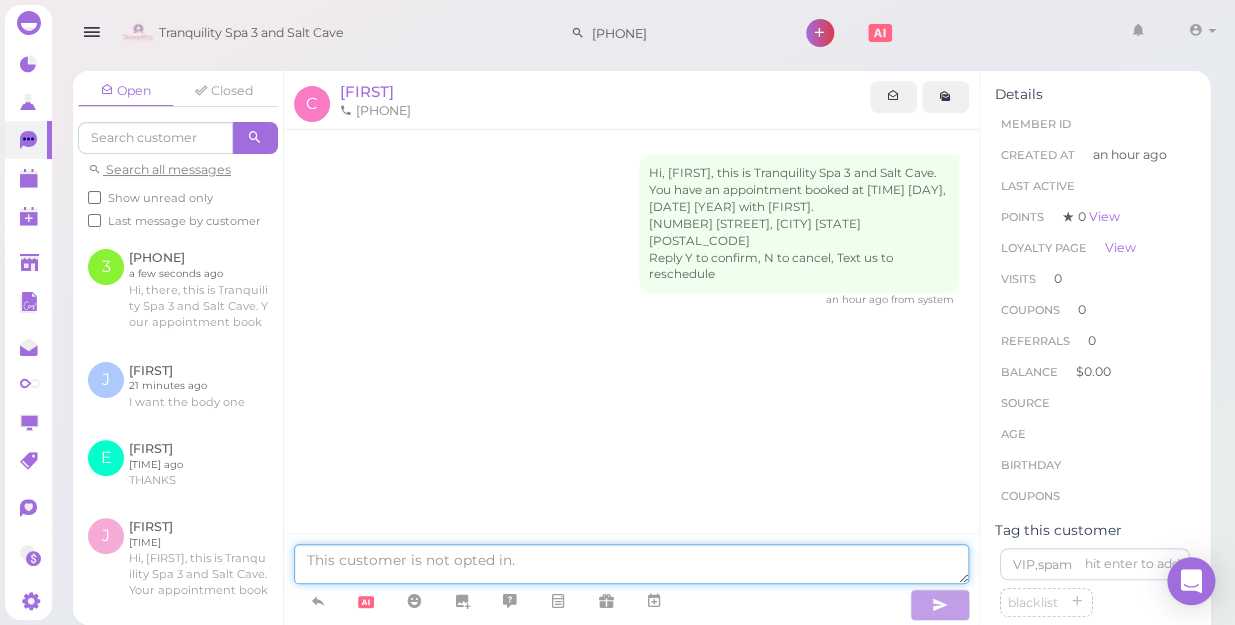 click at bounding box center (631, 564) 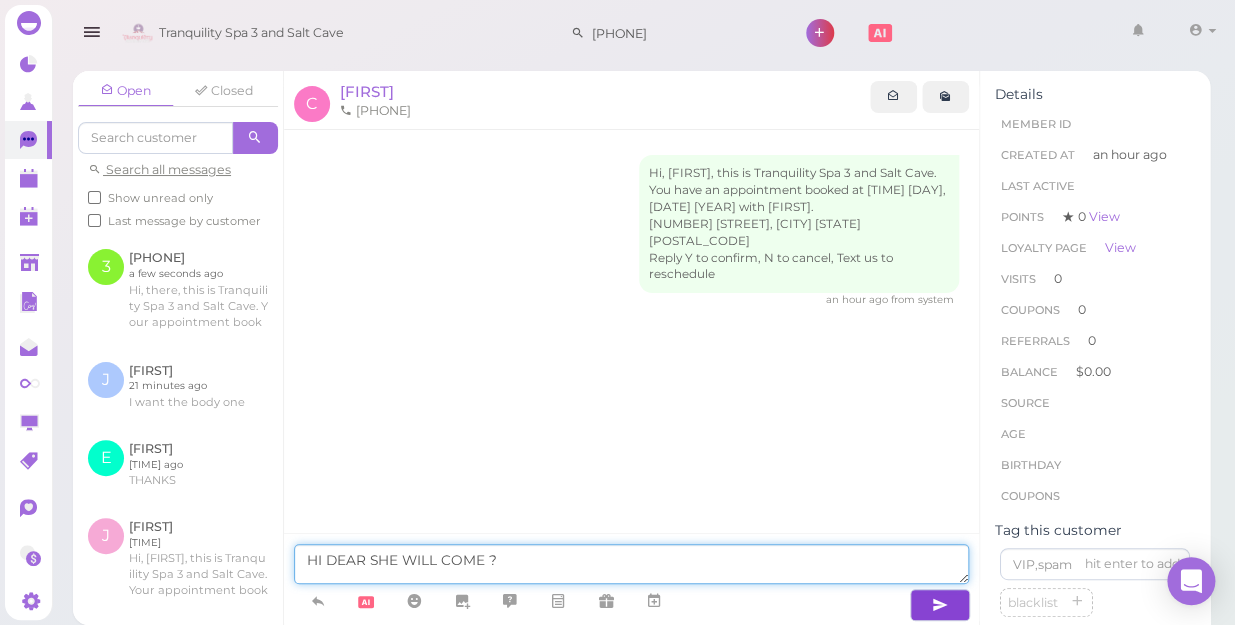 type on "HI DEAR SHE WILL COME ?" 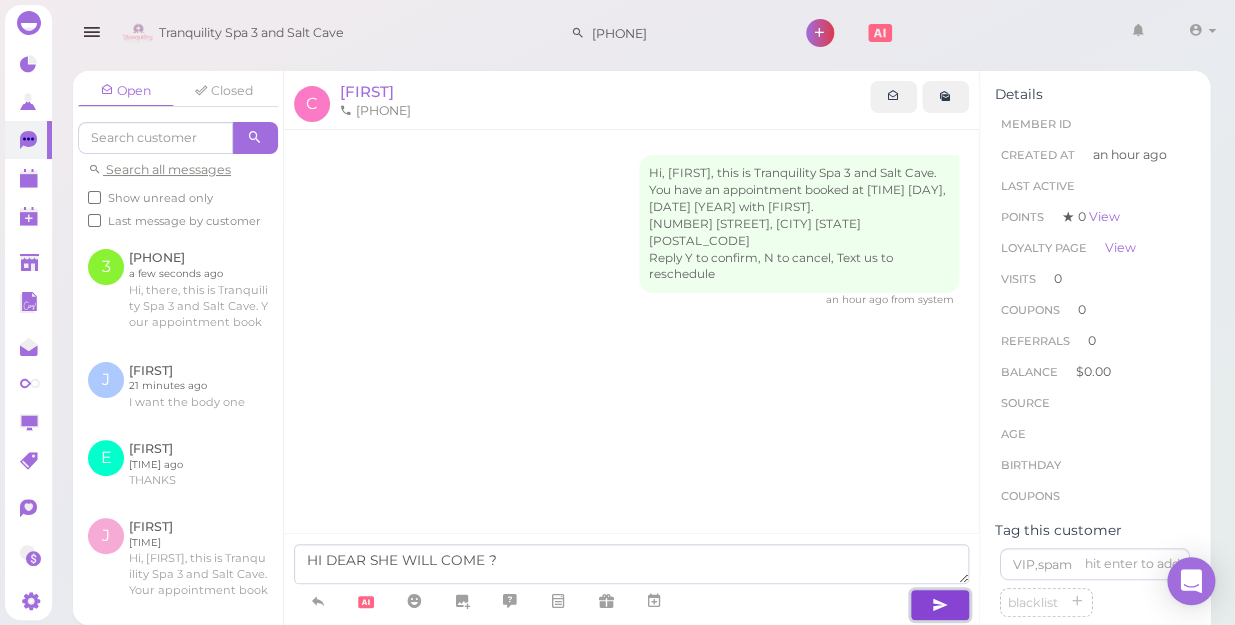 click at bounding box center (940, 605) 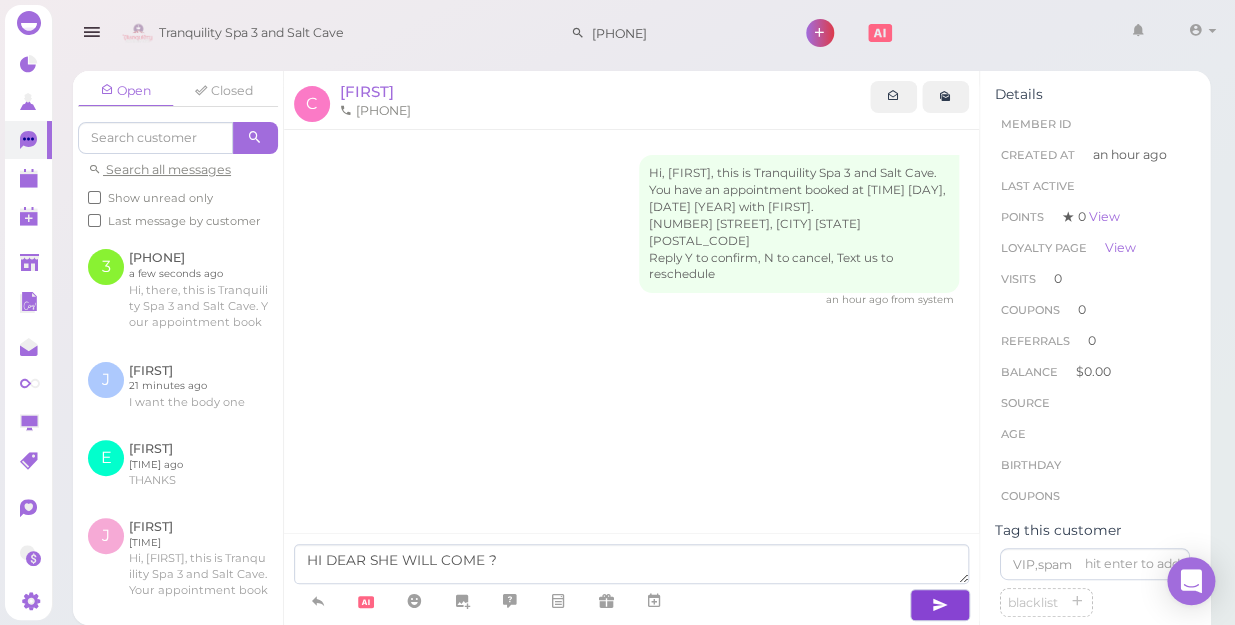 type 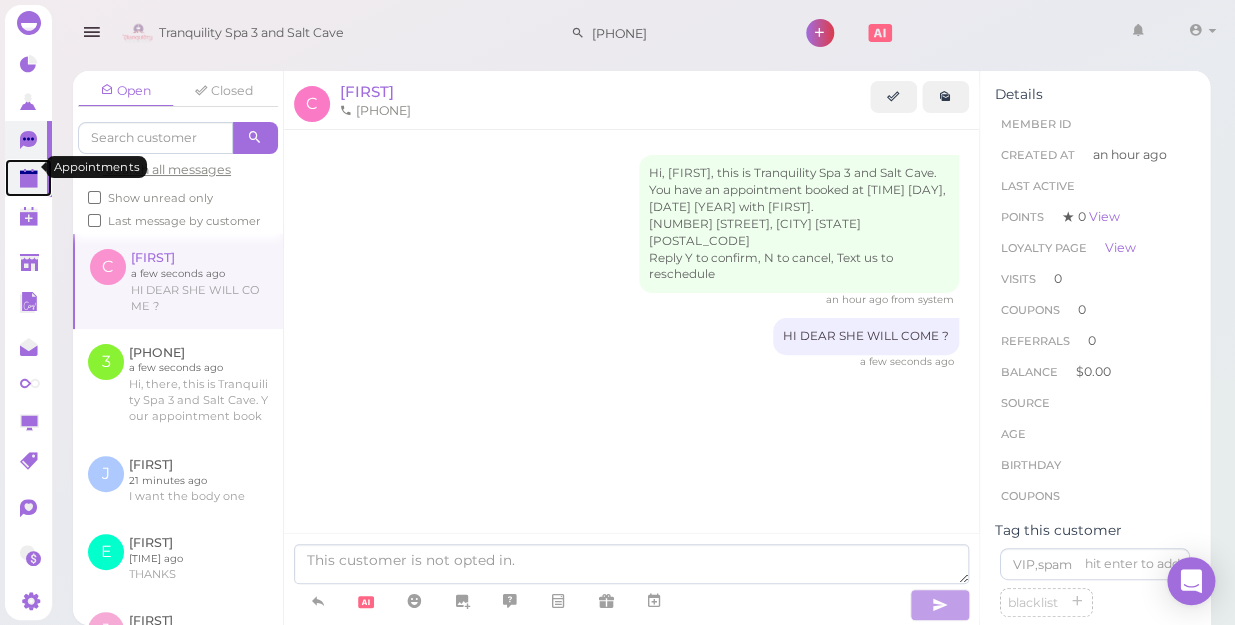 click 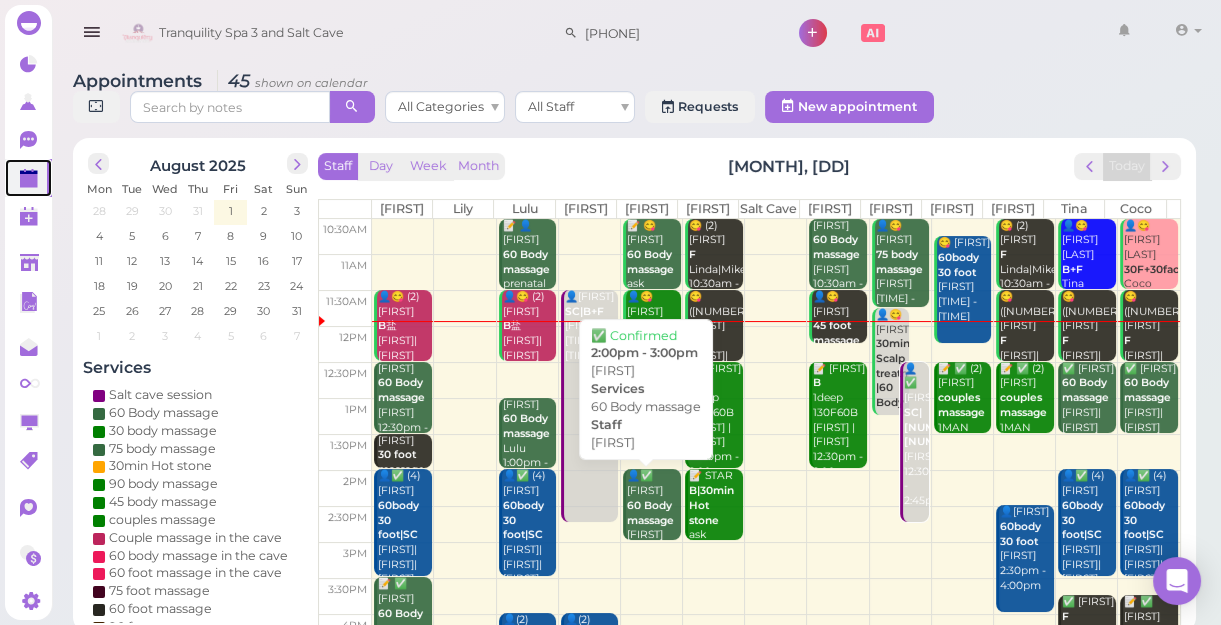 click on "60 Body massage" at bounding box center (650, 513) 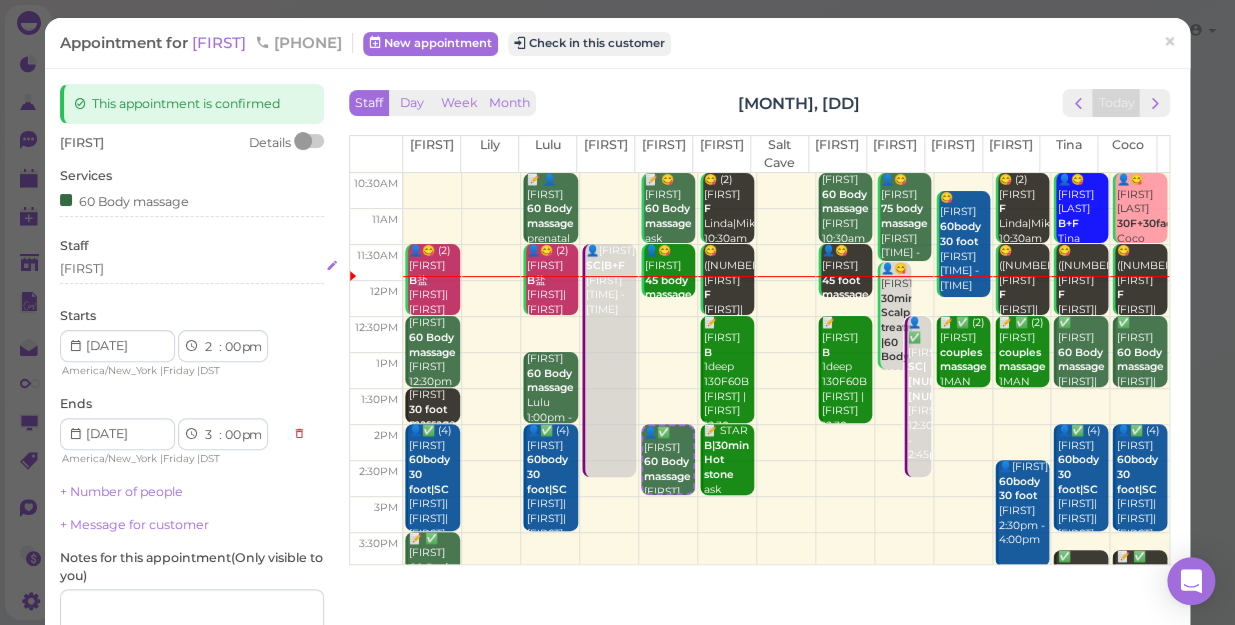 click on "[FIRST]" at bounding box center [192, 269] 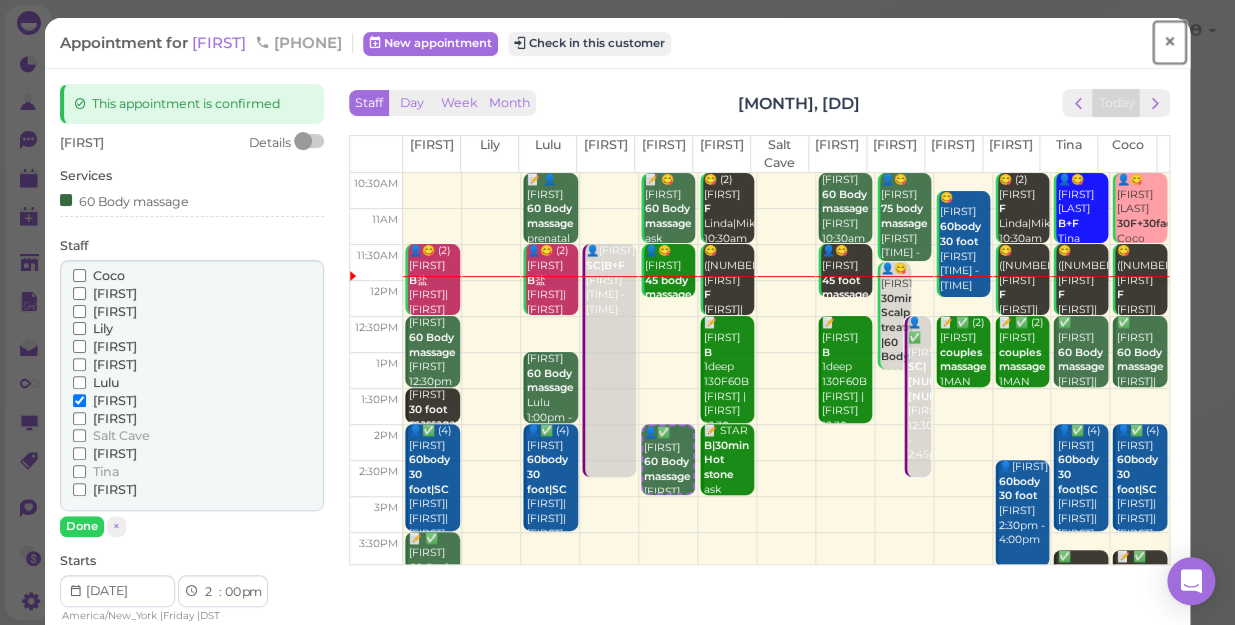 click on "×" at bounding box center [1169, 42] 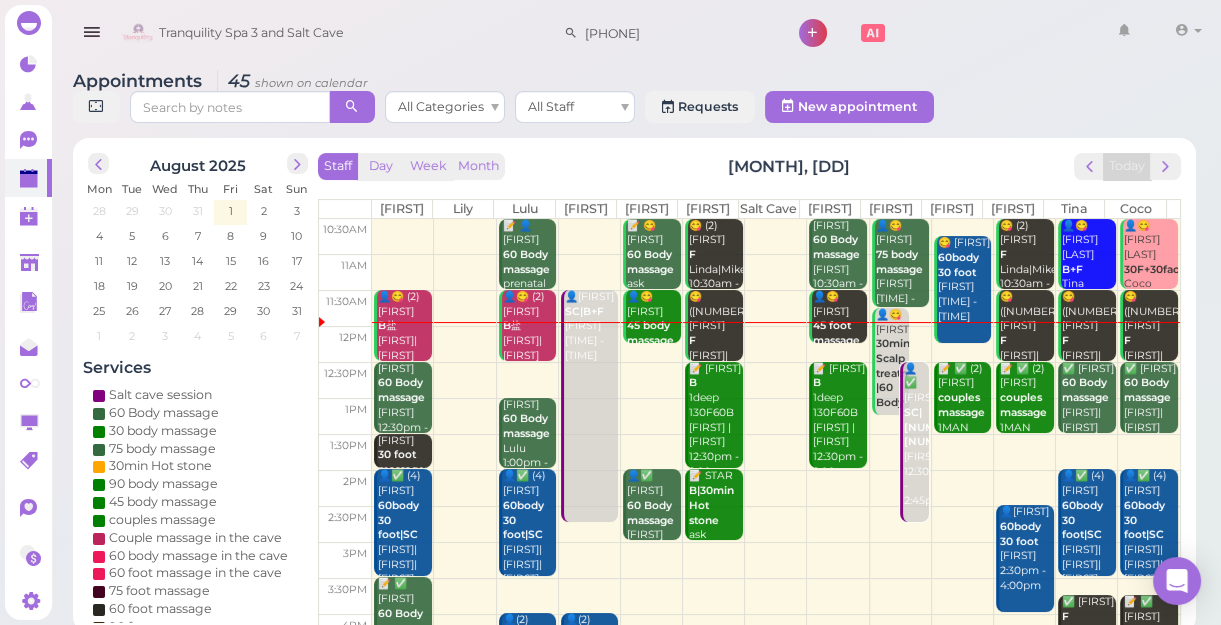 click at bounding box center [776, 452] 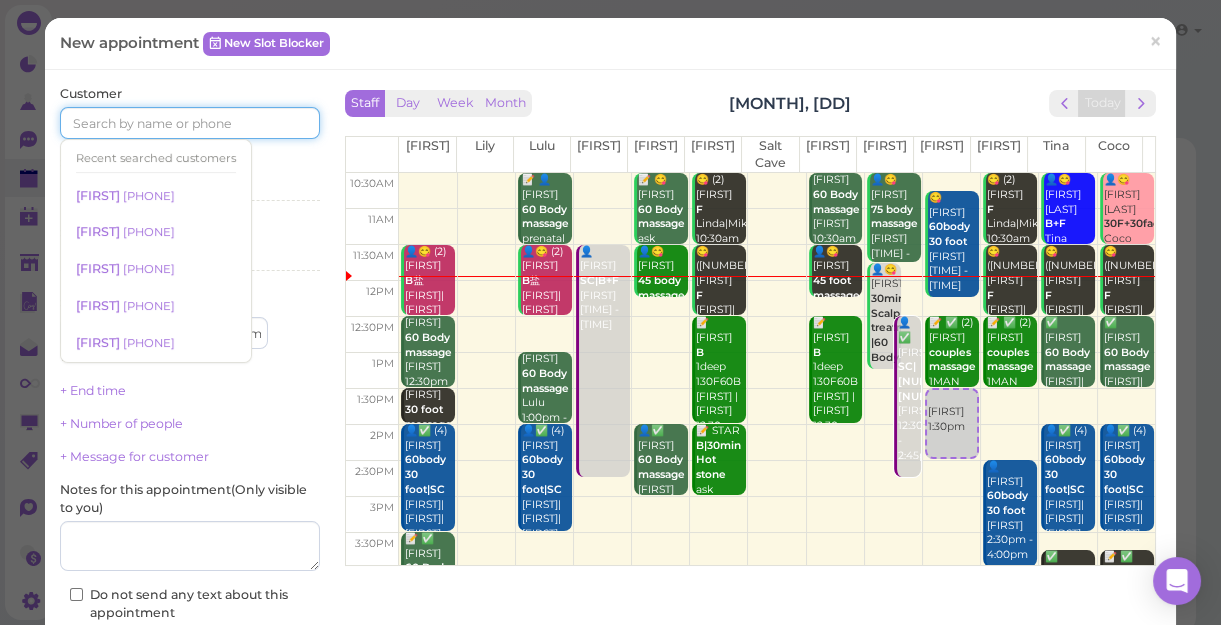 click at bounding box center [190, 123] 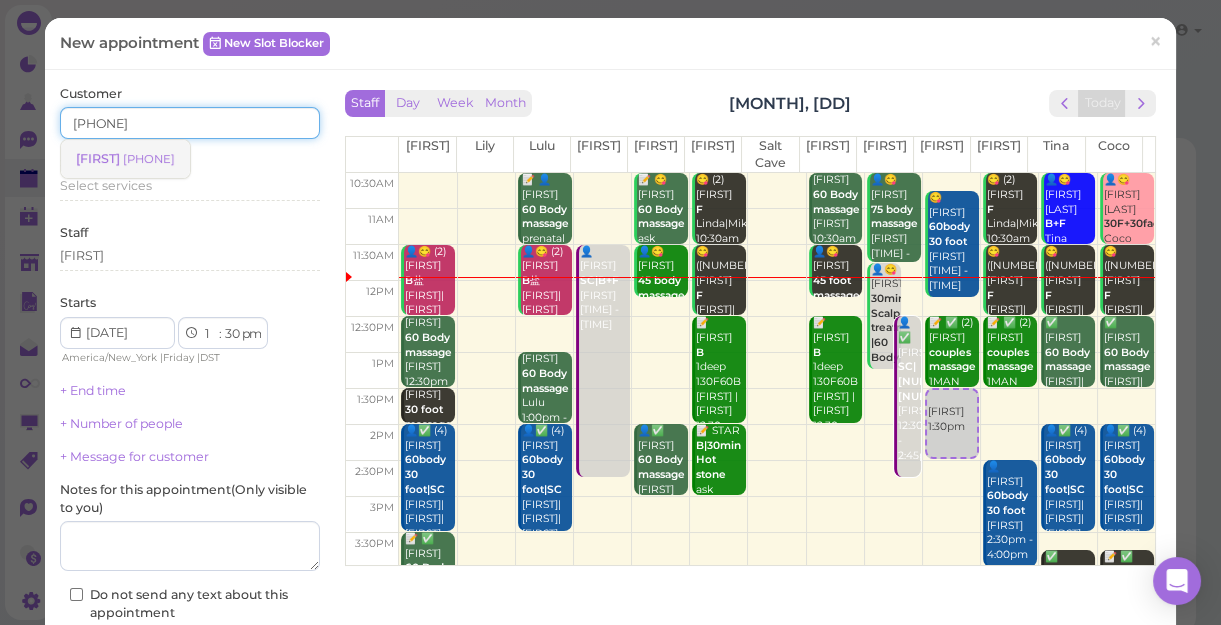 type on "[PHONE]" 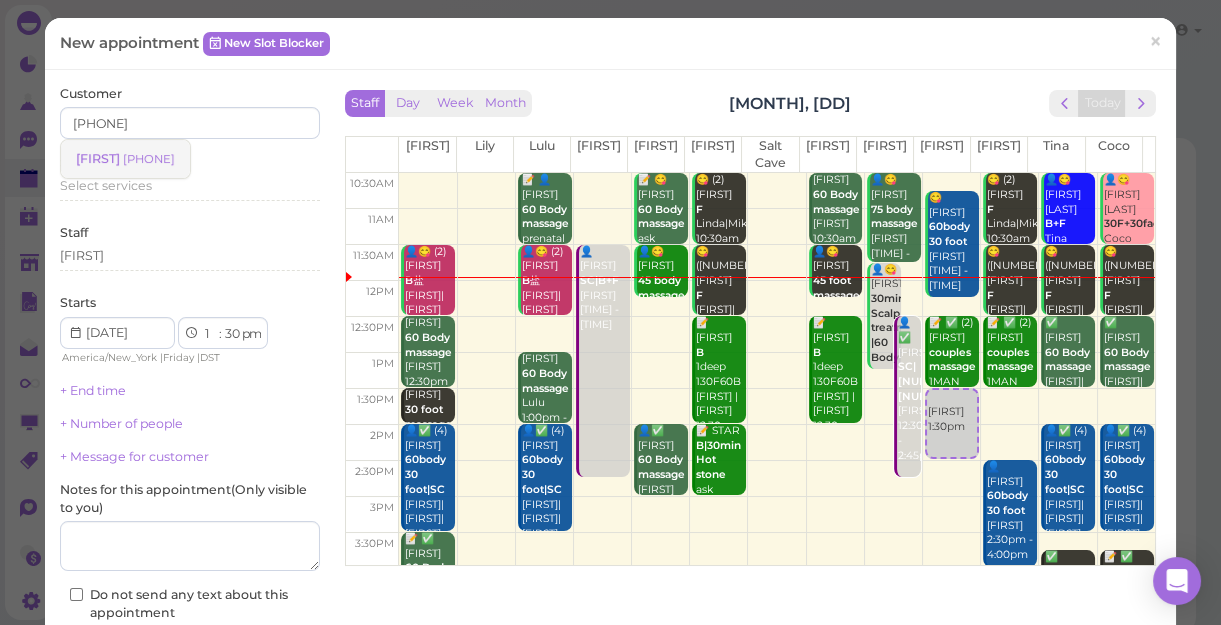 click on "[PHONE]" at bounding box center (149, 159) 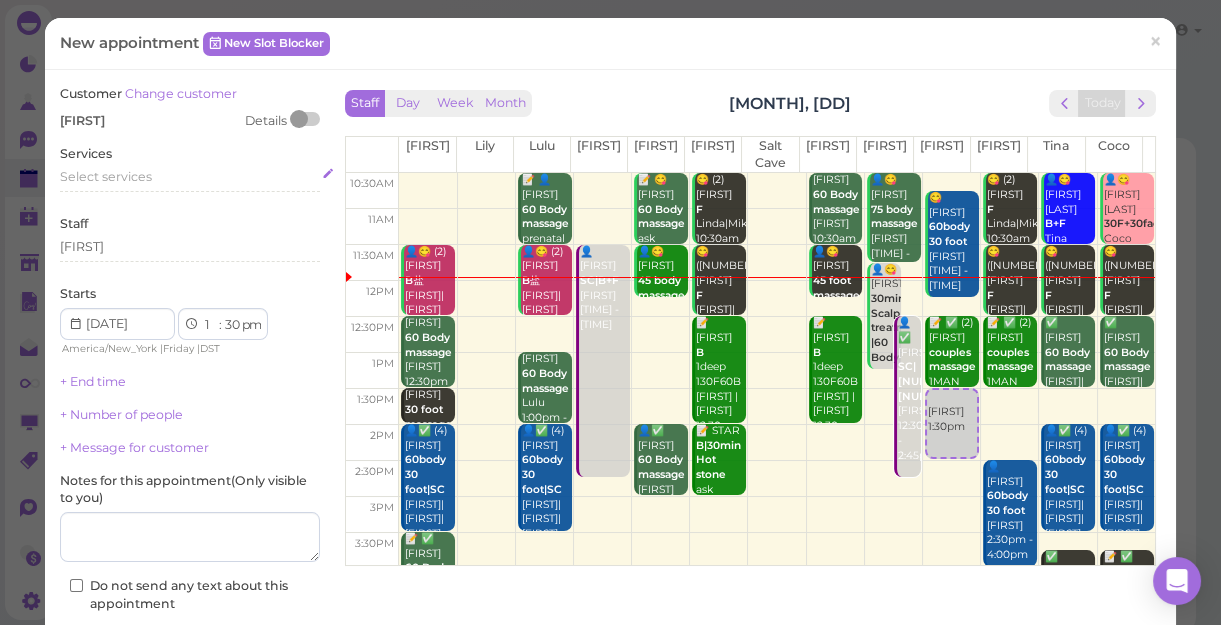 click on "Select services" at bounding box center [106, 176] 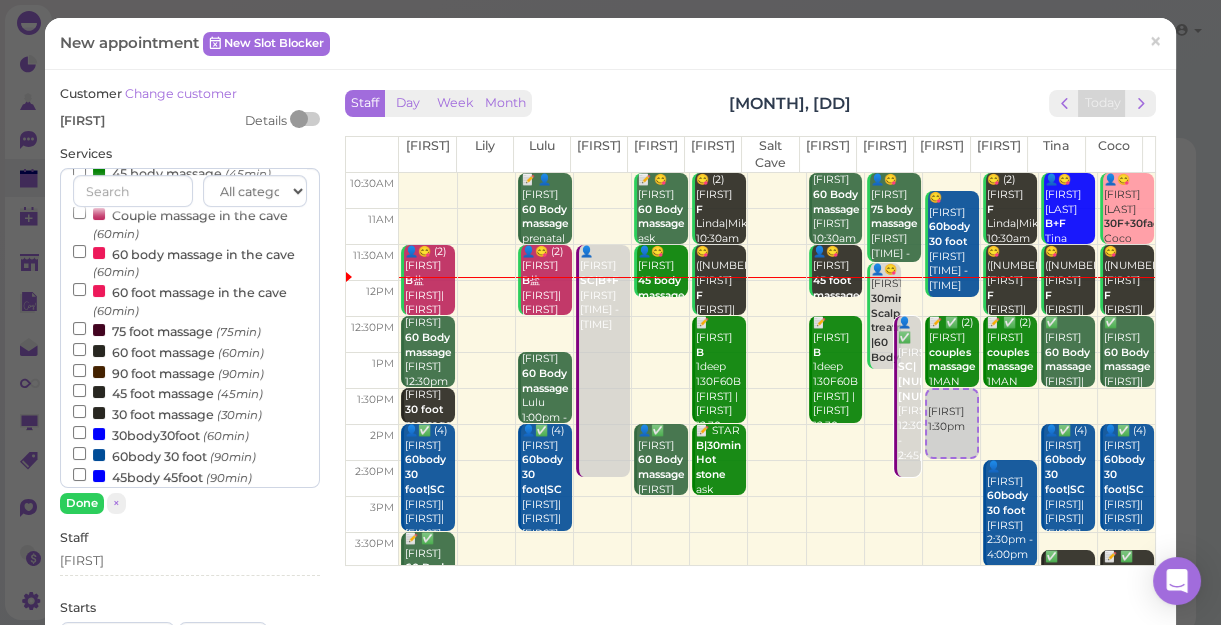 scroll, scrollTop: 181, scrollLeft: 0, axis: vertical 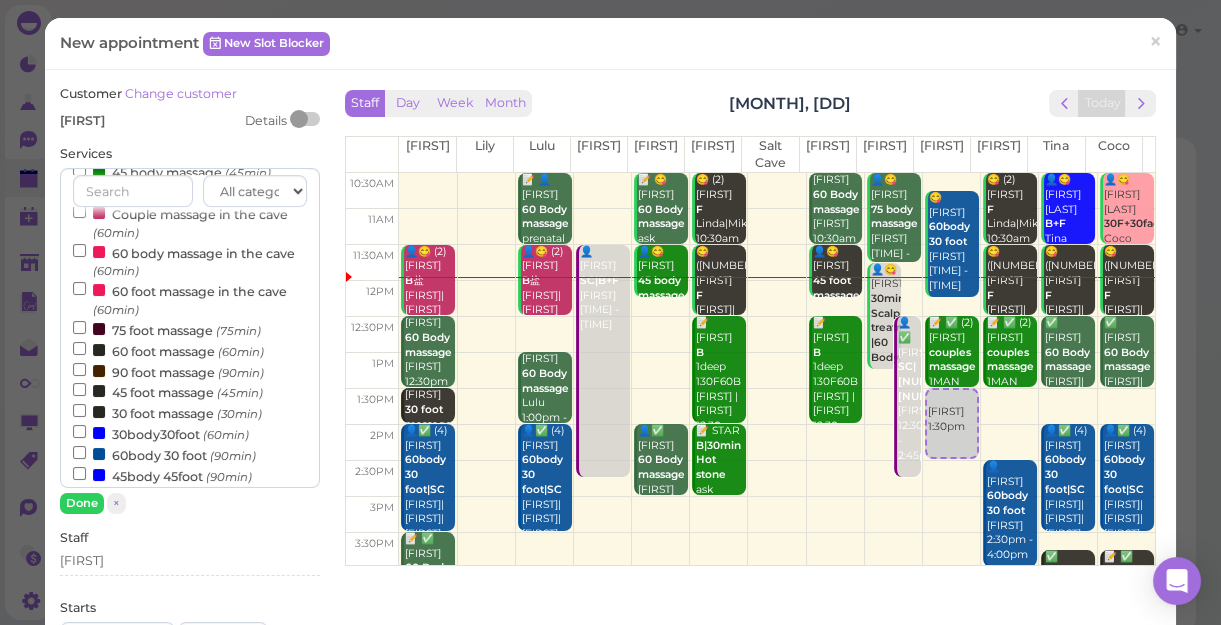 click on "60body 30 foot
([DURATION])" at bounding box center [164, 454] 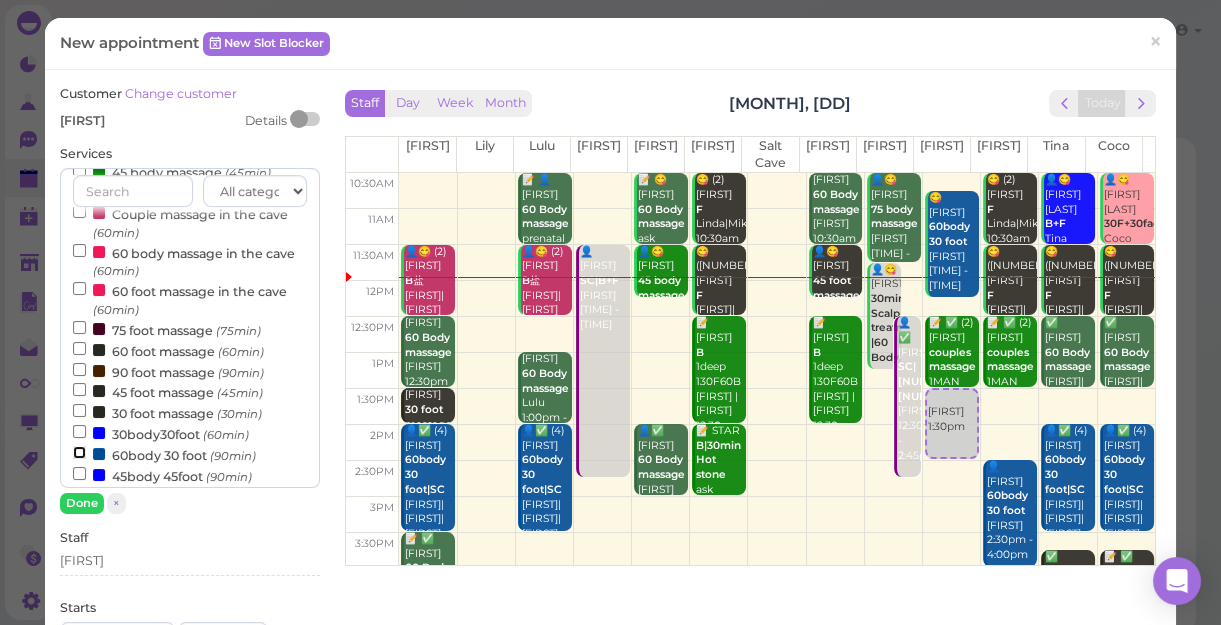 click on "60body 30 foot
([DURATION])" at bounding box center (79, 452) 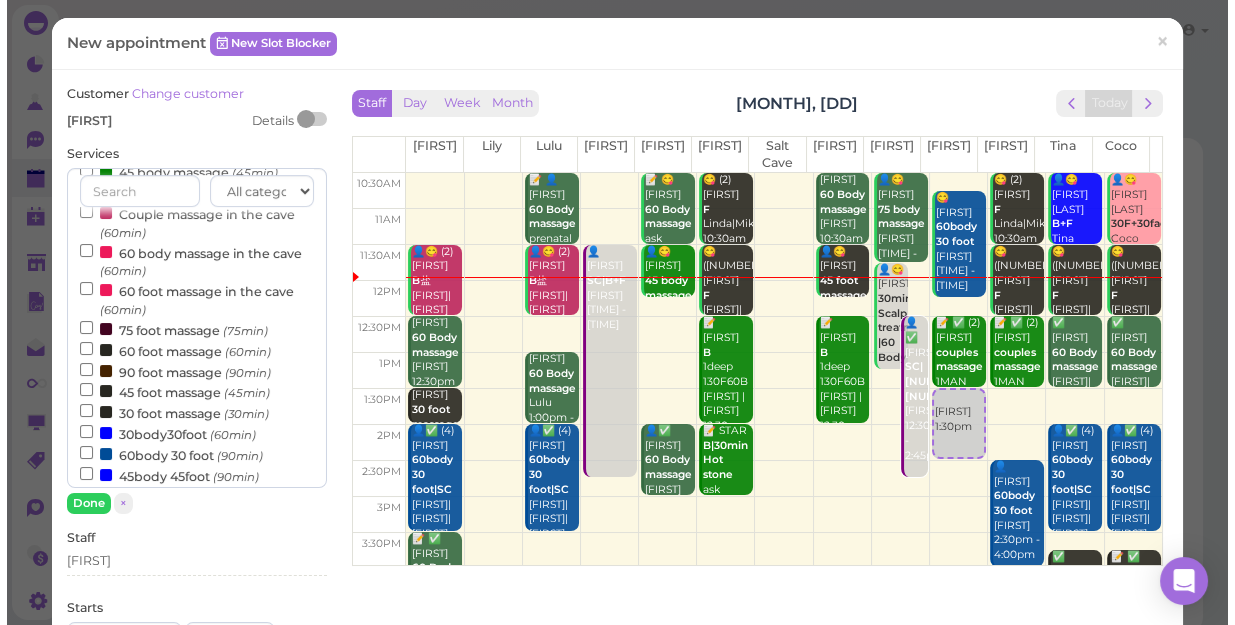 scroll, scrollTop: 643, scrollLeft: 0, axis: vertical 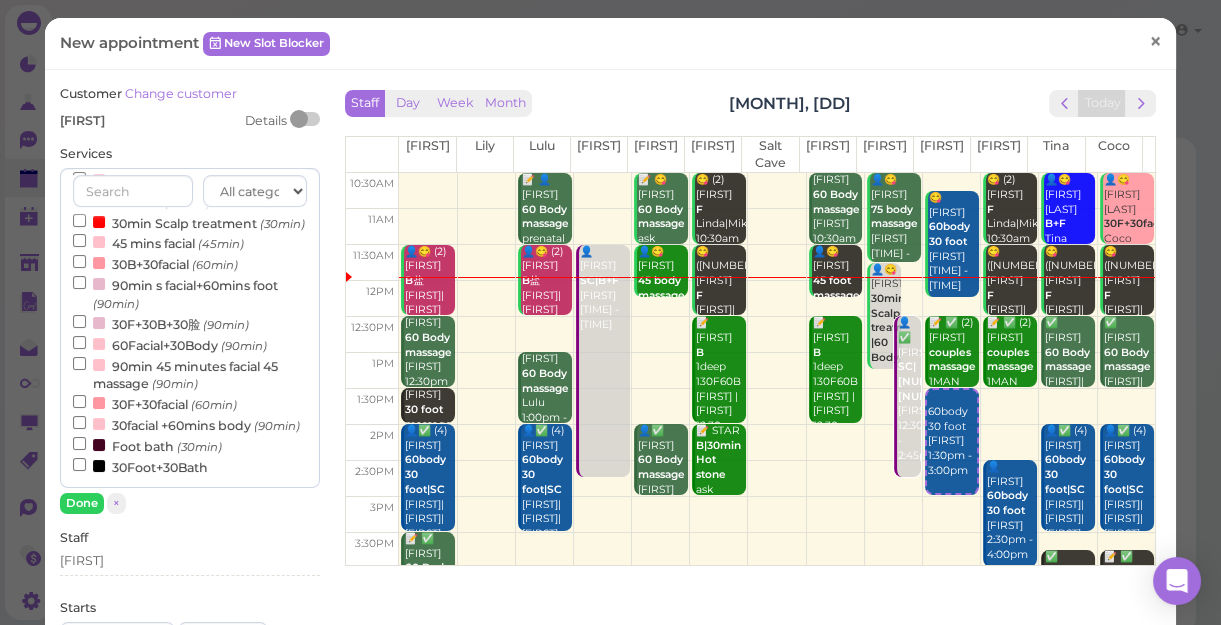 click on "×" at bounding box center [1155, 41] 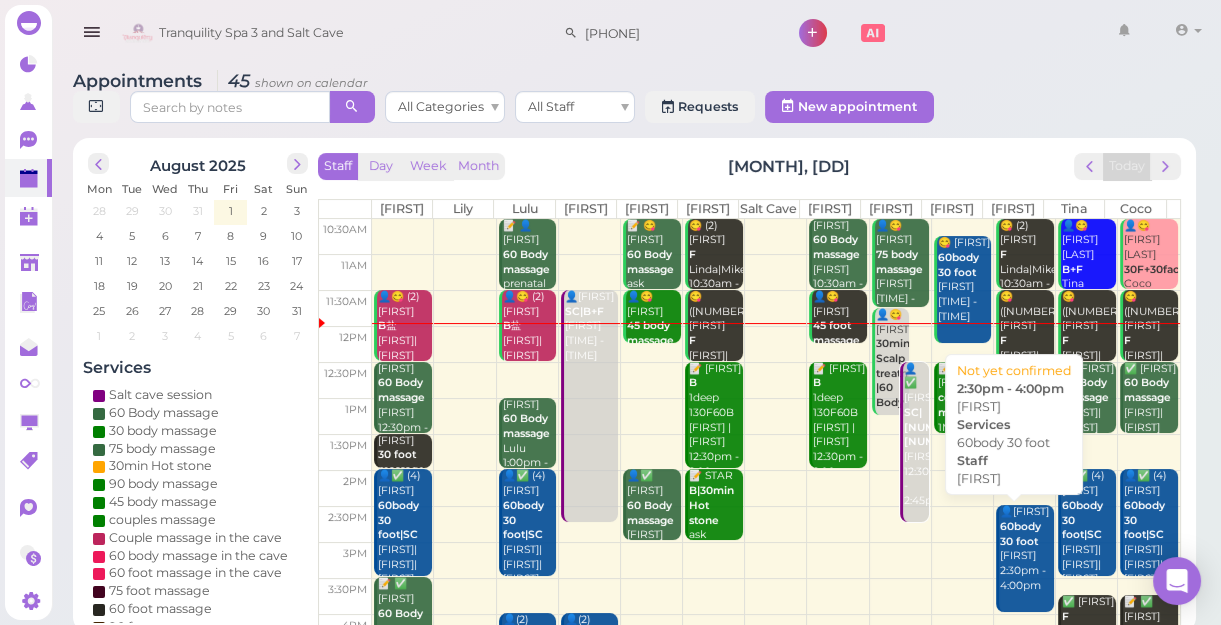 click on "60body 30 foot" at bounding box center [1020, 534] 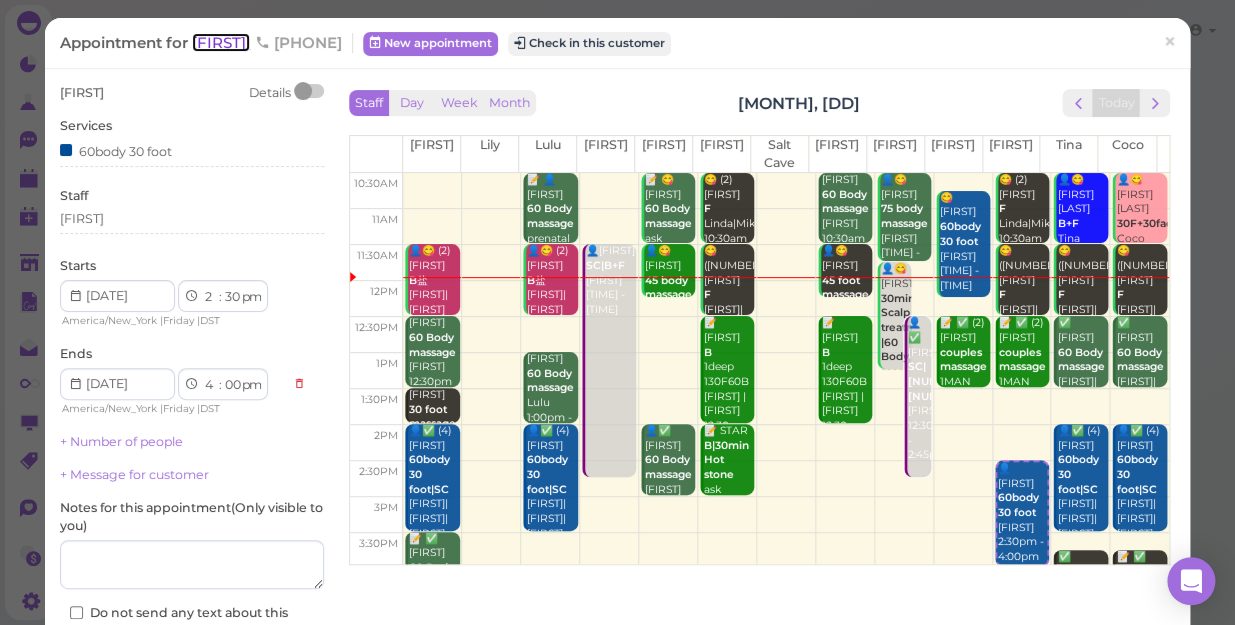 click on "[FIRST]" at bounding box center [221, 42] 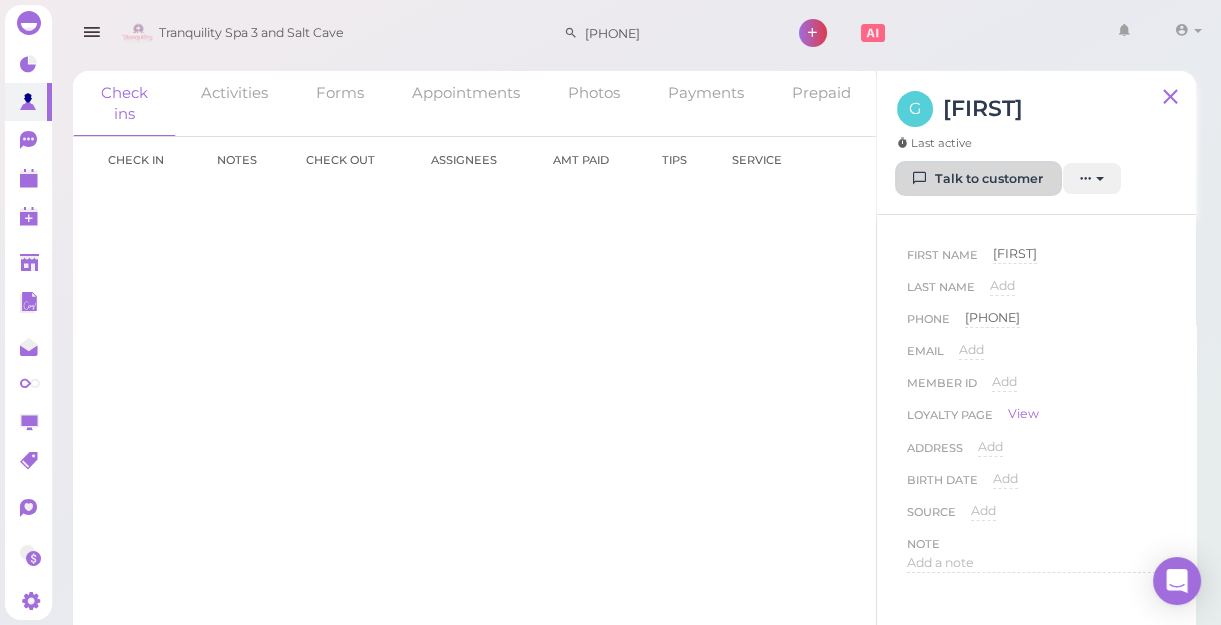 click on "Talk to customer" at bounding box center (978, 179) 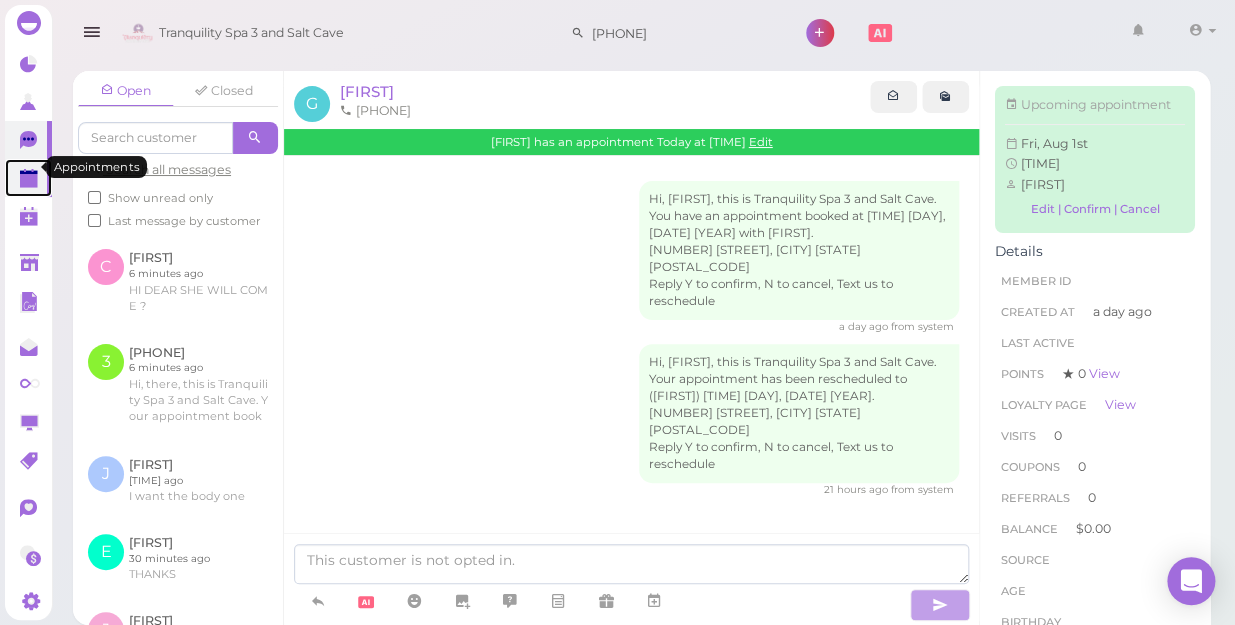 click 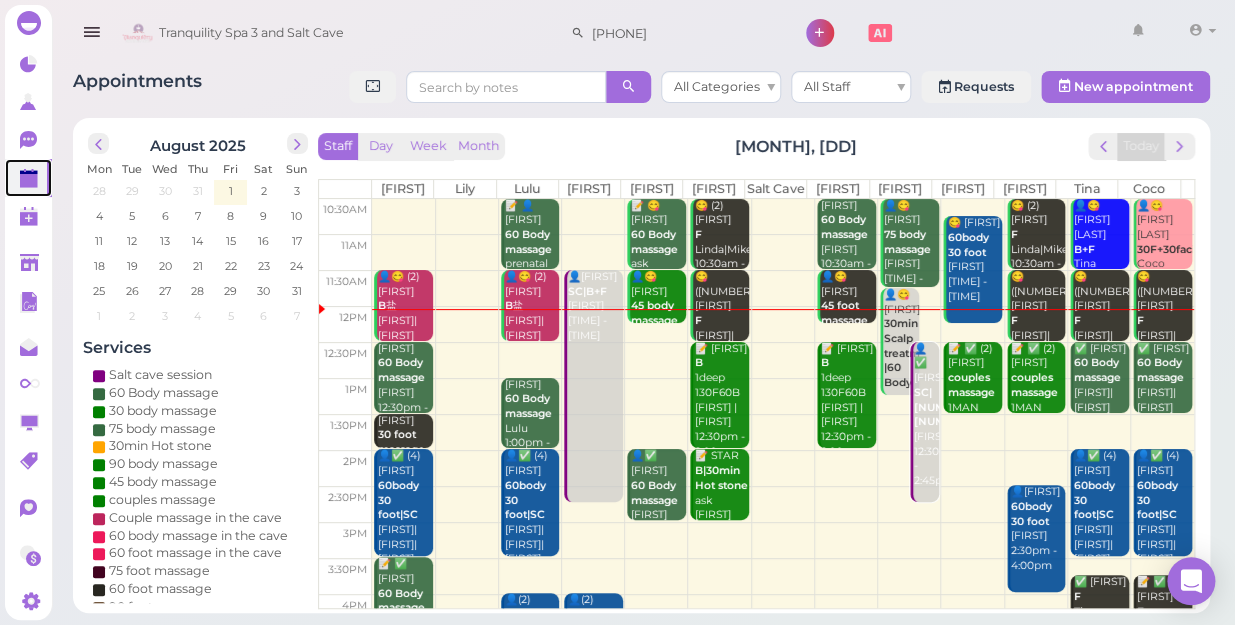 click at bounding box center (783, 252) 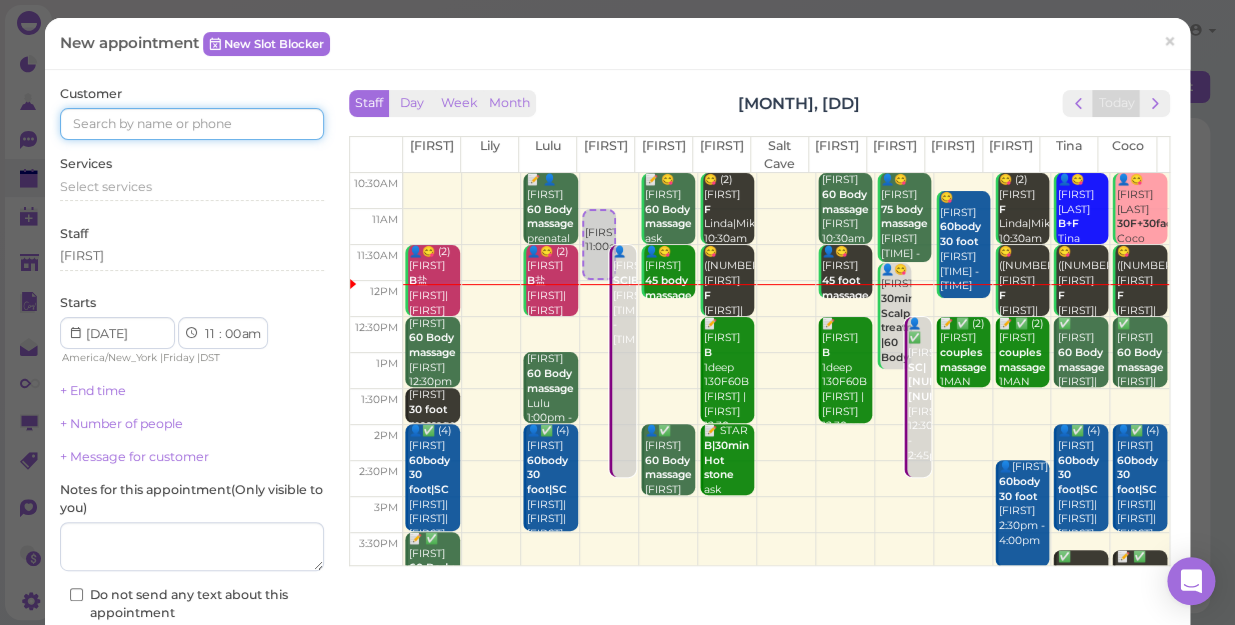 click at bounding box center [192, 124] 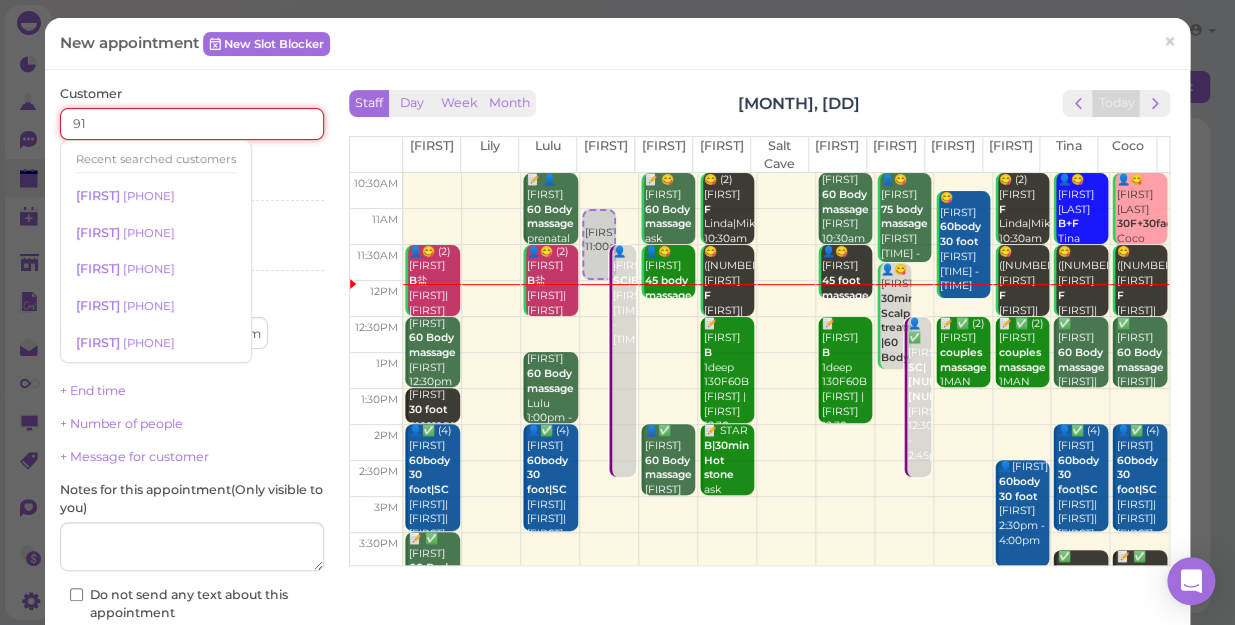 type on "[PHONE]" 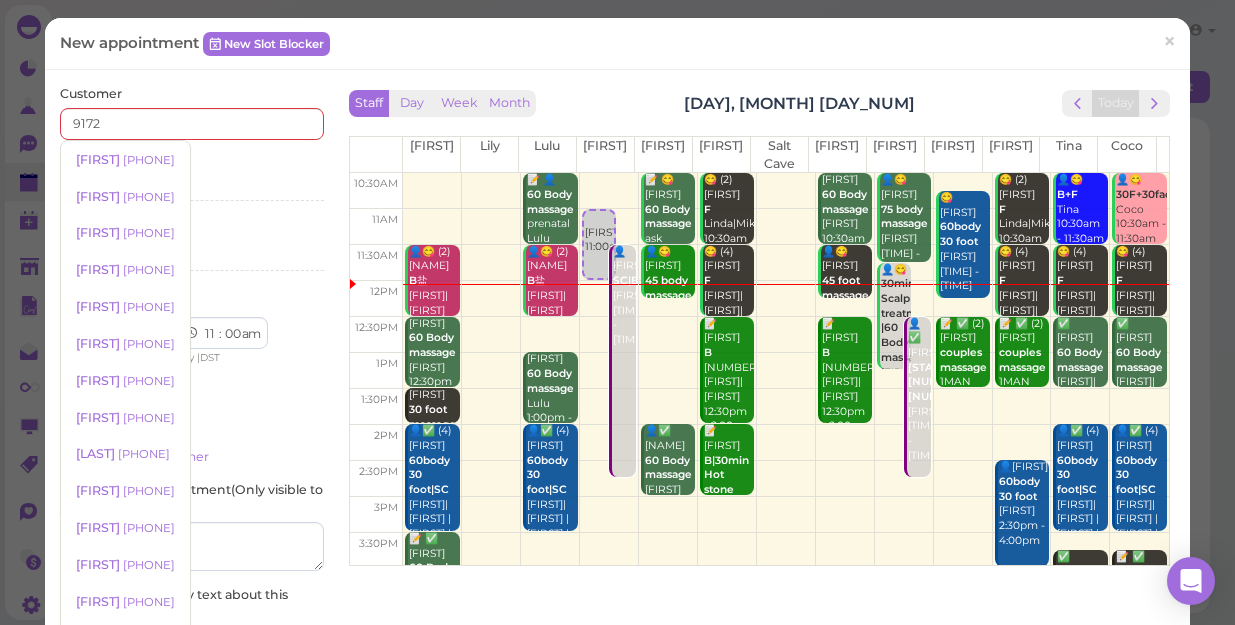 scroll, scrollTop: 0, scrollLeft: 0, axis: both 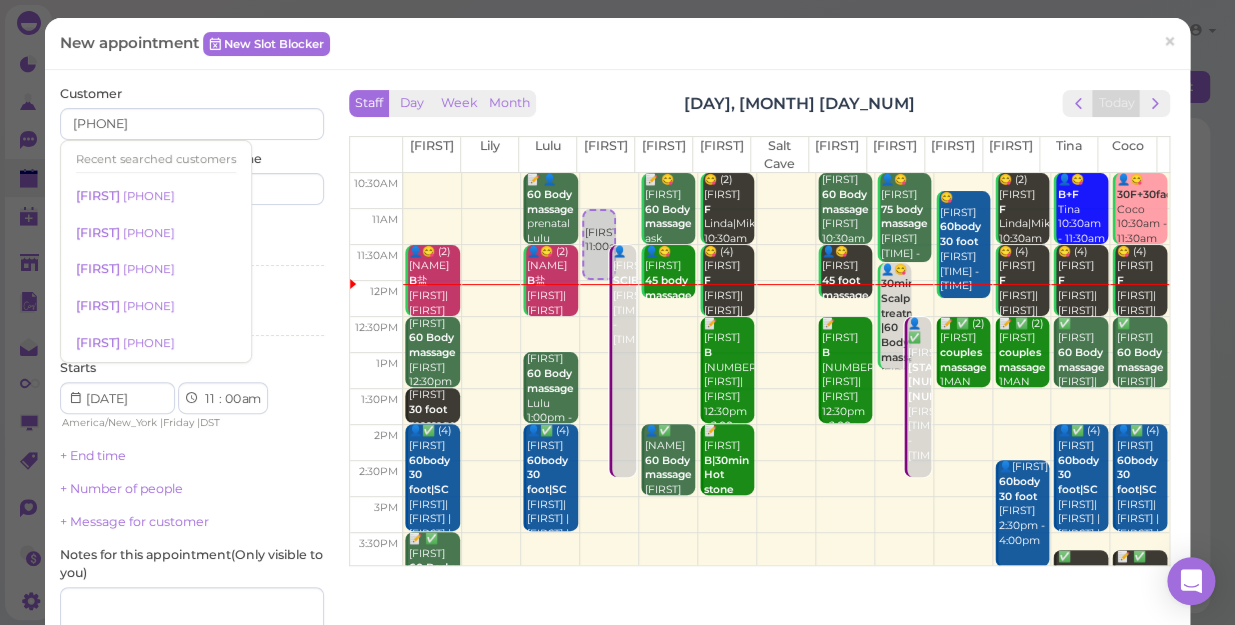 type on "[PHONE]" 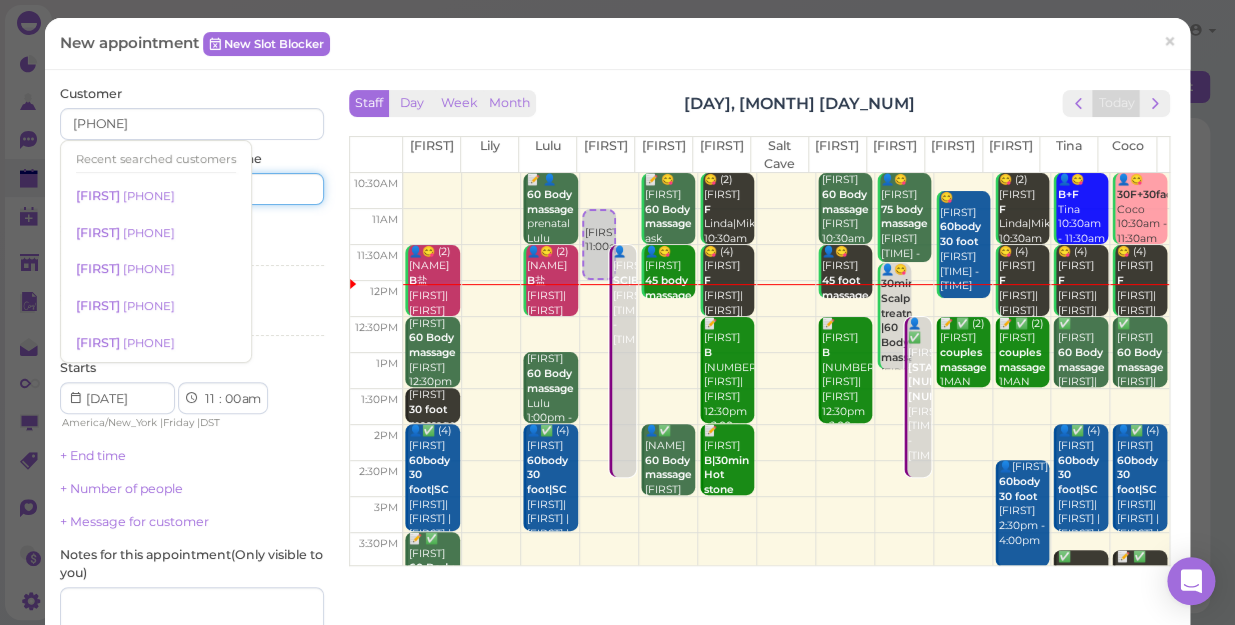 click at bounding box center (260, 189) 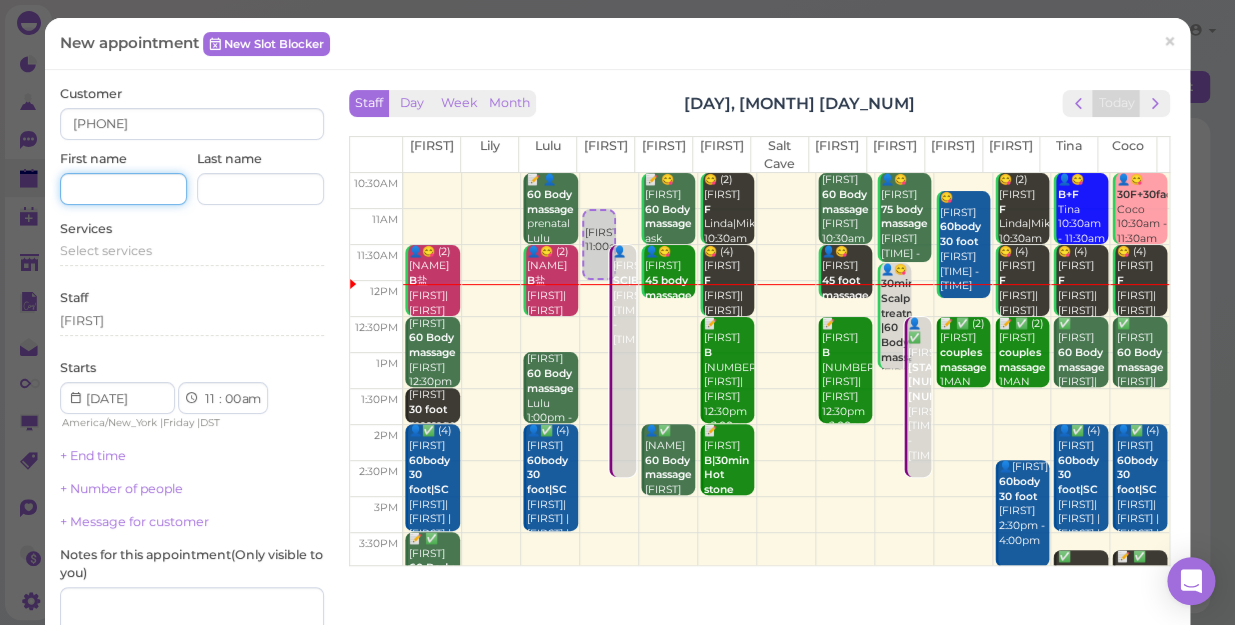 click at bounding box center [123, 189] 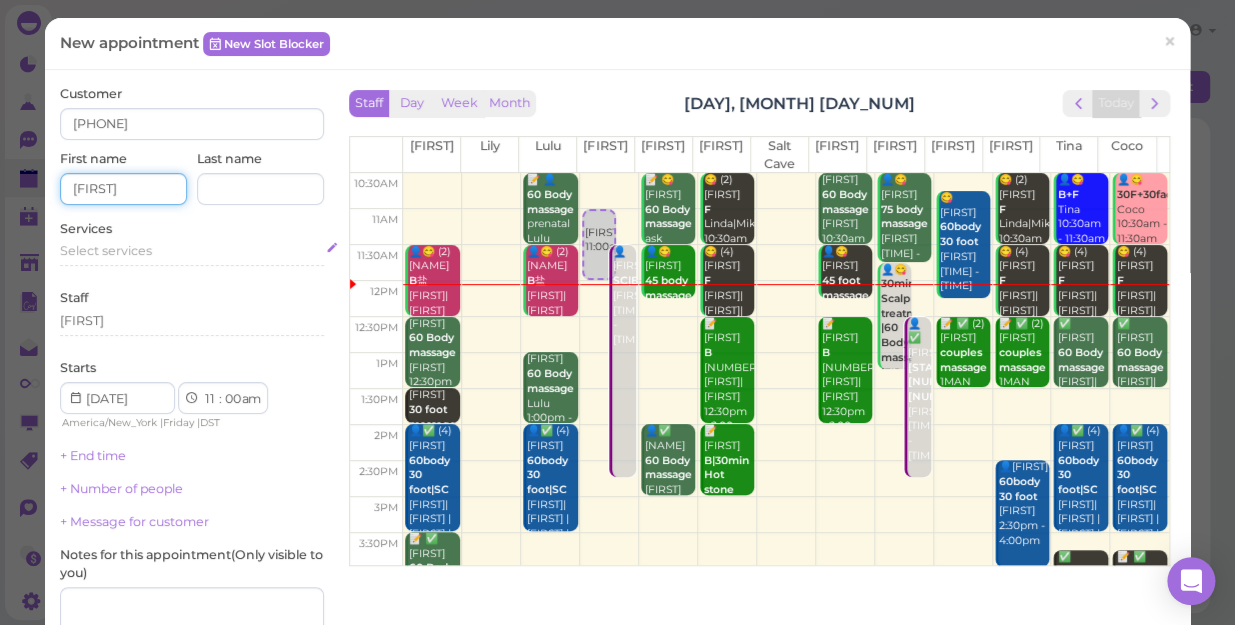 type on "[FIRST]" 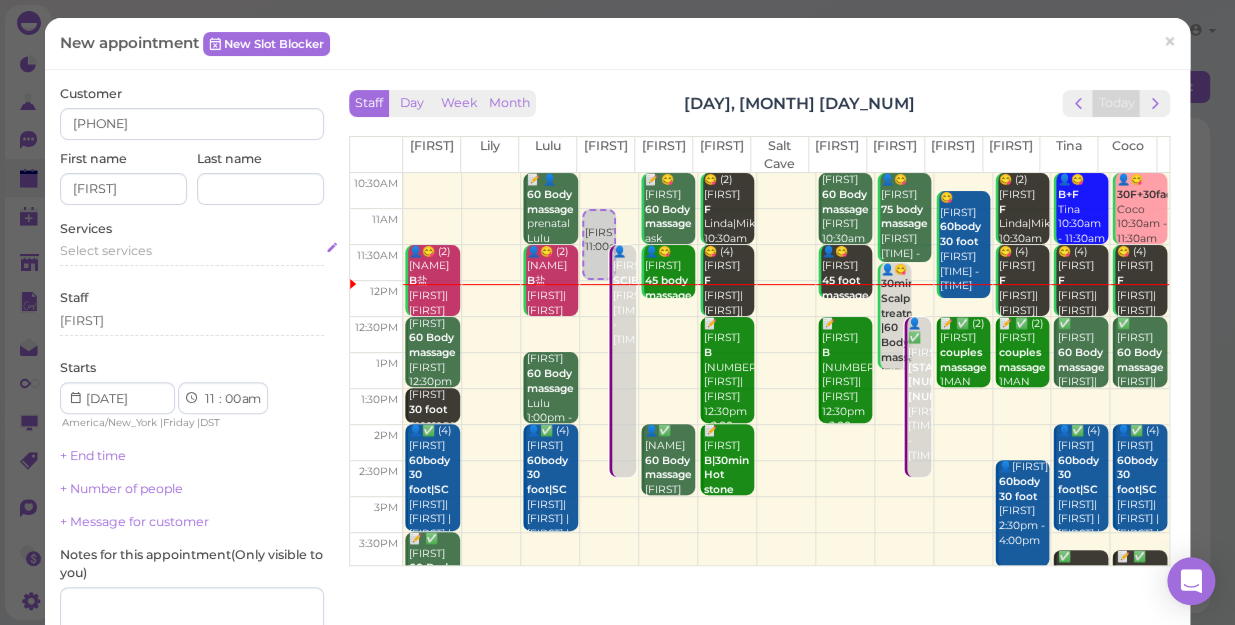 click on "Select services" at bounding box center (106, 250) 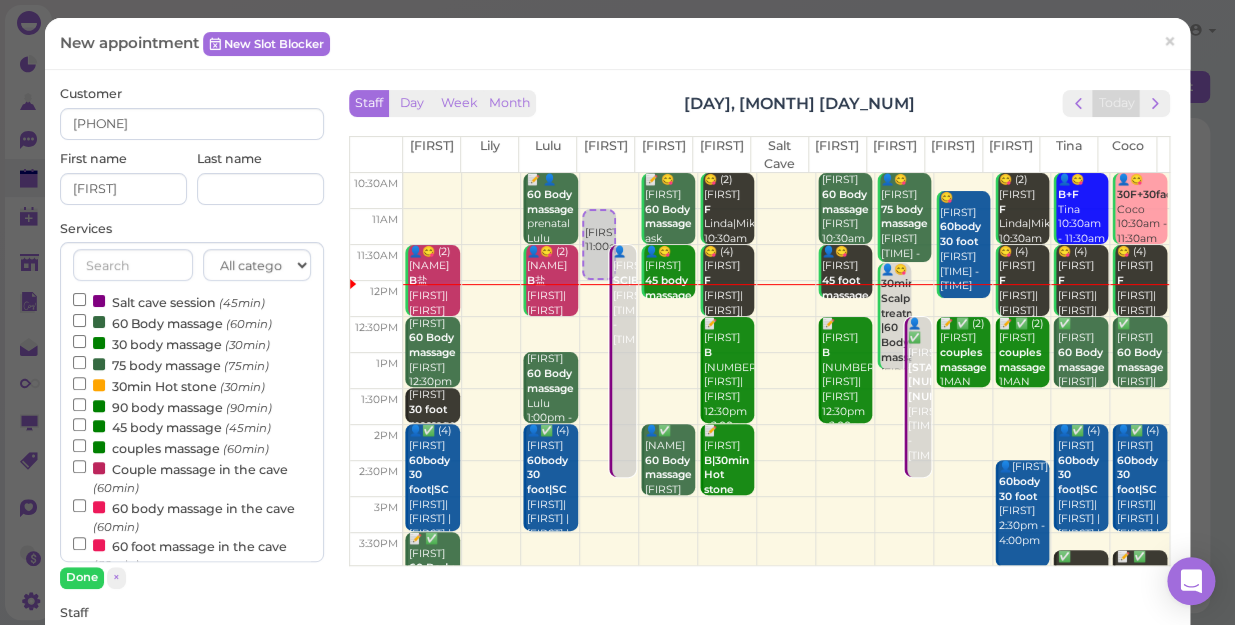 click on "60 Body massage
(60min)" at bounding box center (172, 322) 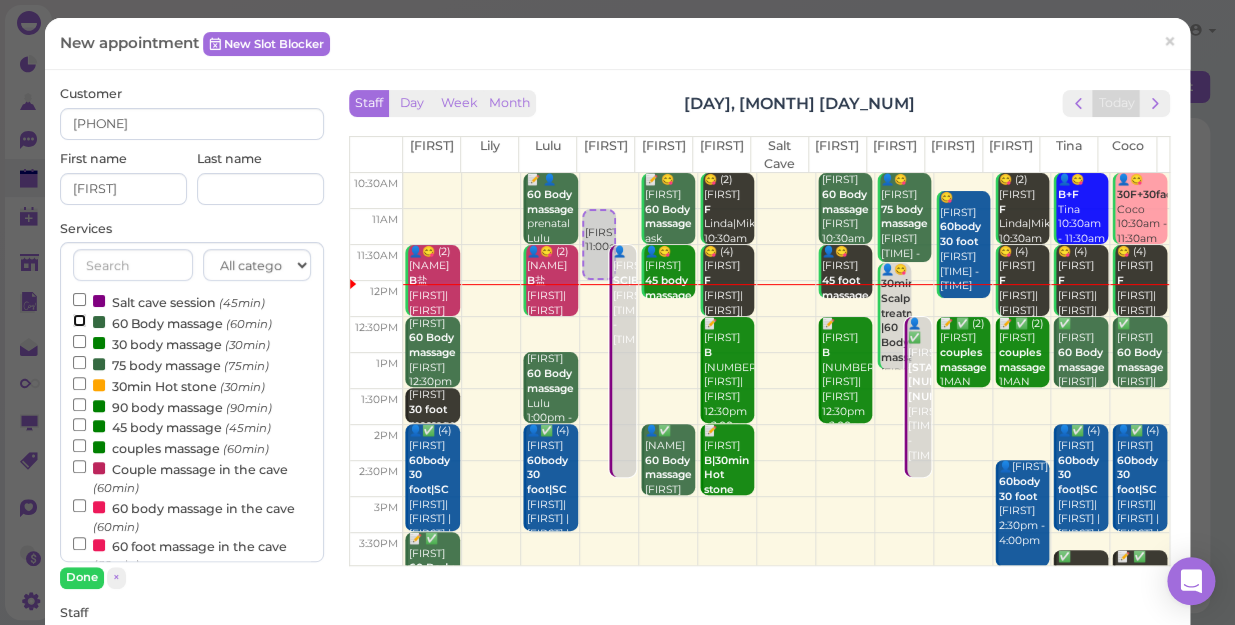 click on "60 Body massage
(60min)" at bounding box center [79, 320] 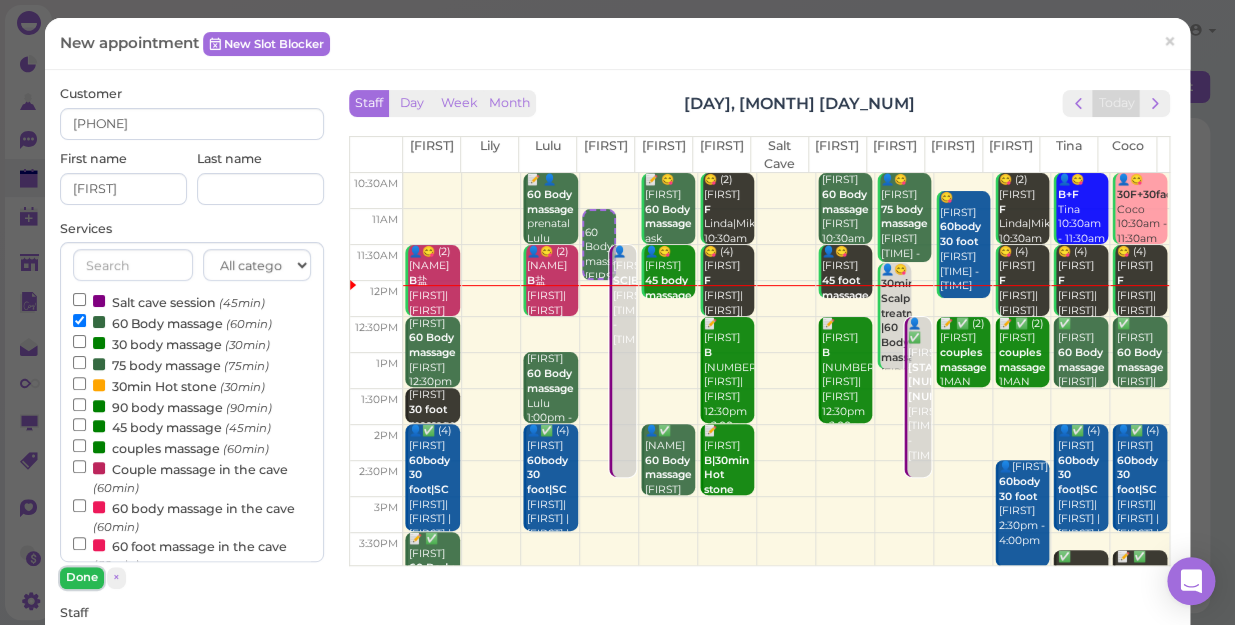 click on "Done" at bounding box center (82, 577) 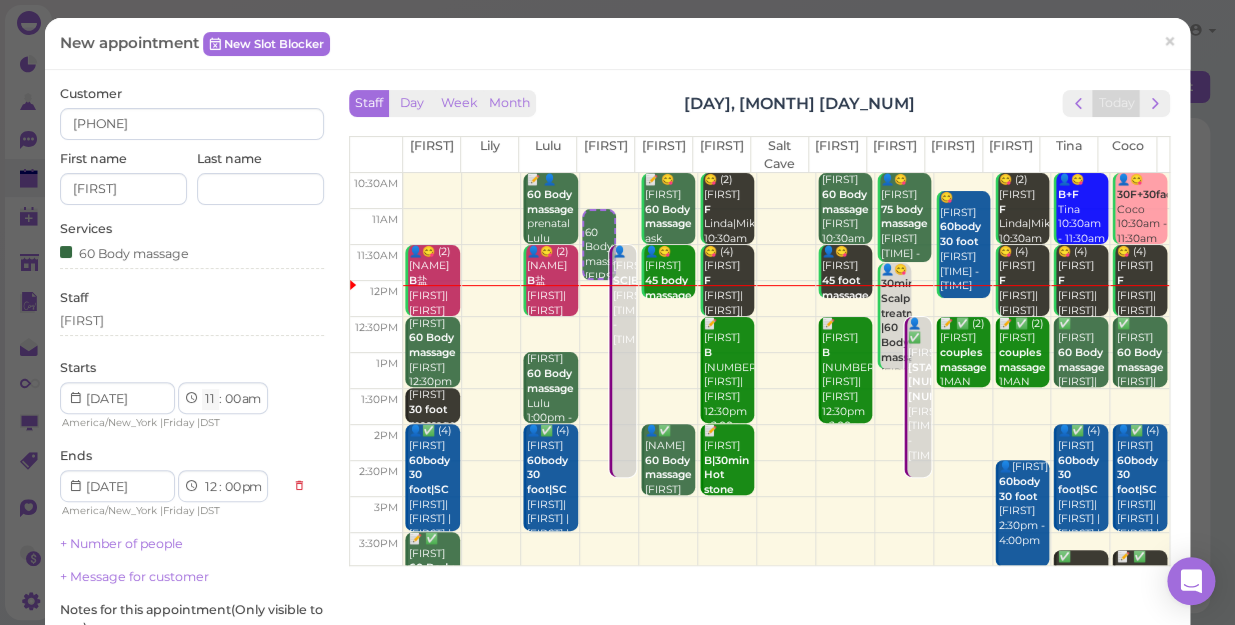 click on "1
2
3
4
5
6
7
8
9
10
11
12" at bounding box center (210, 399) 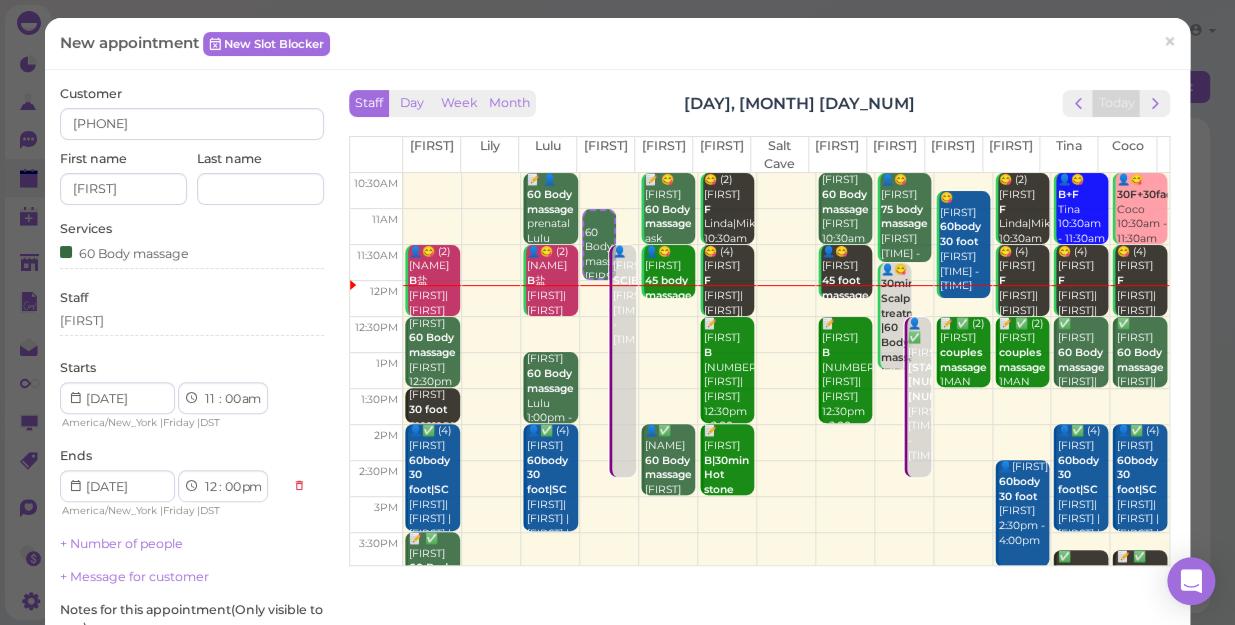 select on "12" 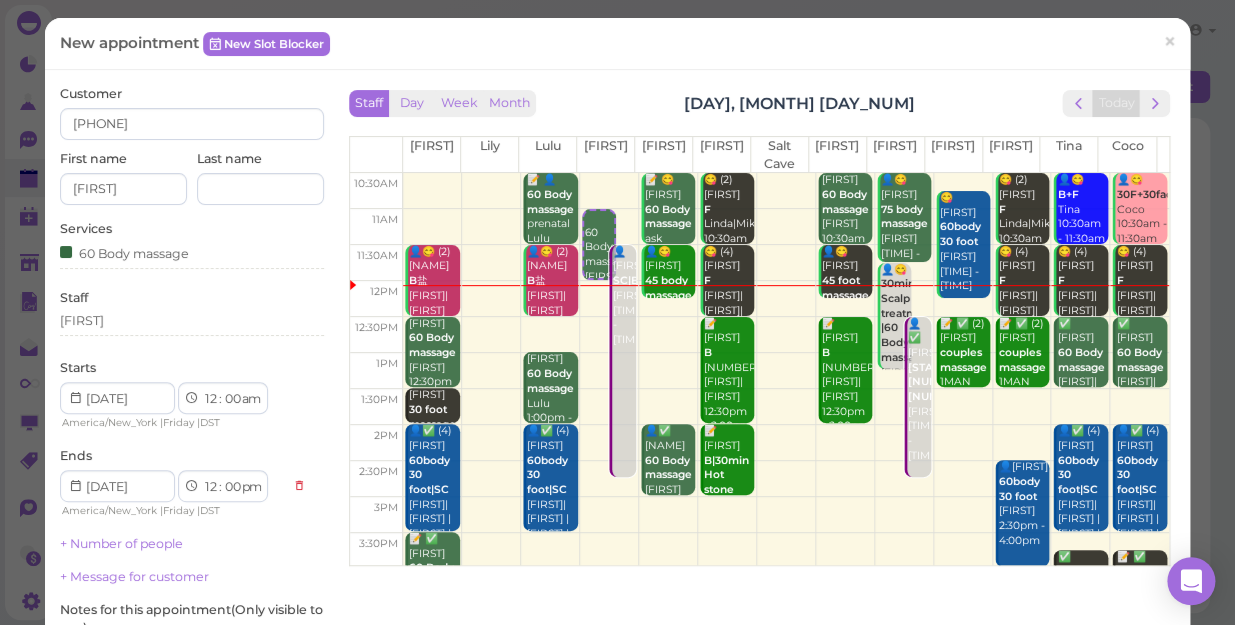 click on "1
2
3
4
5
6
7
8
9
10
11
12" at bounding box center [210, 399] 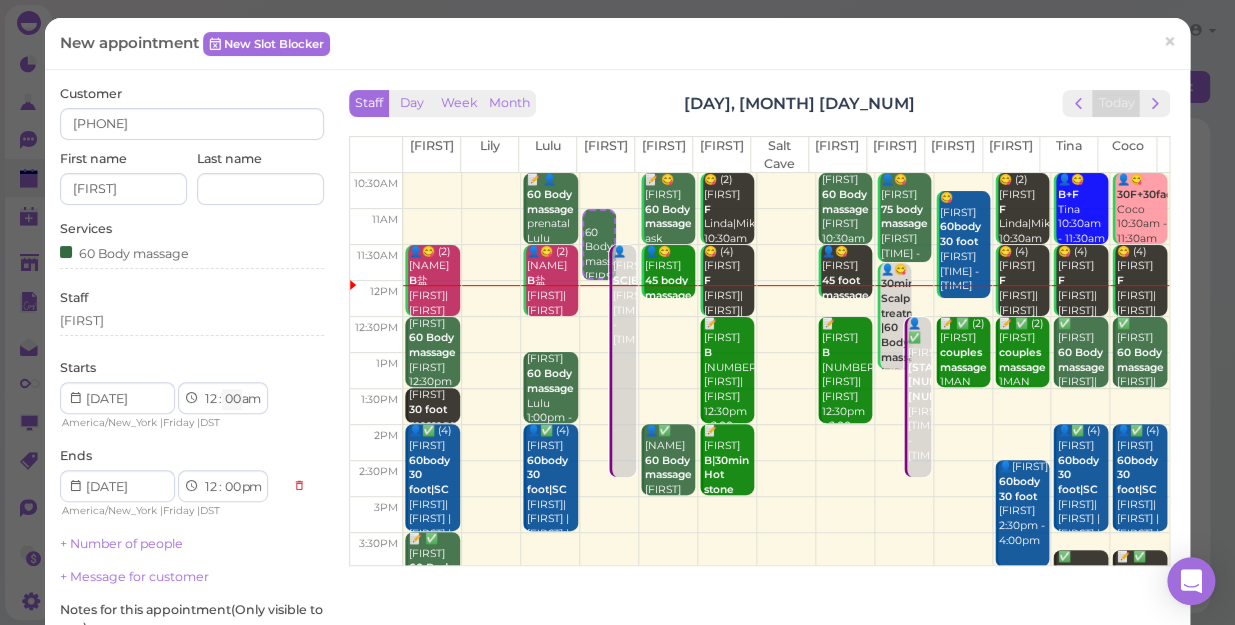 select on "1" 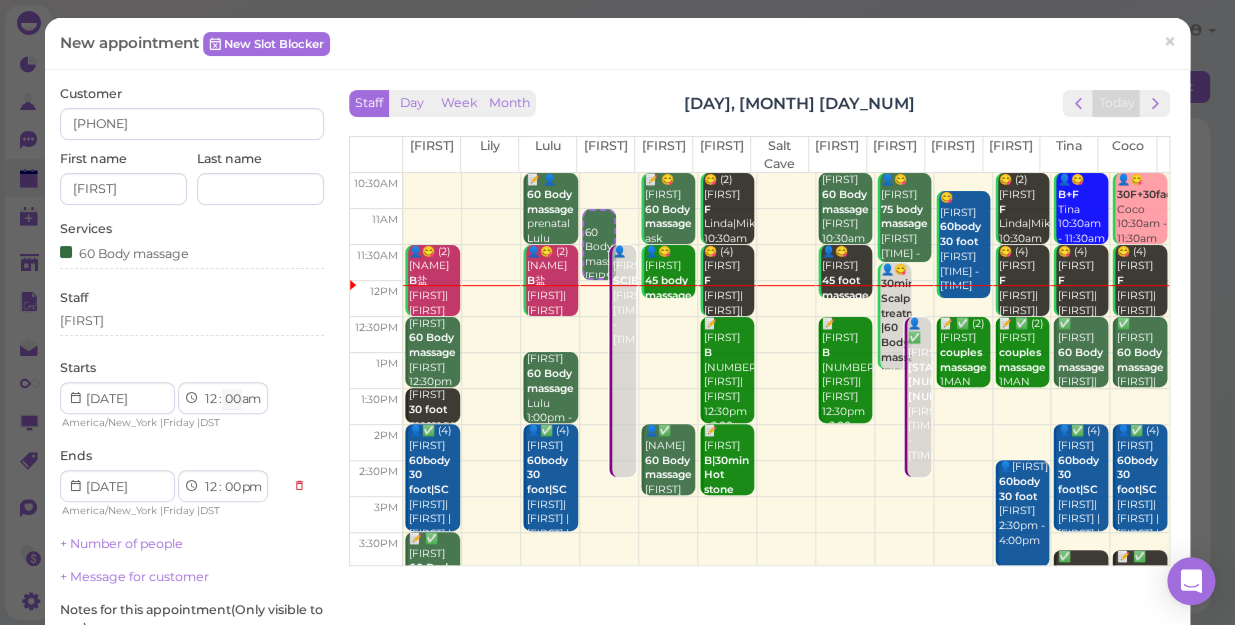 select on "am" 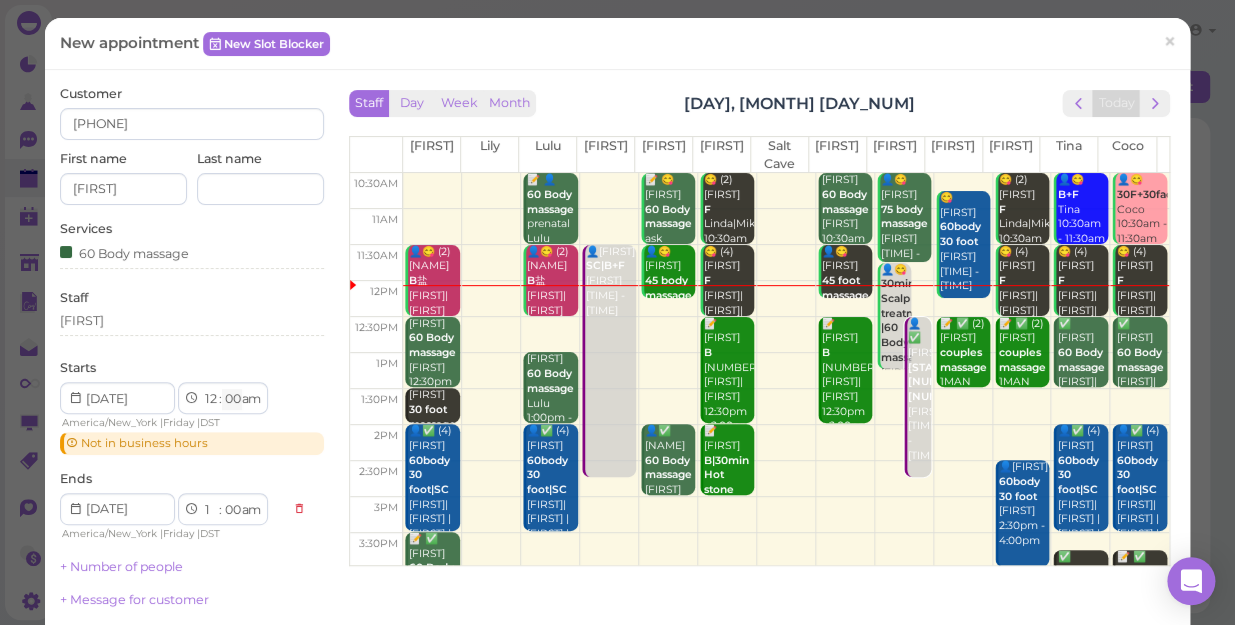 click on "00
05
10
15
20
25
30
35
40
45
50
55" at bounding box center [232, 399] 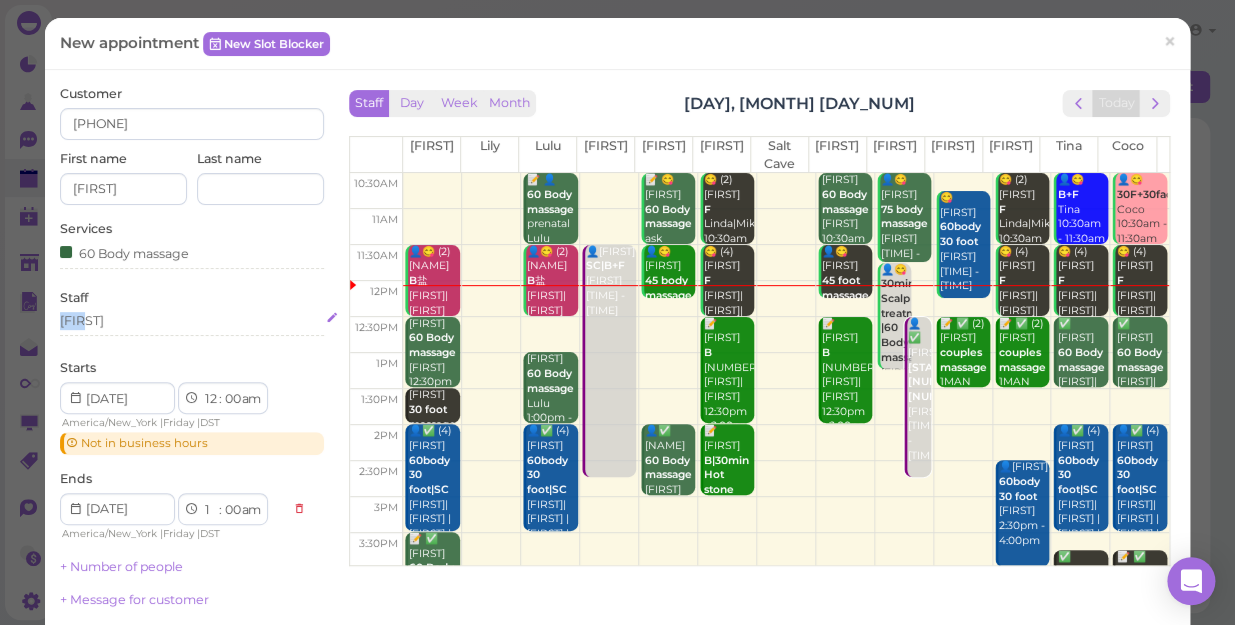 click on "Staff
[FIRST]" at bounding box center (192, 316) 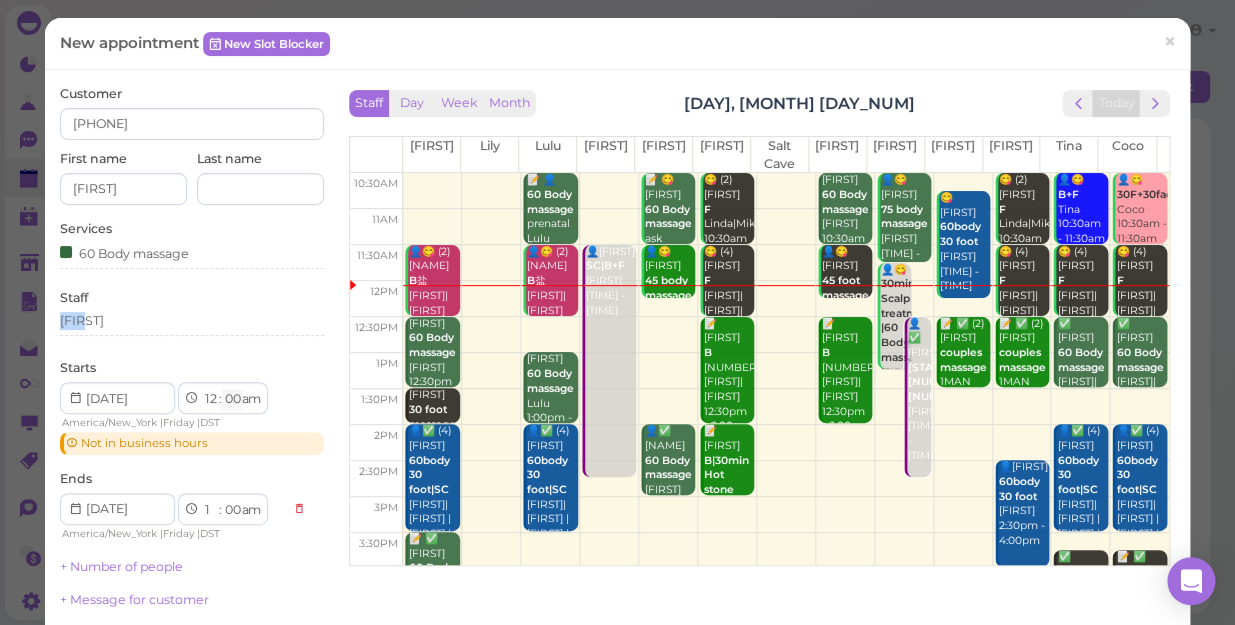 drag, startPoint x: 243, startPoint y: 320, endPoint x: 229, endPoint y: 393, distance: 74.330345 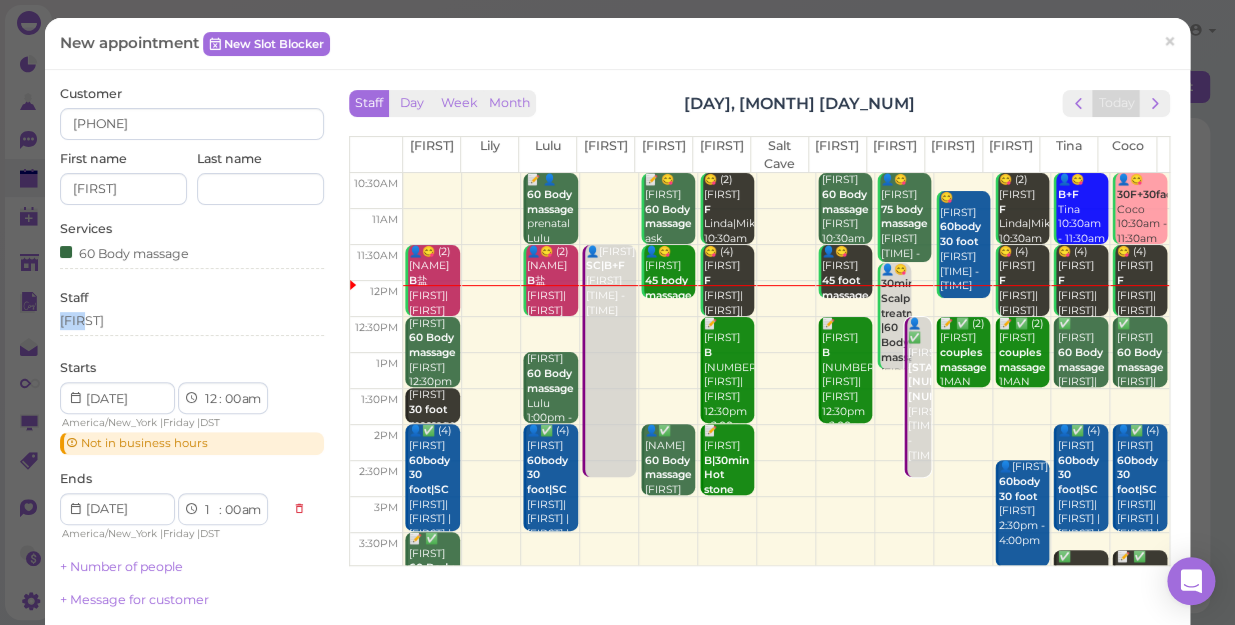 select on "30" 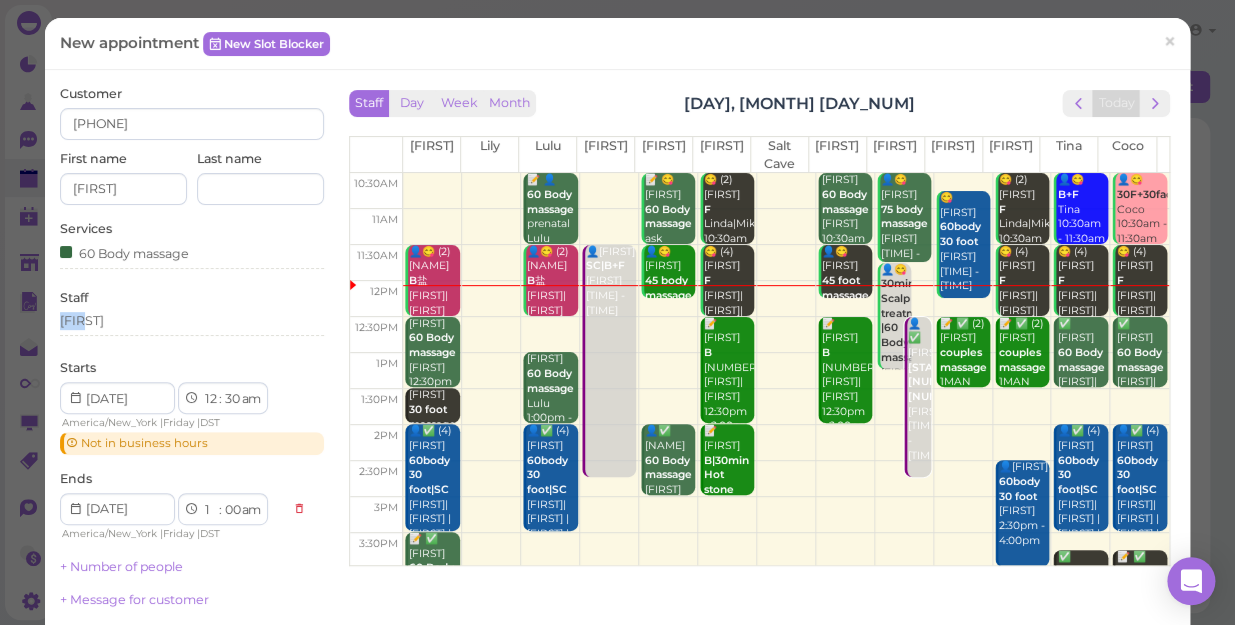 click on "00
05
10
15
20
25
30
35
40
45
50
55" at bounding box center [232, 399] 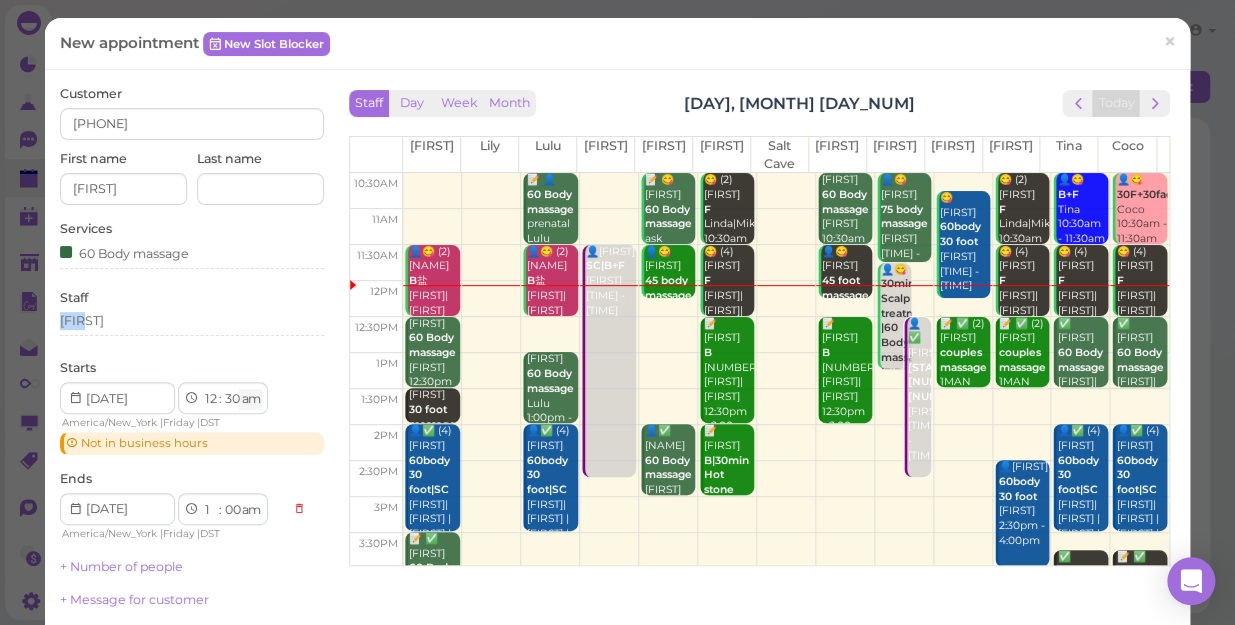select on "30" 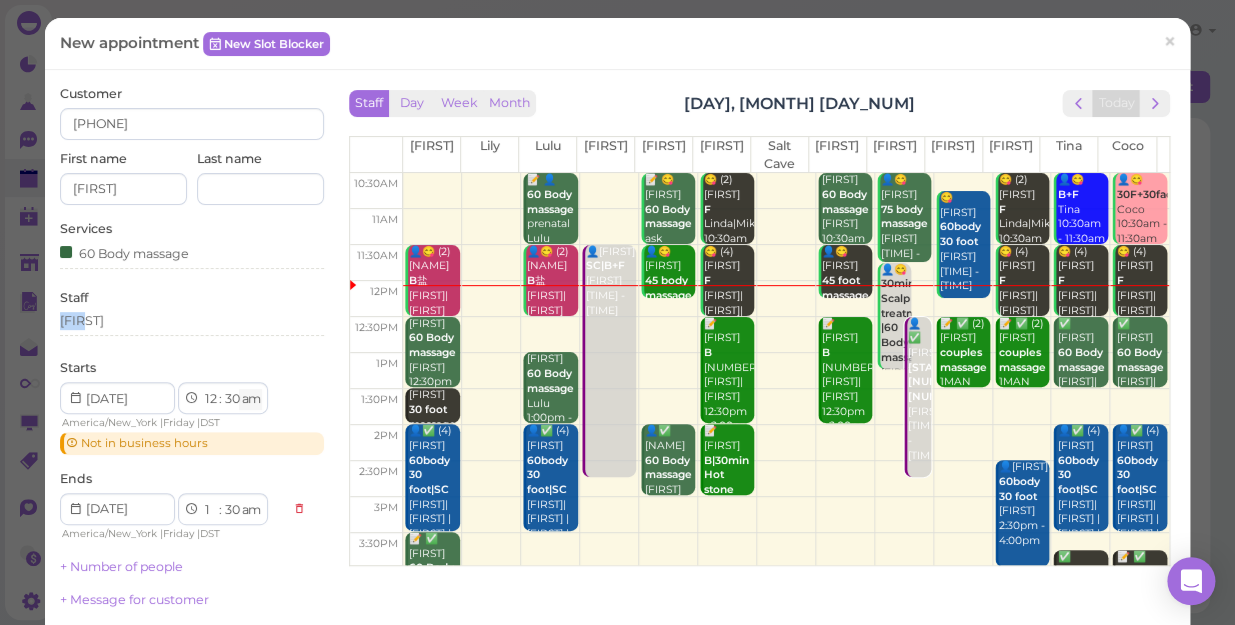 click on "am
pm" at bounding box center [250, 399] 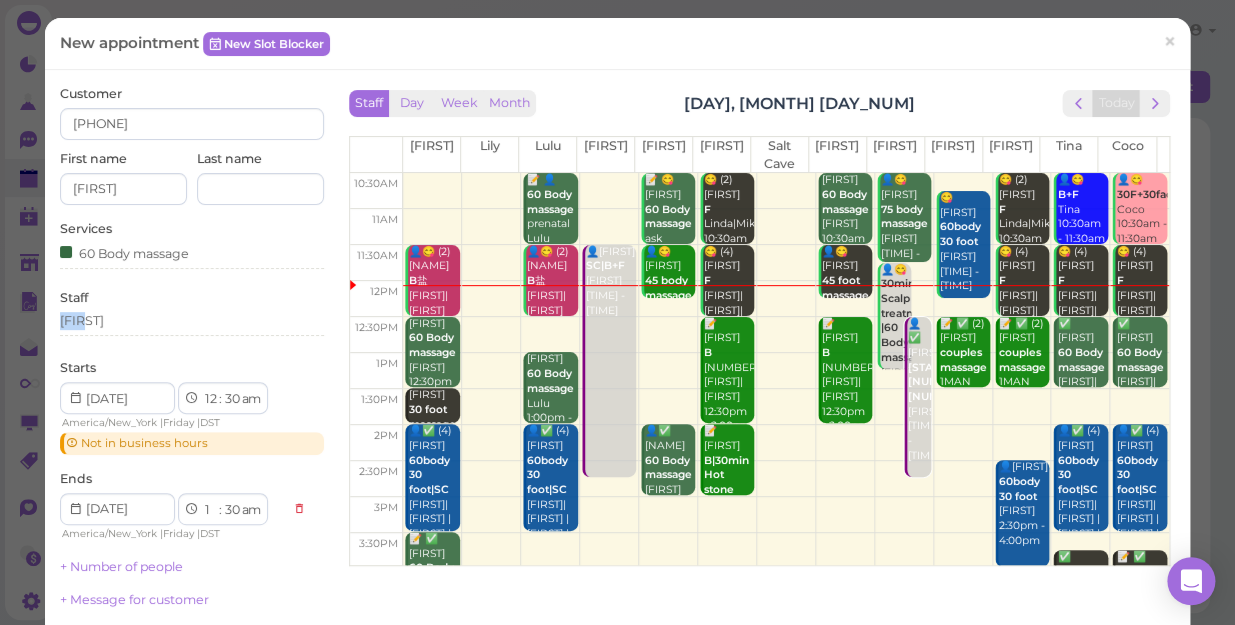 select on "pm" 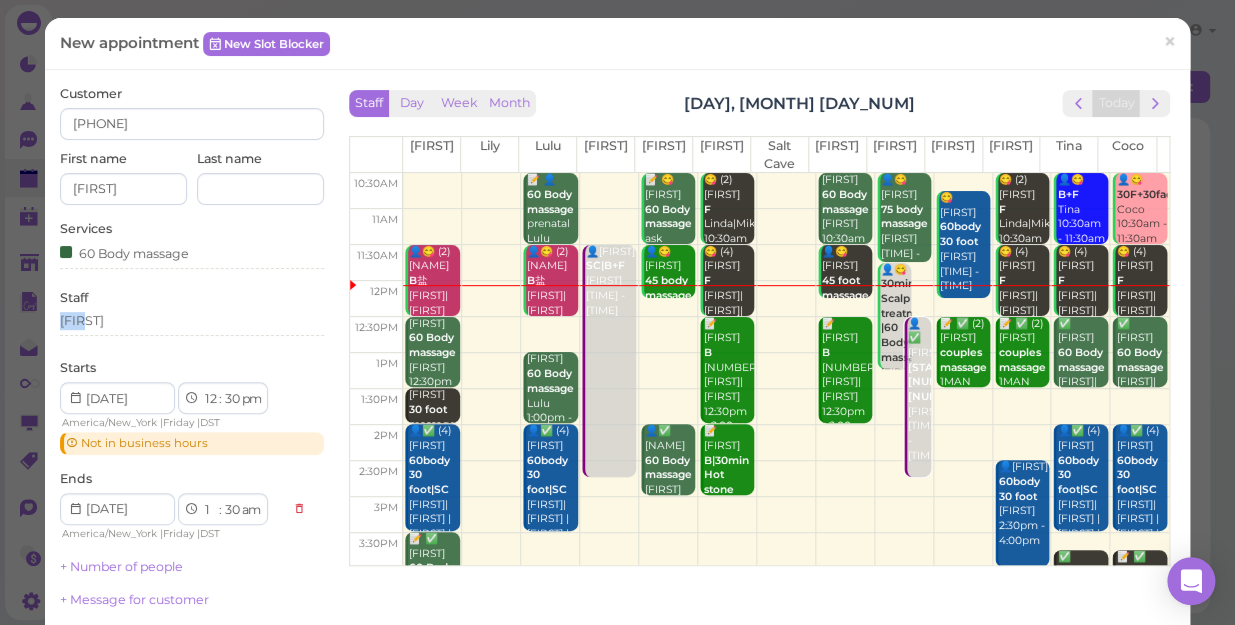 click on "am
pm" at bounding box center (250, 399) 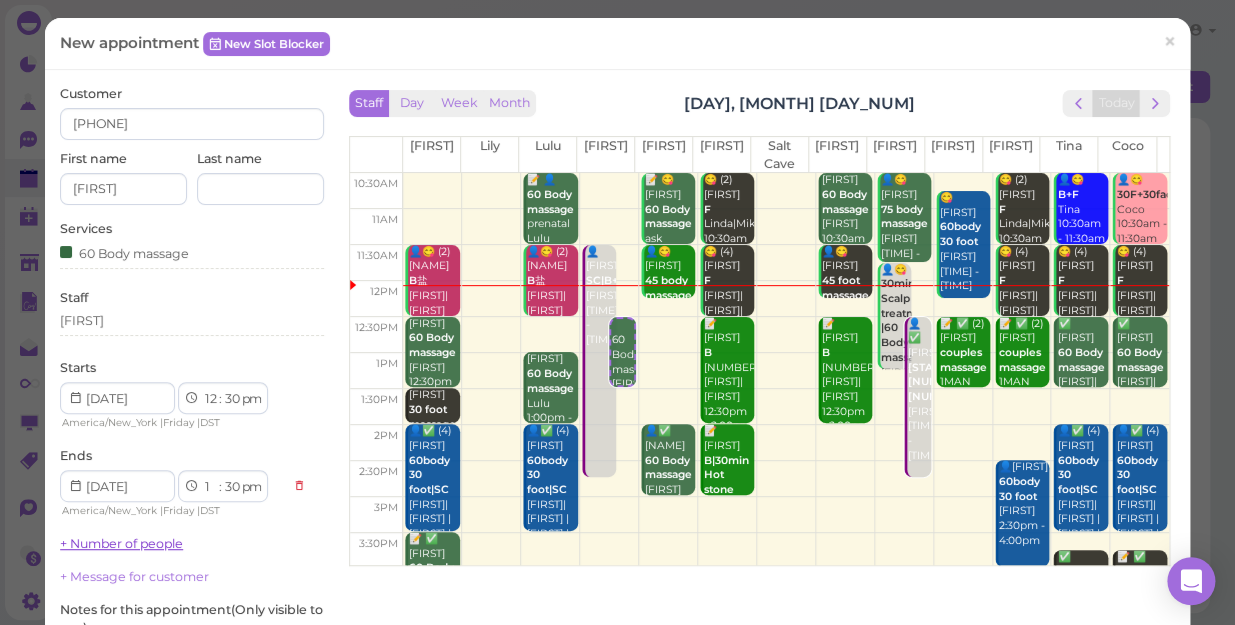 click on "+ Number of people" at bounding box center [121, 543] 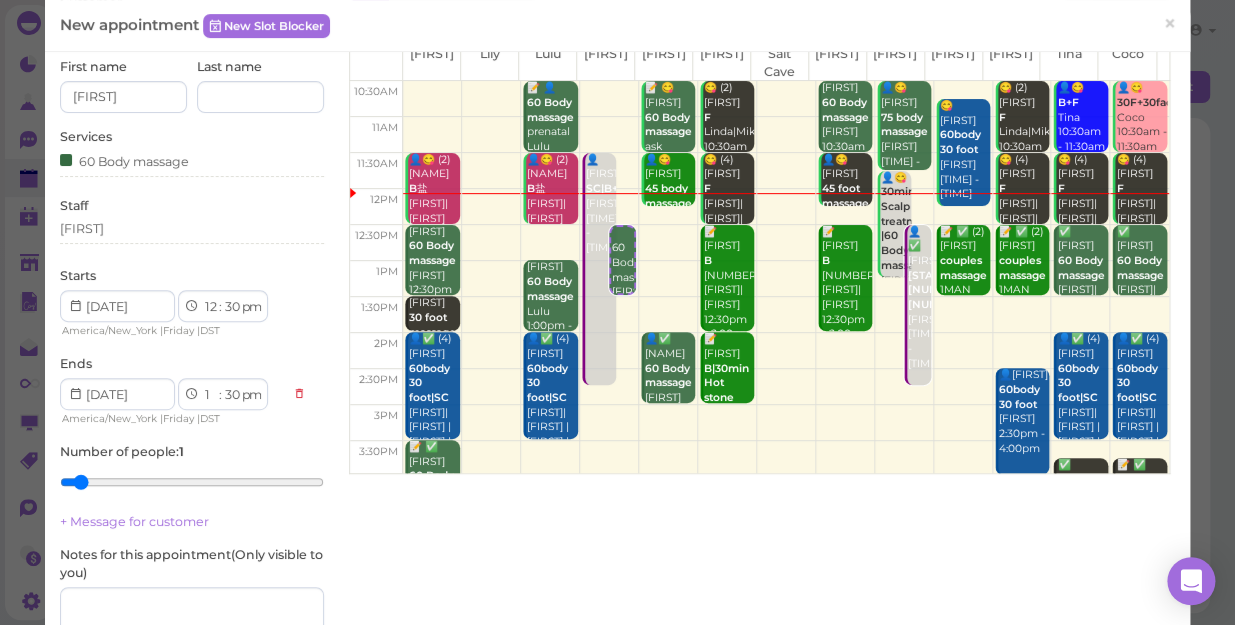 scroll, scrollTop: 181, scrollLeft: 0, axis: vertical 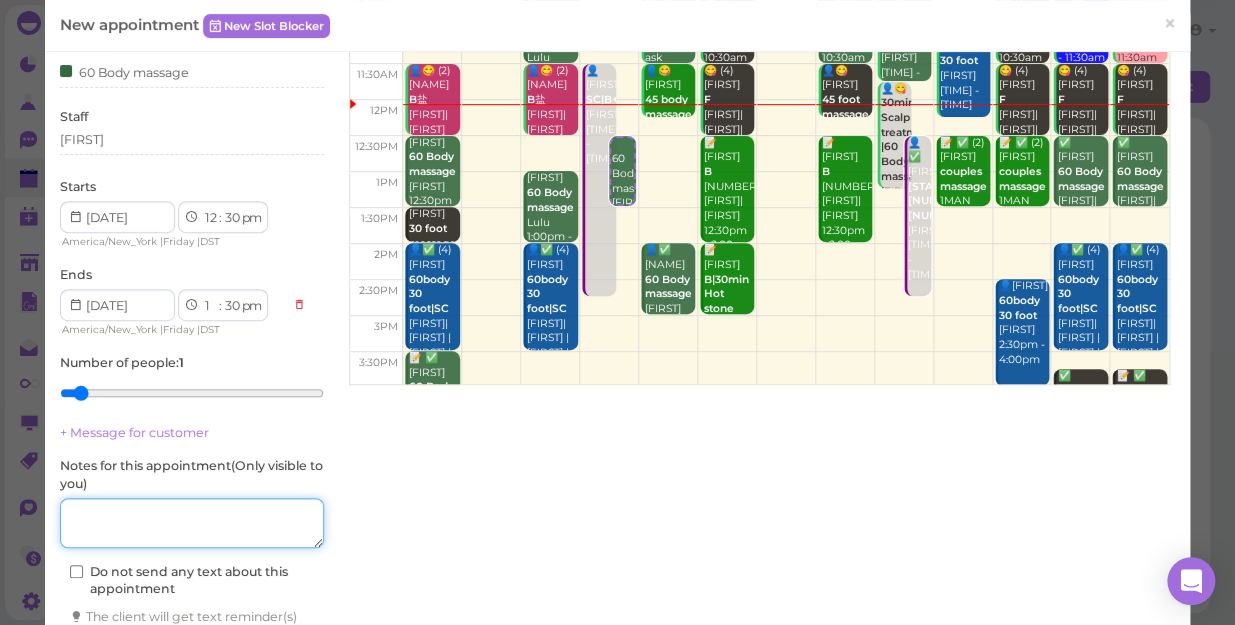 click at bounding box center [192, 523] 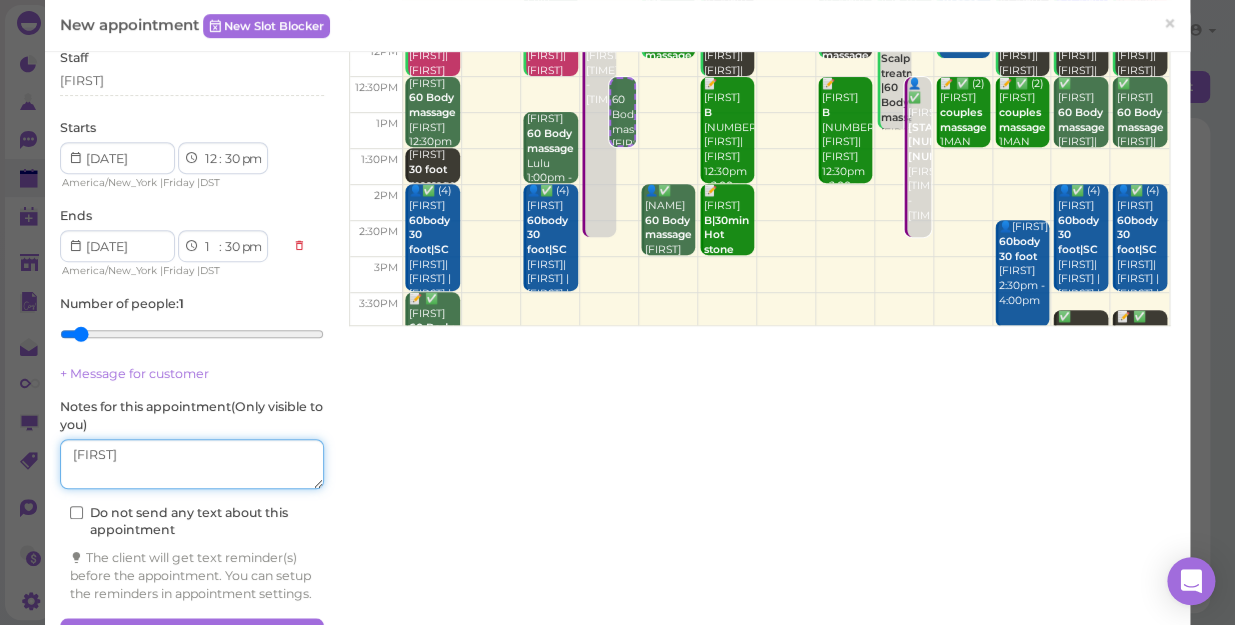 scroll, scrollTop: 314, scrollLeft: 0, axis: vertical 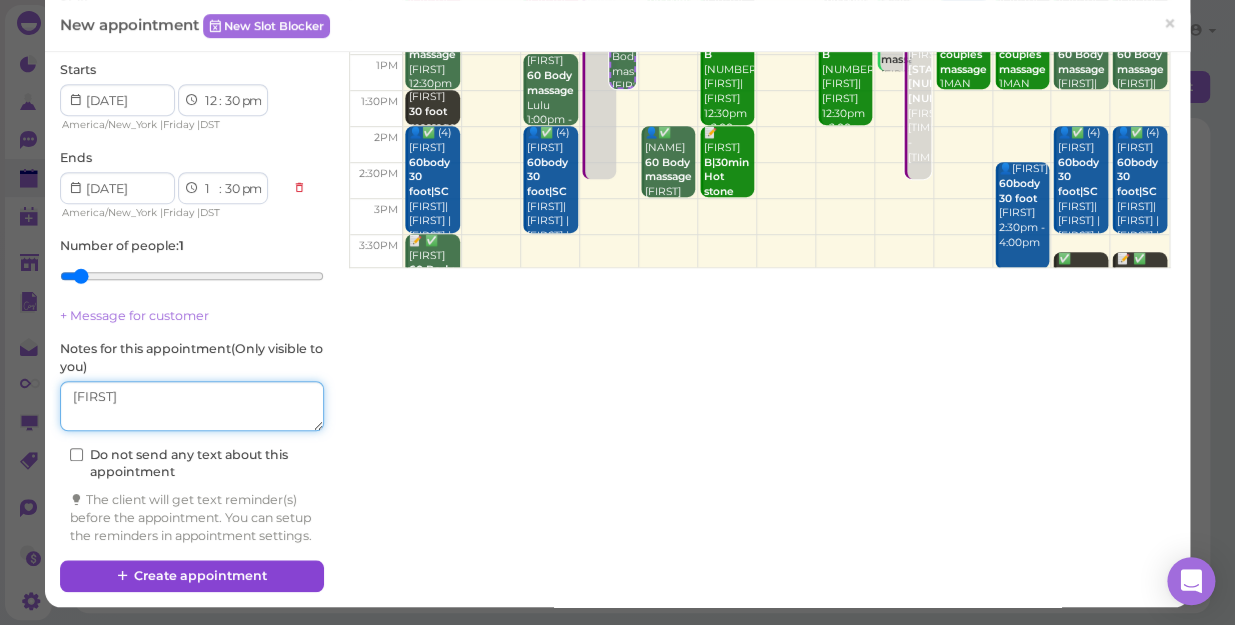 type on "[FIRST]" 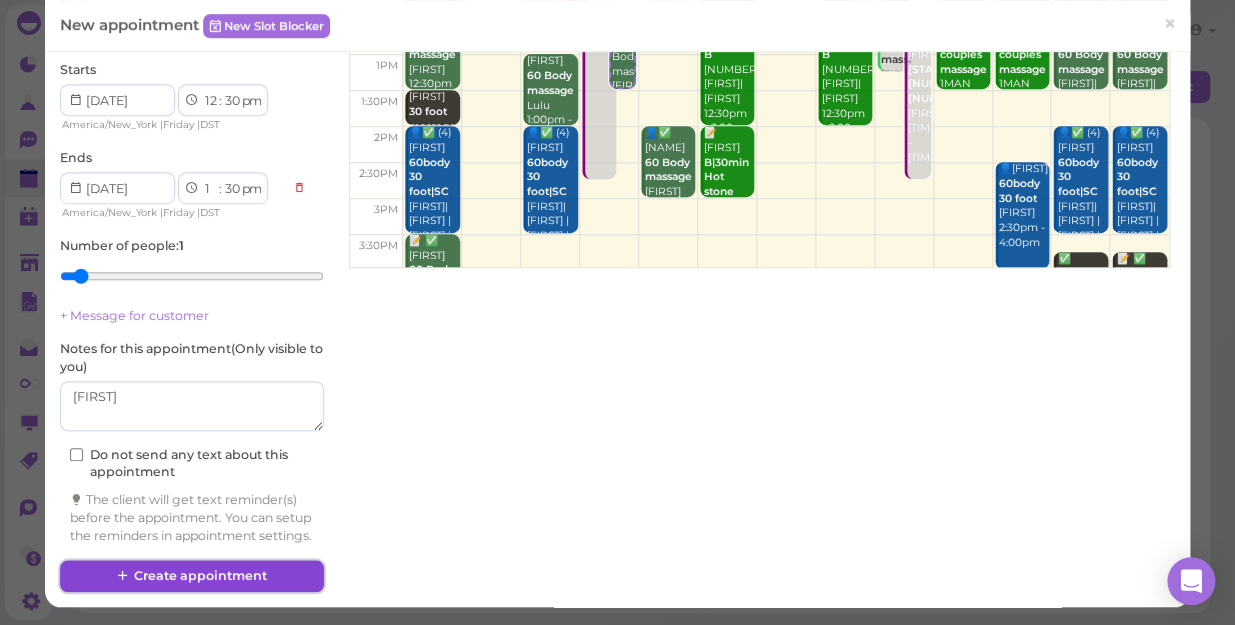 click on "Create appointment" at bounding box center (192, 576) 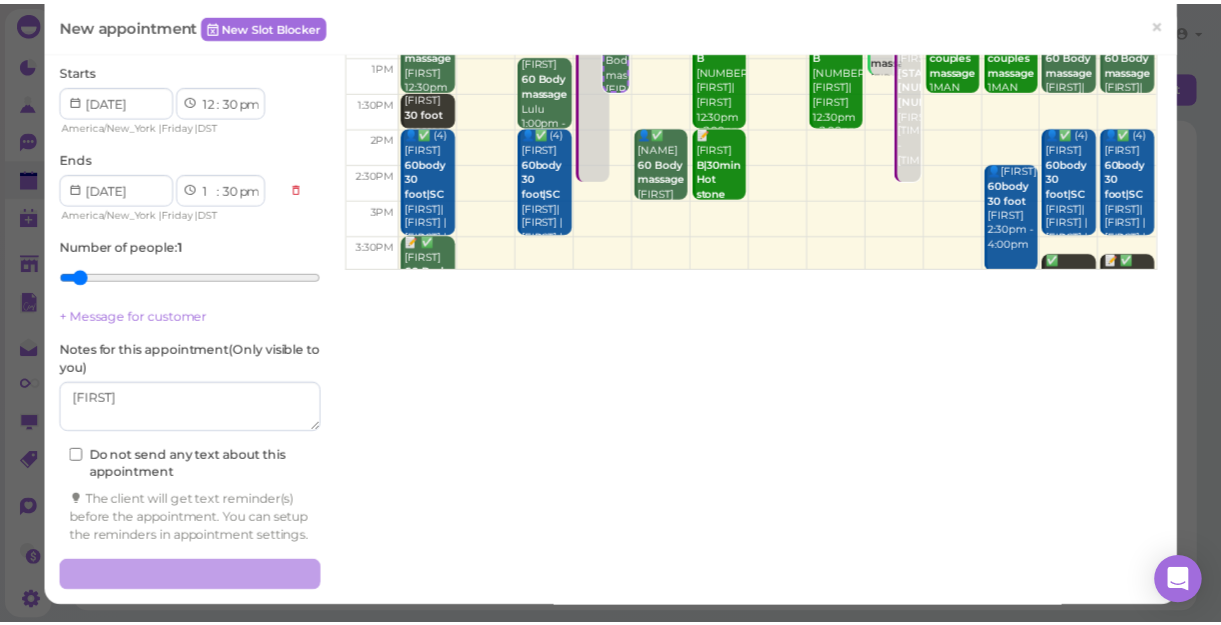 scroll, scrollTop: 0, scrollLeft: 0, axis: both 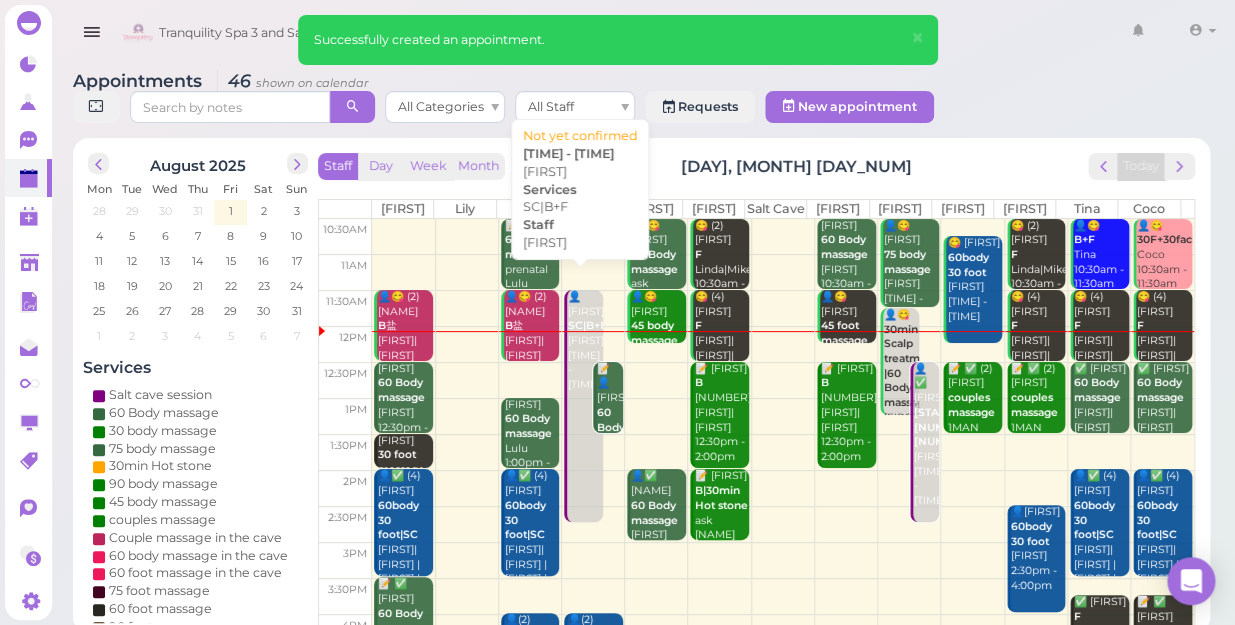 click on "SC|B+F" at bounding box center (587, 325) 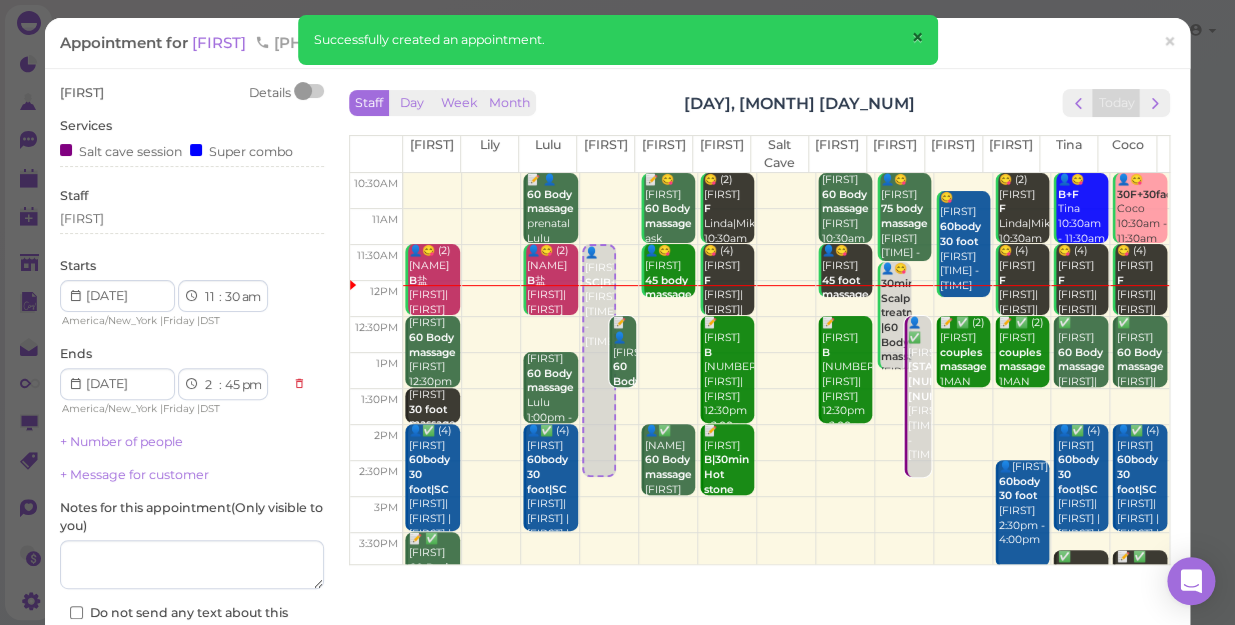 click on "×" at bounding box center (916, 38) 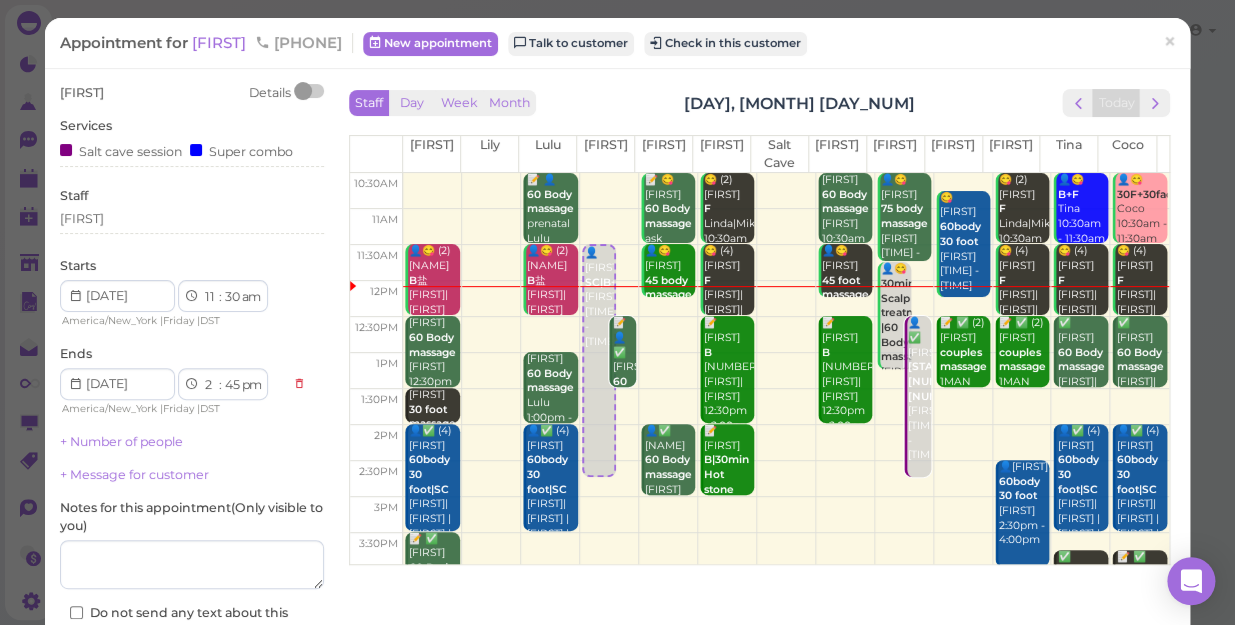 click at bounding box center (786, 407) 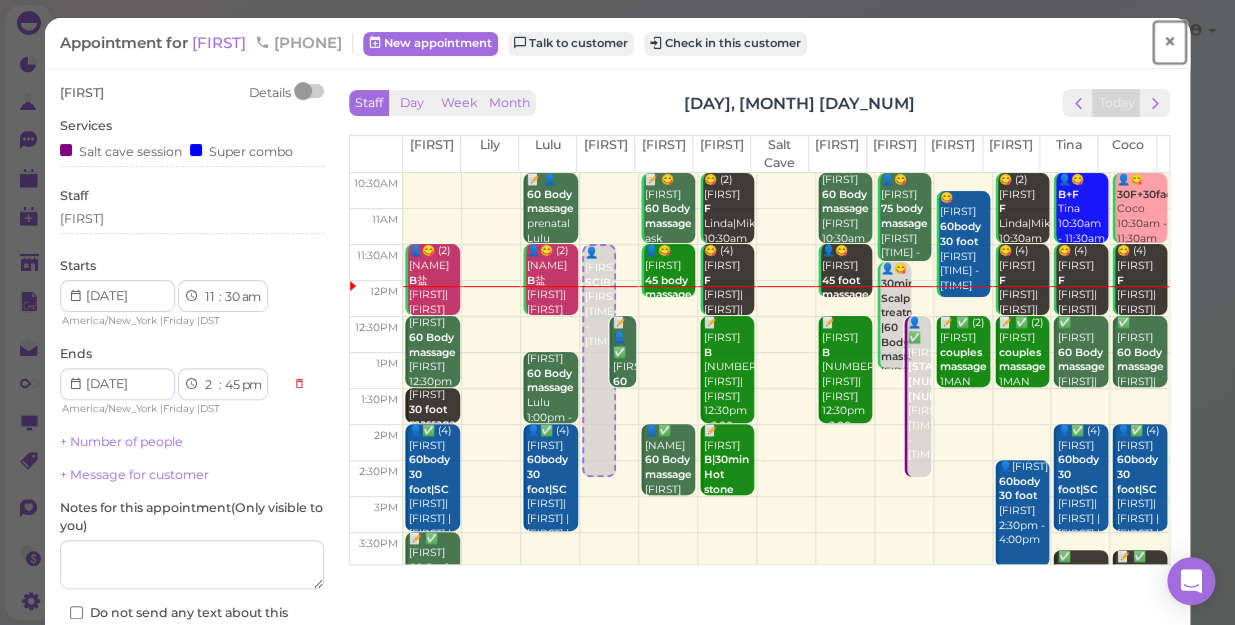 click on "×" at bounding box center [1169, 42] 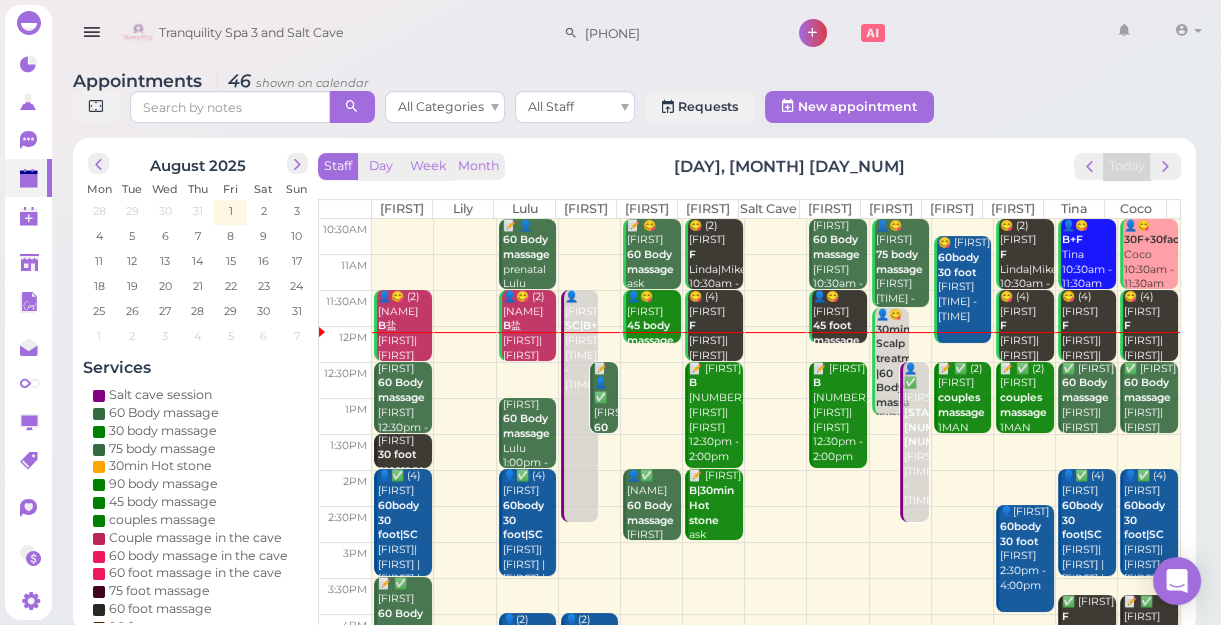 click at bounding box center (776, 452) 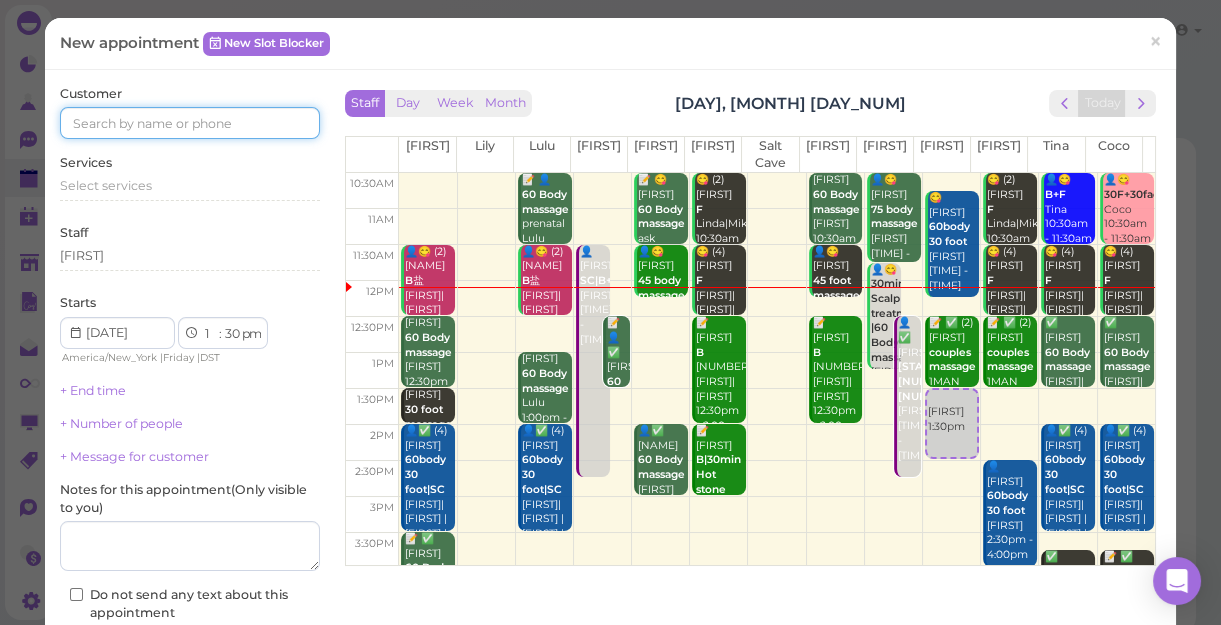 click at bounding box center (190, 123) 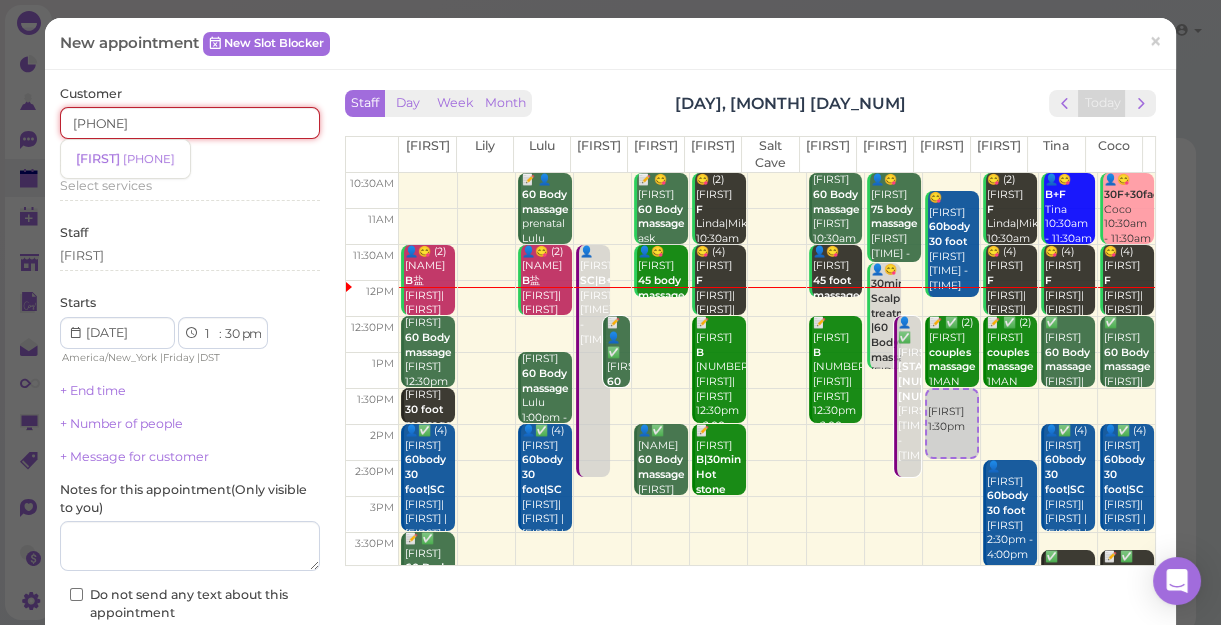 type on "[PHONE]" 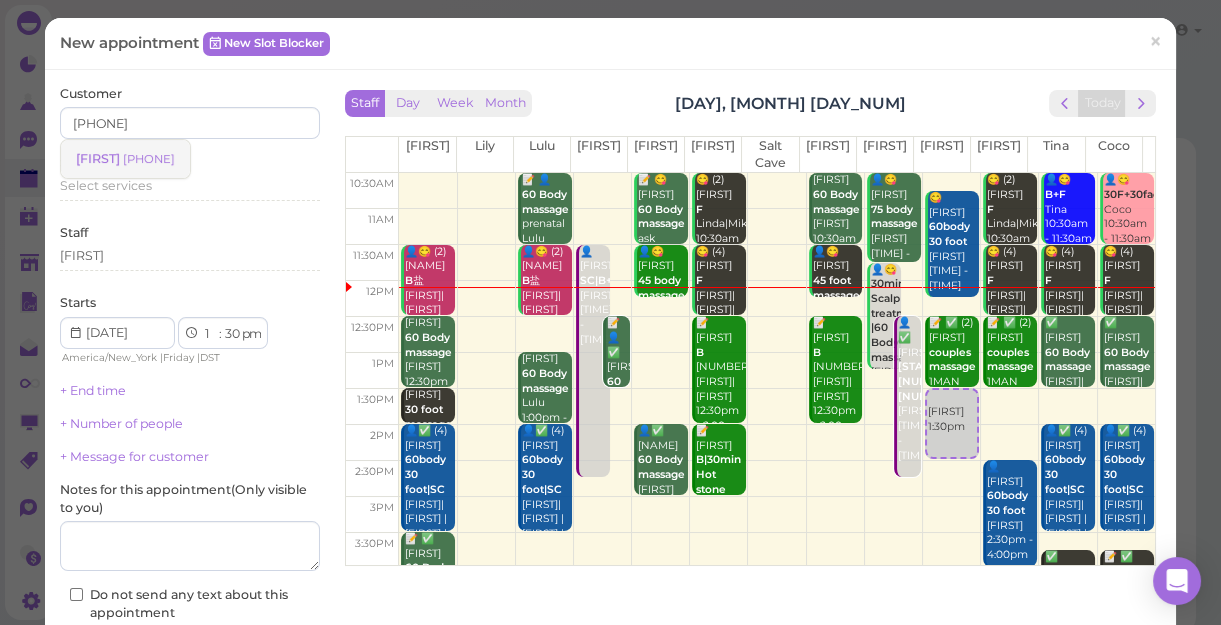 click on "[FIRST]" at bounding box center (99, 158) 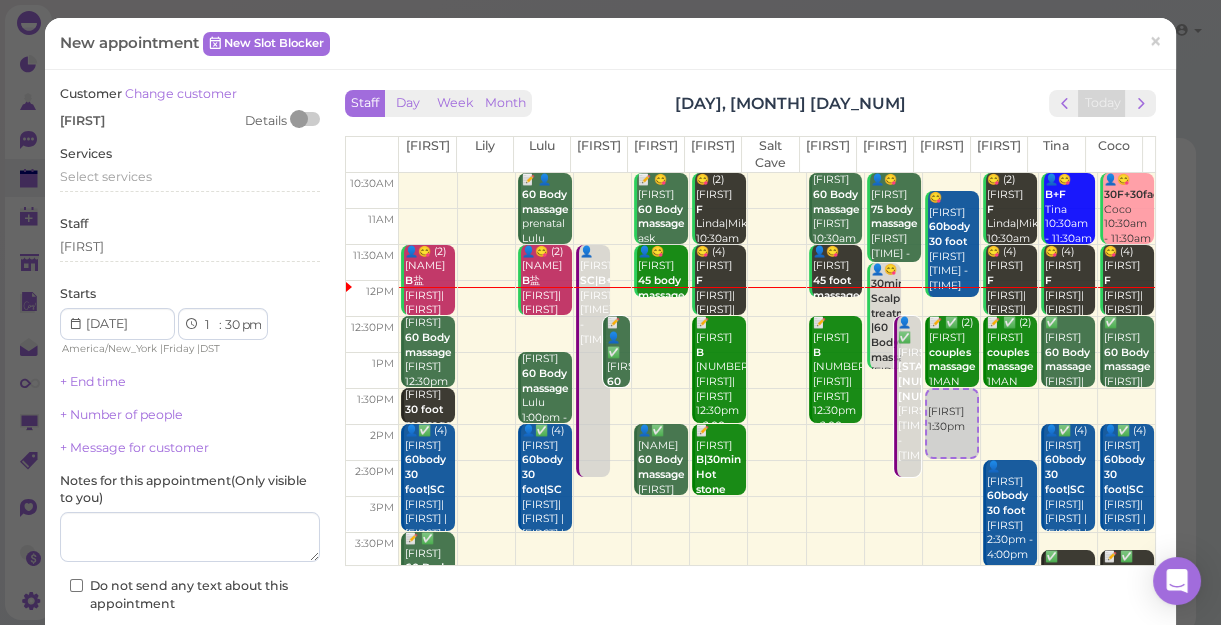 click on "Services" at bounding box center [86, 154] 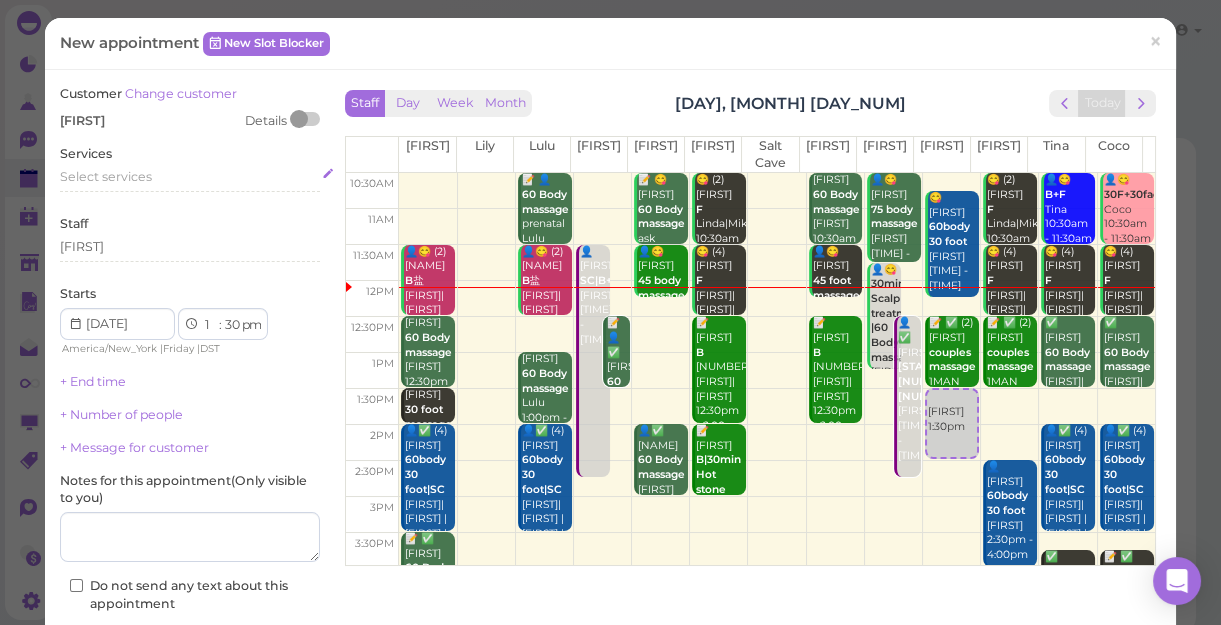 click on "Select services" at bounding box center [106, 176] 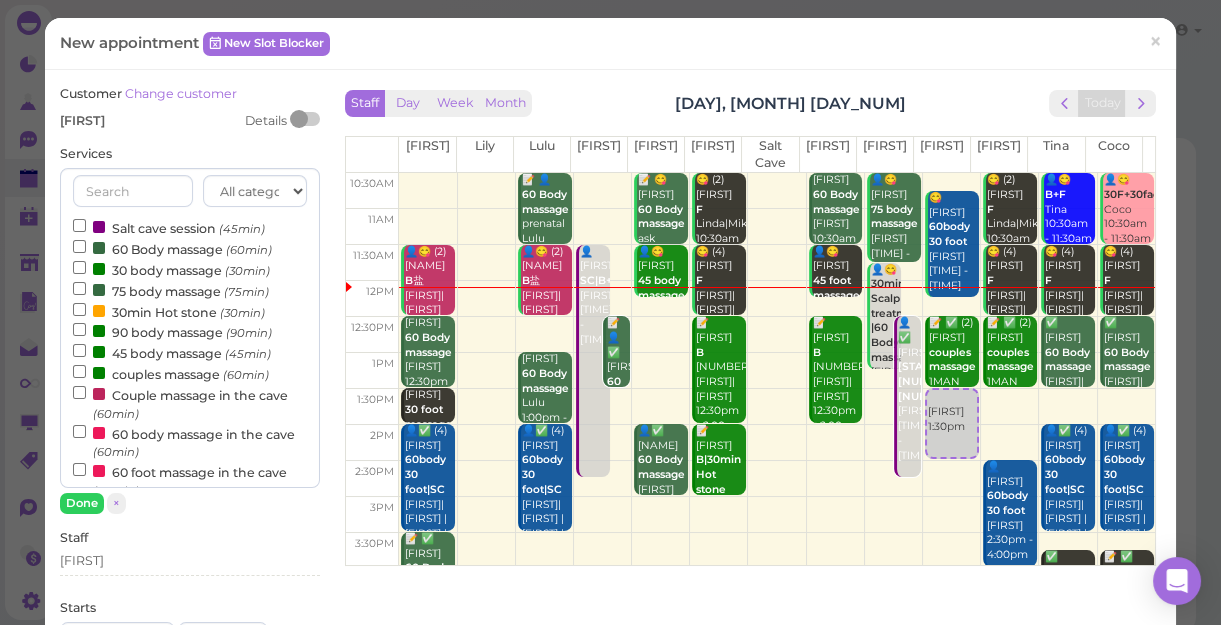 click on "60 Body massage
(60min)" at bounding box center (172, 248) 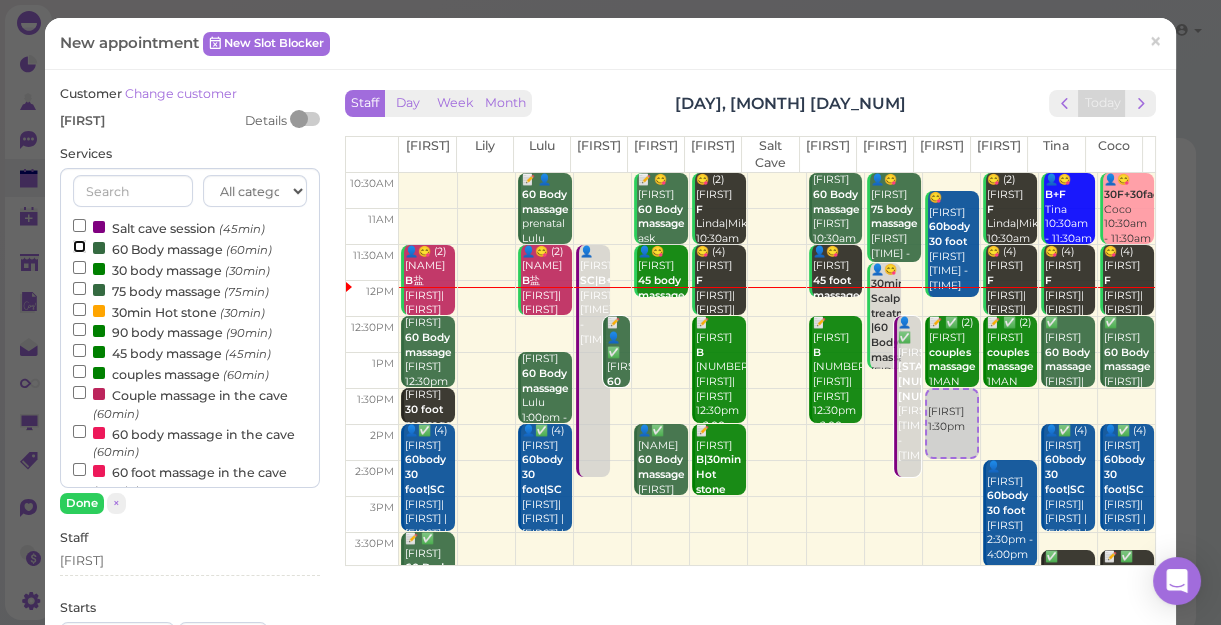 click on "60 Body massage
(60min)" at bounding box center [79, 246] 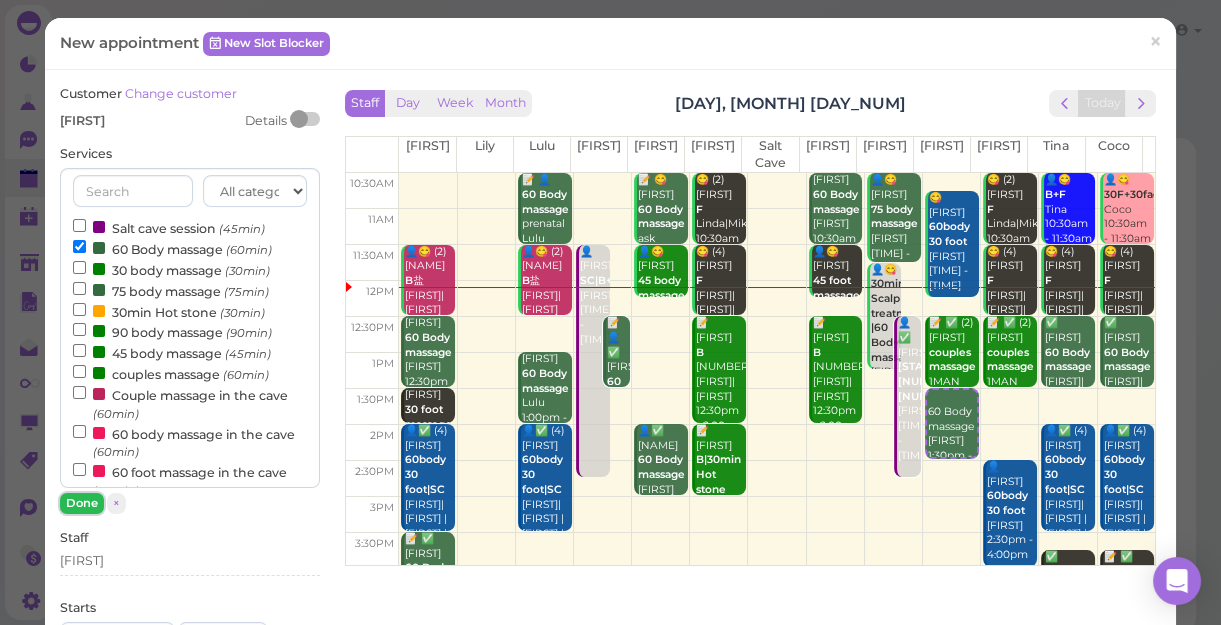 click on "Done" at bounding box center [82, 503] 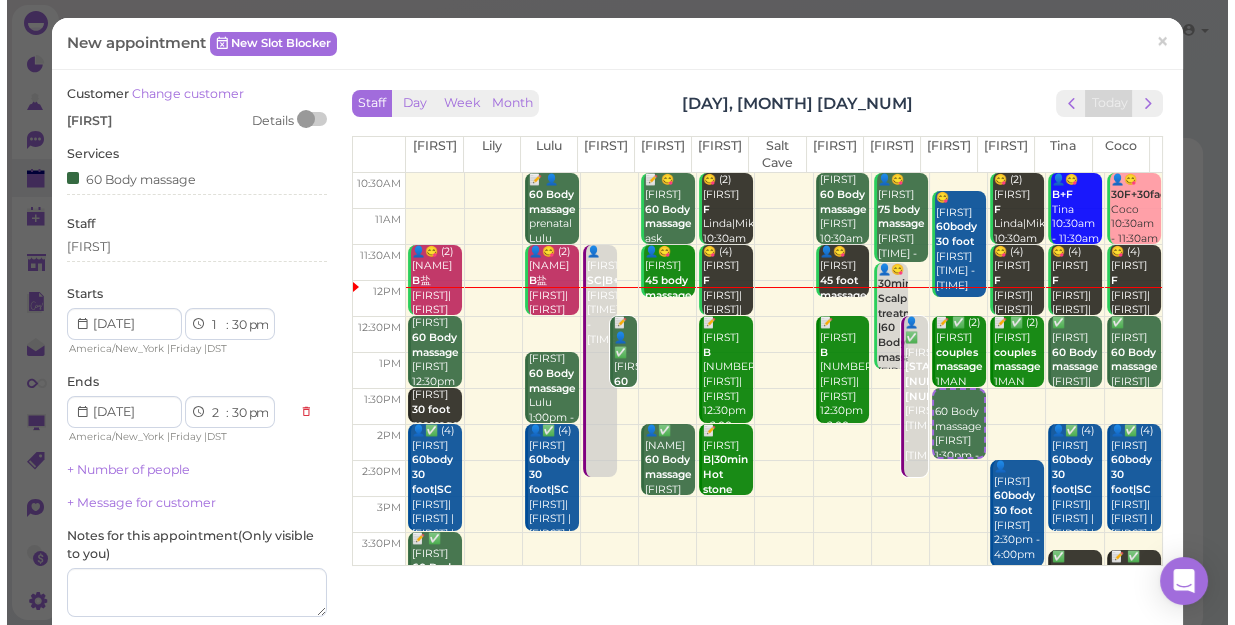 scroll, scrollTop: 181, scrollLeft: 0, axis: vertical 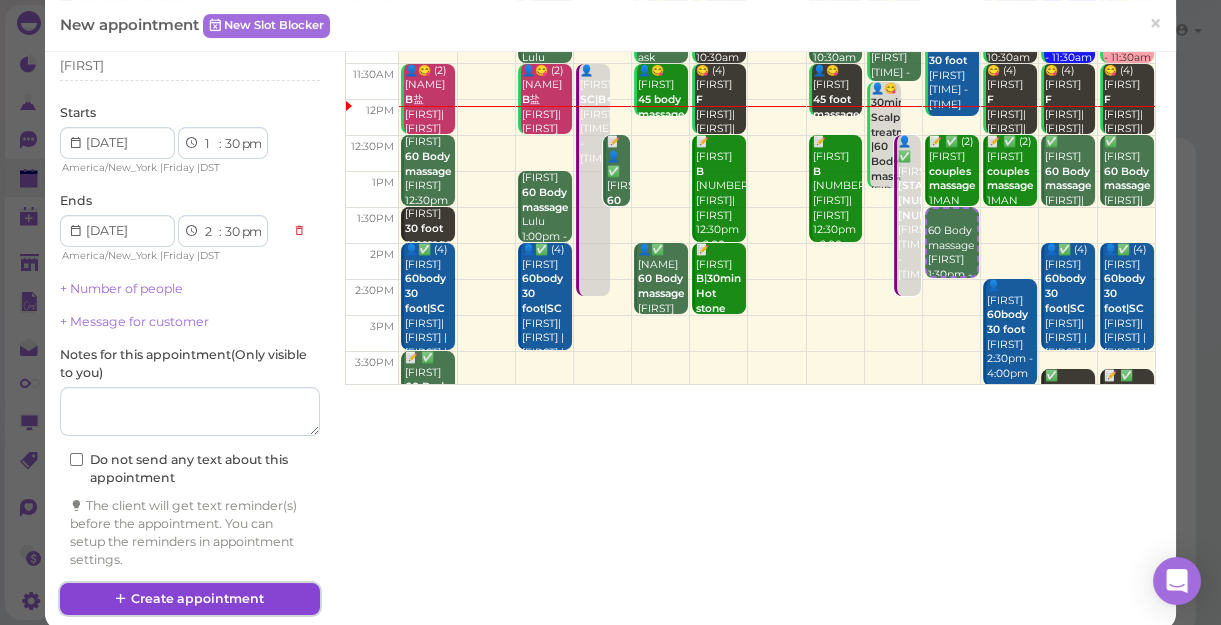 click on "Create appointment" at bounding box center (190, 599) 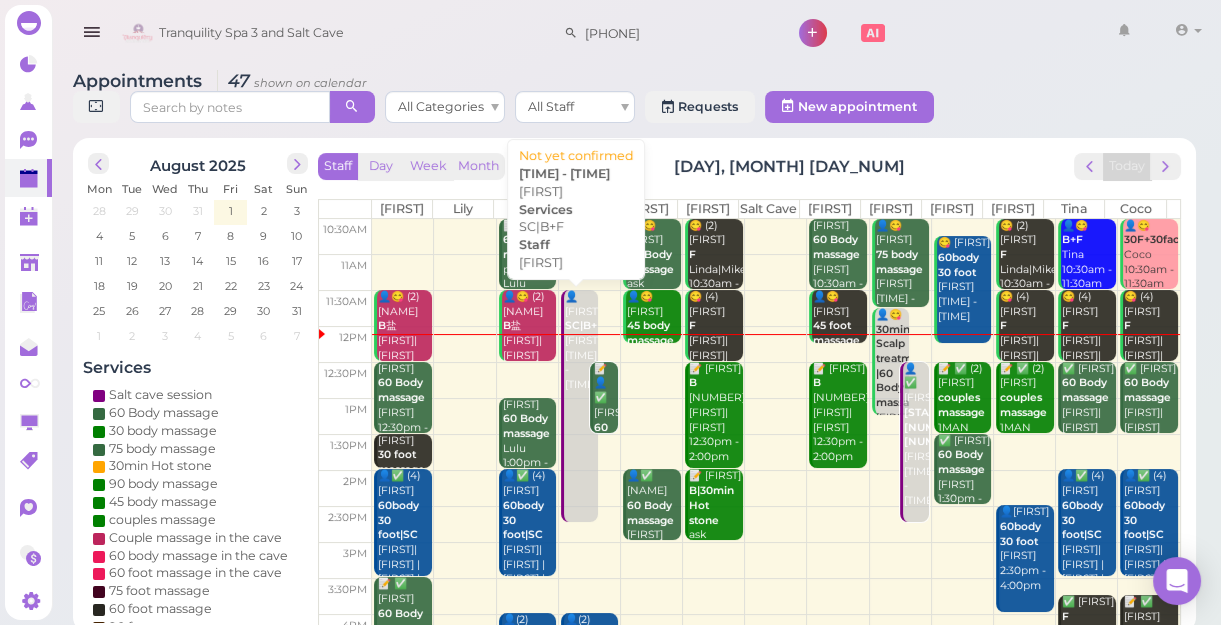 click on "SC|B+F" at bounding box center (584, 325) 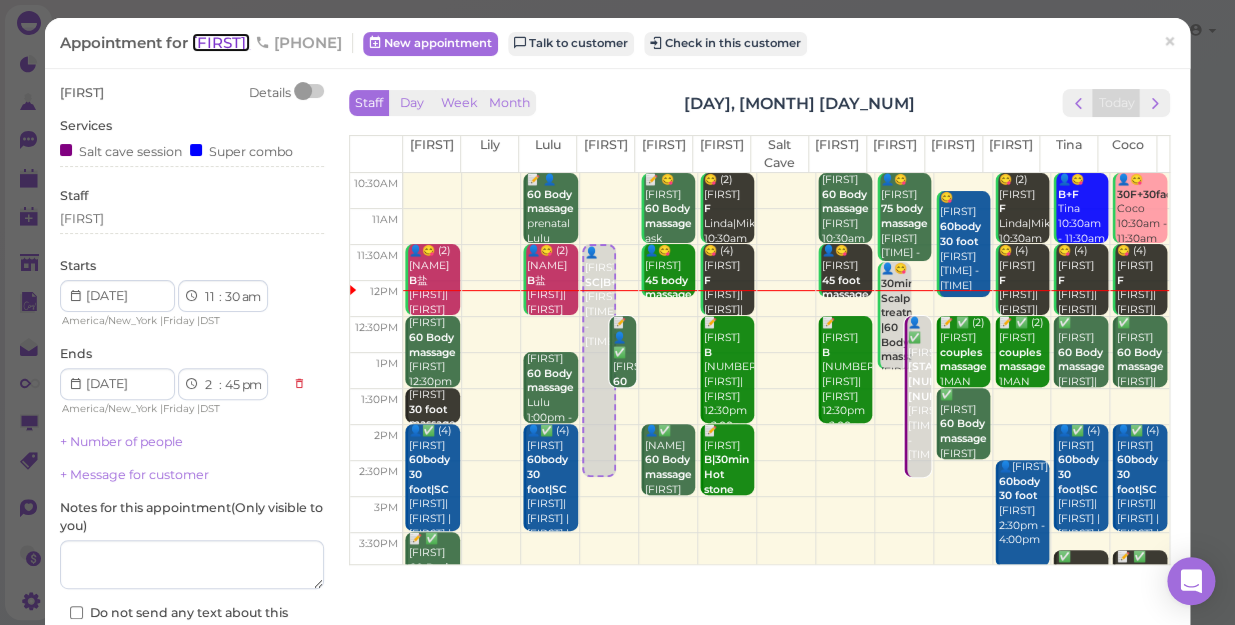 click on "[FIRST]" at bounding box center [221, 42] 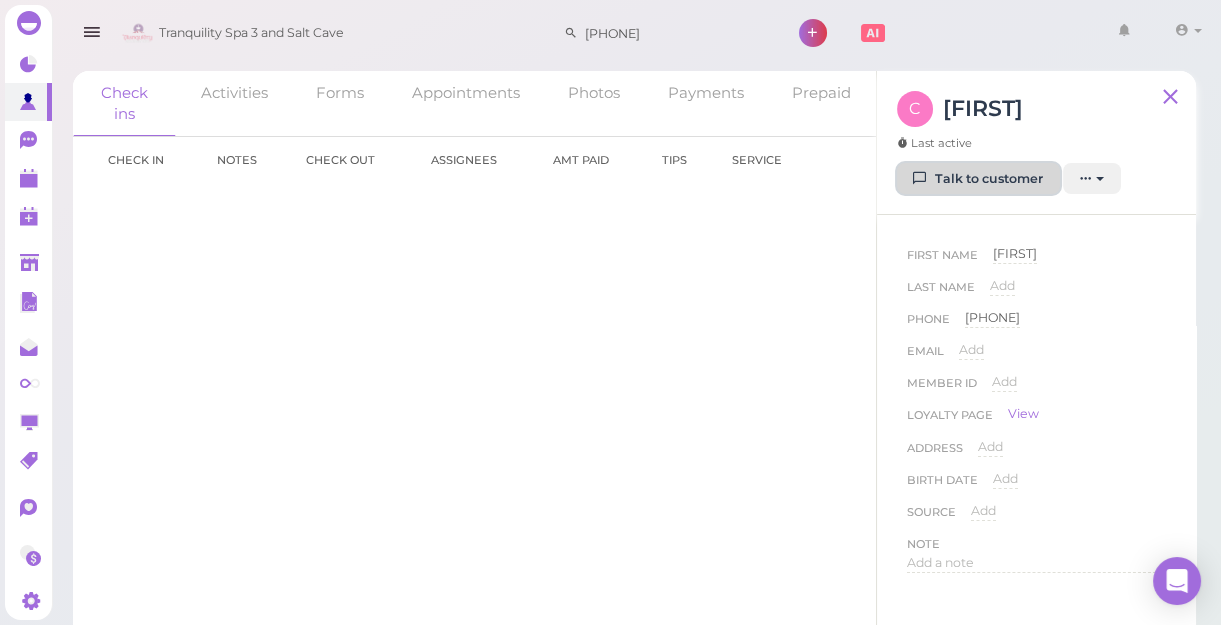 click on "Talk to customer" at bounding box center [978, 179] 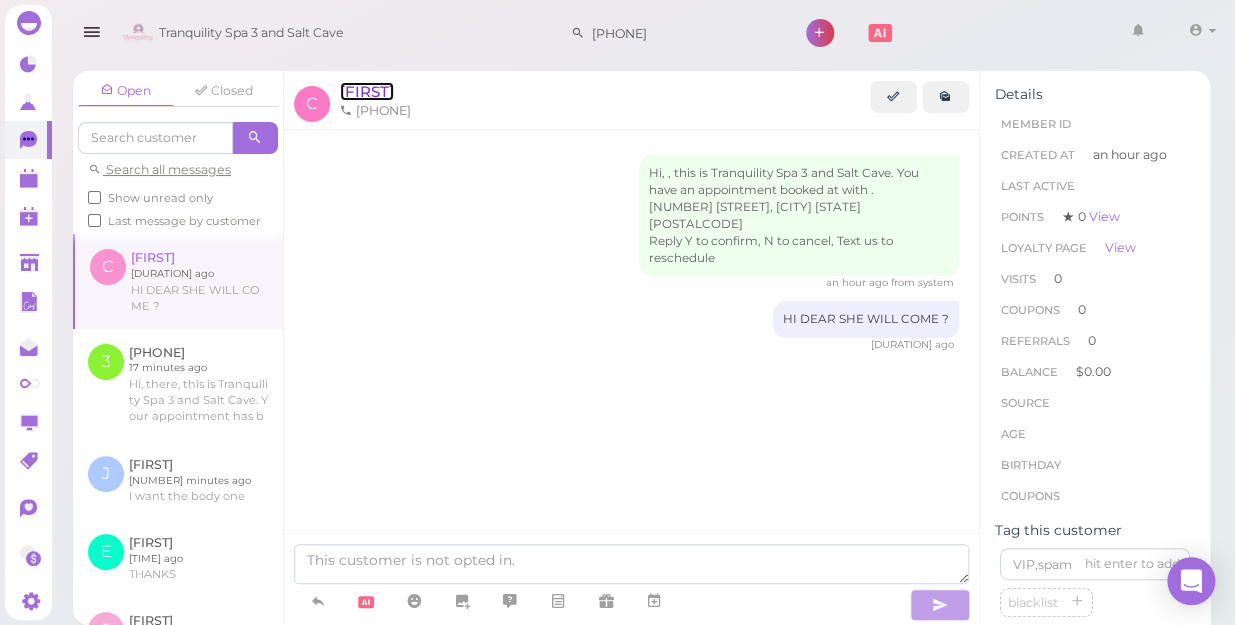 click on "[FIRST]" at bounding box center [367, 91] 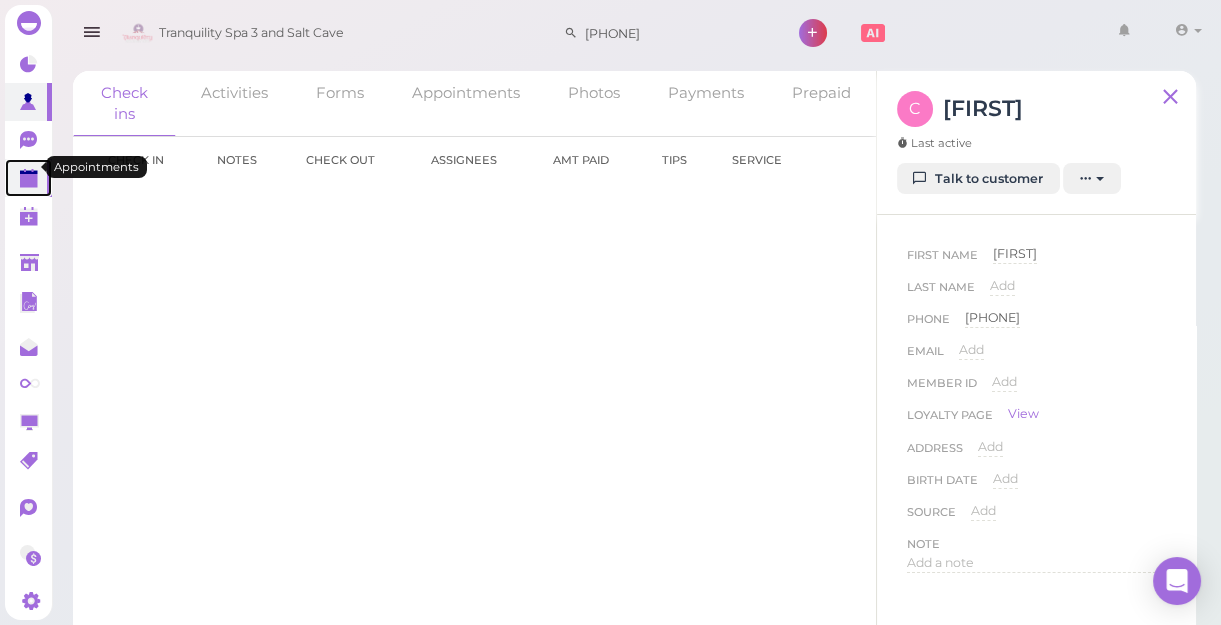 click 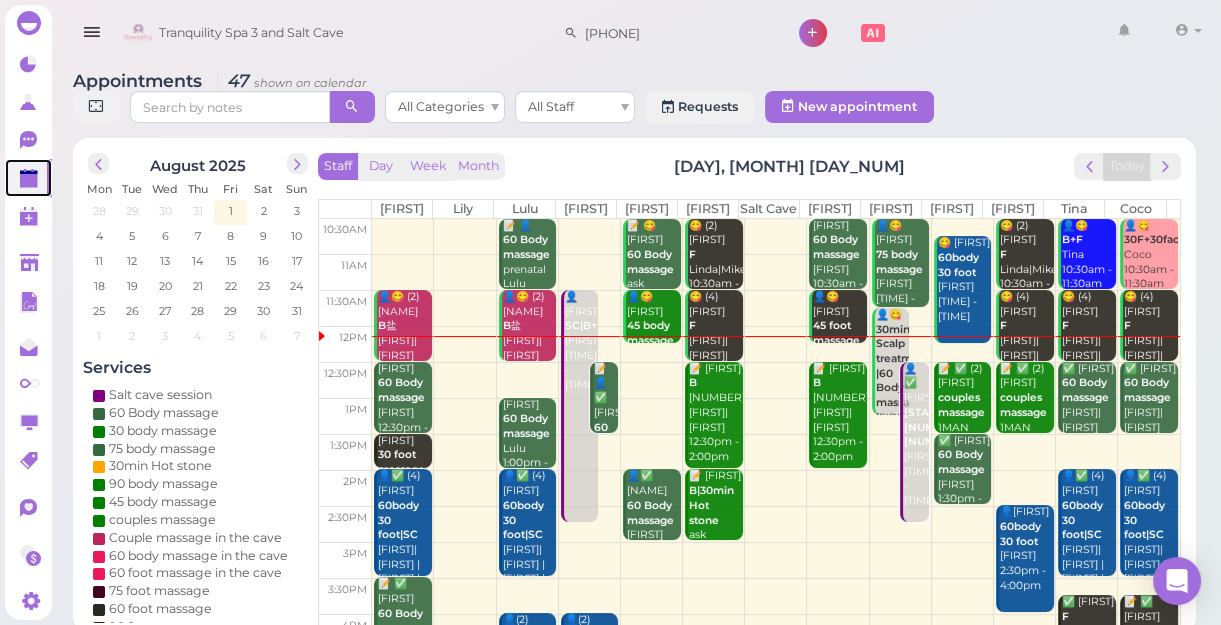 click on "👤[FIRST] [LAST]|[FIRST] [FIRST] [TIME] - [TIME]" at bounding box center (581, 341) 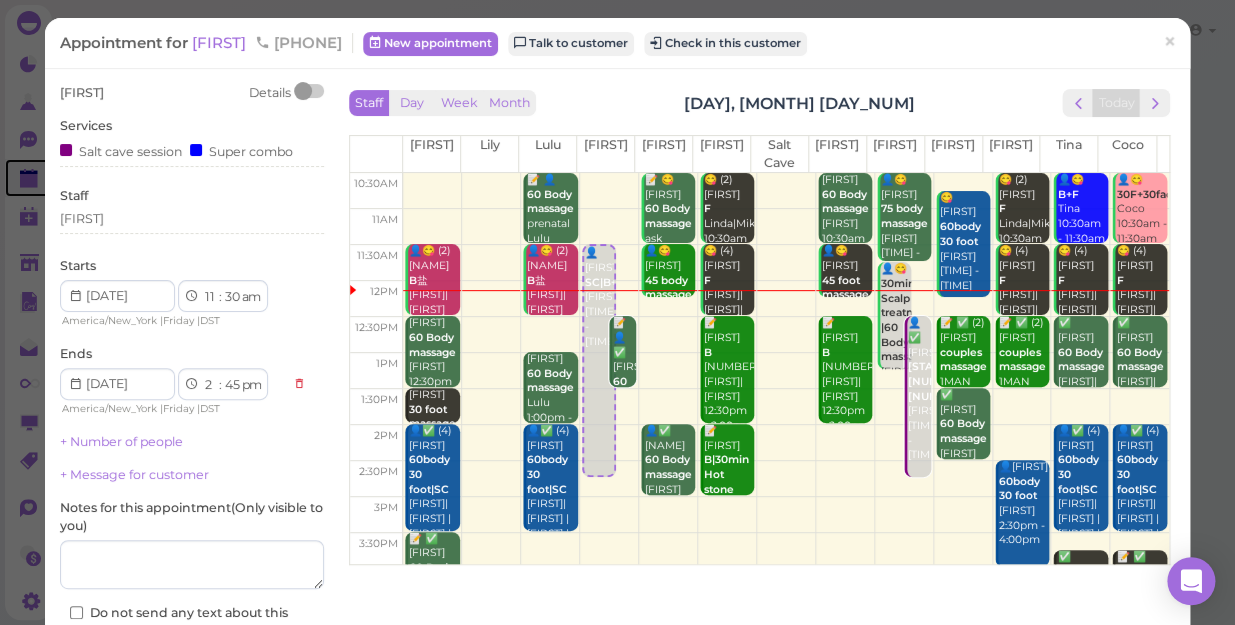 scroll, scrollTop: 181, scrollLeft: 0, axis: vertical 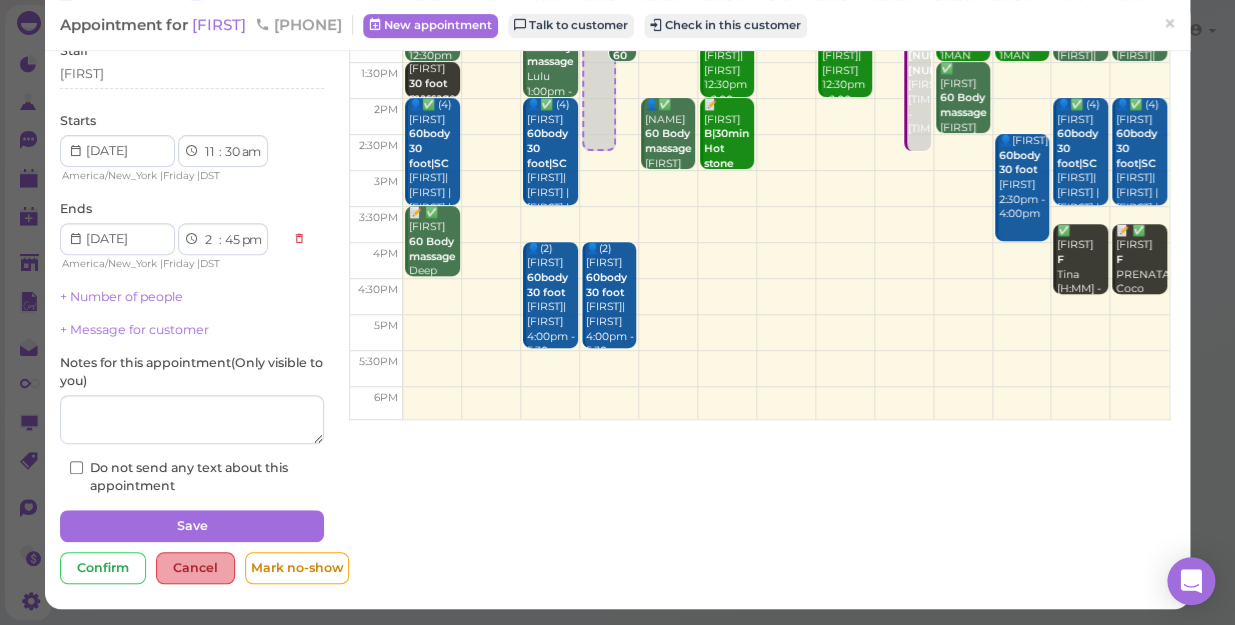 click on "Cancel" at bounding box center [195, 568] 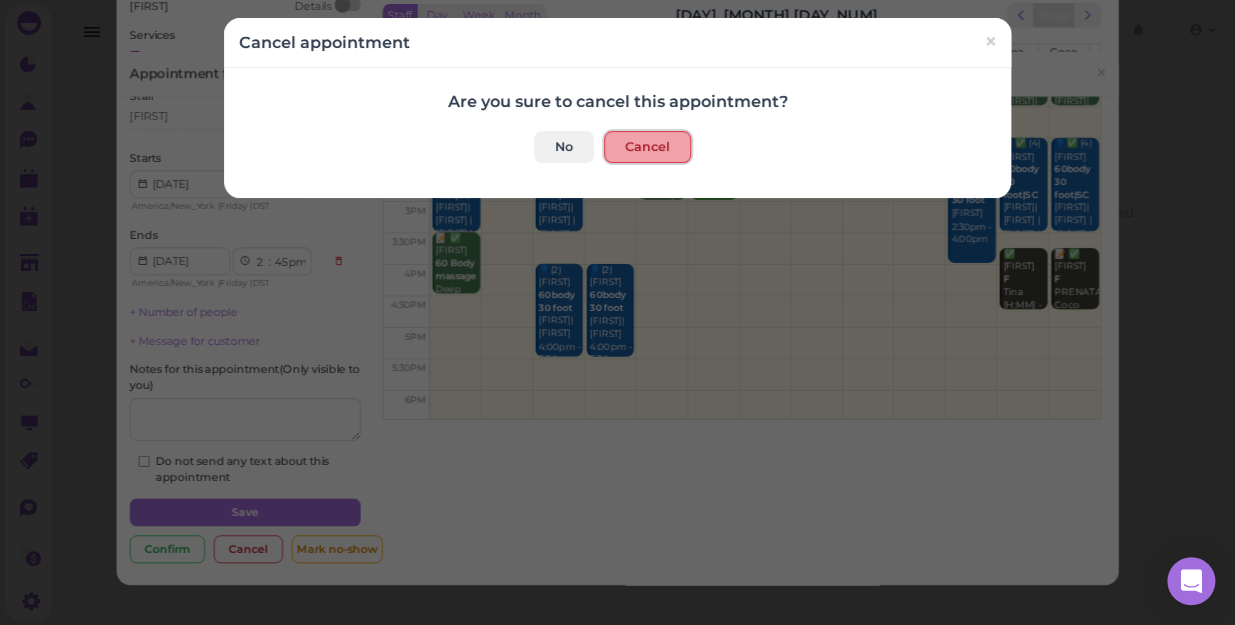 click on "Cancel" at bounding box center (647, 147) 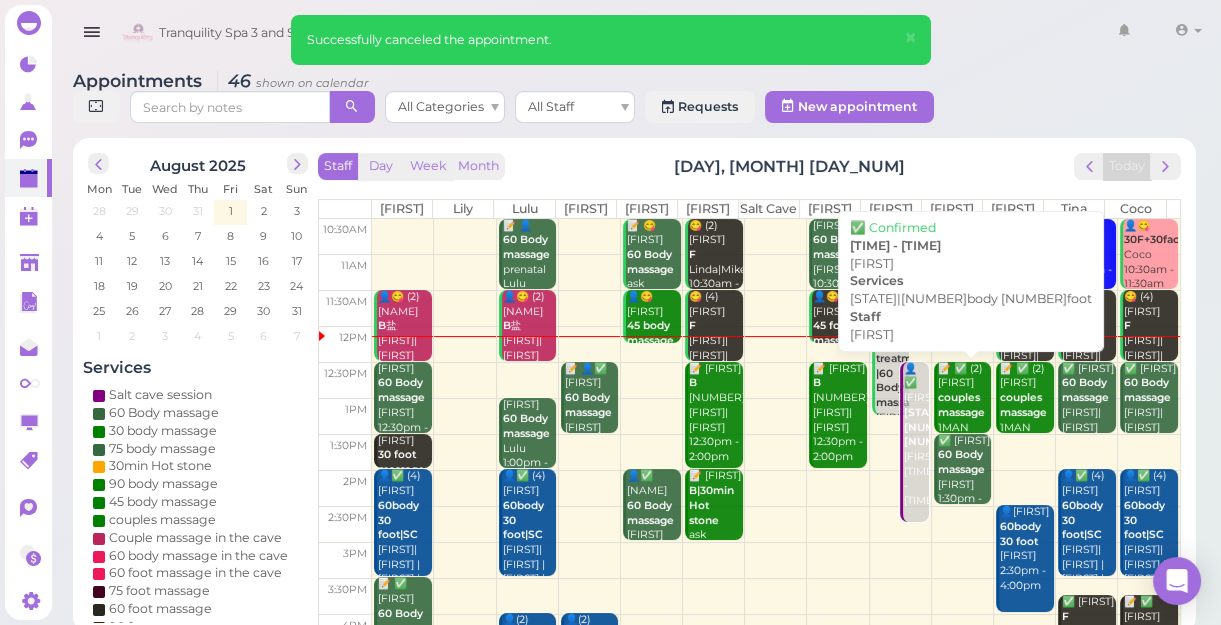 click on "👤✅  SC|45body 45foot  12:30pm - 2:45pm" at bounding box center [914, 442] 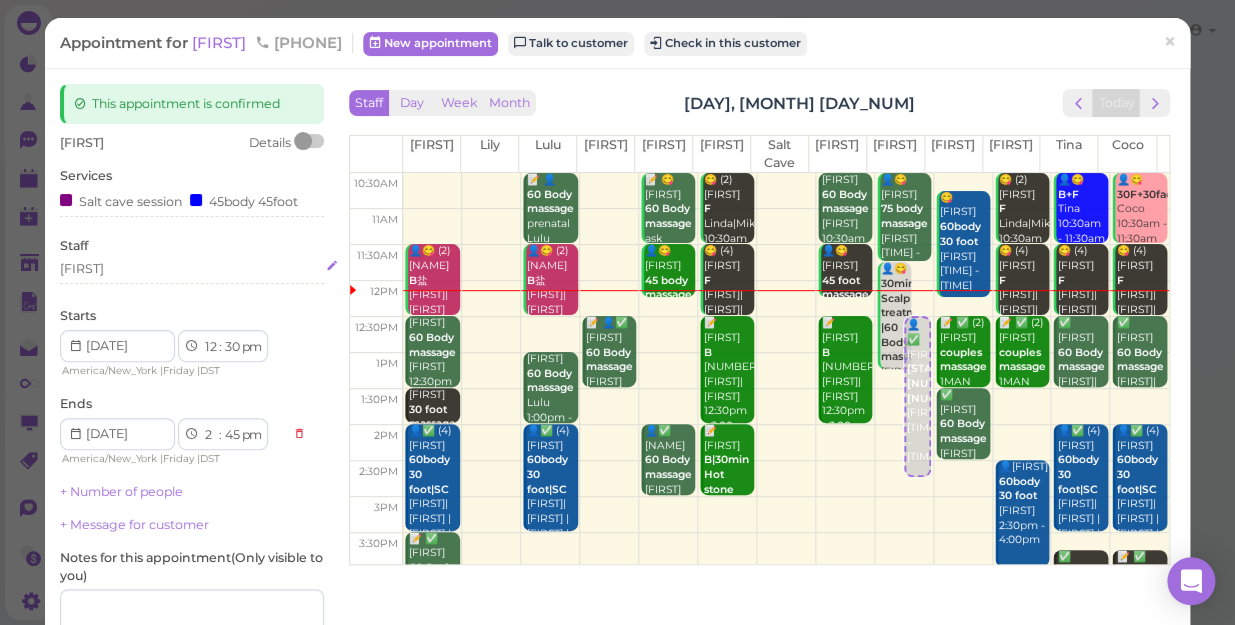 click on "[FIRST]" at bounding box center [192, 269] 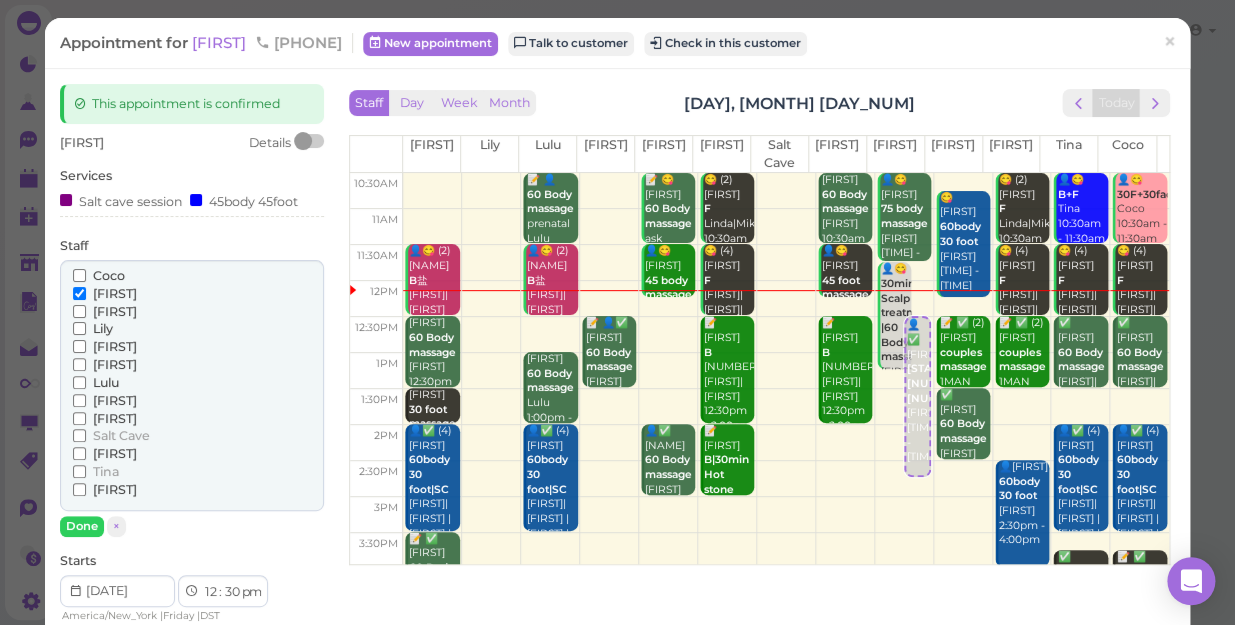 click on "[FIRST]" at bounding box center (115, 400) 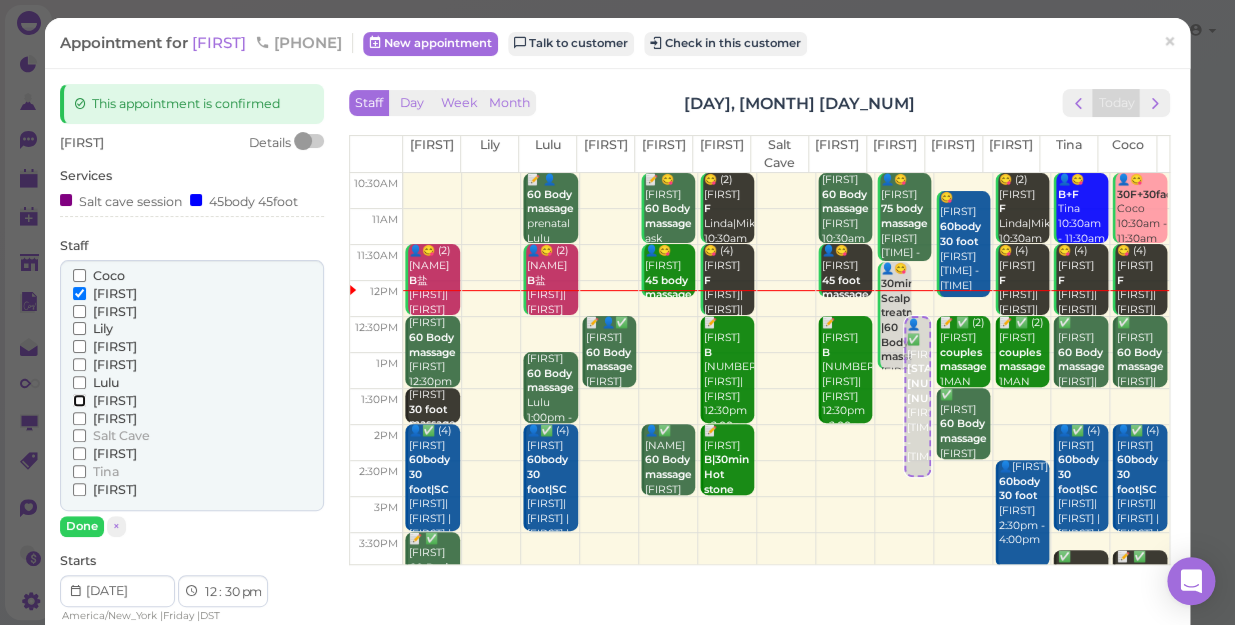 click on "[FIRST]" at bounding box center (79, 400) 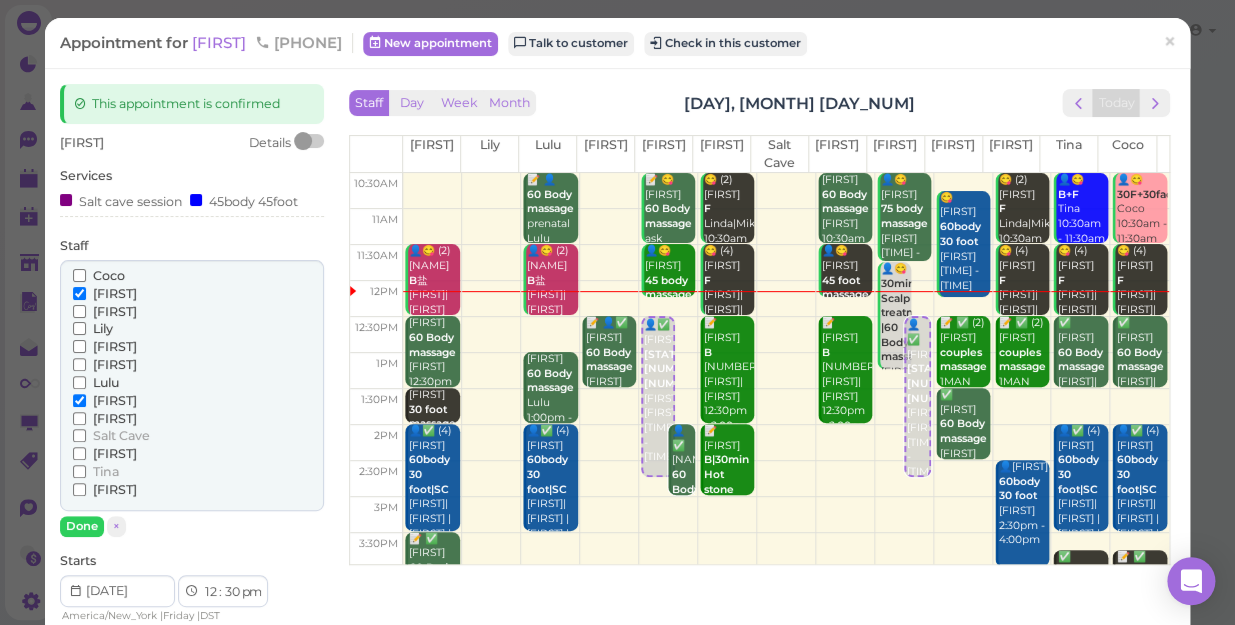 click on "[FIRST]" at bounding box center (115, 293) 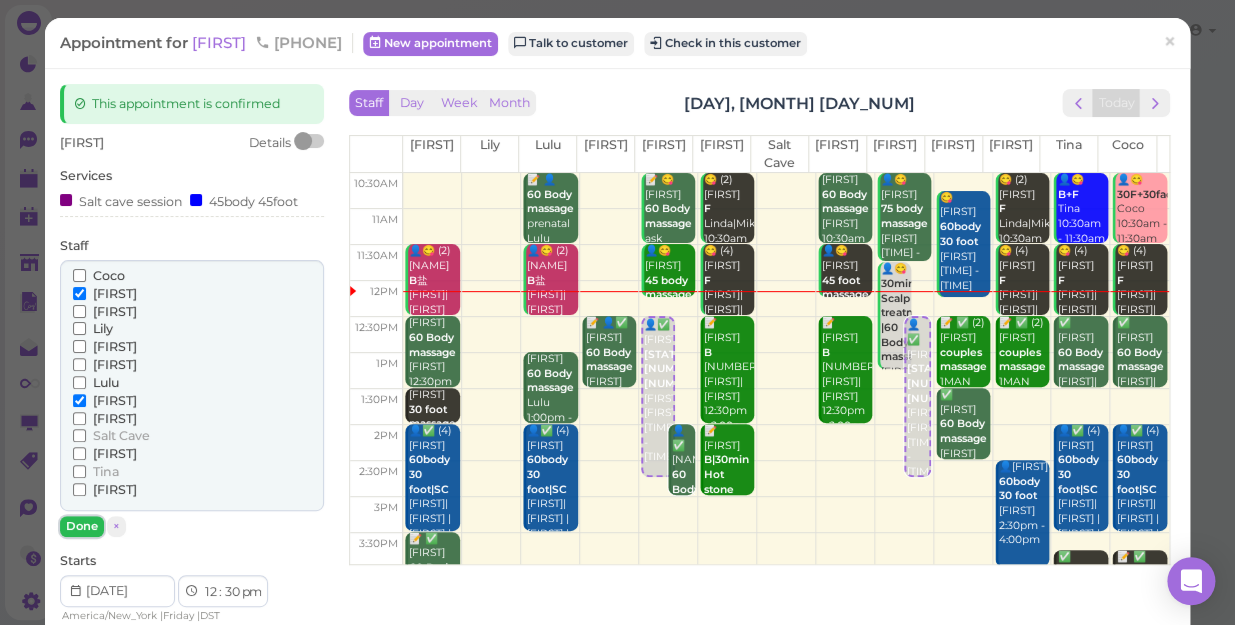 click on "Done" at bounding box center (82, 526) 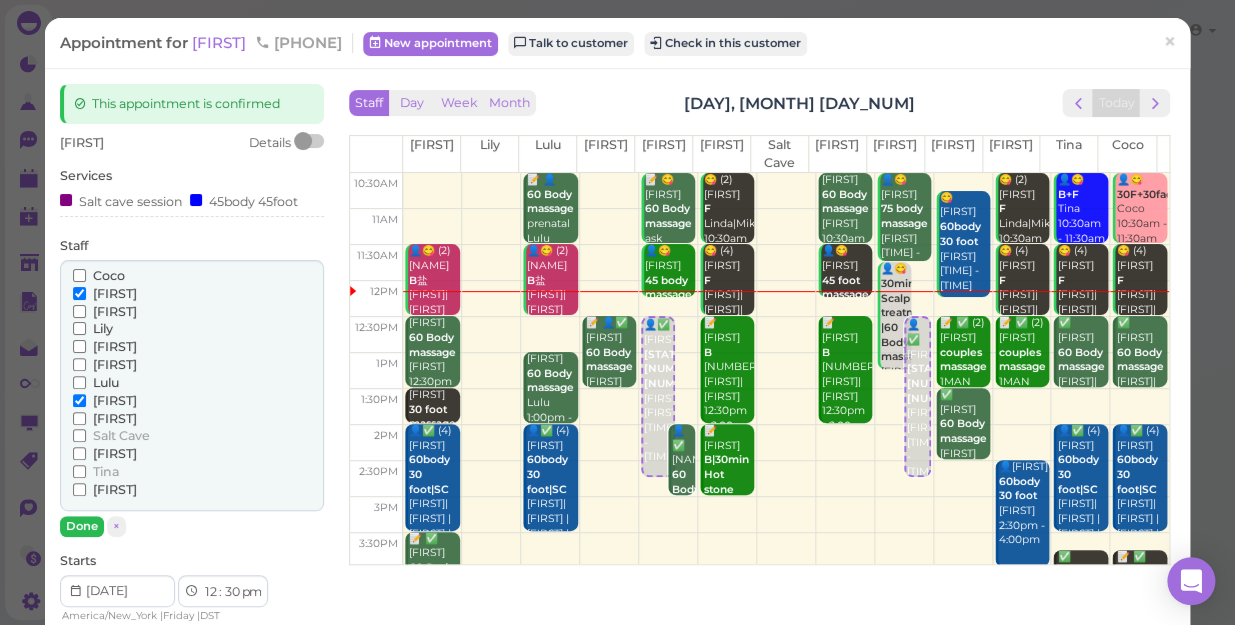 click on "+ Message for customer" at bounding box center [134, 769] 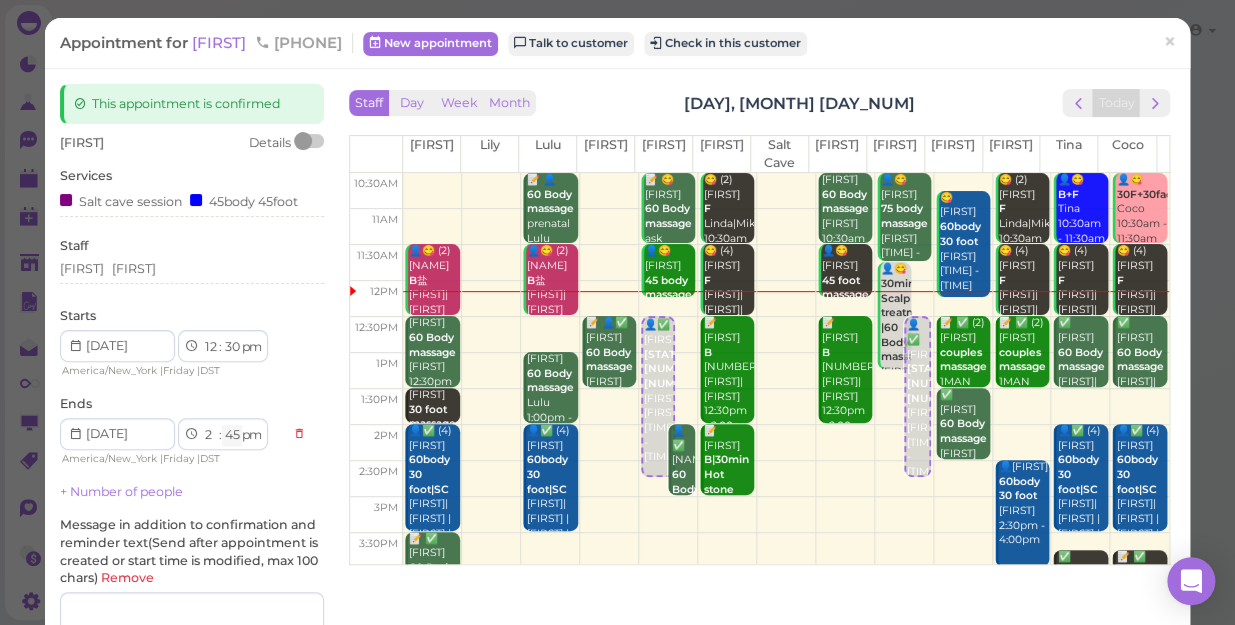 click on "00
05
10
15
20
25
30
35
40
45
50
55" at bounding box center (232, 435) 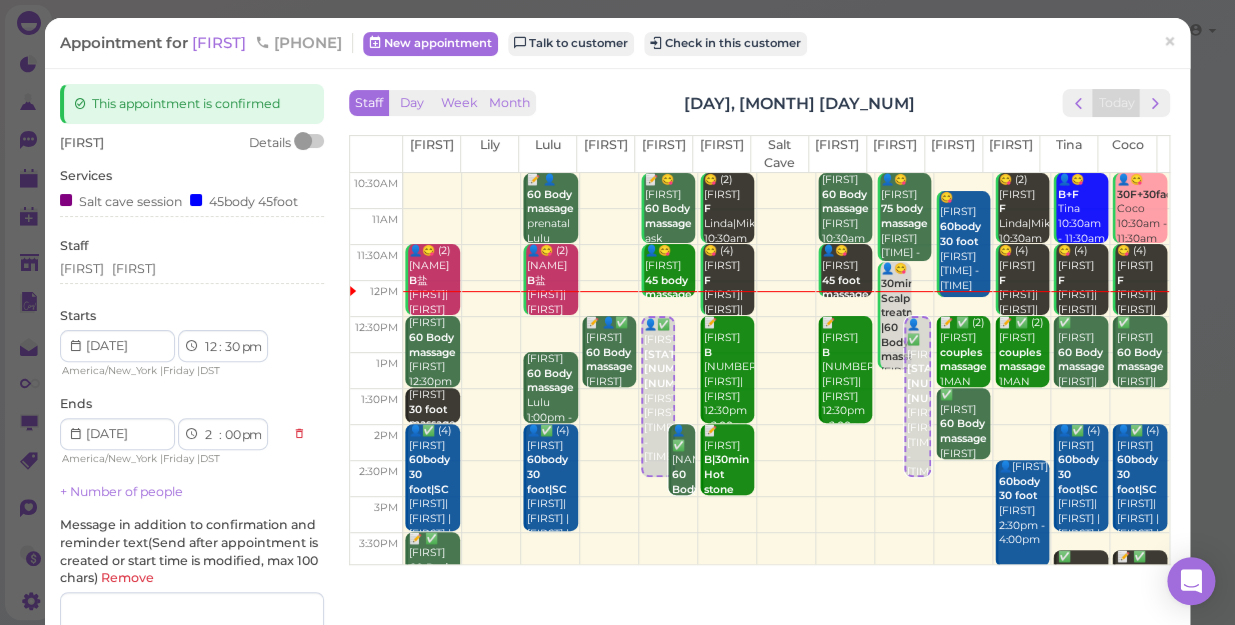 click on "00
05
10
15
20
25
30
35
40
45
50
55" at bounding box center [232, 435] 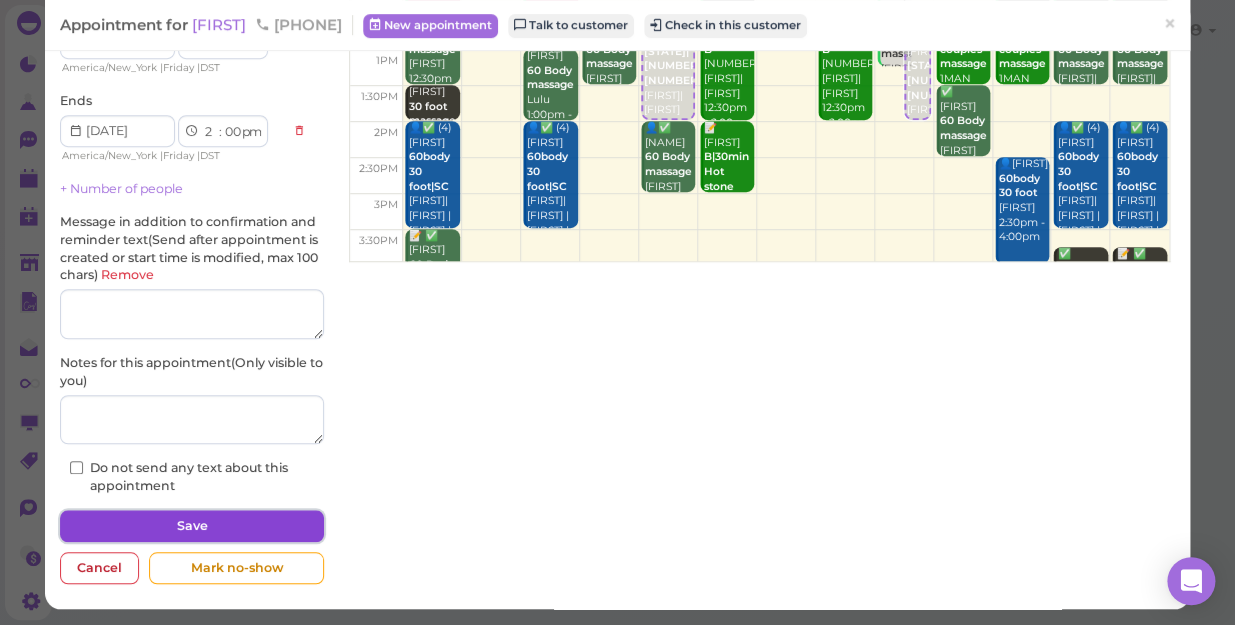 click on "Save" at bounding box center [192, 526] 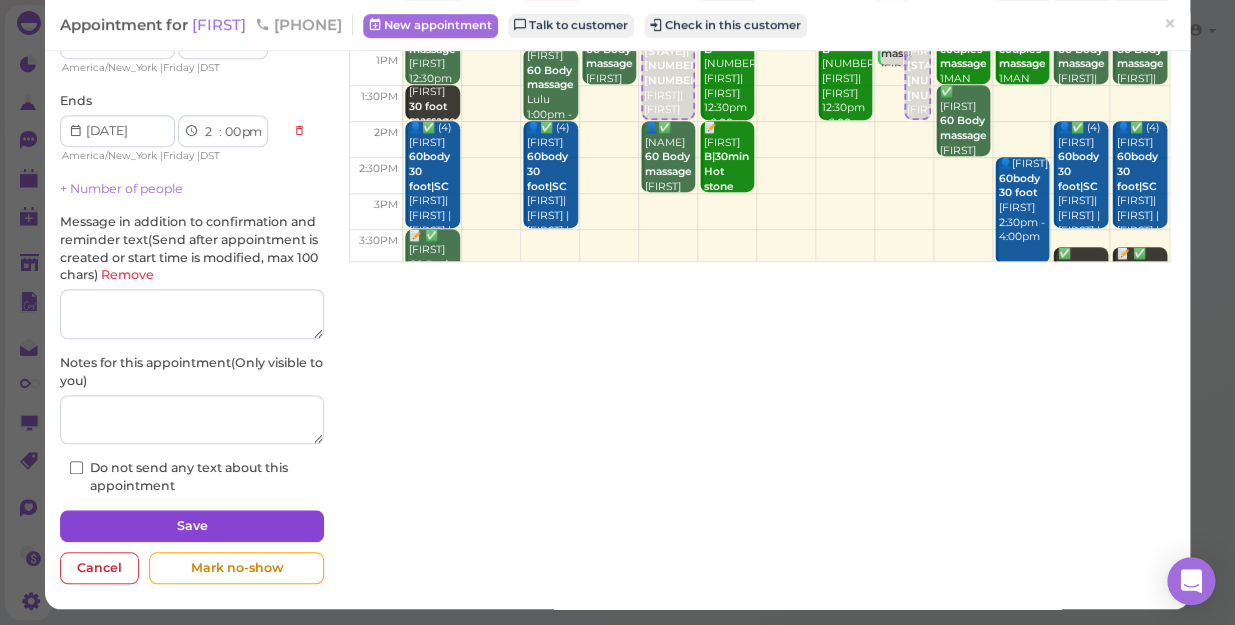 select on "45" 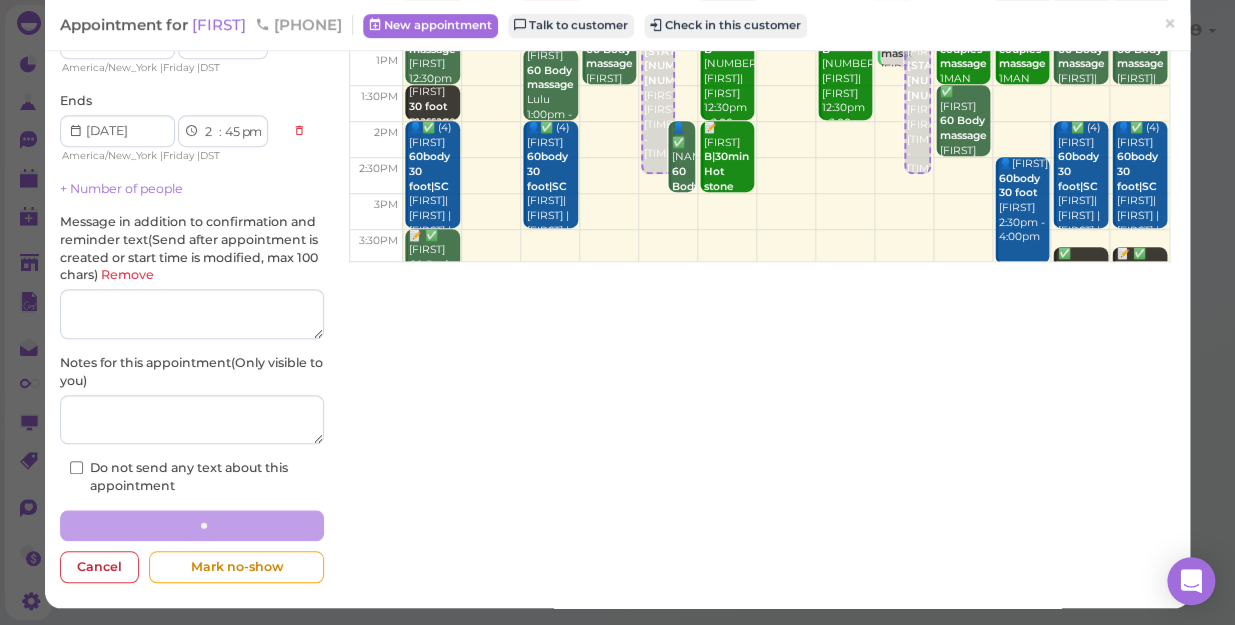 scroll, scrollTop: 302, scrollLeft: 0, axis: vertical 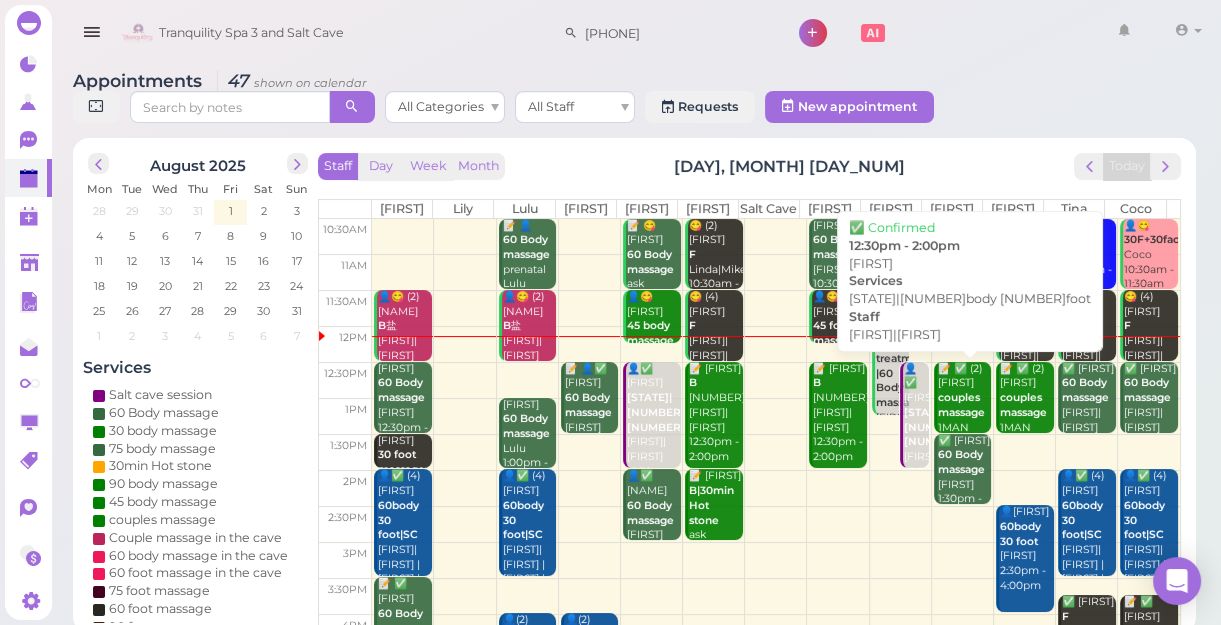 click on "👤✅ [FIRST] SC|45body 45foot [FIRST] |[FIRST] [TIME] - [TIME]" at bounding box center [916, 443] 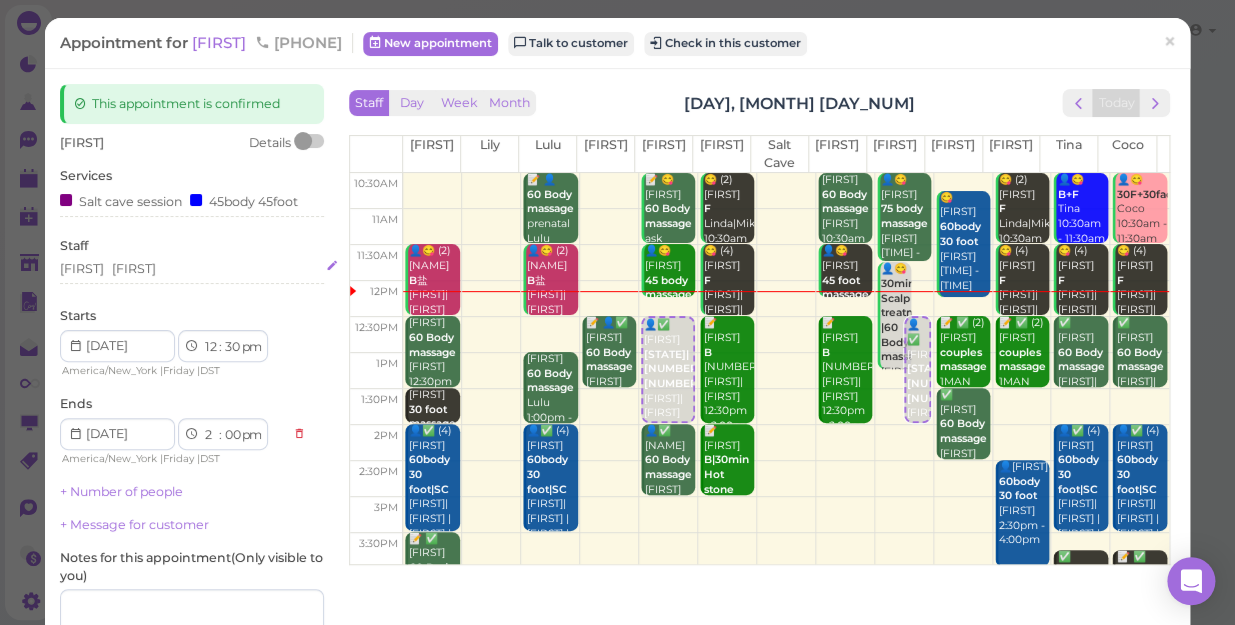 click on "[FIRST]
[FIRST]" at bounding box center [192, 269] 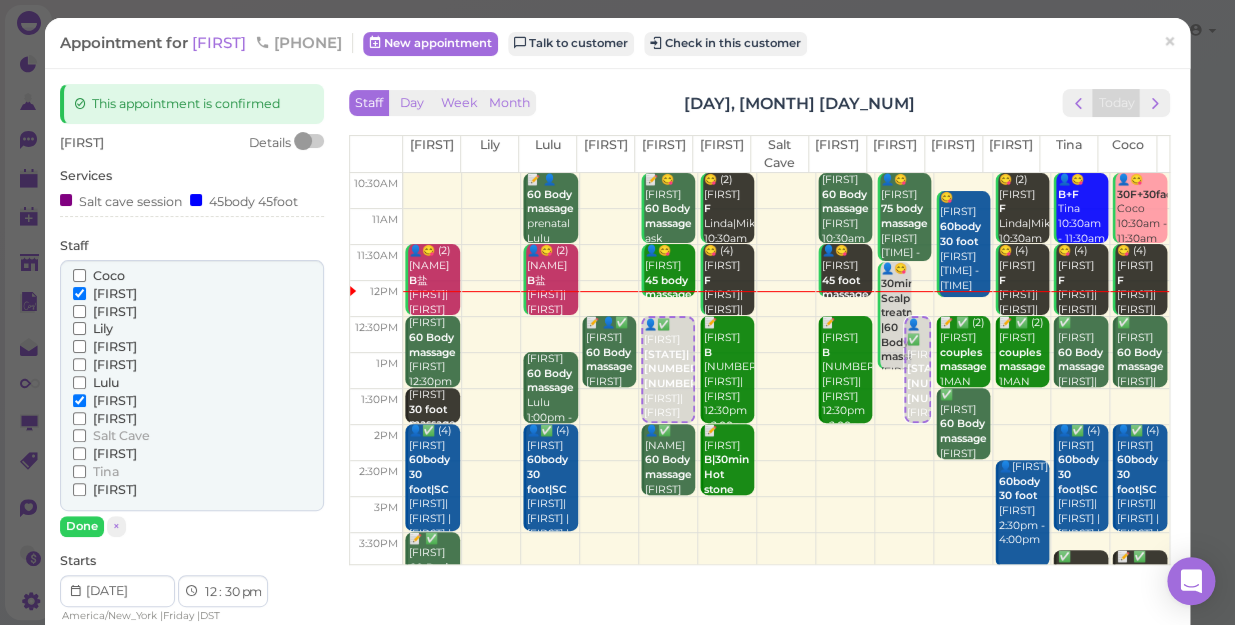 click on "[FIRST]" at bounding box center (115, 293) 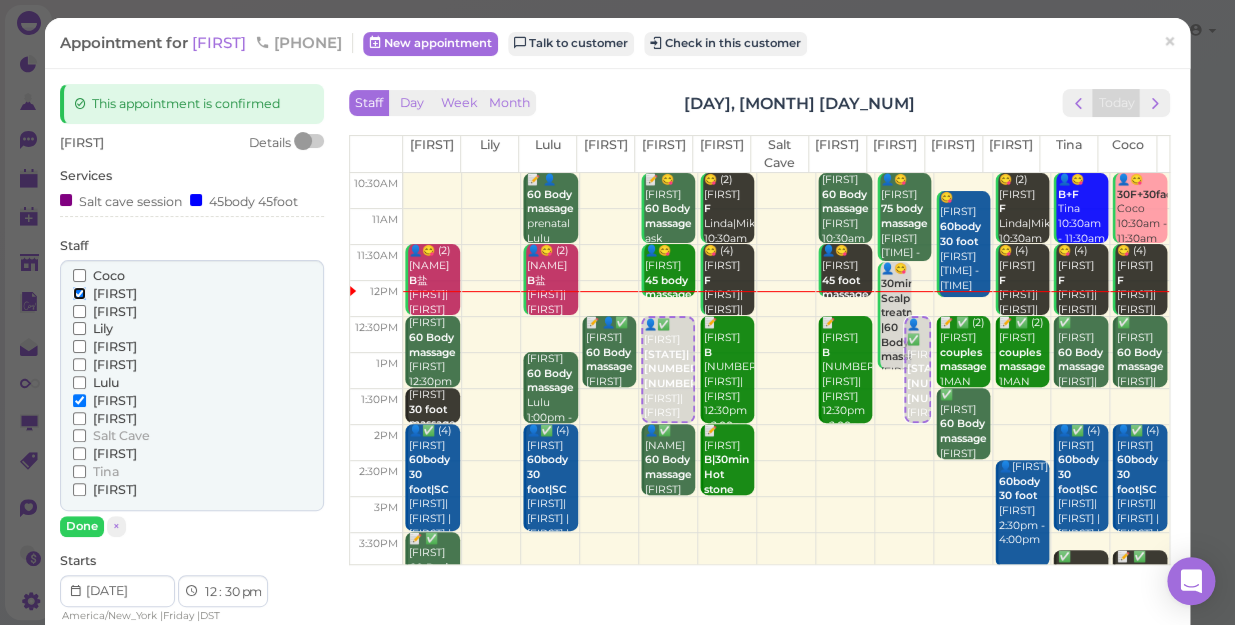 click on "[FIRST]" at bounding box center (79, 293) 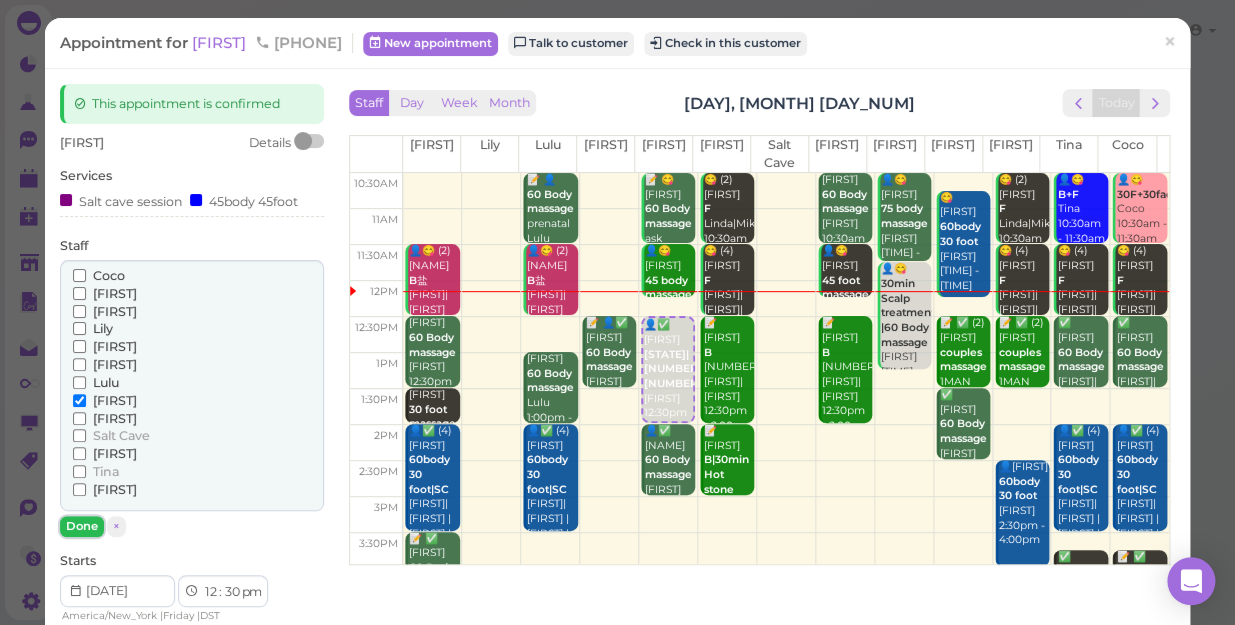 click on "Done" at bounding box center (82, 526) 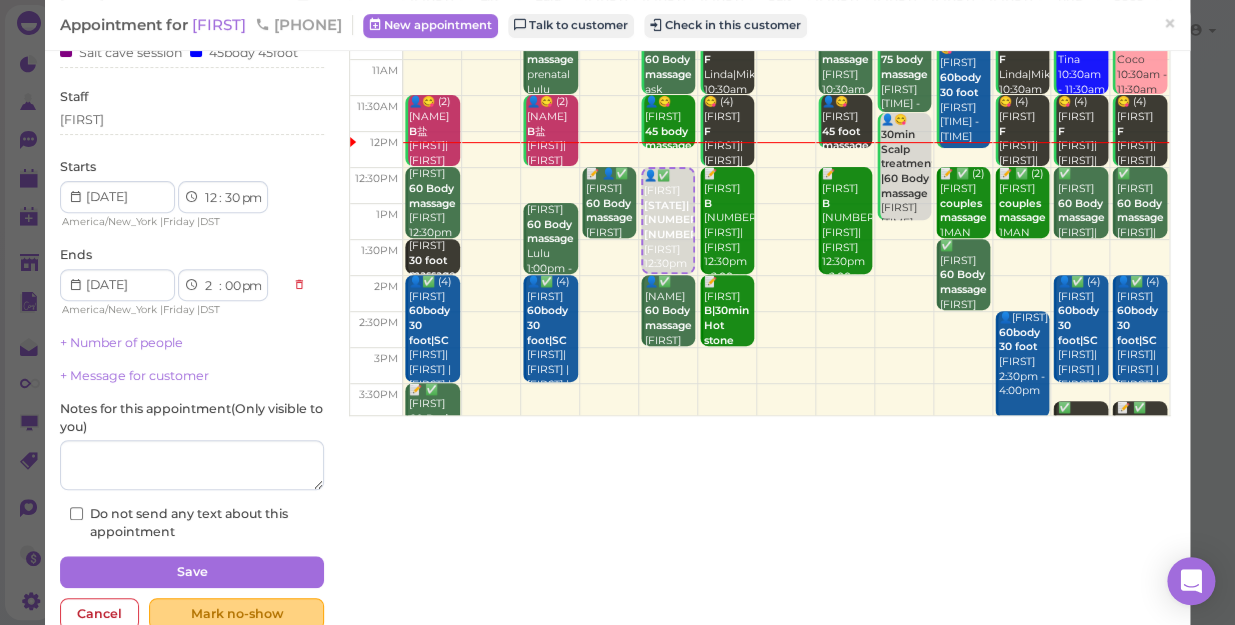 scroll, scrollTop: 181, scrollLeft: 0, axis: vertical 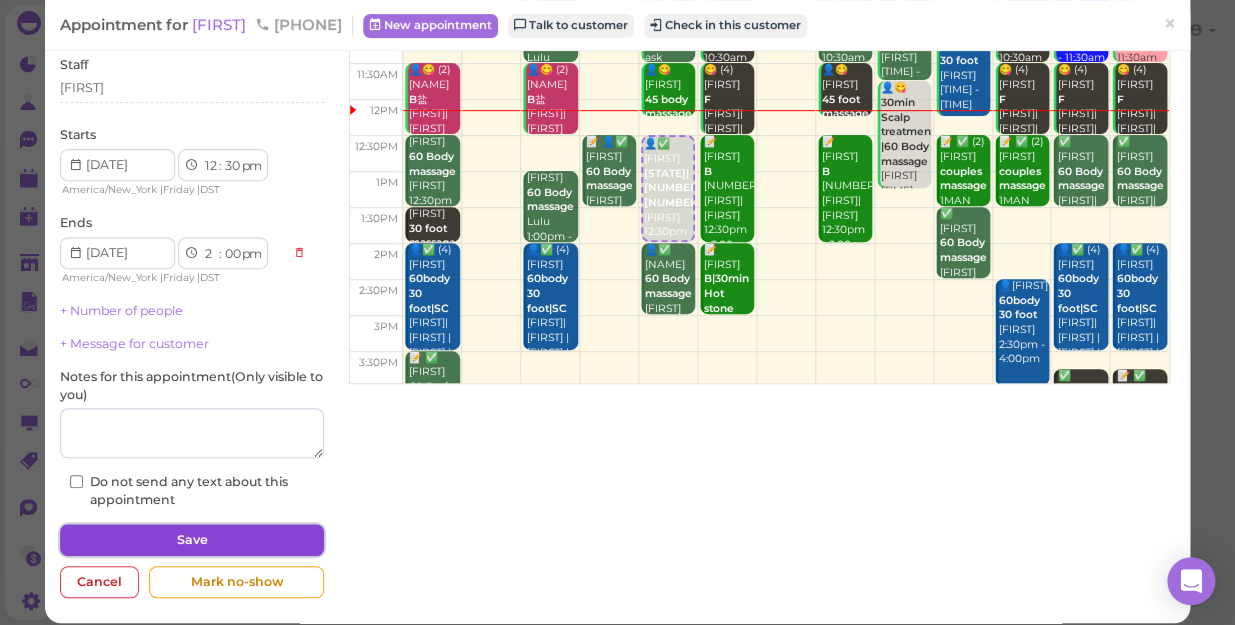 click on "Save" at bounding box center (192, 540) 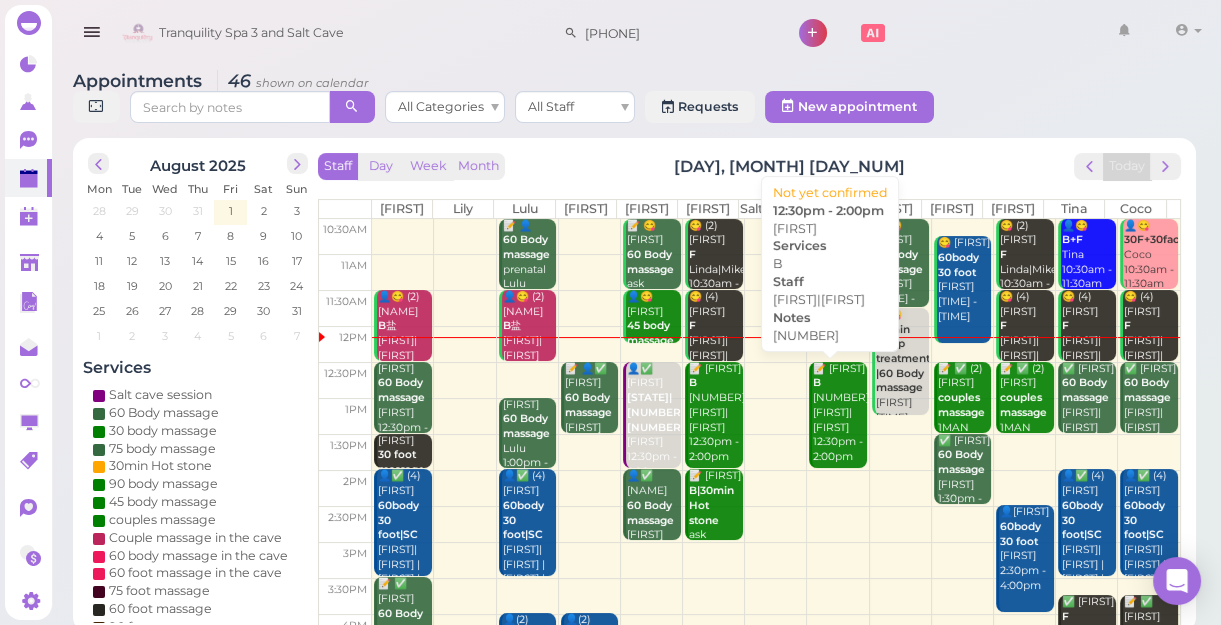 click on "📝 [FIRST] [LAST] [NUMBER] [NUMBER] [FIRST] |[FIRST] [TIME] - [TIME]" at bounding box center (839, 413) 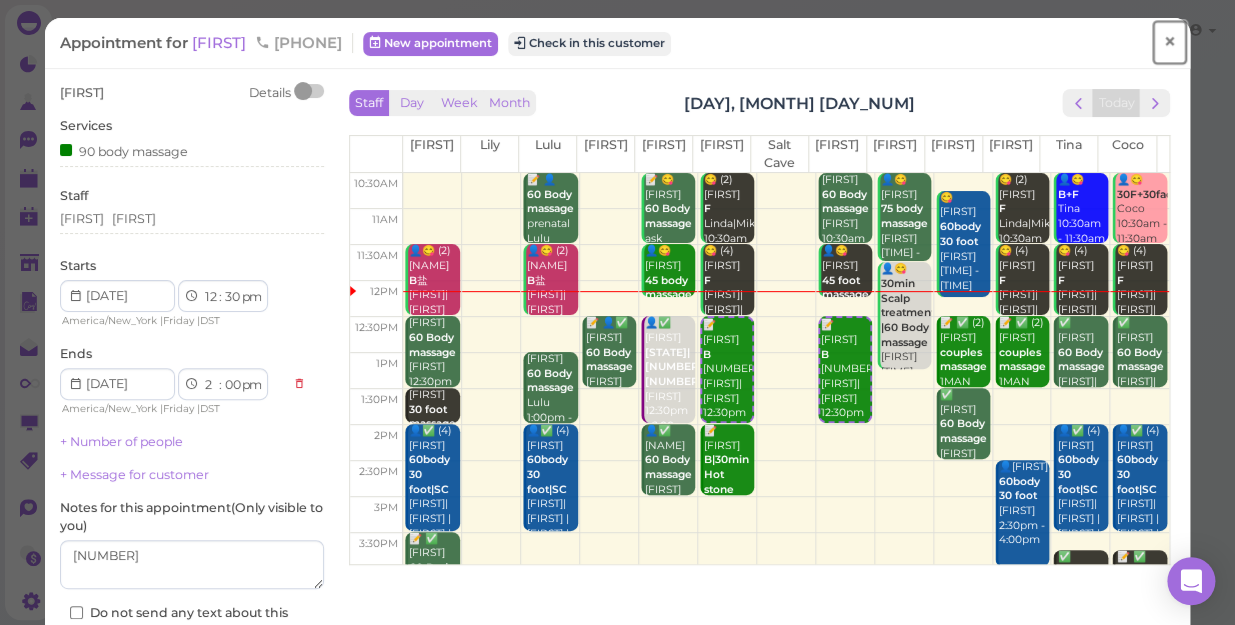 click on "×" at bounding box center (1169, 42) 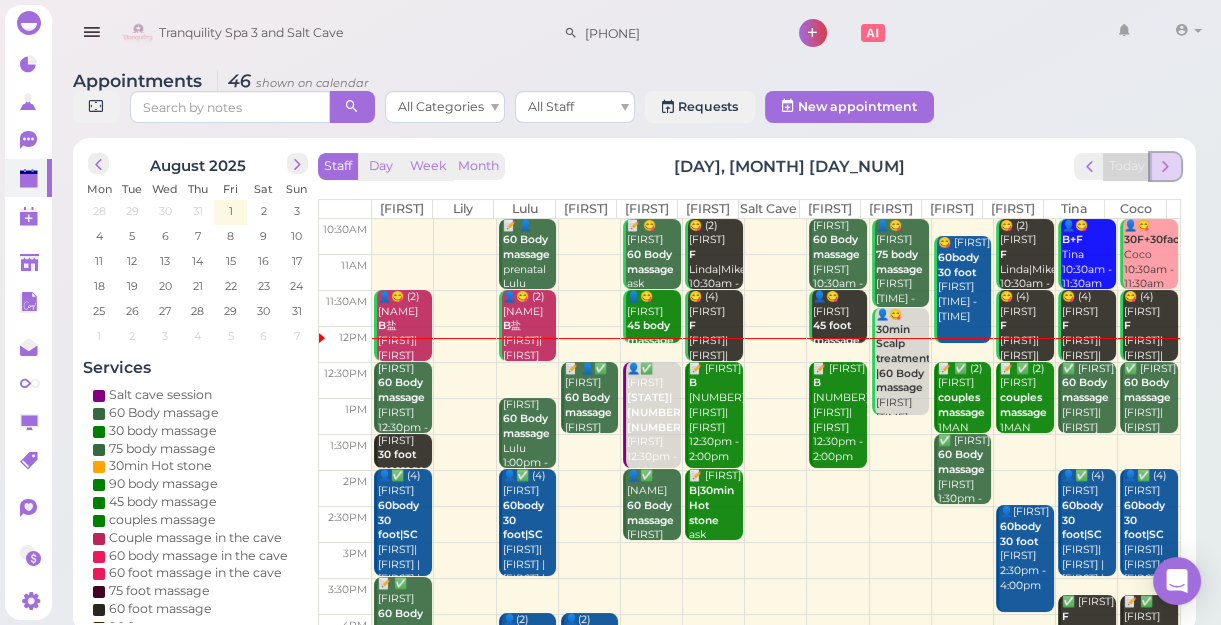 click at bounding box center (1165, 166) 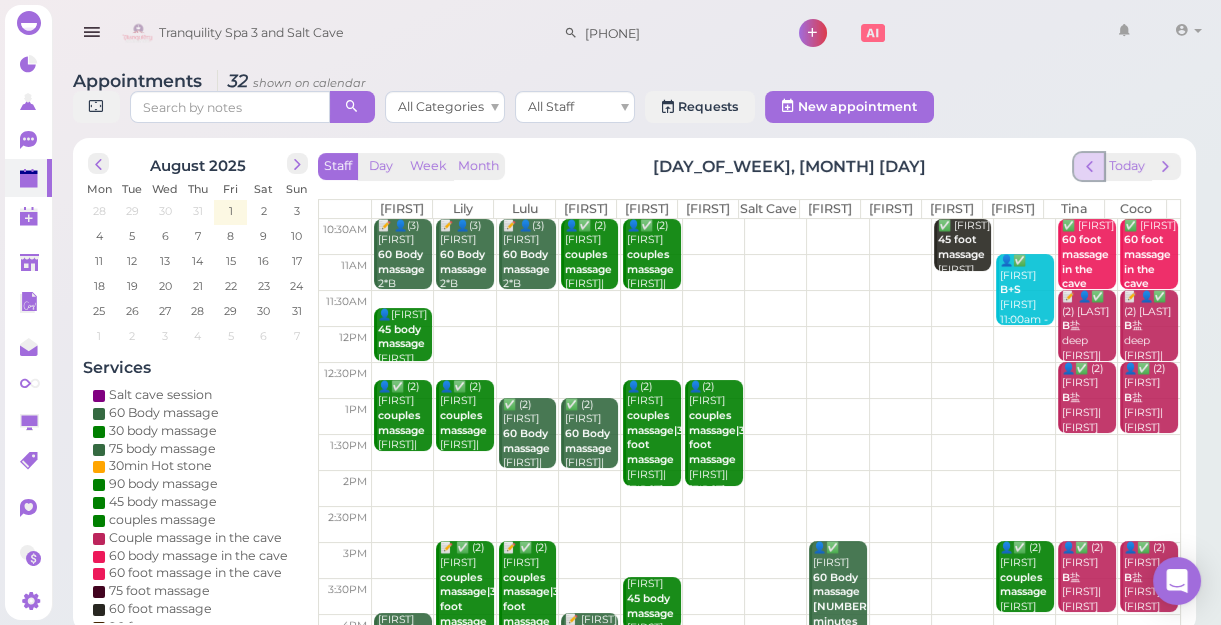 click at bounding box center [1089, 166] 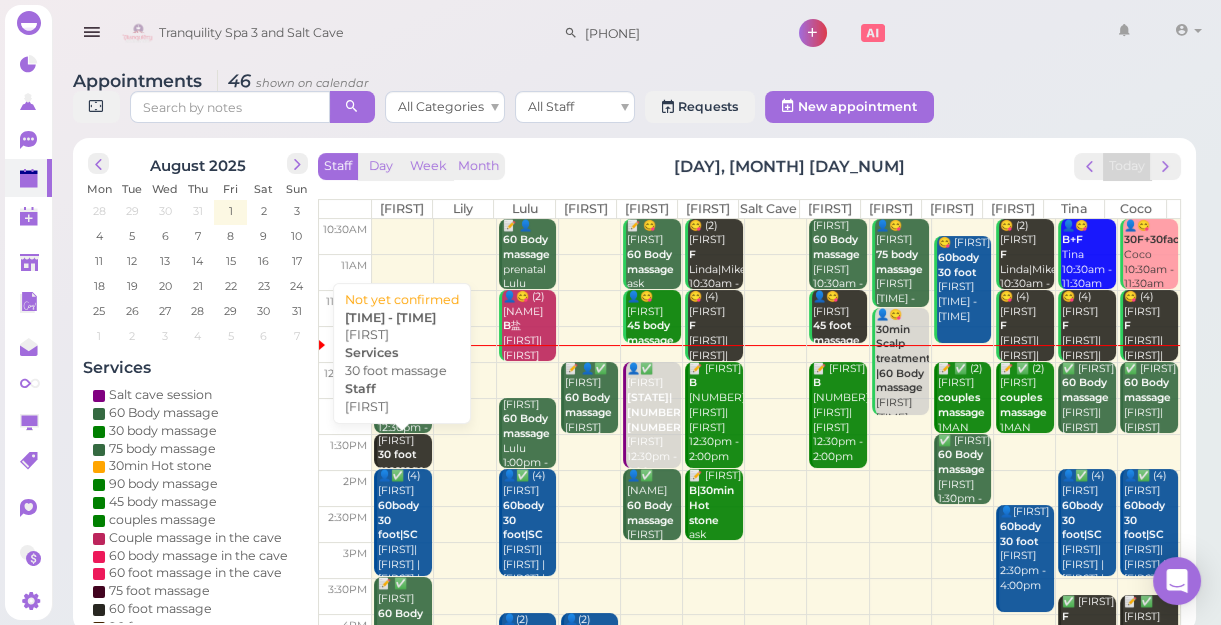 click on "30 foot massage" at bounding box center (401, 462) 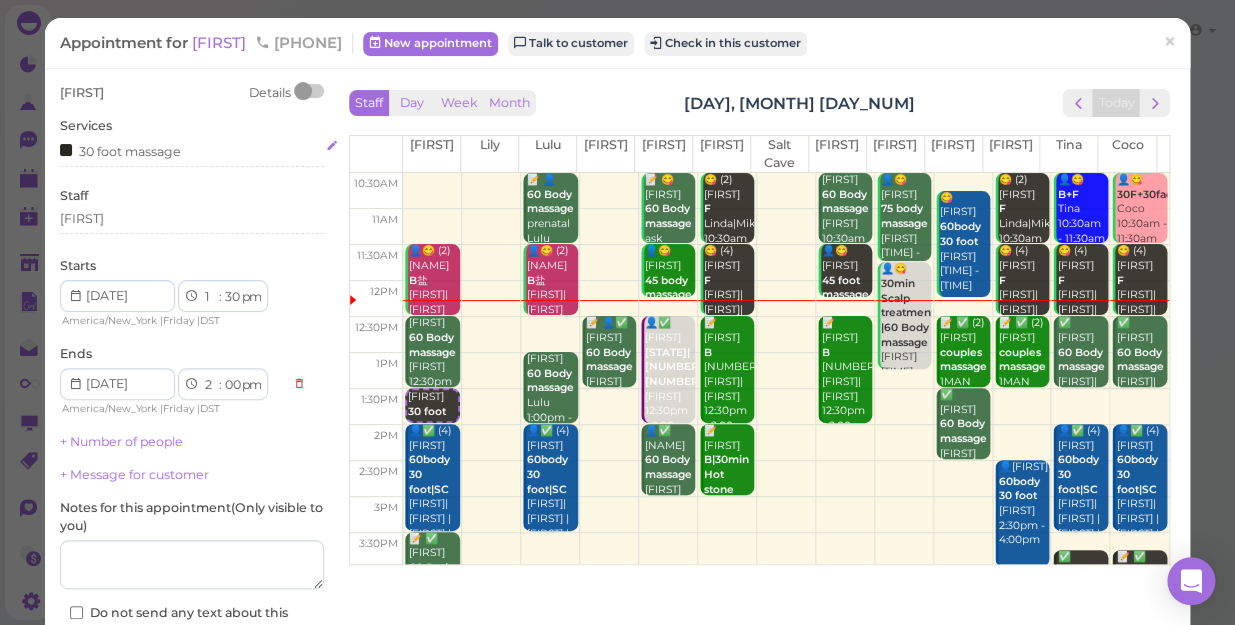click on "30 foot massage" at bounding box center [192, 150] 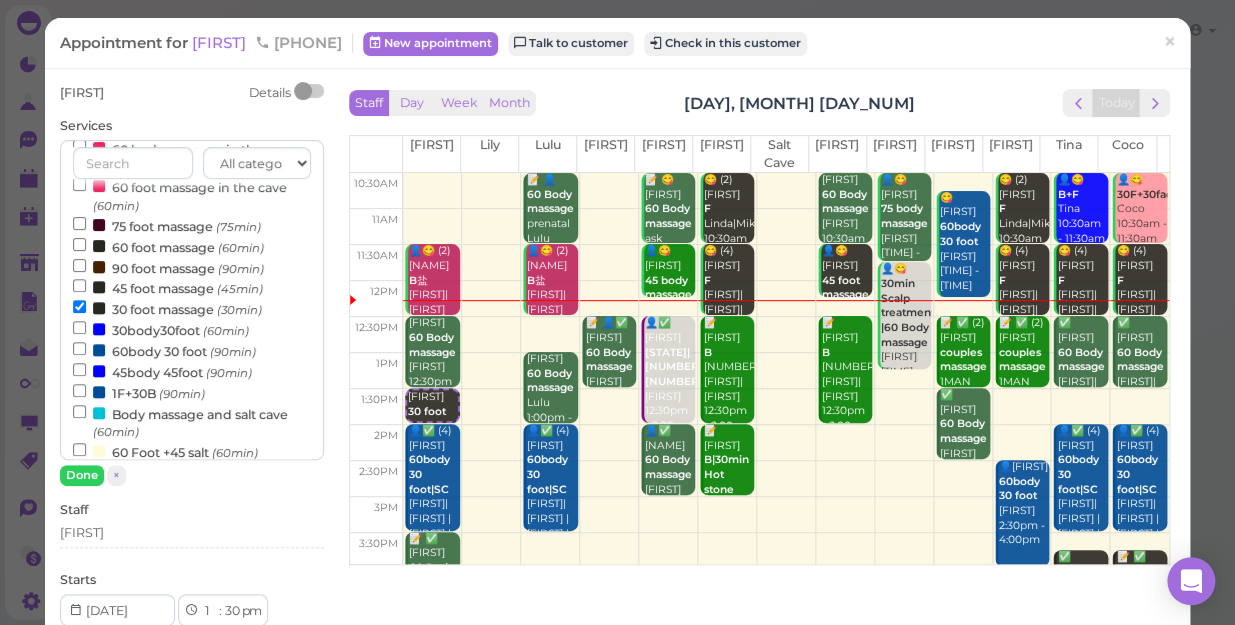 scroll, scrollTop: 272, scrollLeft: 0, axis: vertical 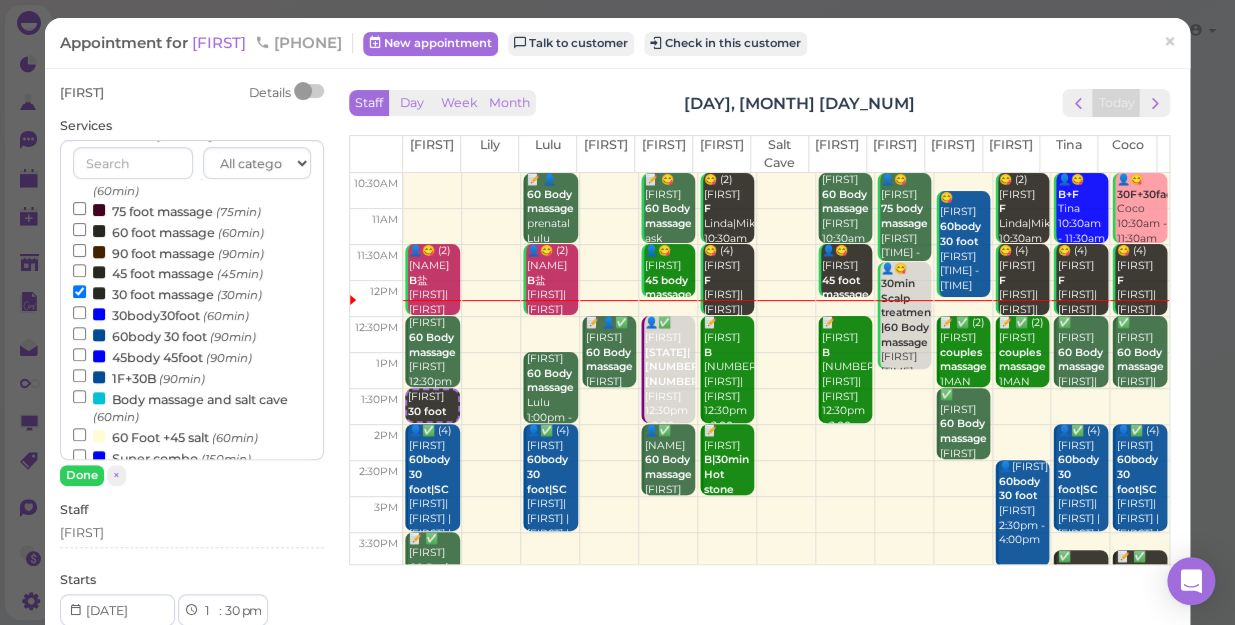 click on "[TIME] massage
([TIME])" at bounding box center (167, 293) 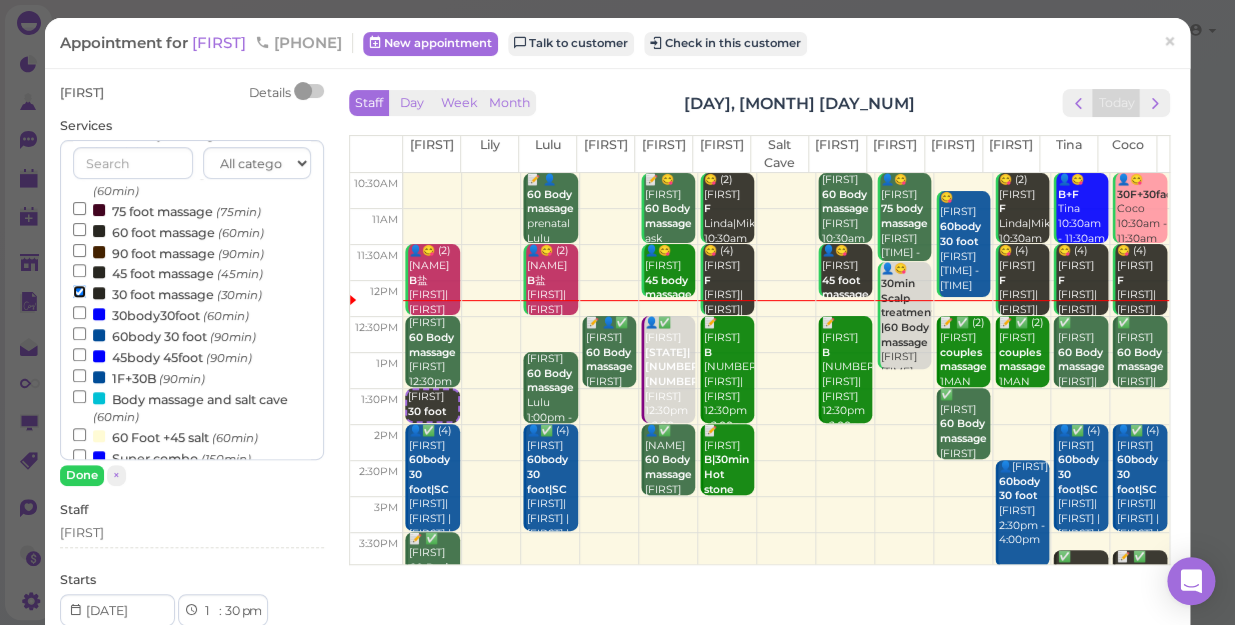 click on "[TIME] massage
([TIME])" at bounding box center (79, 291) 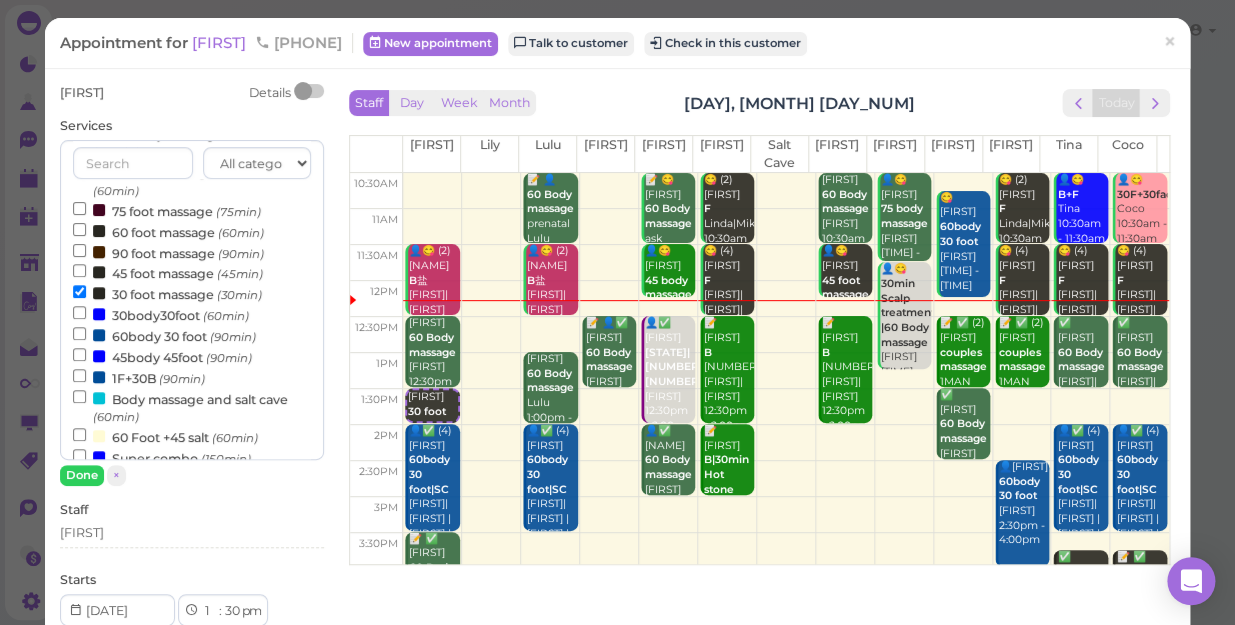 scroll, scrollTop: 643, scrollLeft: 0, axis: vertical 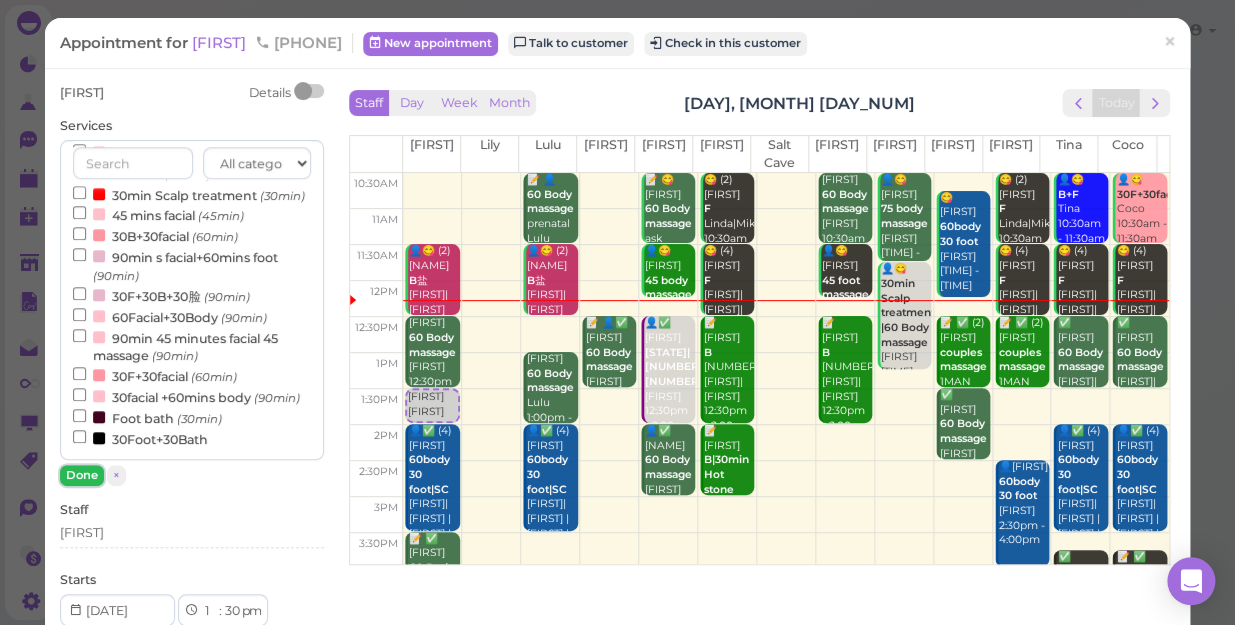 click on "Done" at bounding box center [82, 475] 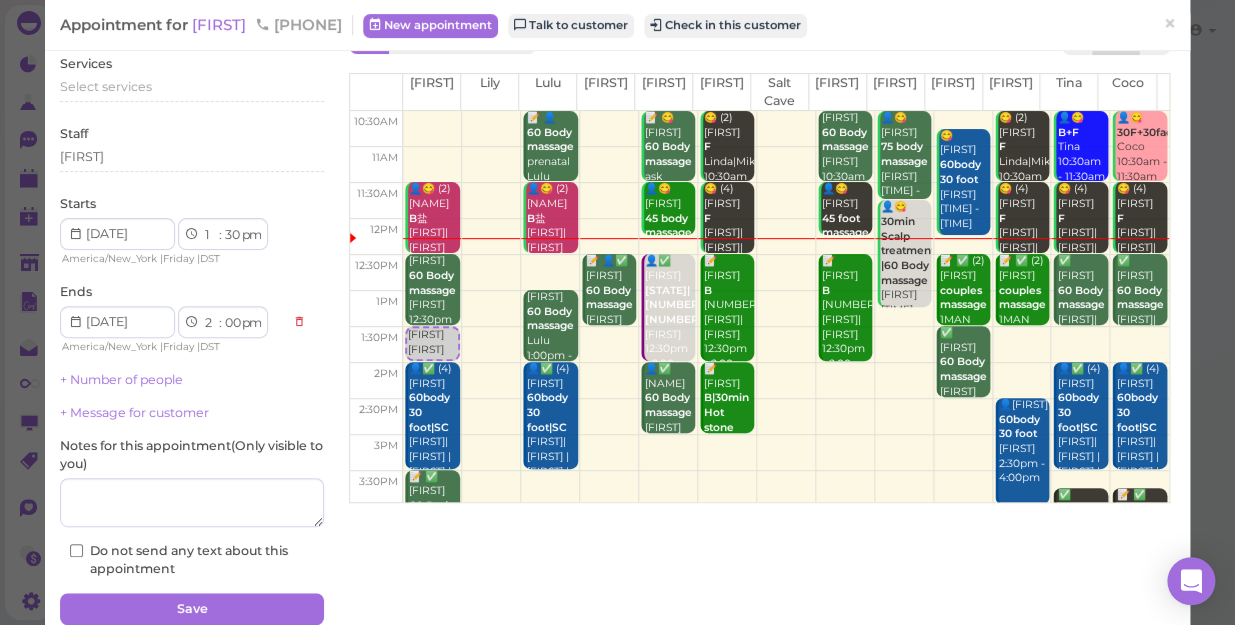 scroll, scrollTop: 145, scrollLeft: 0, axis: vertical 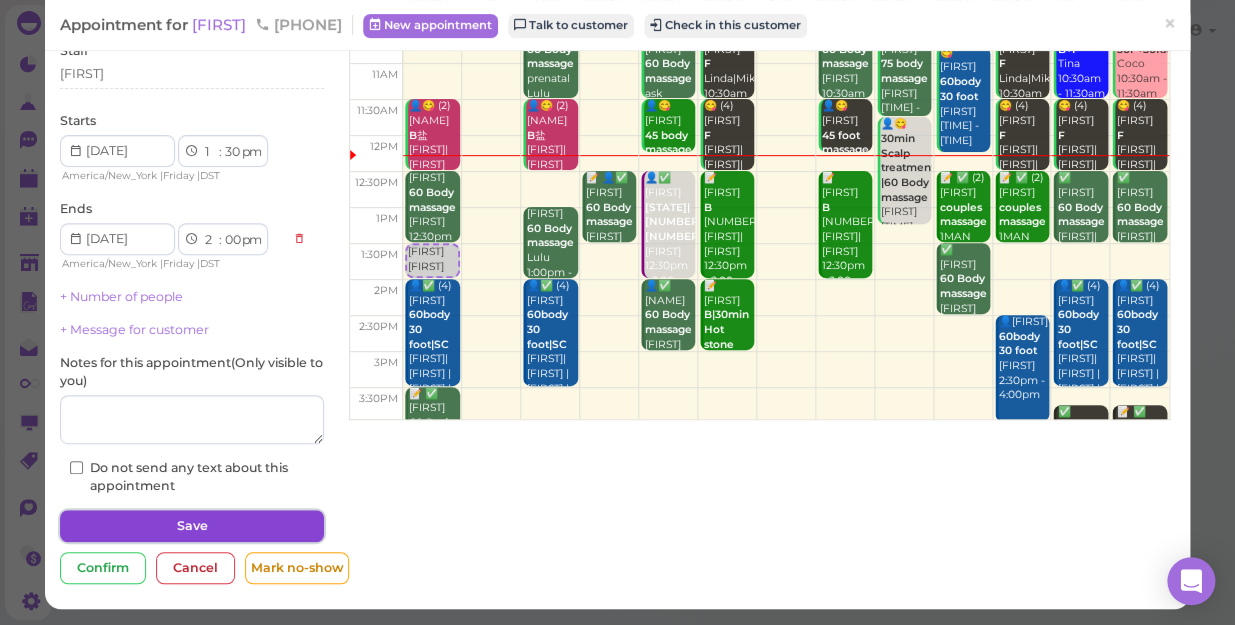click on "Save" at bounding box center (192, 526) 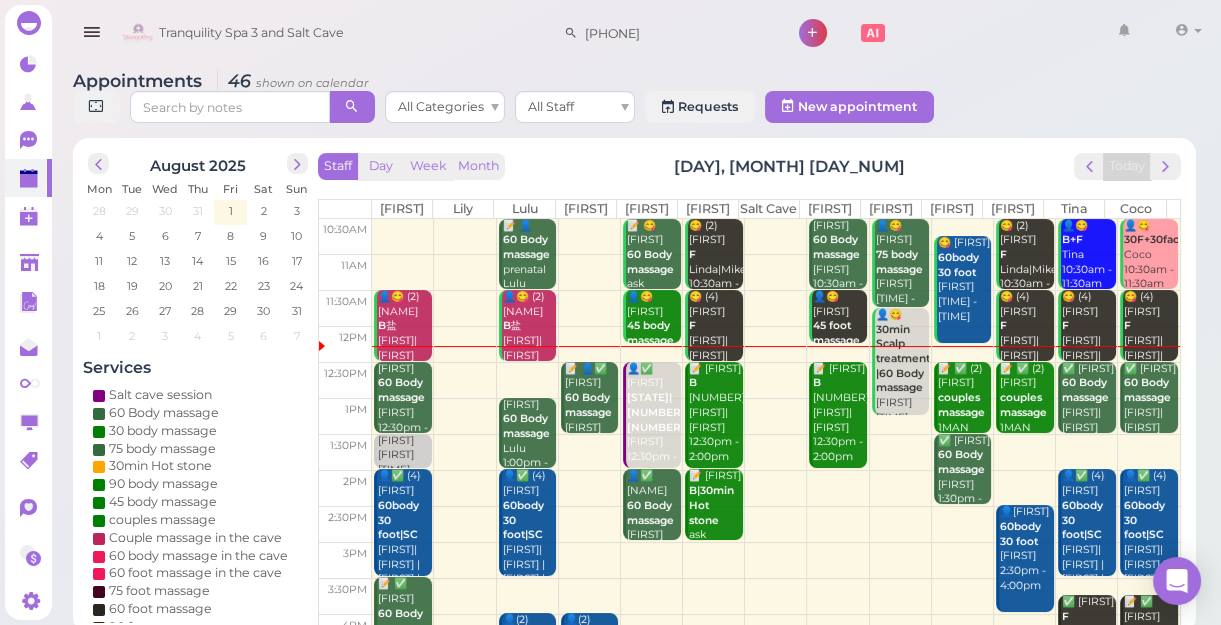 click on "[FIRST] [FIRST] [TIME] - [TIME]" at bounding box center (404, 463) 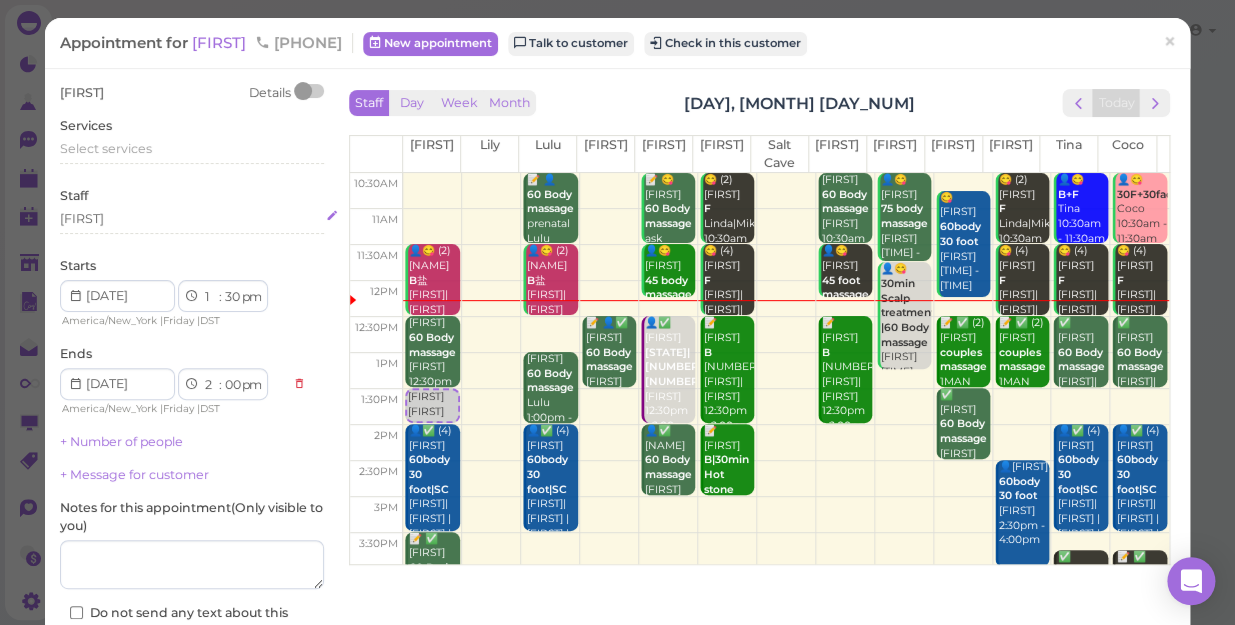 click on "[FIRST]" at bounding box center [192, 219] 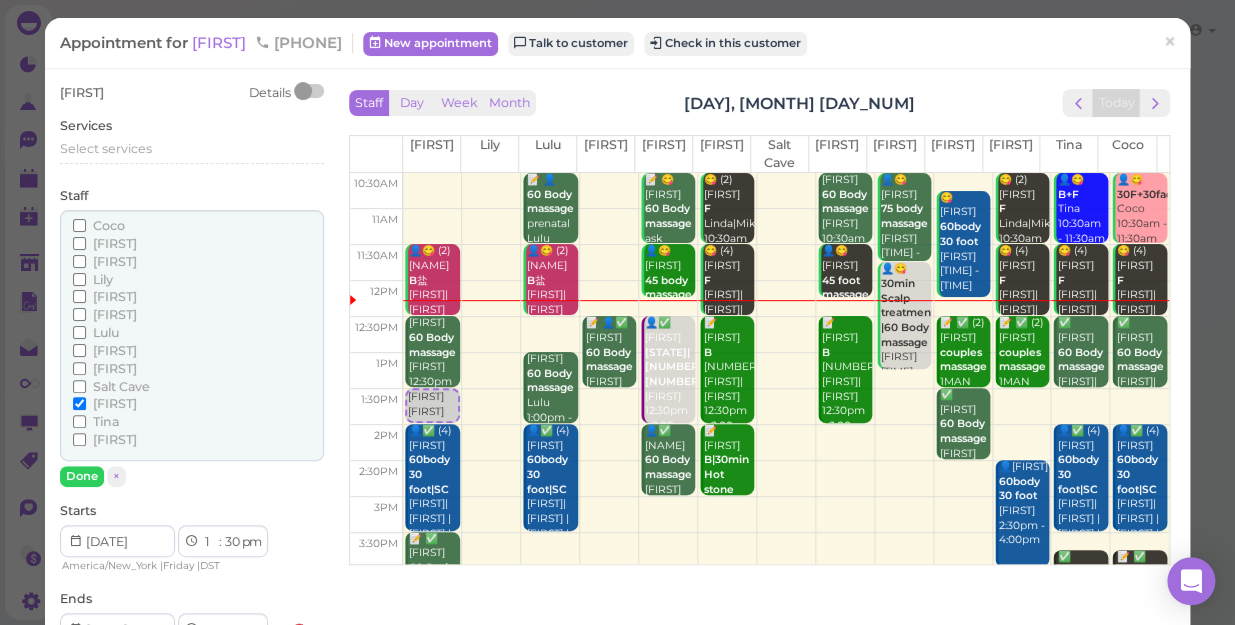 click on "[FIRST]" at bounding box center (115, 403) 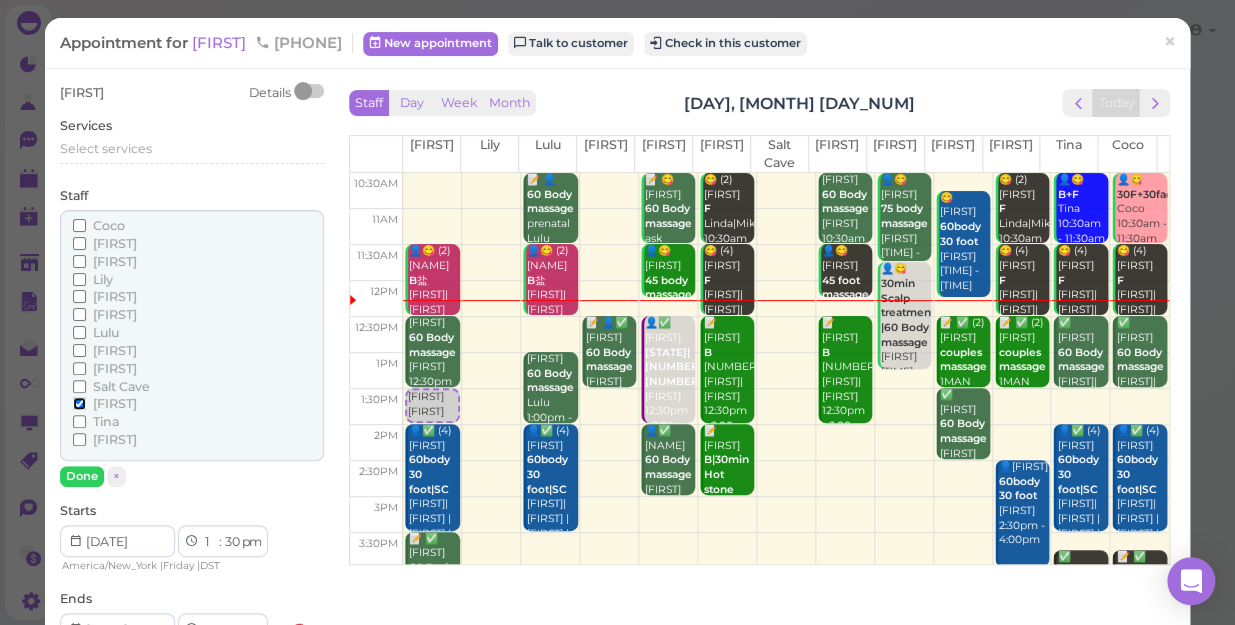 click on "[FIRST]" at bounding box center (79, 403) 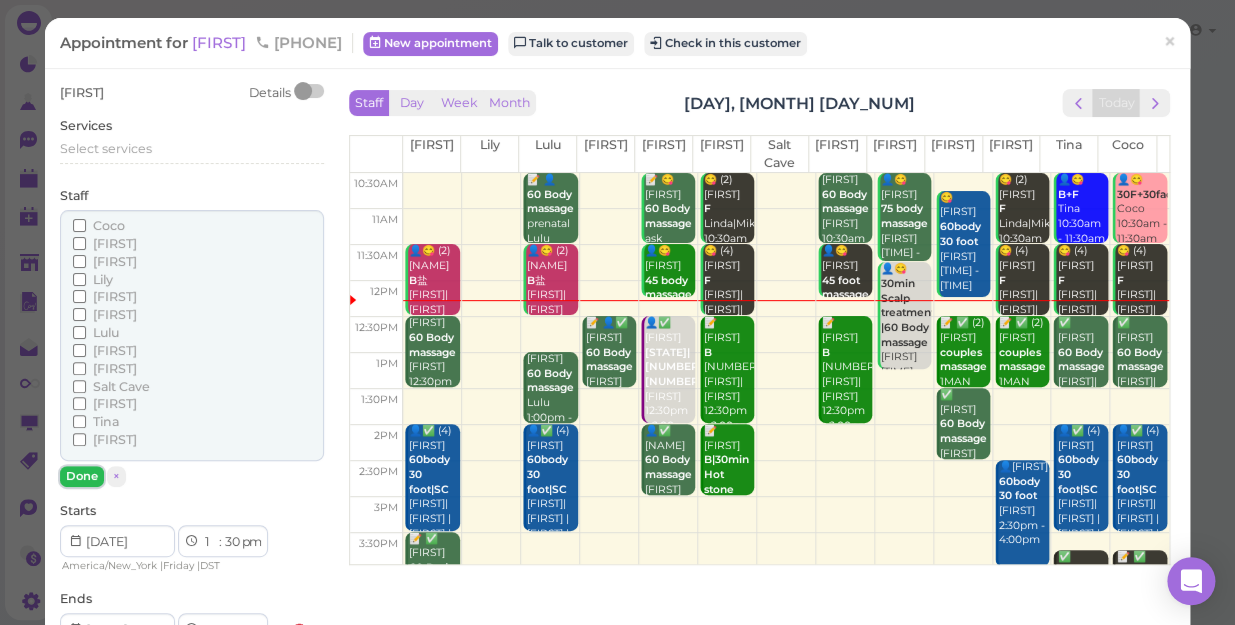 click on "Done" at bounding box center [82, 476] 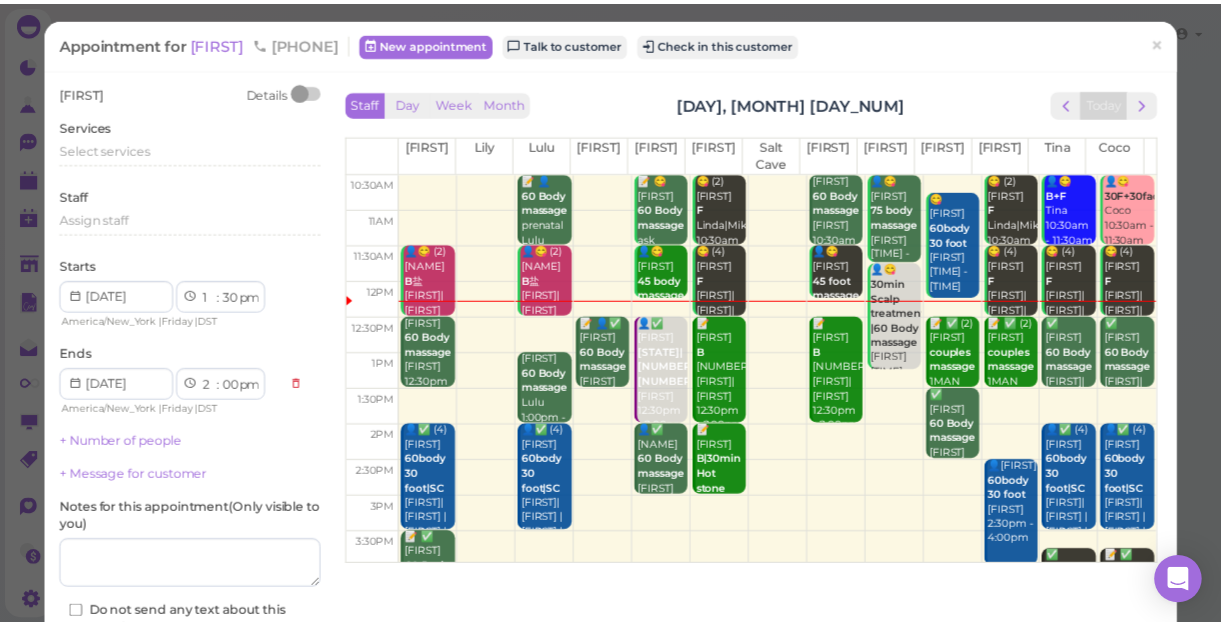 scroll, scrollTop: 90, scrollLeft: 0, axis: vertical 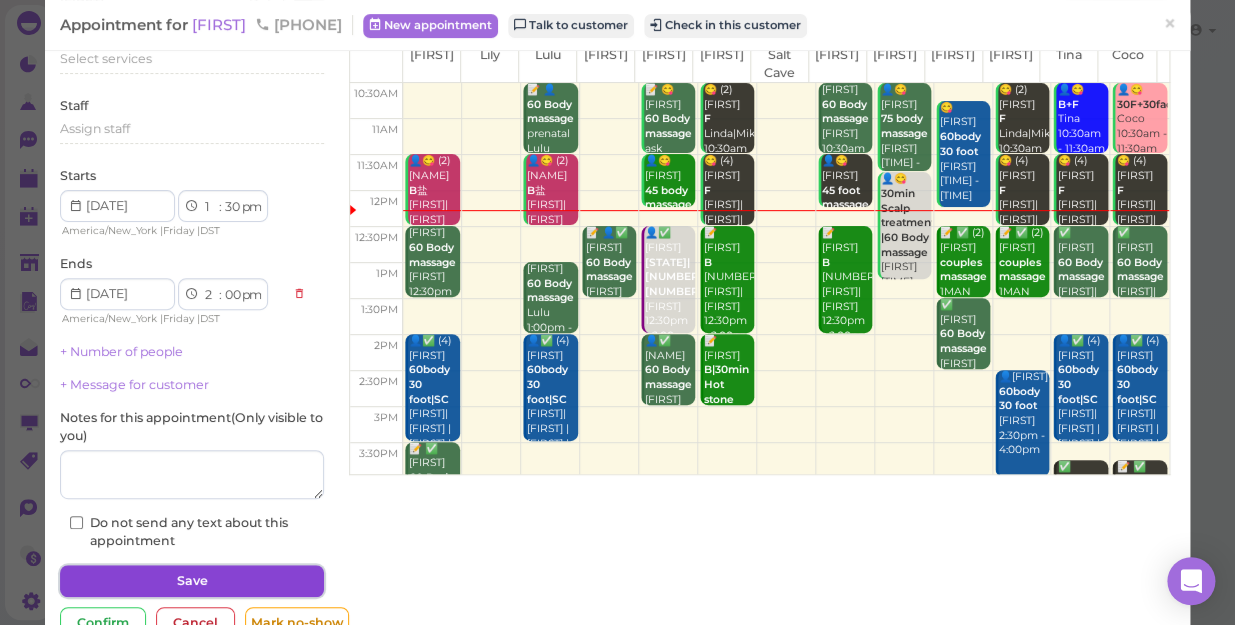 click on "Save" at bounding box center (192, 581) 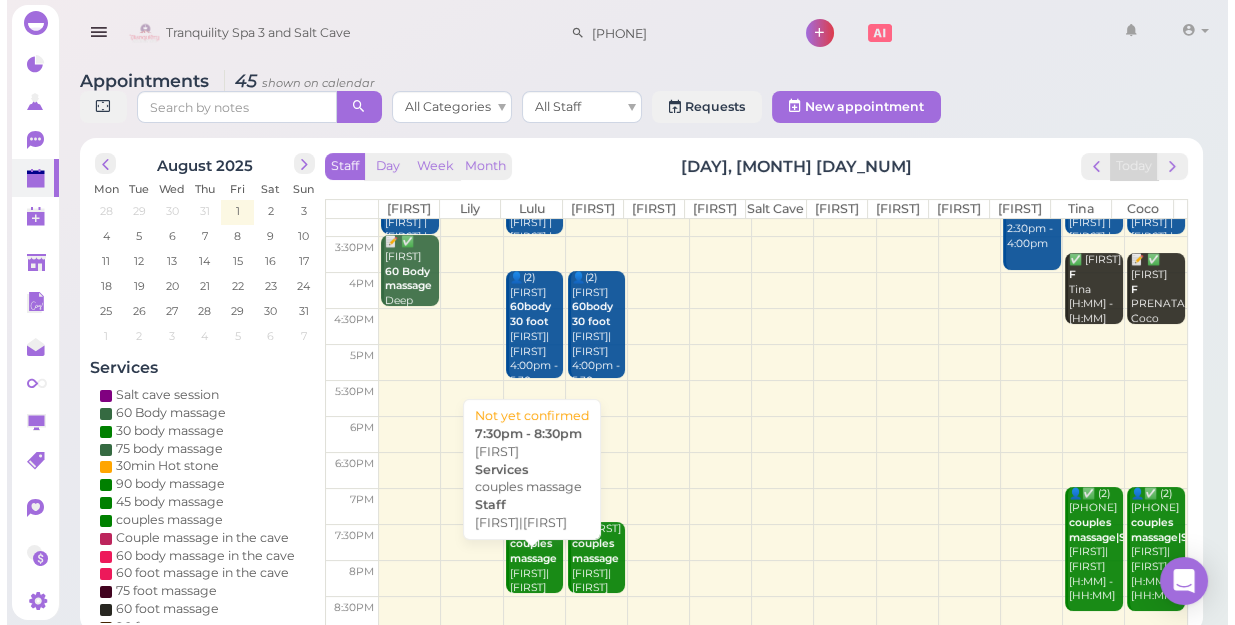 scroll, scrollTop: 343, scrollLeft: 0, axis: vertical 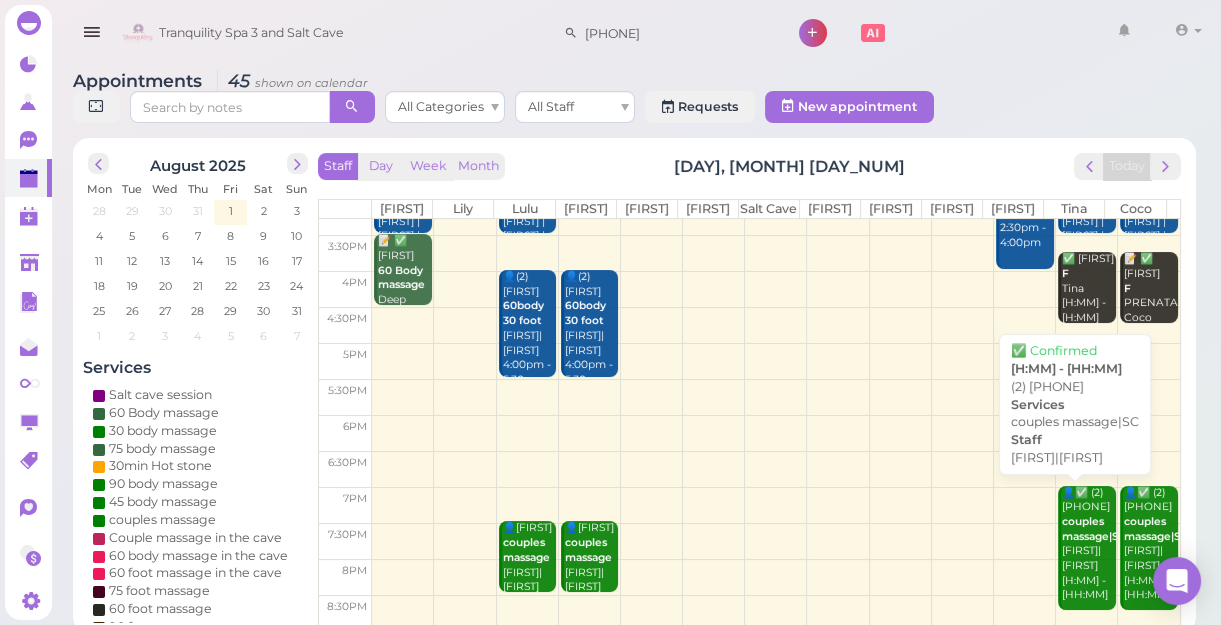 click on "👤✅ (2) [NUMBER] [FIRST]|[FIRST] [H:MM] - [HH:MM]" at bounding box center [1088, 545] 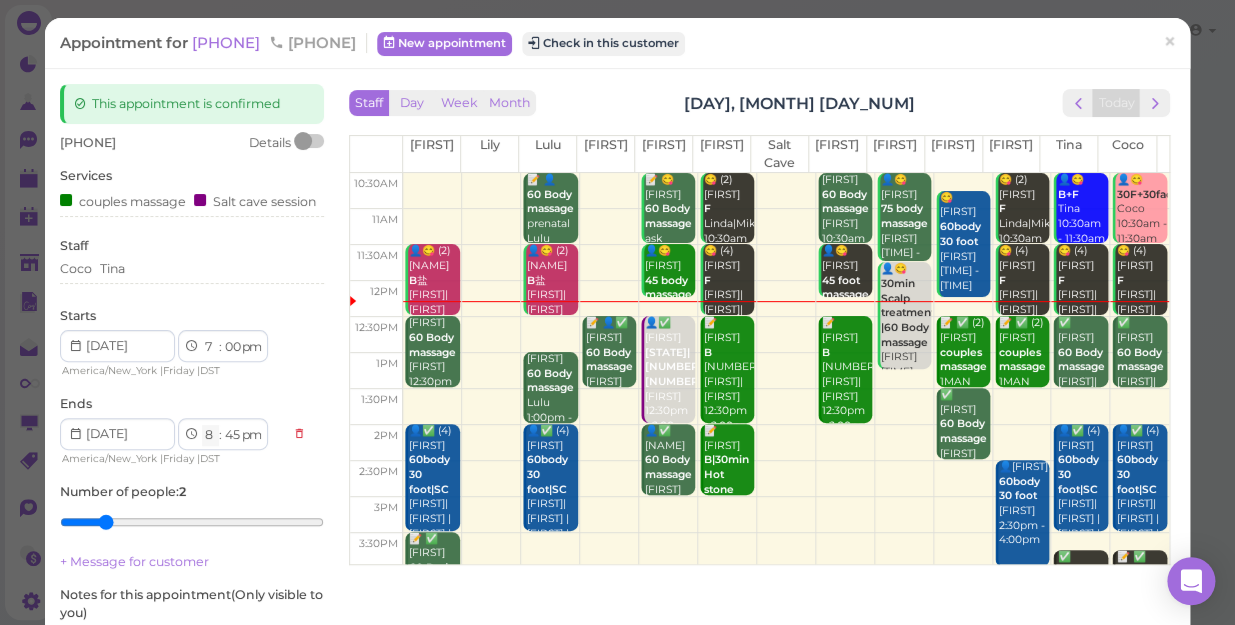 click on "1
2
3
4
5
6
7
8
9
10
11
12" at bounding box center [210, 435] 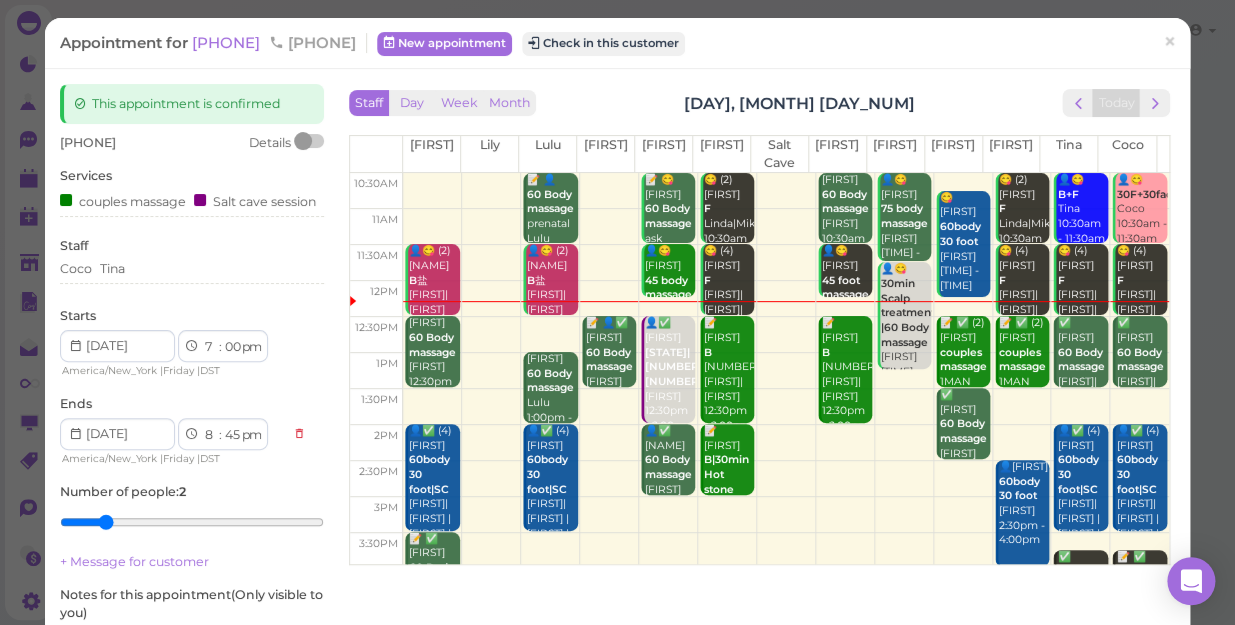 click on "[PHONE]
Details
Services
couples massage
Salt cave session
Staff
[FIRST]
[FIRST]
Starts
1
2
3
4
5
6
7
8
9
10
11
12
:
00
05
10
15
20
25
30
35
40
45
50
55
am
pm
America/New_York
|" at bounding box center (192, 430) 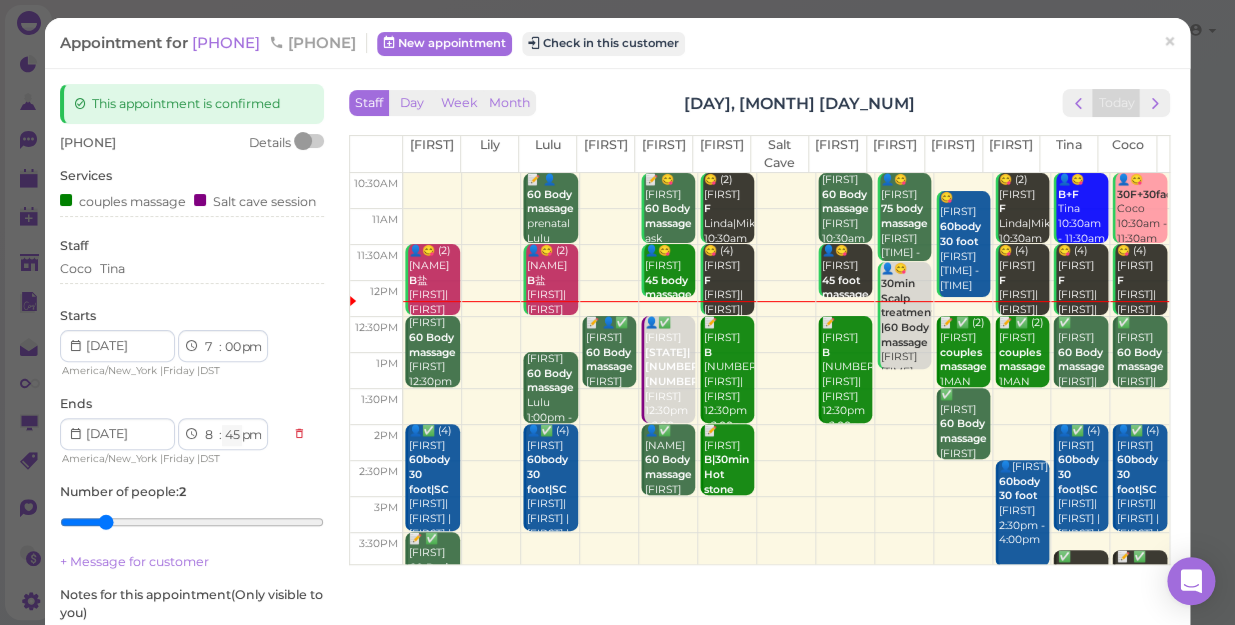 click on "00
05
10
15
20
25
30
35
40
45
50
55" at bounding box center (232, 435) 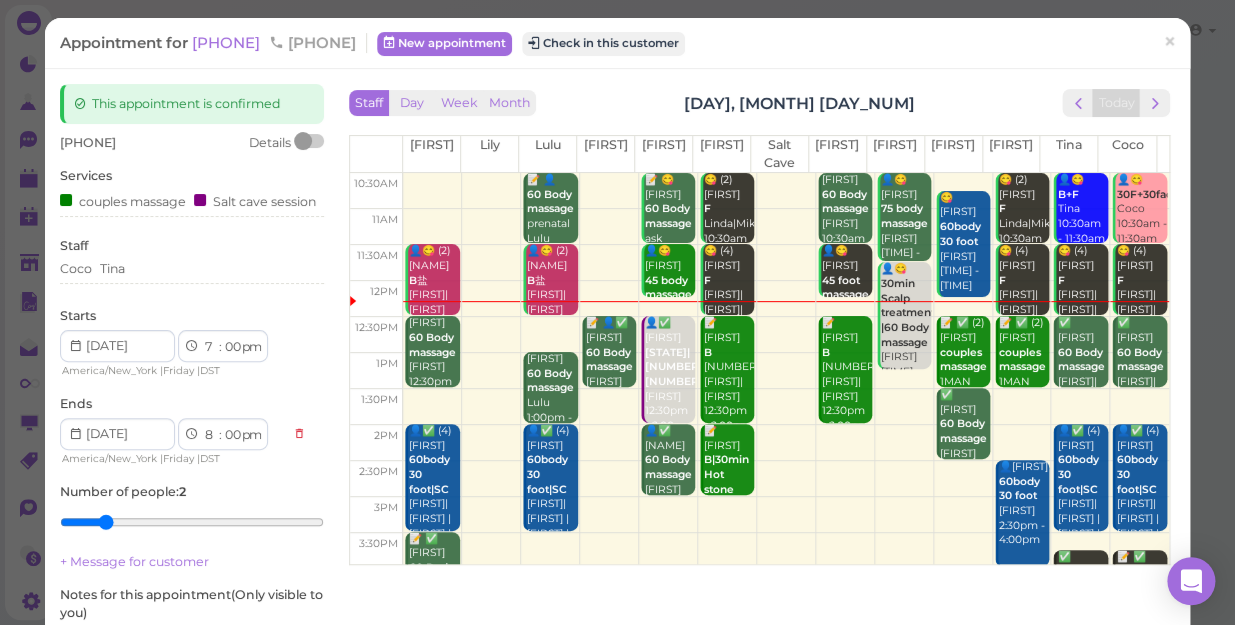 click on "00
05
10
15
20
25
30
35
40
45
50
55" at bounding box center [232, 435] 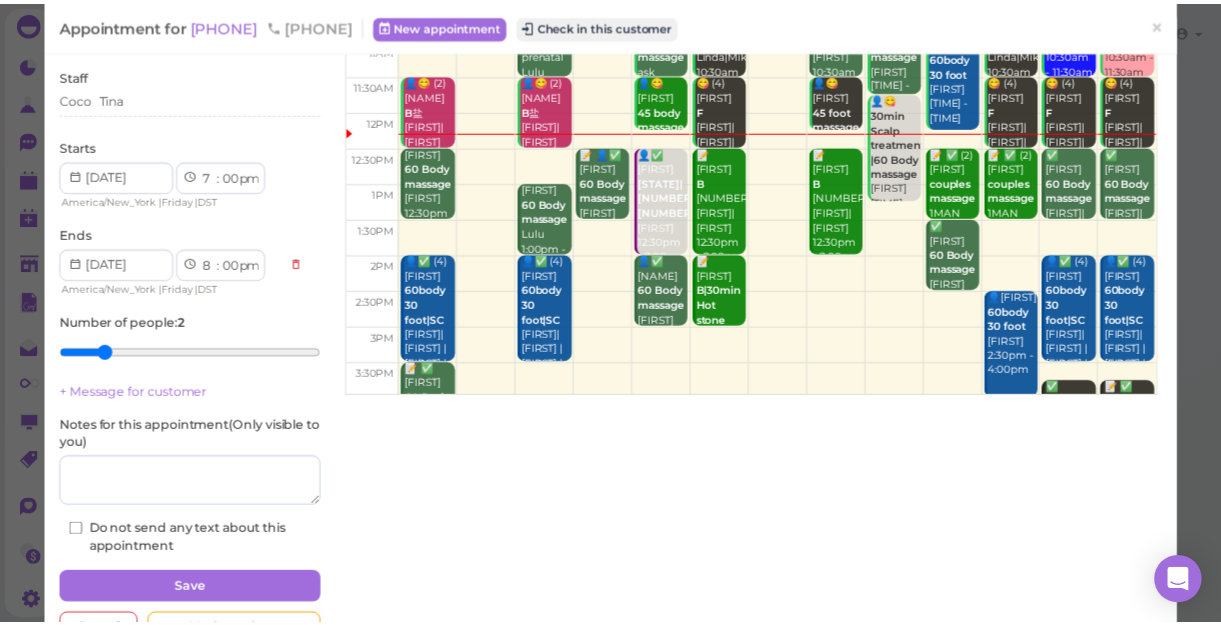 scroll, scrollTop: 181, scrollLeft: 0, axis: vertical 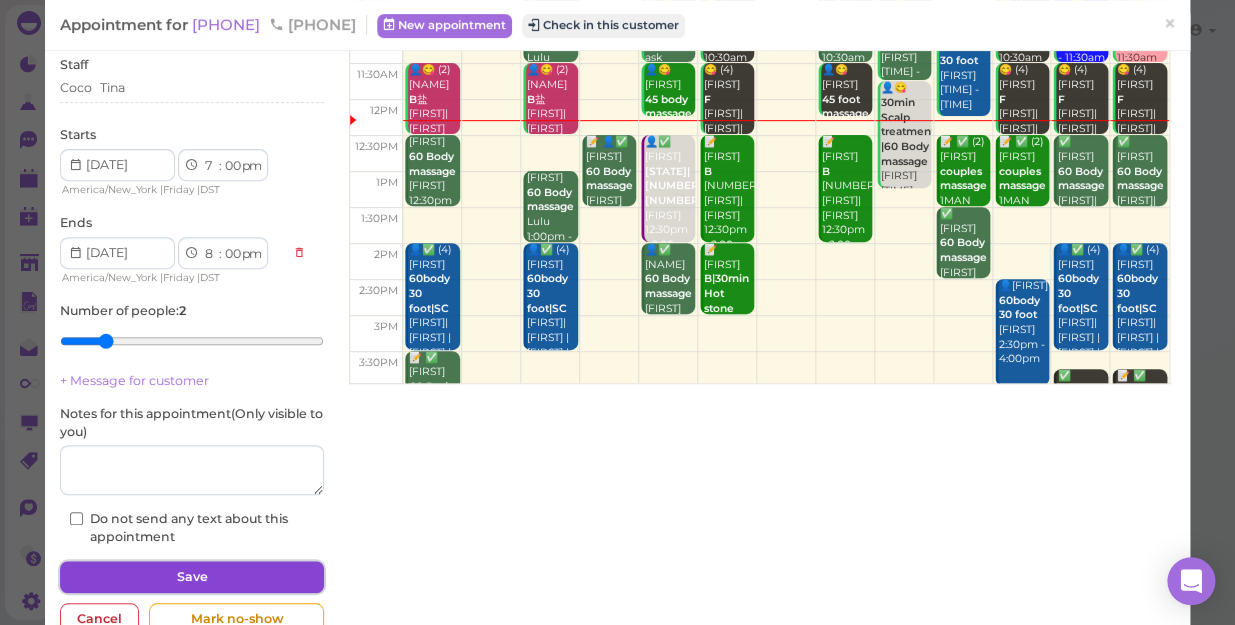click on "Save" at bounding box center (192, 577) 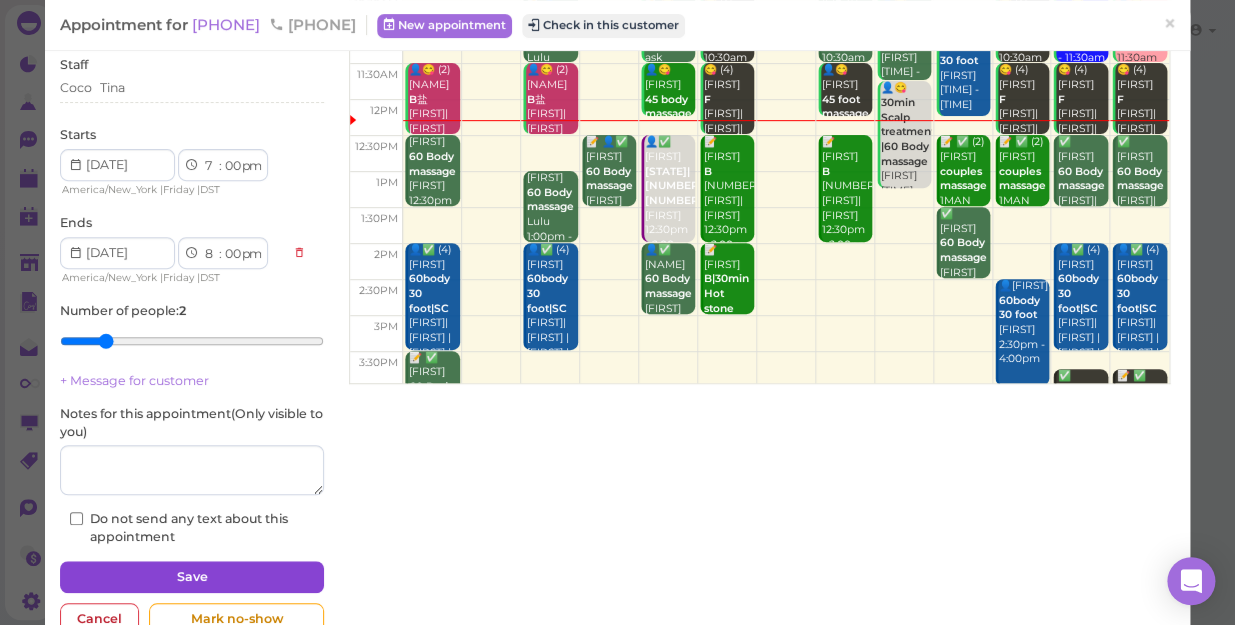 select on "45" 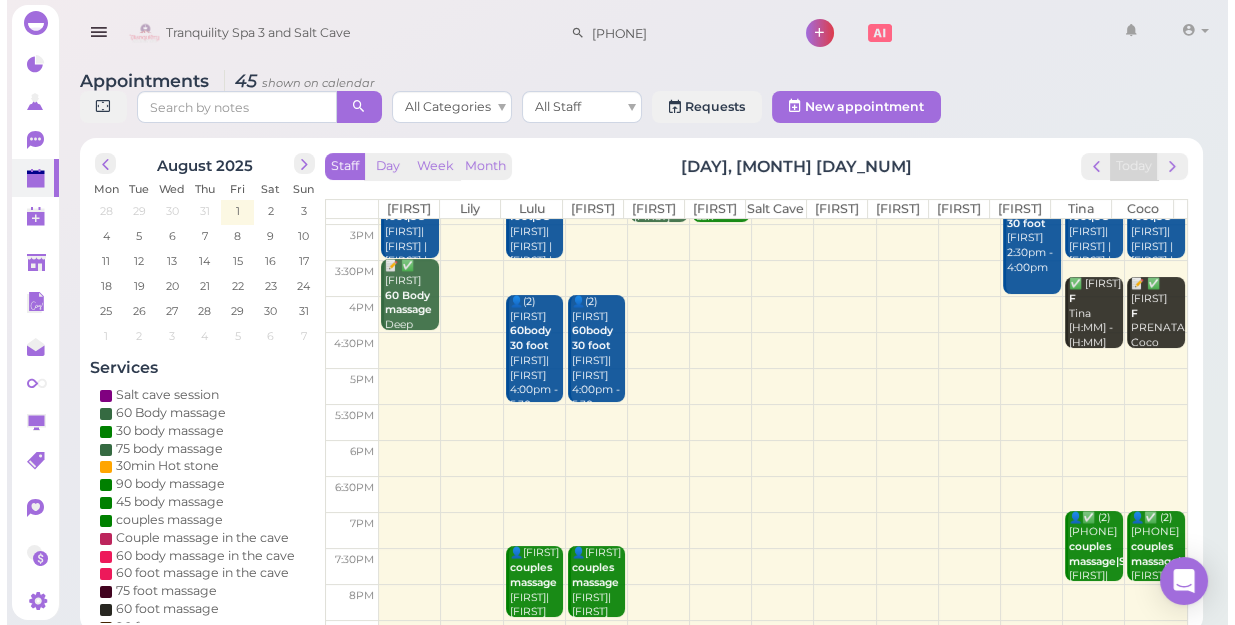 scroll, scrollTop: 343, scrollLeft: 0, axis: vertical 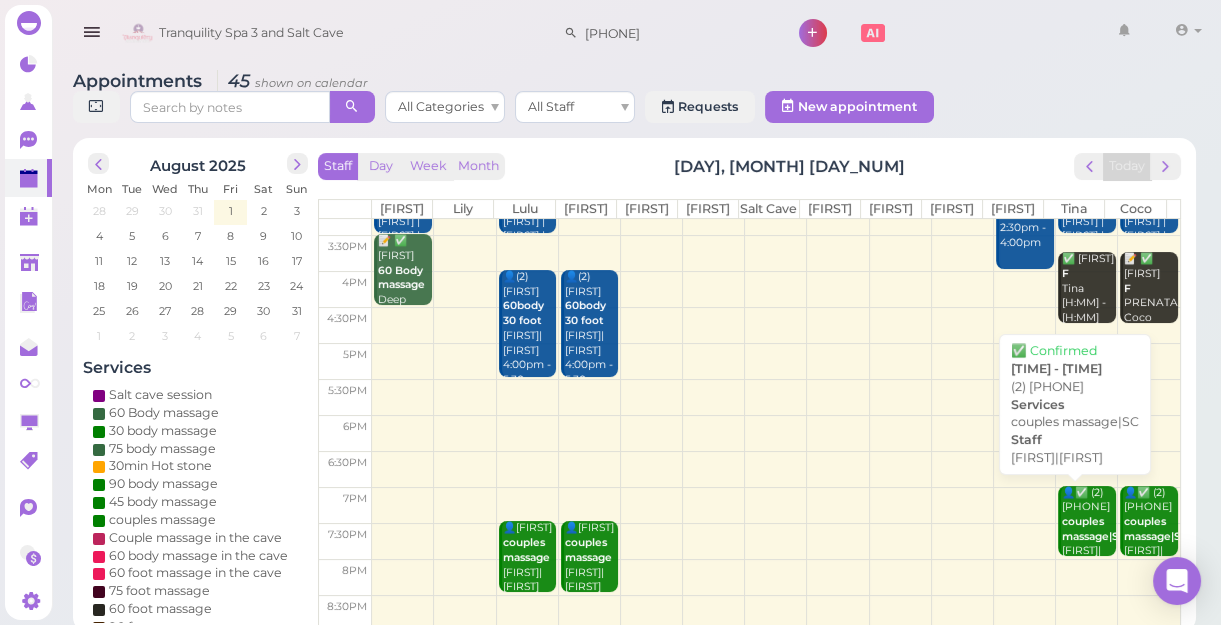click on "👤✅ (2) [PHONE] [EVENT] [FIRST] [TIME] - [TIME]" at bounding box center (1088, 545) 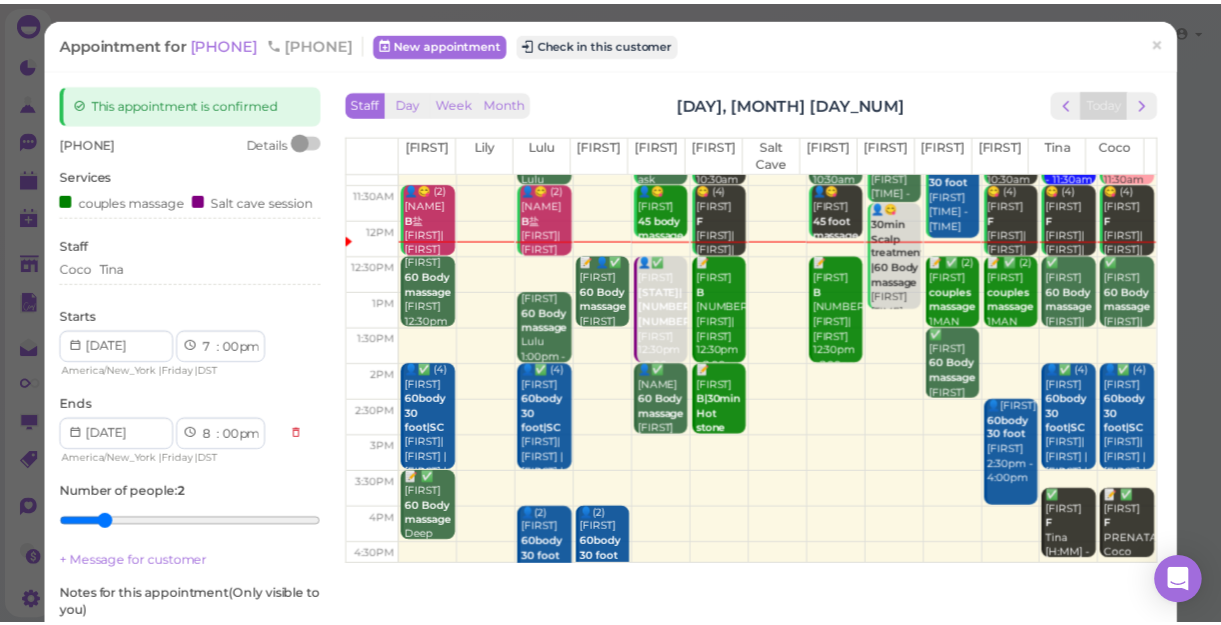 scroll, scrollTop: 181, scrollLeft: 0, axis: vertical 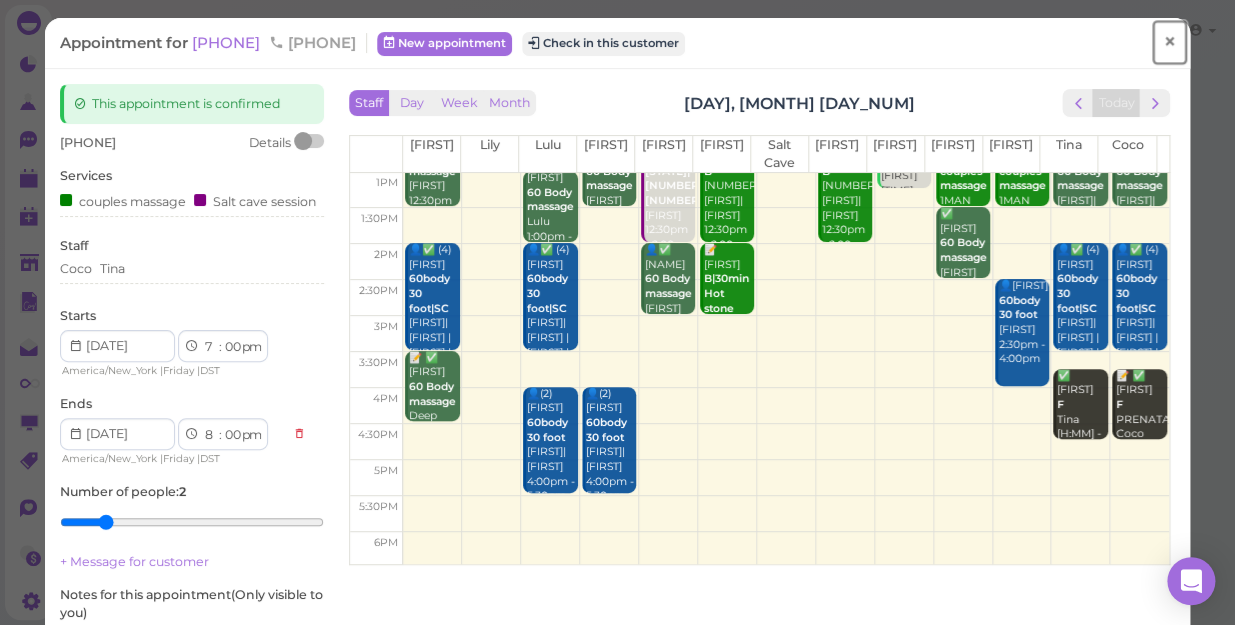 click on "×" at bounding box center (1169, 42) 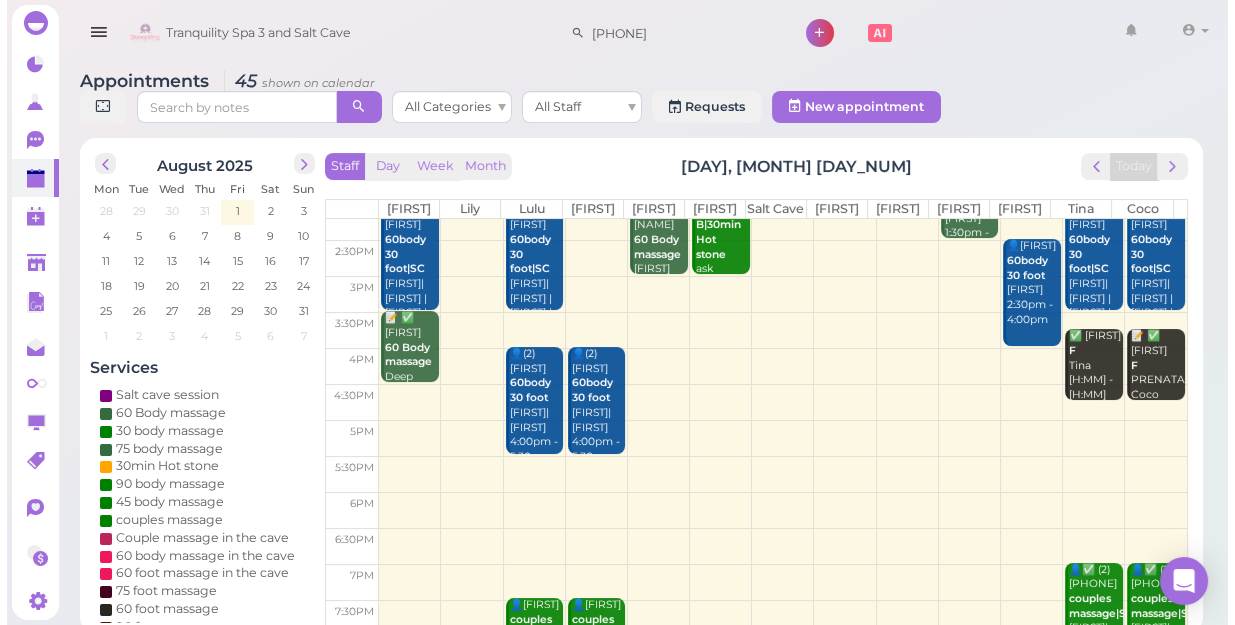 scroll, scrollTop: 343, scrollLeft: 0, axis: vertical 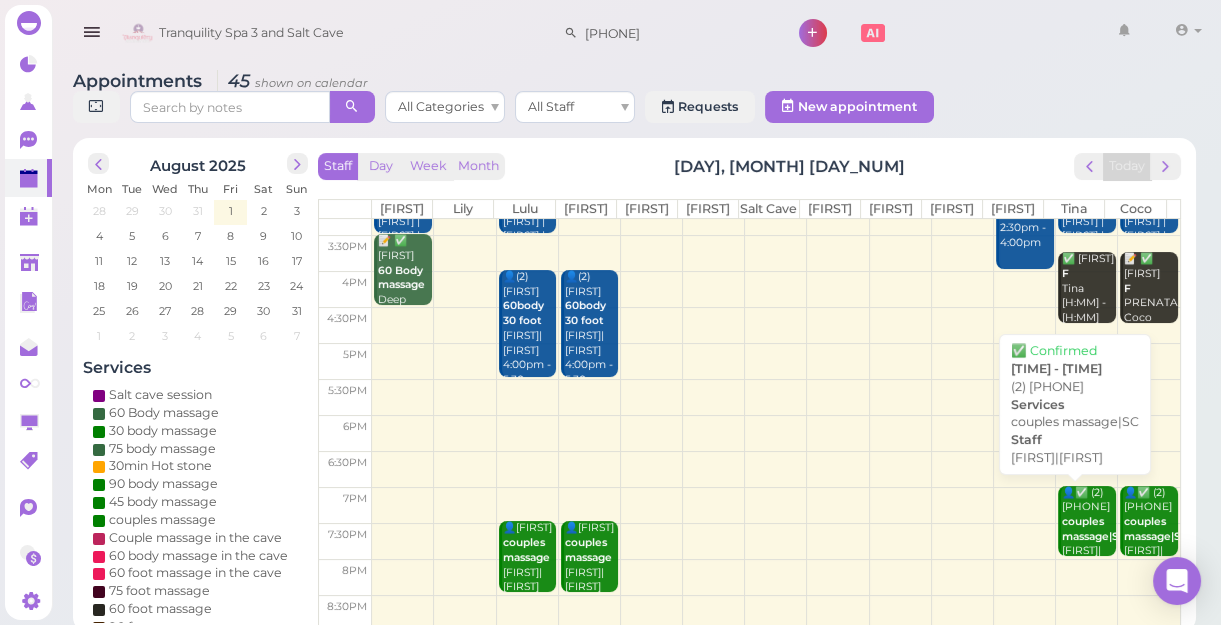 click on "couples massage|SC" at bounding box center (1094, 529) 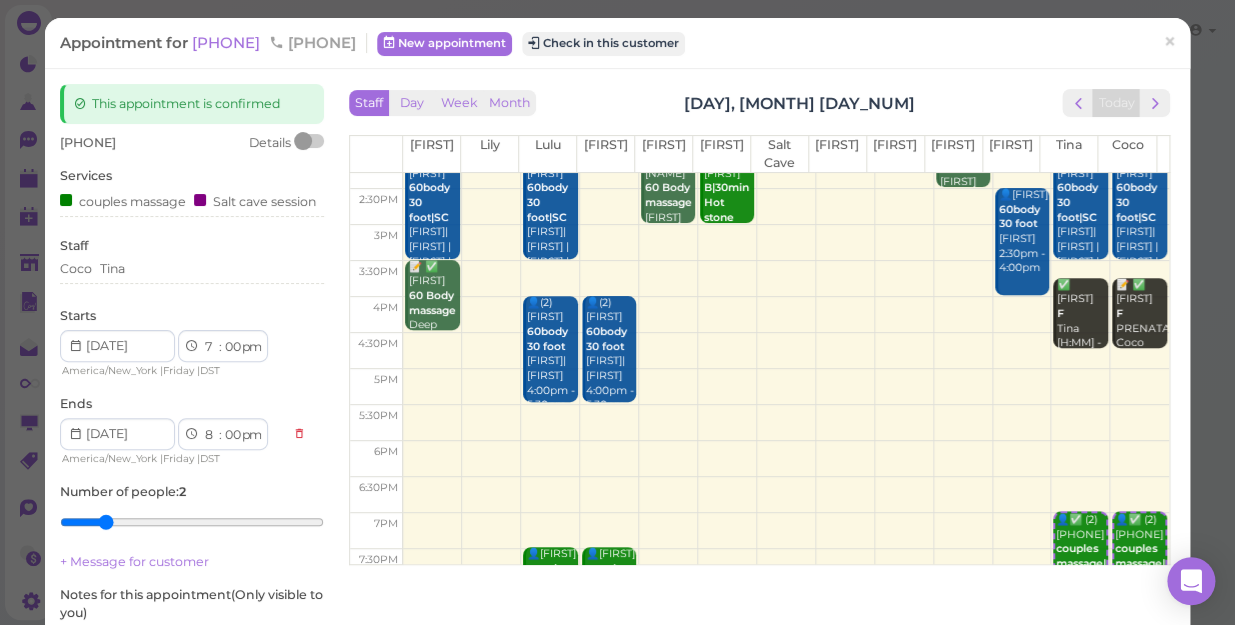 scroll, scrollTop: 361, scrollLeft: 0, axis: vertical 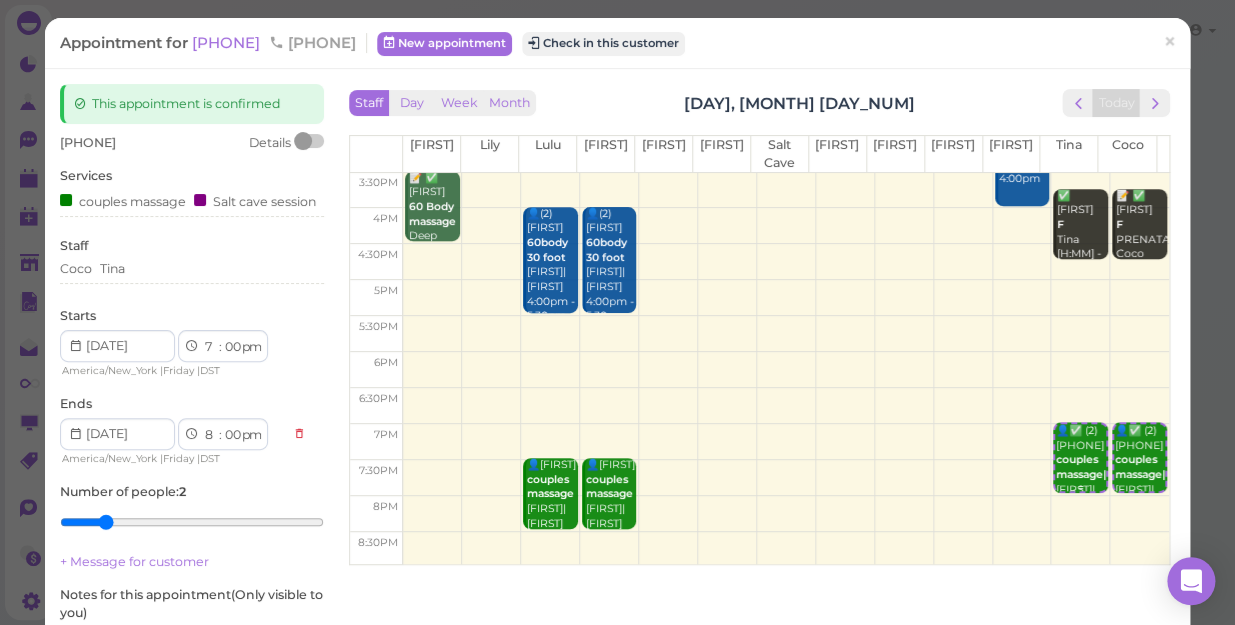 click on "👤✅ (2) [PHONE] [EVENT] [FIRST] [TIME] - [TIME]" at bounding box center [1080, 483] 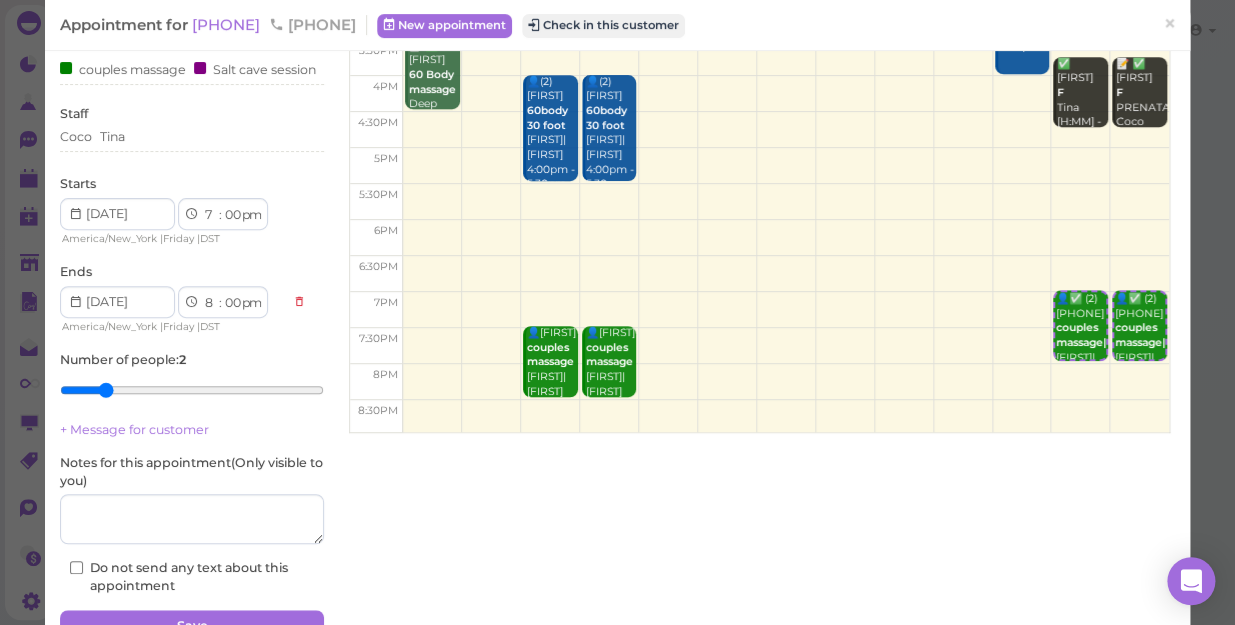 scroll, scrollTop: 0, scrollLeft: 0, axis: both 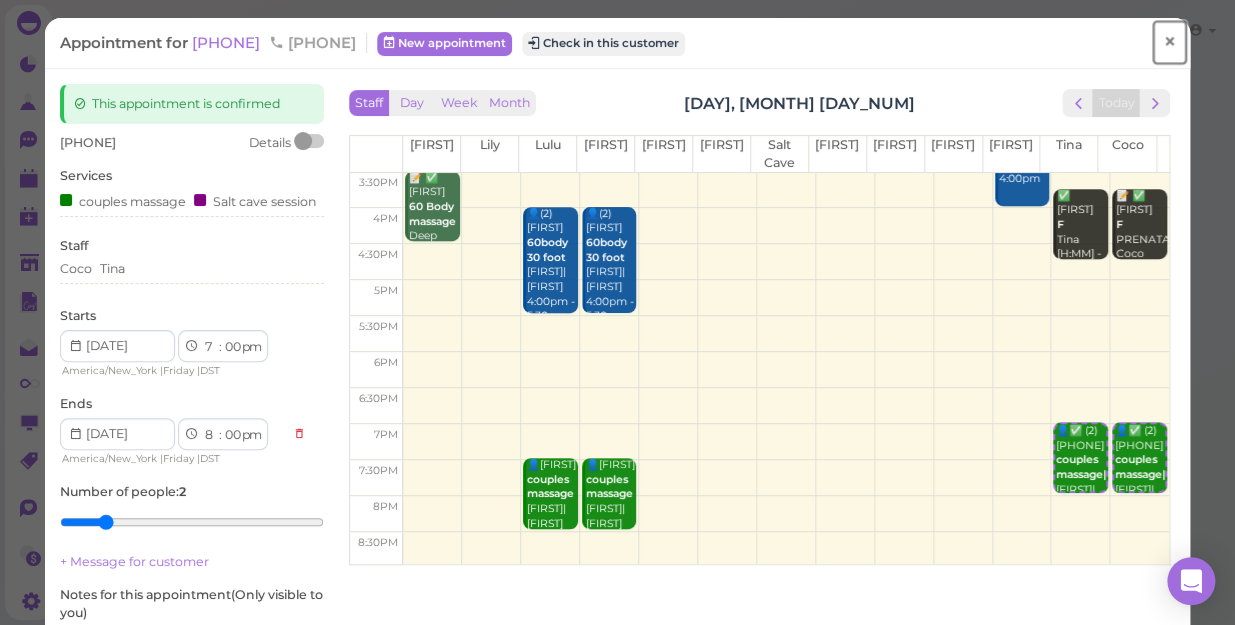 click on "×" at bounding box center (1169, 42) 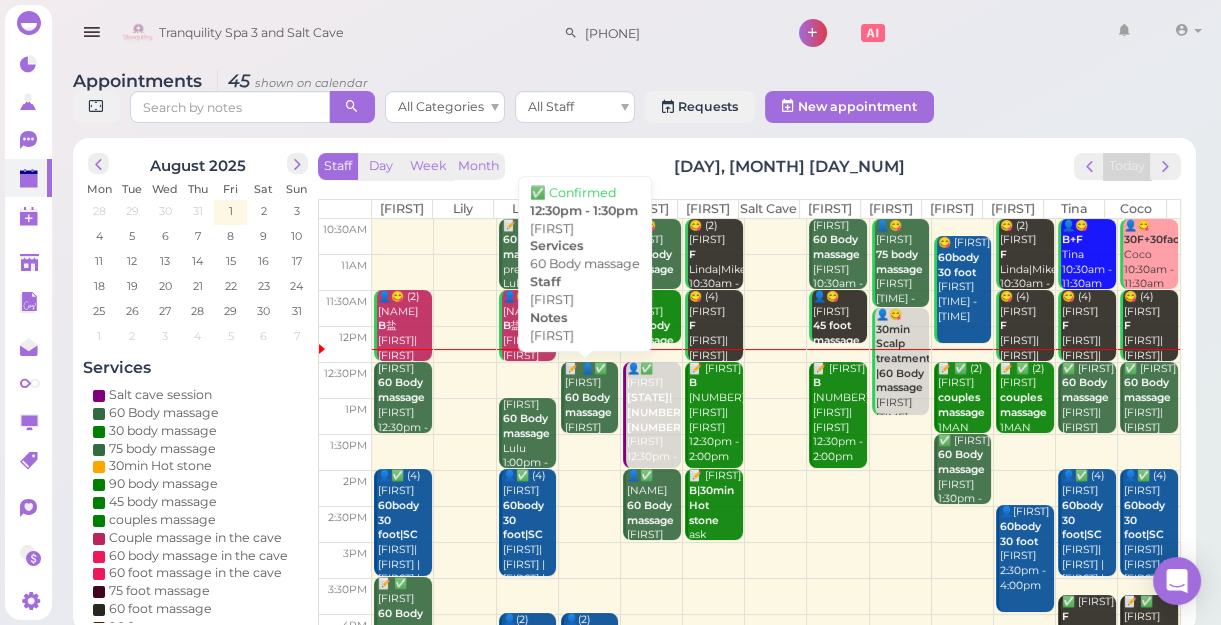 click on "60 Body massage" at bounding box center [588, 405] 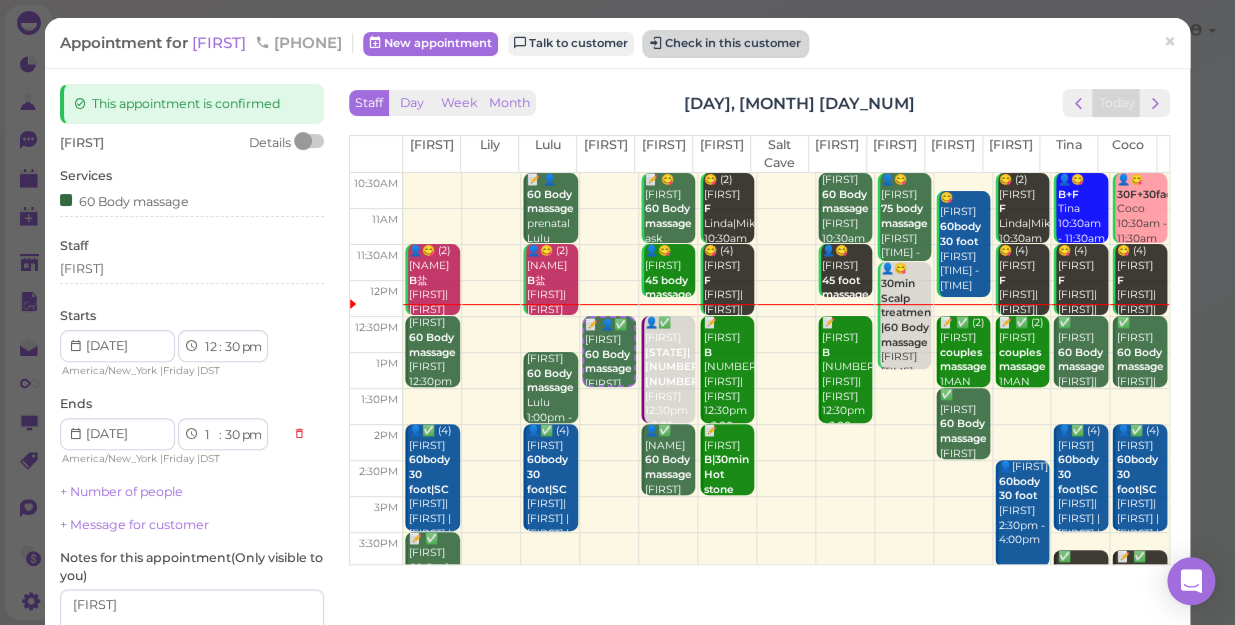 click on "Check in this customer" at bounding box center (725, 44) 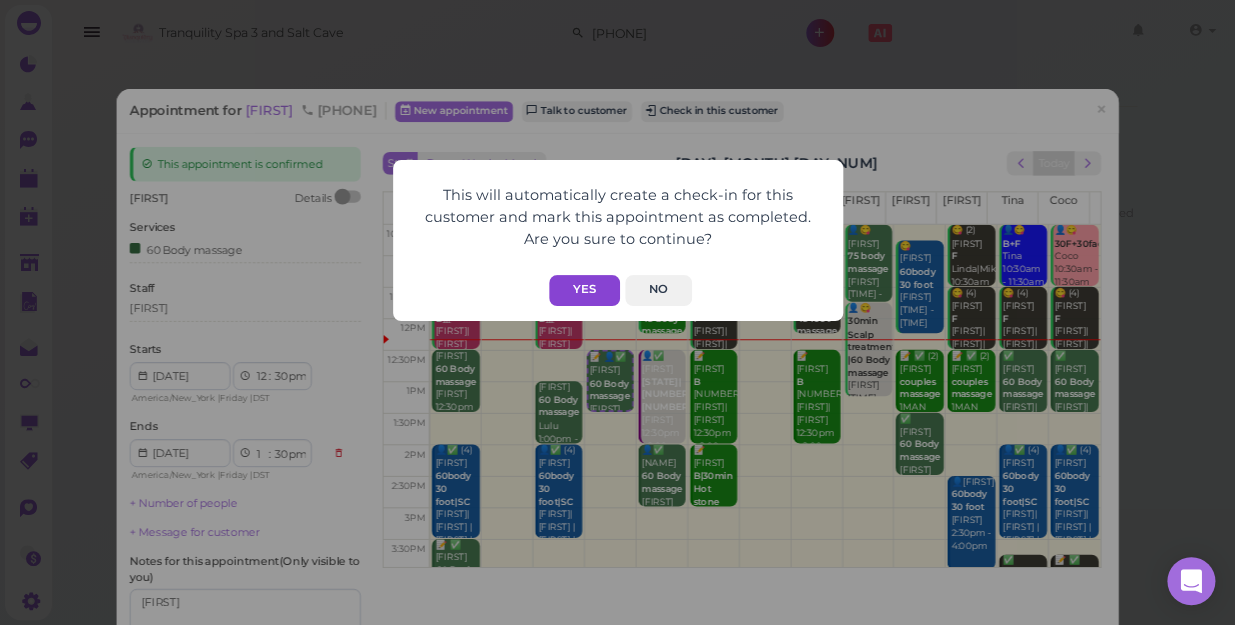 click on "Yes" at bounding box center (584, 290) 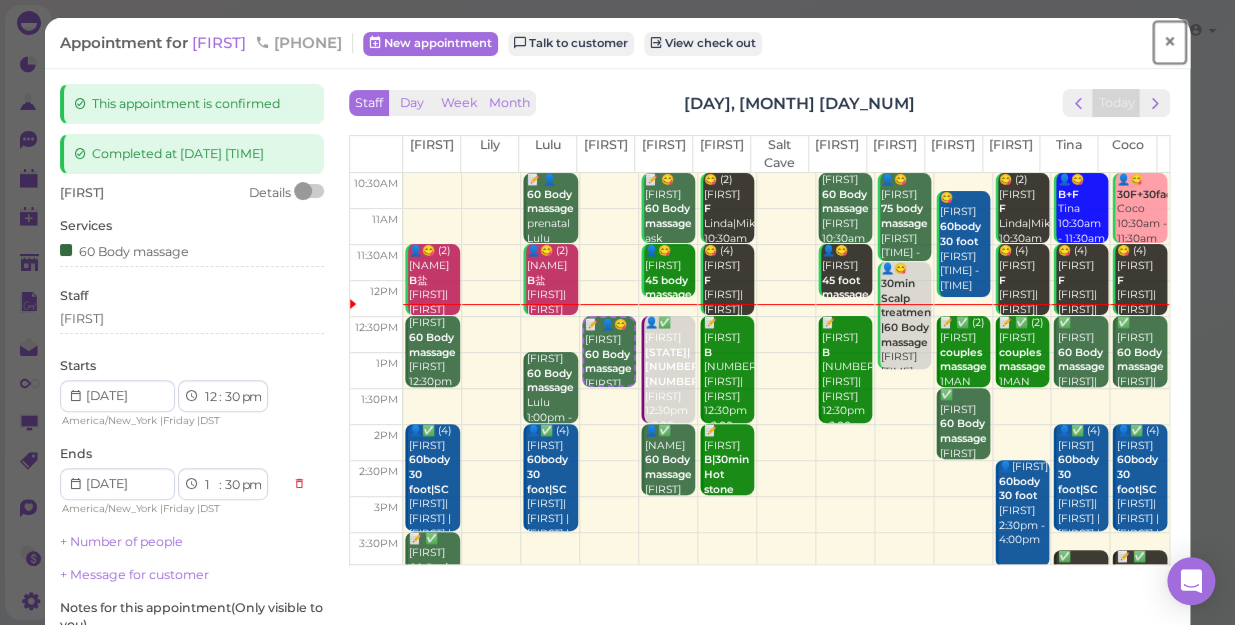 click on "×" at bounding box center [1169, 42] 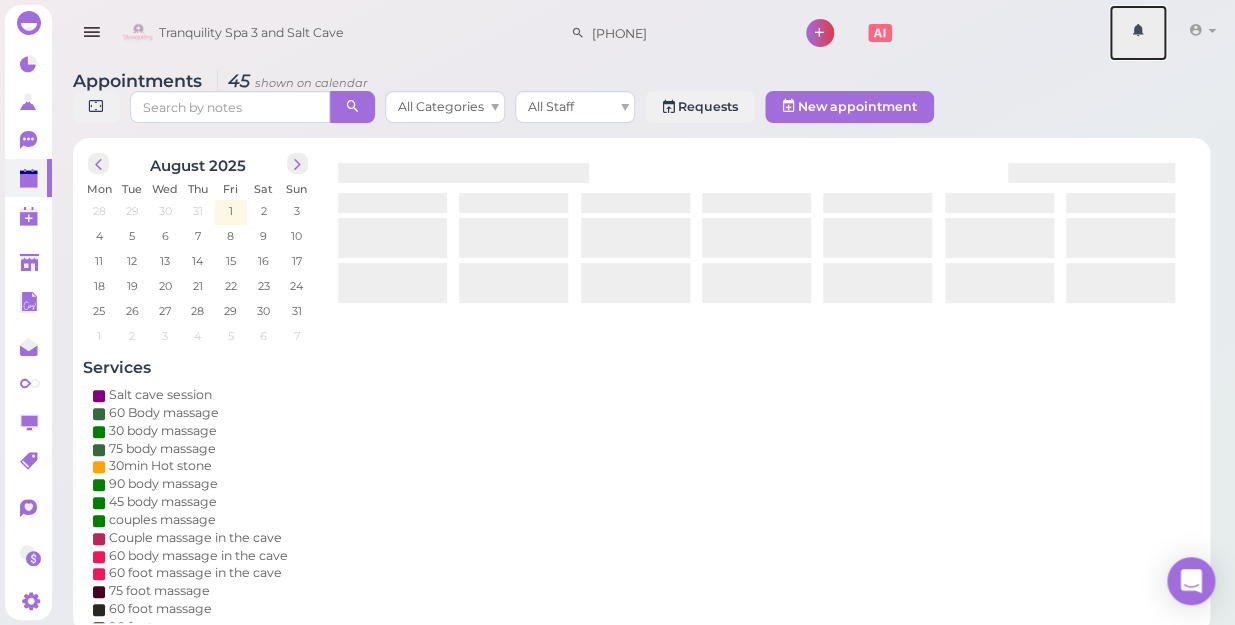 click at bounding box center (1138, 33) 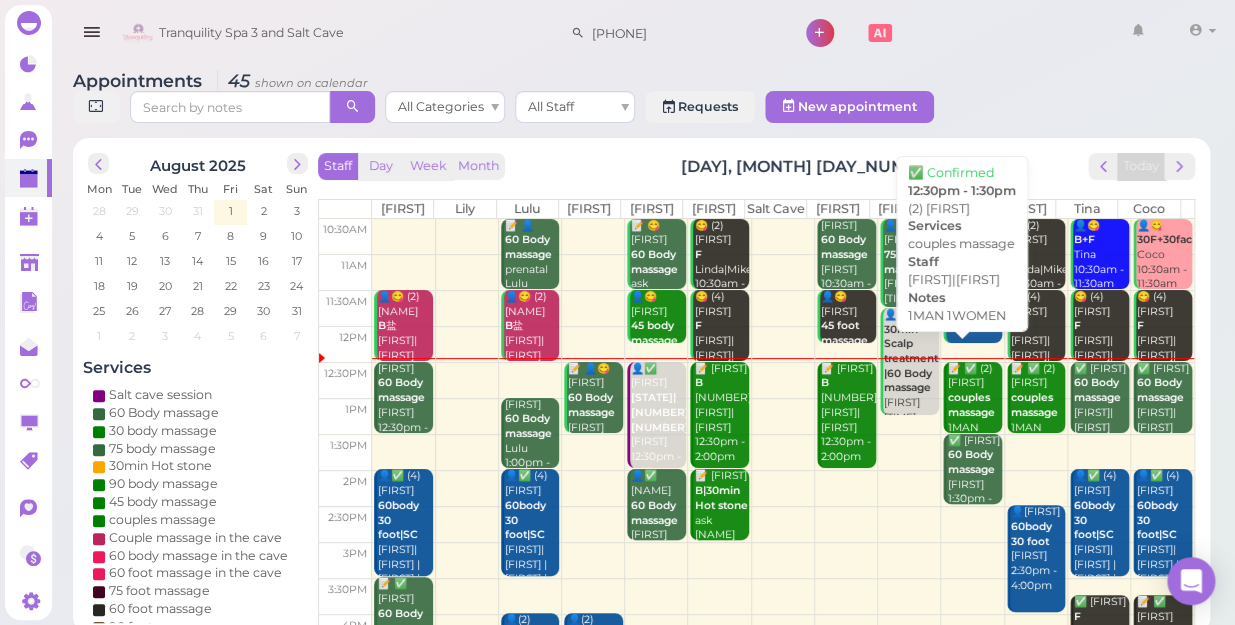 click on "couples massage" at bounding box center (970, 405) 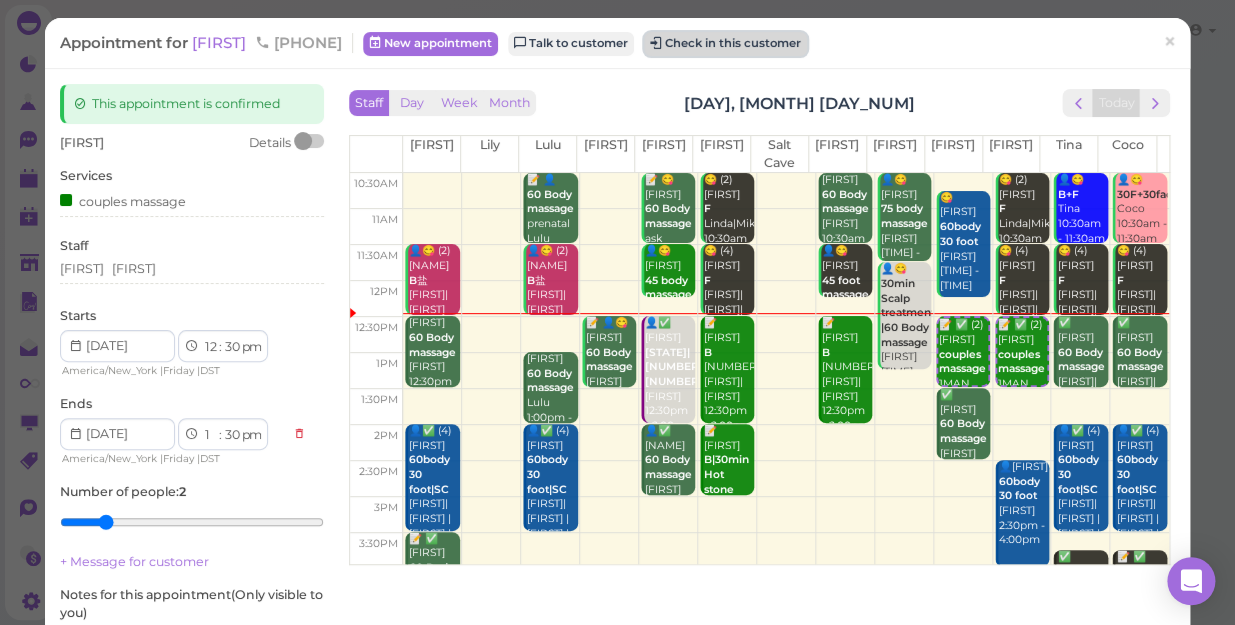 click on "Check in this customer" at bounding box center (725, 44) 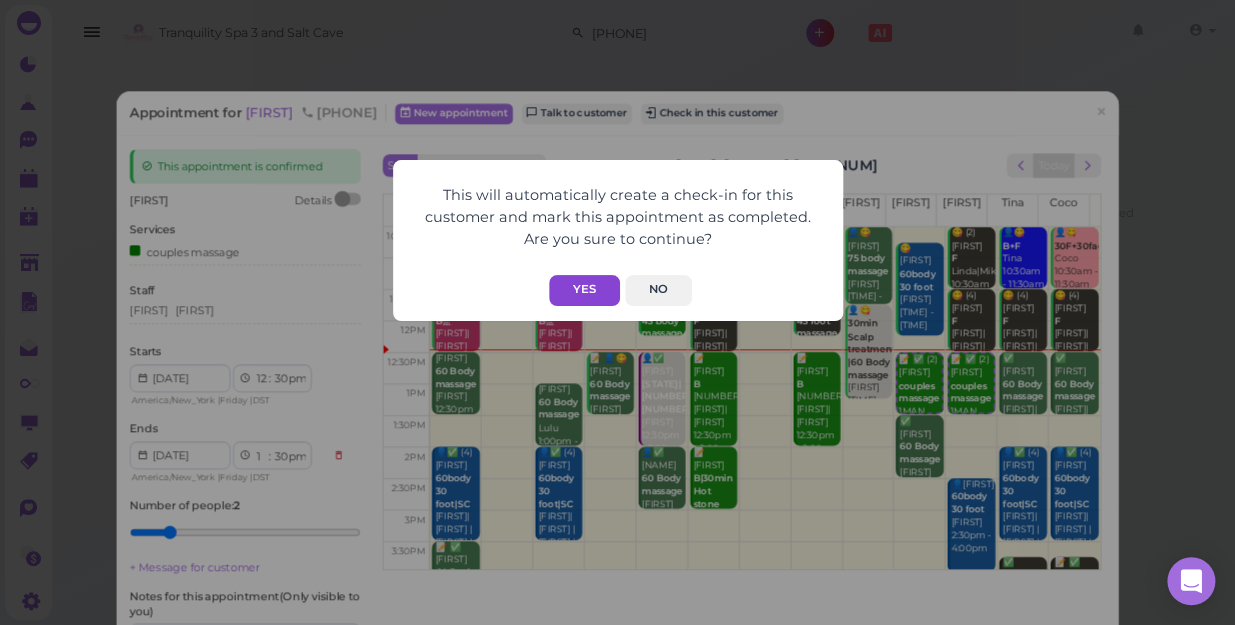 click on "Yes" at bounding box center (584, 290) 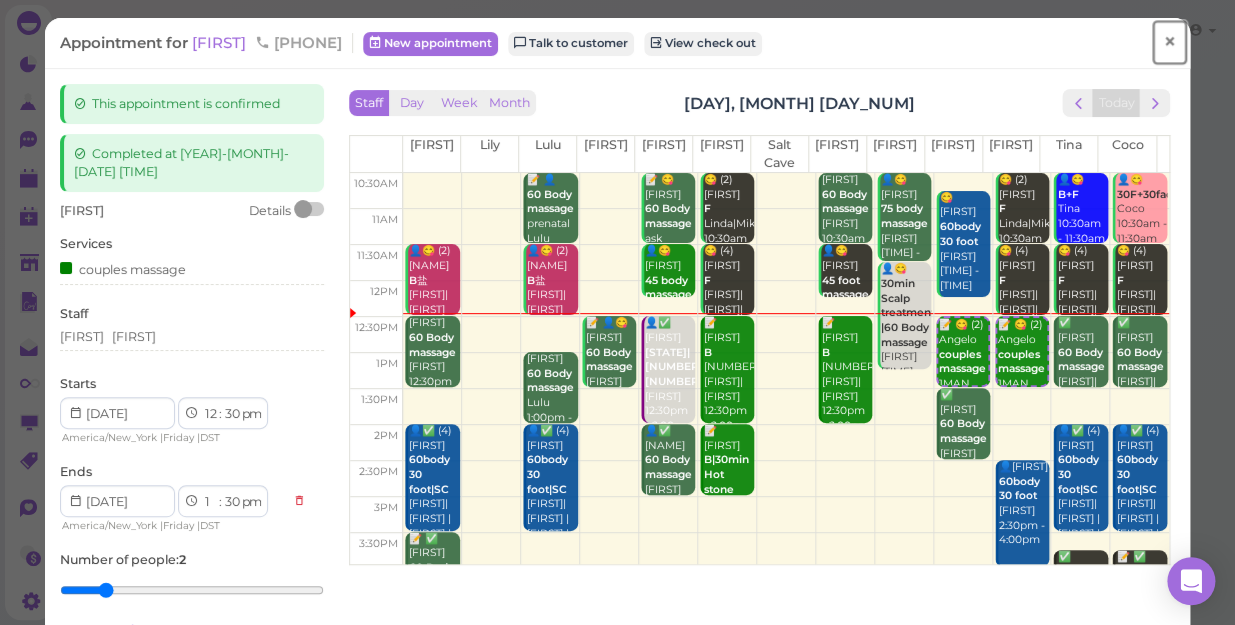 click on "×" at bounding box center (1169, 42) 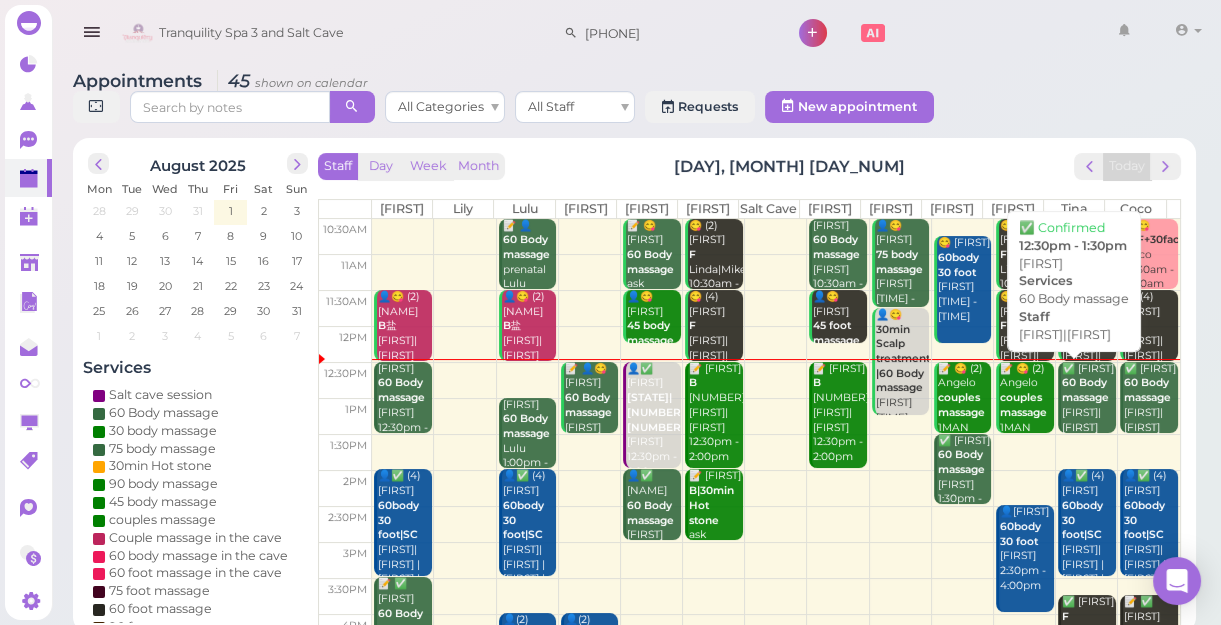 click on "60 Body massage" at bounding box center [1085, 390] 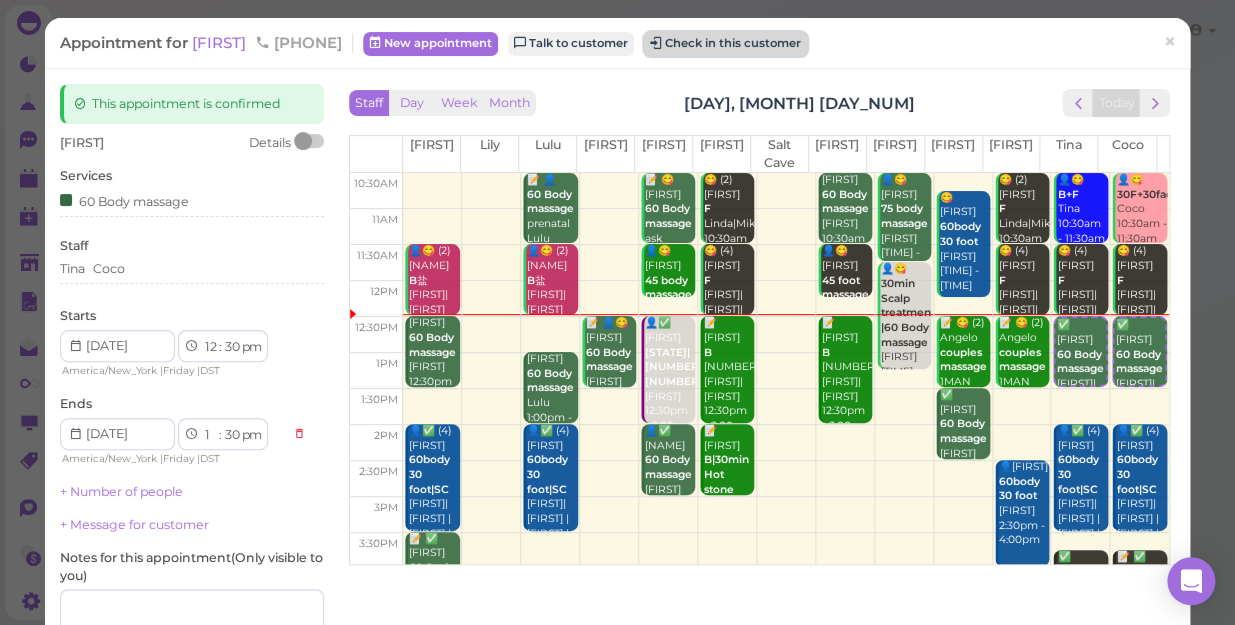 click on "Check in this customer" at bounding box center [725, 44] 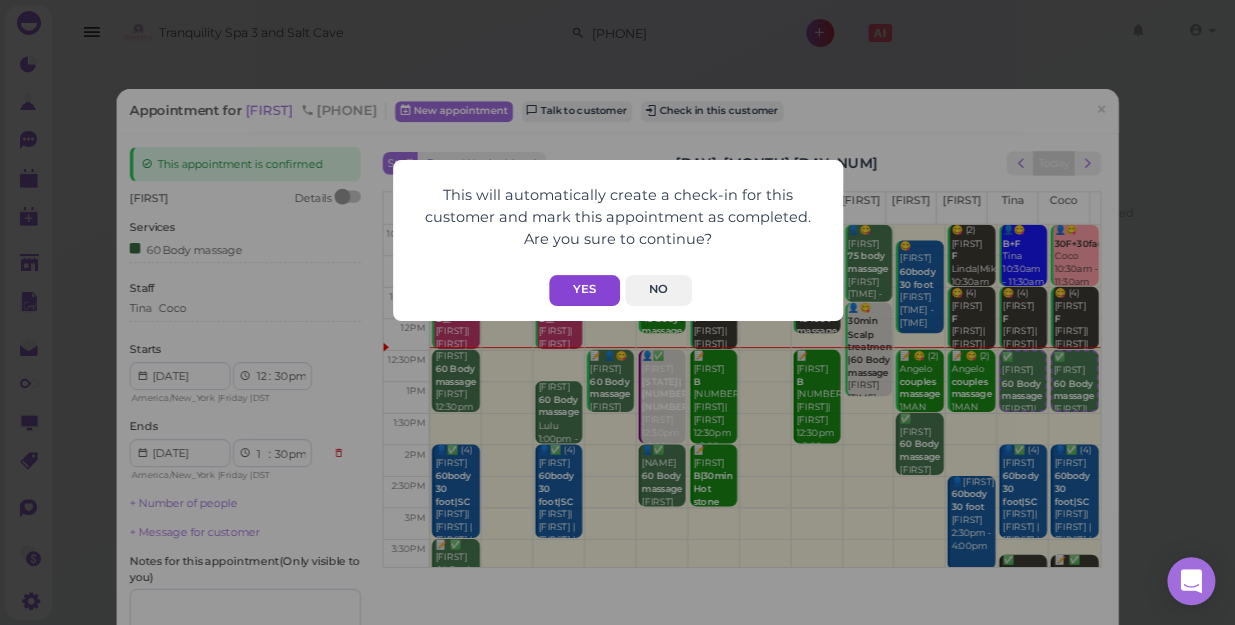click on "Yes" at bounding box center (584, 290) 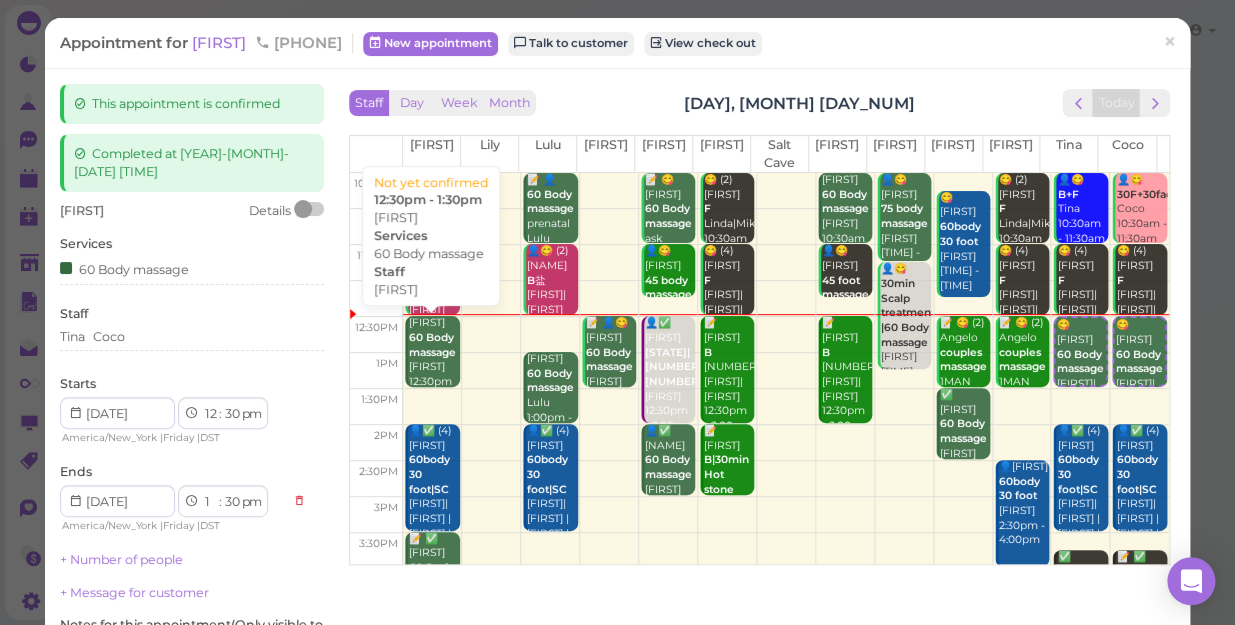 click on "60 Body massage" at bounding box center (432, 345) 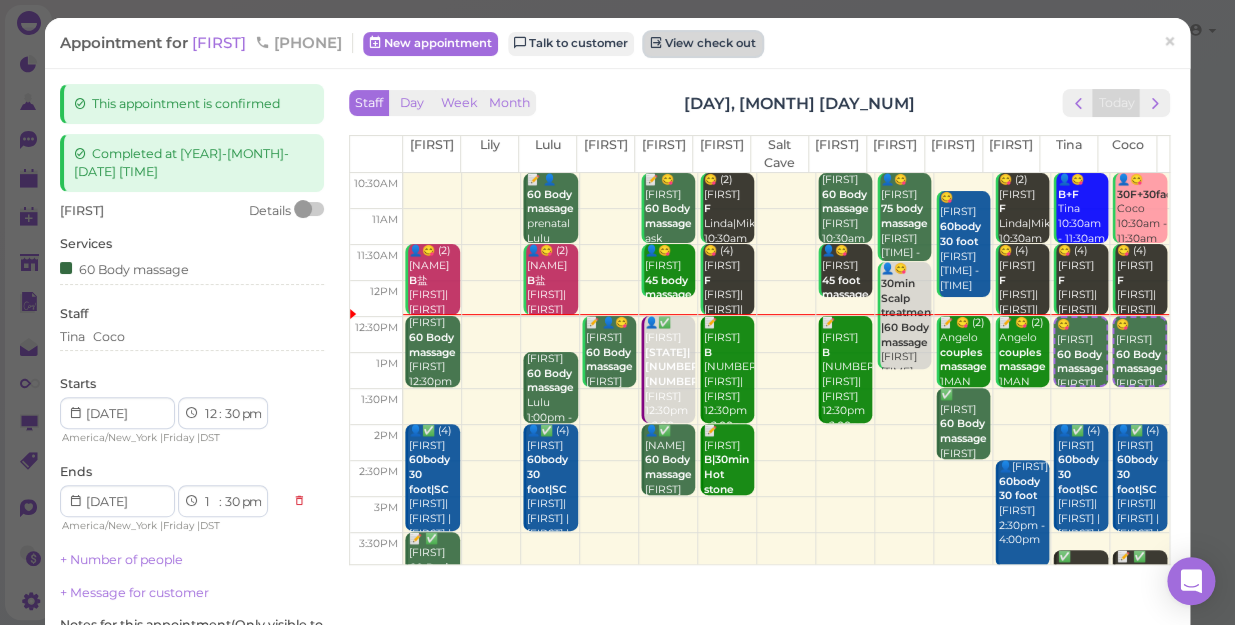 click on "View check out" at bounding box center (703, 44) 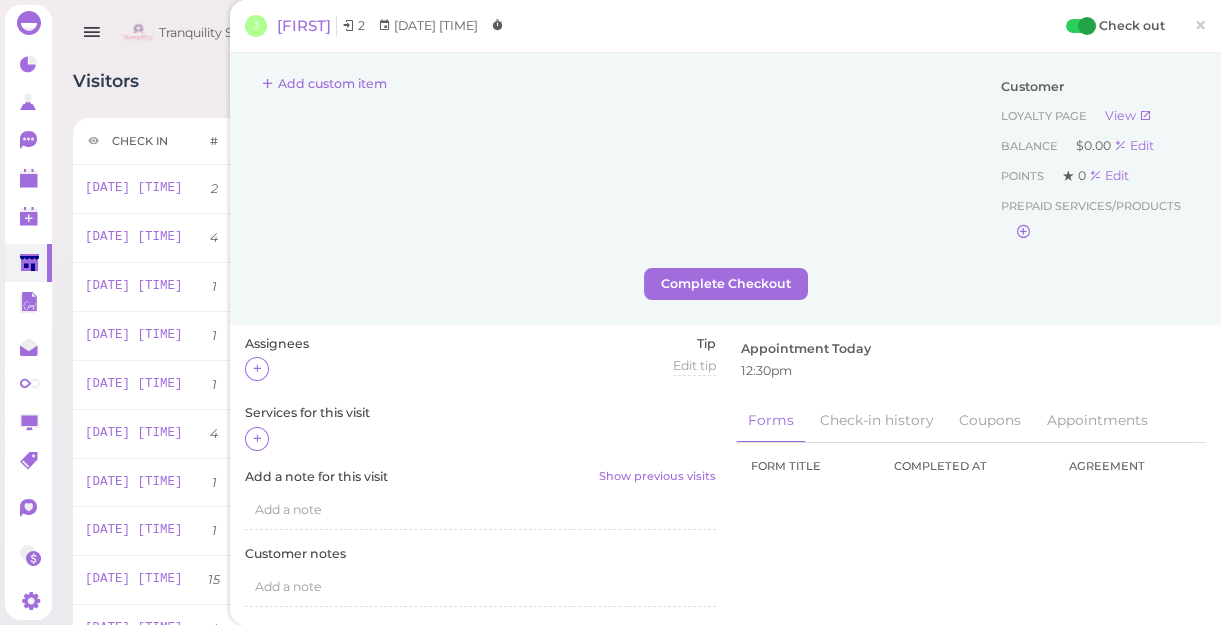 click on "Visitors
Notes
Schedule
Reports
New visitor
New visit alert
Check-in
Customer check-in page
Check in
#
Visitor
Assignees
Out
Tip
Service" 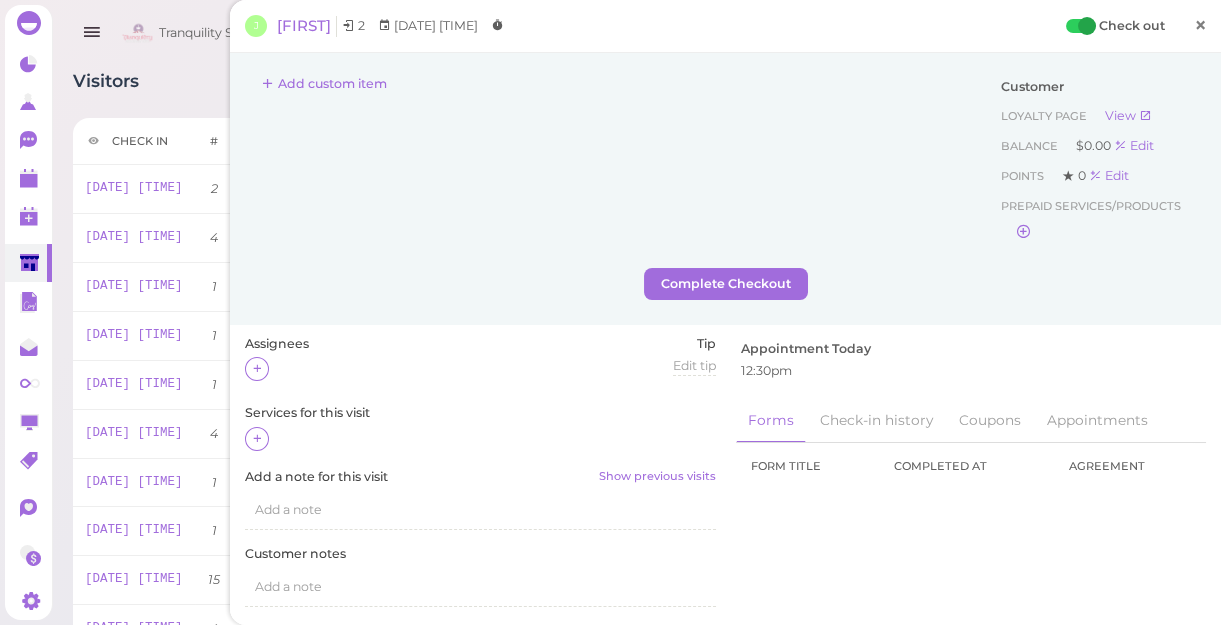 click on "×" at bounding box center (1200, 25) 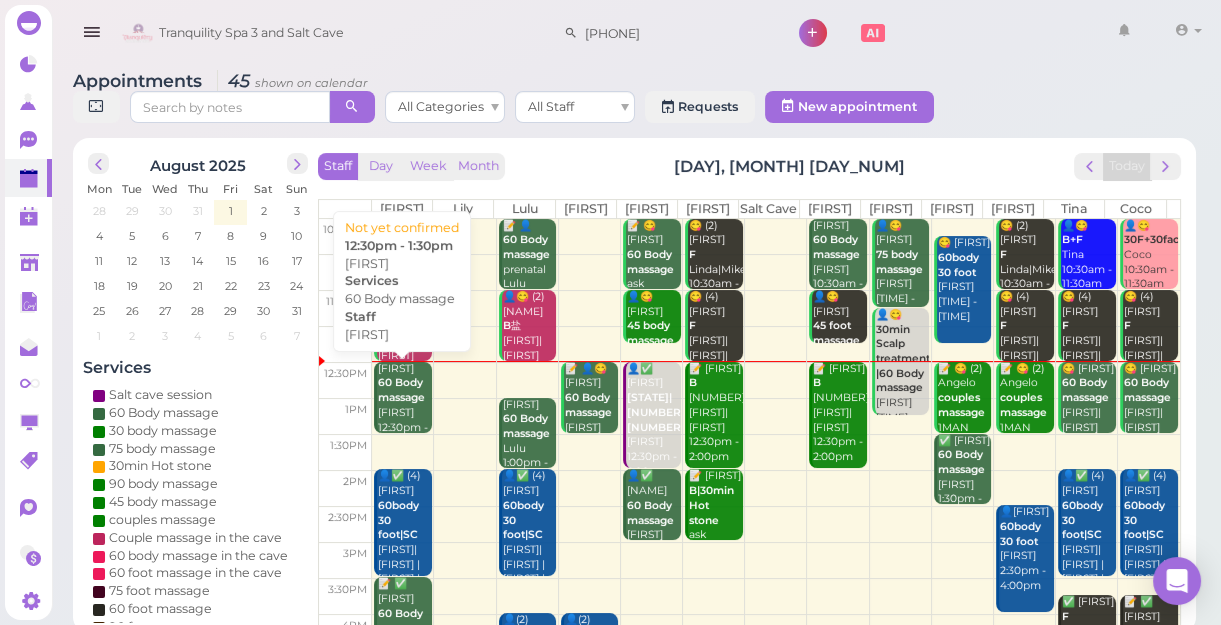 click on "60 Body massage" at bounding box center (401, 390) 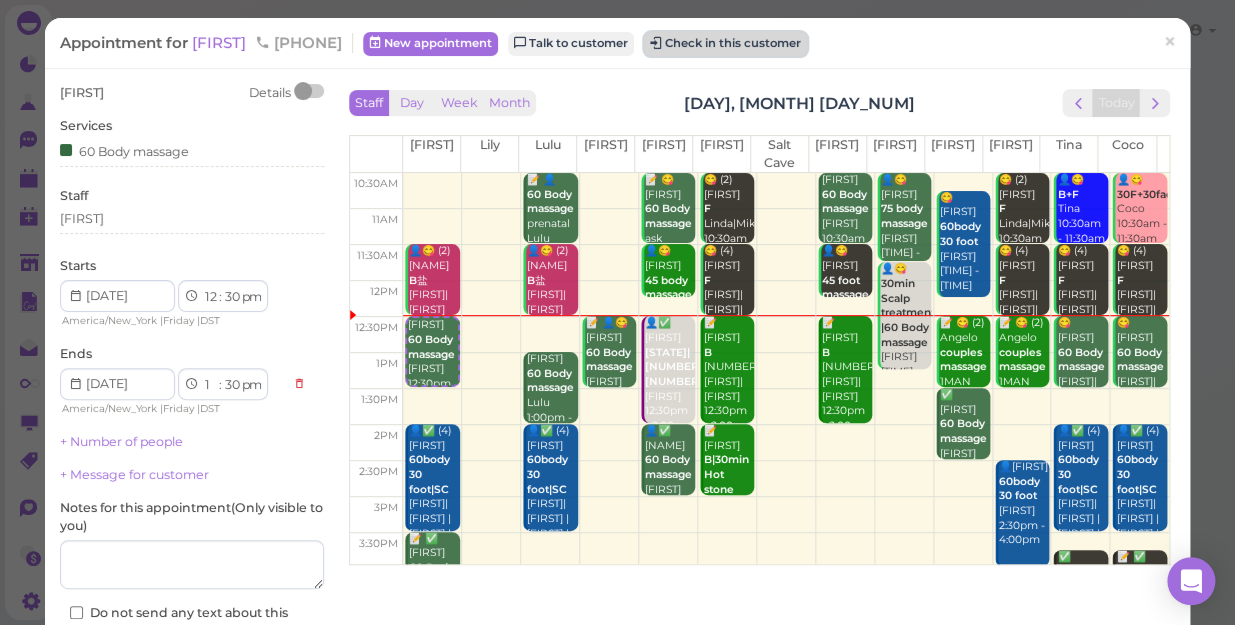 click on "Check in this customer" at bounding box center [725, 44] 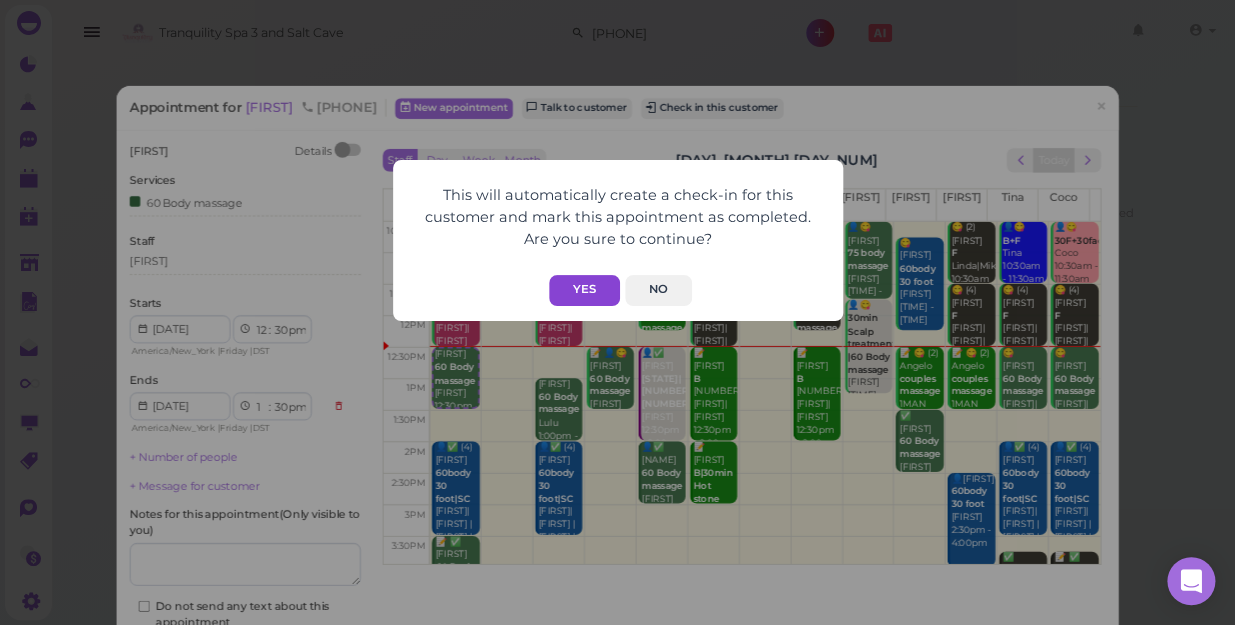 click on "Yes" at bounding box center (584, 290) 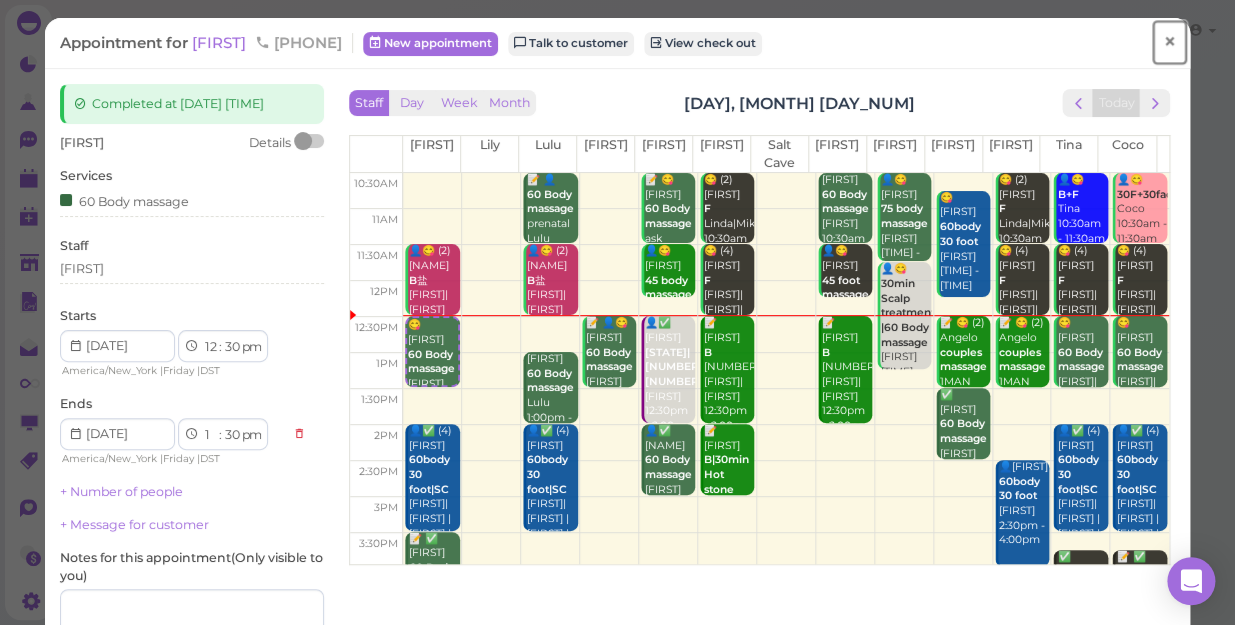 click on "×" at bounding box center [1169, 42] 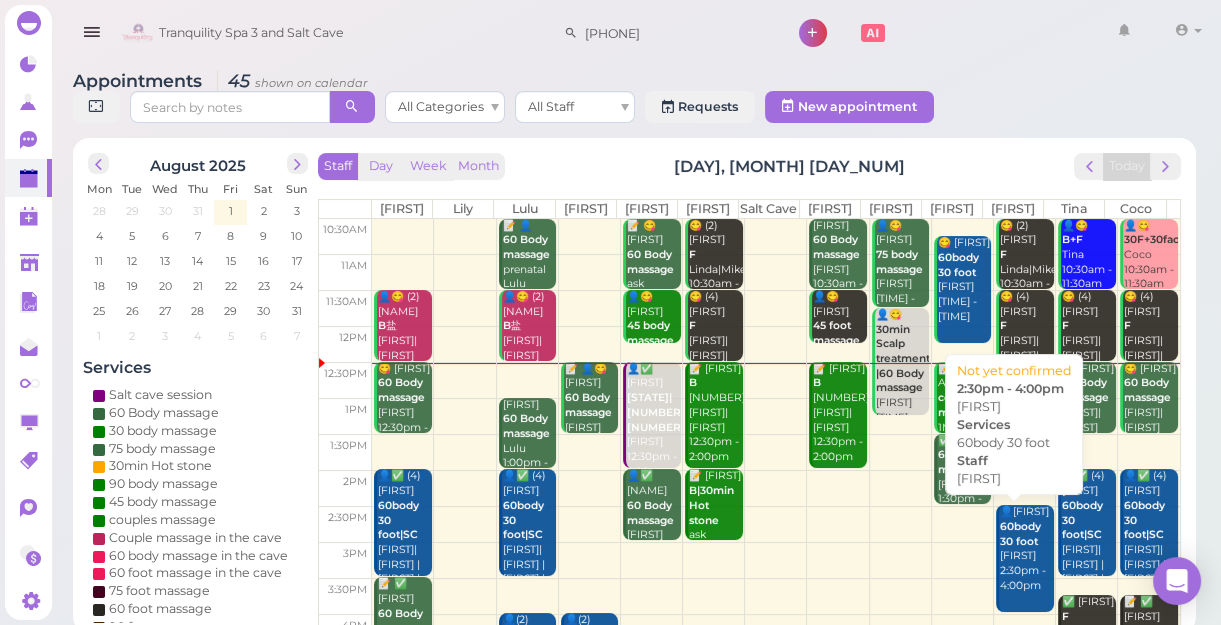 click on "👤[FIRST] [NUMBER]body [NUMBER] foot [FIRST] [TIME] - [TIME]" at bounding box center (1026, 549) 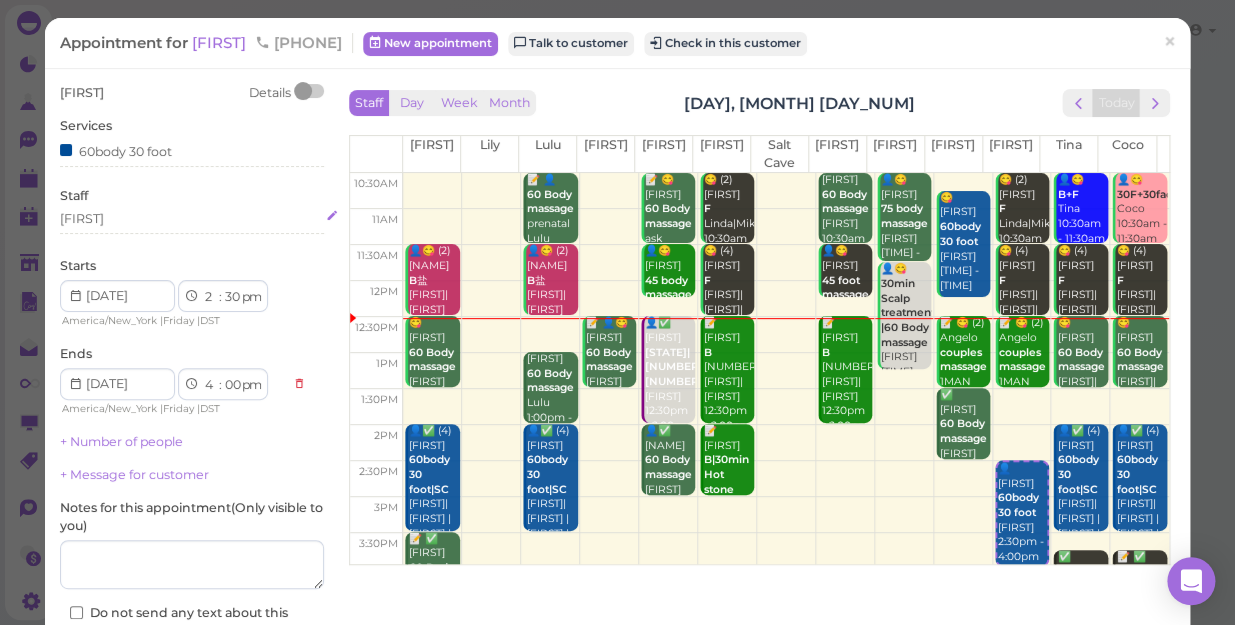click on "[FIRST]" at bounding box center [192, 219] 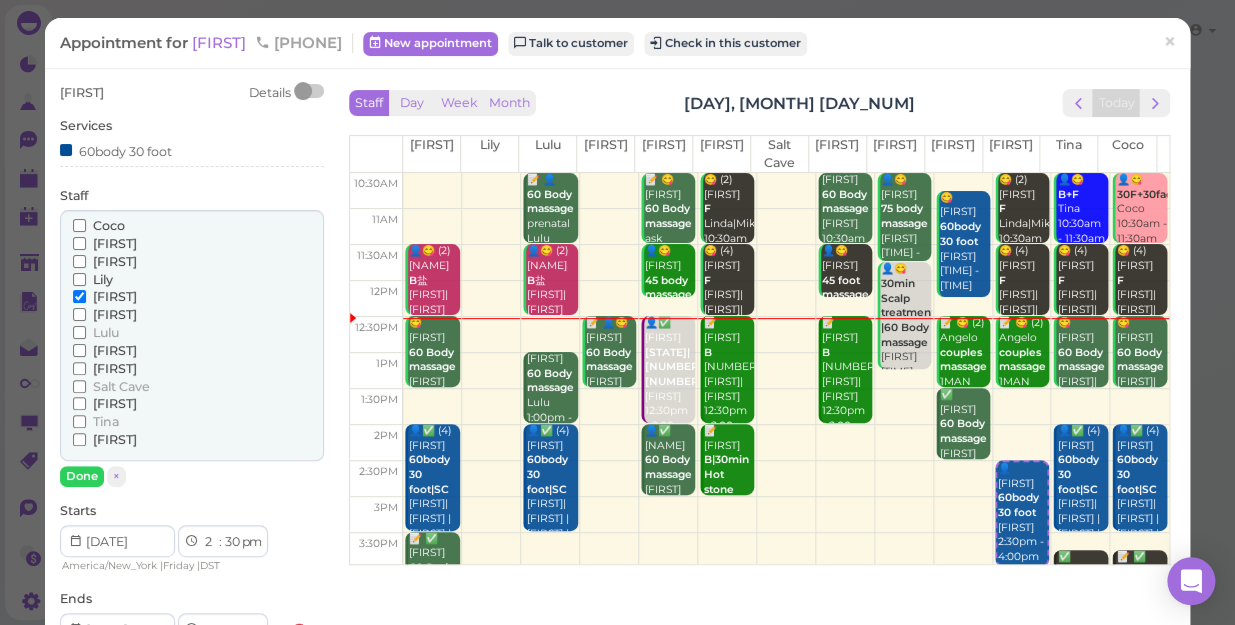 click on "[FIRST]" at bounding box center [115, 439] 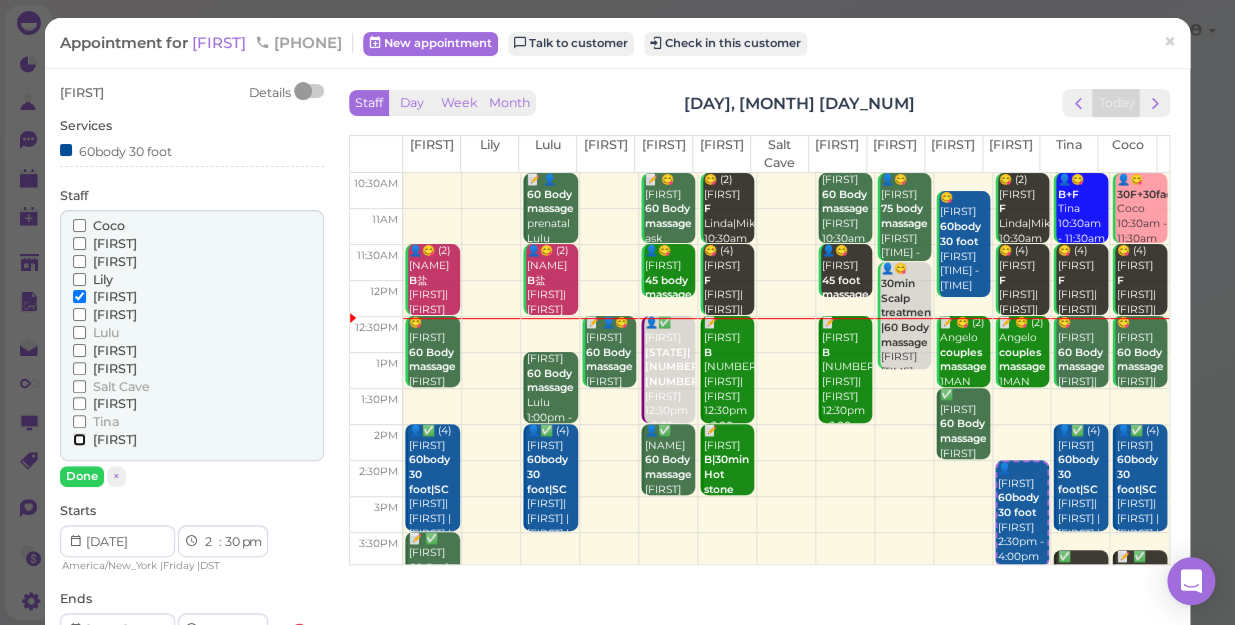 click on "[FIRST]" at bounding box center (79, 439) 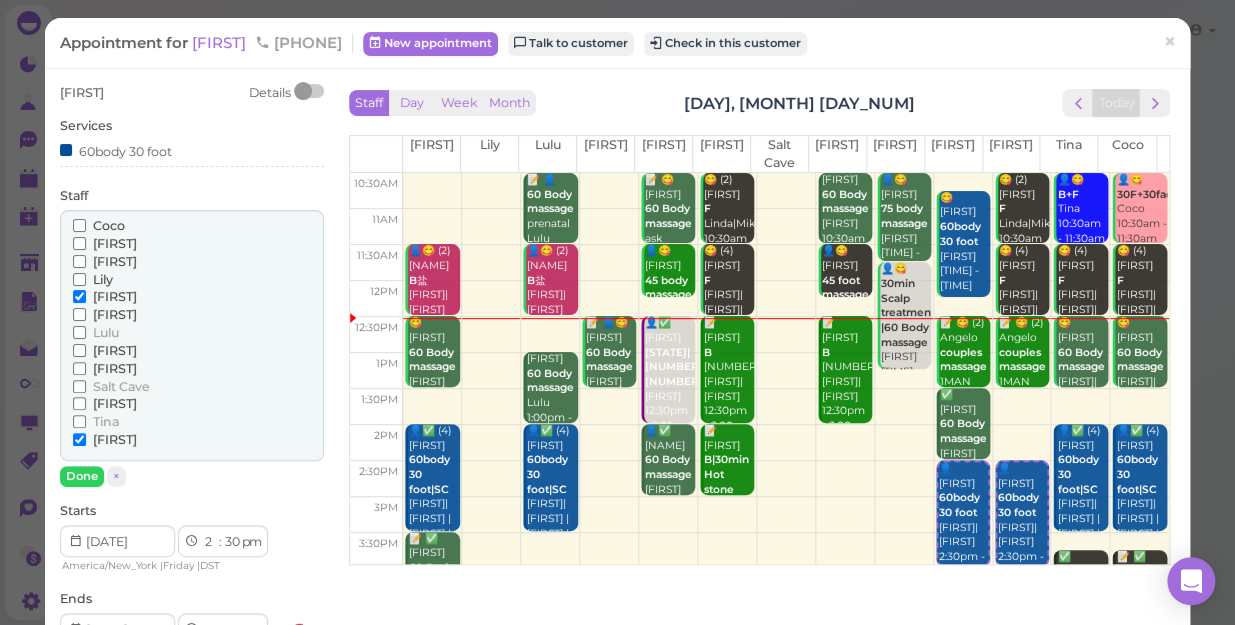 click on "[FIRST]" at bounding box center [115, 296] 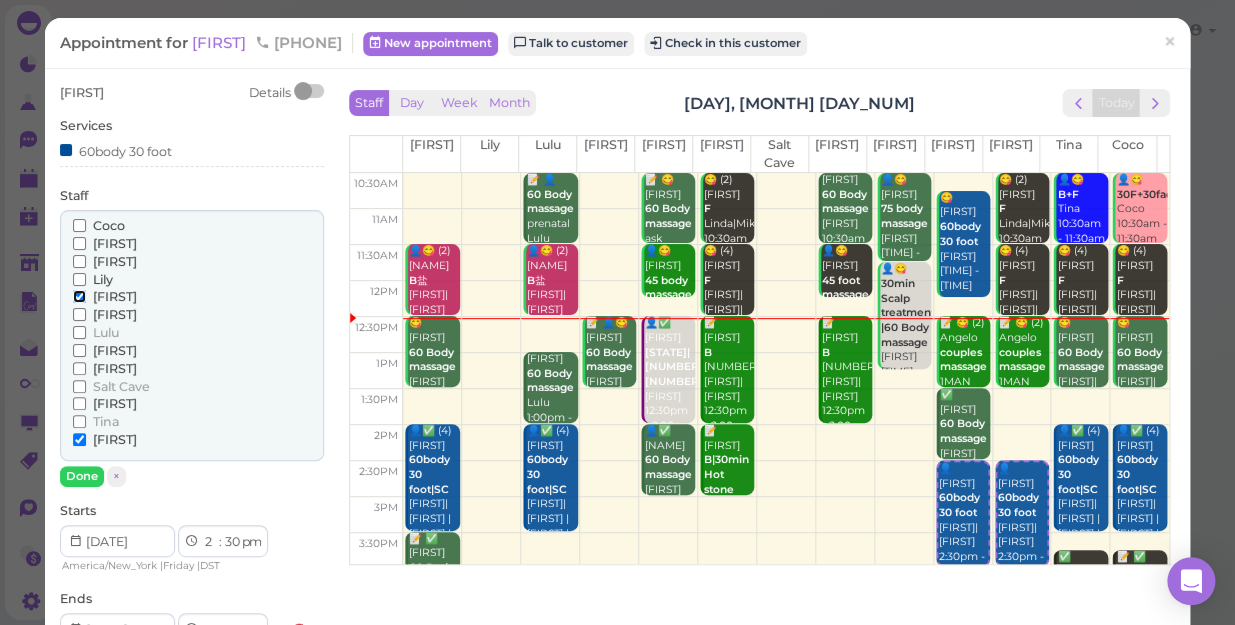 click on "[FIRST]" at bounding box center (79, 296) 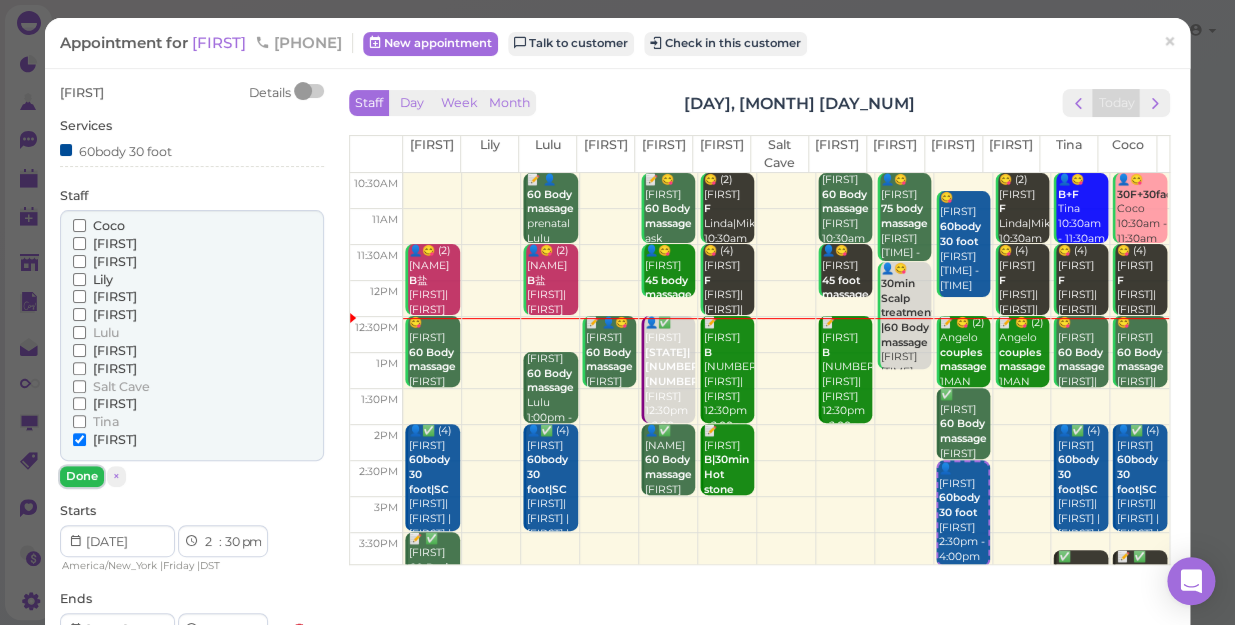click on "Done" at bounding box center (82, 476) 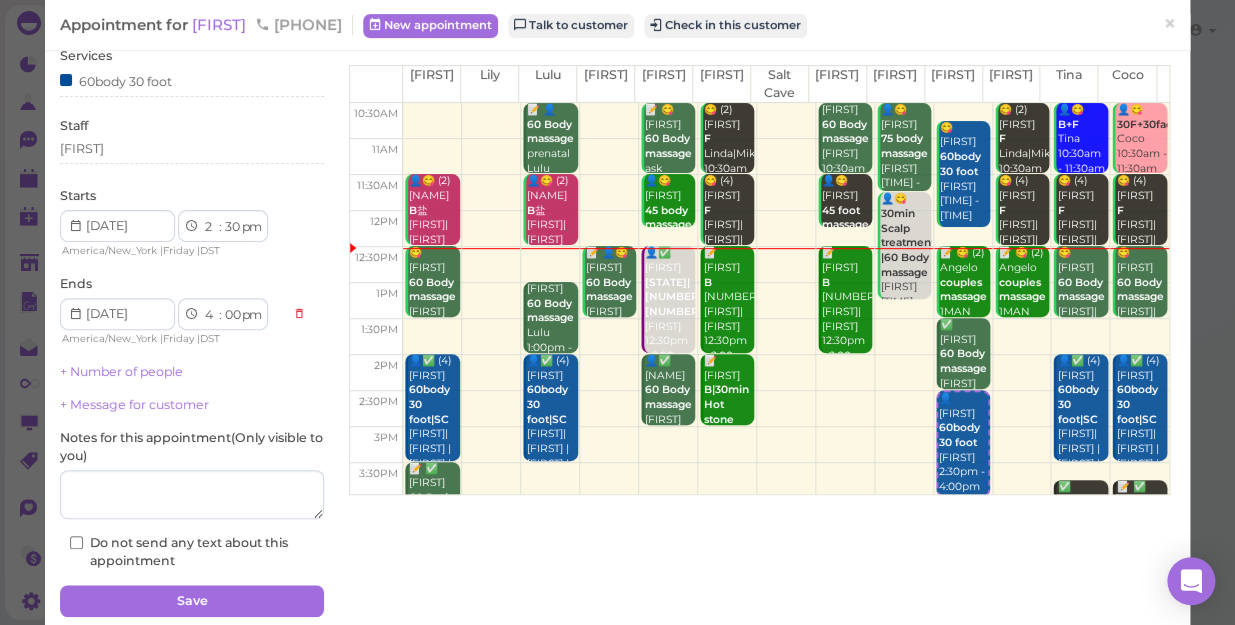 scroll, scrollTop: 145, scrollLeft: 0, axis: vertical 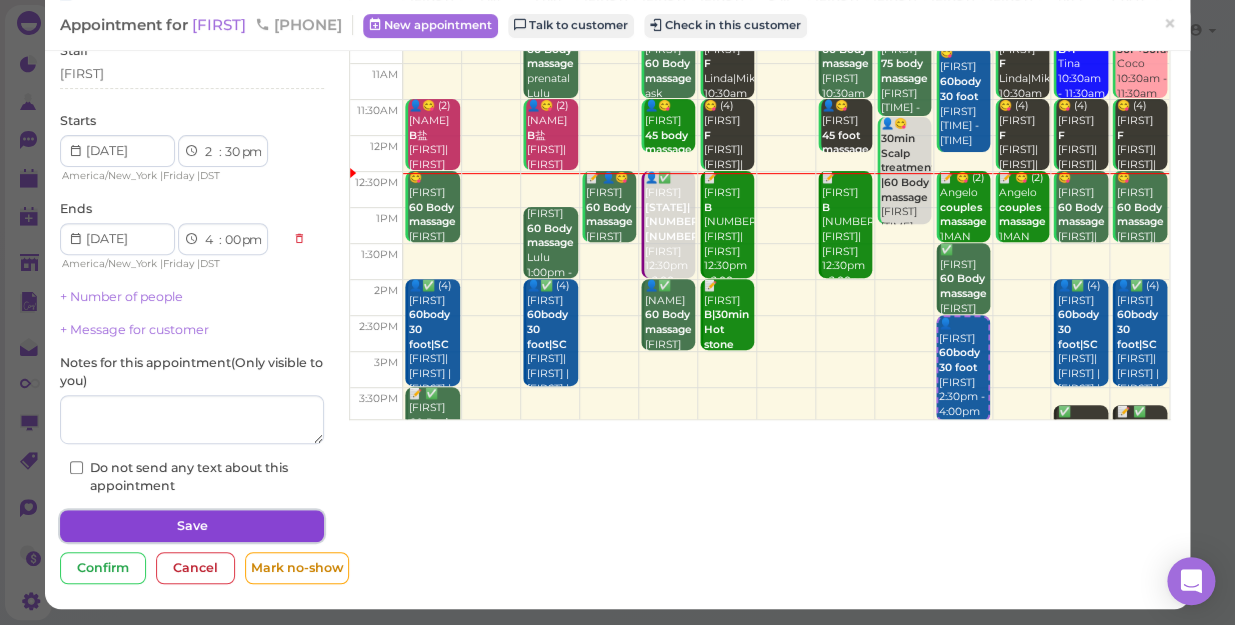 click on "Save" at bounding box center (192, 526) 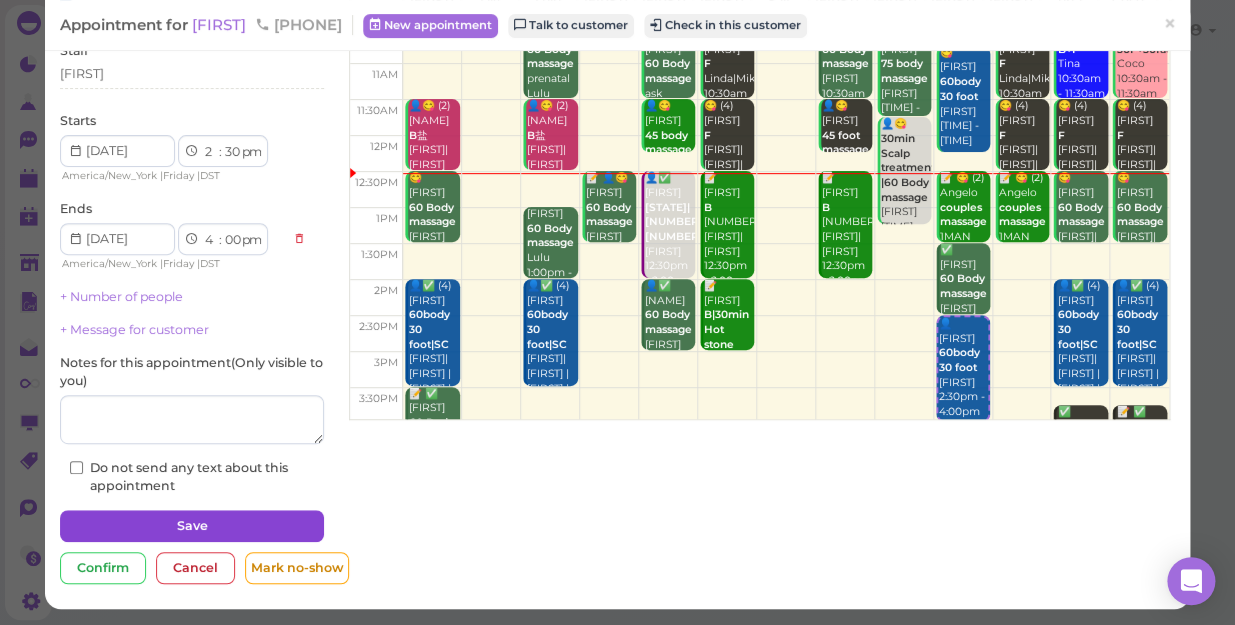 scroll, scrollTop: 144, scrollLeft: 0, axis: vertical 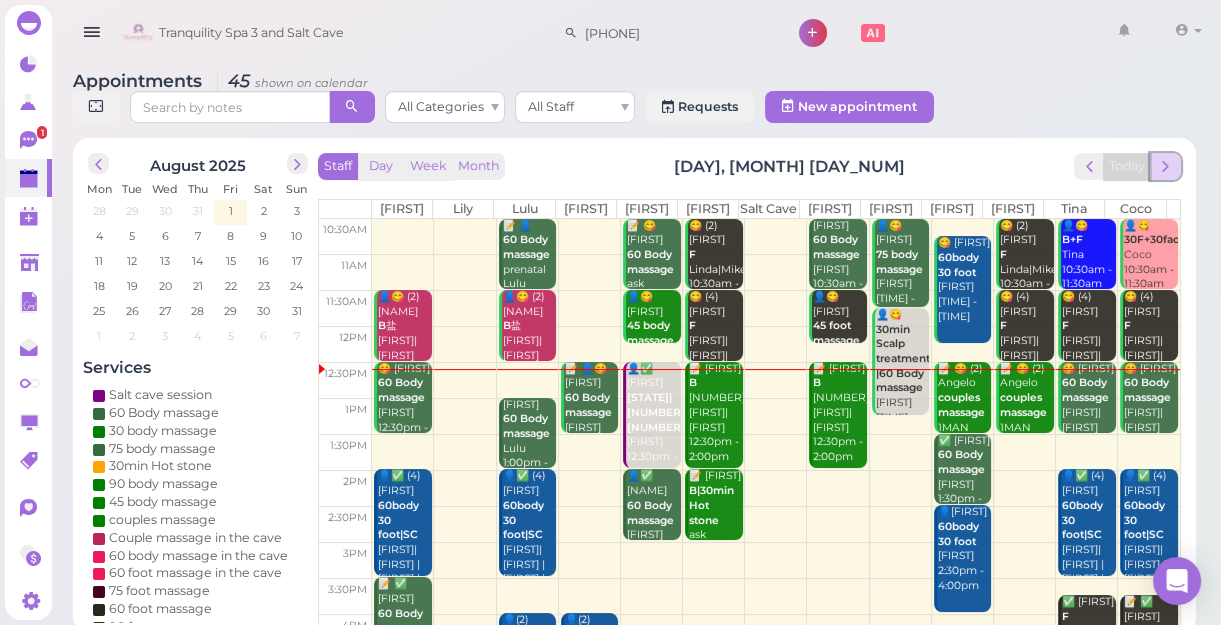 click at bounding box center (1165, 166) 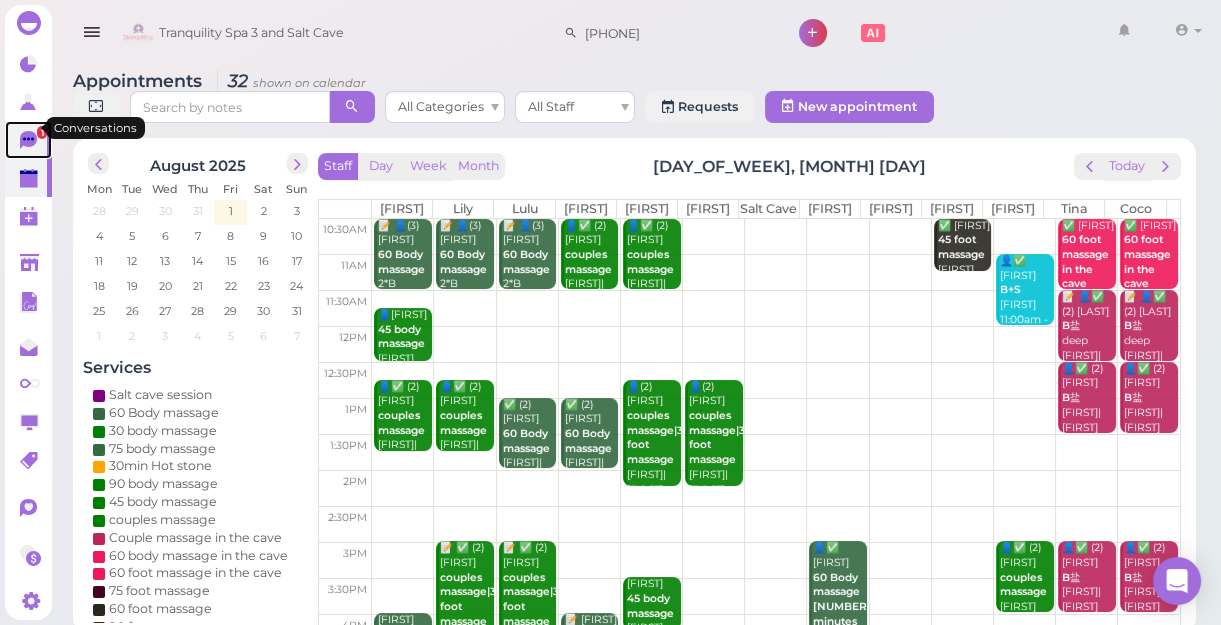 click on "1" at bounding box center [42, 132] 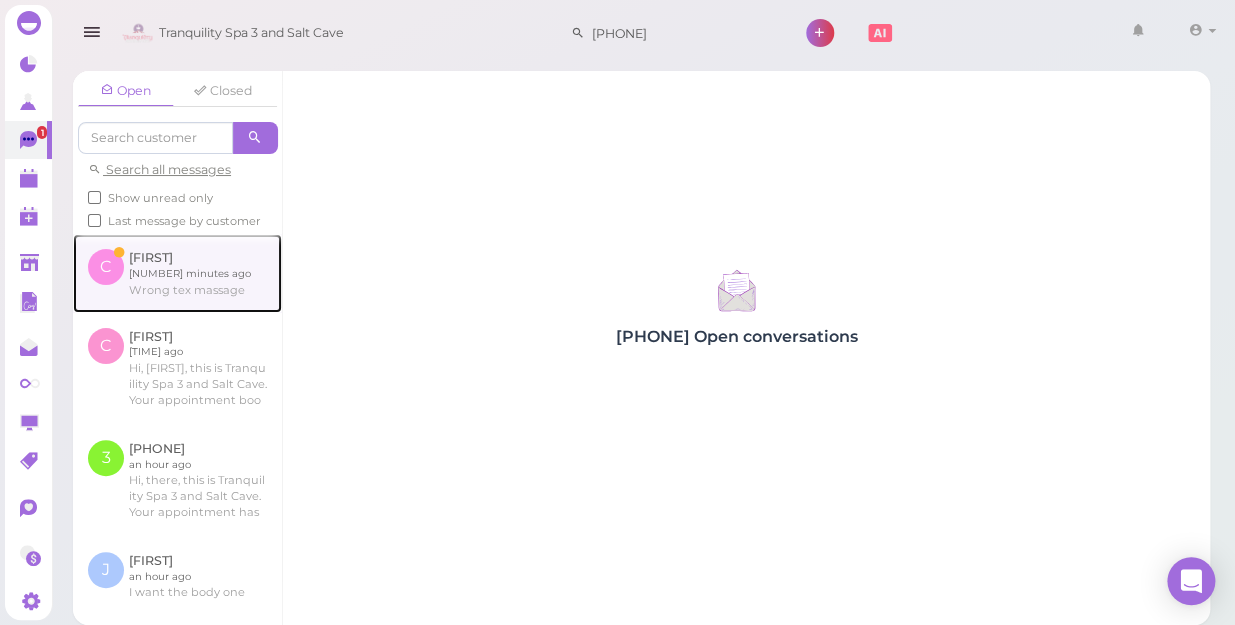 click at bounding box center [177, 273] 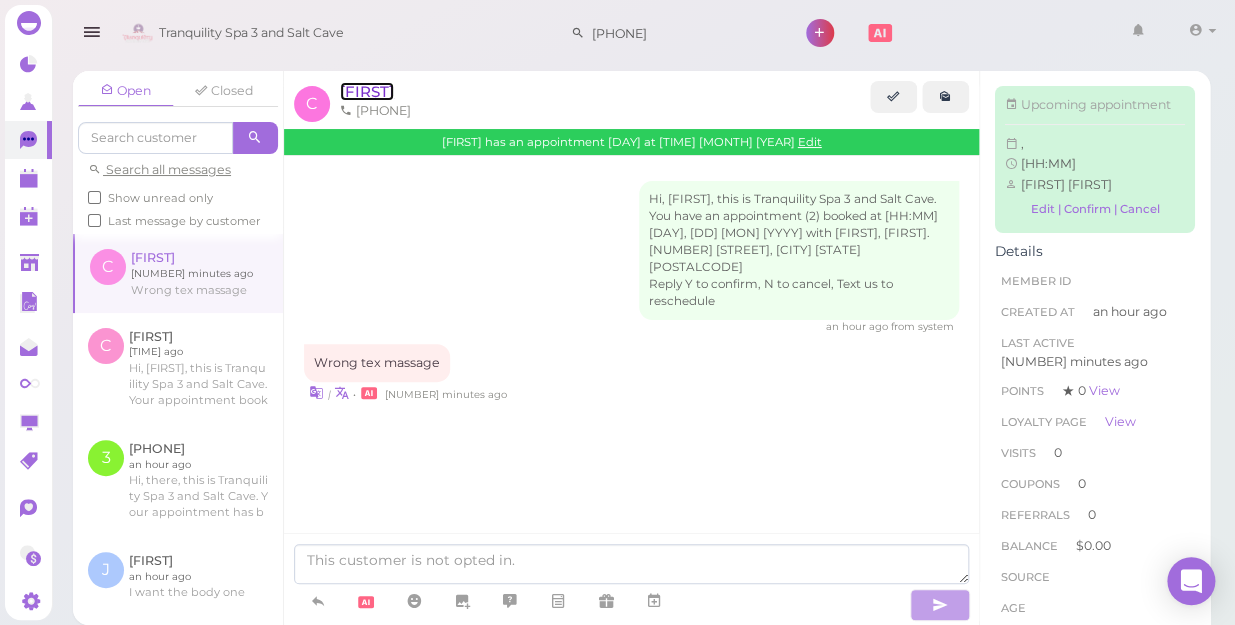 click on "[FIRST]" at bounding box center [367, 91] 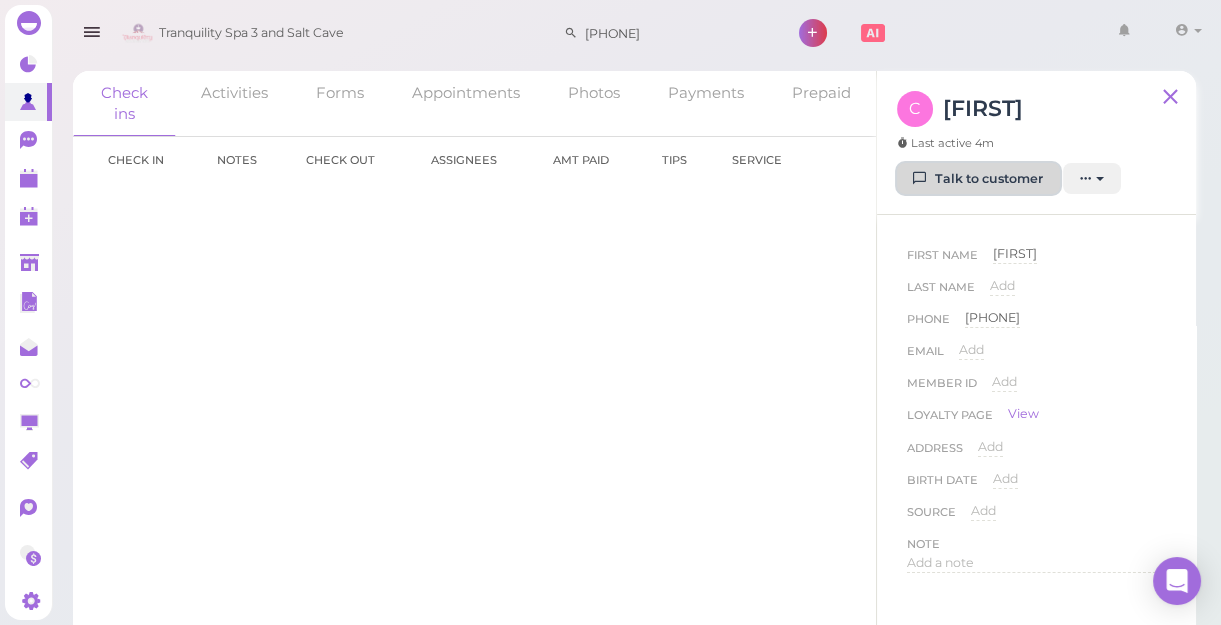 click on "Talk to customer" at bounding box center (978, 179) 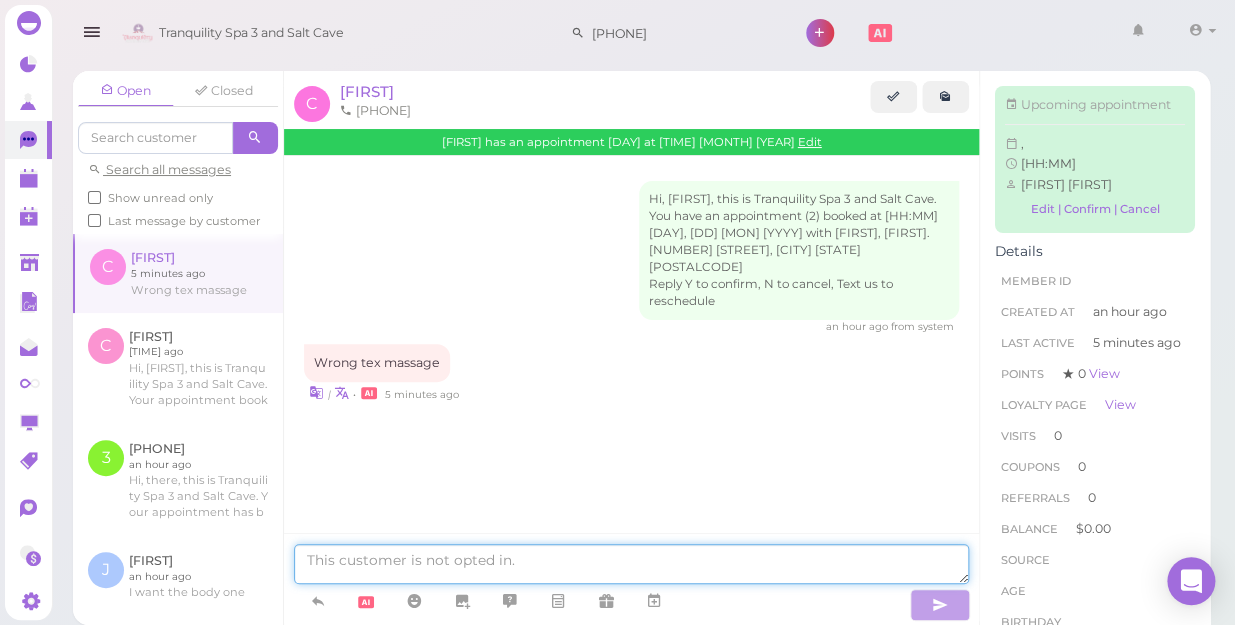 click at bounding box center [631, 564] 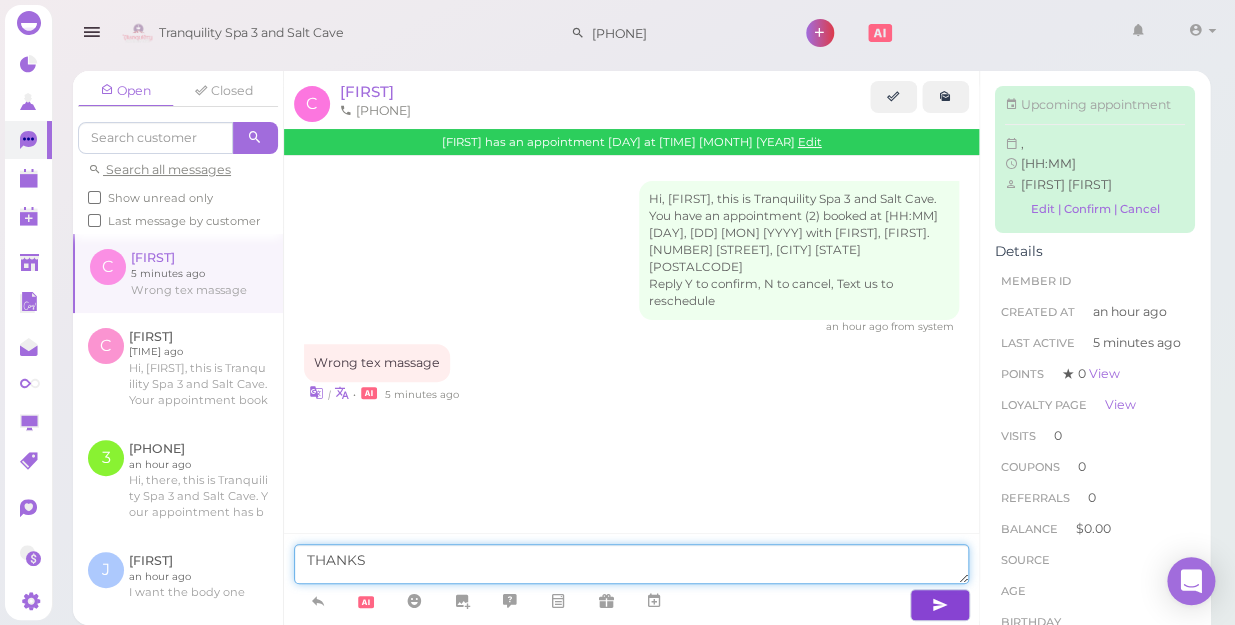 type on "THANKS" 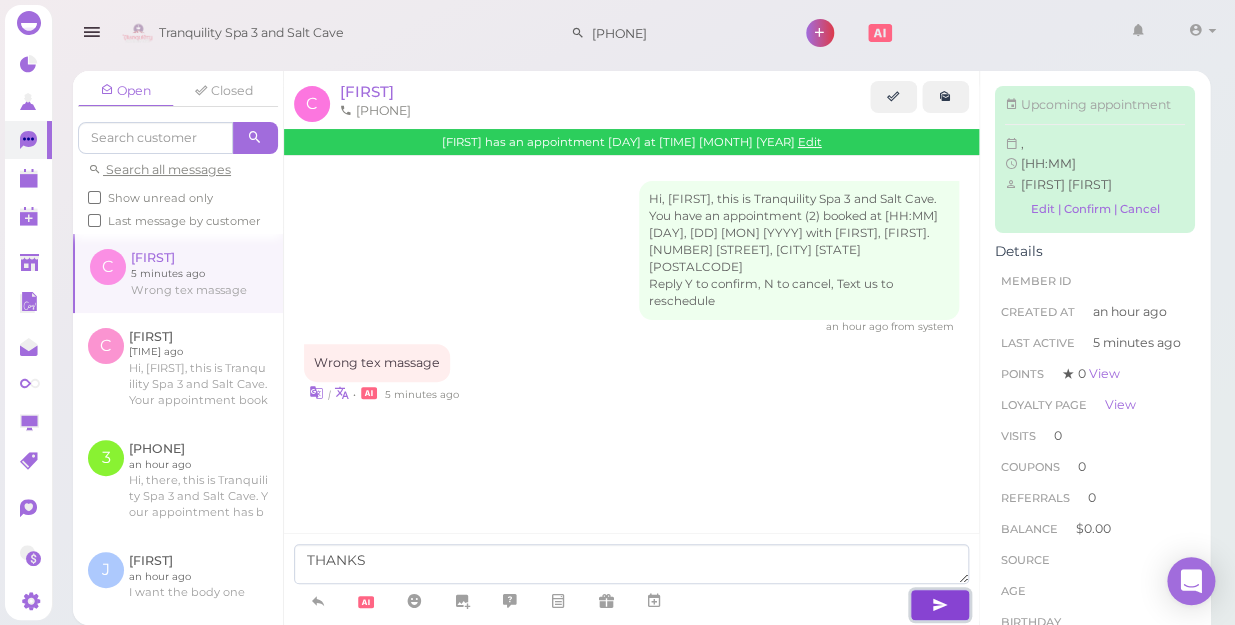 click at bounding box center (940, 605) 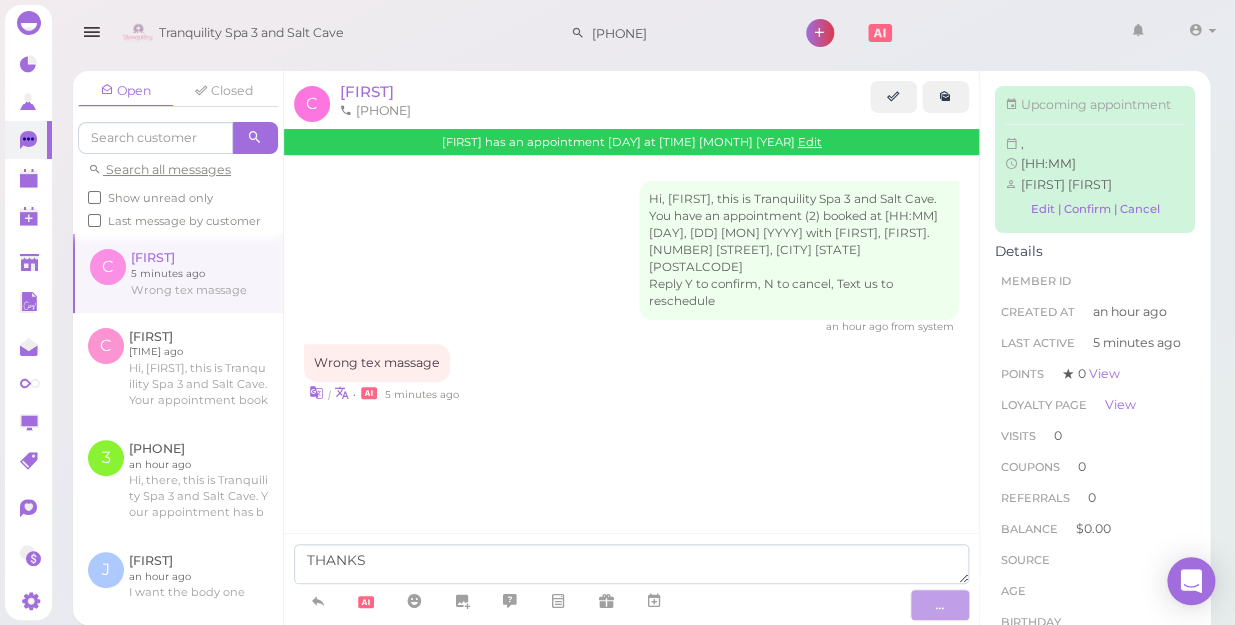 type 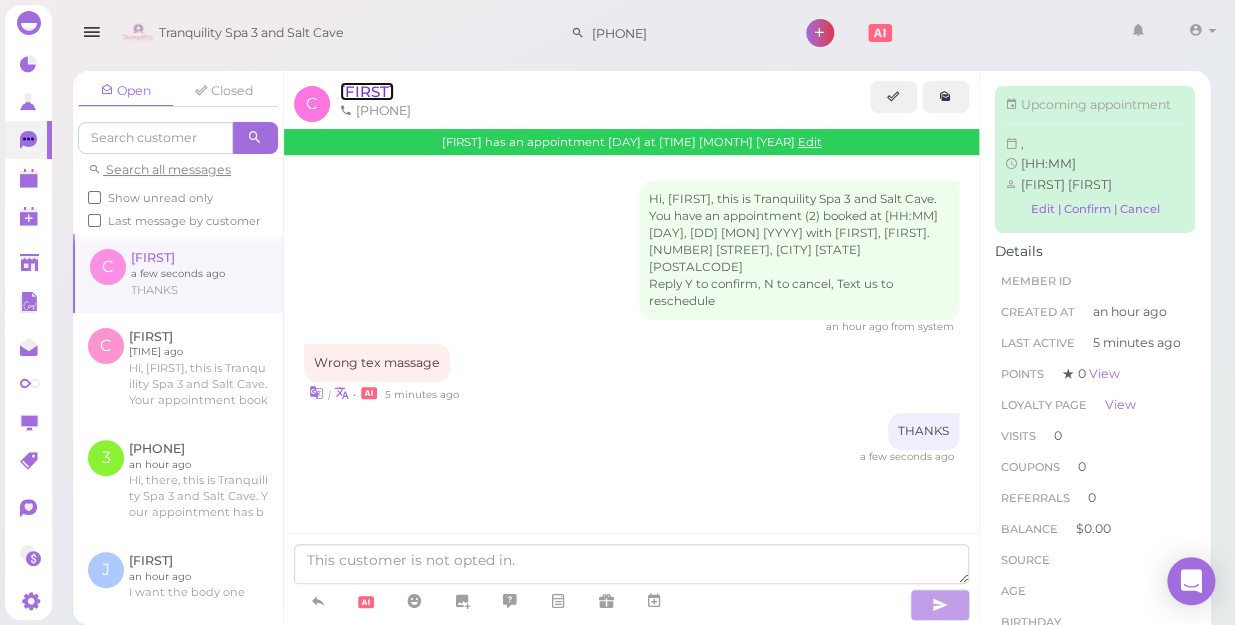 click on "[FIRST]" at bounding box center [367, 91] 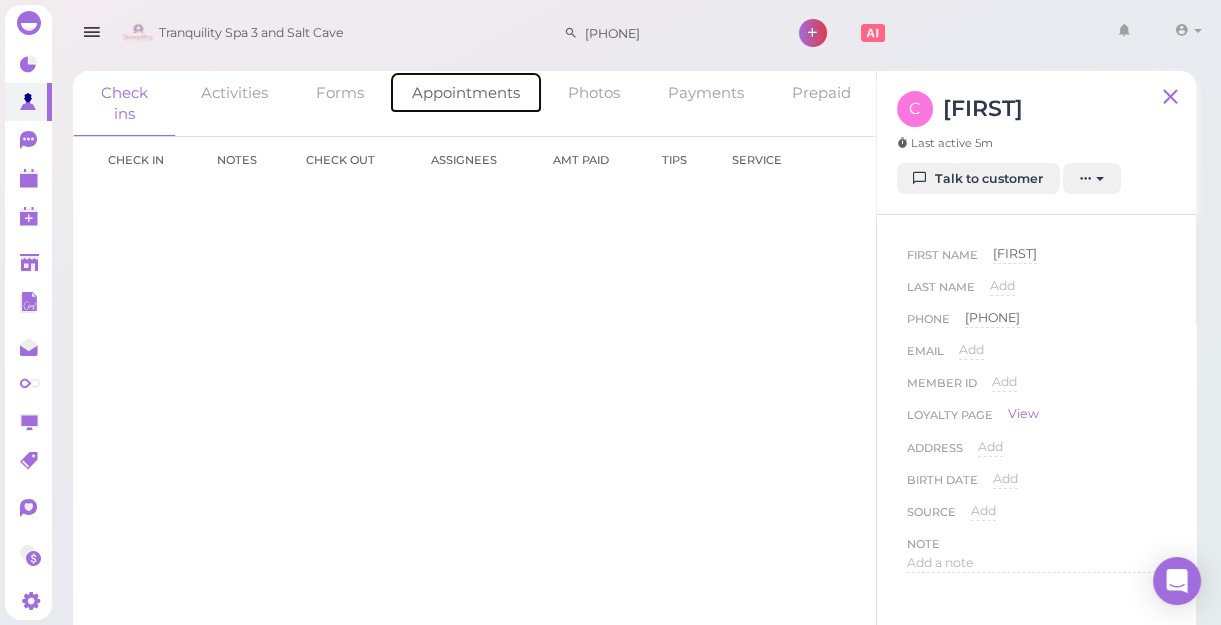 click on "Appointments" at bounding box center (466, 92) 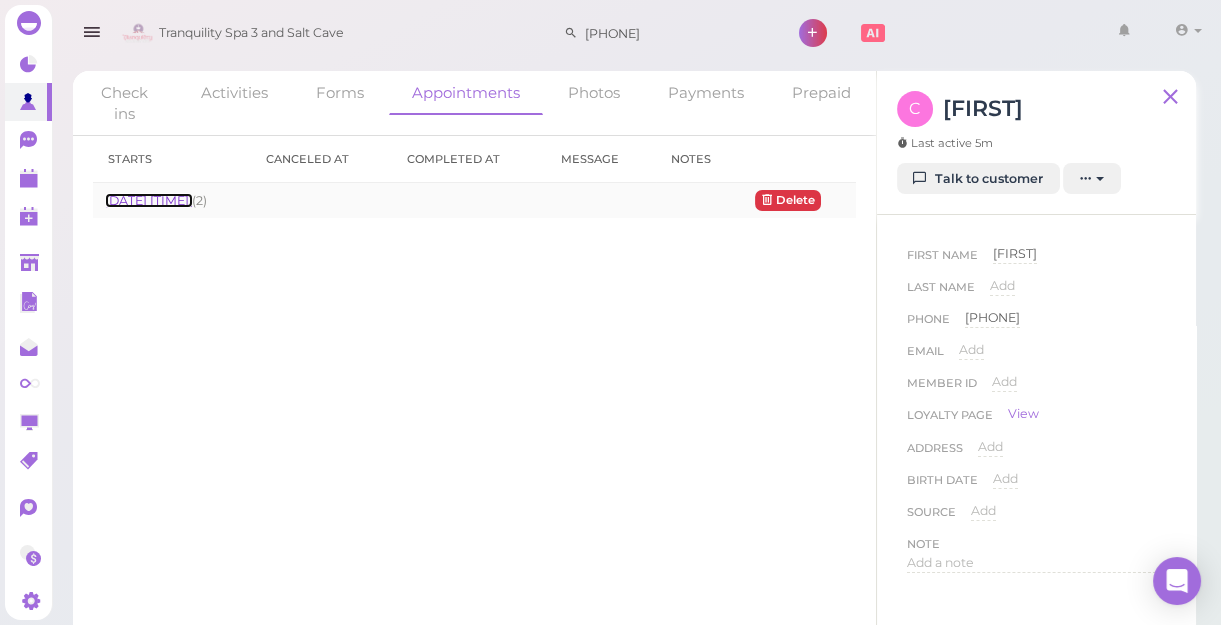 click on "[DATE] [TIME]" at bounding box center [148, 200] 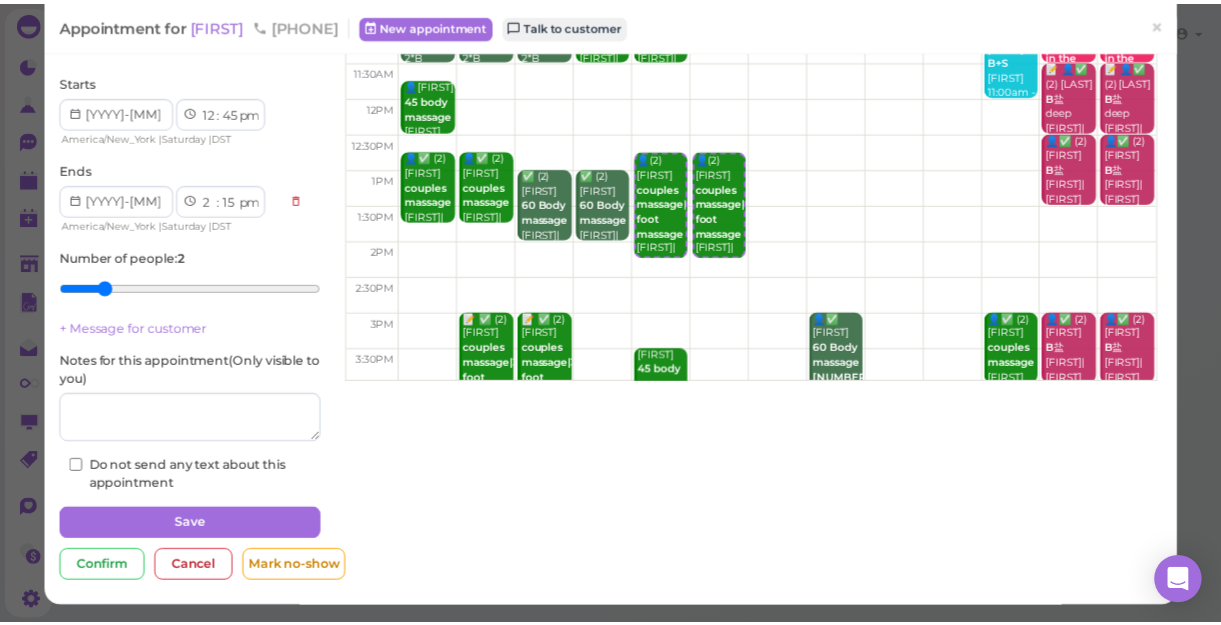 scroll, scrollTop: 199, scrollLeft: 0, axis: vertical 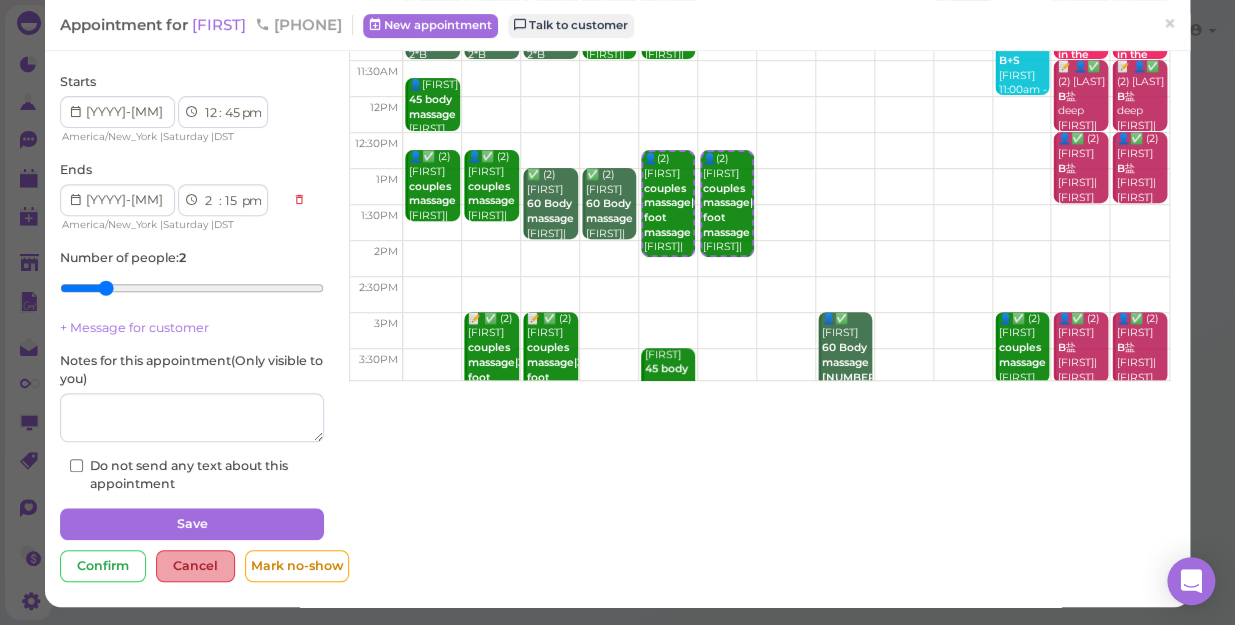 click on "Cancel" at bounding box center (195, 566) 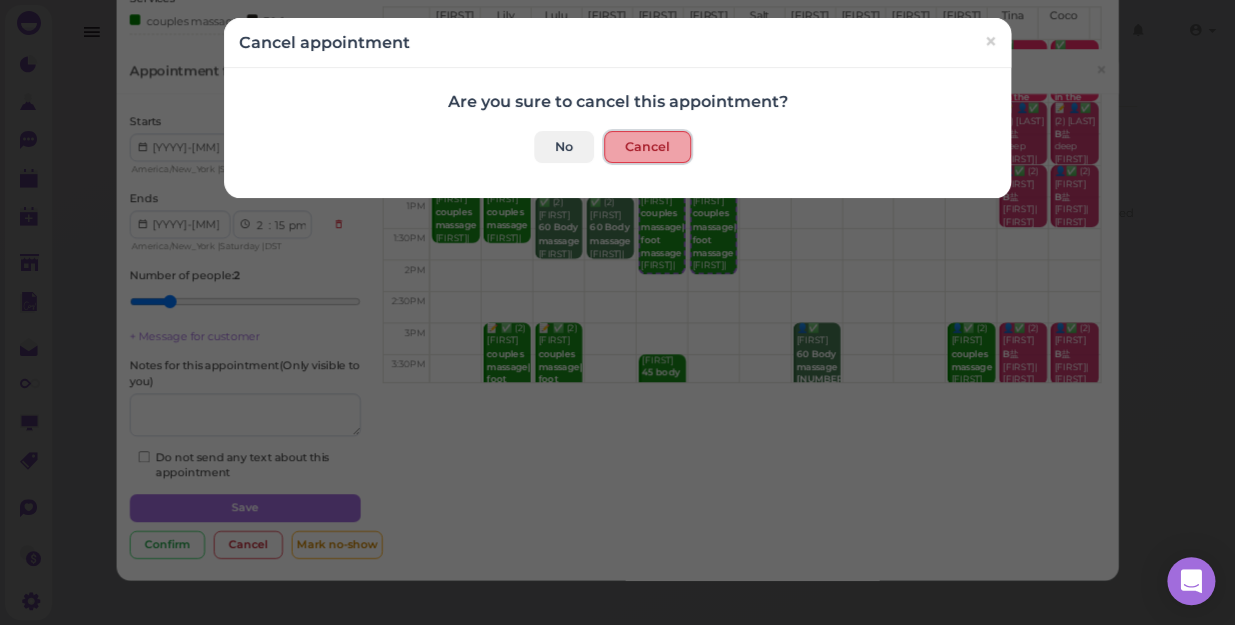 click on "Cancel" at bounding box center [647, 147] 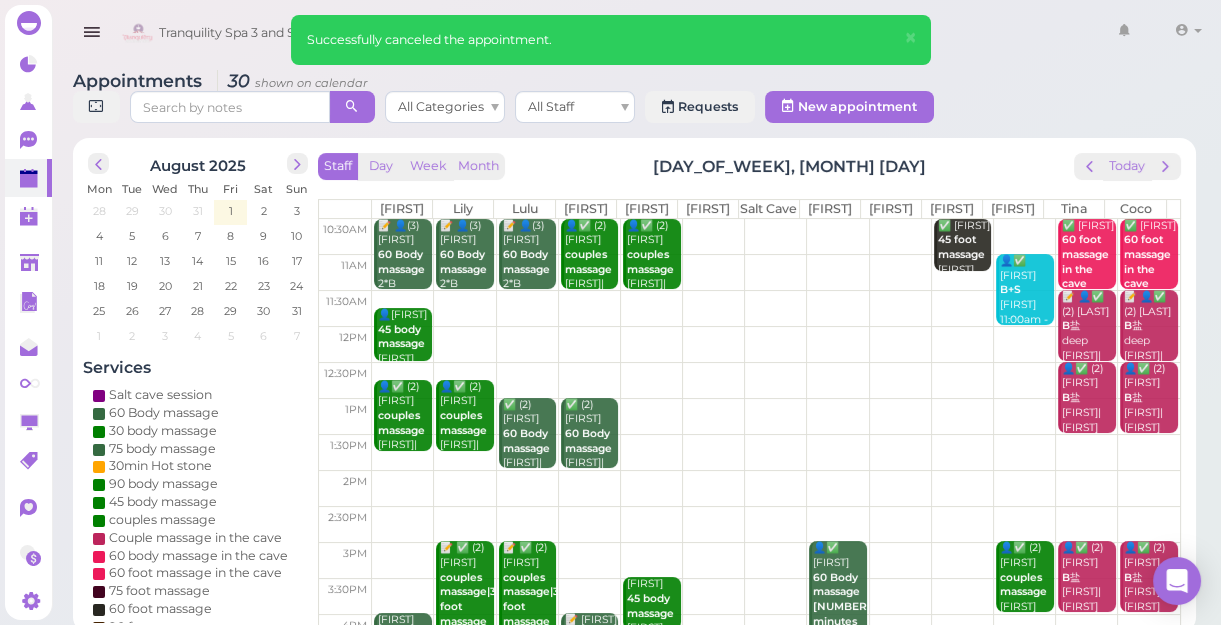 click at bounding box center [776, 380] 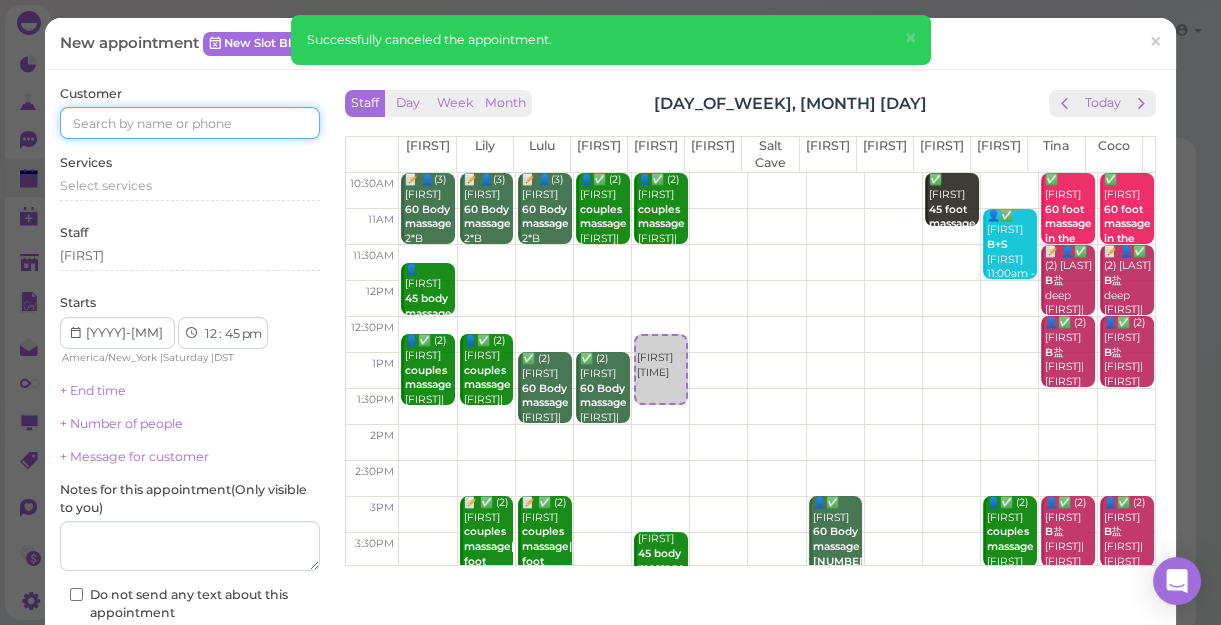 click at bounding box center (190, 123) 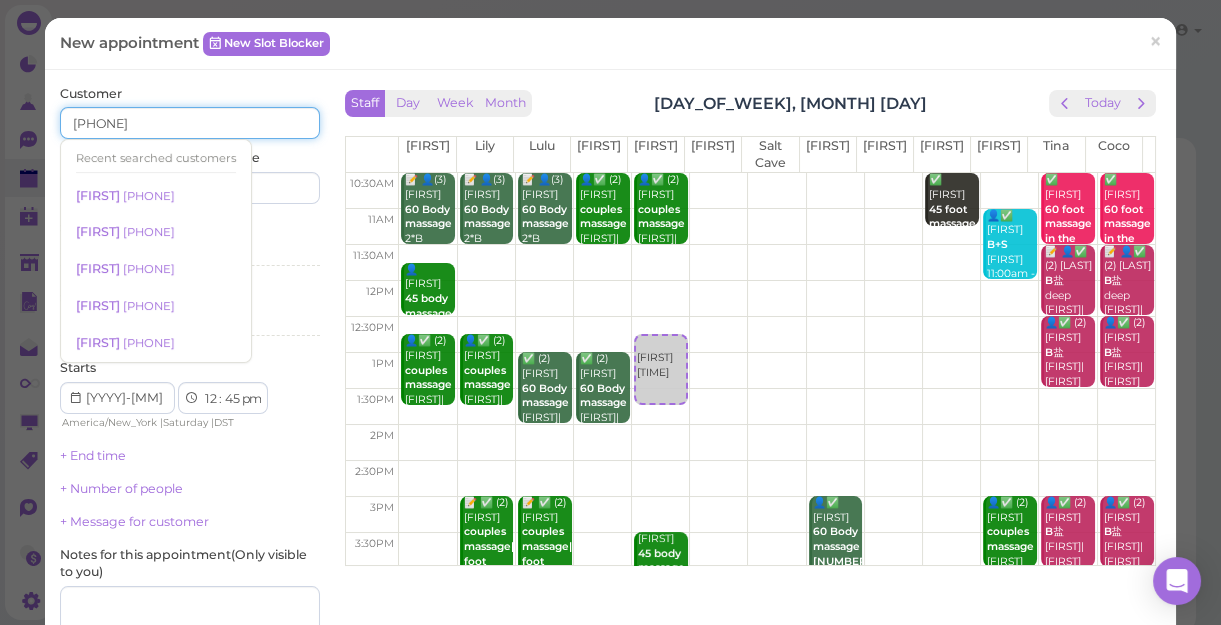 type on "[PHONE]" 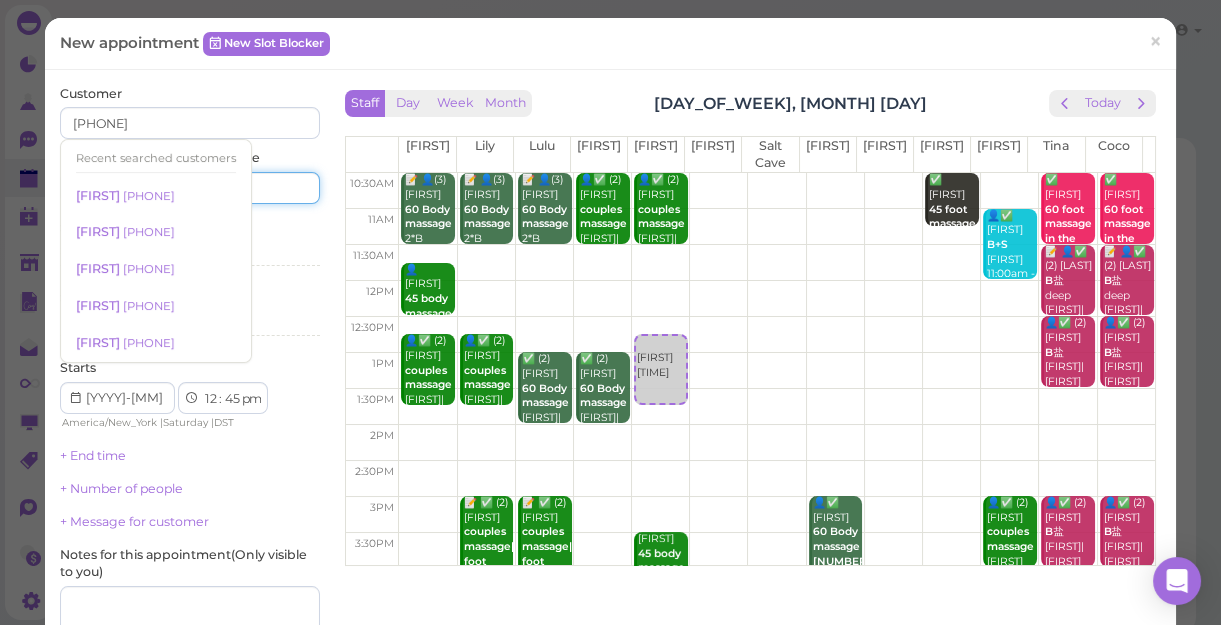 click at bounding box center (257, 188) 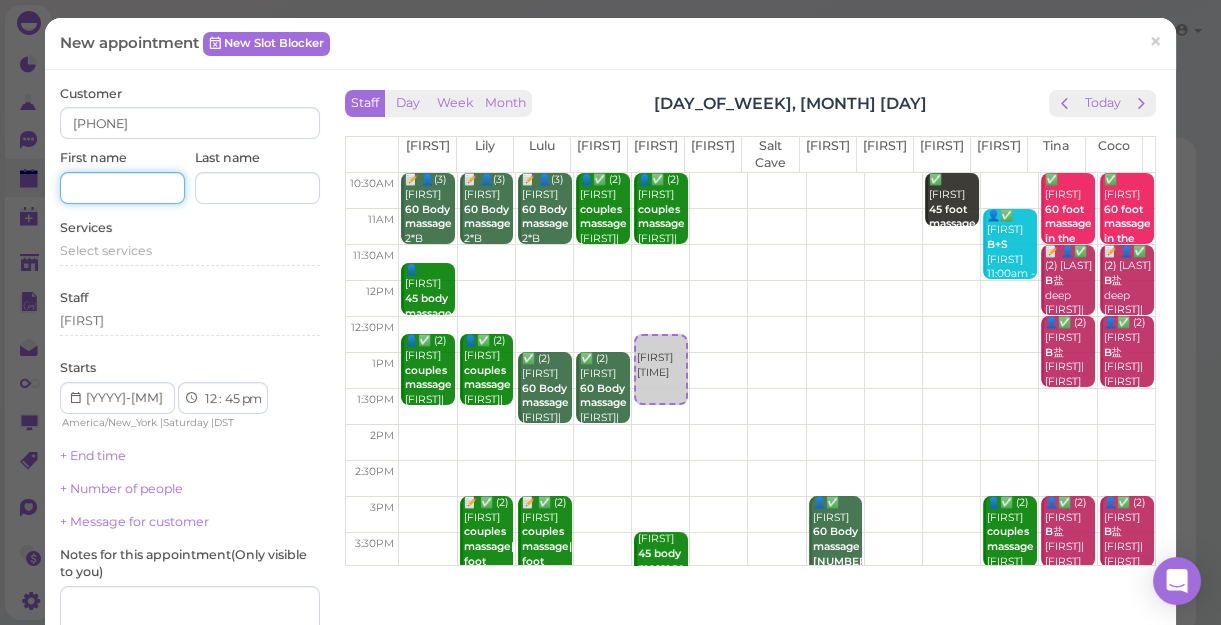 click at bounding box center (122, 188) 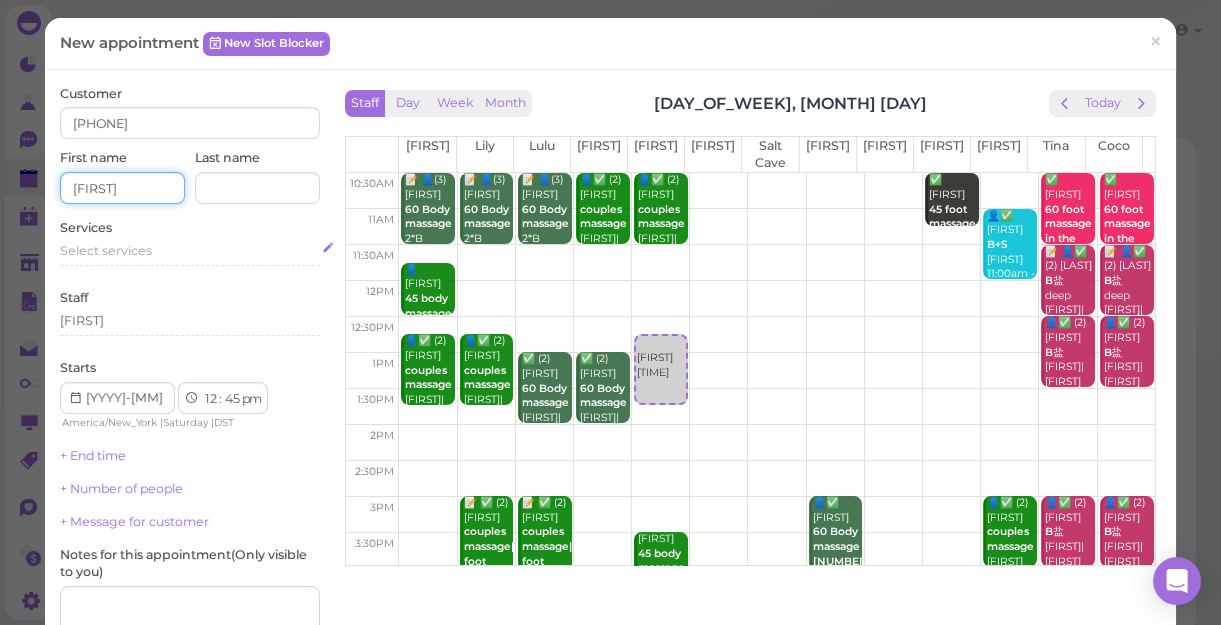 type on "[FIRST]" 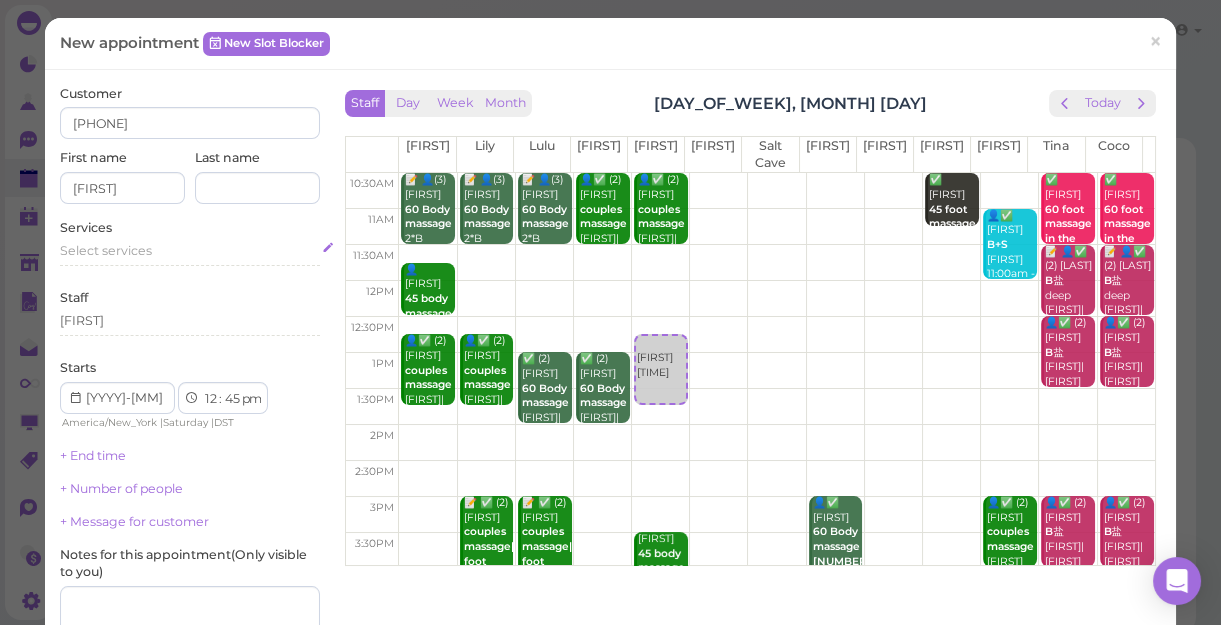 click on "Select services" at bounding box center (106, 250) 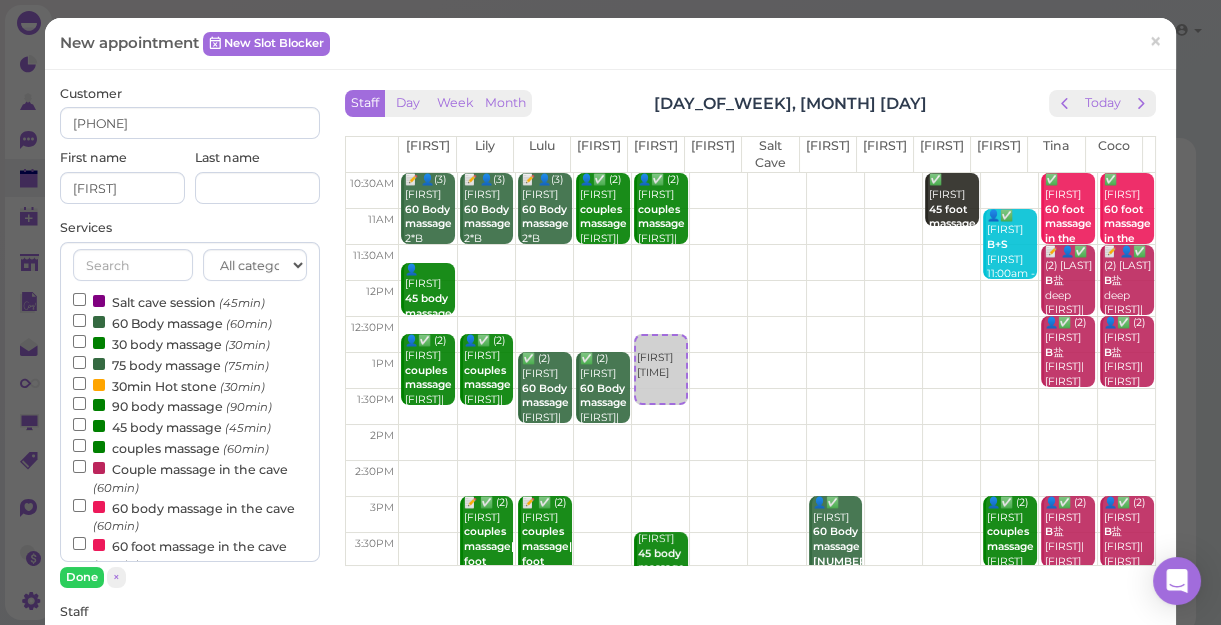 click on "couples massage
(60min)" at bounding box center (171, 447) 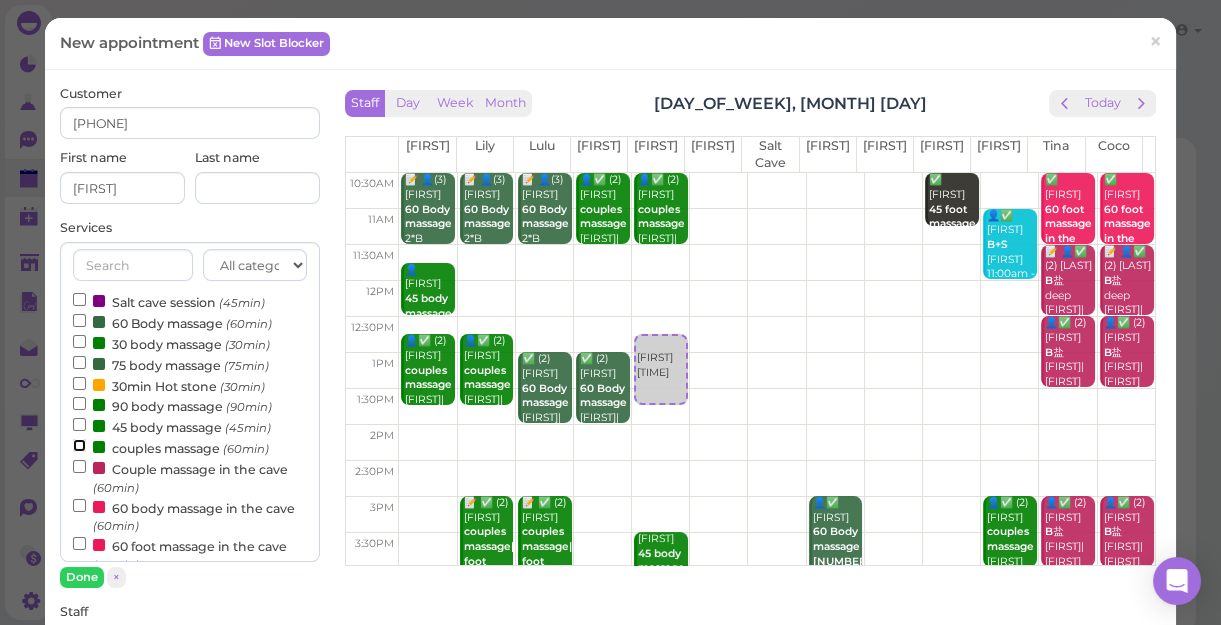 click on "couples massage
(60min)" at bounding box center [79, 445] 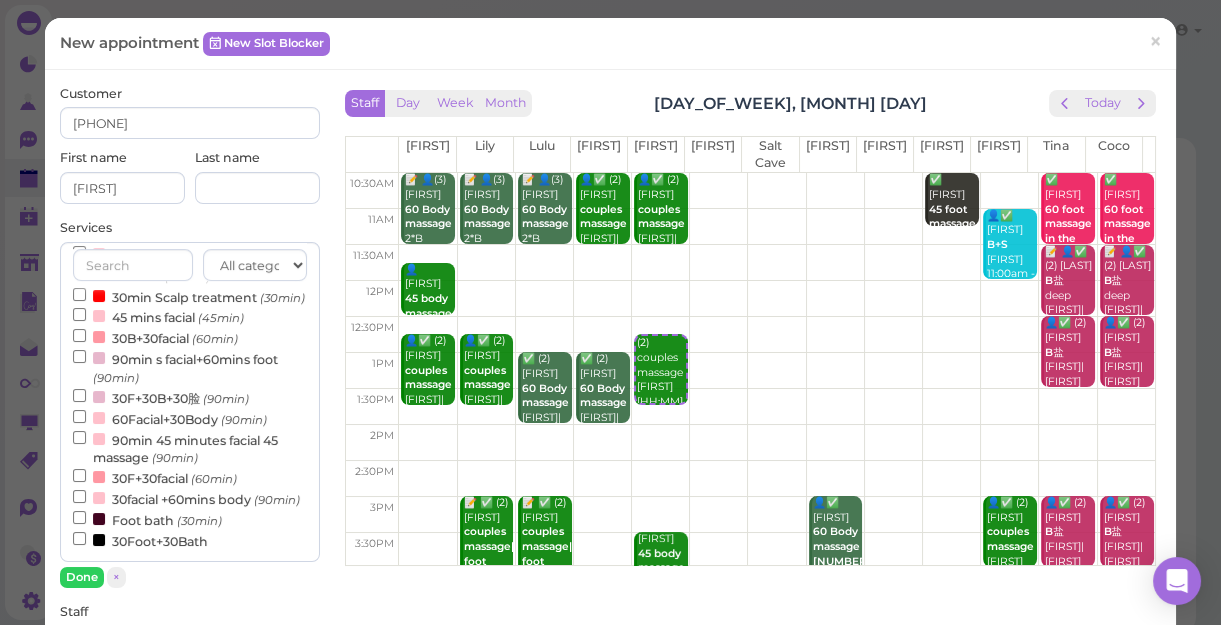 scroll, scrollTop: 643, scrollLeft: 0, axis: vertical 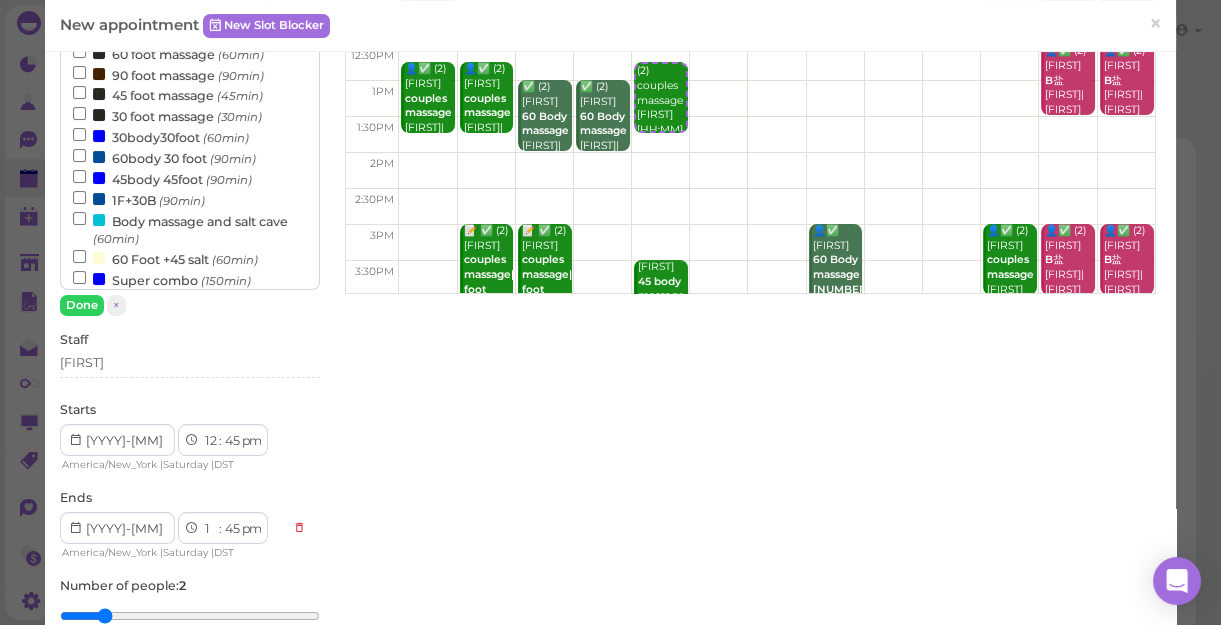 click on "[TIME] massage
([TIME])" at bounding box center [167, 115] 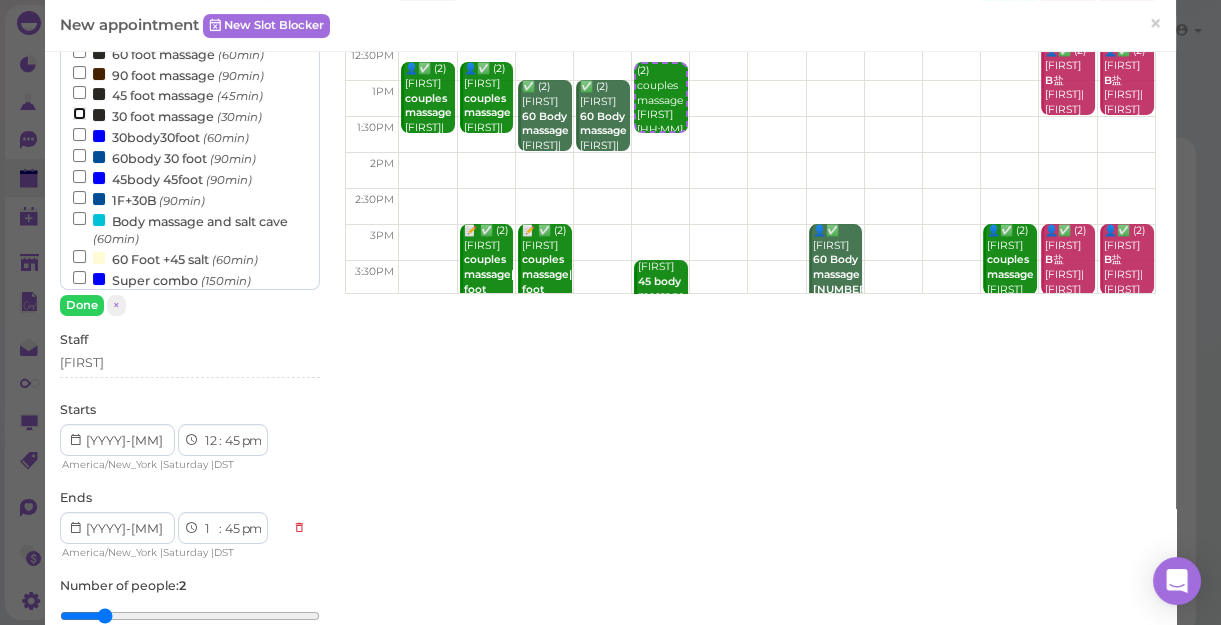 click on "[TIME] massage
([TIME])" at bounding box center (79, 113) 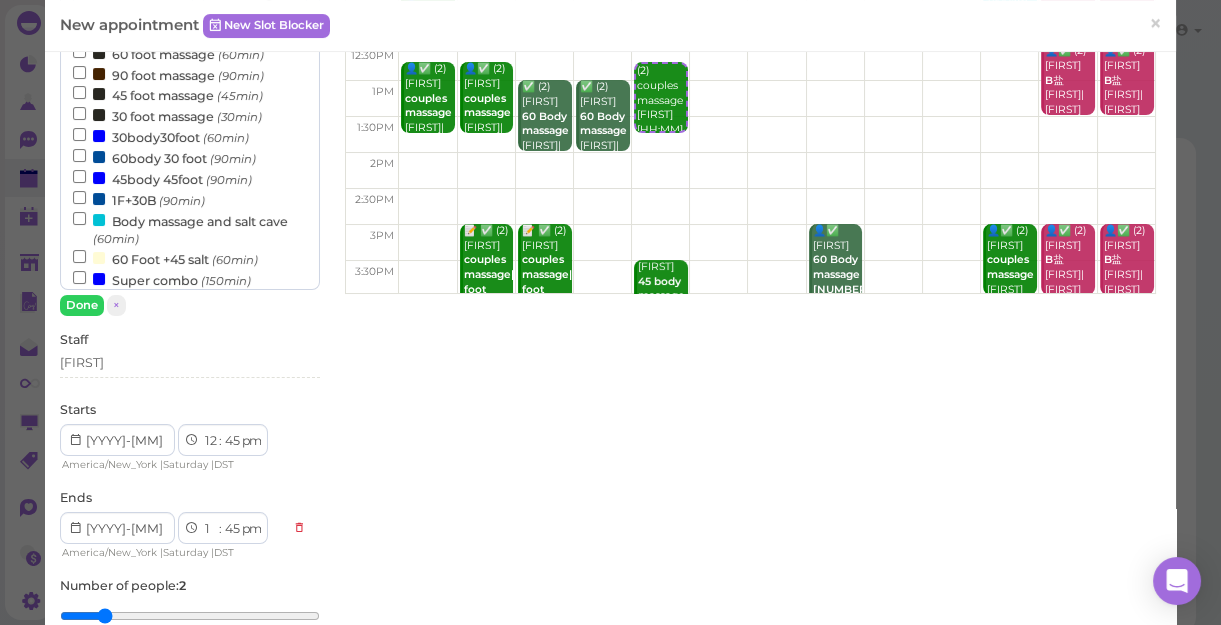 scroll, scrollTop: 628, scrollLeft: 0, axis: vertical 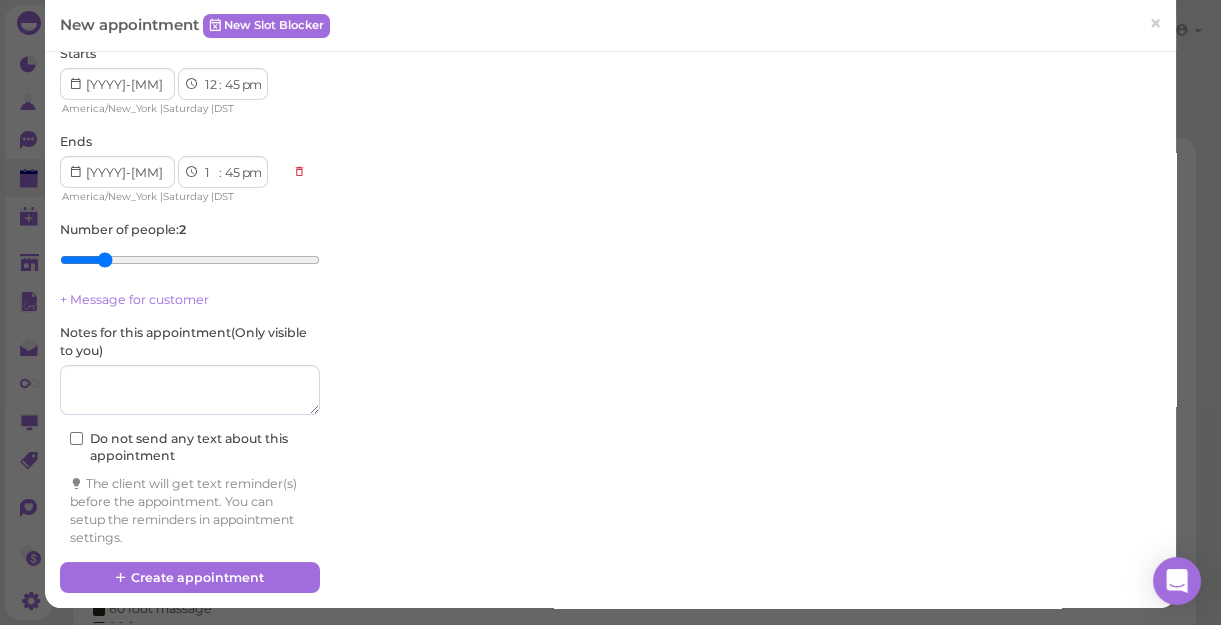 select on "2" 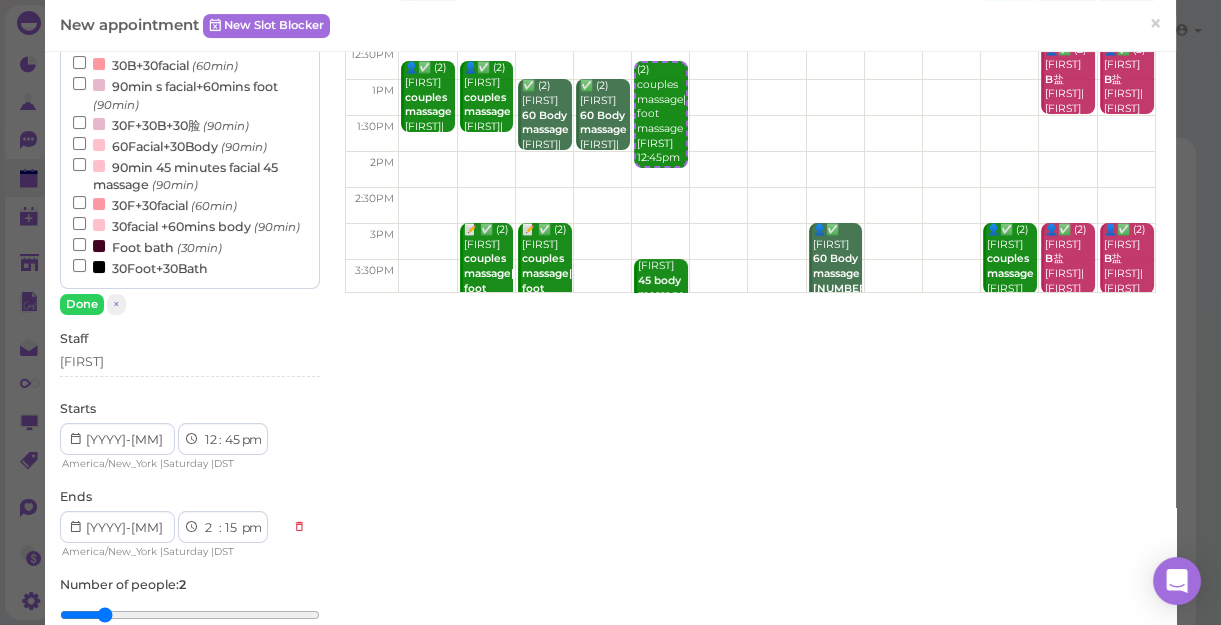 scroll, scrollTop: 264, scrollLeft: 0, axis: vertical 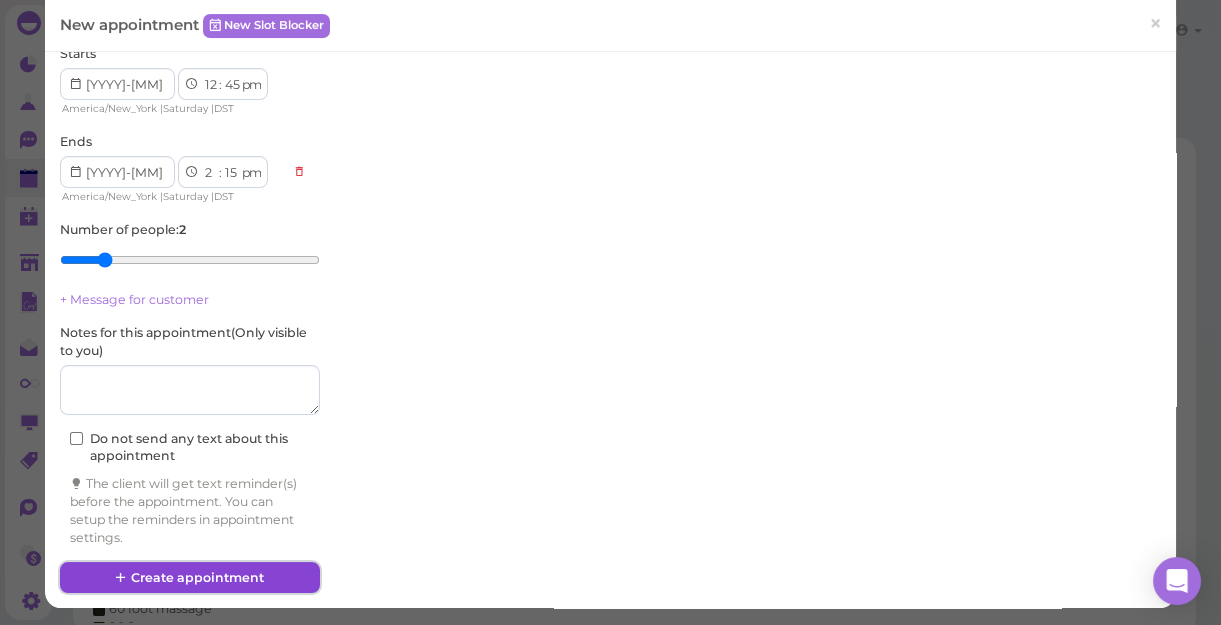 click on "Create appointment" at bounding box center (190, 578) 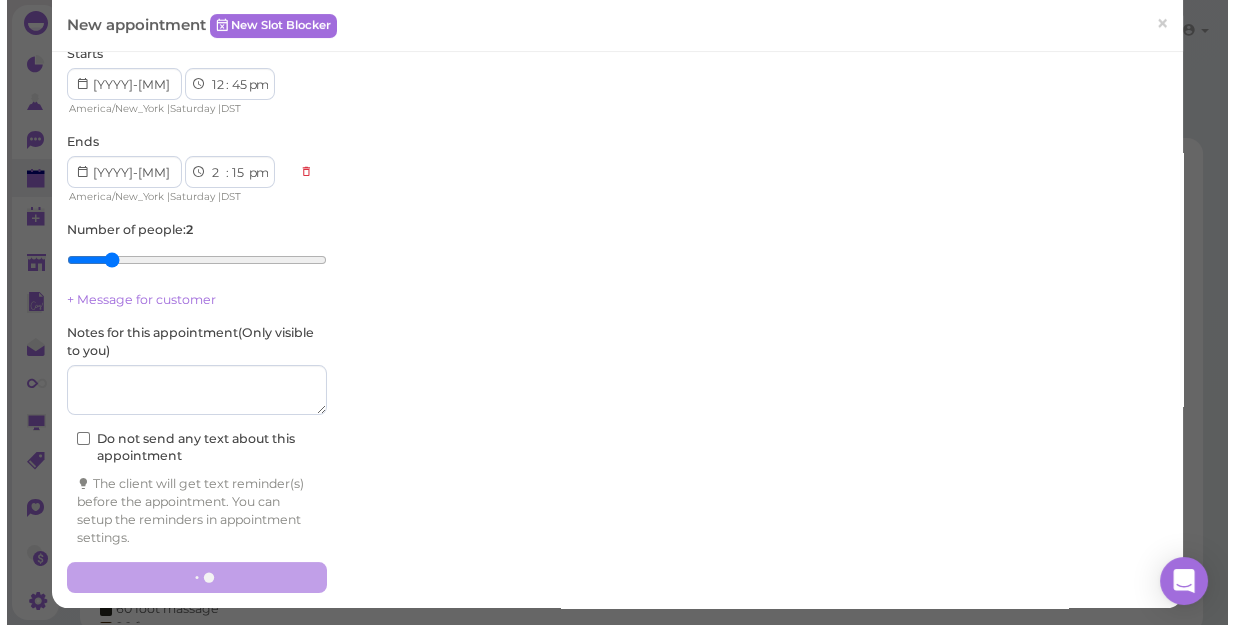 scroll, scrollTop: 627, scrollLeft: 0, axis: vertical 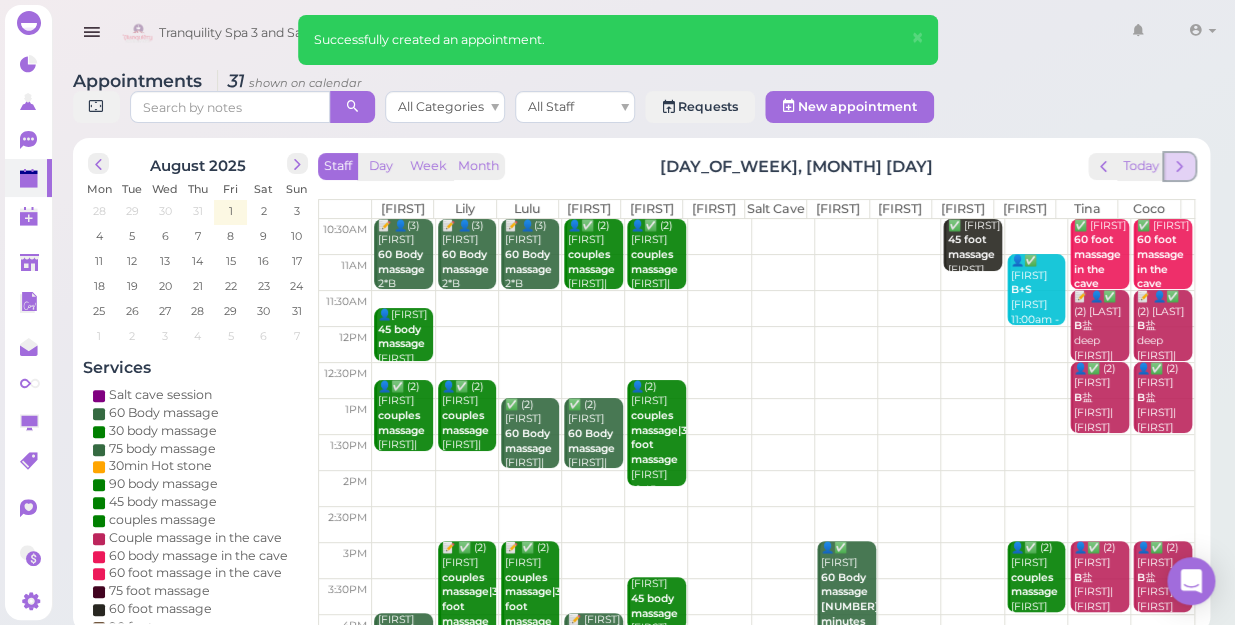 click at bounding box center [1179, 166] 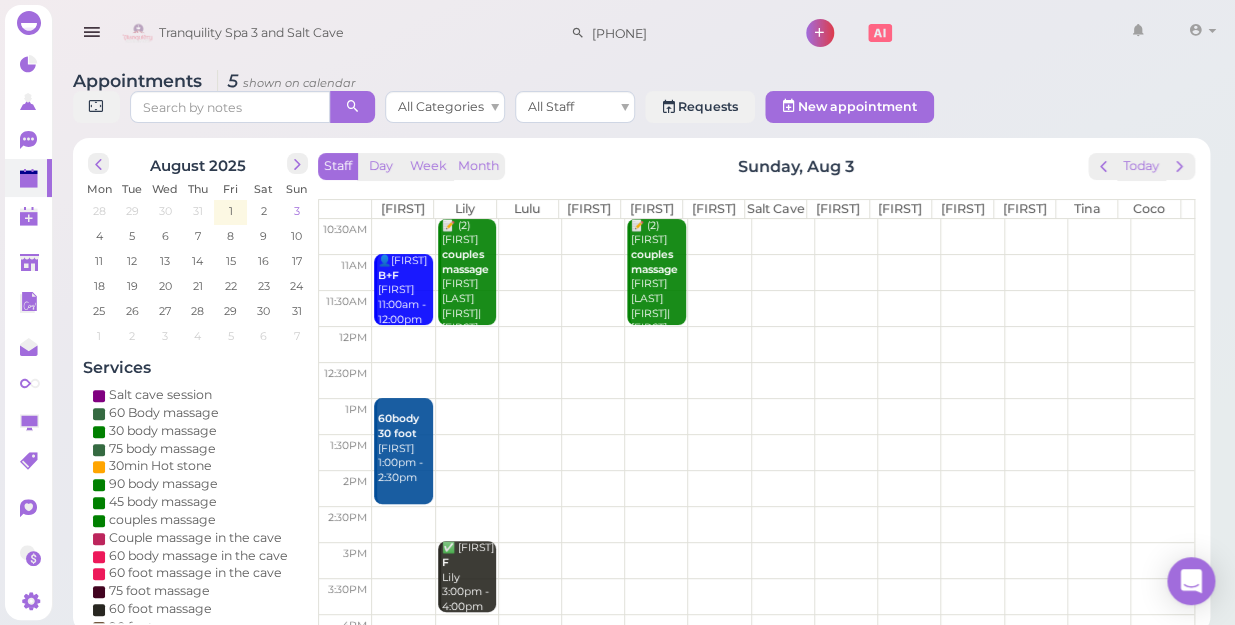 click on "3" at bounding box center [297, 211] 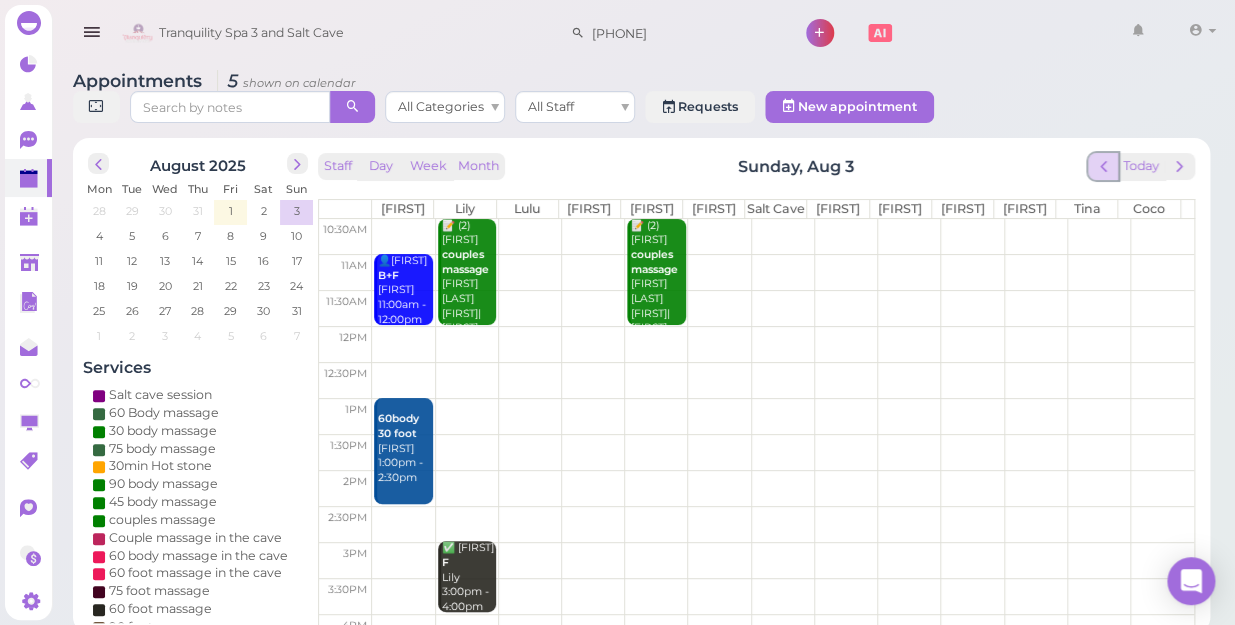 click at bounding box center (1103, 166) 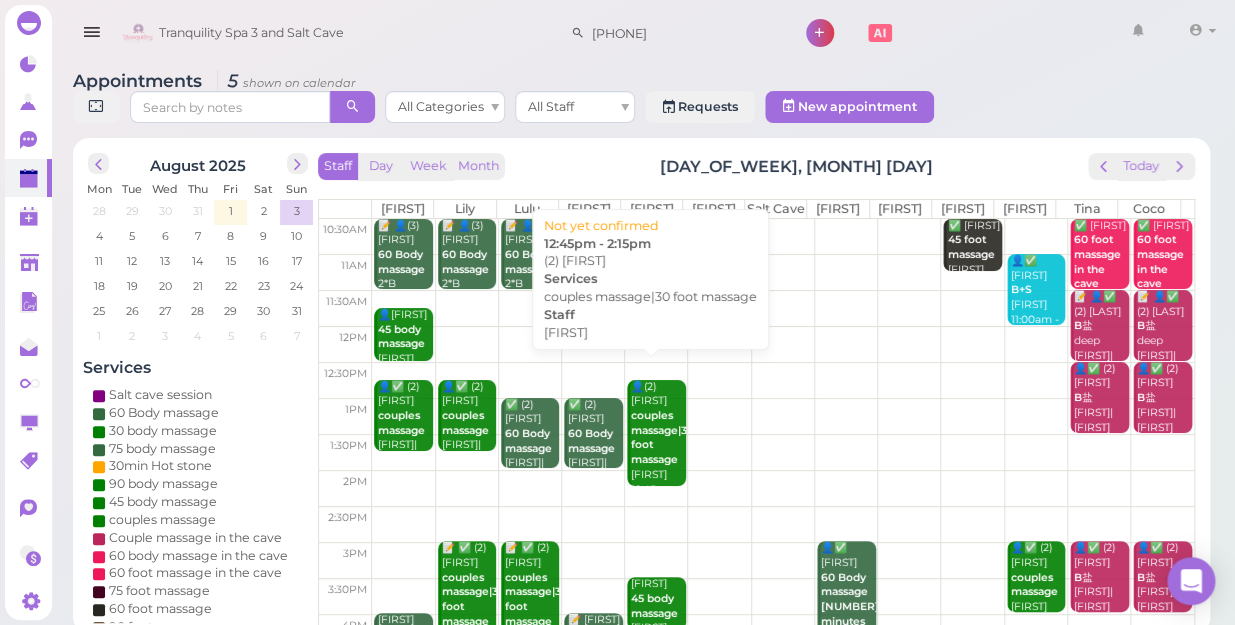 click on "couples massage|30 foot massage" at bounding box center (662, 437) 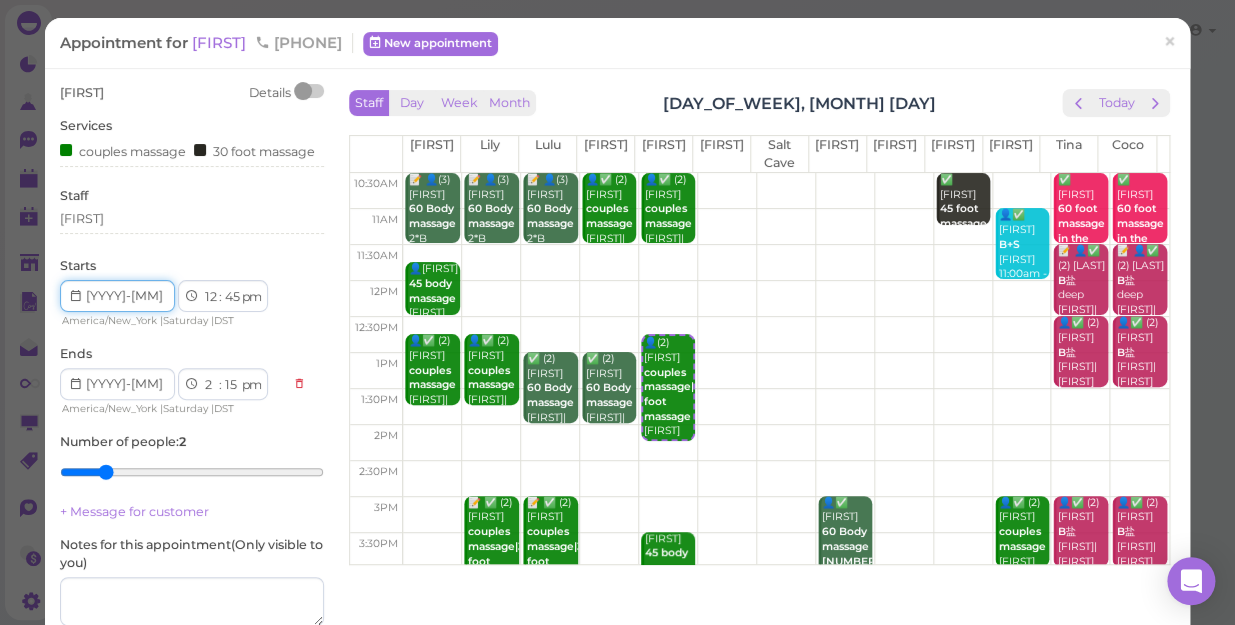 click at bounding box center [117, 296] 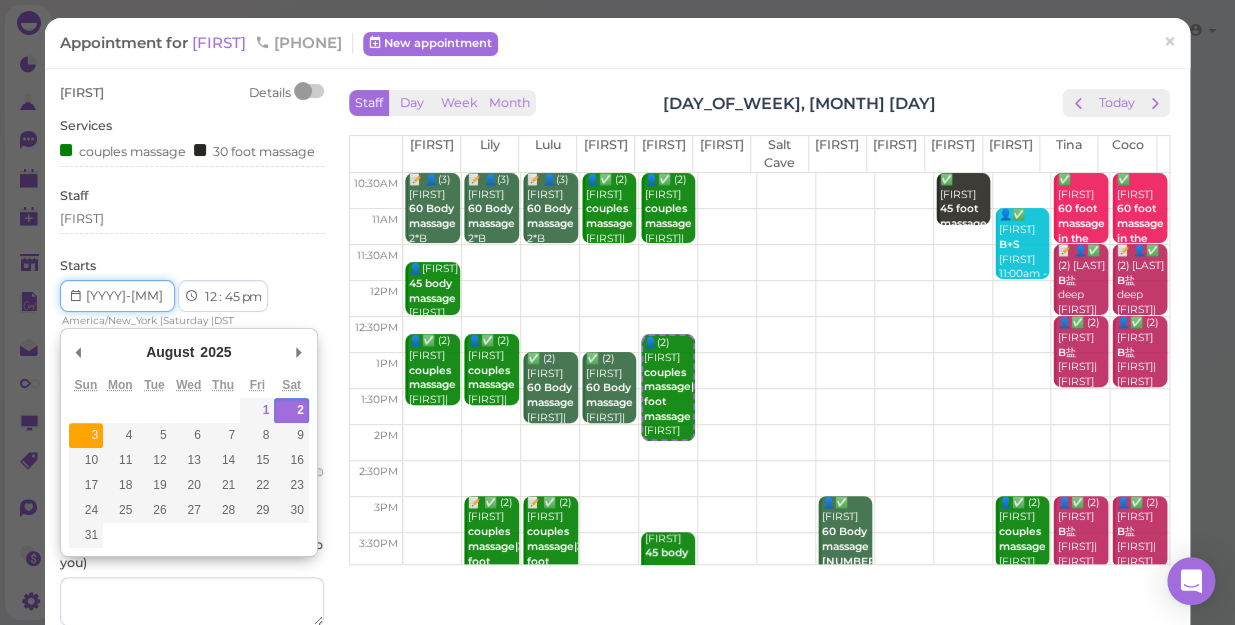 type on "[YYYY]-[MM]-[DD]" 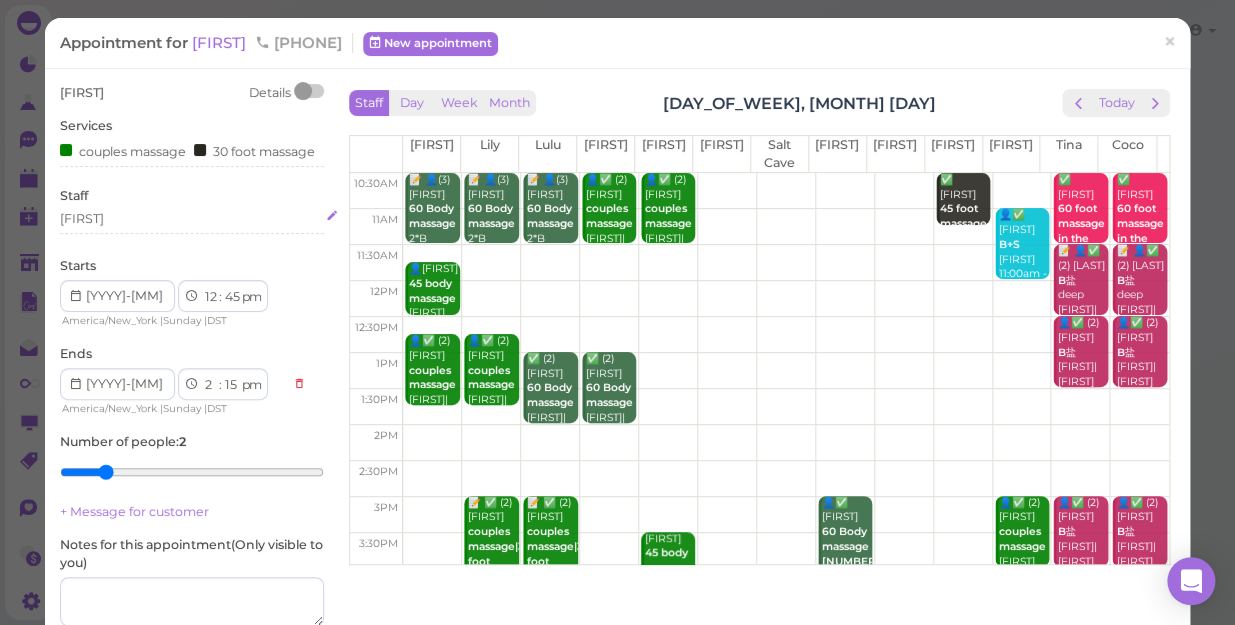 click on "[FIRST]" at bounding box center [192, 219] 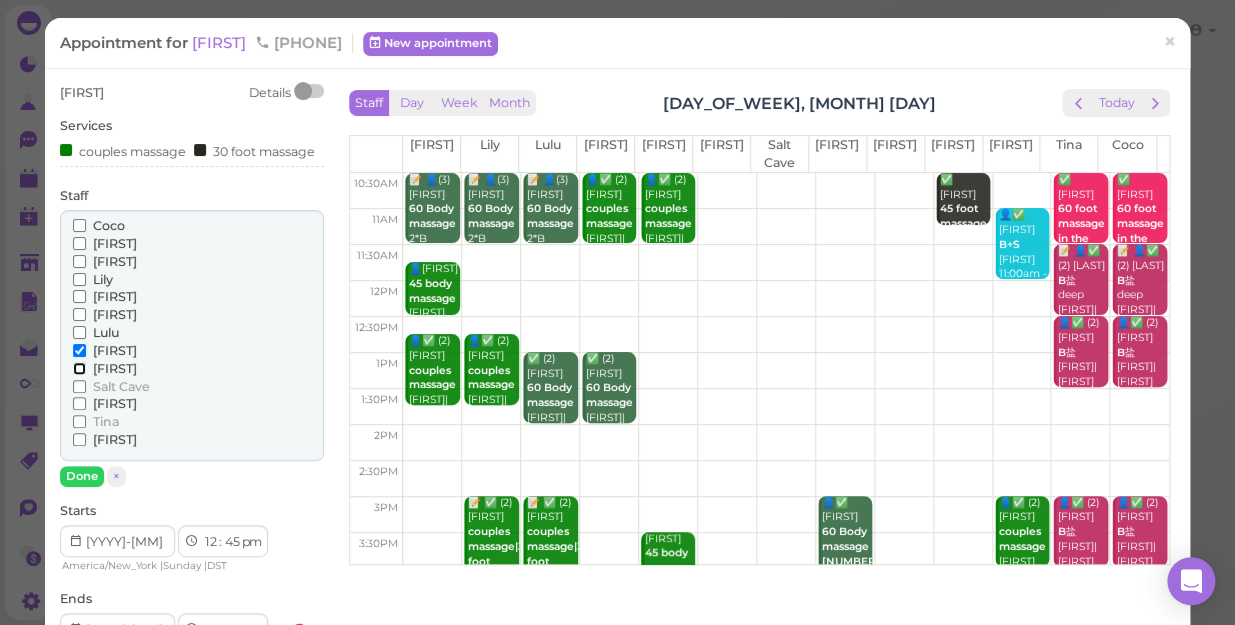 click on "[FIRST]" at bounding box center [79, 368] 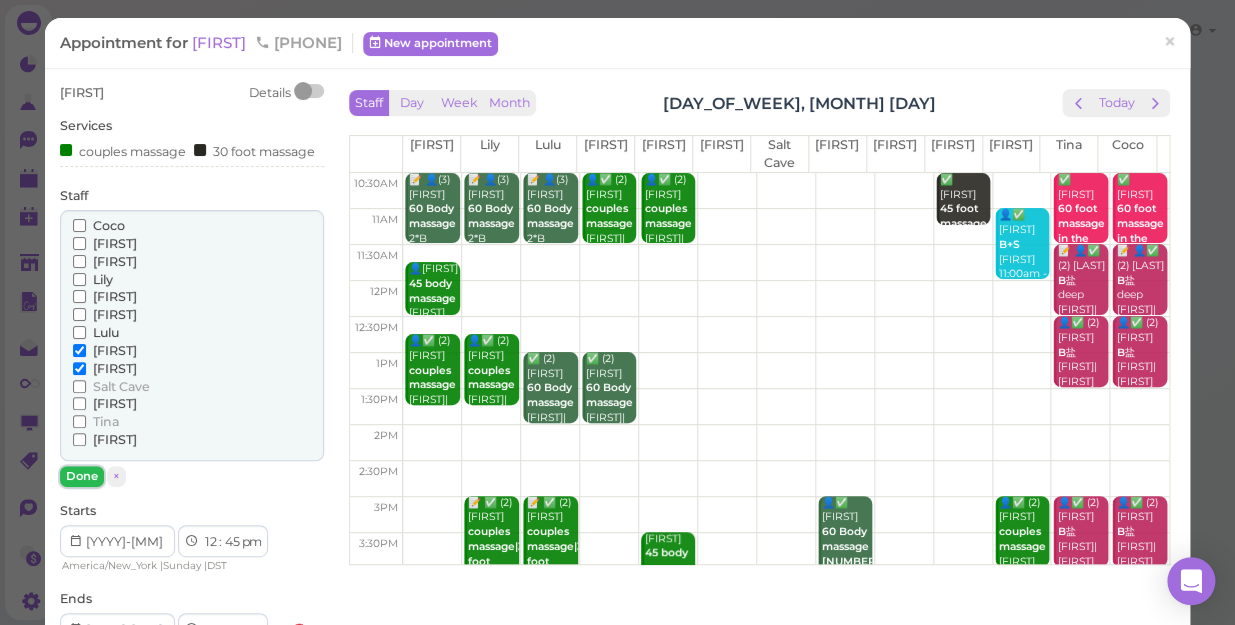 click on "Done" at bounding box center (82, 476) 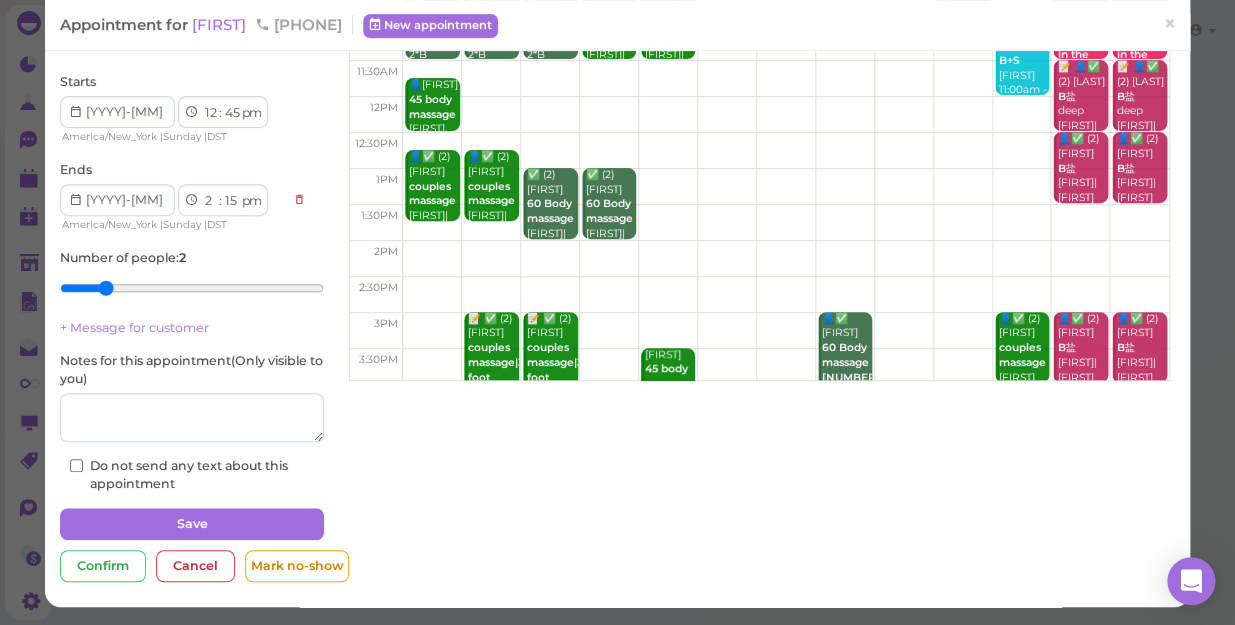 scroll, scrollTop: 199, scrollLeft: 0, axis: vertical 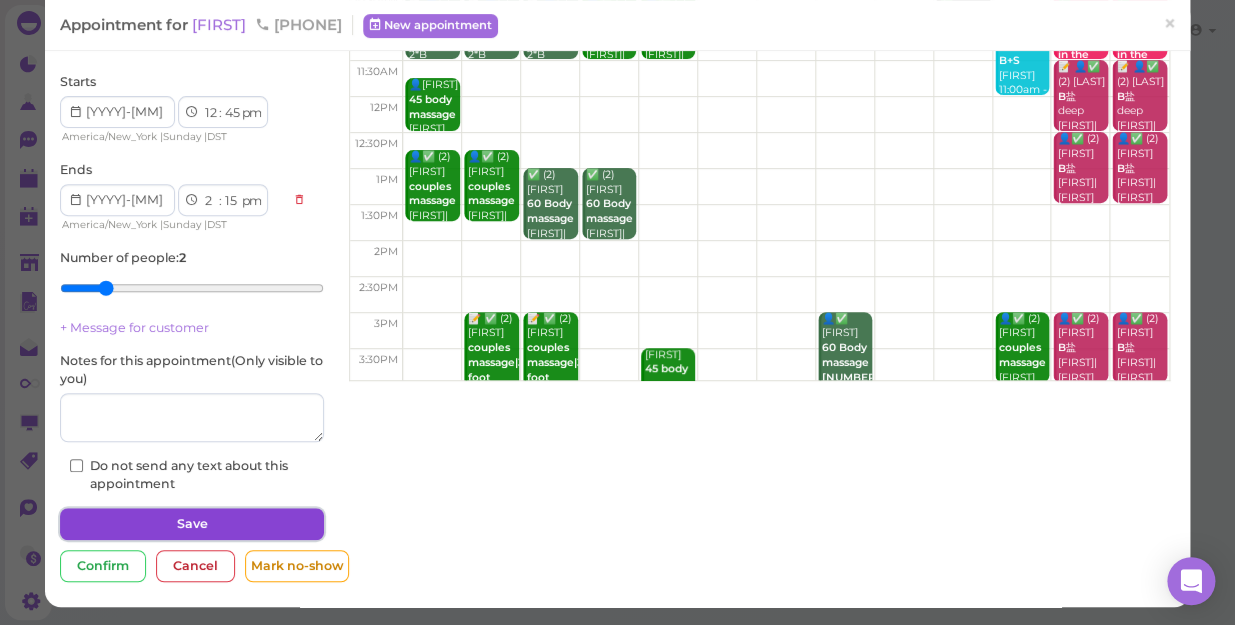 click on "Save" at bounding box center [192, 524] 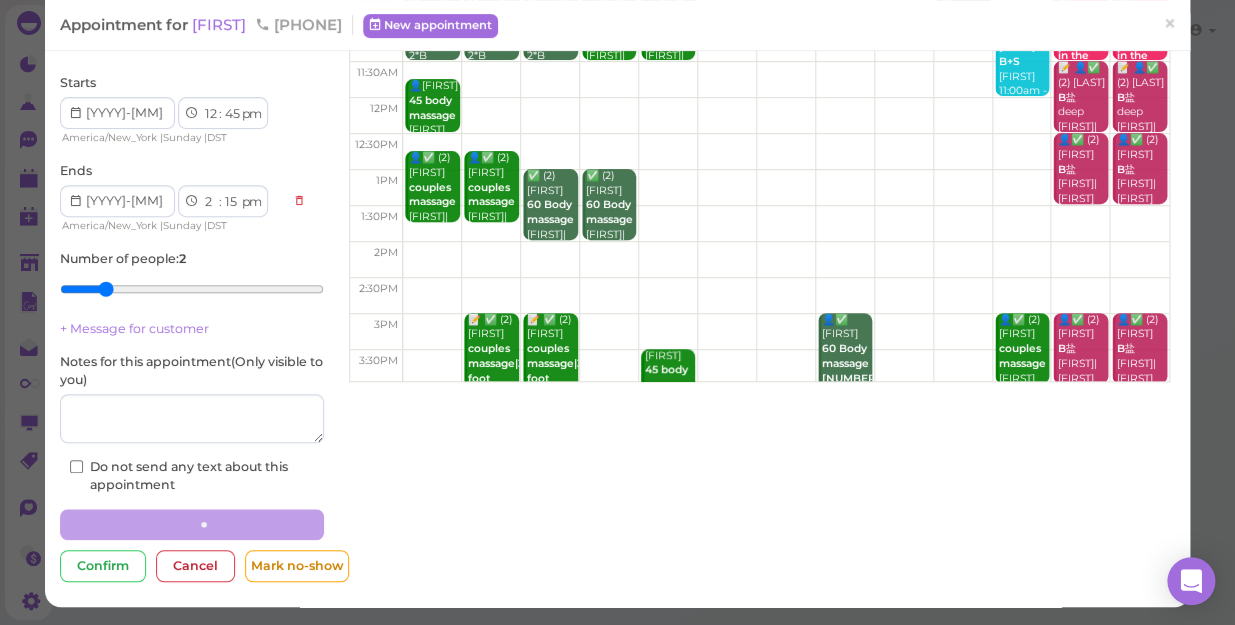 scroll, scrollTop: 0, scrollLeft: 0, axis: both 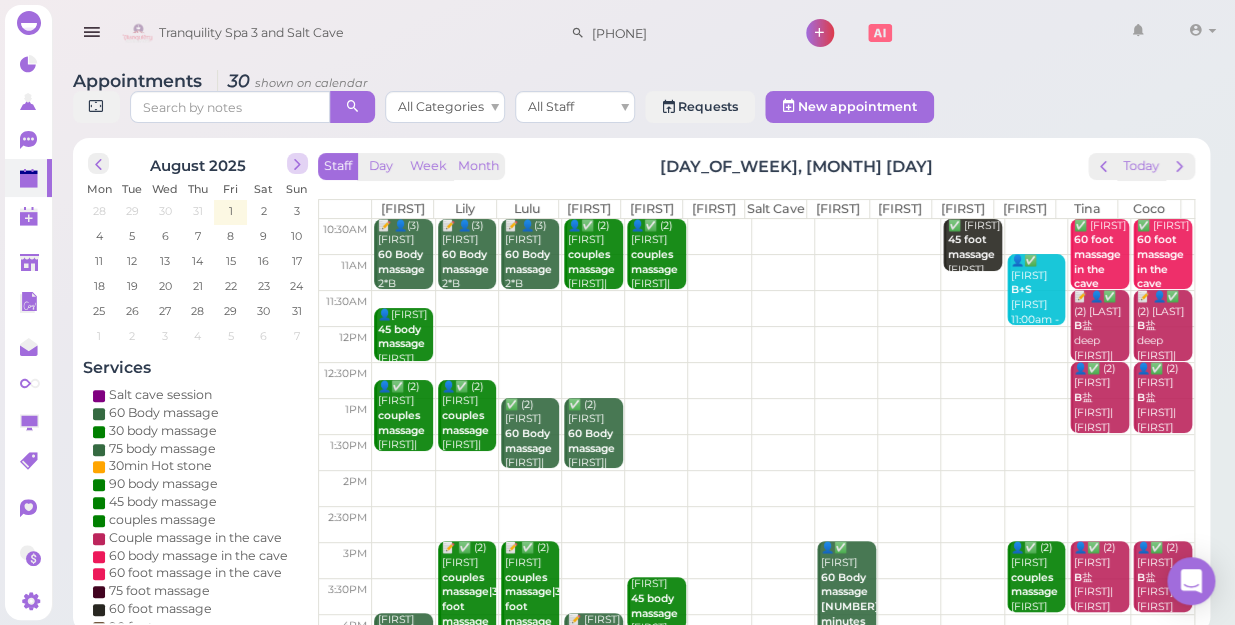 click at bounding box center (297, 164) 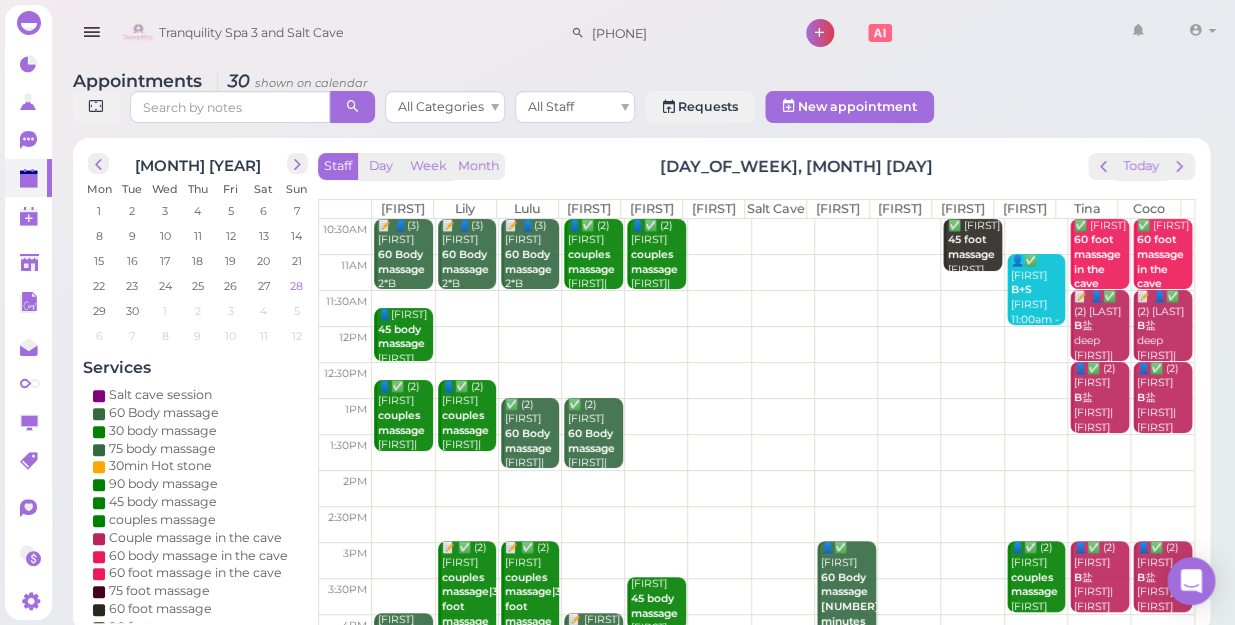 click on "28" at bounding box center [296, 286] 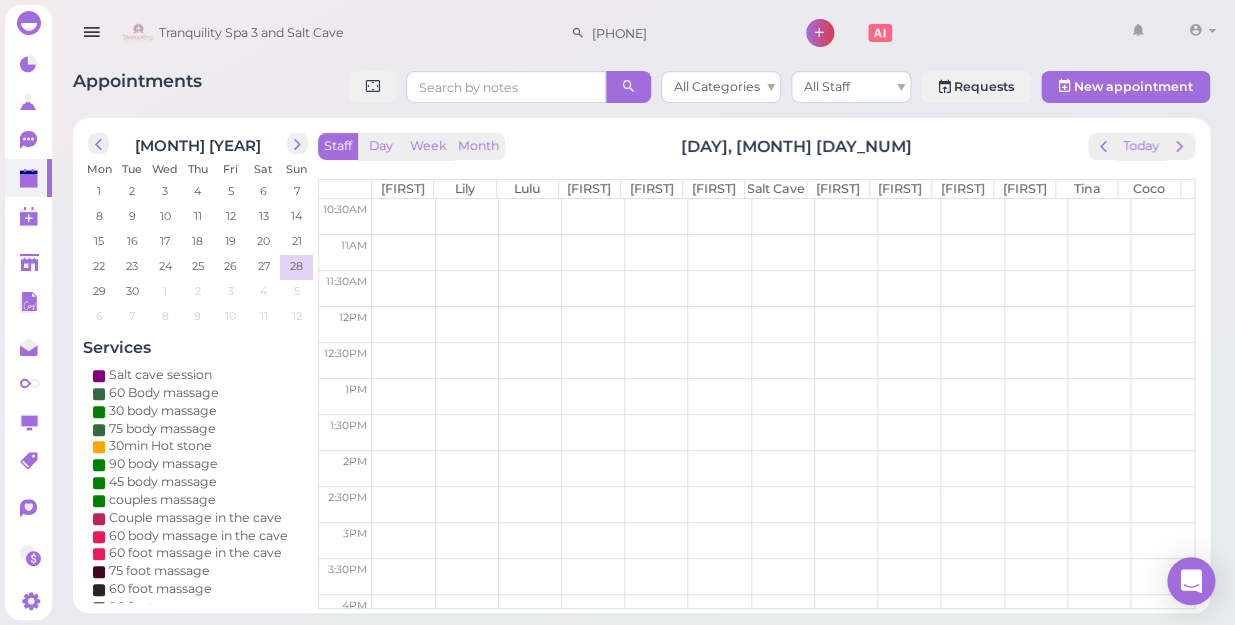 click at bounding box center (783, 217) 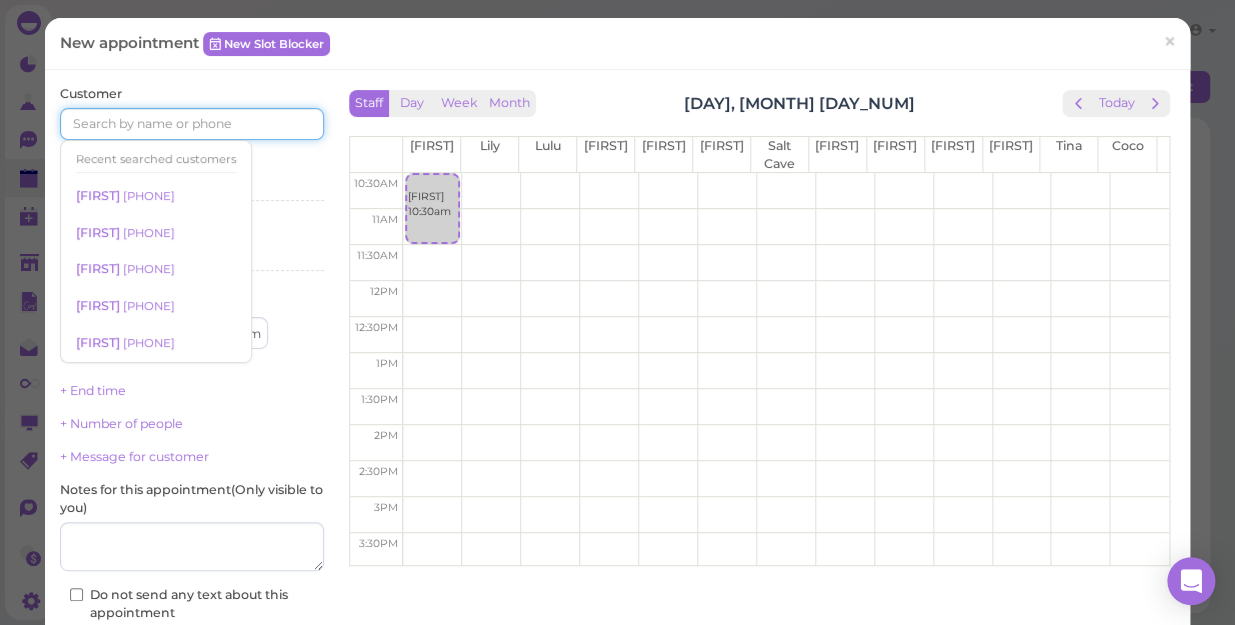 click at bounding box center [192, 124] 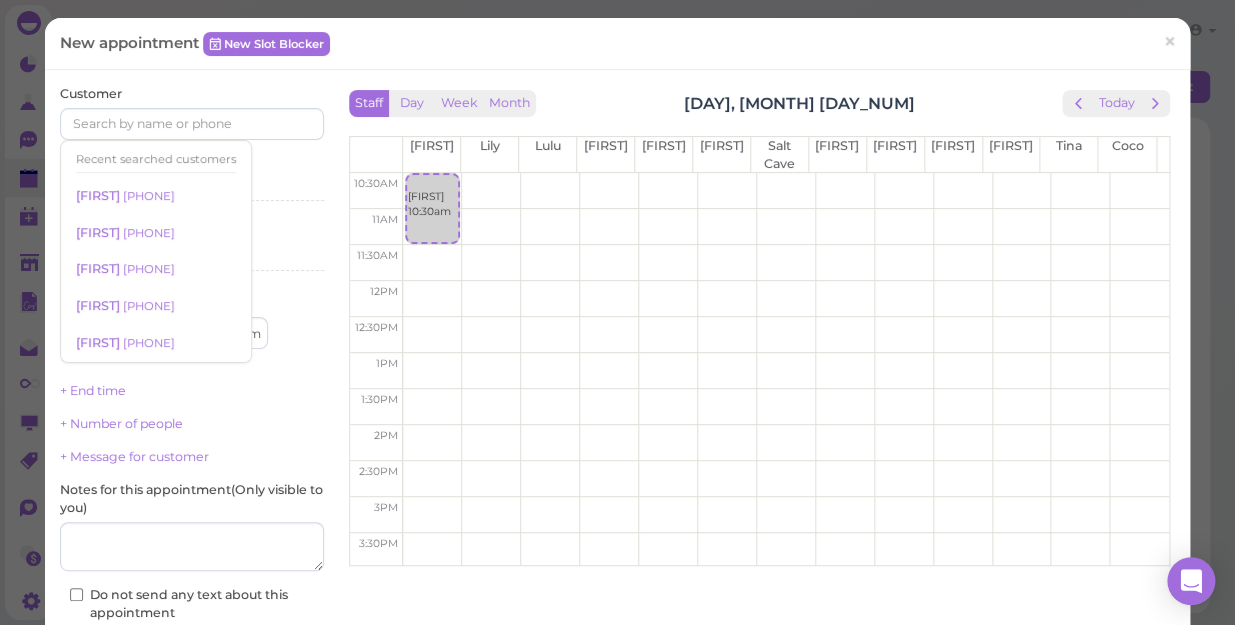 click on "Staff
[FIRST]" at bounding box center [192, 252] 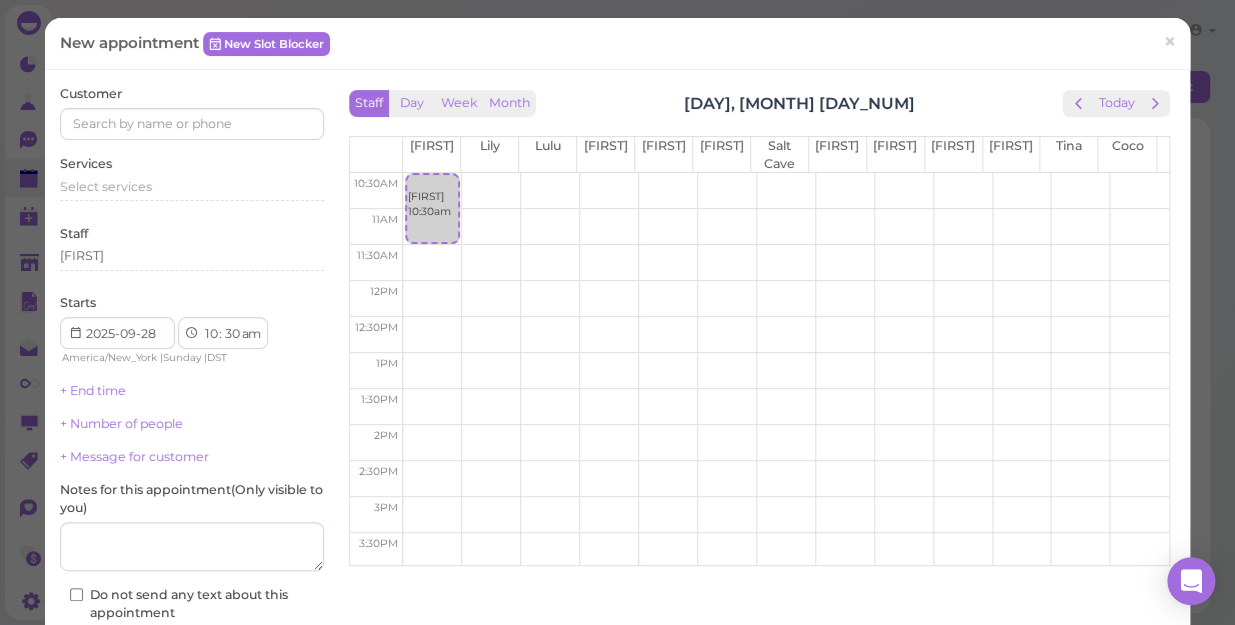 click on "Services
Select services" at bounding box center [192, 182] 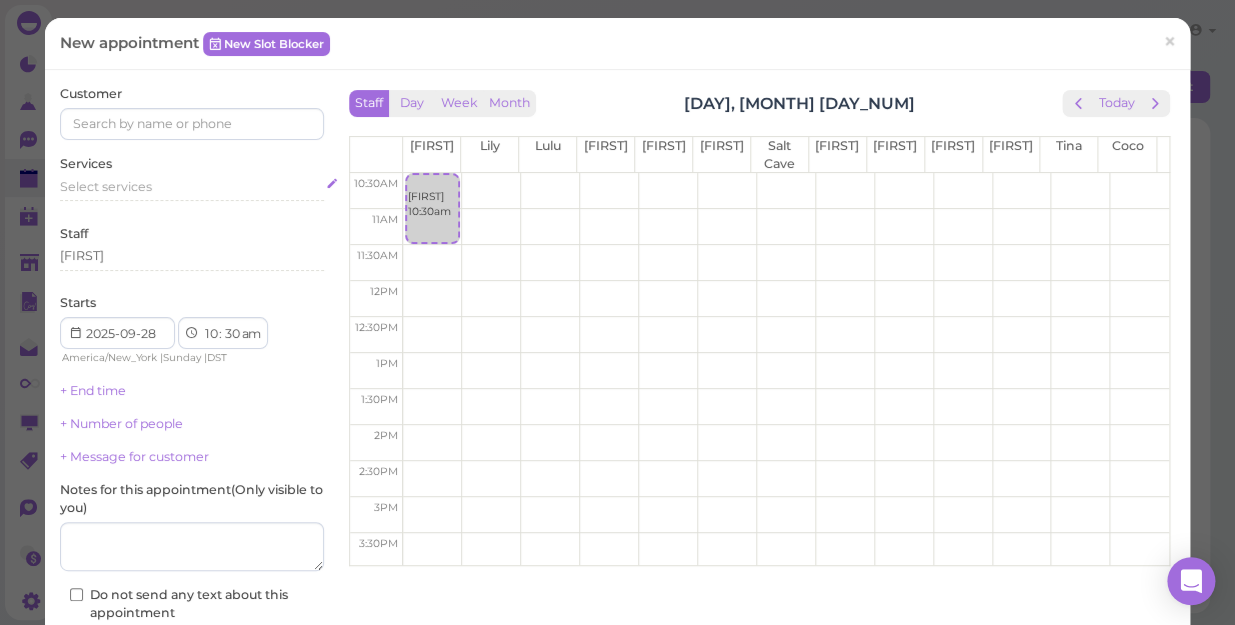 click on "Select services" at bounding box center (106, 186) 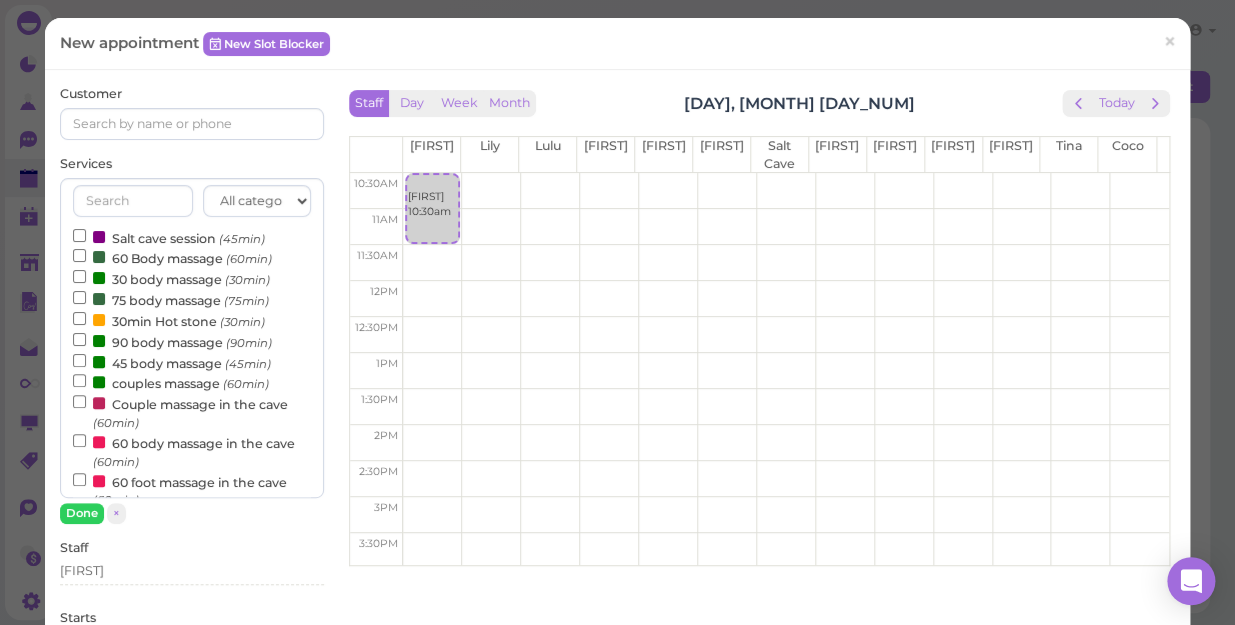 click on "Couple massage in the cave
(60min)" at bounding box center [192, 412] 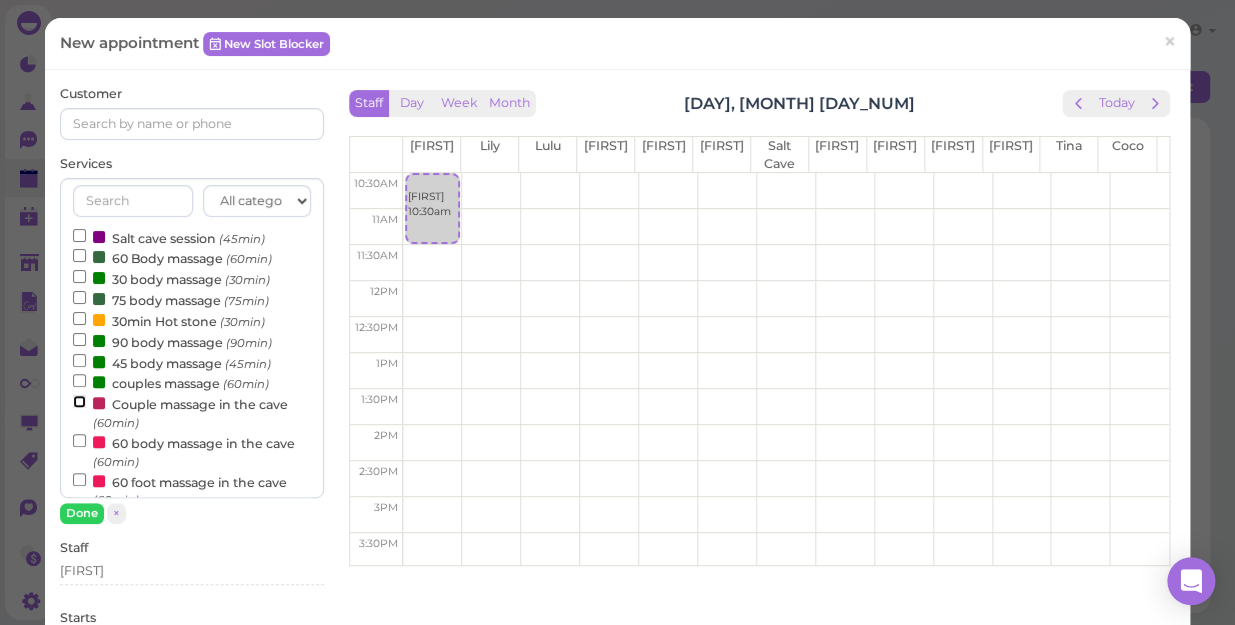 click on "Couple massage in the cave
(60min)" at bounding box center [79, 401] 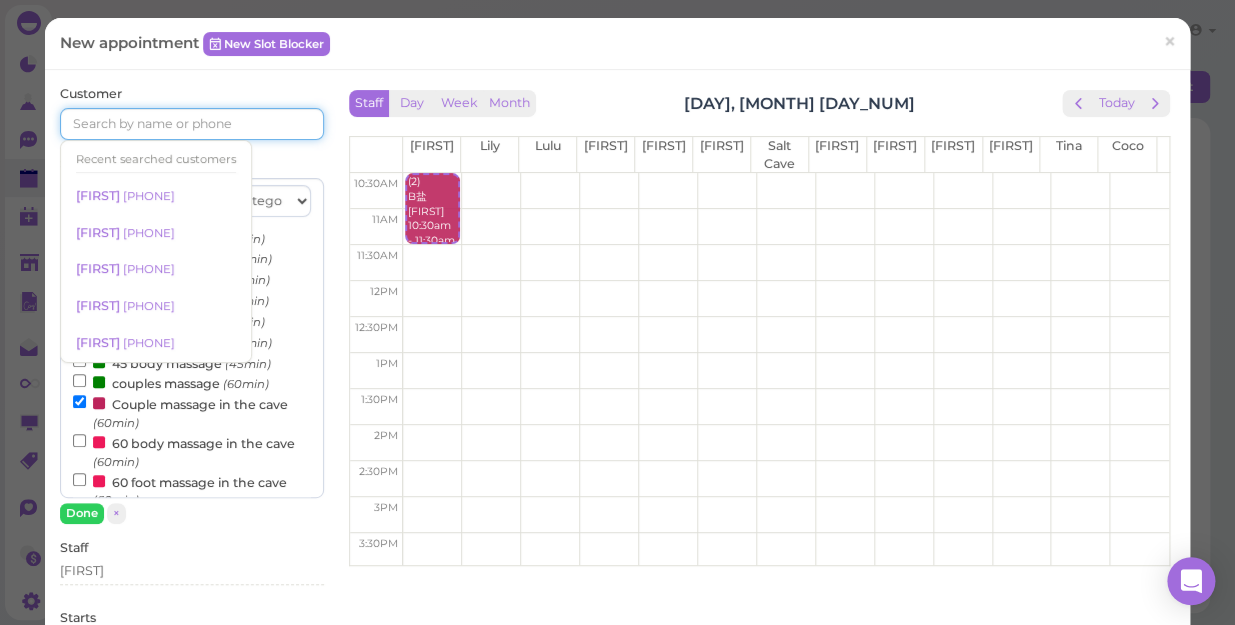 click at bounding box center [192, 124] 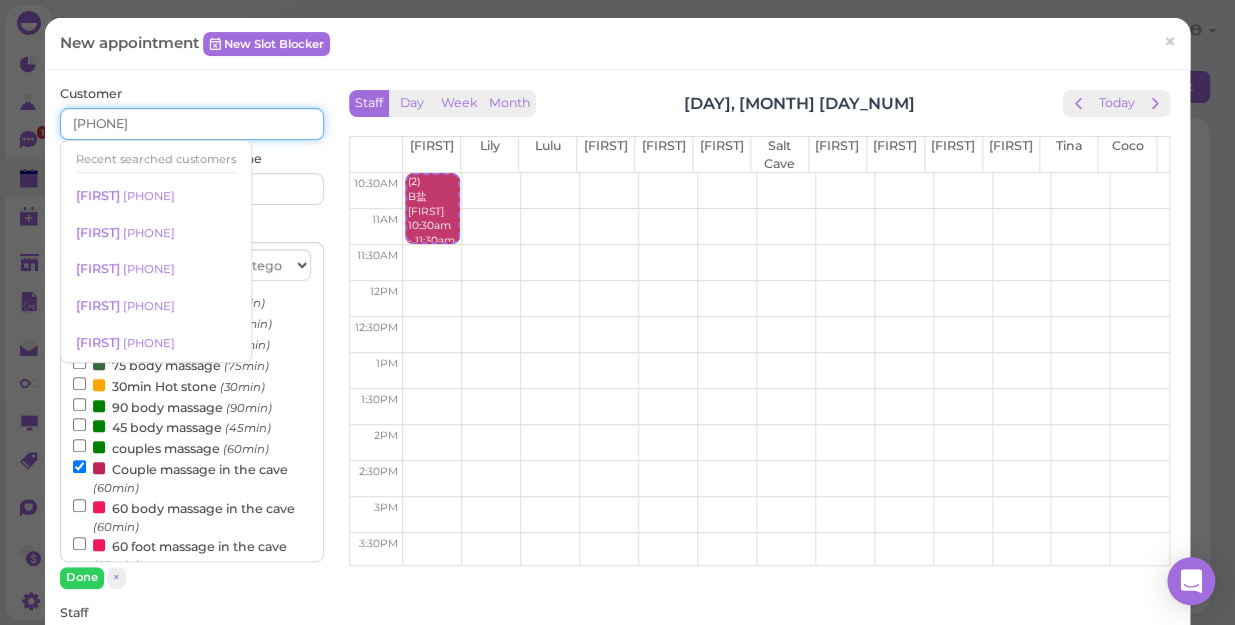 type on "[PHONE]" 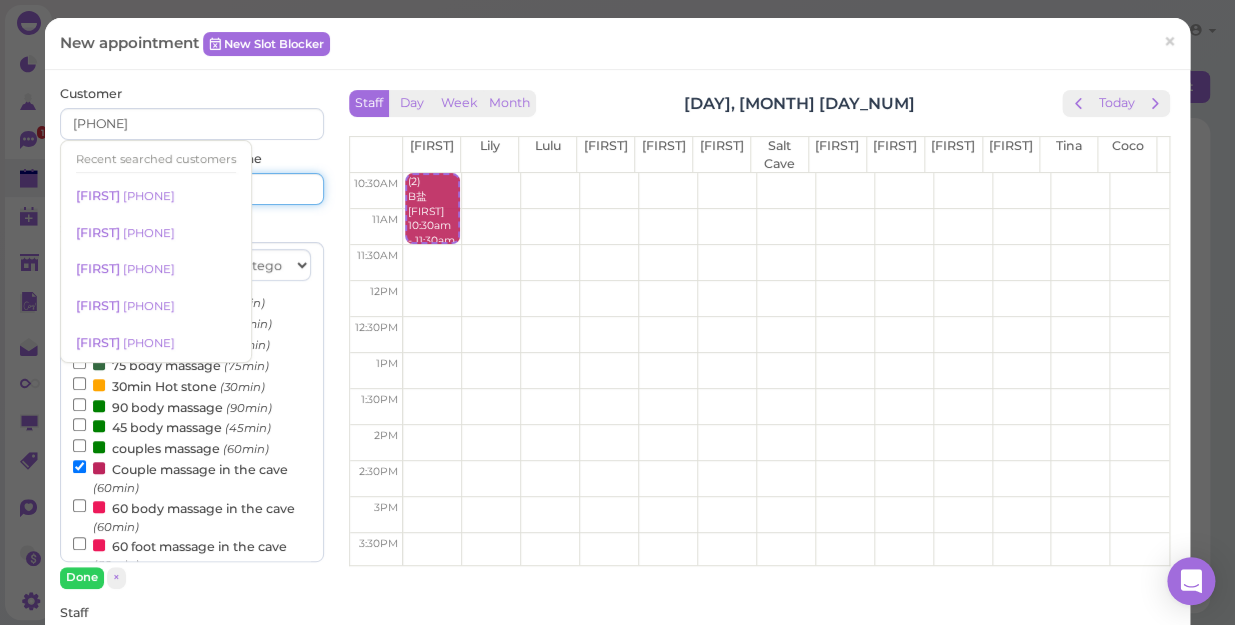 click at bounding box center (260, 189) 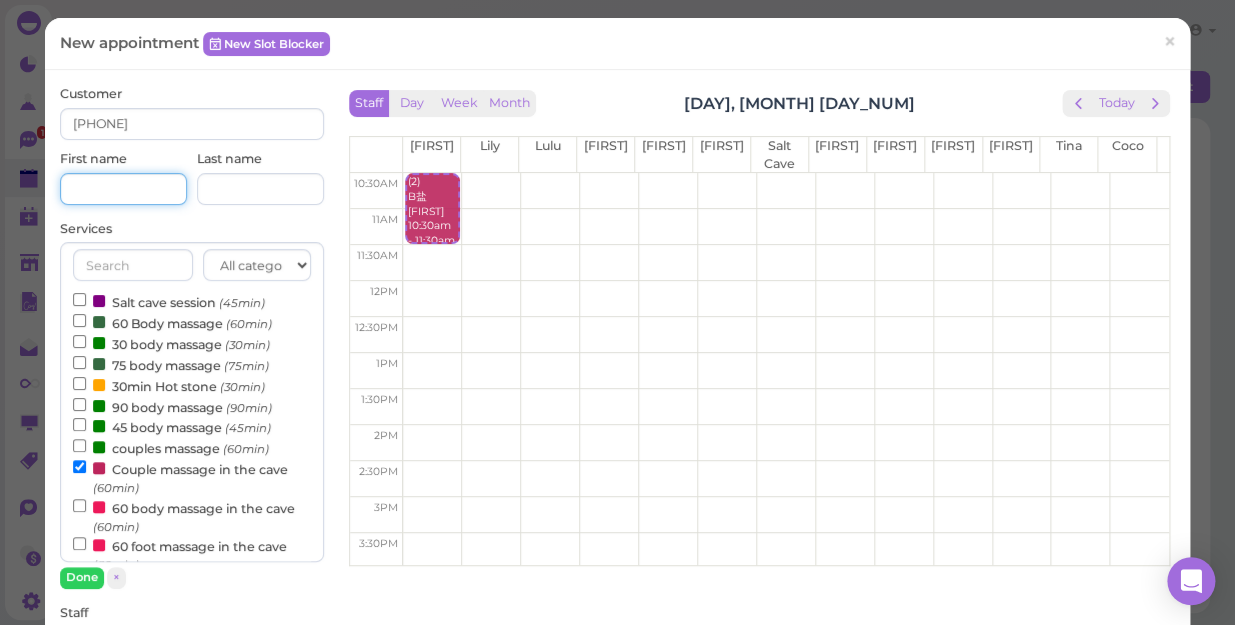 click at bounding box center [123, 189] 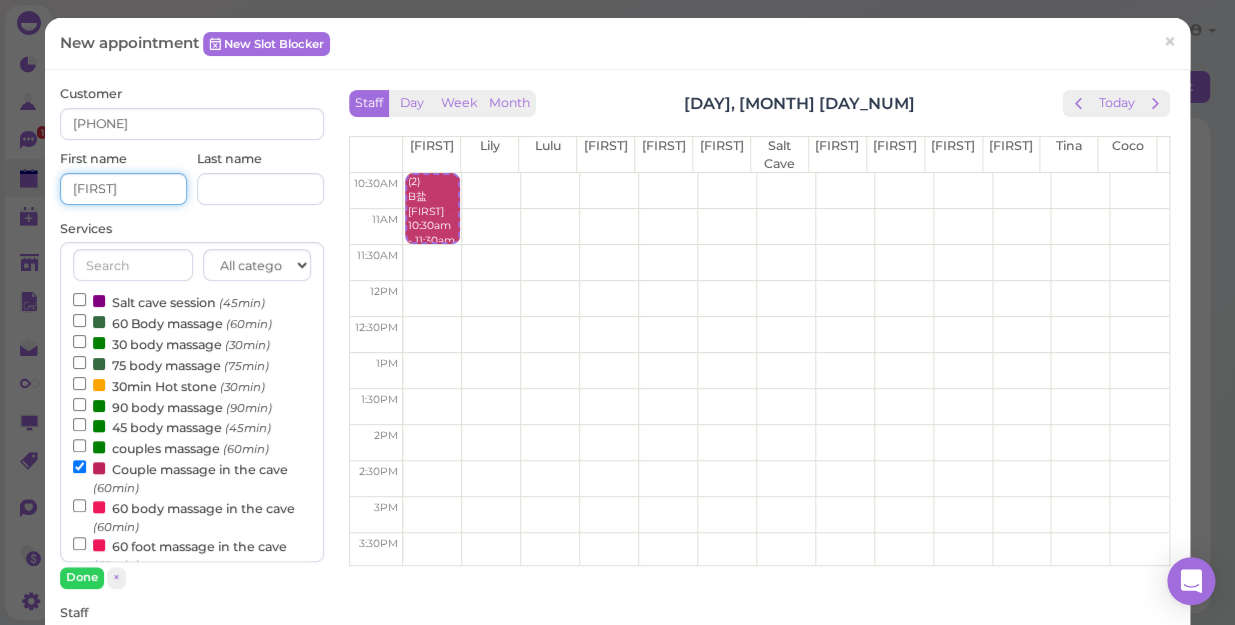 type on "[FIRST]" 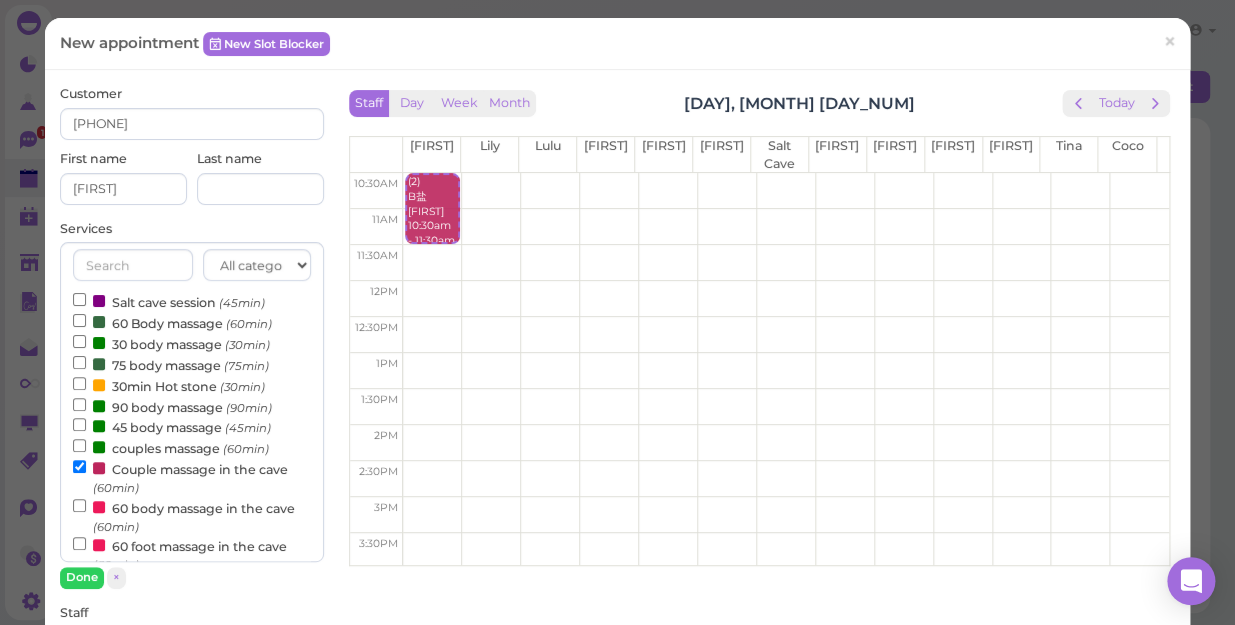 click on "Customer
First name
Last name" at bounding box center (192, 145) 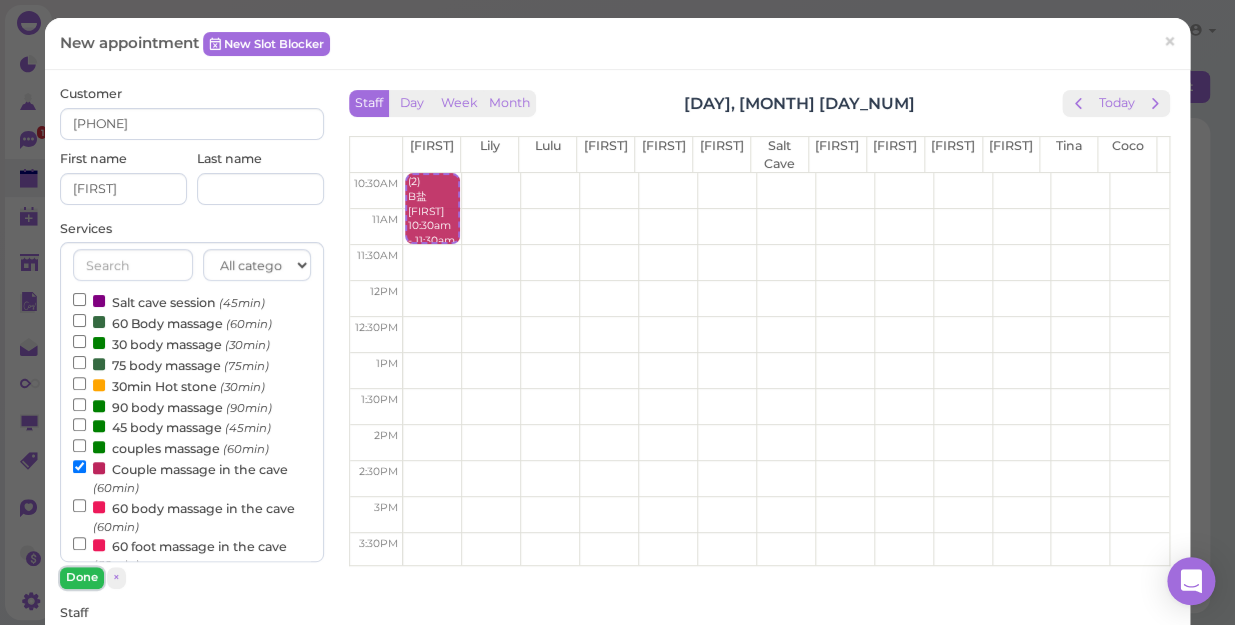 click on "Done" at bounding box center [82, 577] 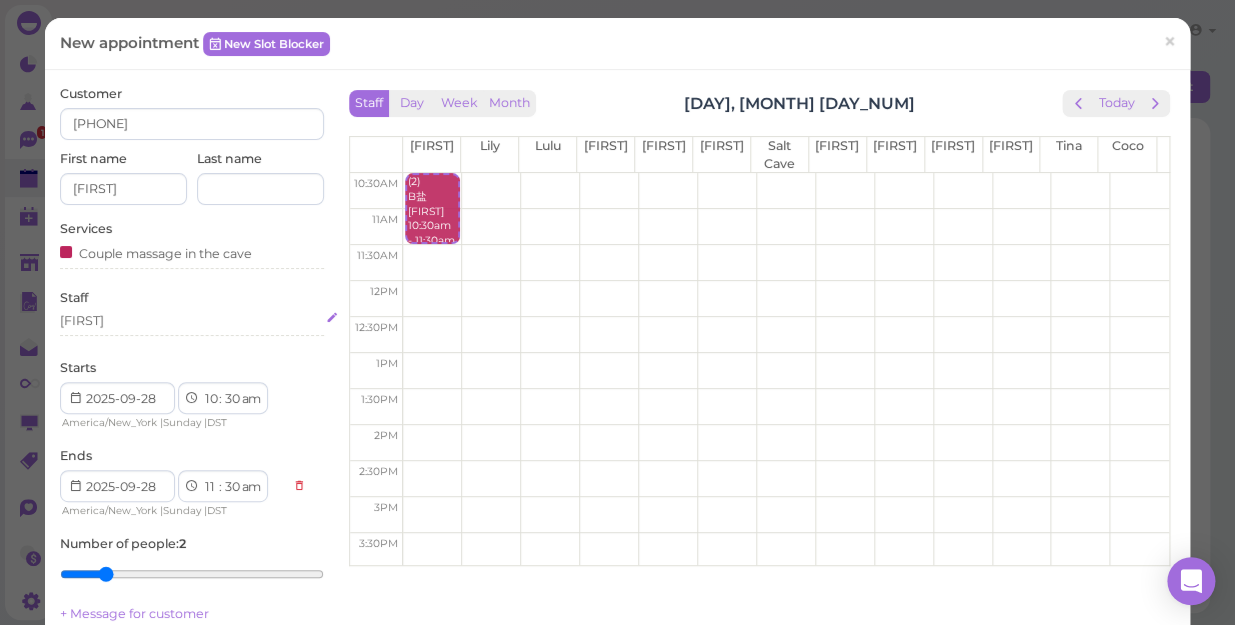 click on "[FIRST]" at bounding box center (192, 321) 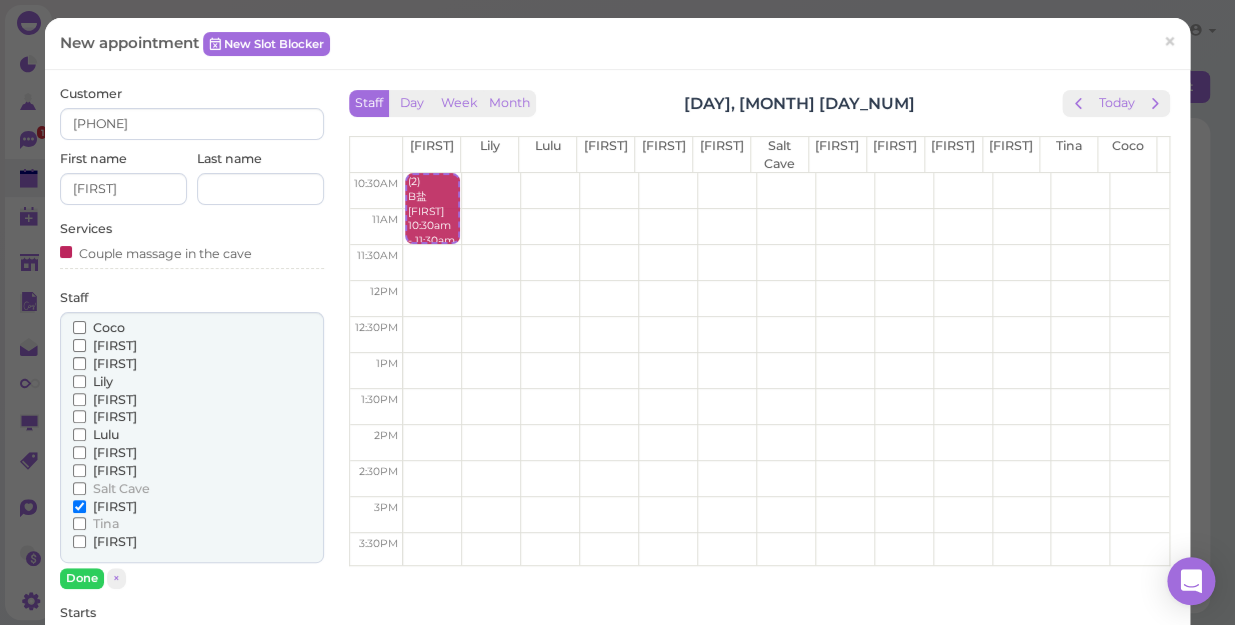 click on "Lily" at bounding box center [103, 381] 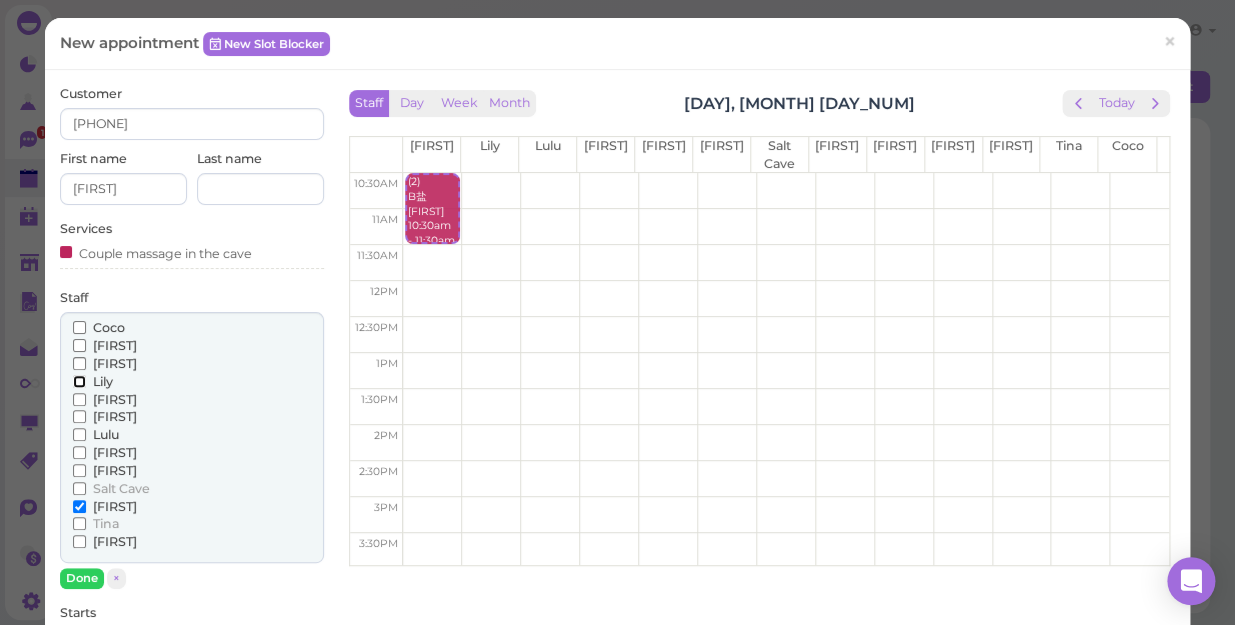 click on "Lily" at bounding box center (79, 381) 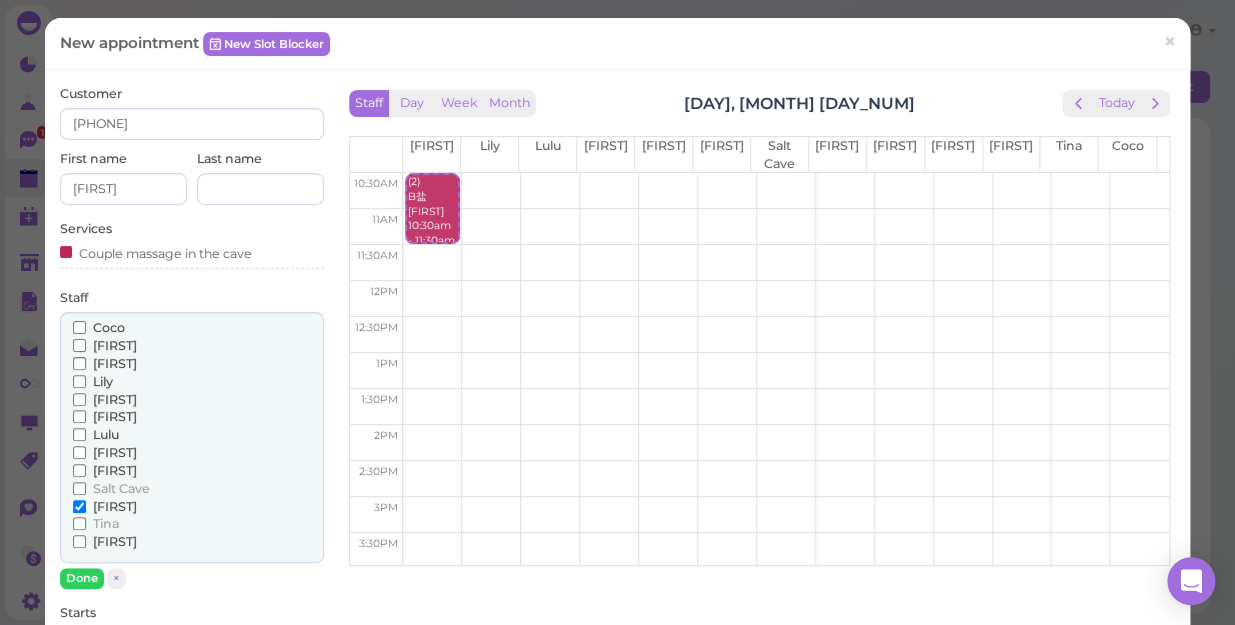 click on "Lily" at bounding box center (103, 381) 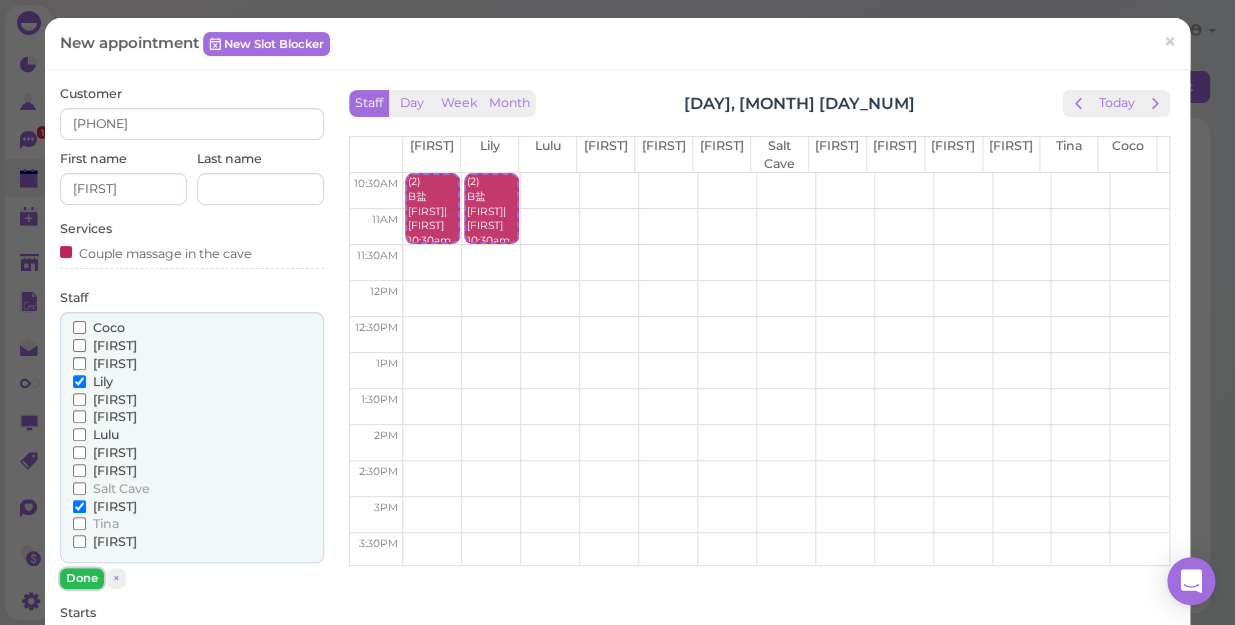 click on "Done" at bounding box center [82, 578] 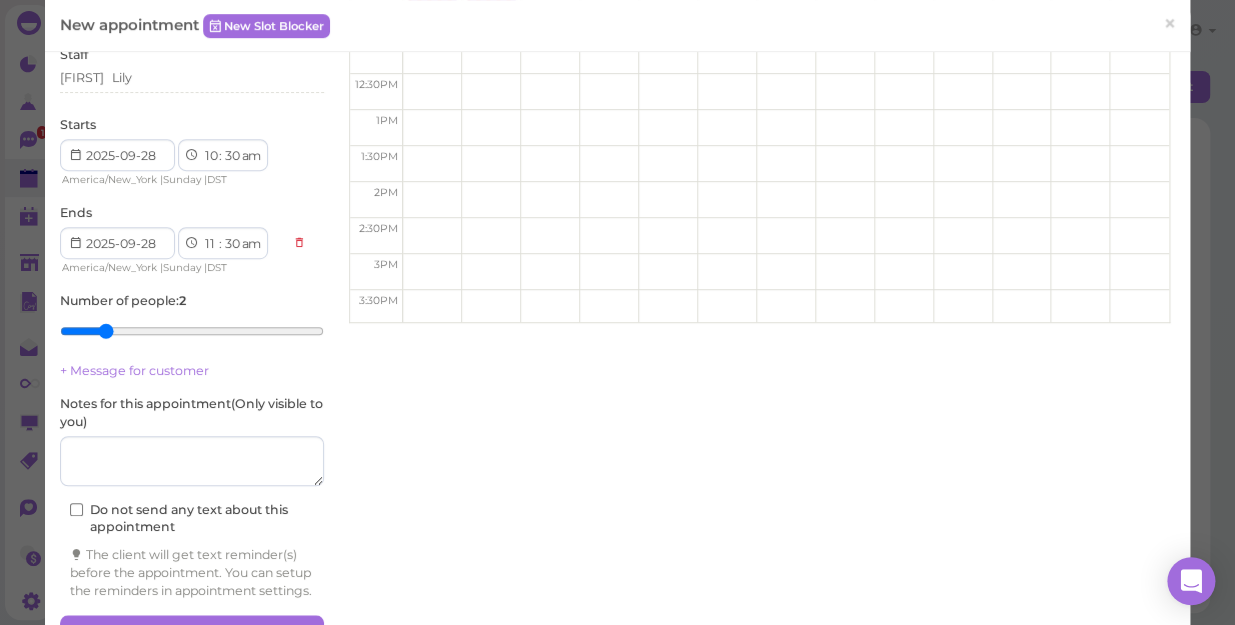 scroll, scrollTop: 314, scrollLeft: 0, axis: vertical 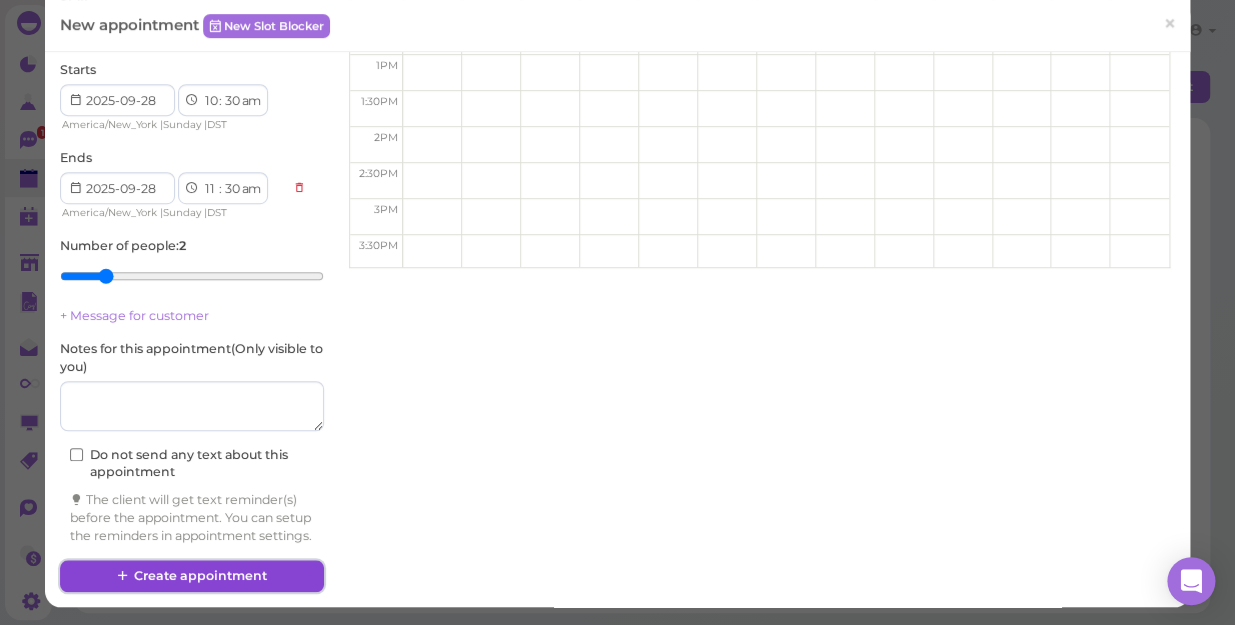 click on "Create appointment" at bounding box center [192, 576] 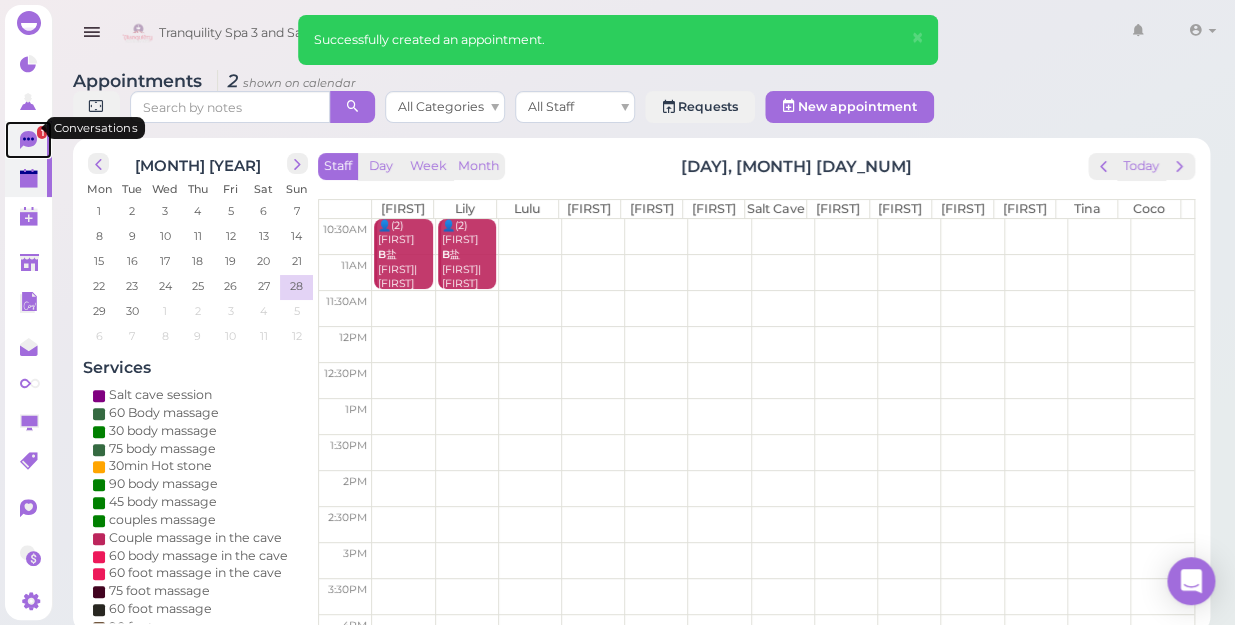 click on "1" at bounding box center [42, 132] 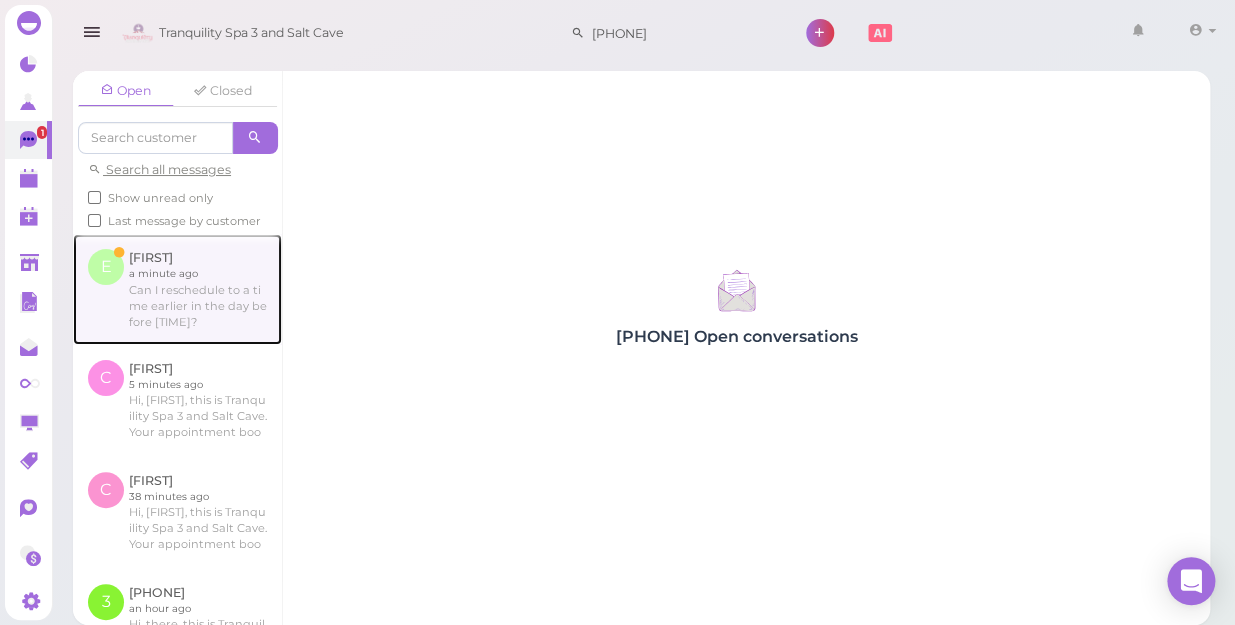 click at bounding box center [177, 289] 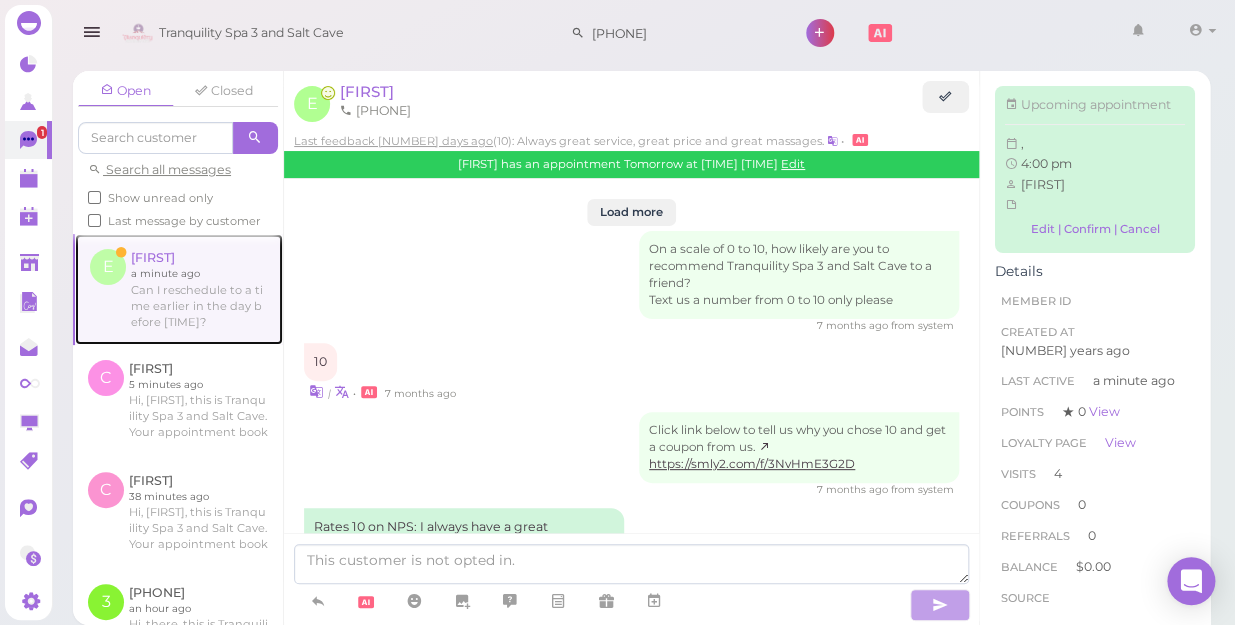 scroll, scrollTop: 2752, scrollLeft: 0, axis: vertical 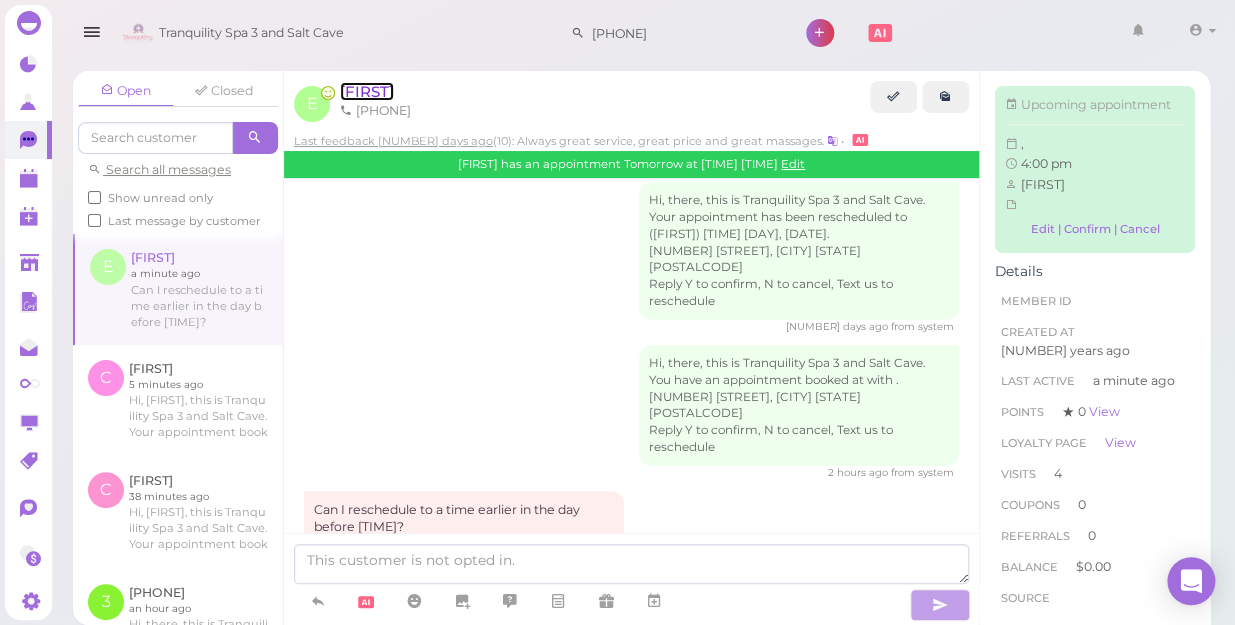 click on "[FIRST]" at bounding box center (367, 91) 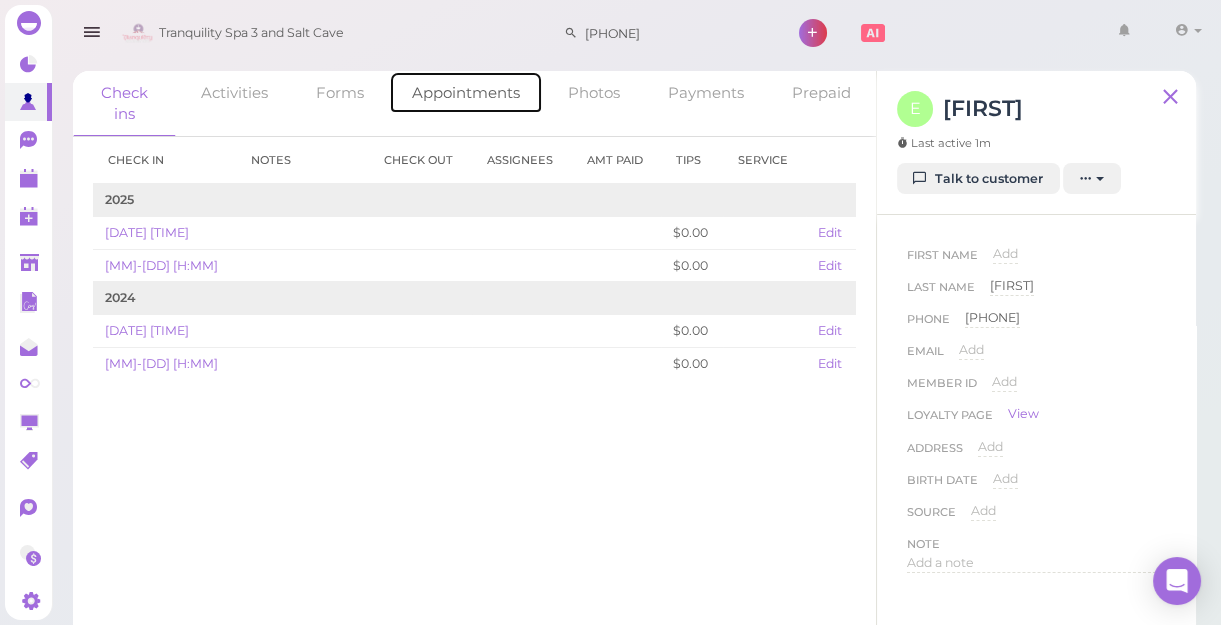 click on "Appointments" at bounding box center (466, 92) 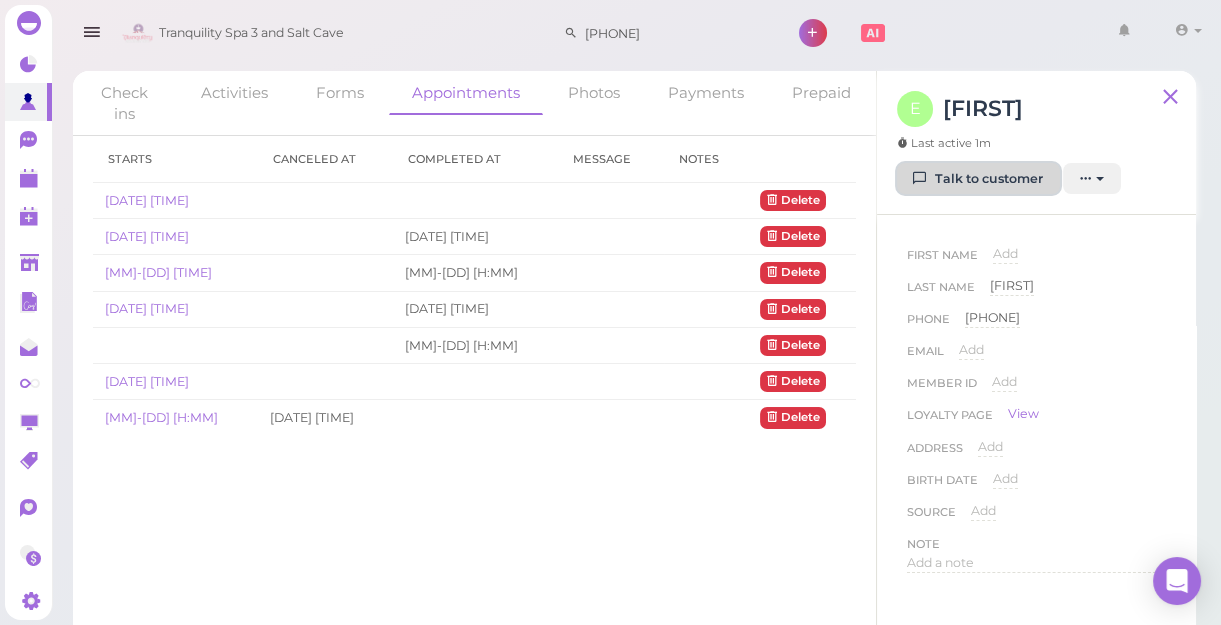 click on "Talk to customer" at bounding box center (978, 179) 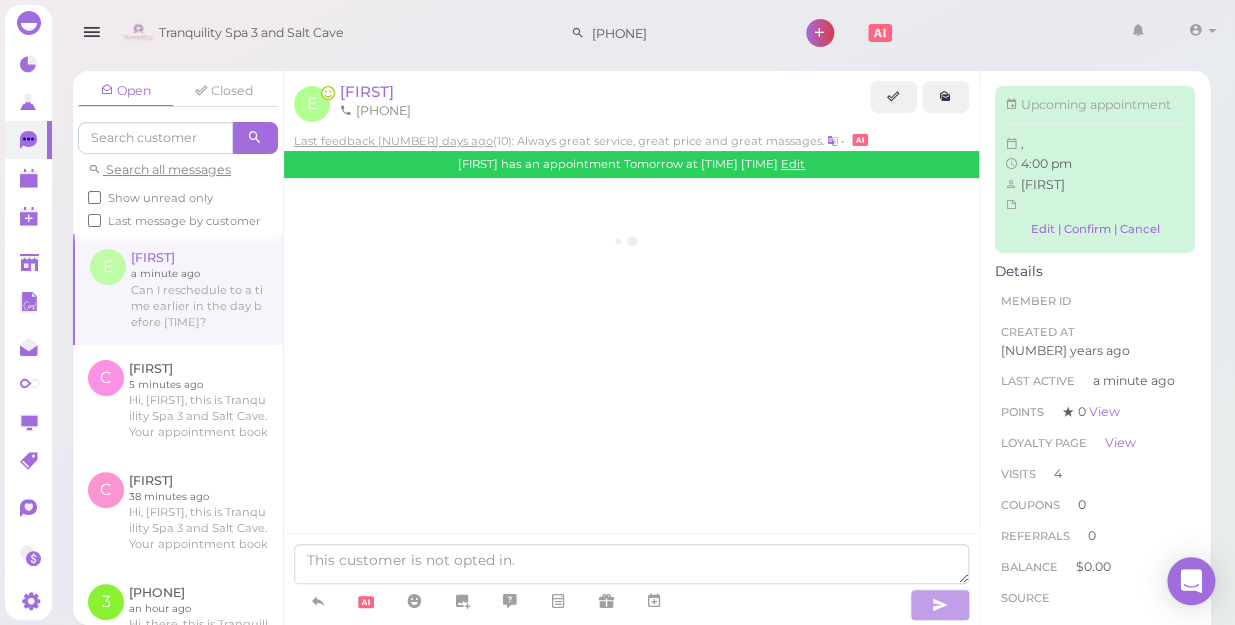 scroll, scrollTop: 2752, scrollLeft: 0, axis: vertical 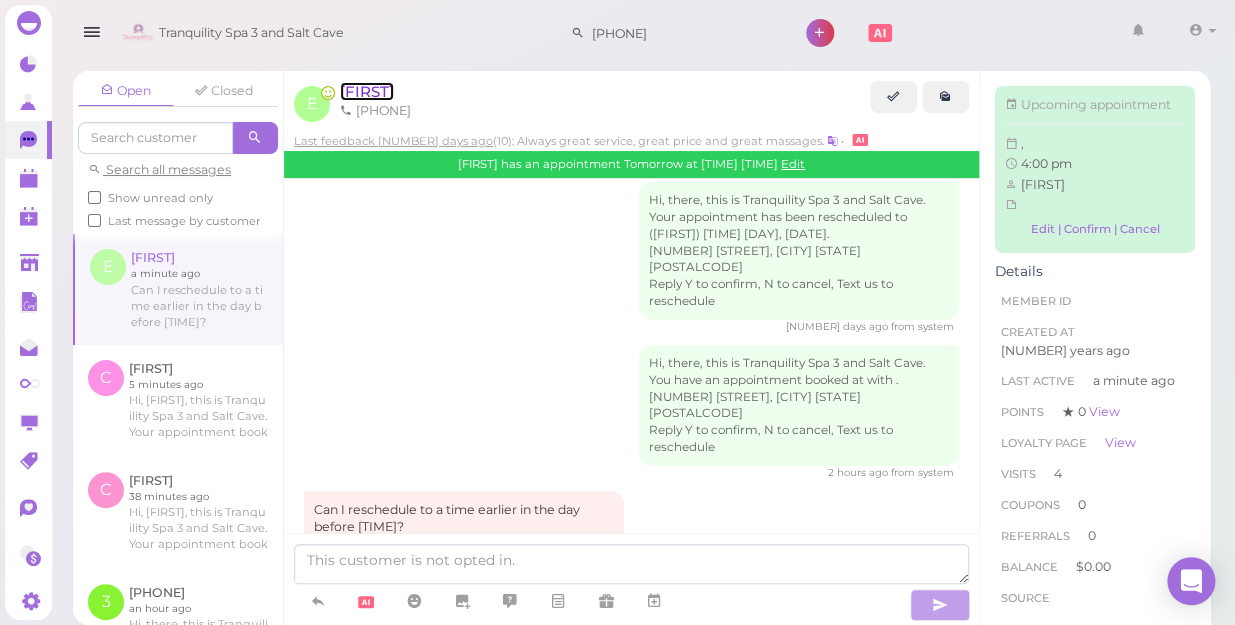 click on "[FIRST]" at bounding box center [367, 91] 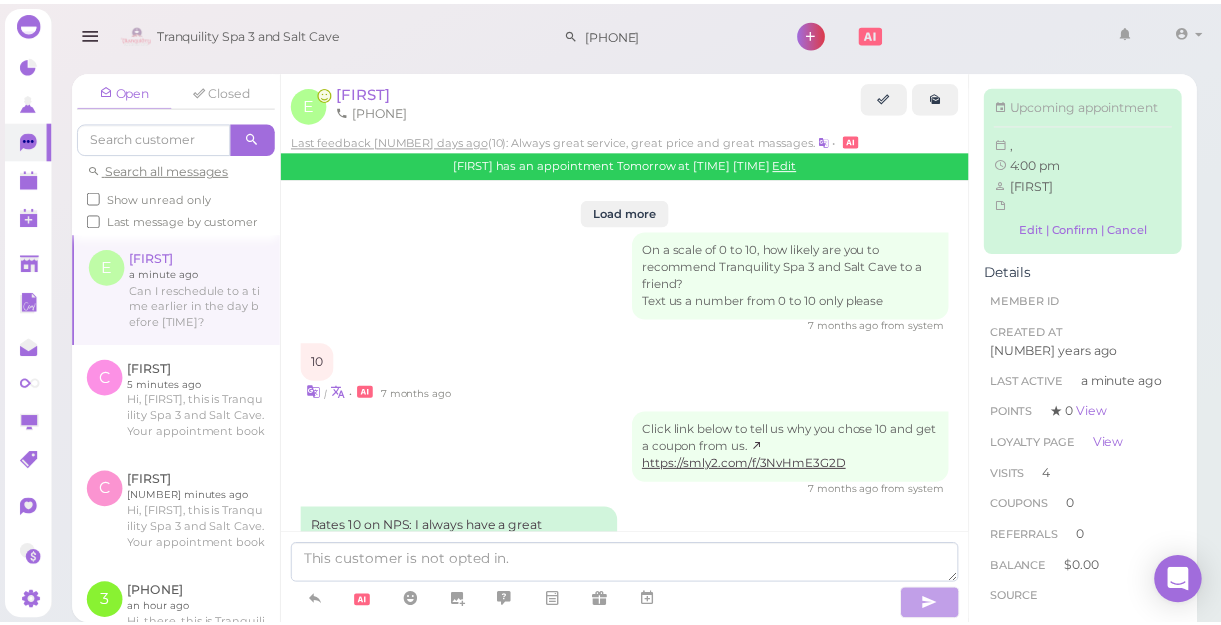 scroll, scrollTop: 2752, scrollLeft: 0, axis: vertical 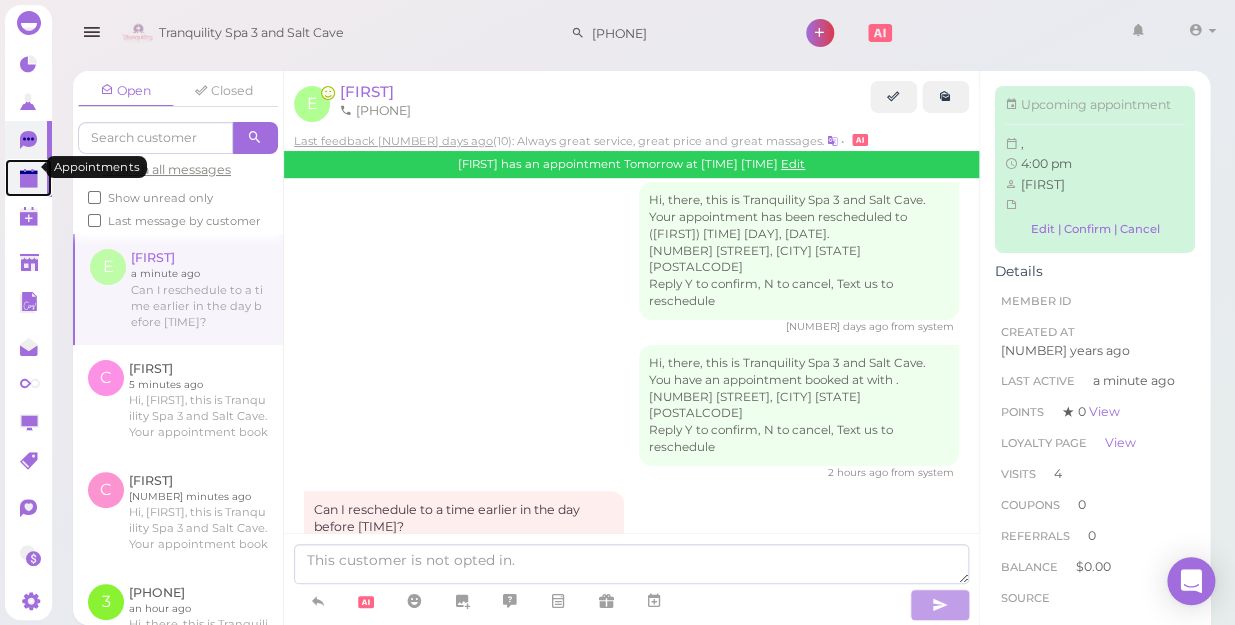 click 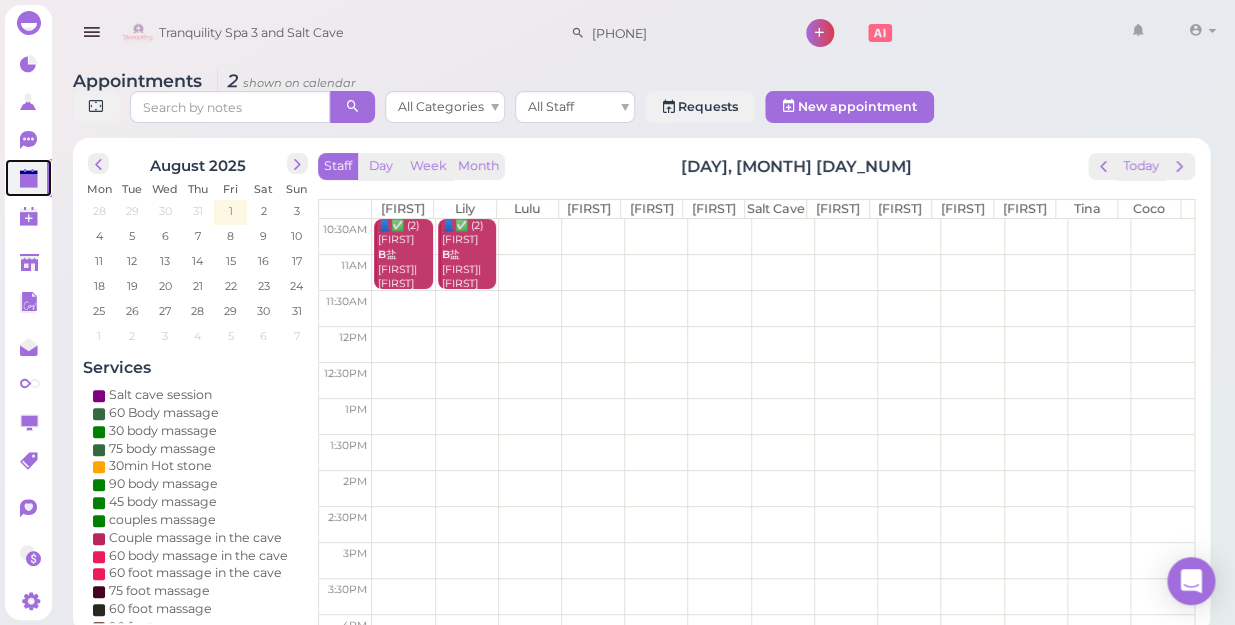 click on "1" at bounding box center (230, 210) 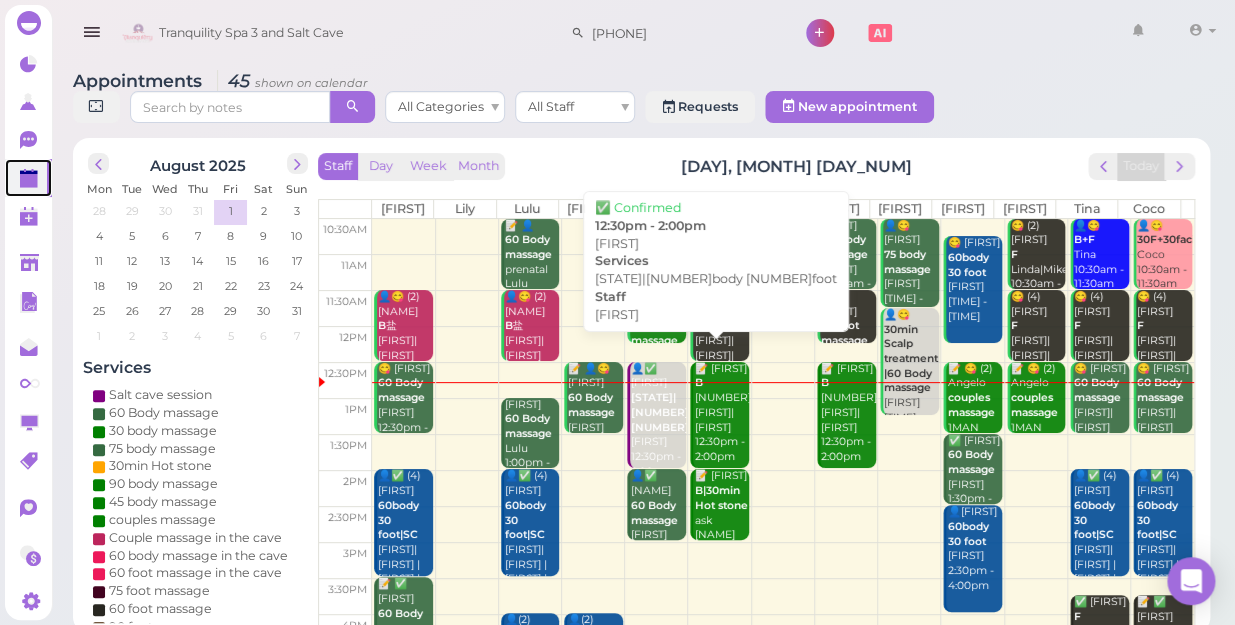 click on "👤✅ [FIRST] SC|45body 45foot [FIRST] [TIME] - [TIME]" at bounding box center (658, 421) 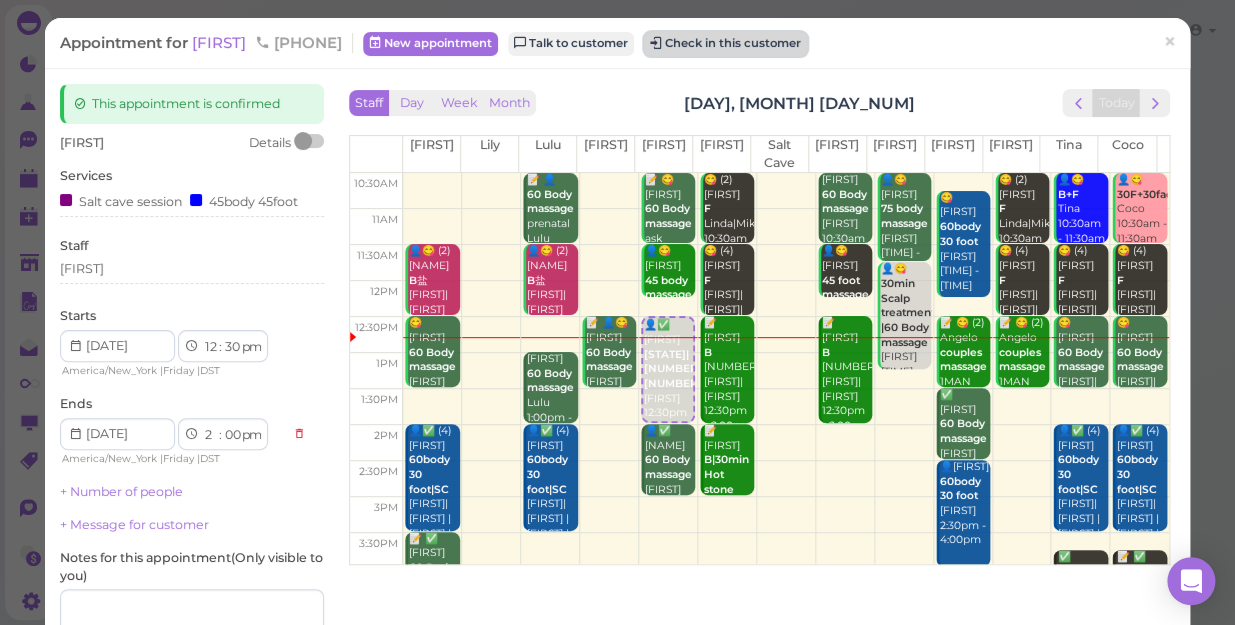 click on "Check in this customer" at bounding box center (725, 44) 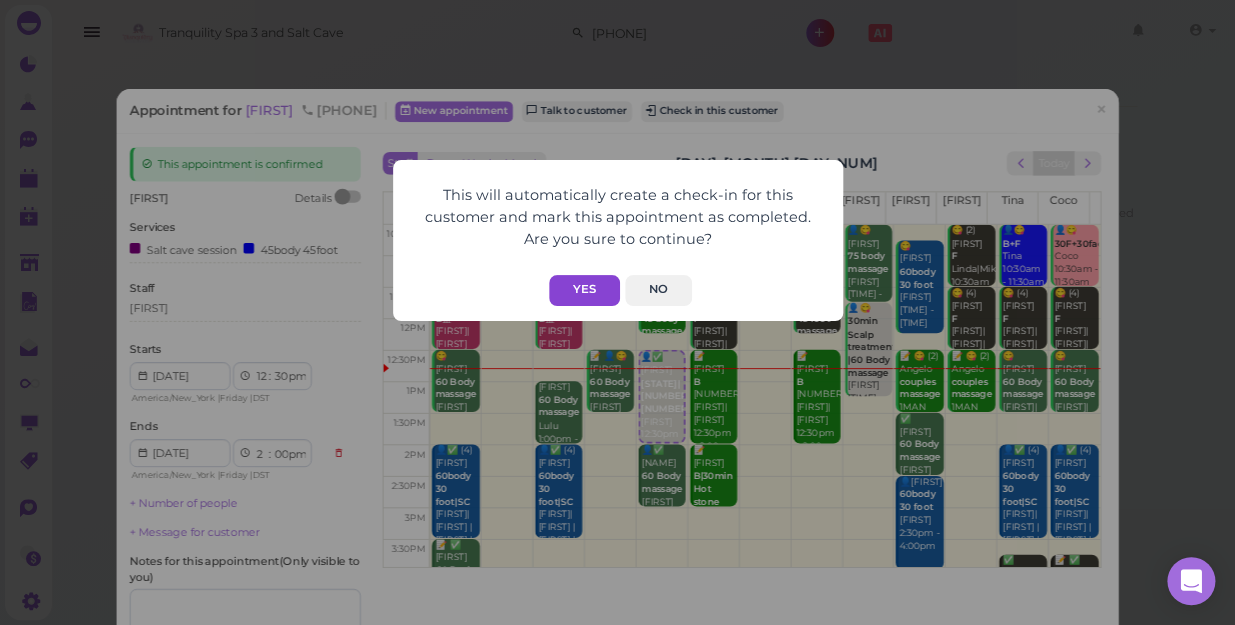 click on "Yes" at bounding box center (584, 290) 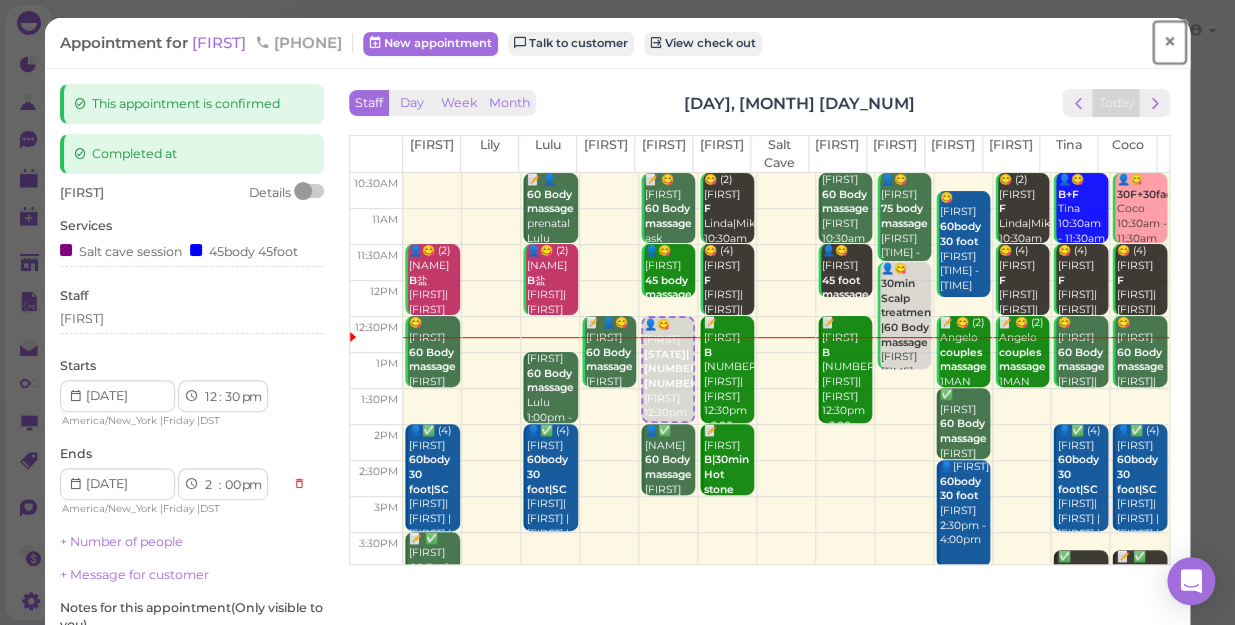 click on "×" at bounding box center (1169, 42) 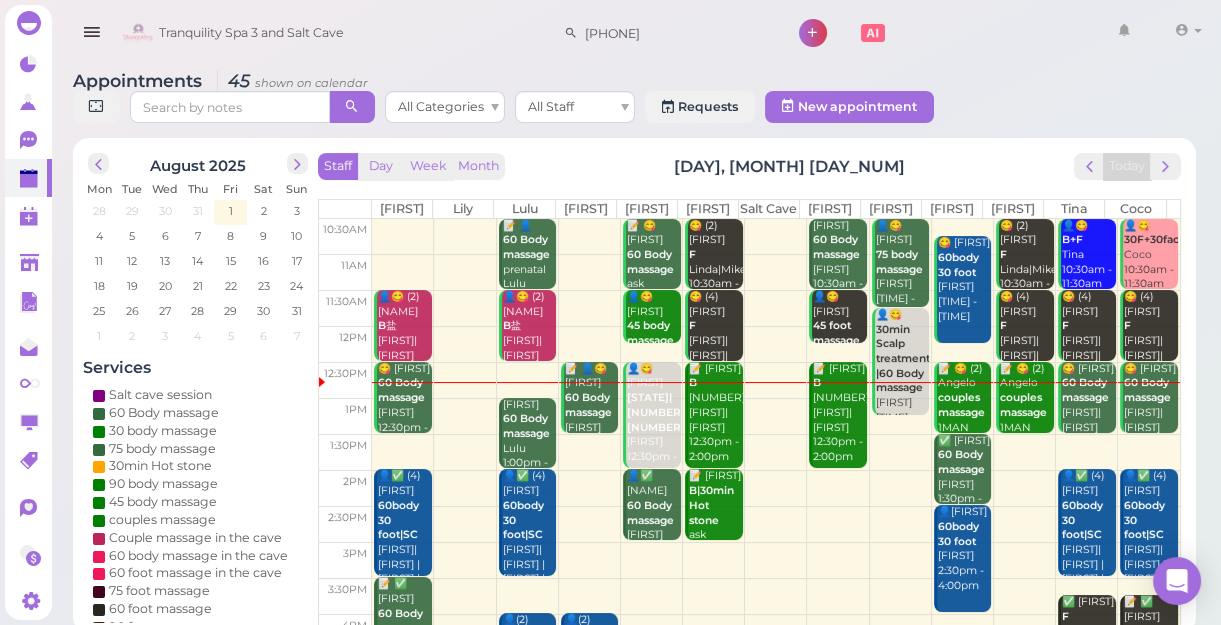 click at bounding box center (776, 488) 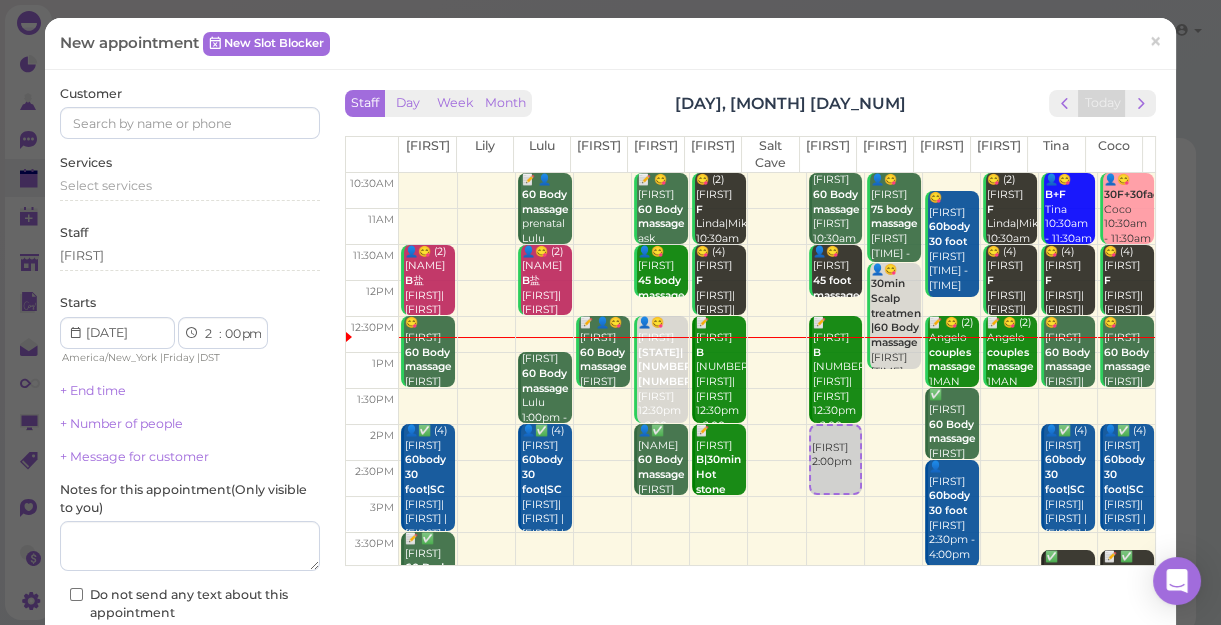 click at bounding box center [777, 443] 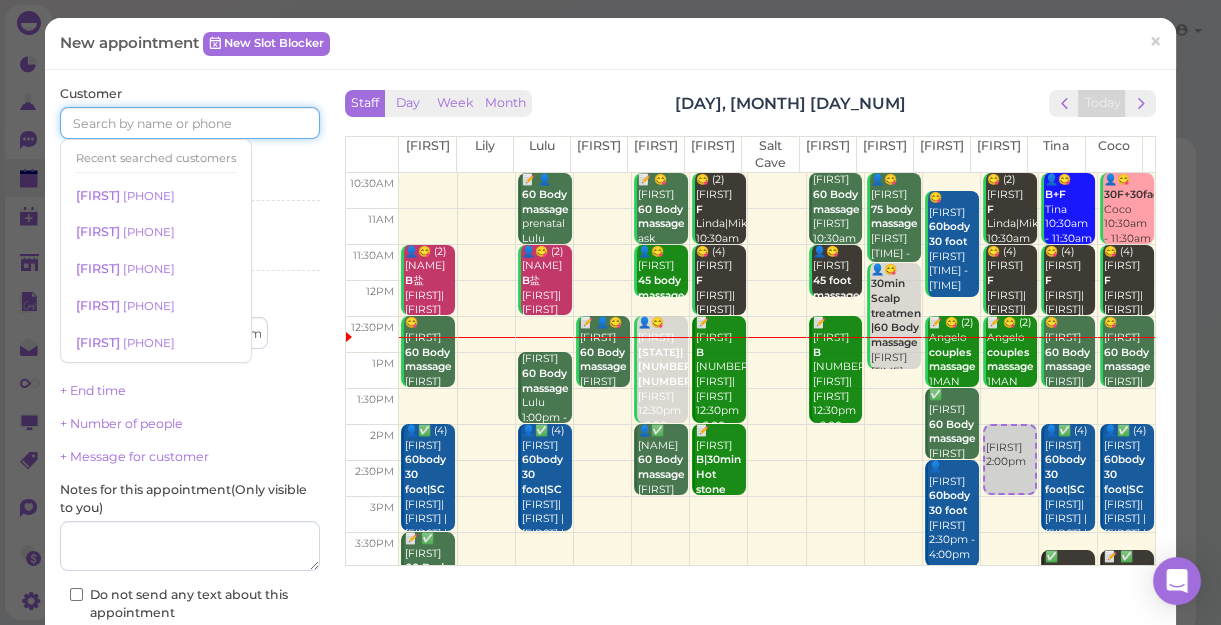 click at bounding box center (190, 123) 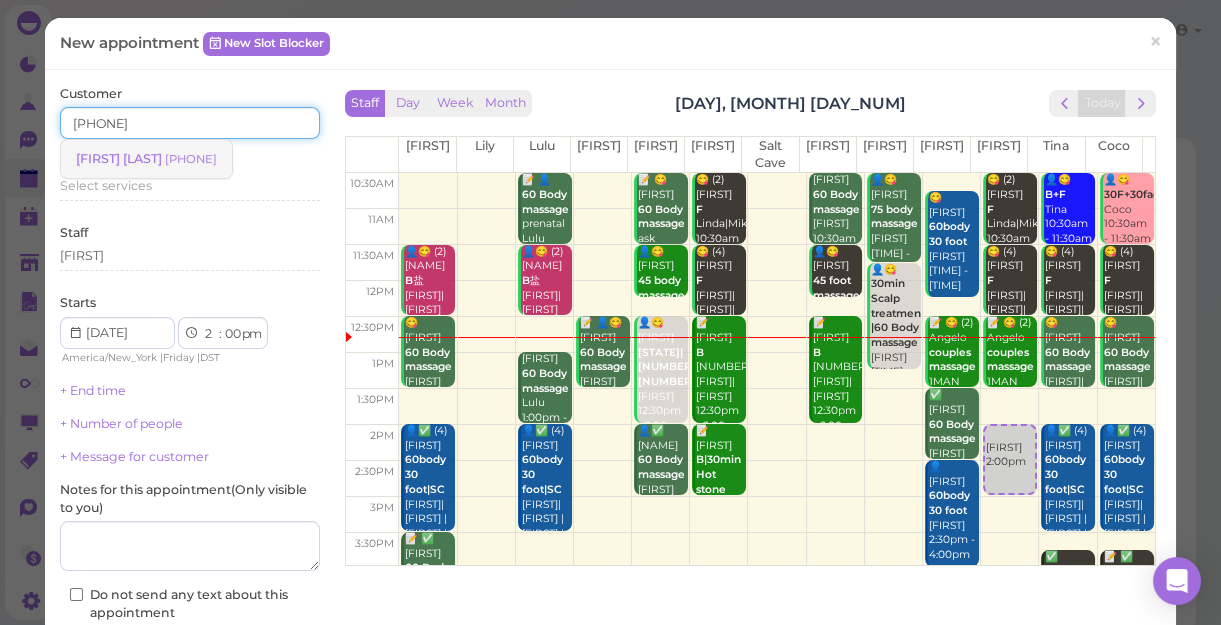 type on "[PHONE]" 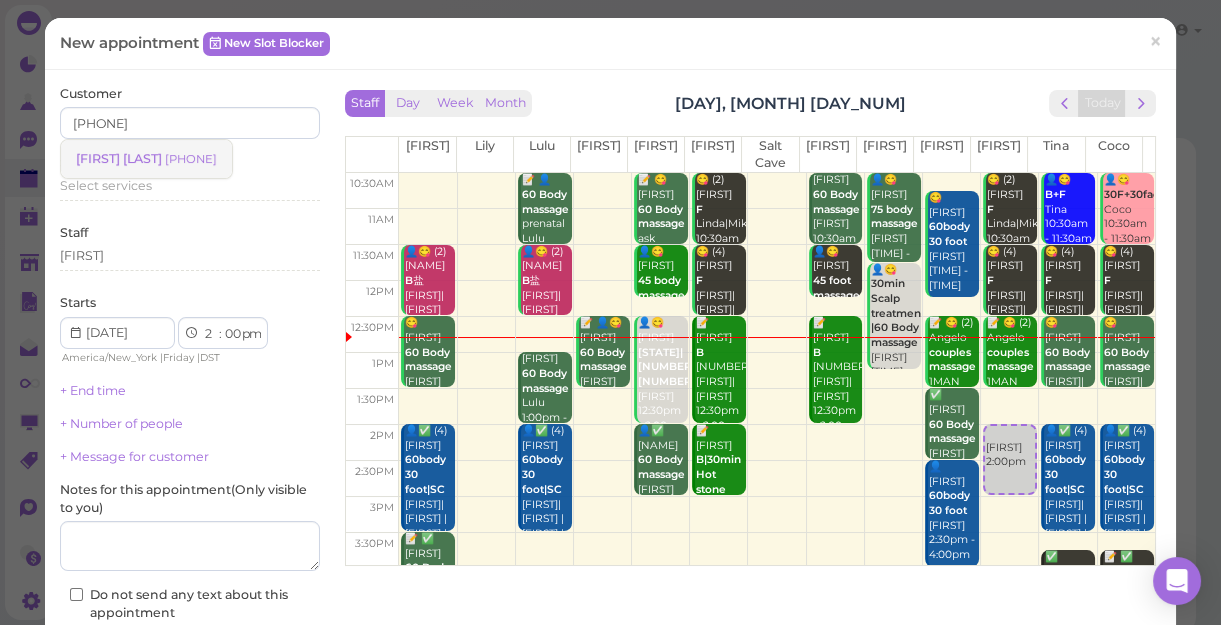 click on "[FIRST] [LAST]" at bounding box center (120, 158) 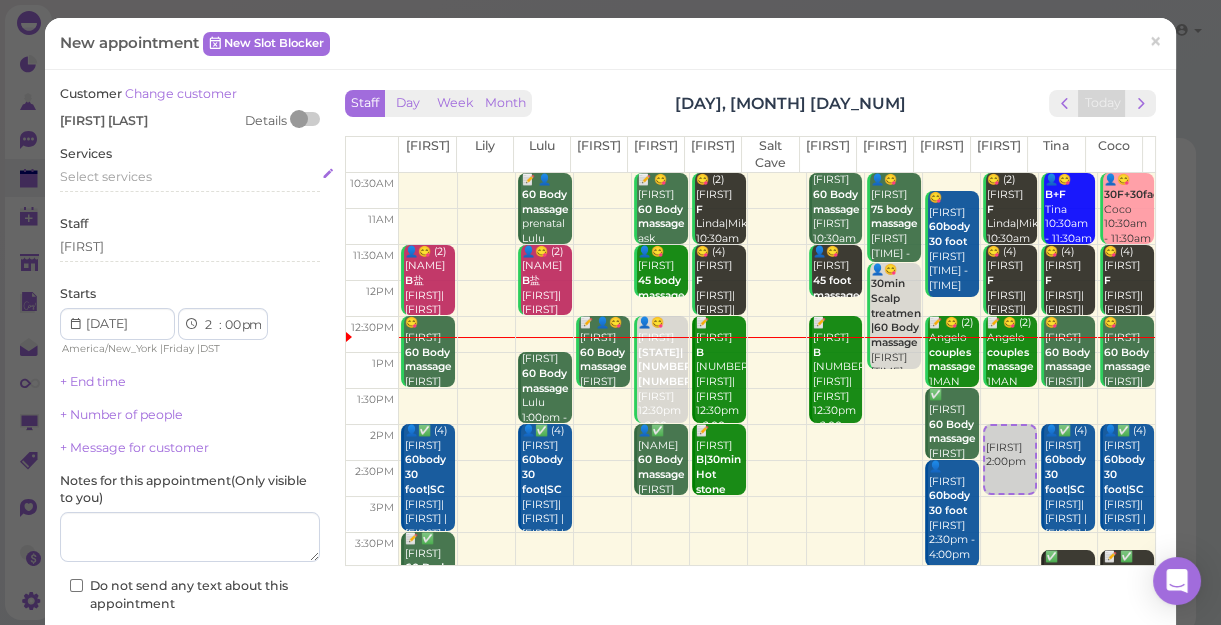 click on "Select services" at bounding box center [106, 176] 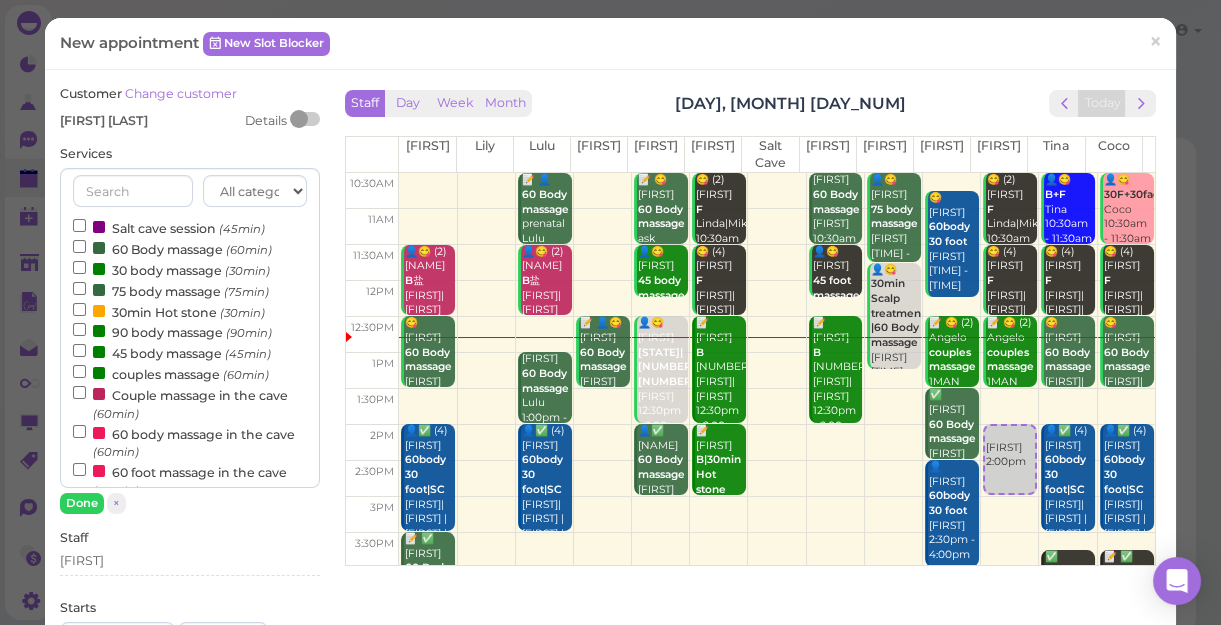 click at bounding box center (133, 191) 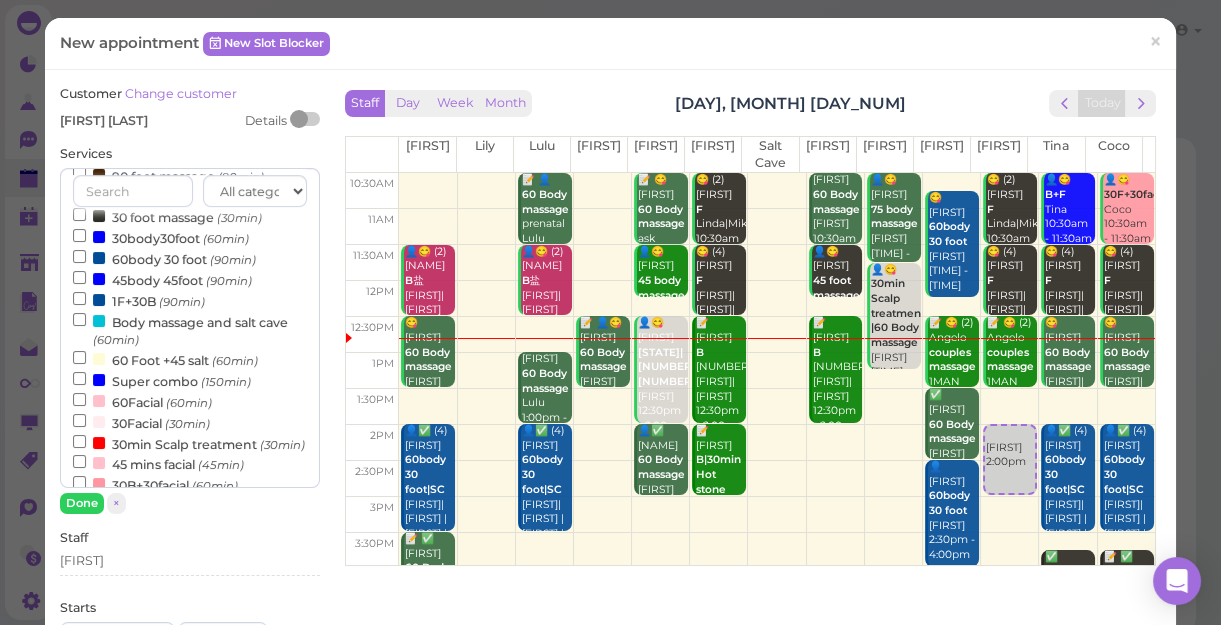 scroll, scrollTop: 545, scrollLeft: 0, axis: vertical 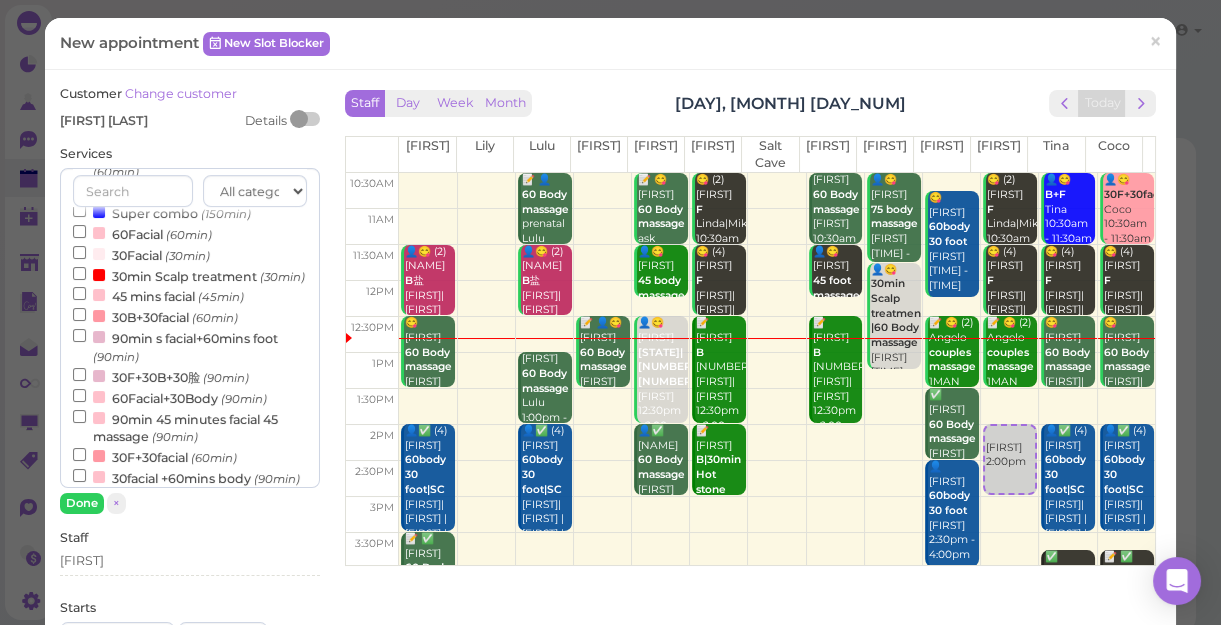 click on "30min Scalp treatment
(30min)" at bounding box center [189, 275] 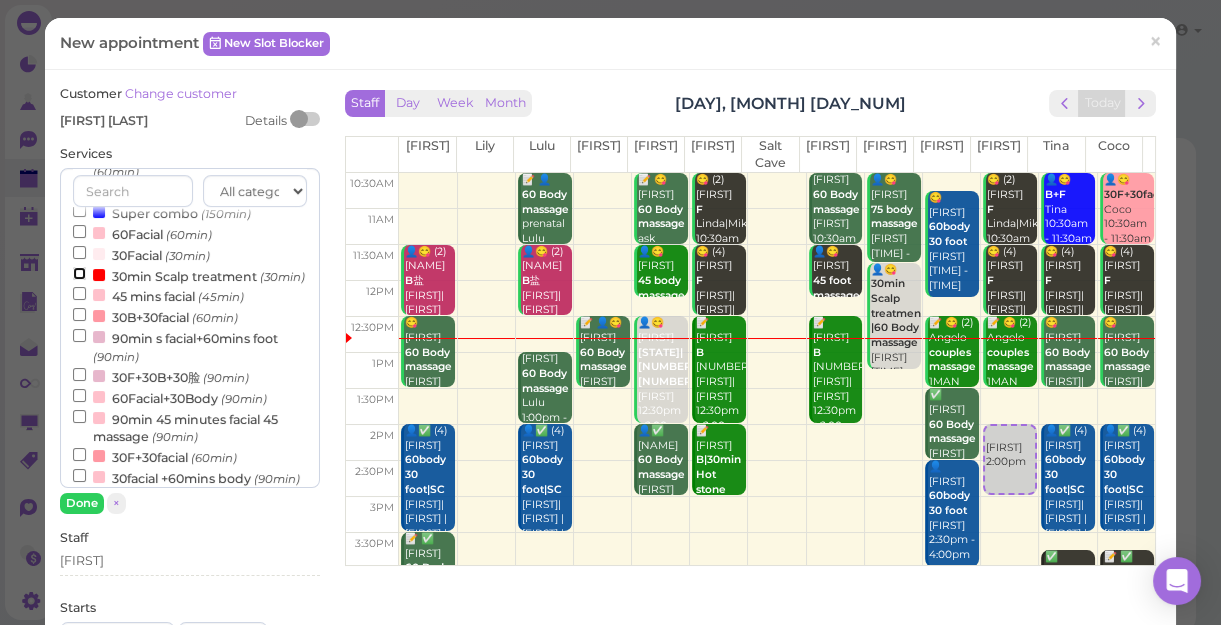 click on "30min Scalp treatment
(30min)" at bounding box center [79, 273] 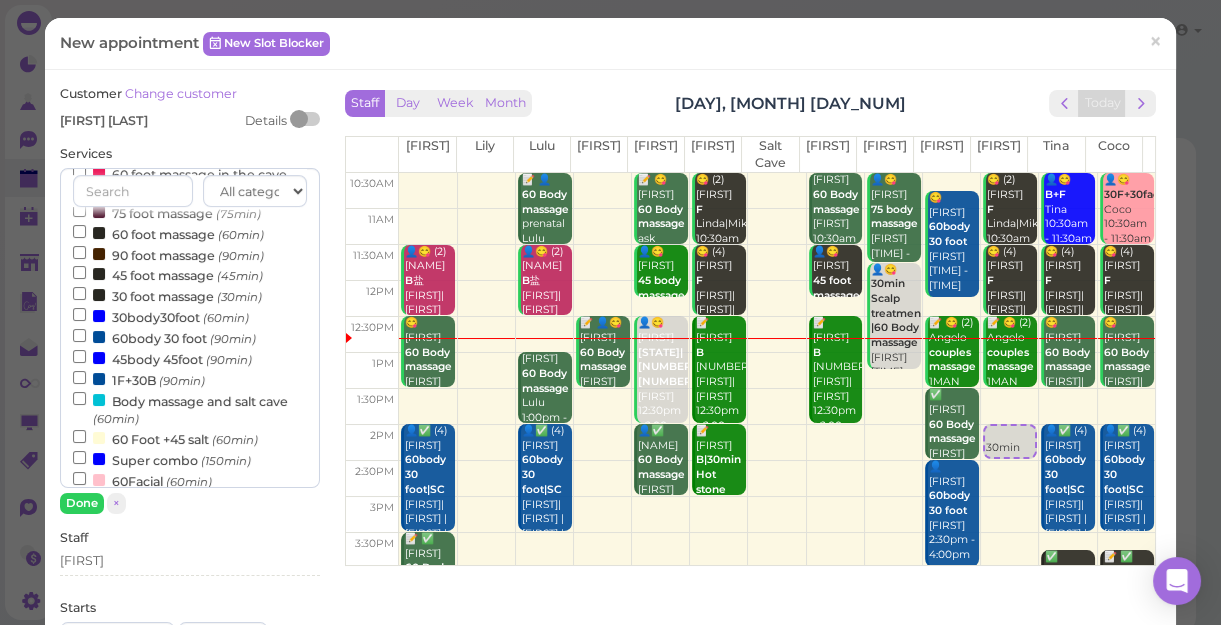 scroll, scrollTop: 280, scrollLeft: 0, axis: vertical 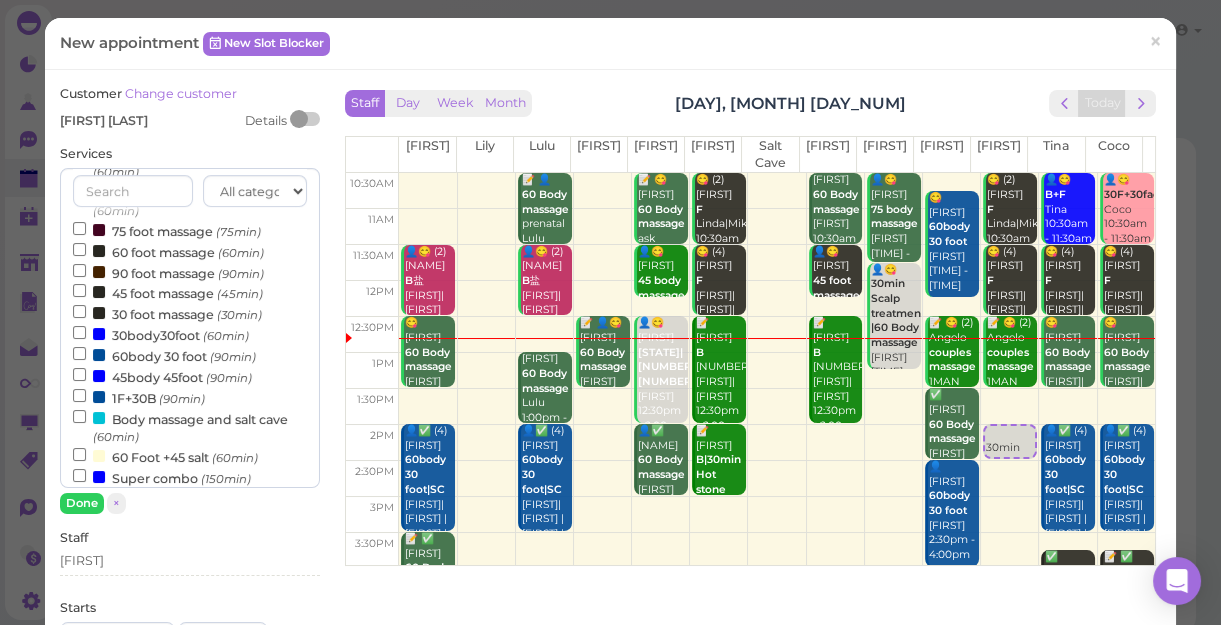 click on "60 foot massage
(60min)" at bounding box center (168, 251) 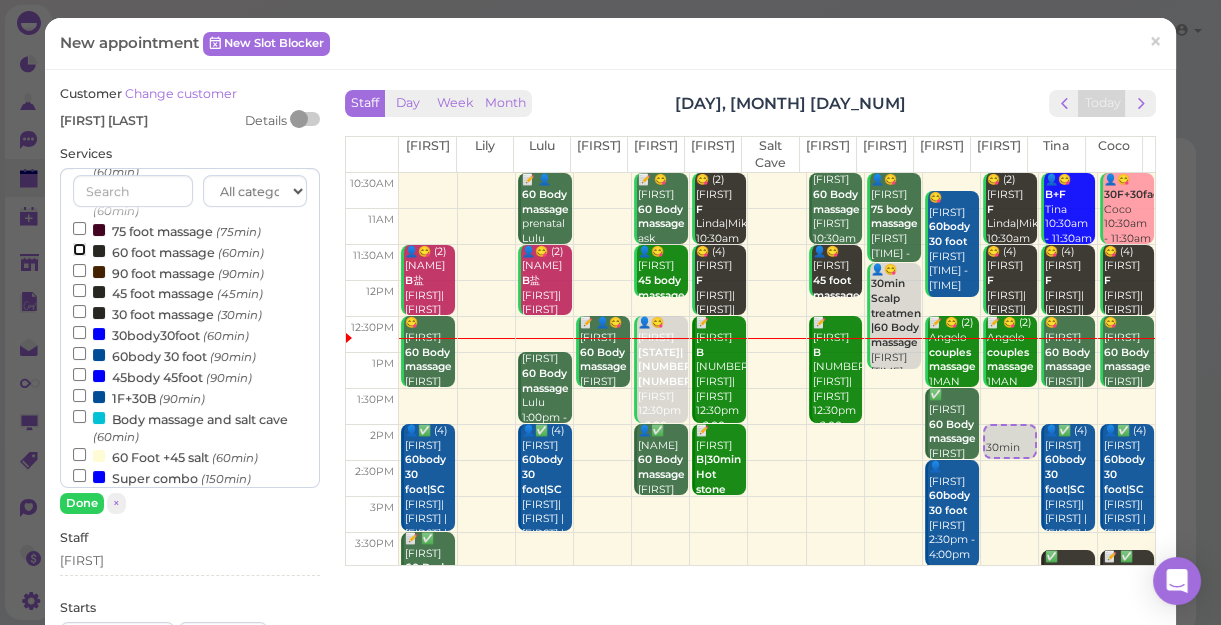 click on "60 foot massage
(60min)" at bounding box center (79, 249) 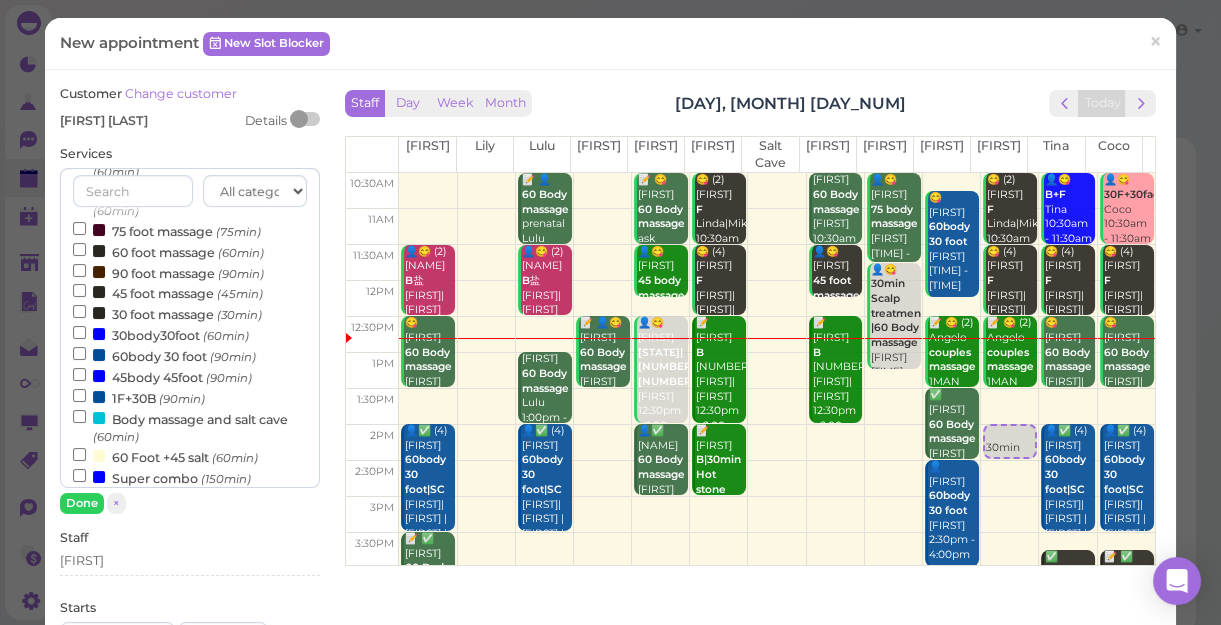 select on "3" 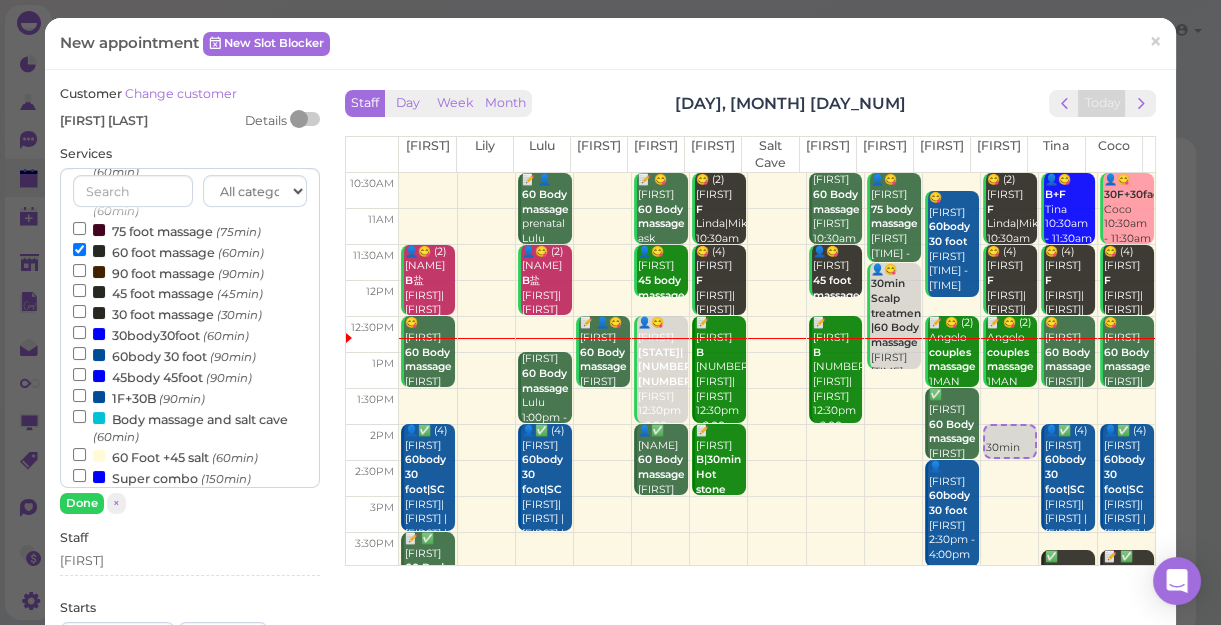 scroll, scrollTop: 643, scrollLeft: 0, axis: vertical 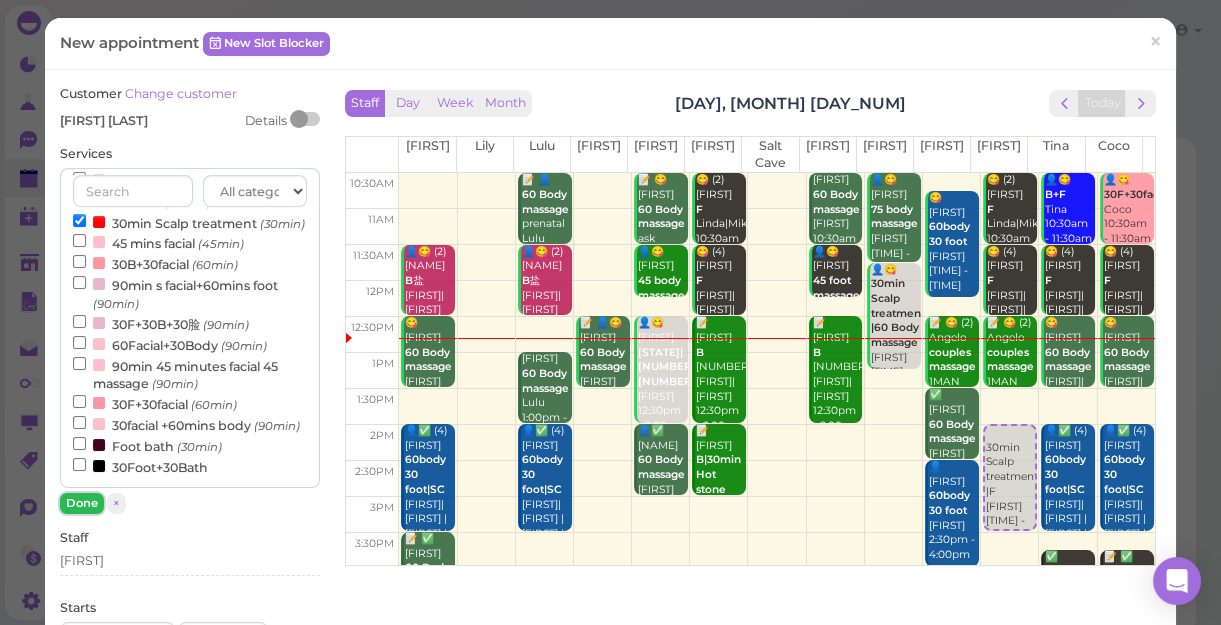 click on "Done" at bounding box center (82, 503) 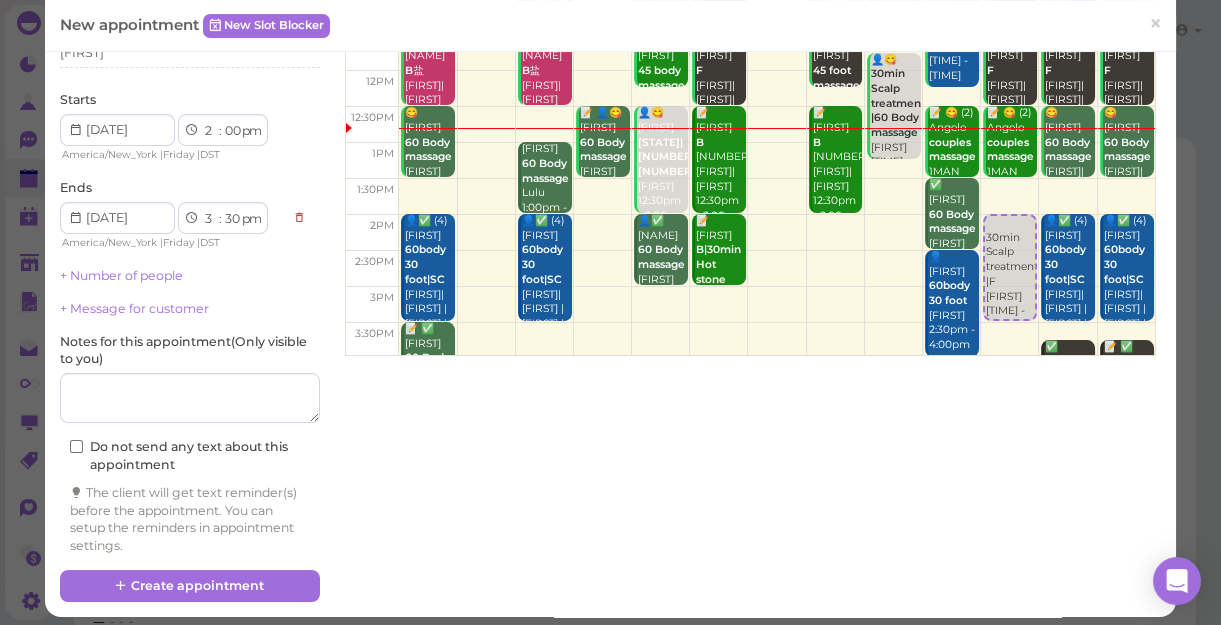 scroll, scrollTop: 219, scrollLeft: 0, axis: vertical 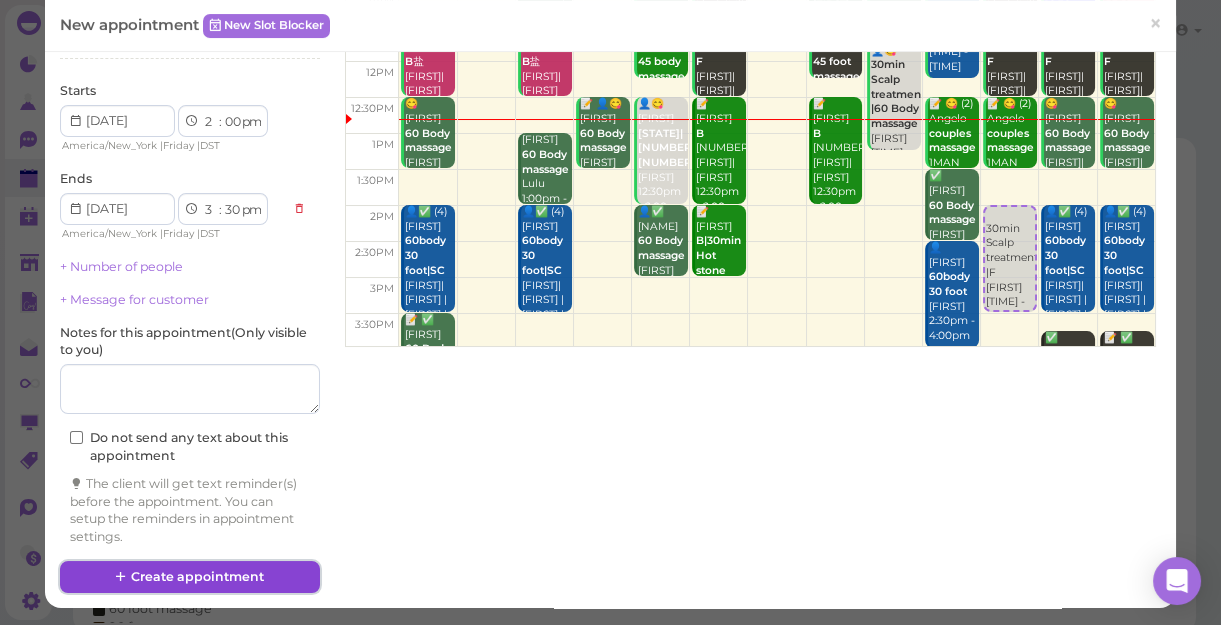 click on "Create appointment" at bounding box center [190, 577] 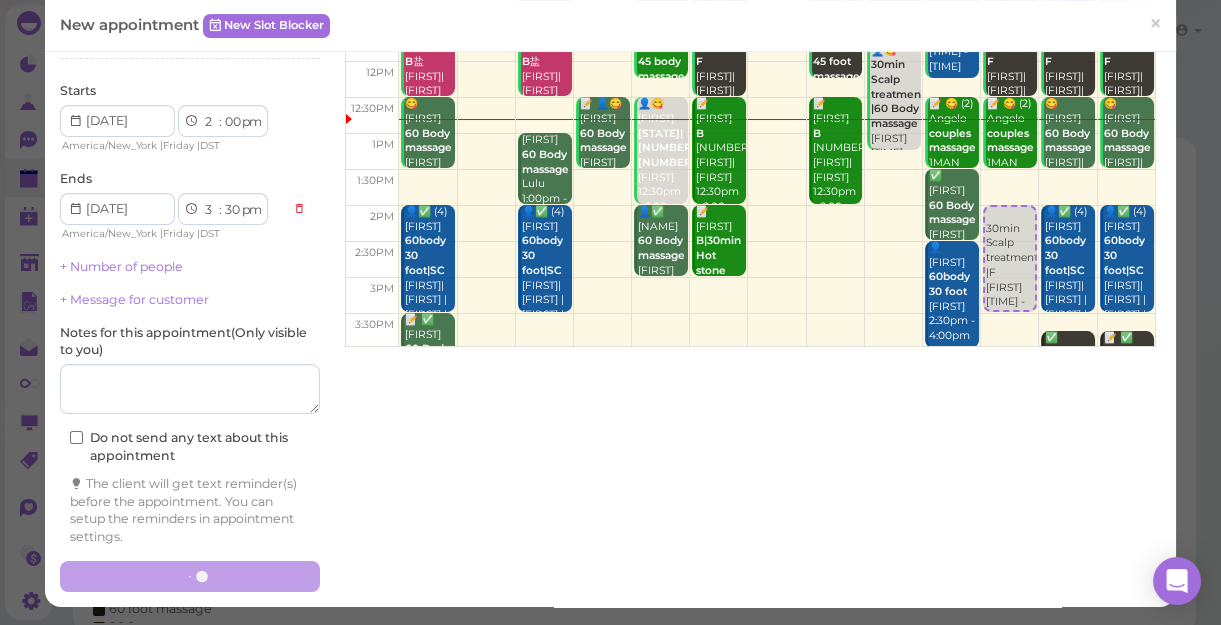 scroll, scrollTop: 218, scrollLeft: 0, axis: vertical 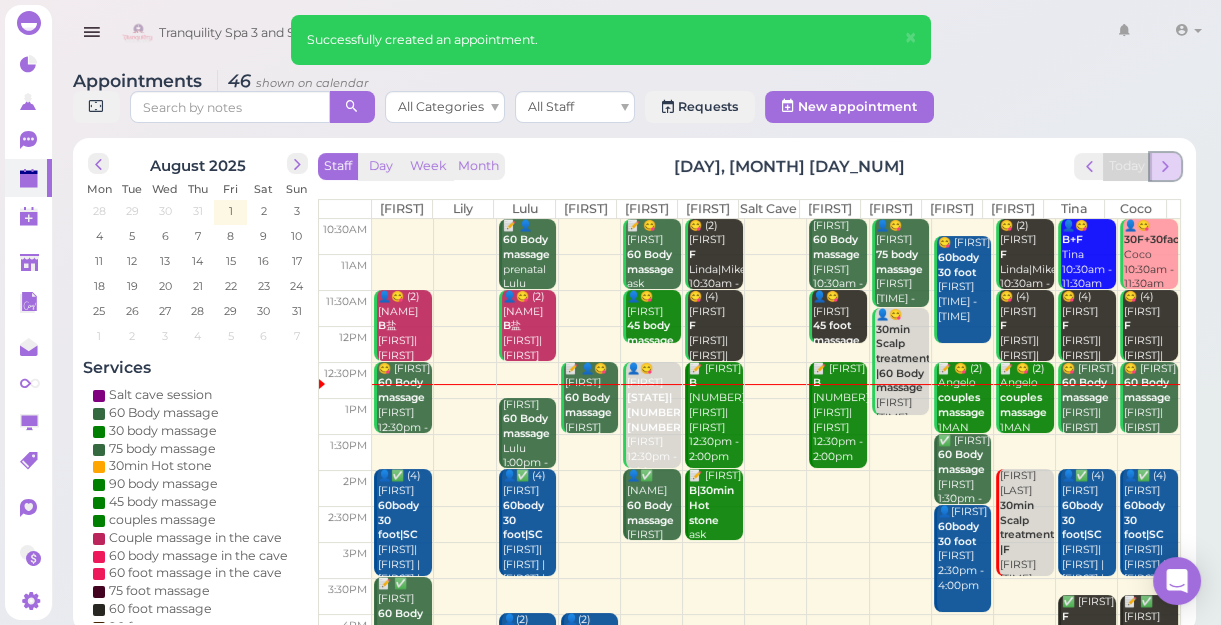 click at bounding box center [1165, 166] 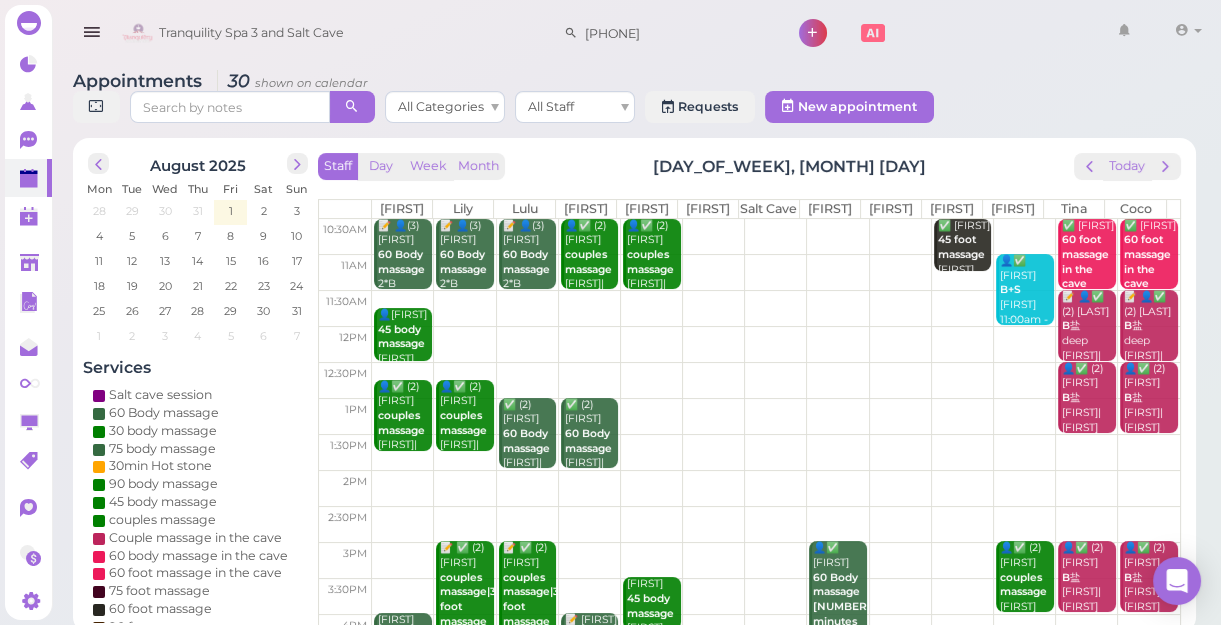 click at bounding box center (776, 488) 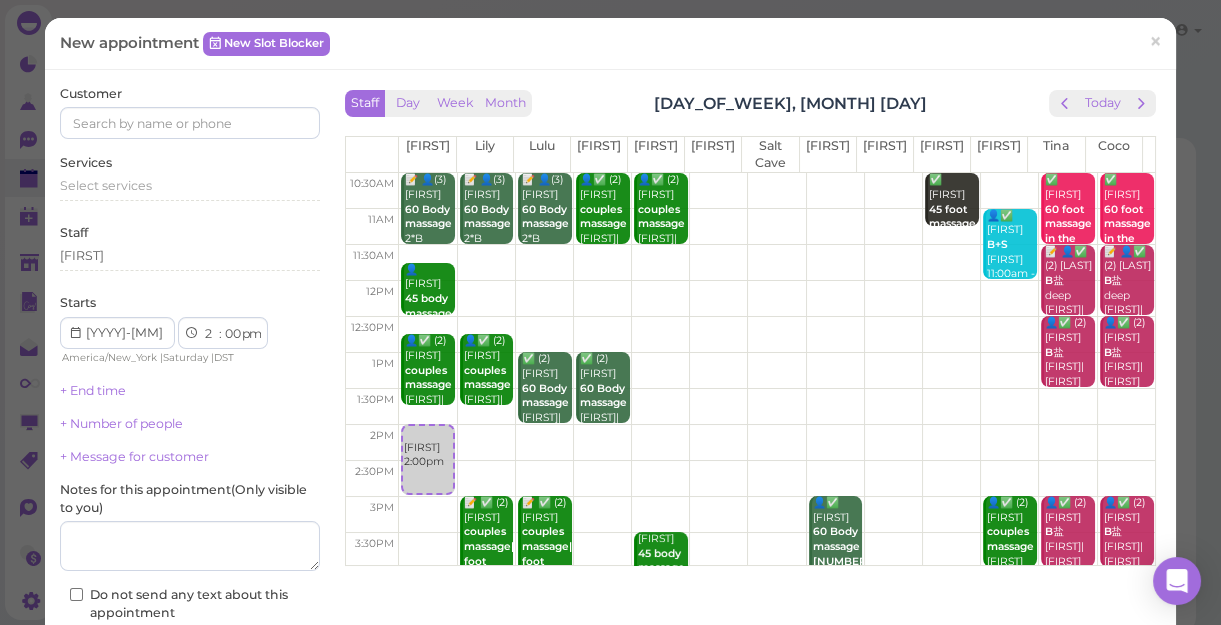 click at bounding box center [777, 443] 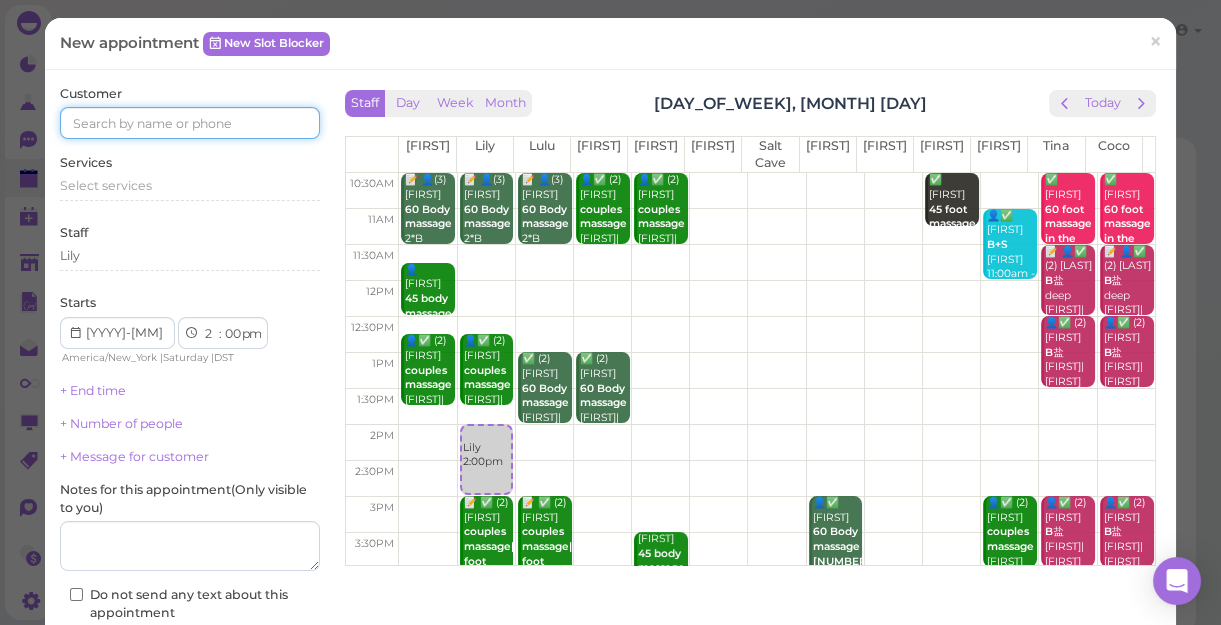 click at bounding box center (190, 123) 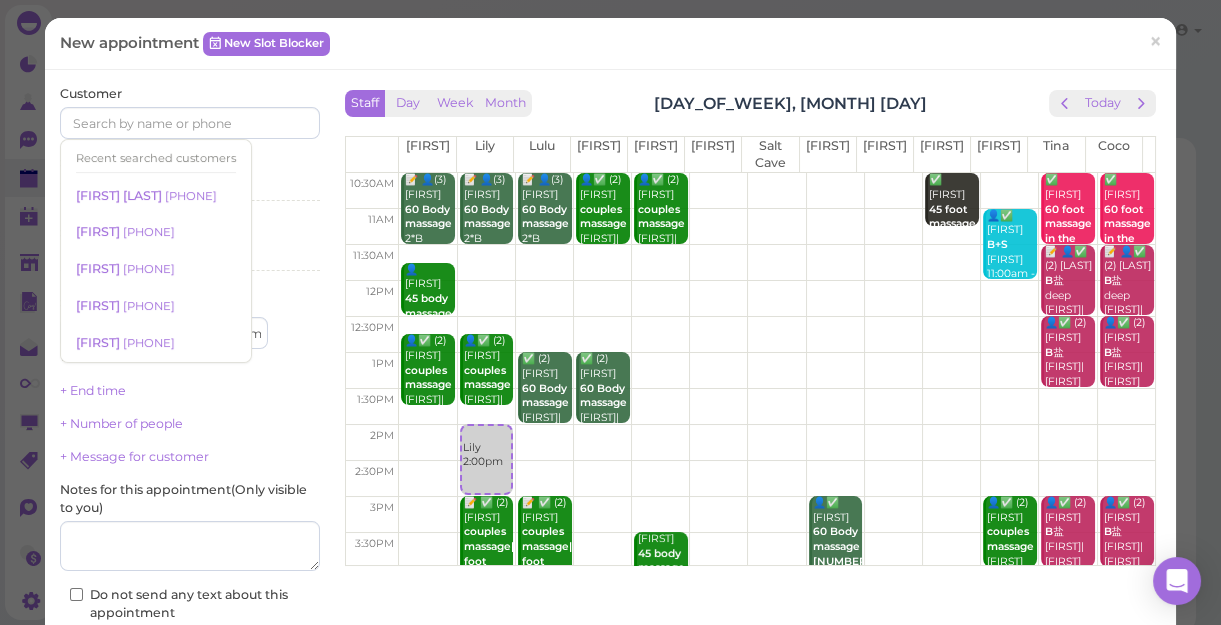 click on "Staff
[FIRST]" at bounding box center (190, 251) 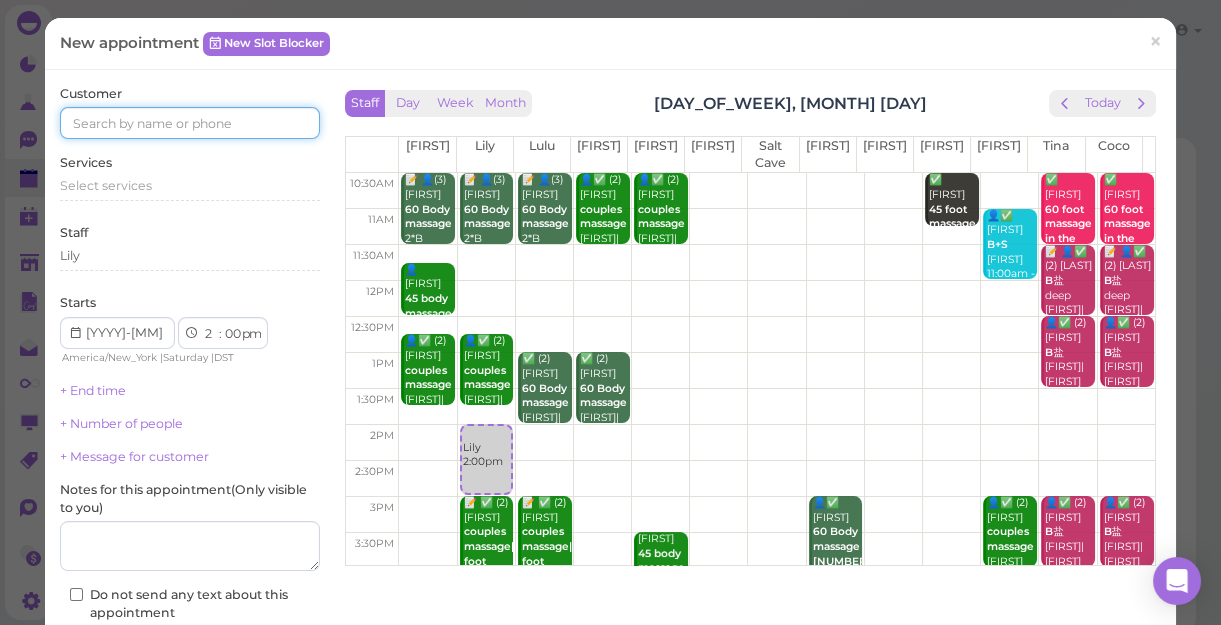 click at bounding box center [190, 123] 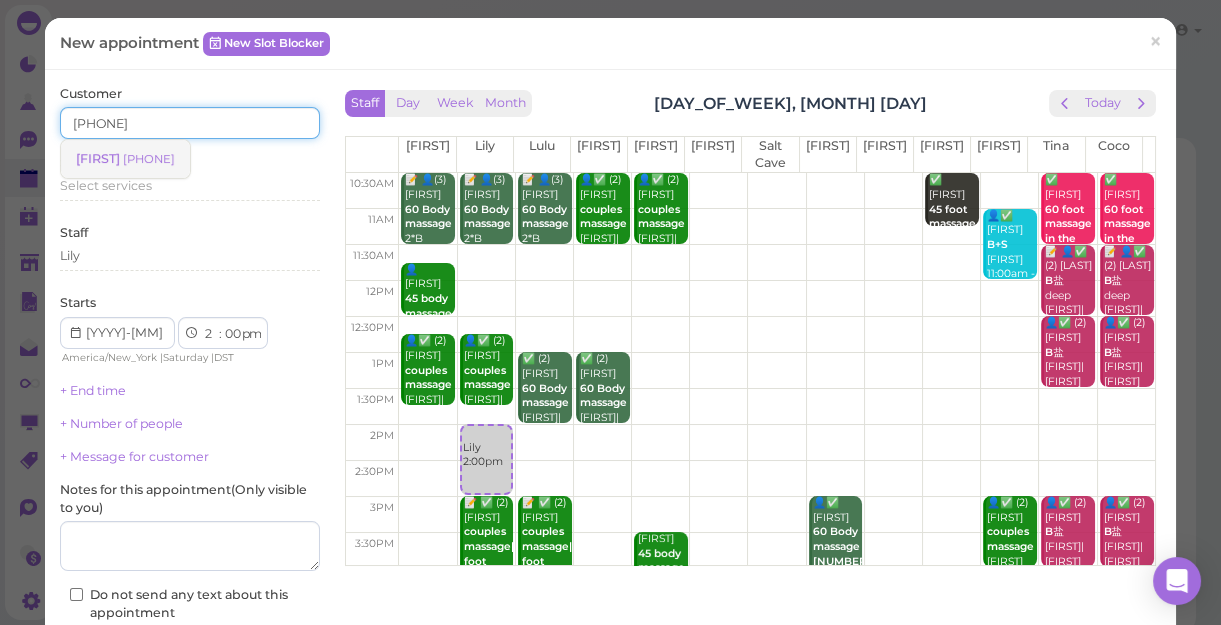 type on "[PHONE]" 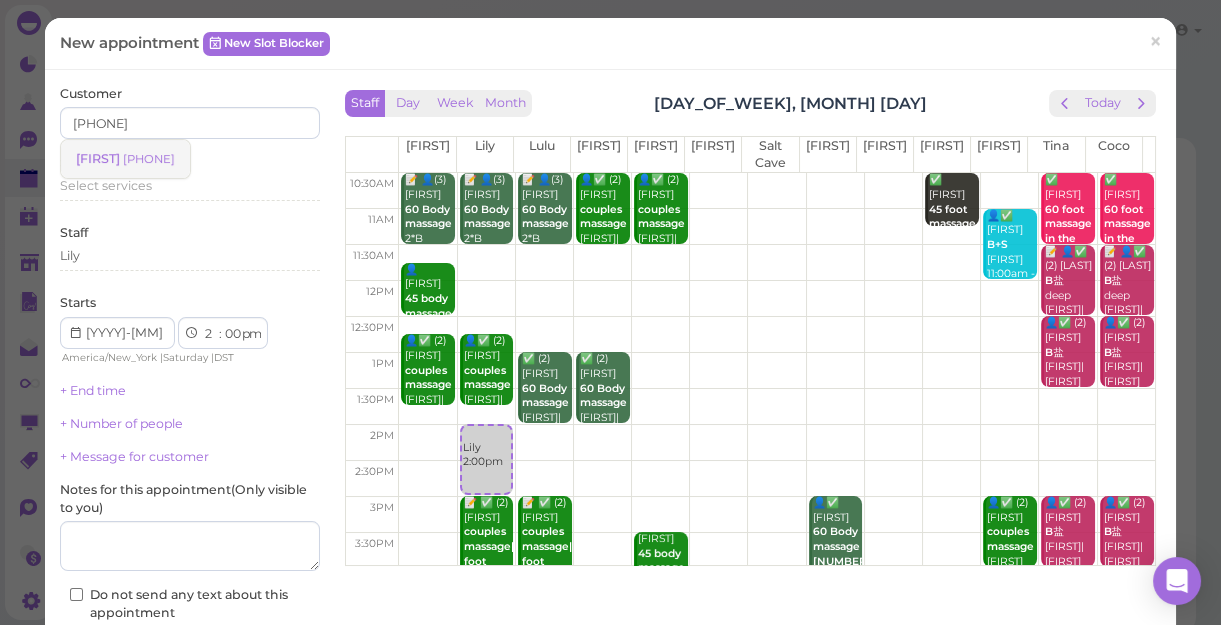 click on "[FIRST]
[PHONE]" at bounding box center [125, 159] 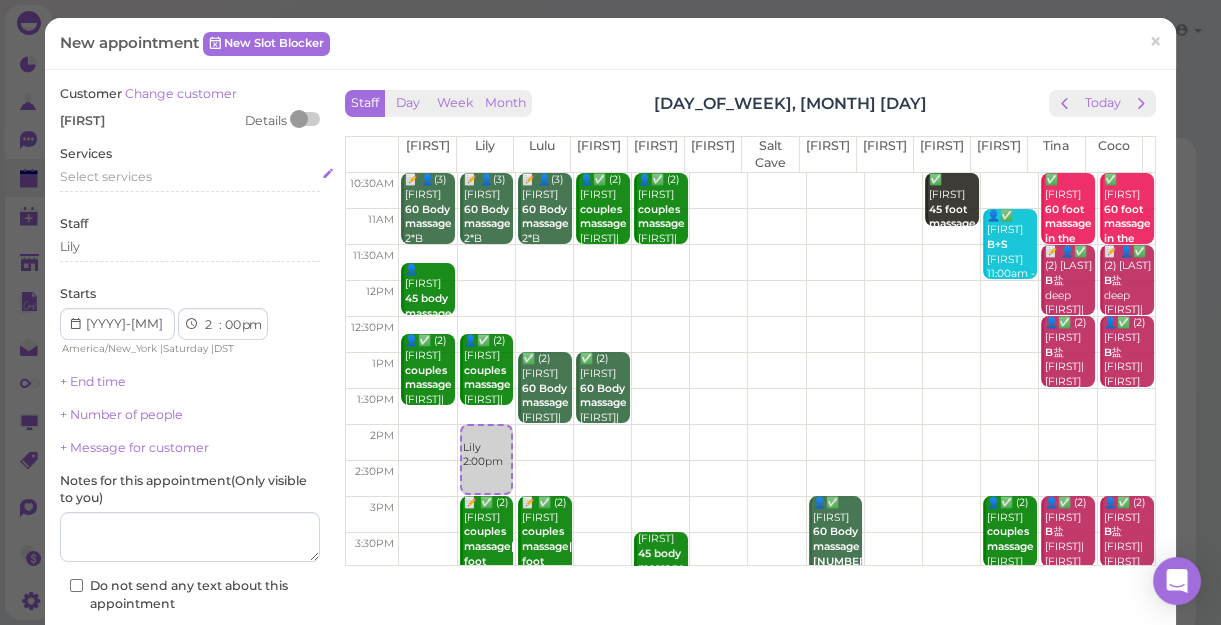 click on "Select services" at bounding box center [106, 176] 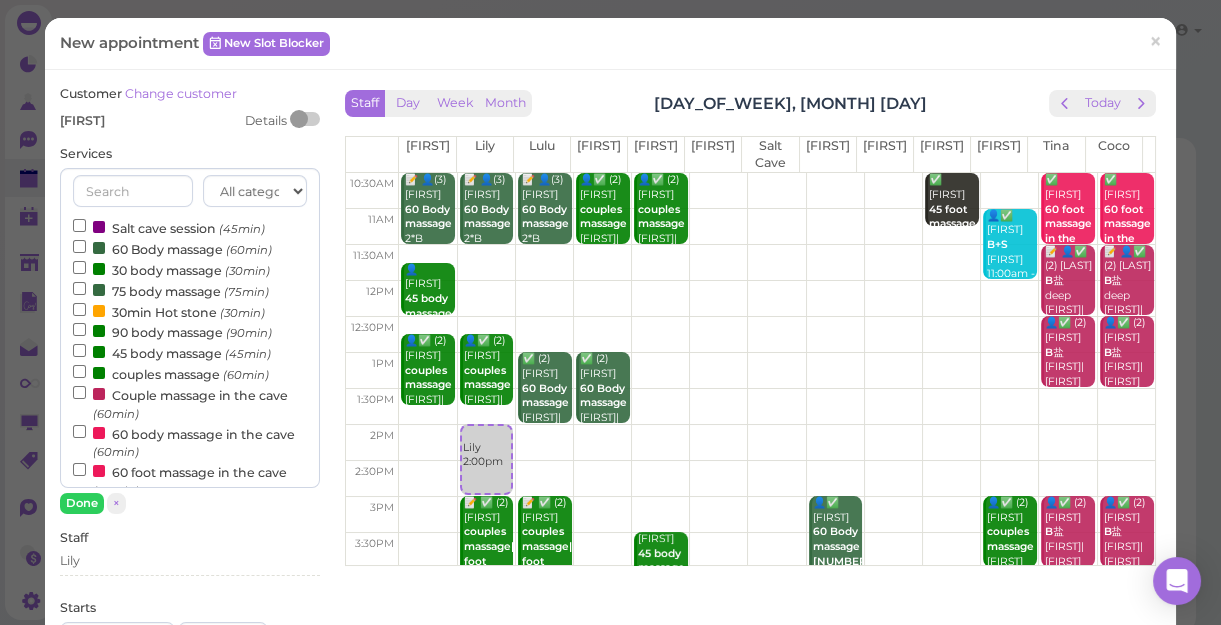 click on "60 Body massage
(60min)" at bounding box center [172, 248] 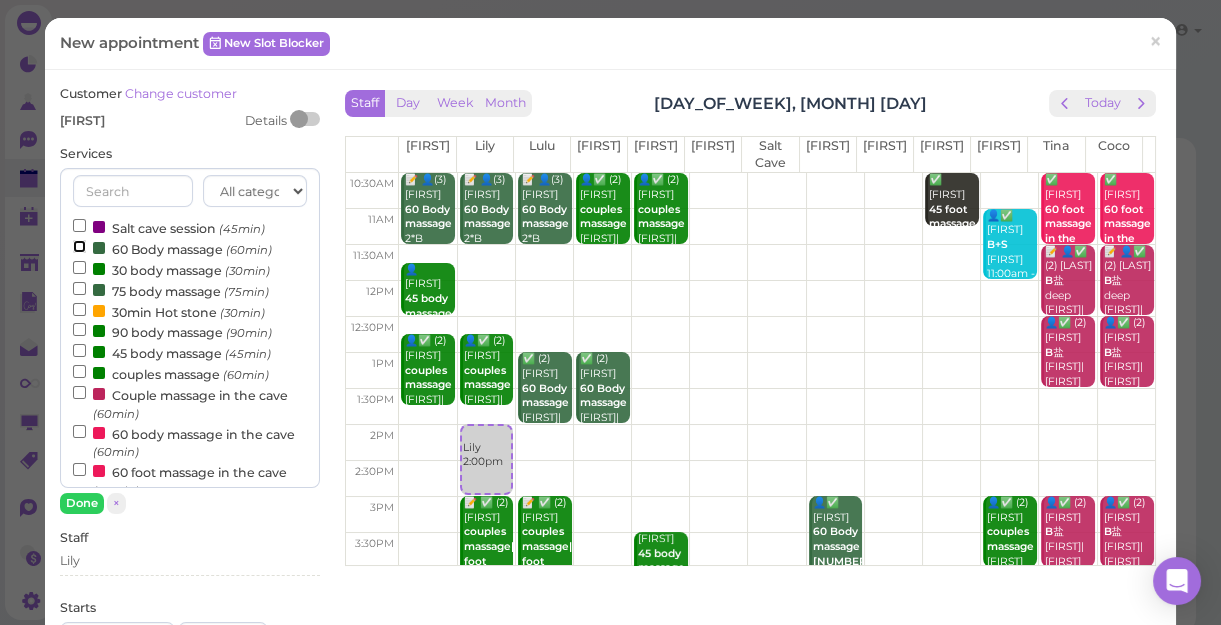 click on "60 Body massage
(60min)" at bounding box center [79, 246] 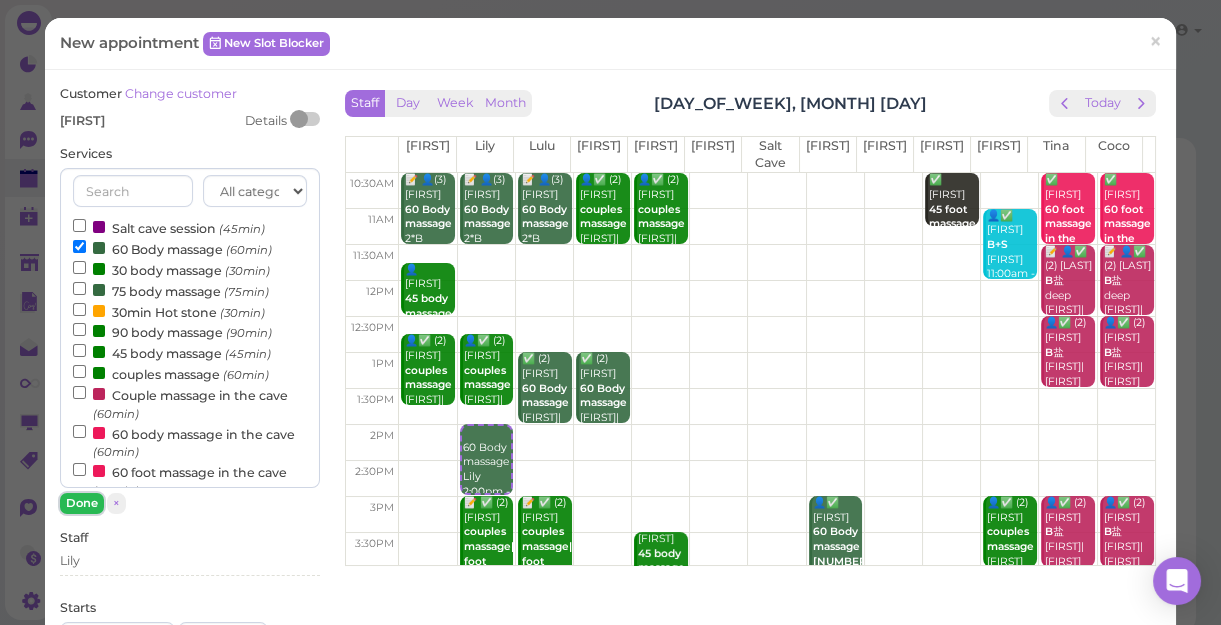 click on "Done" at bounding box center [82, 503] 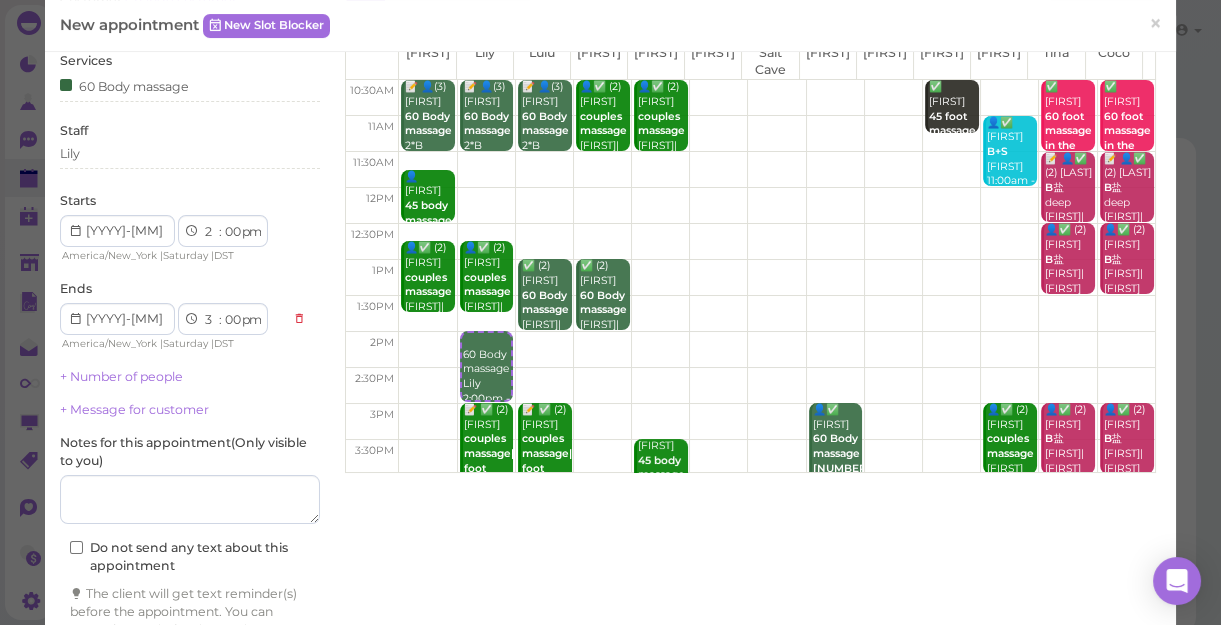 scroll, scrollTop: 181, scrollLeft: 0, axis: vertical 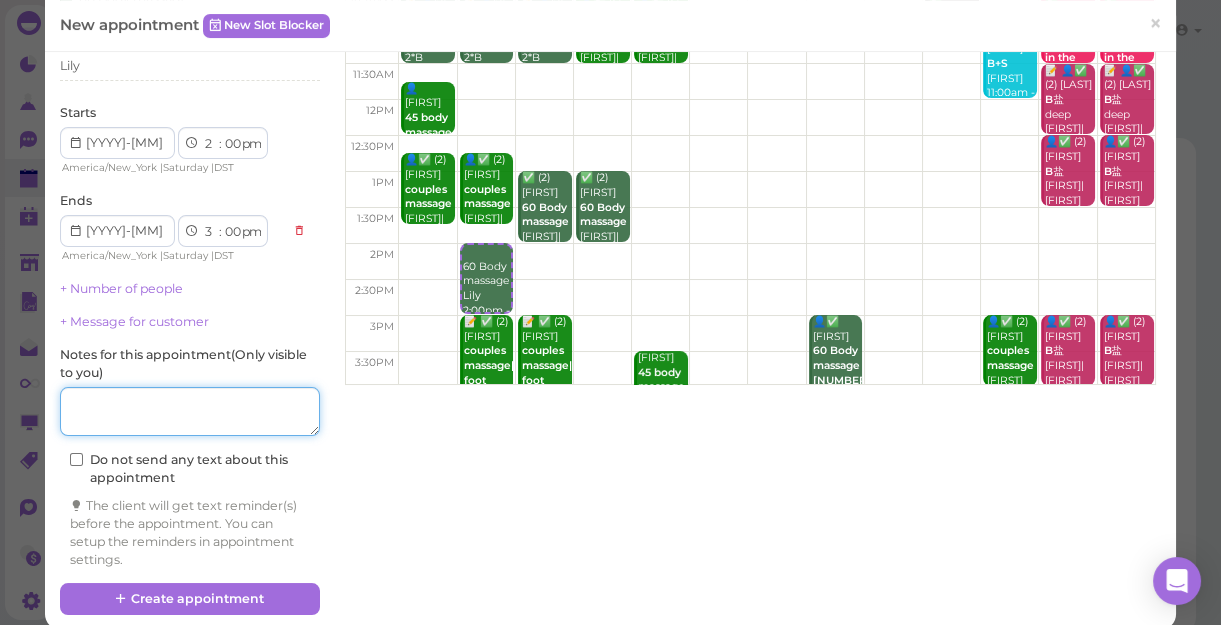 click at bounding box center (190, 412) 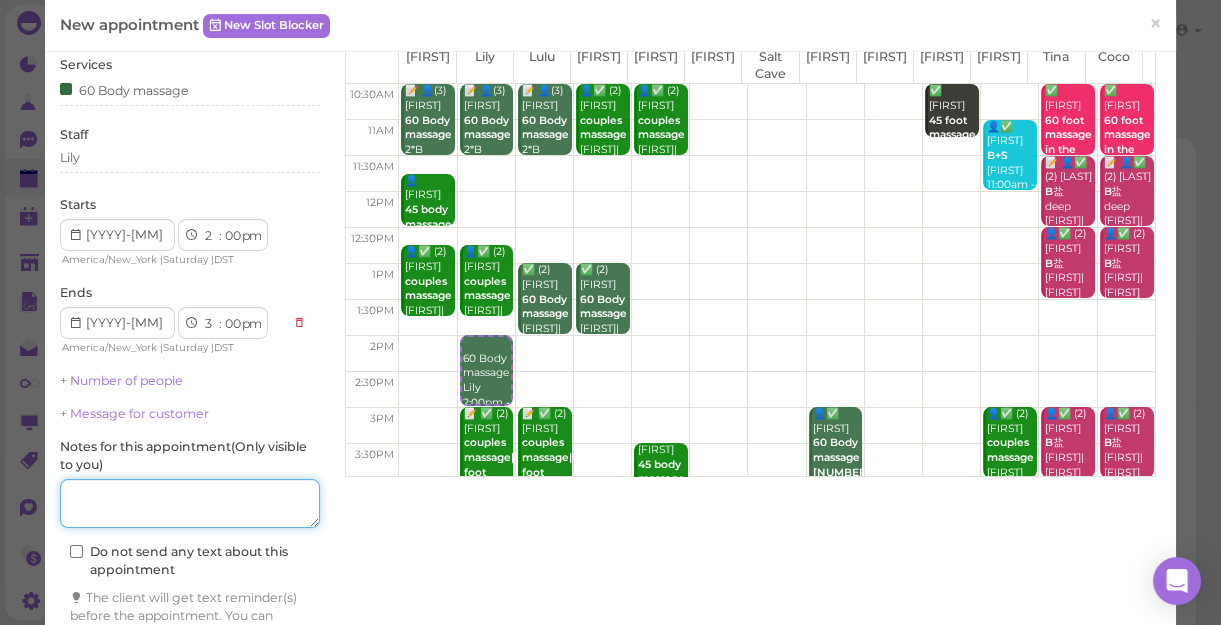 scroll, scrollTop: 0, scrollLeft: 0, axis: both 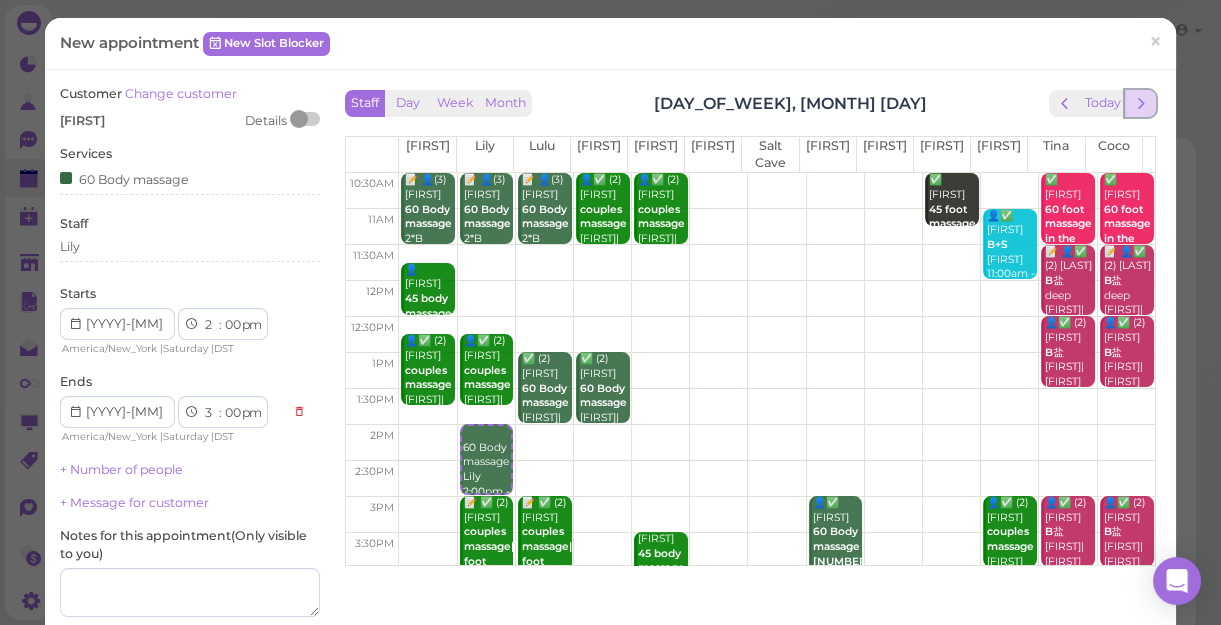 click at bounding box center [1140, 103] 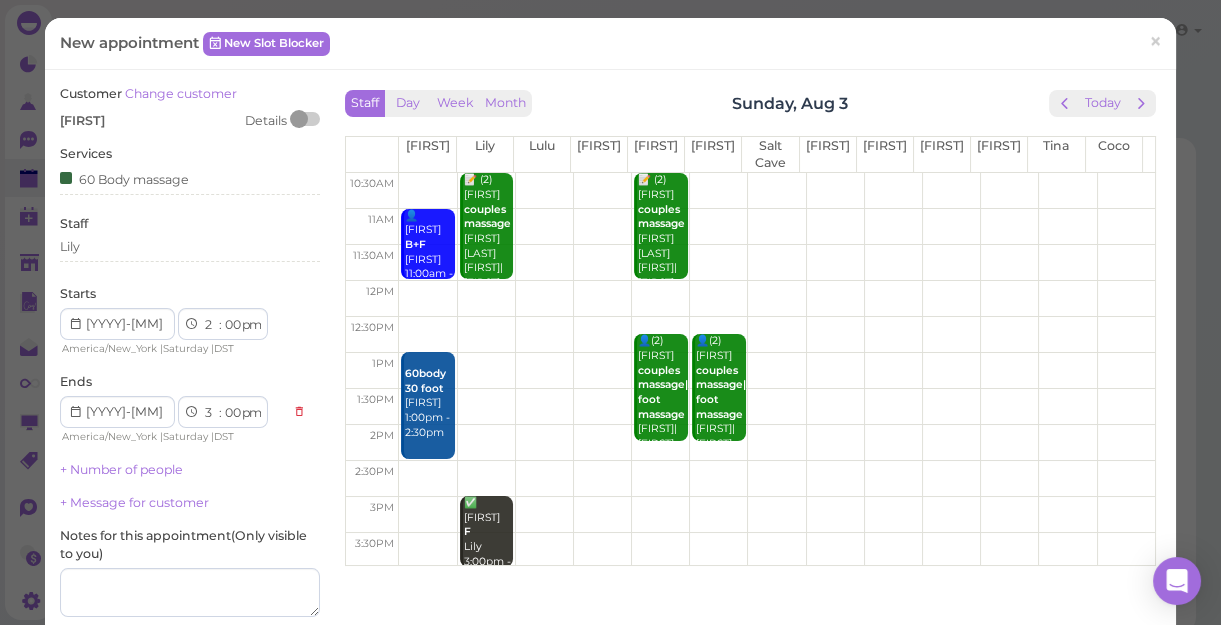 click at bounding box center (777, 299) 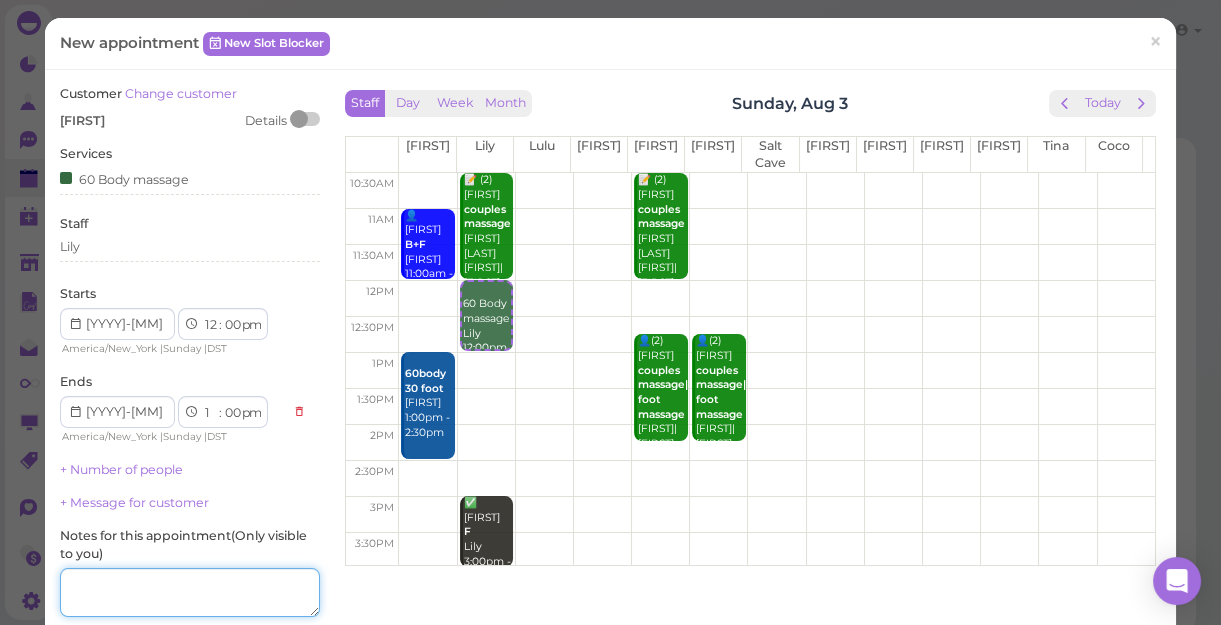 click at bounding box center [190, 593] 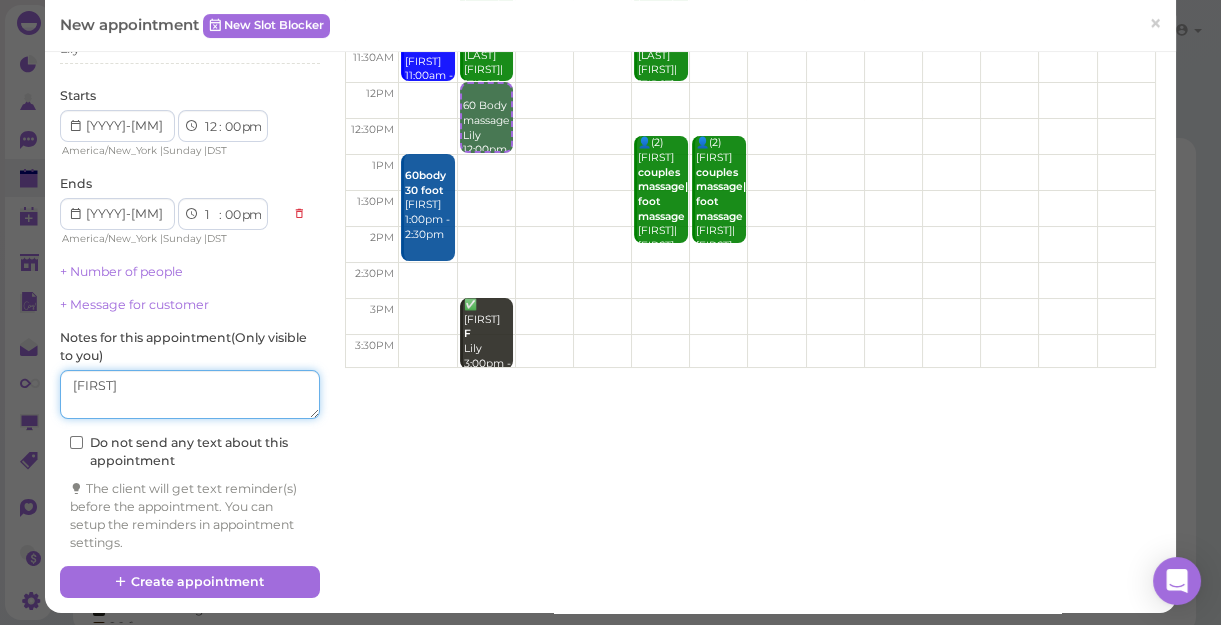 scroll, scrollTop: 203, scrollLeft: 0, axis: vertical 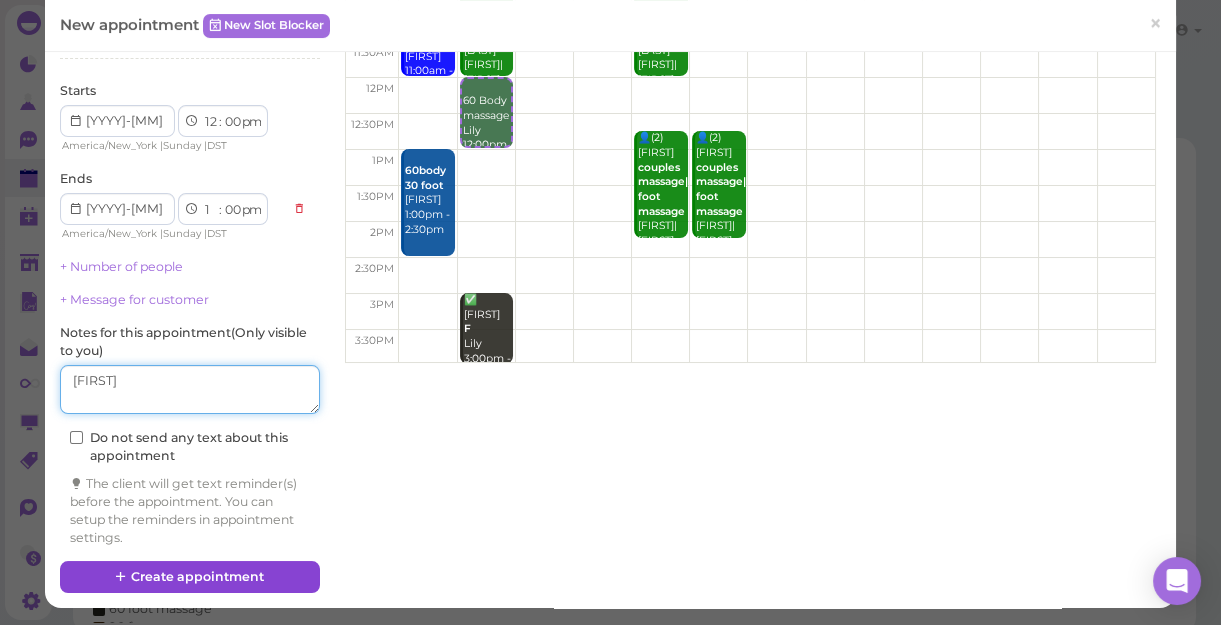 type on "[FIRST]" 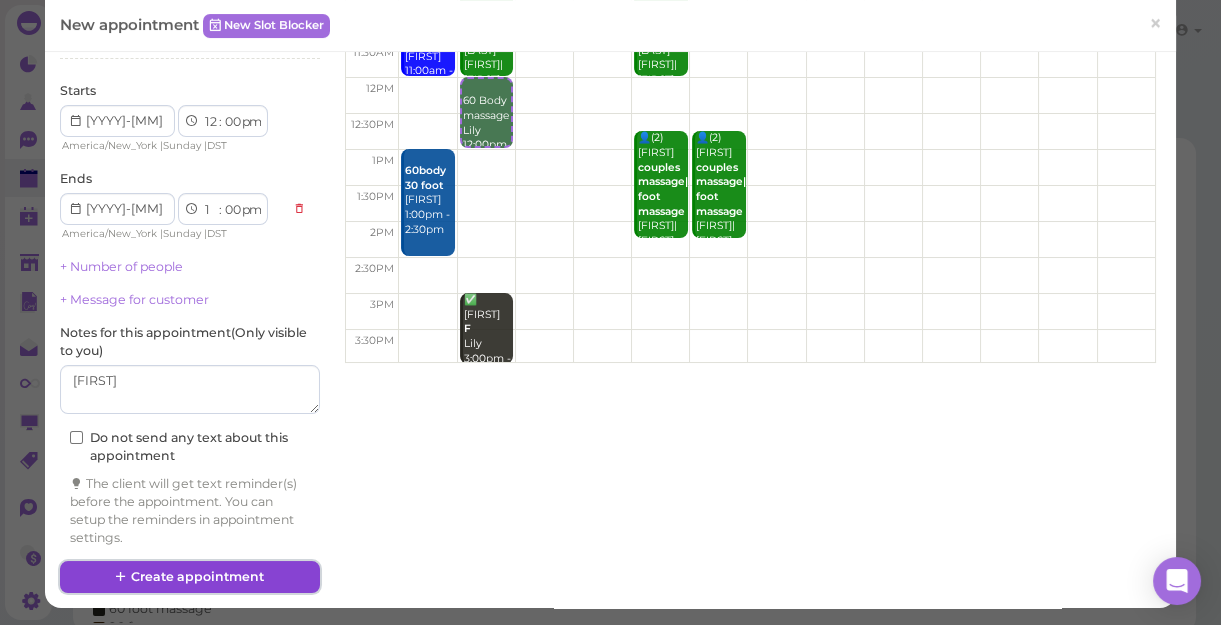 click on "Create appointment" at bounding box center [190, 577] 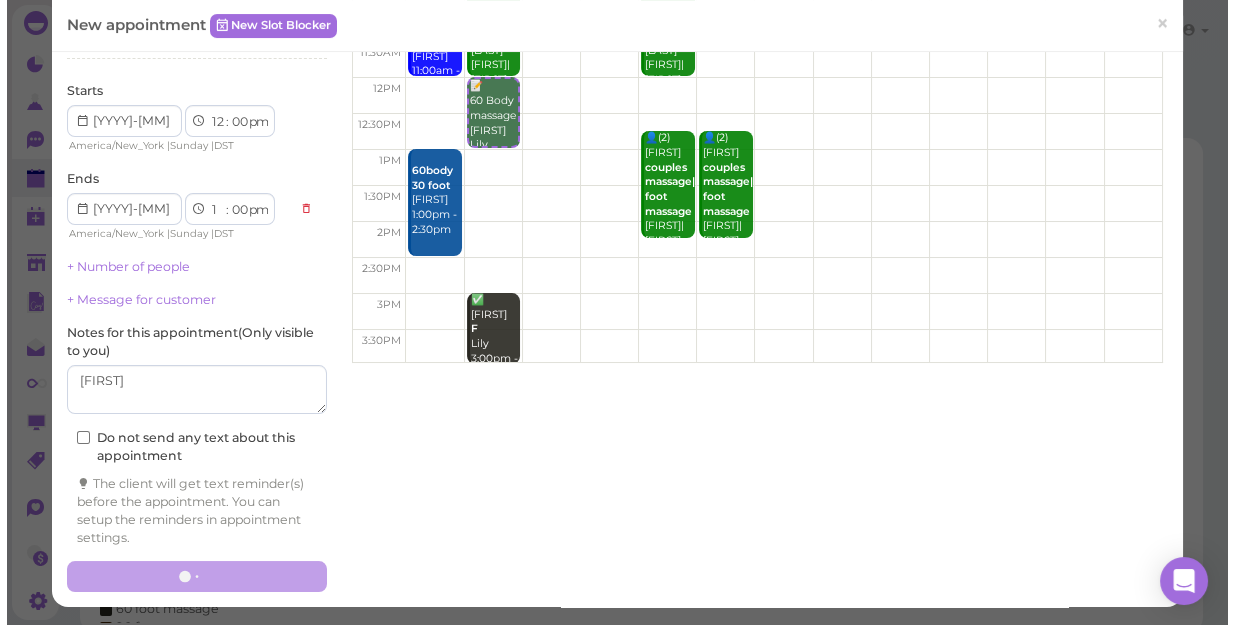 scroll, scrollTop: 0, scrollLeft: 0, axis: both 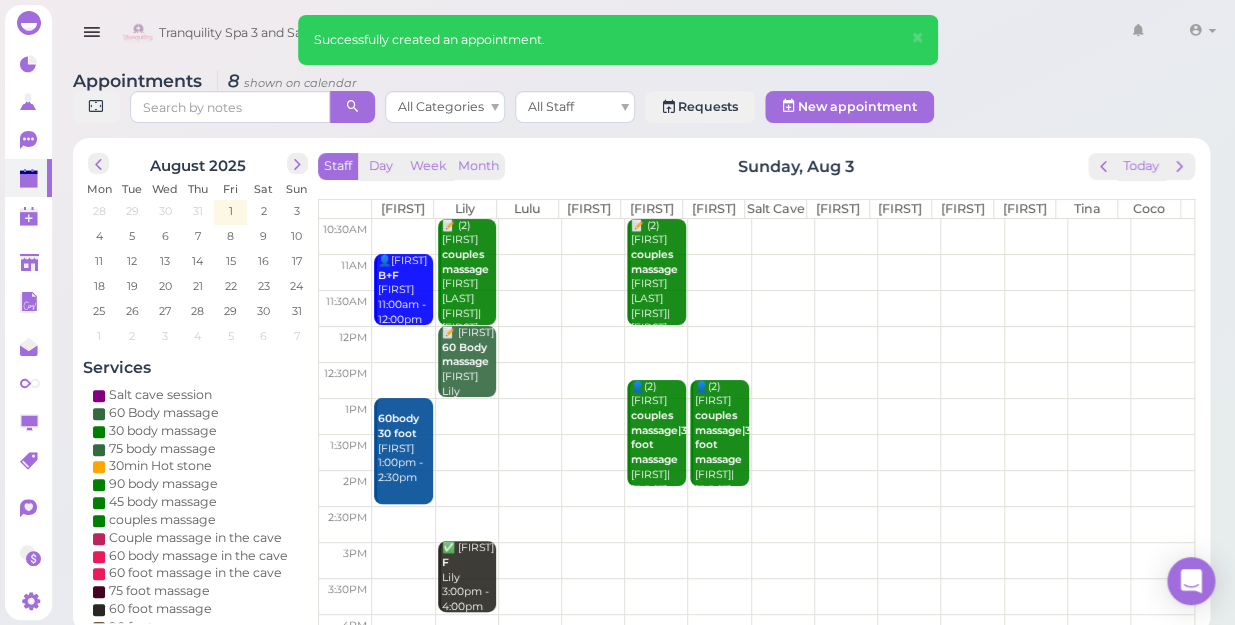 click at bounding box center [783, 344] 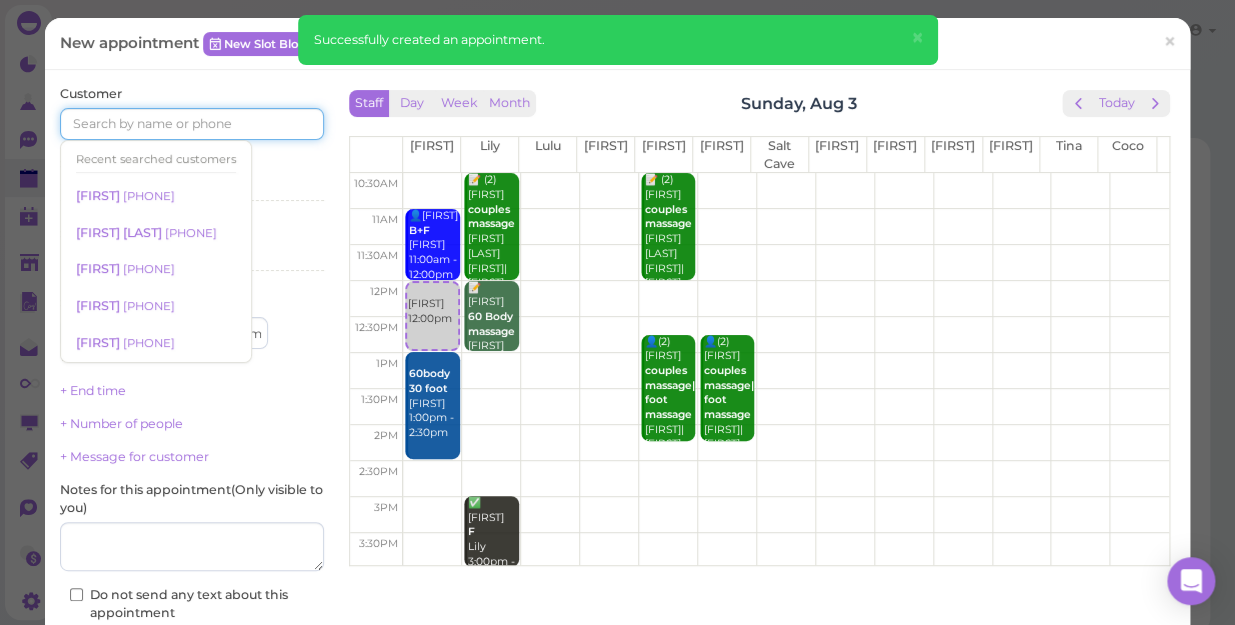 click at bounding box center [192, 124] 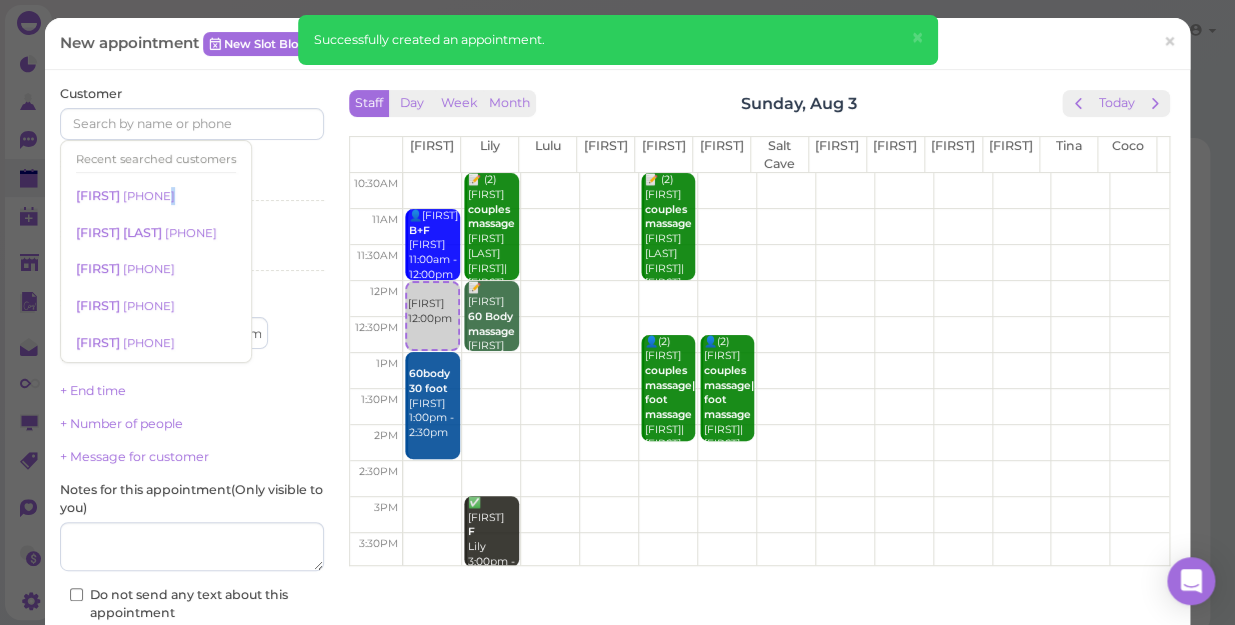 click on "[PHONE]" at bounding box center (149, 196) 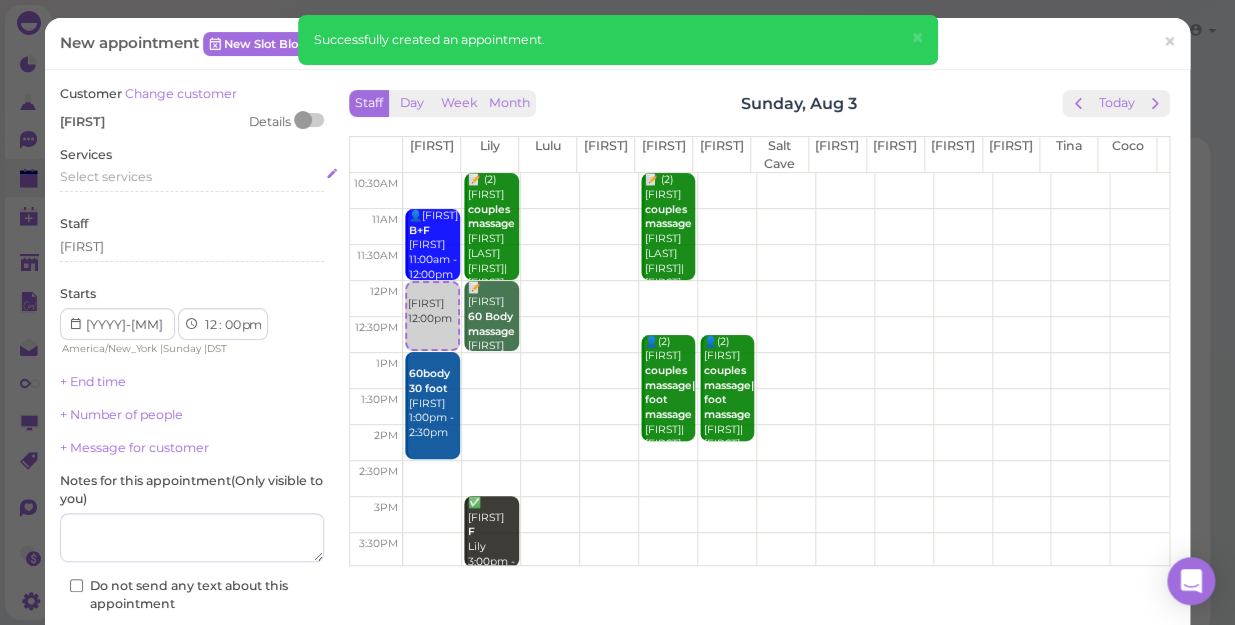 click on "Select services" at bounding box center (106, 176) 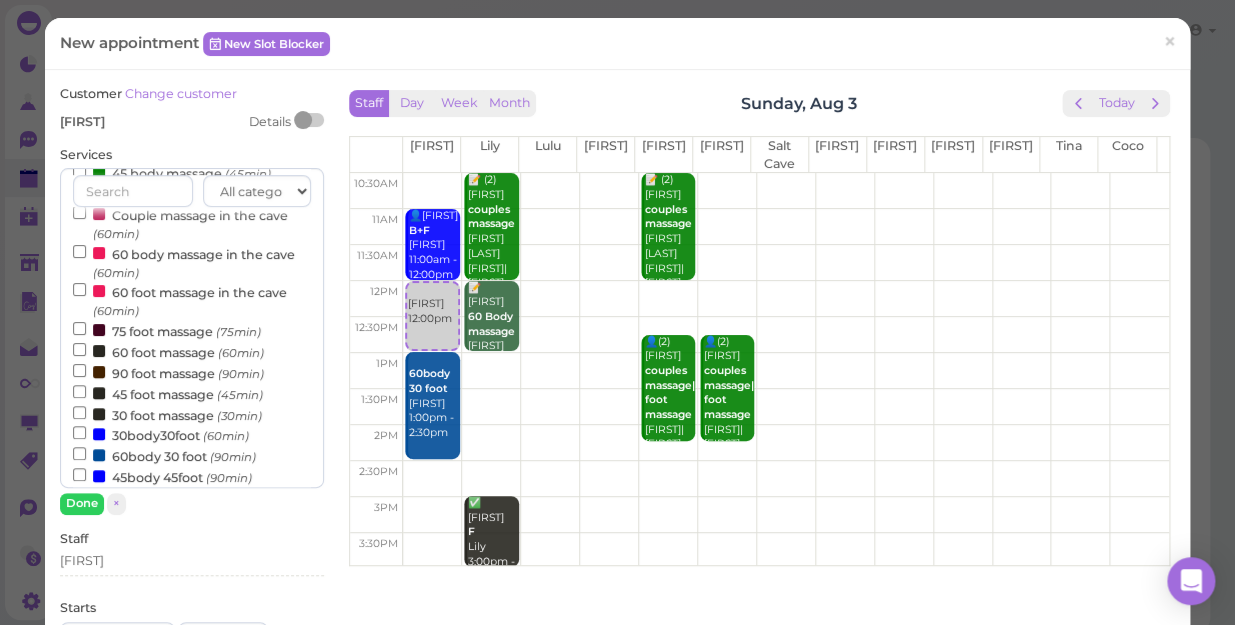 scroll, scrollTop: 181, scrollLeft: 0, axis: vertical 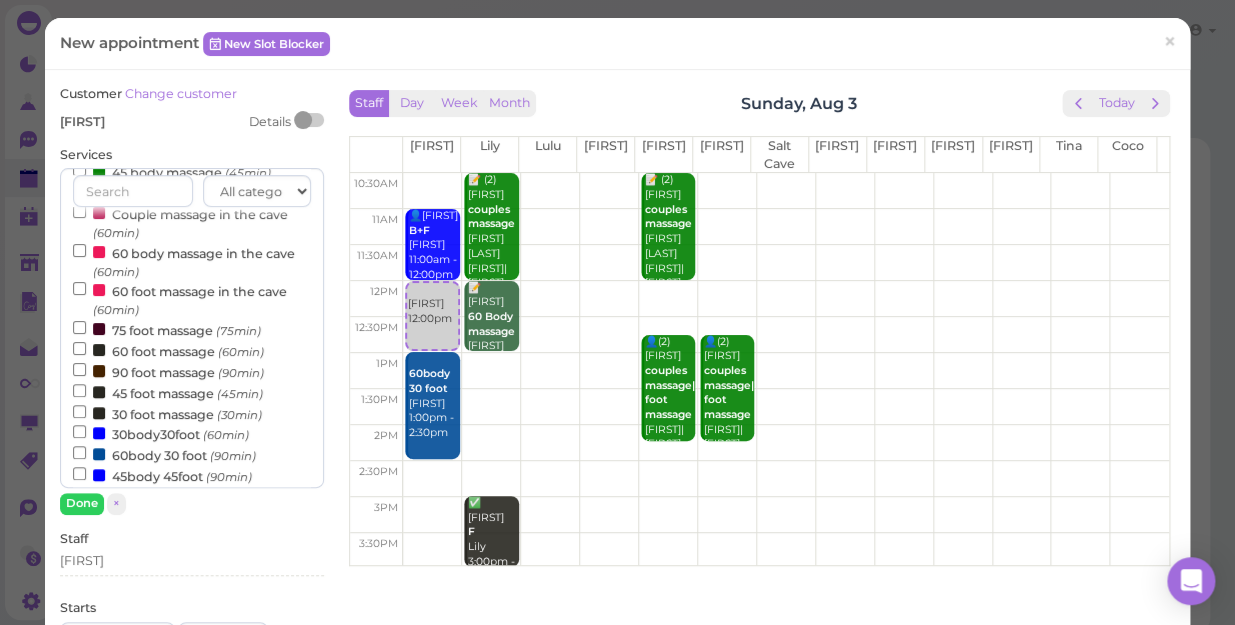 click on "60 foot massage
(60min)" at bounding box center [168, 350] 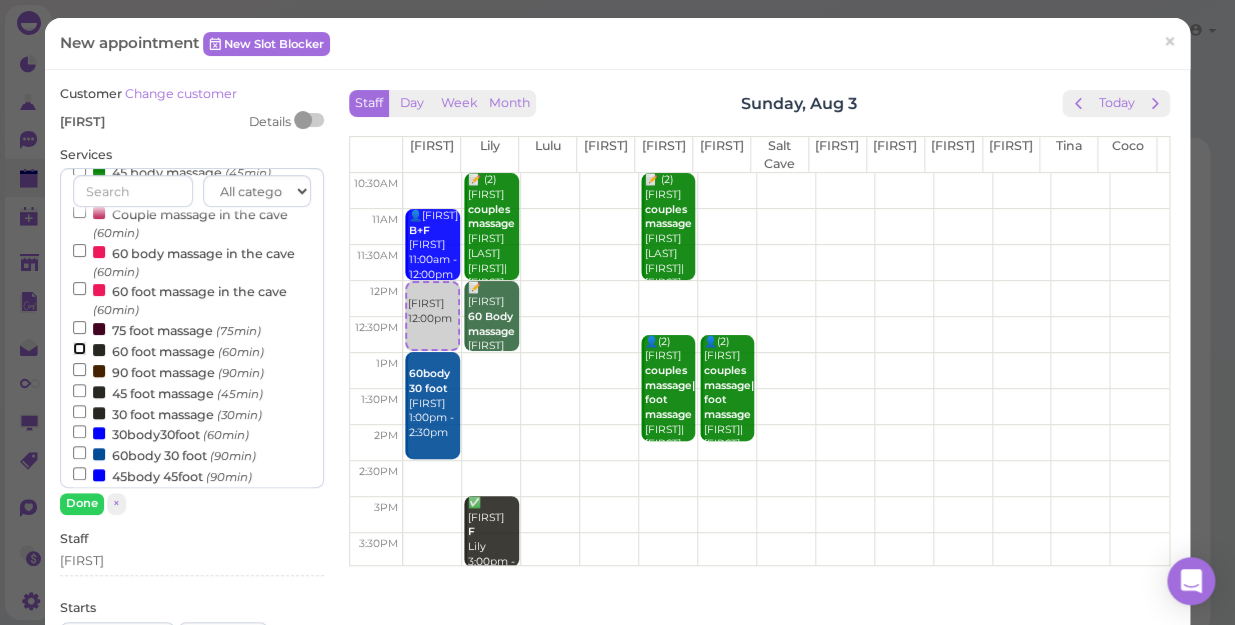 click on "60 foot massage
(60min)" at bounding box center [79, 348] 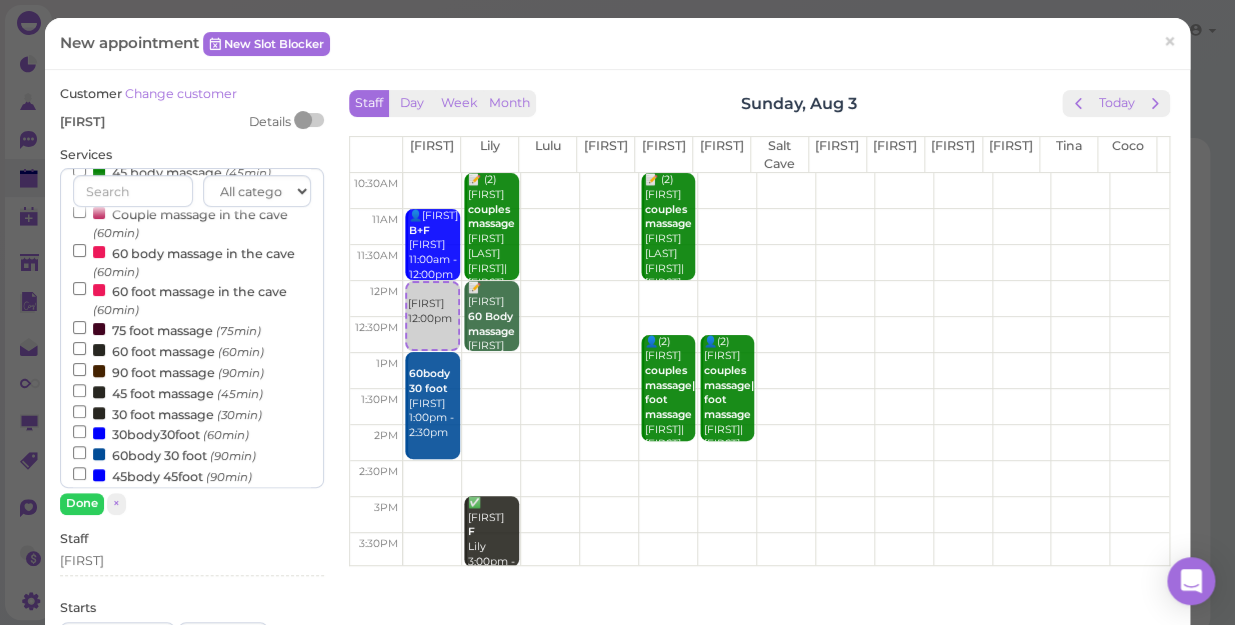 scroll, scrollTop: 643, scrollLeft: 0, axis: vertical 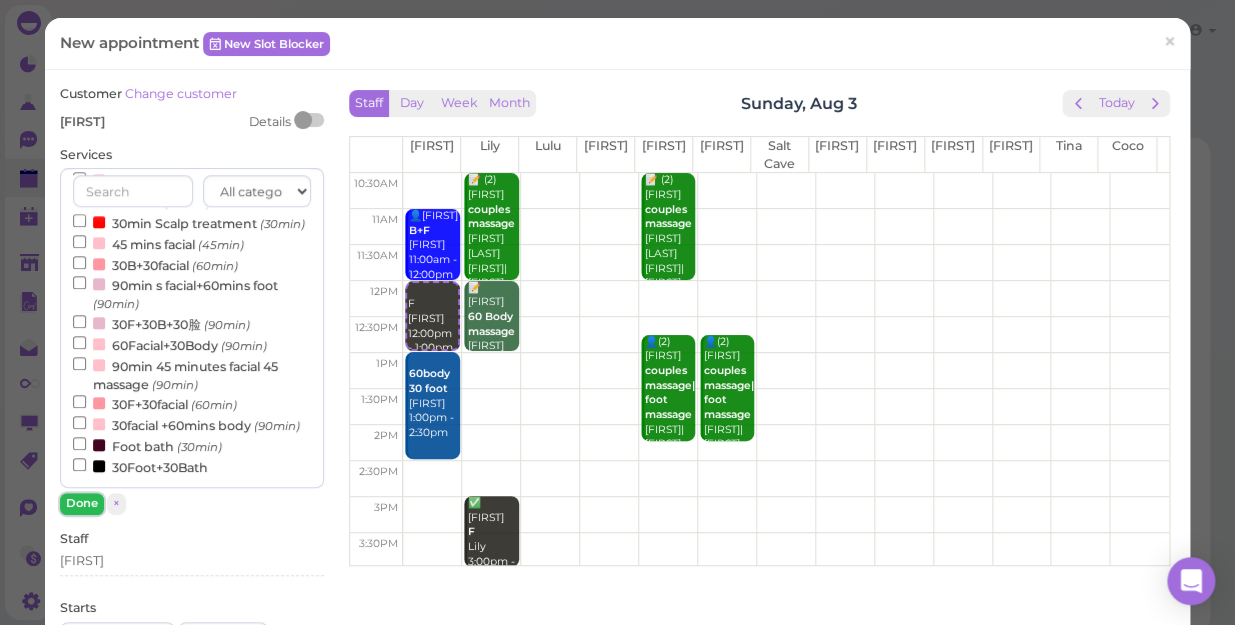 click on "Done" at bounding box center [82, 503] 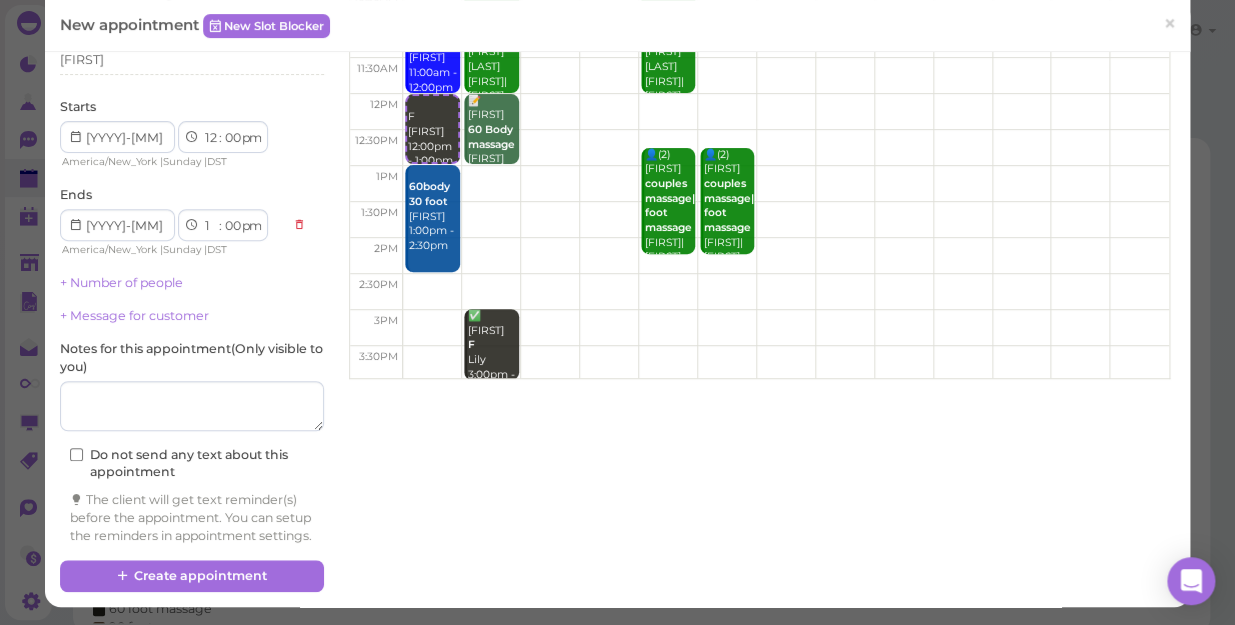 scroll, scrollTop: 203, scrollLeft: 0, axis: vertical 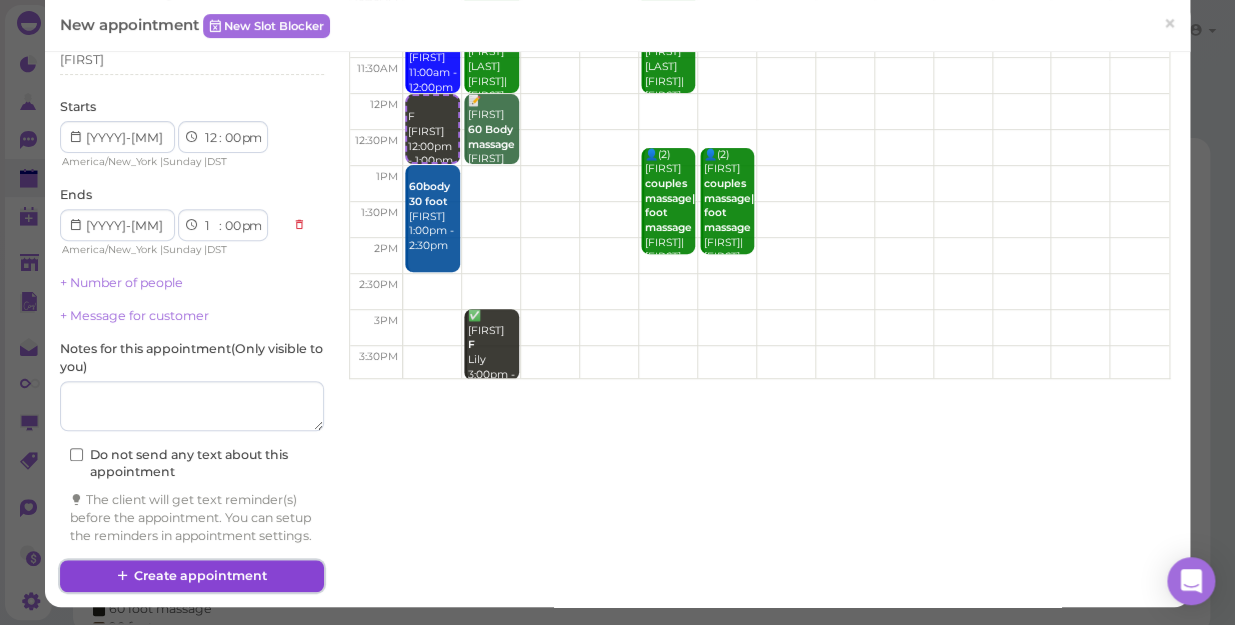 click on "Create appointment" at bounding box center [192, 576] 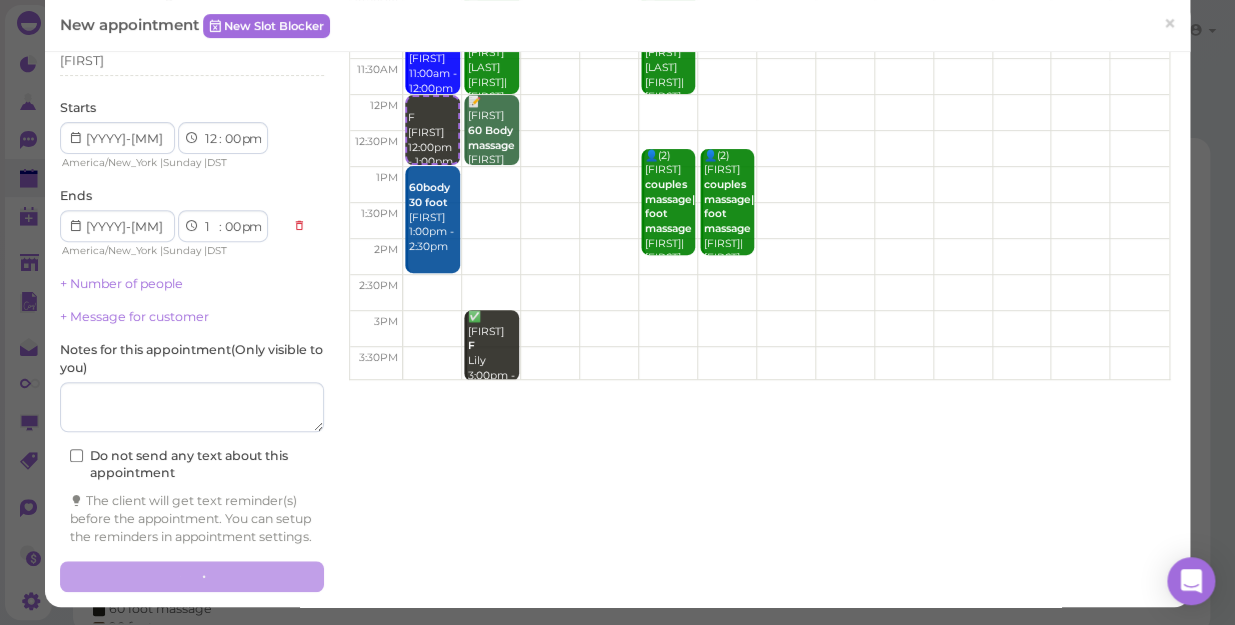 scroll, scrollTop: 202, scrollLeft: 0, axis: vertical 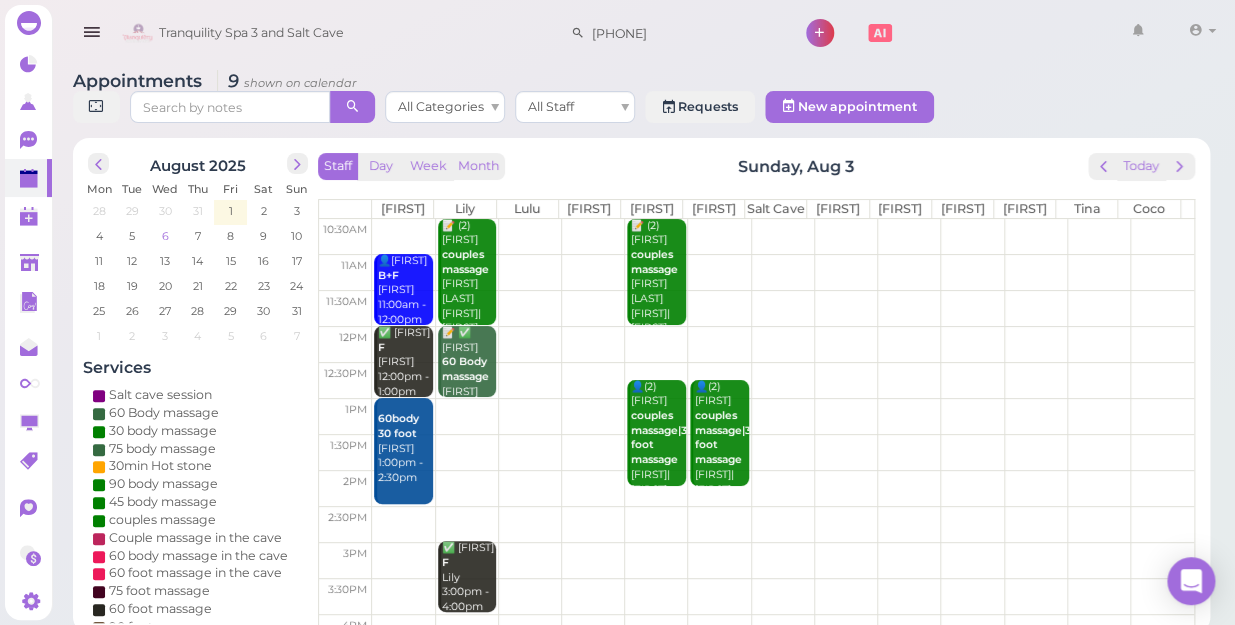 click on "6" at bounding box center (165, 236) 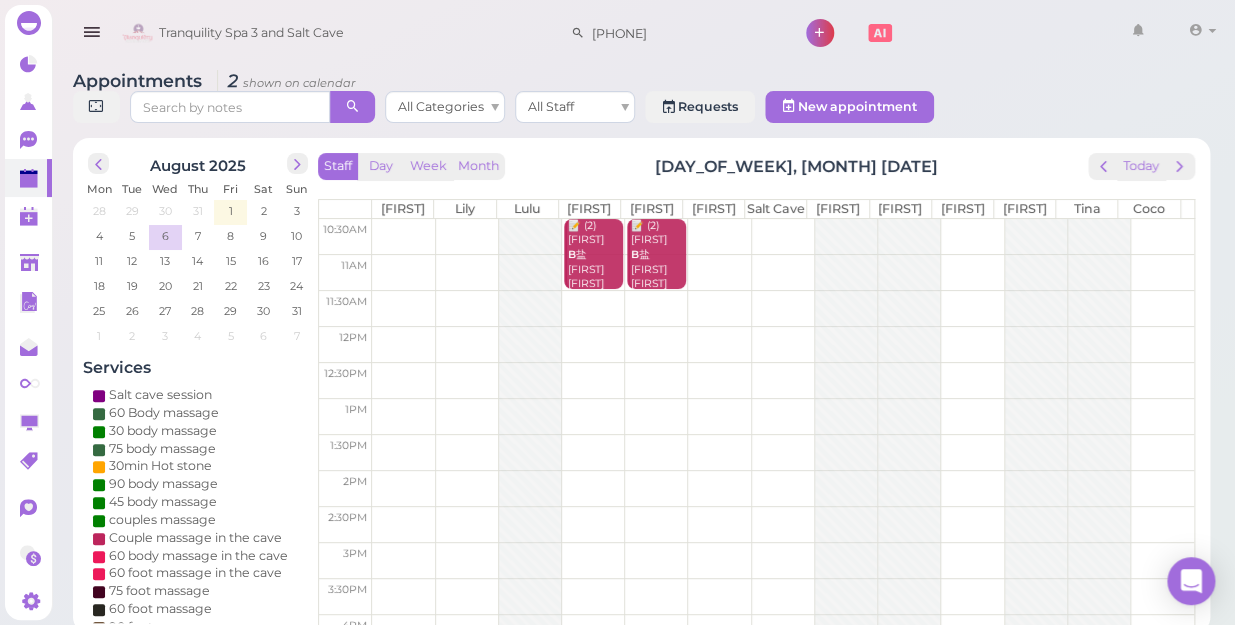click at bounding box center [783, 272] 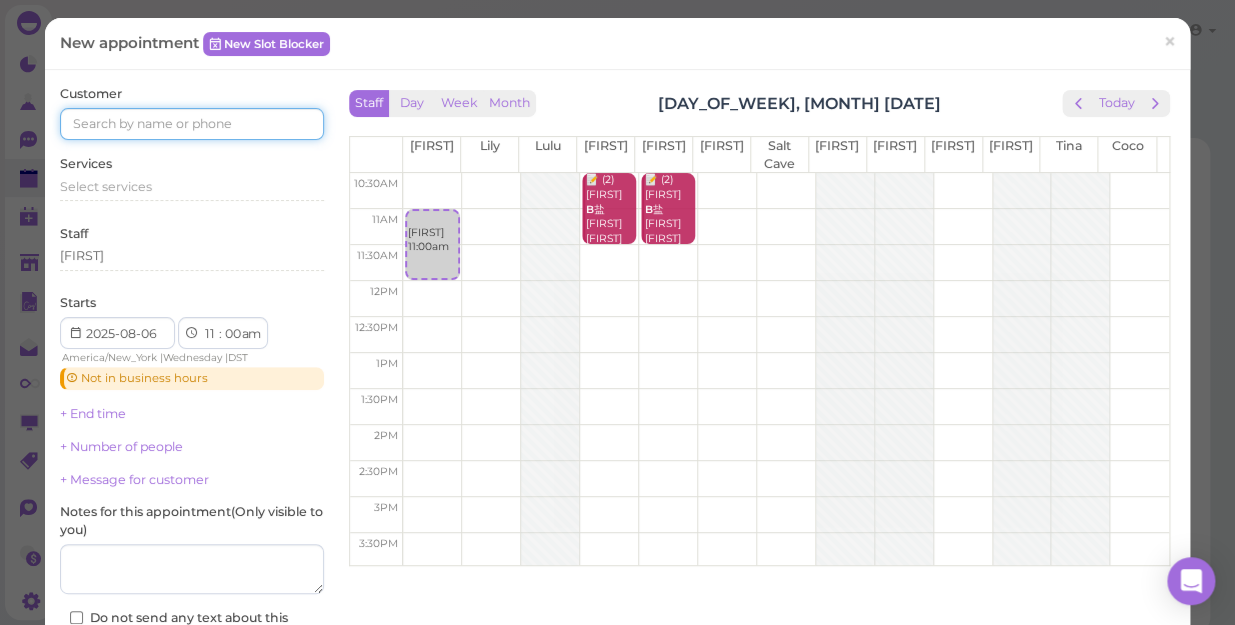 click at bounding box center (192, 124) 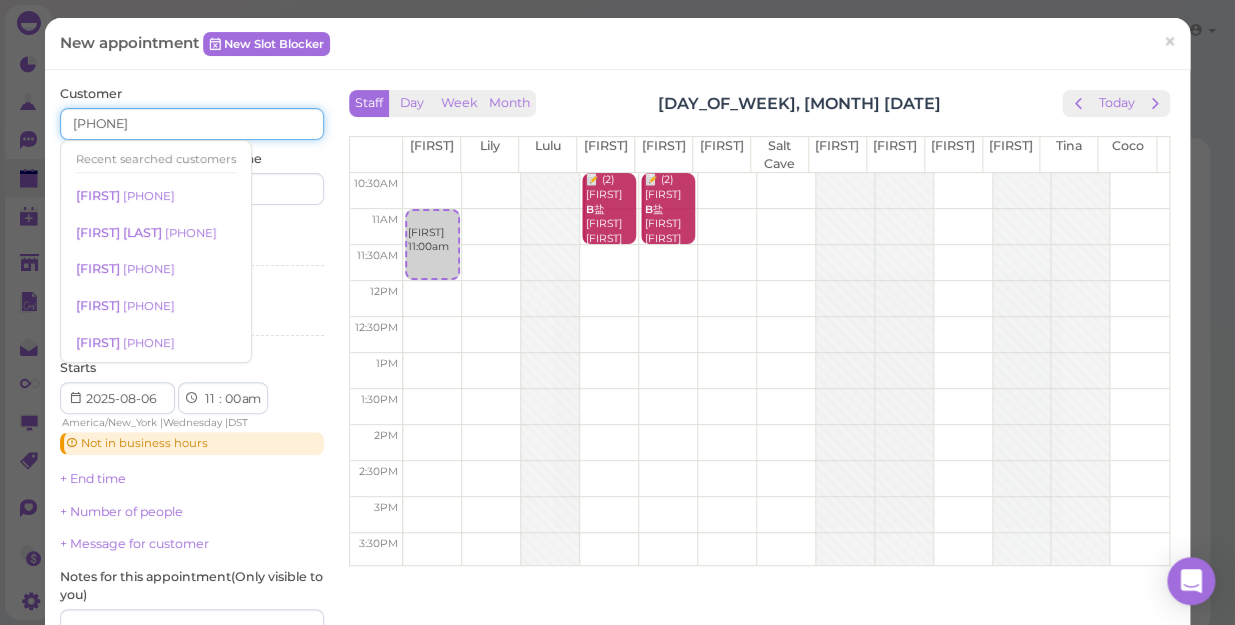 type on "[PHONE]" 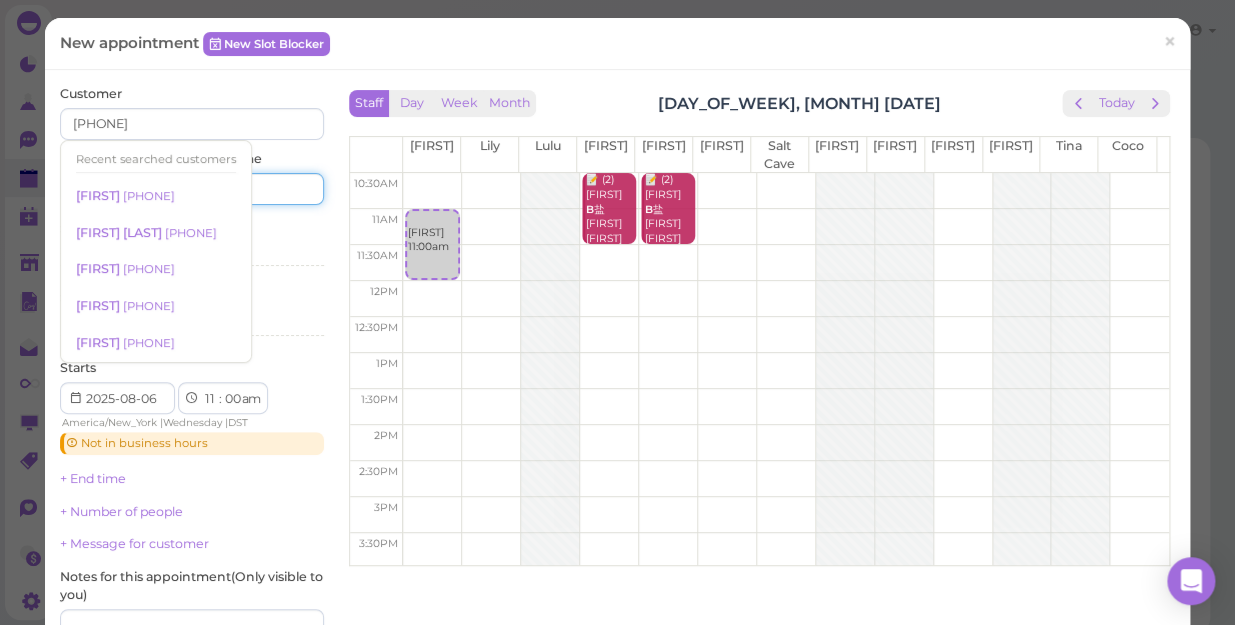 click at bounding box center (260, 189) 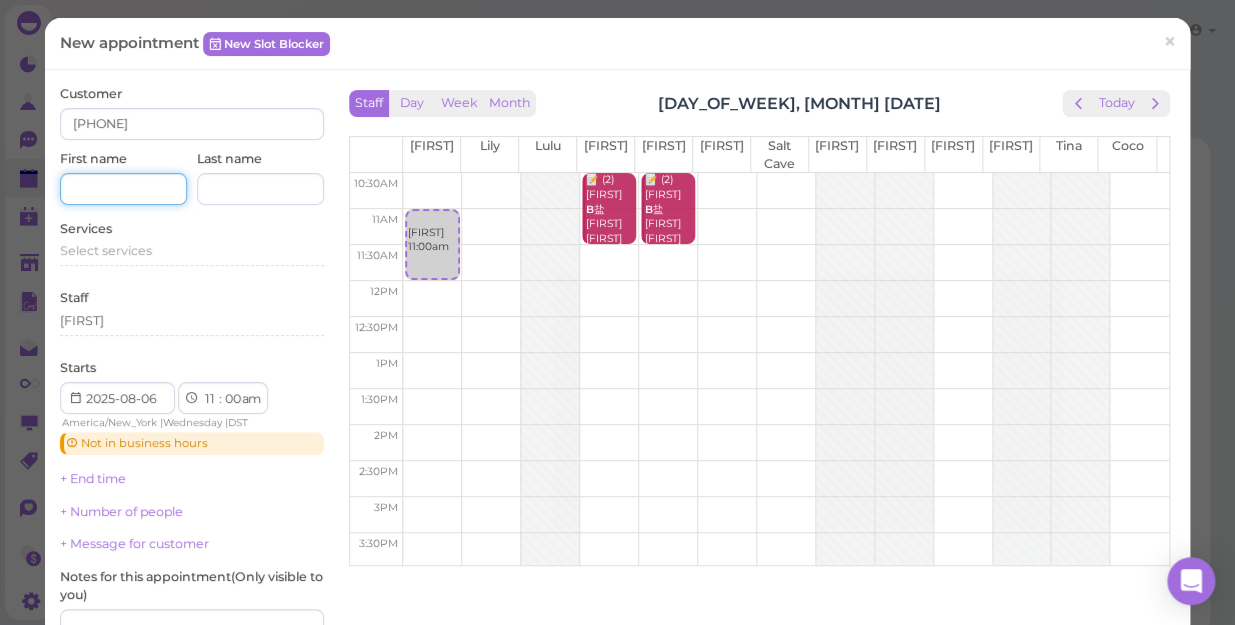 click at bounding box center [123, 189] 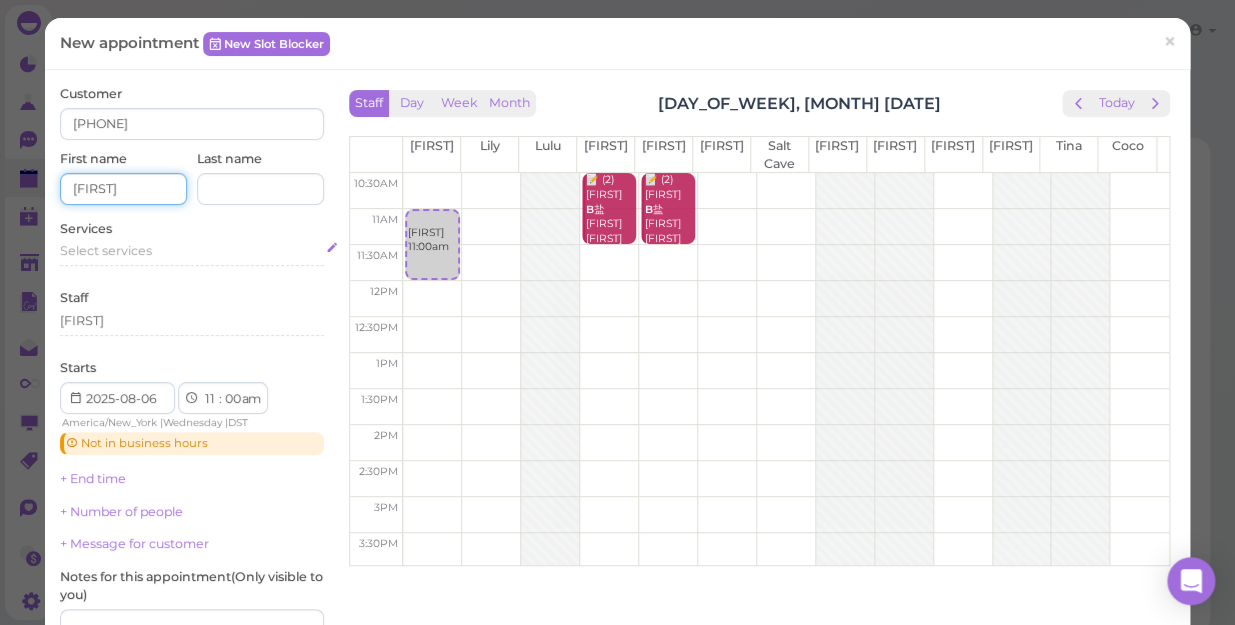 type on "[FIRST]" 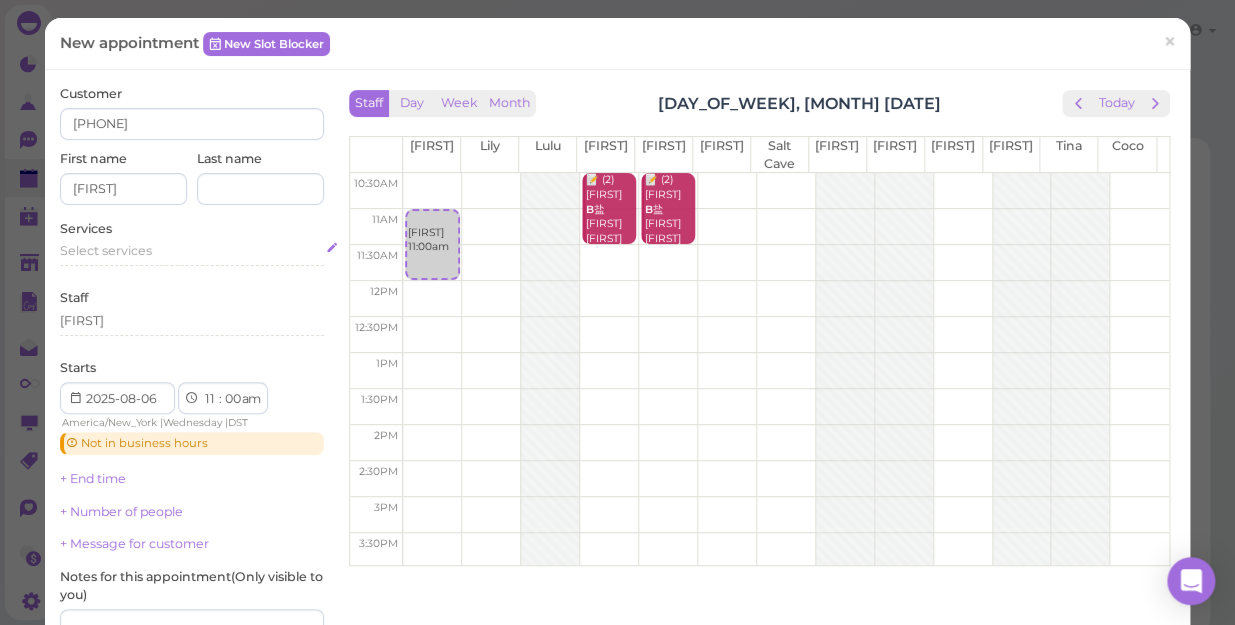 click on "Select services" at bounding box center (106, 250) 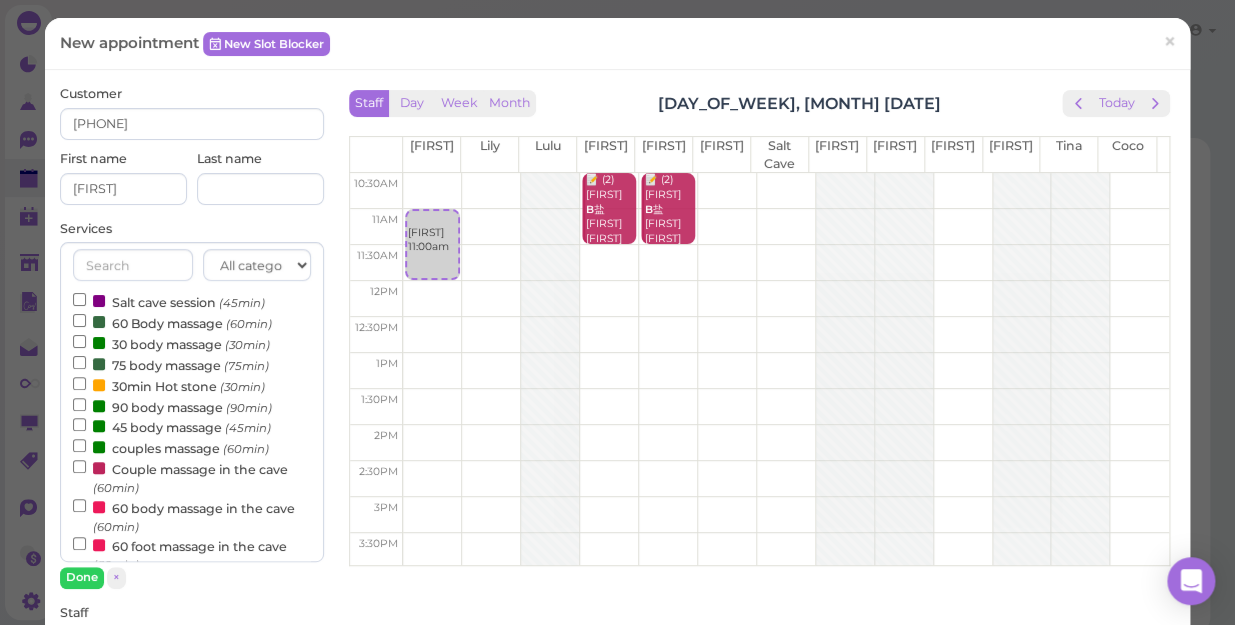 click on "60 Body massage
(60min)" at bounding box center (172, 322) 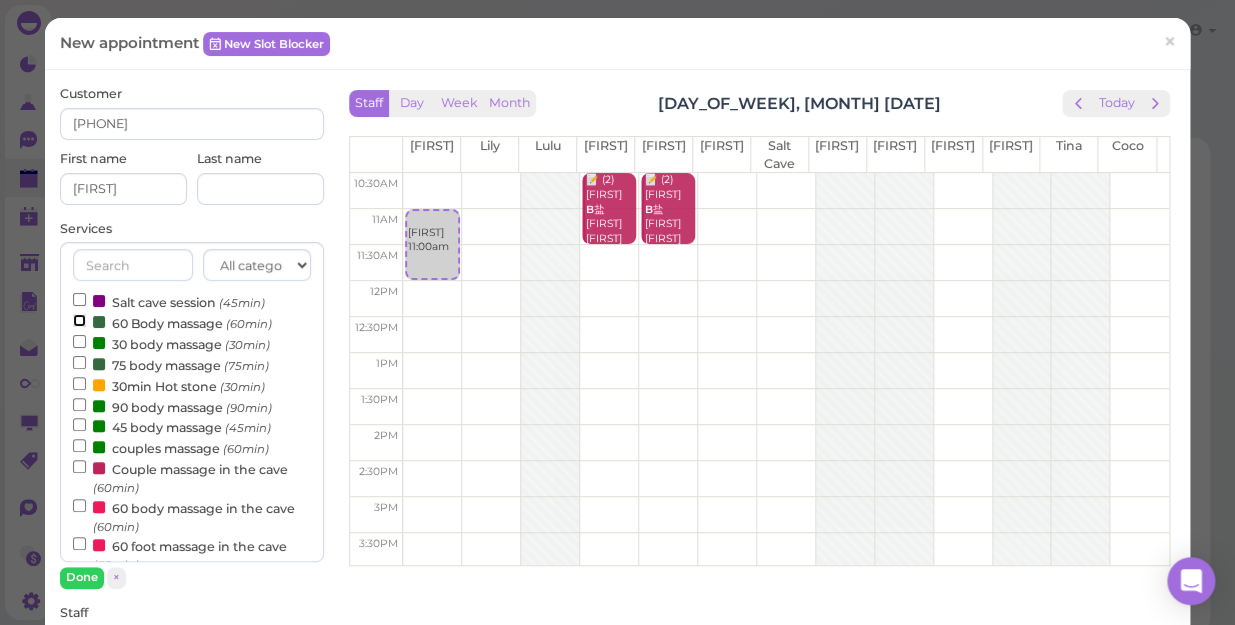click on "60 Body massage
(60min)" at bounding box center (79, 320) 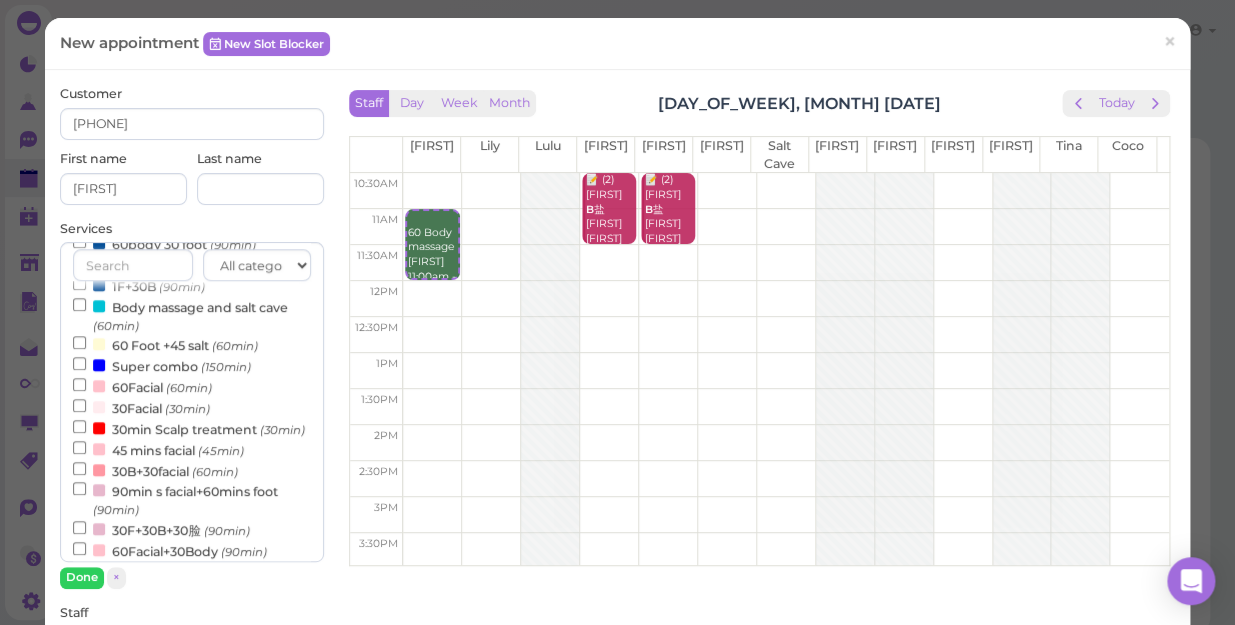 scroll, scrollTop: 643, scrollLeft: 0, axis: vertical 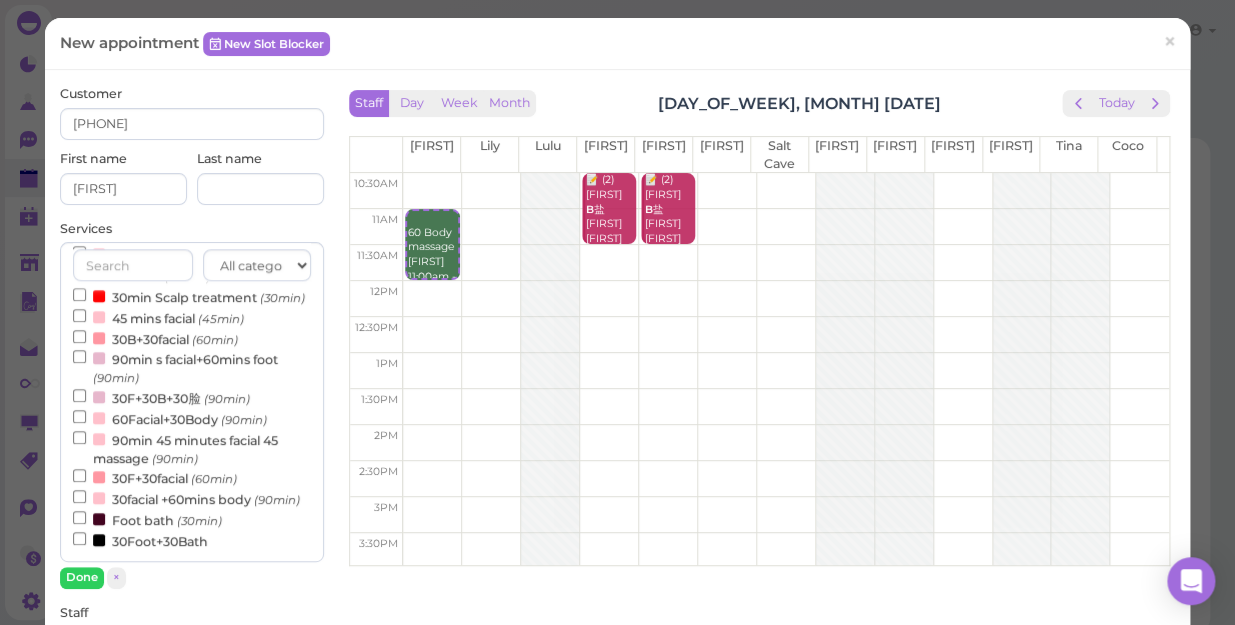 click on "Foot bath
([NUMBER]min)" at bounding box center [147, 519] 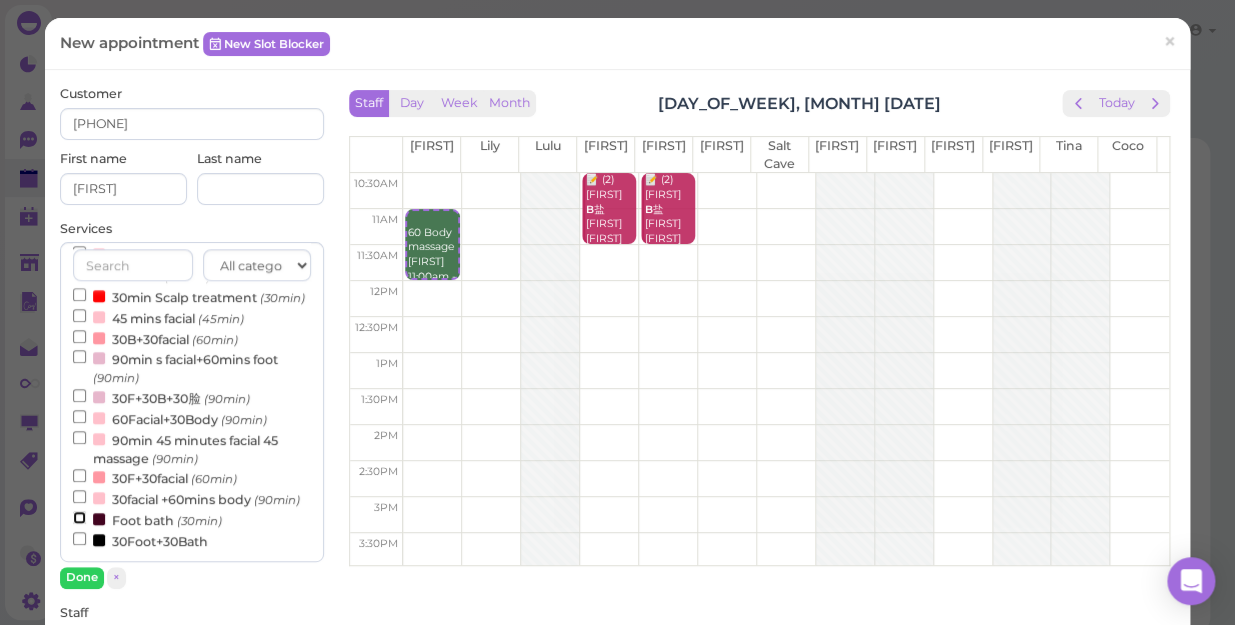 click on "Foot bath
([NUMBER]min)" at bounding box center [79, 517] 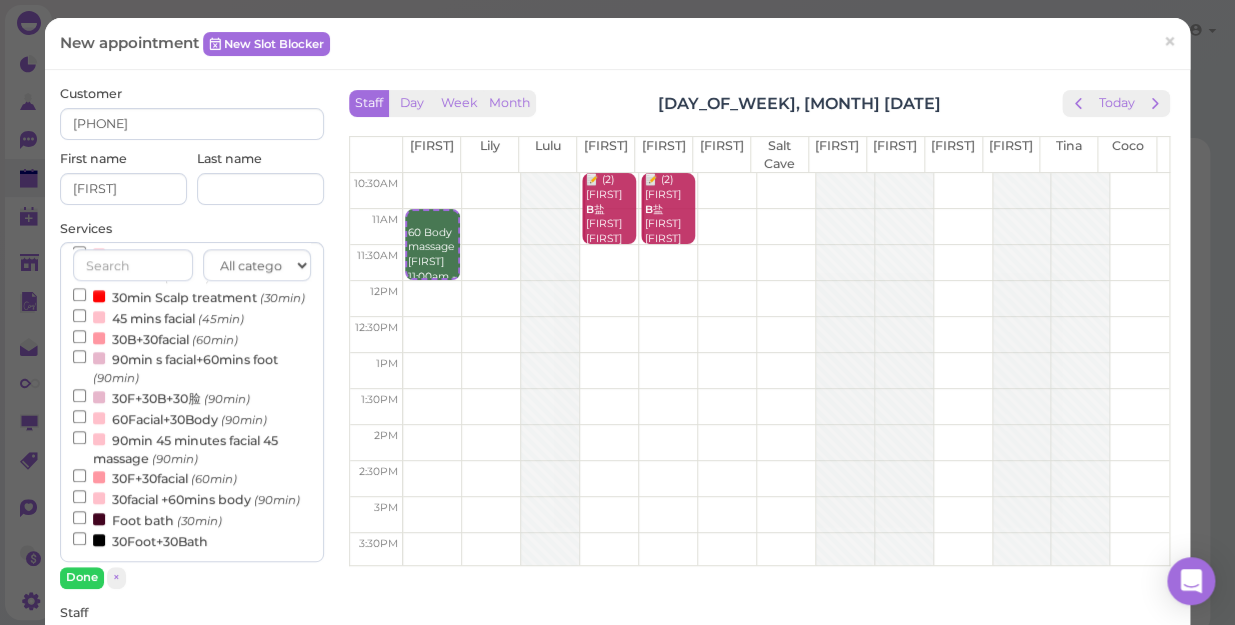 select on "30" 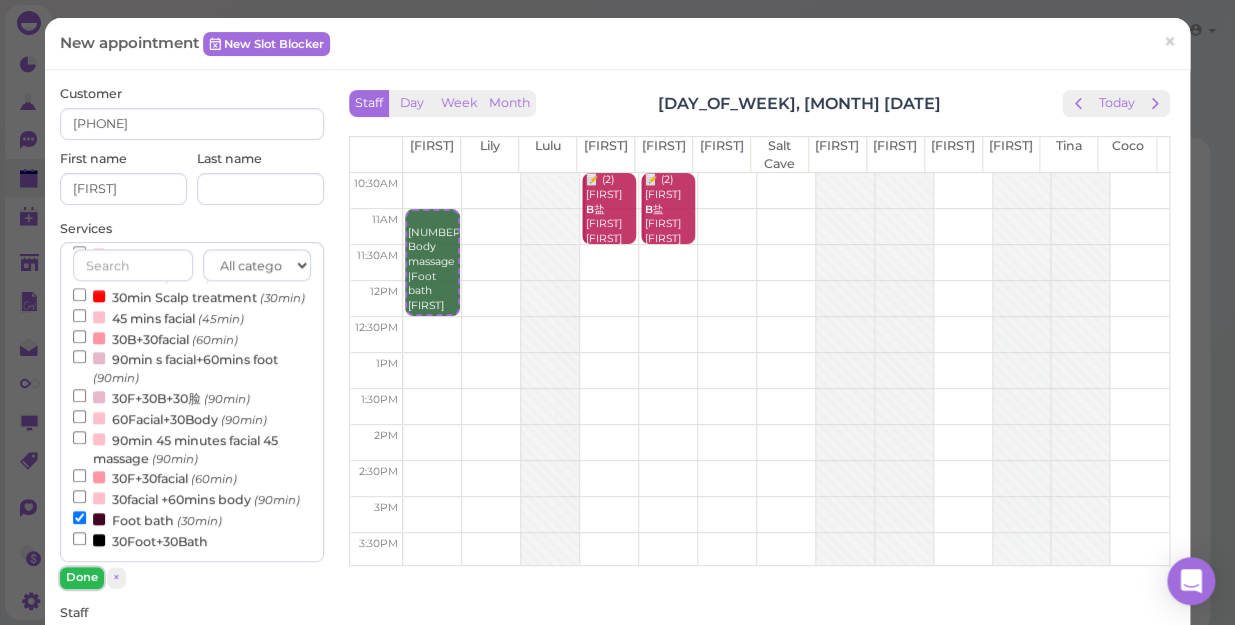 click on "Done" at bounding box center (82, 577) 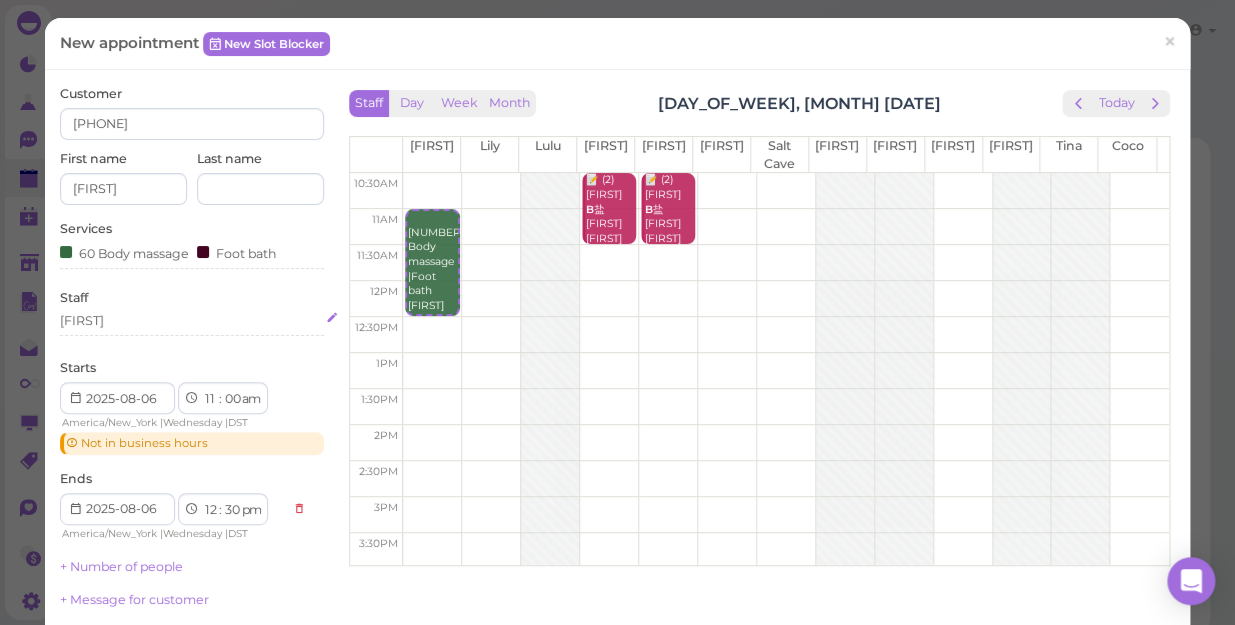 click on "[FIRST]" at bounding box center (192, 321) 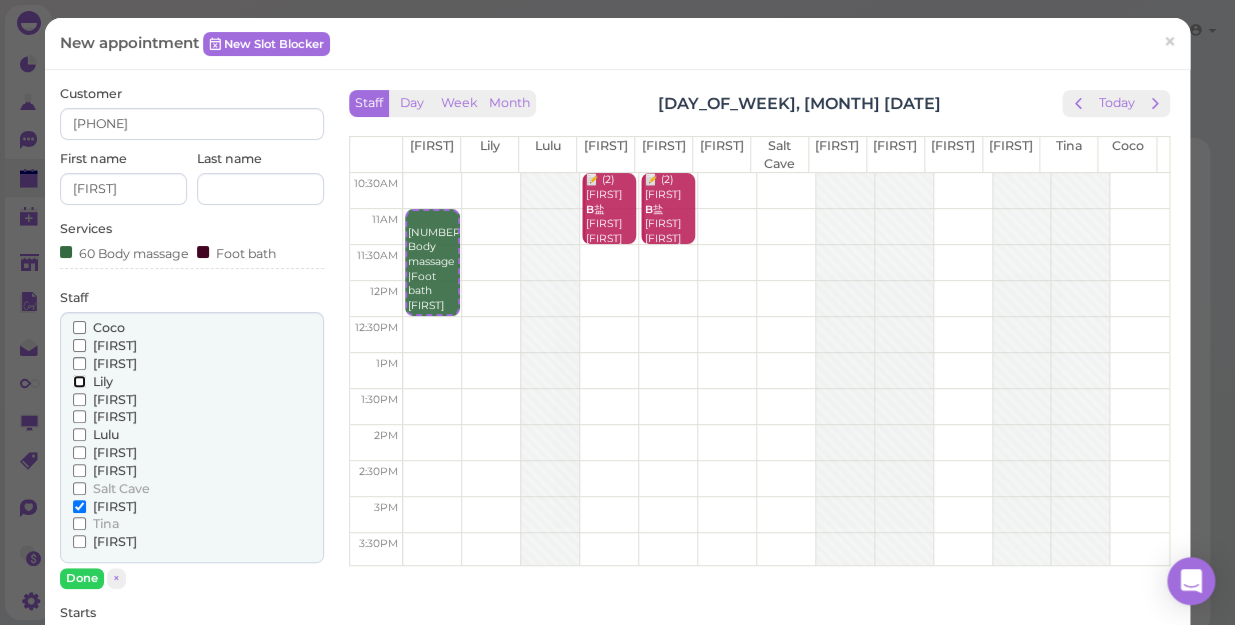 click on "Lily" at bounding box center (79, 381) 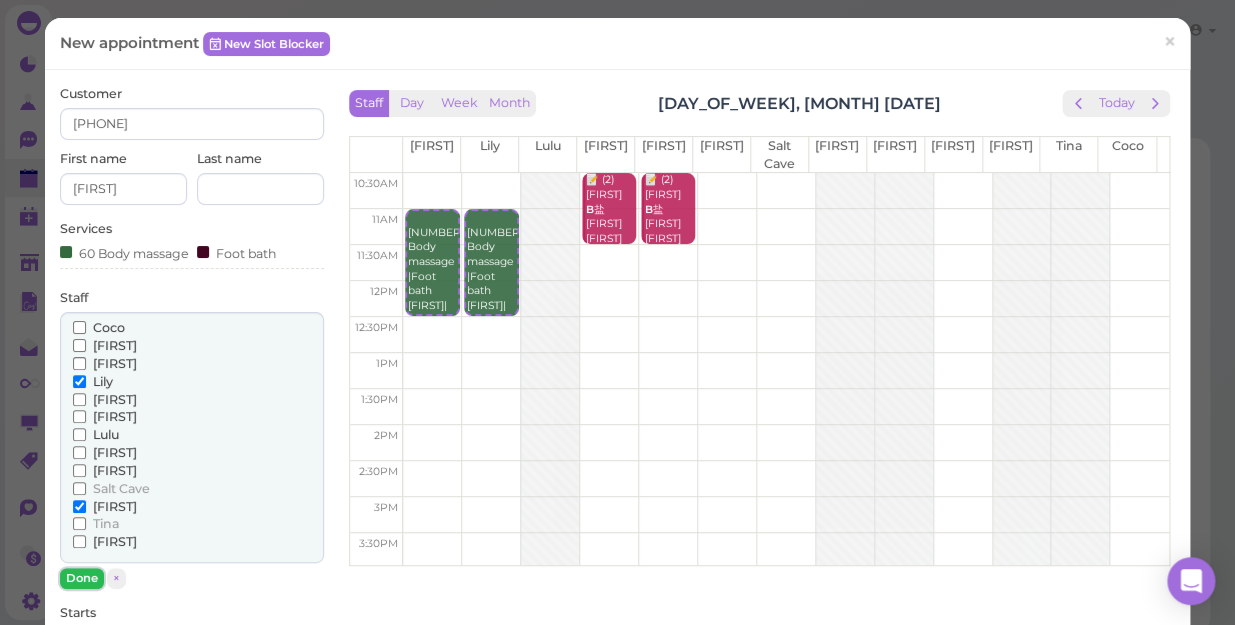 click on "Done" at bounding box center [82, 578] 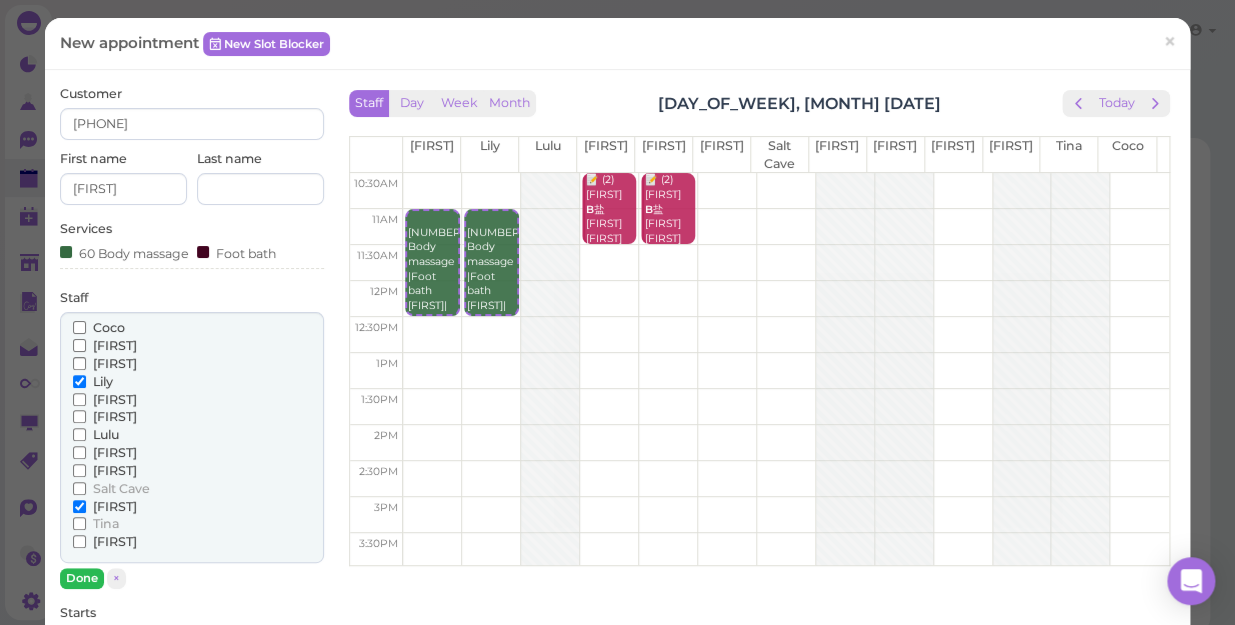 click on "Customer
[PHONE]
First name
[FIRST]
Last name
Services
60 Body massage
Foot bath
Staff
[FIRST]
[FIRST]
[FIRST]" at bounding box center [192, 579] 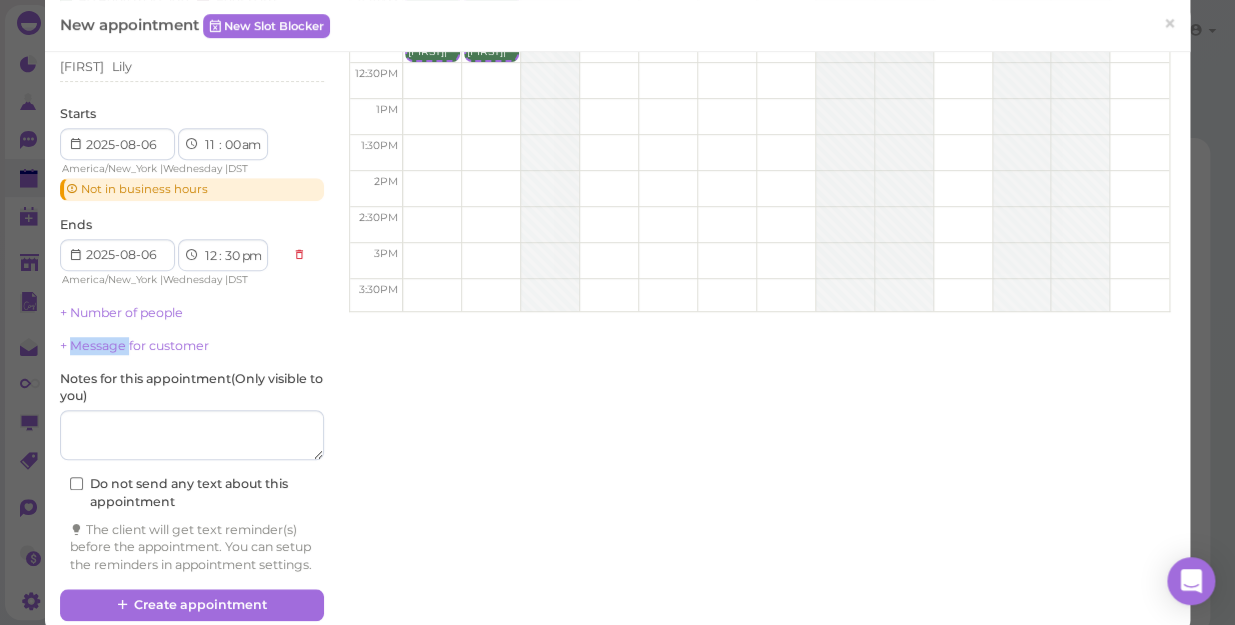 scroll, scrollTop: 272, scrollLeft: 0, axis: vertical 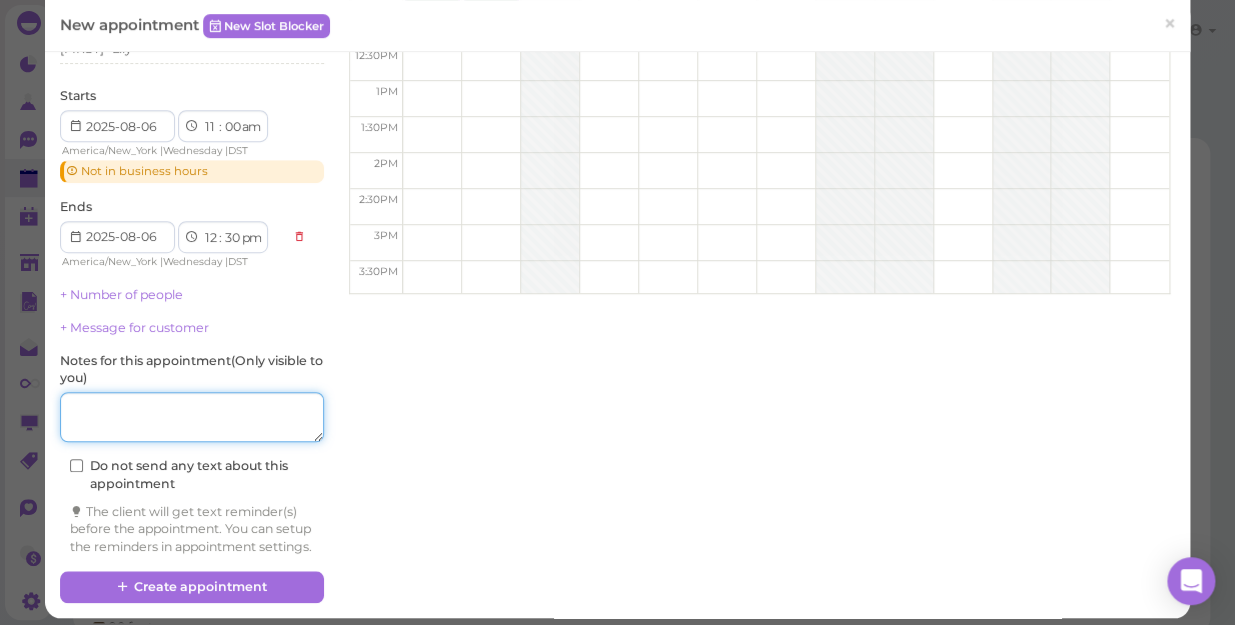 click at bounding box center (192, 417) 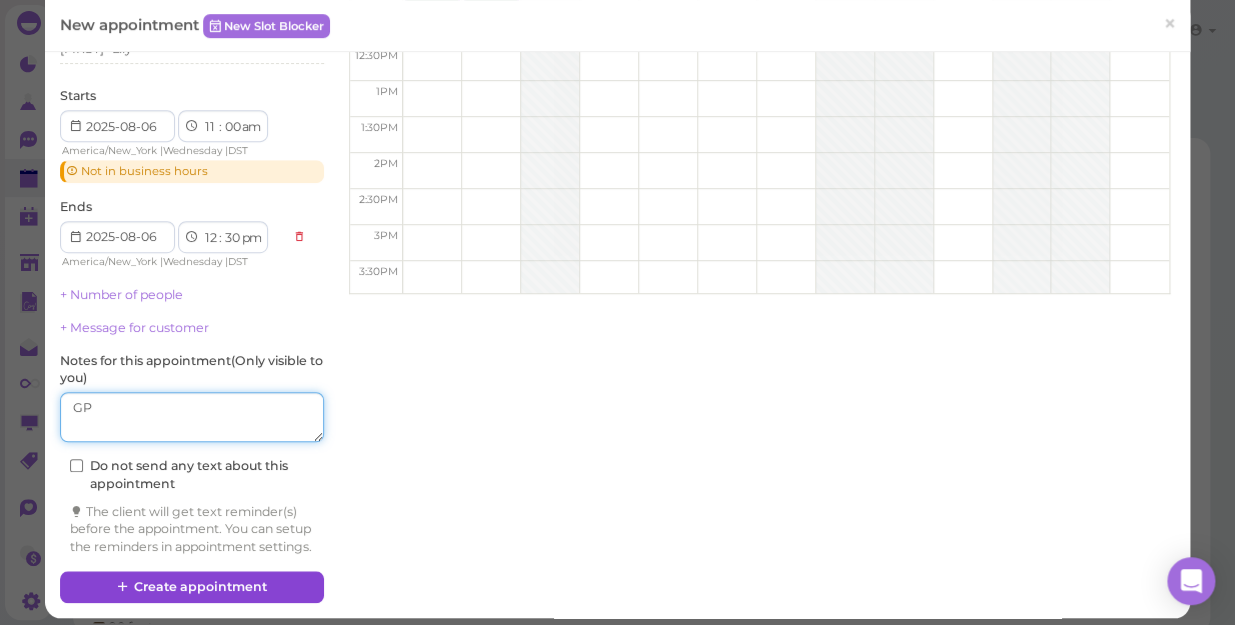 type on "GP" 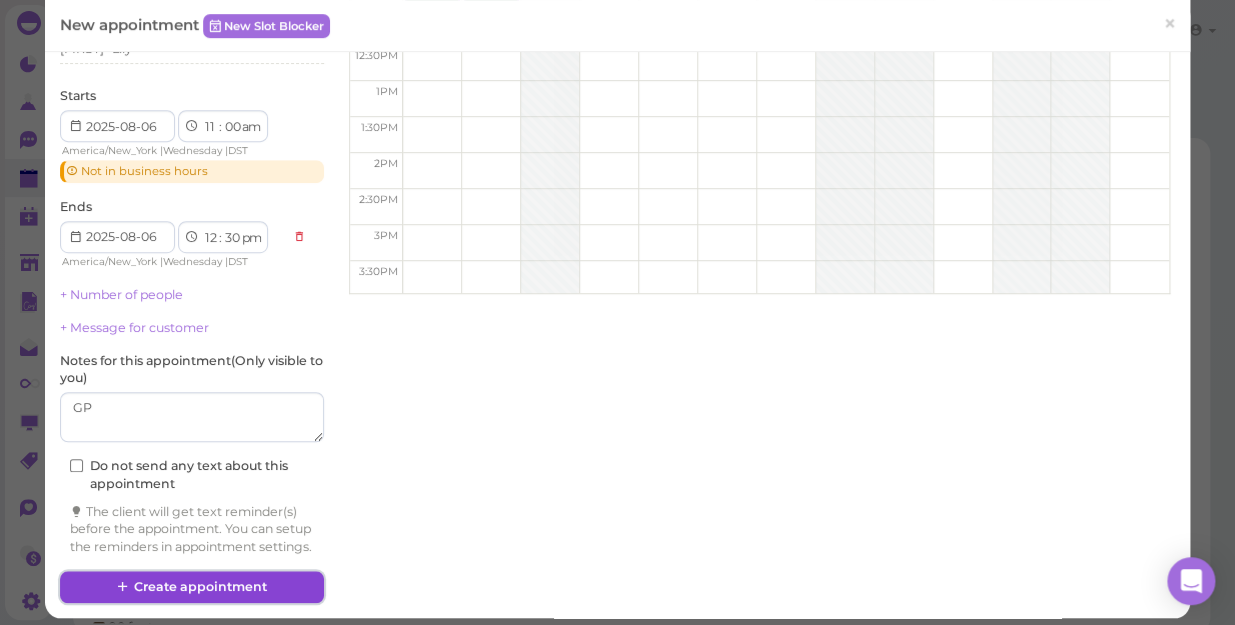 click on "Create appointment" at bounding box center (192, 587) 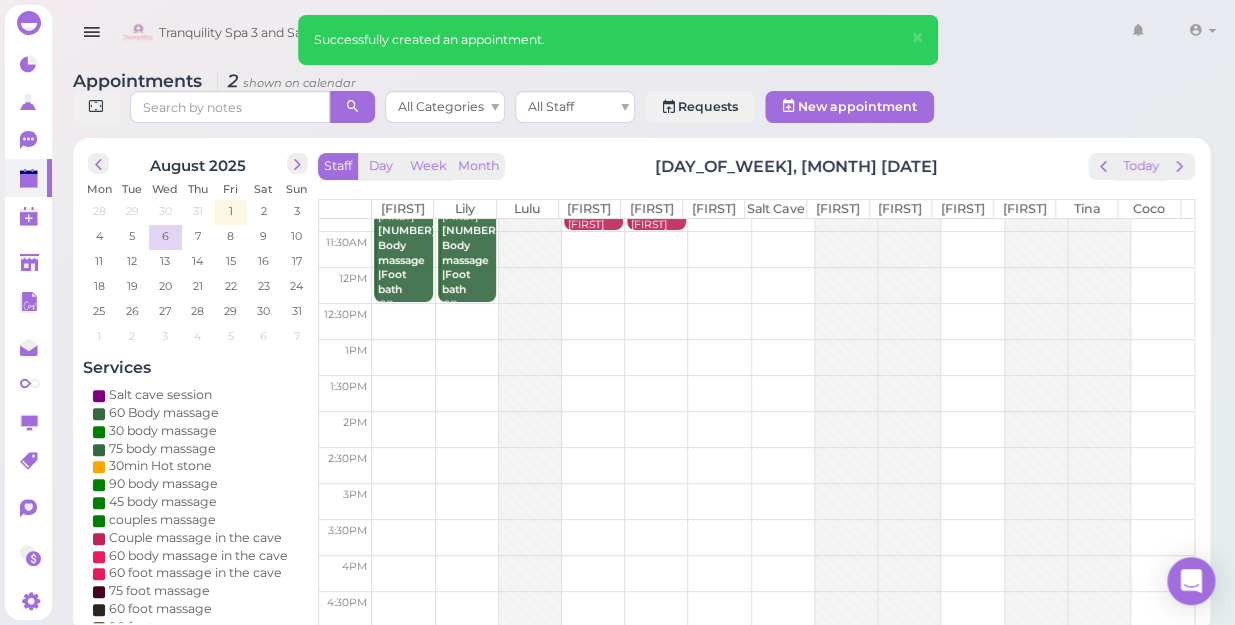 scroll, scrollTop: 90, scrollLeft: 0, axis: vertical 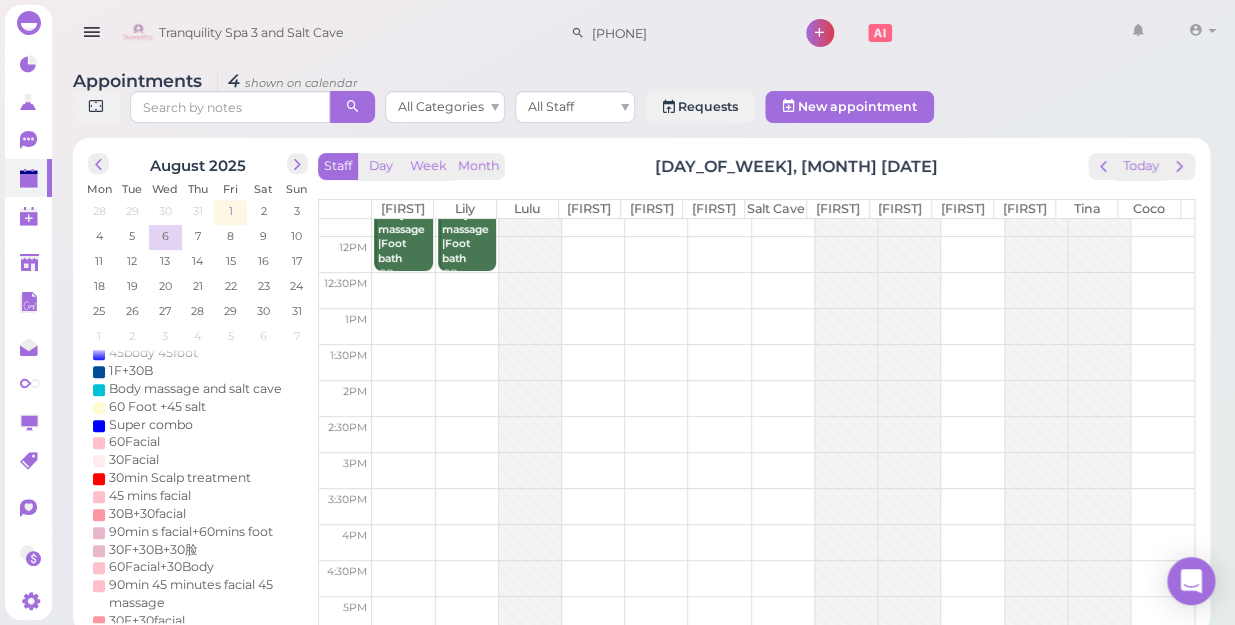 click on "1" at bounding box center (230, 210) 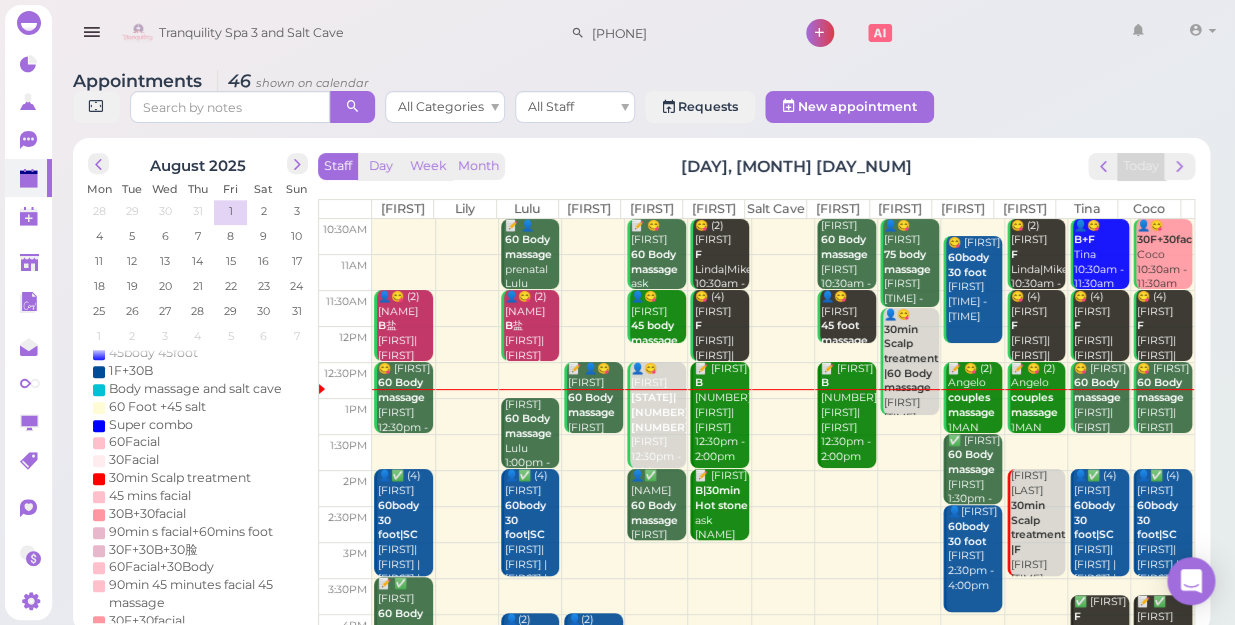 click at bounding box center (783, 596) 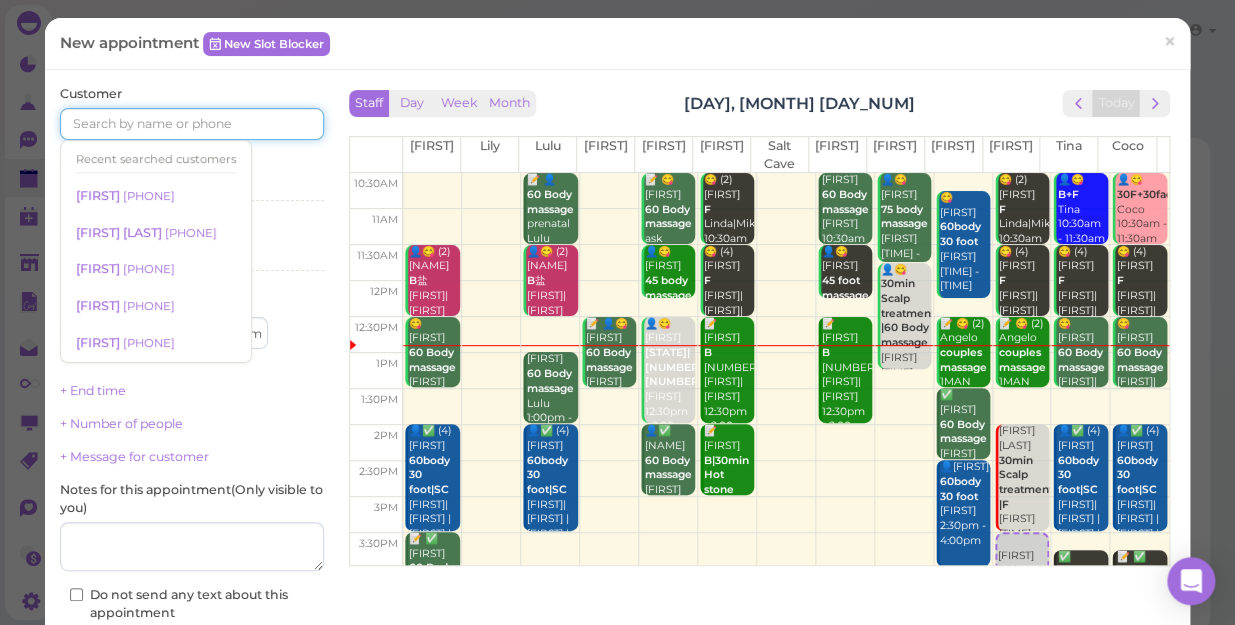 click at bounding box center (192, 124) 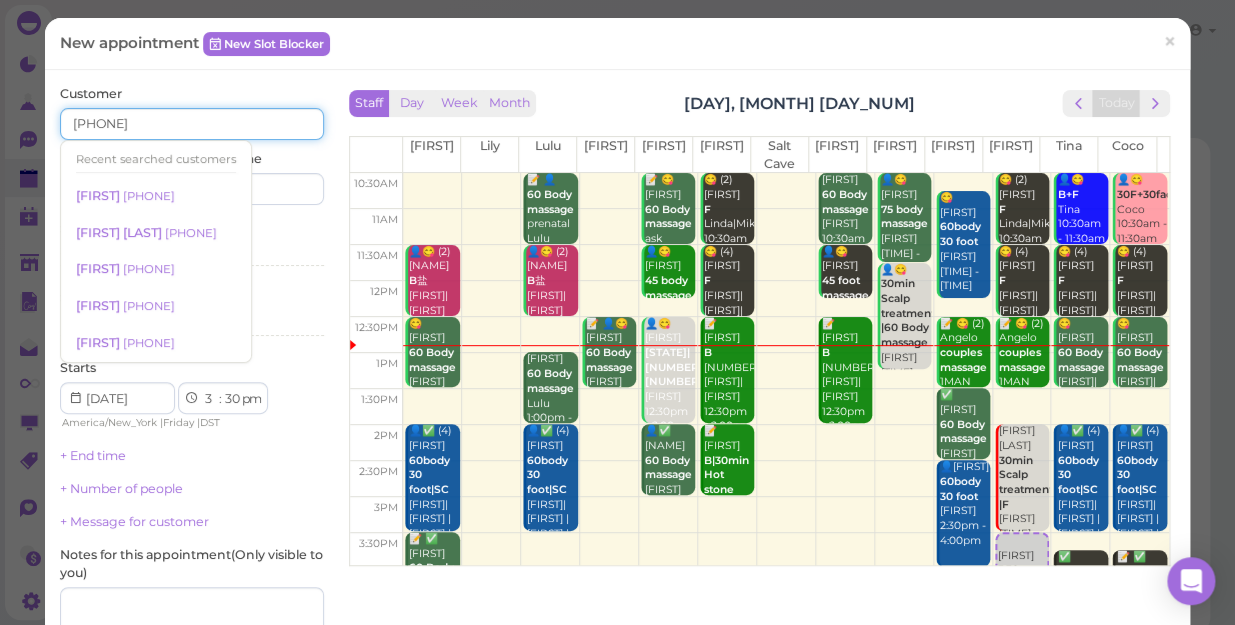 type on "[PHONE]" 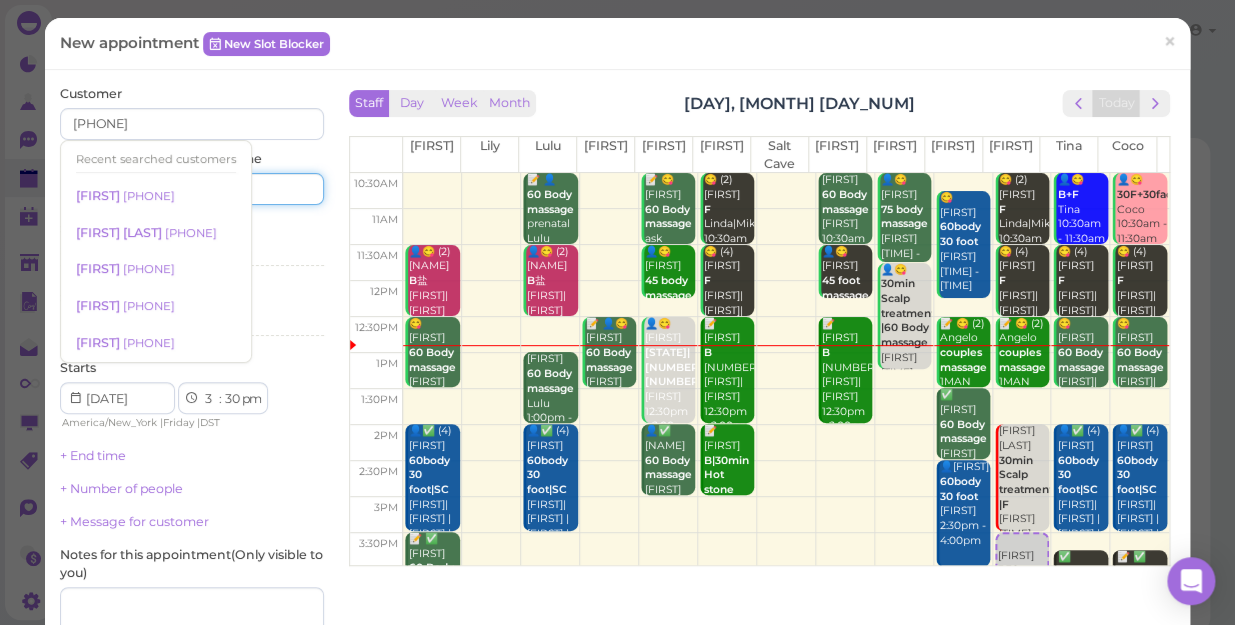 click at bounding box center [260, 189] 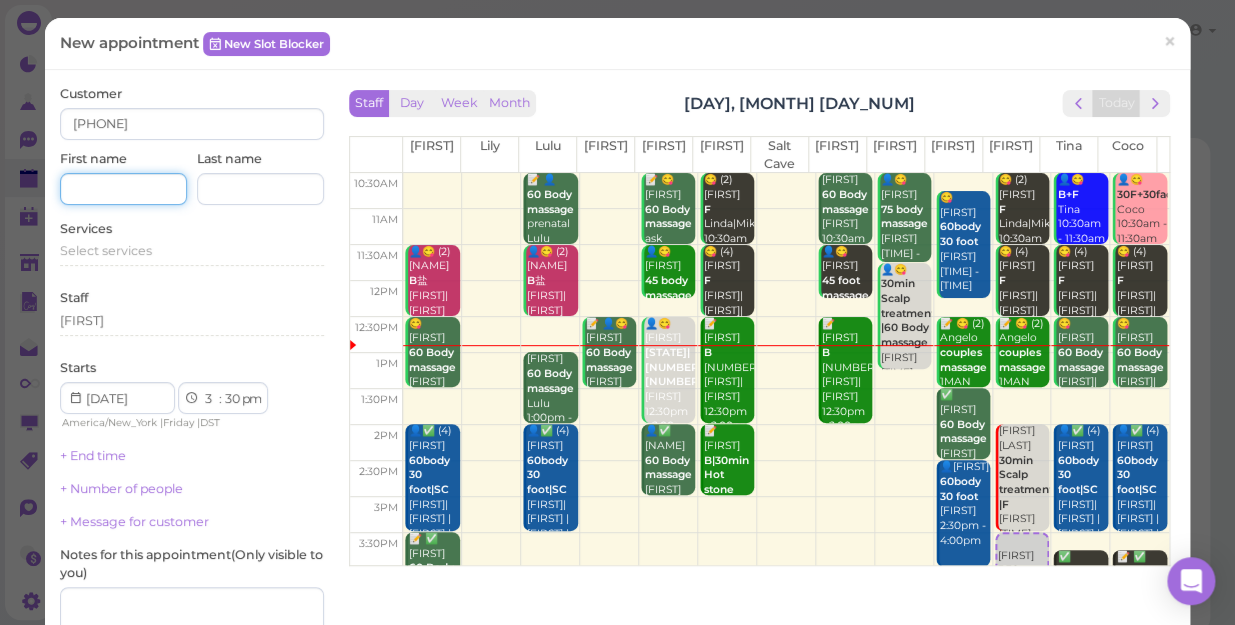 click at bounding box center [123, 189] 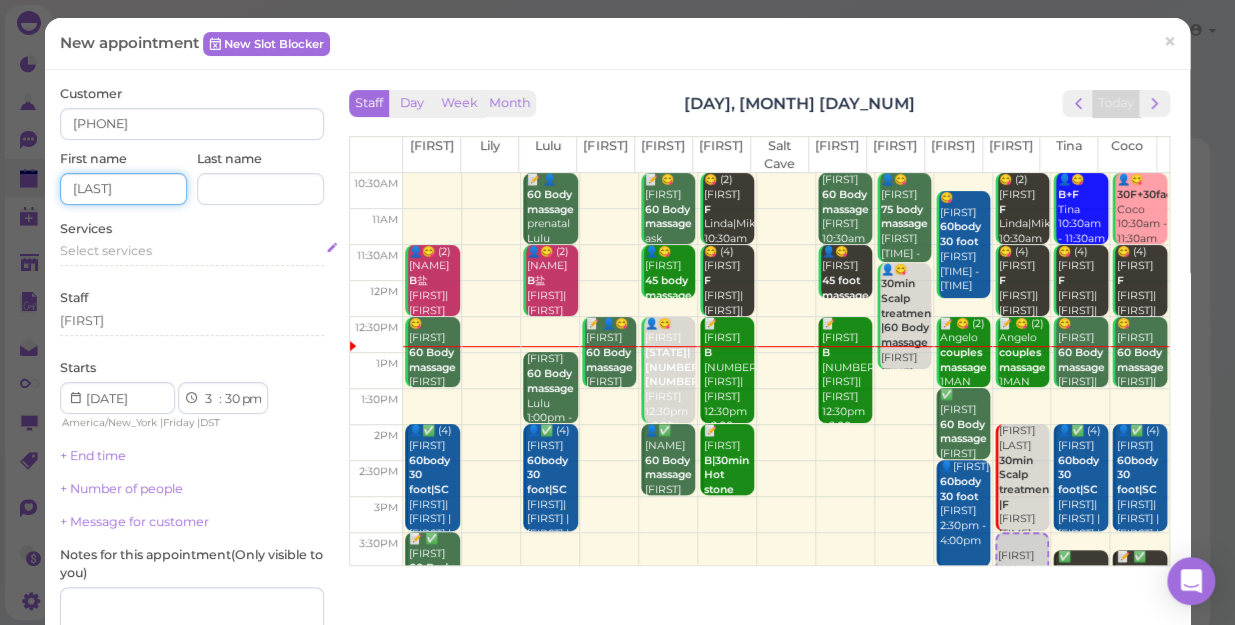type on "[LAST]" 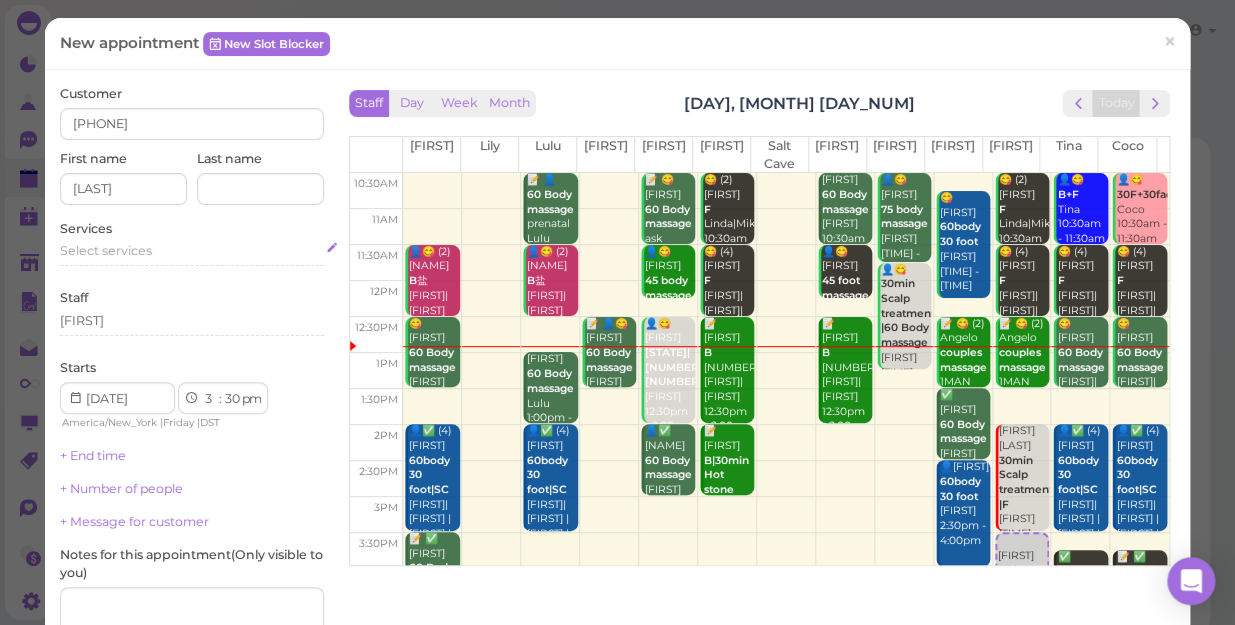 click on "Select services" at bounding box center [106, 250] 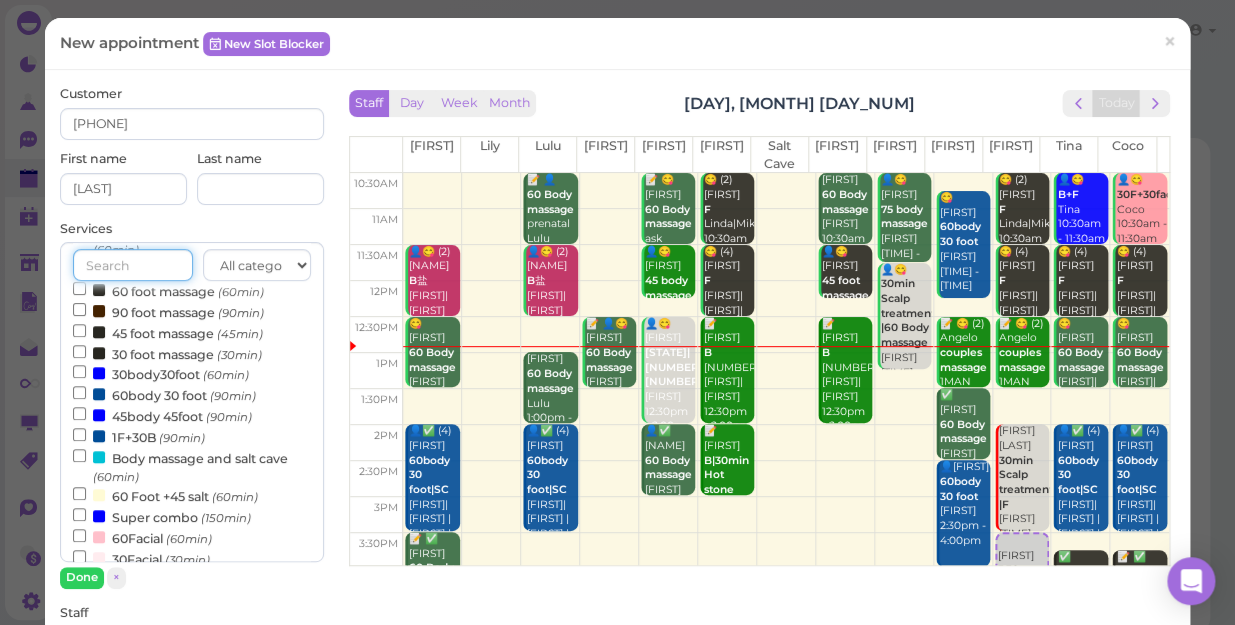 scroll, scrollTop: 363, scrollLeft: 0, axis: vertical 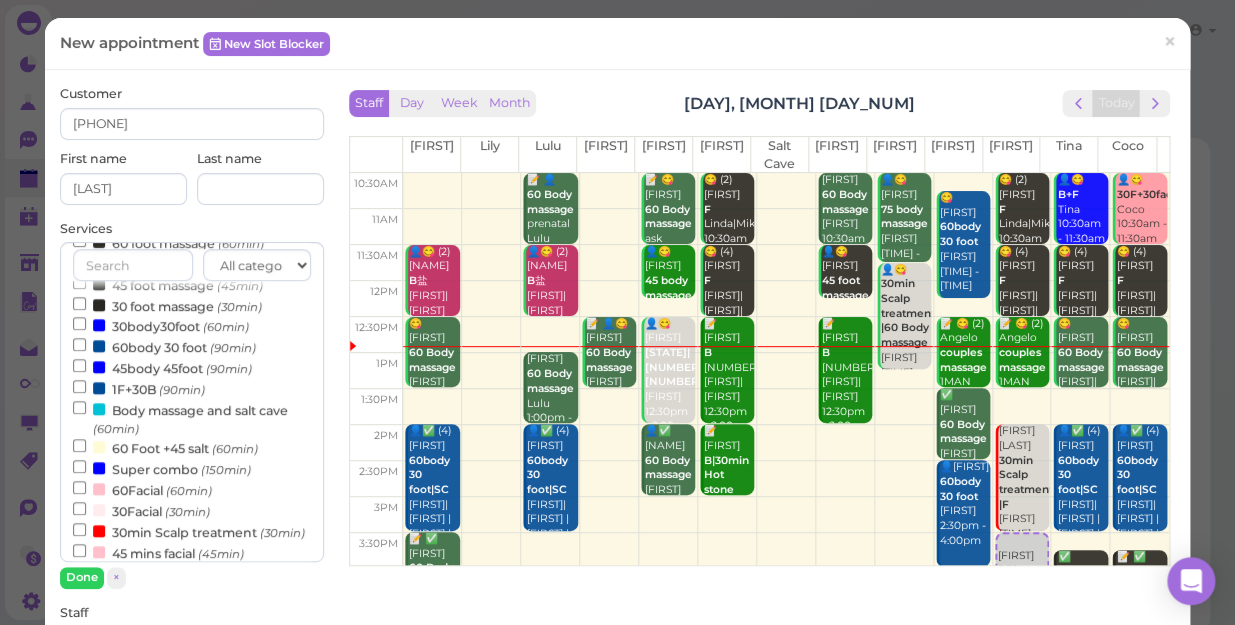 click on "(60min)" at bounding box center (189, 491) 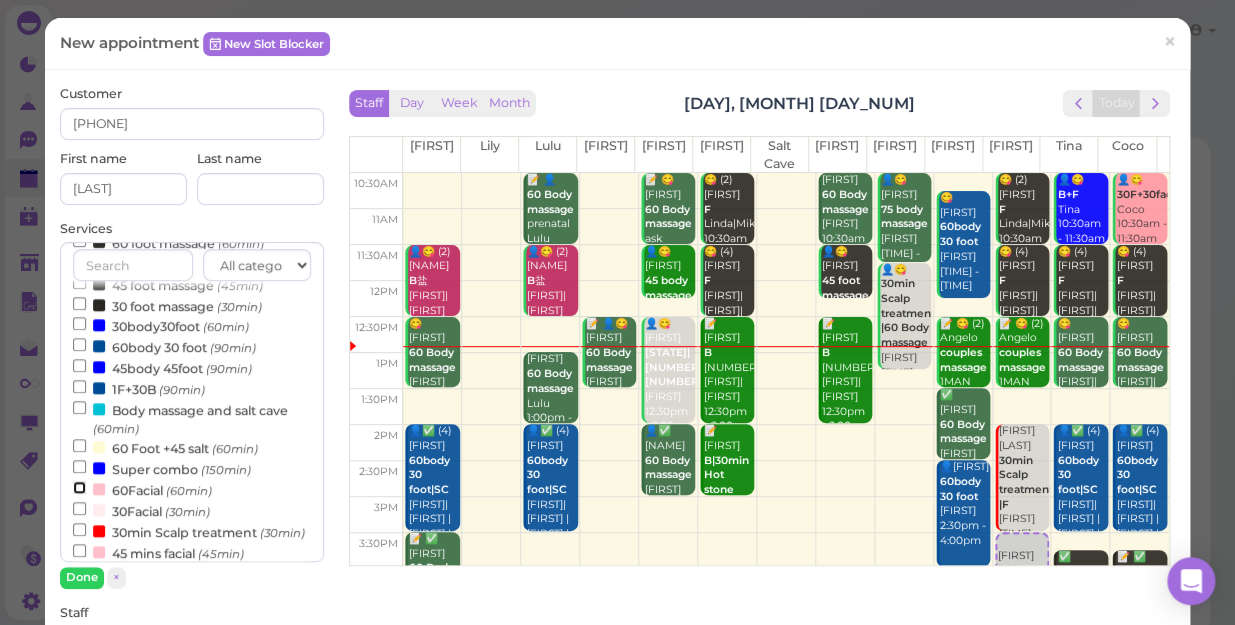 click on "60Facial
(60min)" at bounding box center (79, 487) 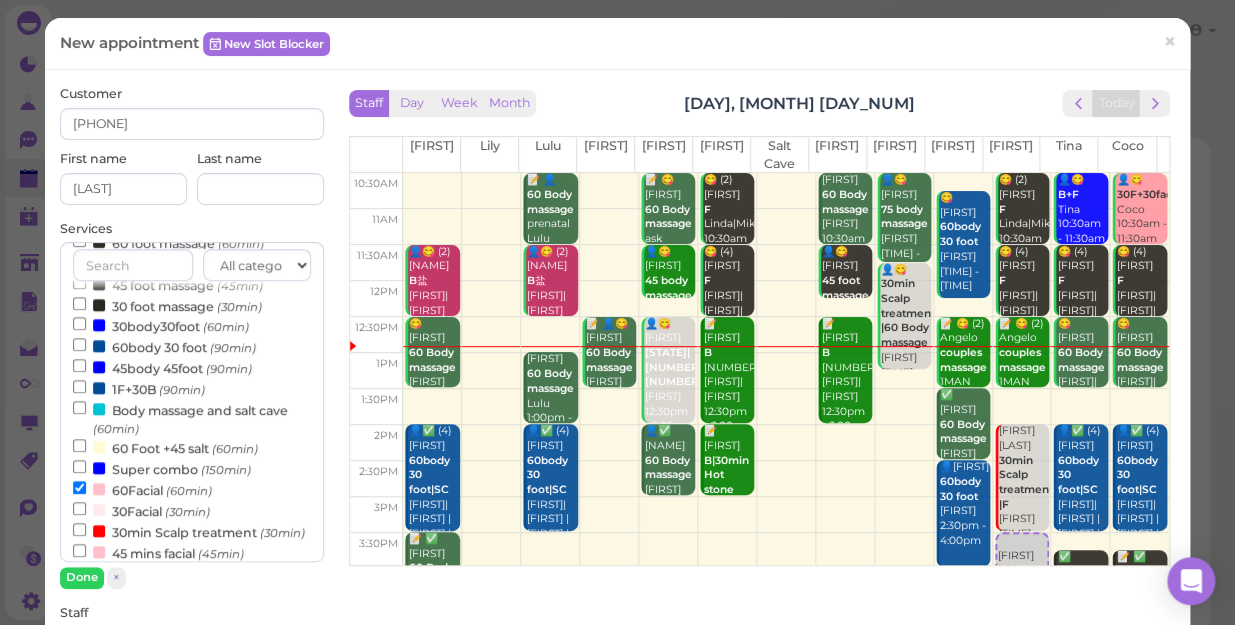 scroll, scrollTop: 643, scrollLeft: 0, axis: vertical 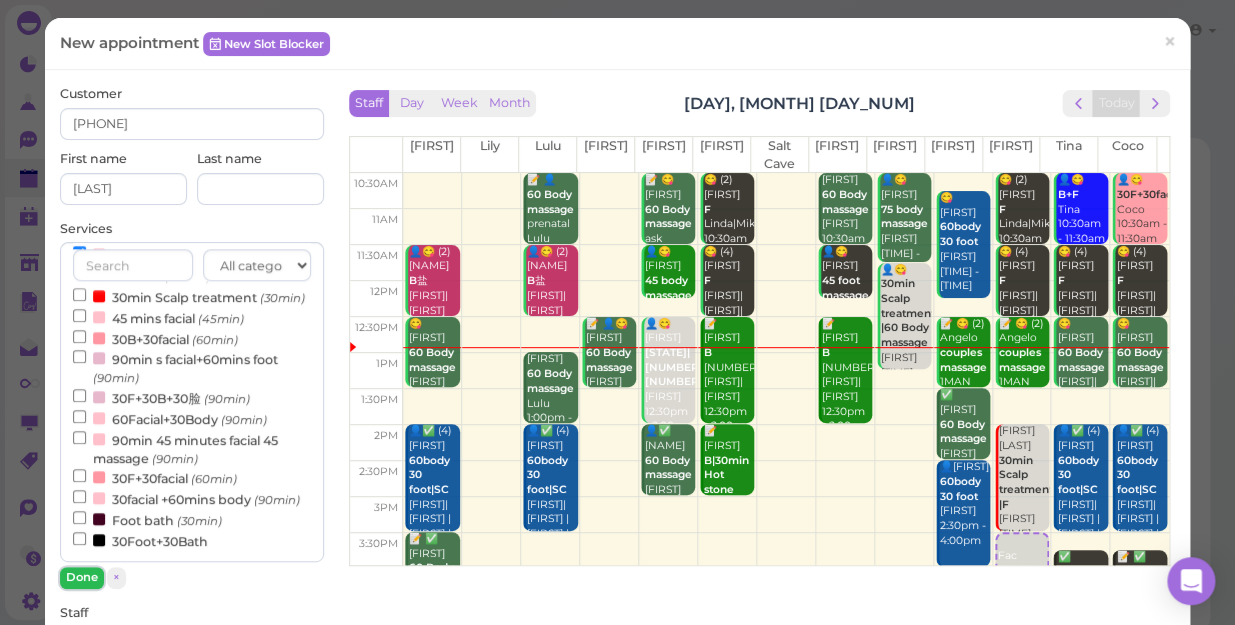 click on "Done" at bounding box center [82, 577] 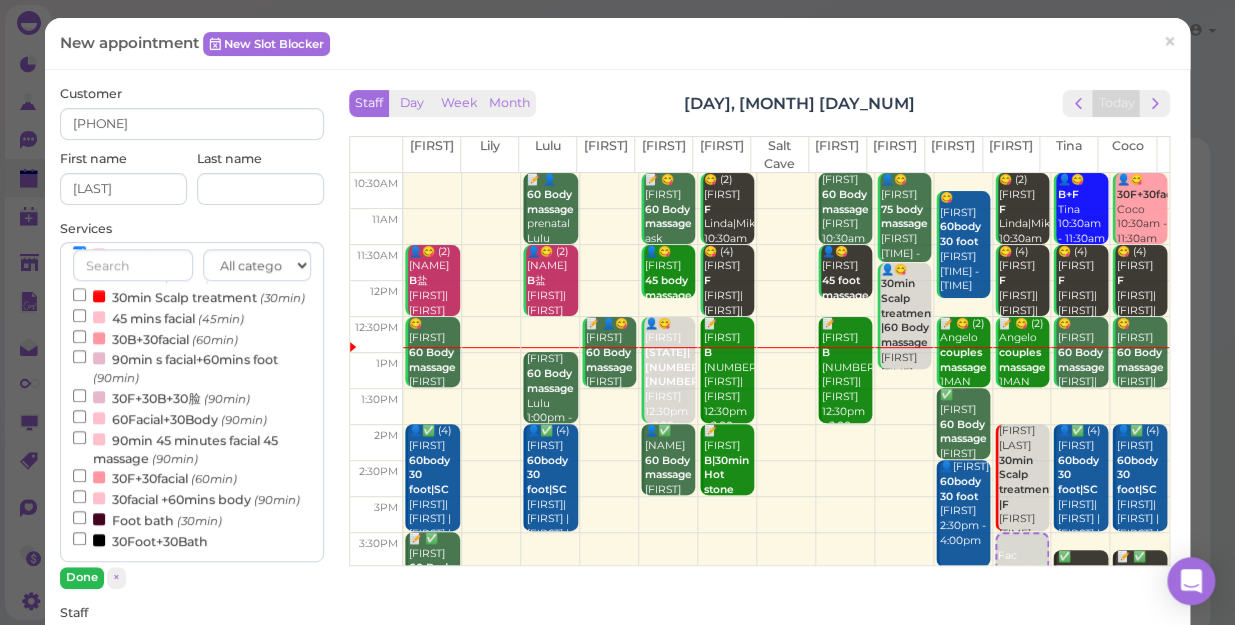 click on "+ Message for customer" at bounding box center [134, 891] 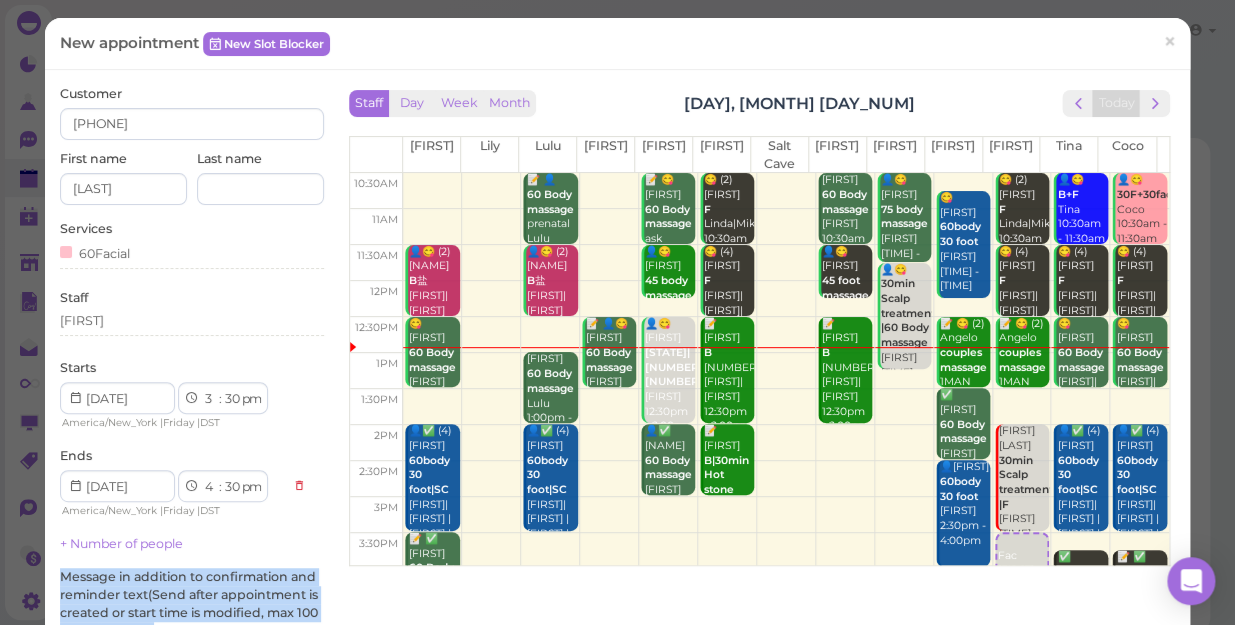 click on "Message in addition to confirmation and reminder text(Send after appointment is created or start time is modified, max 100 chars)
Remove" at bounding box center (192, 603) 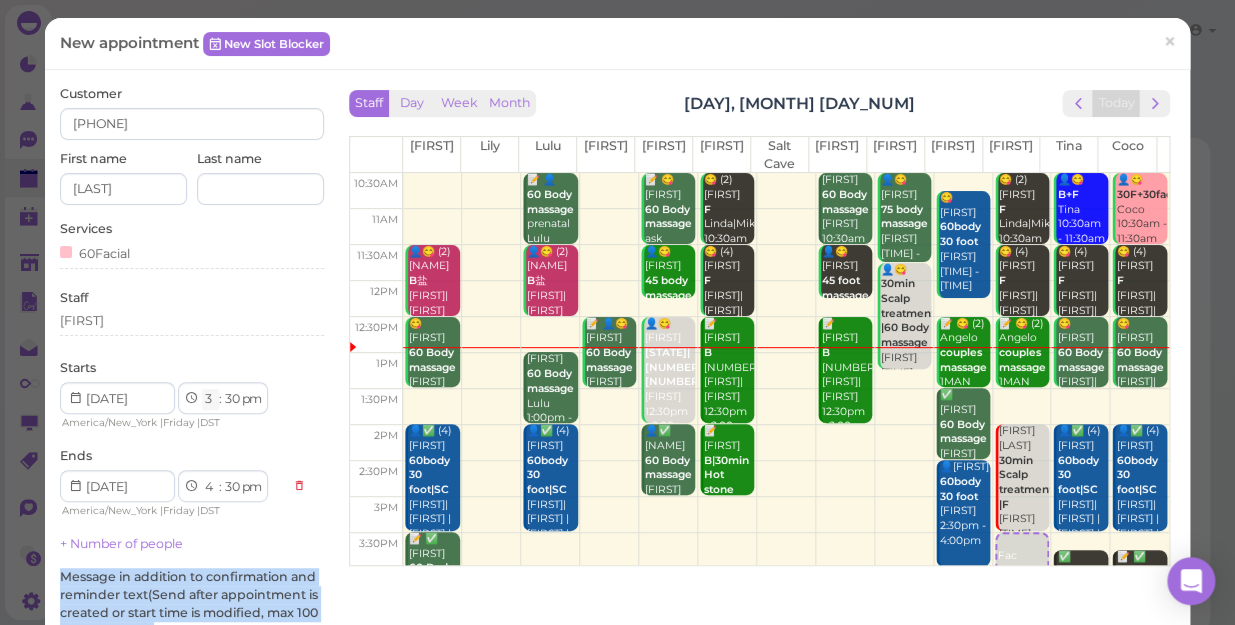 drag, startPoint x: 88, startPoint y: 571, endPoint x: 212, endPoint y: 399, distance: 212.03773 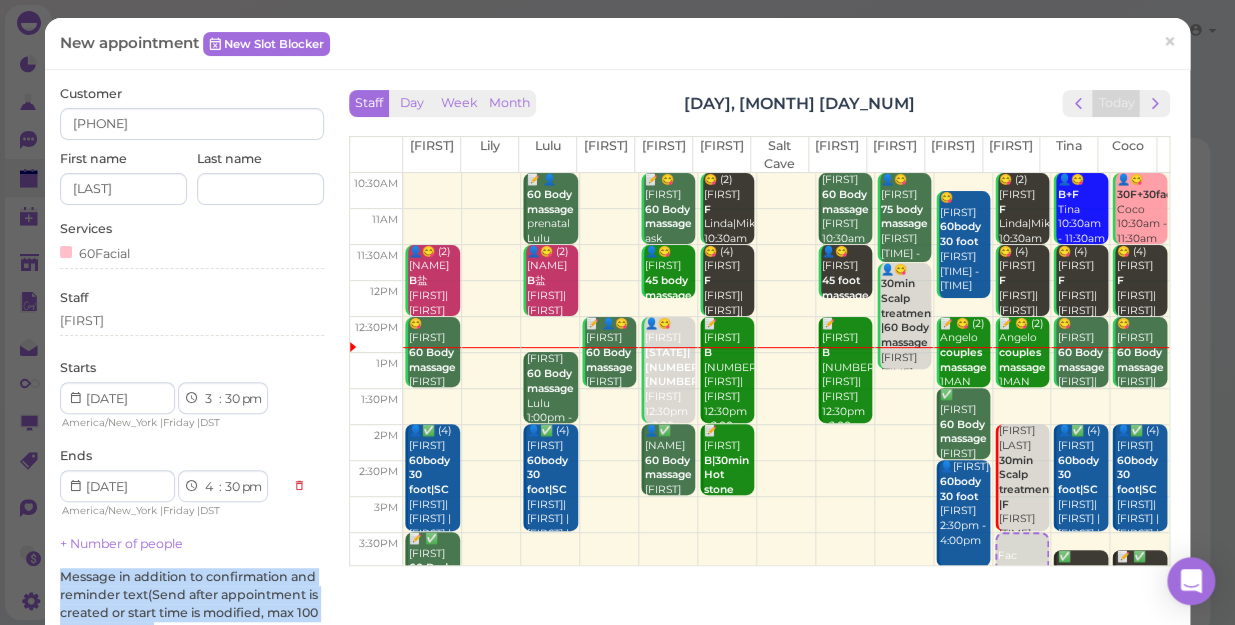 select on "2" 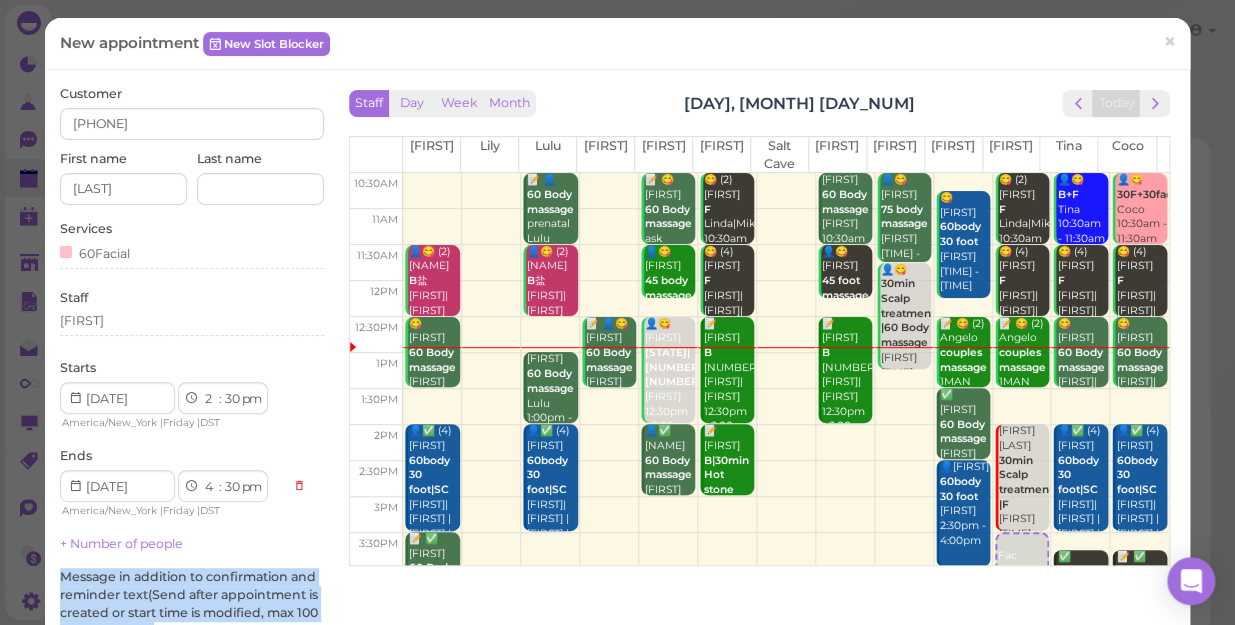 click on "1
2
3
4
5
6
7
8
9
10
11
12" at bounding box center (210, 399) 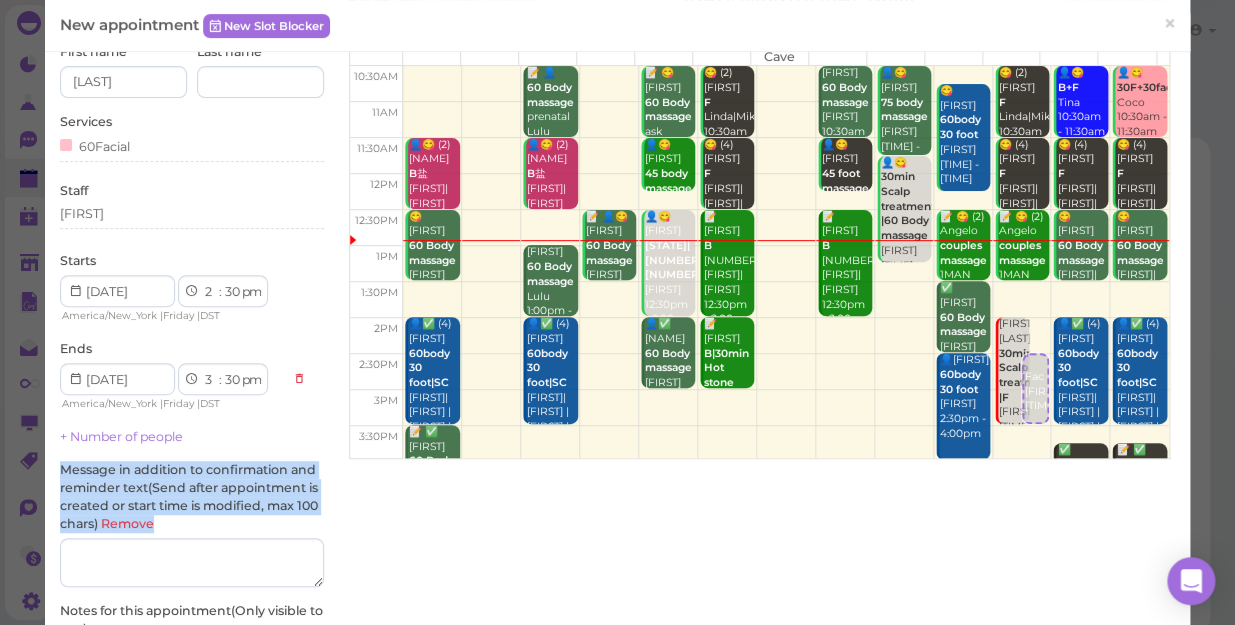 scroll, scrollTop: 272, scrollLeft: 0, axis: vertical 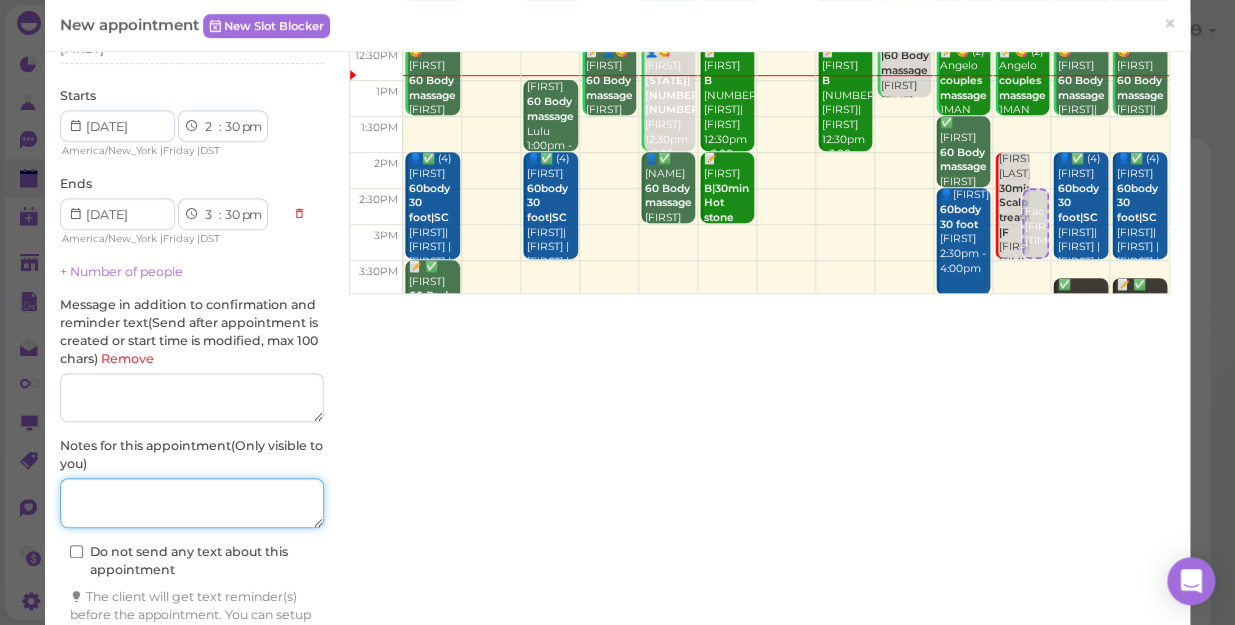 click at bounding box center [192, 503] 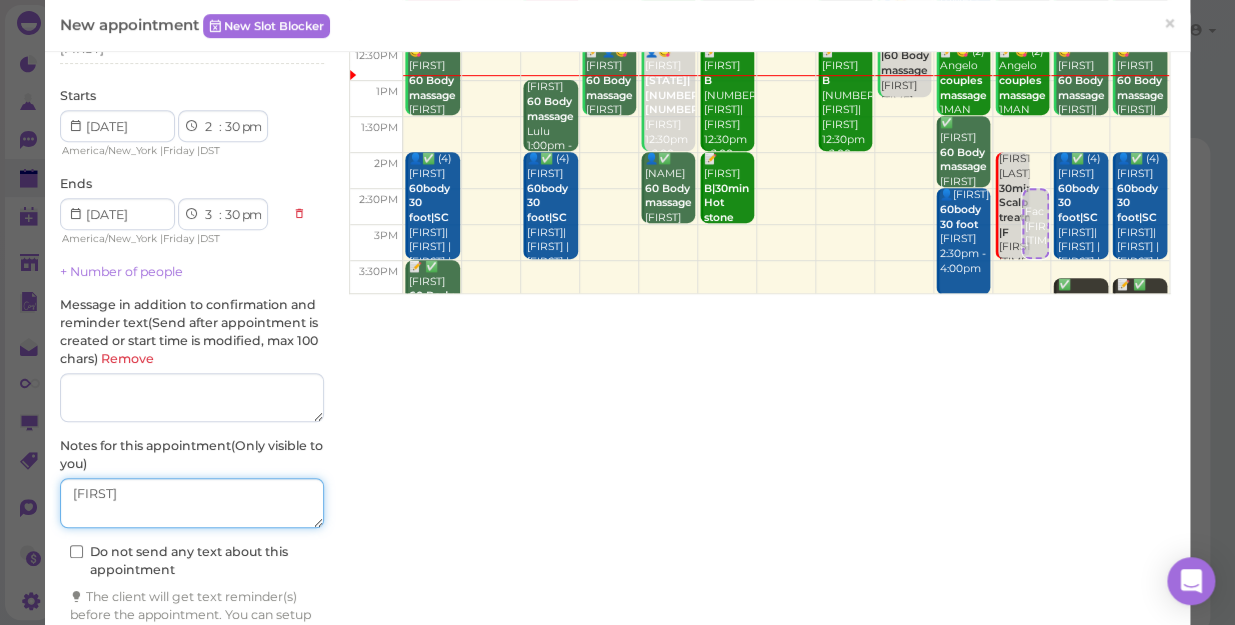 scroll, scrollTop: 385, scrollLeft: 0, axis: vertical 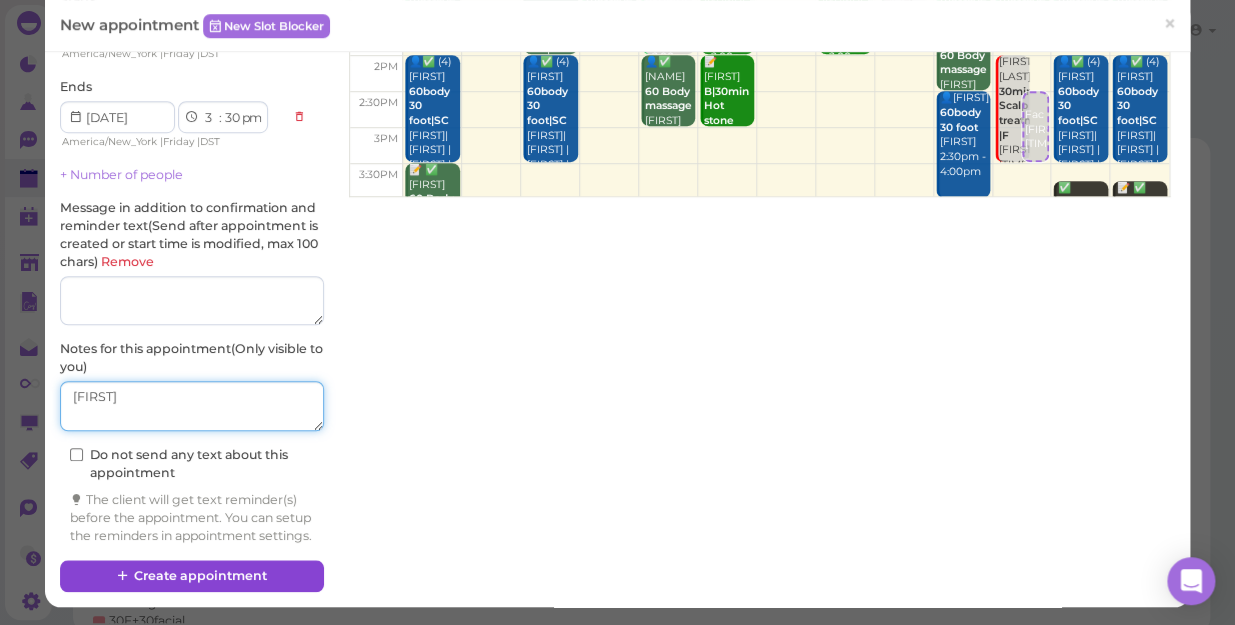 type on "[FIRST]" 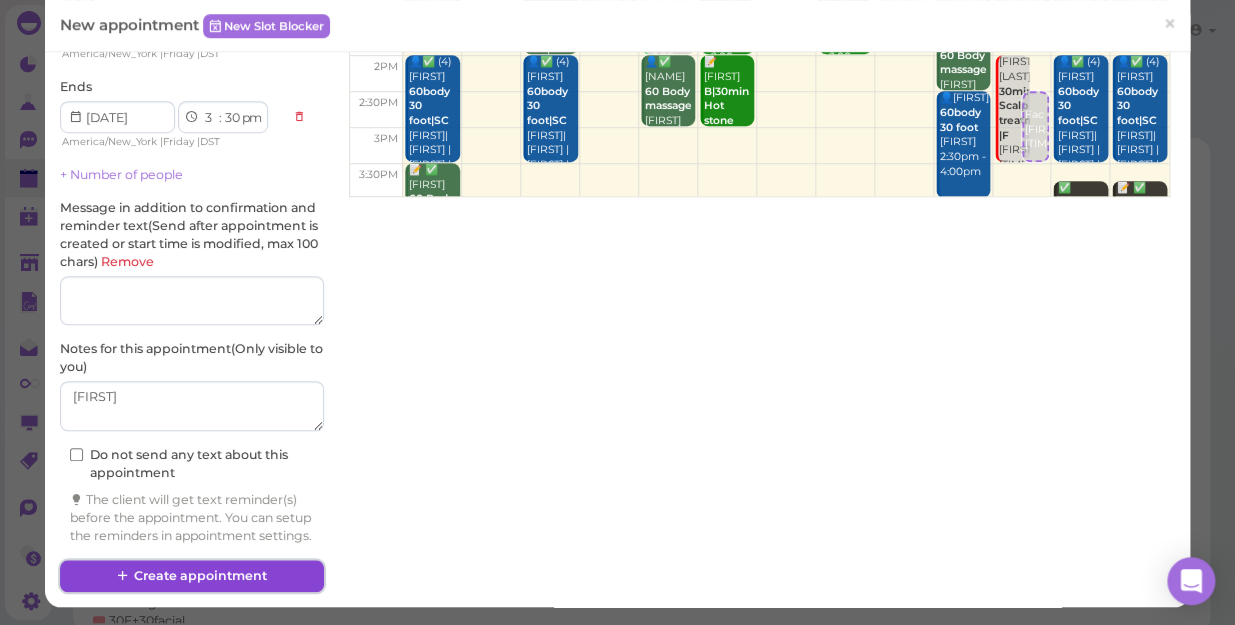 click on "Create appointment" at bounding box center (192, 576) 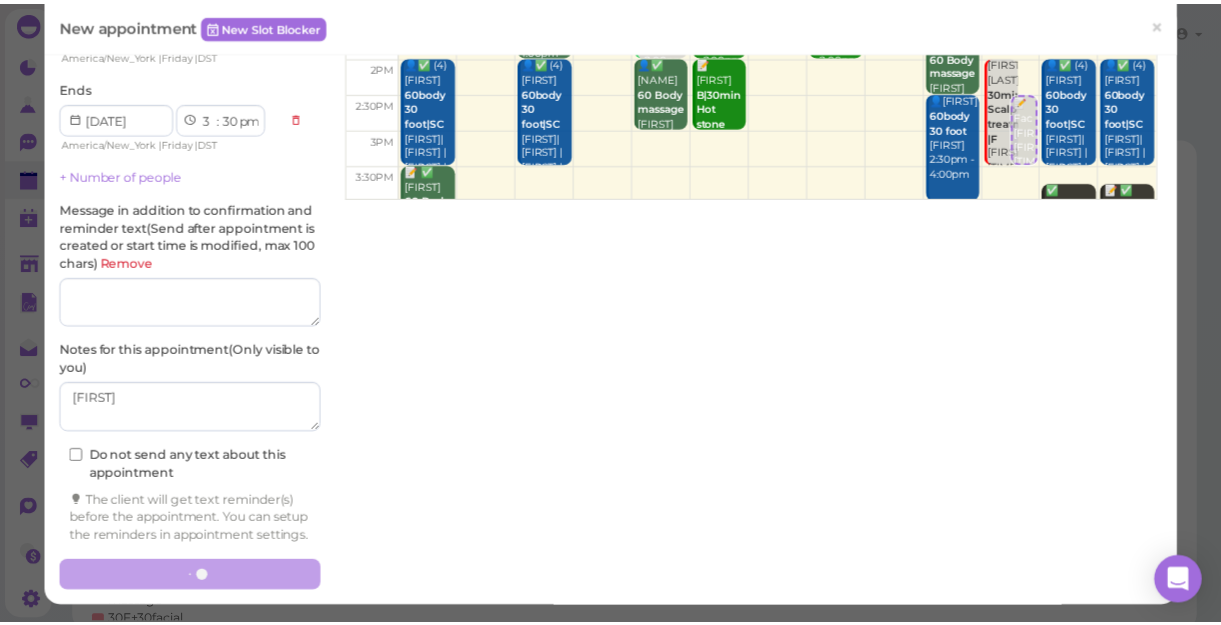 scroll, scrollTop: 384, scrollLeft: 0, axis: vertical 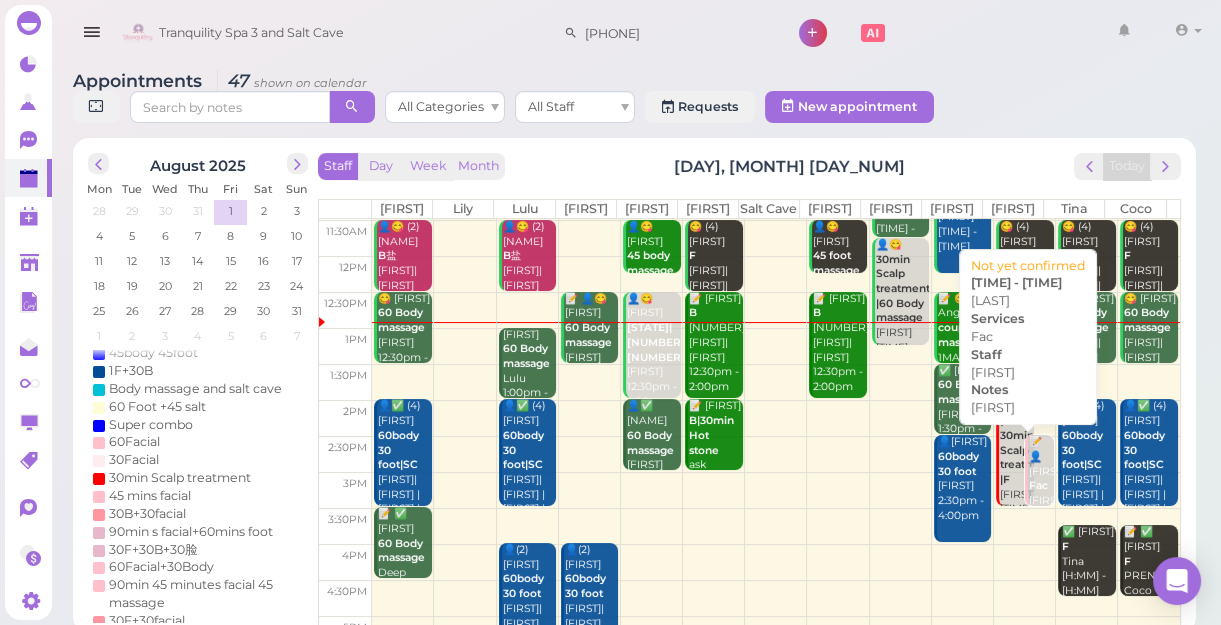 click on "📝 👤[FIRST] [FIRST] [FIRST] [H:MM] - [H:MM]" at bounding box center [1041, 501] 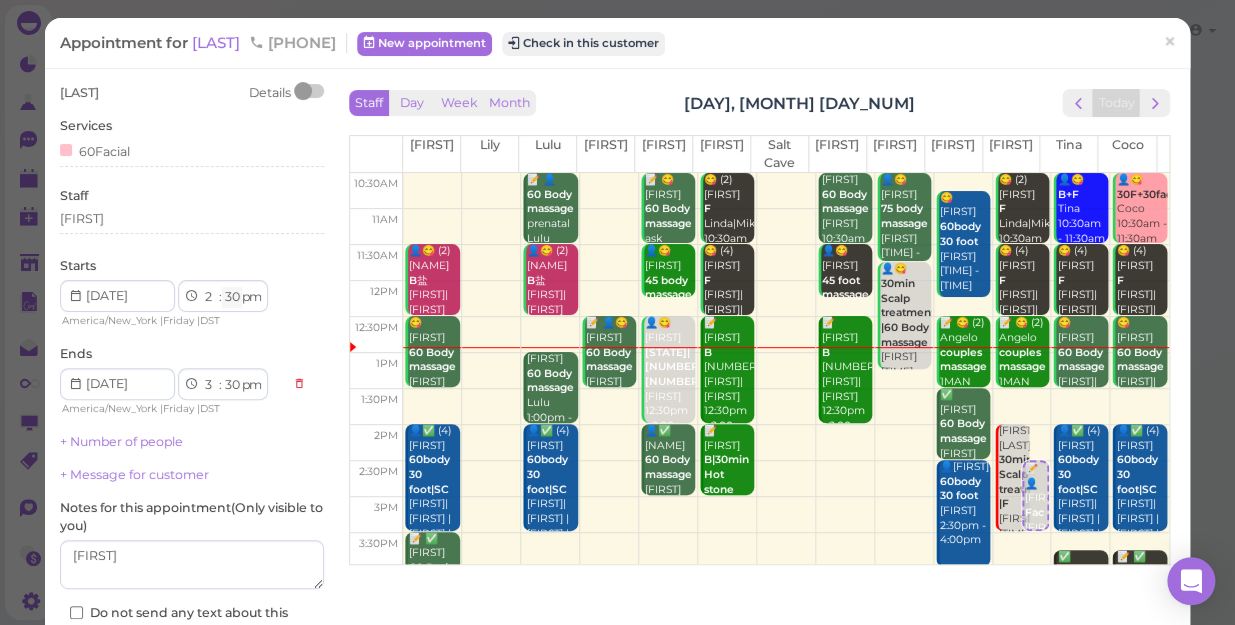 click on "00
05
10
15
20
25
30
35
40
45
50
55" at bounding box center [232, 297] 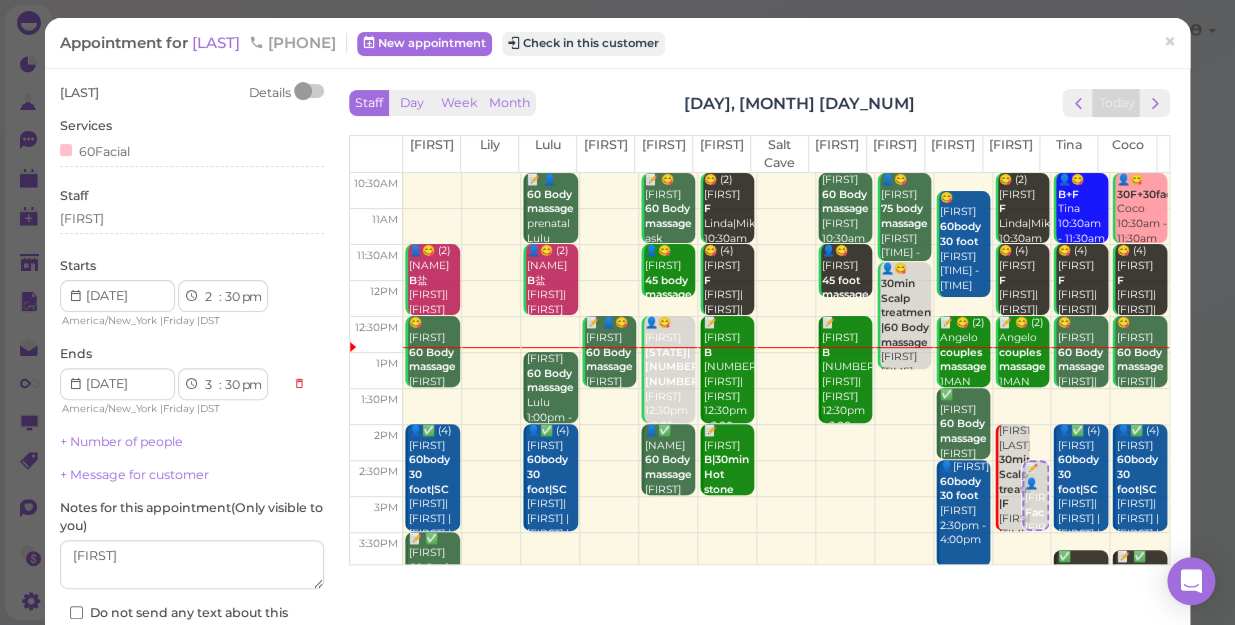 select on "00" 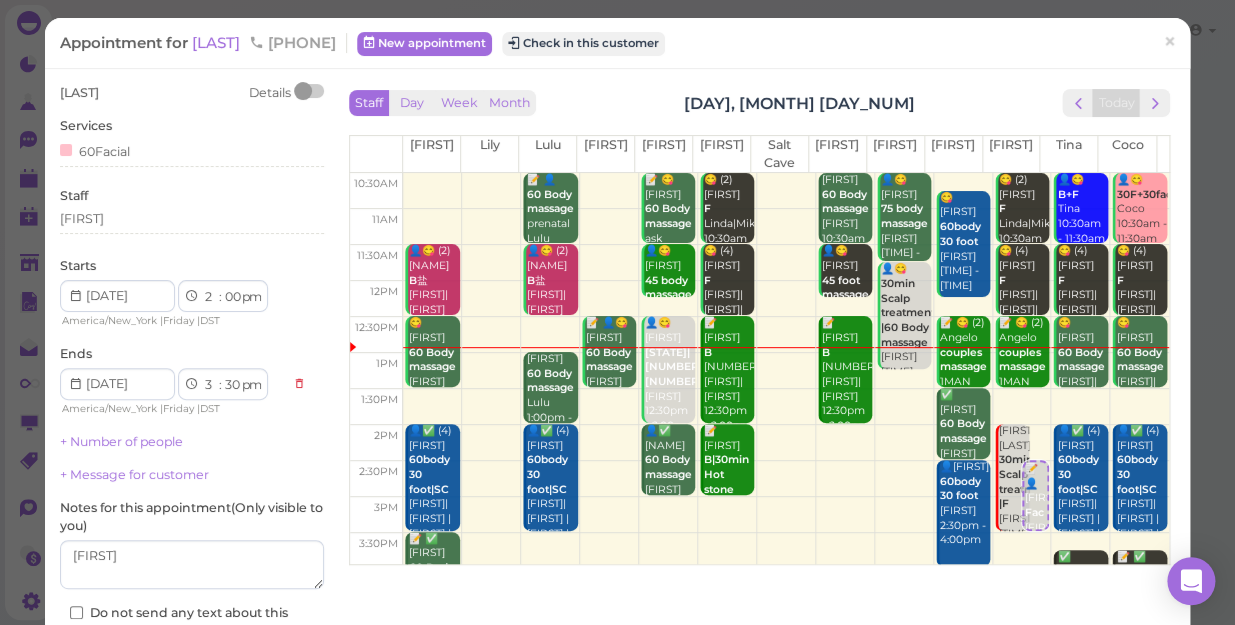 click on "00
05
10
15
20
25
30
35
40
45
50
55" at bounding box center (232, 297) 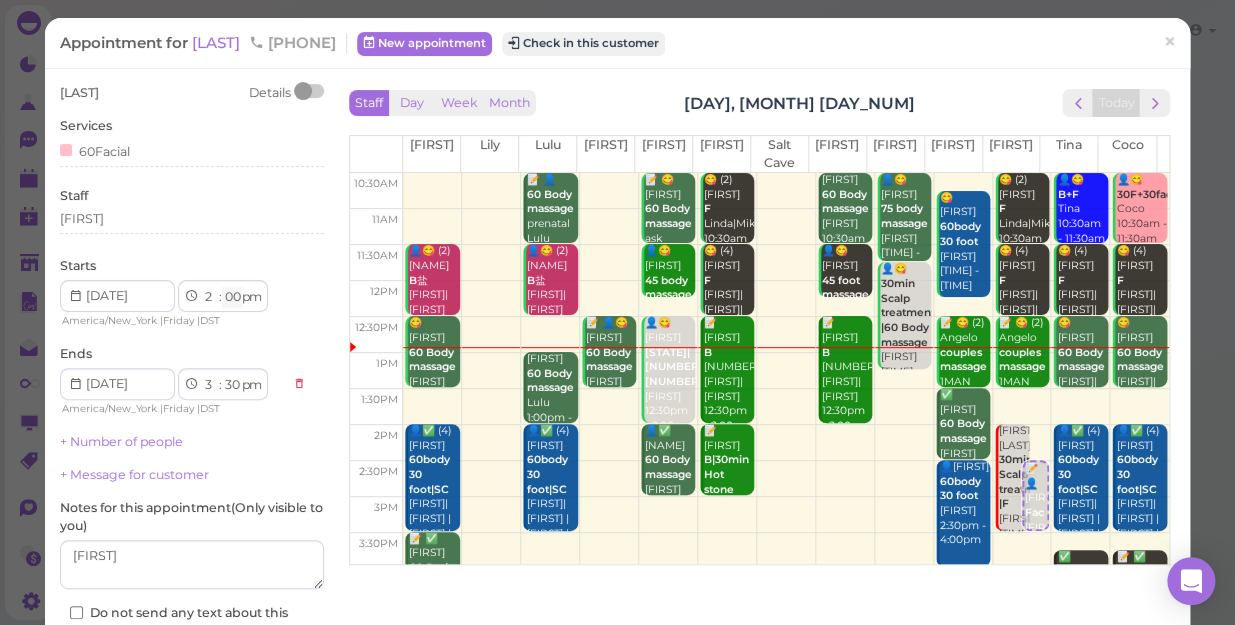 select on "00" 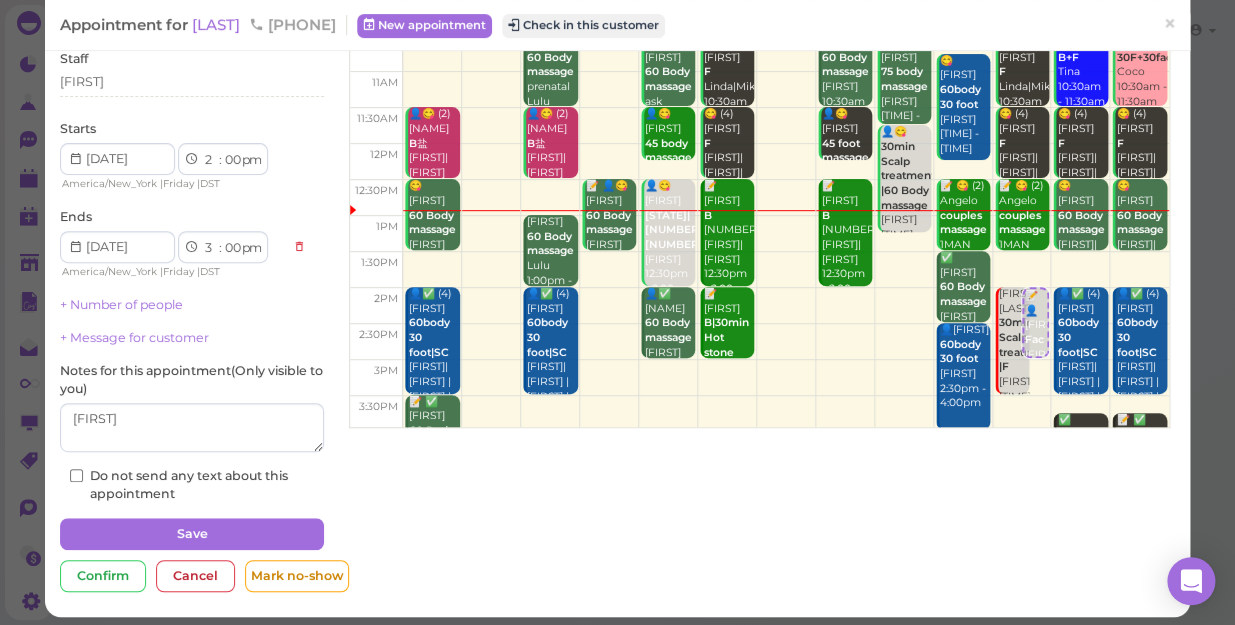 scroll, scrollTop: 145, scrollLeft: 0, axis: vertical 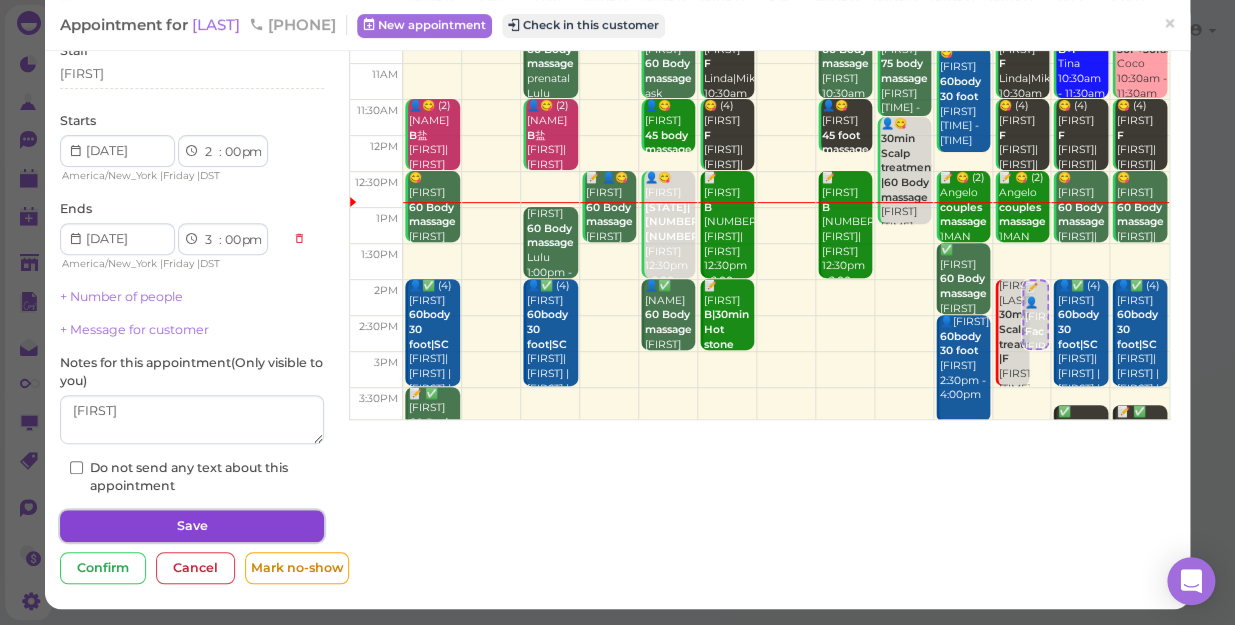 click on "Save" at bounding box center (192, 526) 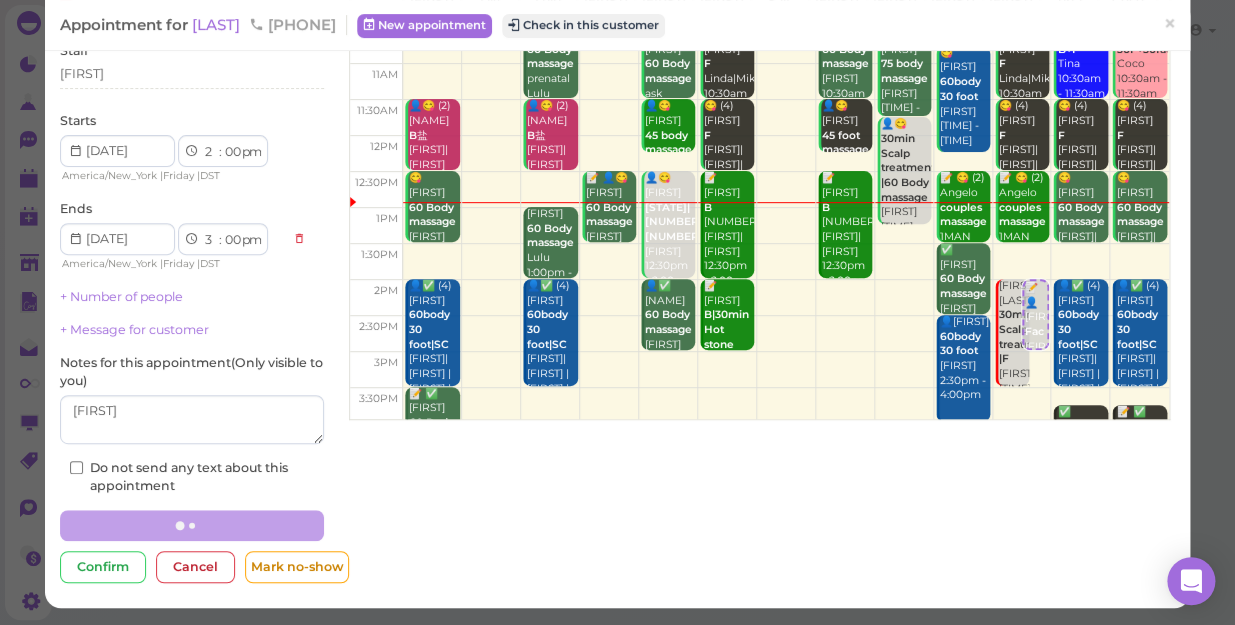 scroll, scrollTop: 0, scrollLeft: 0, axis: both 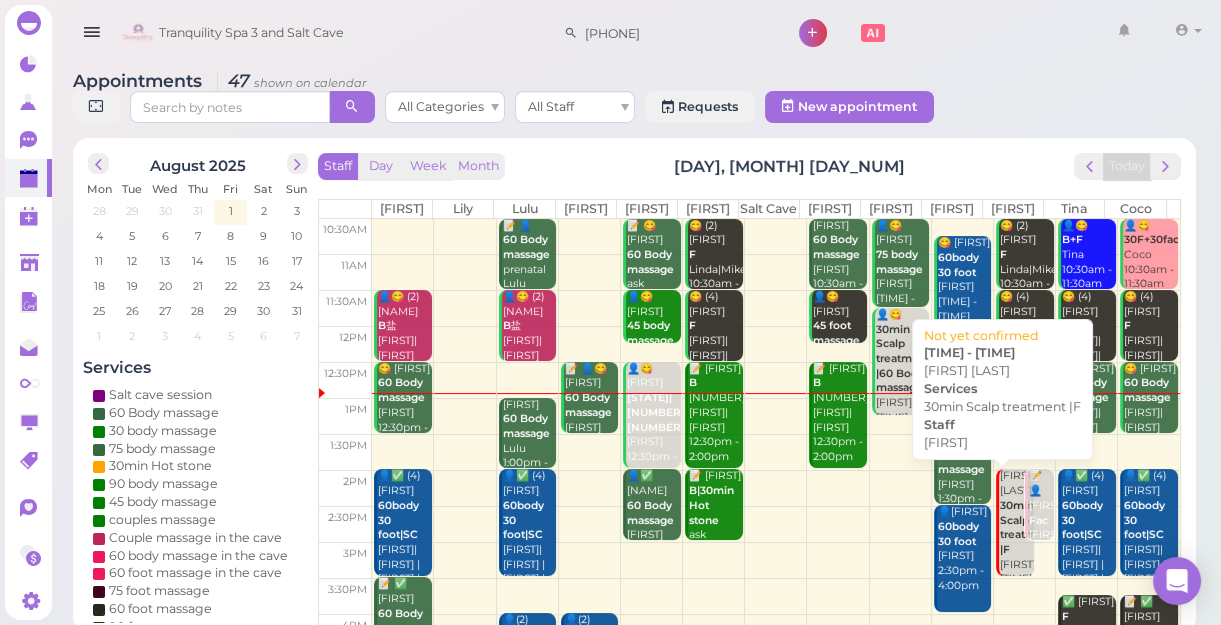 click on "30min Scalp treatment |F" at bounding box center (1027, 527) 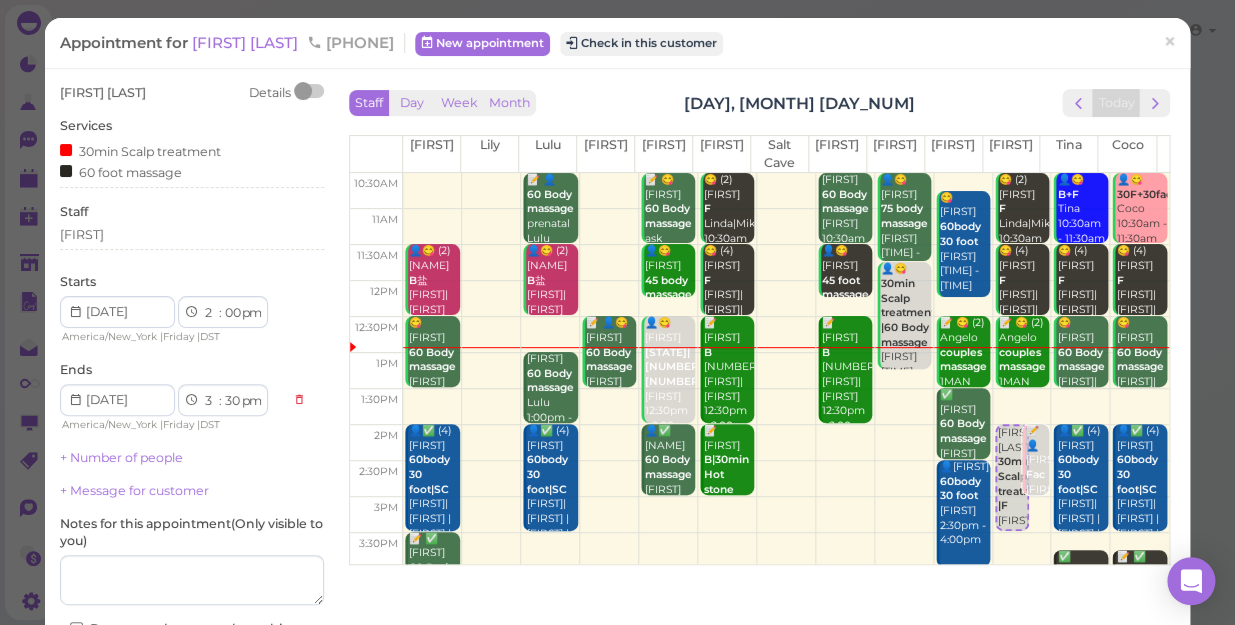 click on "Staff" at bounding box center (192, 230) 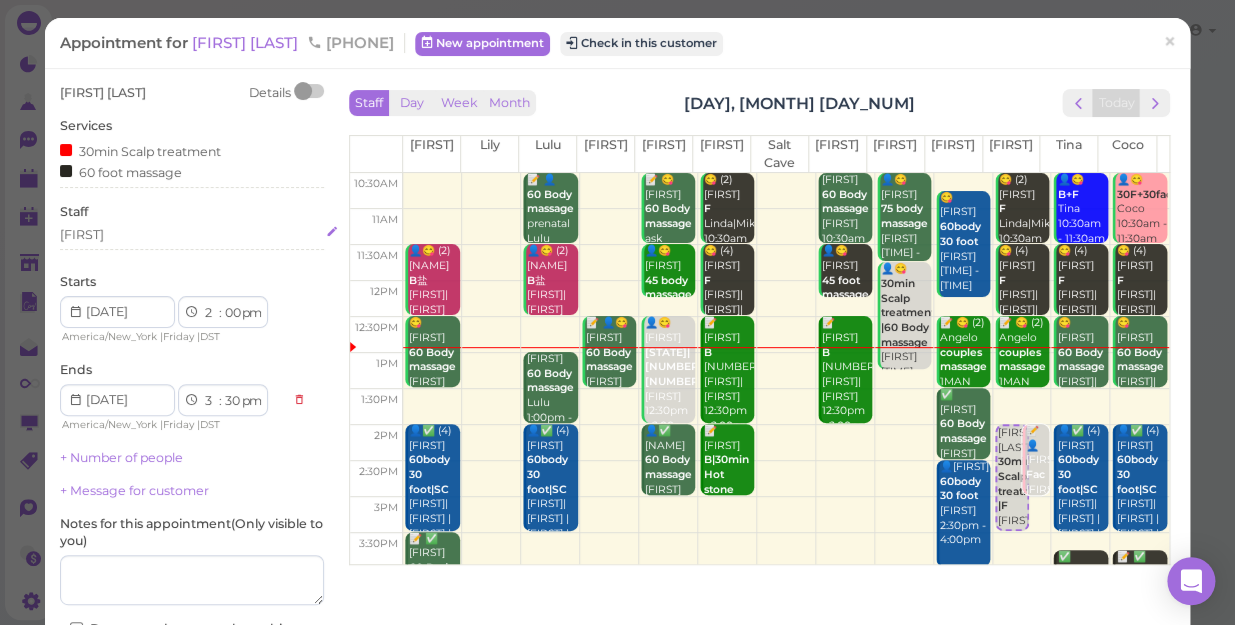 click on "[FIRST]" at bounding box center (192, 238) 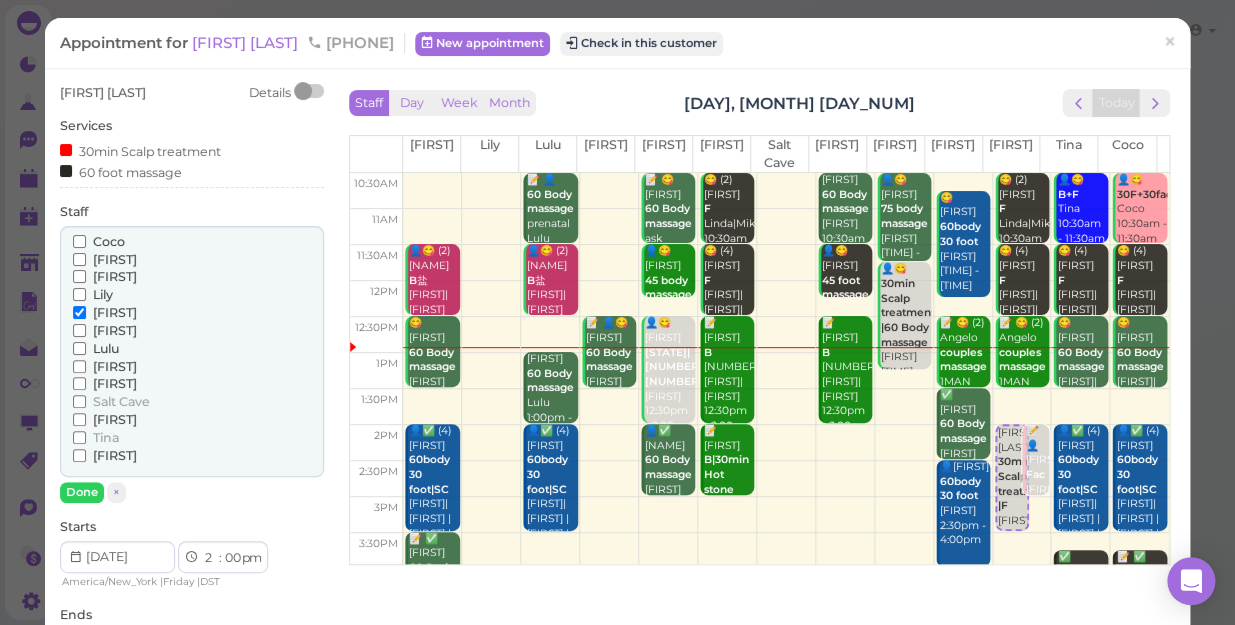 click on "[FIRST]" at bounding box center (115, 259) 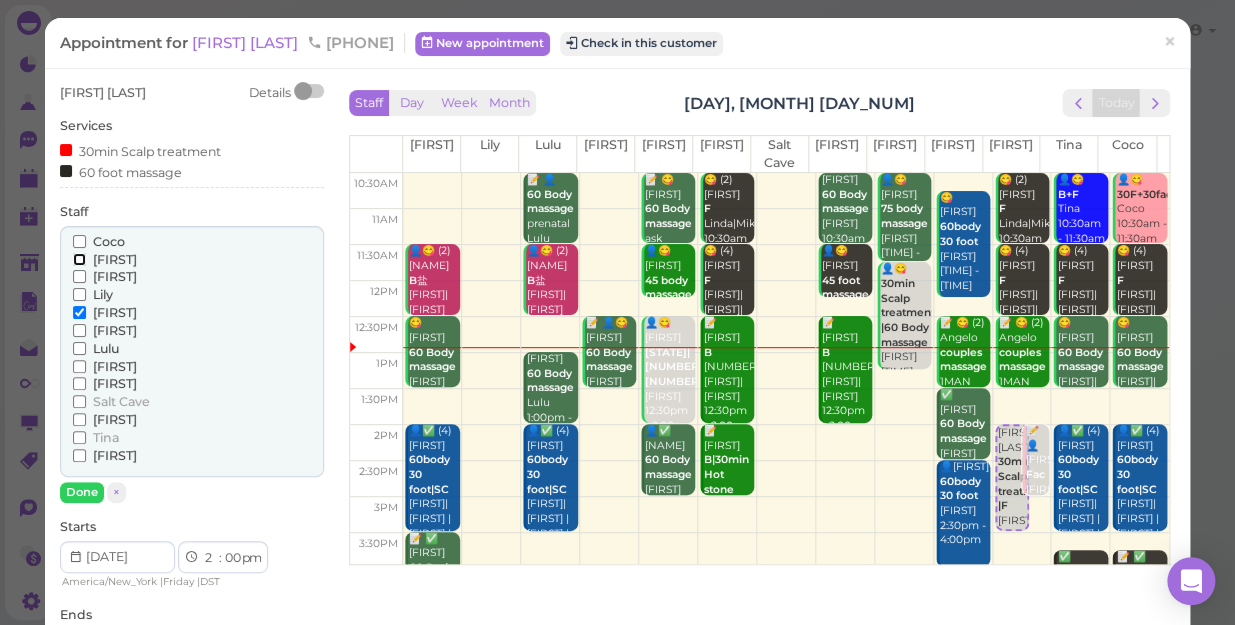 click on "[FIRST]" at bounding box center (79, 259) 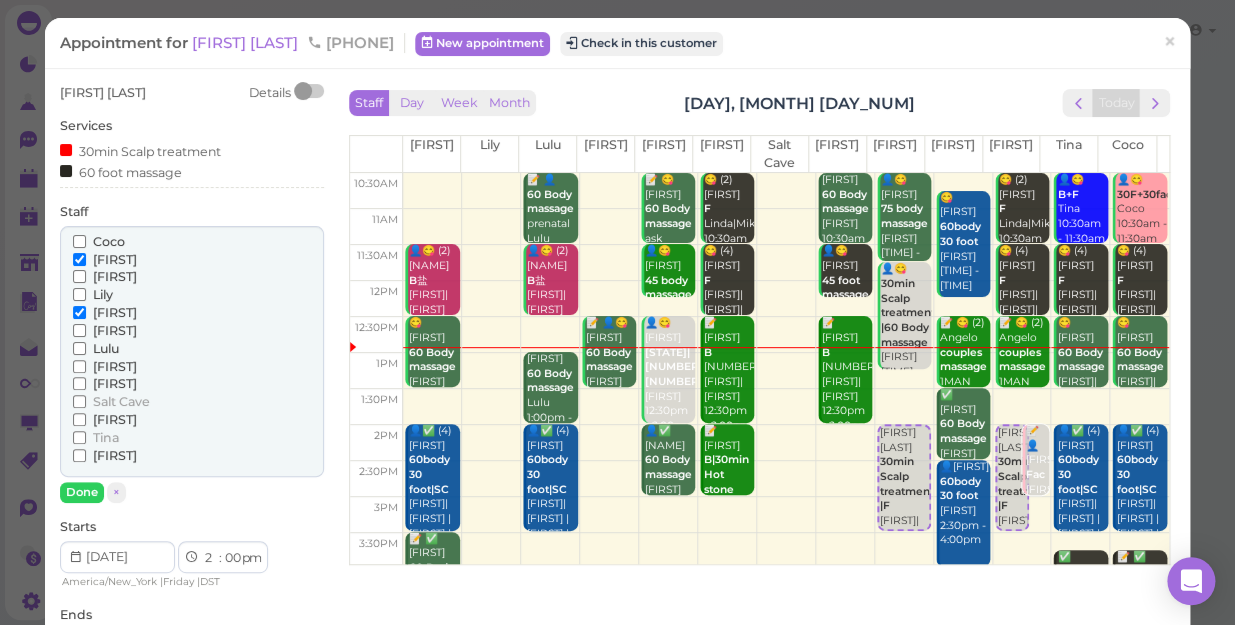 click on "[FIRST]" at bounding box center [115, 312] 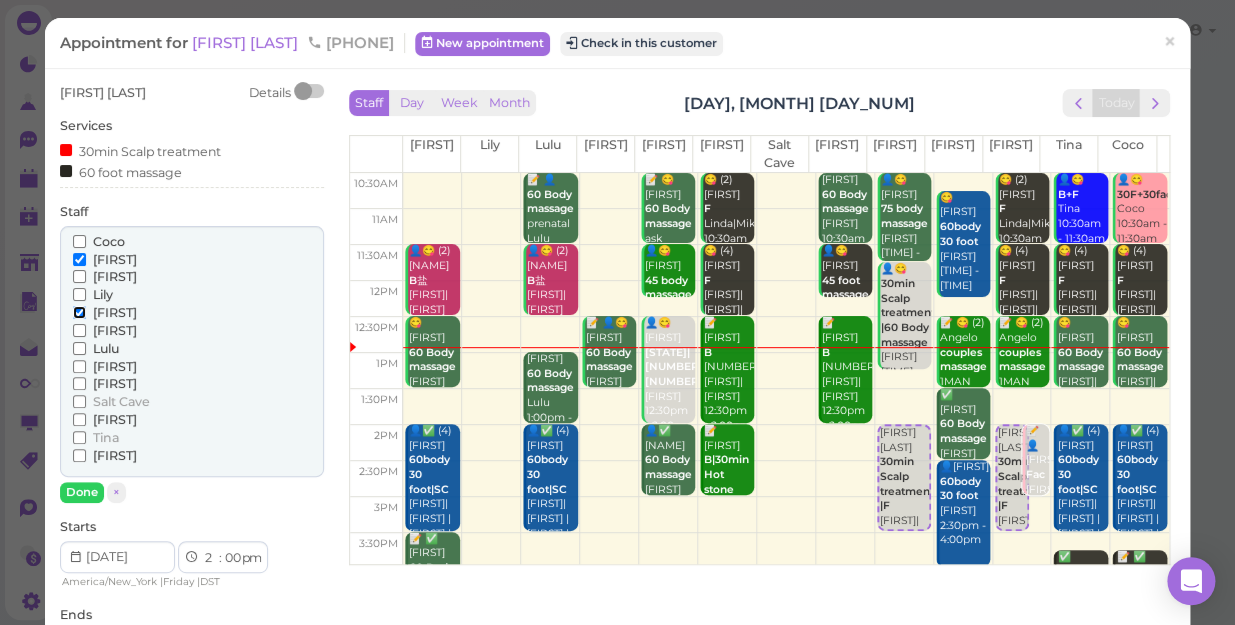click on "[FIRST]" at bounding box center [79, 312] 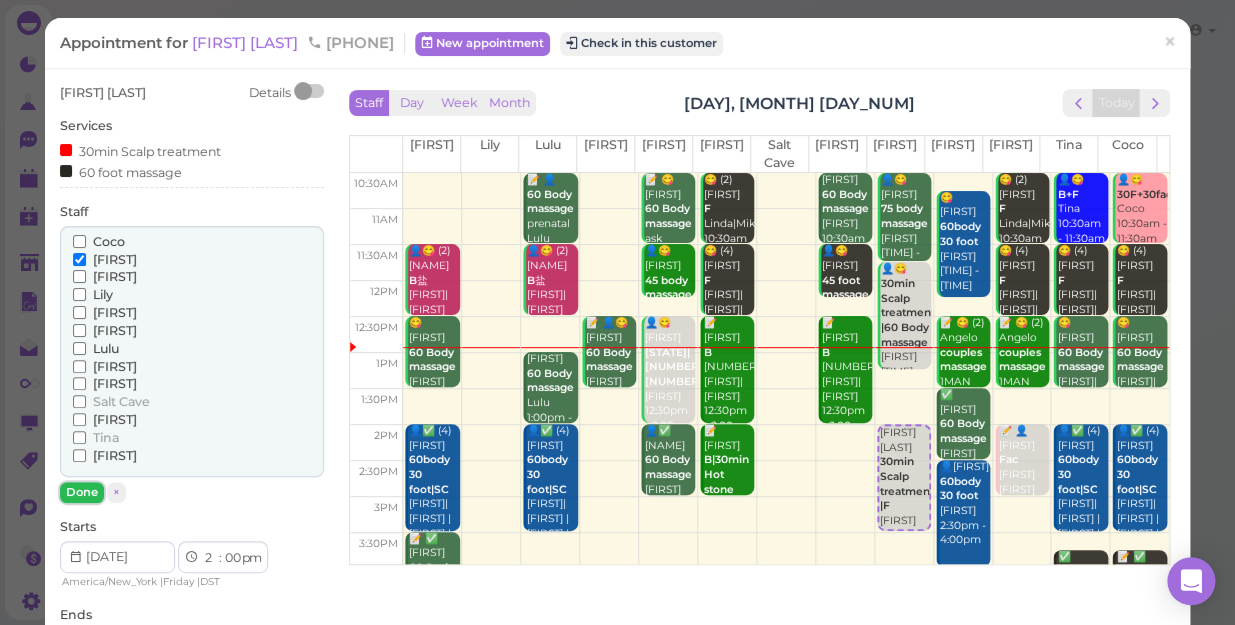 click on "Done" at bounding box center (82, 492) 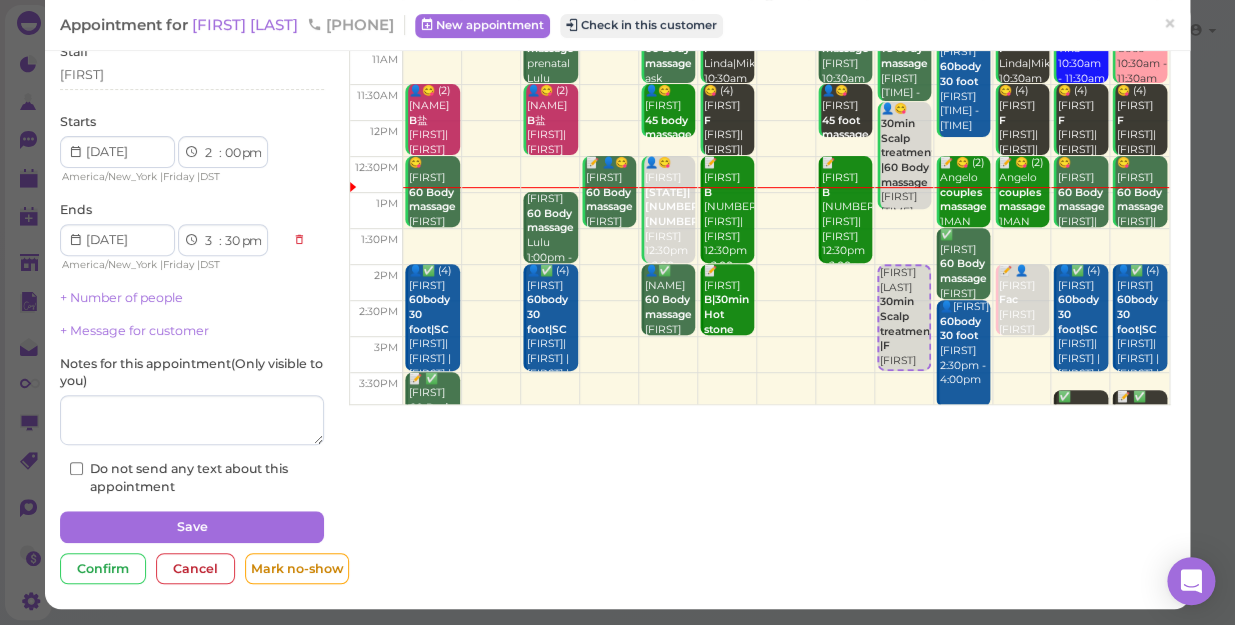 scroll, scrollTop: 161, scrollLeft: 0, axis: vertical 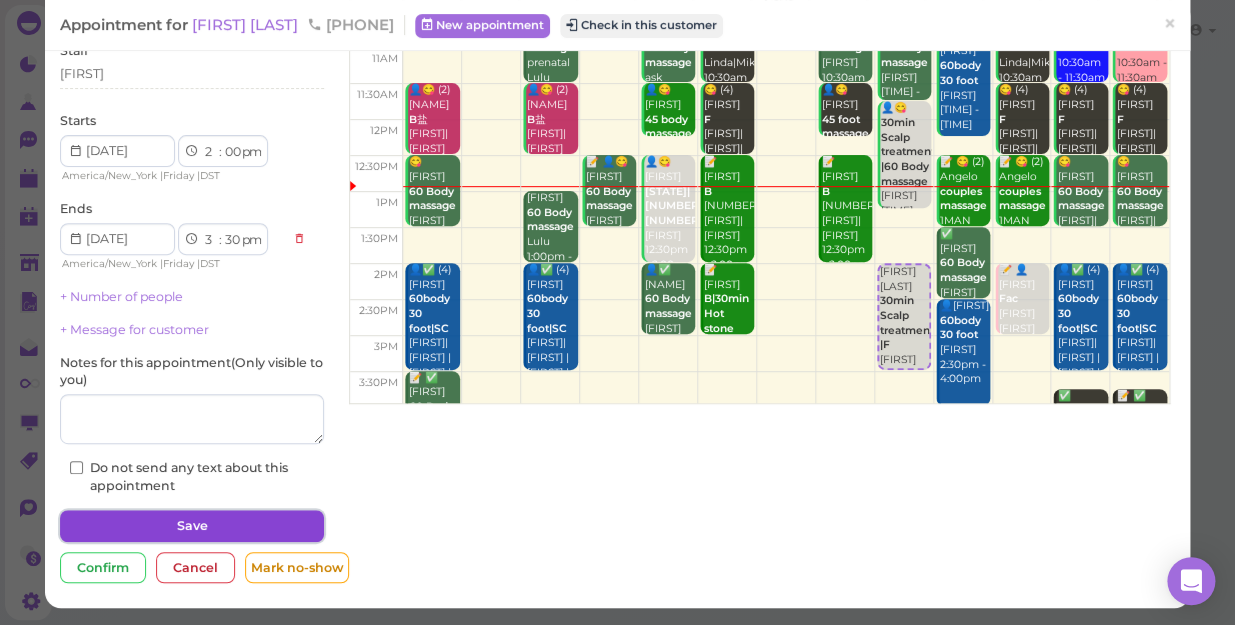click on "Save" at bounding box center [192, 526] 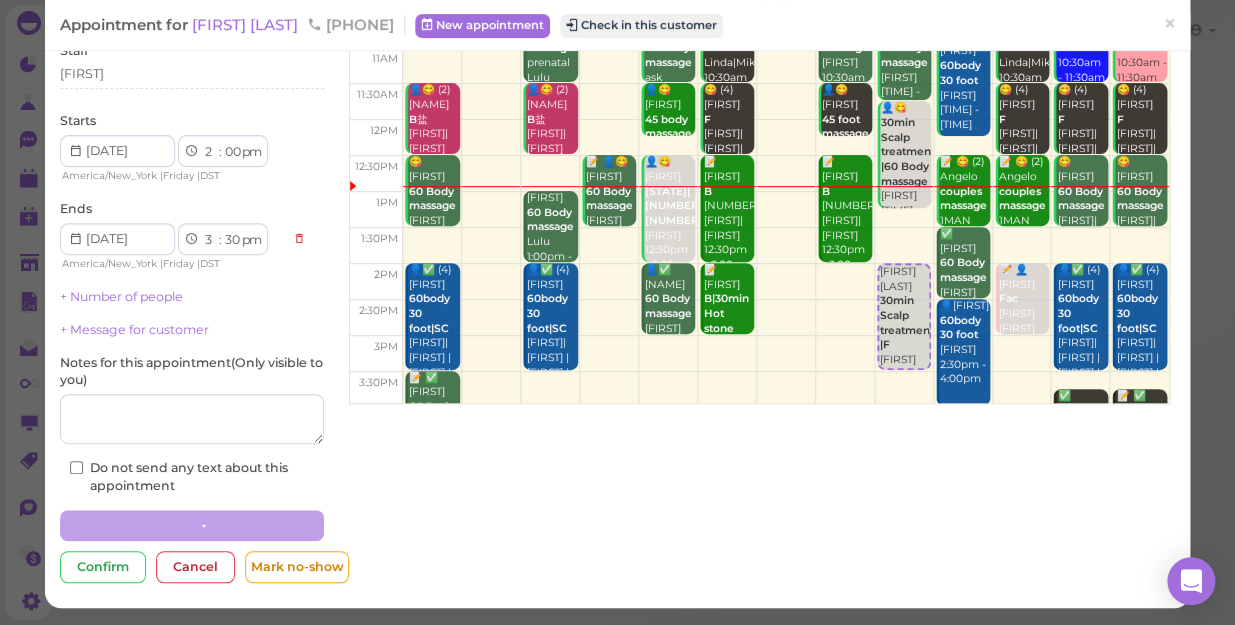 scroll, scrollTop: 0, scrollLeft: 0, axis: both 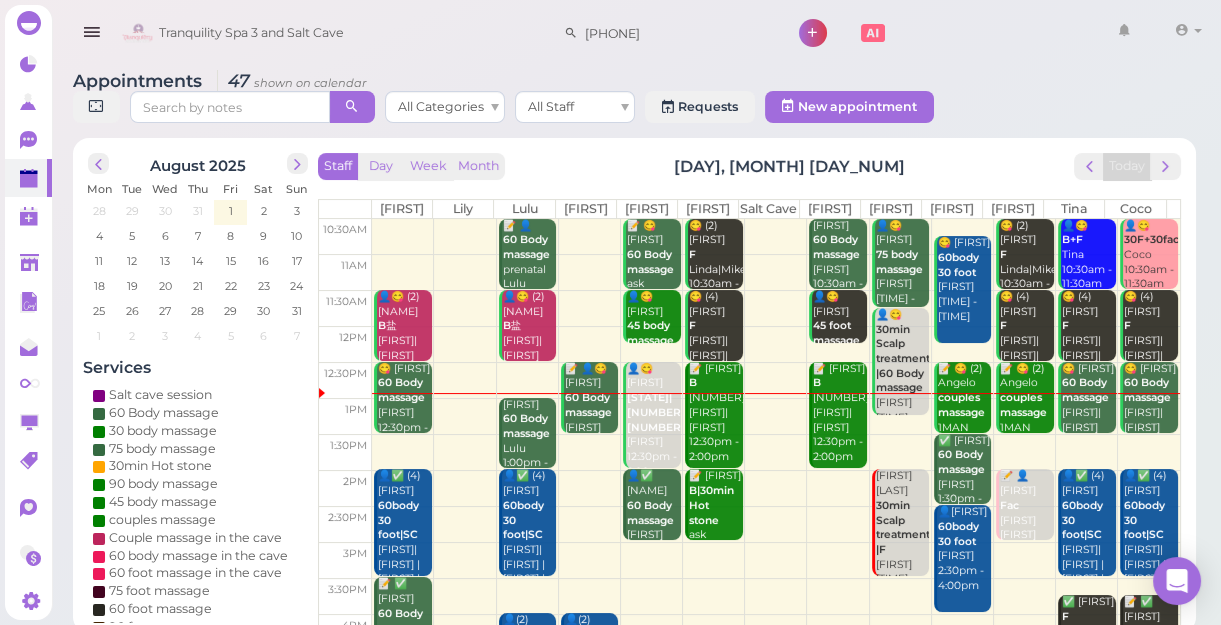 click on "📝 [FIRST] [LAST] [NUMBER] [NUMBER] [FIRST] |[FIRST] [TIME] - [TIME]" at bounding box center (715, 413) 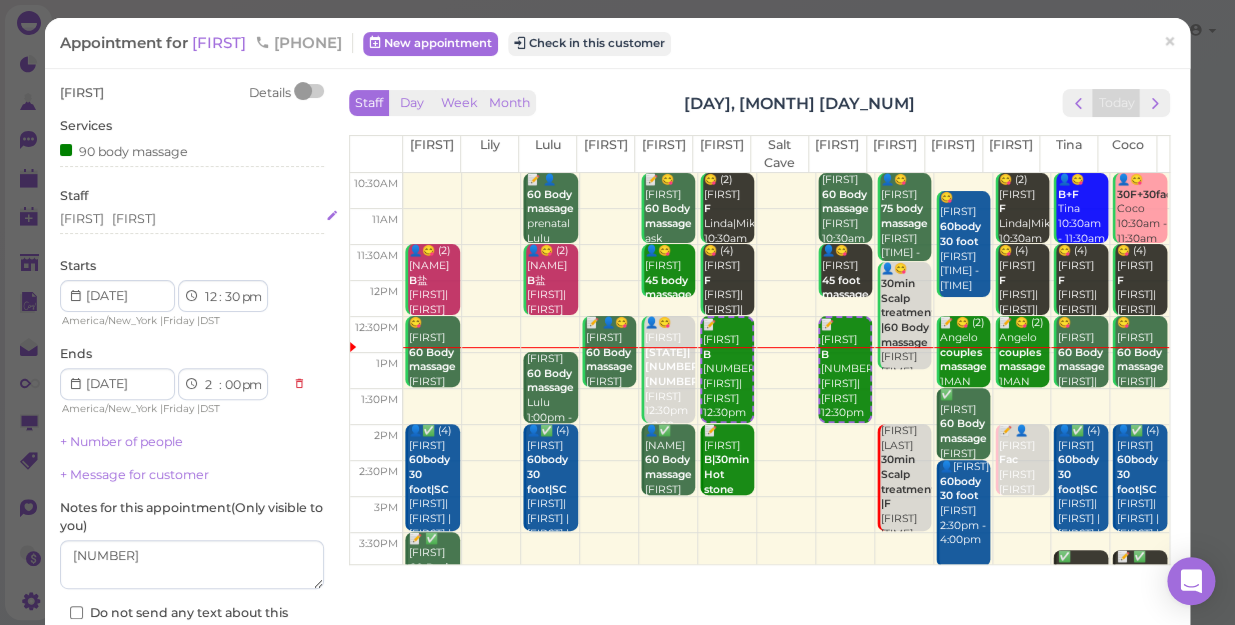 click at bounding box center [192, 219] 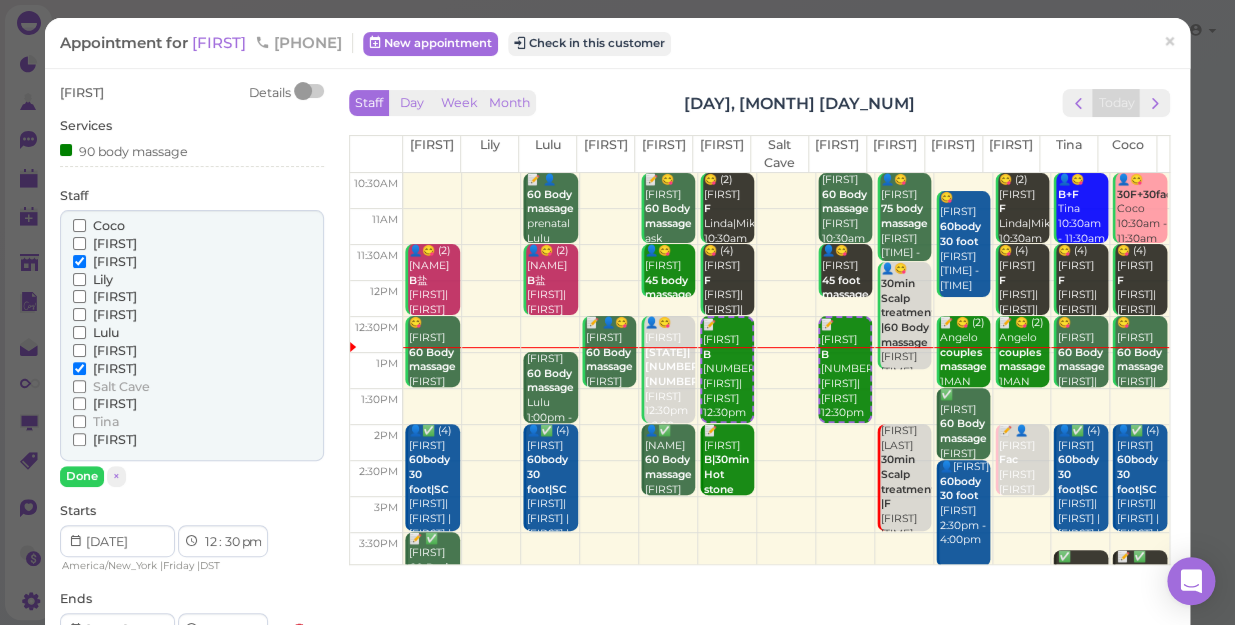 click on "Tina" at bounding box center [106, 421] 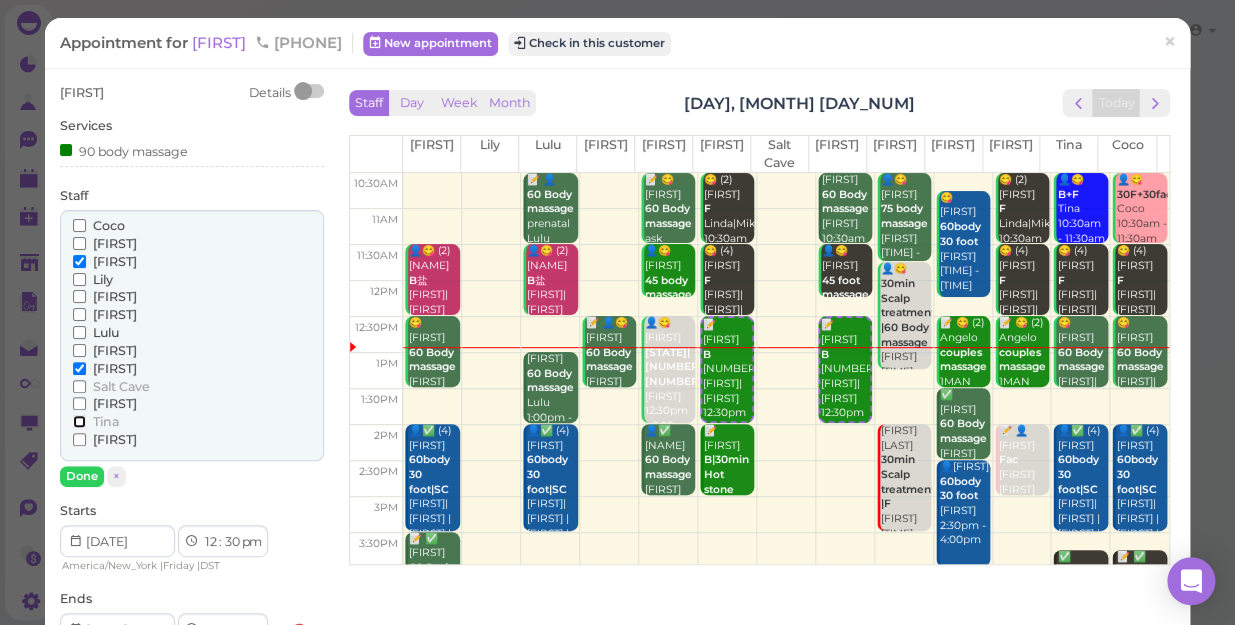 click on "Tina" at bounding box center [79, 421] 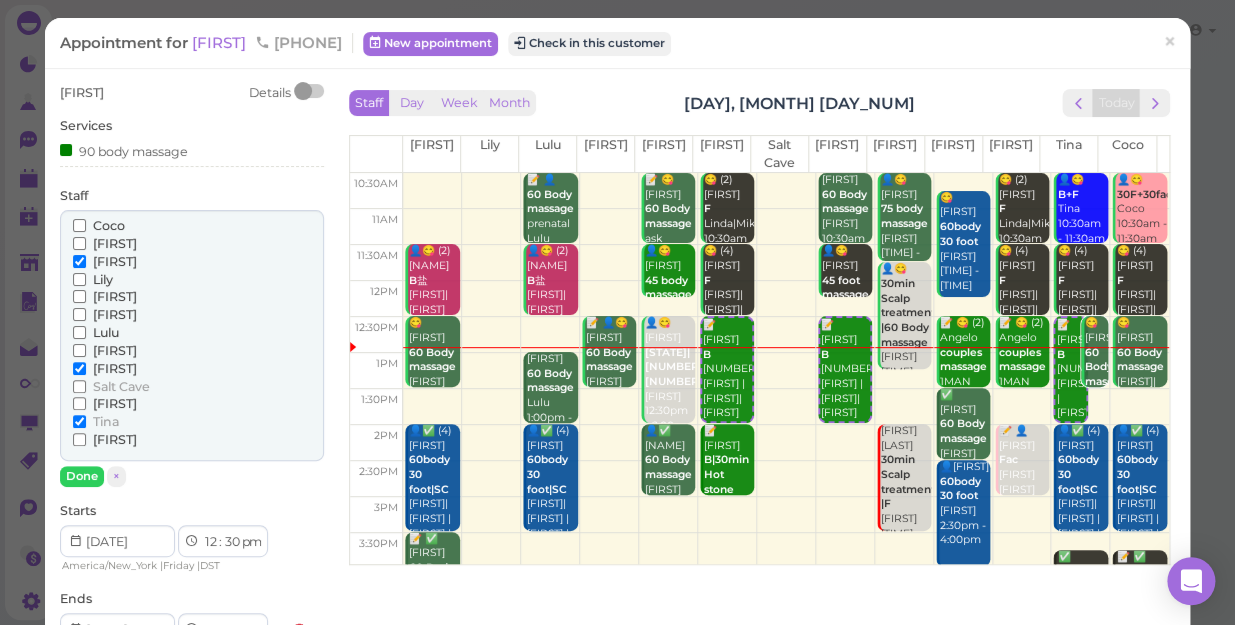 click on "[FIRST]" at bounding box center [115, 368] 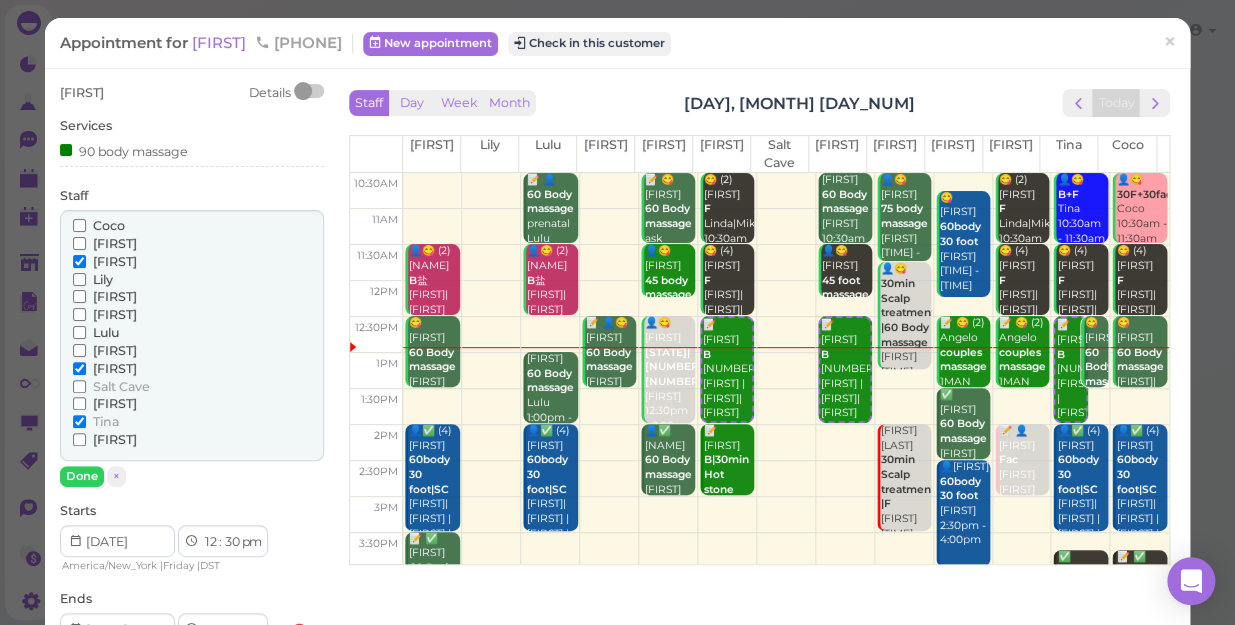 click on "[FIRST]" at bounding box center (79, 368) 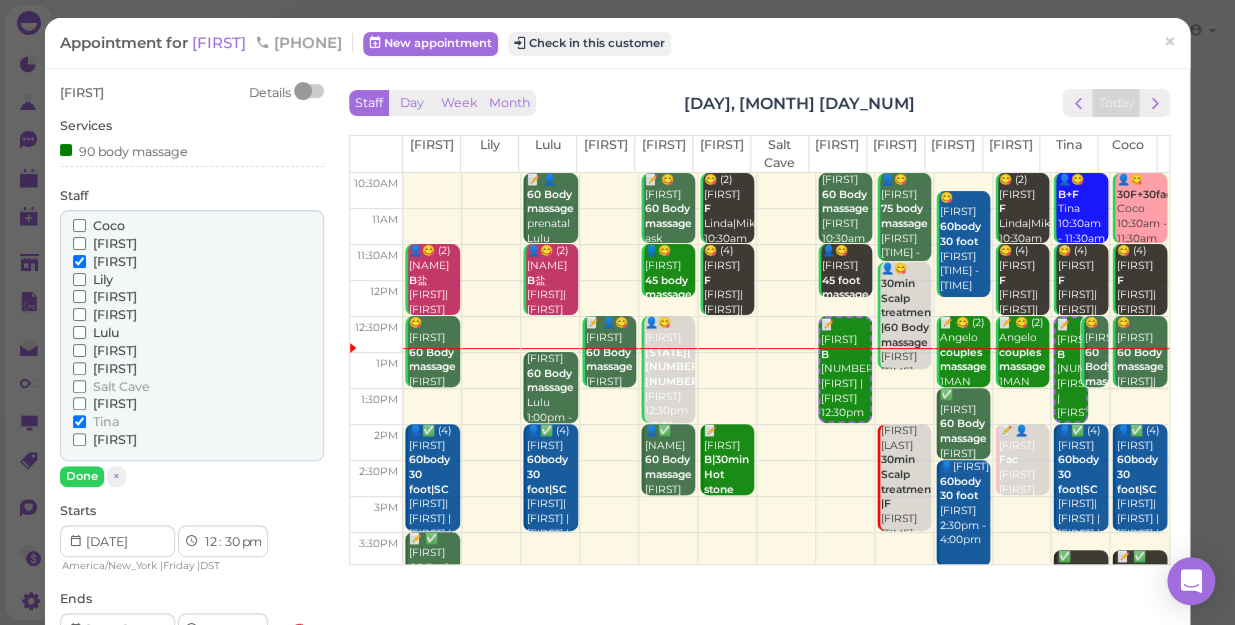 click on "[FIRST]" at bounding box center [115, 296] 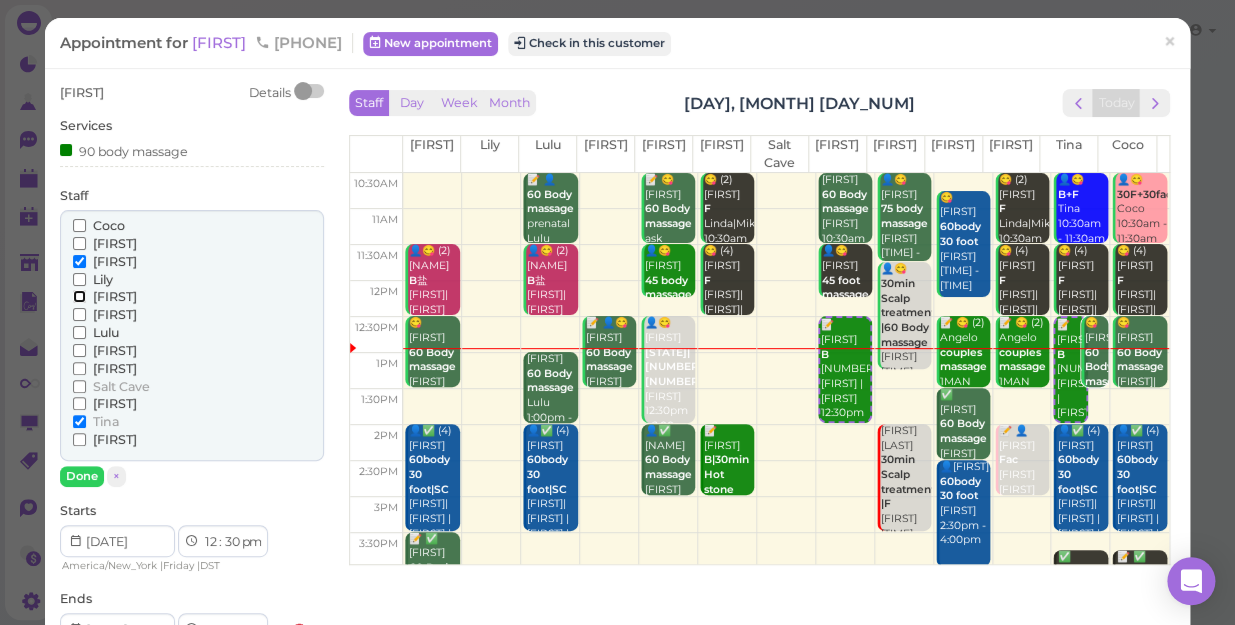 click on "[FIRST]" at bounding box center (79, 296) 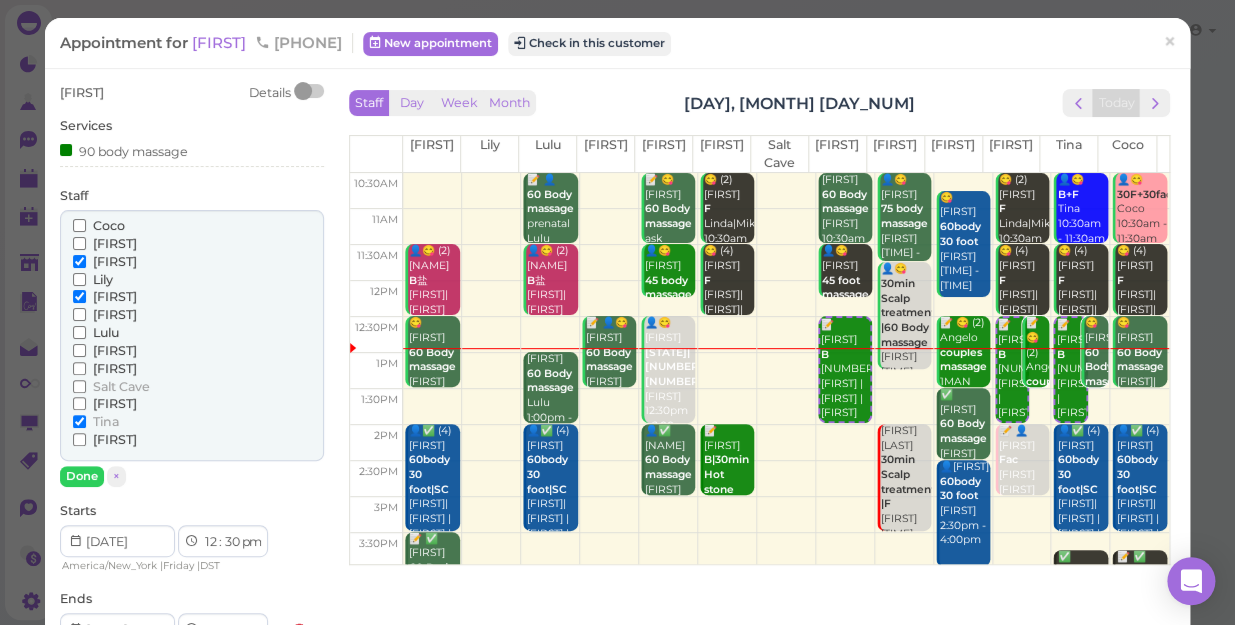 click on "[FIRST]" at bounding box center [115, 261] 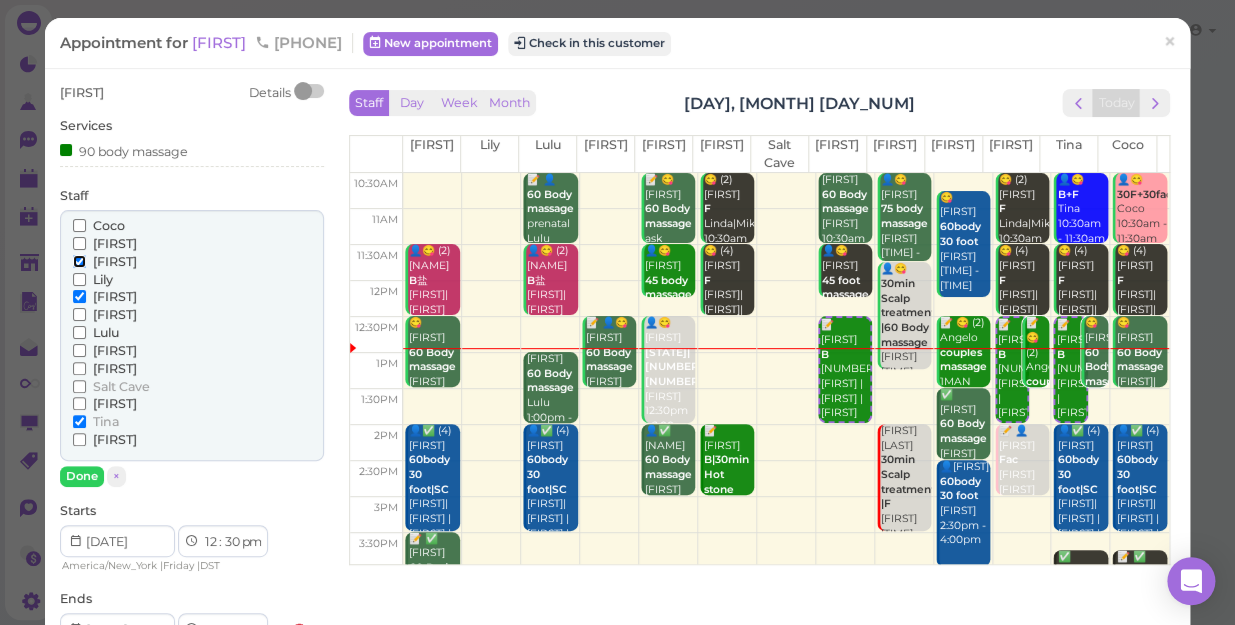 click on "[FIRST]" at bounding box center (79, 261) 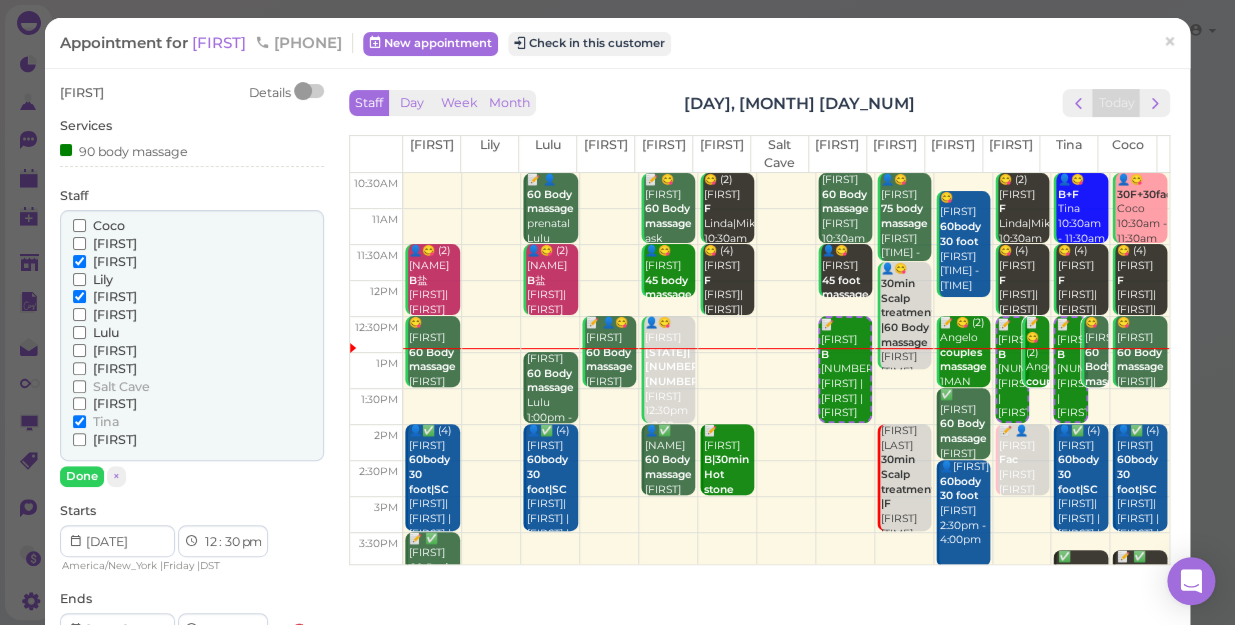 click on "[FIRST]" at bounding box center [115, 261] 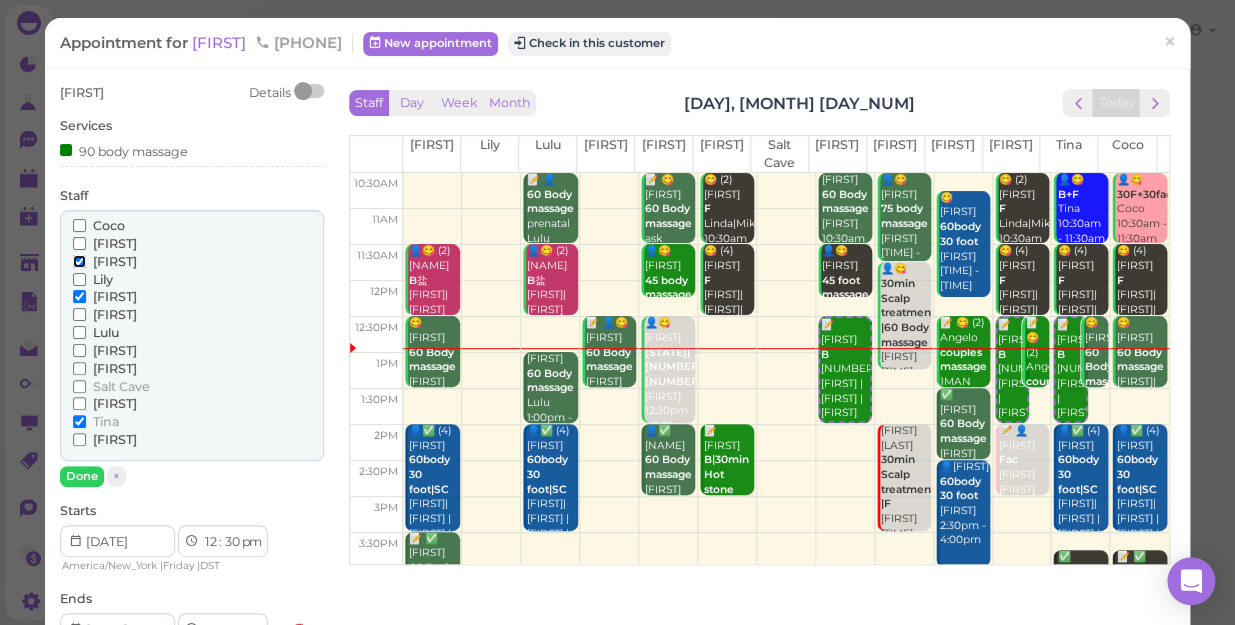 click on "[FIRST]" at bounding box center [79, 261] 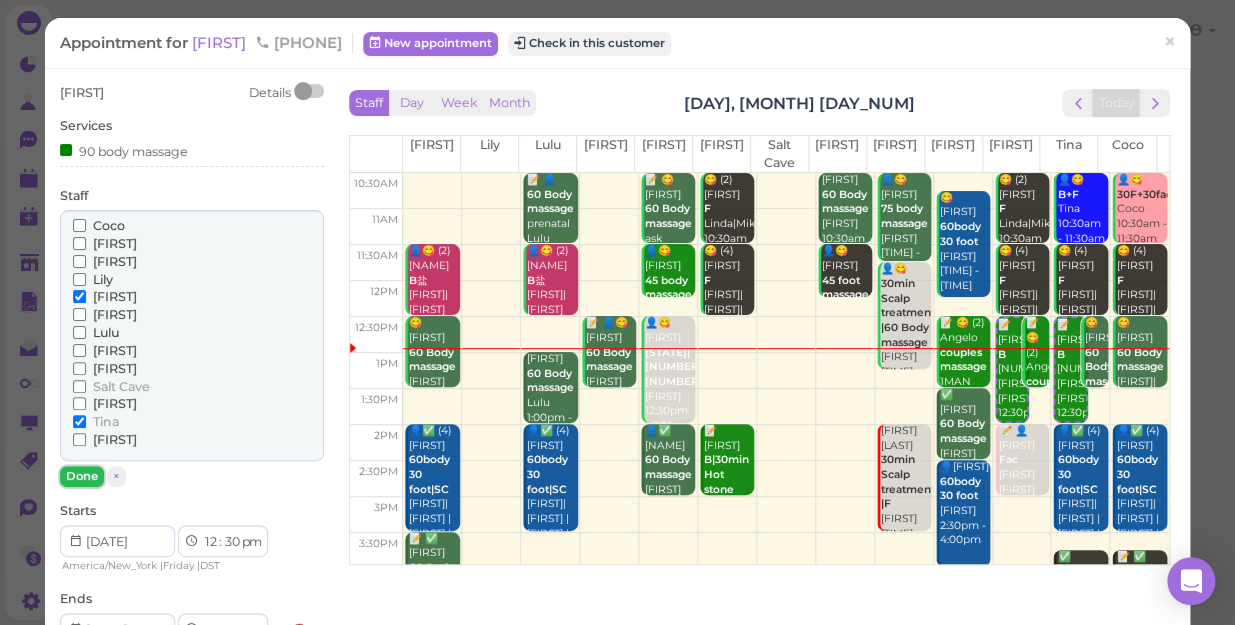 click on "Done" at bounding box center (82, 476) 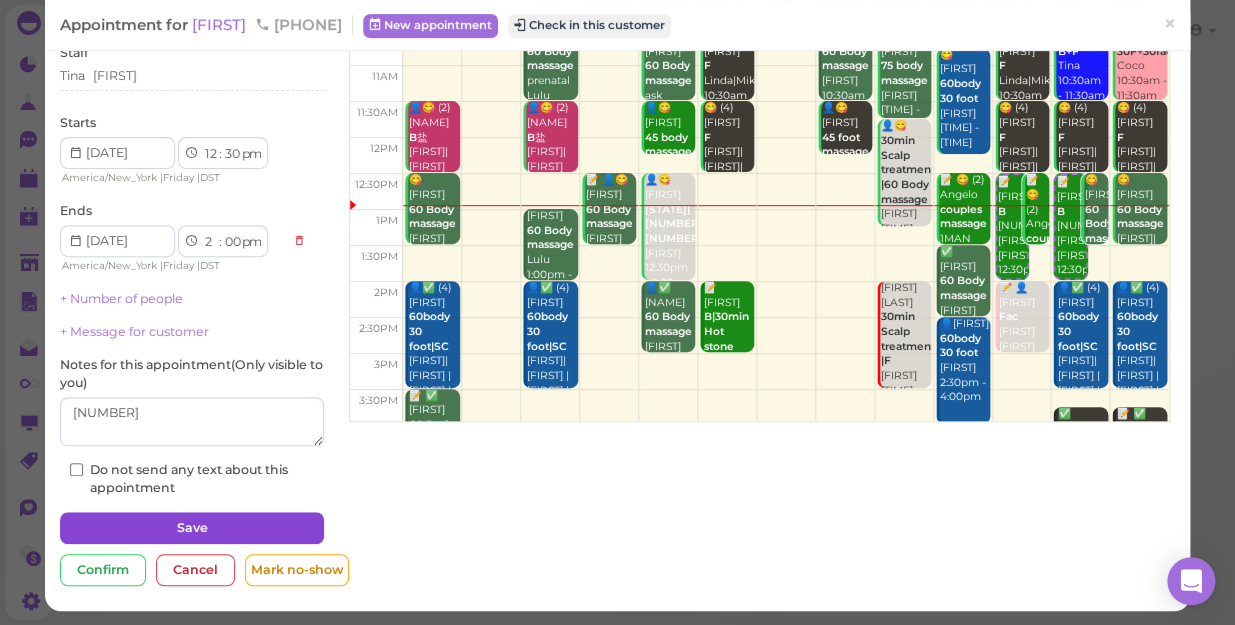 scroll, scrollTop: 145, scrollLeft: 0, axis: vertical 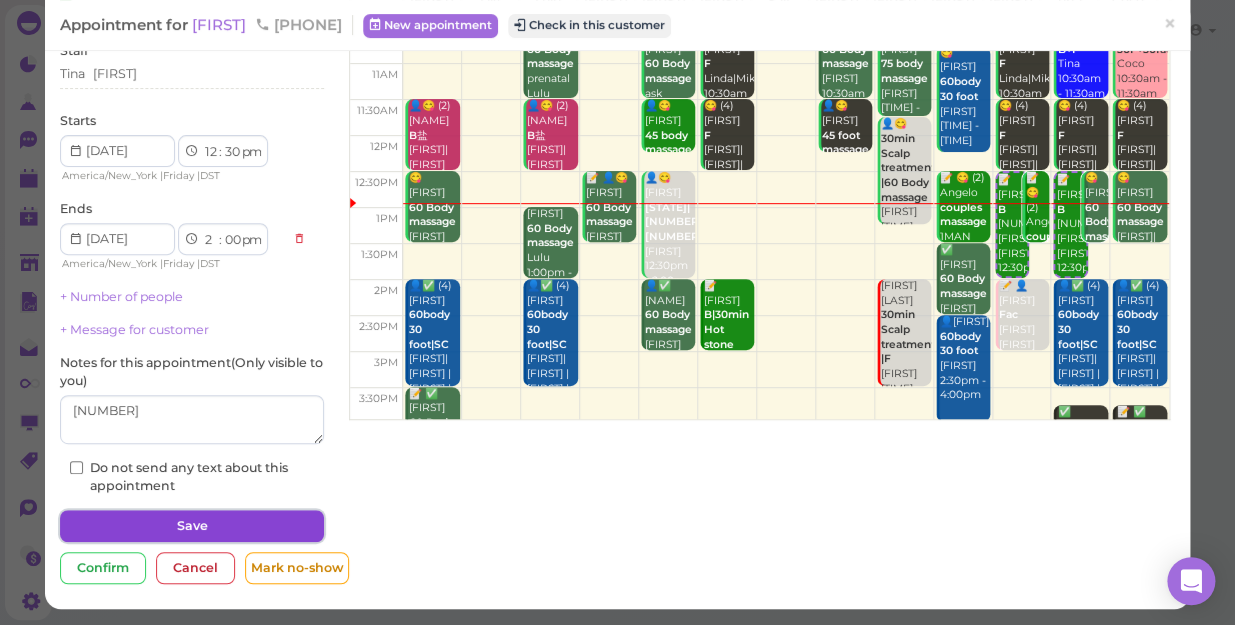 click on "Save" at bounding box center (192, 526) 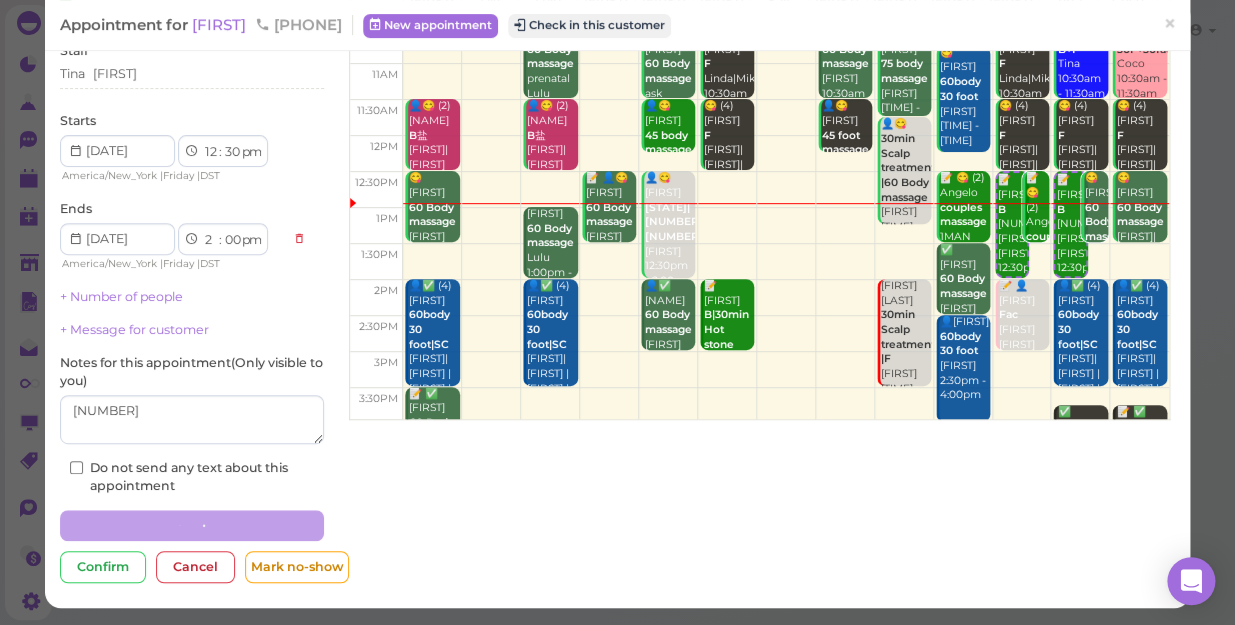 scroll, scrollTop: 0, scrollLeft: 0, axis: both 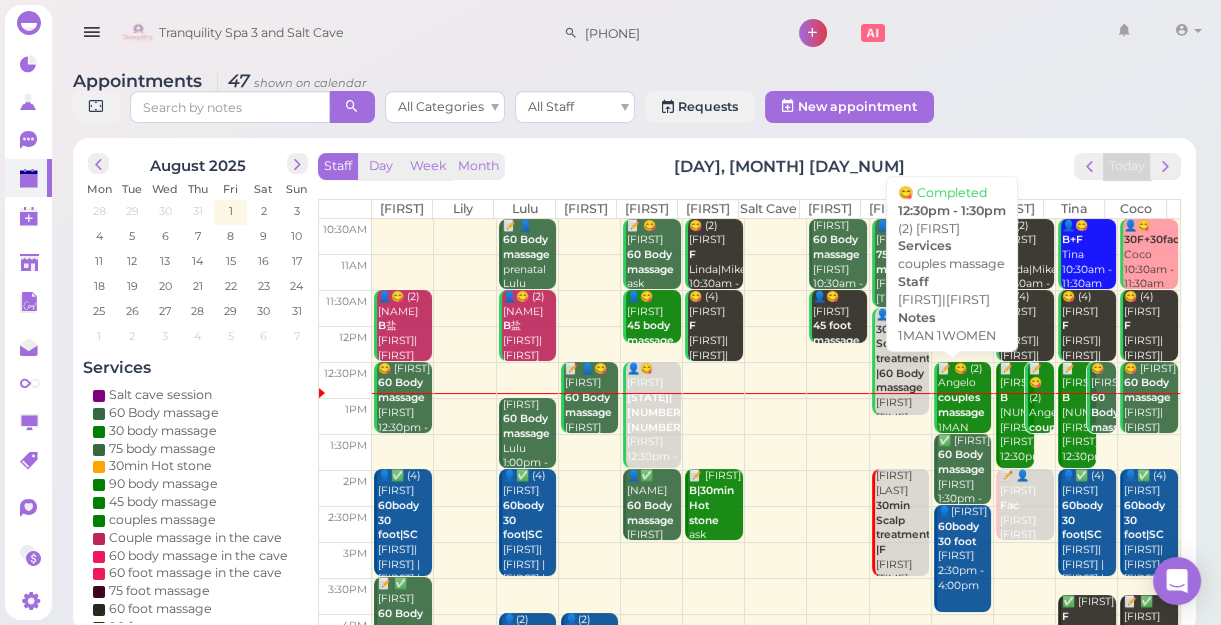 click on "couples massage" at bounding box center [961, 405] 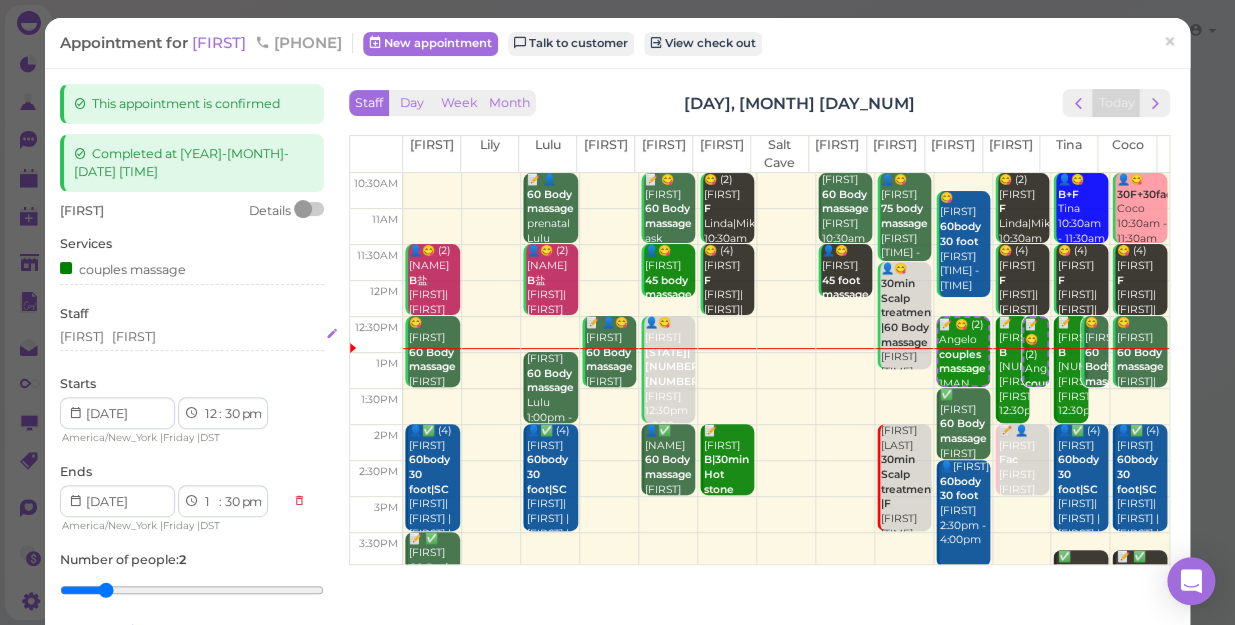 click on "[FIRST]
[FIRST]" at bounding box center [192, 337] 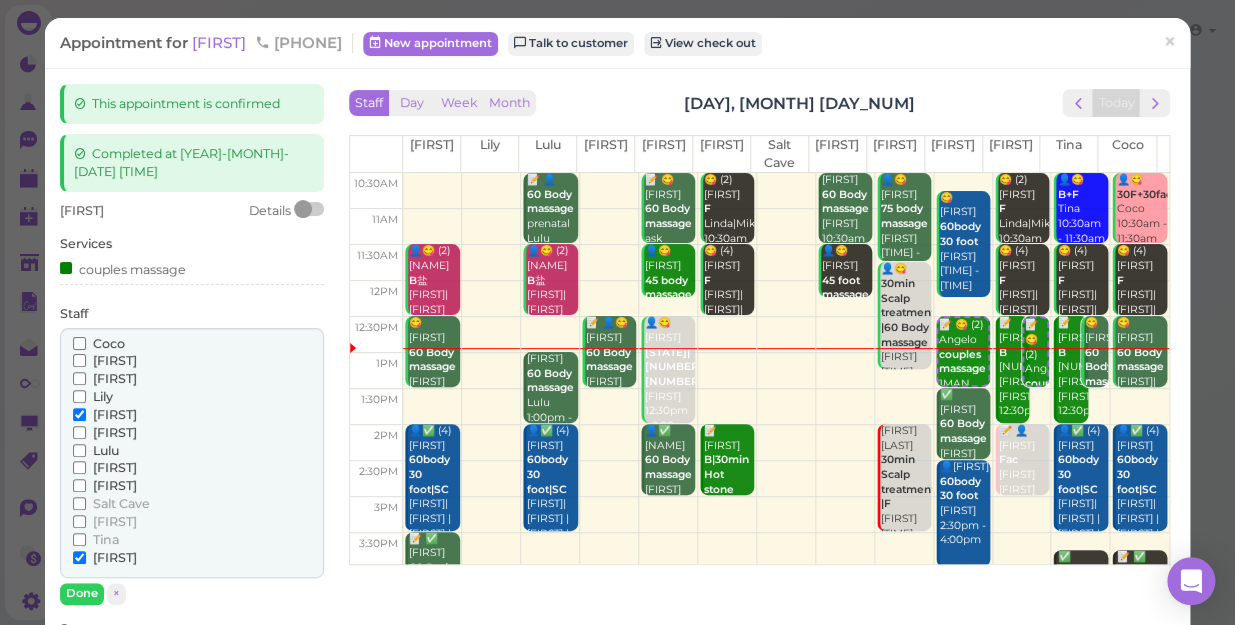 click on "[FIRST]" at bounding box center (115, 378) 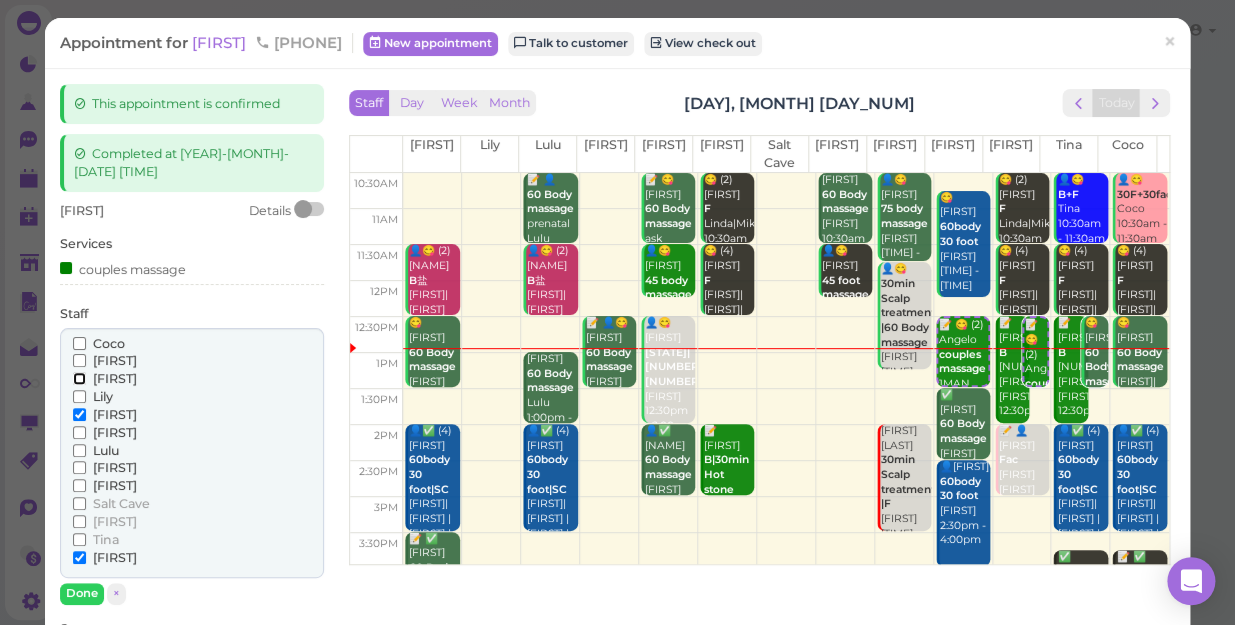 click on "[FIRST]" at bounding box center [79, 378] 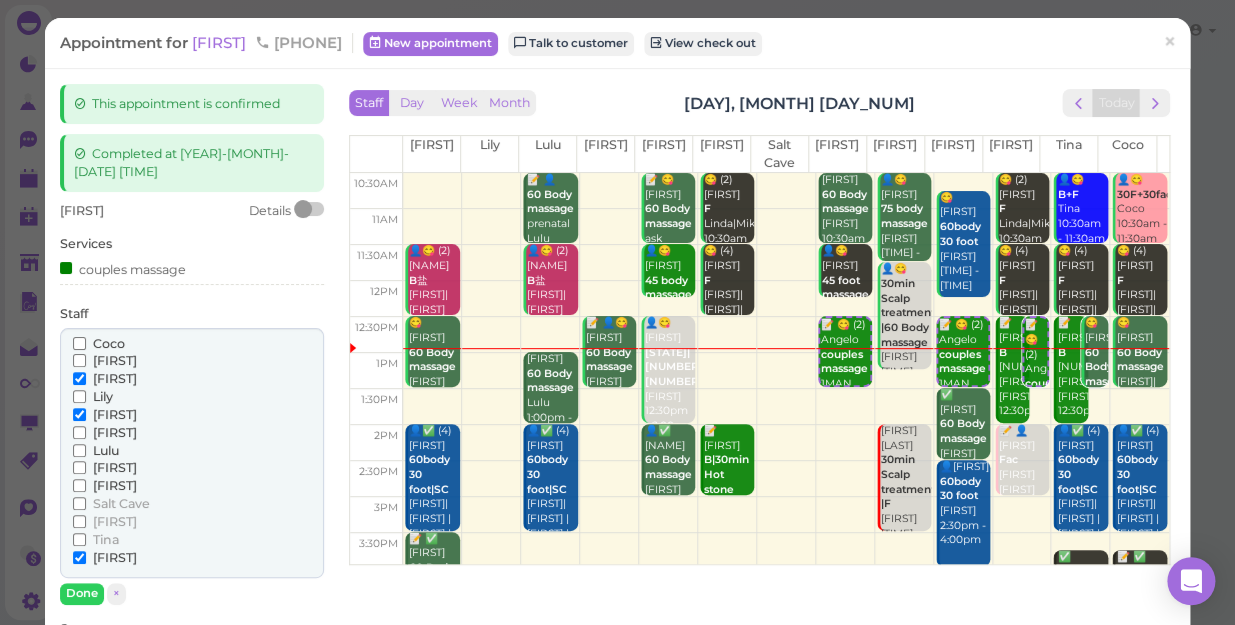 click on "[FIRST]" at bounding box center (115, 521) 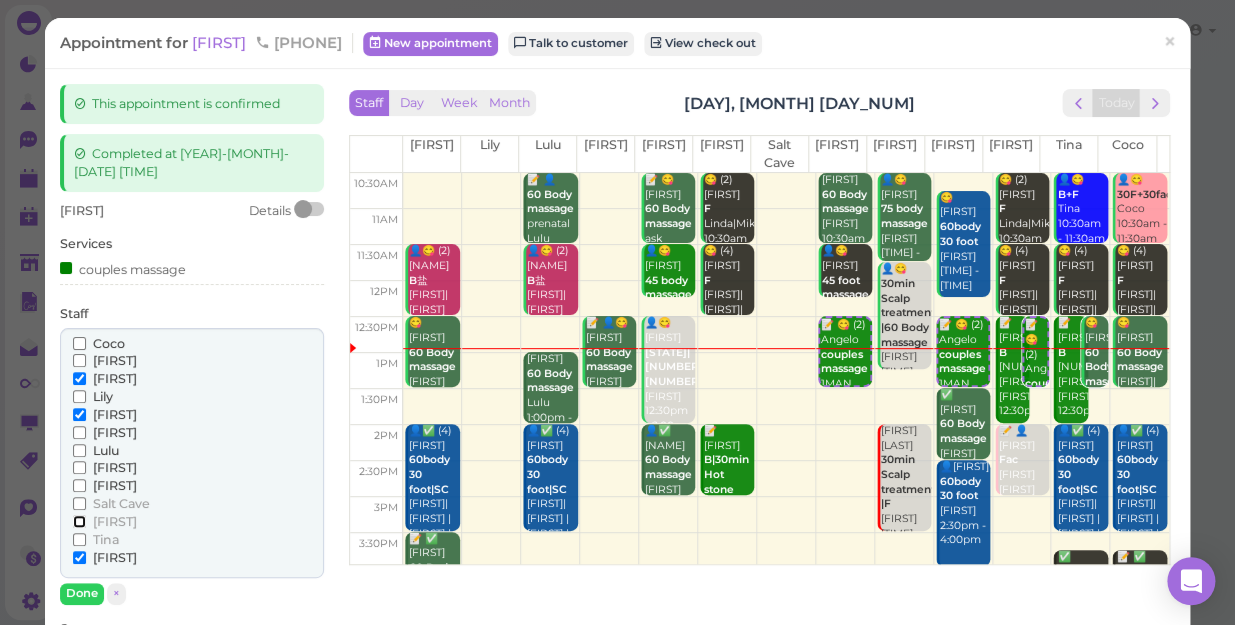 click on "[FIRST]" at bounding box center (79, 521) 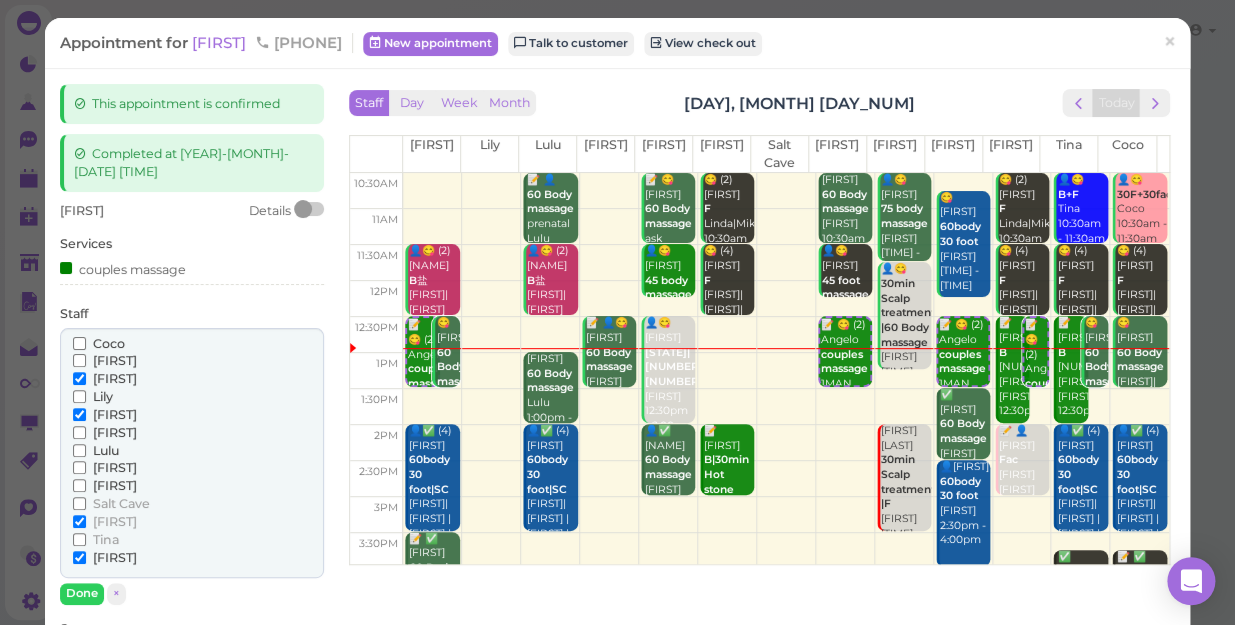click on "[FIRST]" at bounding box center [115, 414] 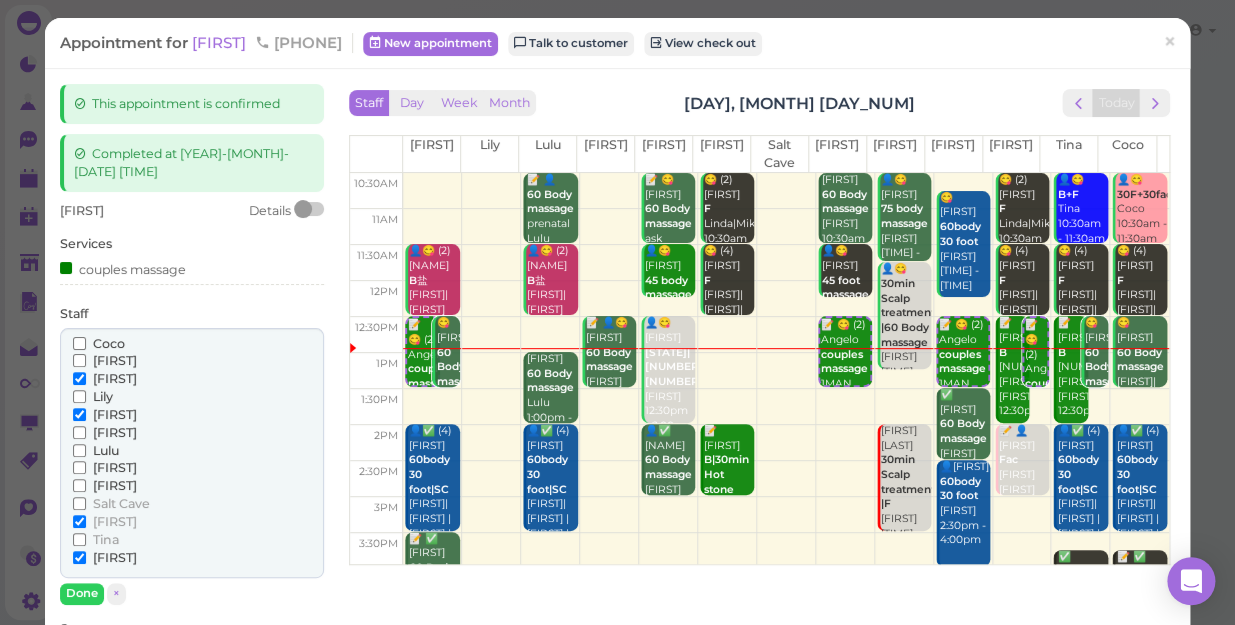 click on "[FIRST]" at bounding box center (79, 414) 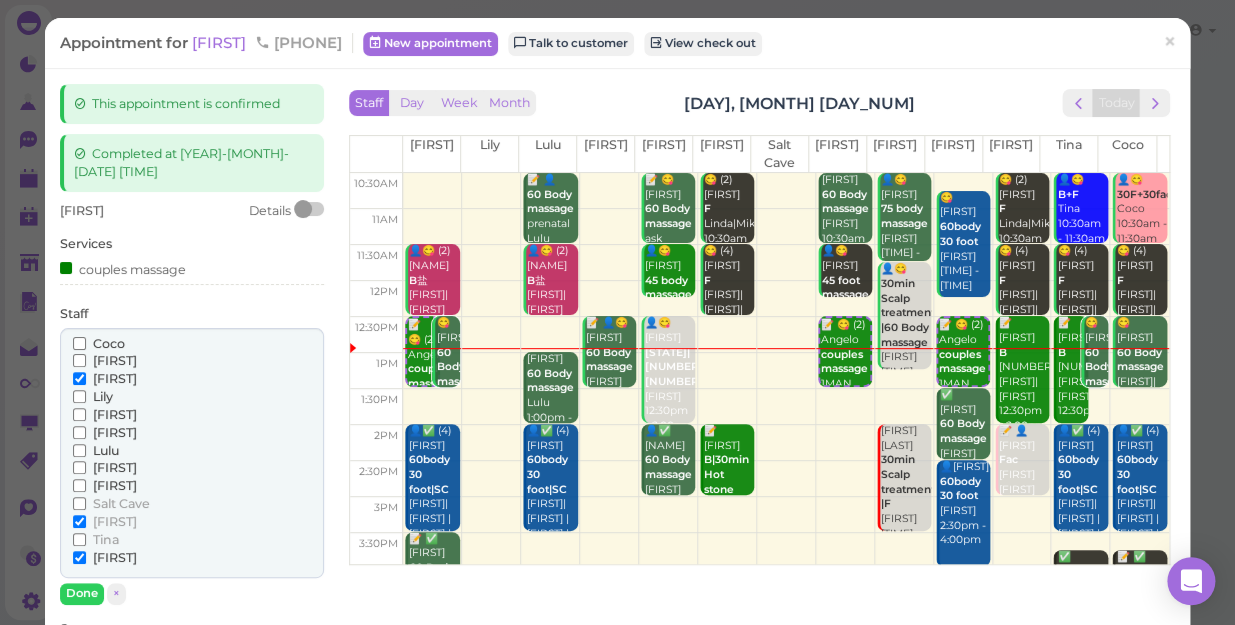 click on "[FIRST]" at bounding box center (115, 557) 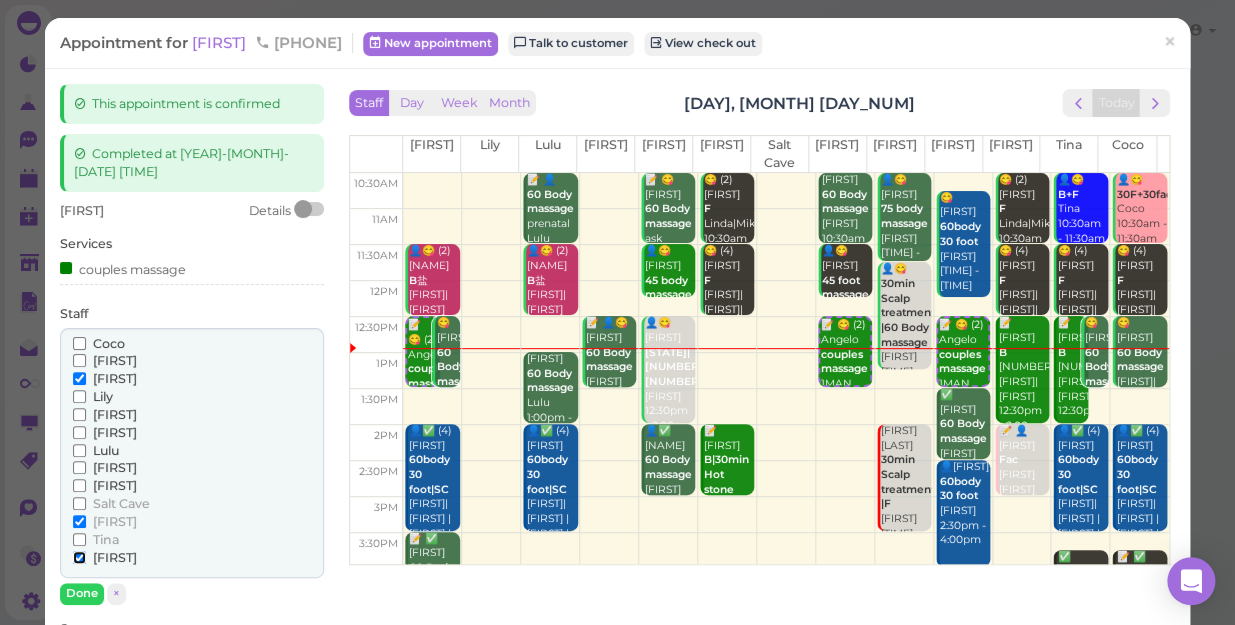 click on "[FIRST]" at bounding box center [79, 557] 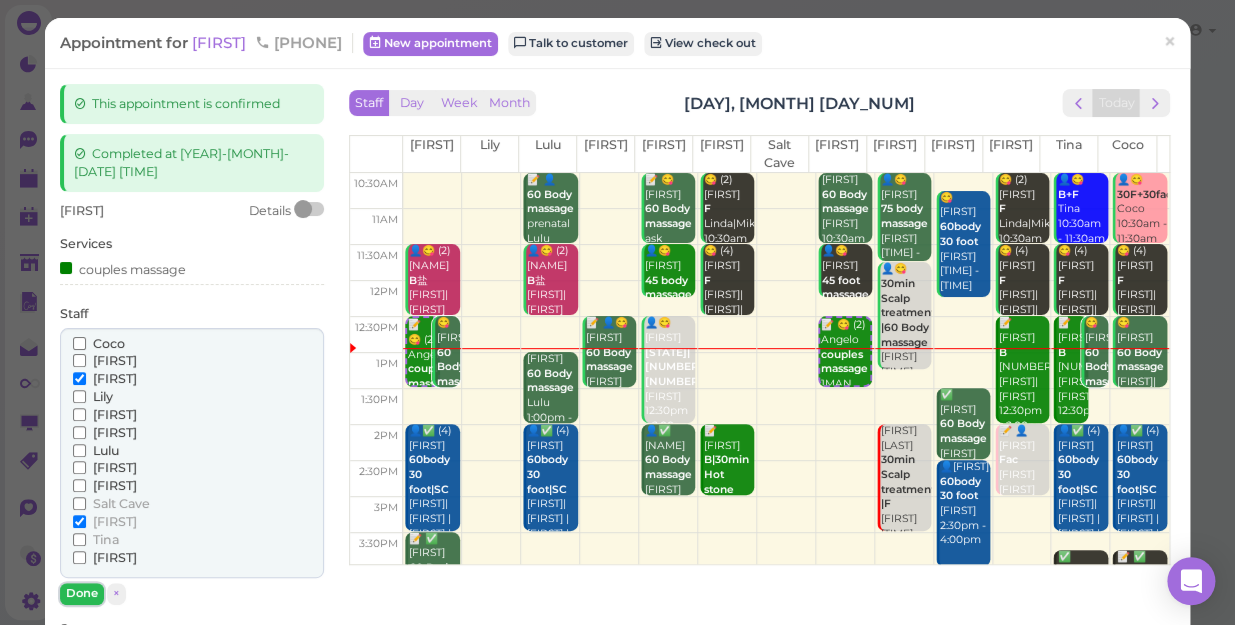 click on "Done" at bounding box center [82, 593] 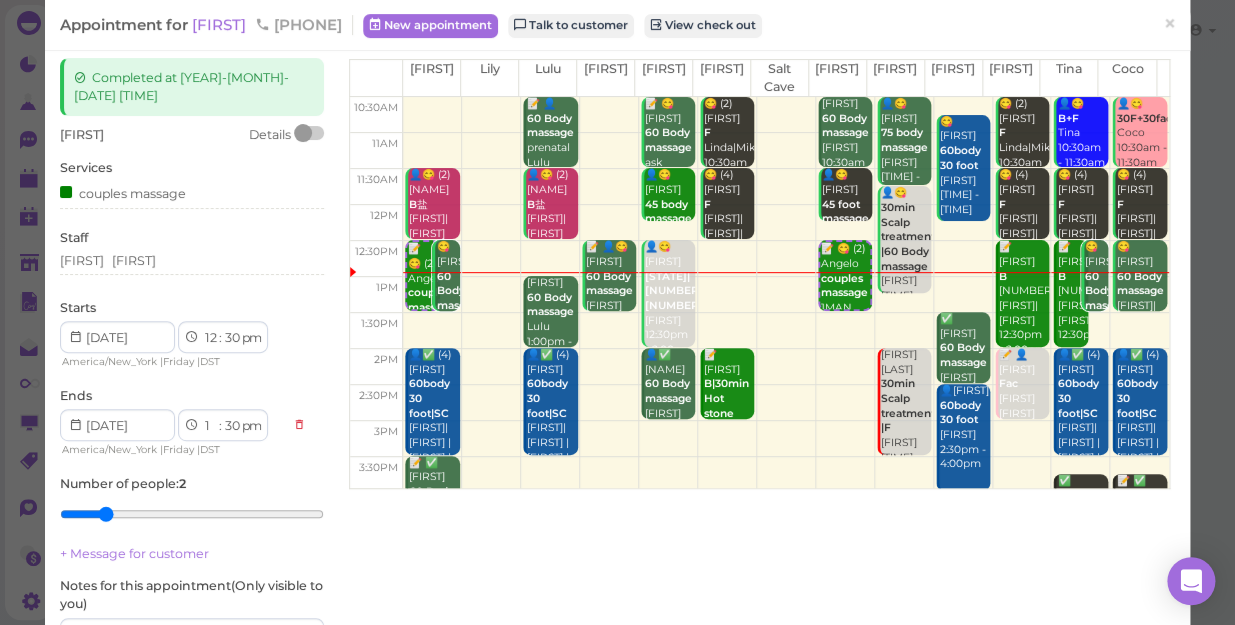 scroll, scrollTop: 181, scrollLeft: 0, axis: vertical 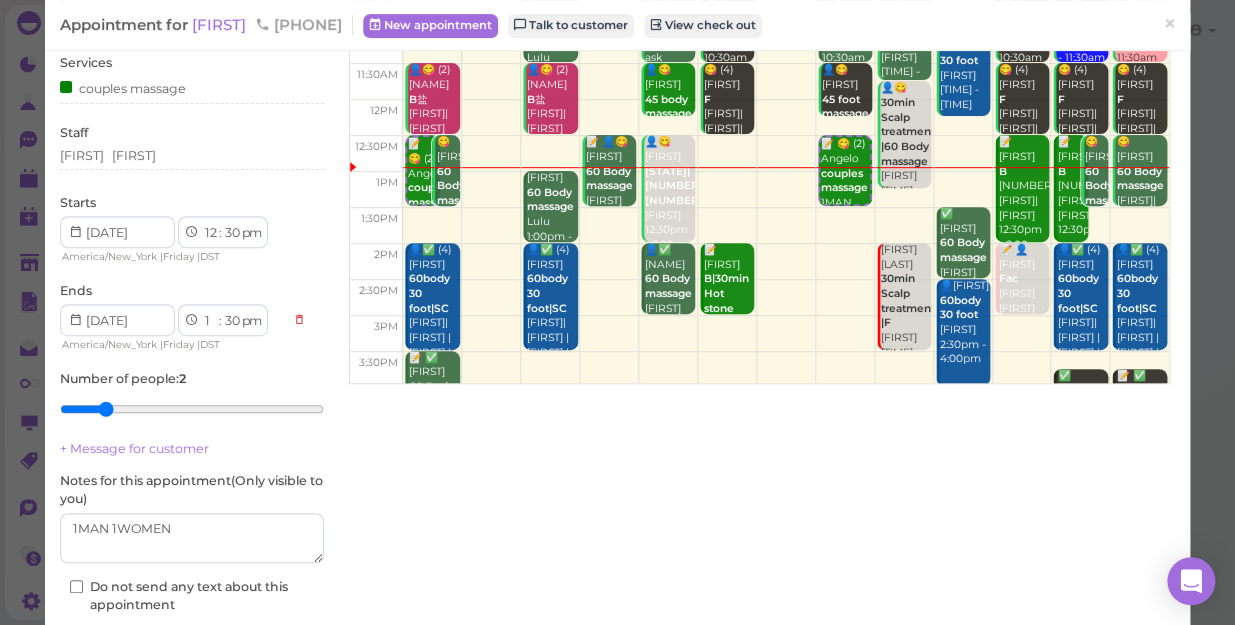 click on "Save" at bounding box center [192, 645] 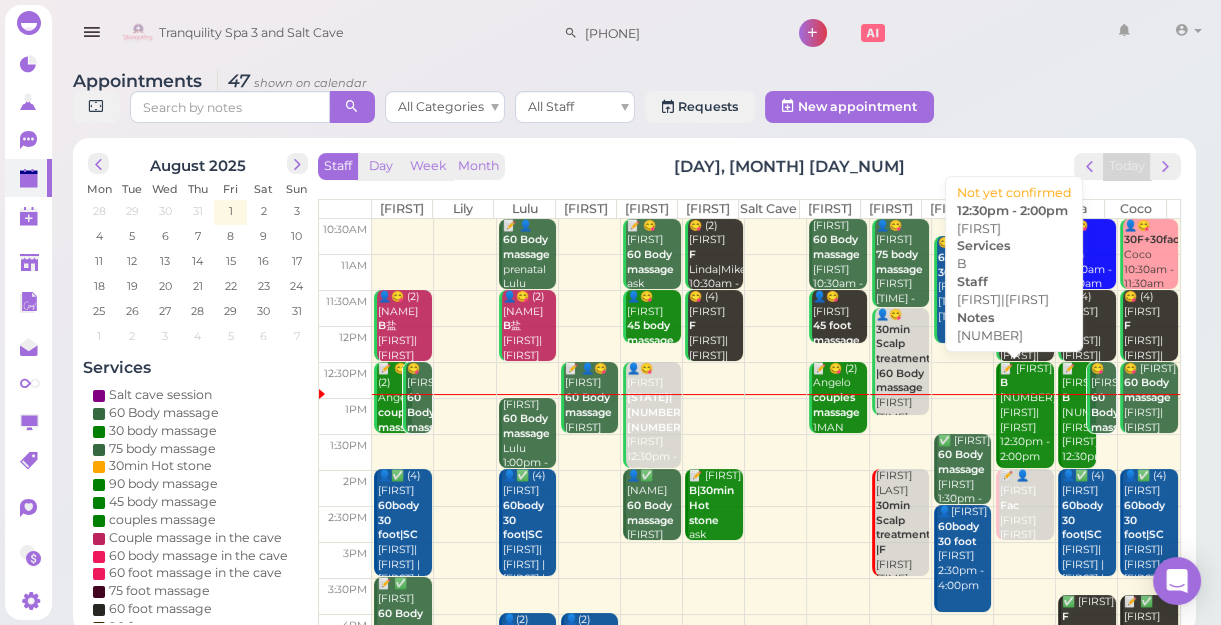 click on "📝 [FIRST] [NUMBER] [FIRST]|[FIRST]  [TIME] - [TIME]" at bounding box center (1026, 413) 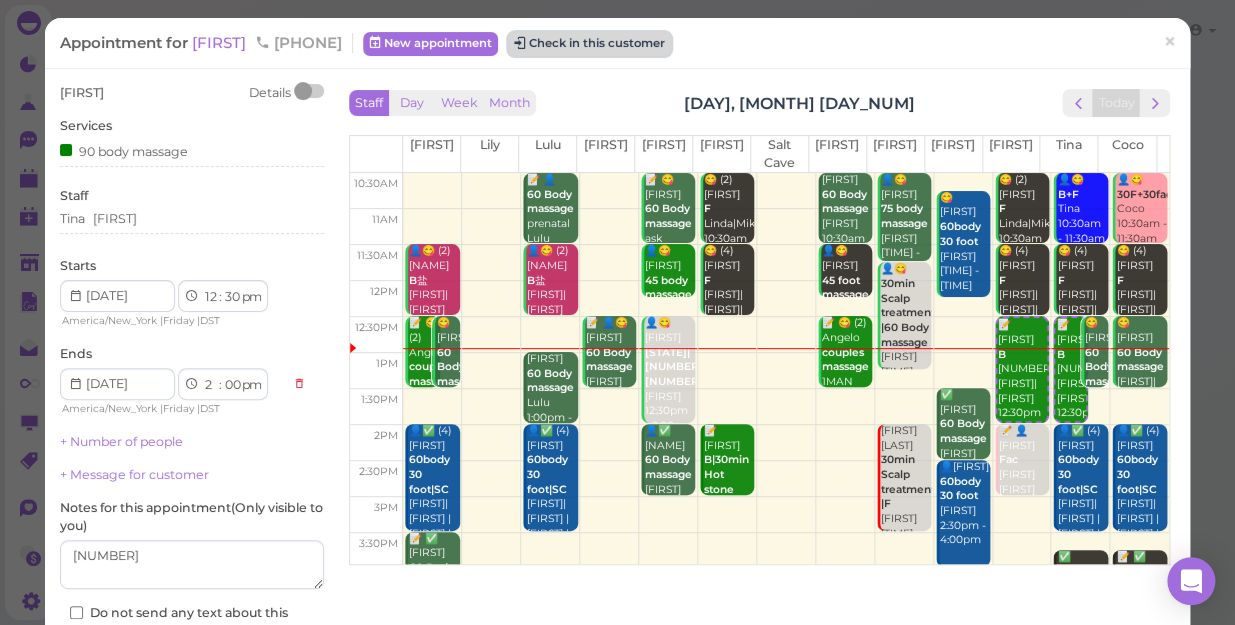 click on "Check in this customer" at bounding box center (589, 44) 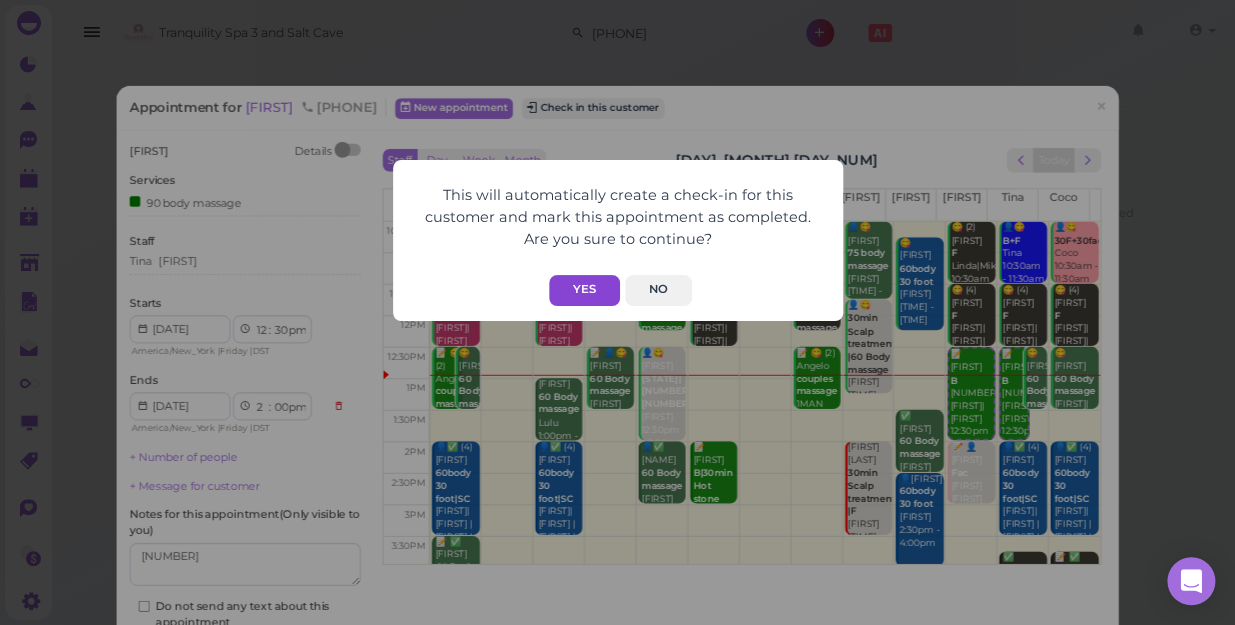 click on "Yes" at bounding box center [584, 290] 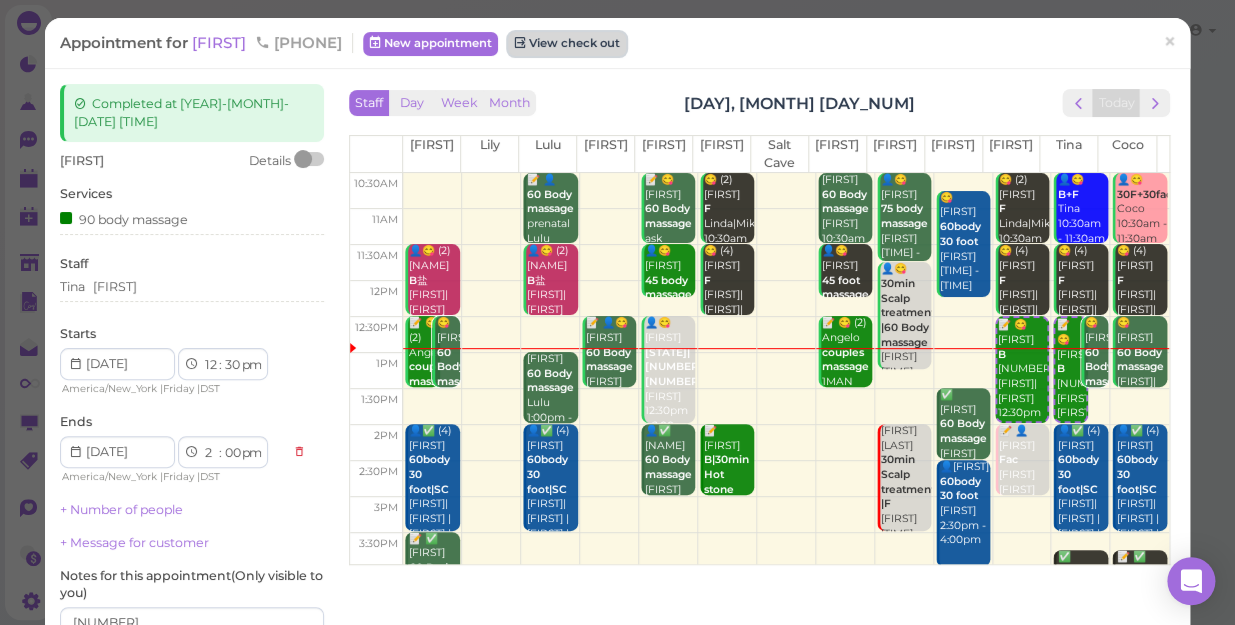 click on "View check out" at bounding box center [567, 44] 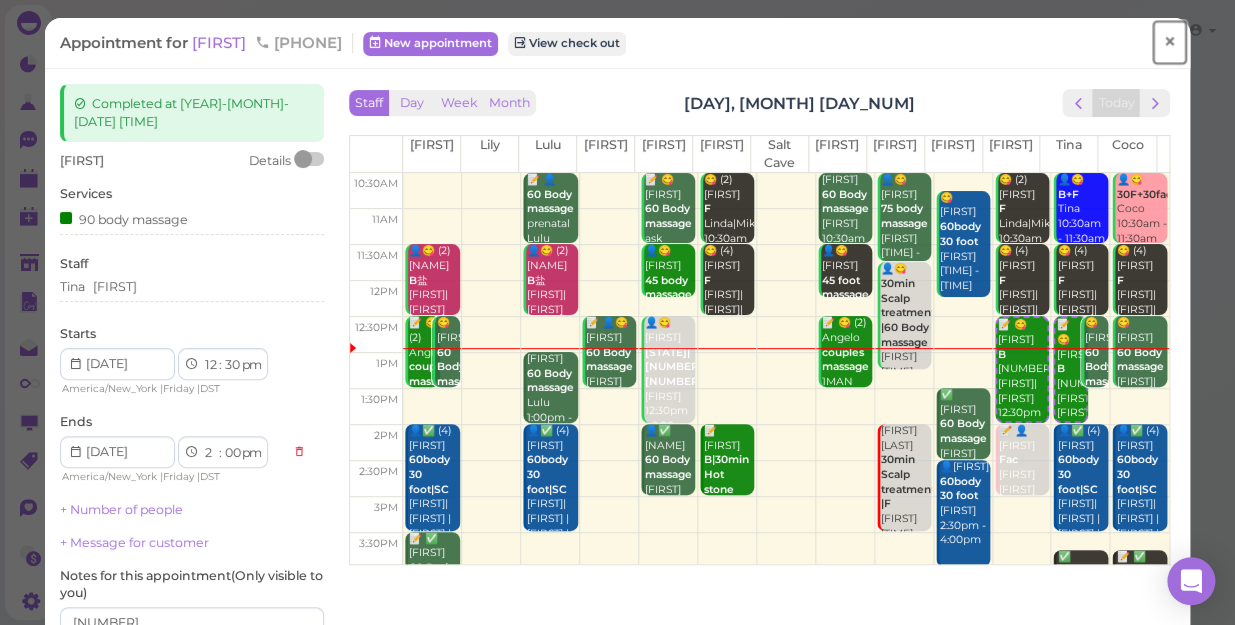 click on "×" at bounding box center (1169, 42) 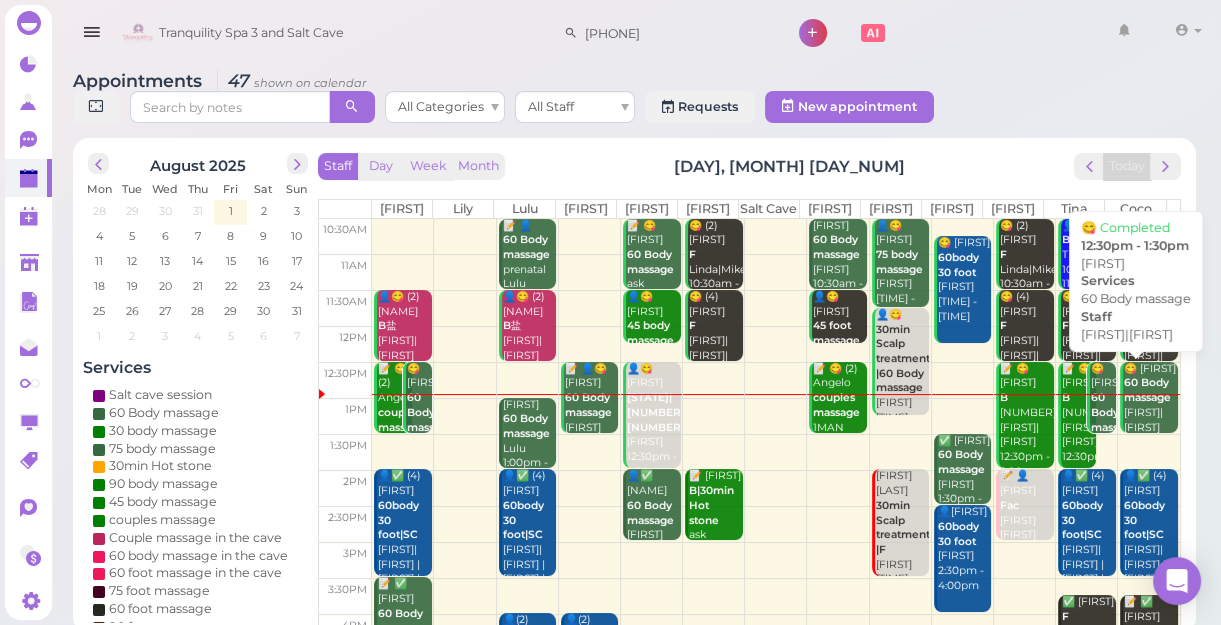 click on "😋  60 Body massage  |   12:30pm - 1:30pm" at bounding box center [1150, 413] 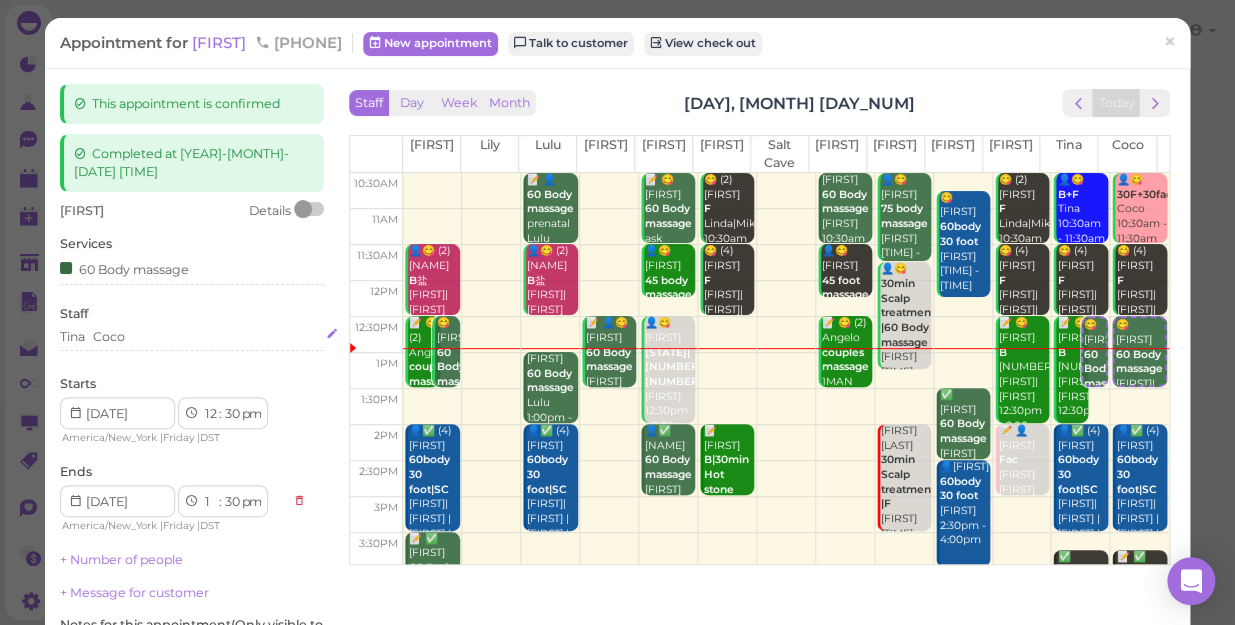 click on "[FIRST]
[FIRST]" at bounding box center [192, 337] 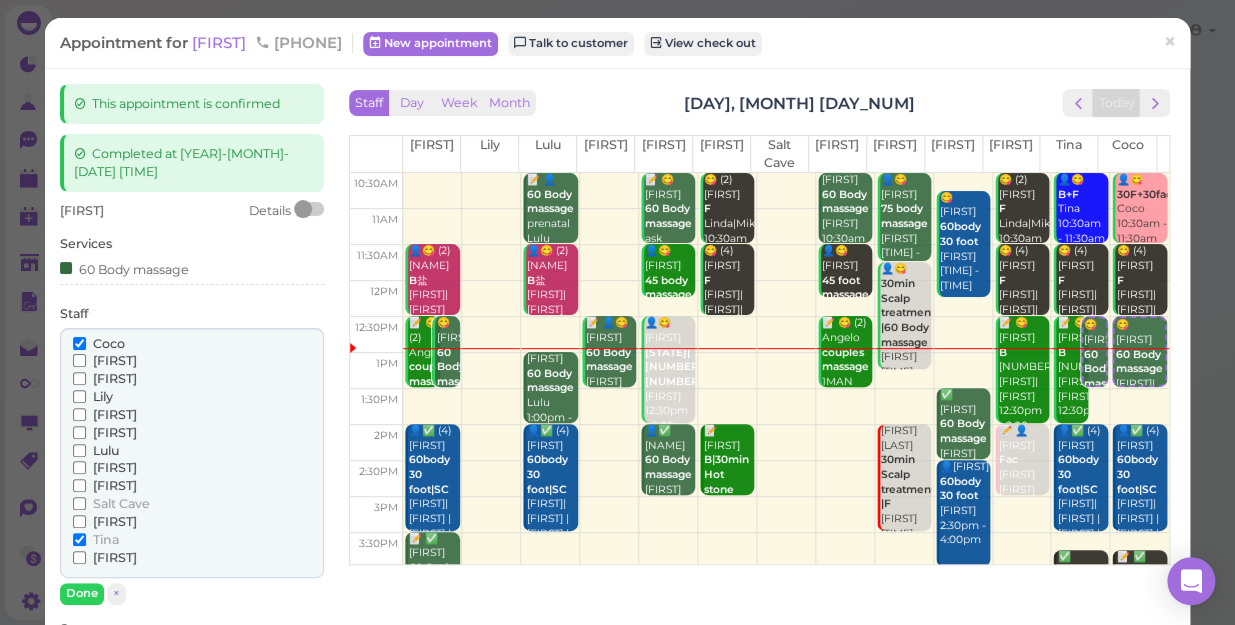 click on "Coco" at bounding box center (192, 344) 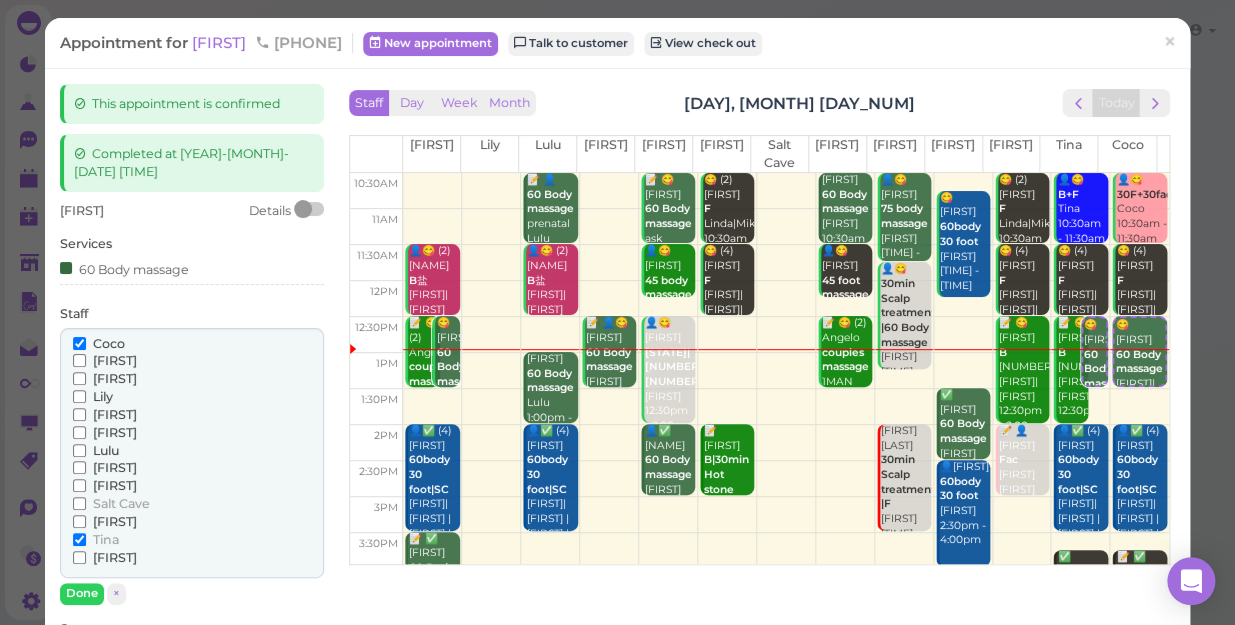 click on "[FIRST]" at bounding box center (115, 557) 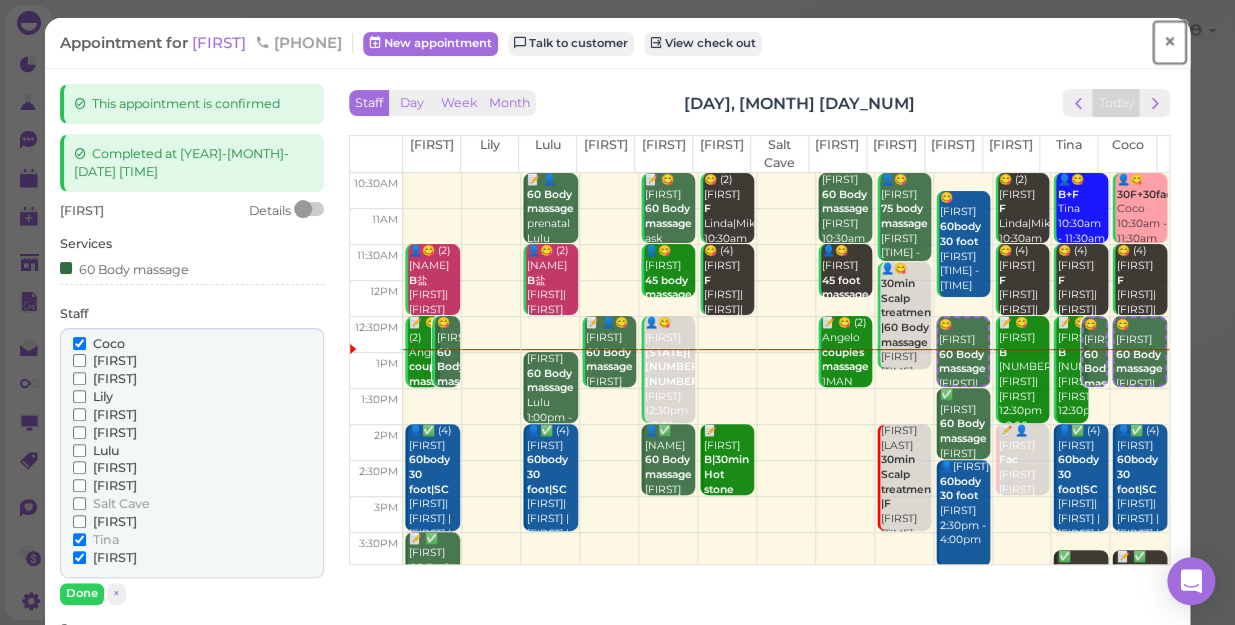 click on "×" at bounding box center (1169, 42) 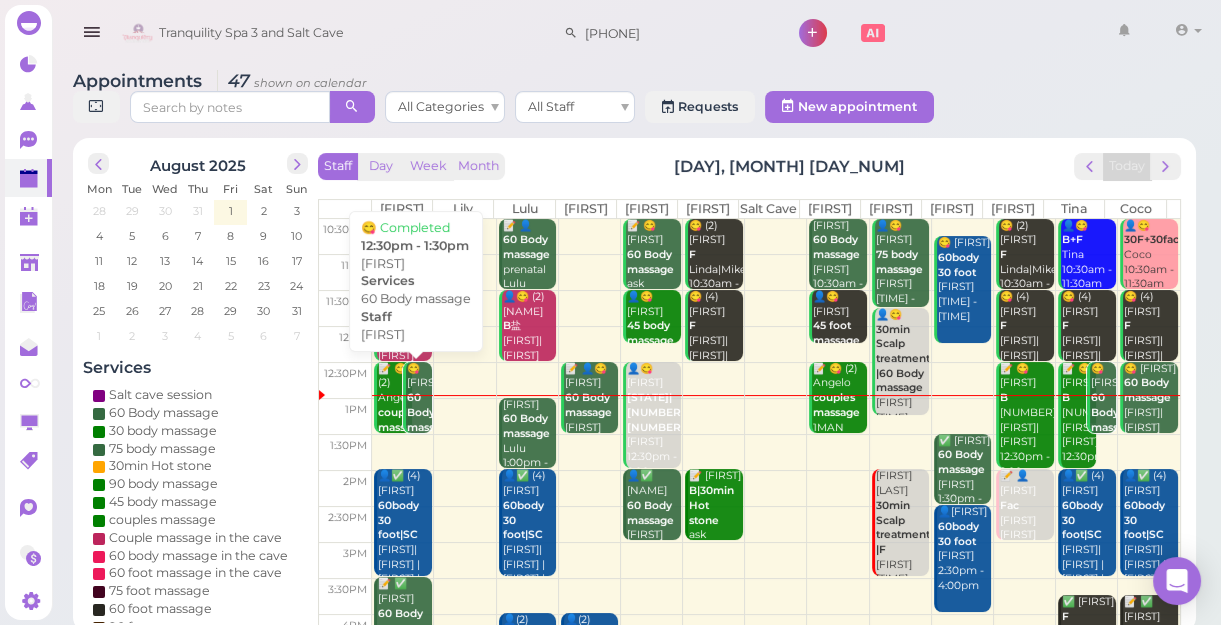 click on "60 Body massage" at bounding box center [430, 412] 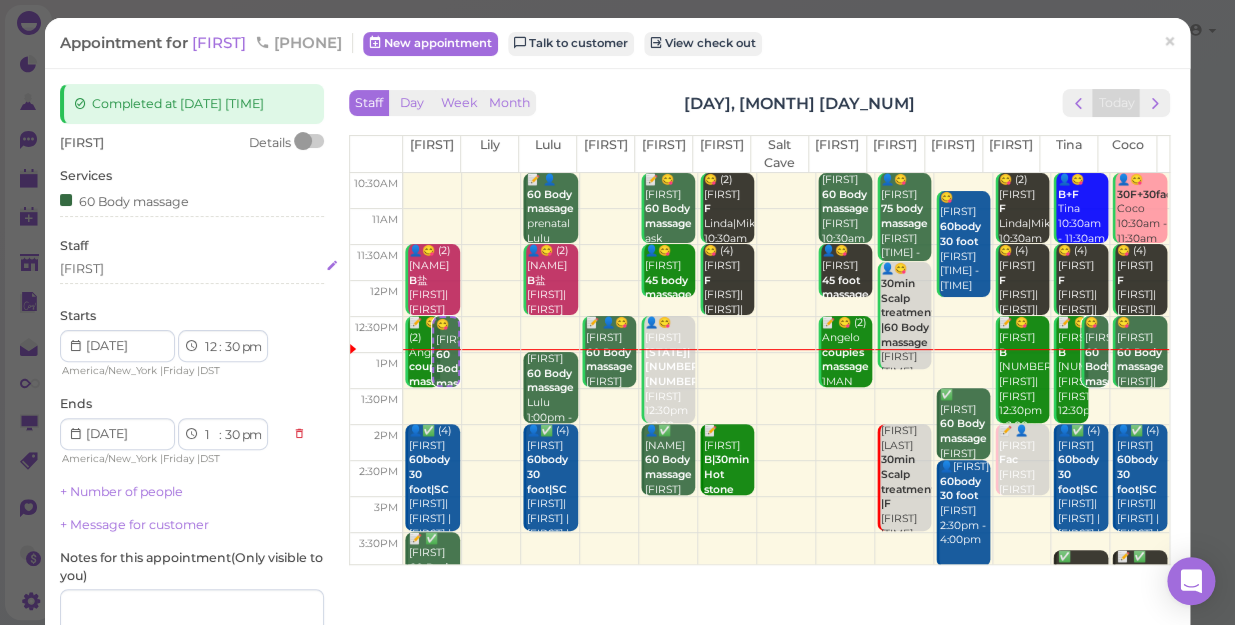 click on "[FIRST]" at bounding box center (192, 269) 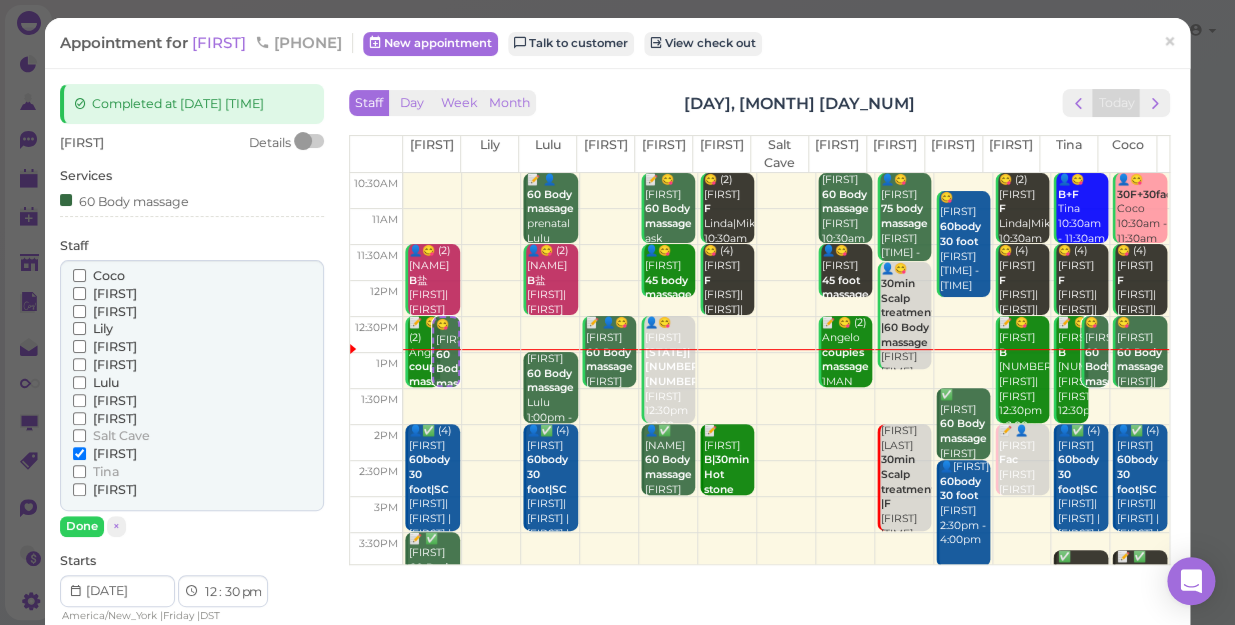 click on "Lulu" at bounding box center (106, 382) 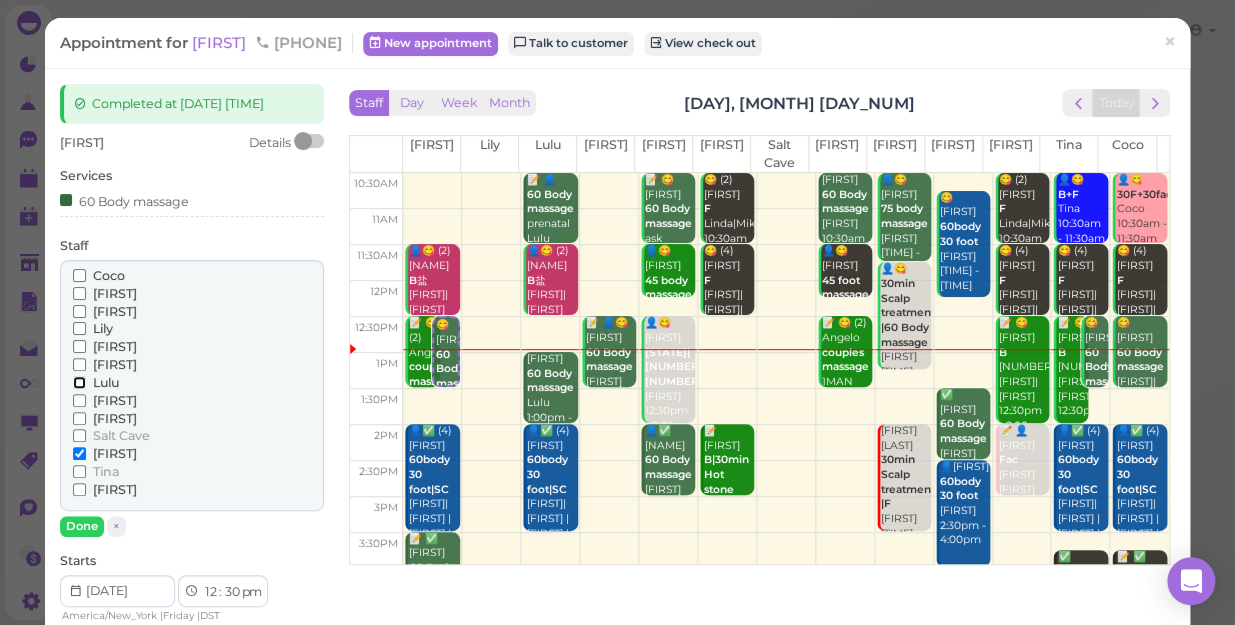 click on "Lulu" at bounding box center (79, 382) 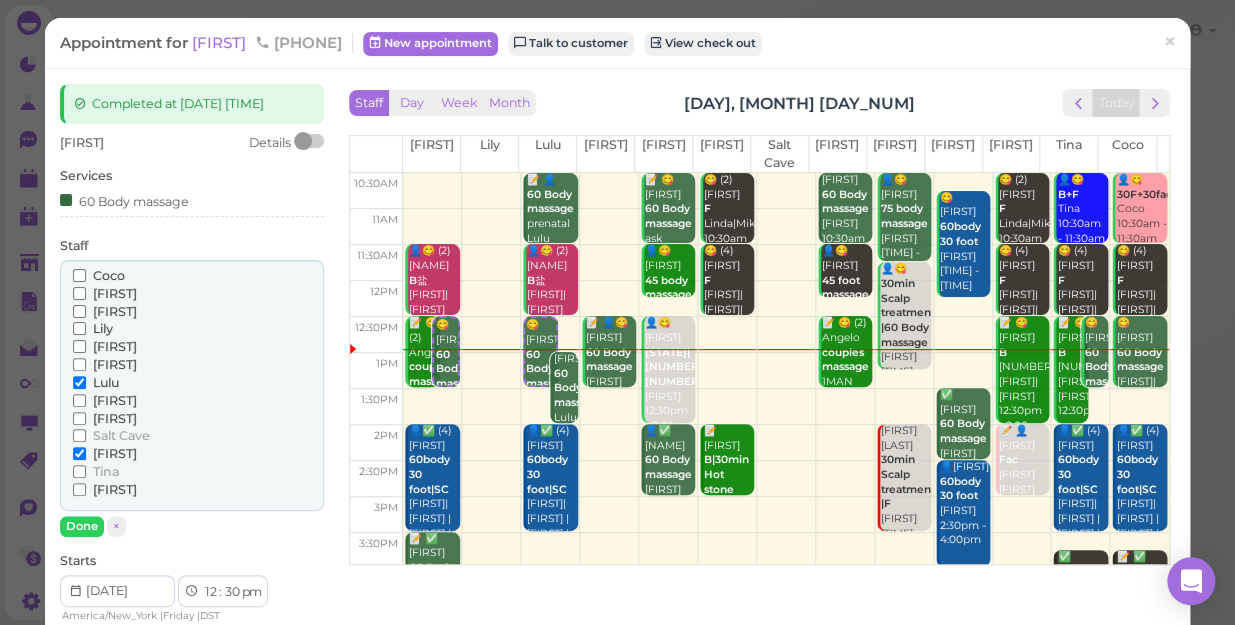 click on "[FIRST]" at bounding box center (115, 453) 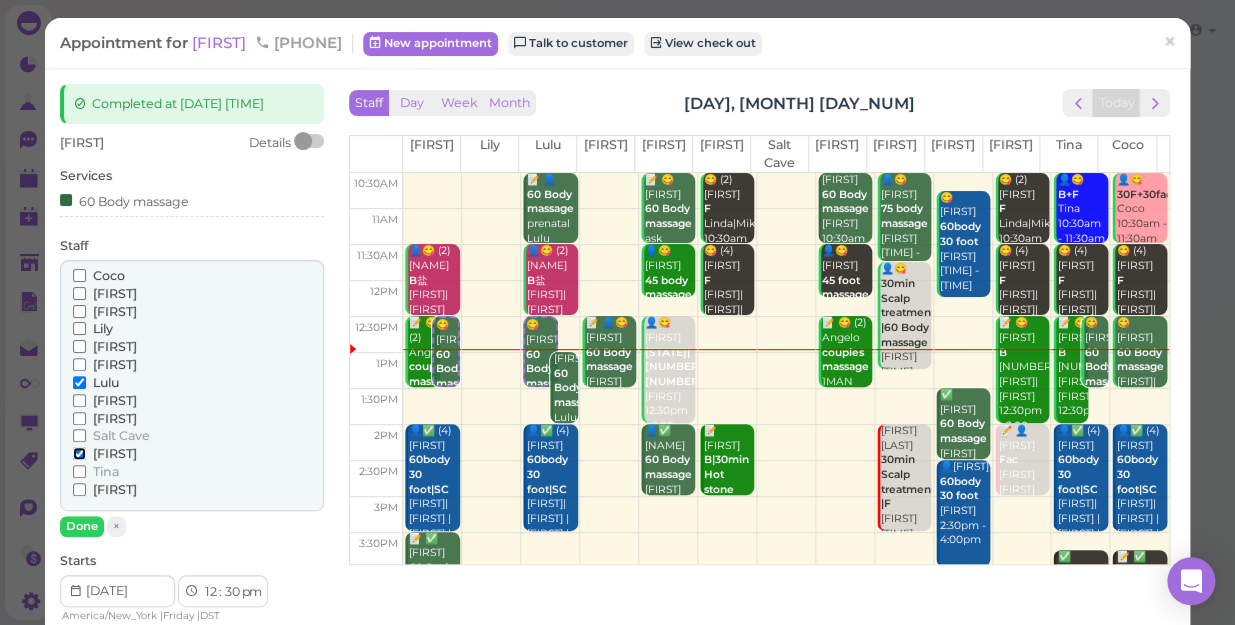 click on "[FIRST]" at bounding box center [79, 453] 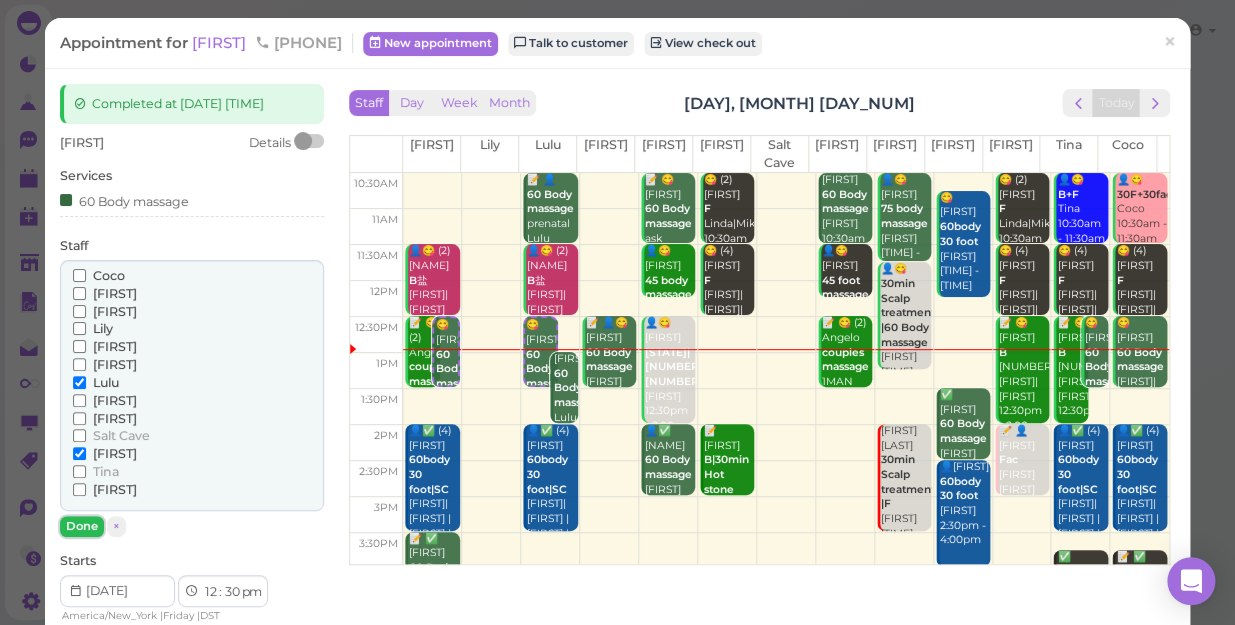 click on "Done" at bounding box center [82, 526] 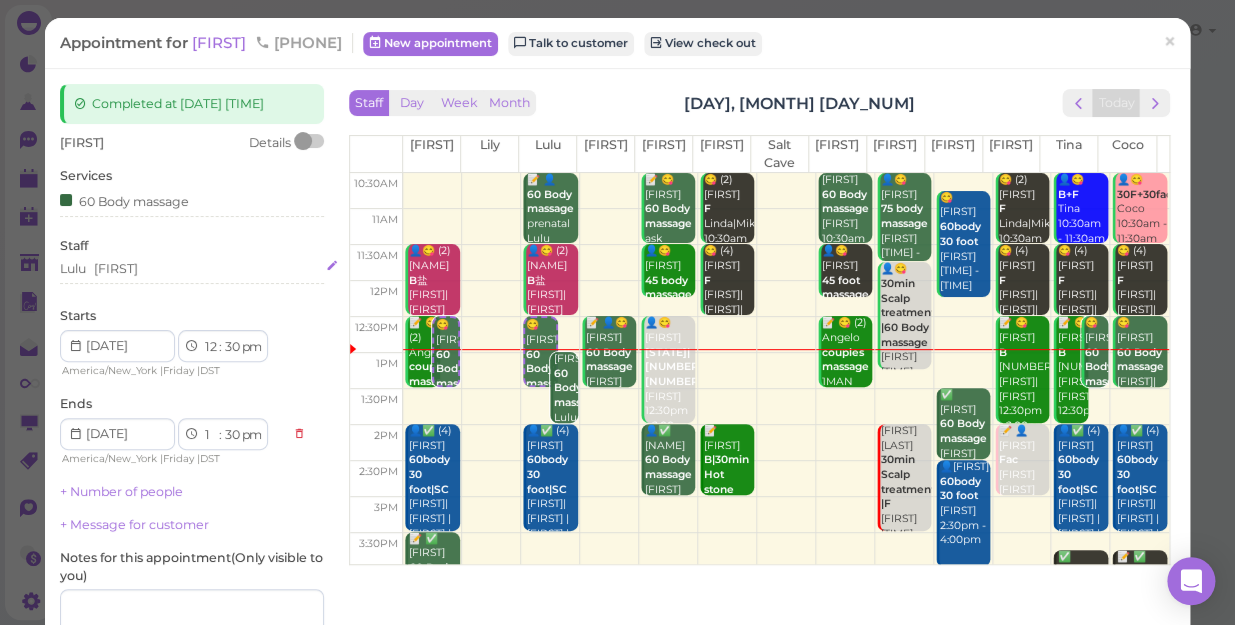 click on "[FIRST]
[FIRST]" at bounding box center [192, 269] 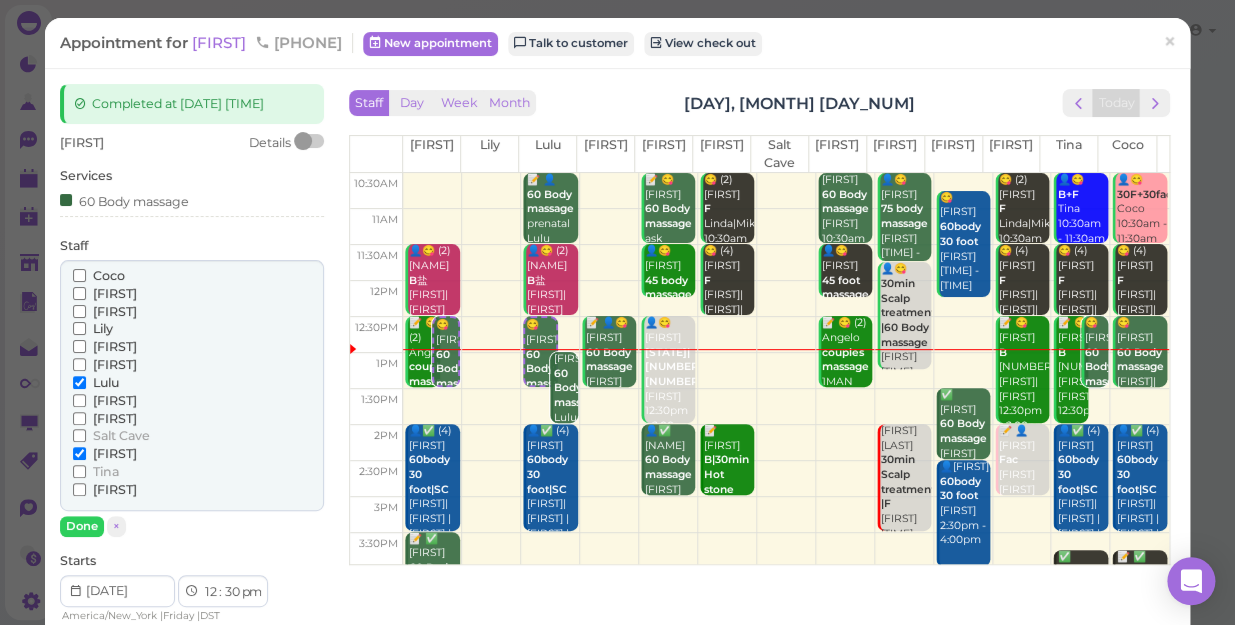 click on "[FIRST]" at bounding box center (115, 453) 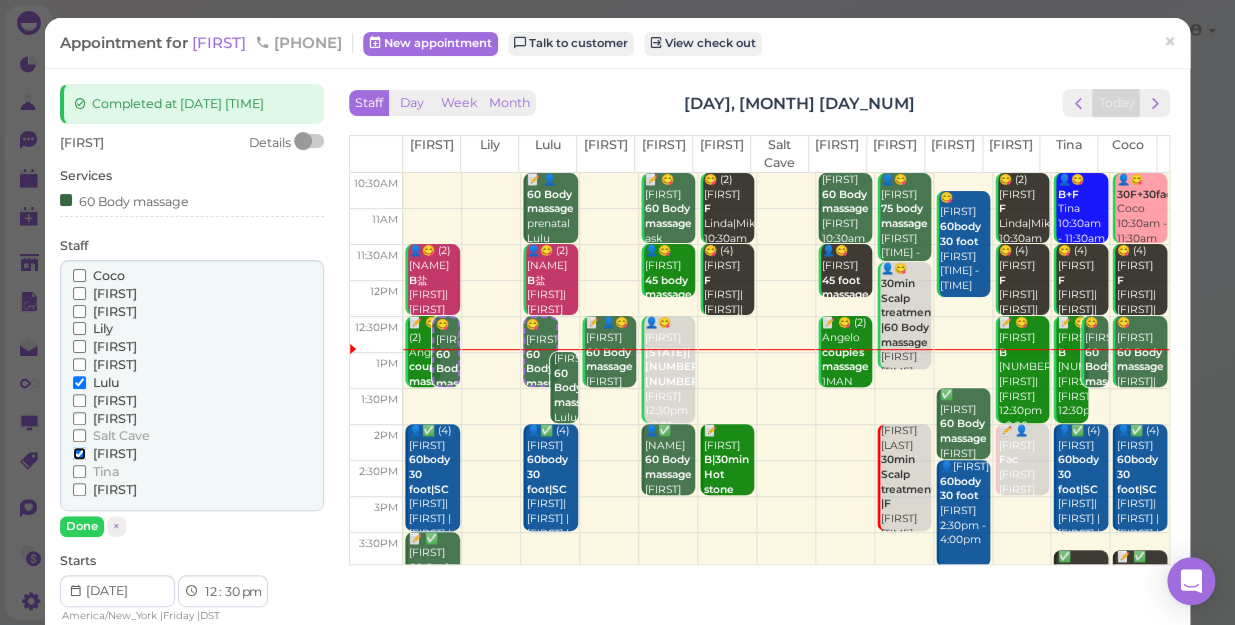 click on "[FIRST]" at bounding box center (79, 453) 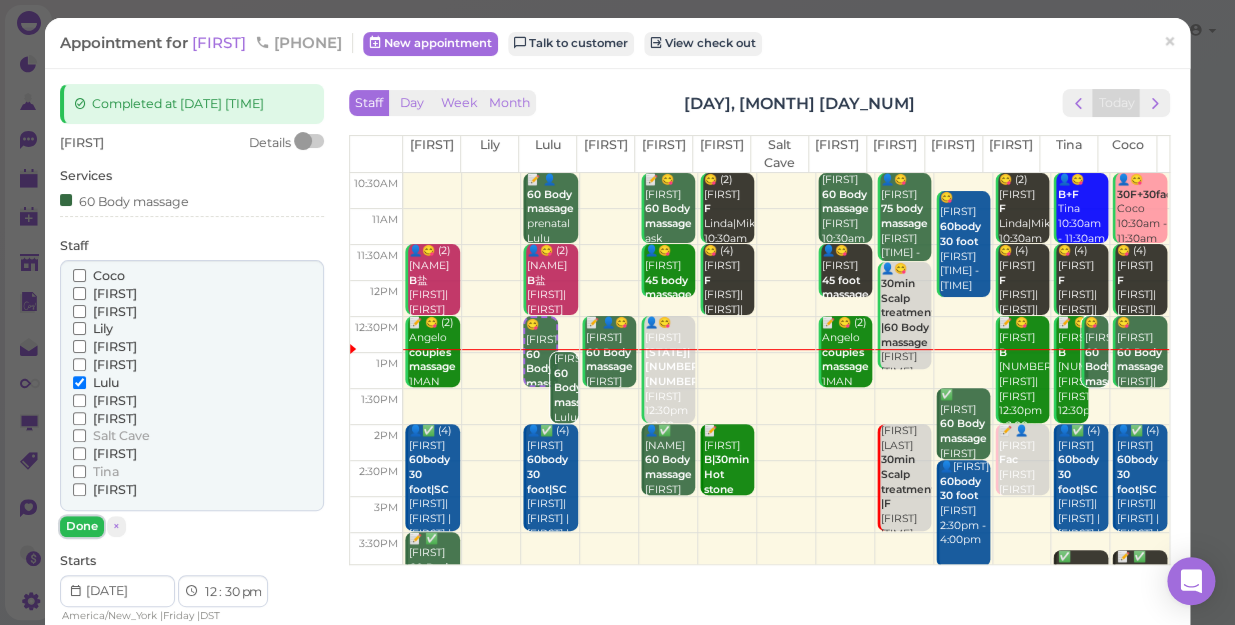 click on "Done" at bounding box center (82, 526) 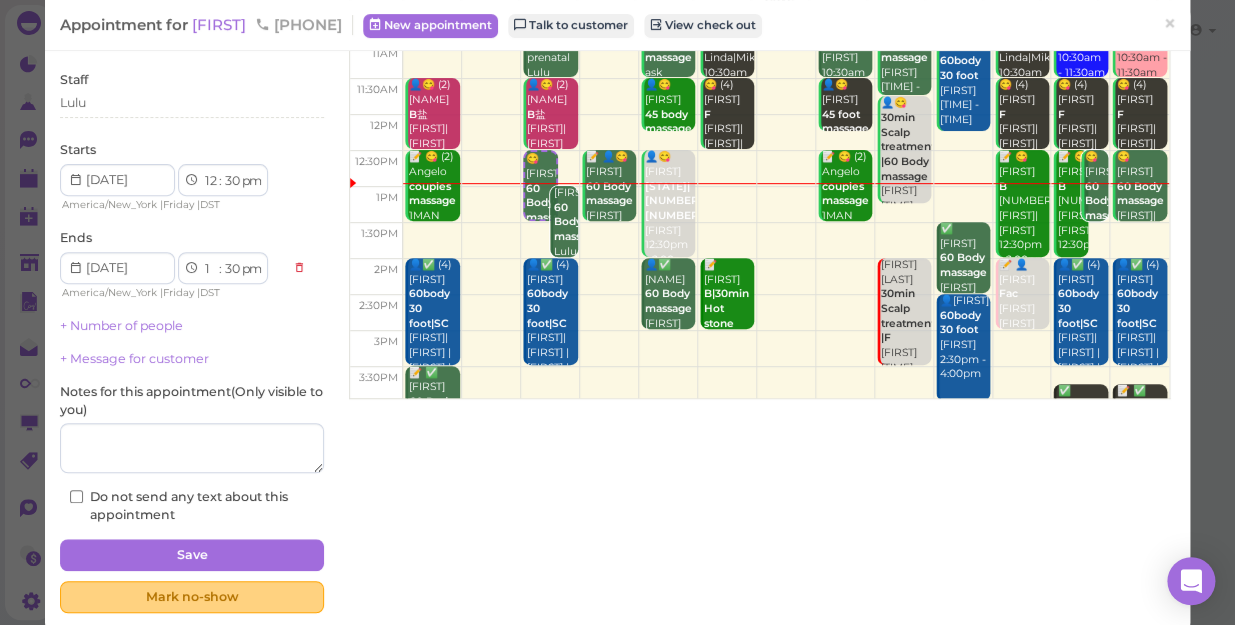 scroll, scrollTop: 181, scrollLeft: 0, axis: vertical 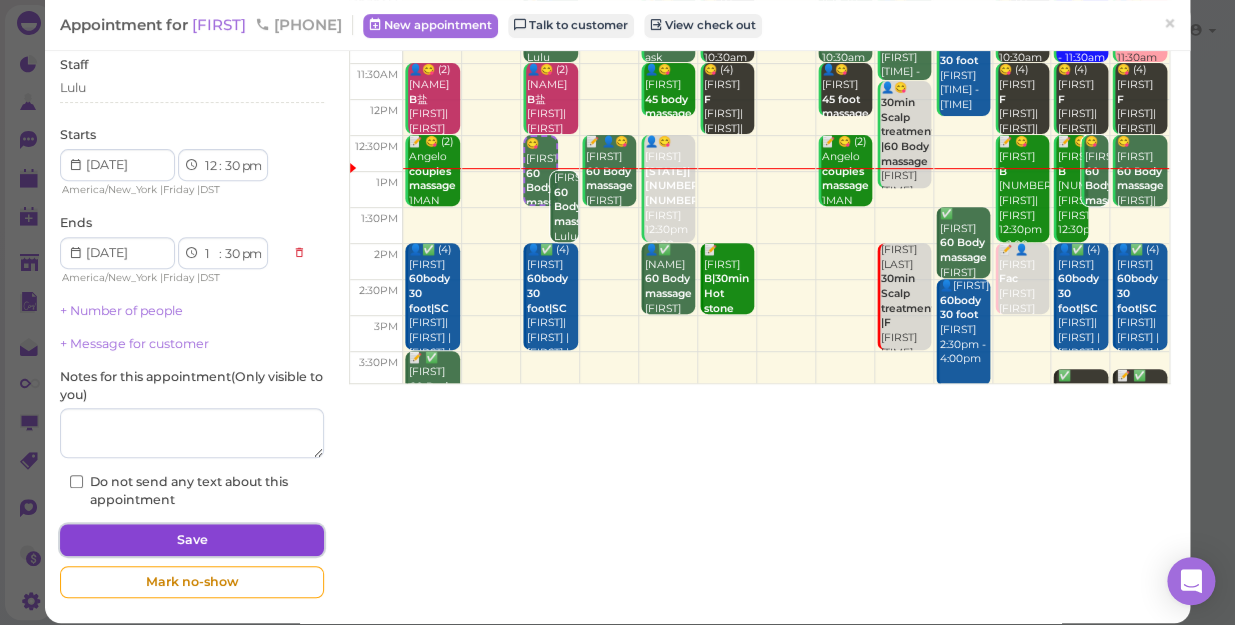 click on "Save" at bounding box center [192, 540] 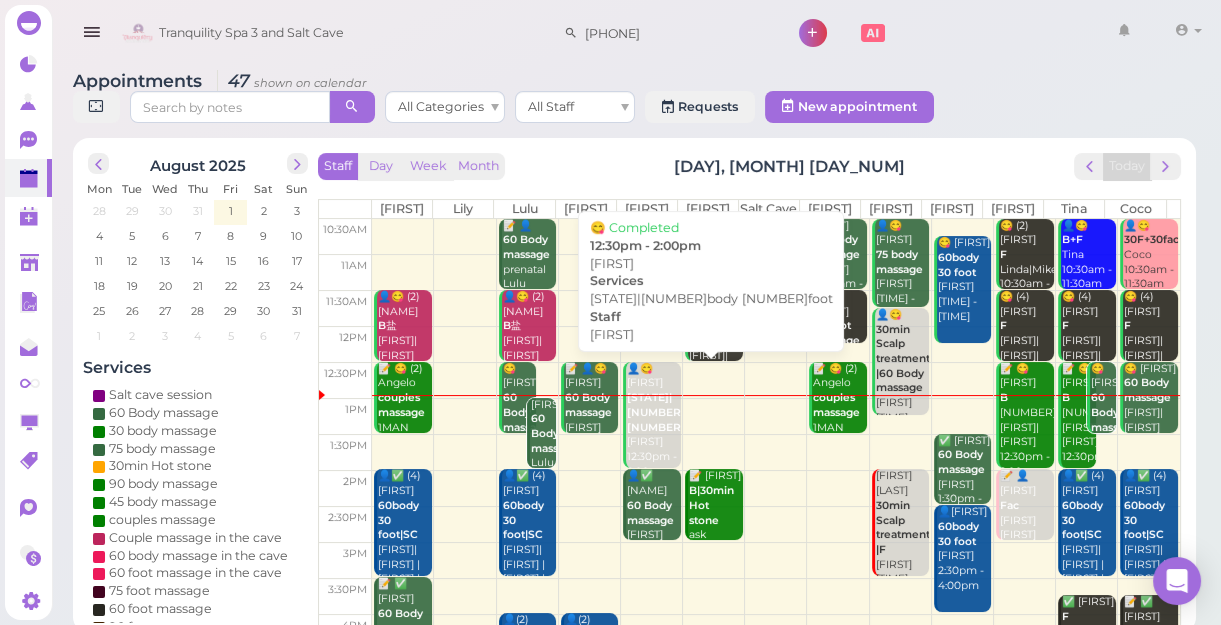 click on "👤😋 [FIRST] [DURATION] [DURATION] [FIRST] [TIME] - [TIME]" at bounding box center (653, 421) 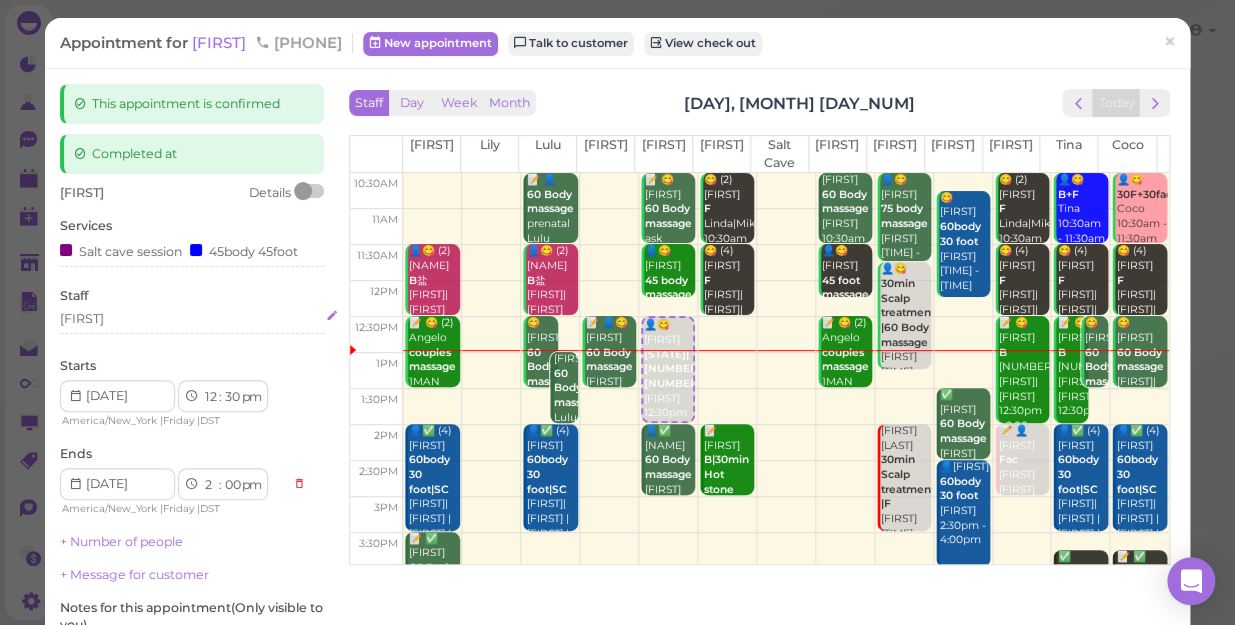 click on "[FIRST]" at bounding box center [192, 319] 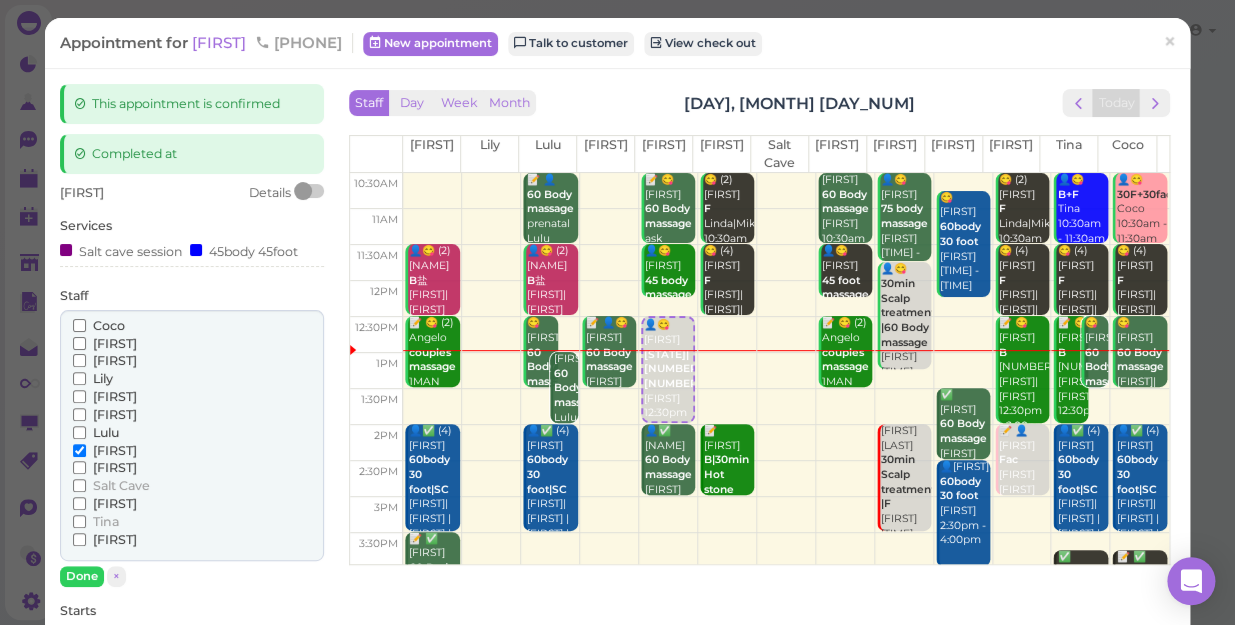 click on "[FIRST]" at bounding box center [115, 450] 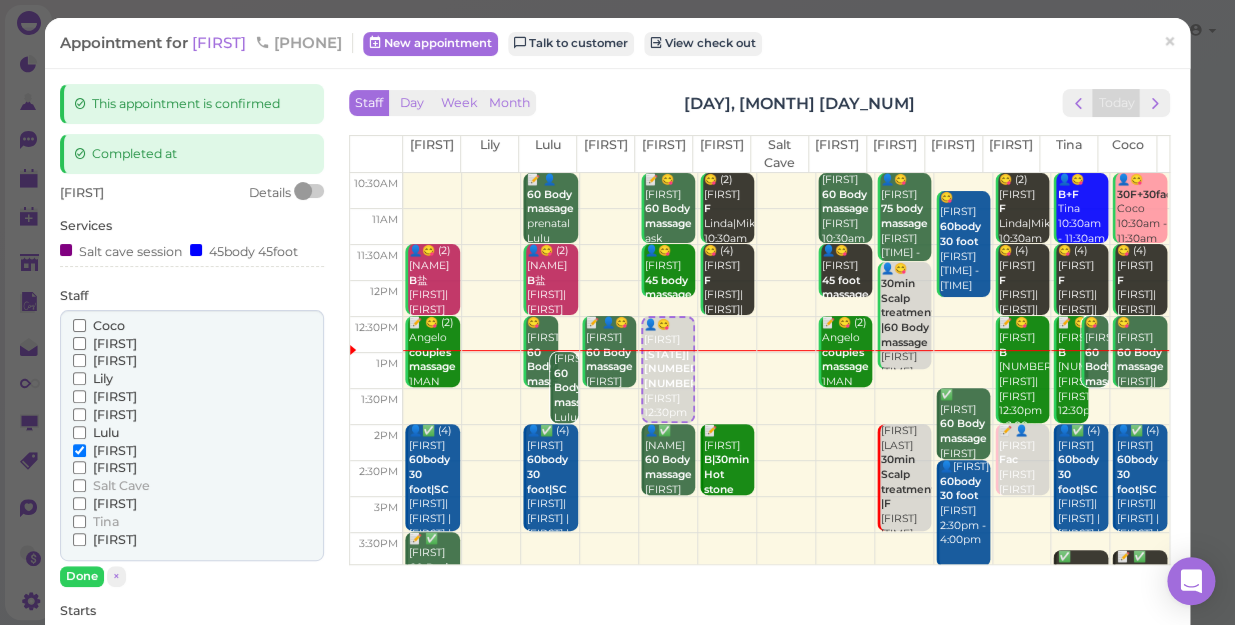 click on "[FIRST]" at bounding box center (79, 450) 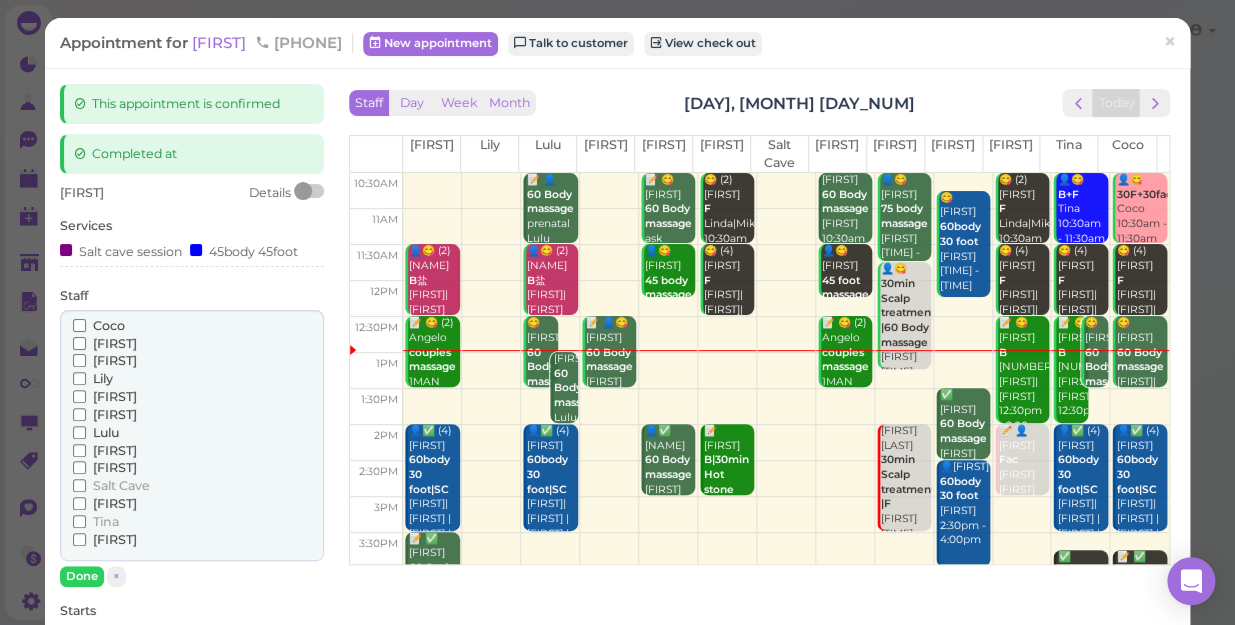 click on "[FIRST]" at bounding box center [115, 467] 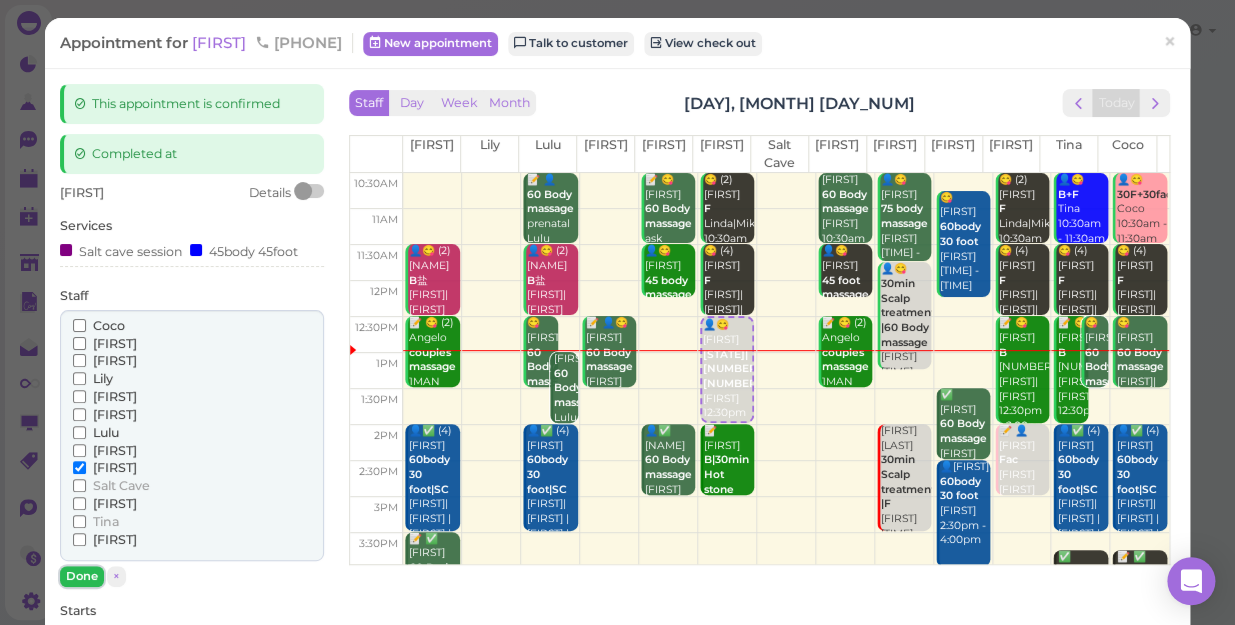 click on "Done" at bounding box center (82, 576) 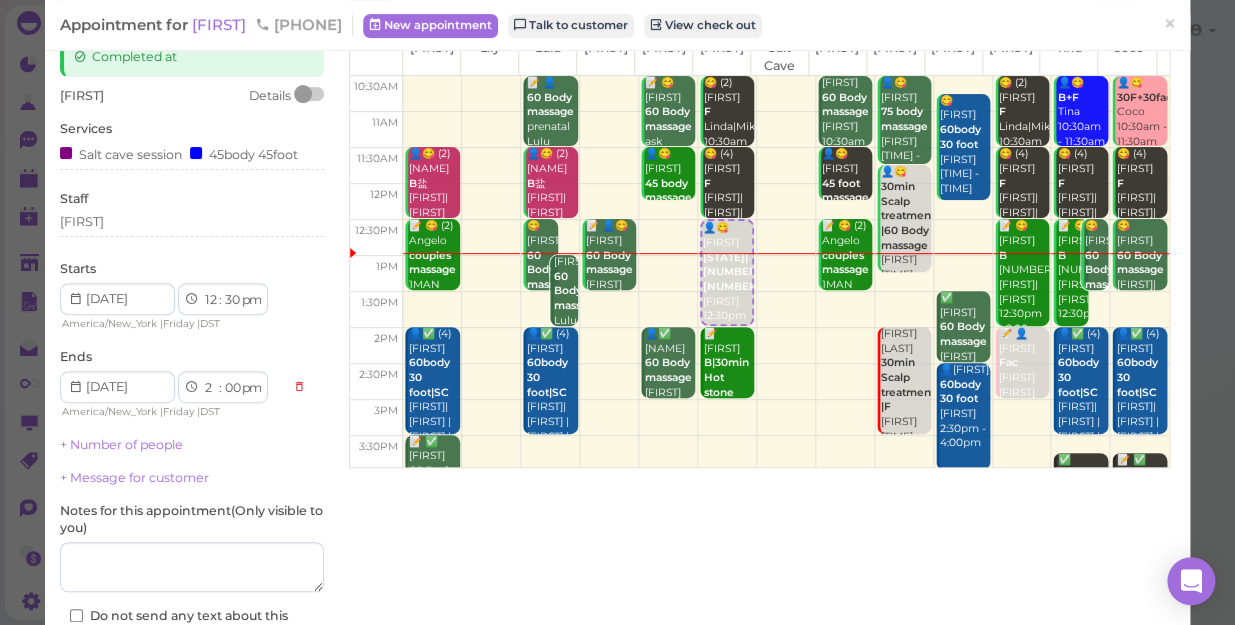 scroll, scrollTop: 245, scrollLeft: 0, axis: vertical 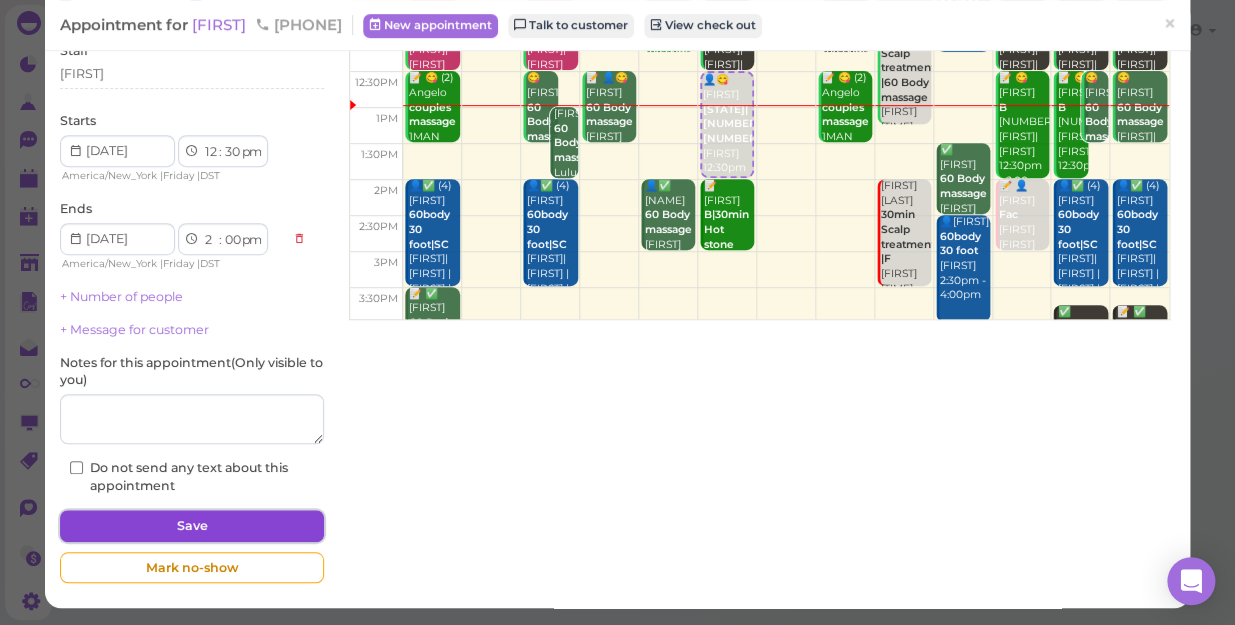 click on "Save" at bounding box center [192, 526] 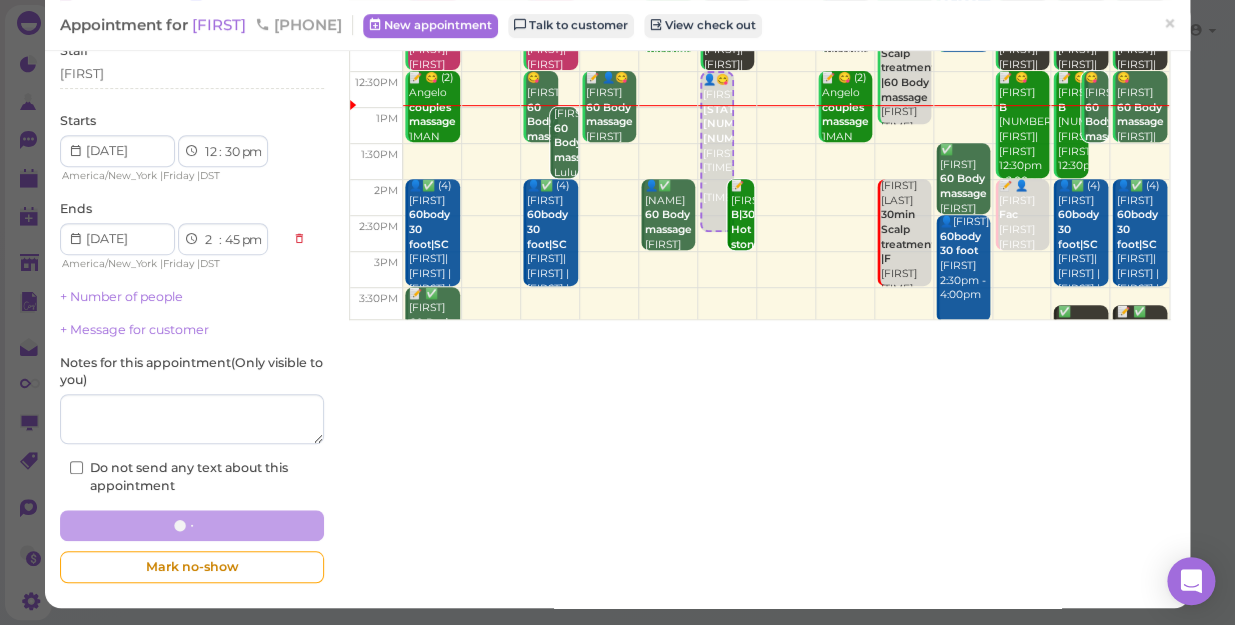 scroll, scrollTop: 0, scrollLeft: 0, axis: both 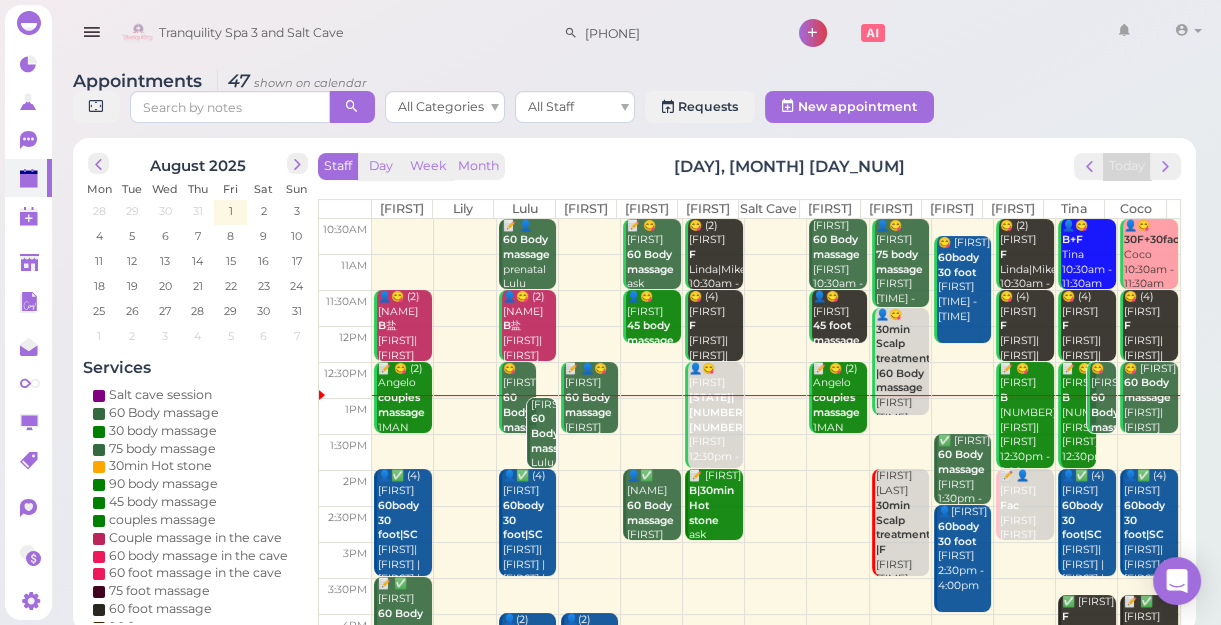 click on "60 Body massage" at bounding box center [554, 433] 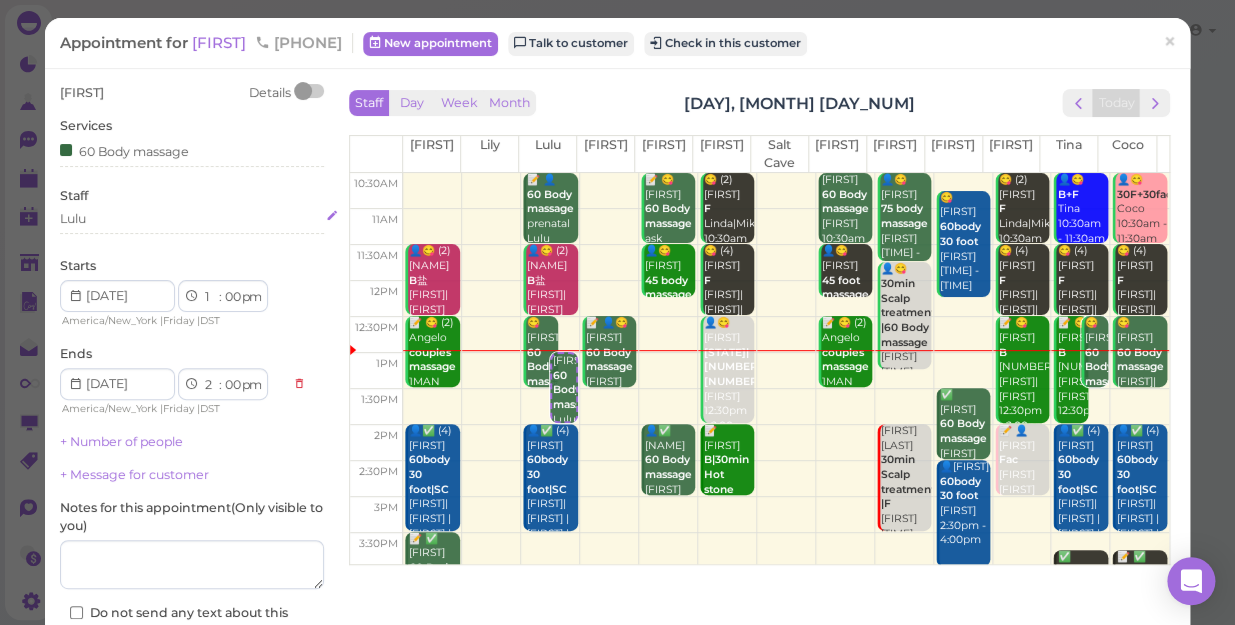 click on "Lulu" at bounding box center (192, 219) 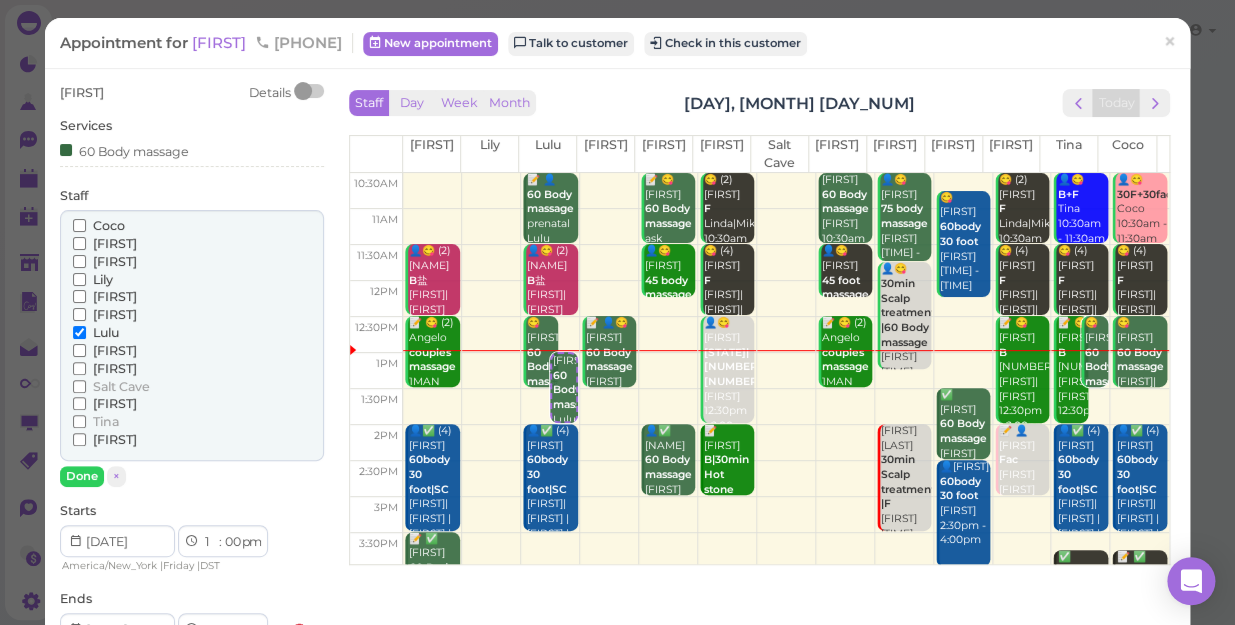 click on "Coco
[FIRST]
[FIRST]
[FIRST]
[FIRST]
[FIRST]
[FIRST]" at bounding box center (192, 335) 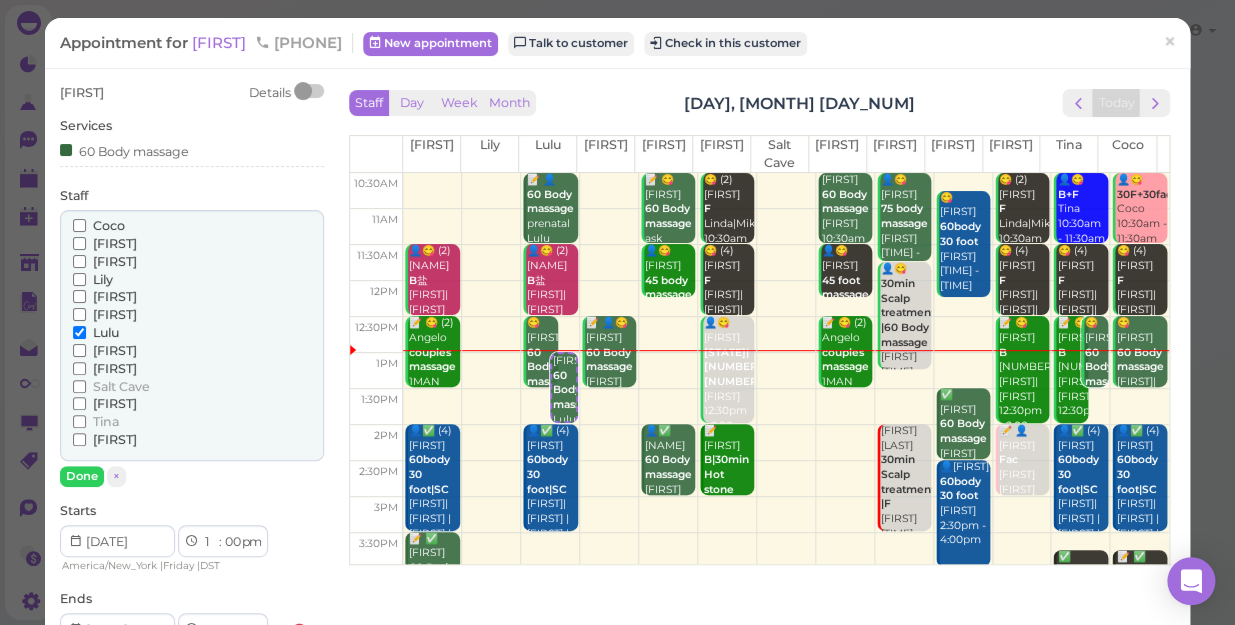 click on "[FIRST]" at bounding box center (115, 350) 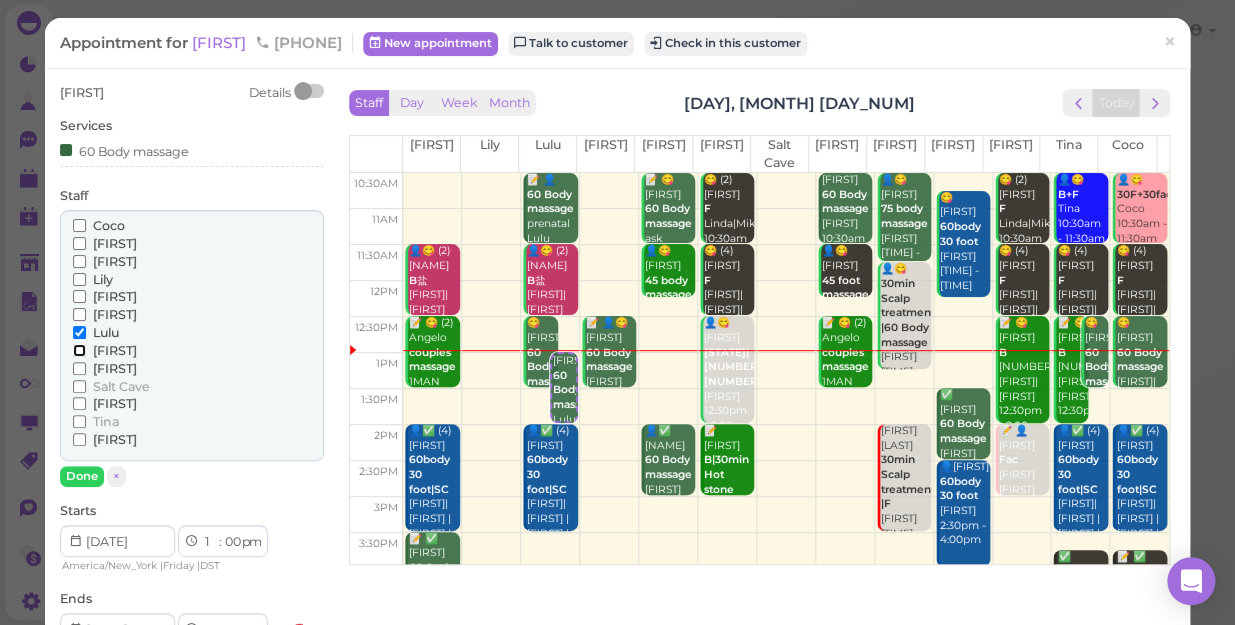 click on "[FIRST]" at bounding box center (79, 350) 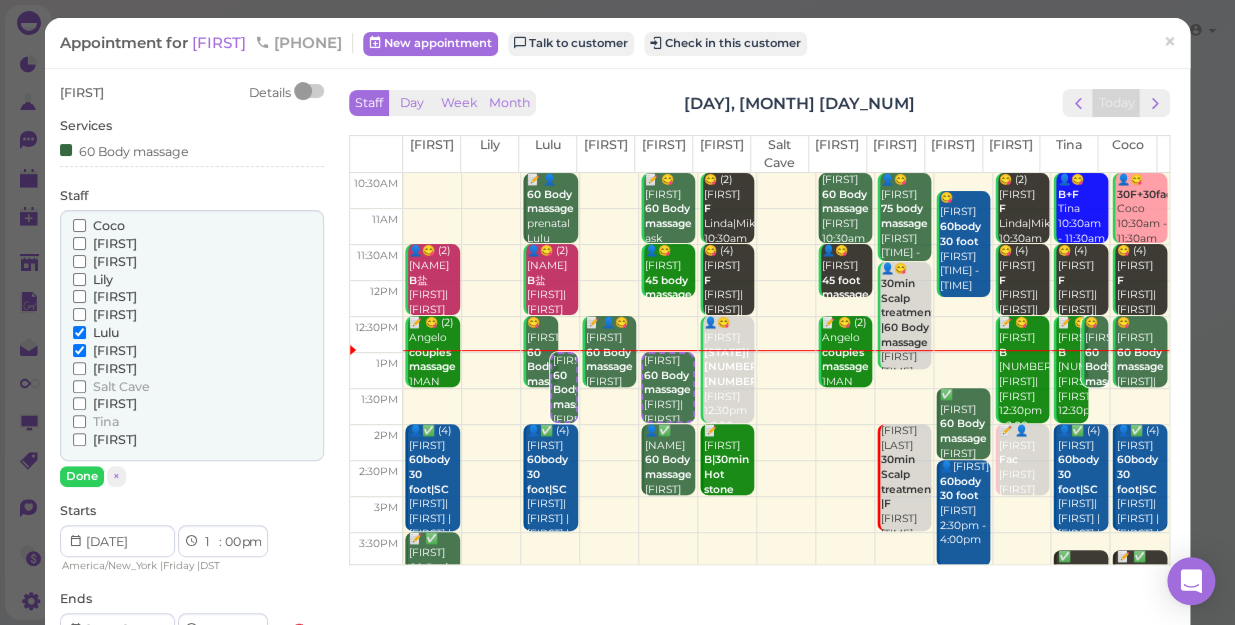 click on "Lulu" at bounding box center [106, 332] 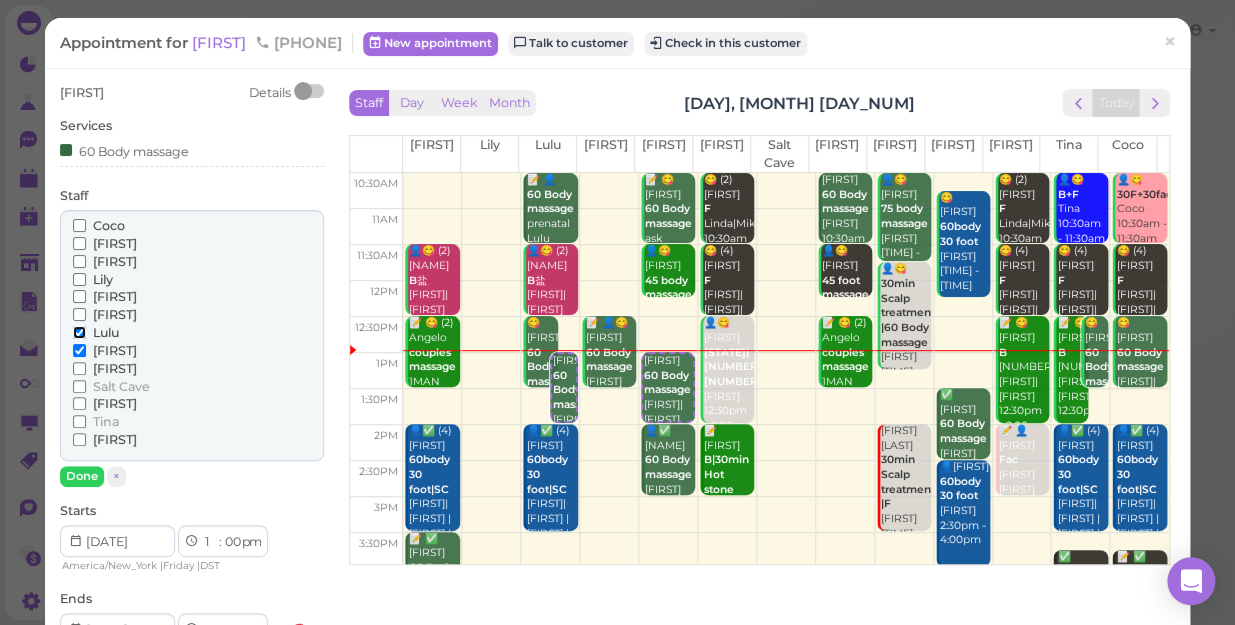 click on "Lulu" at bounding box center [79, 332] 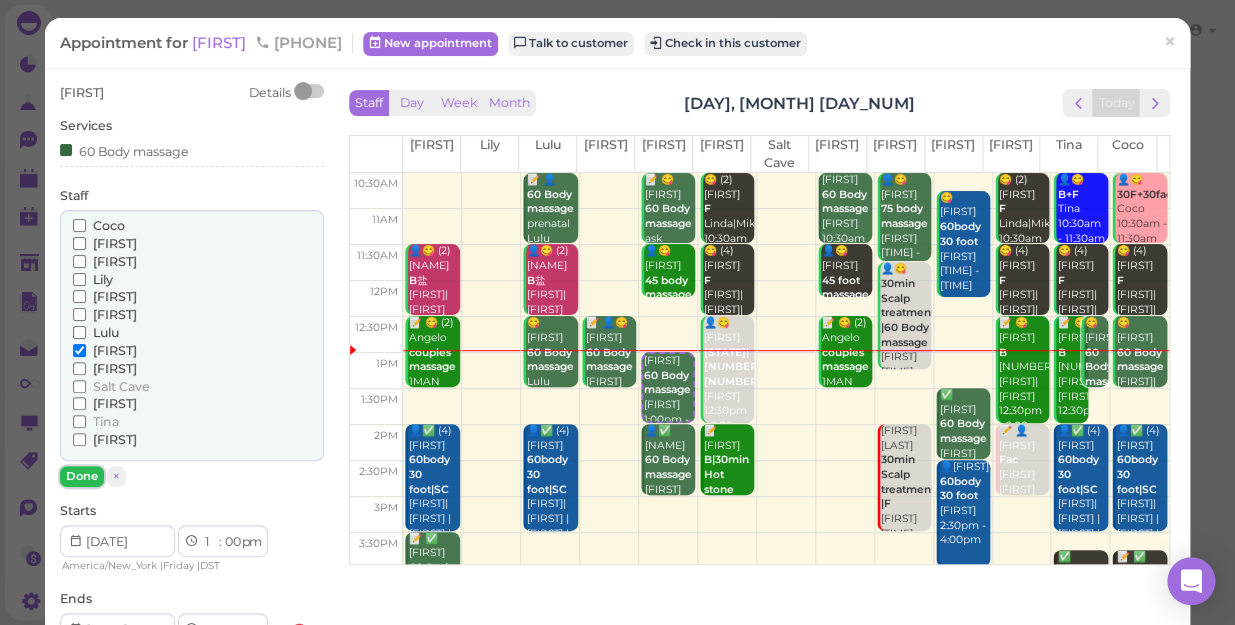 click on "Done" at bounding box center (82, 476) 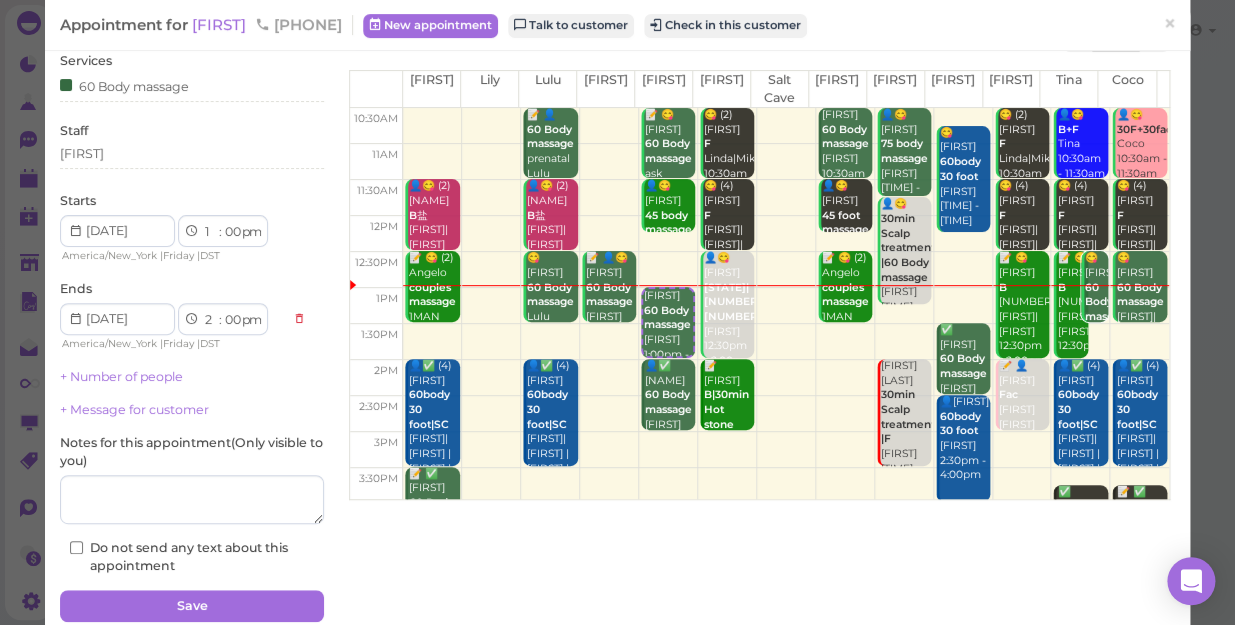 scroll, scrollTop: 145, scrollLeft: 0, axis: vertical 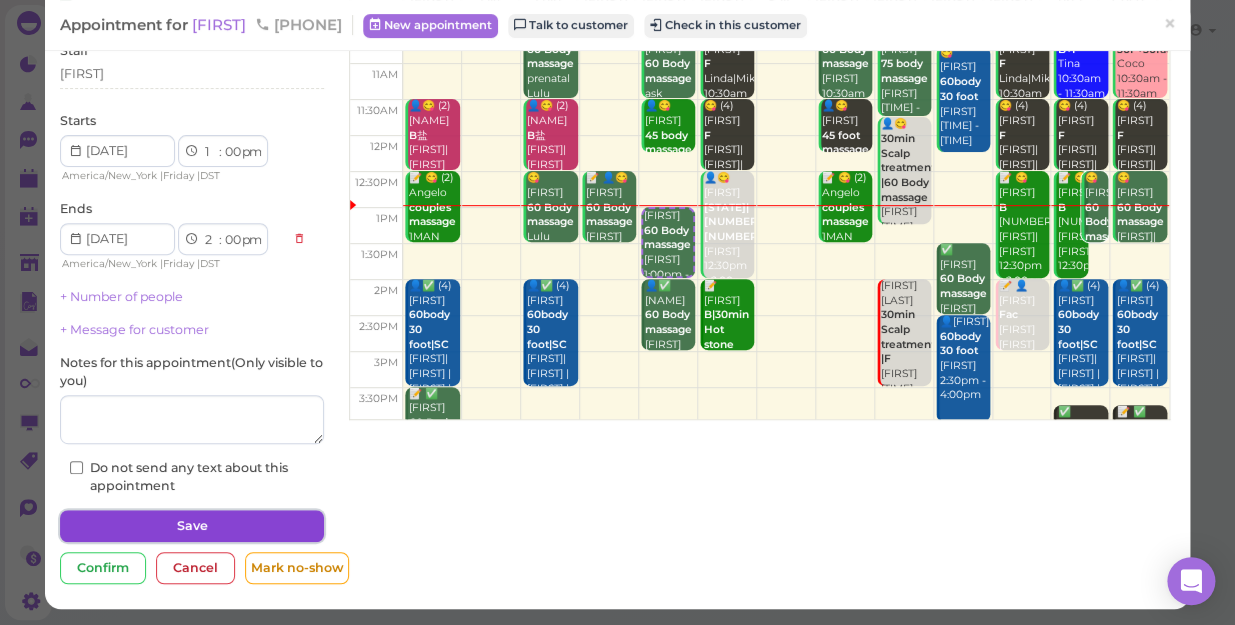 click on "Save" at bounding box center (192, 526) 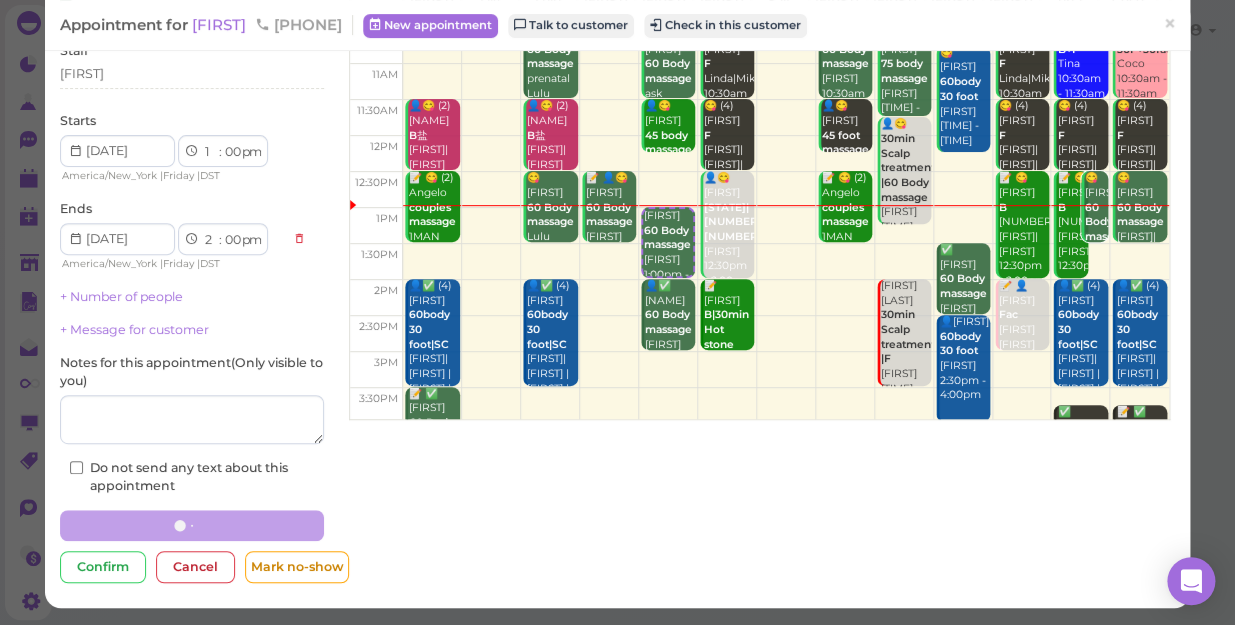 scroll, scrollTop: 144, scrollLeft: 0, axis: vertical 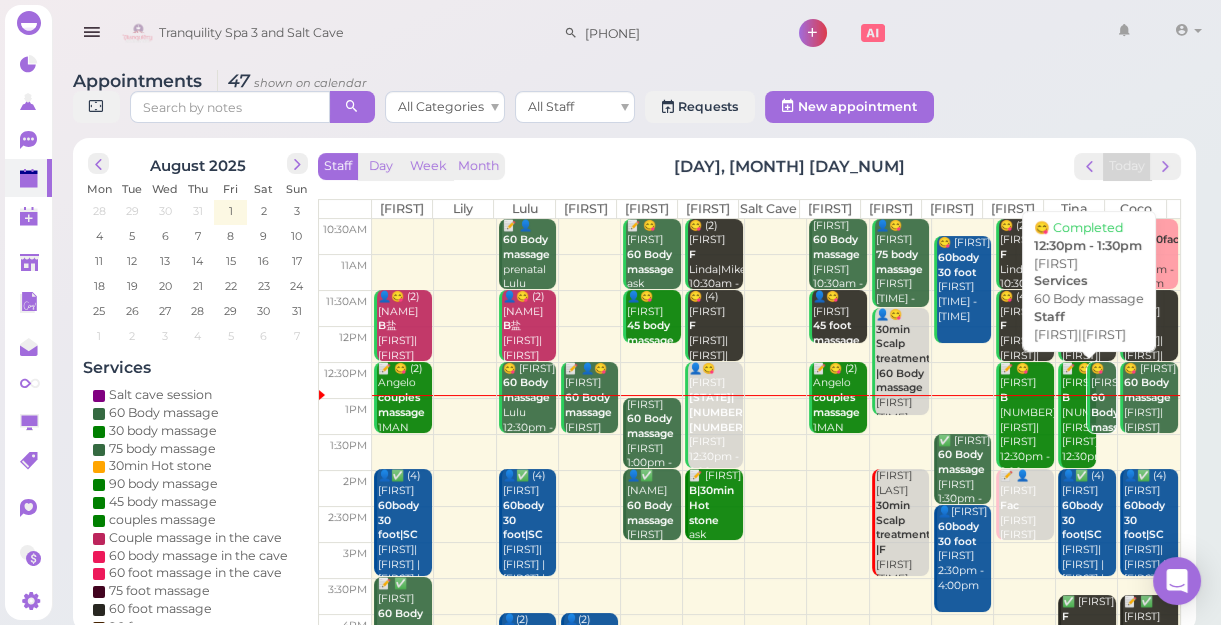 click on "60 Body massage" at bounding box center [1114, 412] 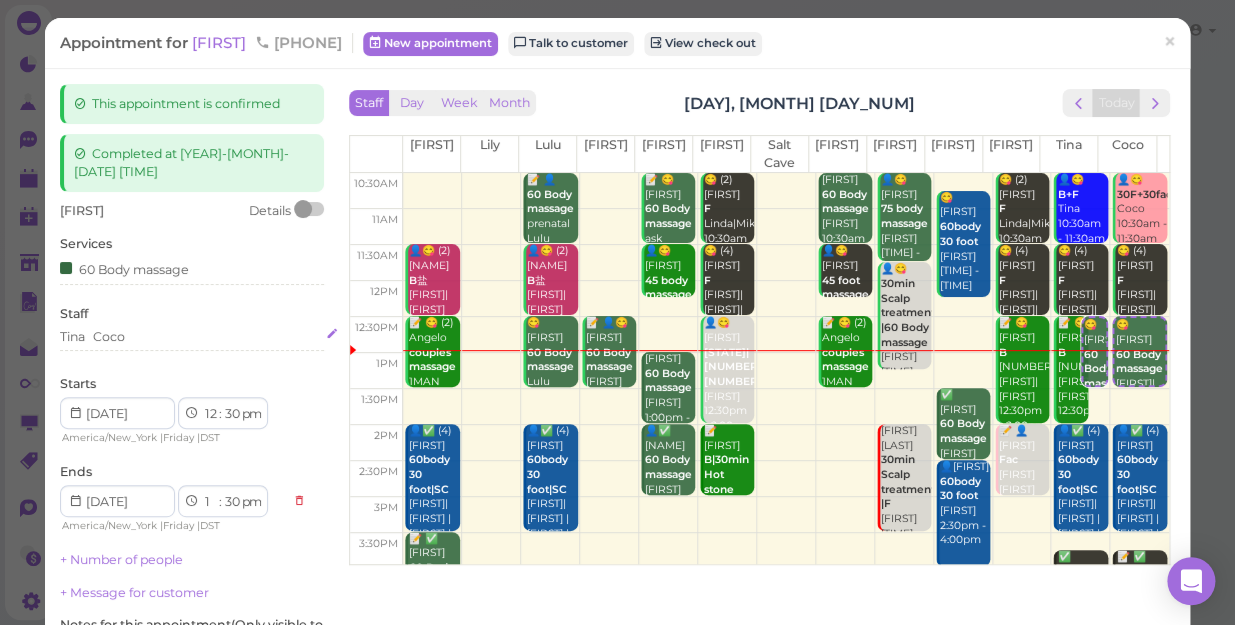 click on "[FIRST]
[FIRST]" at bounding box center (192, 337) 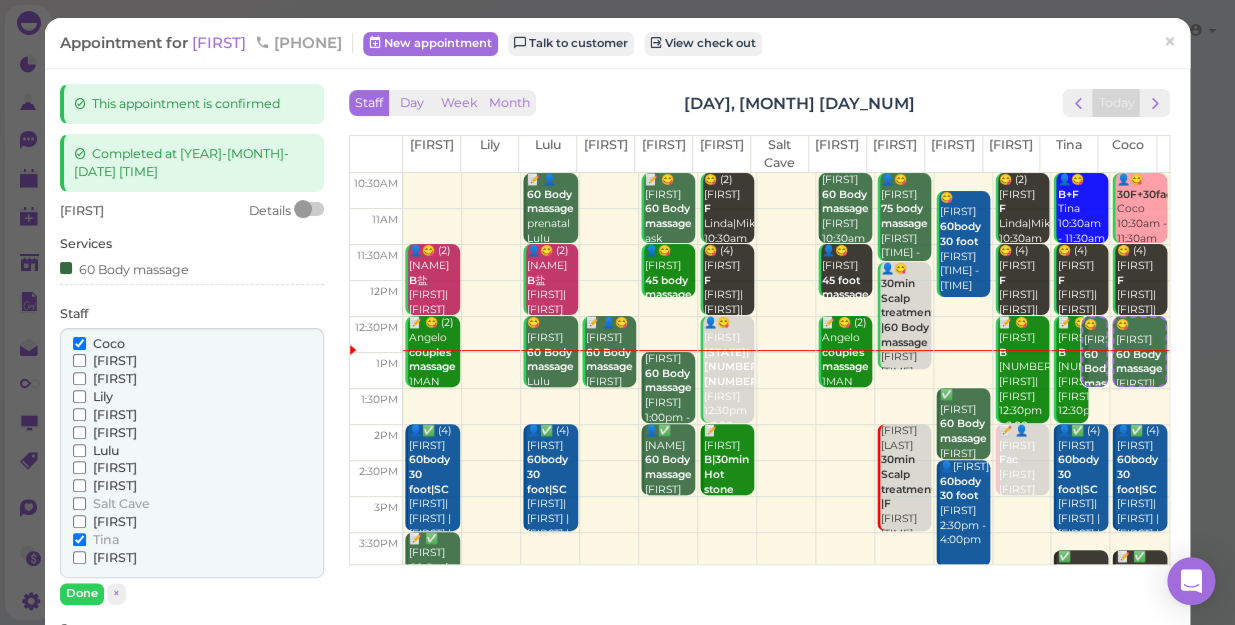 click on "Coco" at bounding box center (109, 343) 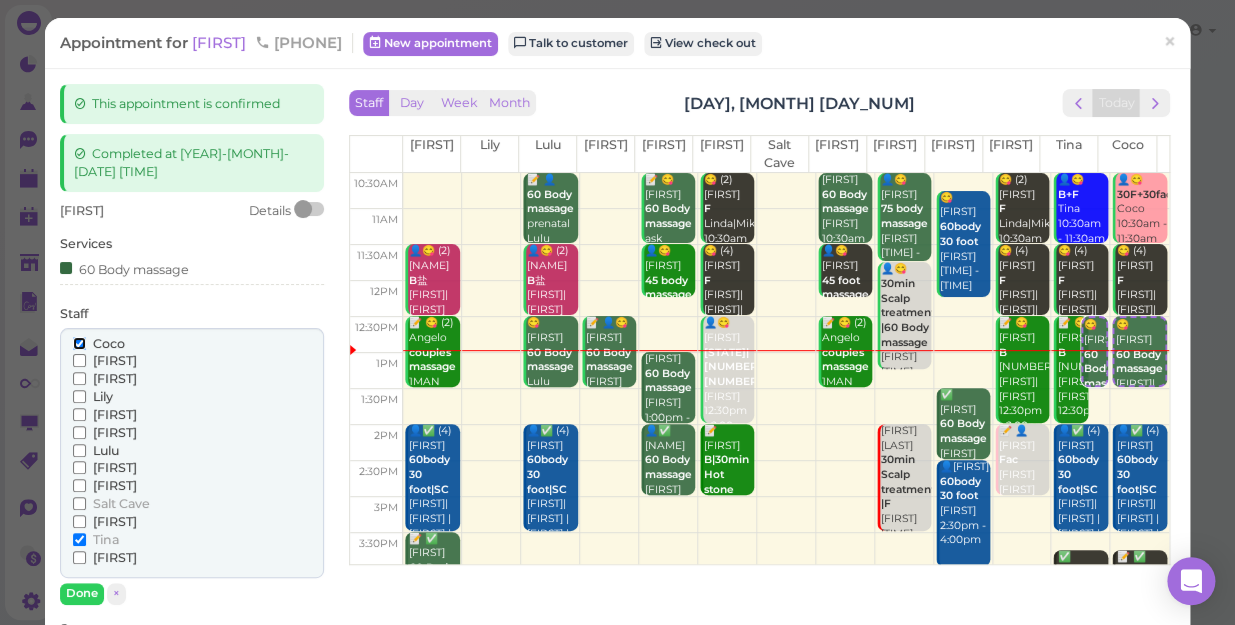 click on "Coco" at bounding box center (79, 343) 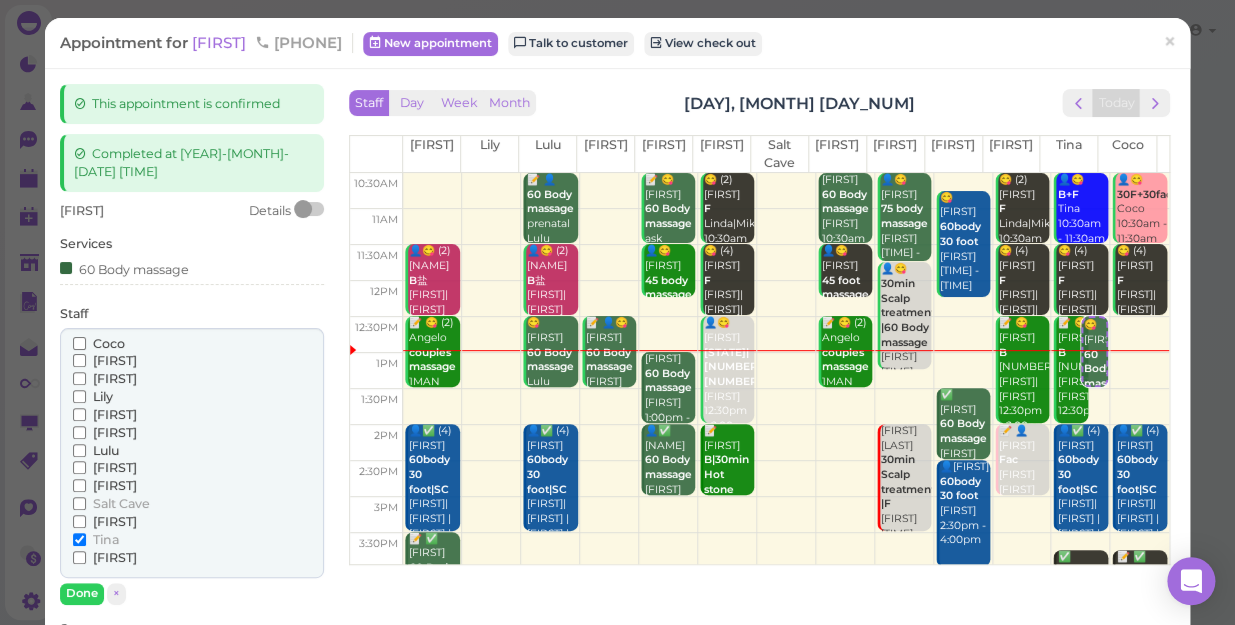 click on "[FIRST]" at bounding box center [115, 557] 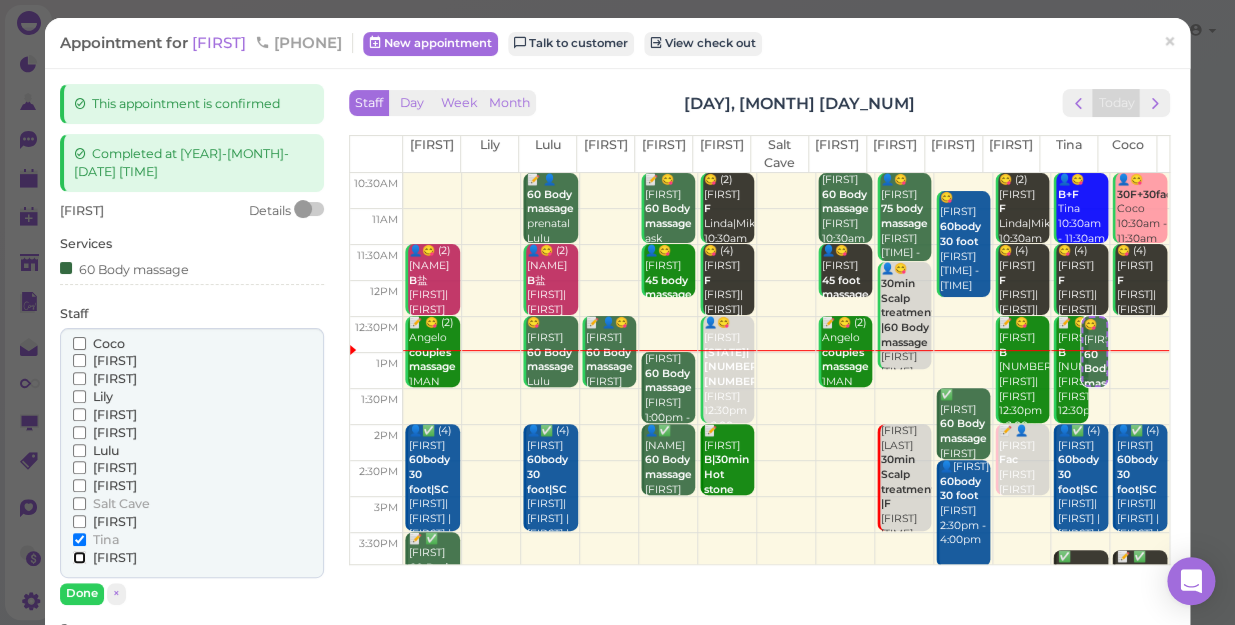 click on "[FIRST]" at bounding box center (79, 557) 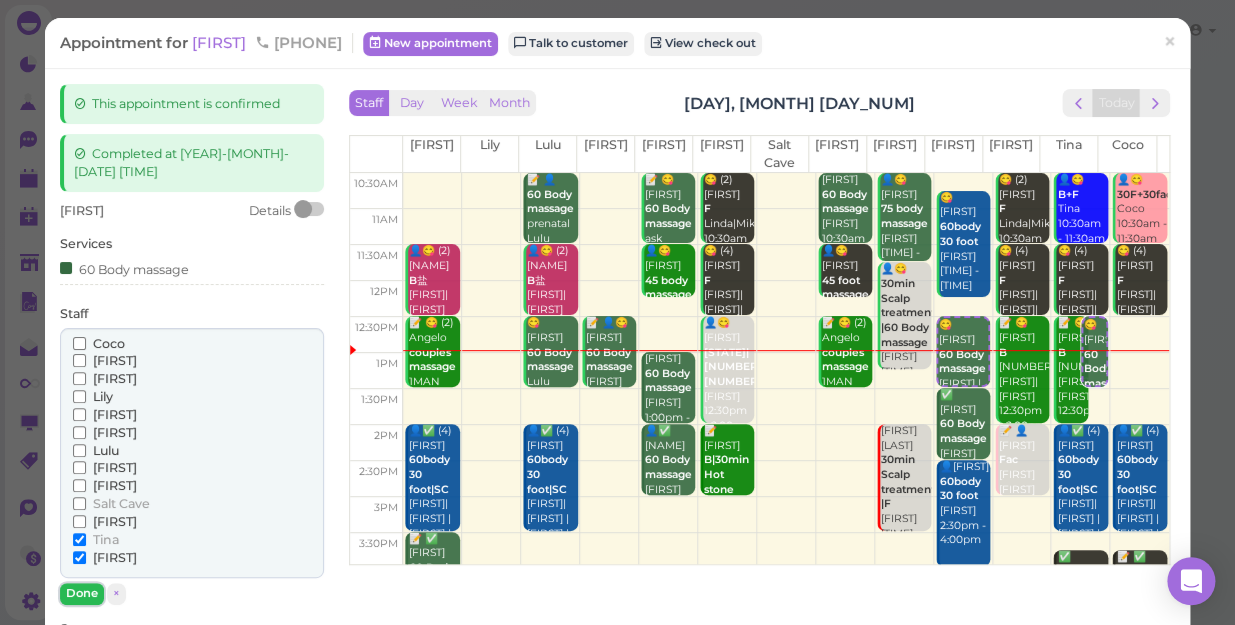click on "Done" at bounding box center (82, 593) 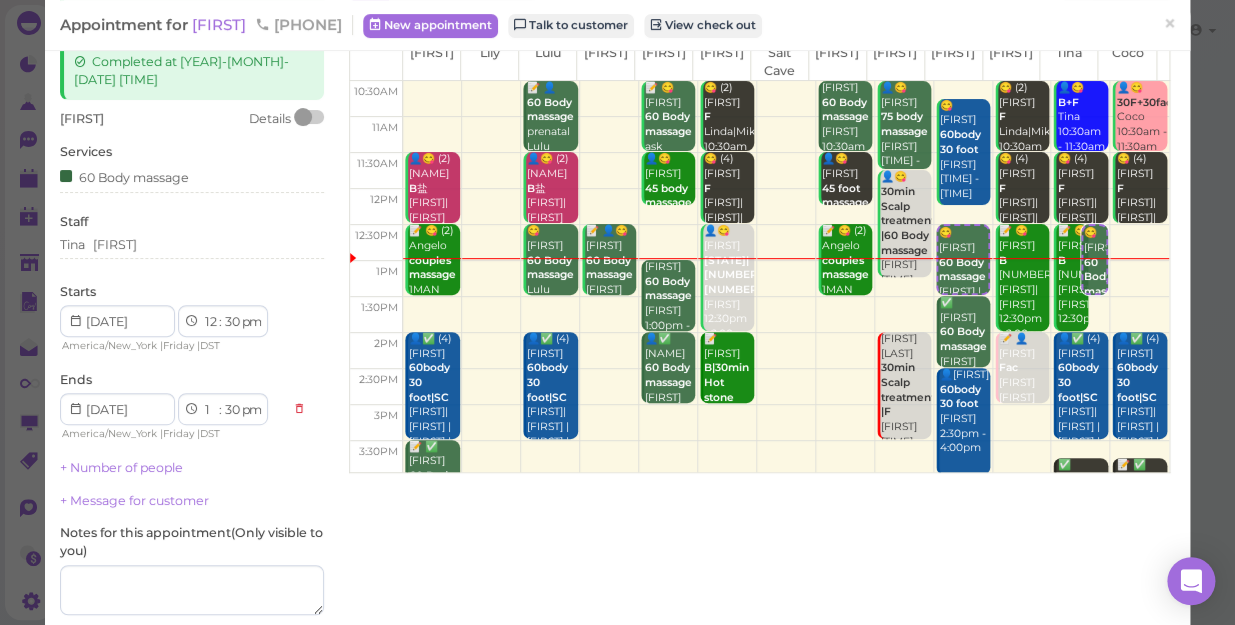 scroll, scrollTop: 181, scrollLeft: 0, axis: vertical 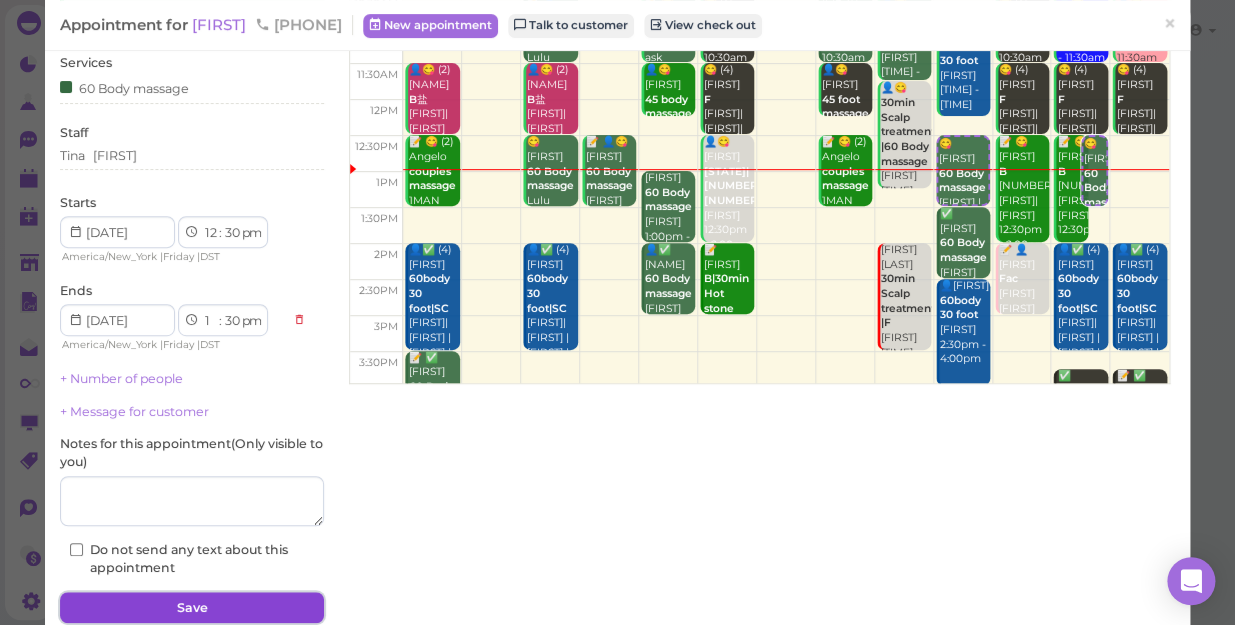 click on "Save" at bounding box center (192, 608) 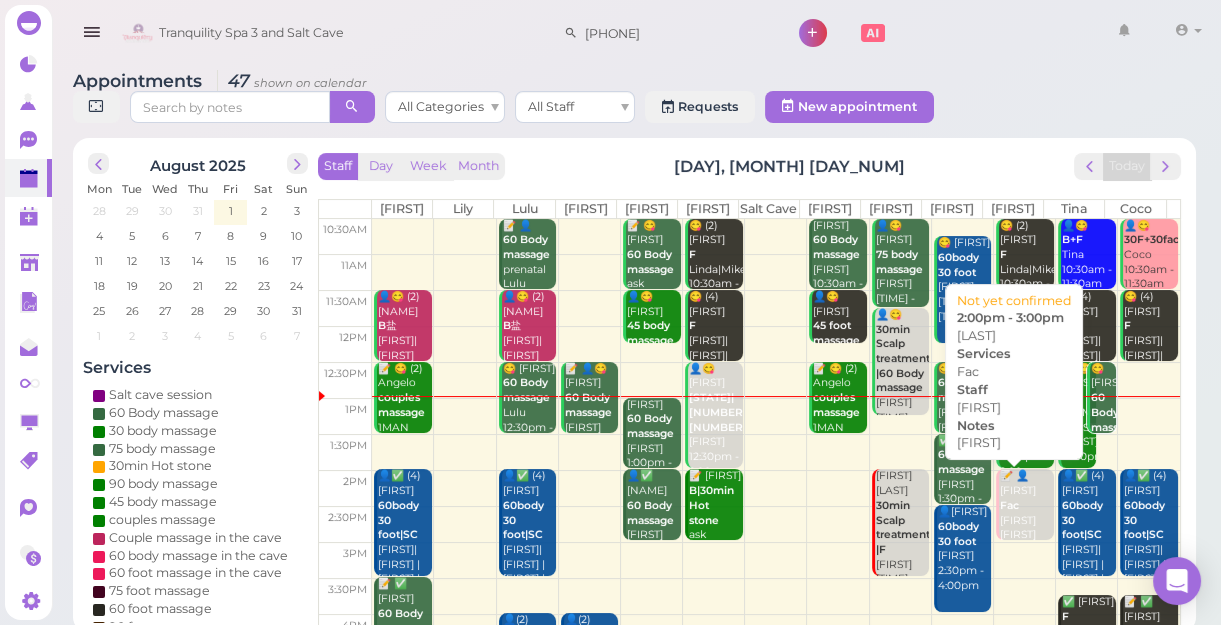click on "Fac" at bounding box center [1009, 505] 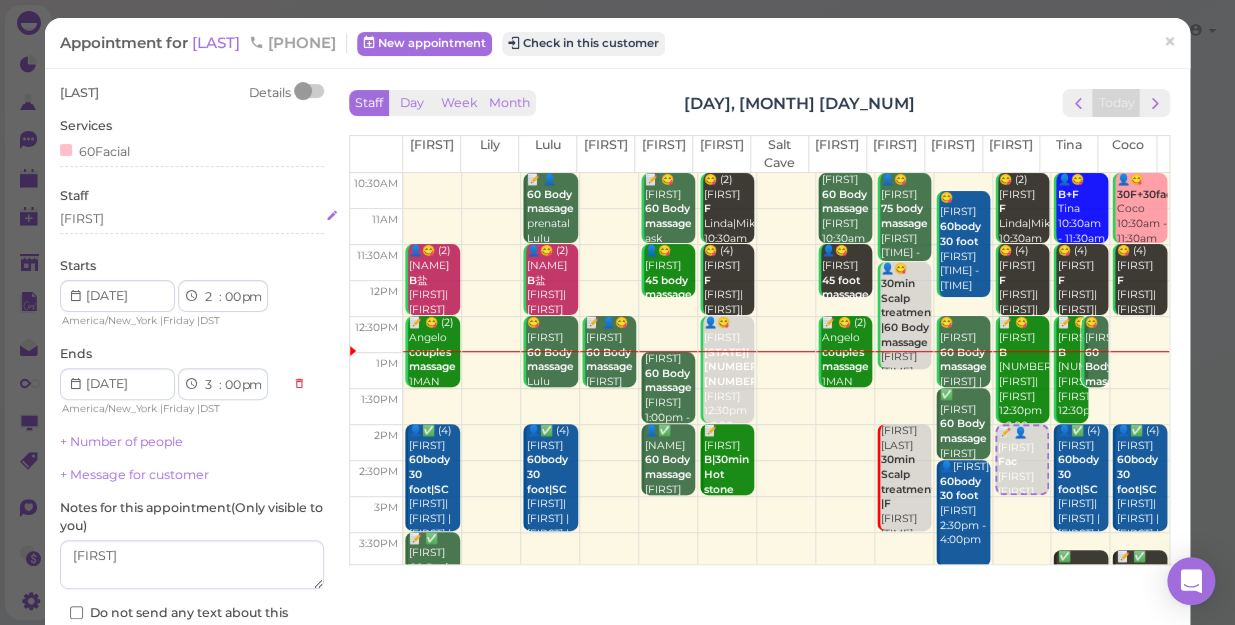 click on "[FIRST]" at bounding box center [192, 219] 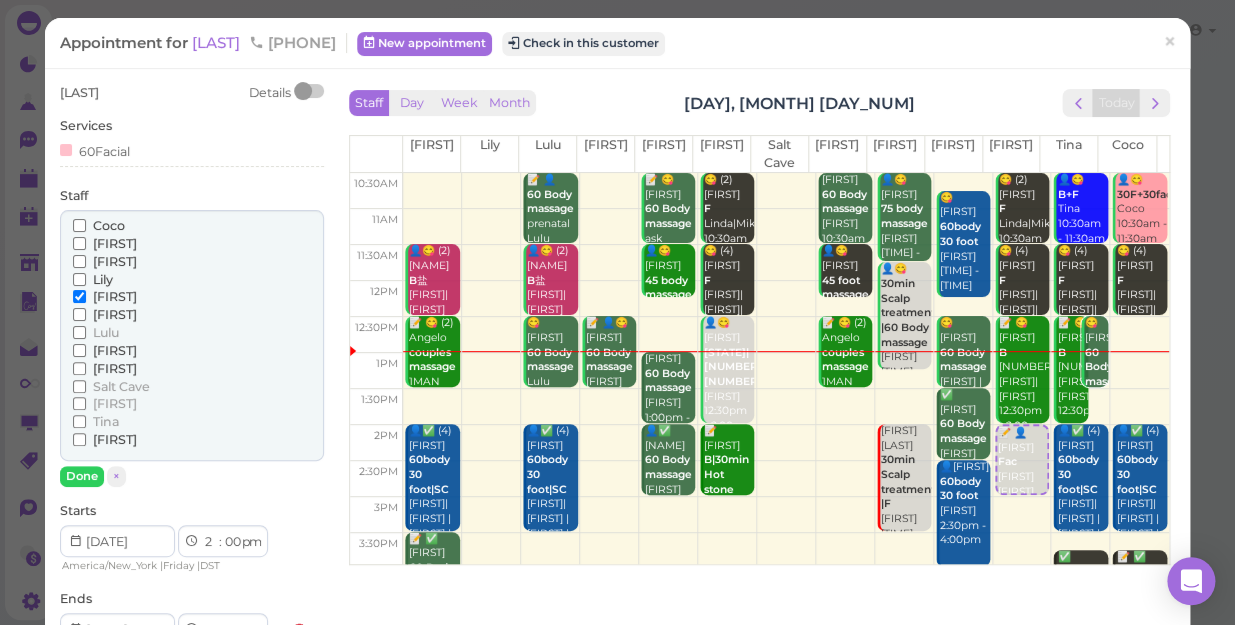 click on "[FIRST]" at bounding box center (115, 261) 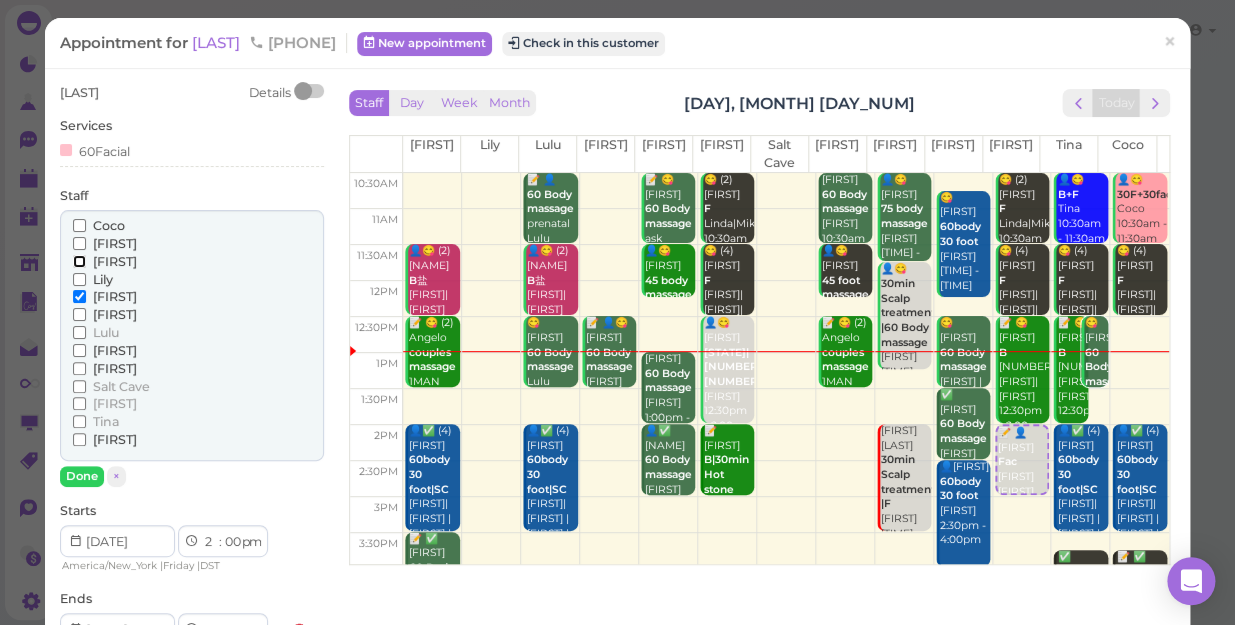 click on "[FIRST]" at bounding box center (79, 261) 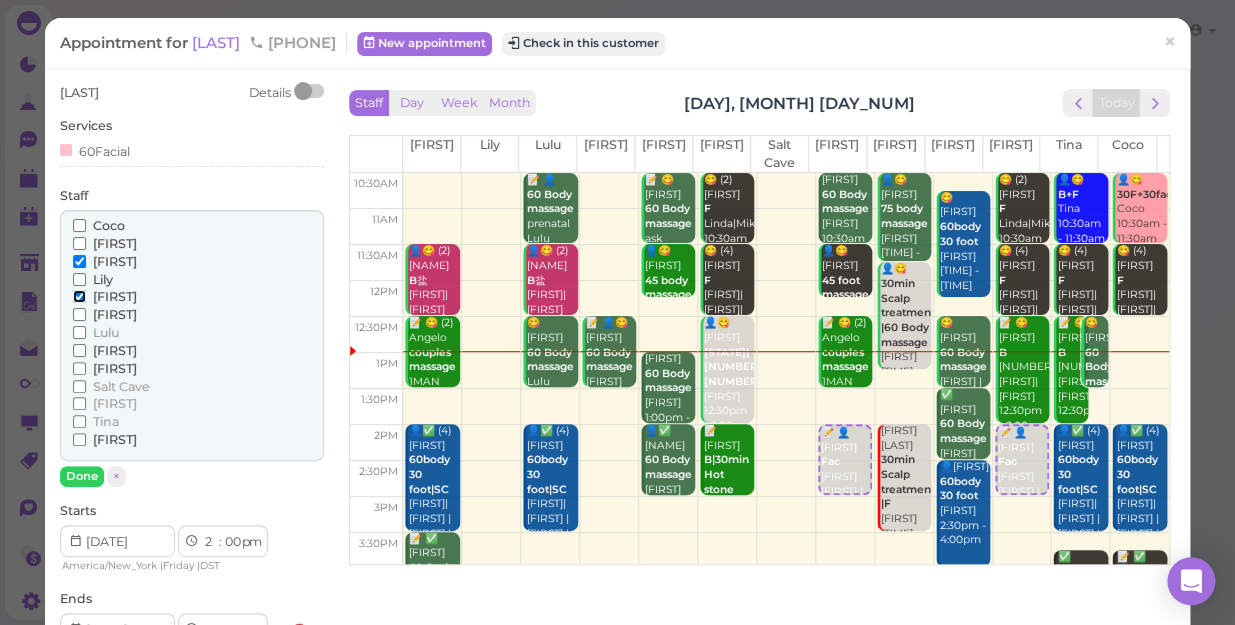 click on "[FIRST]" at bounding box center (79, 296) 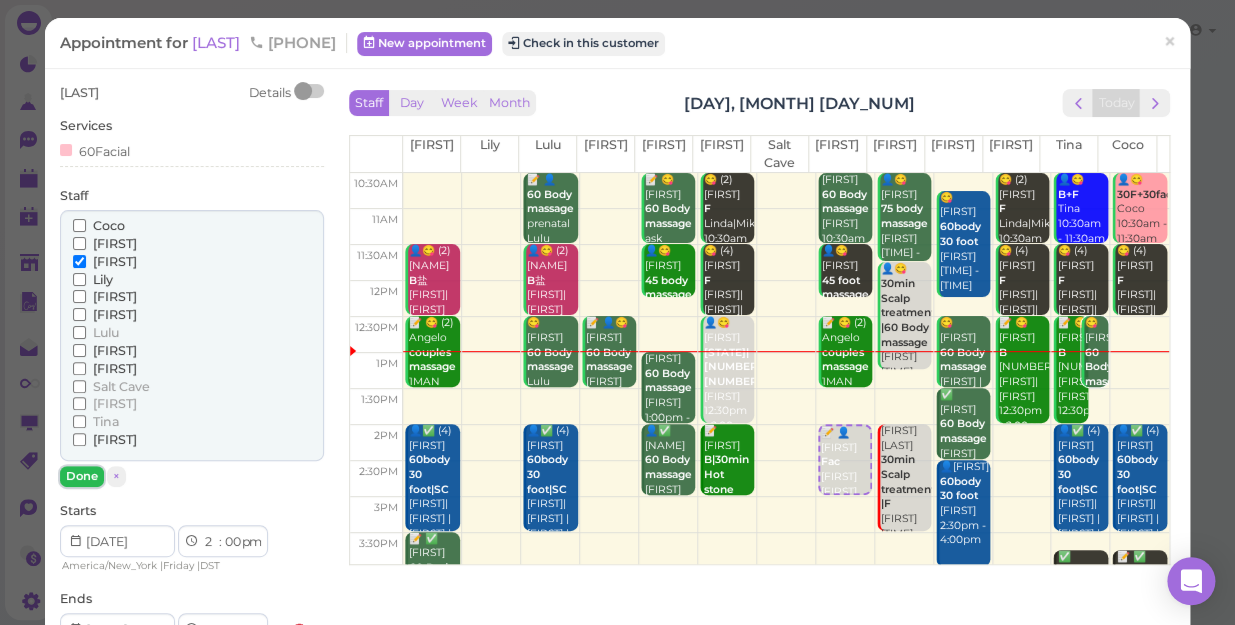 click on "Done" at bounding box center [82, 476] 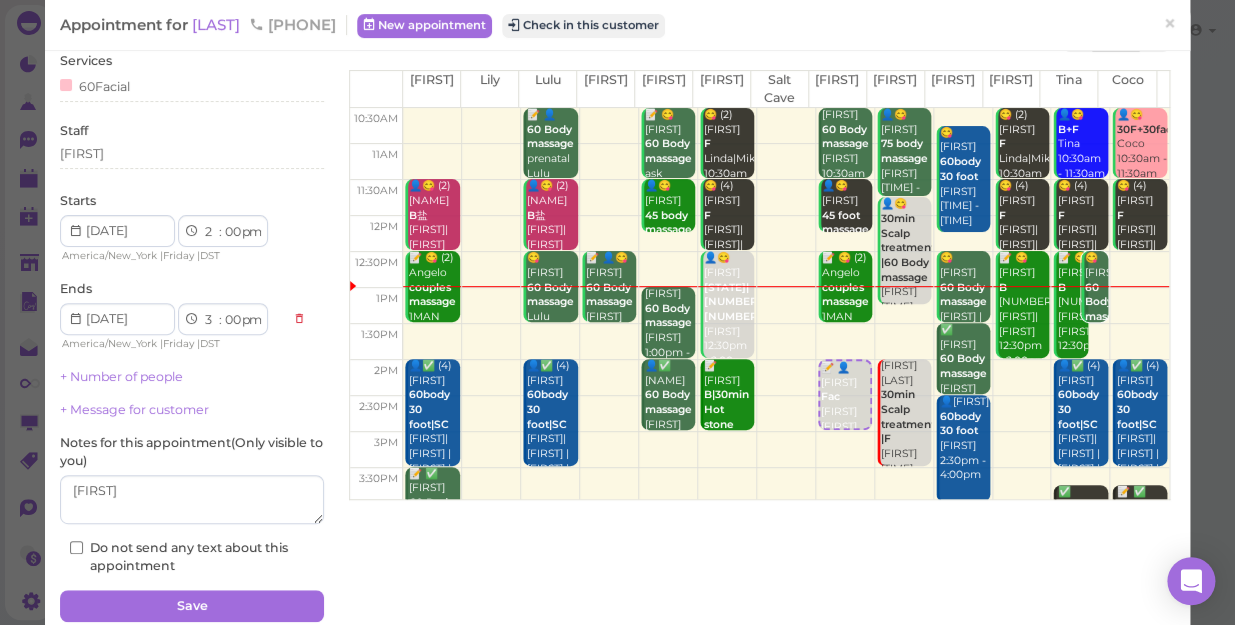 scroll, scrollTop: 145, scrollLeft: 0, axis: vertical 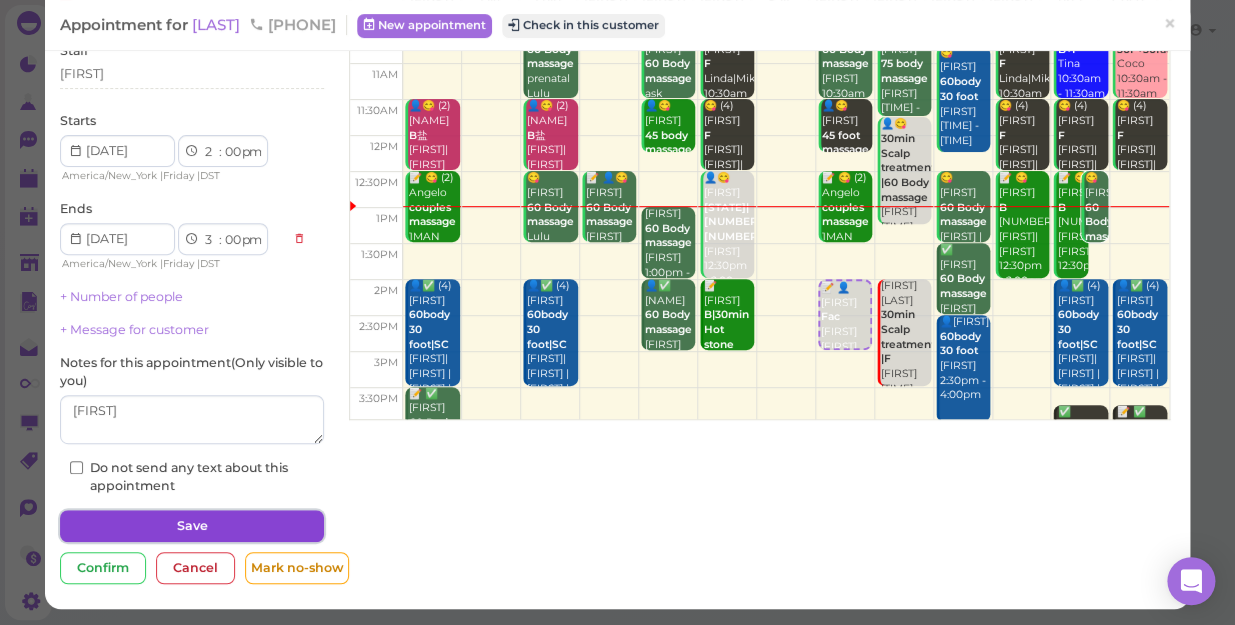 click on "Save" at bounding box center (192, 526) 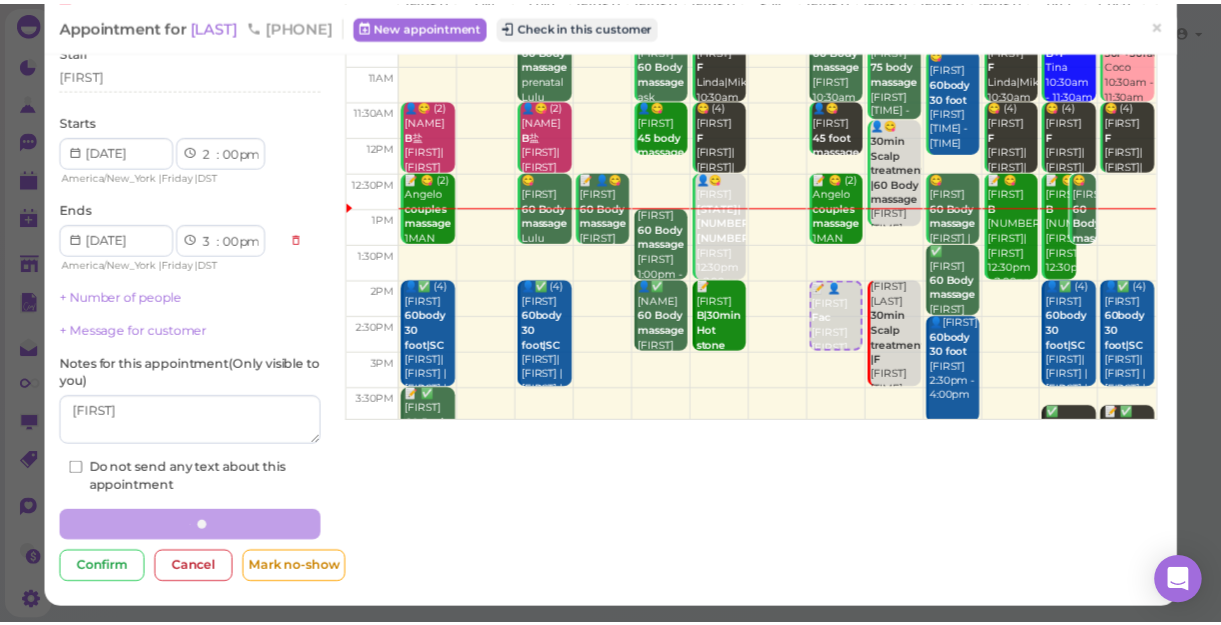 scroll, scrollTop: 144, scrollLeft: 0, axis: vertical 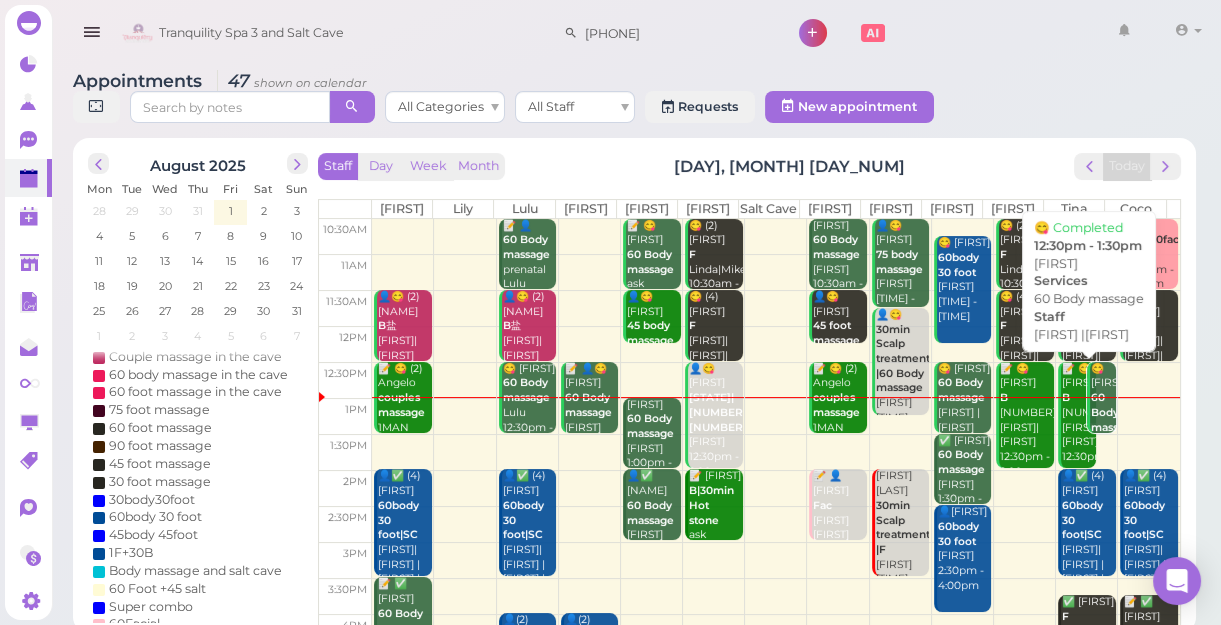 click on "60 Body massage" at bounding box center [1114, 412] 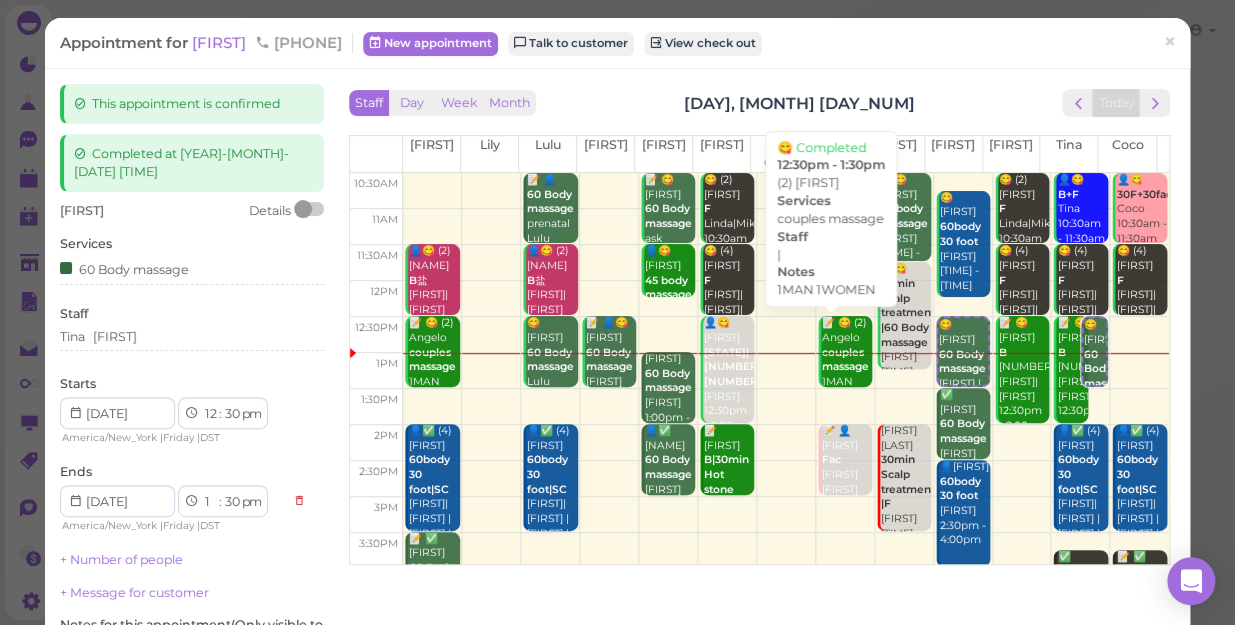 click on "couples massage" at bounding box center (845, 360) 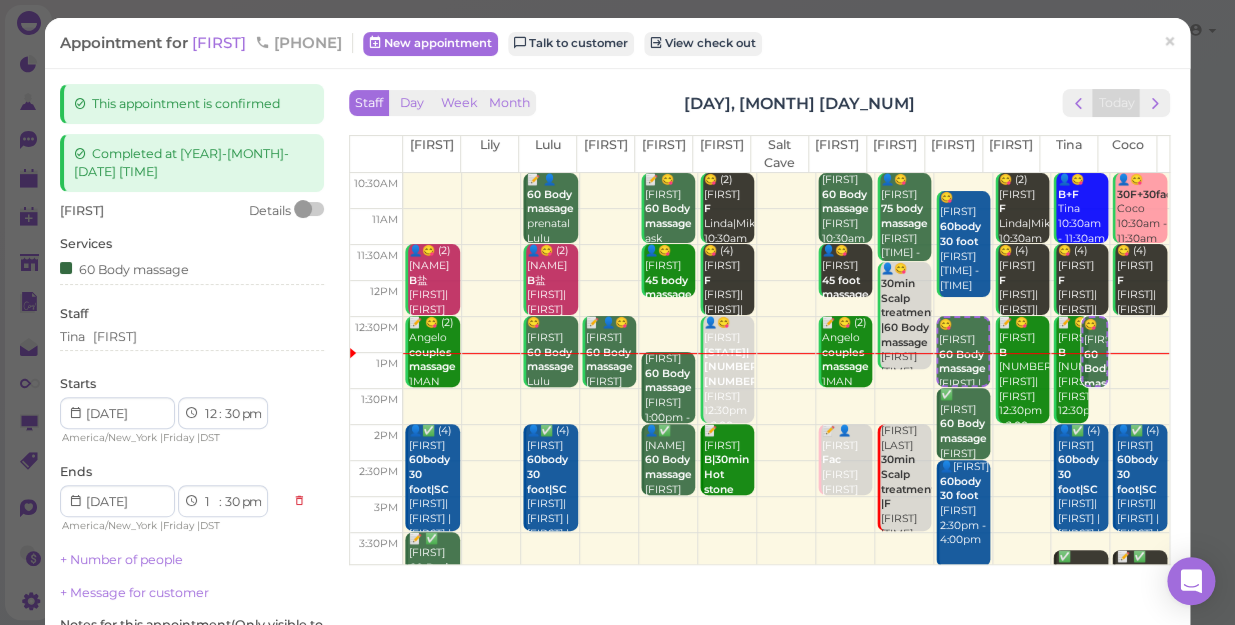 click on "couples massage" at bounding box center (845, 360) 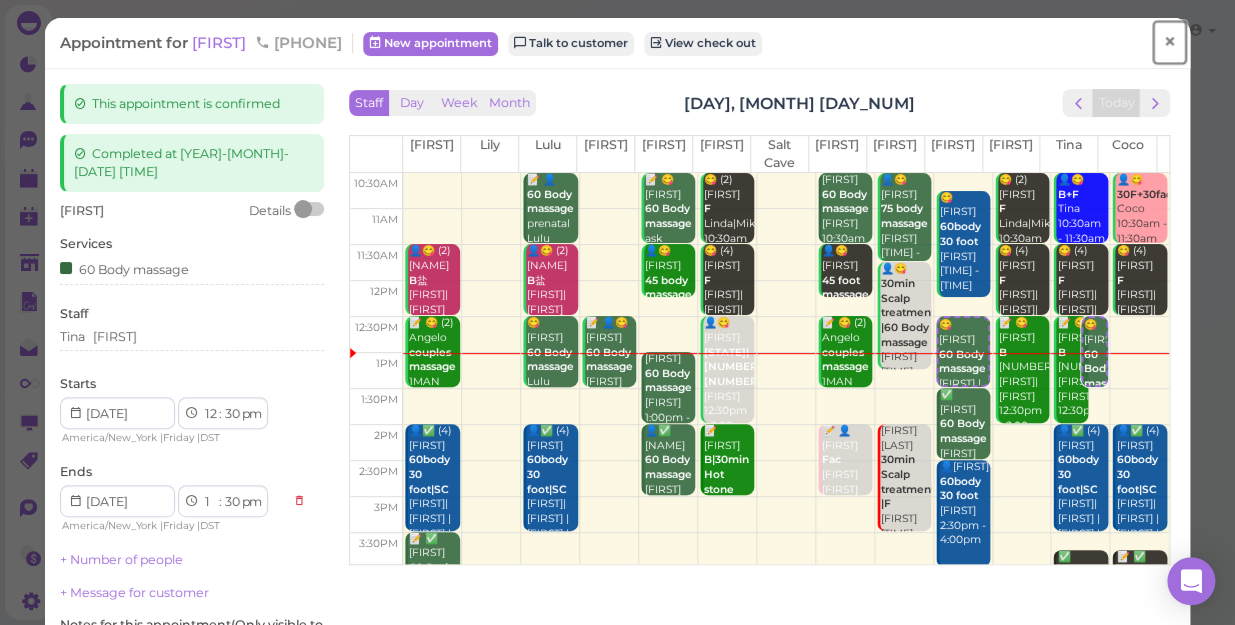 click on "×" at bounding box center [1169, 42] 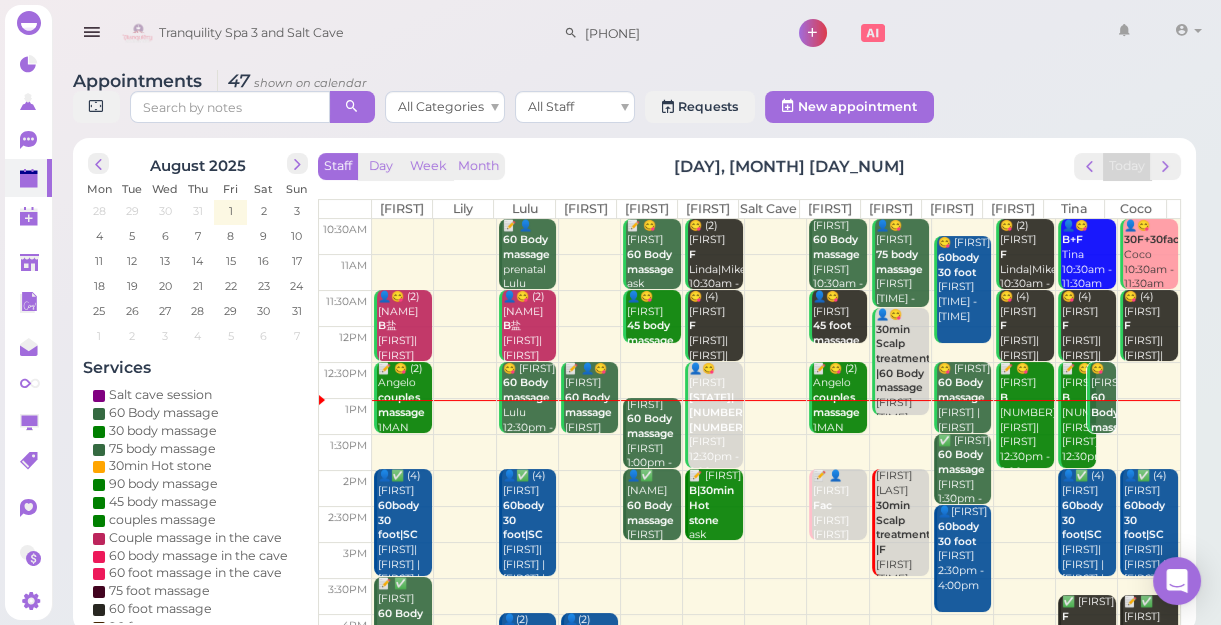 click at bounding box center (837, 400) 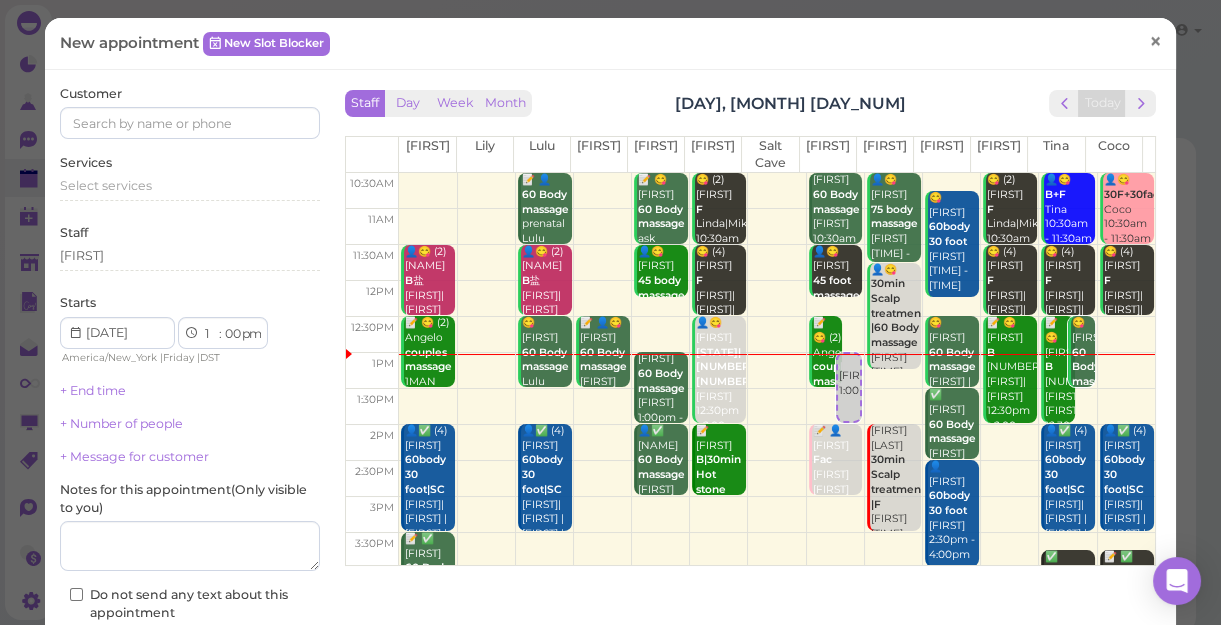 click on "×" at bounding box center [1155, 41] 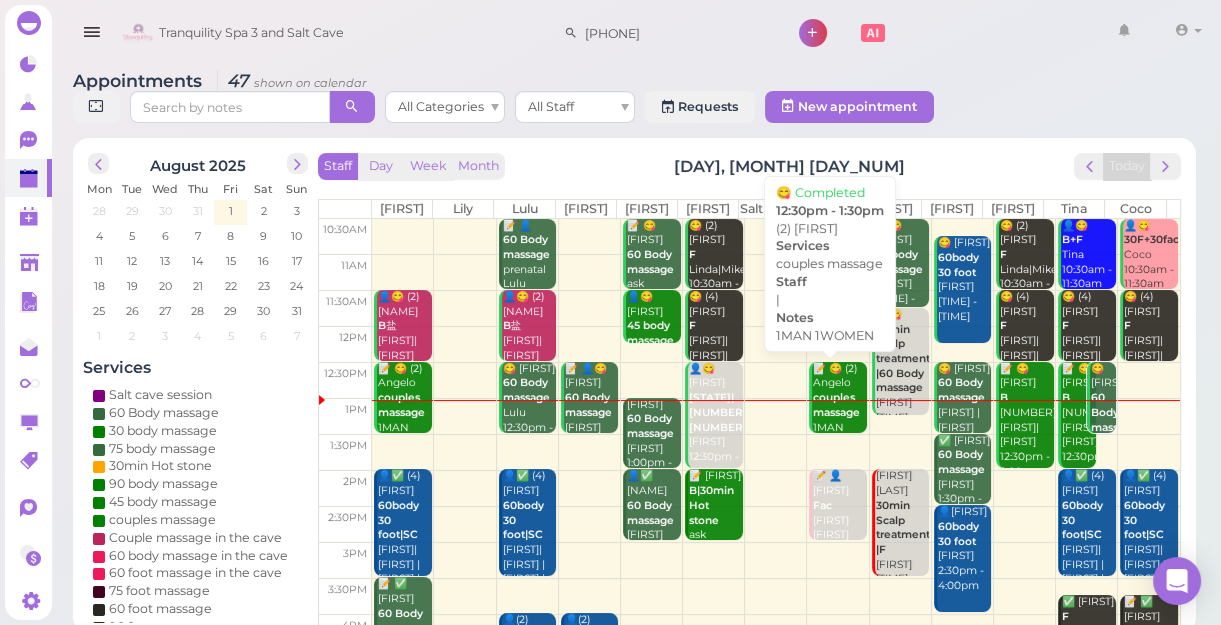 click on "📝 😋 (2) Angelo couples massage 1MAN 1WOMEN |Sunny  12:30pm - 1:30pm" at bounding box center (839, 428) 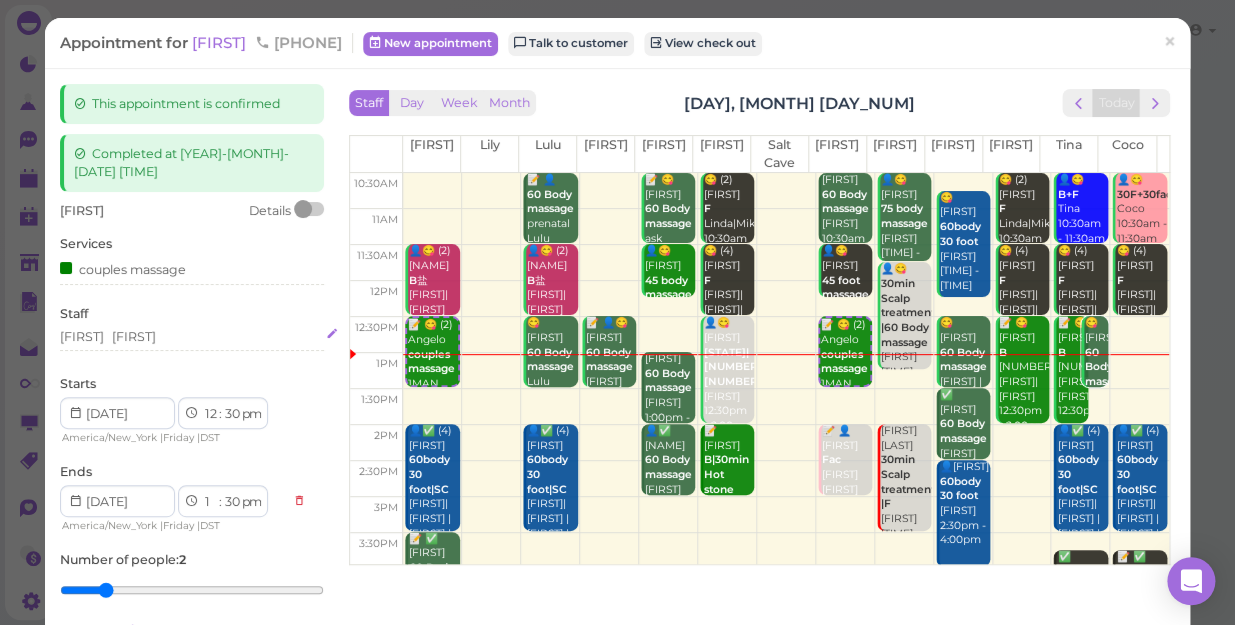 click on "[FIRST]
[FIRST]" at bounding box center [192, 337] 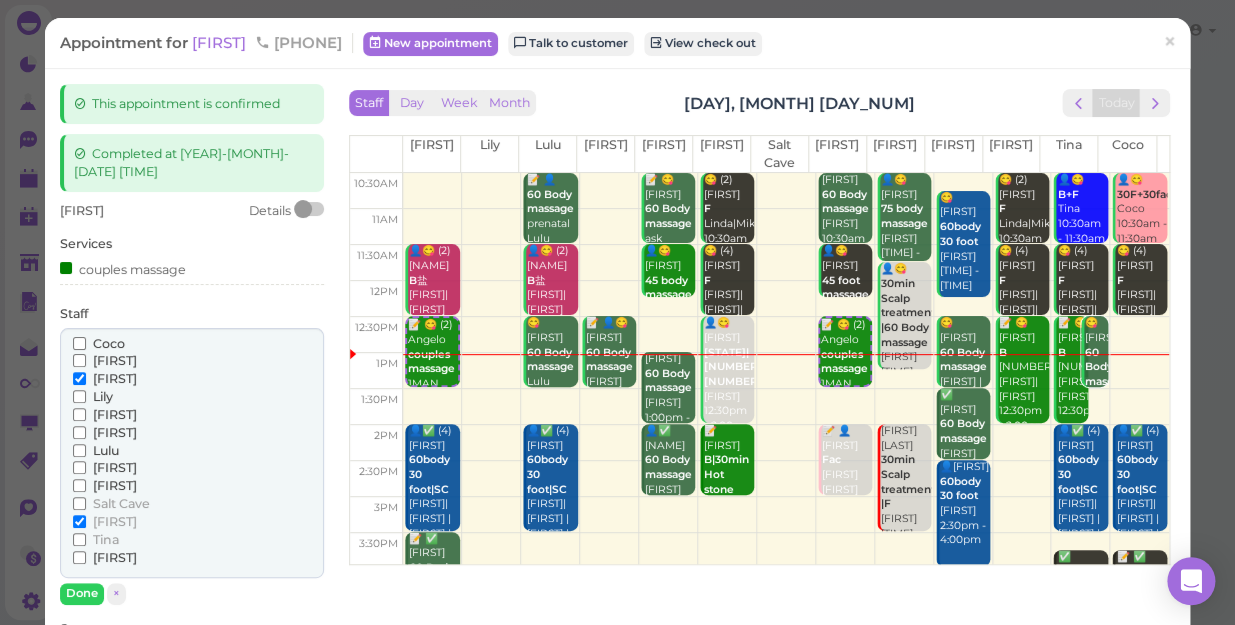 click on "[FIRST]" at bounding box center (115, 360) 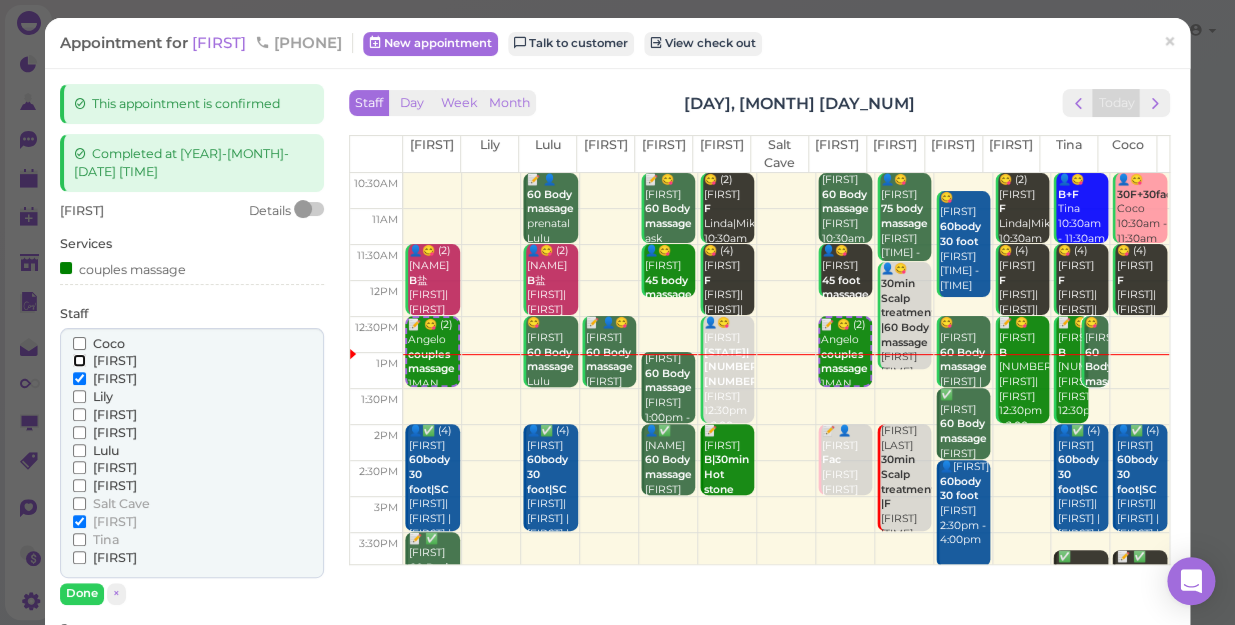click on "[FIRST]" at bounding box center [79, 360] 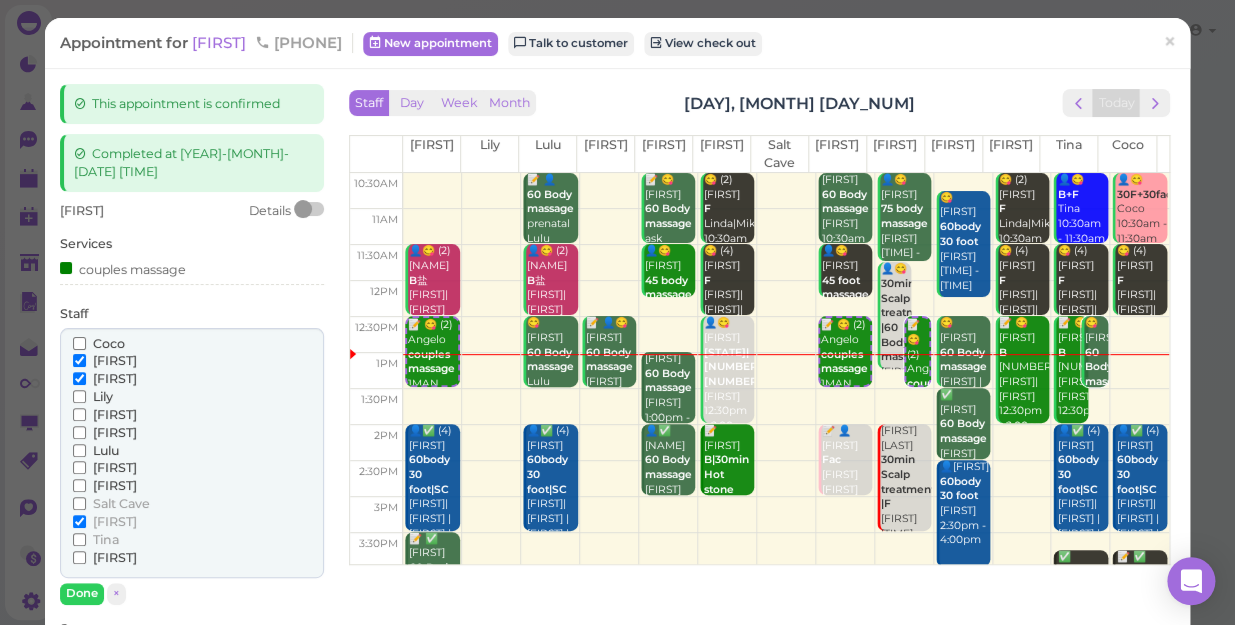 click on "[FIRST]" at bounding box center [105, 558] 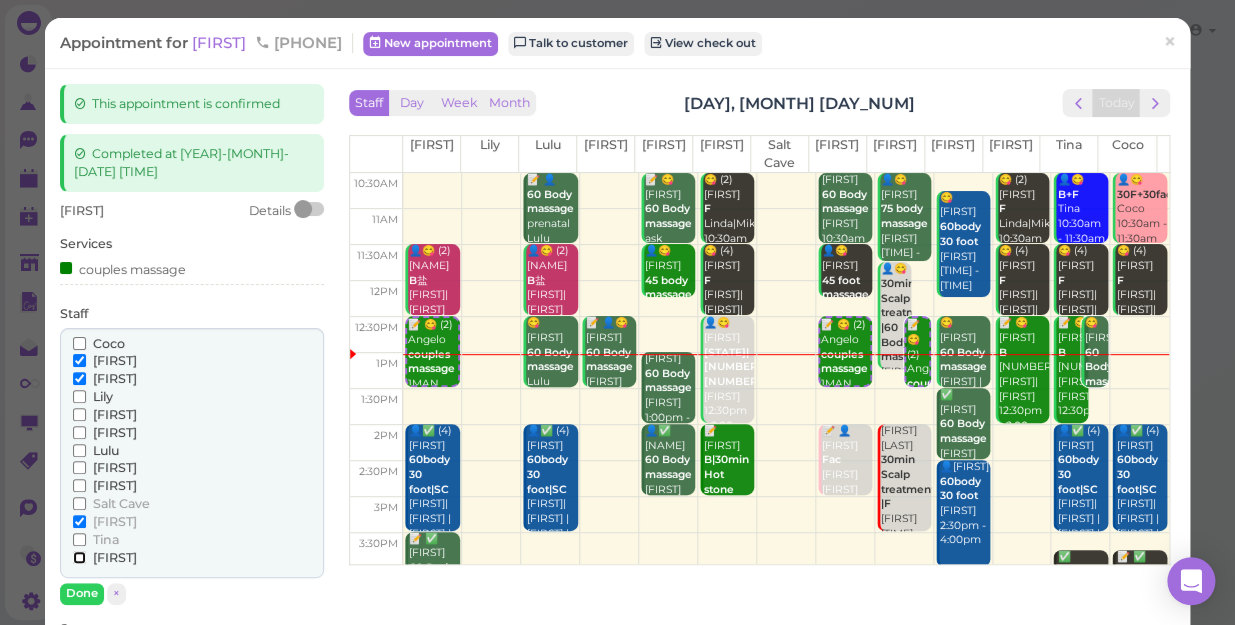 click on "[FIRST]" at bounding box center (79, 557) 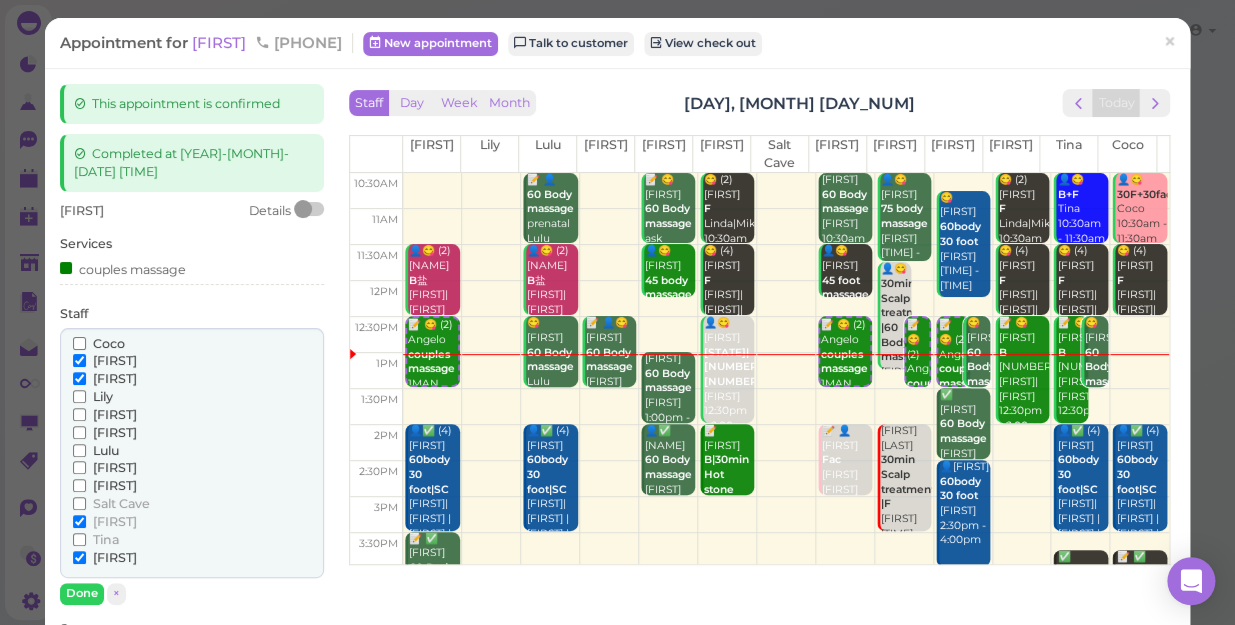 click on "[FIRST]" at bounding box center [115, 521] 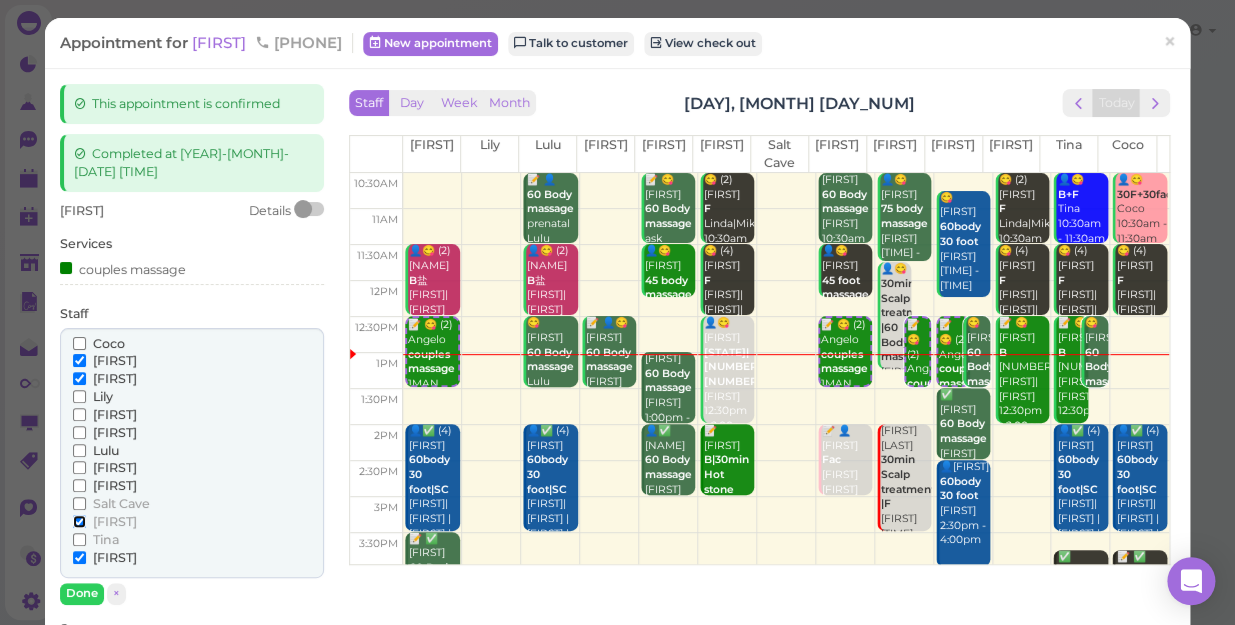 click on "[FIRST]" at bounding box center [79, 521] 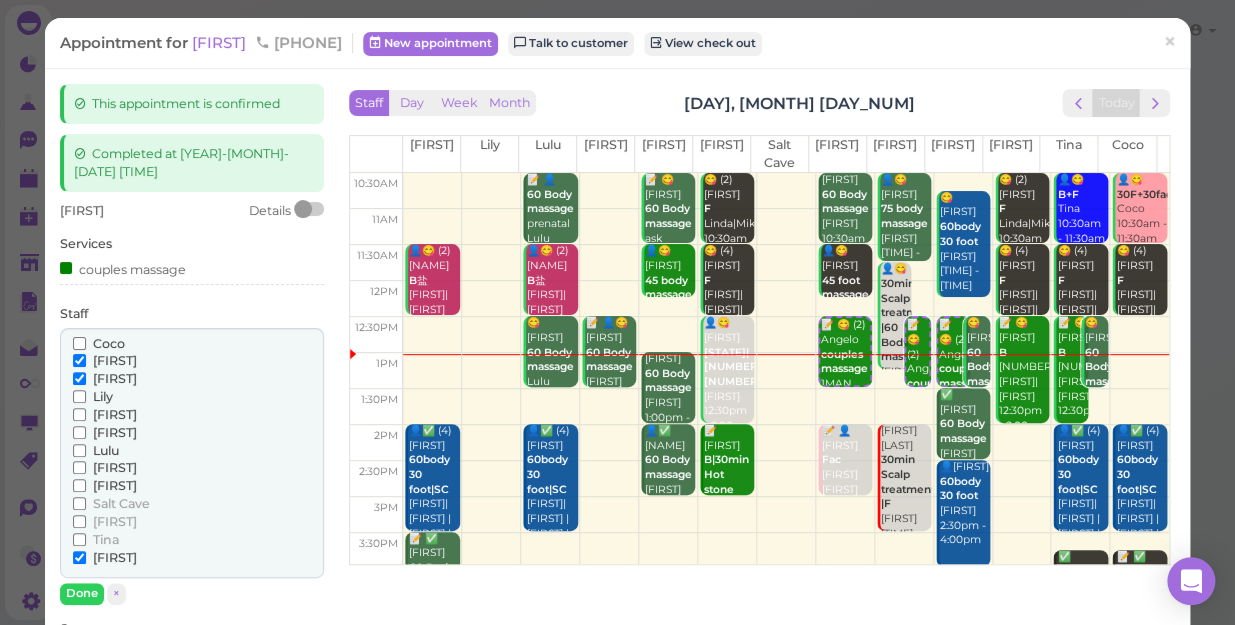 click on "[FIRST]" at bounding box center (115, 378) 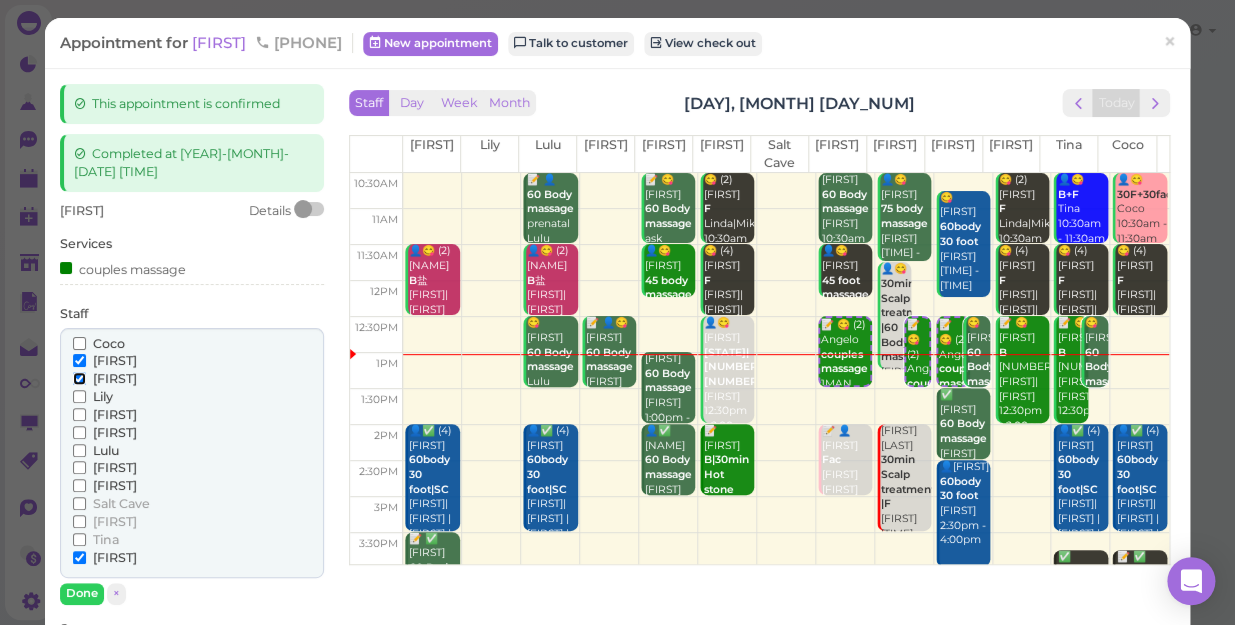 click on "[FIRST]" at bounding box center [79, 378] 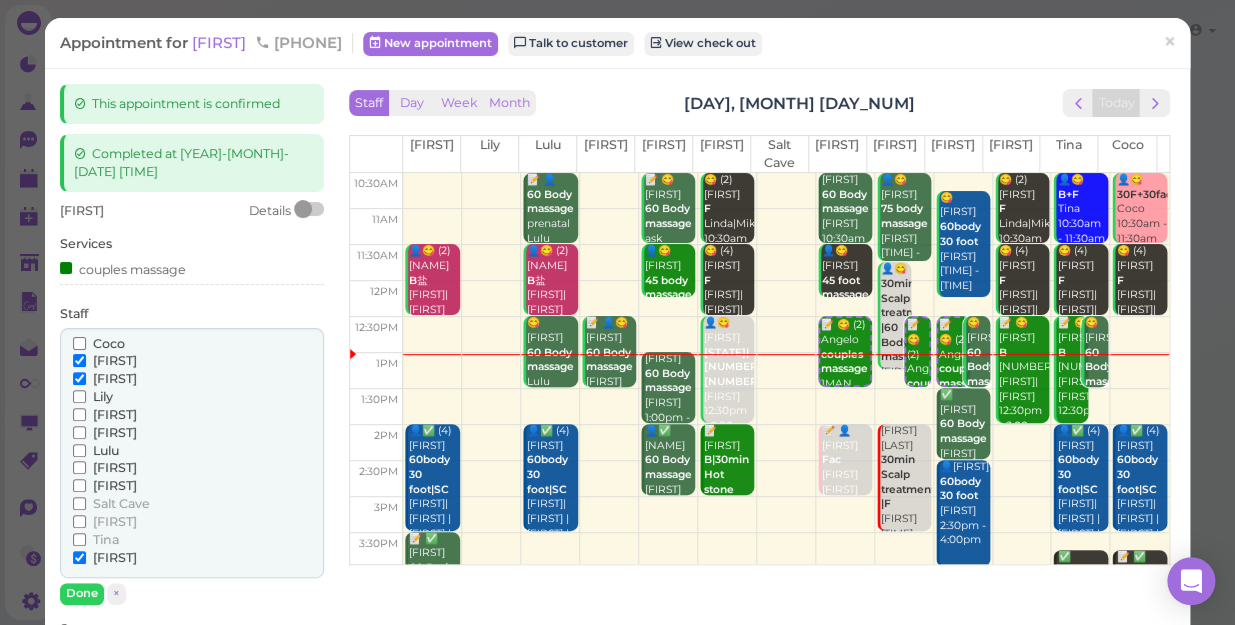 click on "[FIRST]" at bounding box center [115, 378] 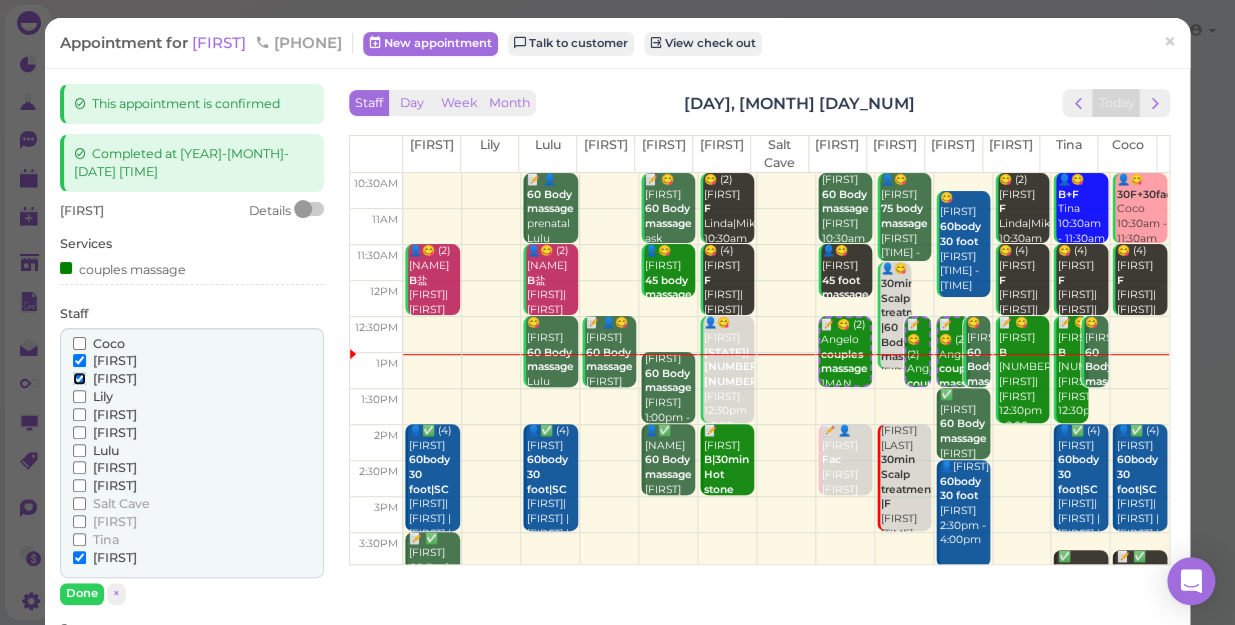 click on "[FIRST]" at bounding box center (79, 378) 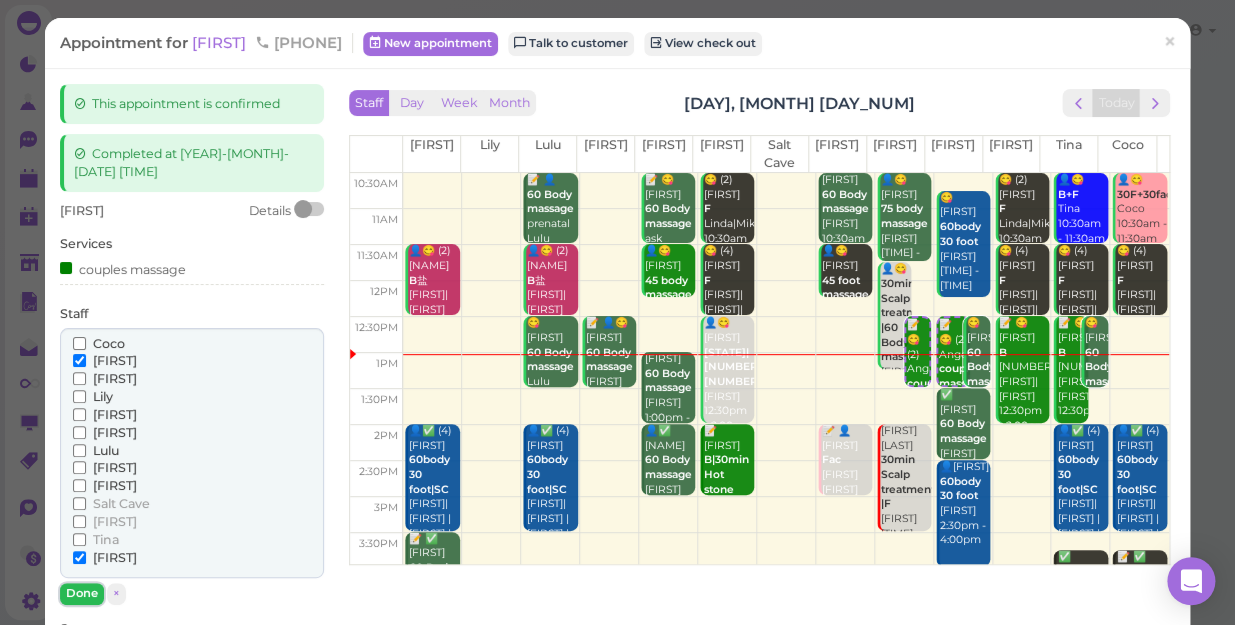 click on "Done" at bounding box center (82, 593) 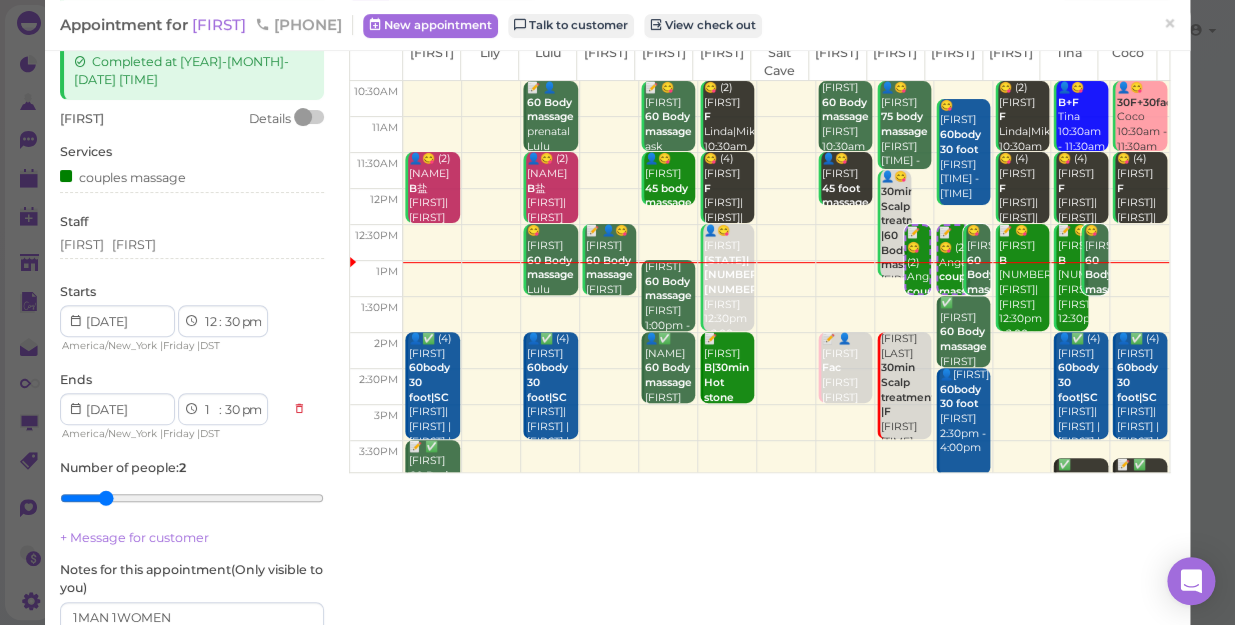 scroll, scrollTop: 181, scrollLeft: 0, axis: vertical 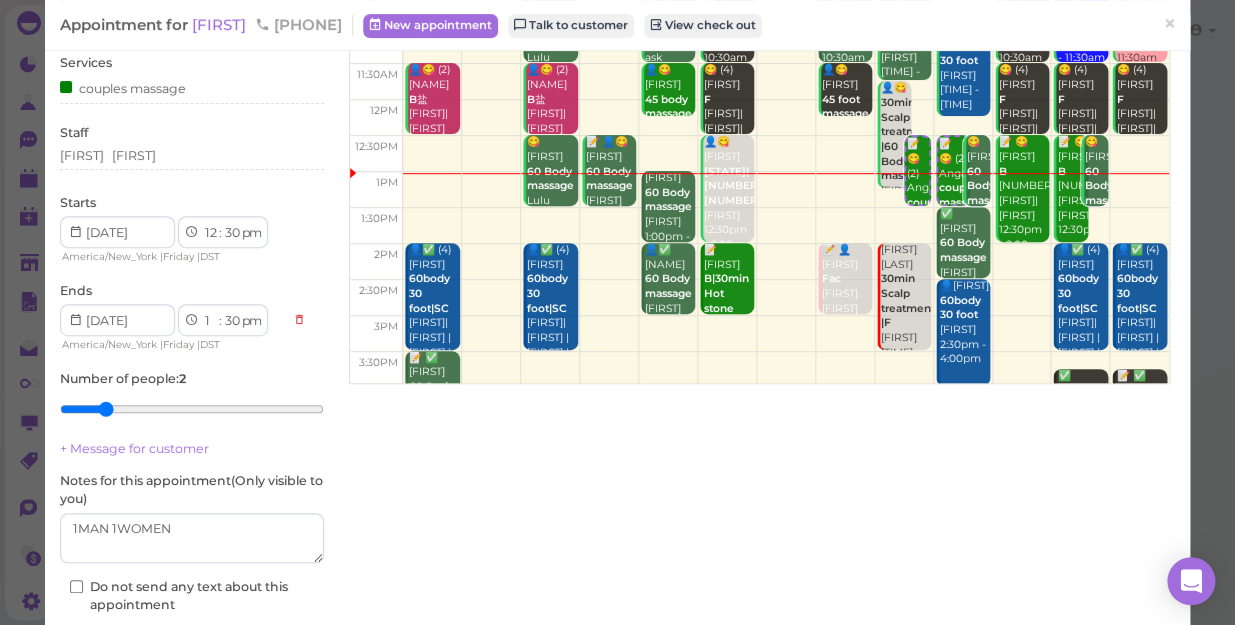 click on "Save" at bounding box center (192, 645) 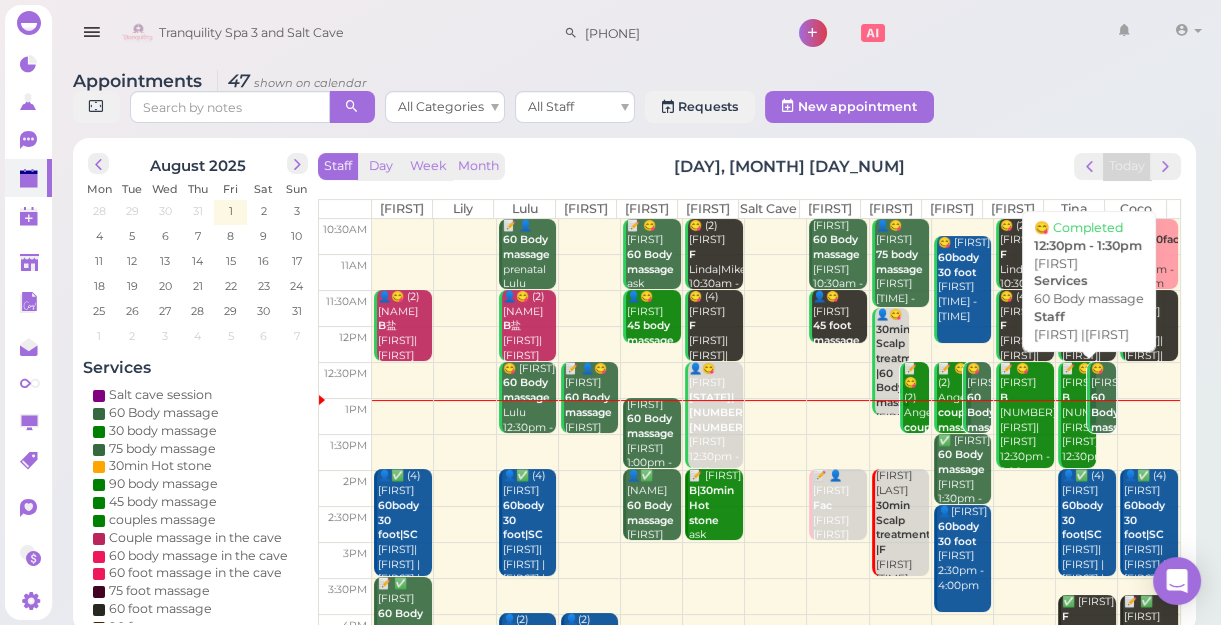 click on "😋 [FIRST] 60 Body massage  [FIRST] |[FIRST] [TIME] - [TIME]" at bounding box center (1103, 443) 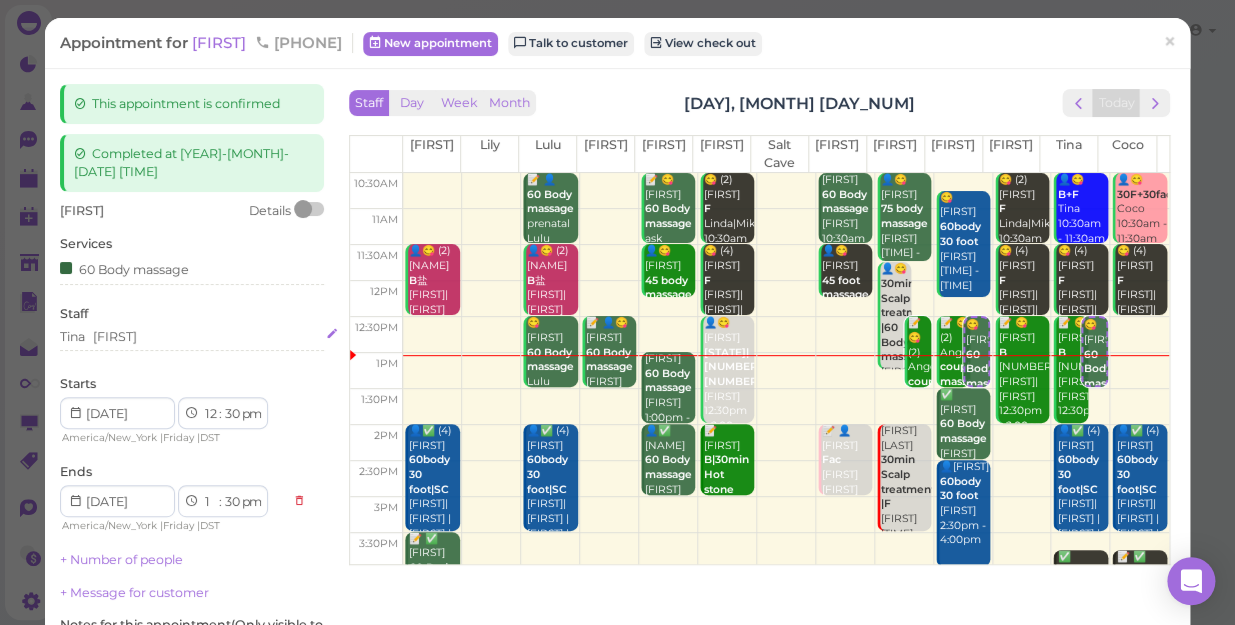 click on "[FIRST]
[FIRST]" at bounding box center (192, 337) 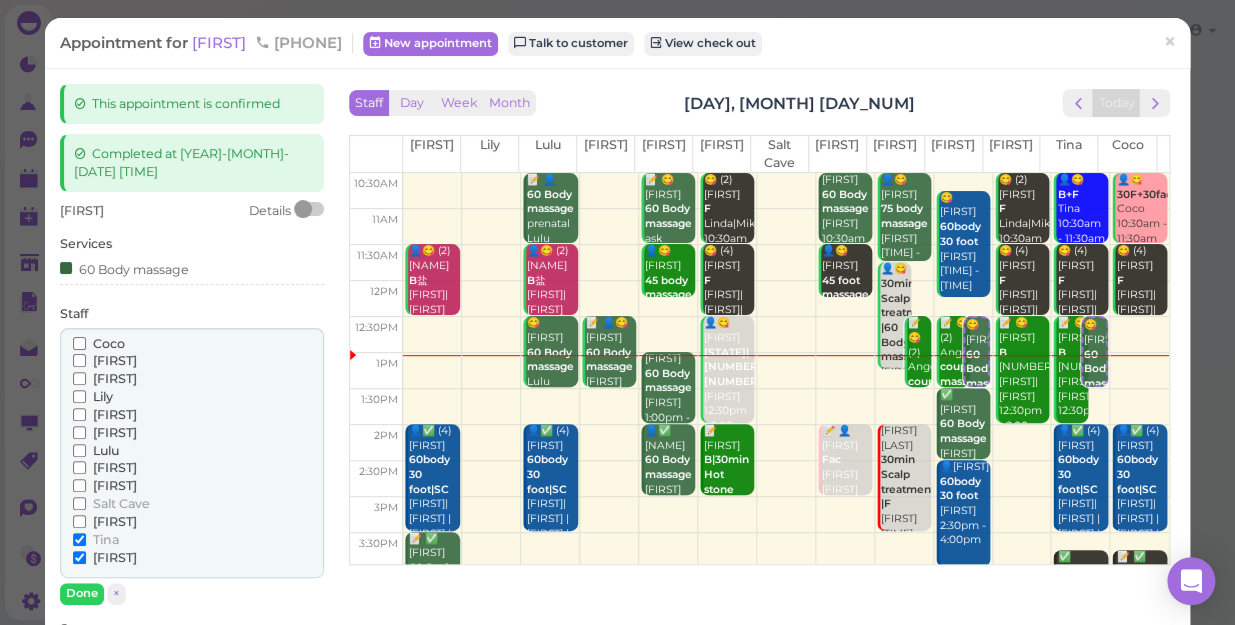 click on "[FIRST]" at bounding box center (115, 378) 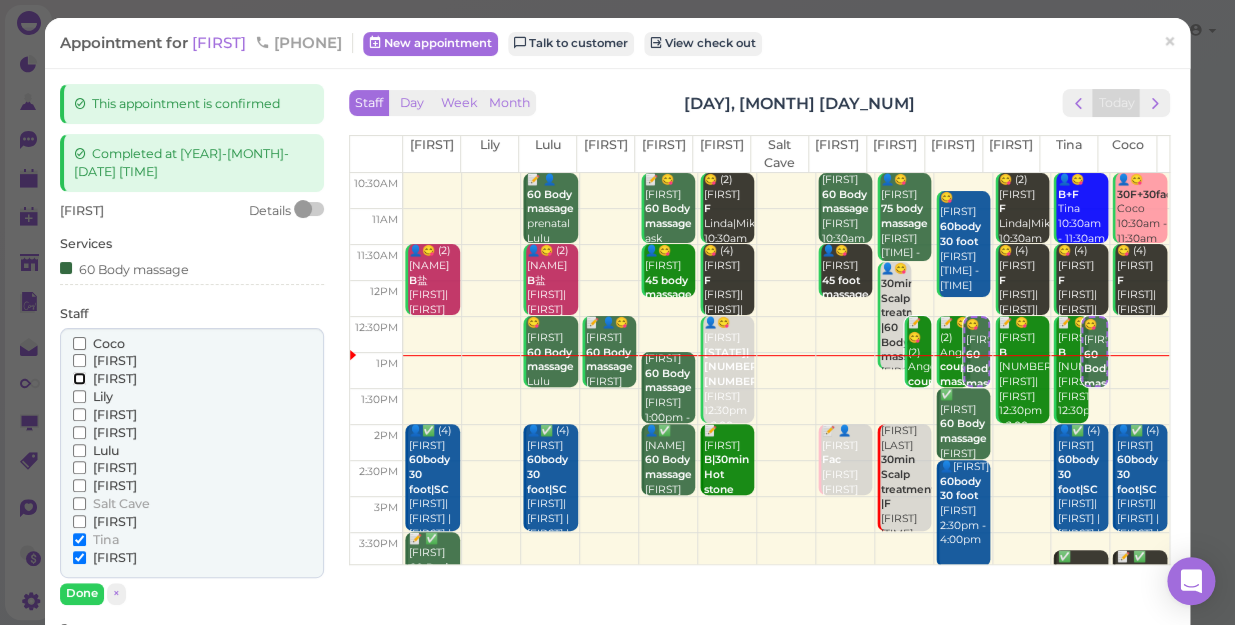click on "[FIRST]" at bounding box center [79, 378] 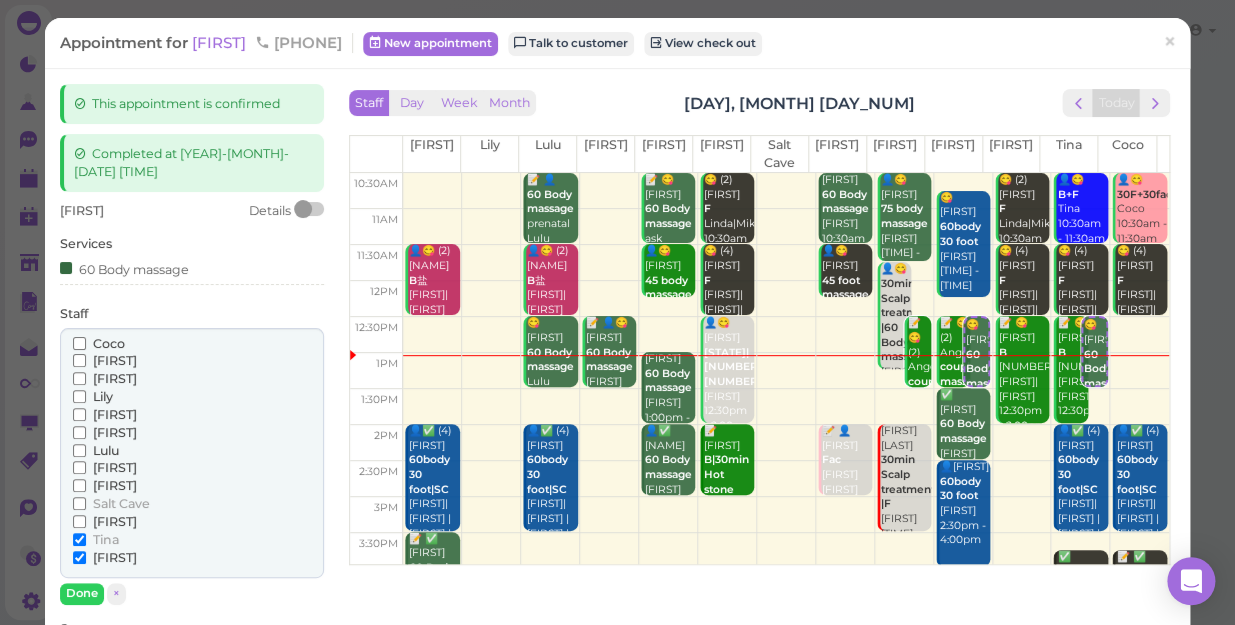 click on "[FIRST]" at bounding box center [115, 378] 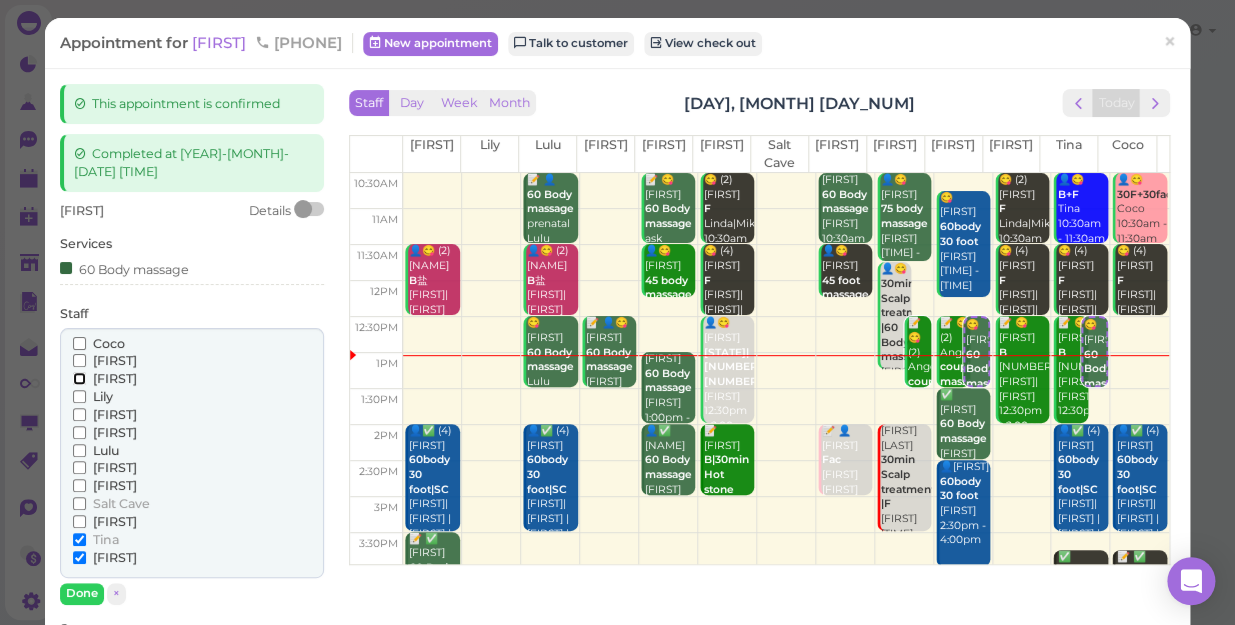 click on "[FIRST]" at bounding box center (79, 378) 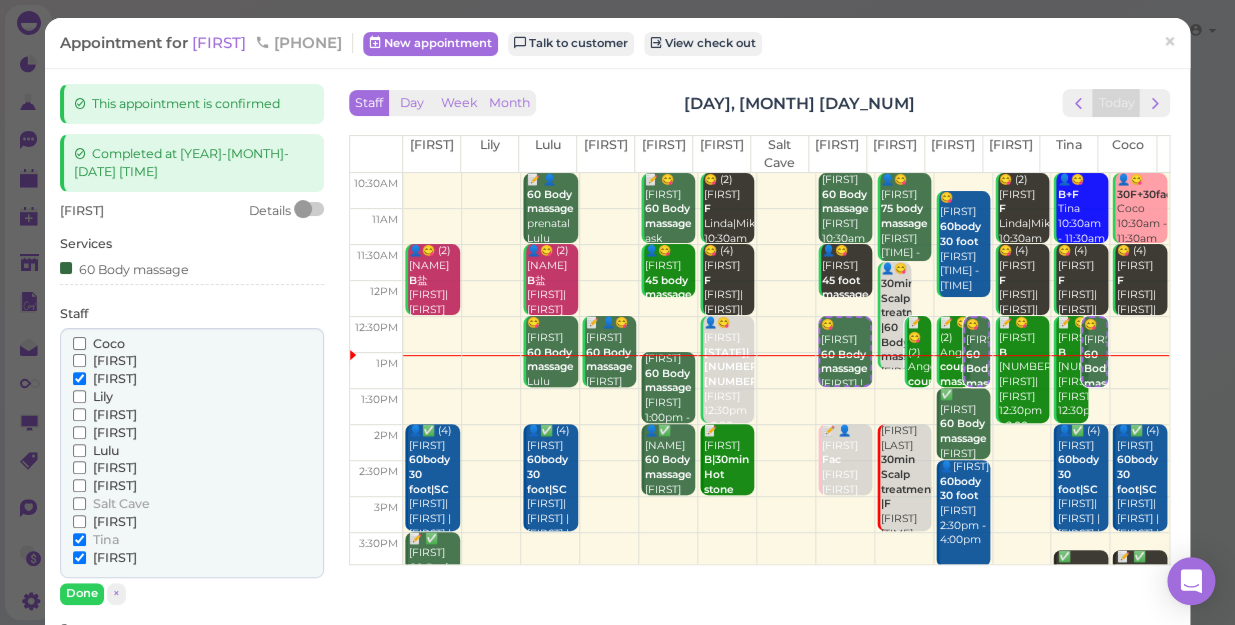 click on "[FIRST]" at bounding box center [115, 521] 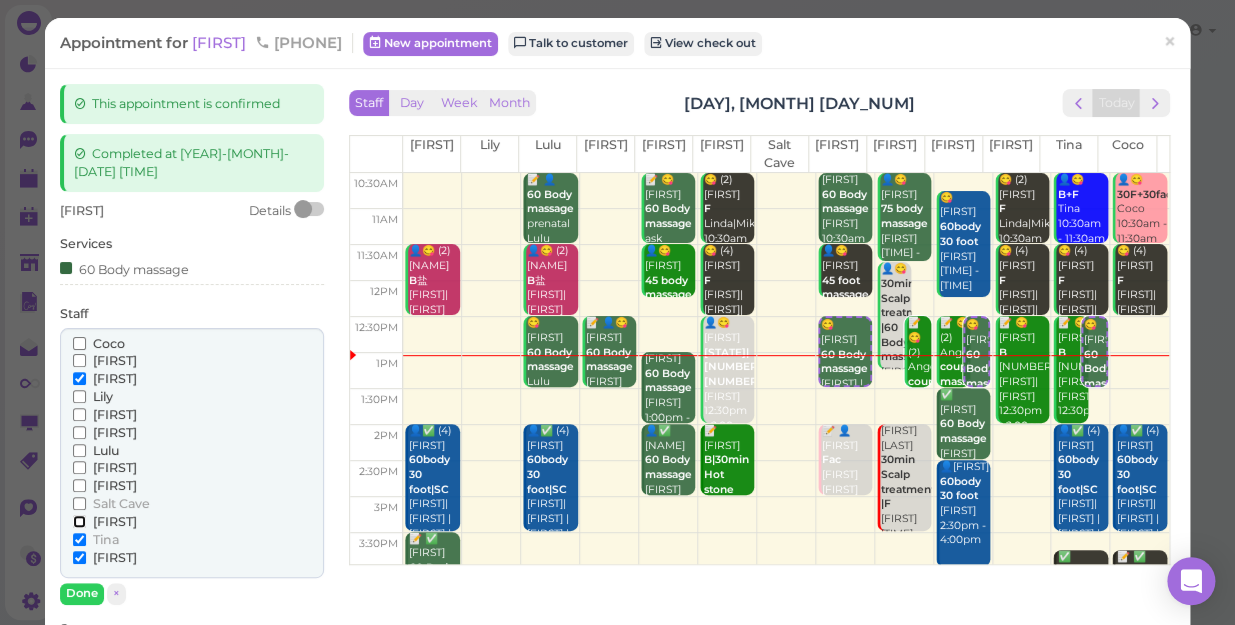 click on "[FIRST]" at bounding box center (79, 521) 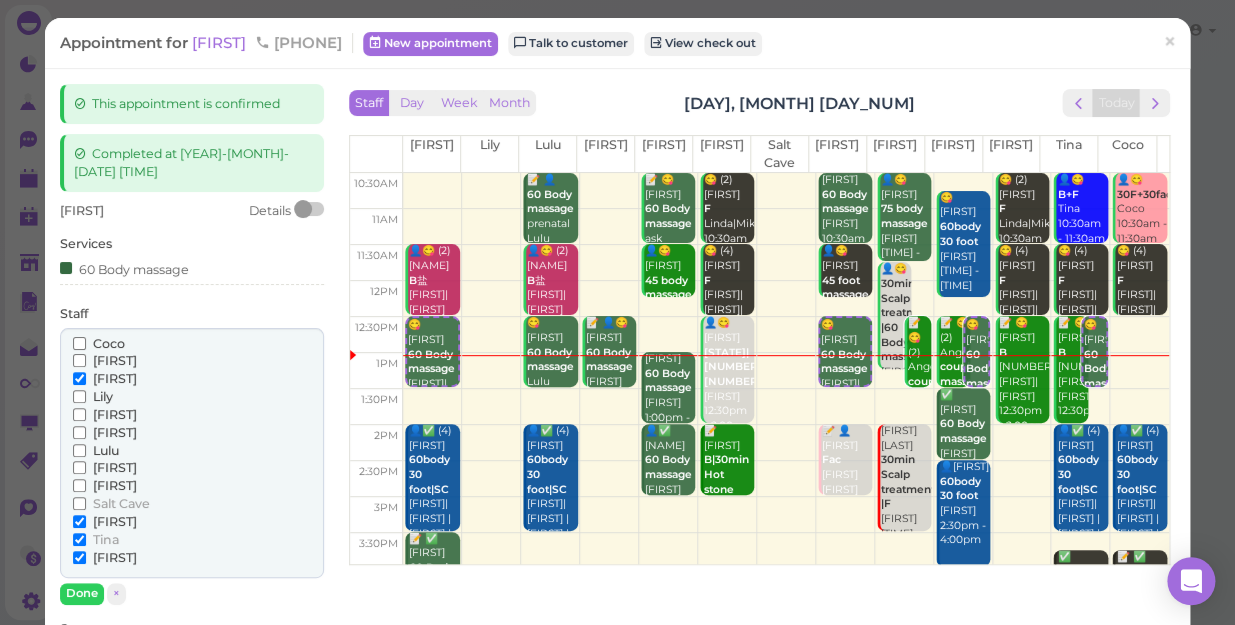click on "Tina" at bounding box center (106, 539) 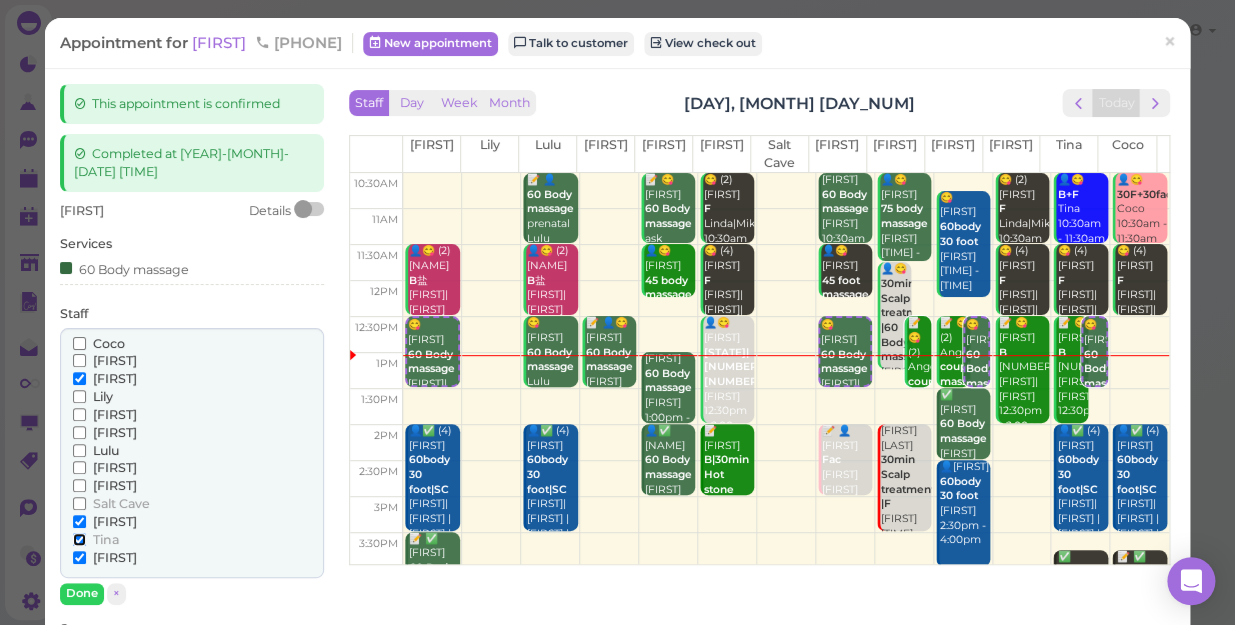 click on "Tina" at bounding box center [79, 539] 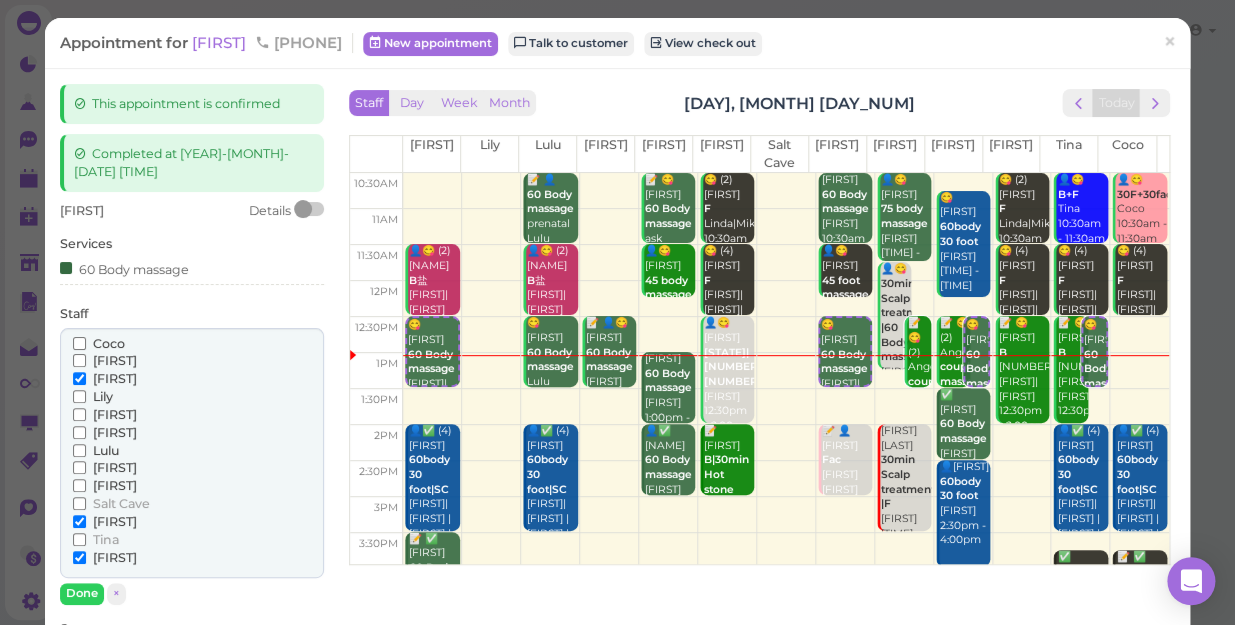 click on "[FIRST]" at bounding box center (115, 557) 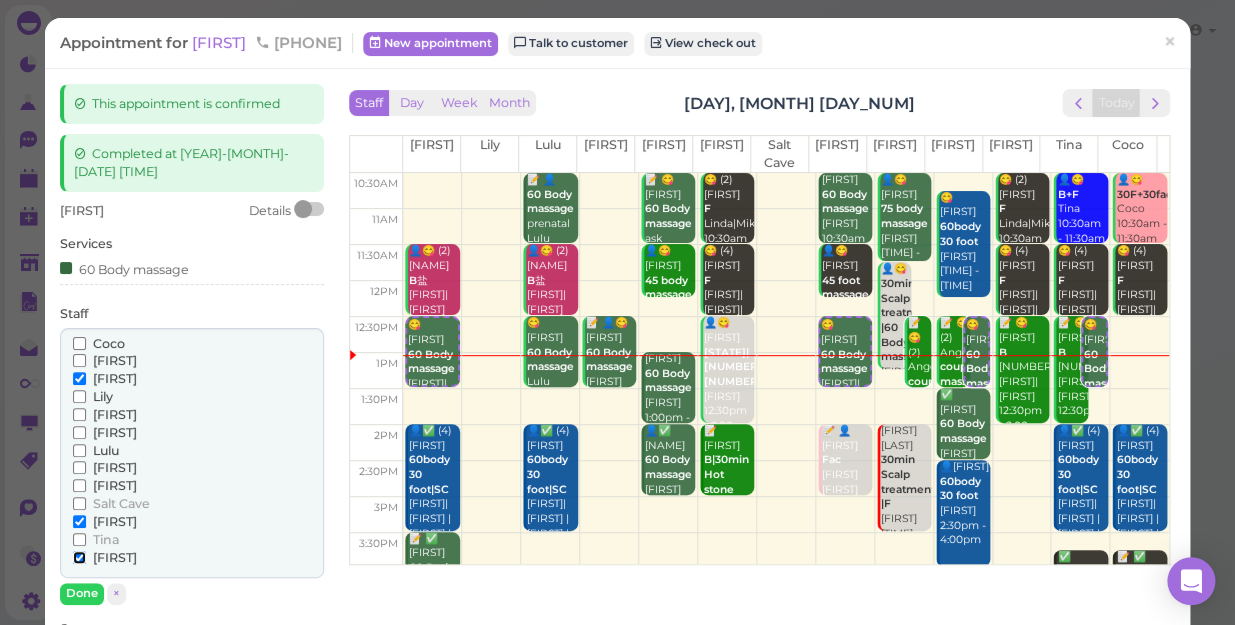 click on "[FIRST]" at bounding box center (79, 557) 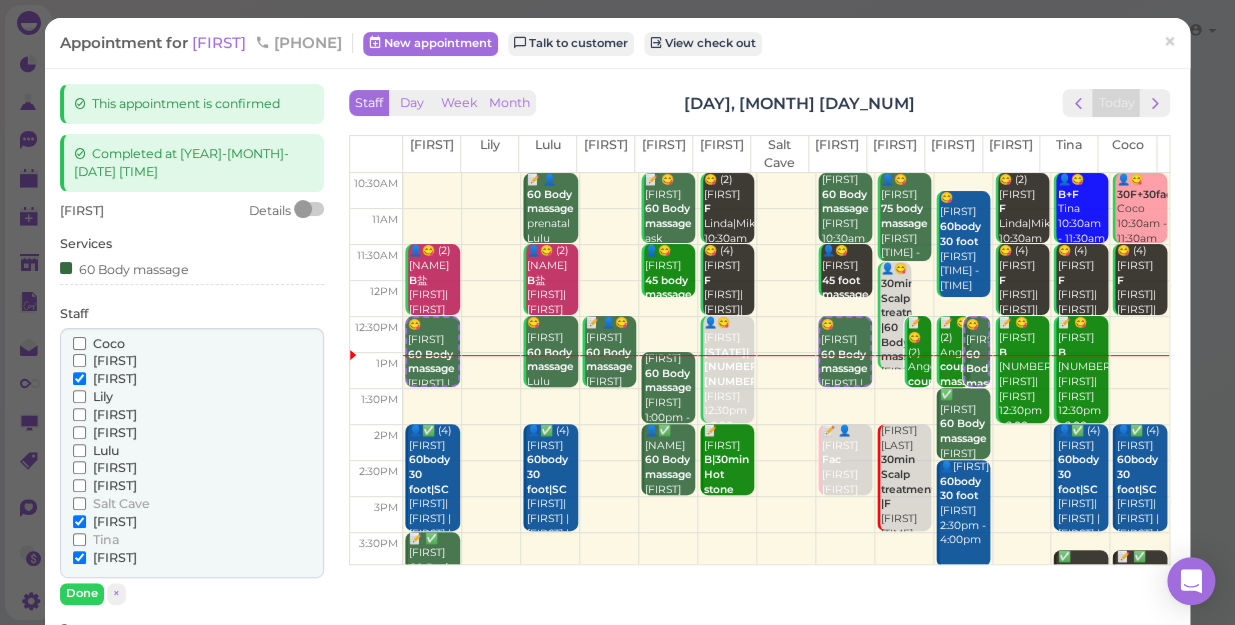click on "[FIRST]" at bounding box center [115, 557] 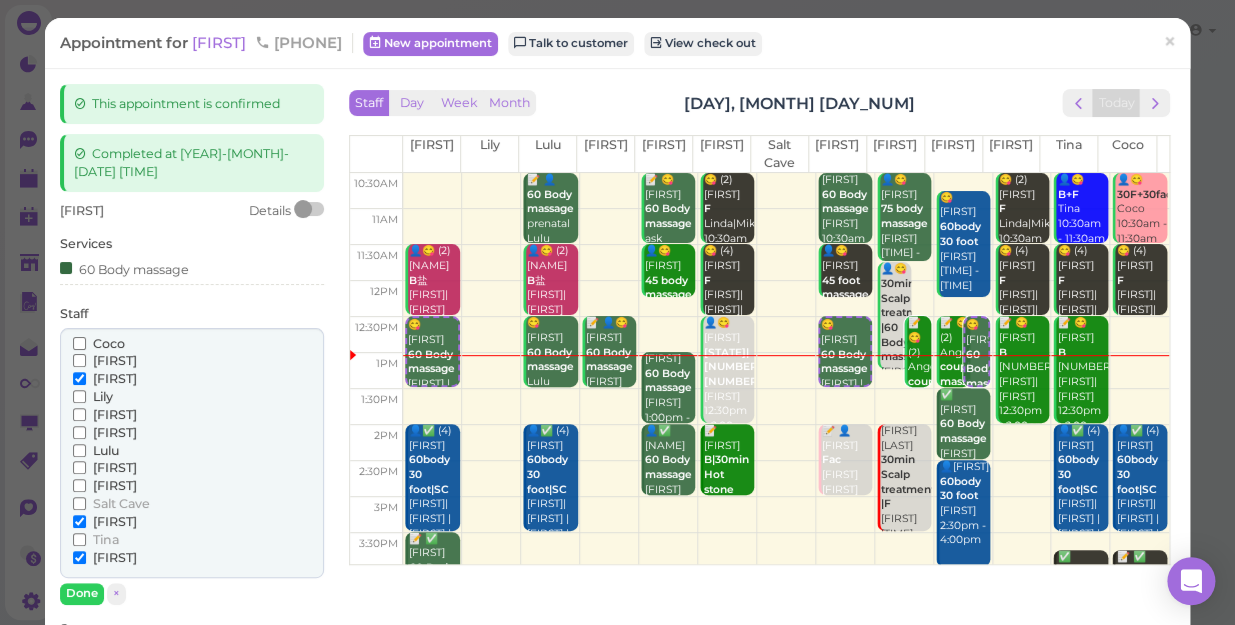 click on "[FIRST]" at bounding box center (79, 557) 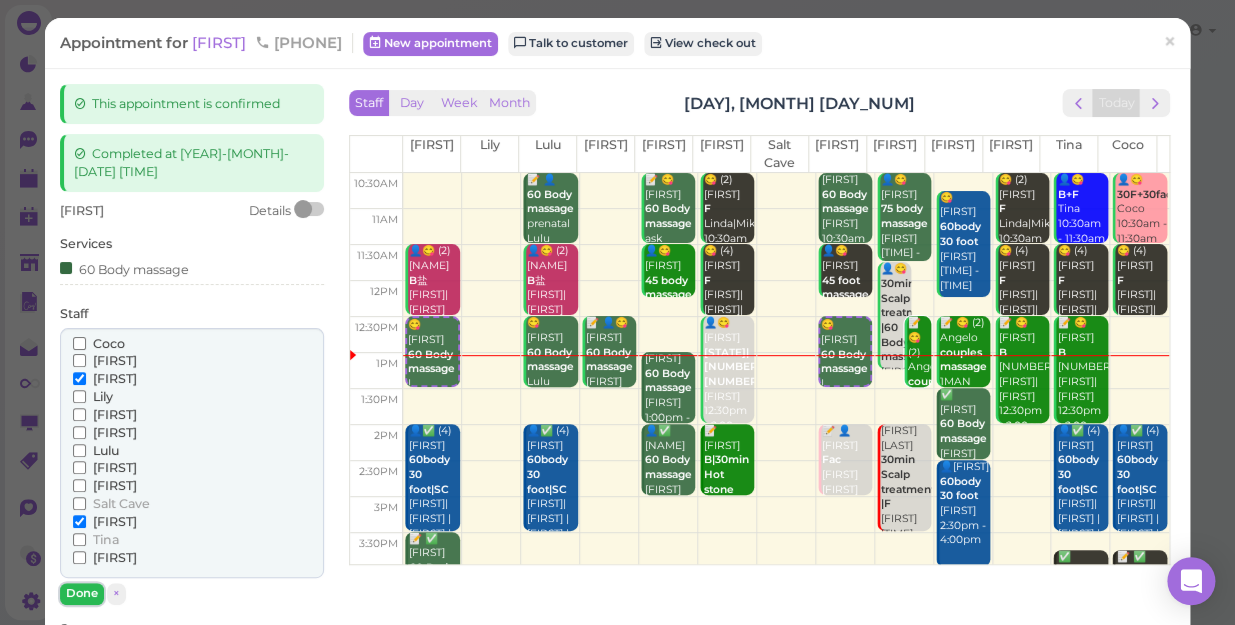 drag, startPoint x: 103, startPoint y: 535, endPoint x: 80, endPoint y: 571, distance: 42.72002 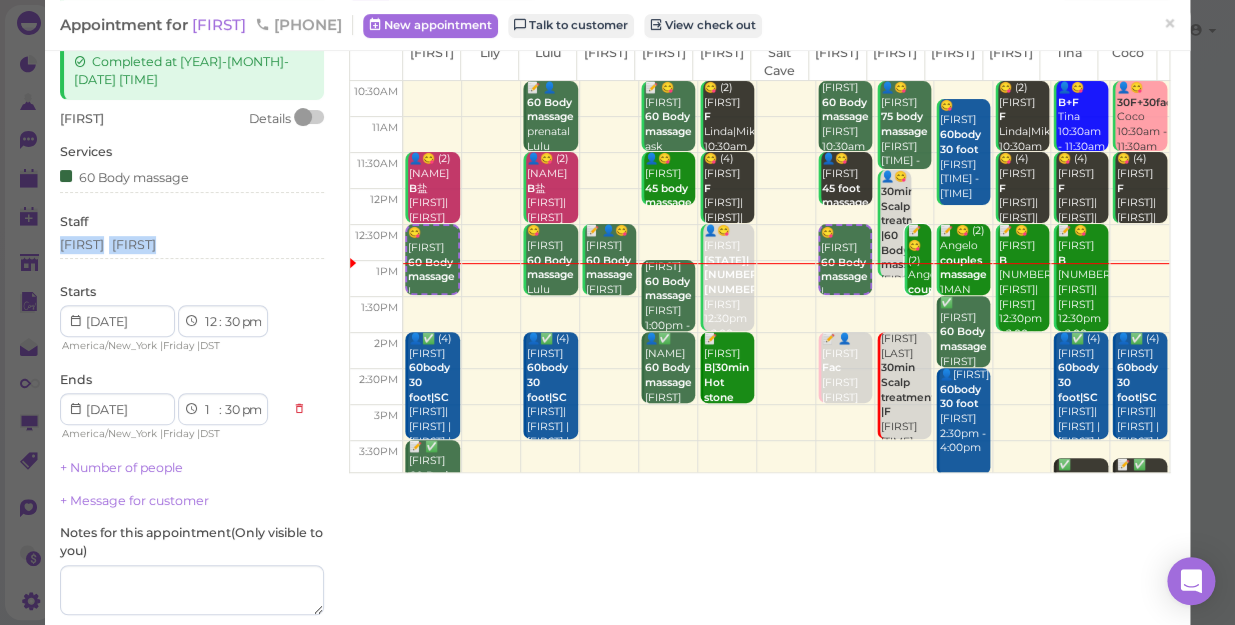 scroll, scrollTop: 181, scrollLeft: 0, axis: vertical 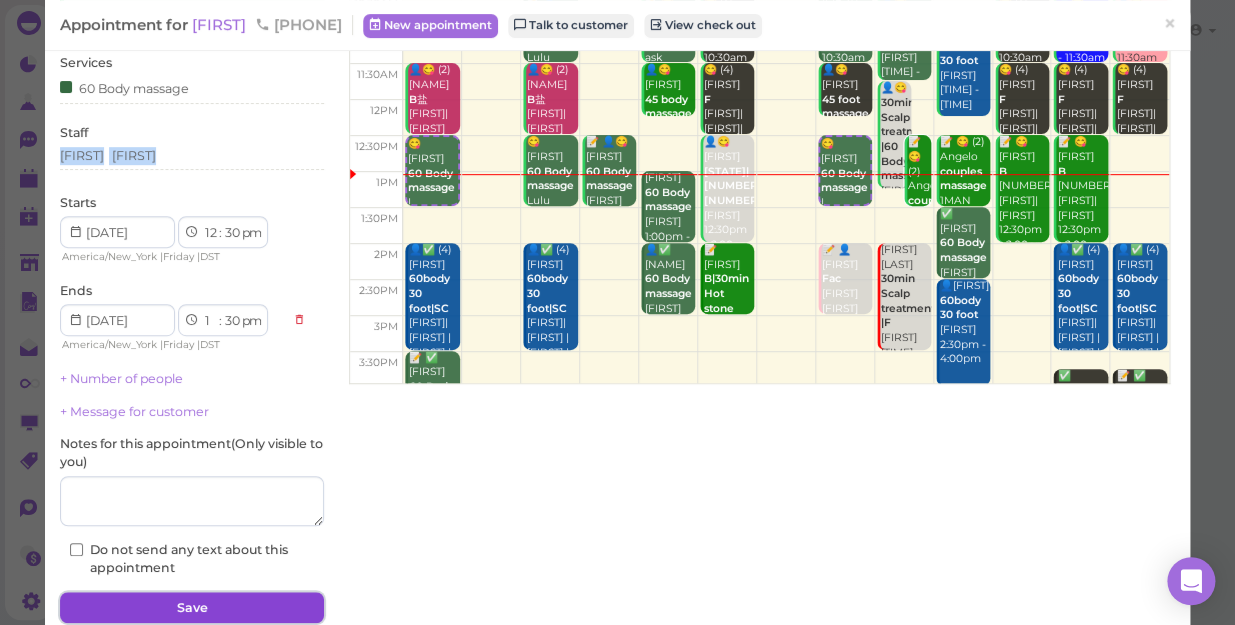 click on "Save" at bounding box center (192, 608) 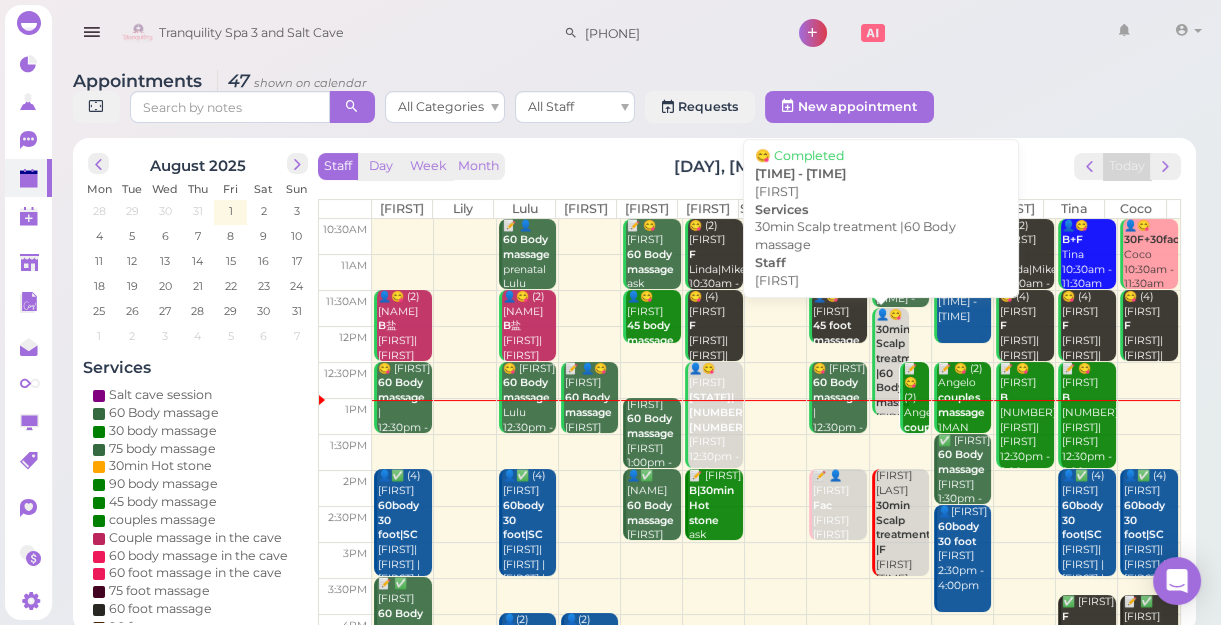 click on "30min Scalp treatment |60 Body massage" at bounding box center [903, 366] 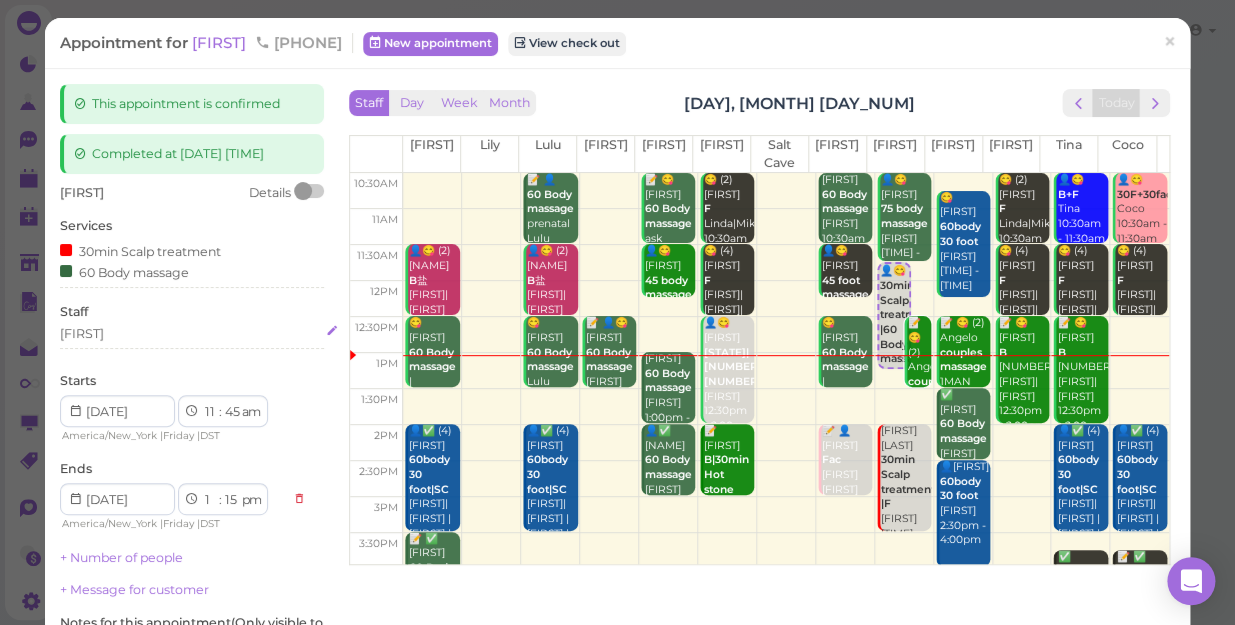 click on "[FIRST]" at bounding box center [192, 334] 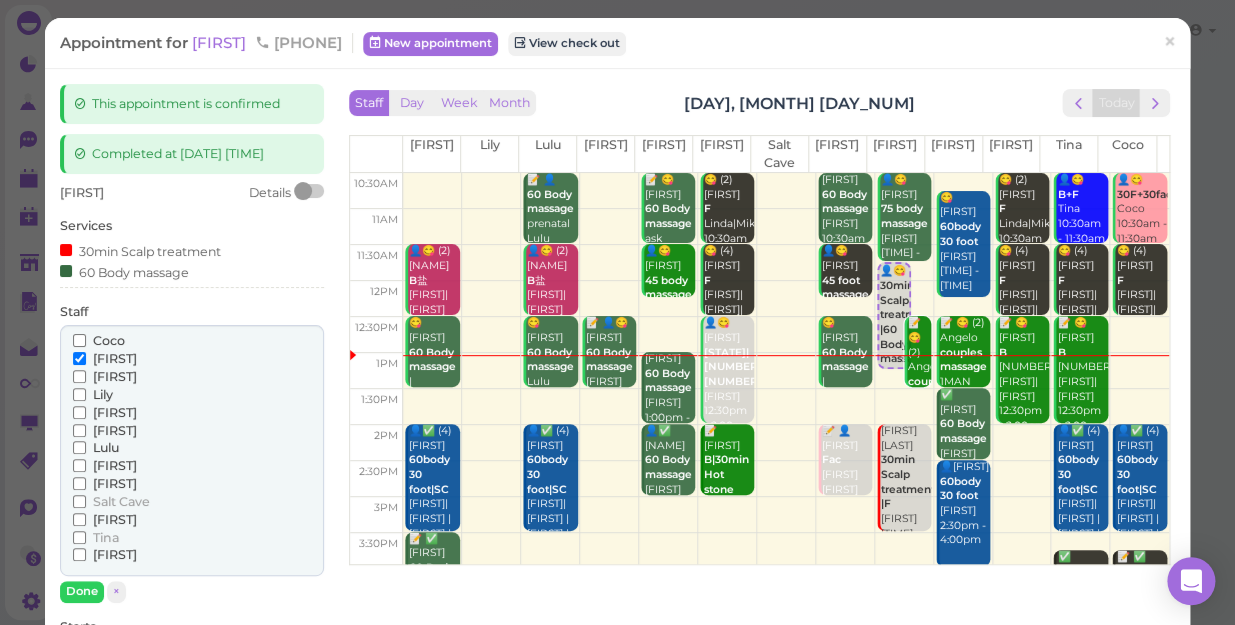 click on "Coco" at bounding box center (109, 340) 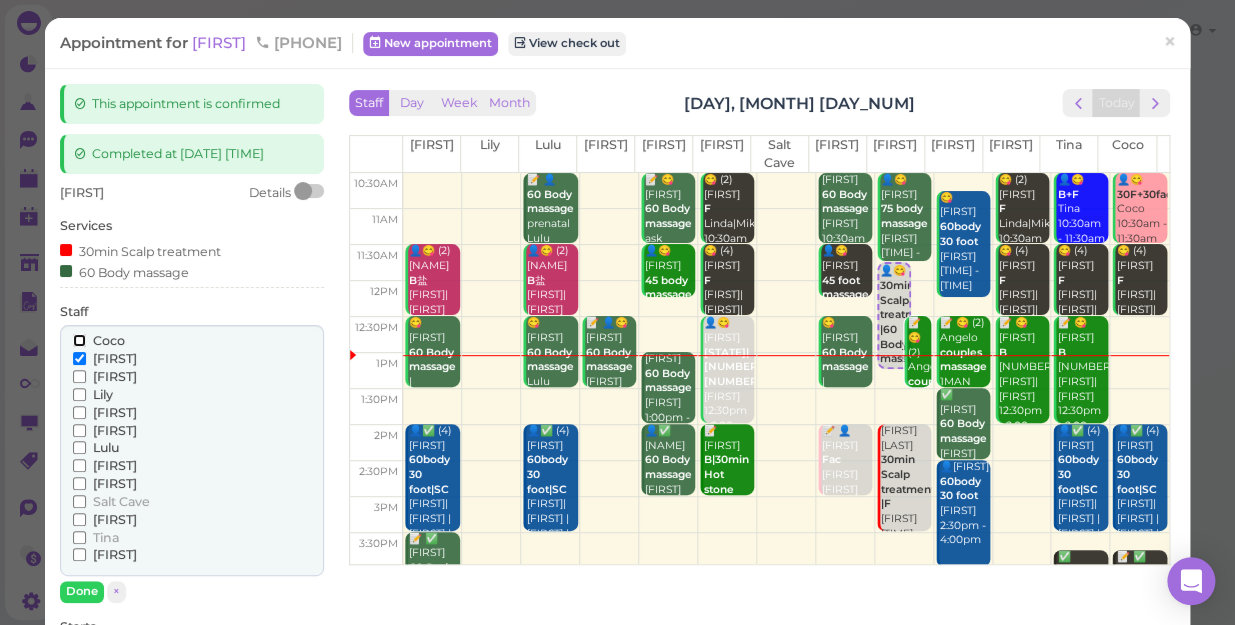 click on "Coco" at bounding box center [79, 340] 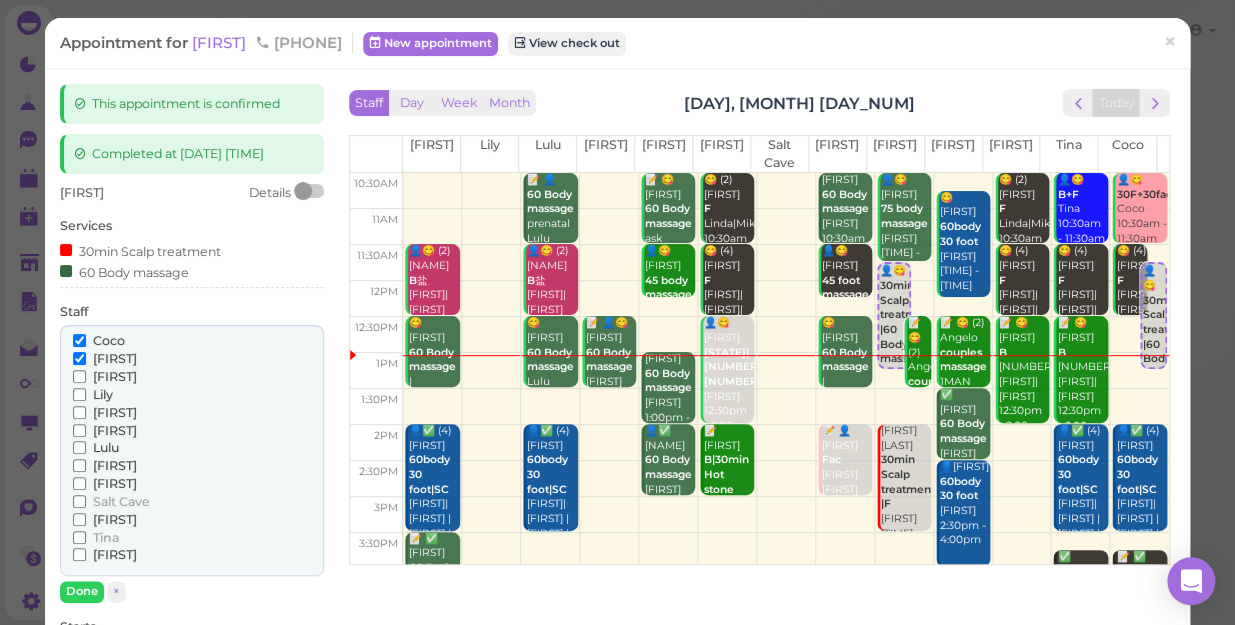 click on "[FIRST]" at bounding box center [115, 358] 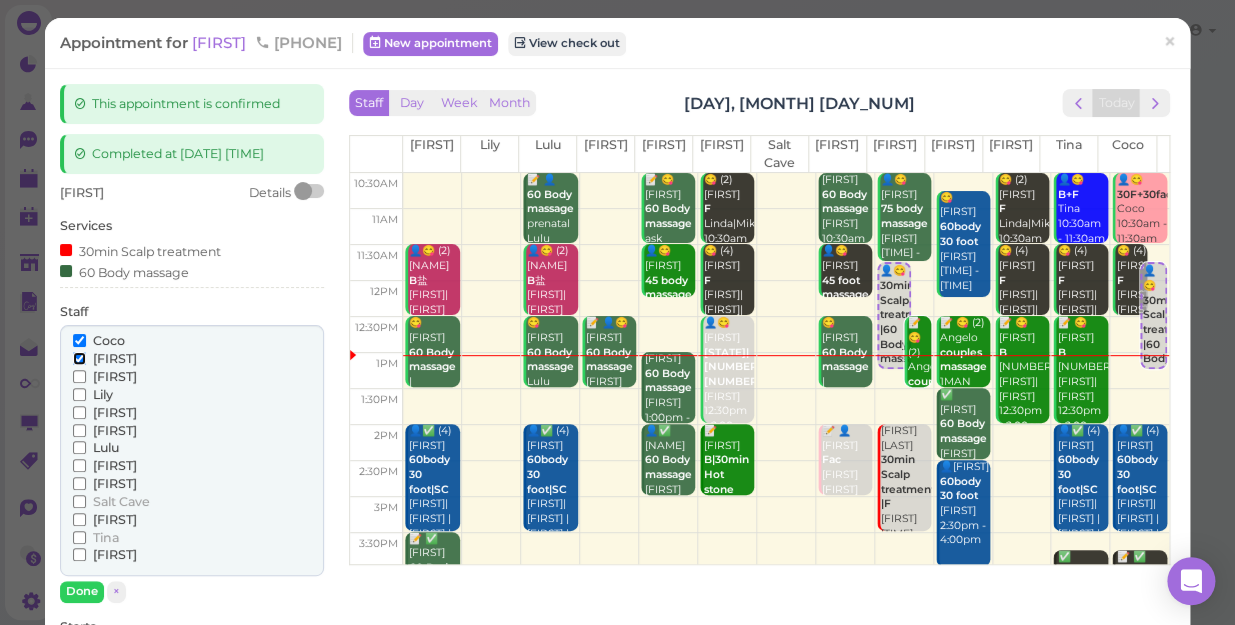 click on "[FIRST]" at bounding box center (79, 358) 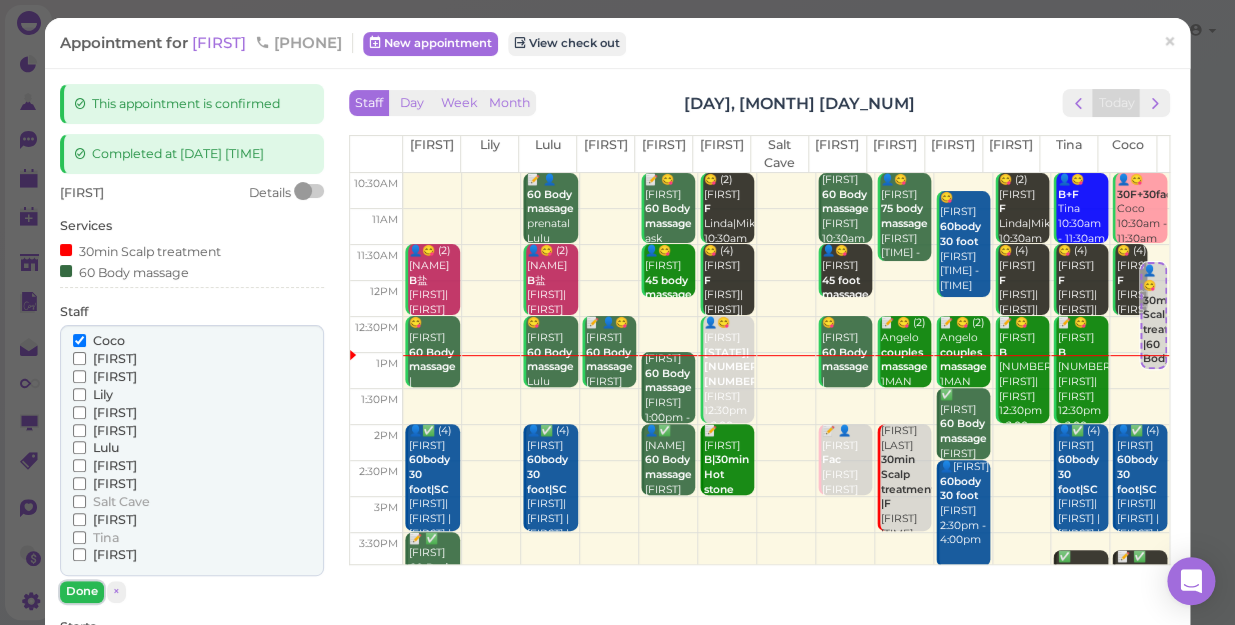 click on "Done" at bounding box center (82, 591) 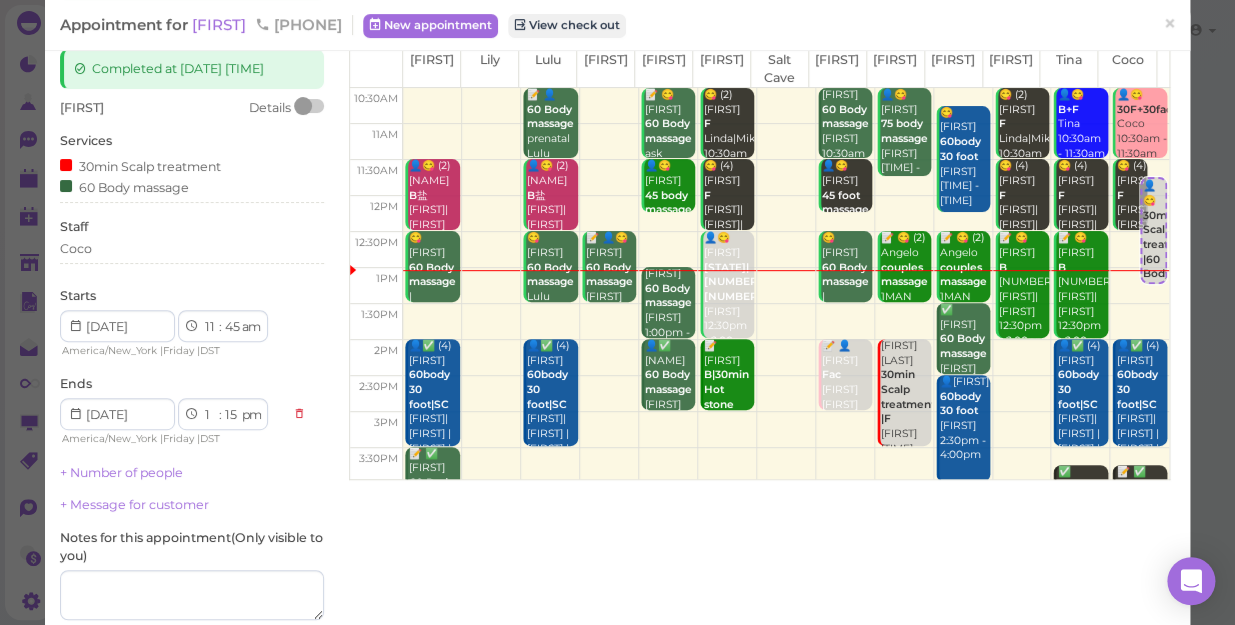scroll, scrollTop: 181, scrollLeft: 0, axis: vertical 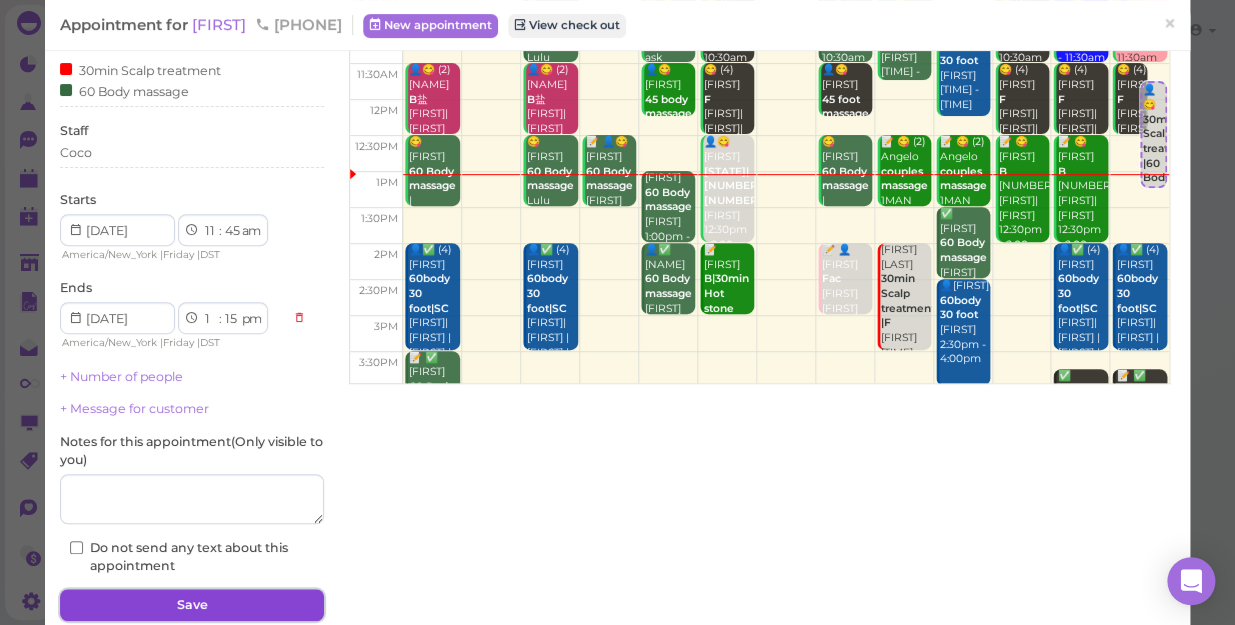 click on "Save" at bounding box center (192, 605) 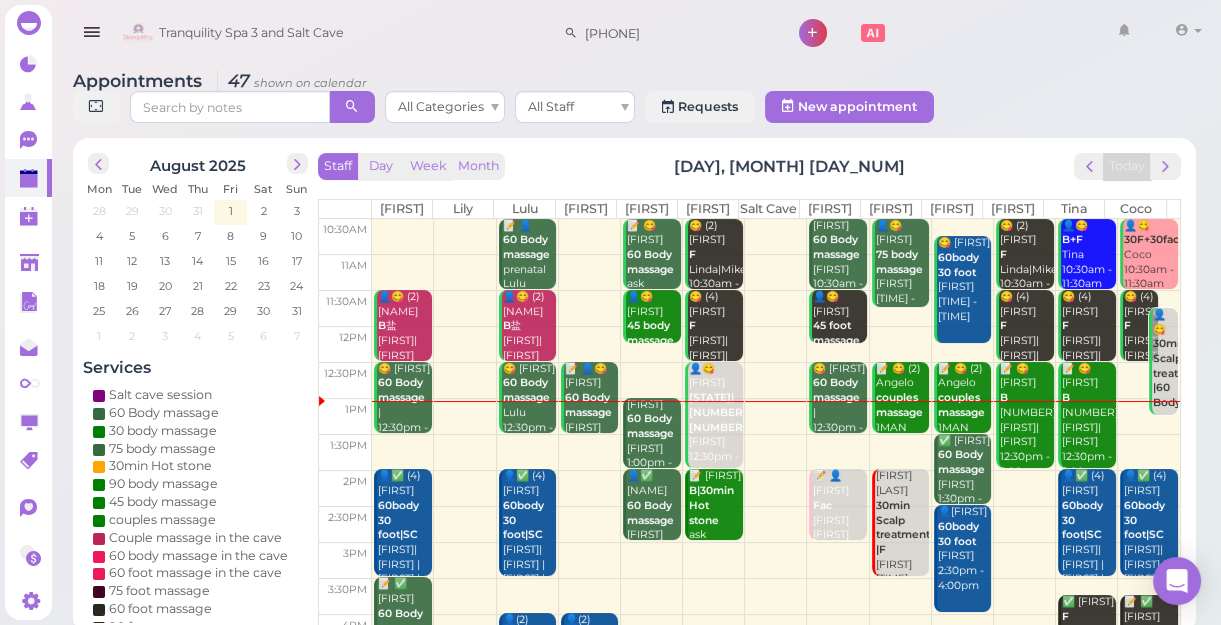 click on "😋 (4) [FIRST] [LAST] [FIRST]|[FIRST]|[FIRST]|[FIRST]  [TIME] - [TIME]" at bounding box center [1026, 356] 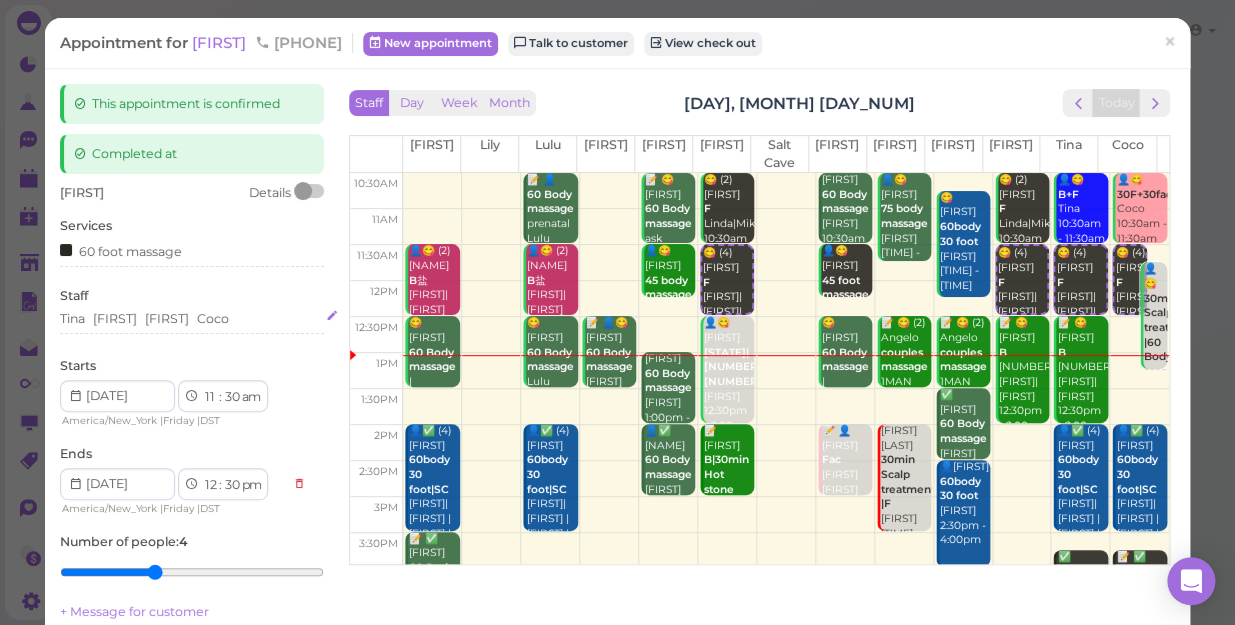 click on "[FIRST]
[FIRST]
[FIRST]
[FIRST]" at bounding box center (192, 319) 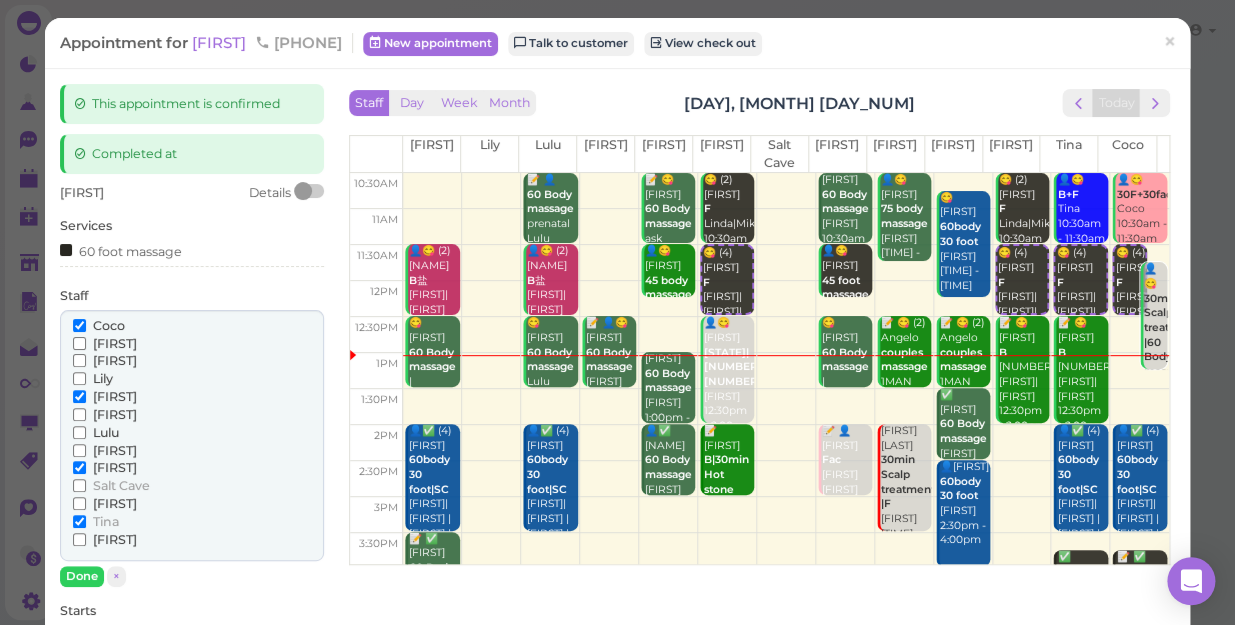 click on "[FIRST]" at bounding box center [115, 414] 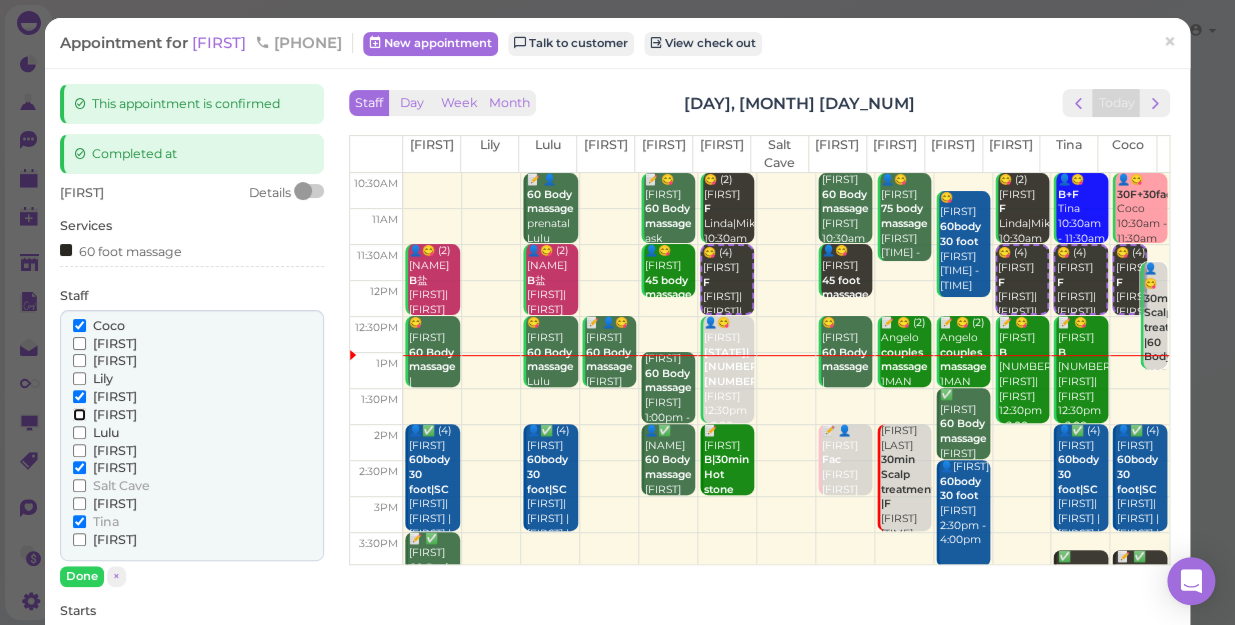 click on "[FIRST]" at bounding box center (79, 414) 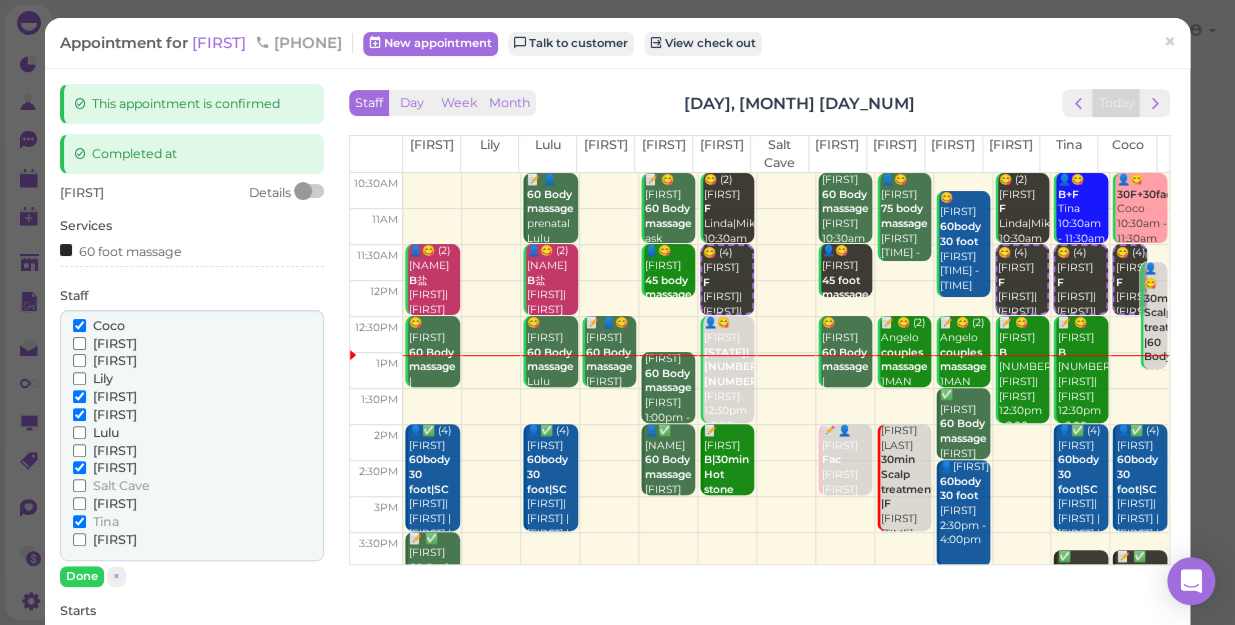 click on "[FIRST]" at bounding box center [115, 414] 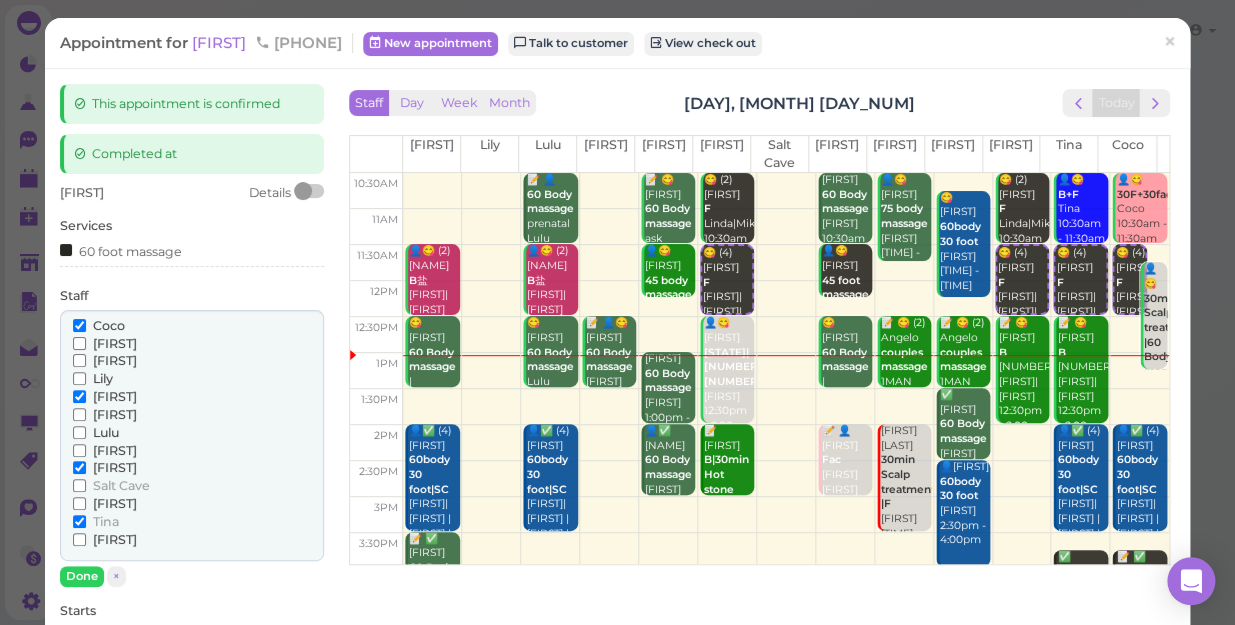 click on "[FIRST]" at bounding box center (115, 414) 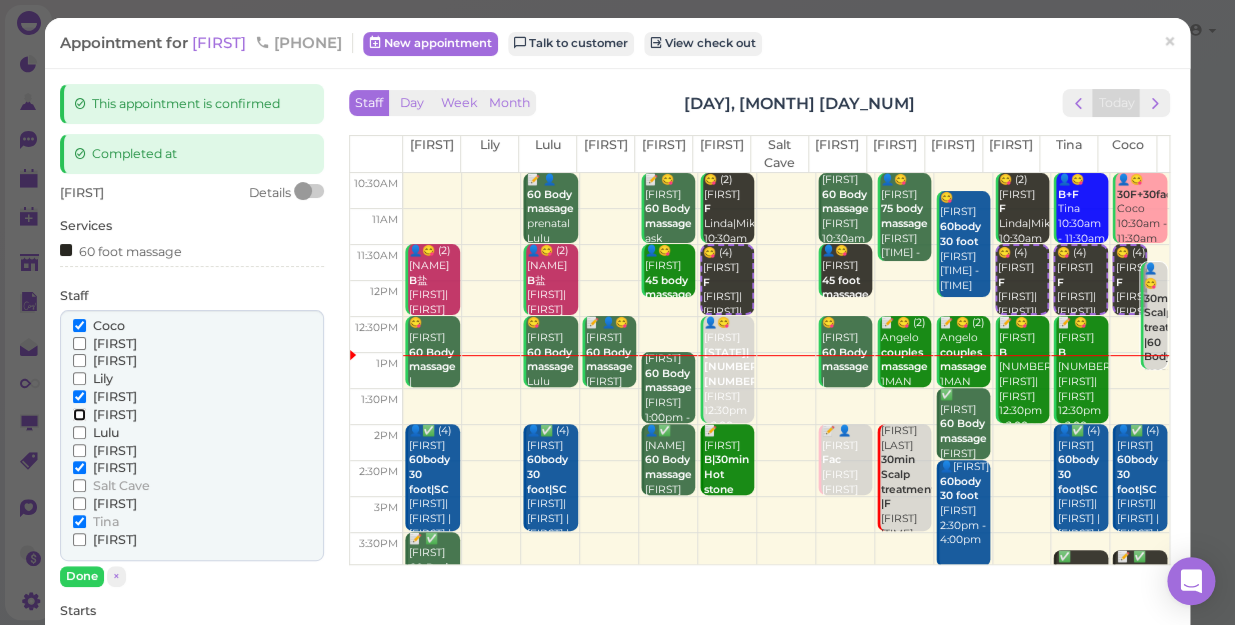 click on "[FIRST]" at bounding box center [79, 414] 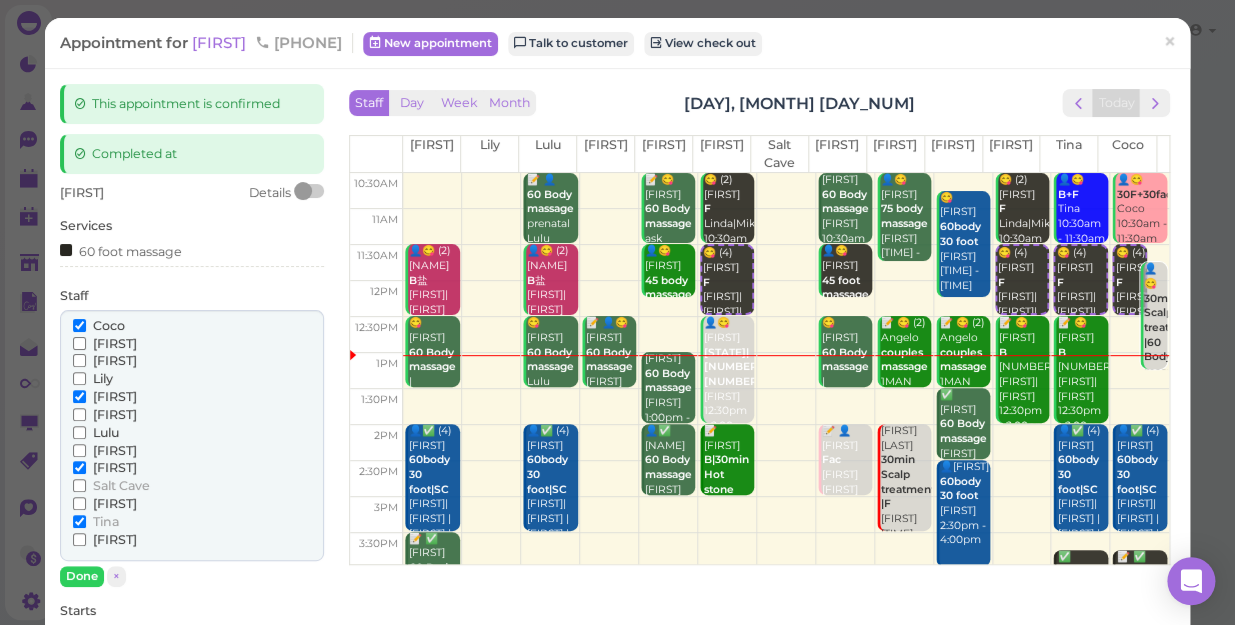 click on "[FIRST]" at bounding box center [115, 414] 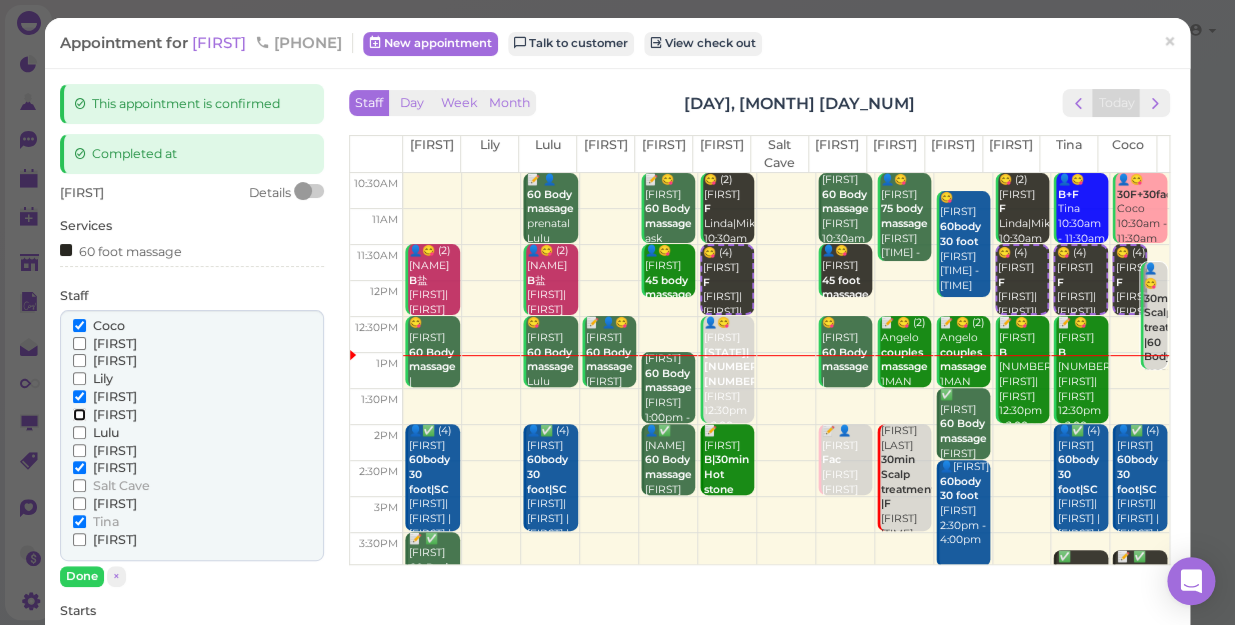 click on "[FIRST]" at bounding box center (79, 414) 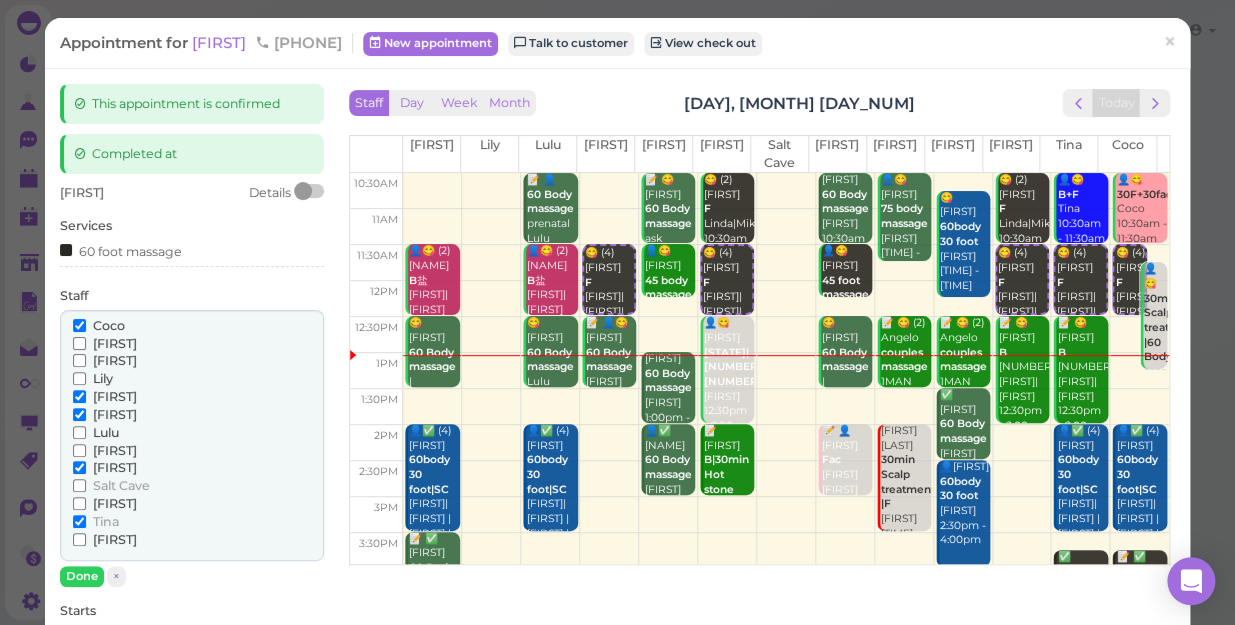 click on "Lulu" at bounding box center [106, 432] 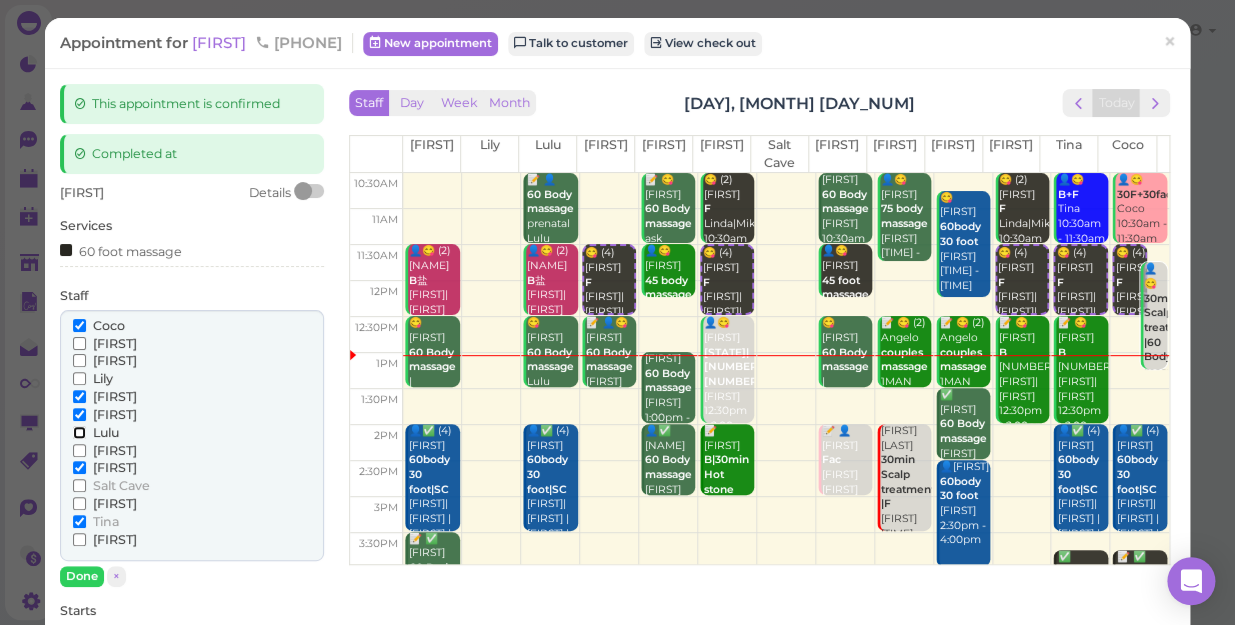 click on "Lulu" at bounding box center (79, 432) 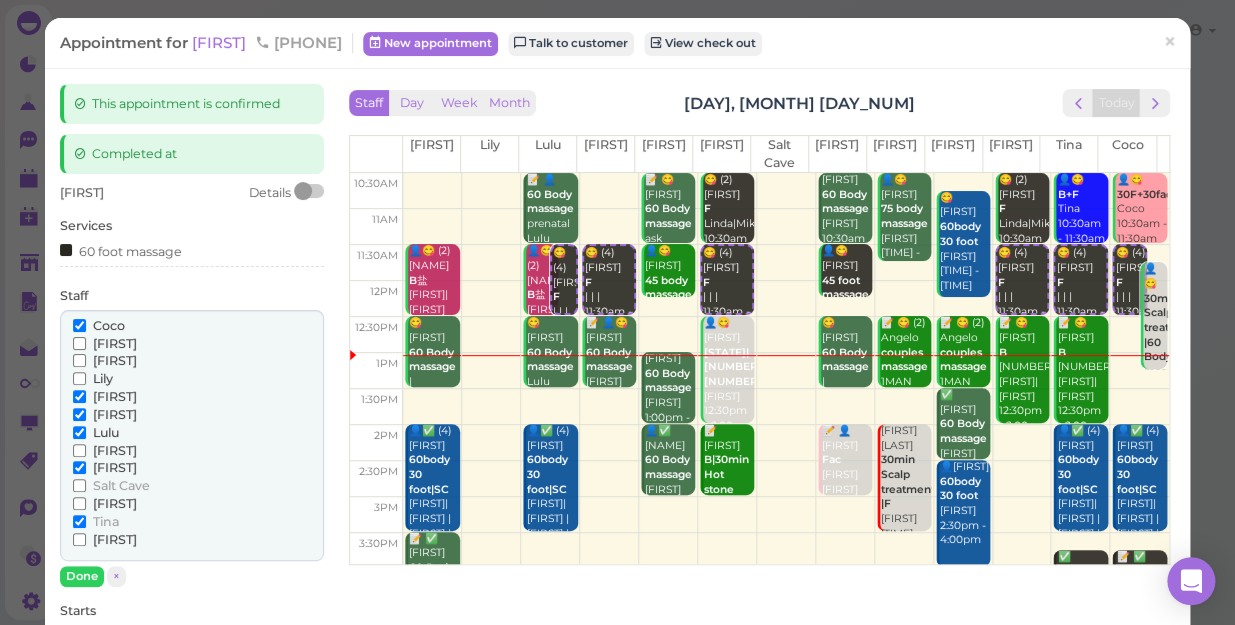 click on "Coco" at bounding box center (109, 325) 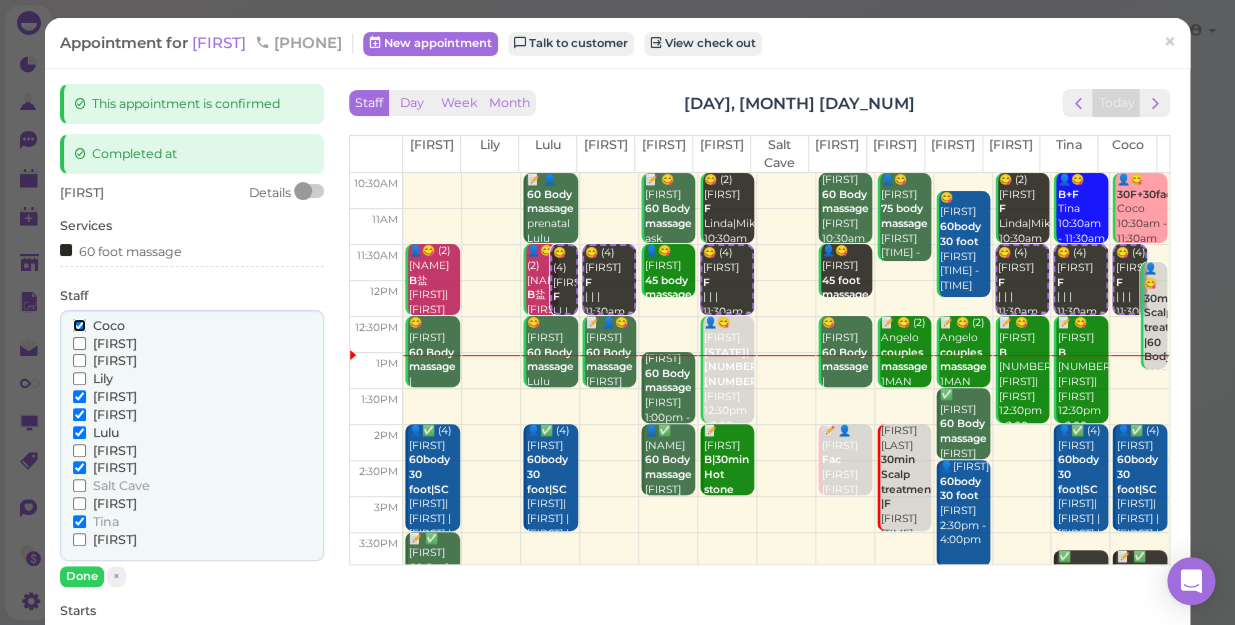click on "Coco" at bounding box center (79, 325) 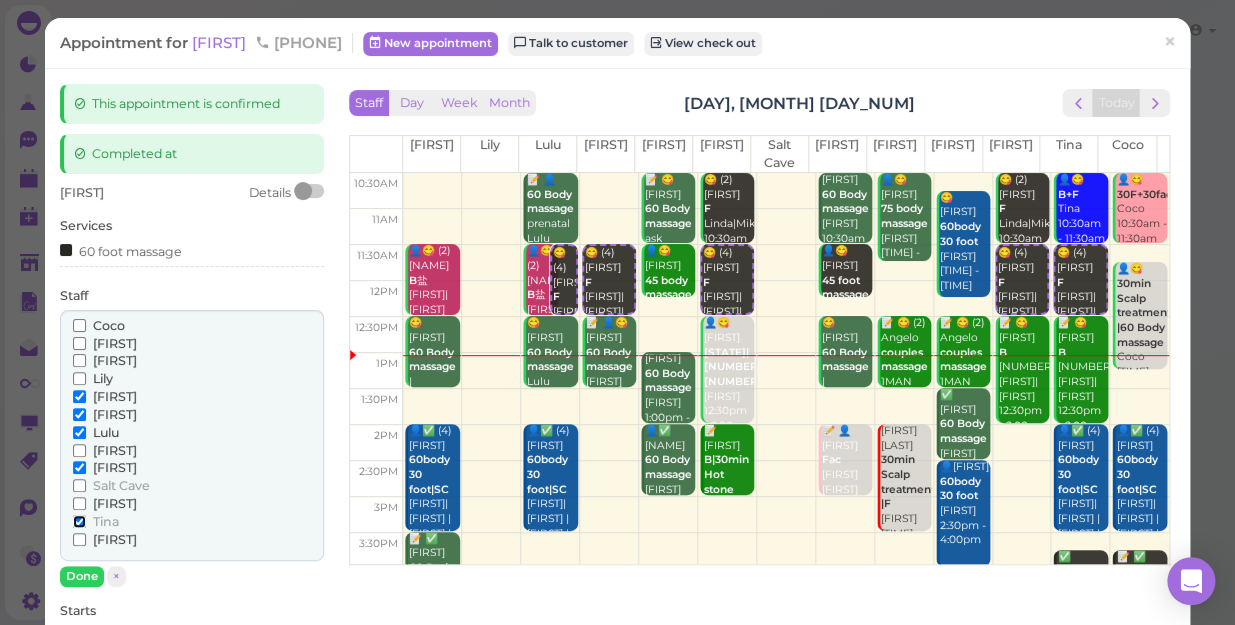 click on "Tina" at bounding box center (79, 521) 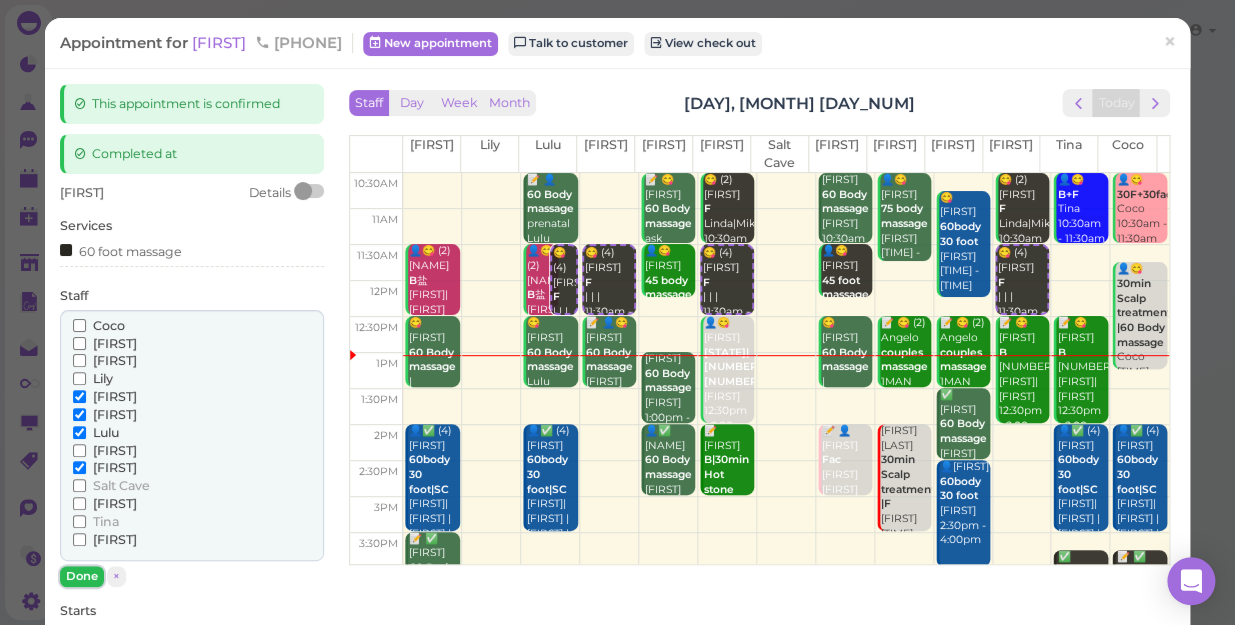 click on "Done" at bounding box center (82, 576) 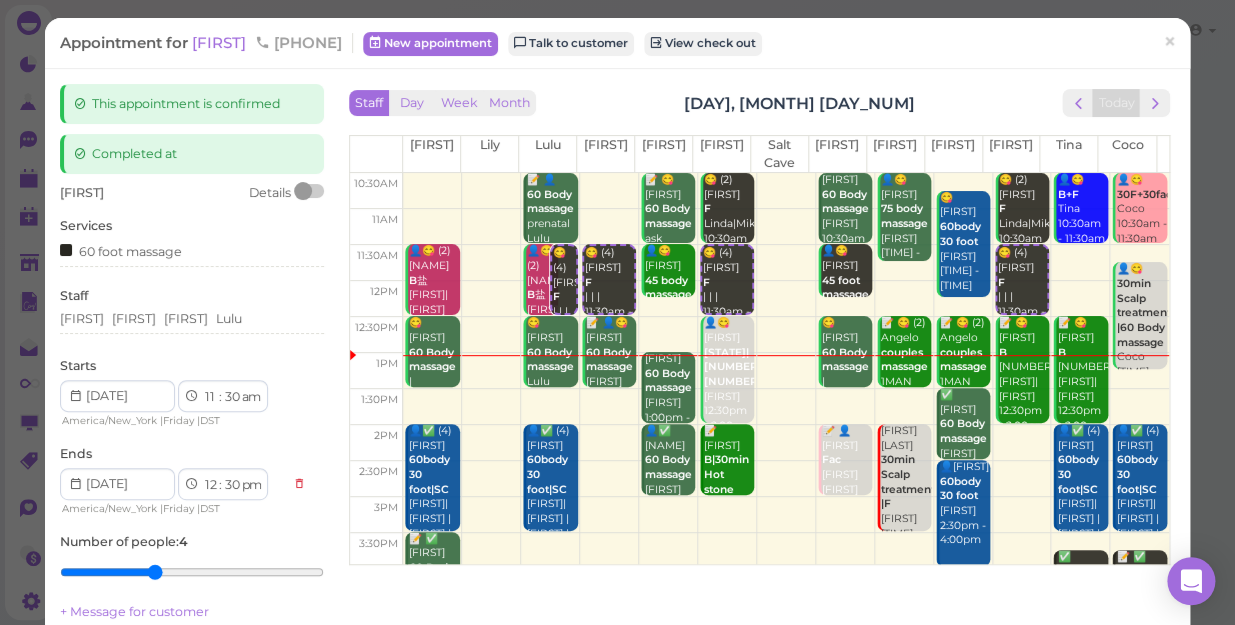 scroll, scrollTop: 181, scrollLeft: 0, axis: vertical 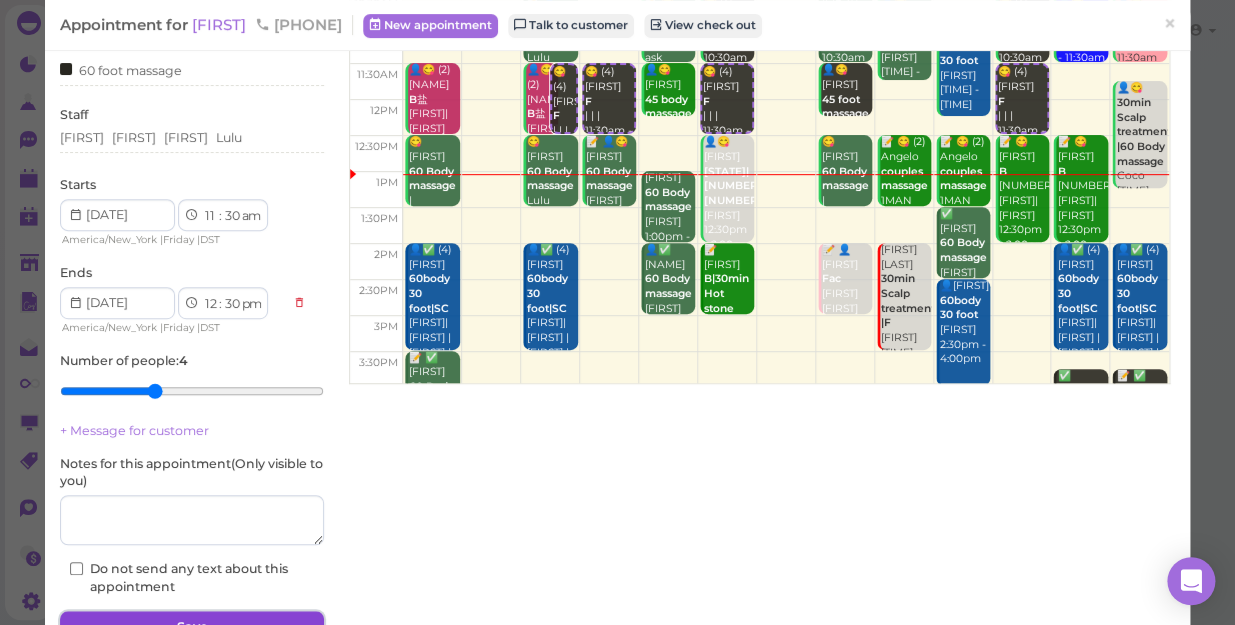 click on "Save" at bounding box center (192, 627) 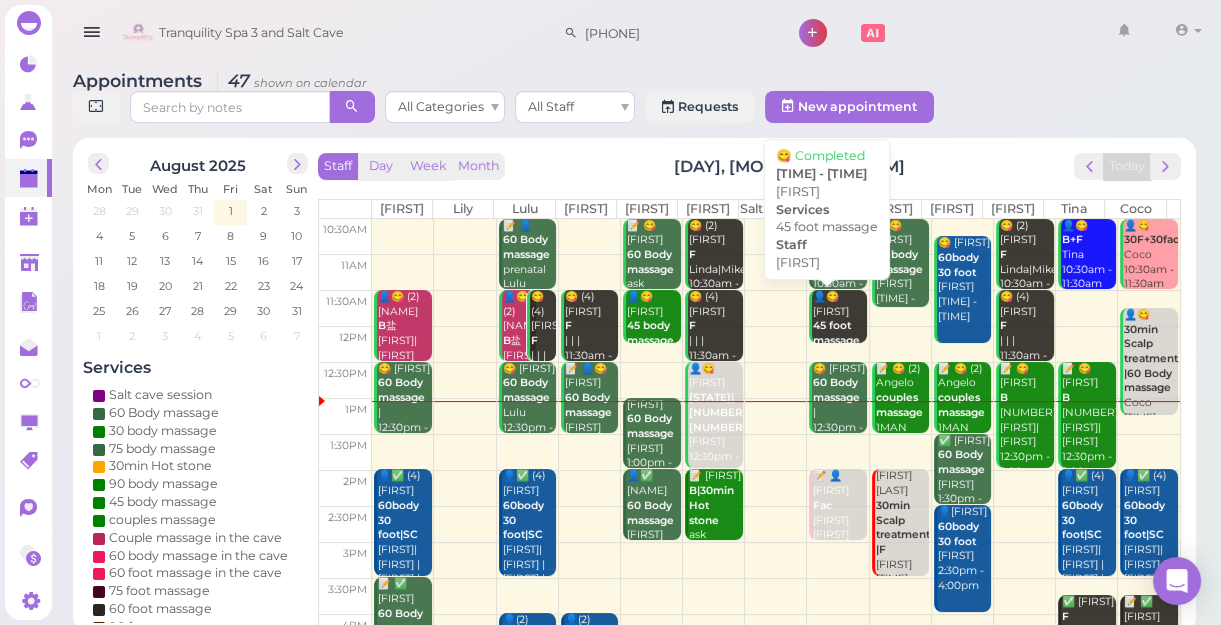 click on "45 foot massage" at bounding box center (836, 333) 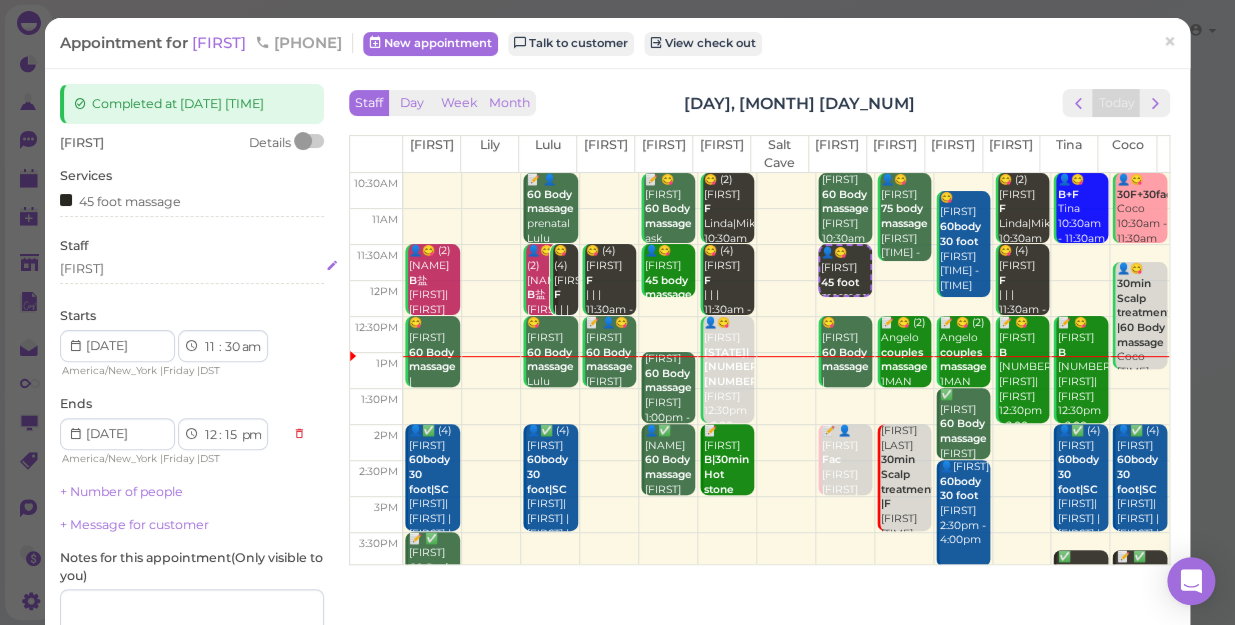 click on "[FIRST]" at bounding box center [192, 269] 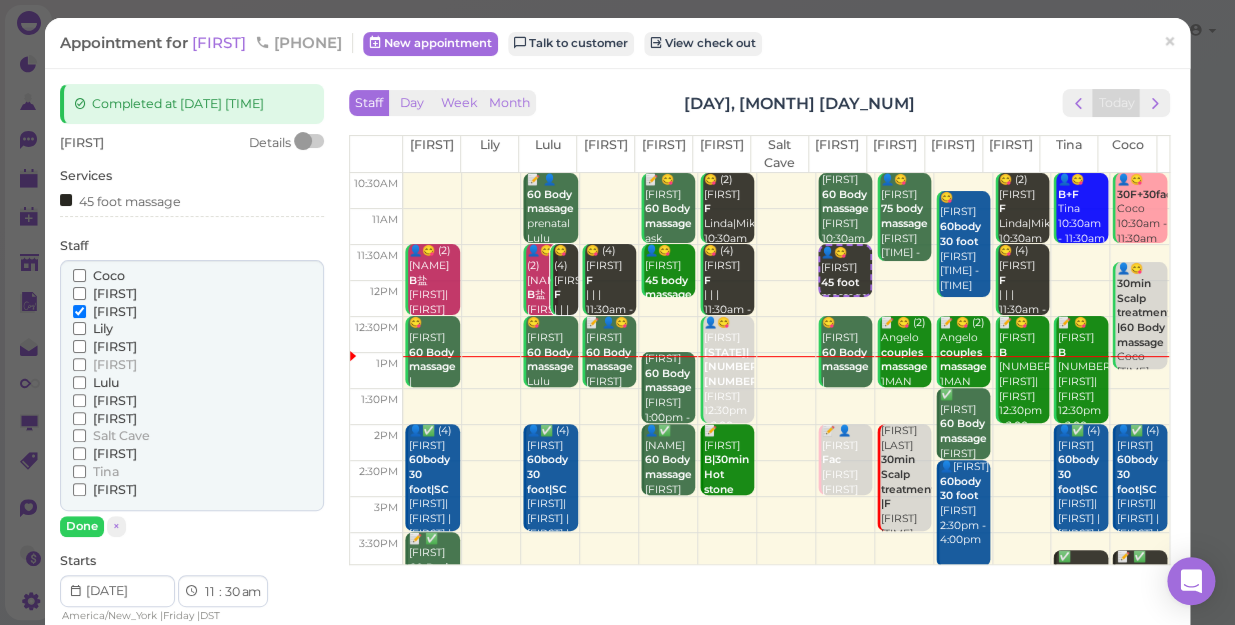 click on "[FIRST]" at bounding box center [115, 400] 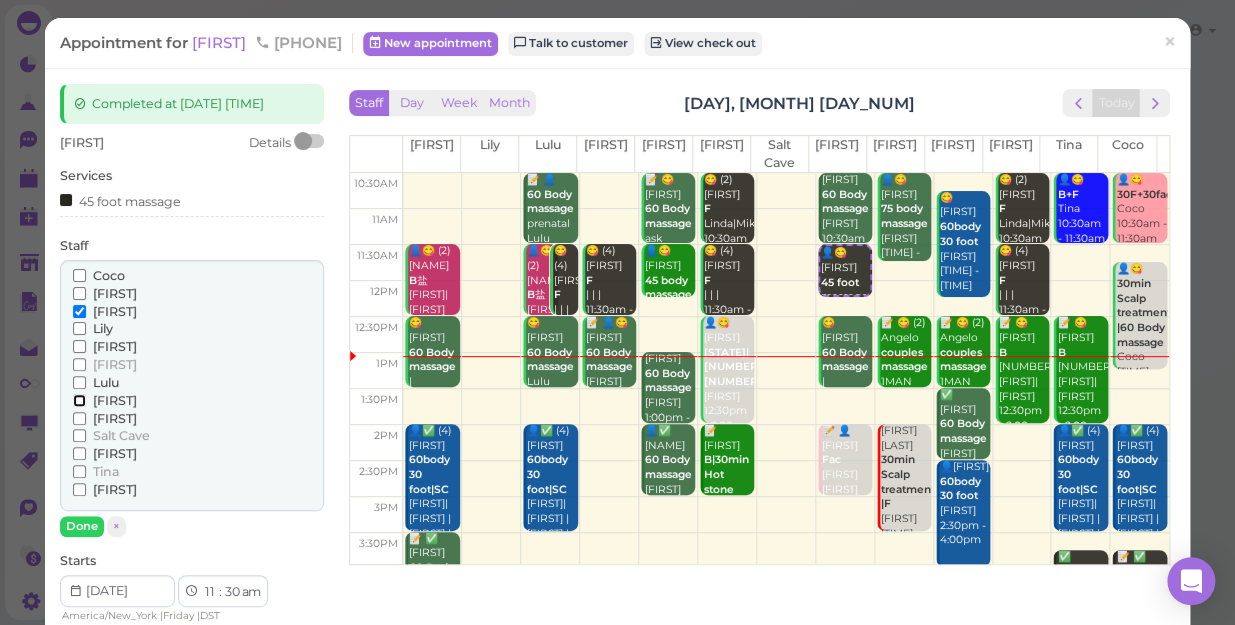 click on "[FIRST]" at bounding box center [79, 400] 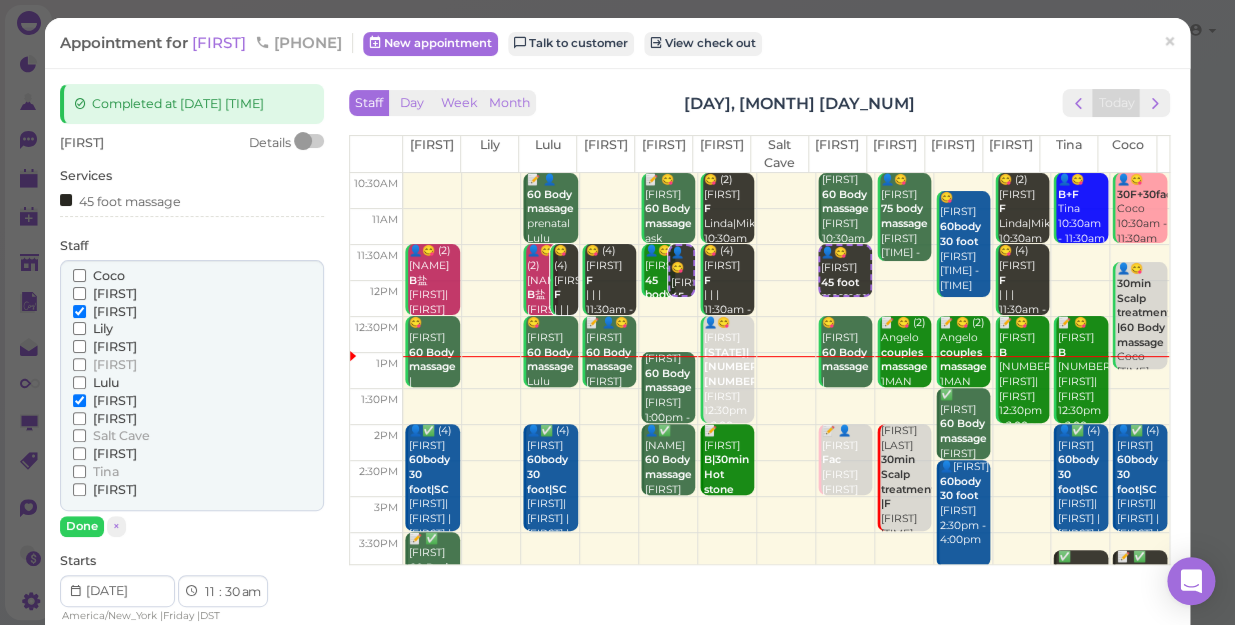 click on "[FIRST]" at bounding box center (115, 311) 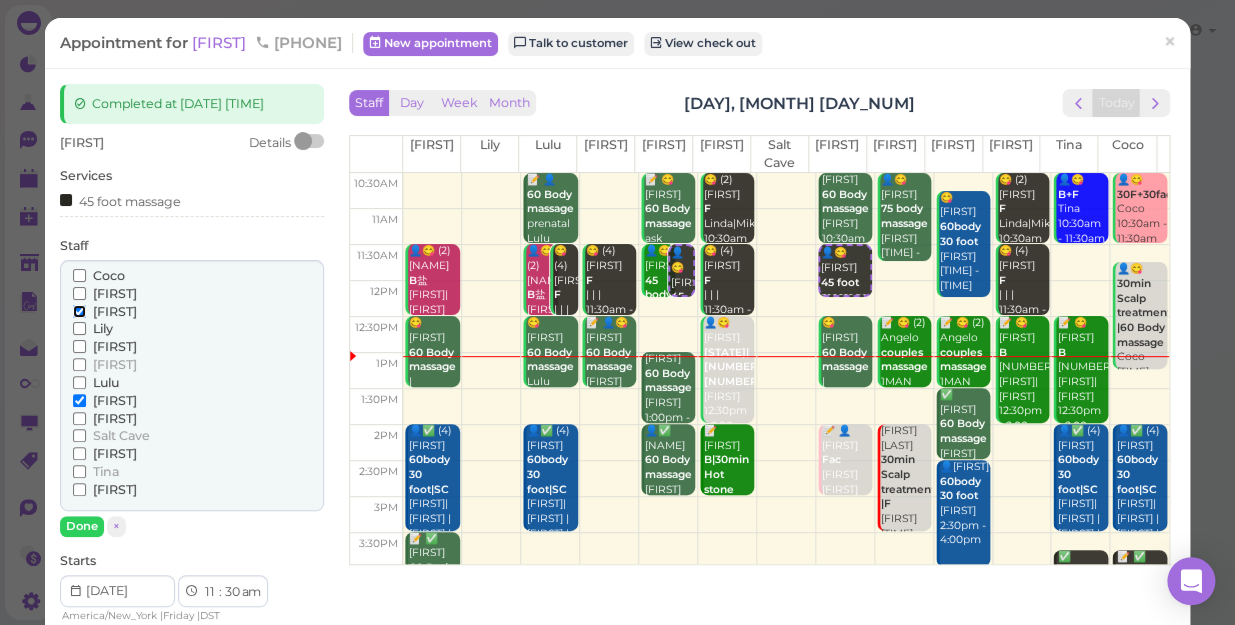 click on "[FIRST]" at bounding box center (79, 311) 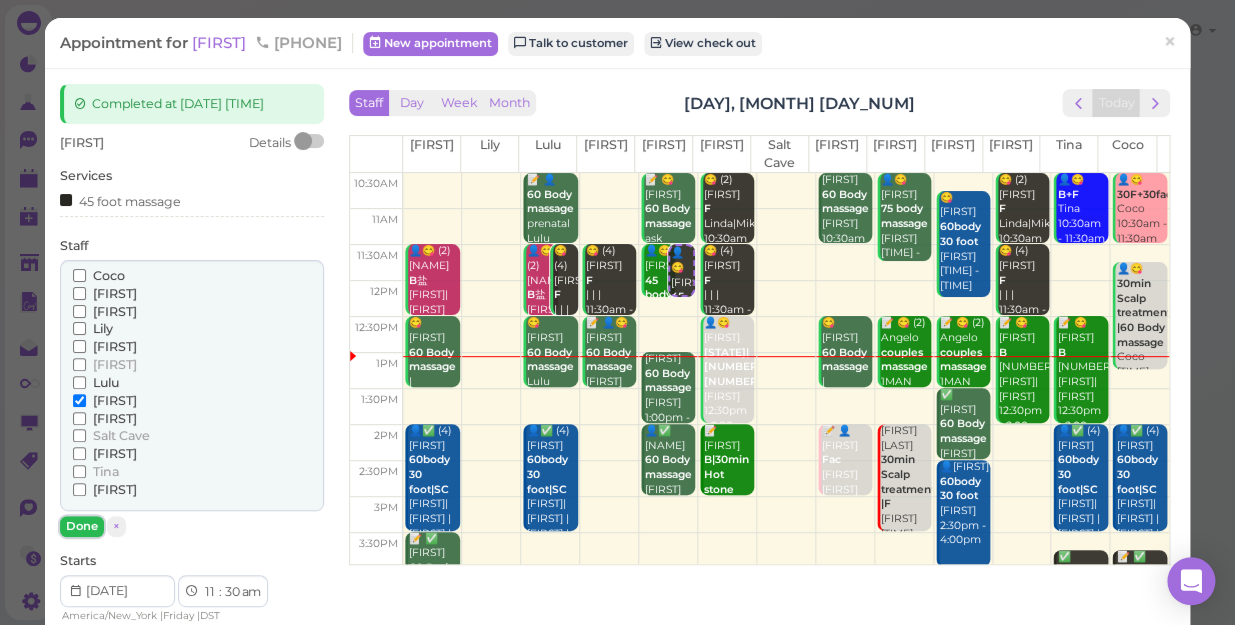 click on "Done" at bounding box center (82, 526) 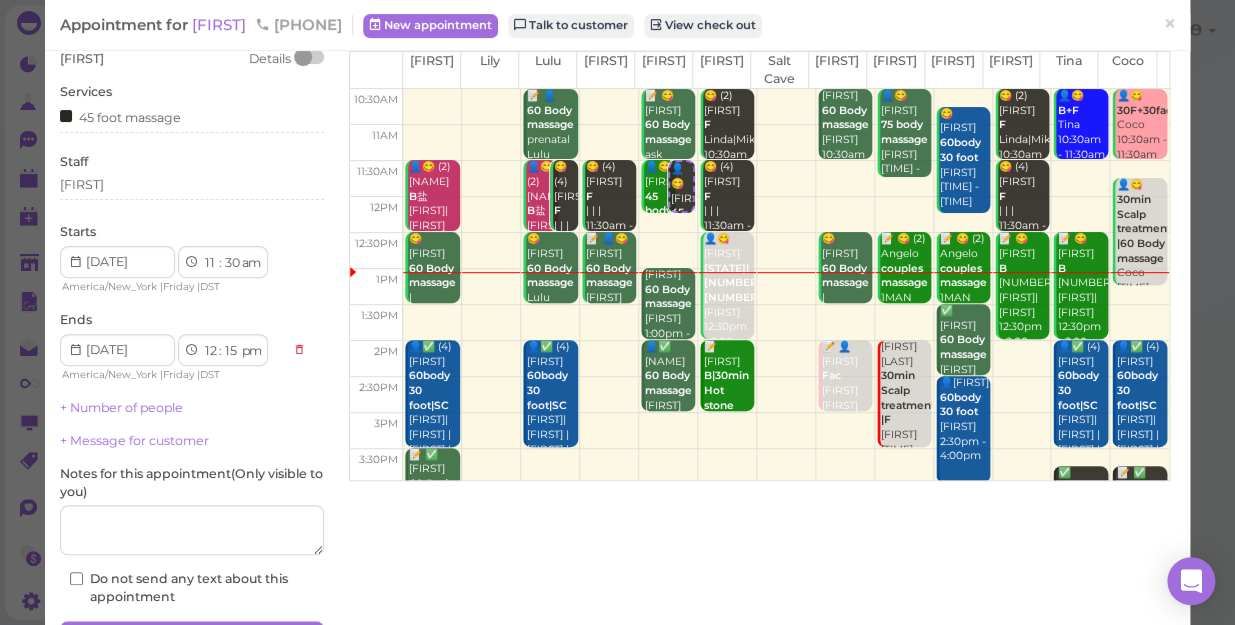scroll, scrollTop: 195, scrollLeft: 0, axis: vertical 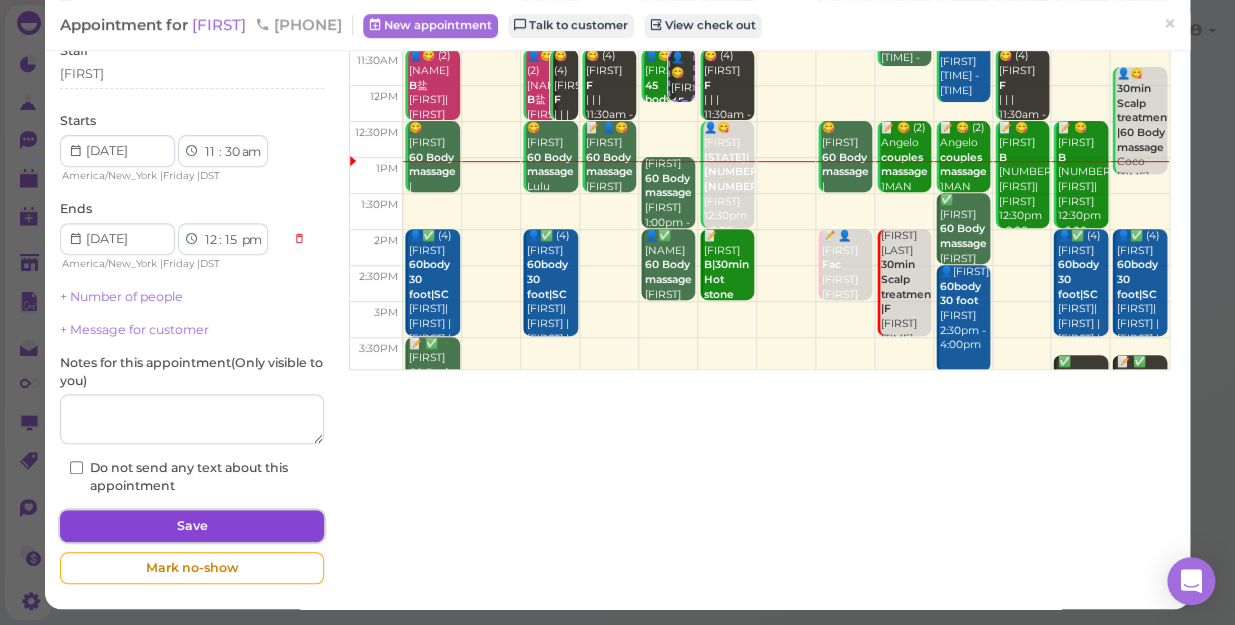 click on "Save" at bounding box center [192, 526] 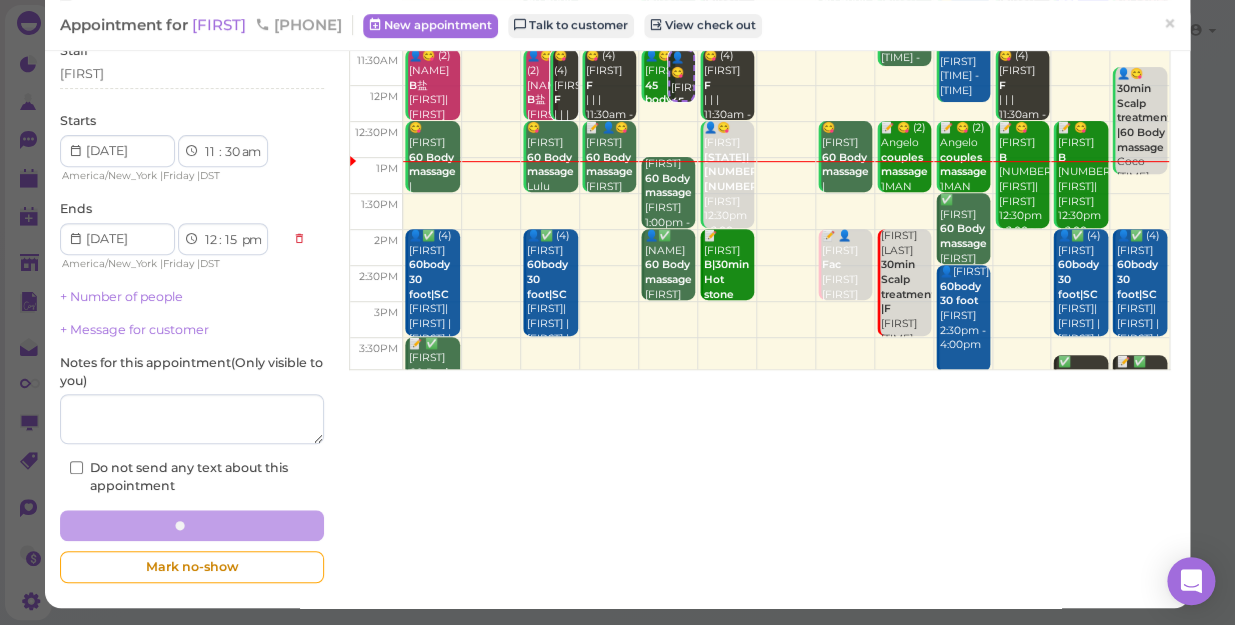 scroll, scrollTop: 0, scrollLeft: 0, axis: both 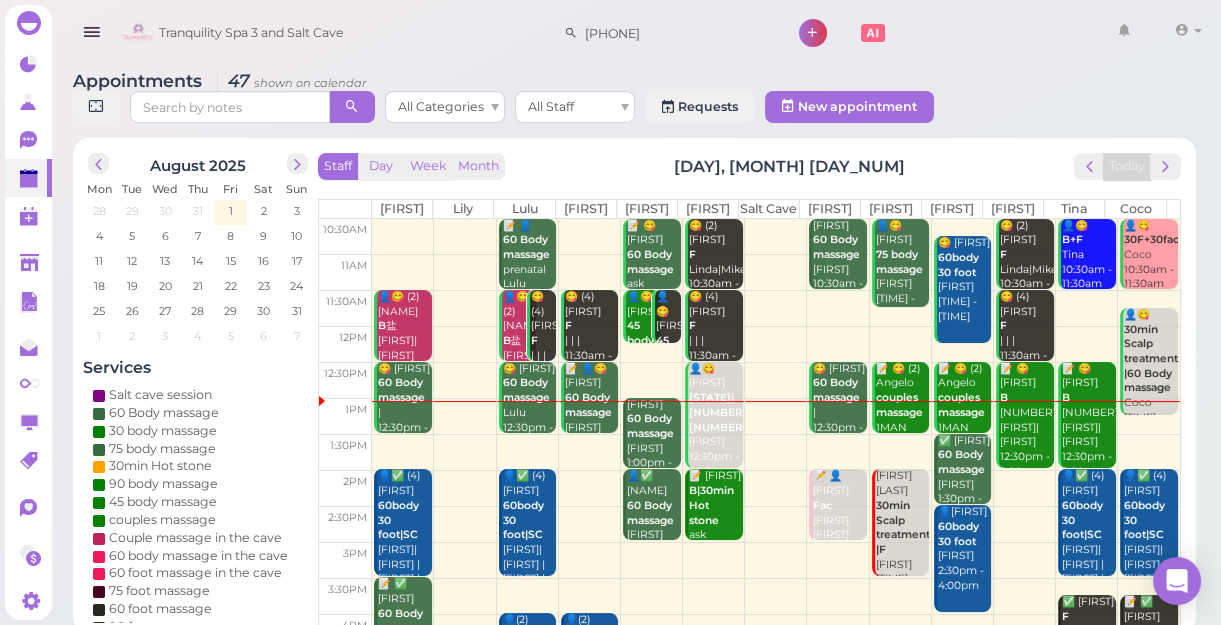 click on "👤😋 [FIRST] 45 body massage  [DATE]:[TIME] - [TIME]" at bounding box center [643, 356] 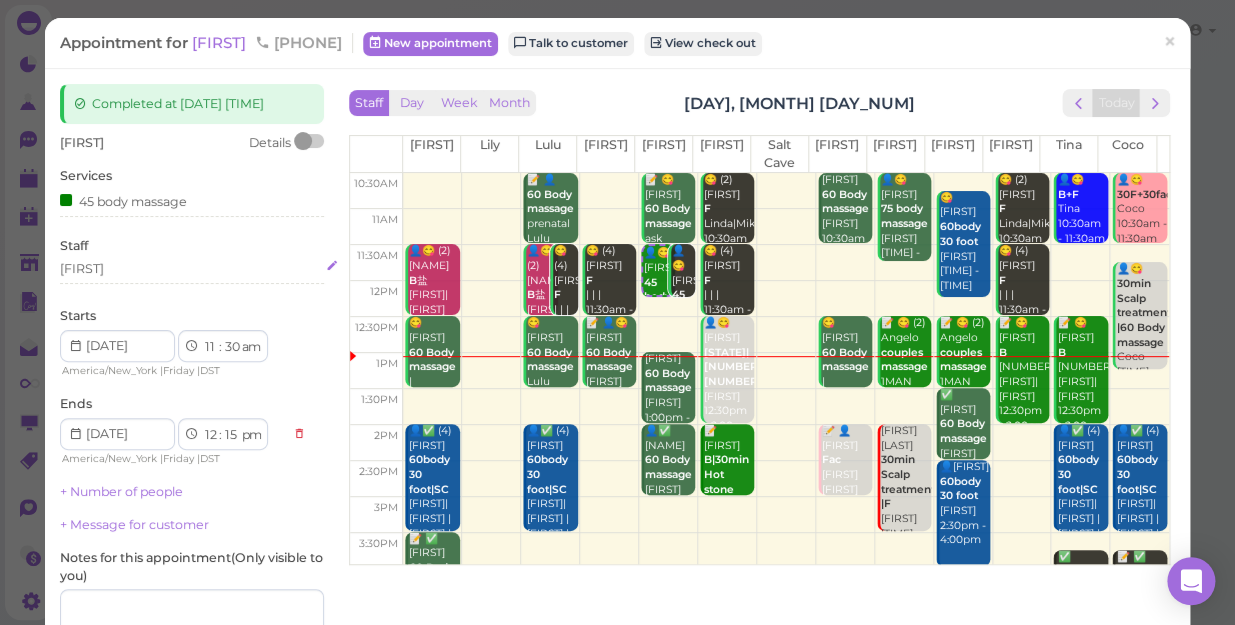click on "[FIRST]" at bounding box center (192, 269) 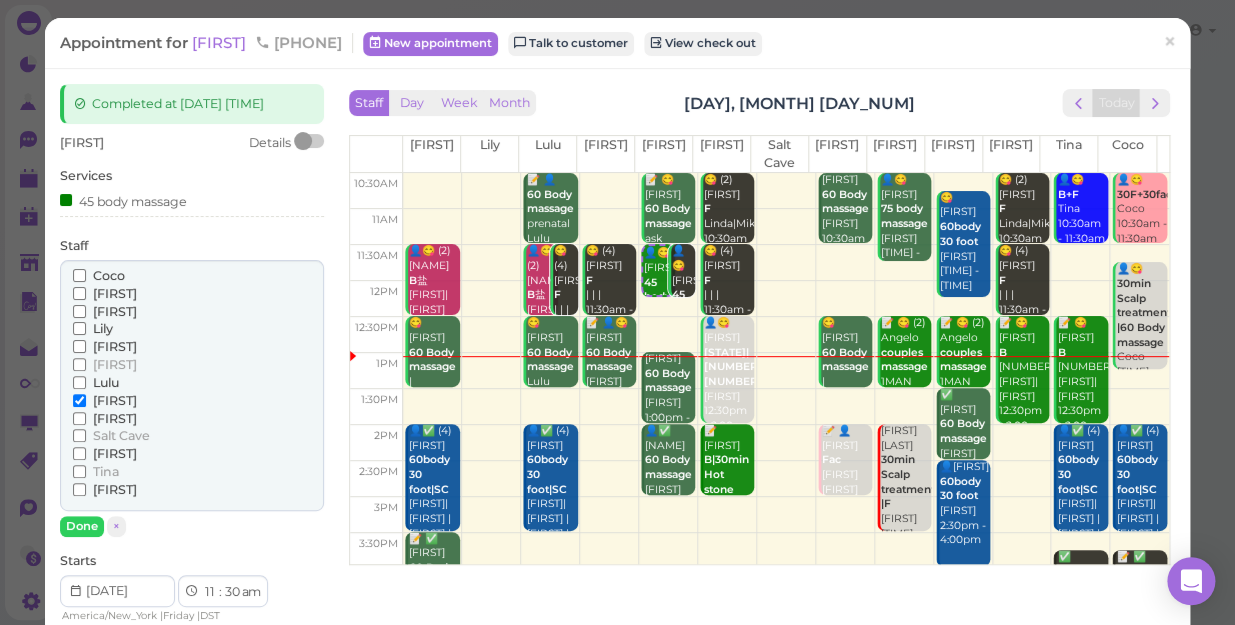 click on "Tina" at bounding box center [106, 471] 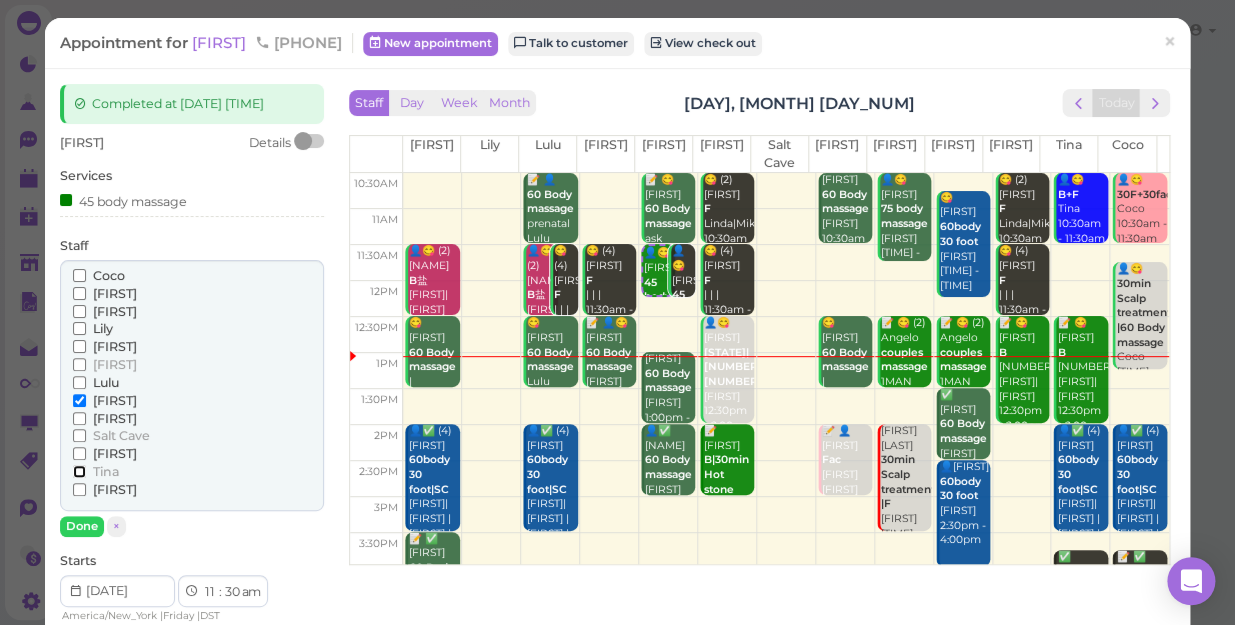 click on "Tina" at bounding box center (79, 471) 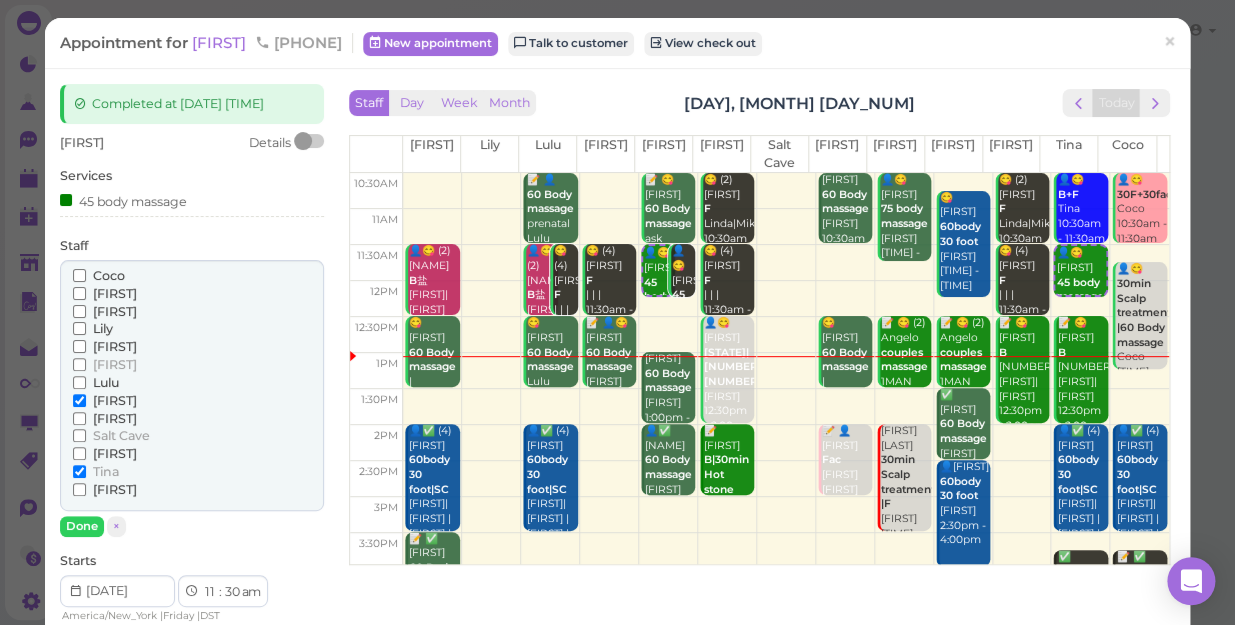 click on "[FIRST]" at bounding box center [115, 400] 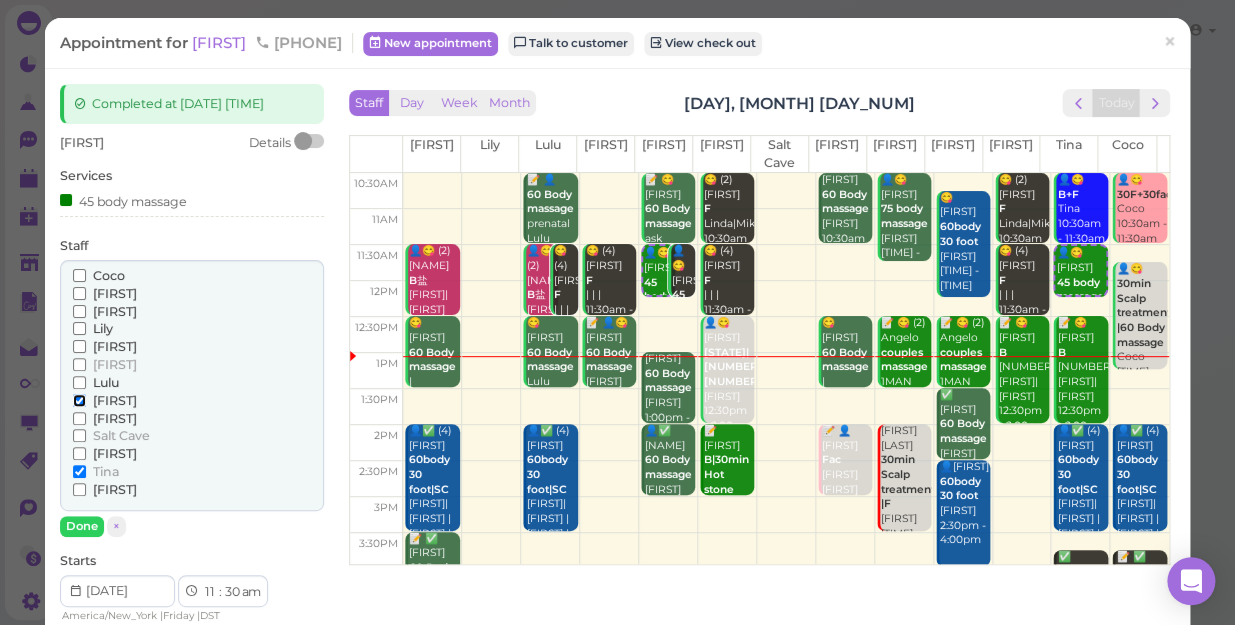 click on "[FIRST]" at bounding box center (79, 400) 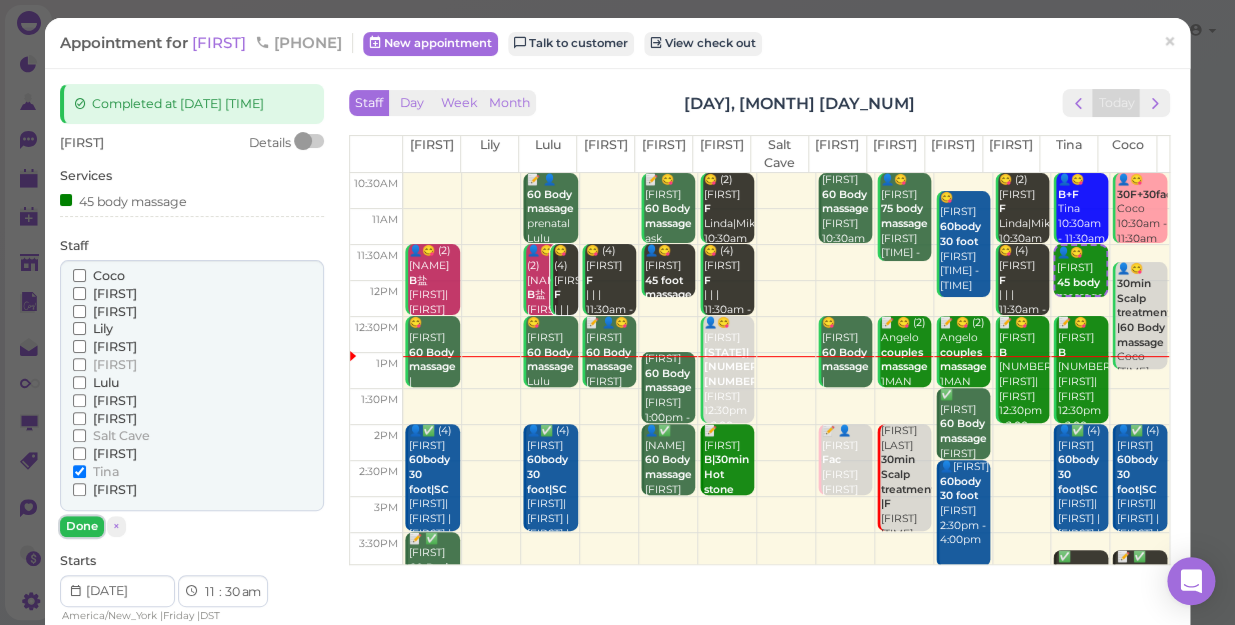click on "Done" at bounding box center (82, 526) 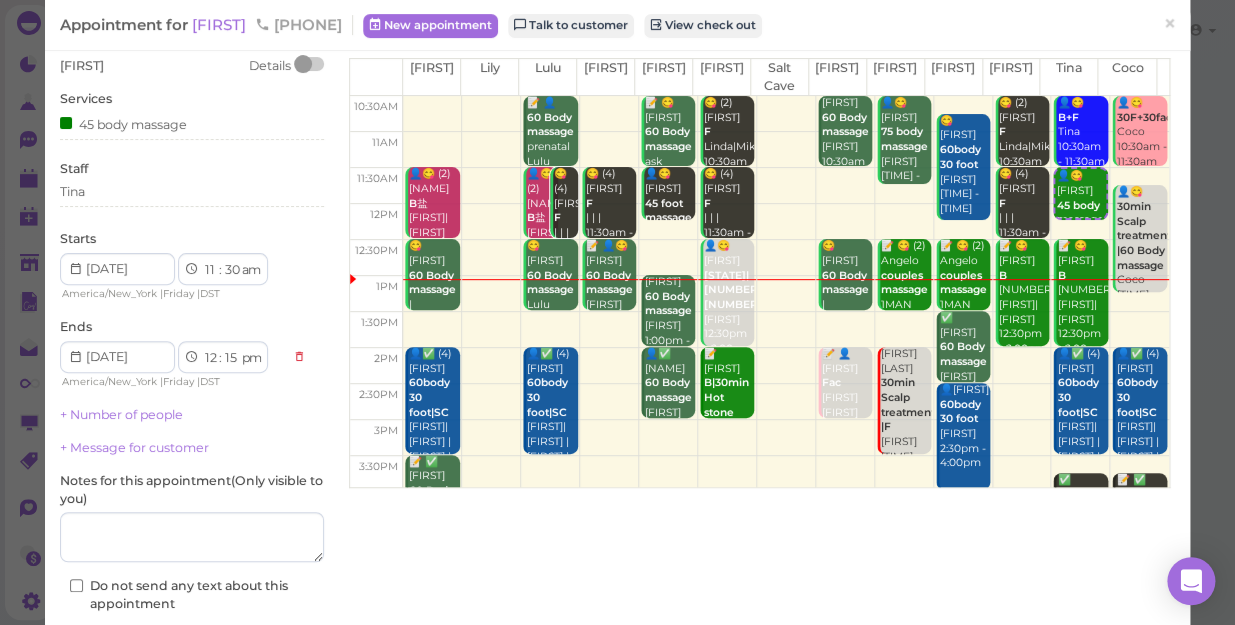 scroll, scrollTop: 181, scrollLeft: 0, axis: vertical 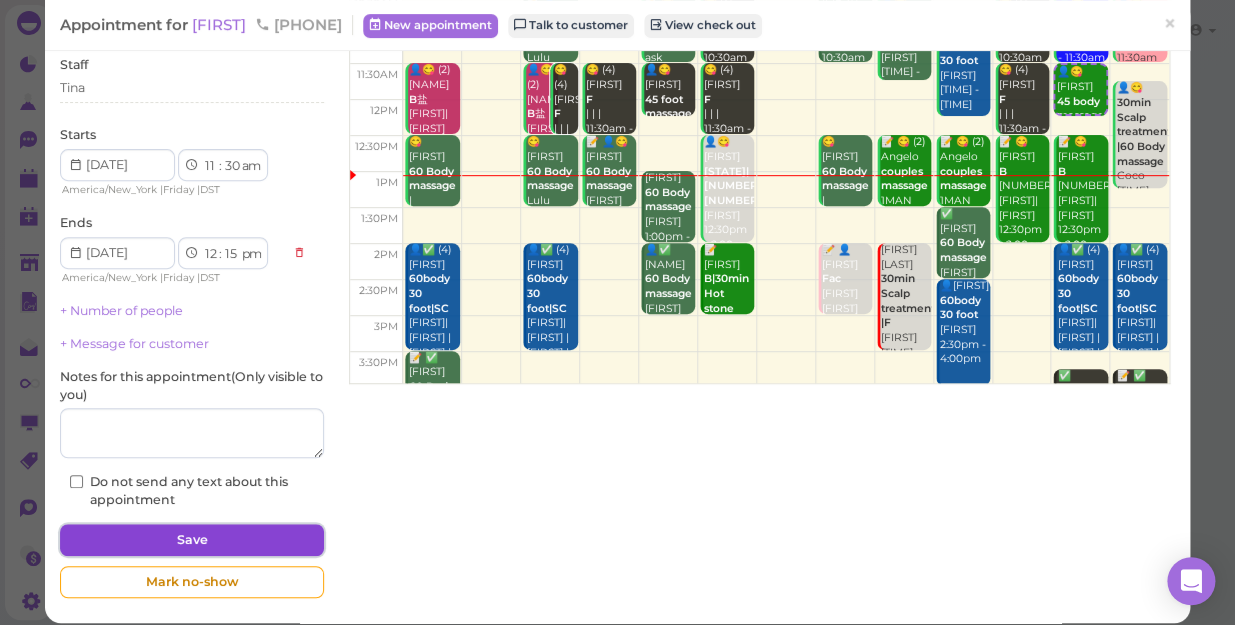 click on "Save" at bounding box center [192, 540] 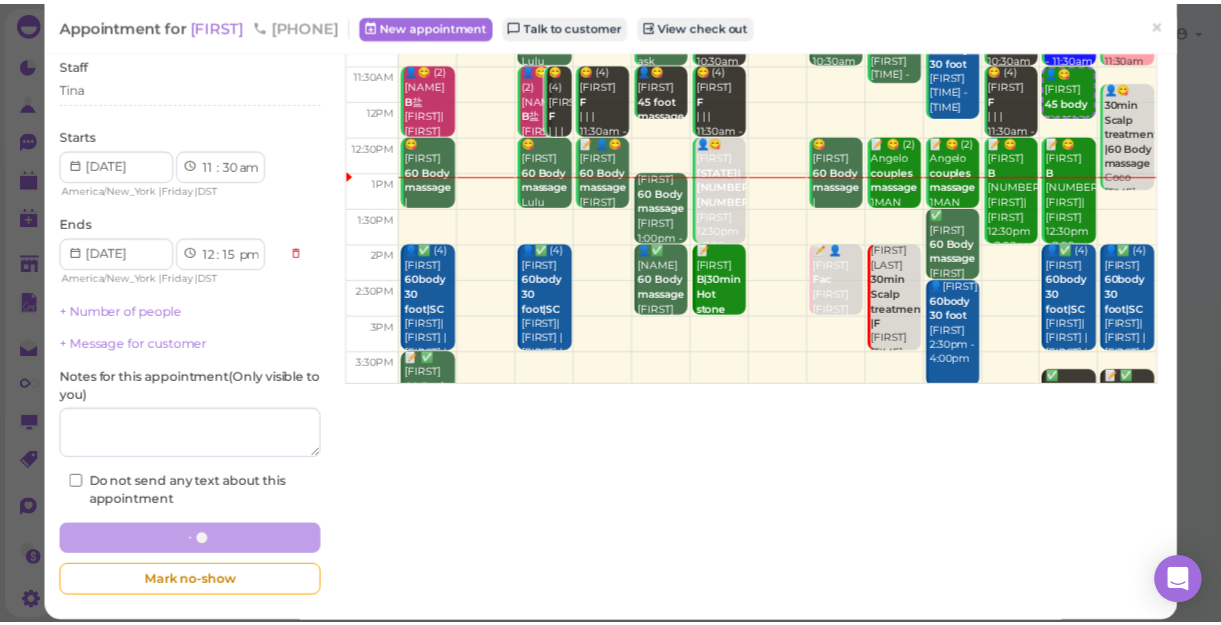 scroll, scrollTop: 0, scrollLeft: 0, axis: both 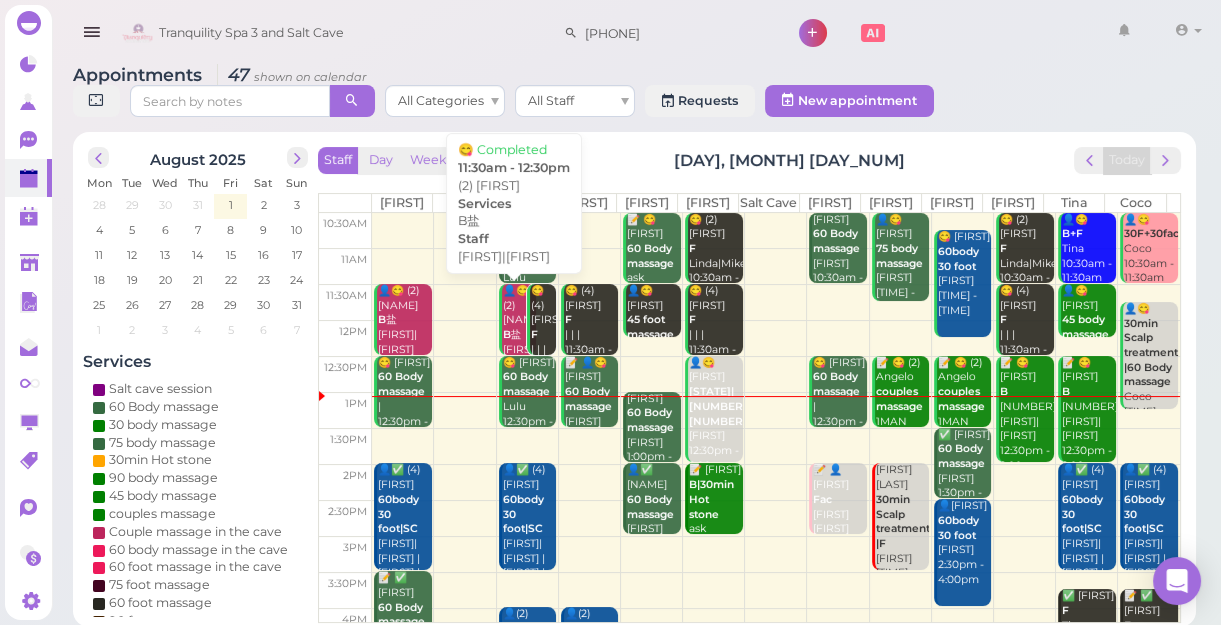 click on "👤😋 (2) [FIRST] [FIRST]  [TIME] - [TIME]" at bounding box center (519, 350) 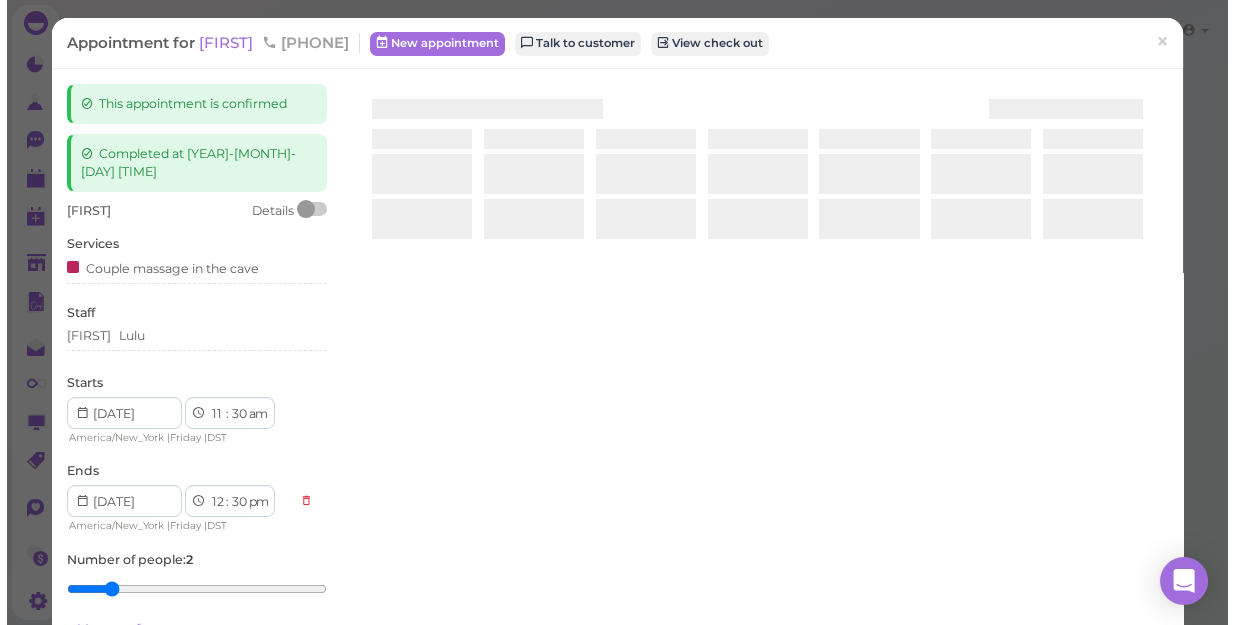 scroll, scrollTop: 0, scrollLeft: 0, axis: both 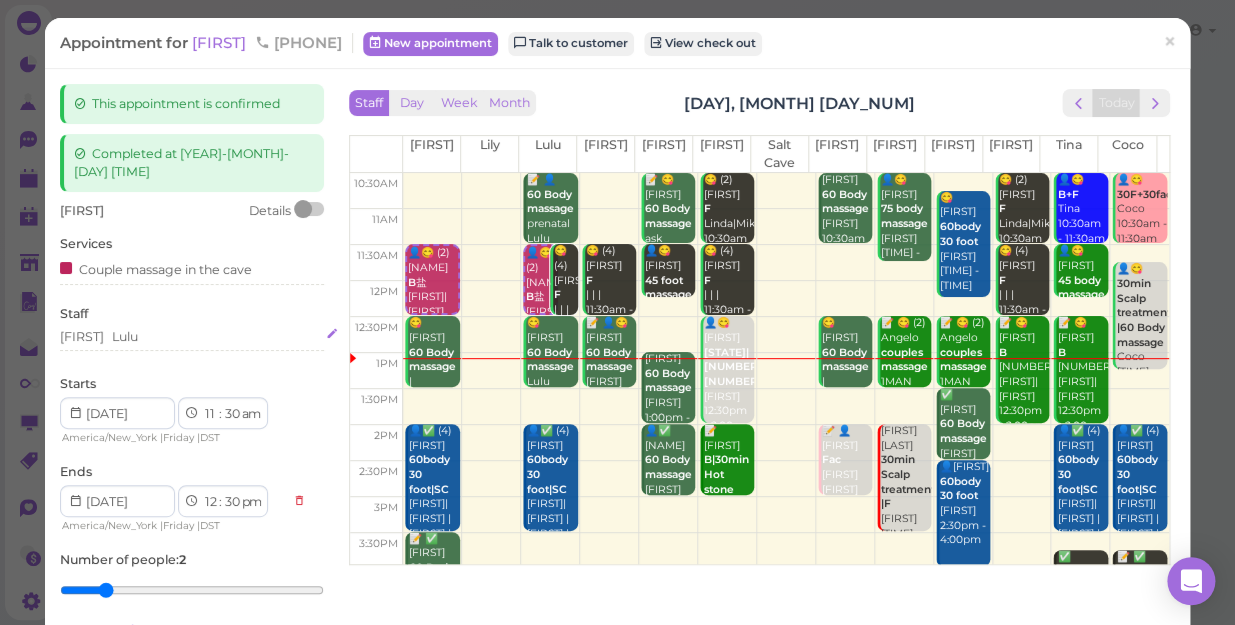 click on "[FIRST]
[FIRST]" at bounding box center [192, 337] 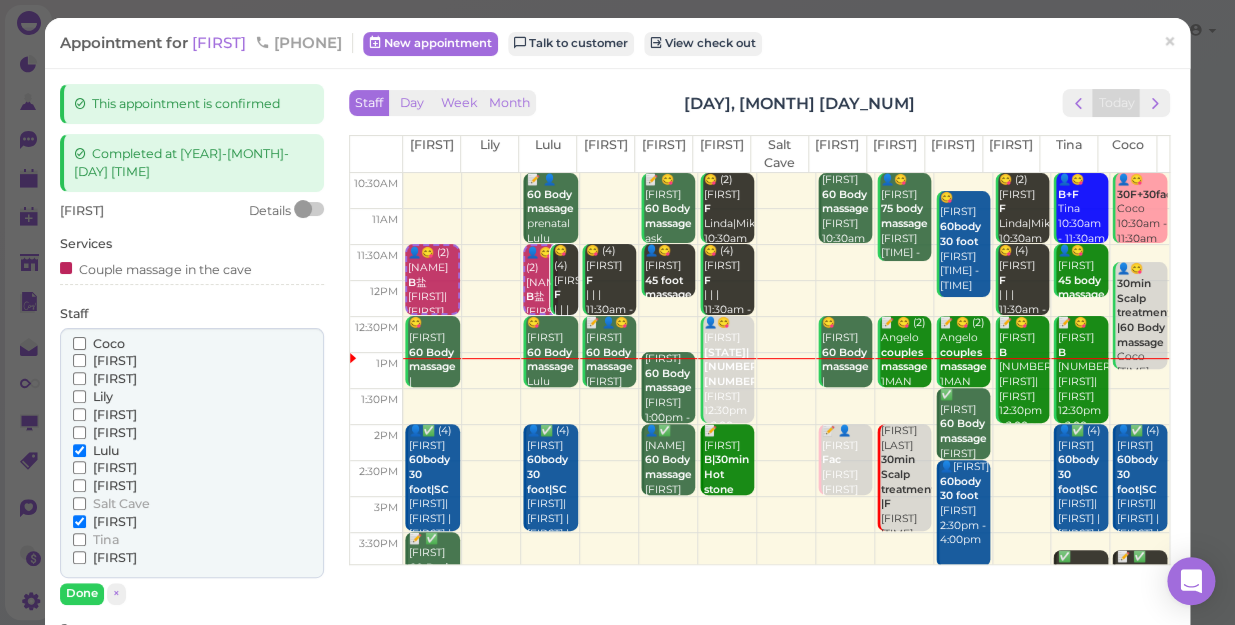 click on "[FIRST]" at bounding box center [115, 378] 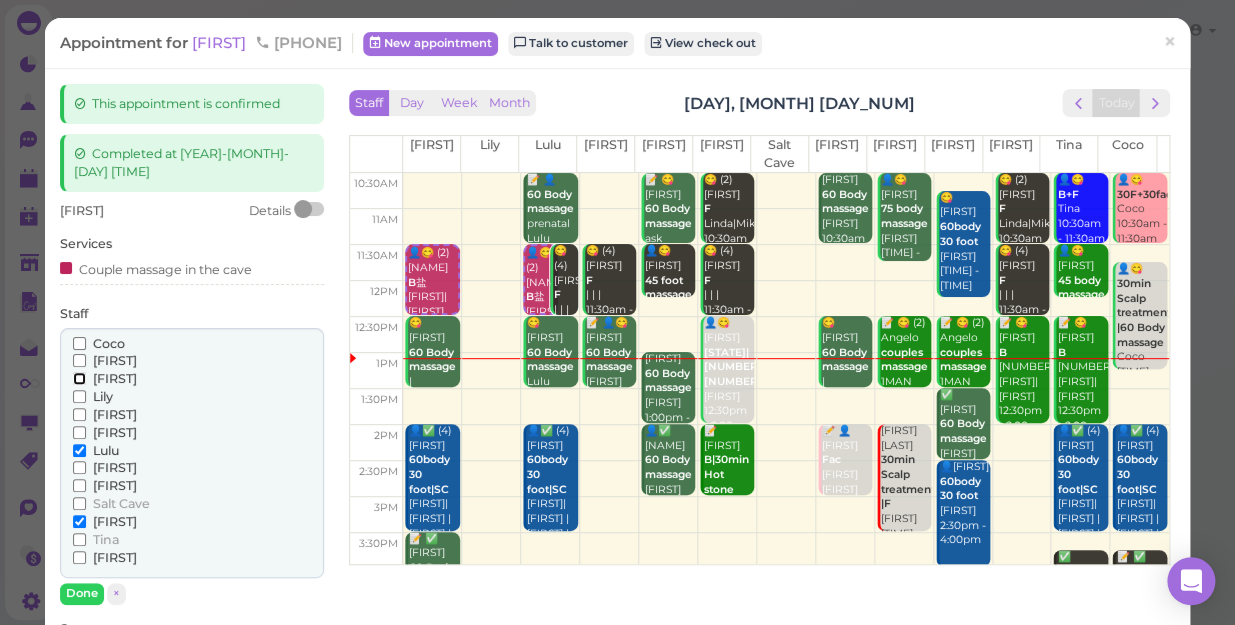 click on "[FIRST]" at bounding box center [79, 378] 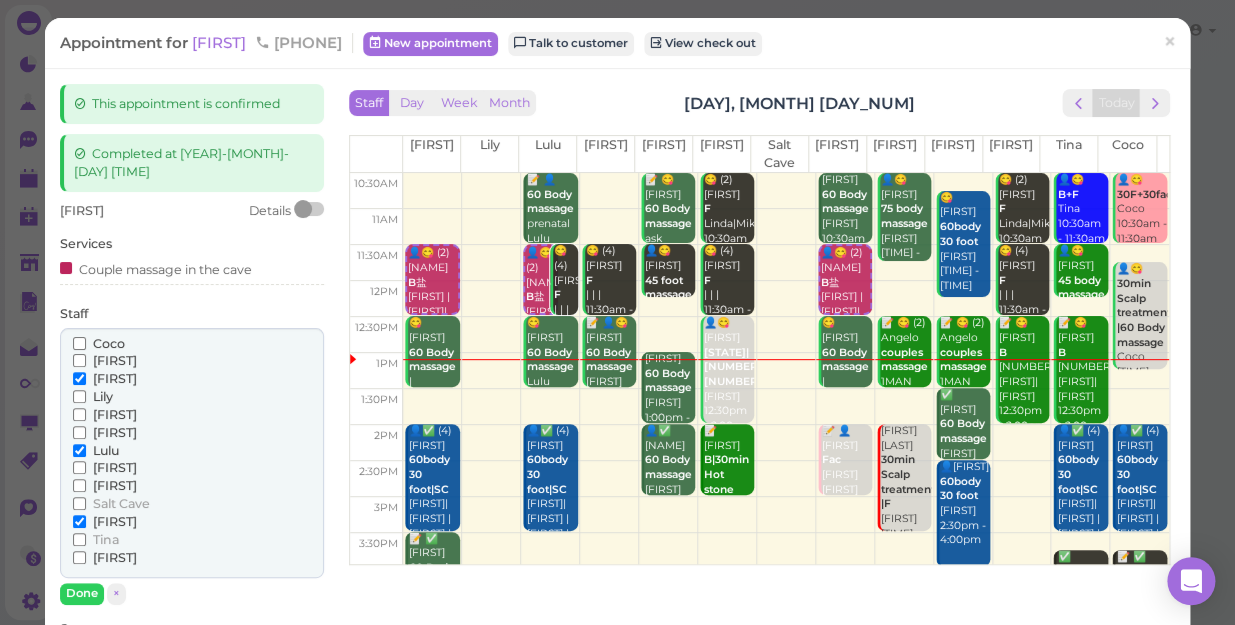 click on "Lulu" at bounding box center [106, 450] 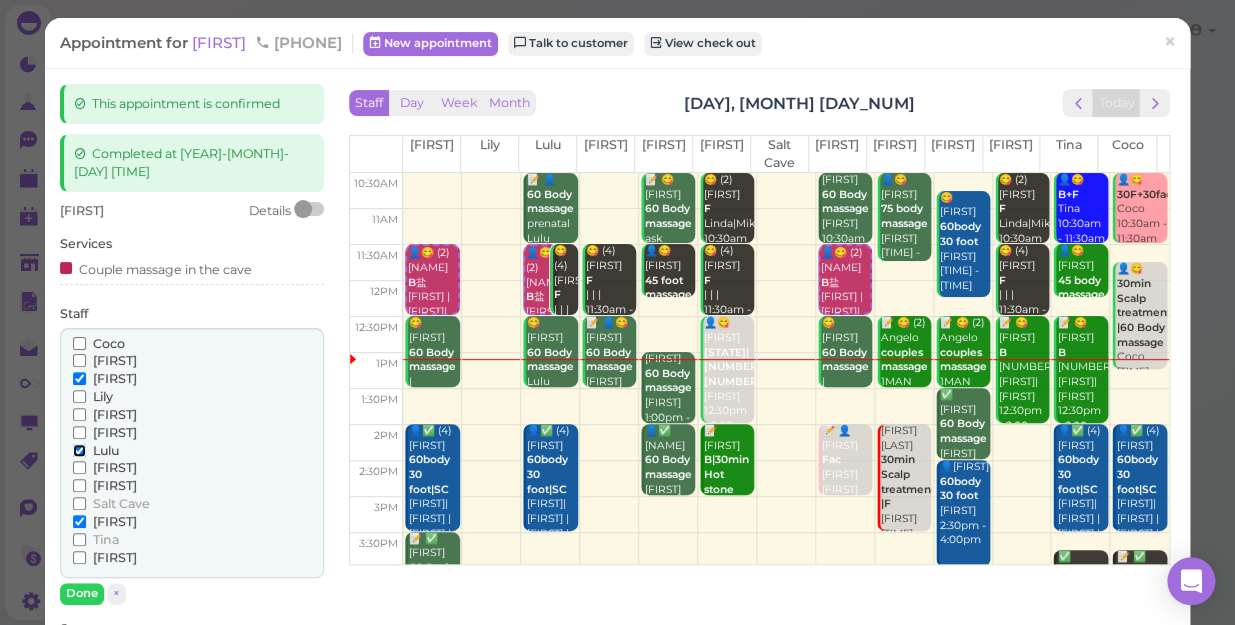 click on "Lulu" at bounding box center (79, 450) 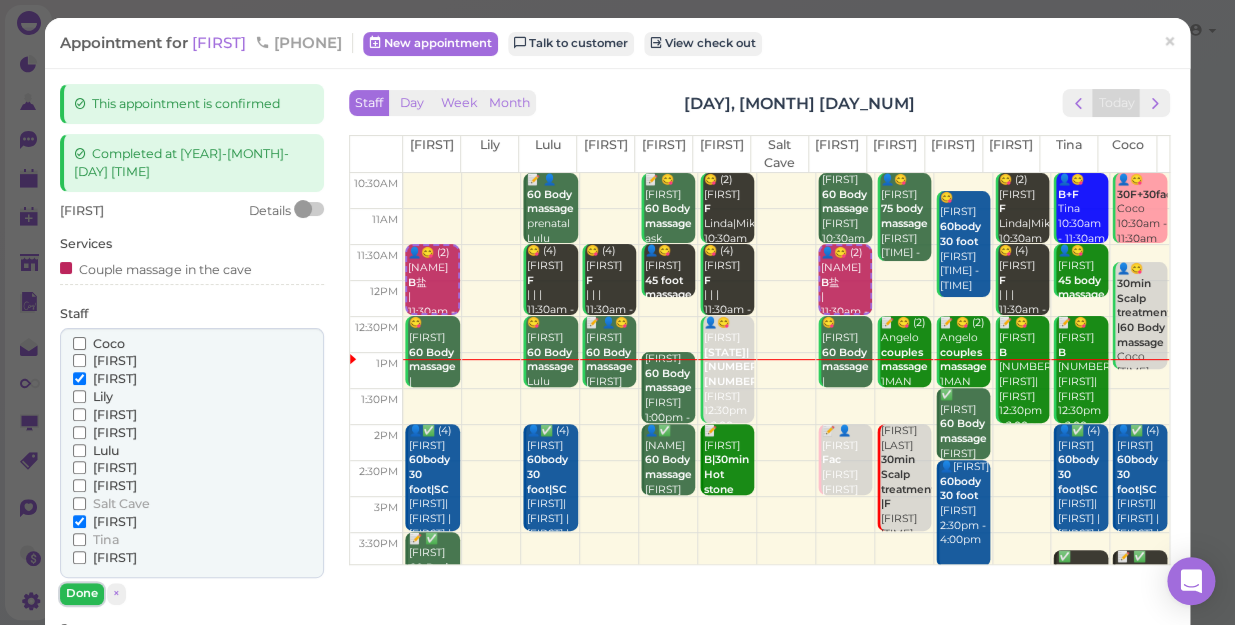 click on "Done" at bounding box center [82, 593] 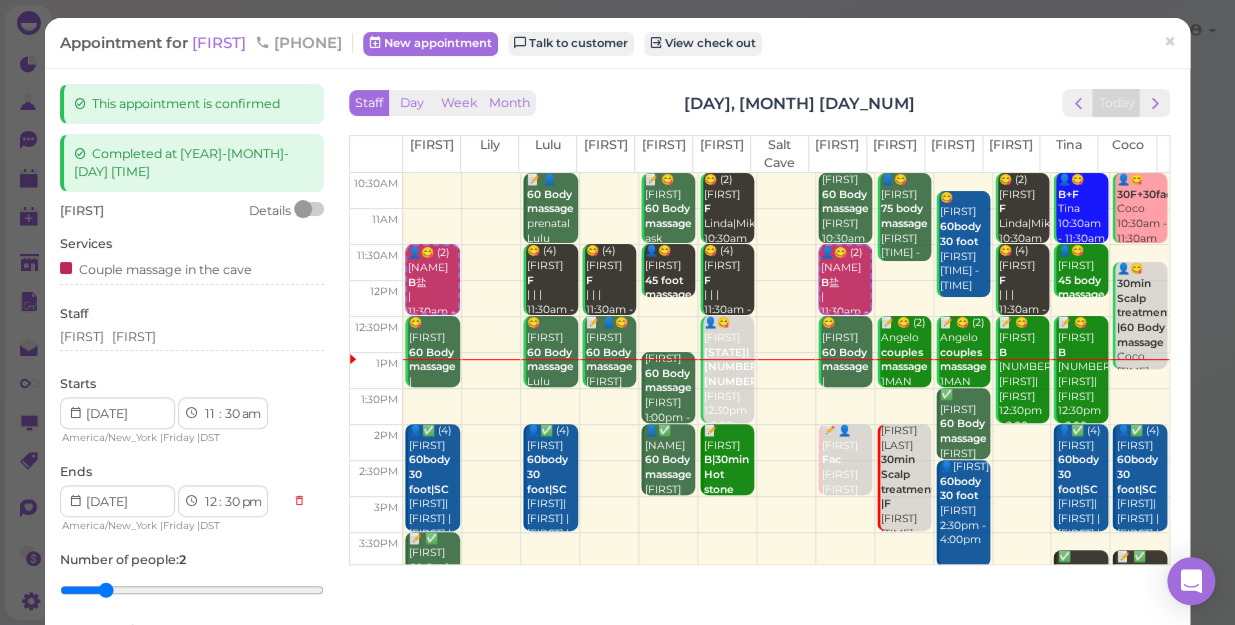 scroll, scrollTop: 272, scrollLeft: 0, axis: vertical 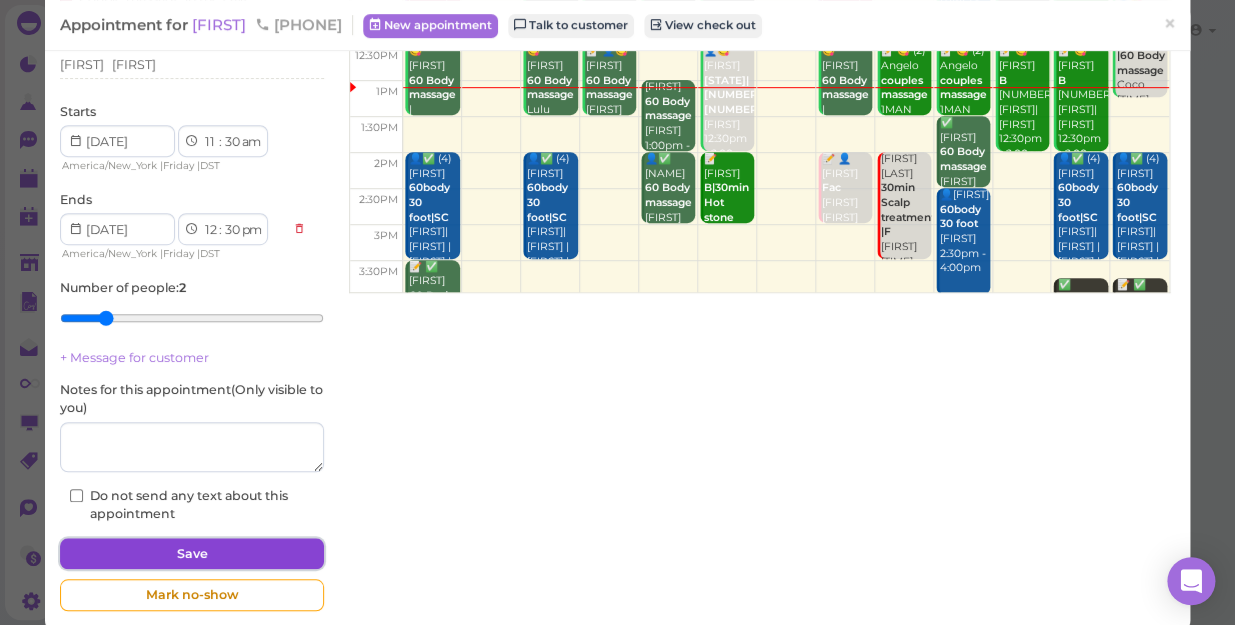 click on "Save" at bounding box center [192, 554] 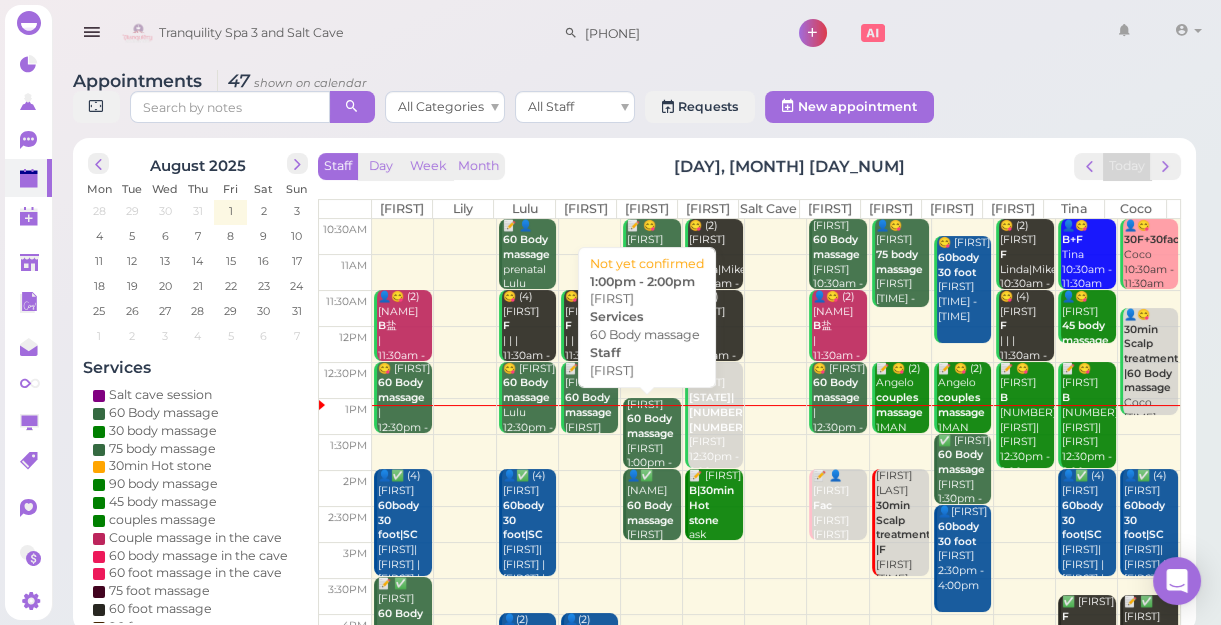 click on "60 Body massage" at bounding box center [650, 426] 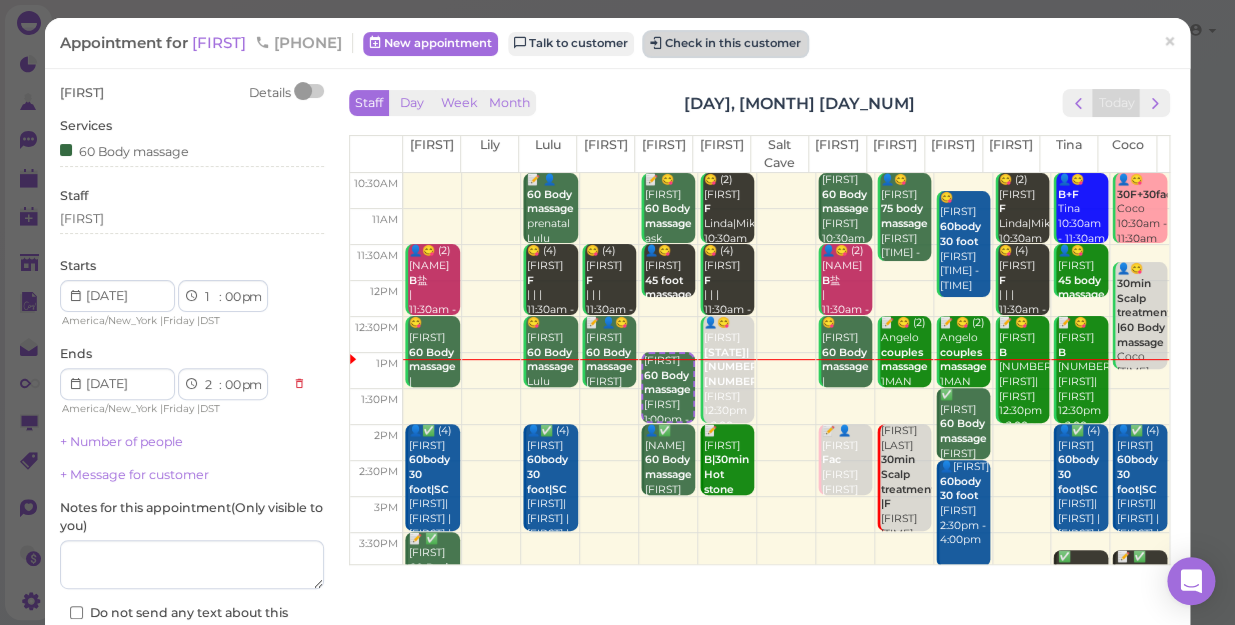 click on "Check in this customer" at bounding box center (725, 44) 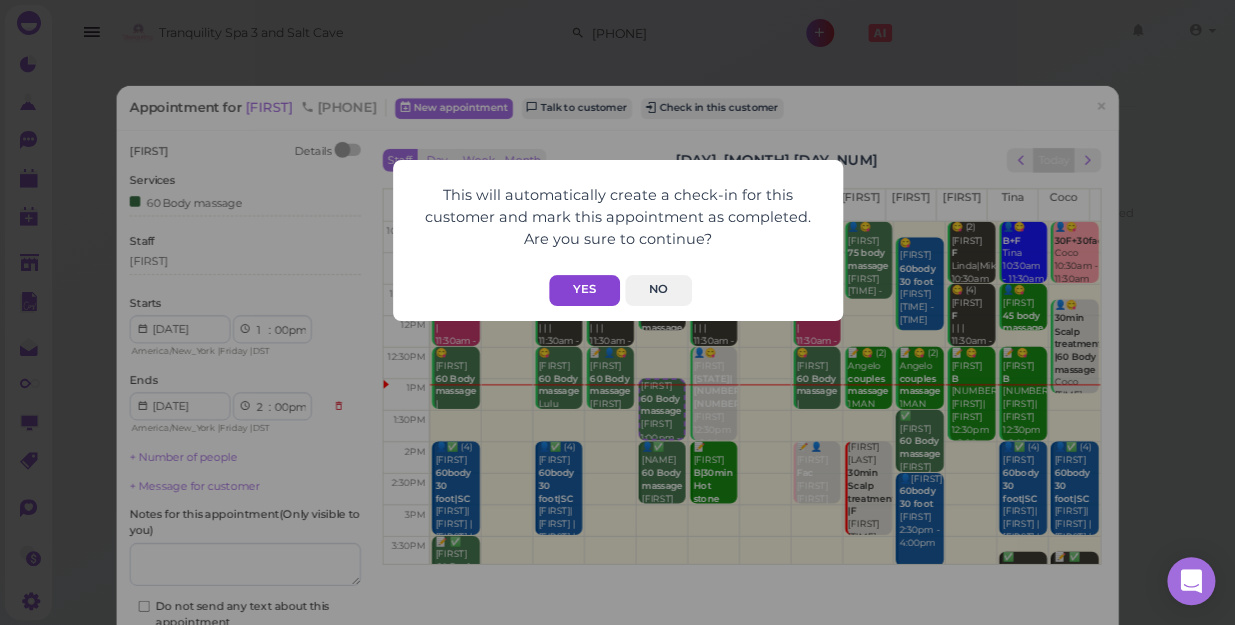 click on "Yes" at bounding box center (584, 290) 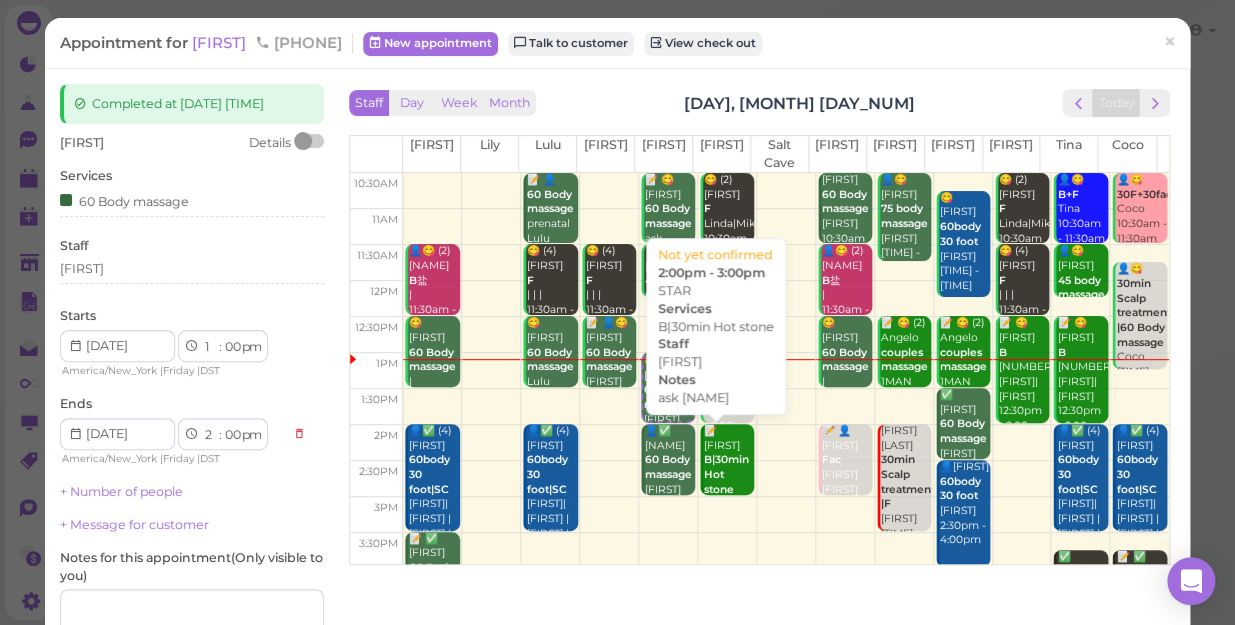 click on "B|30min Hot stone" at bounding box center (726, 474) 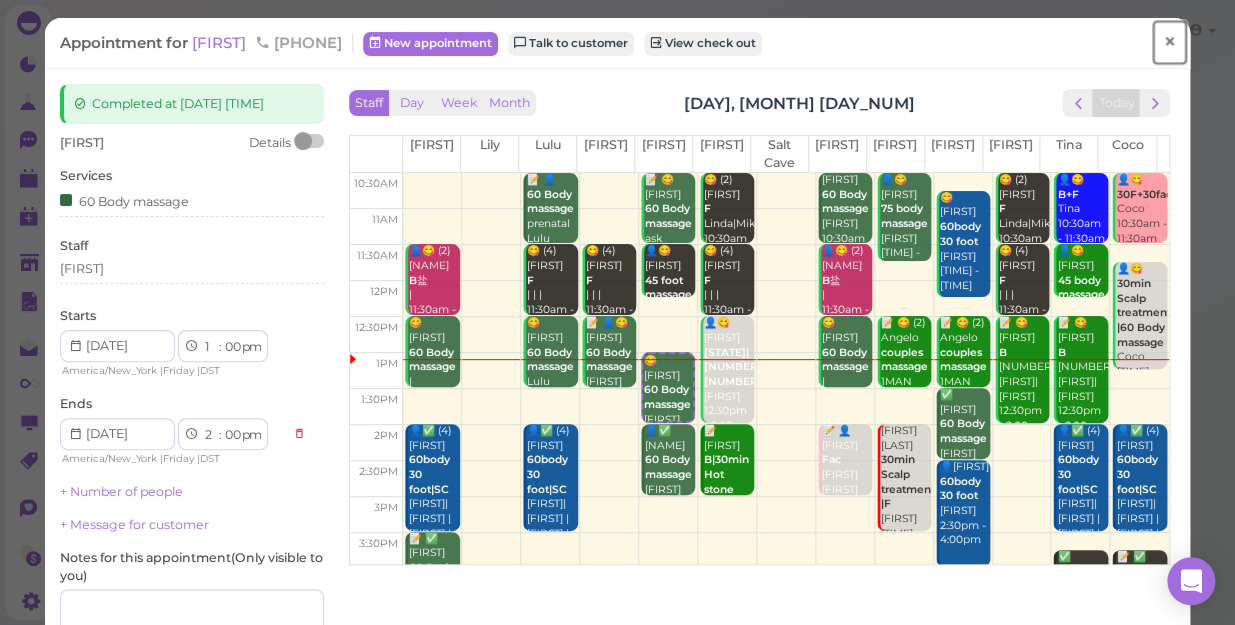 click on "×" at bounding box center [1169, 42] 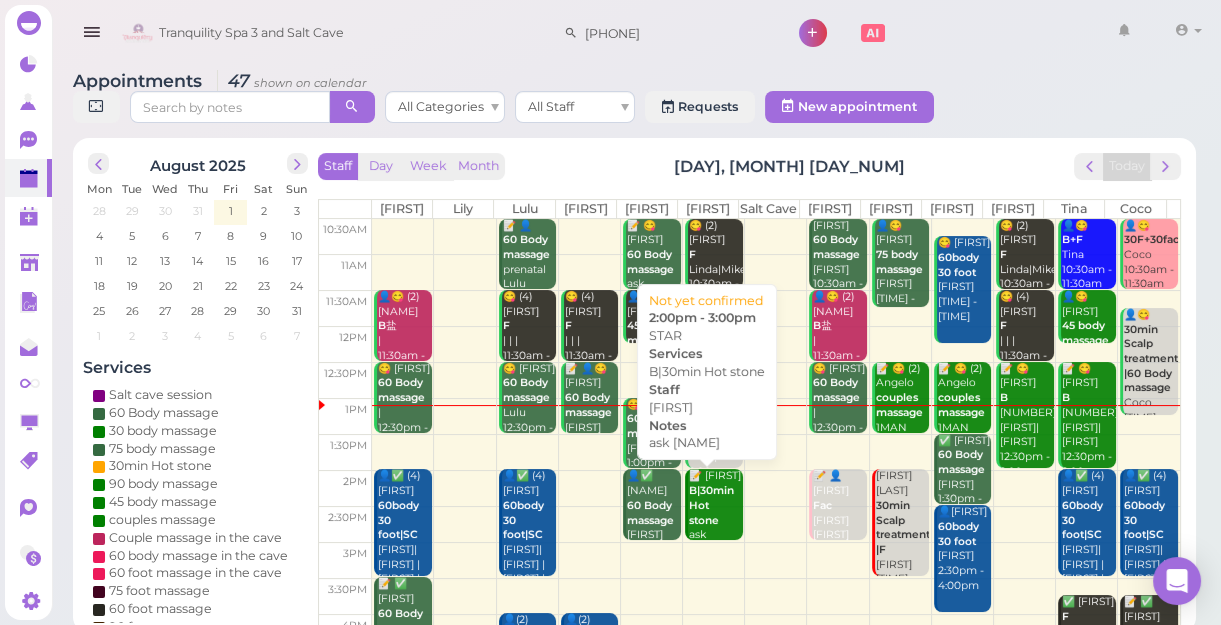 click on "B|30min Hot stone" at bounding box center [711, 505] 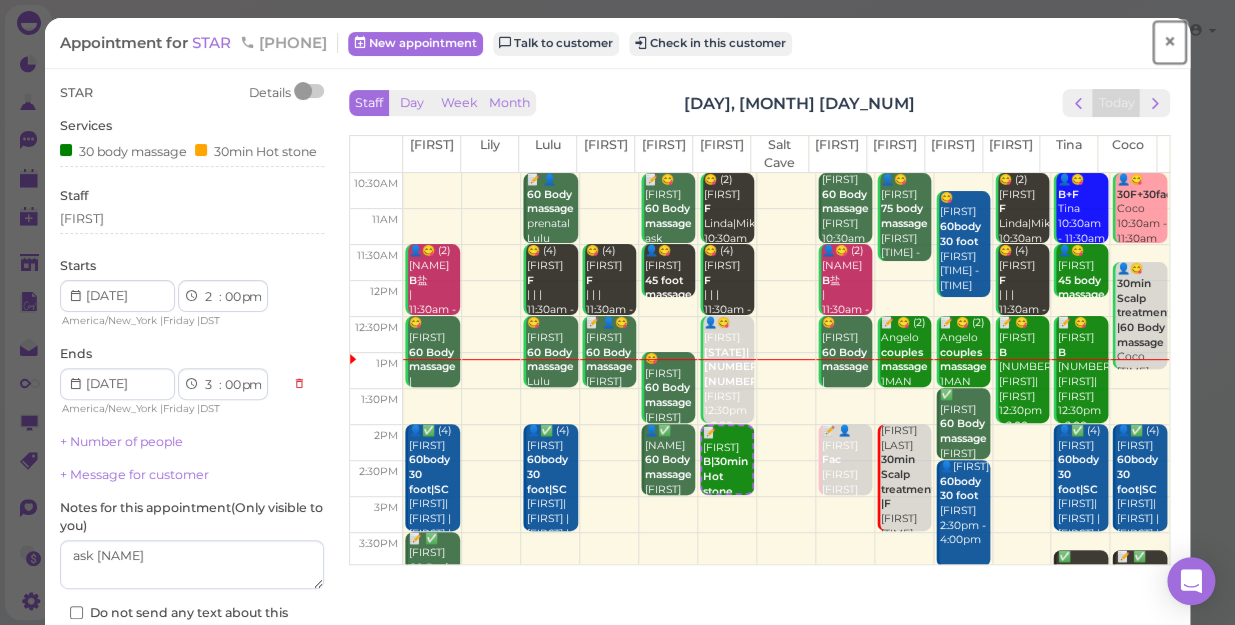 click on "×" at bounding box center [1169, 42] 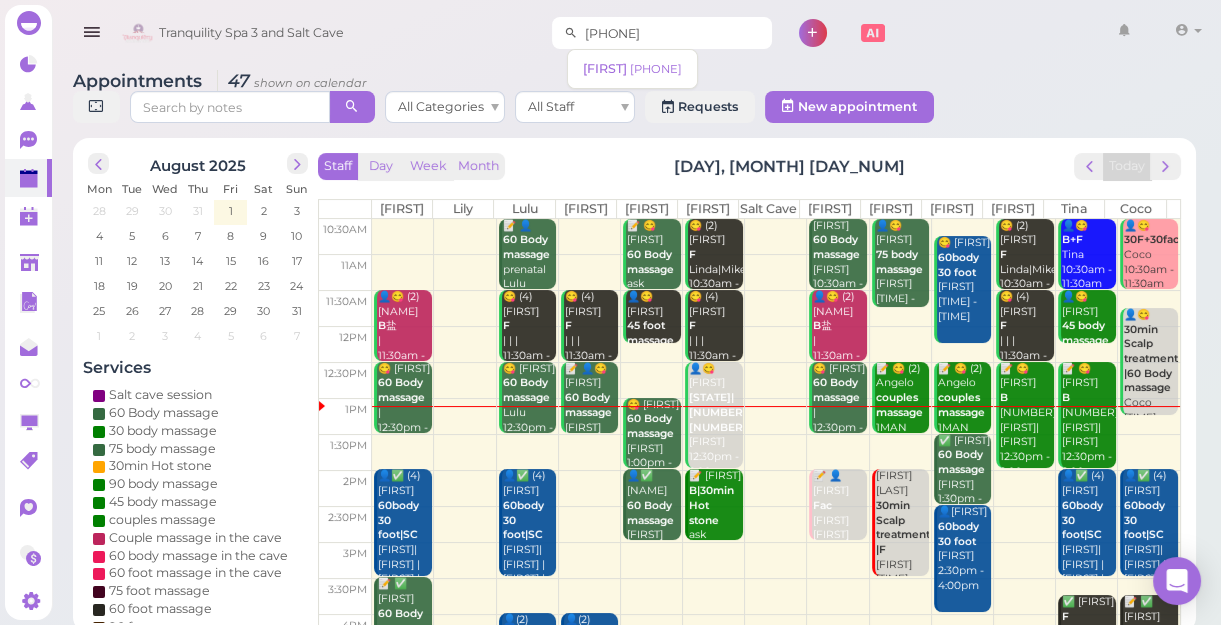 click on "[PHONE]" at bounding box center [675, 33] 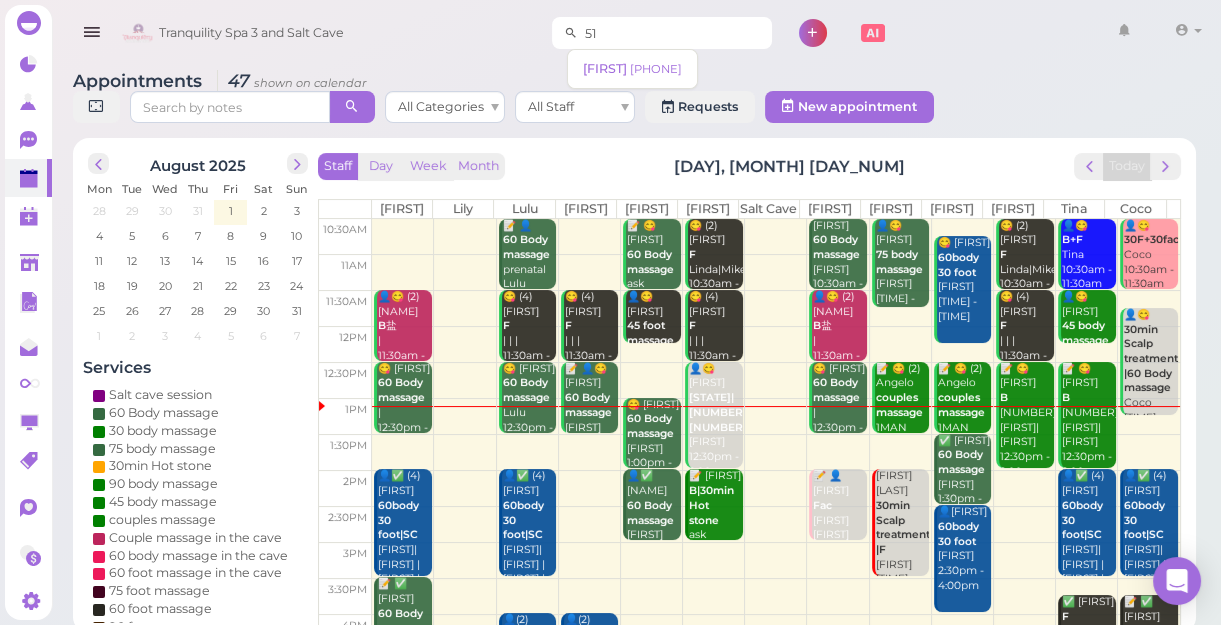 type on "5" 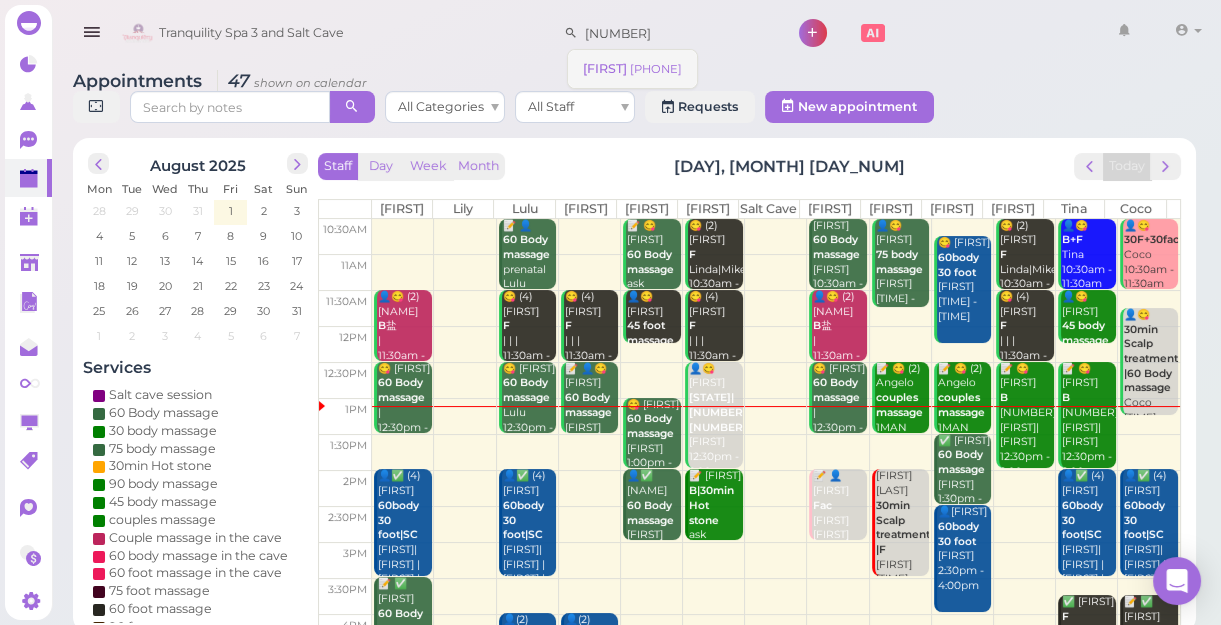type on "[NUMBER]" 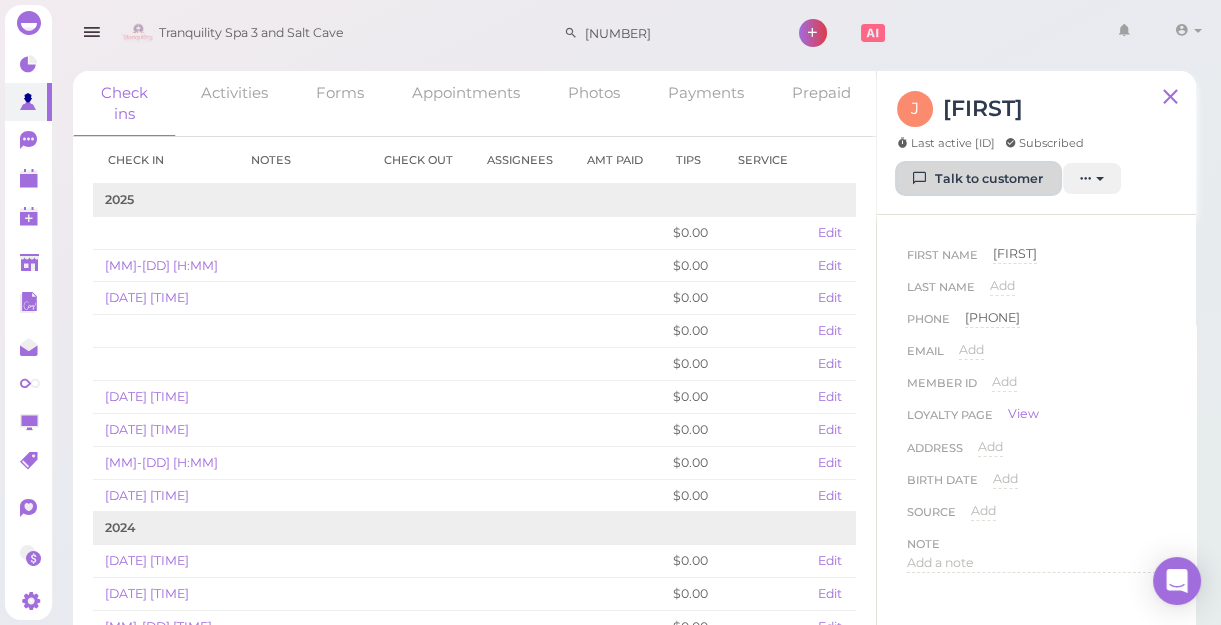 click on "Talk to customer" at bounding box center (978, 179) 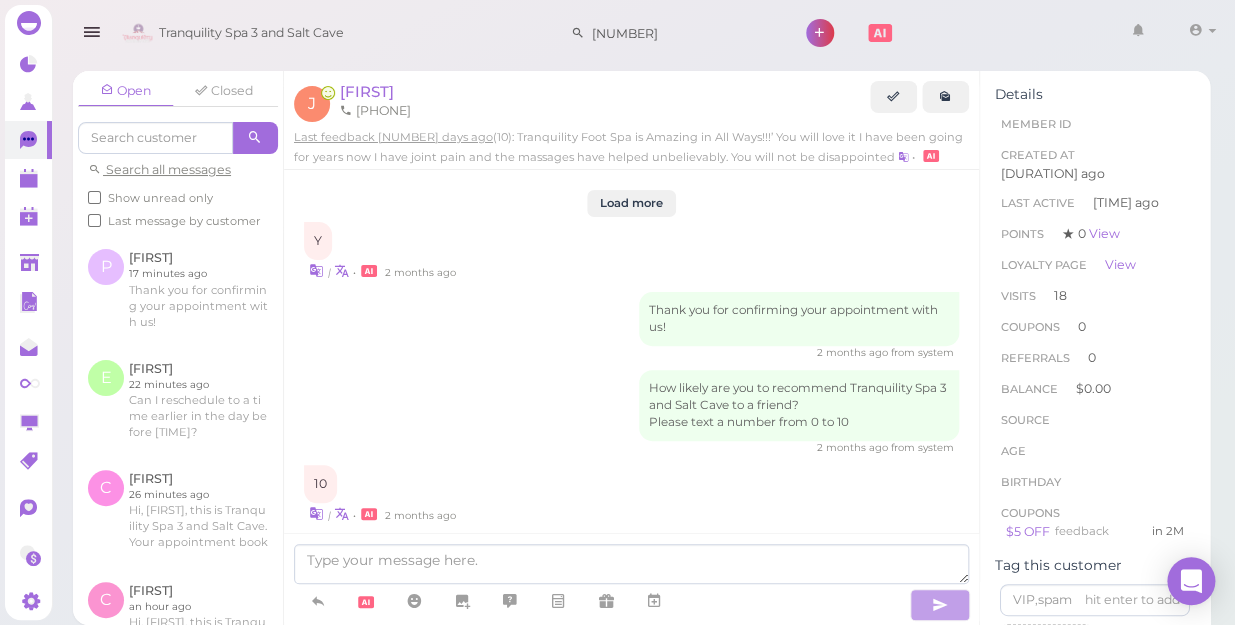 scroll, scrollTop: 2595, scrollLeft: 0, axis: vertical 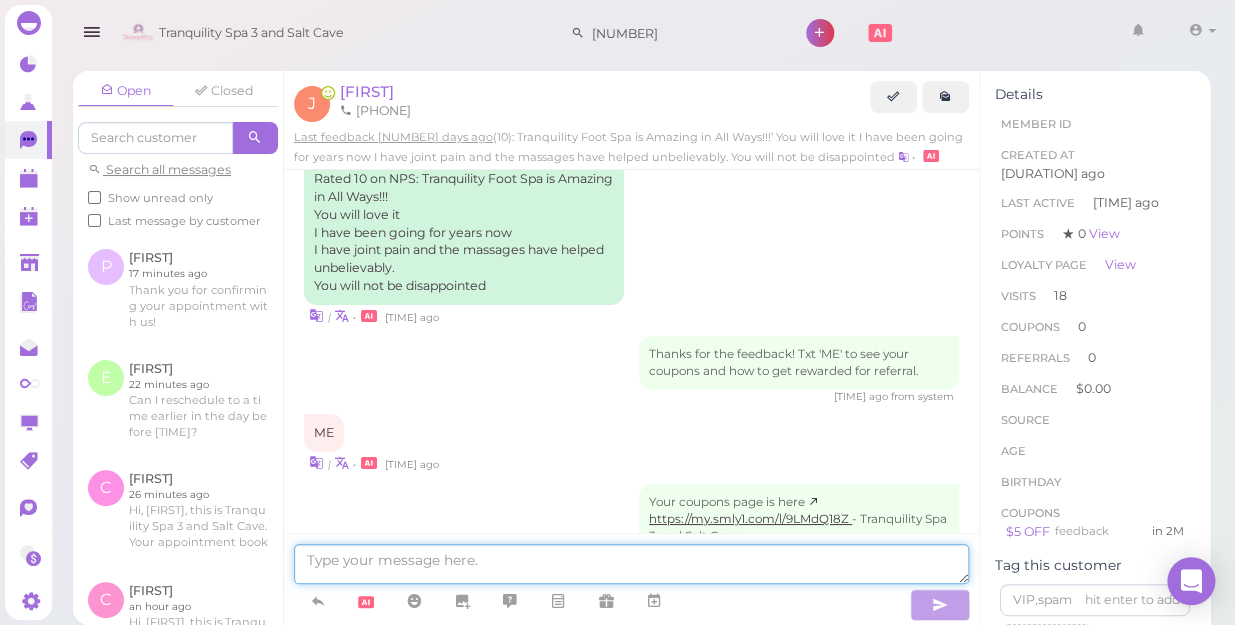 click at bounding box center [631, 564] 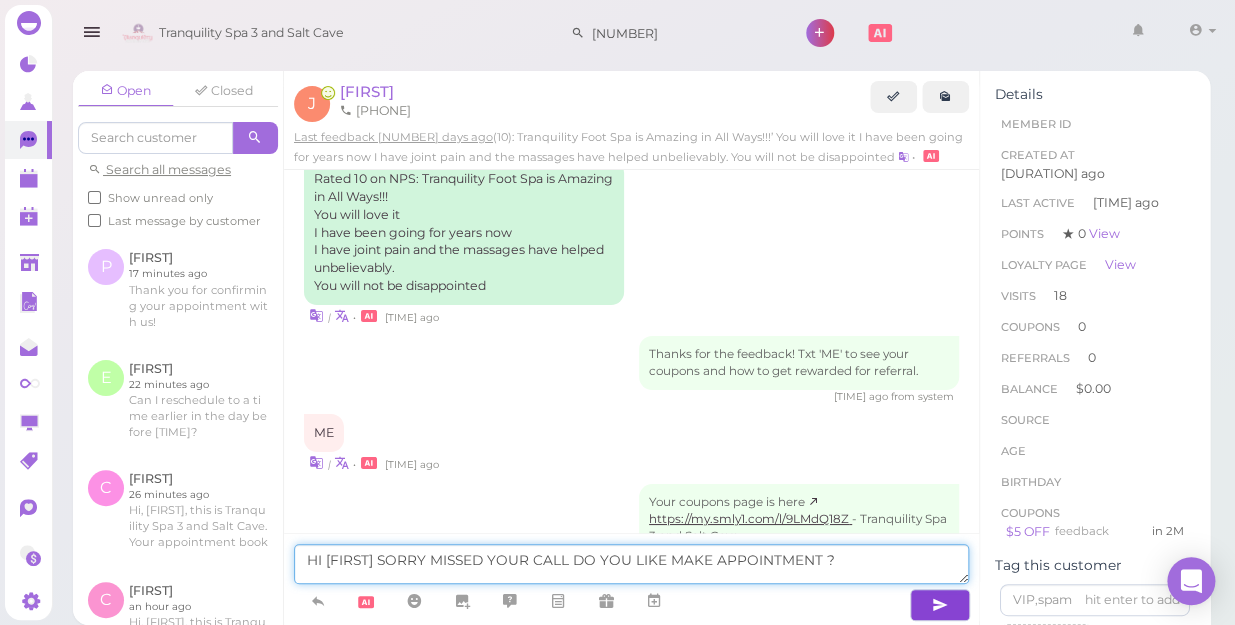 type on "HI [FIRST] SORRY MISSED YOUR CALL DO YOU LIKE MAKE APPOINTMENT ?" 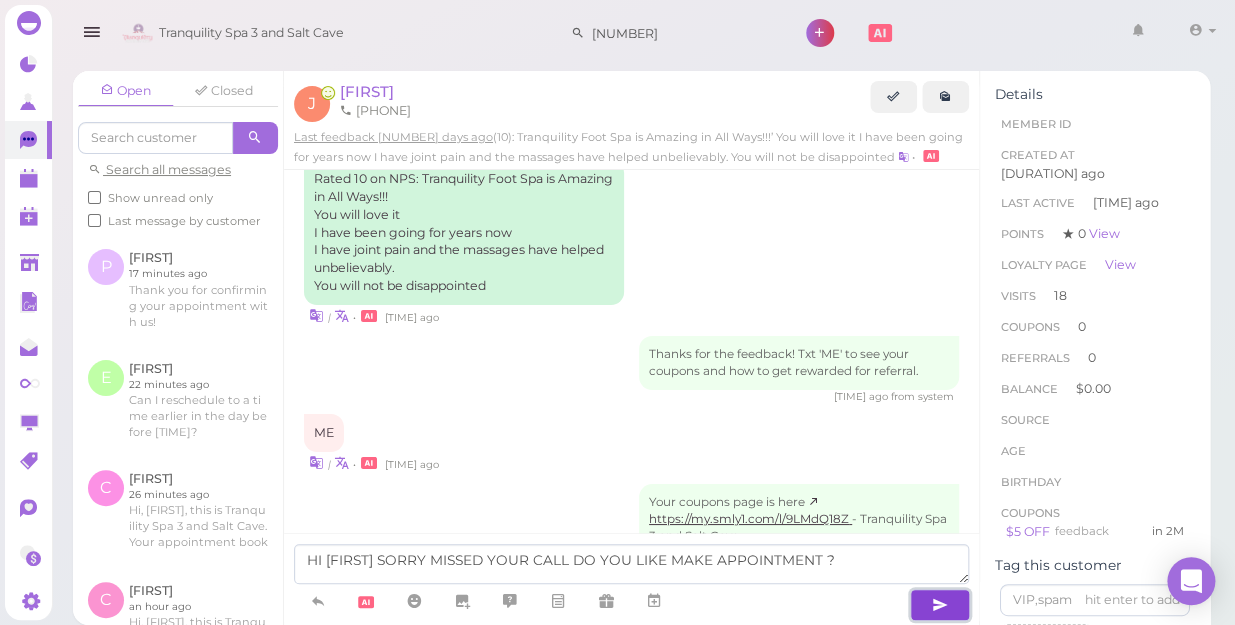 click at bounding box center (940, 605) 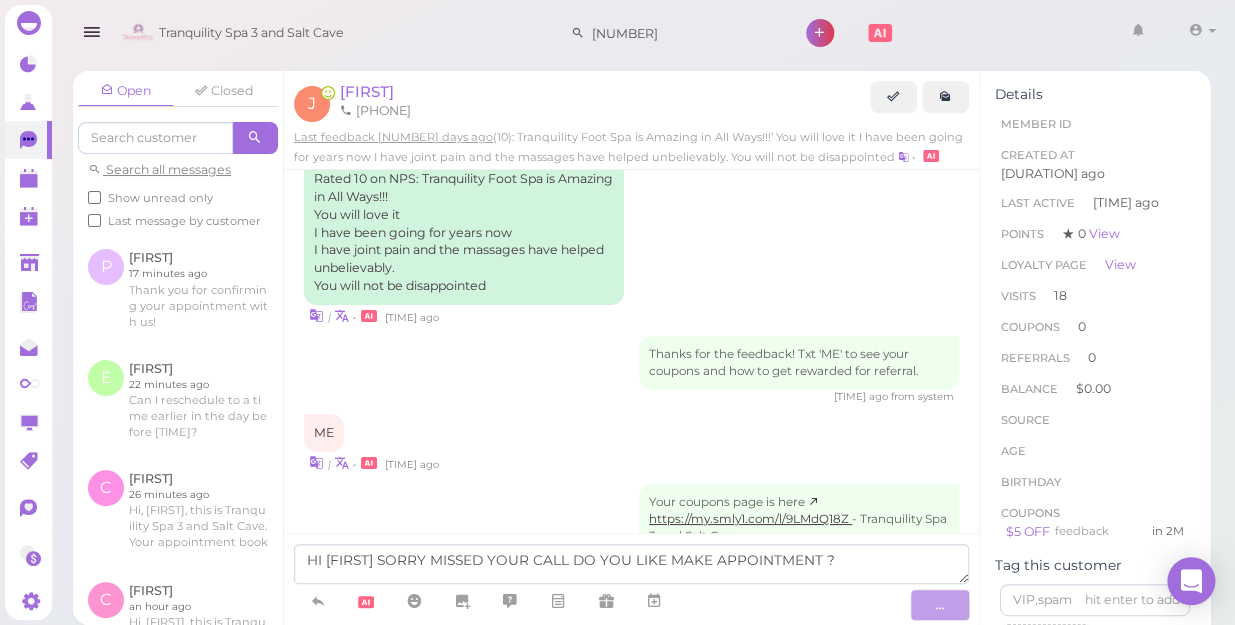 type 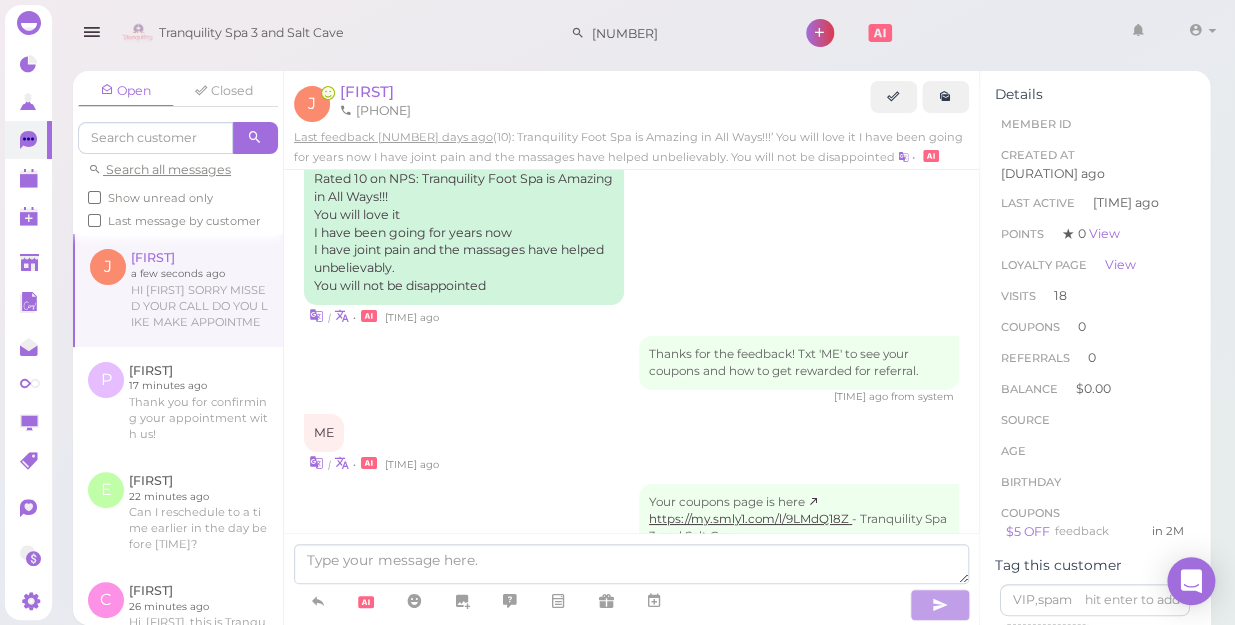 scroll, scrollTop: 2660, scrollLeft: 0, axis: vertical 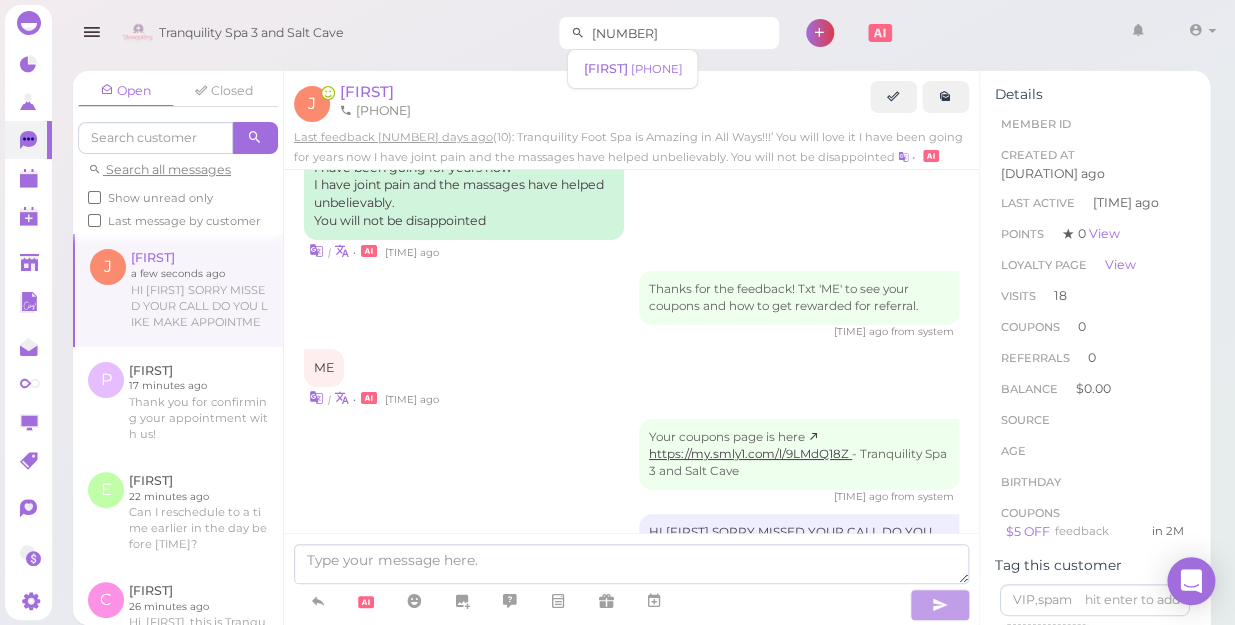 click on "[NUMBER]" at bounding box center [682, 33] 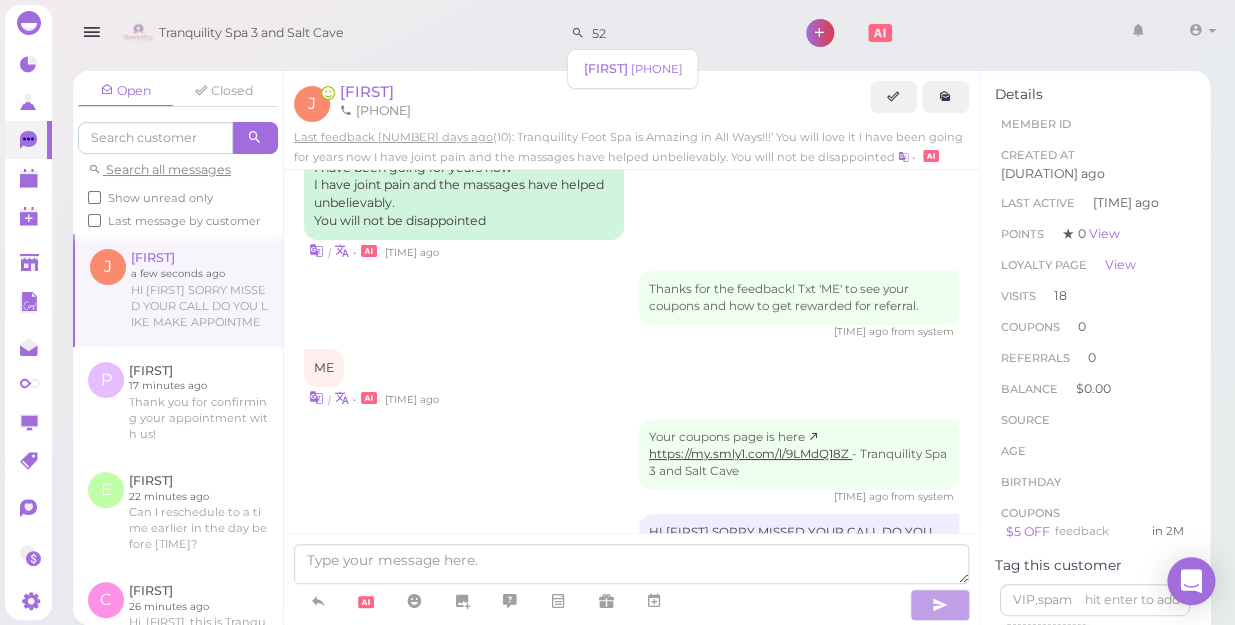 type on "5" 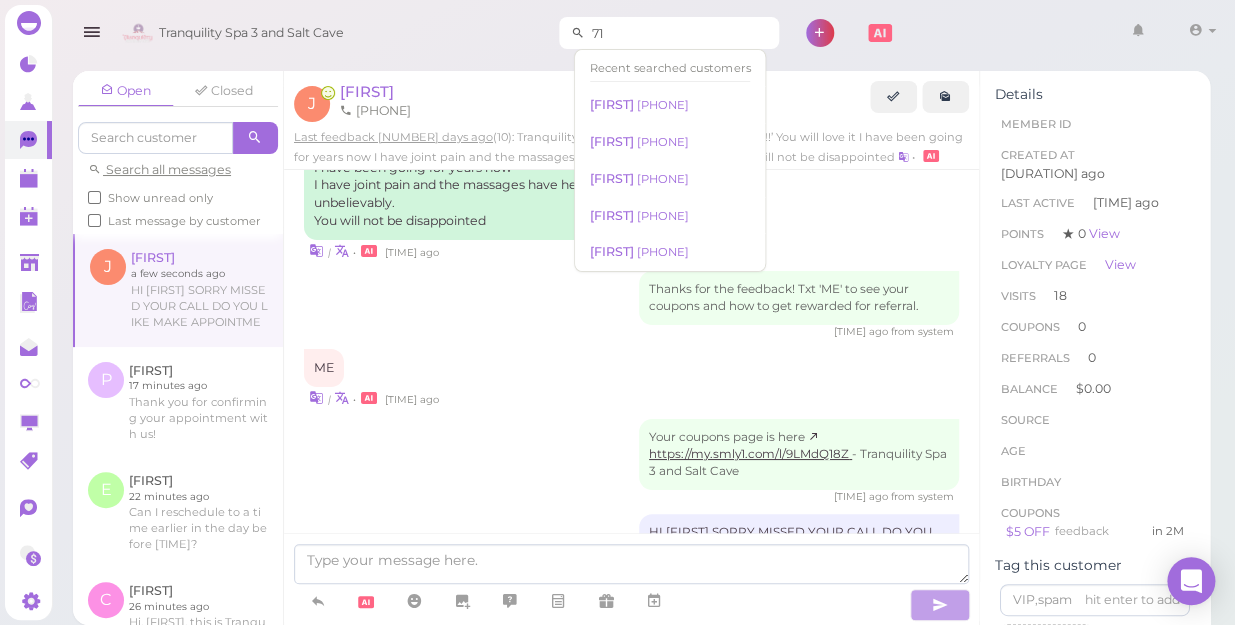 type on "7" 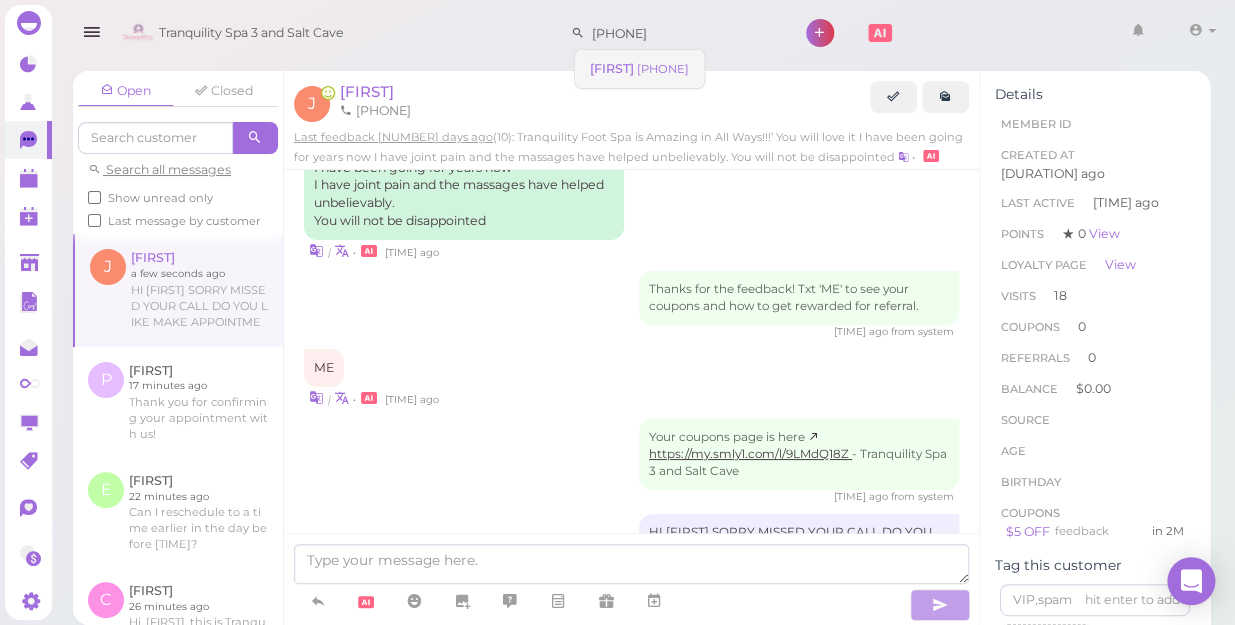 type on "[PHONE]" 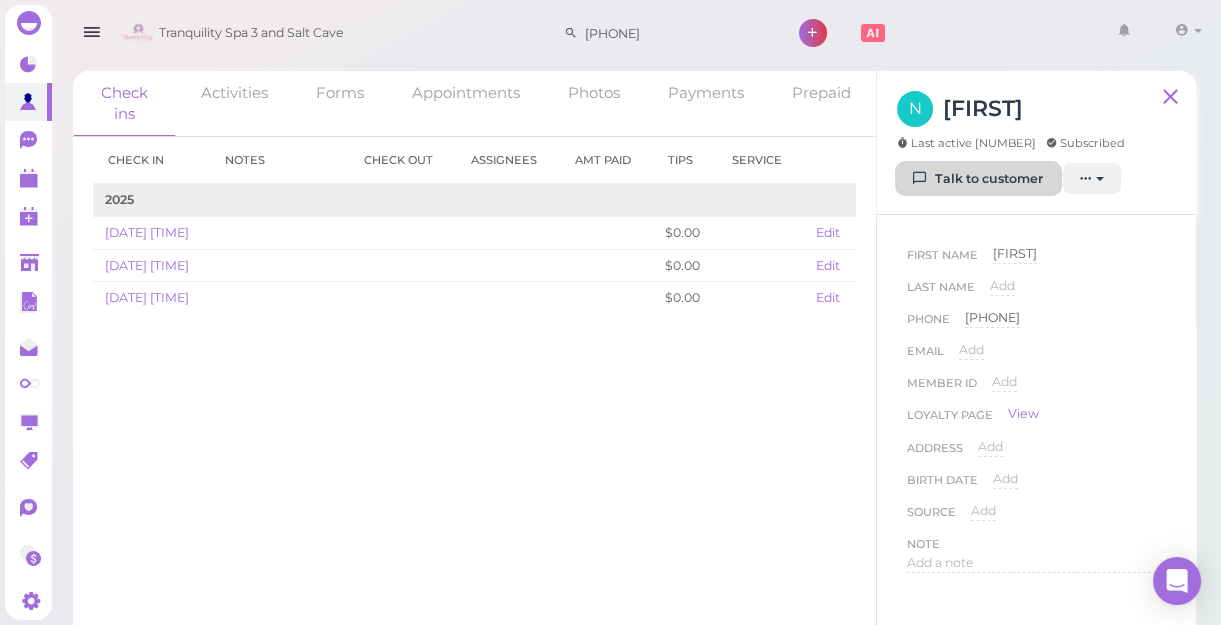 click on "Talk to customer" at bounding box center (978, 179) 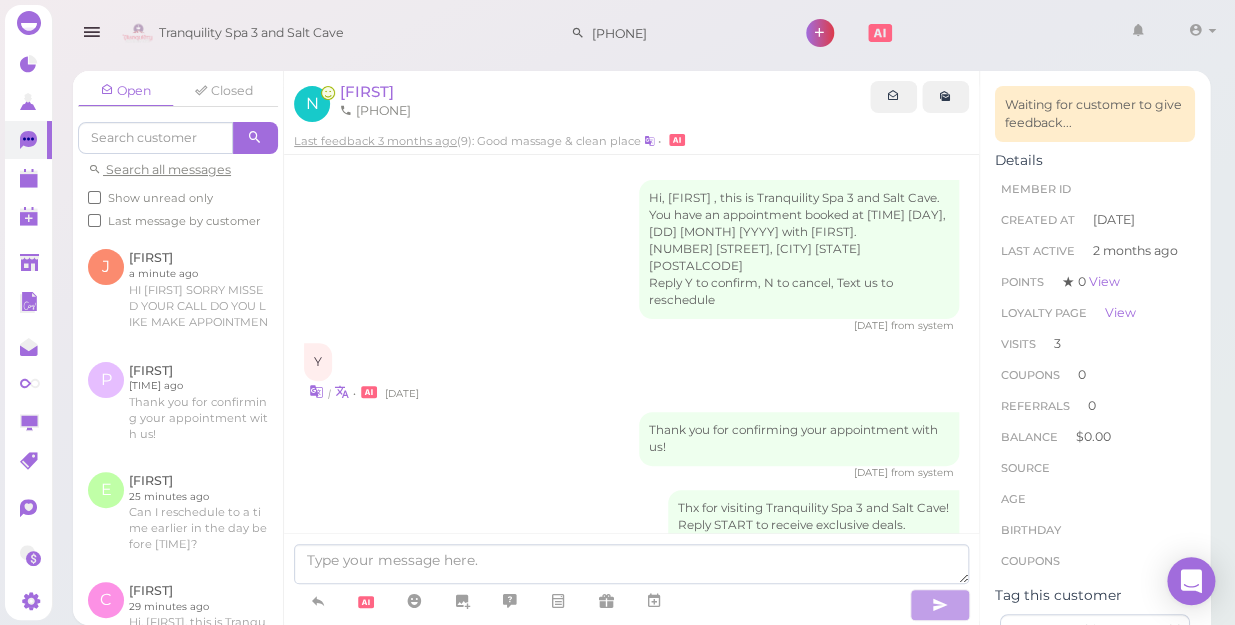 scroll, scrollTop: 1481, scrollLeft: 0, axis: vertical 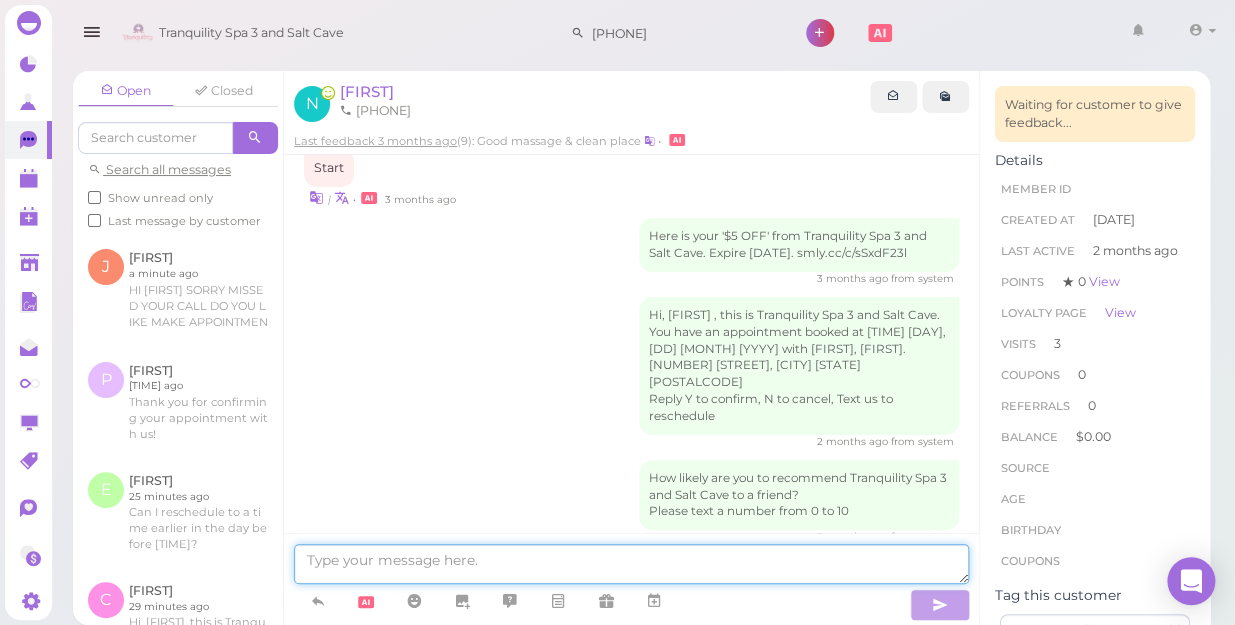click at bounding box center [631, 564] 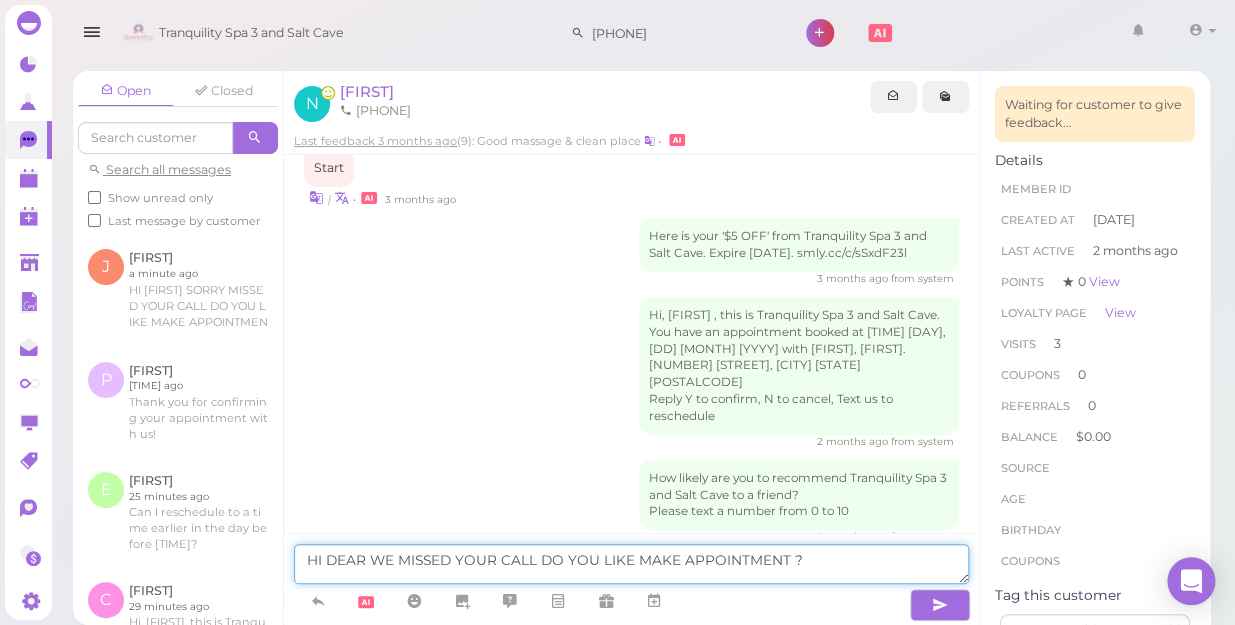 type on "HI DEAR WE MISSED YOUR CALL DO YOU LIKE MAKE APPOINTMENT ?" 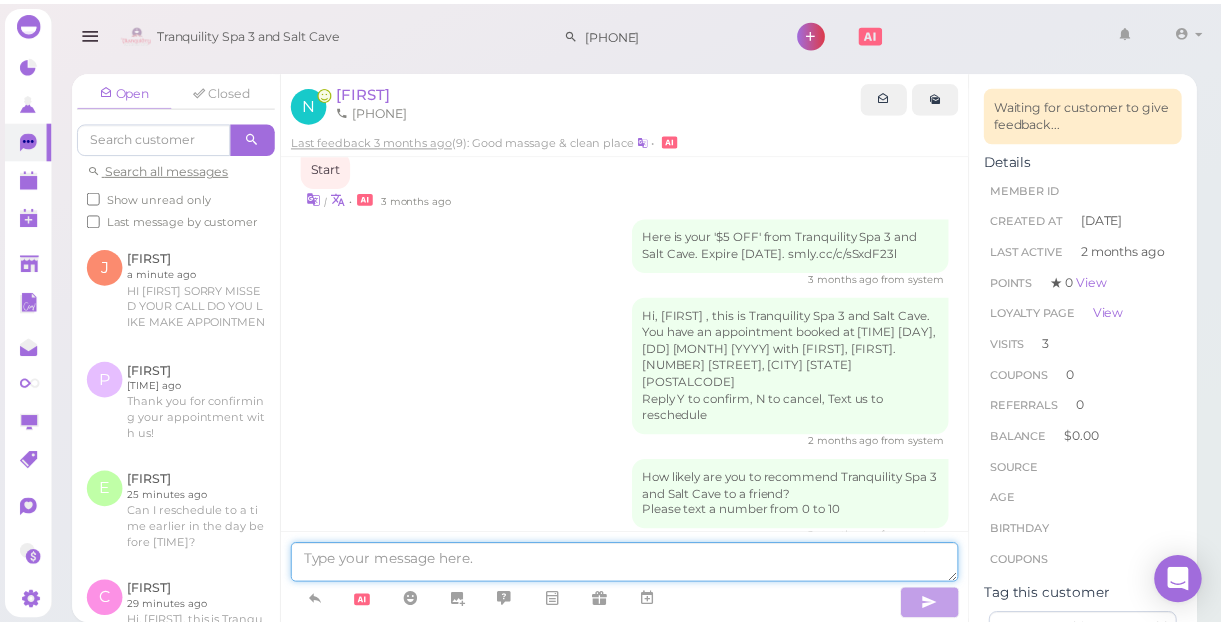 scroll, scrollTop: 1545, scrollLeft: 0, axis: vertical 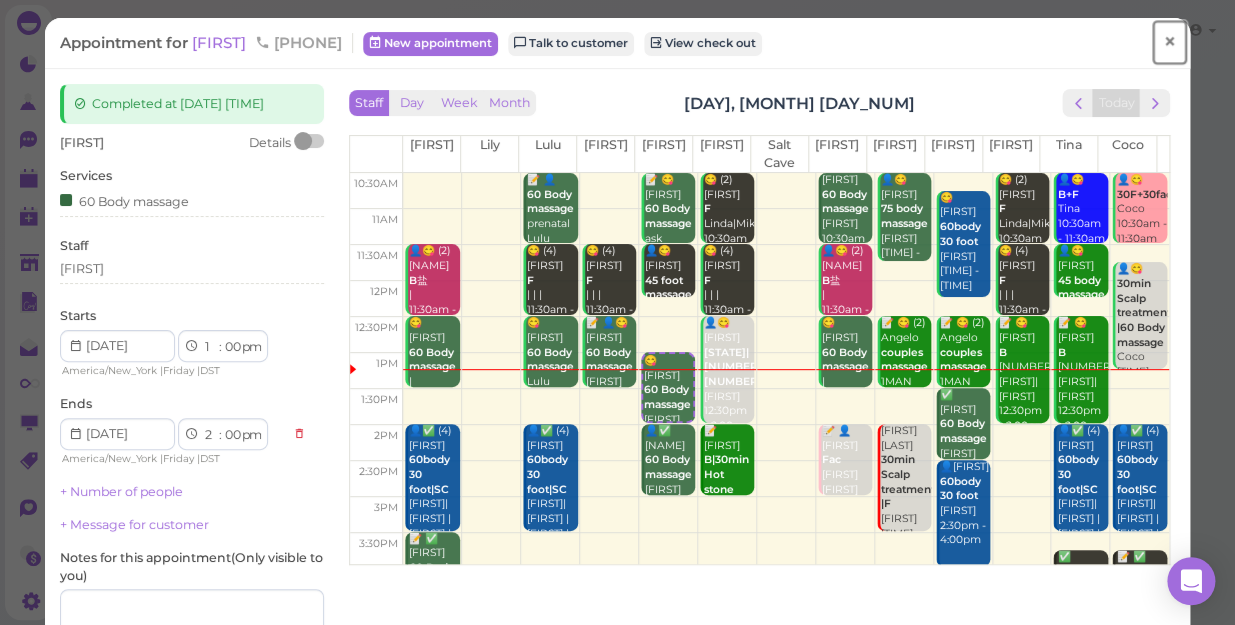 click on "×" at bounding box center [1169, 42] 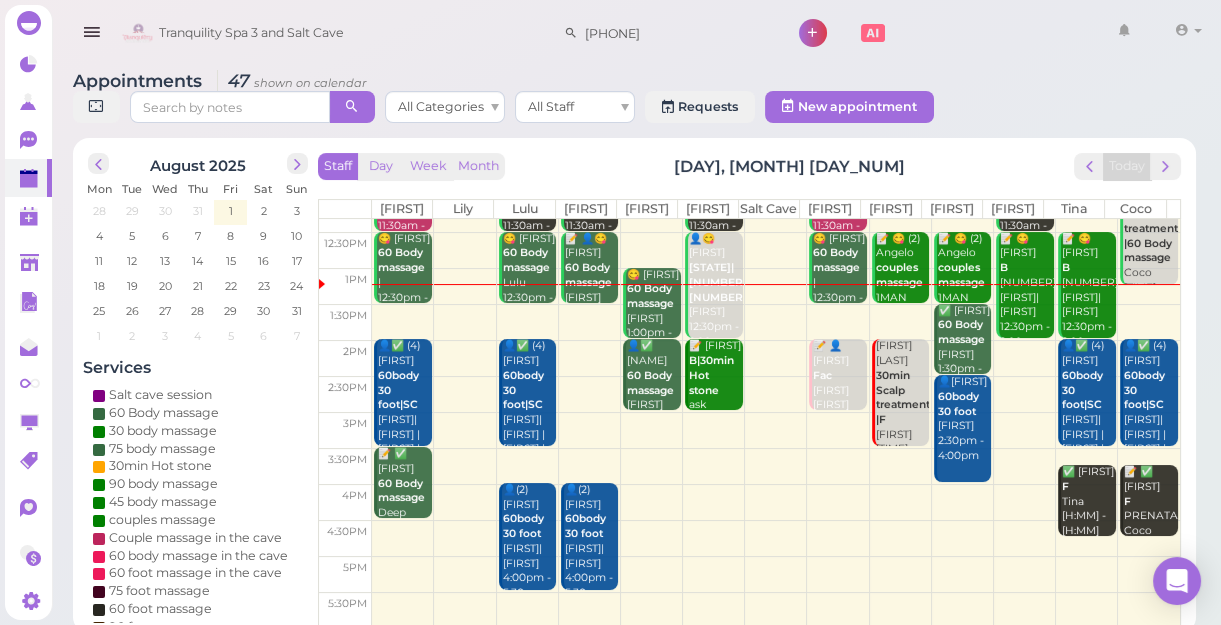 scroll, scrollTop: 181, scrollLeft: 0, axis: vertical 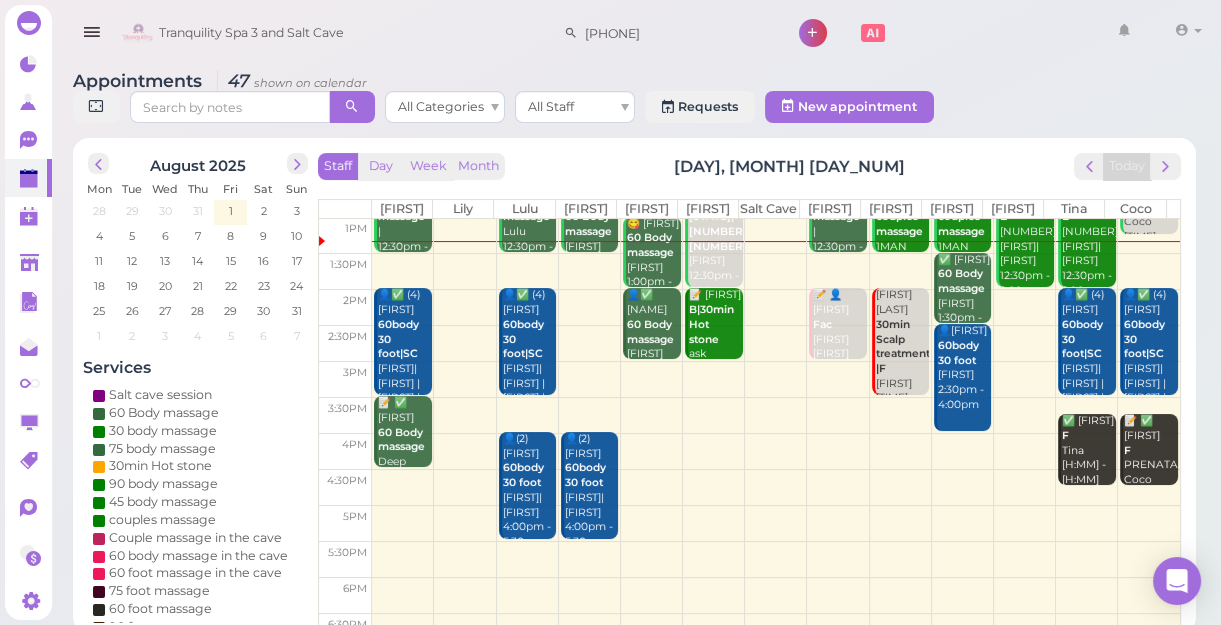 click at bounding box center (776, 271) 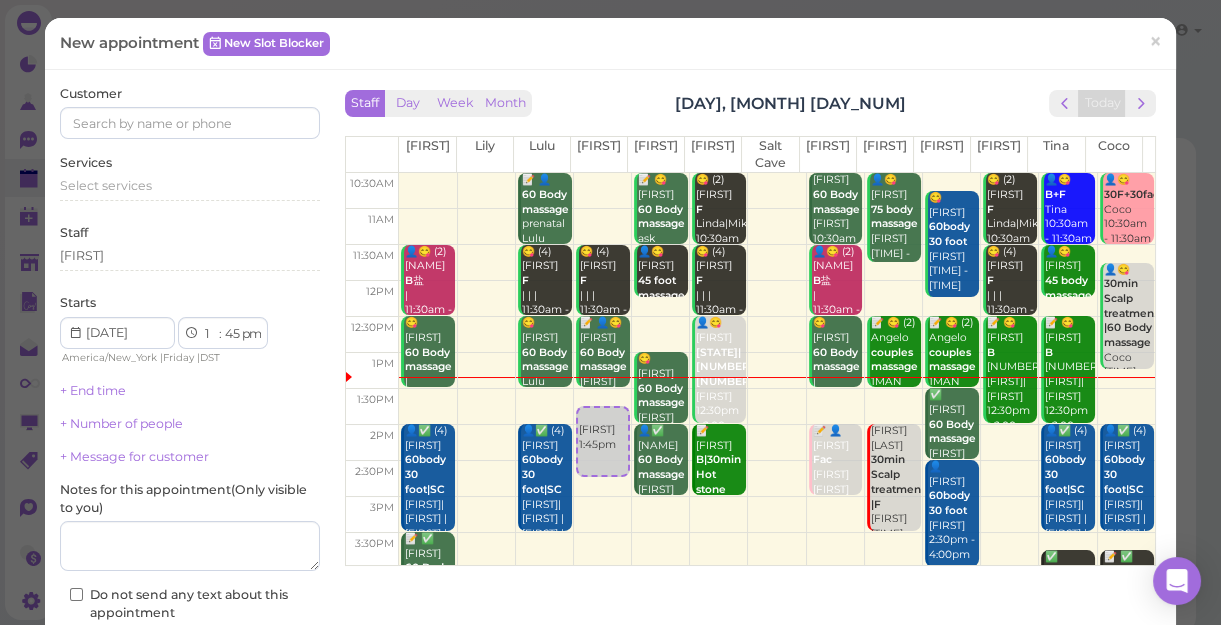 click at bounding box center (777, 515) 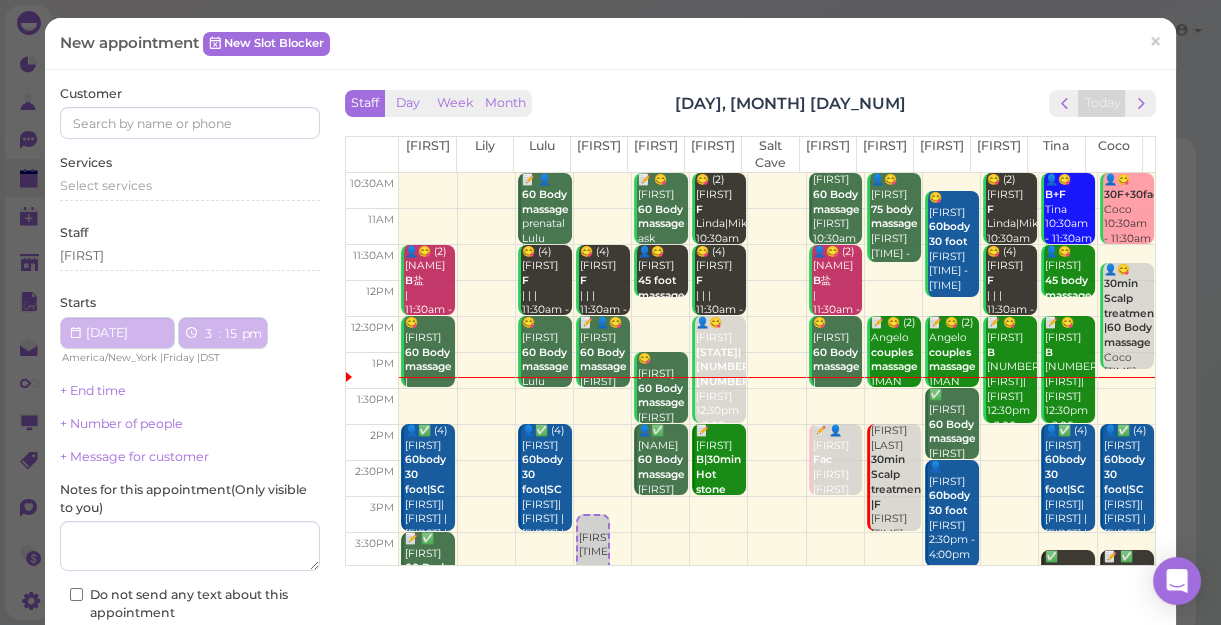 select on "3" 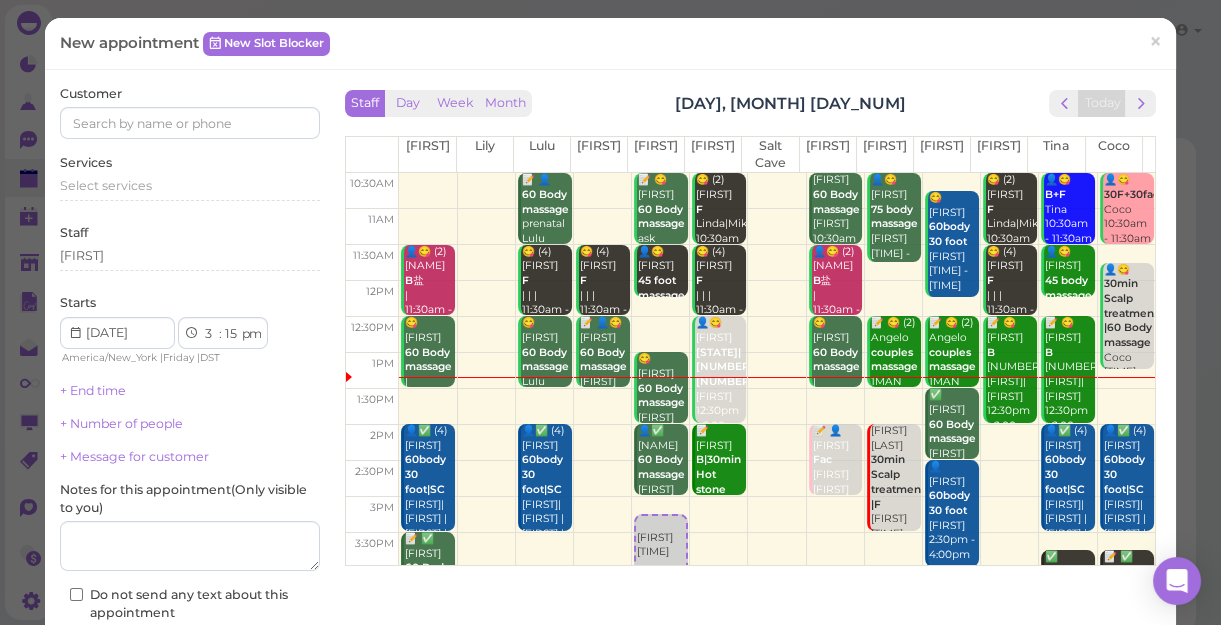 click at bounding box center (777, 443) 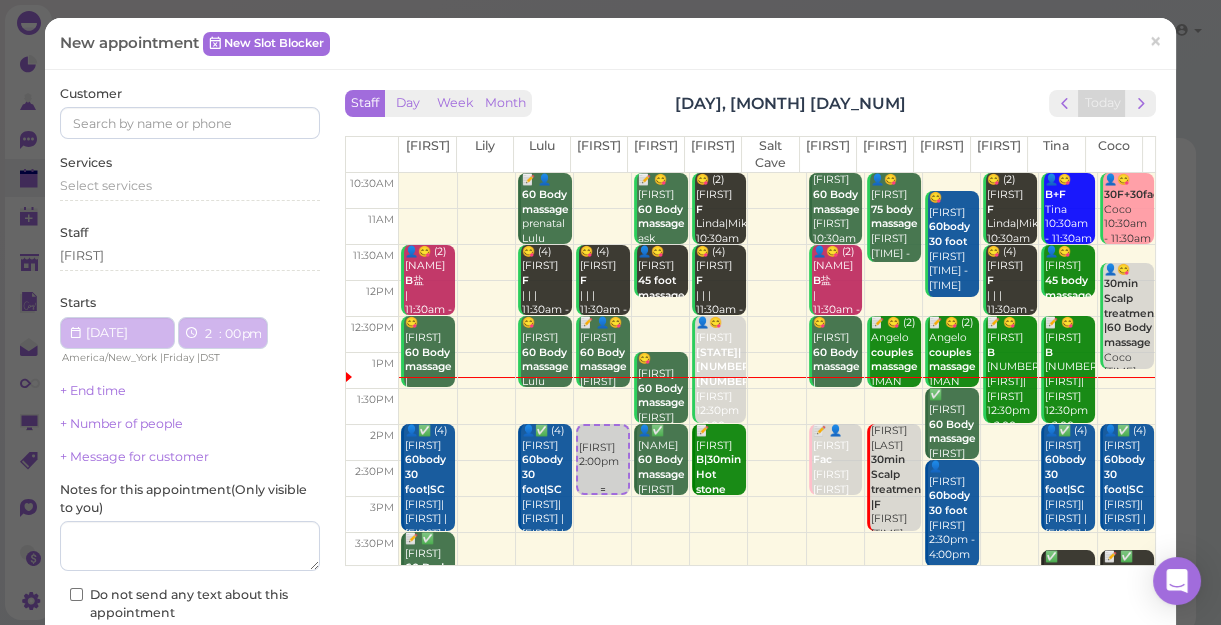 select on "2" 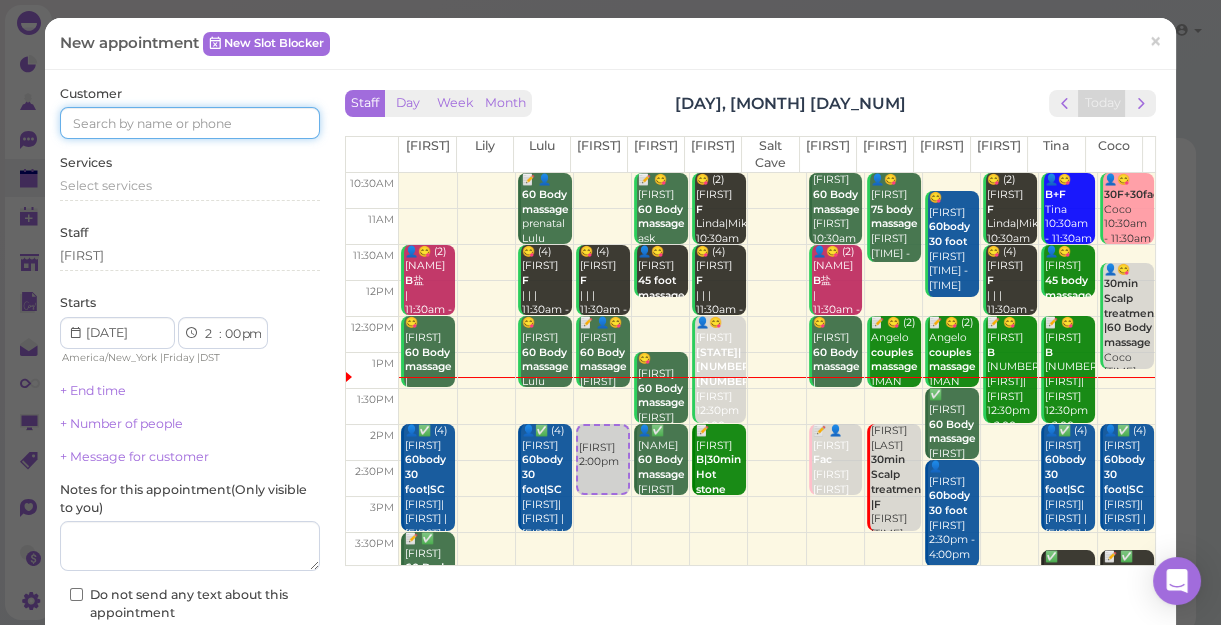 click at bounding box center [190, 123] 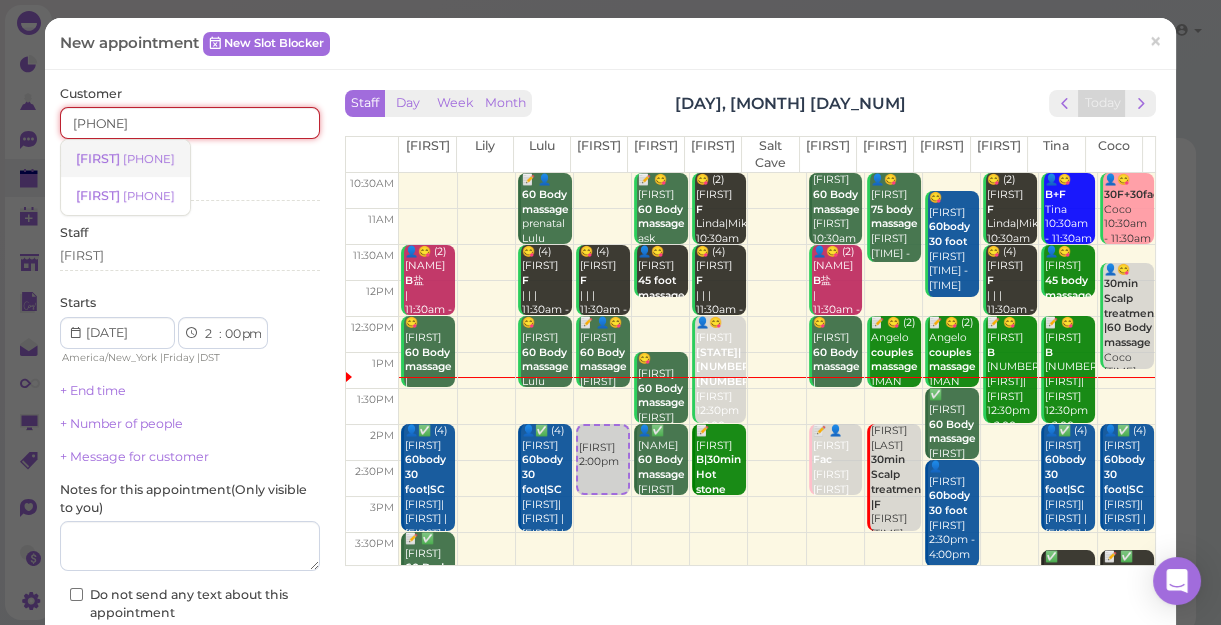 type on "[PHONE]" 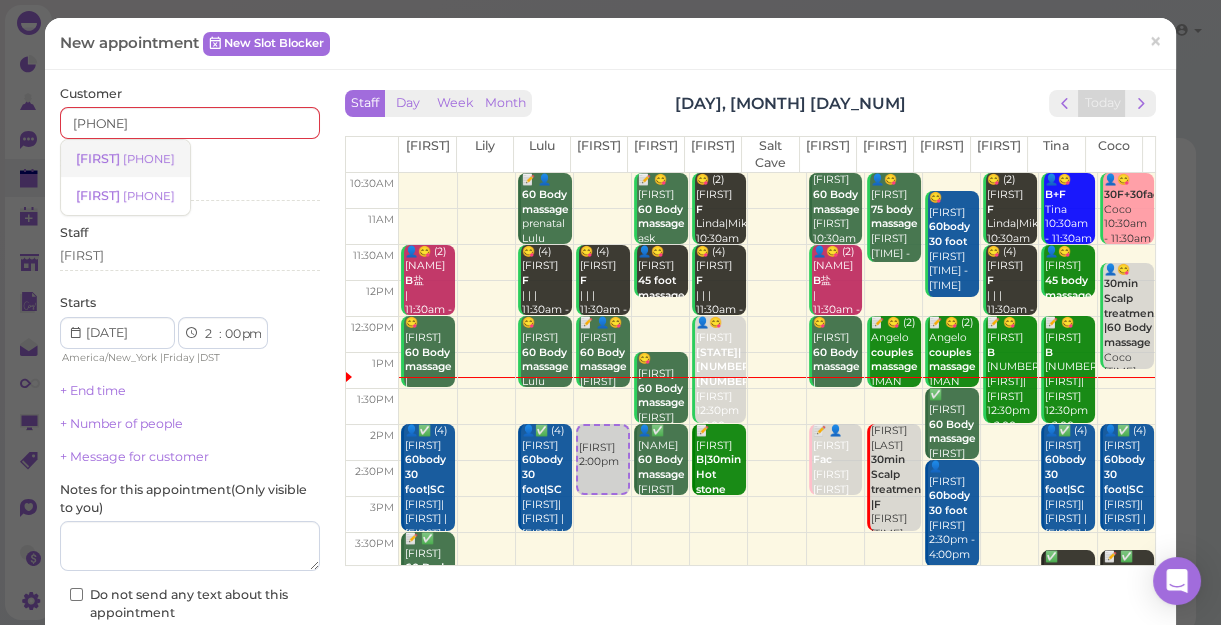 click on "[FIRST]" at bounding box center [99, 158] 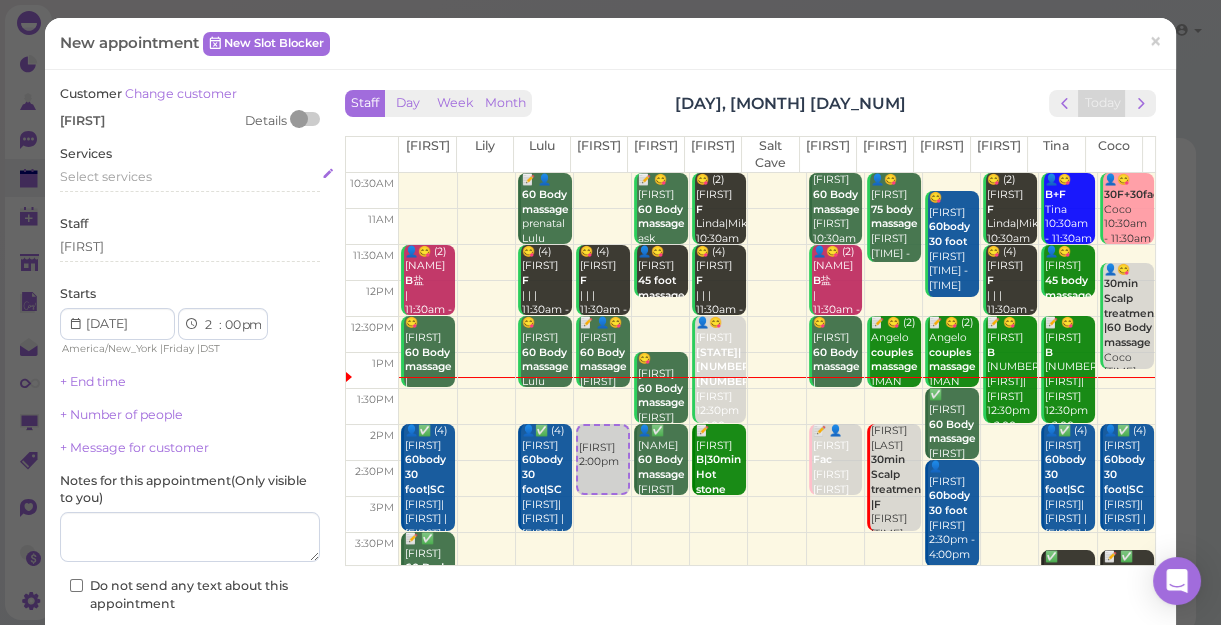 click on "Select services" at bounding box center [106, 176] 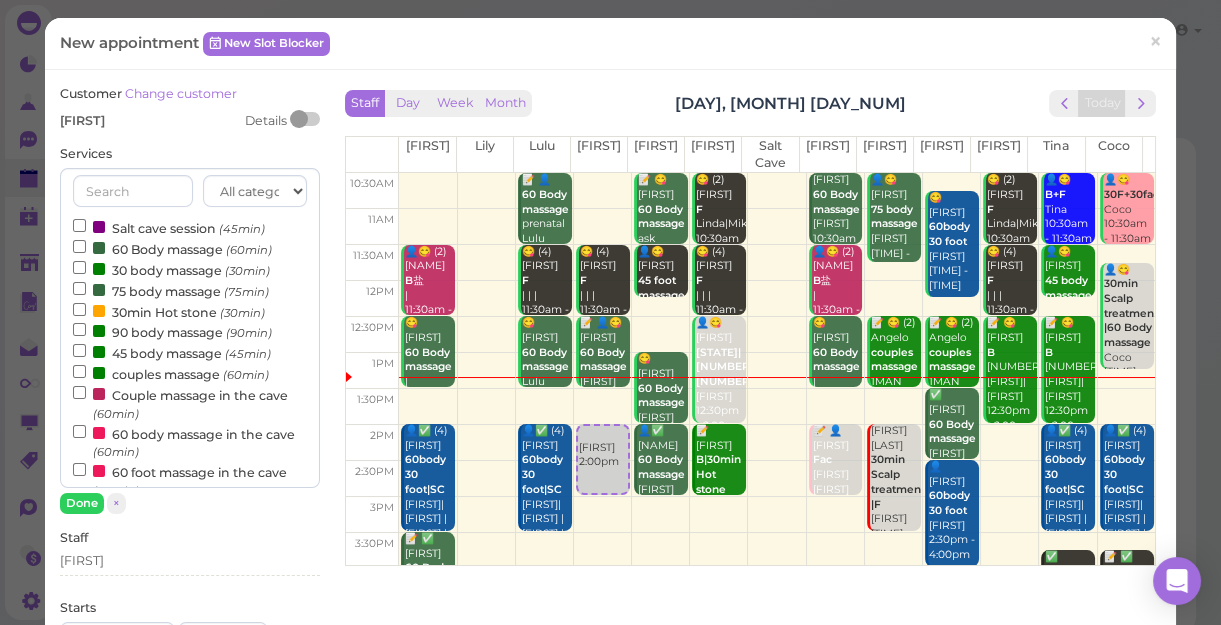 click on "60 Body massage
(60min)" at bounding box center [172, 248] 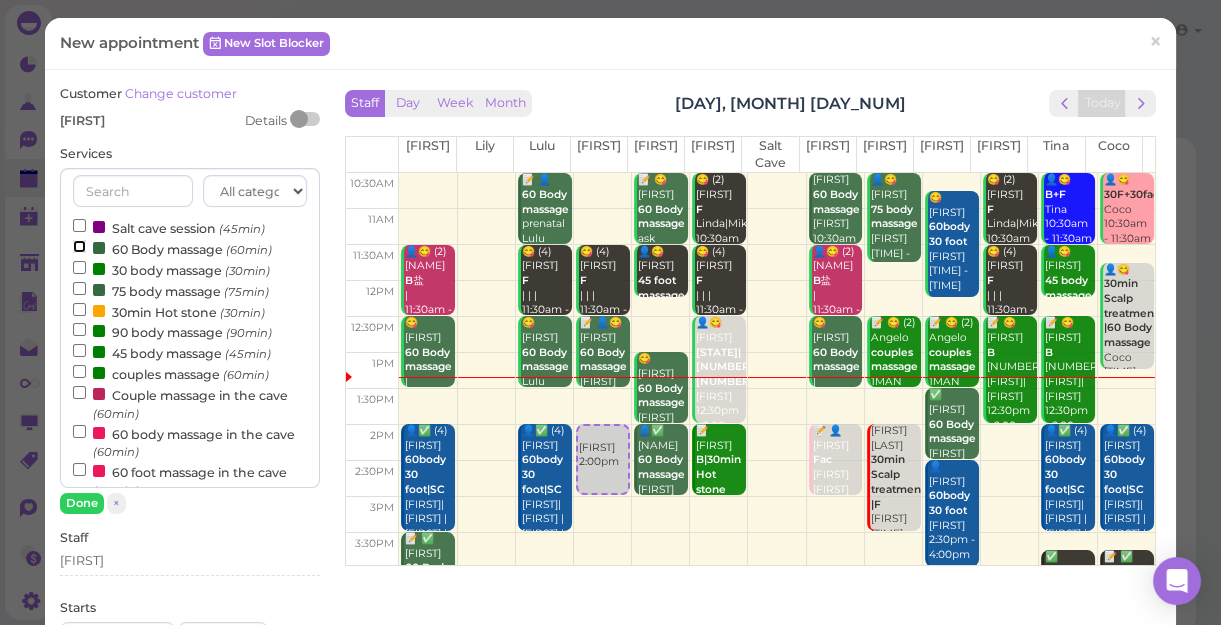 click on "60 Body massage
(60min)" at bounding box center (79, 246) 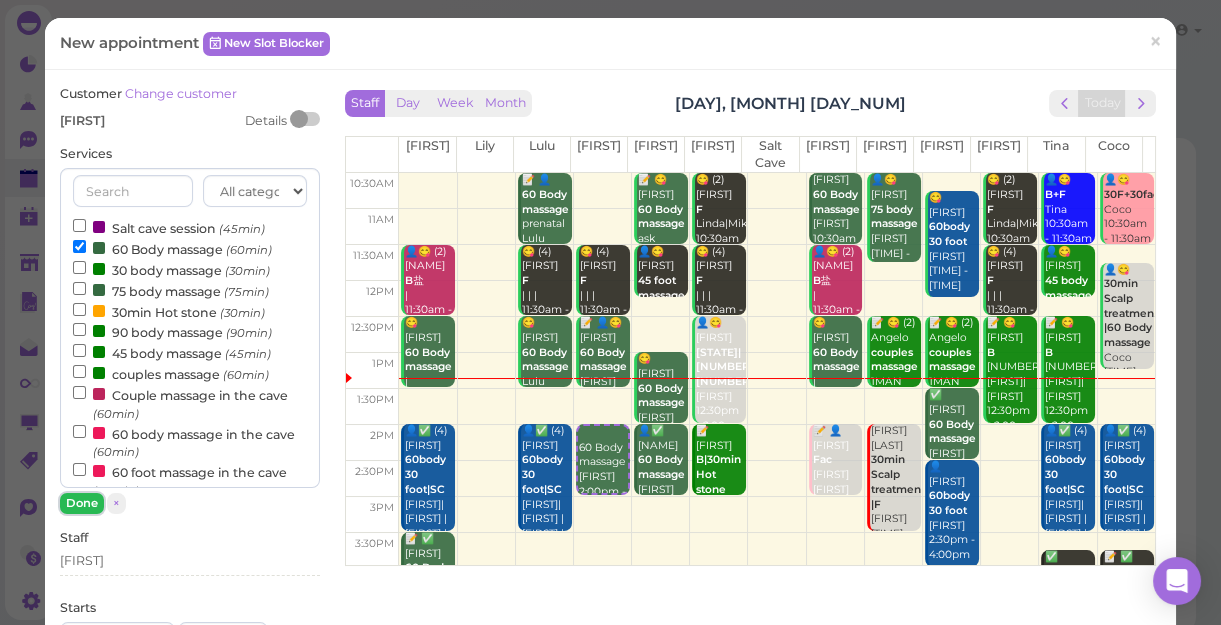 click on "Done" at bounding box center (82, 503) 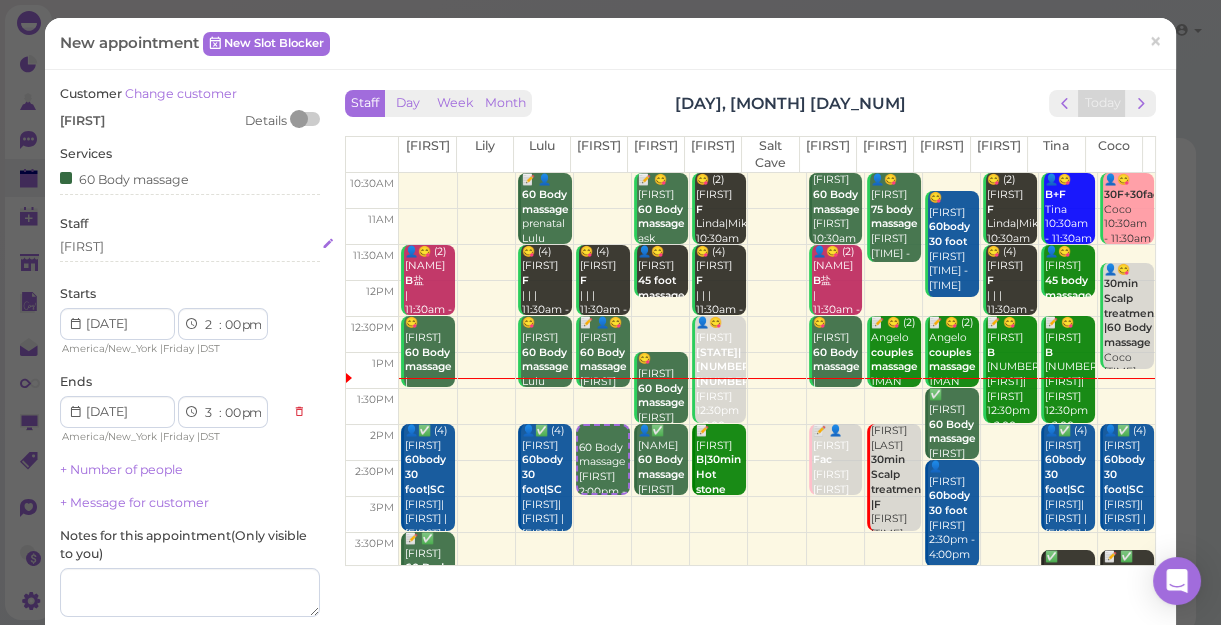 click on "[FIRST]" at bounding box center [190, 247] 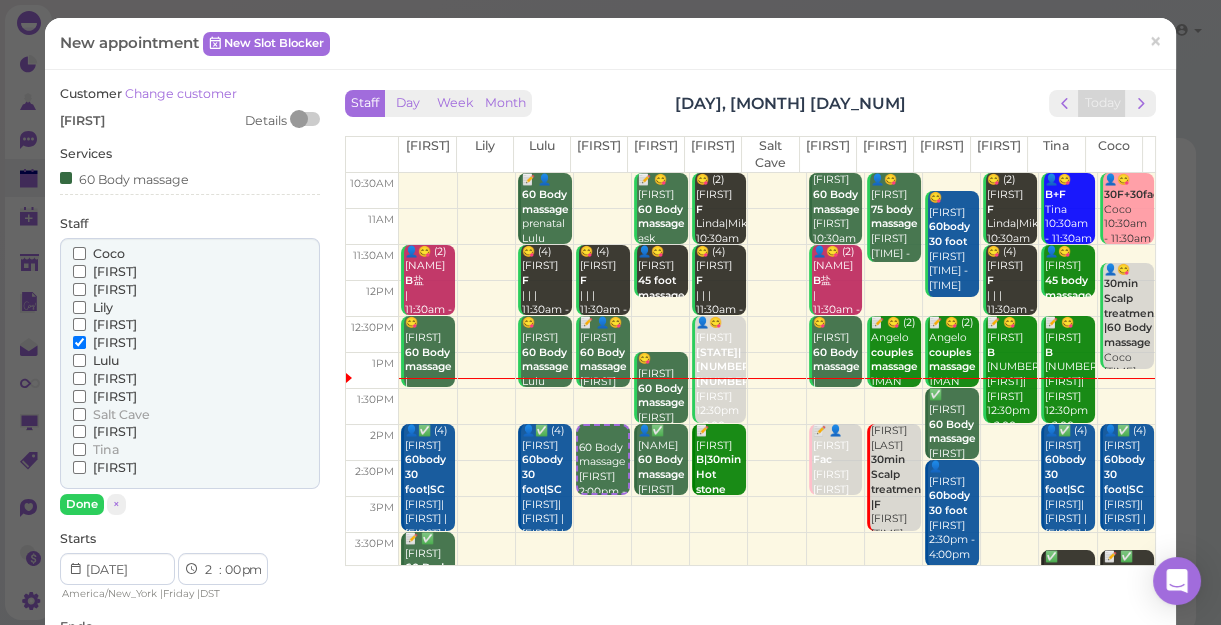 click on "[FIRST]" at bounding box center [115, 324] 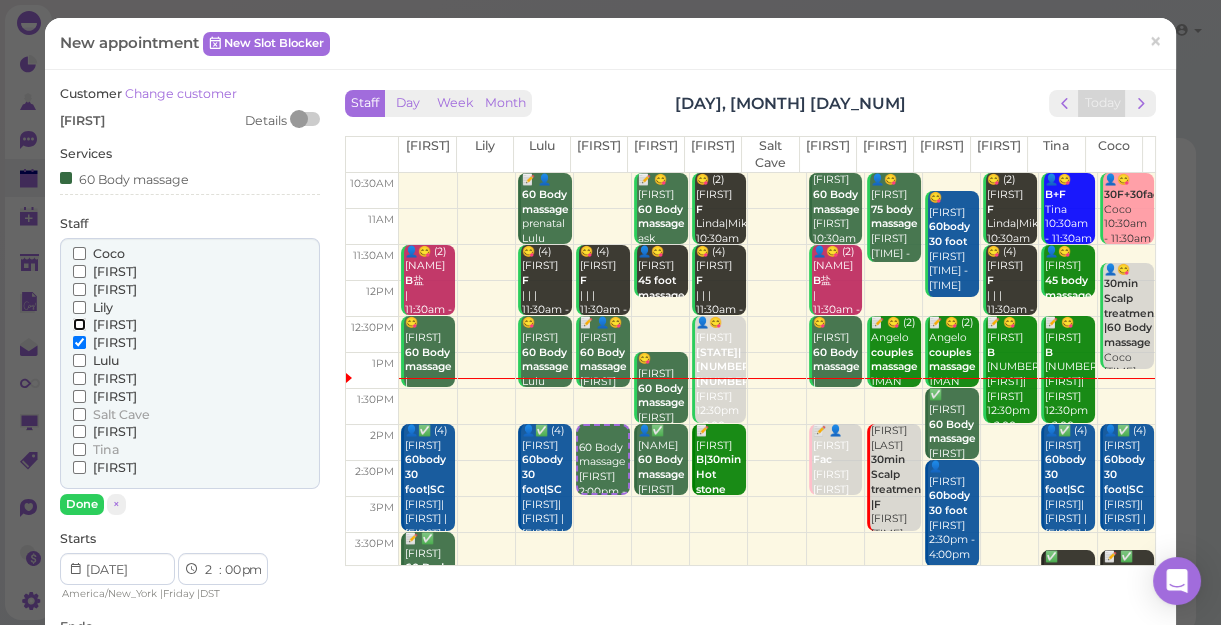 click on "[FIRST]" at bounding box center (79, 324) 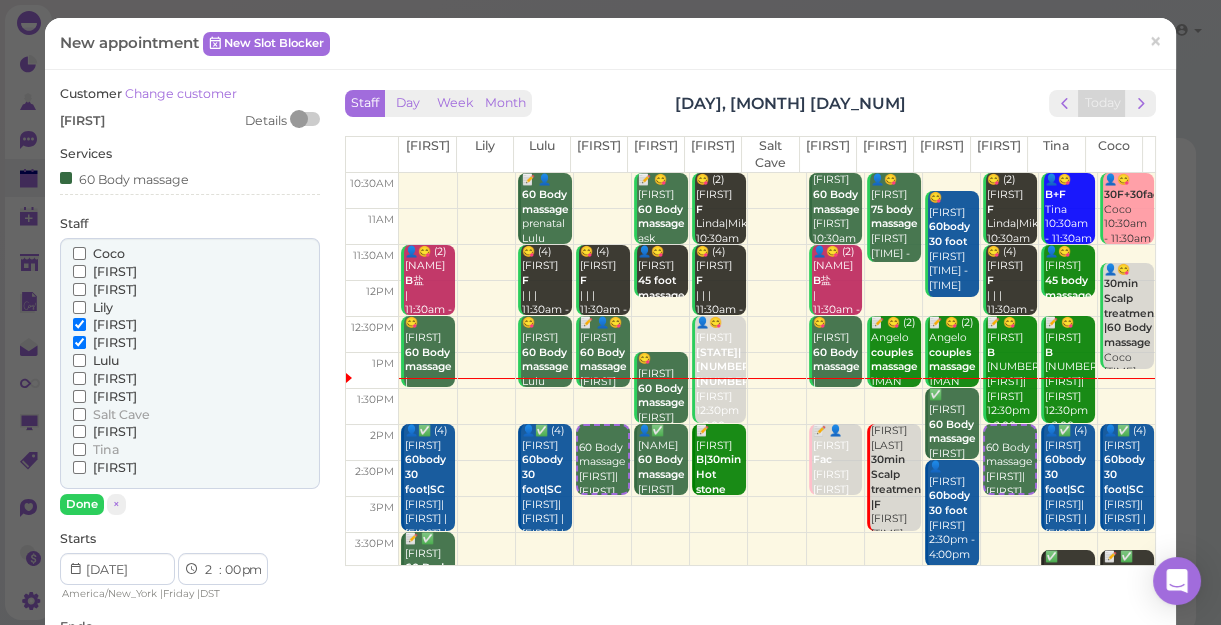 click on "[FIRST]" at bounding box center (115, 342) 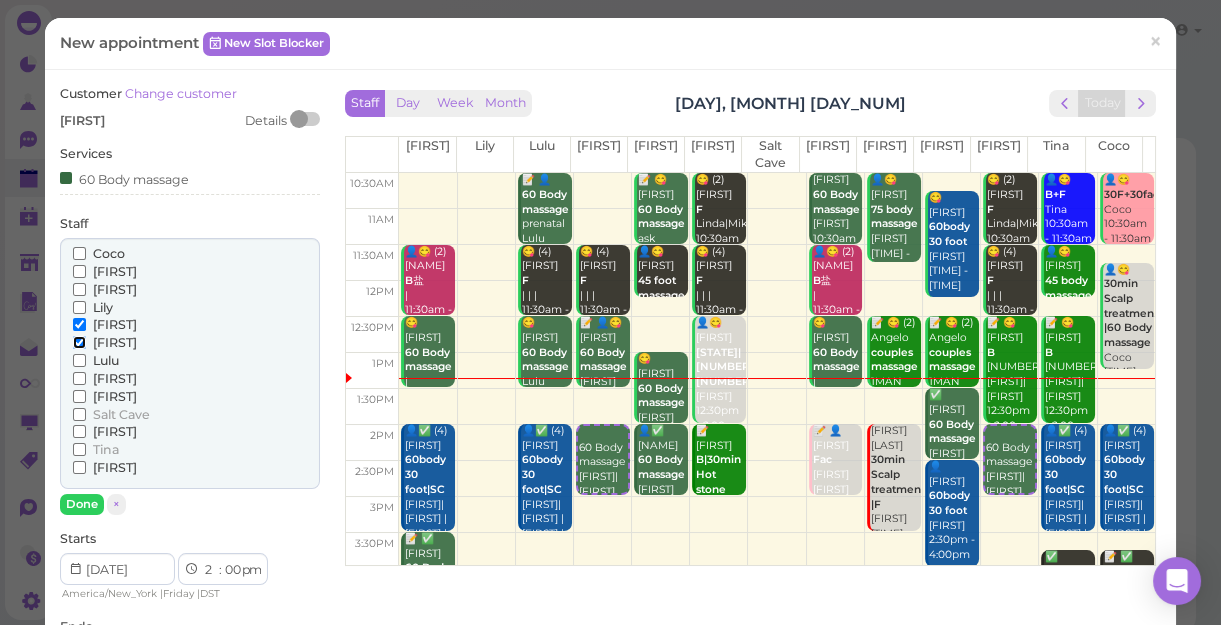 click on "[FIRST]" at bounding box center [79, 342] 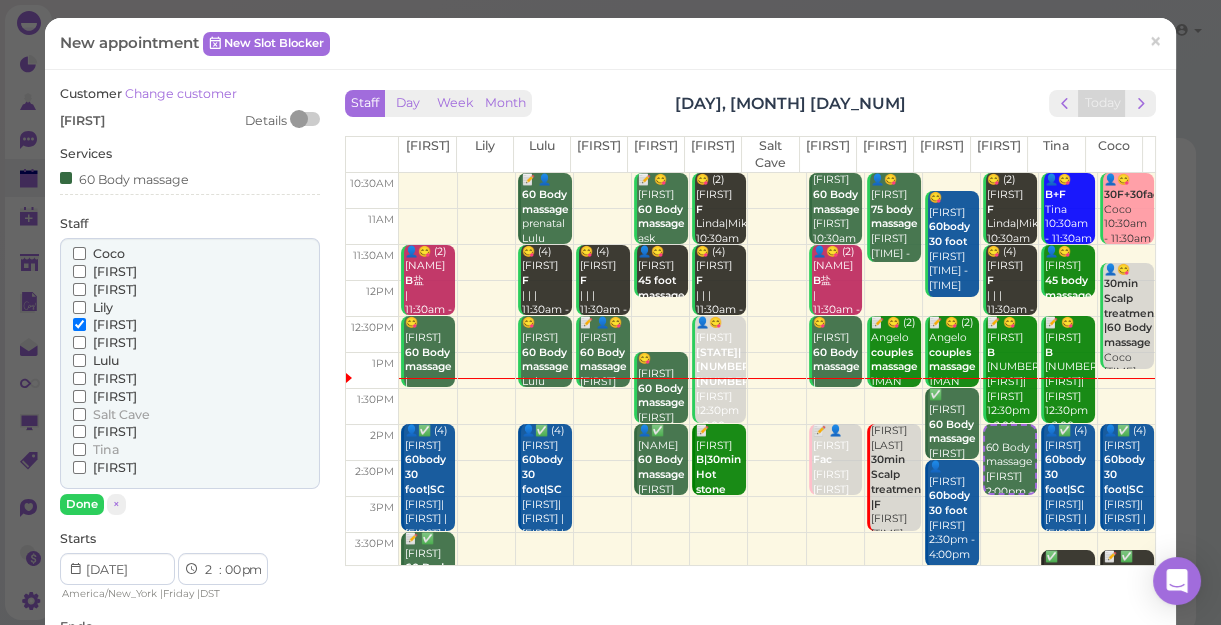 click on "Tina" at bounding box center [106, 449] 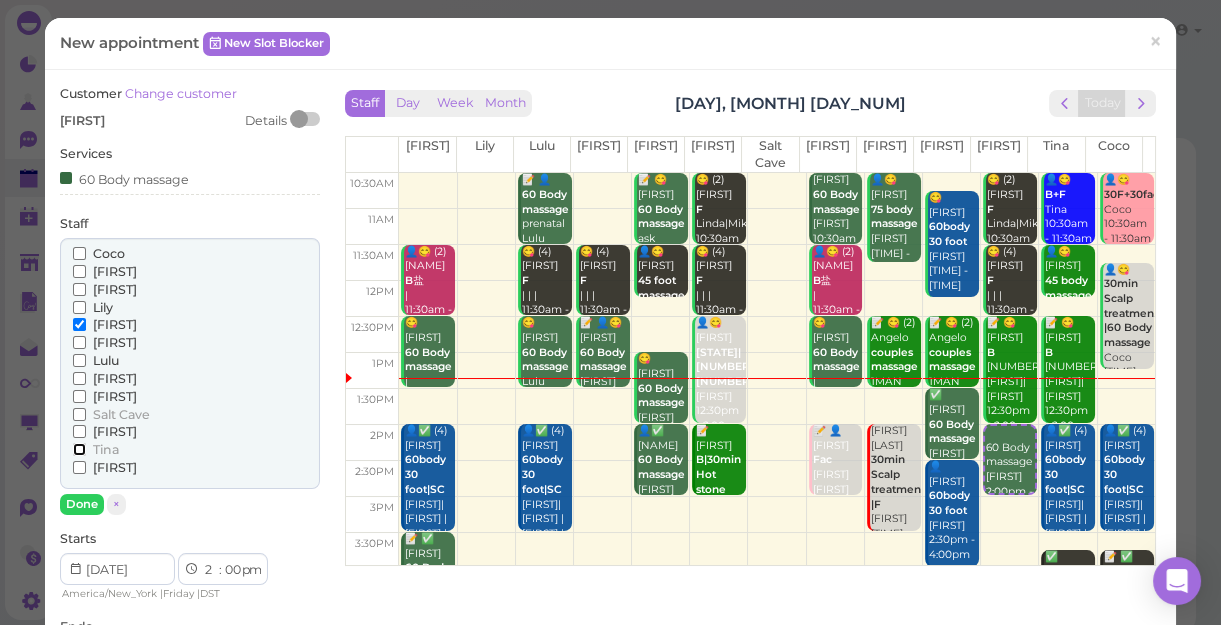 click on "Tina" at bounding box center [79, 449] 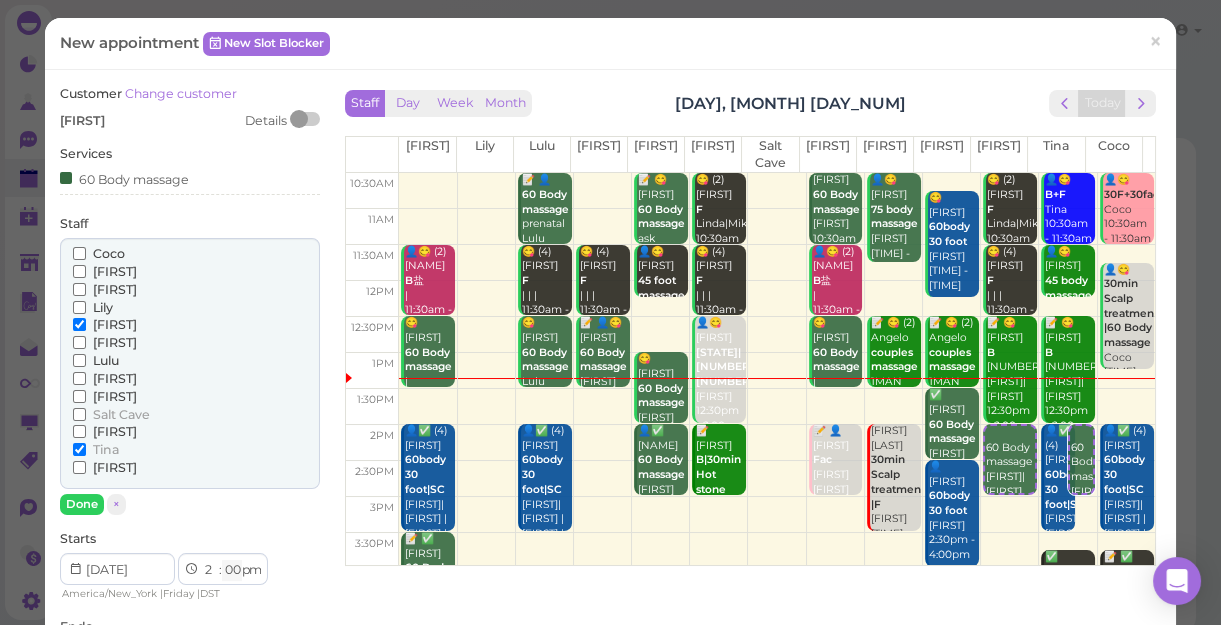 click on "00
05
10
15
20
25
30
35
40
45
50
55" at bounding box center [232, 570] 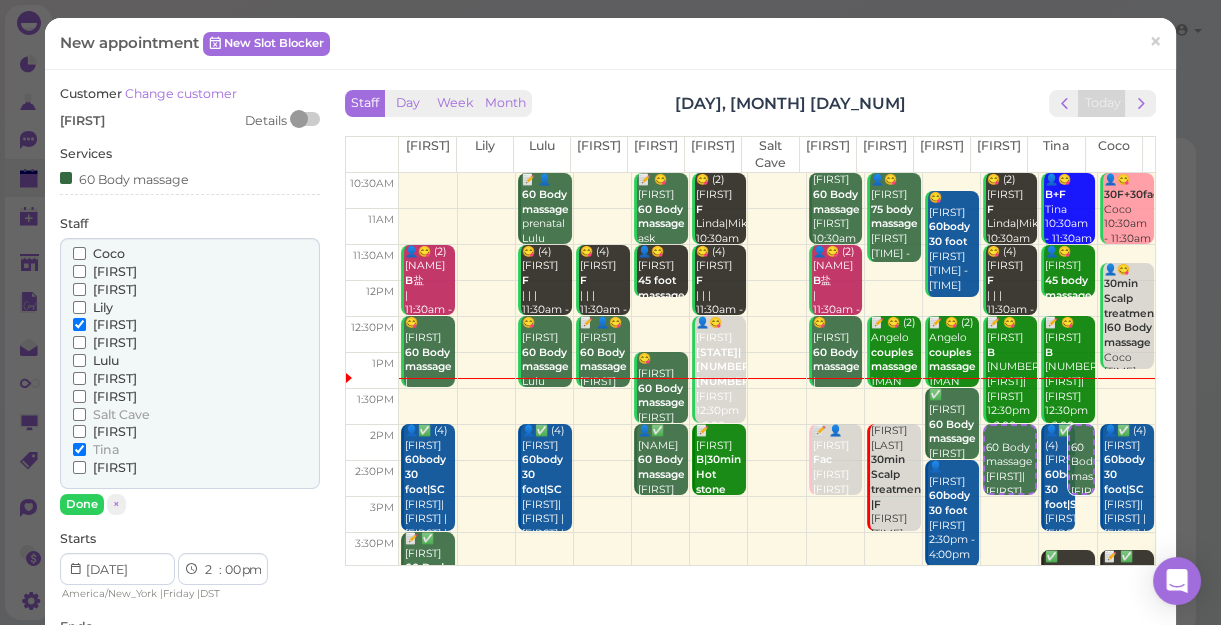 select on "15" 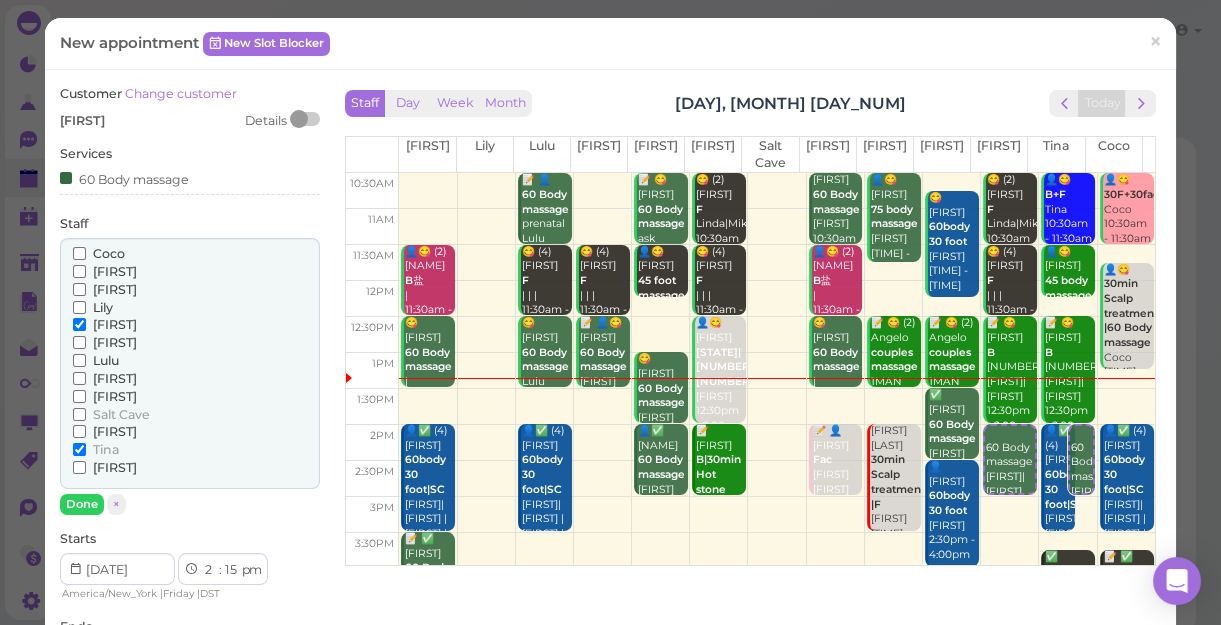 click on "00
05
10
15
20
25
30
35
40
45
50
55" at bounding box center (232, 570) 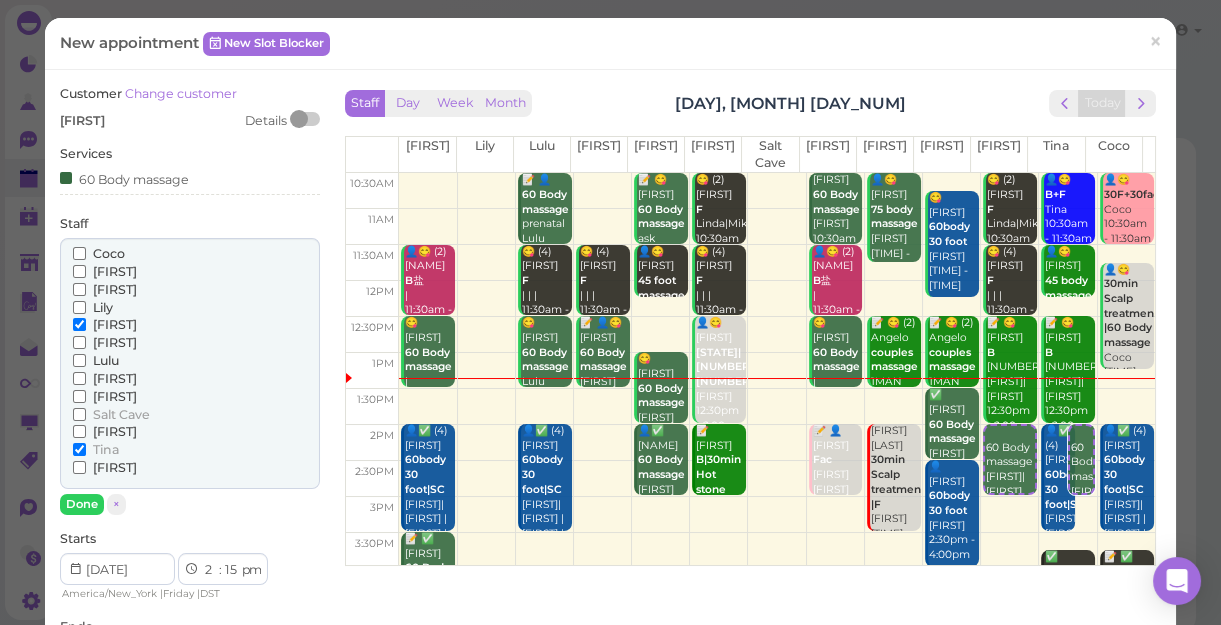 select on "15" 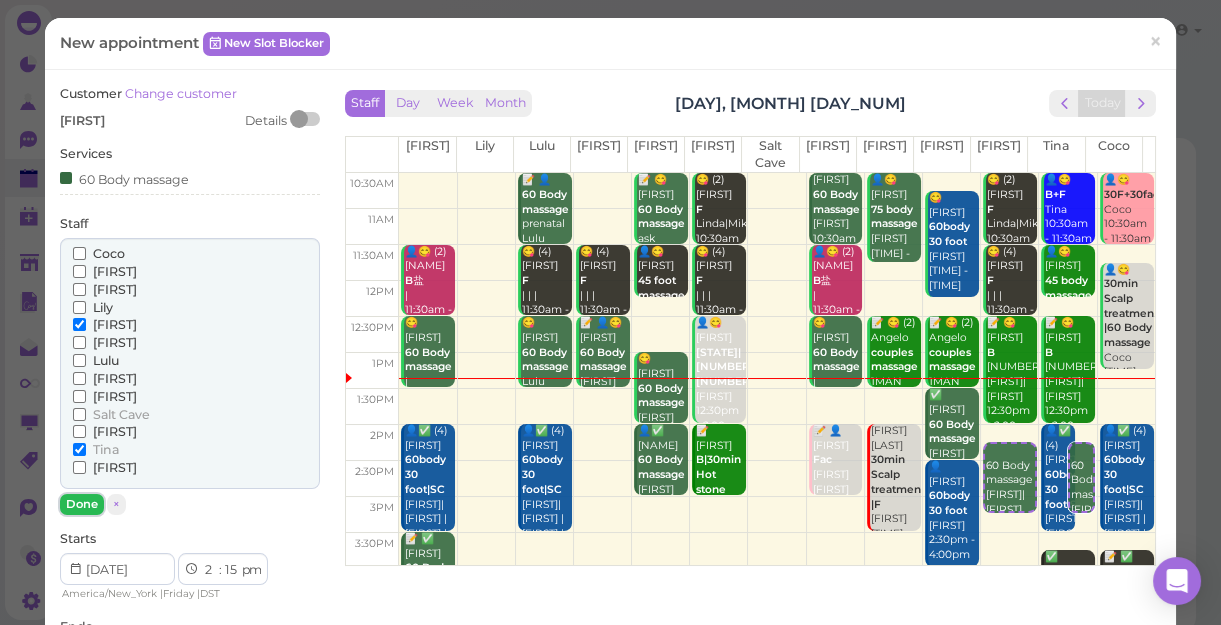 click on "Done" at bounding box center (82, 504) 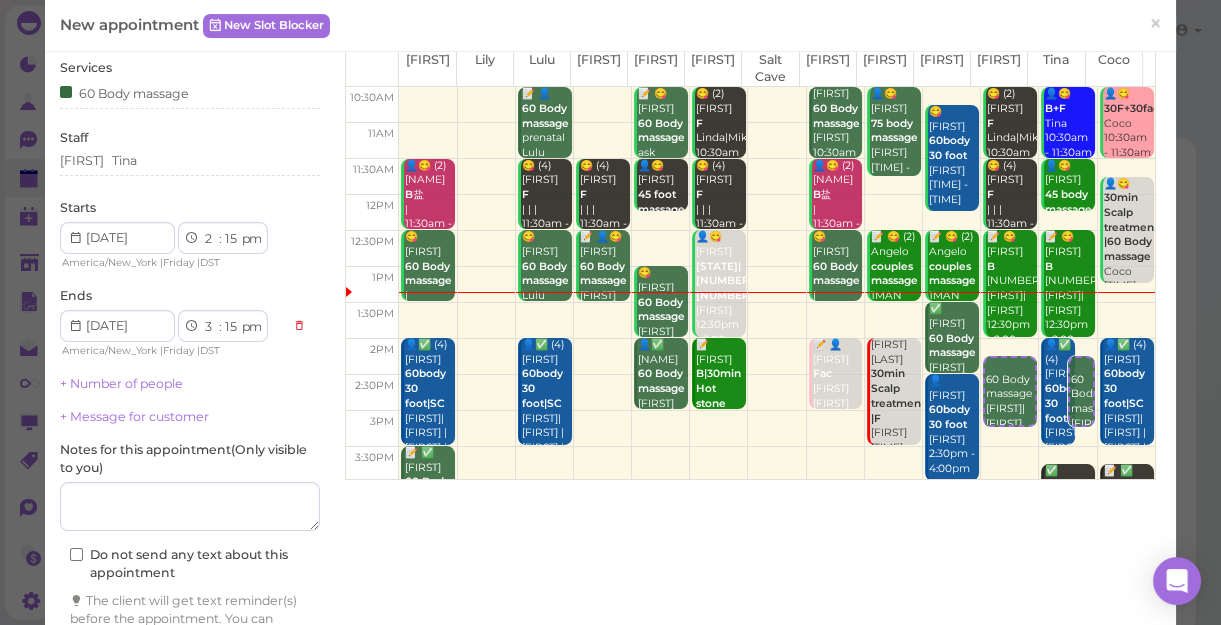 scroll, scrollTop: 203, scrollLeft: 0, axis: vertical 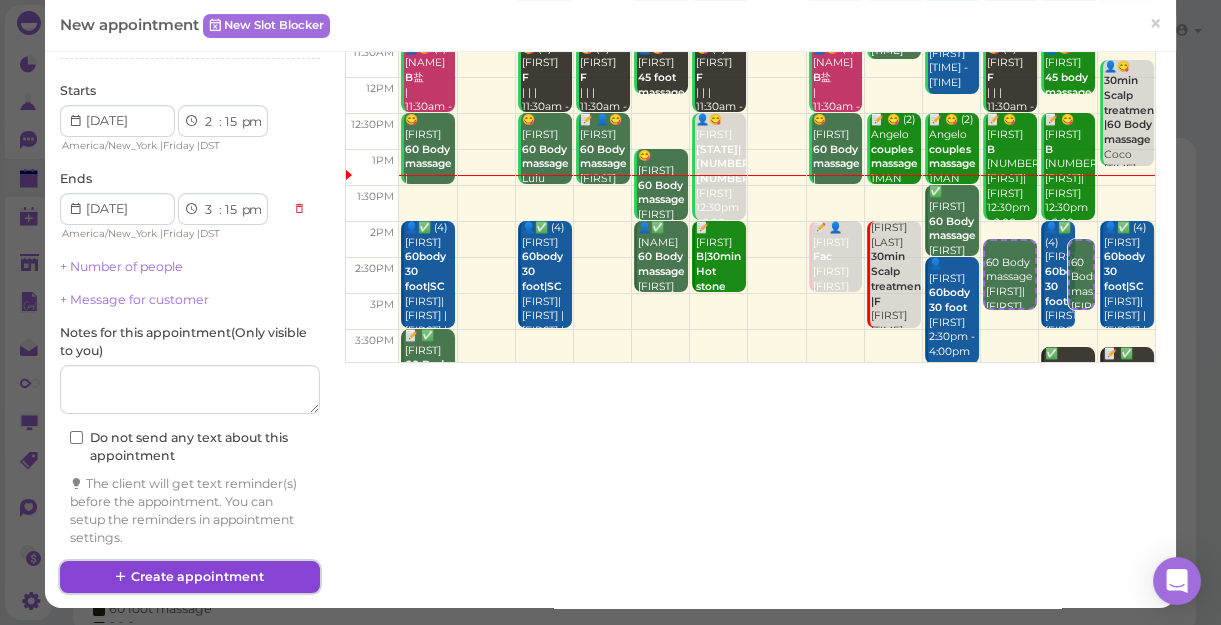 click on "Create appointment" at bounding box center [190, 577] 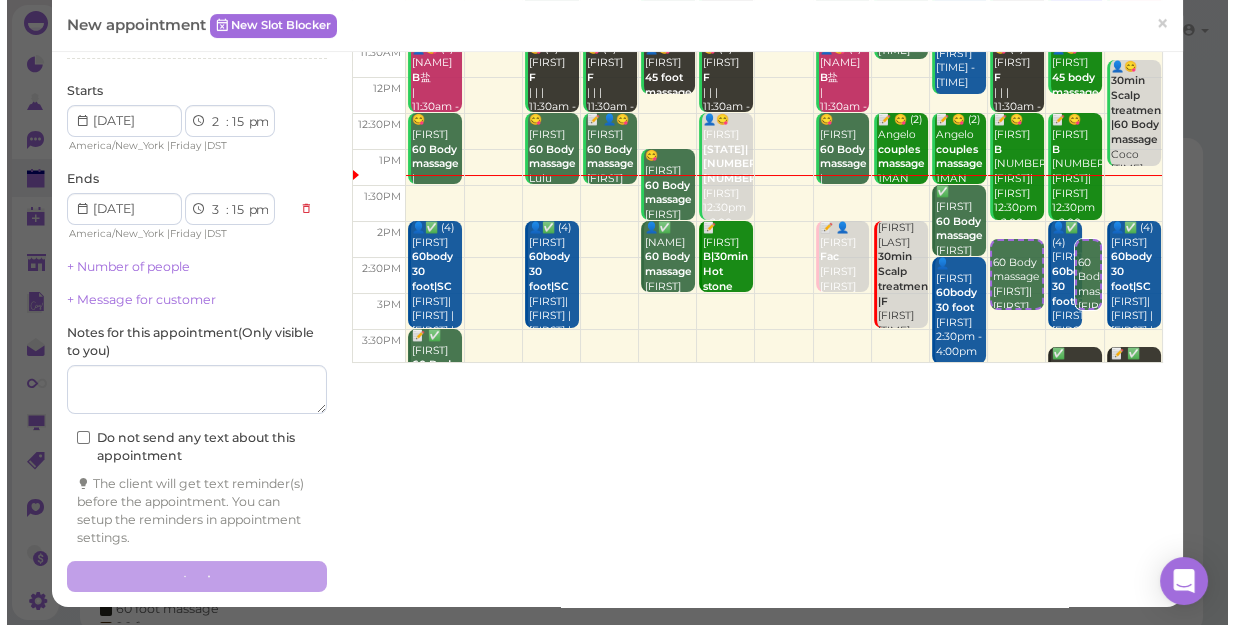 scroll, scrollTop: 202, scrollLeft: 0, axis: vertical 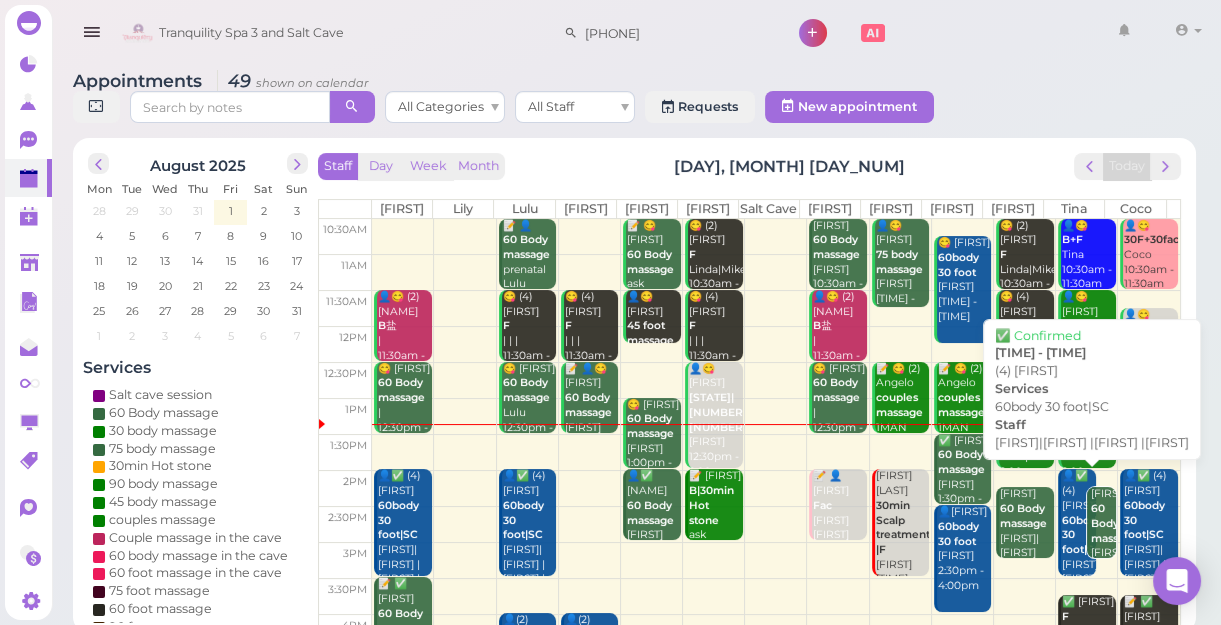 click on "👤✅ (4) [FIRST] [DURATION] [DURATION] |SC [FIRST] |[FIRST] |[FIRST]  [TIME] - [TIME]" at bounding box center [1078, 579] 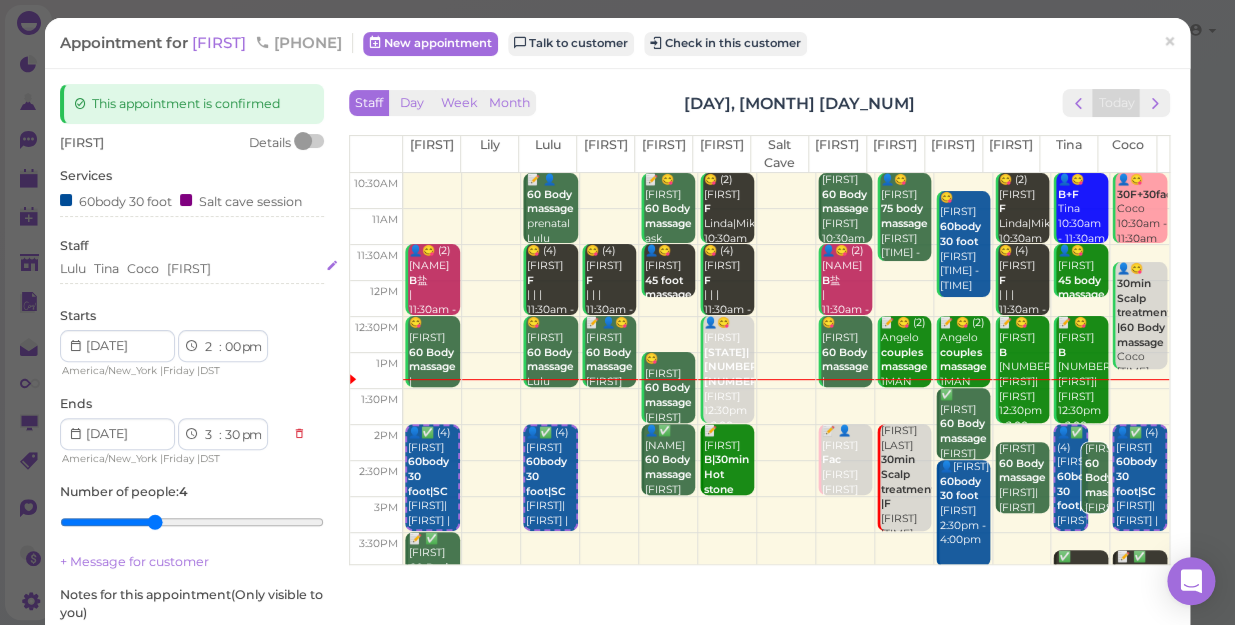click at bounding box center (192, 269) 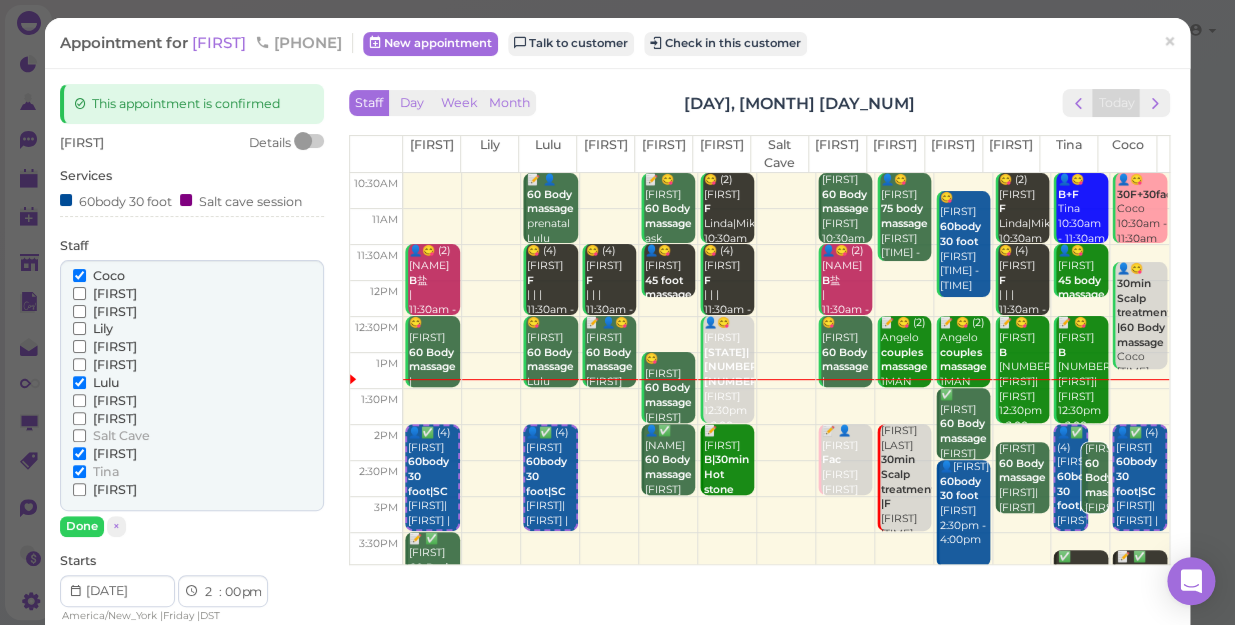 click on "[FIRST]" at bounding box center (115, 364) 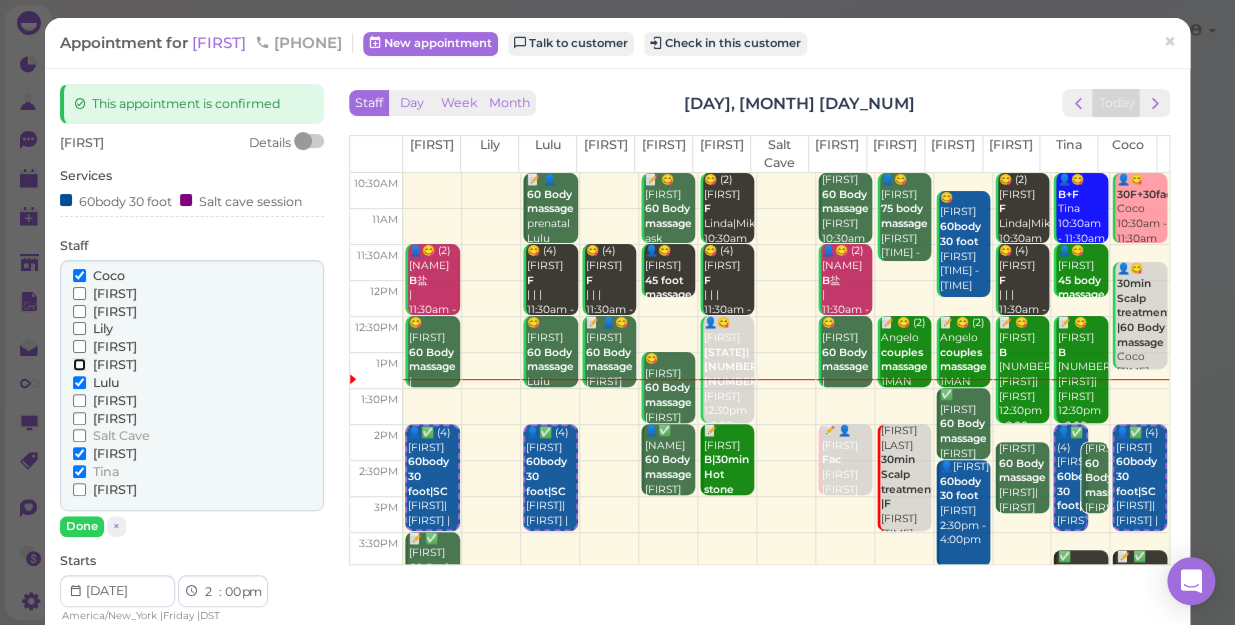 click on "[FIRST]" at bounding box center [79, 364] 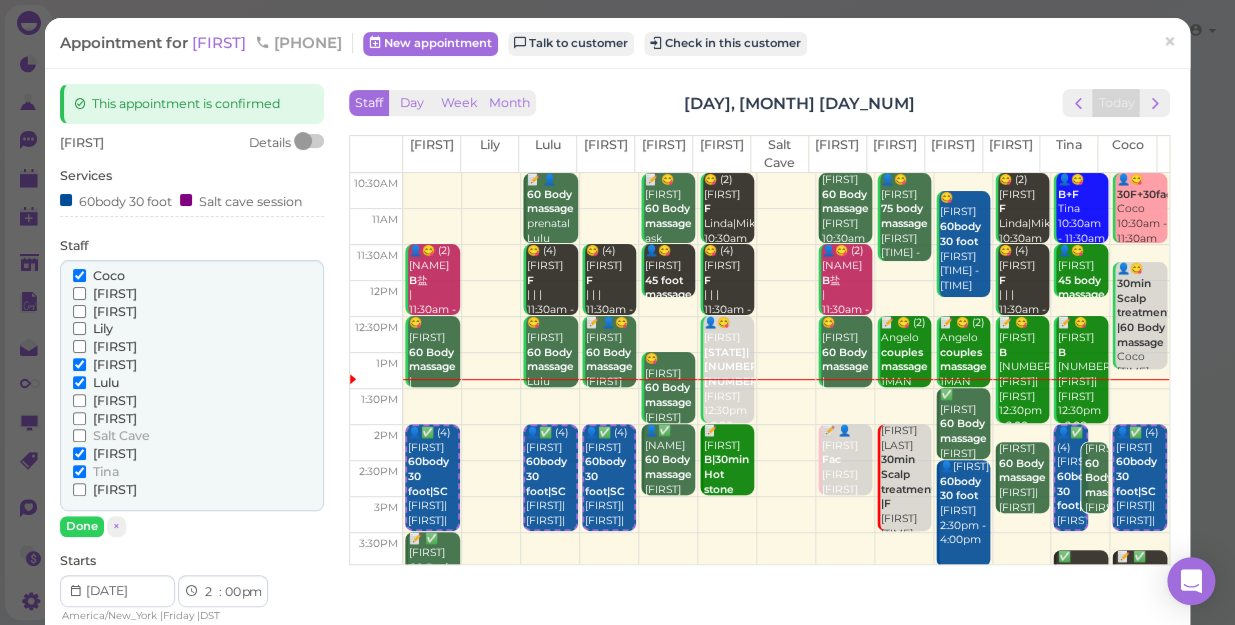 click on "Tina" at bounding box center [106, 471] 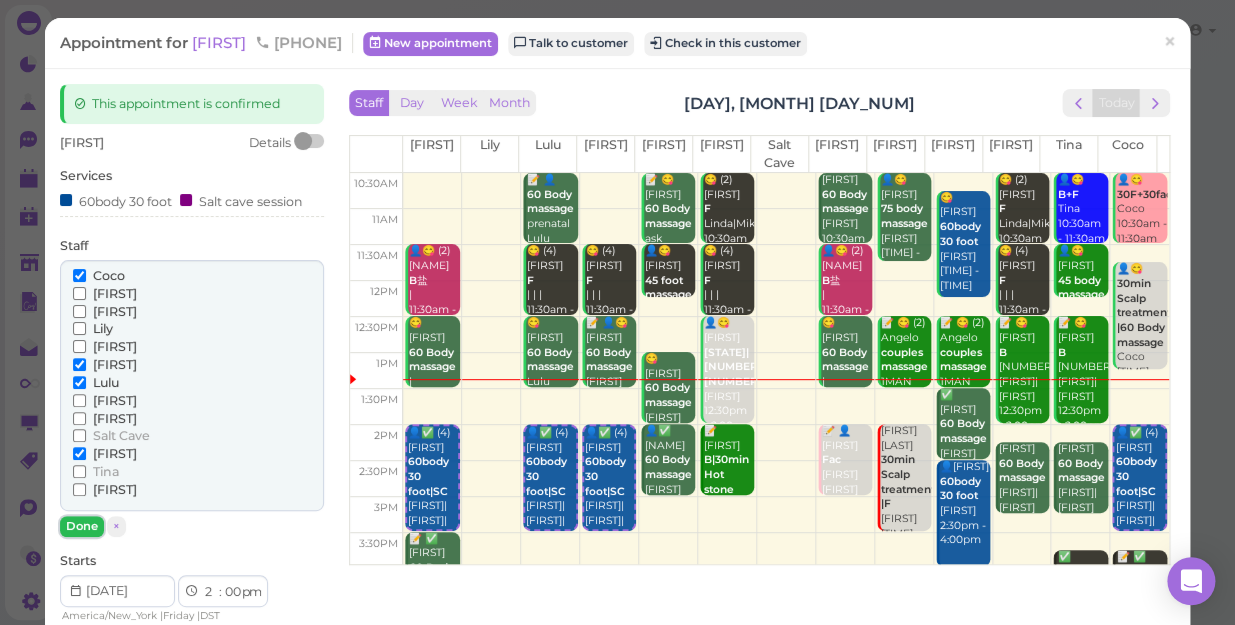 click on "Done" at bounding box center (82, 526) 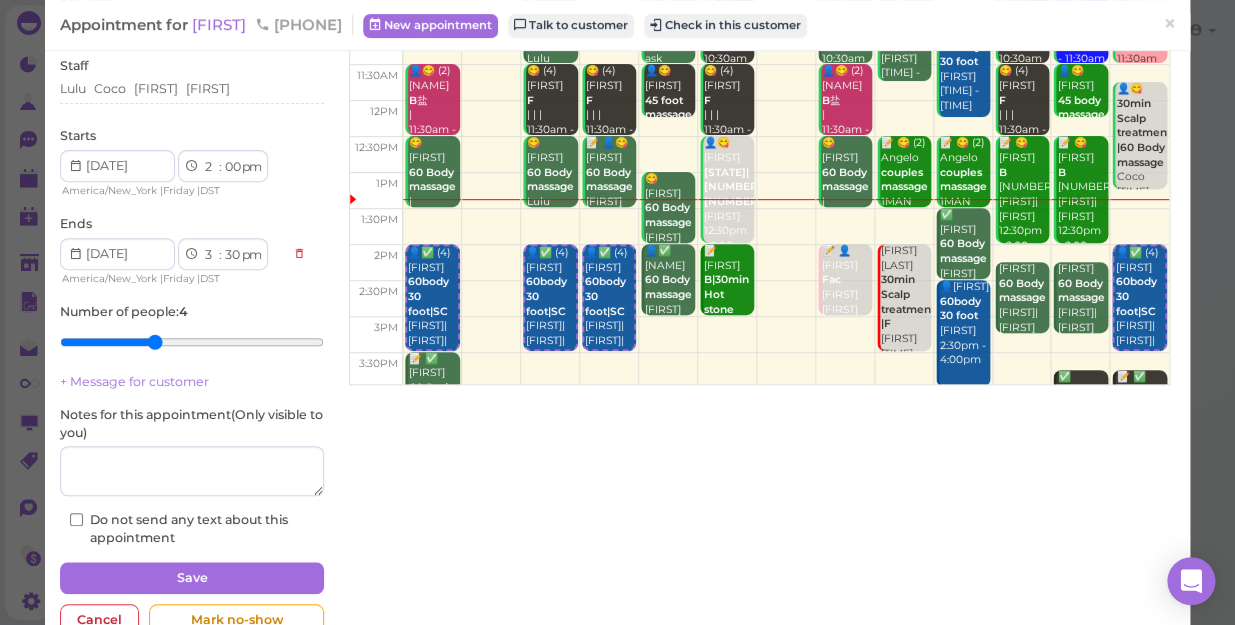 scroll, scrollTop: 181, scrollLeft: 0, axis: vertical 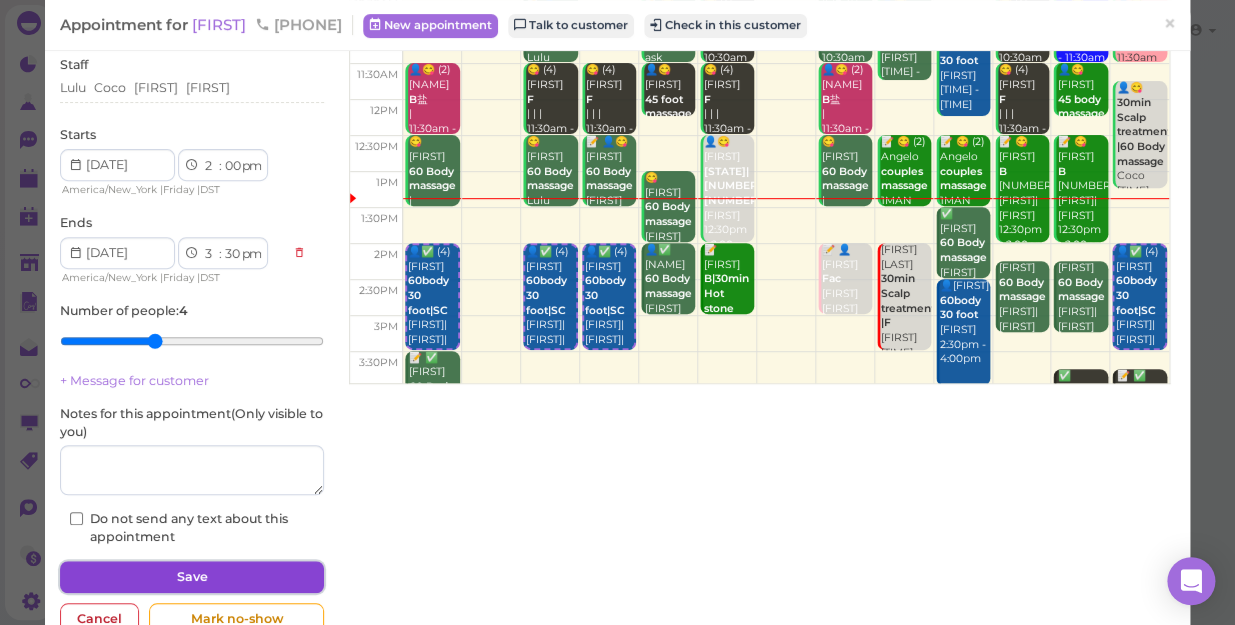 click on "Save" at bounding box center (192, 577) 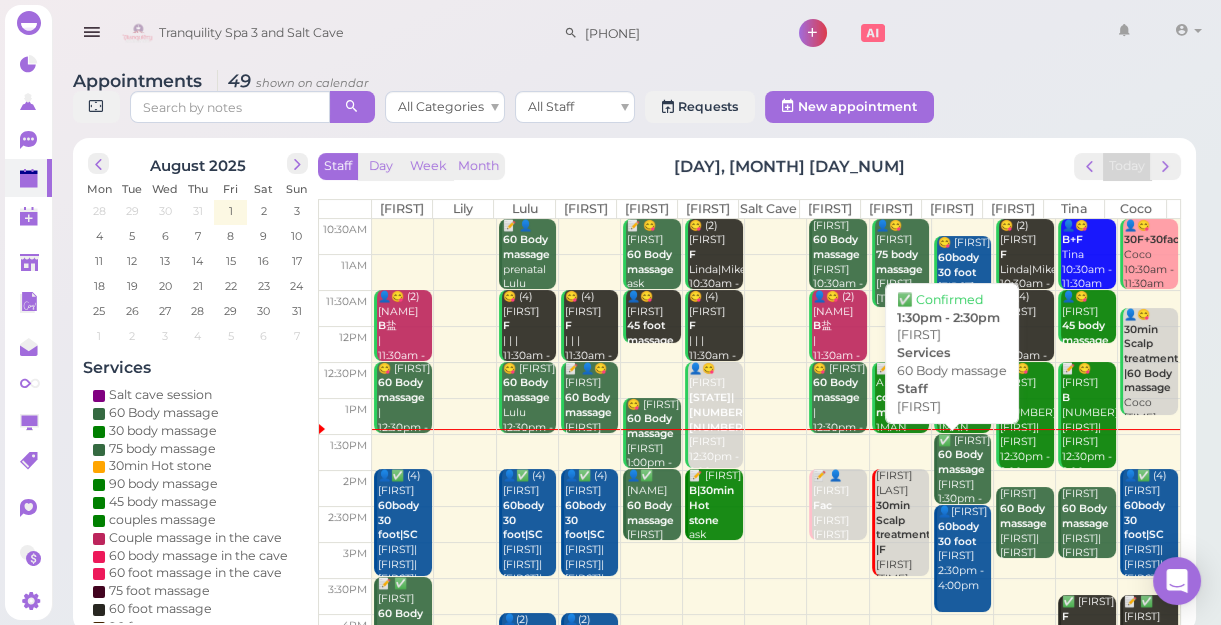 click on "60 Body massage" at bounding box center (961, 462) 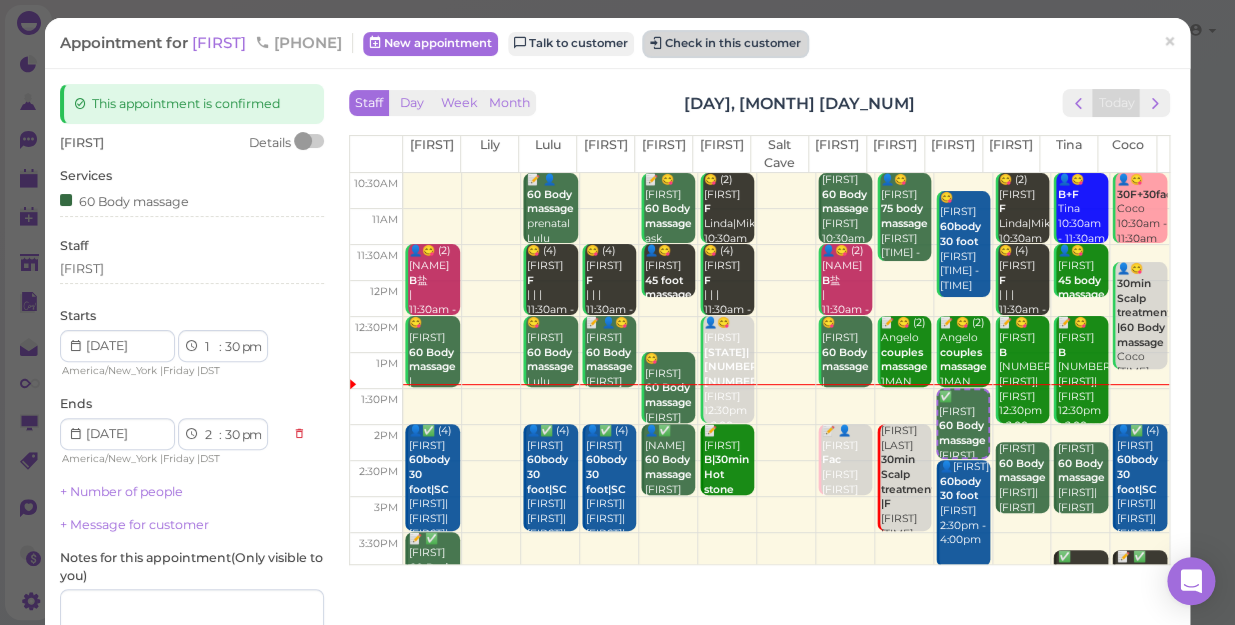 click on "Check in this customer" at bounding box center [725, 44] 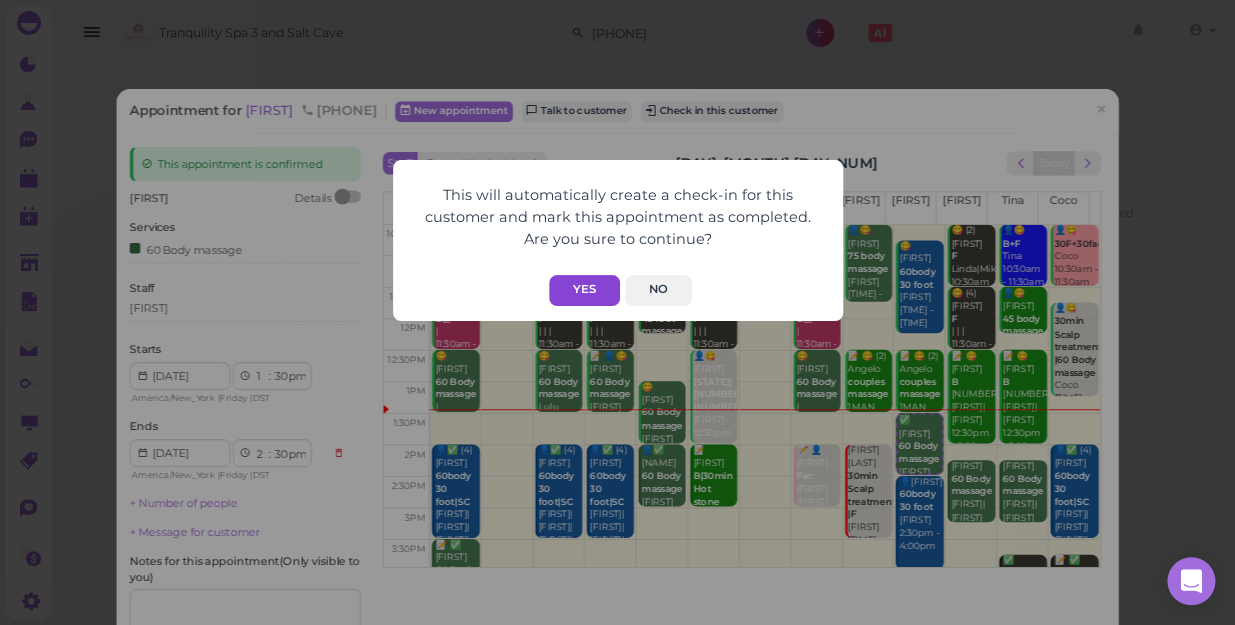 click on "Yes" at bounding box center (584, 290) 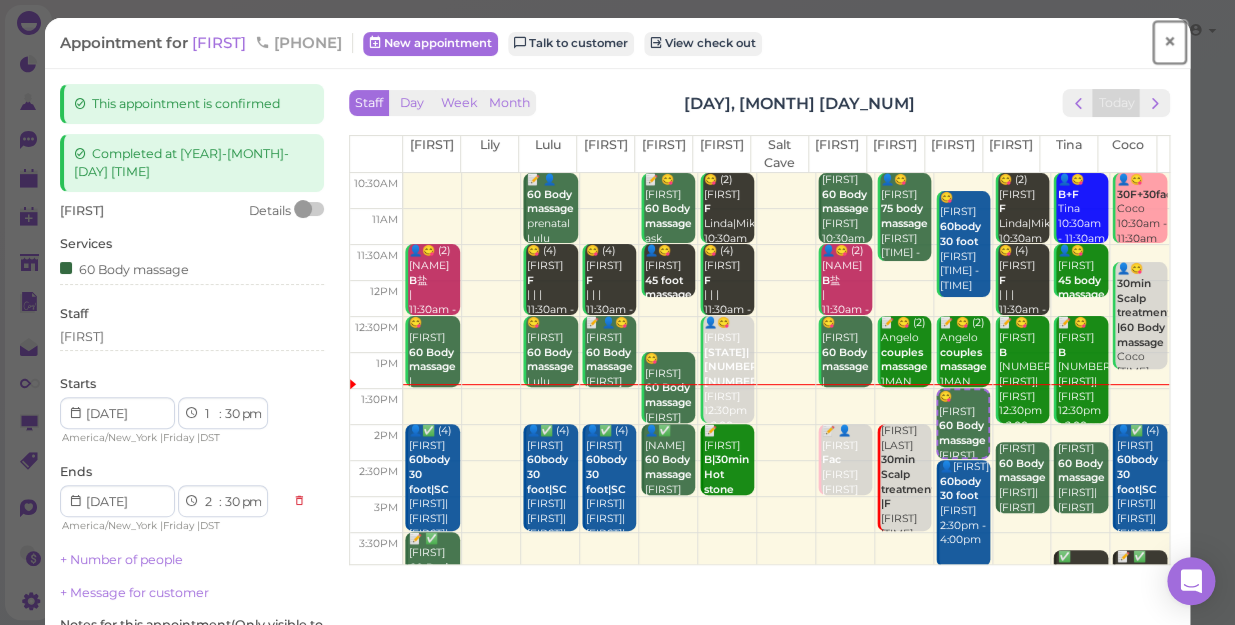 click on "×" at bounding box center (1169, 42) 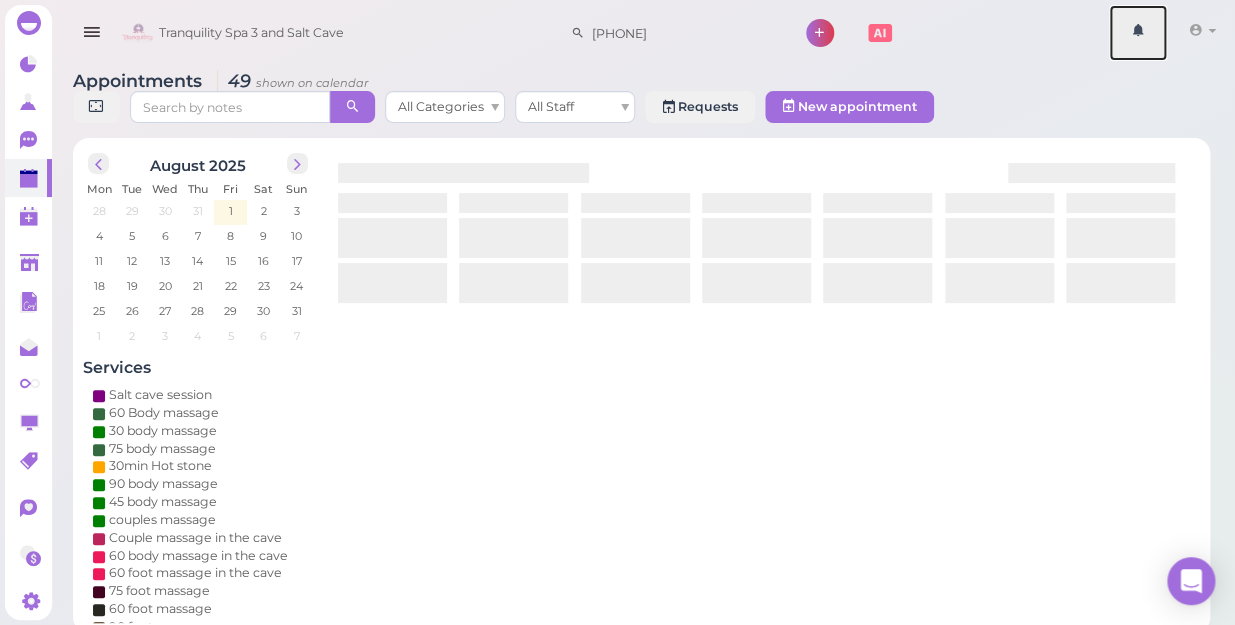 click on "1
Account
Refer Friends
Billings
Logout" at bounding box center (1173, 33) 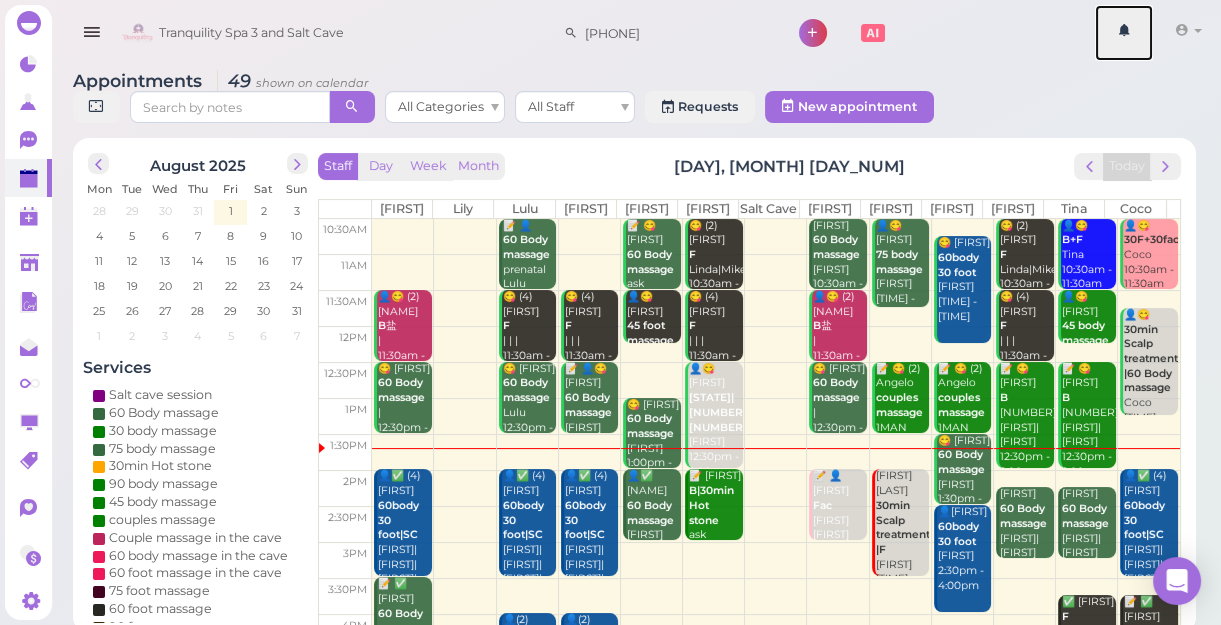 click on "📝 😋 (2) Angelo couples massage 1MAN 1WOMEN | |  12:30pm - 1:30pm" at bounding box center [964, 428] 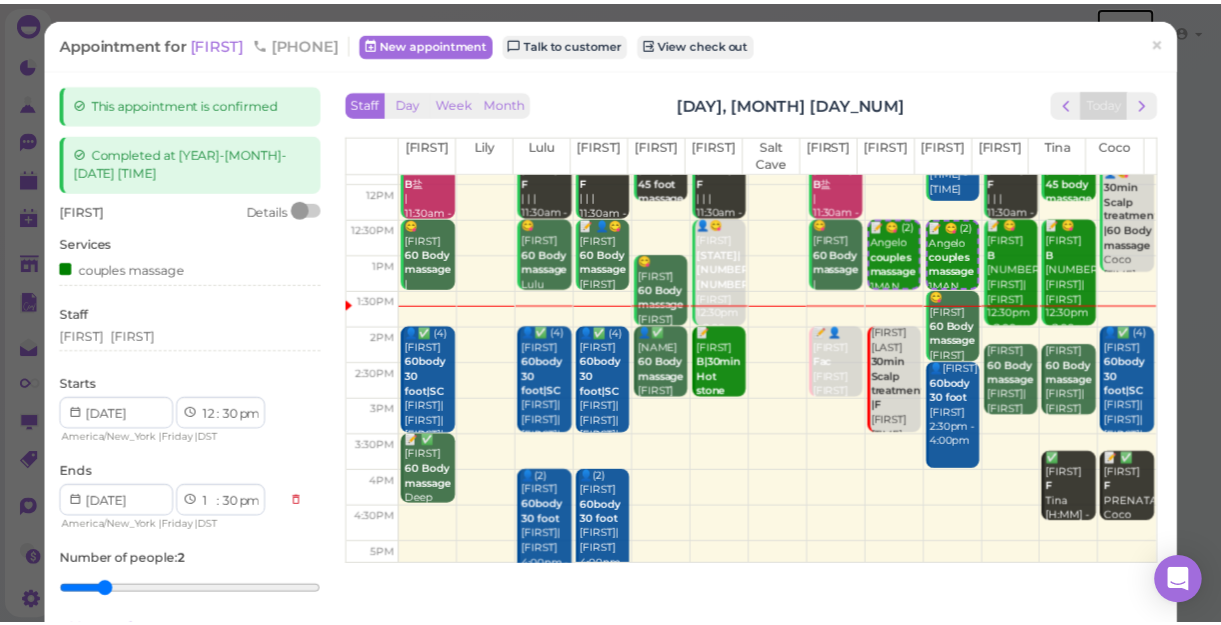scroll, scrollTop: 181, scrollLeft: 0, axis: vertical 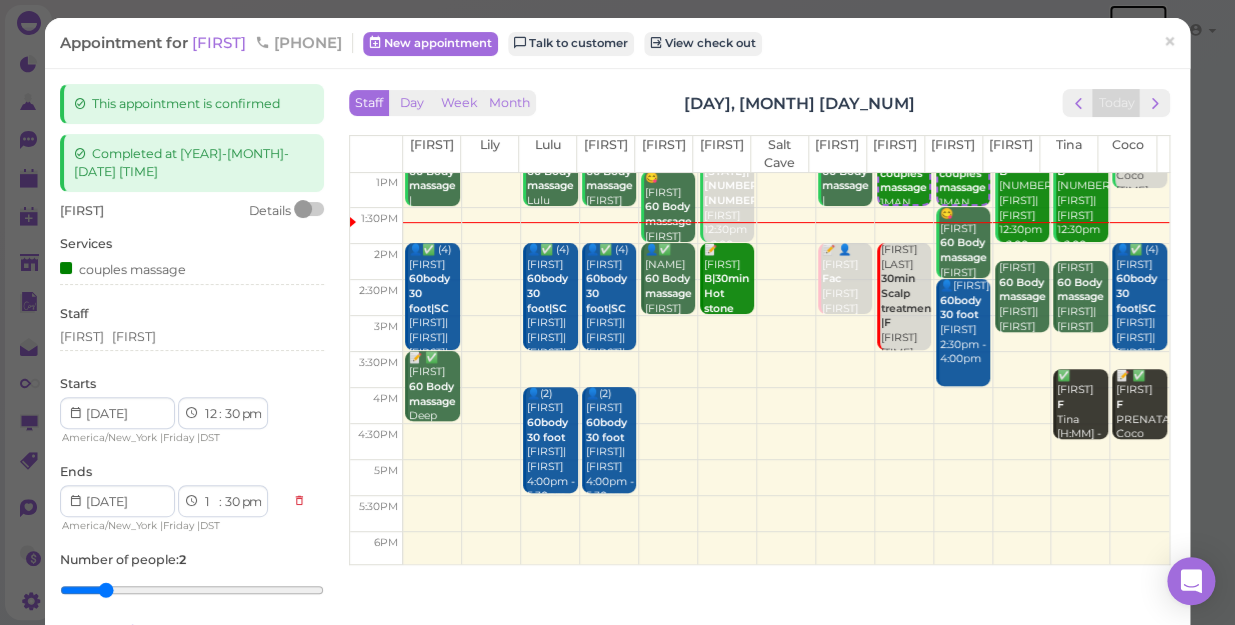 click at bounding box center (786, 334) 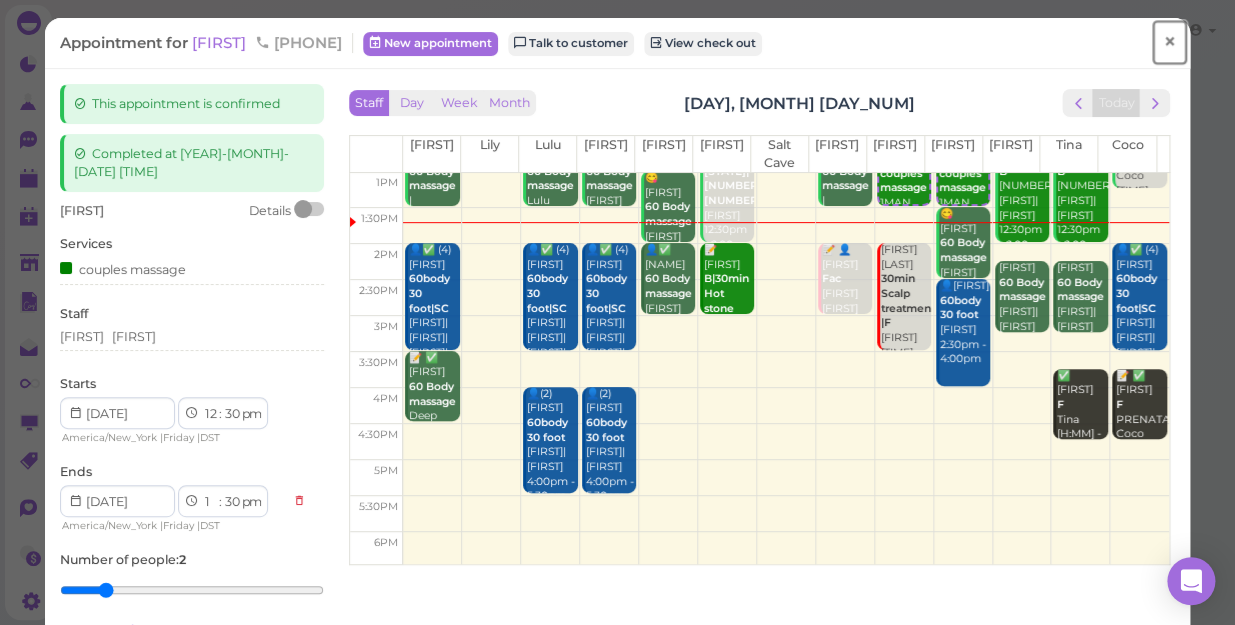 click on "×" at bounding box center [1169, 42] 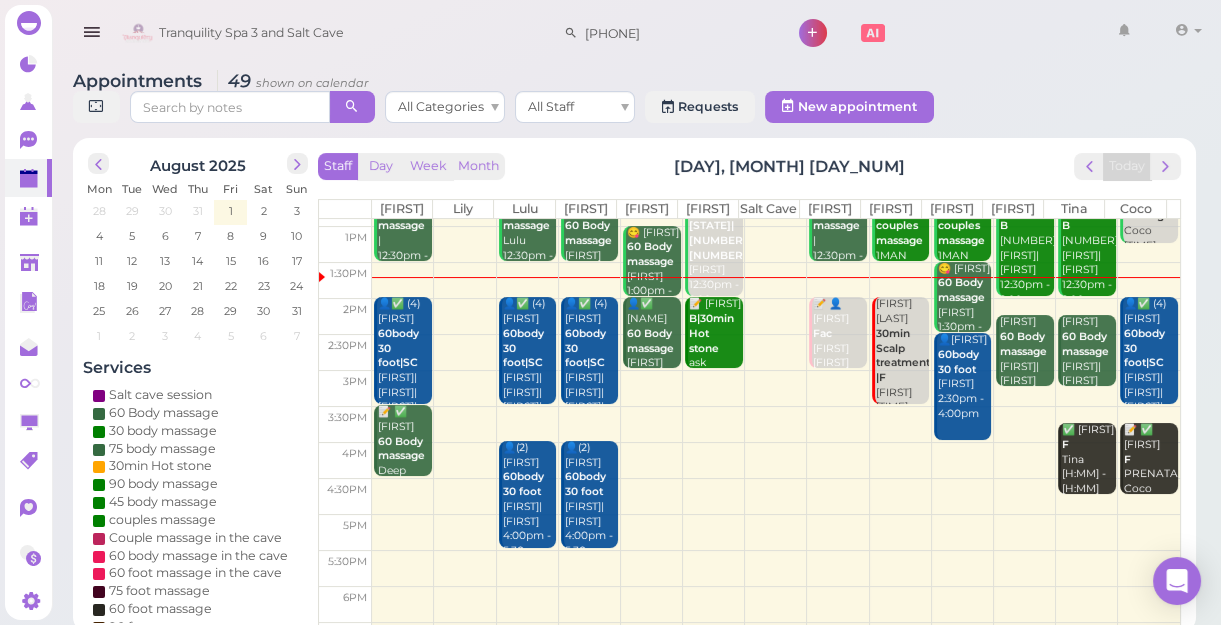 scroll, scrollTop: 181, scrollLeft: 0, axis: vertical 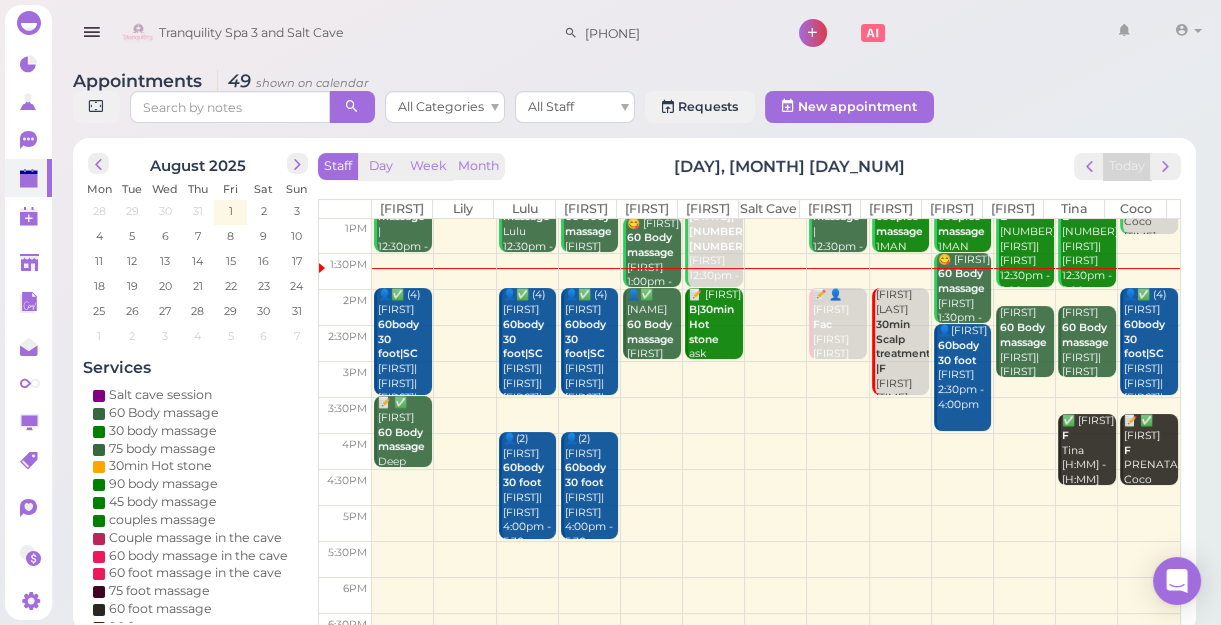 click at bounding box center (776, 379) 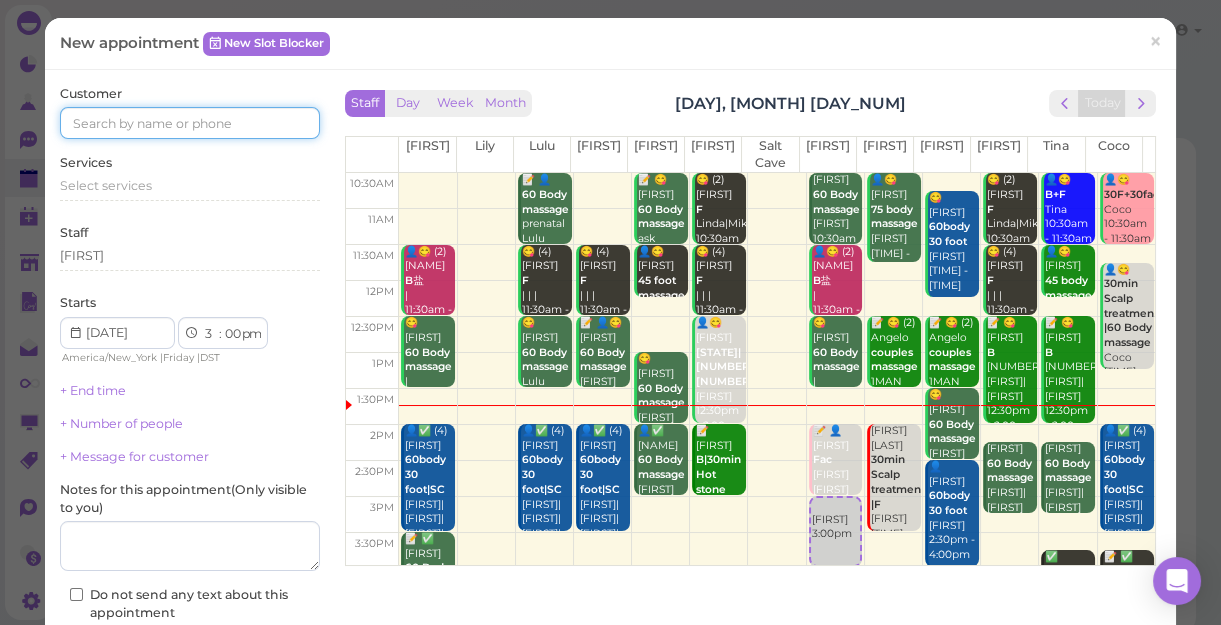 click at bounding box center (190, 123) 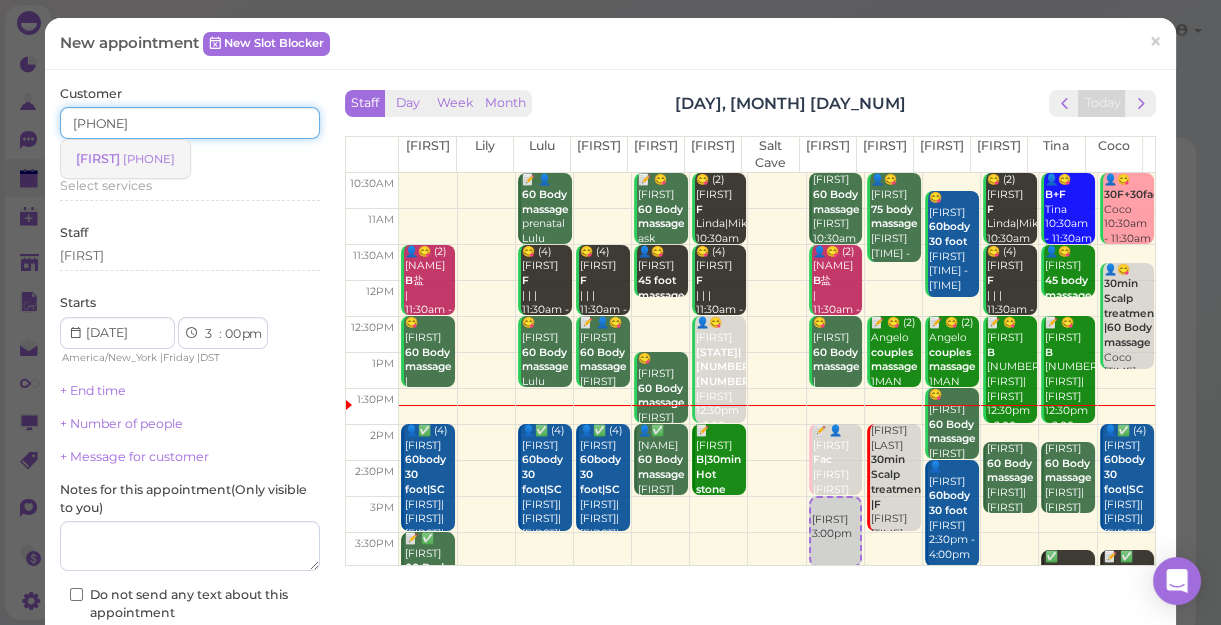 type on "[PHONE]" 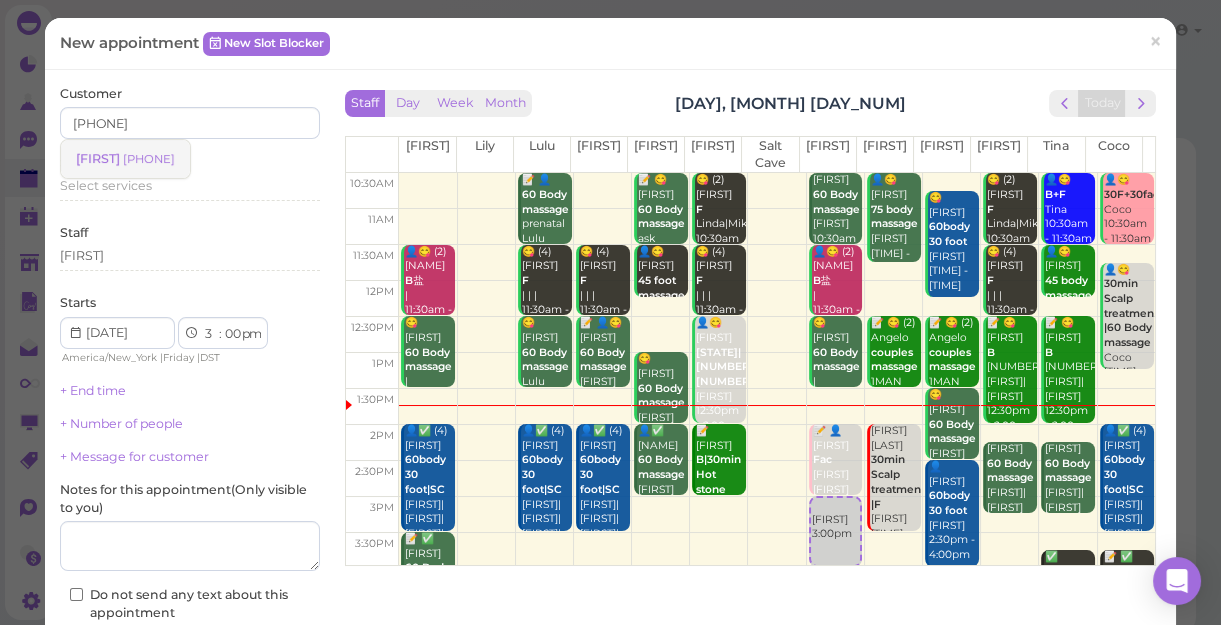click on "[PHONE]" at bounding box center [149, 159] 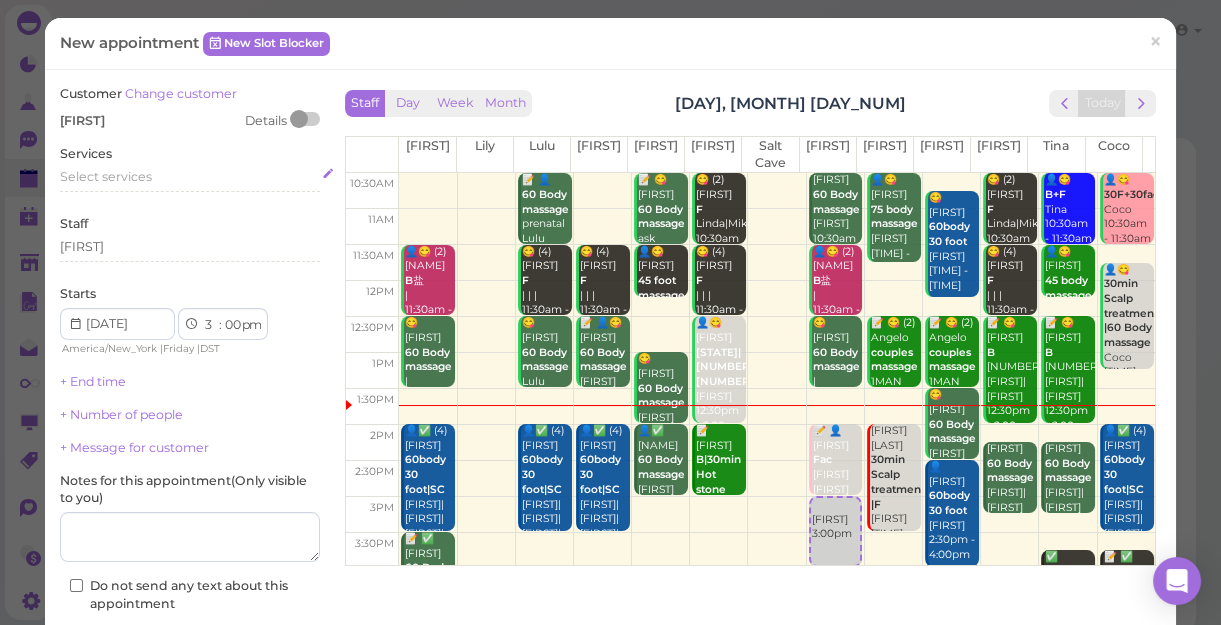 click on "Select services" at bounding box center (106, 176) 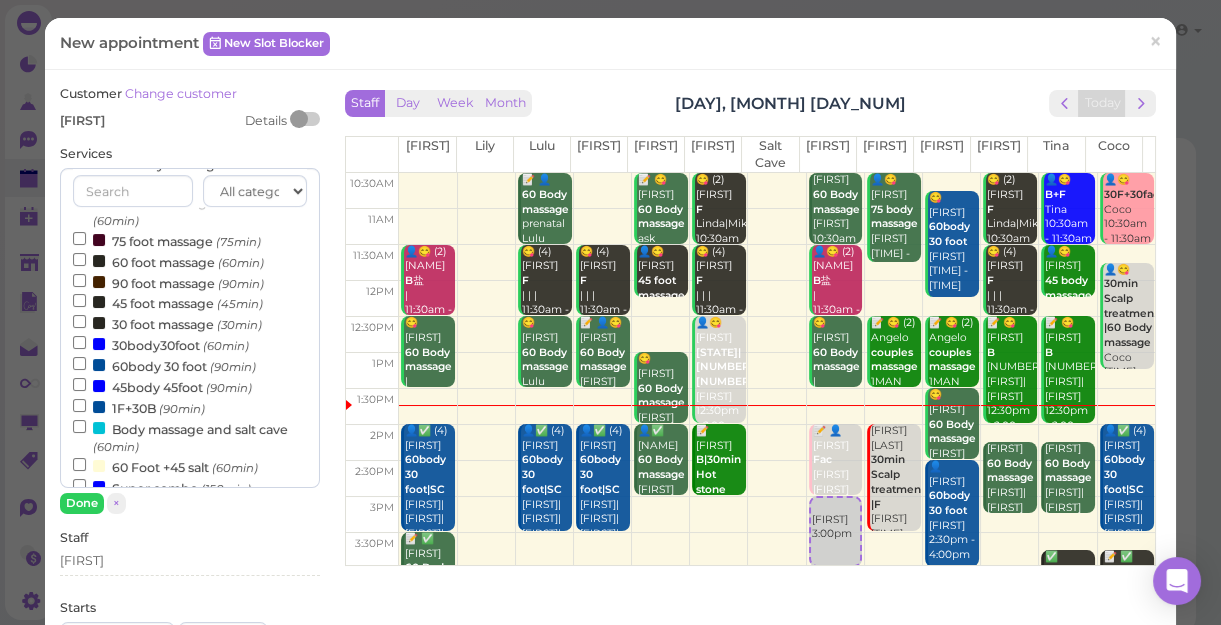 scroll, scrollTop: 272, scrollLeft: 0, axis: vertical 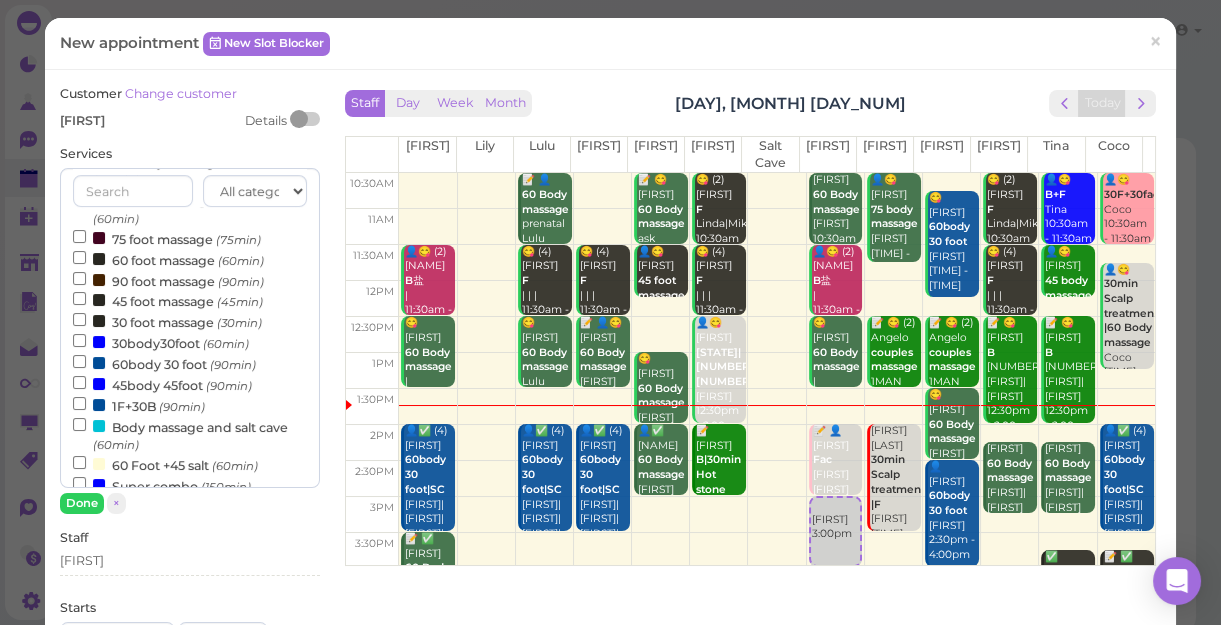 click on "60 foot massage
(60min)" at bounding box center (168, 259) 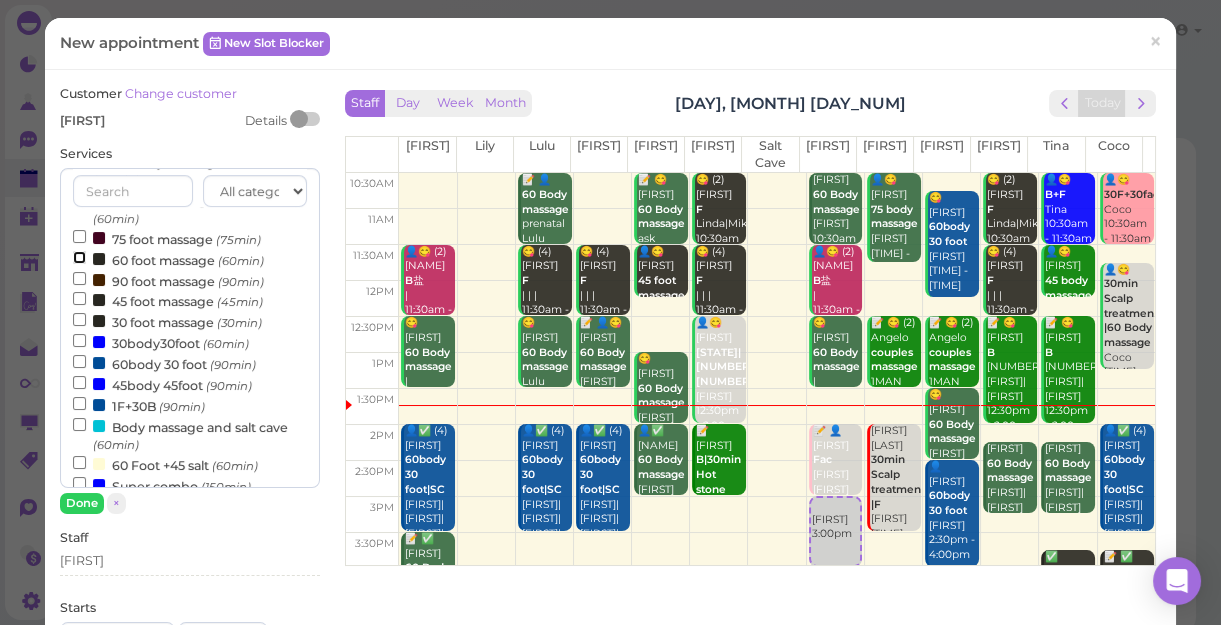 click on "60 foot massage
(60min)" at bounding box center [79, 257] 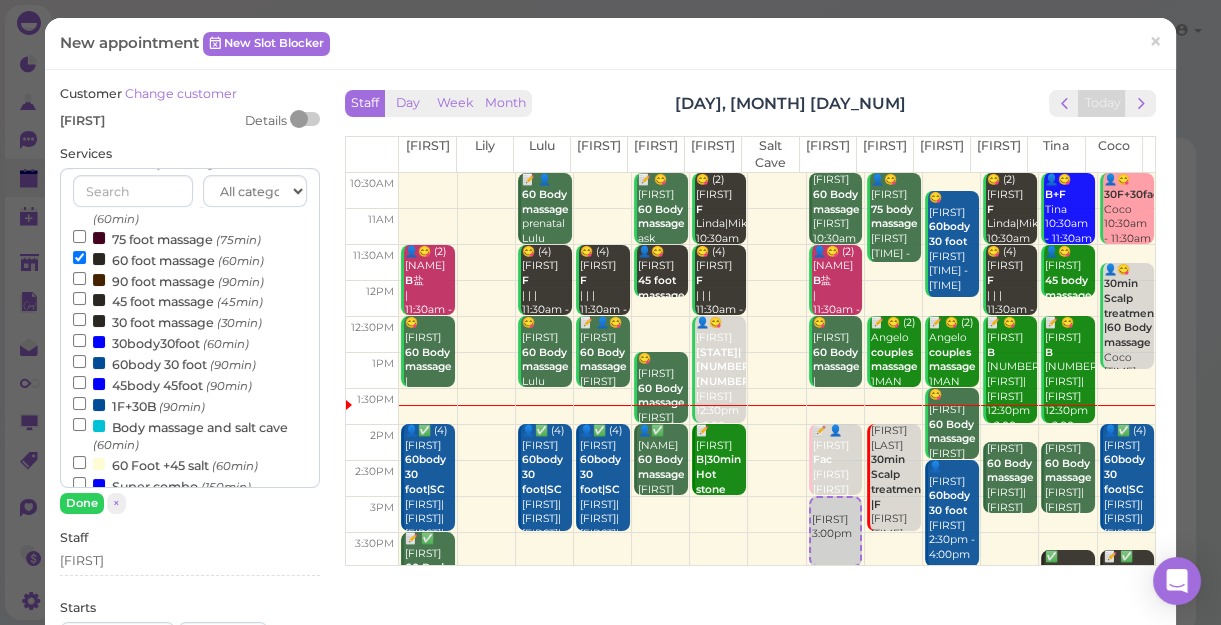 scroll, scrollTop: 643, scrollLeft: 0, axis: vertical 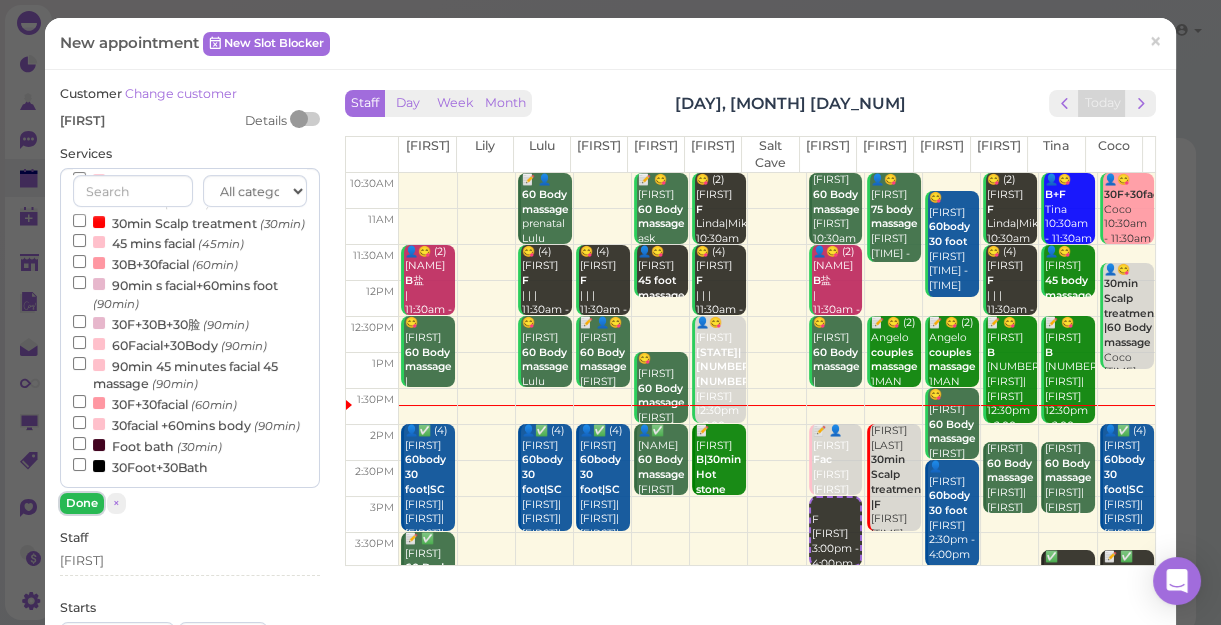 click on "Done" at bounding box center (82, 503) 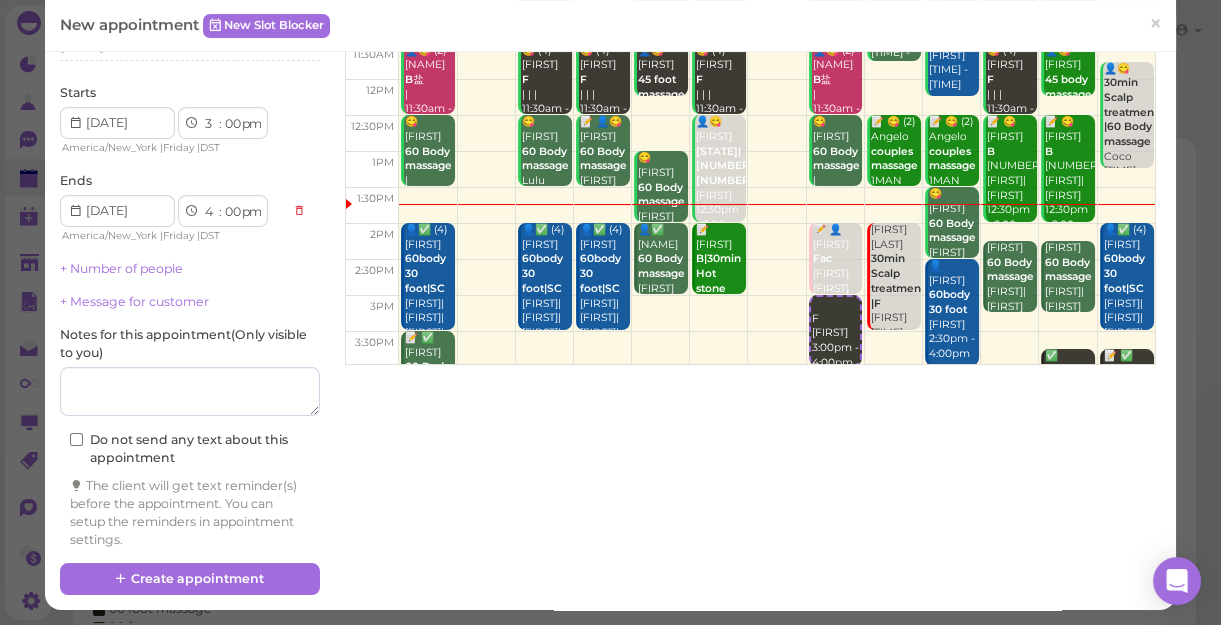 scroll, scrollTop: 203, scrollLeft: 0, axis: vertical 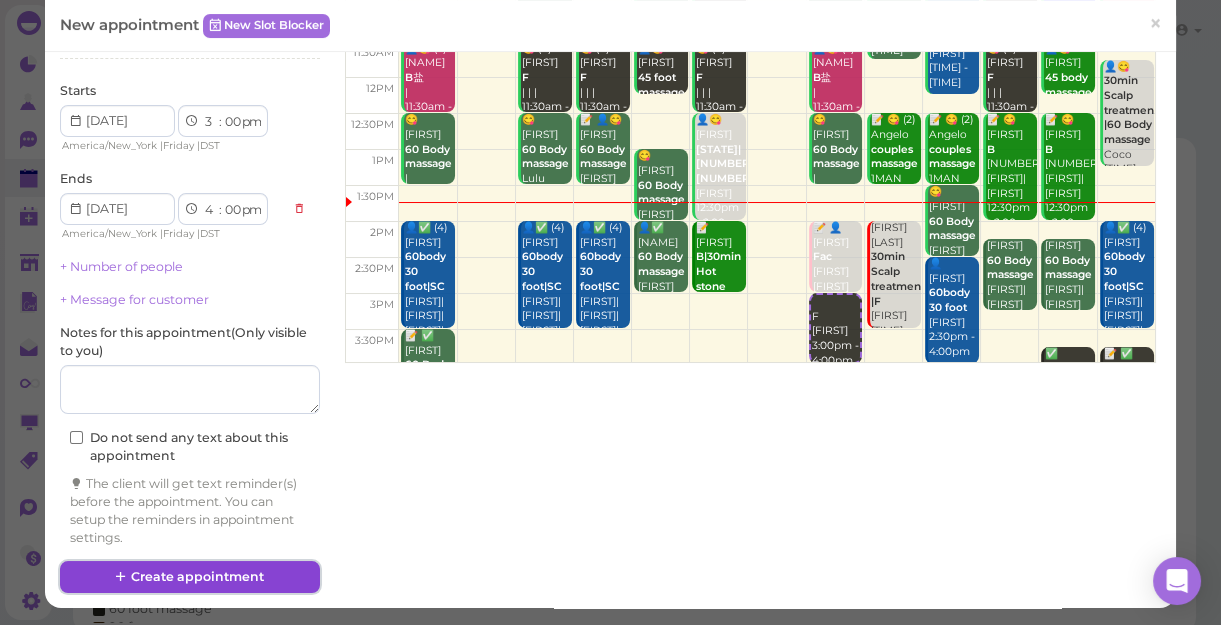 click on "Create appointment" at bounding box center [190, 577] 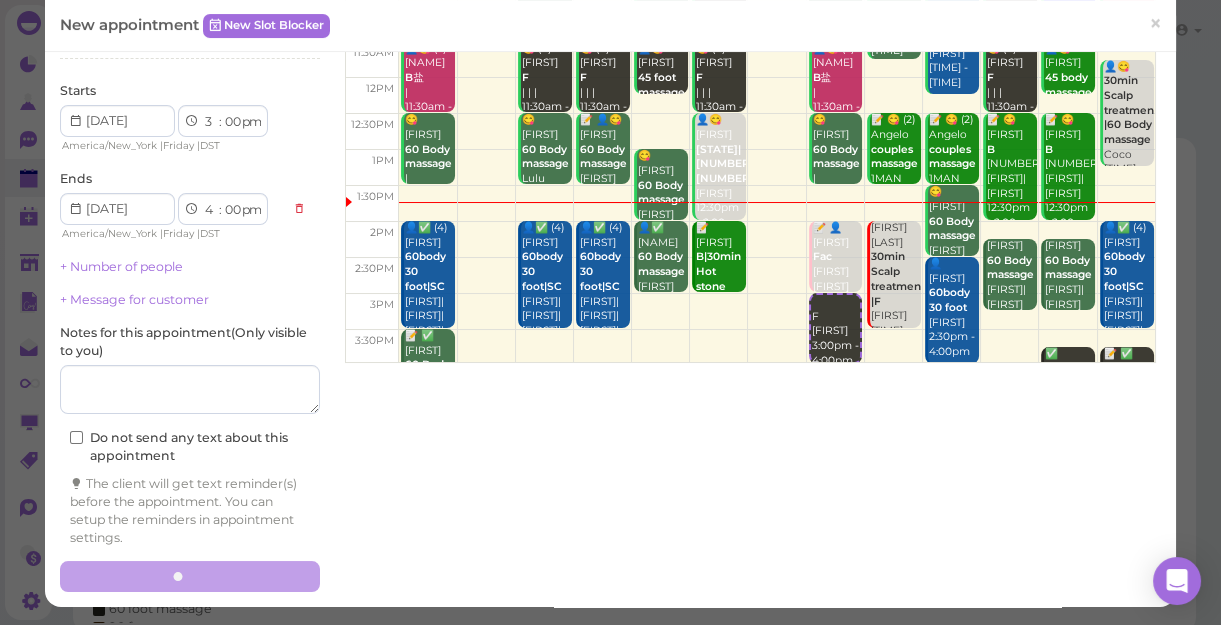 scroll, scrollTop: 202, scrollLeft: 0, axis: vertical 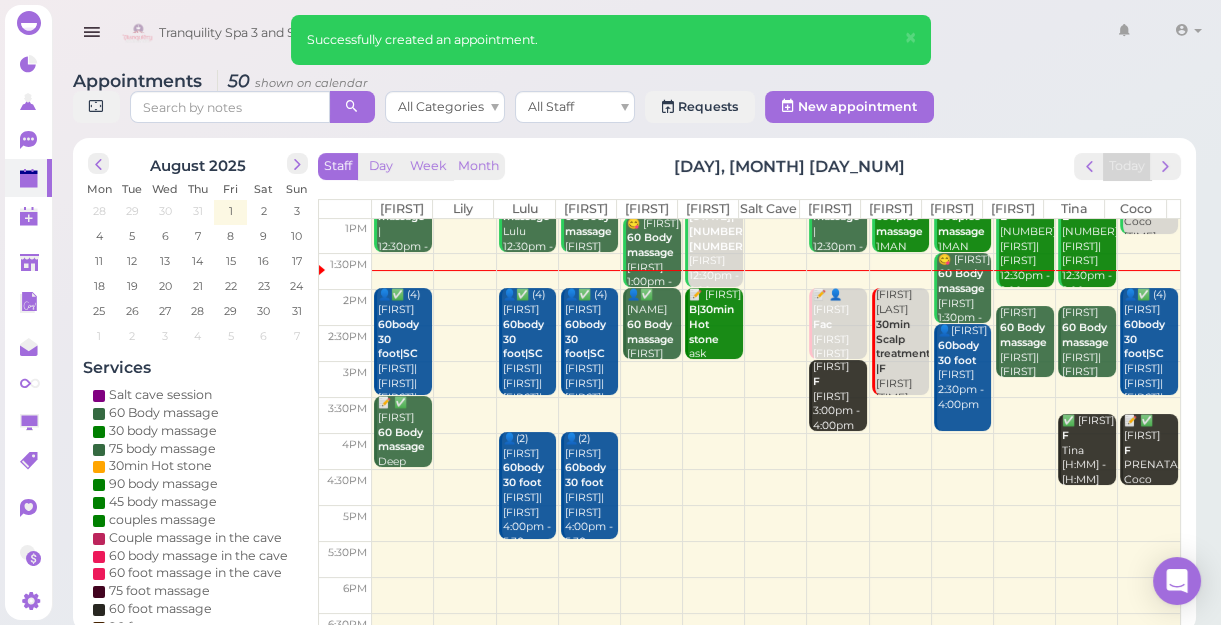 click at bounding box center [776, 379] 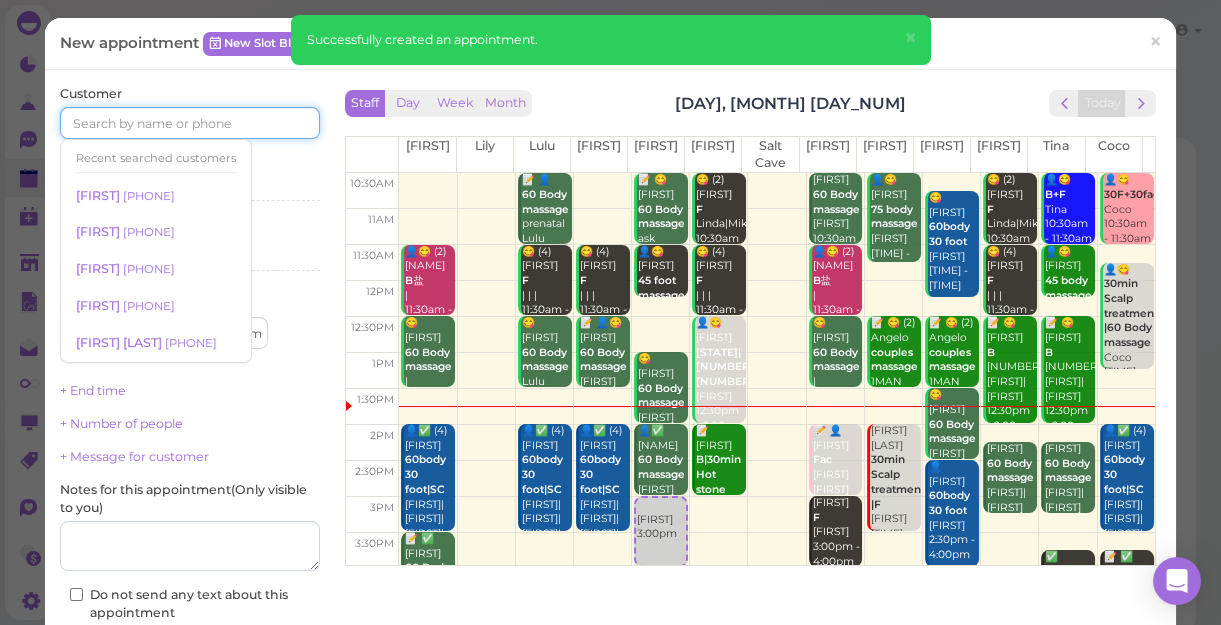 drag, startPoint x: 169, startPoint y: 119, endPoint x: 152, endPoint y: 123, distance: 17.464249 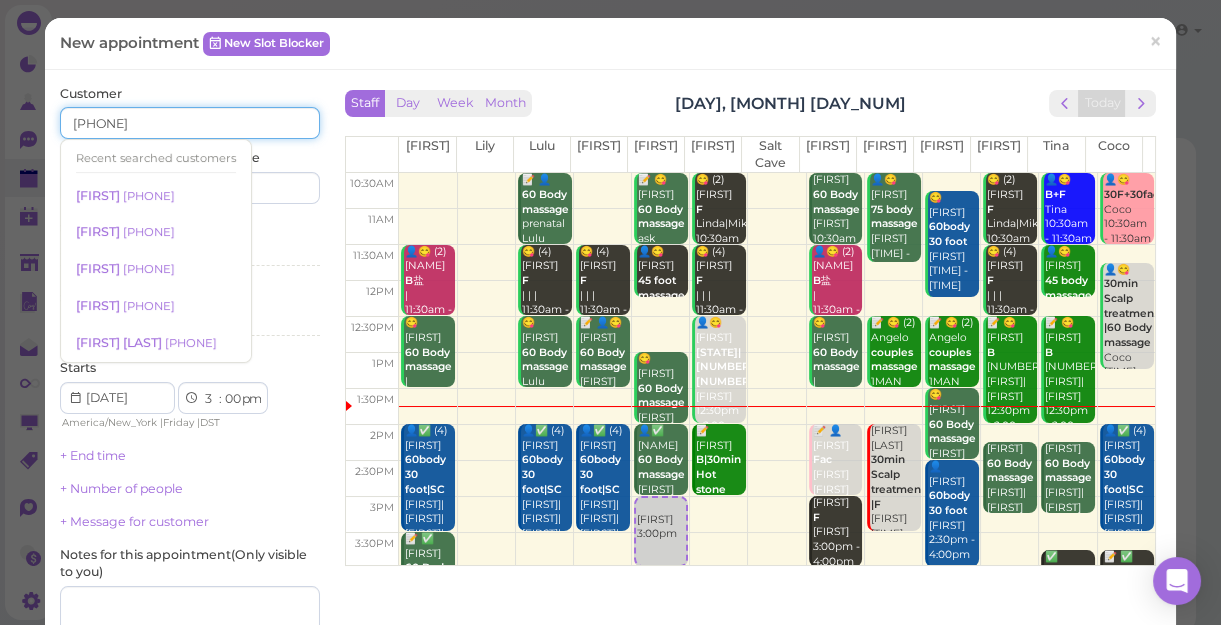 type on "[PHONE]" 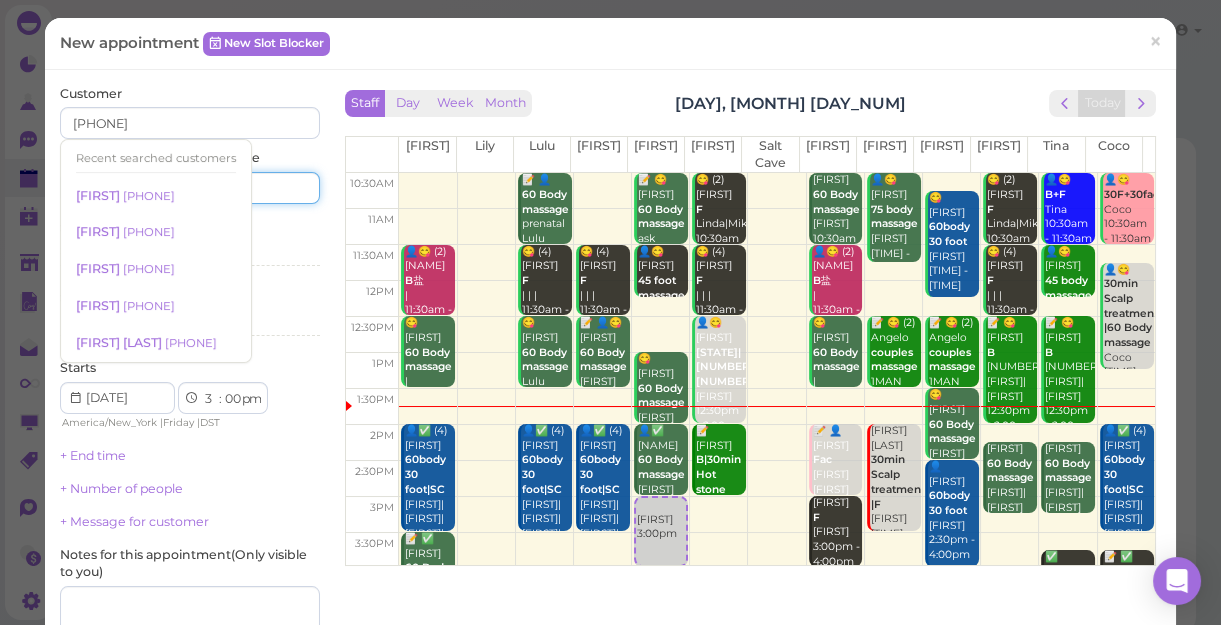 click at bounding box center (257, 188) 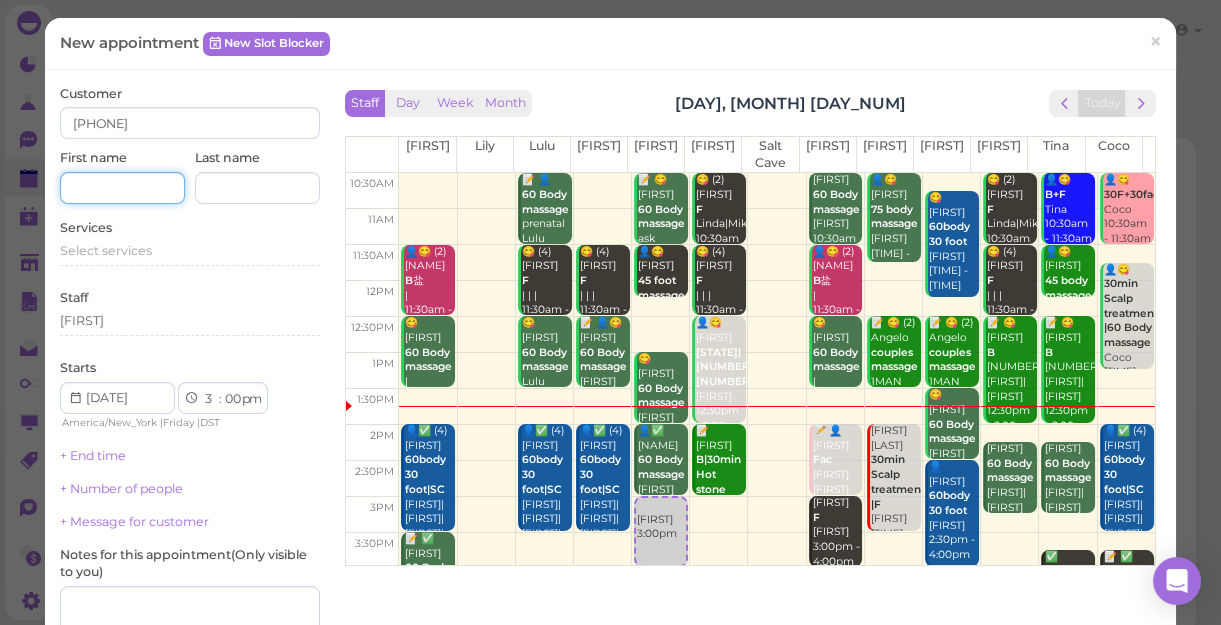 click at bounding box center [122, 188] 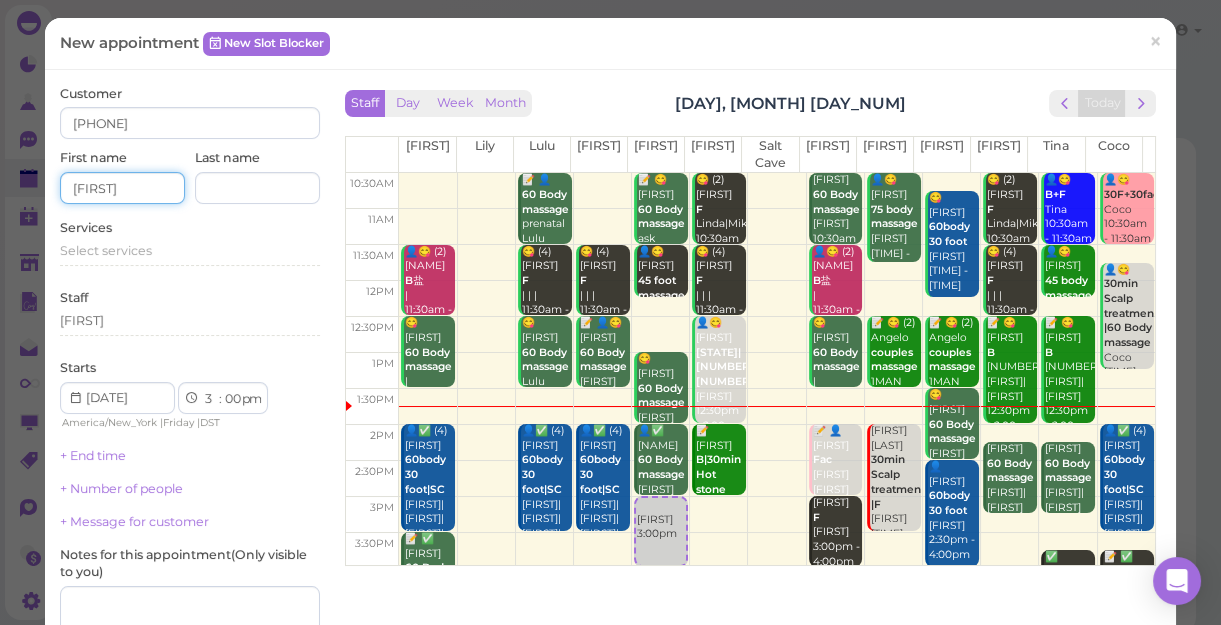type on "[FIRST]" 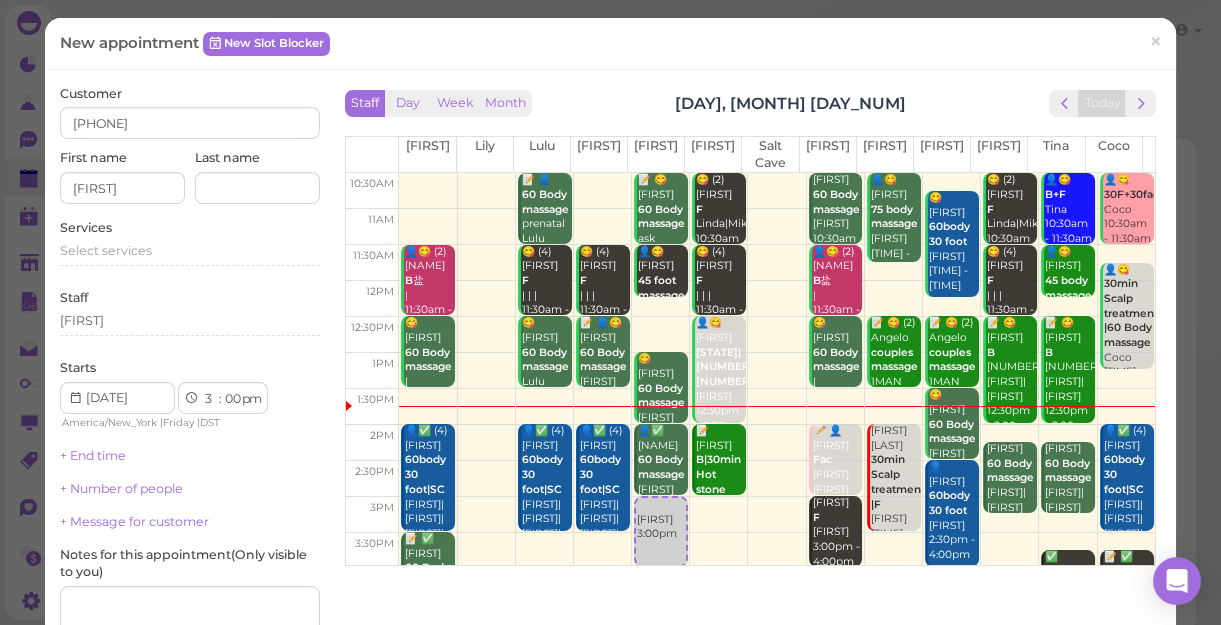 click on "Services
Select services" at bounding box center [190, 246] 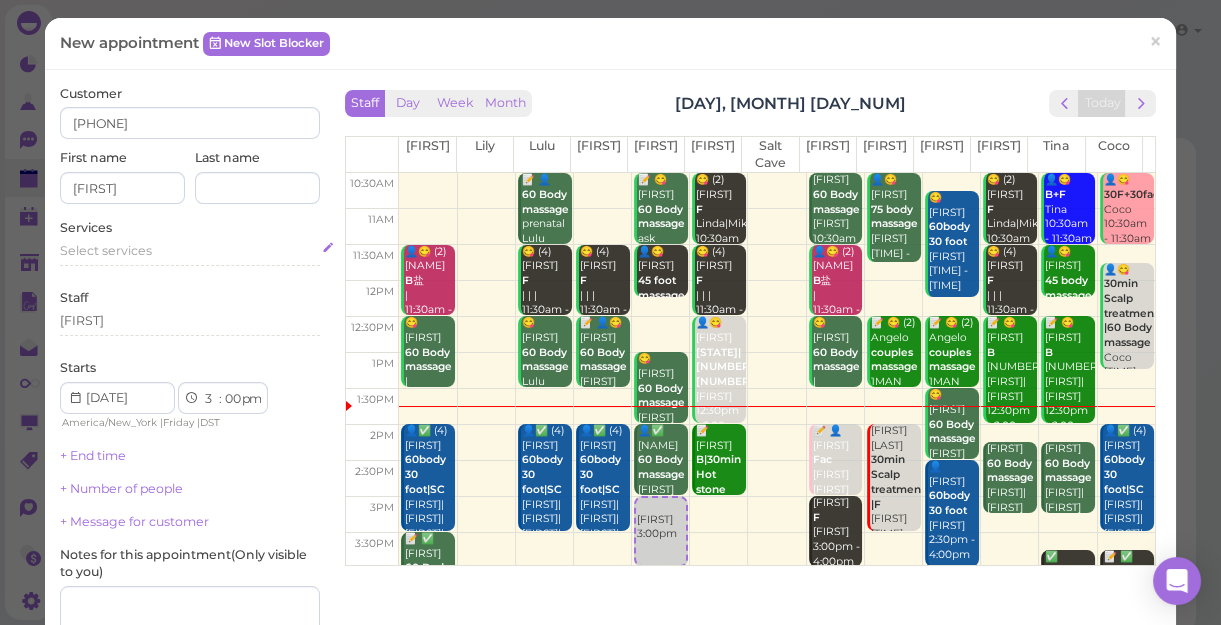click on "Services
Select services" at bounding box center [190, 246] 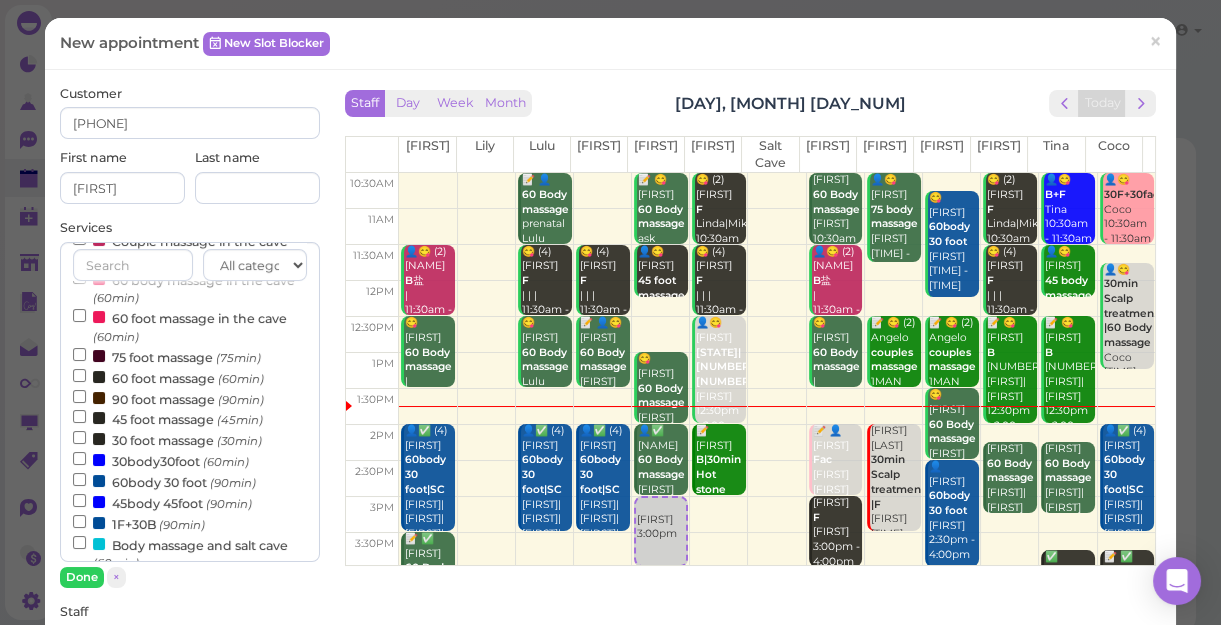 scroll, scrollTop: 272, scrollLeft: 0, axis: vertical 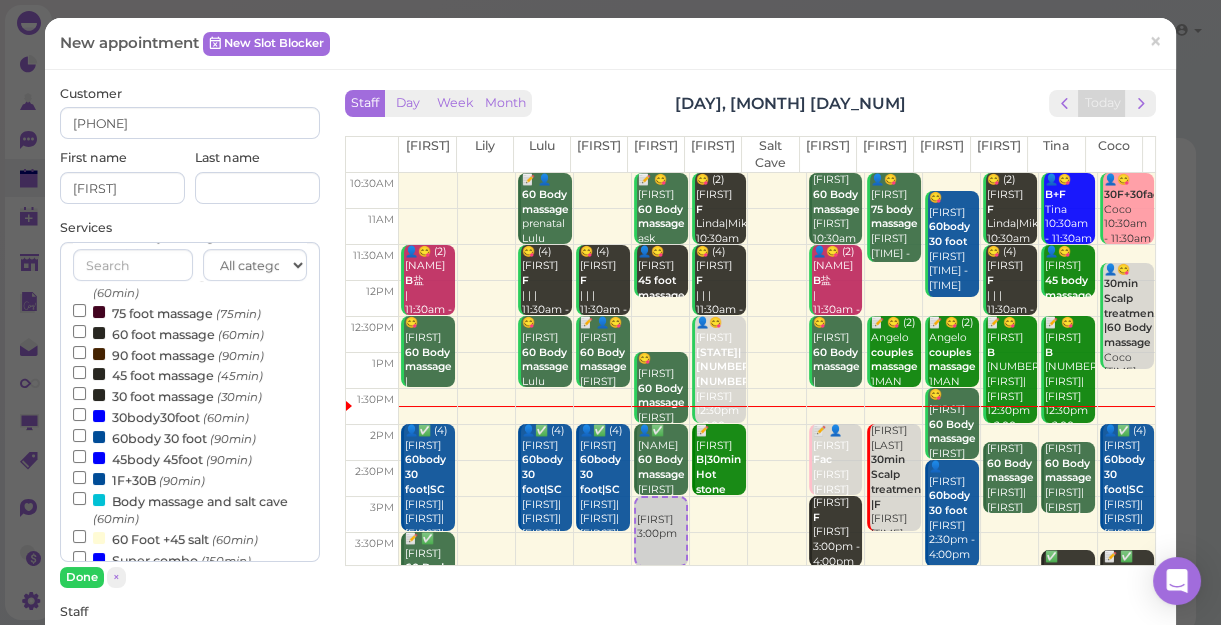 click on "60body 30 foot
([DURATION])" at bounding box center [164, 437] 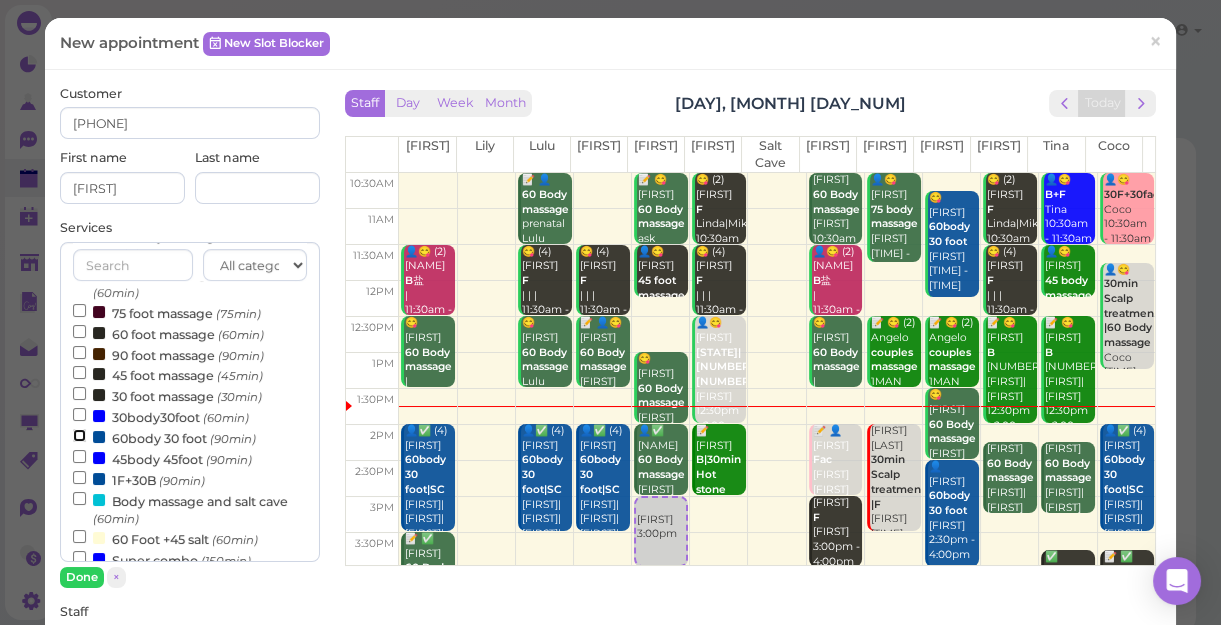 click on "60body 30 foot
([DURATION])" at bounding box center [79, 435] 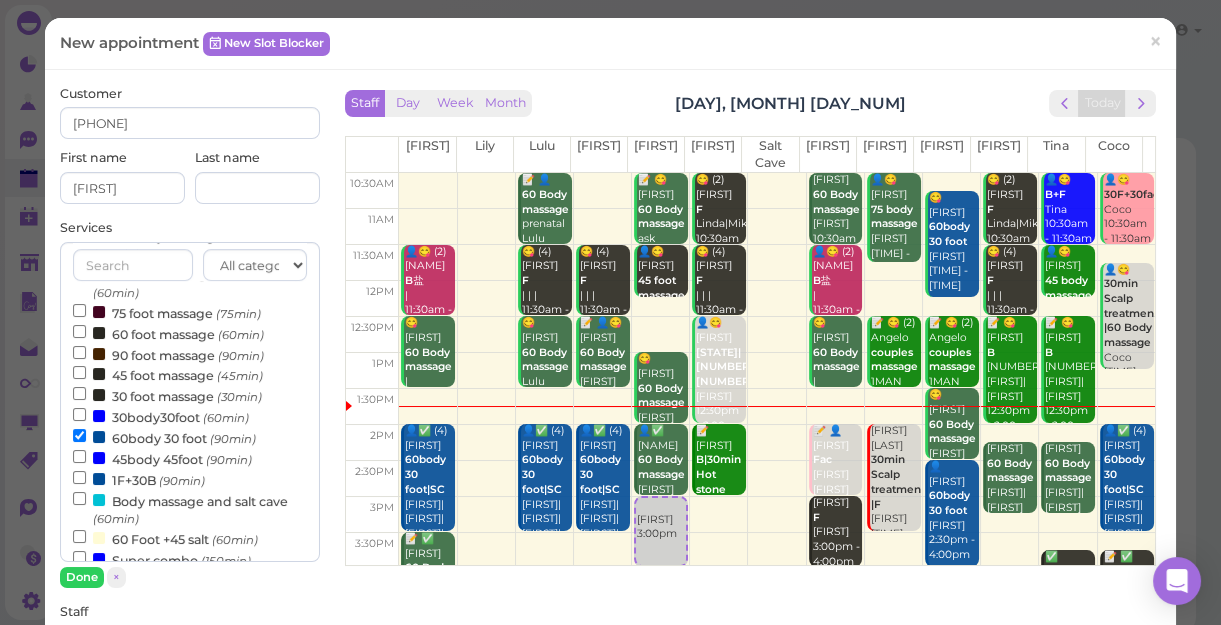 scroll, scrollTop: 643, scrollLeft: 0, axis: vertical 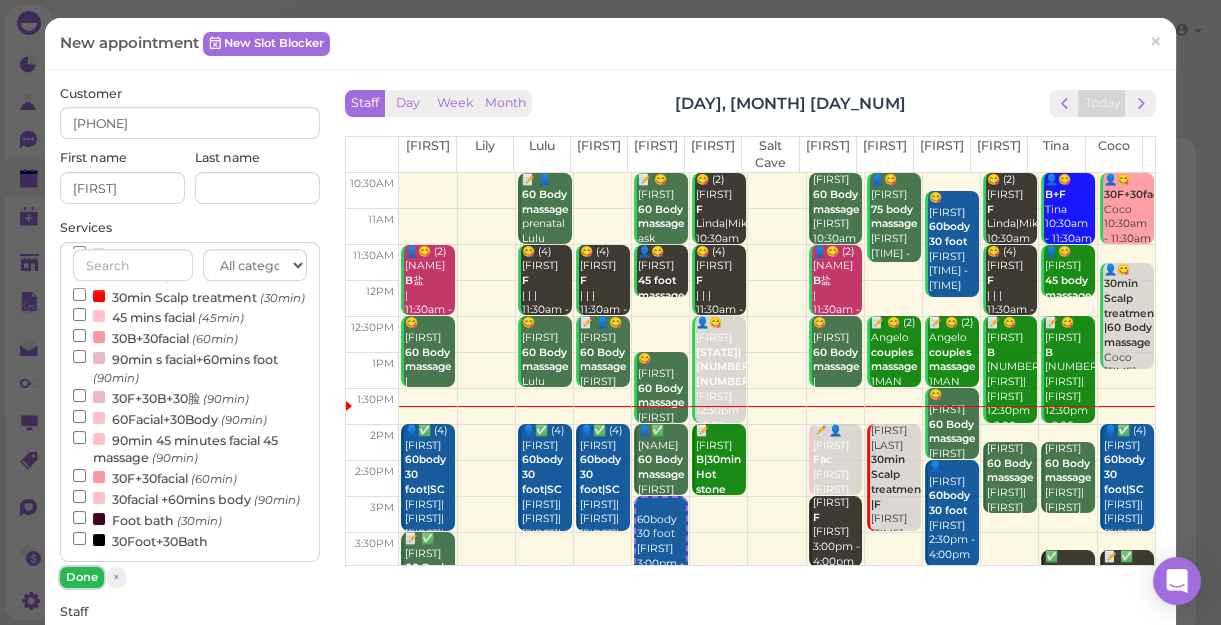 click on "Done" at bounding box center (82, 577) 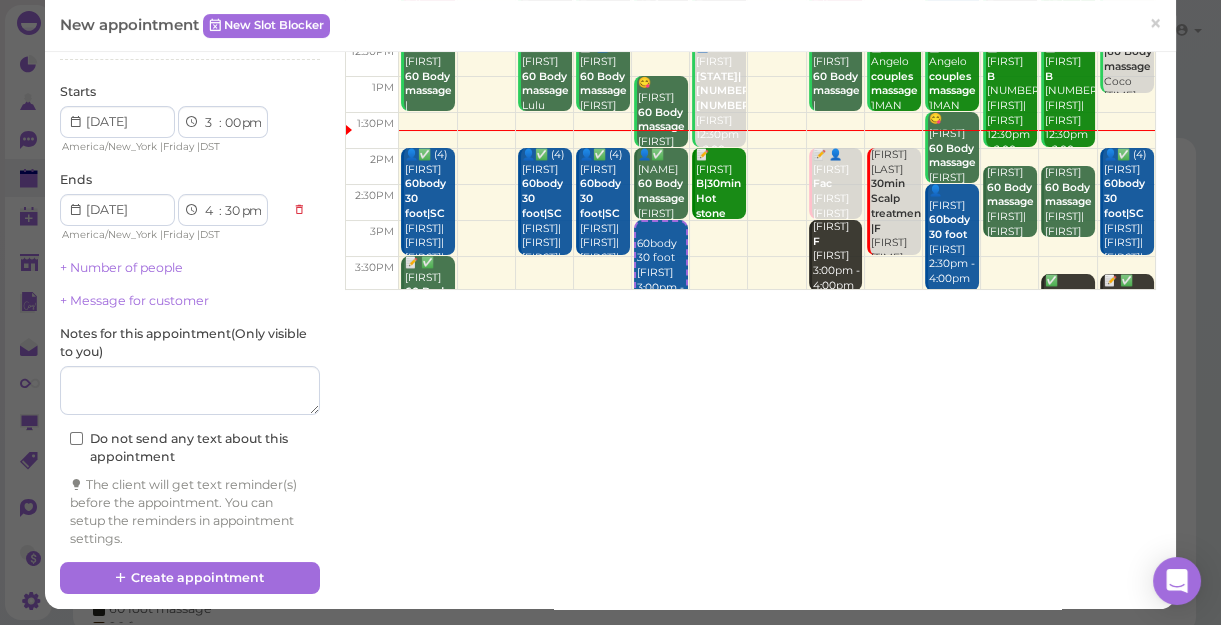 scroll, scrollTop: 277, scrollLeft: 0, axis: vertical 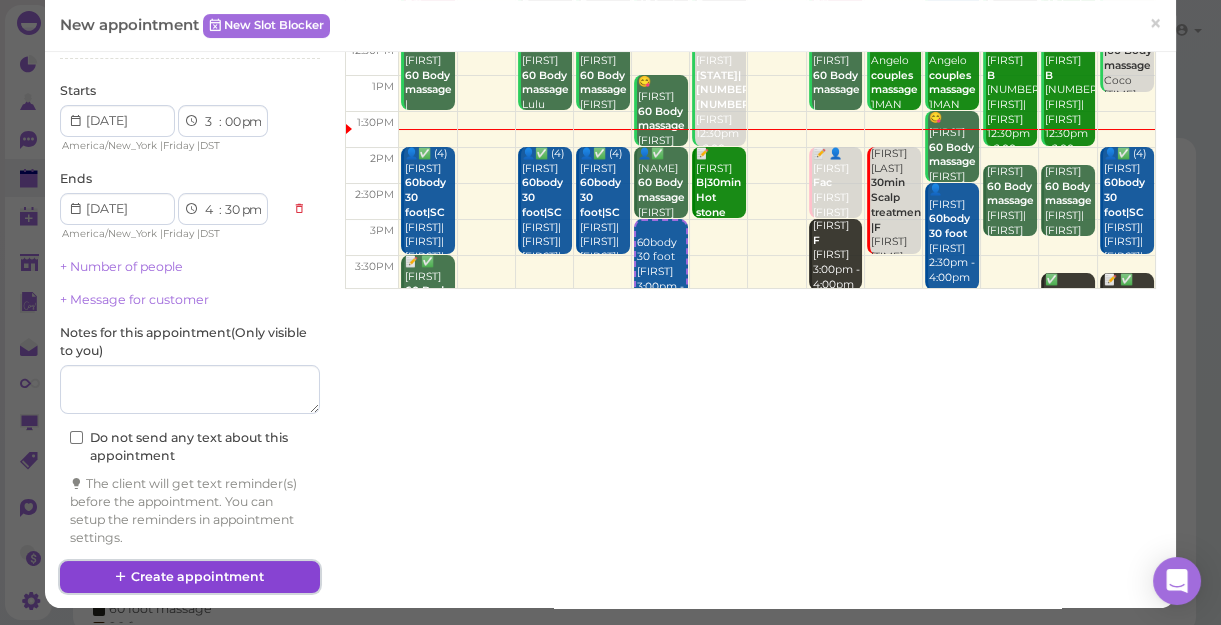 click on "Create appointment" at bounding box center (190, 577) 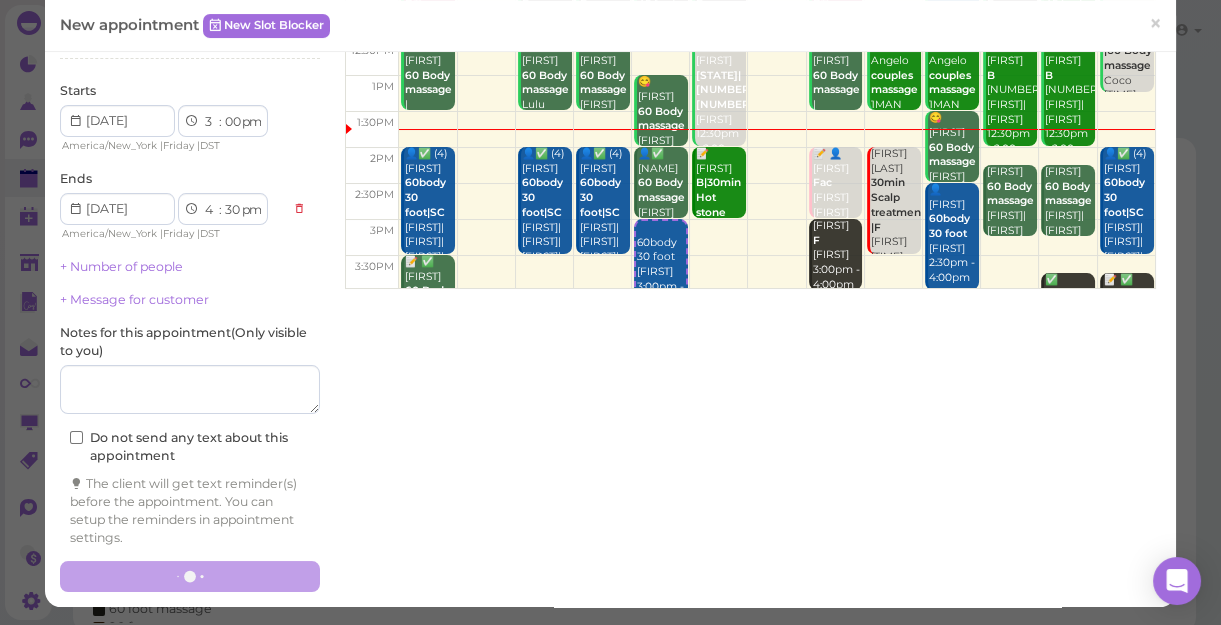 scroll, scrollTop: 276, scrollLeft: 0, axis: vertical 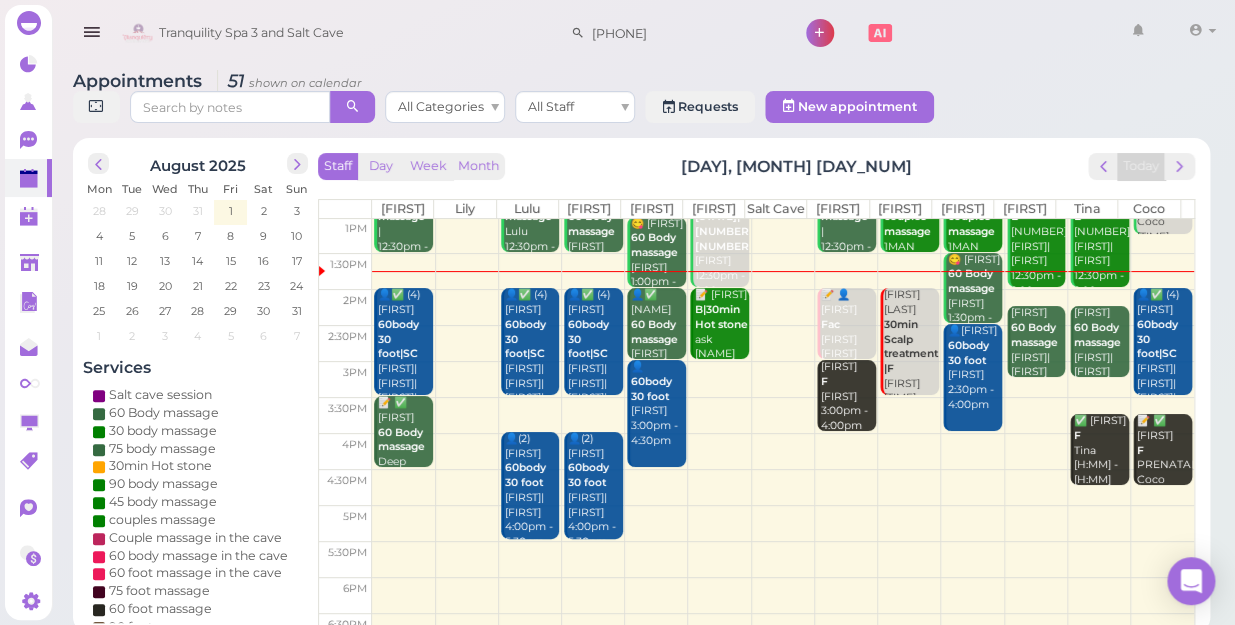 click at bounding box center [783, 379] 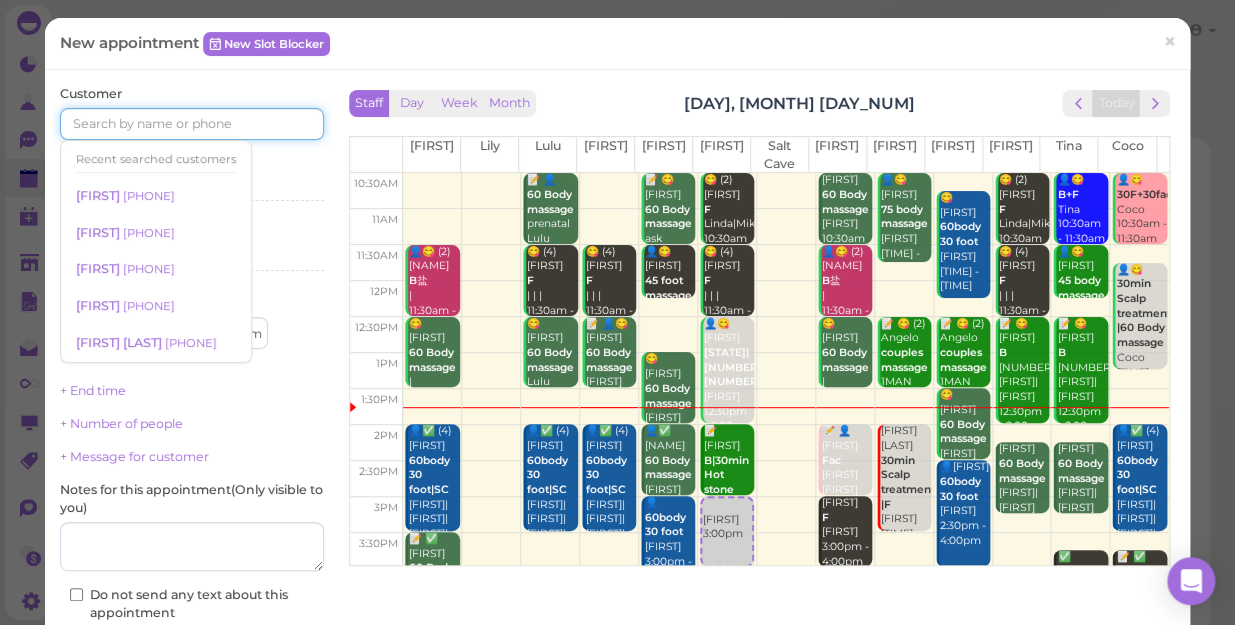 click at bounding box center (192, 124) 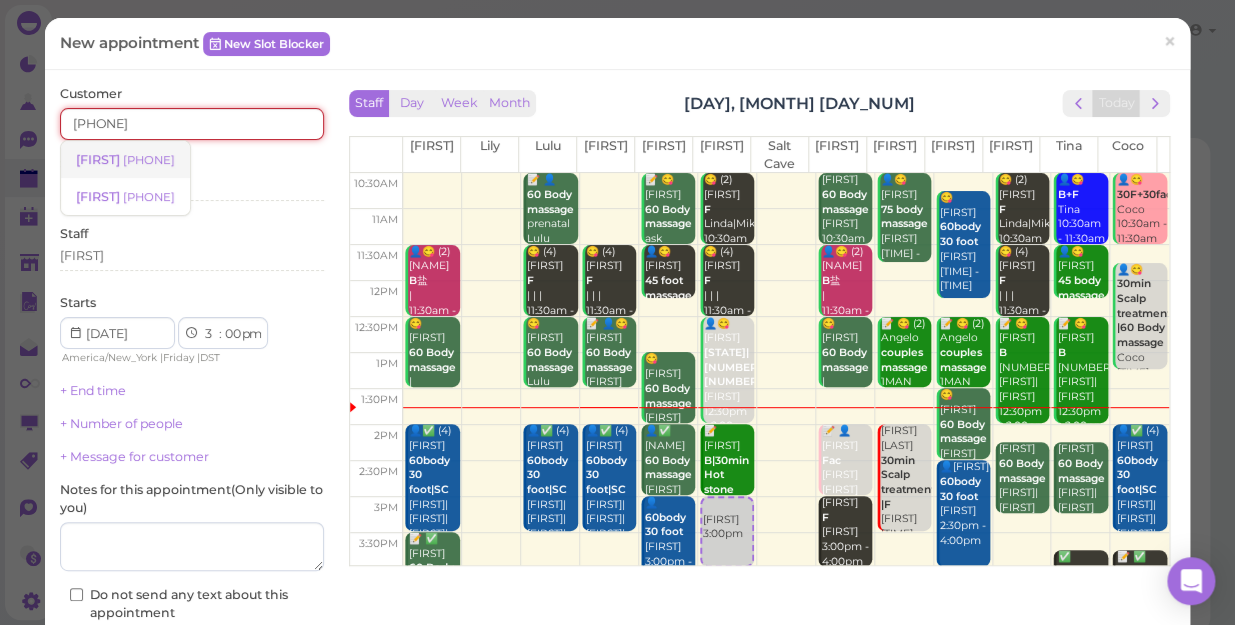 type on "[PHONE]" 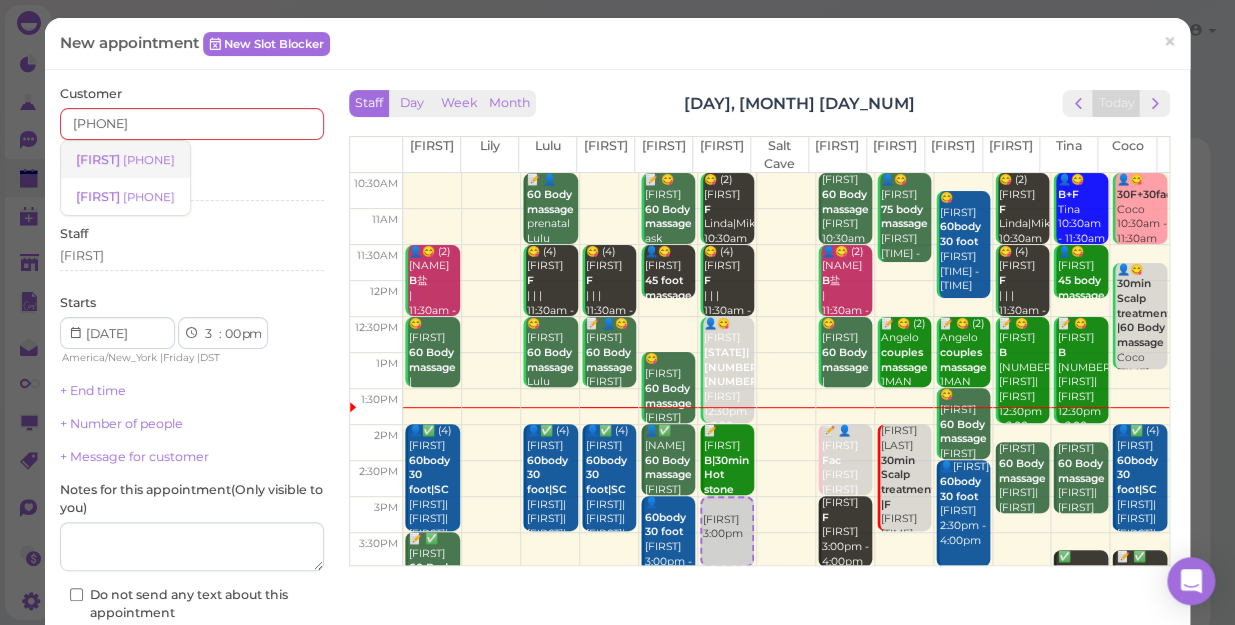 click on "[PHONE]" at bounding box center (149, 160) 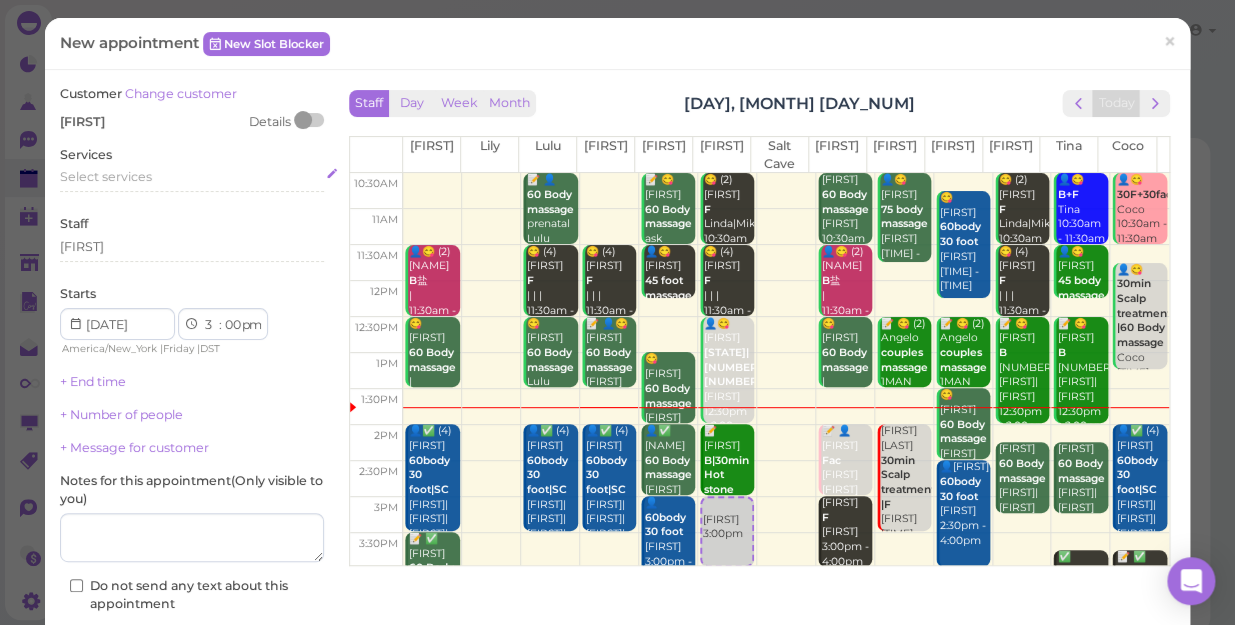 click on "Select services" at bounding box center [106, 176] 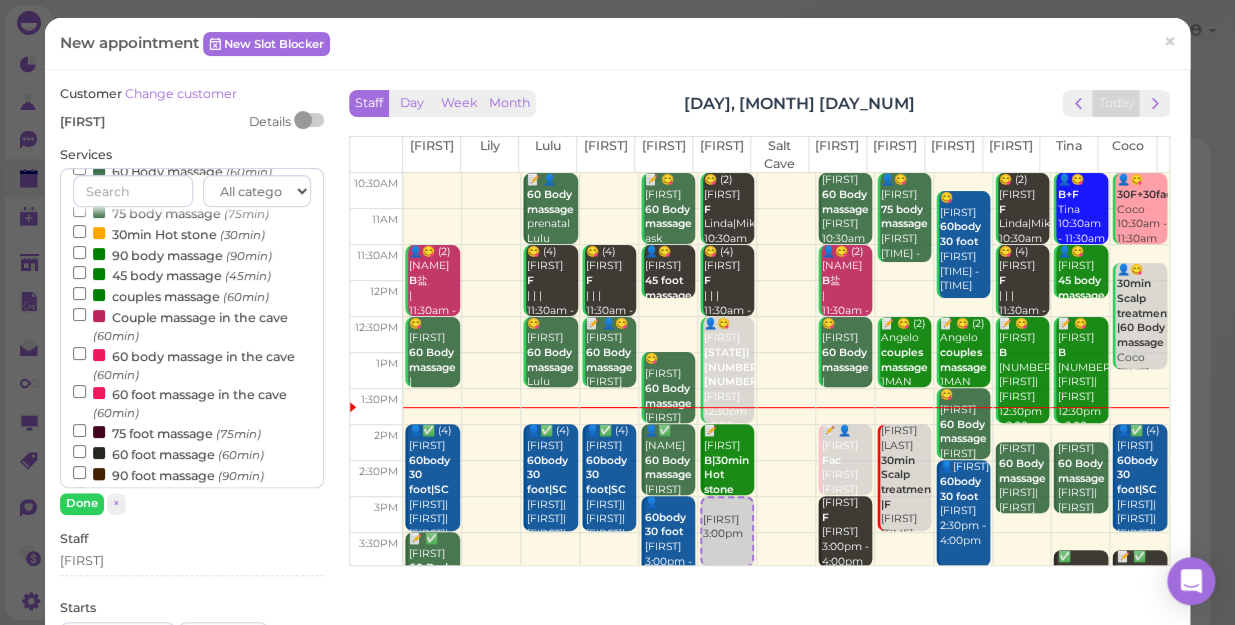scroll, scrollTop: 181, scrollLeft: 0, axis: vertical 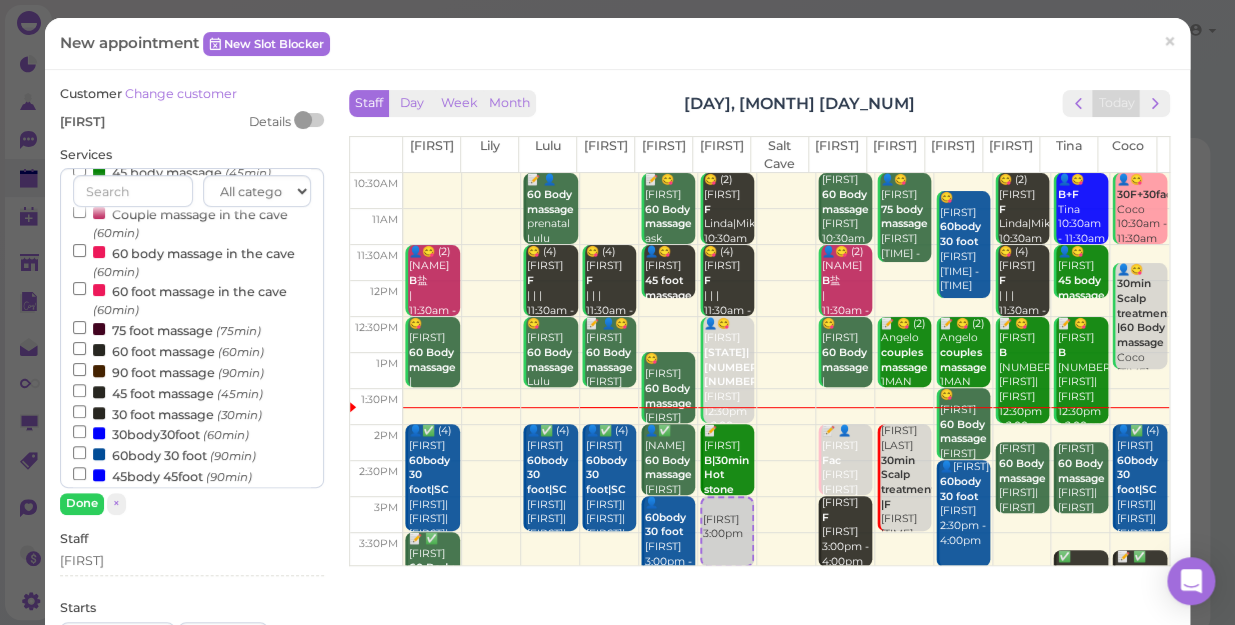 click on "60 foot massage
(60min)" at bounding box center [168, 350] 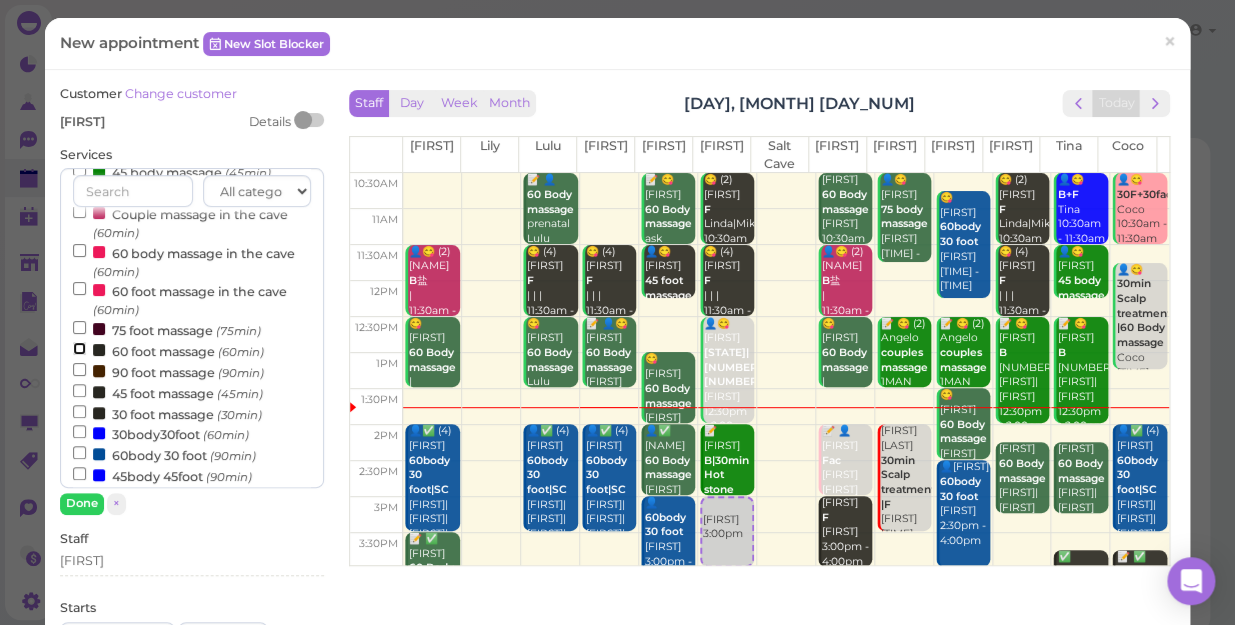 click on "60 foot massage
(60min)" at bounding box center [79, 348] 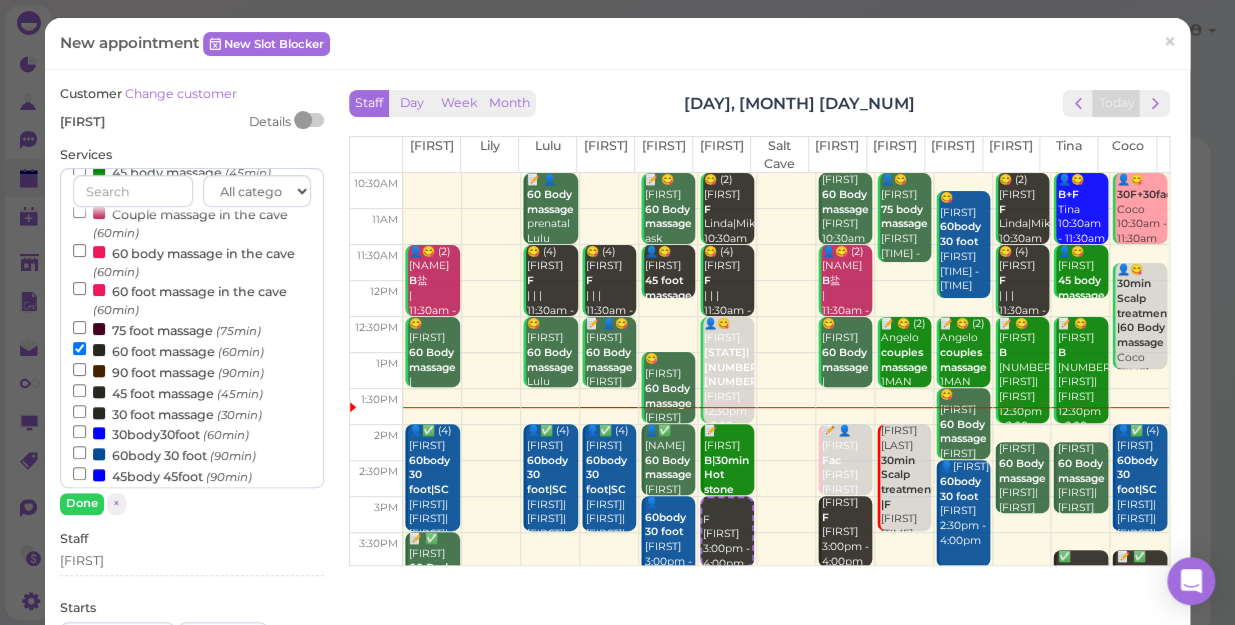 scroll, scrollTop: 643, scrollLeft: 0, axis: vertical 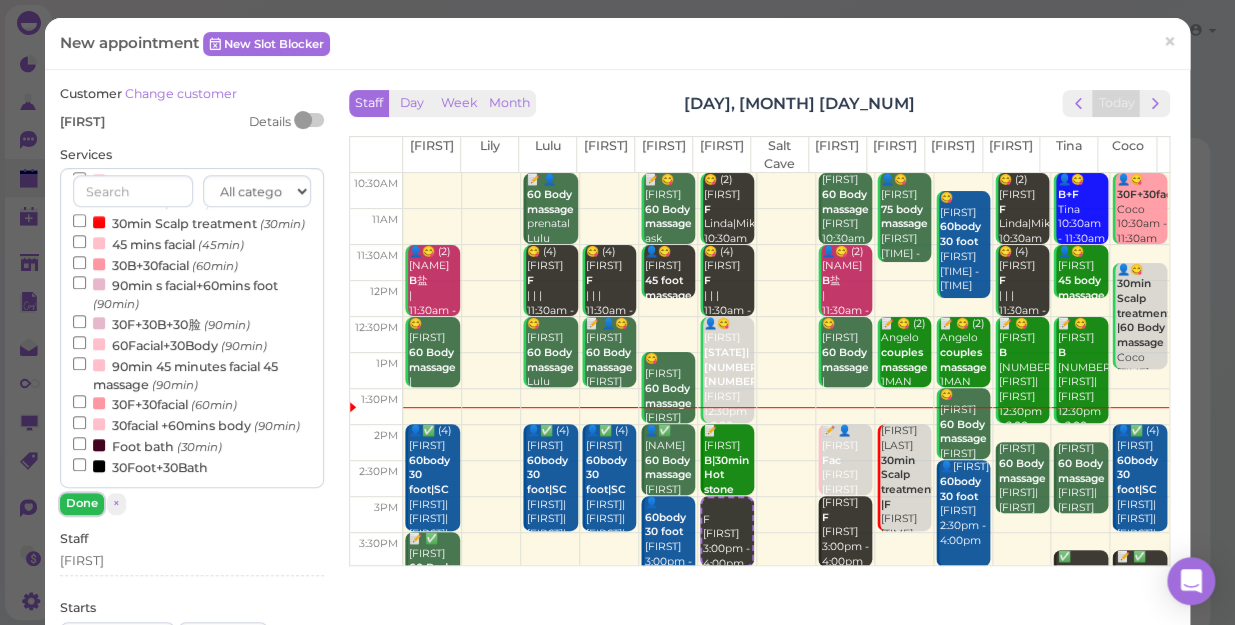 click on "Done" at bounding box center [82, 503] 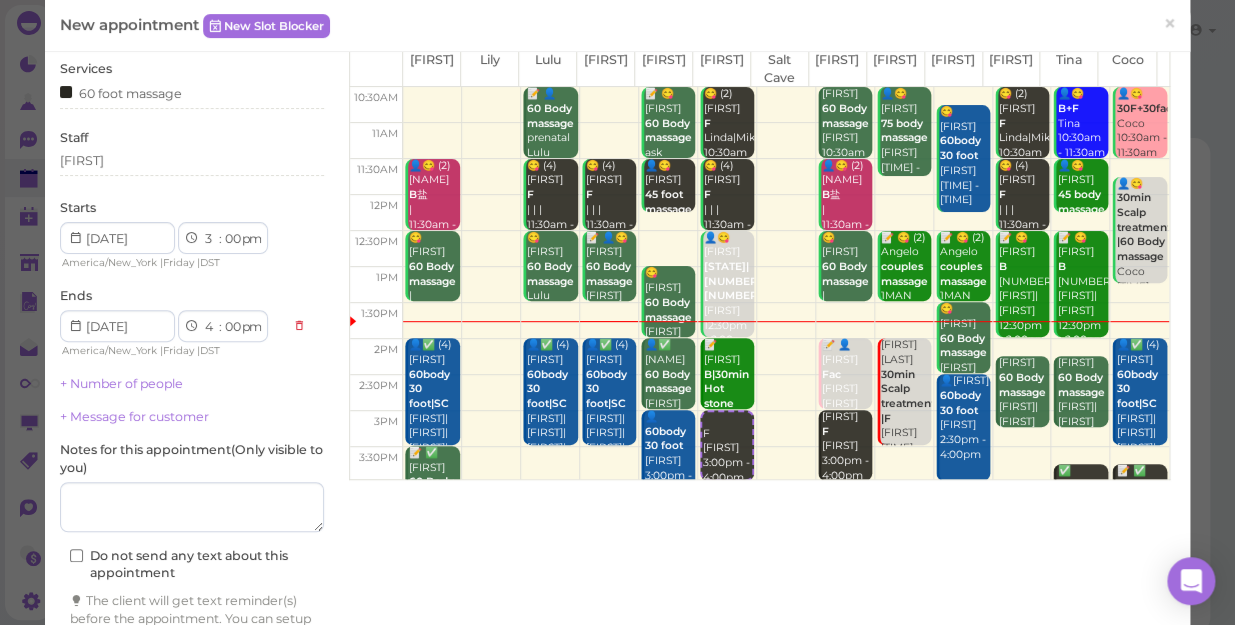 scroll, scrollTop: 203, scrollLeft: 0, axis: vertical 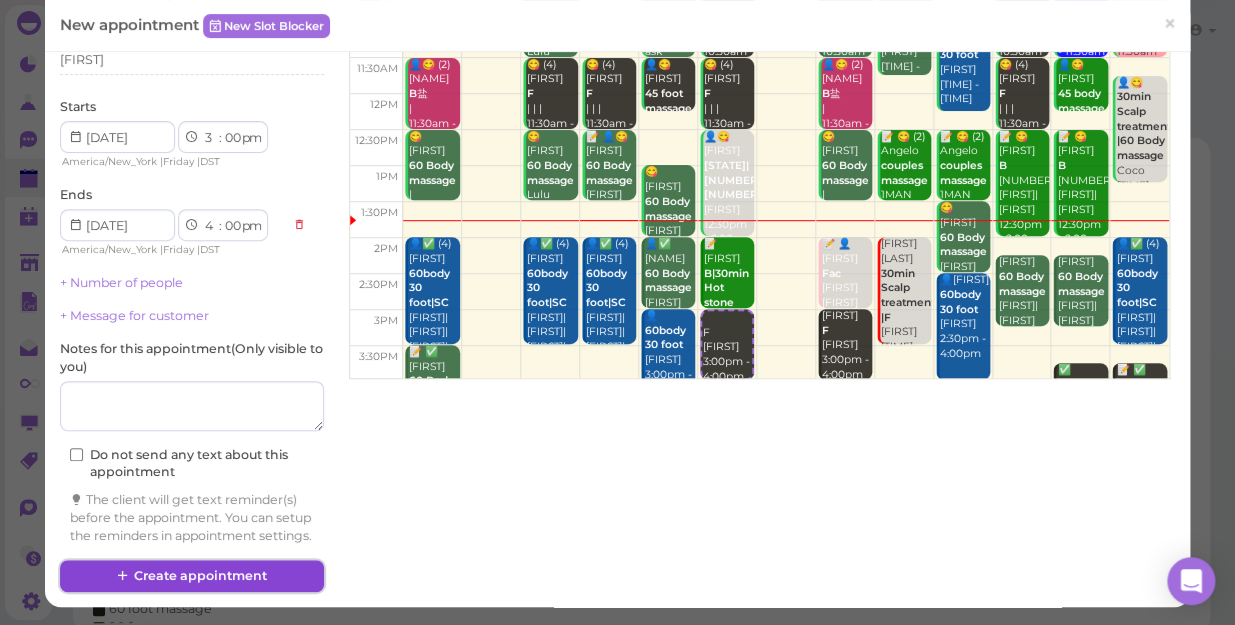 click on "Create appointment" at bounding box center [192, 576] 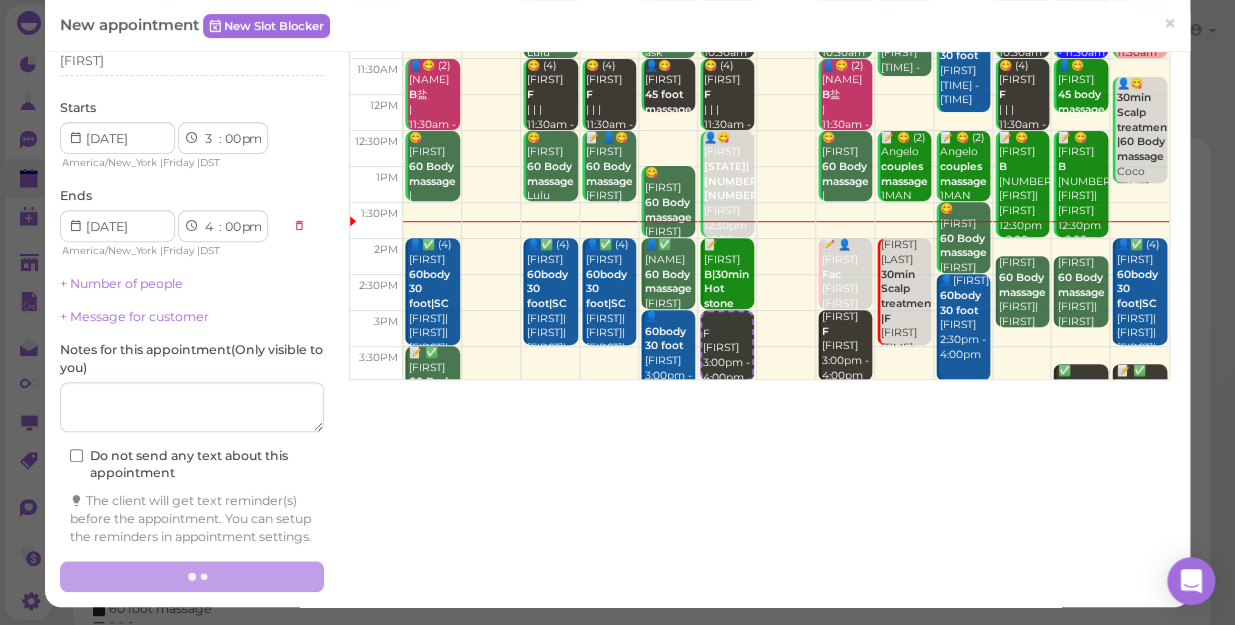 scroll, scrollTop: 202, scrollLeft: 0, axis: vertical 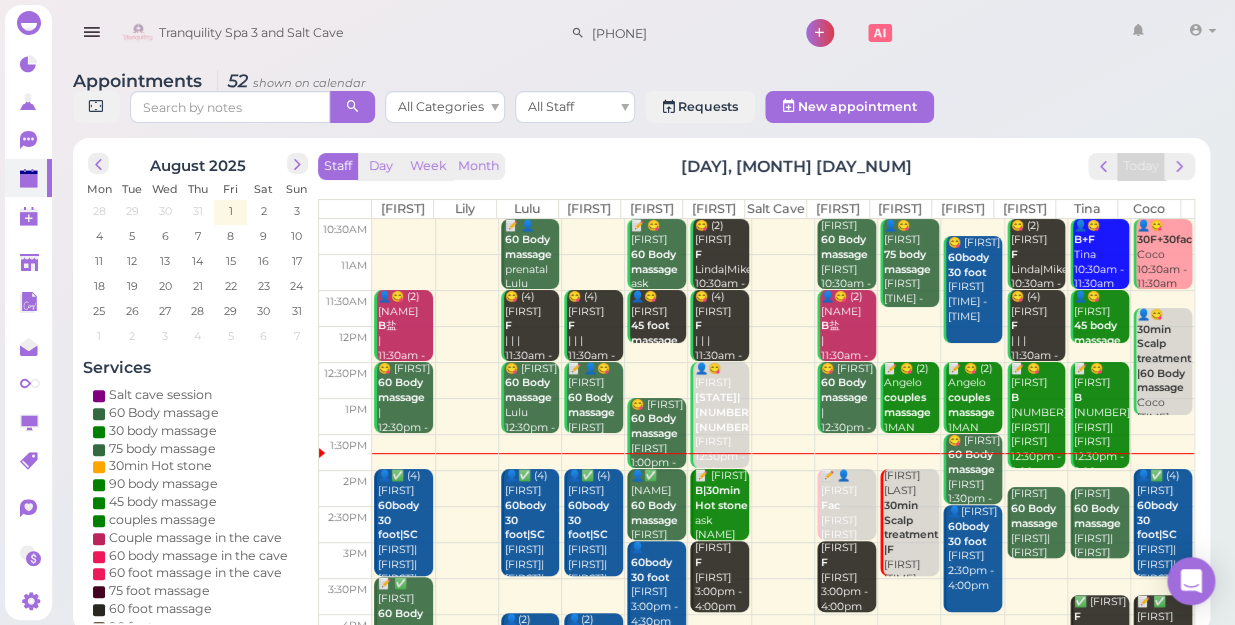 click on "Sat" at bounding box center (263, 189) 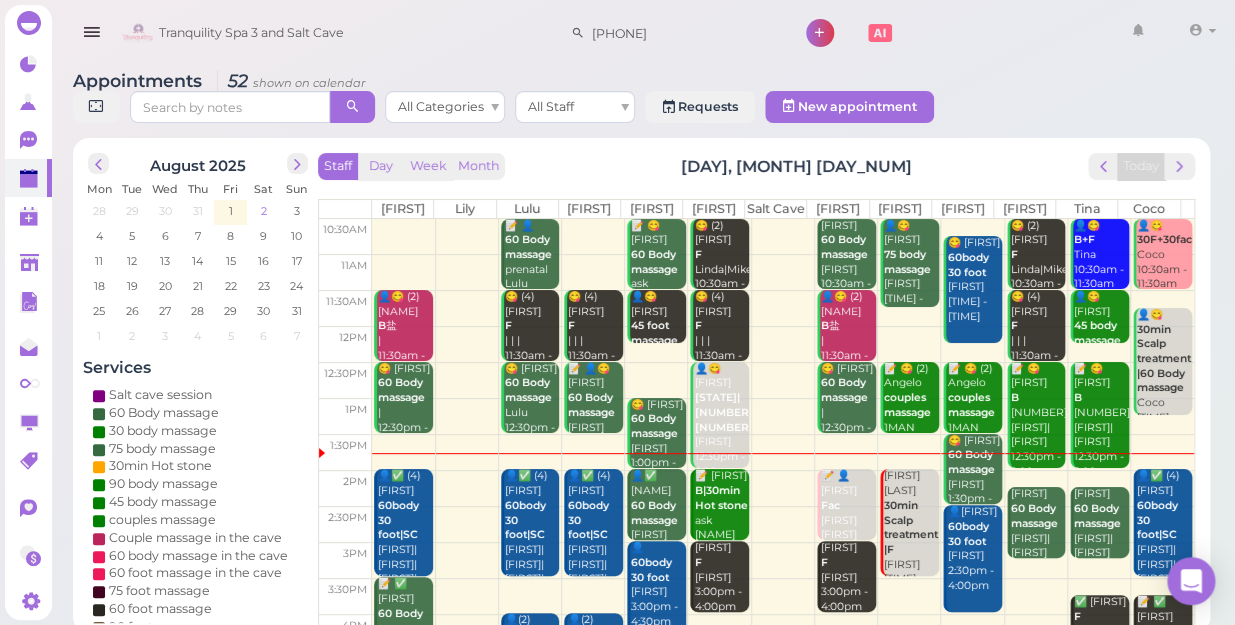 click on "2" at bounding box center (264, 211) 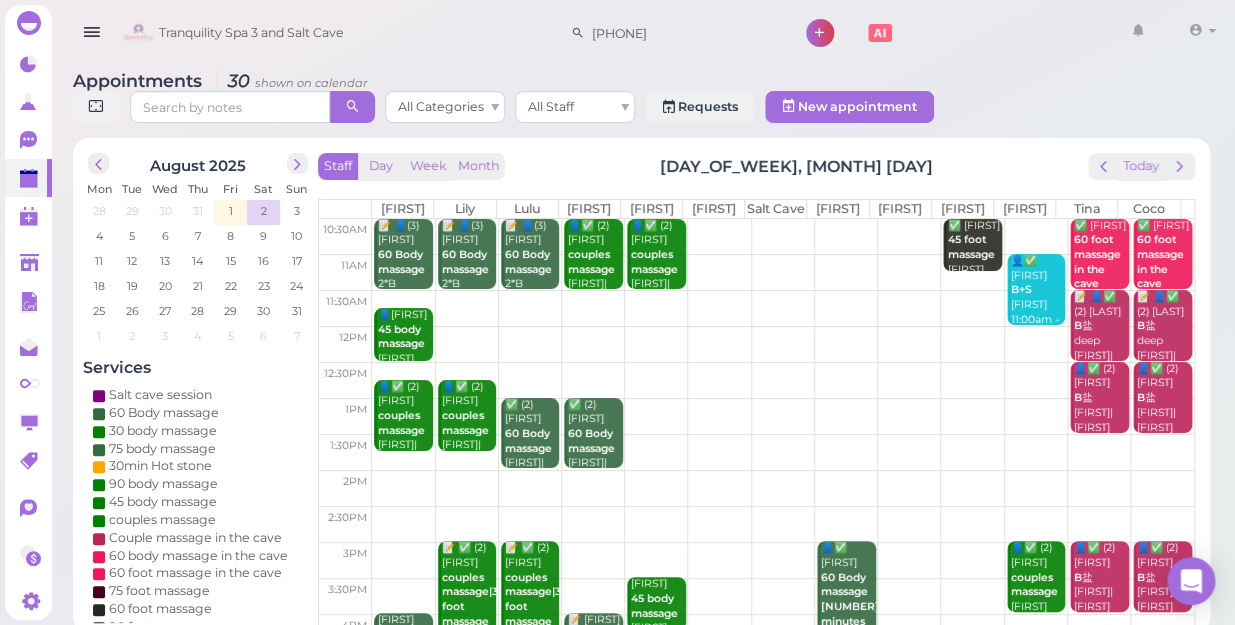 click at bounding box center (783, 237) 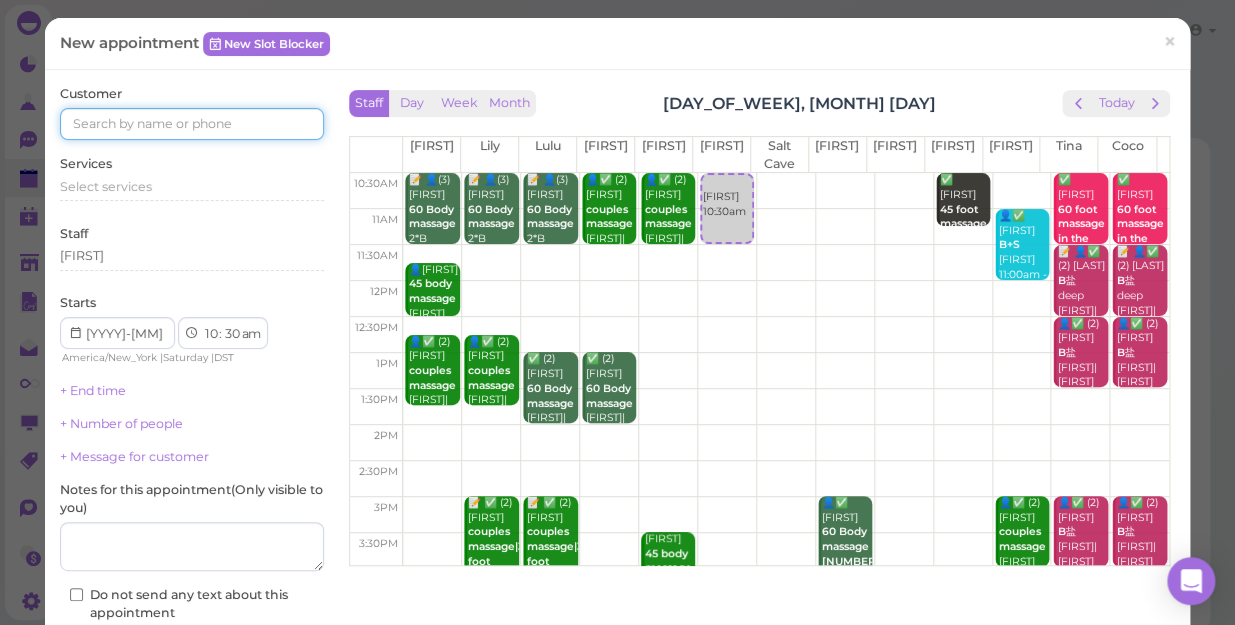 click at bounding box center (192, 124) 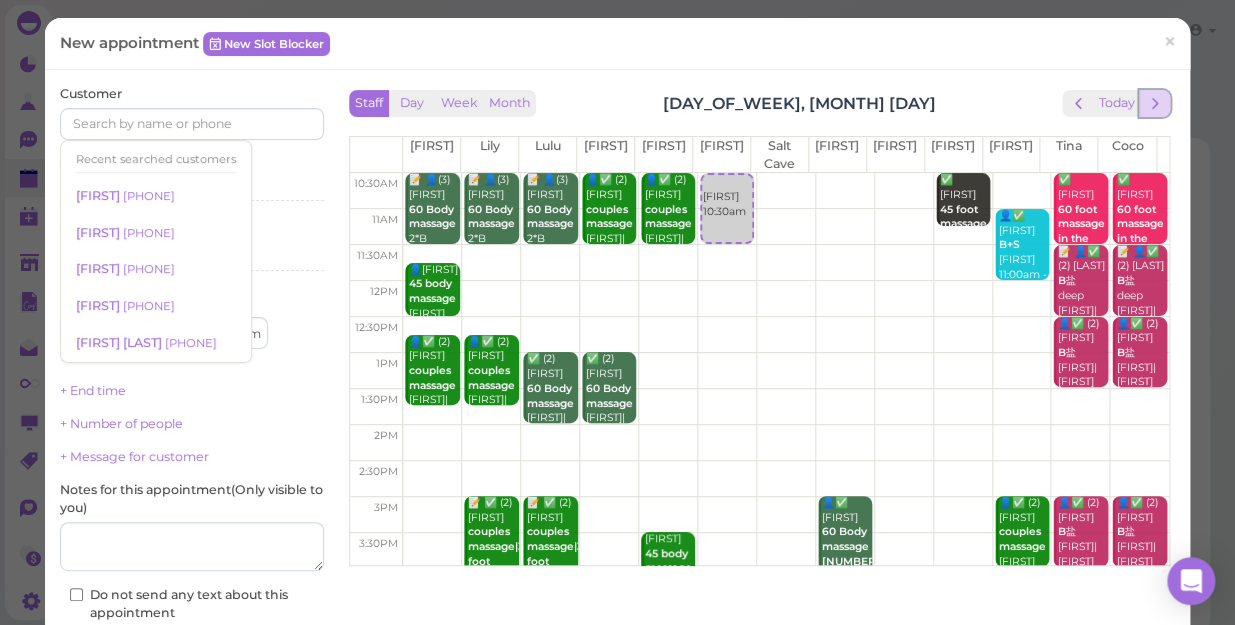 click at bounding box center [1154, 103] 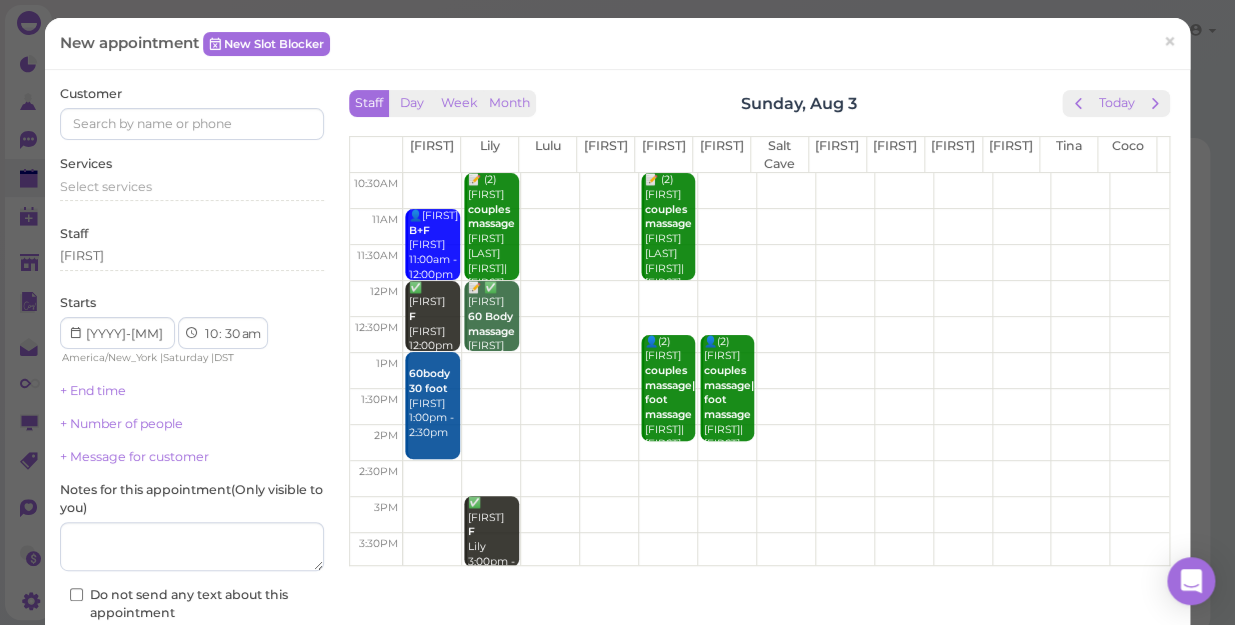 click at bounding box center [786, 191] 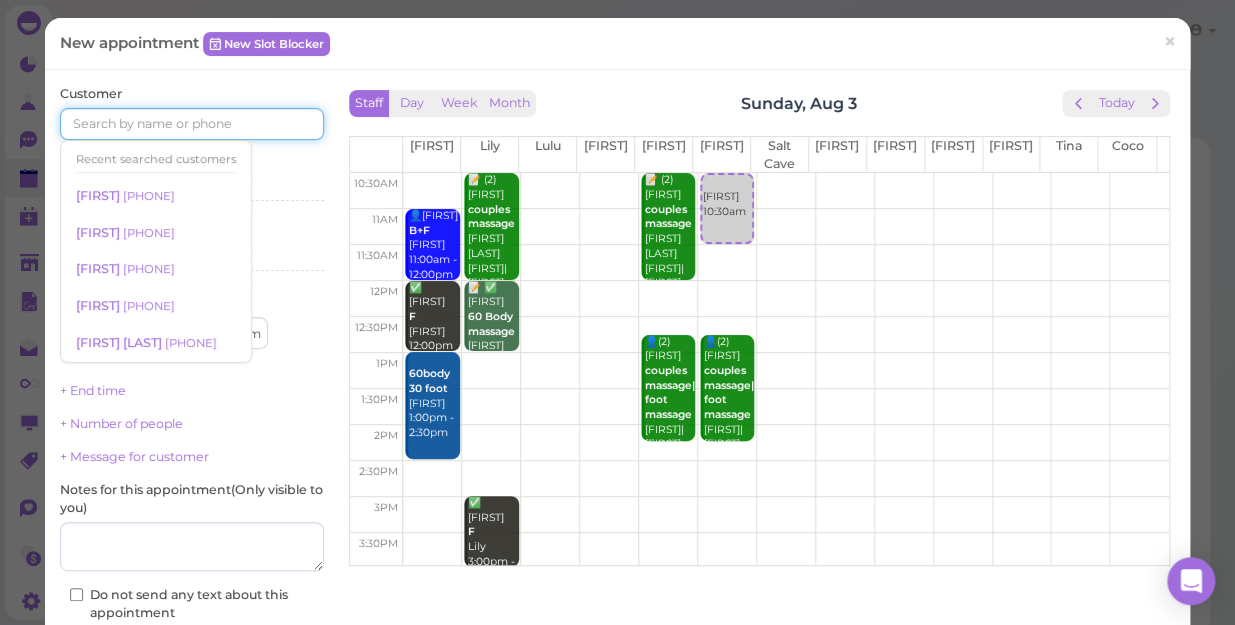 click at bounding box center [192, 124] 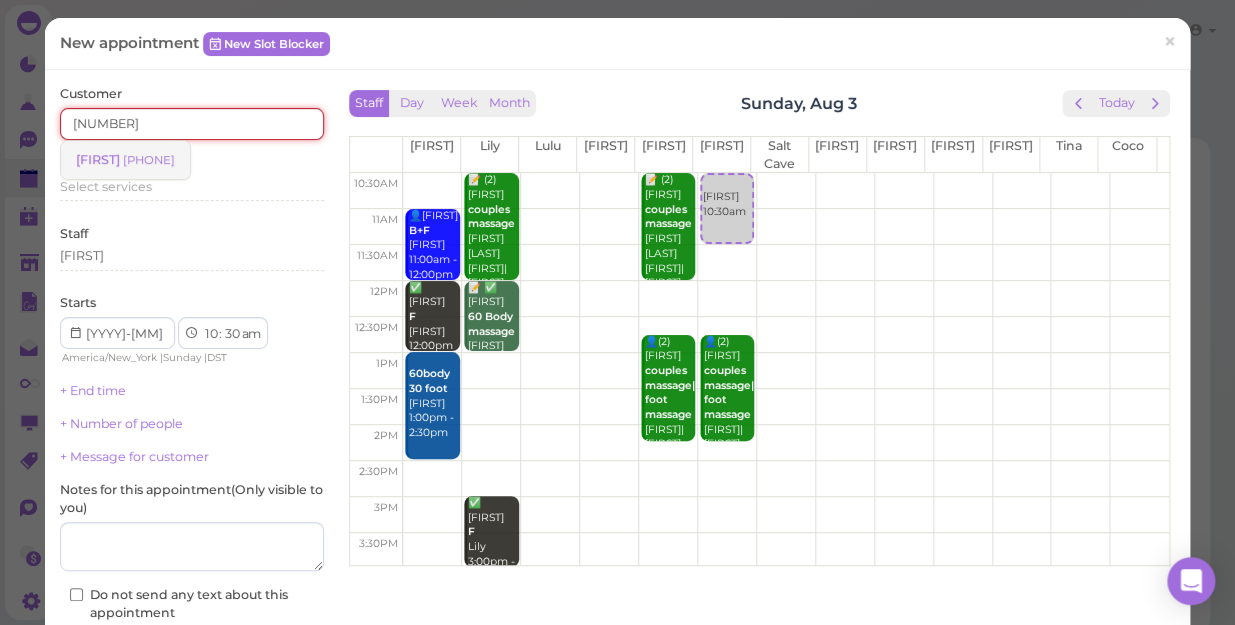 type on "[NUMBER]" 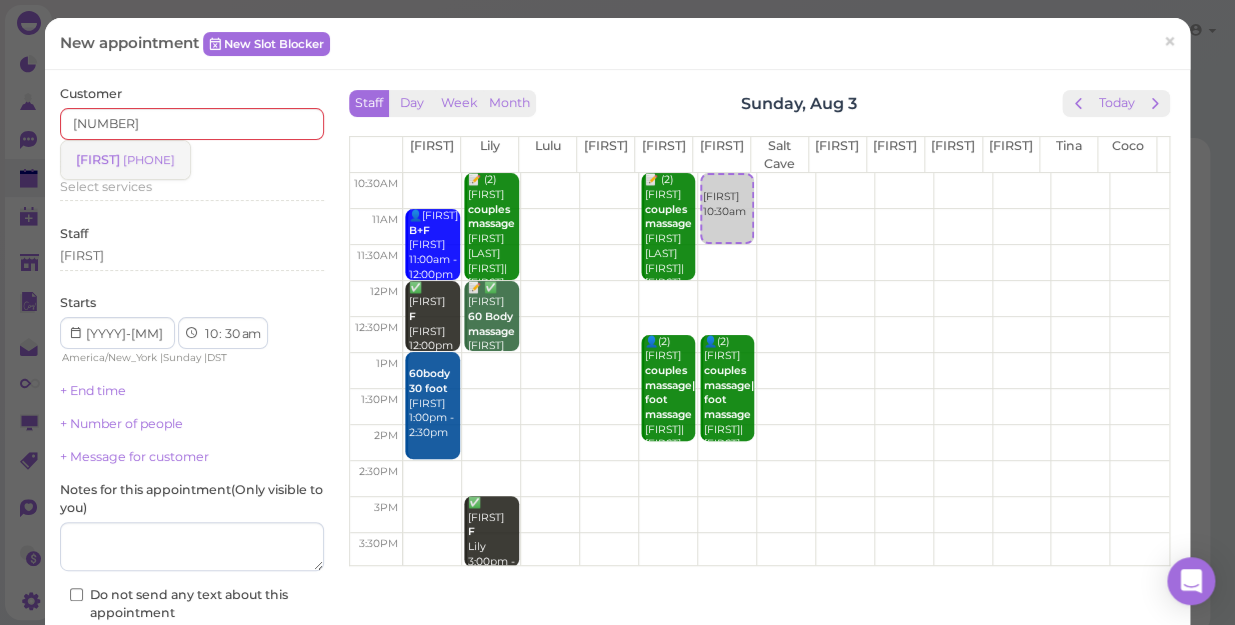 click on "[PHONE]" at bounding box center (149, 160) 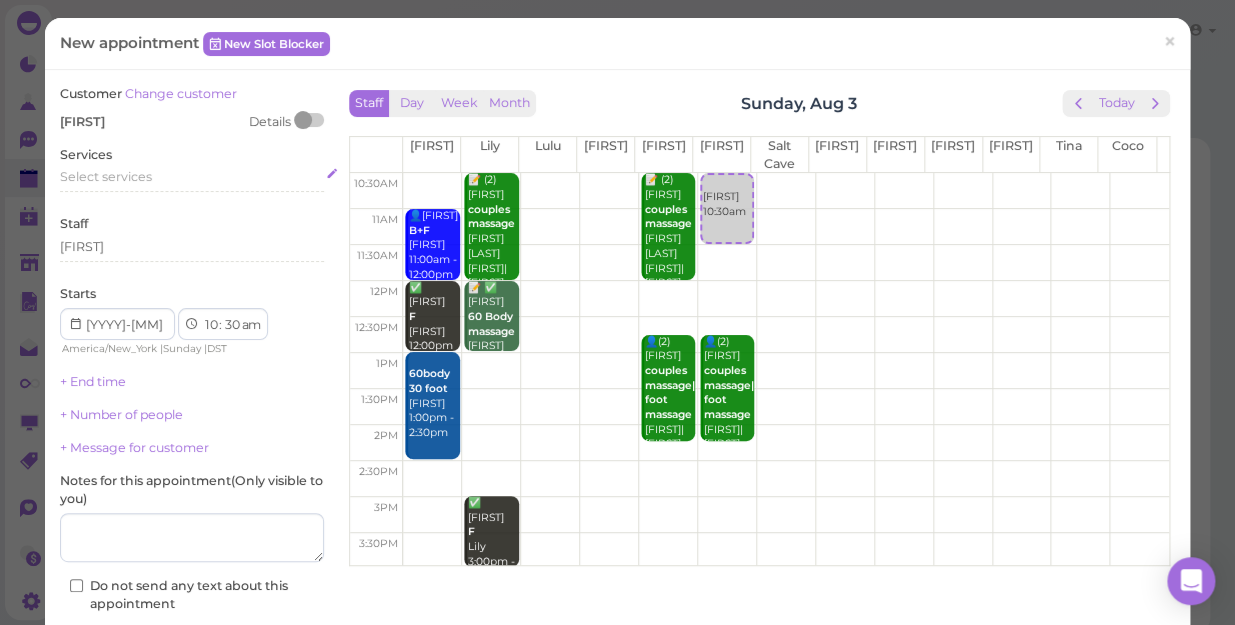 click on "Select services" at bounding box center (106, 176) 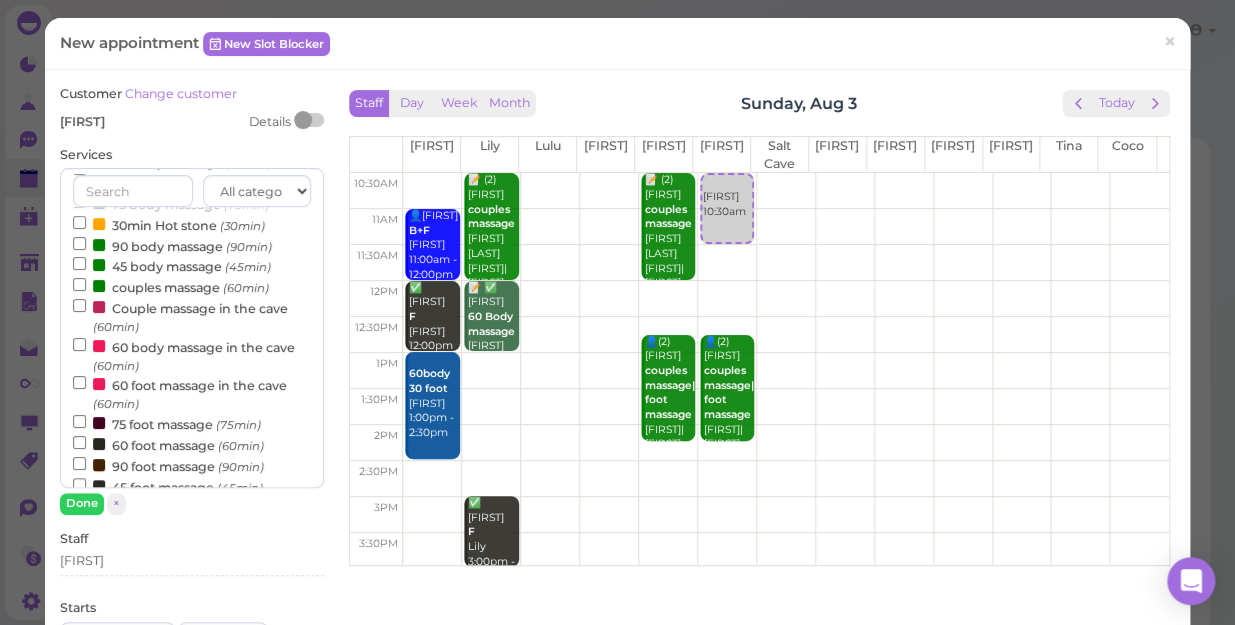 scroll, scrollTop: 181, scrollLeft: 0, axis: vertical 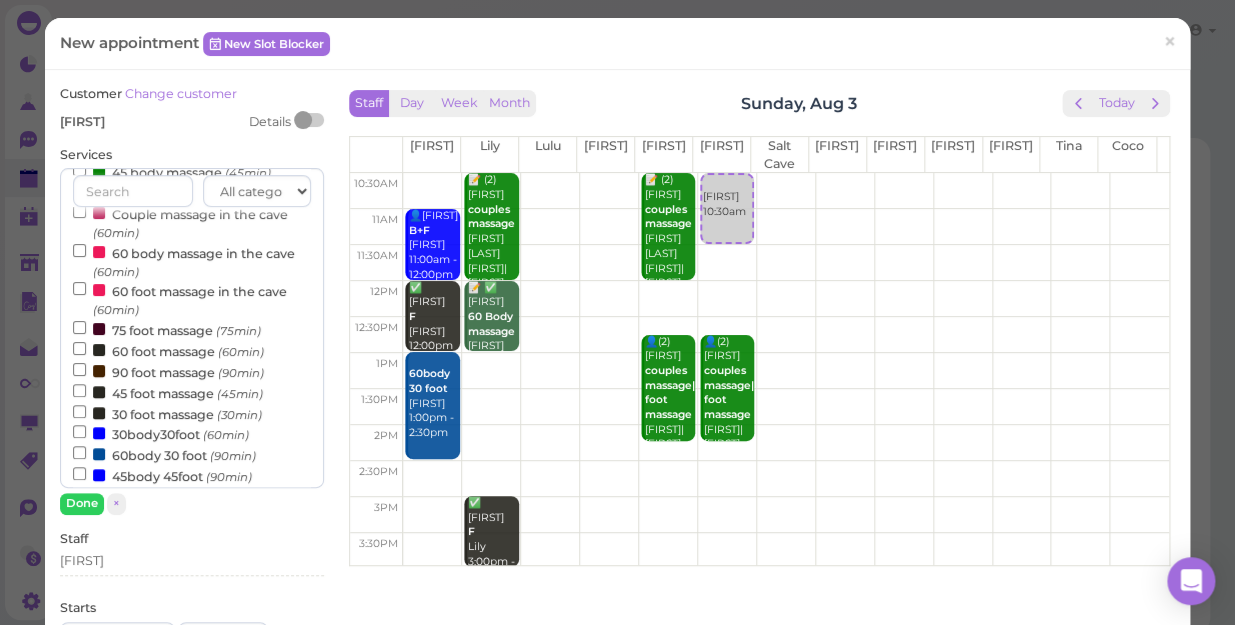 click on "60body 30 foot
([DURATION])" at bounding box center (164, 454) 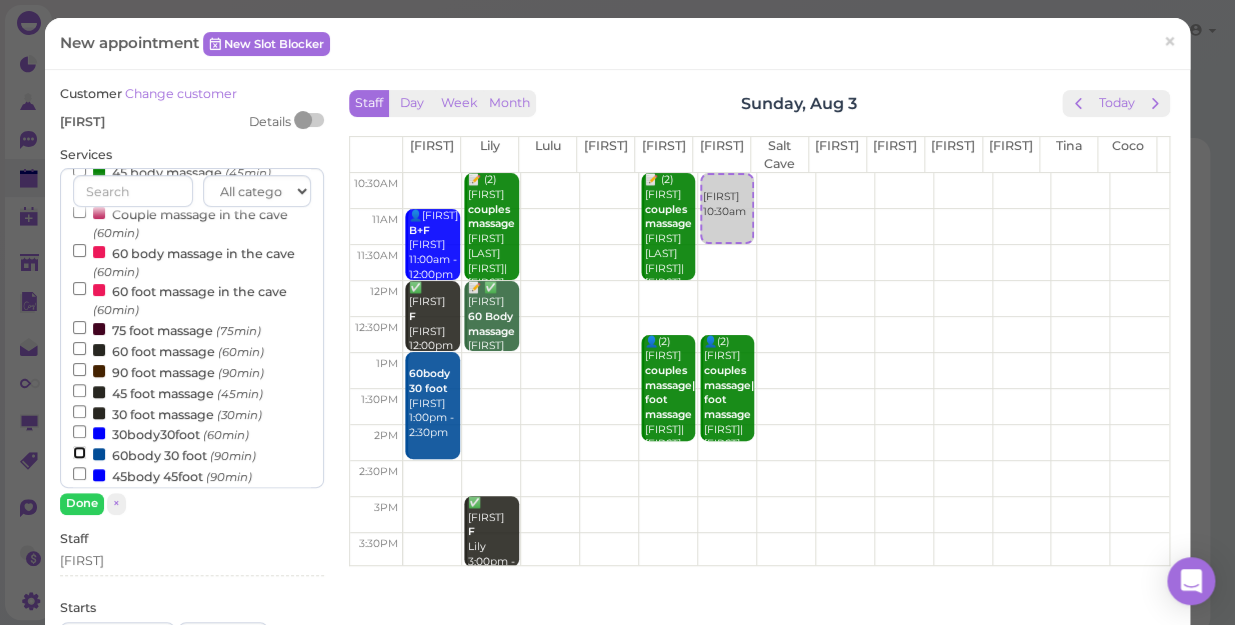 click on "60body 30 foot
([DURATION])" at bounding box center (79, 452) 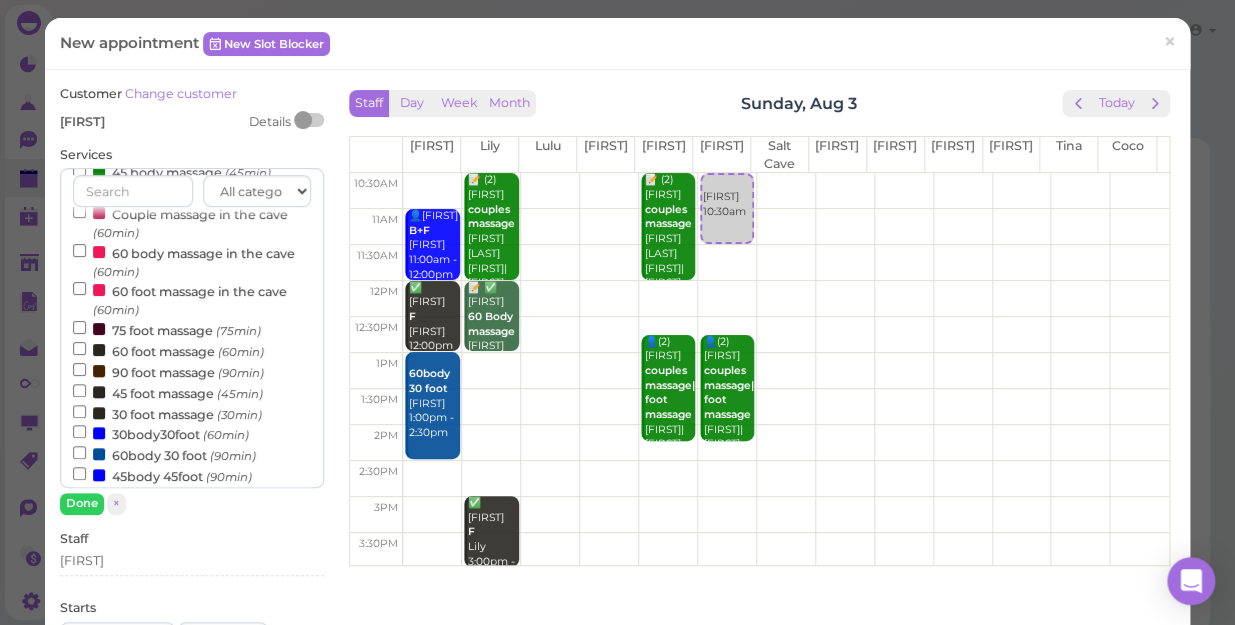 scroll, scrollTop: 643, scrollLeft: 0, axis: vertical 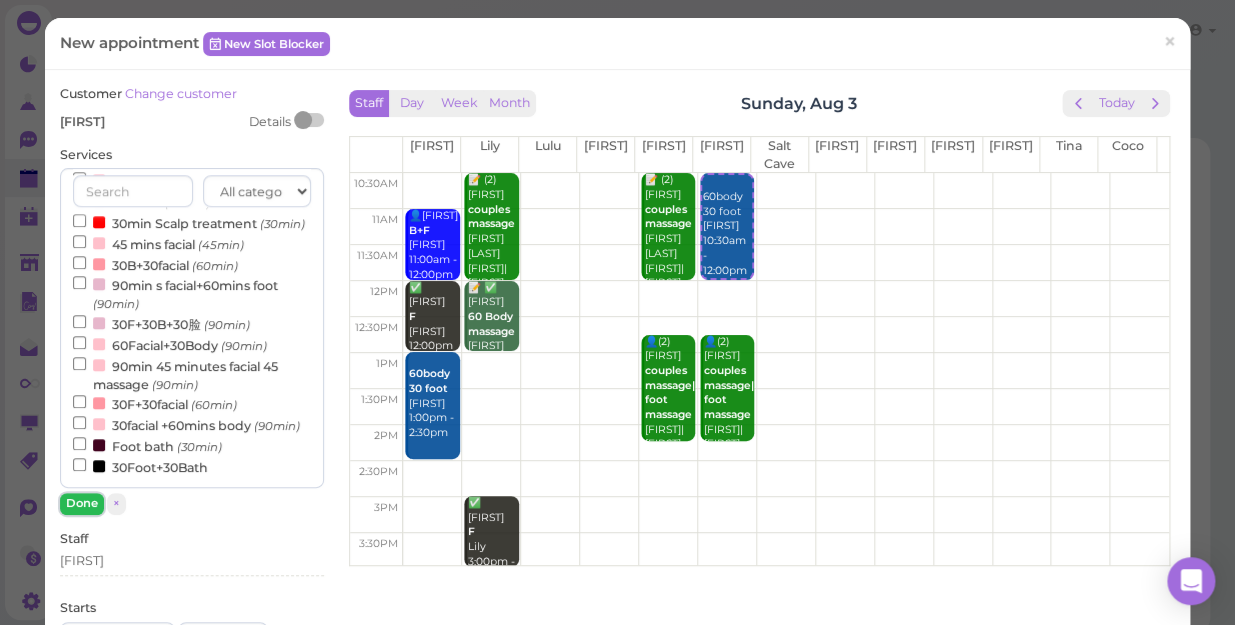 click on "Done" at bounding box center [82, 503] 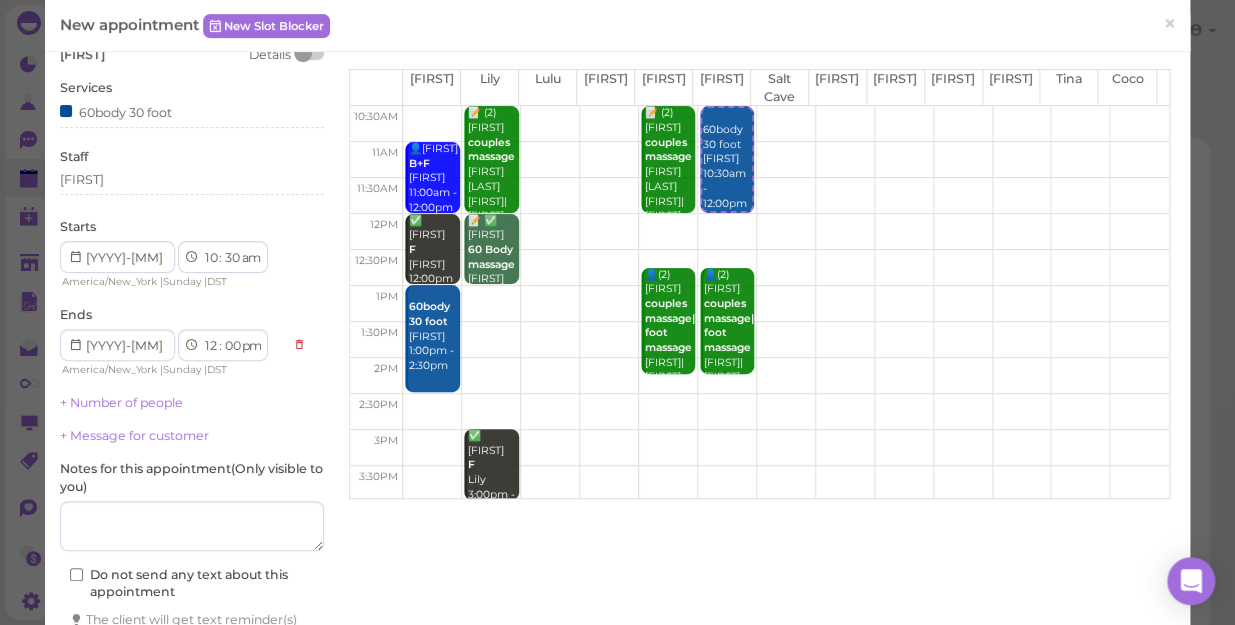 scroll, scrollTop: 203, scrollLeft: 0, axis: vertical 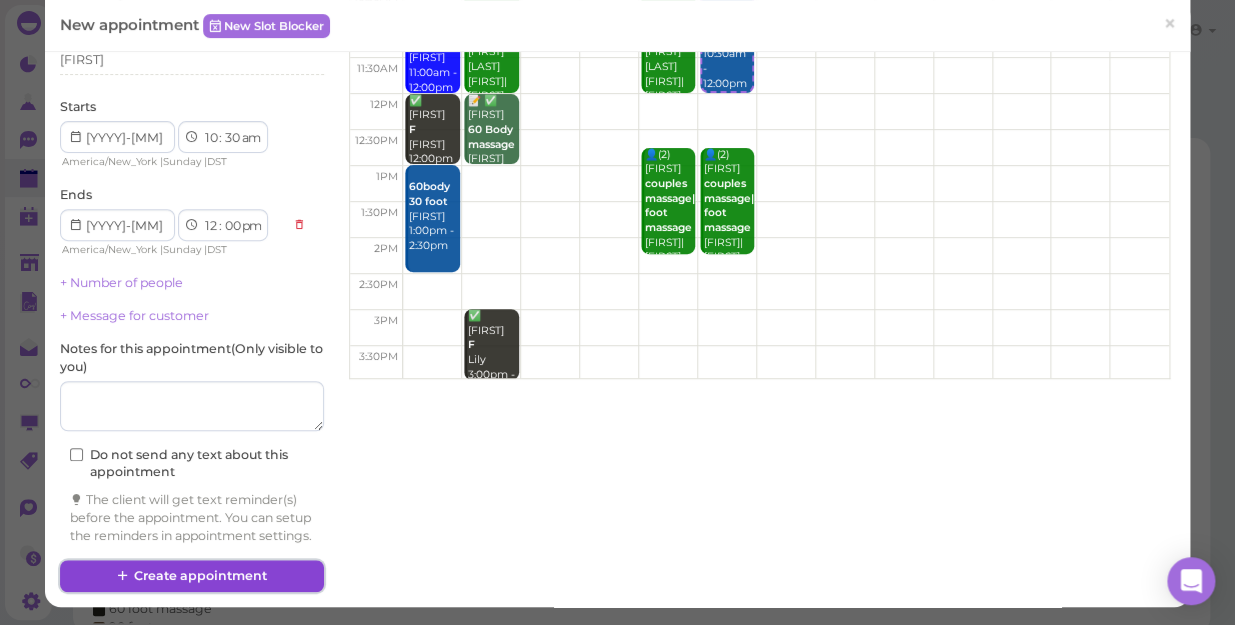 click on "Create appointment" at bounding box center (192, 576) 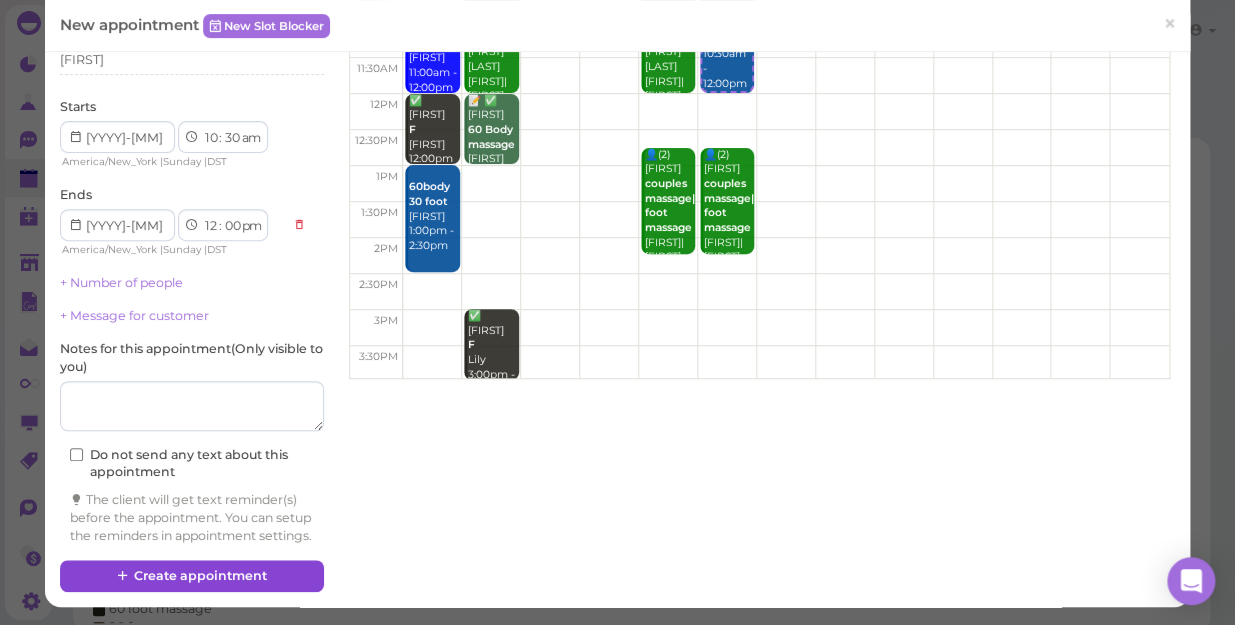 scroll, scrollTop: 0, scrollLeft: 0, axis: both 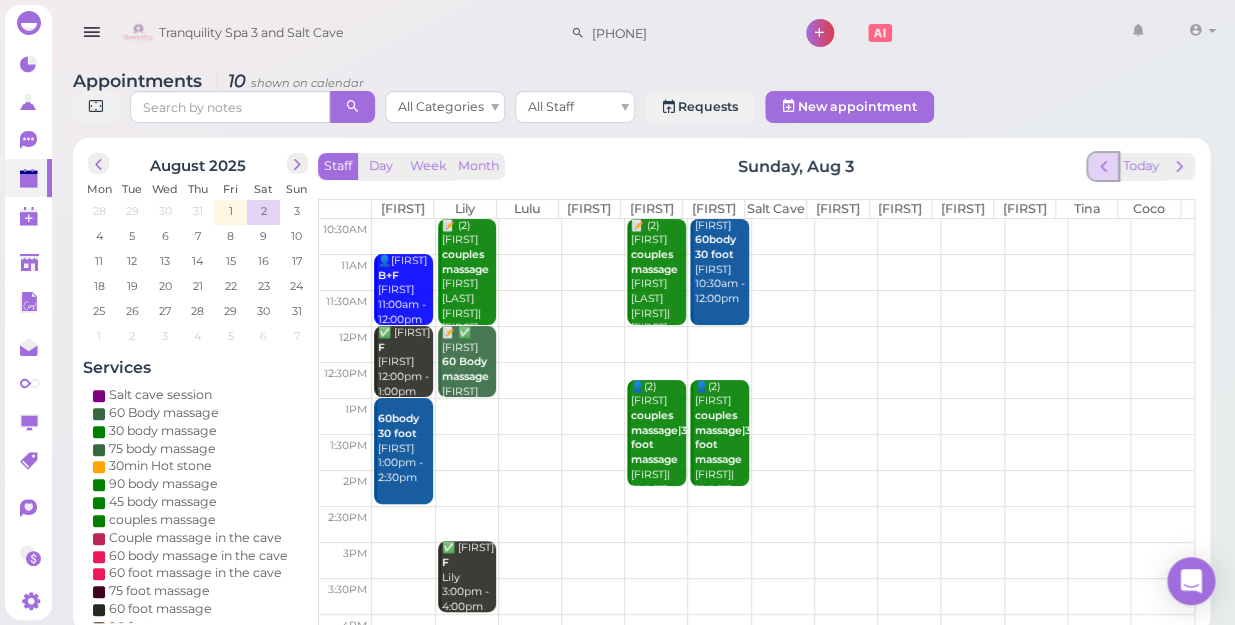 click at bounding box center [1103, 166] 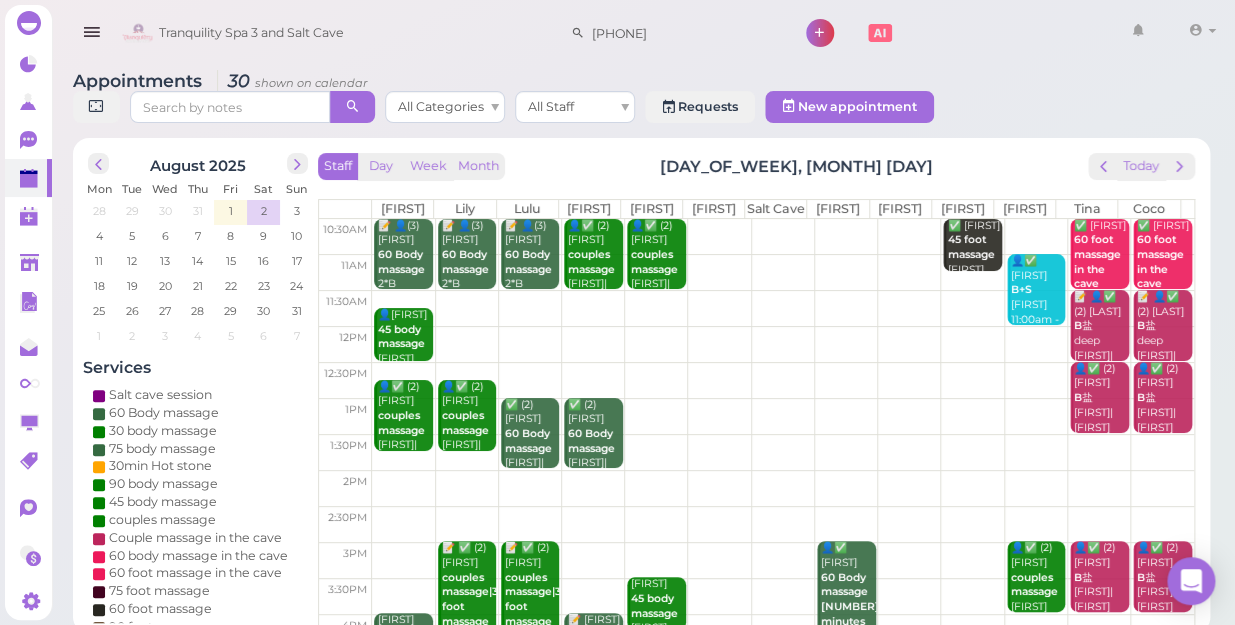 click at bounding box center [783, 237] 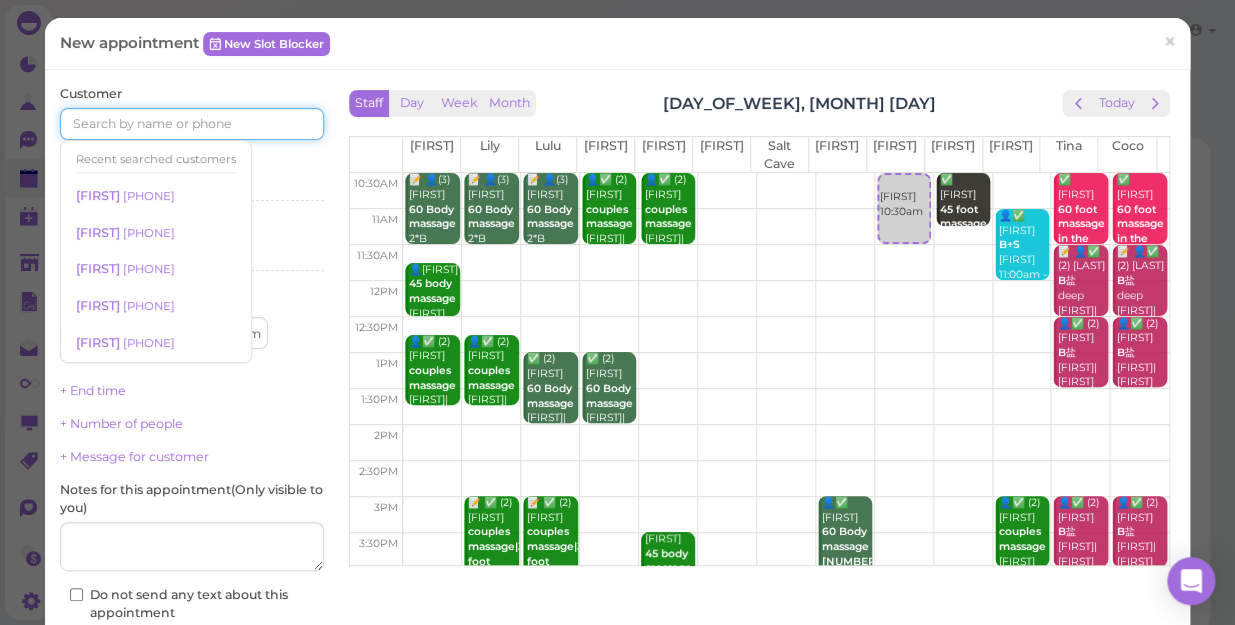 click at bounding box center [192, 124] 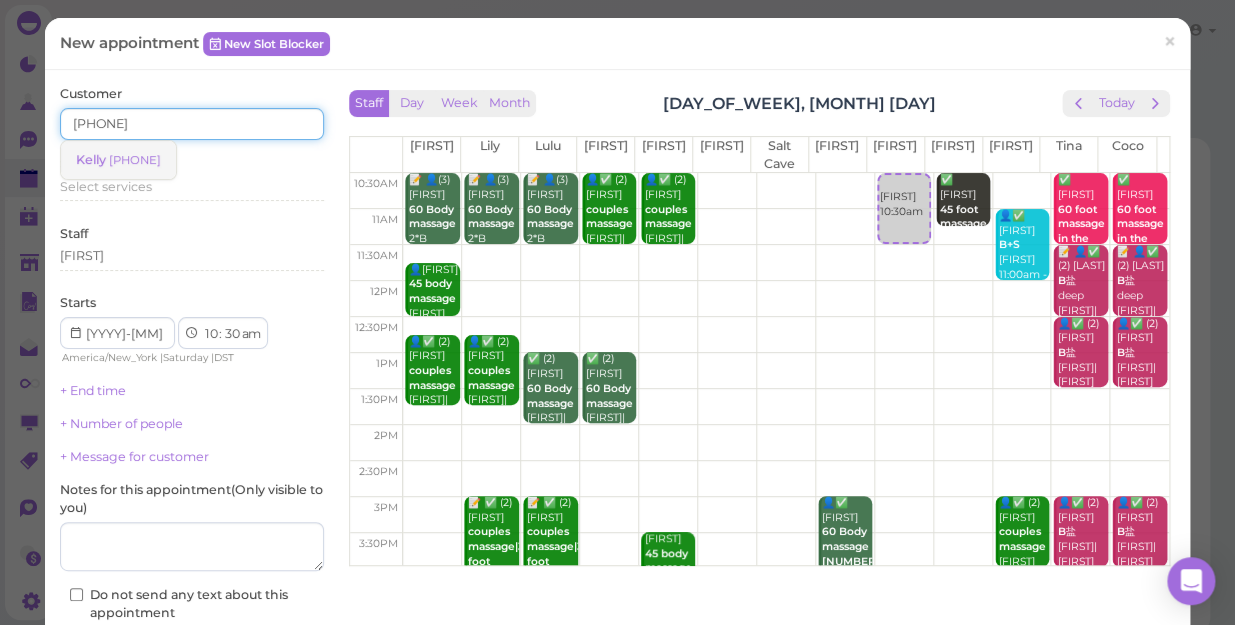 type on "[PHONE]" 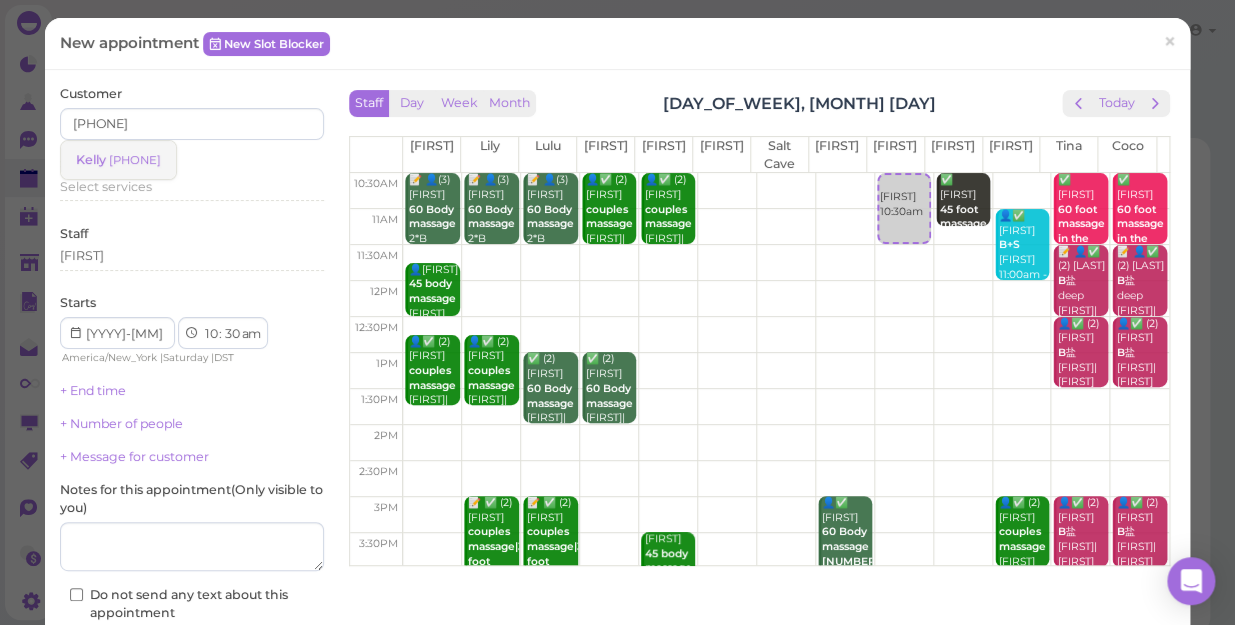 click on "[PHONE]" at bounding box center [135, 160] 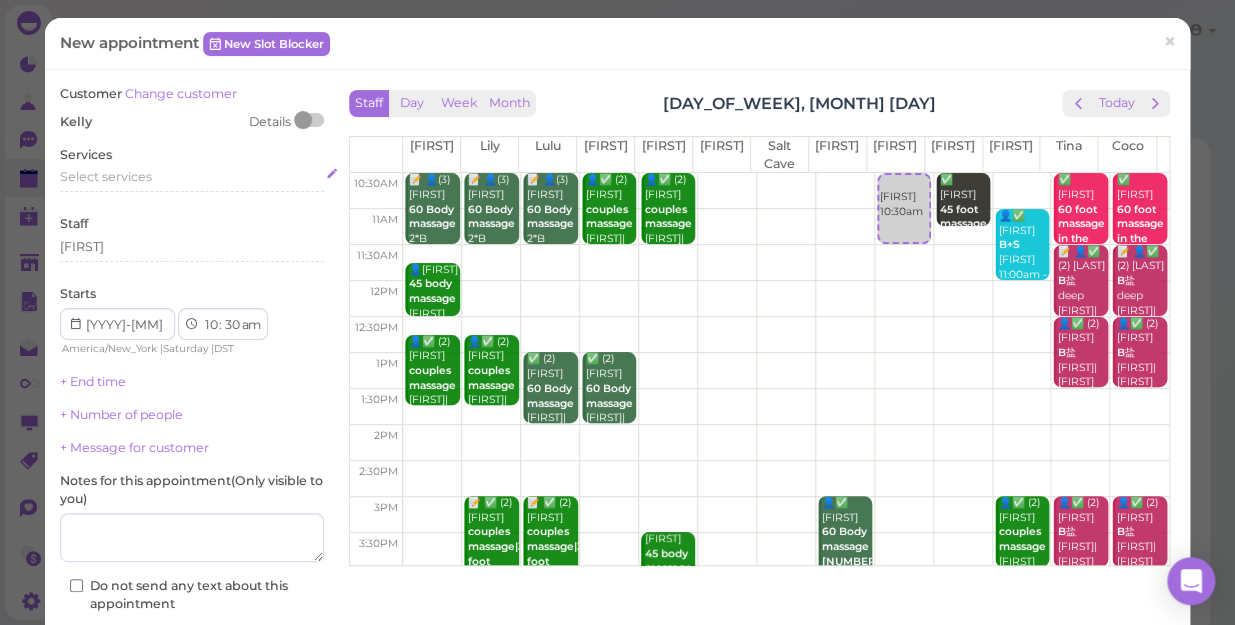click on "Select services" at bounding box center (106, 176) 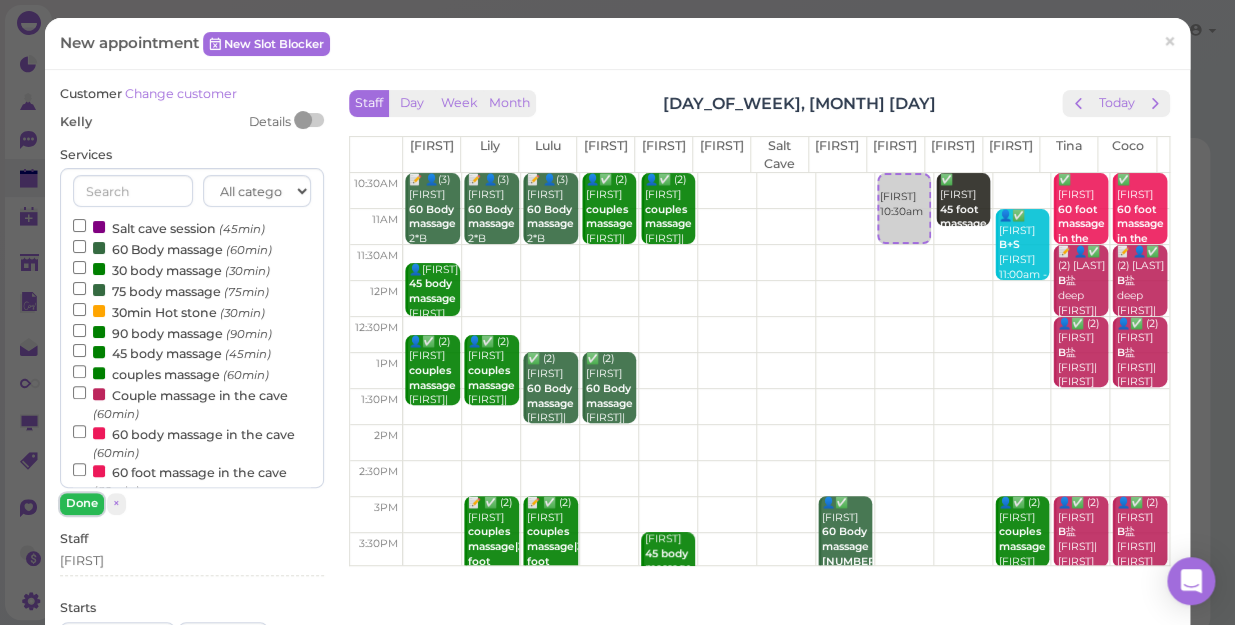 click on "Done" at bounding box center (82, 503) 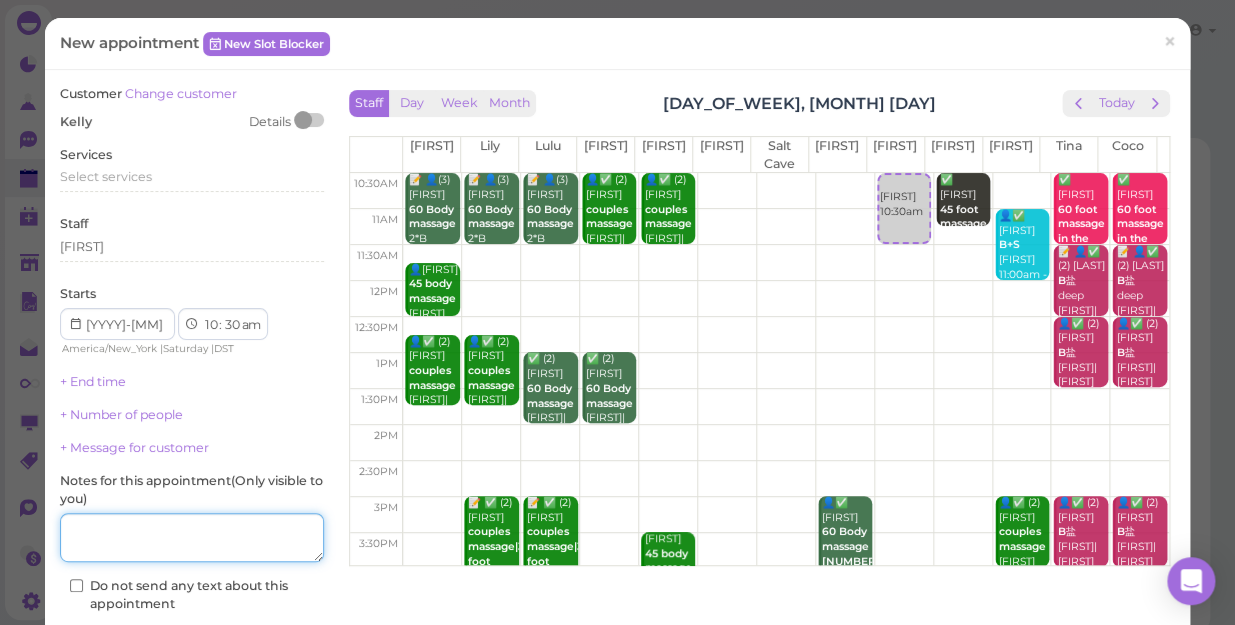 click at bounding box center (192, 538) 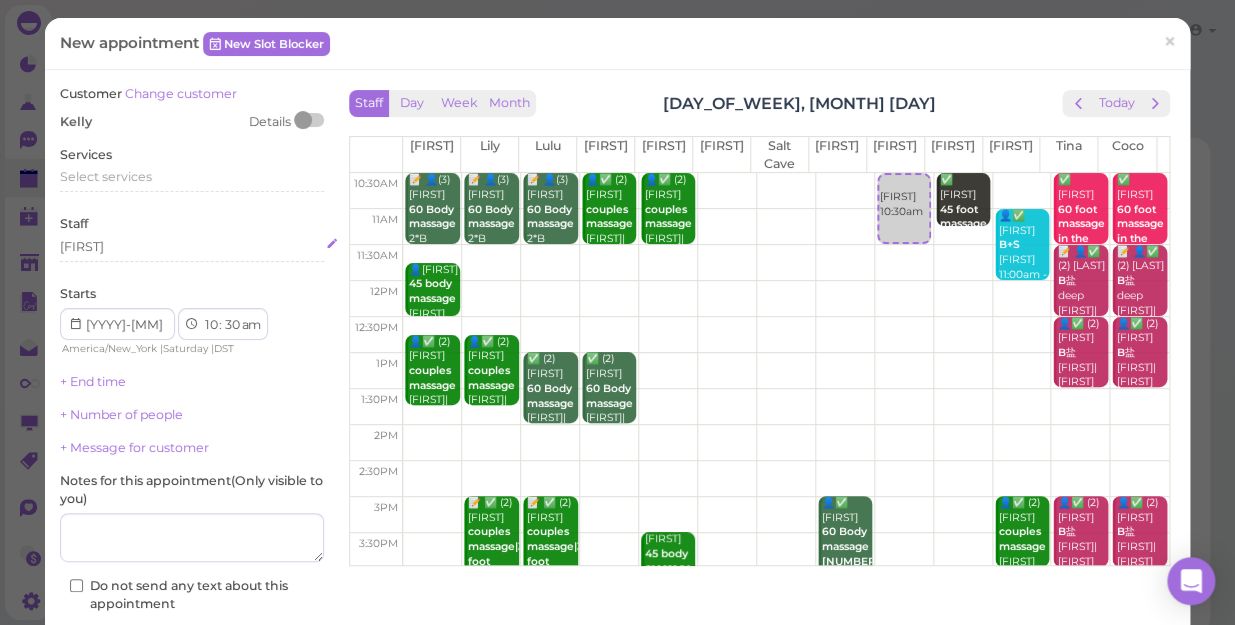 click on "[FIRST]" at bounding box center (192, 247) 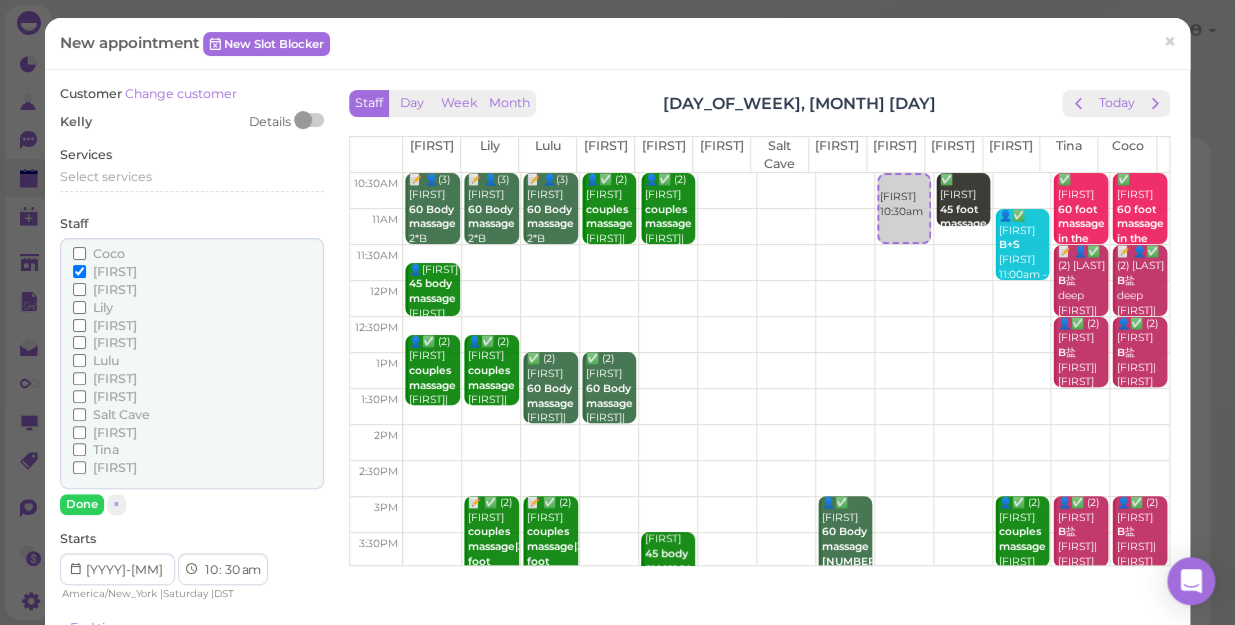 click on "[FIRST]" at bounding box center (115, 396) 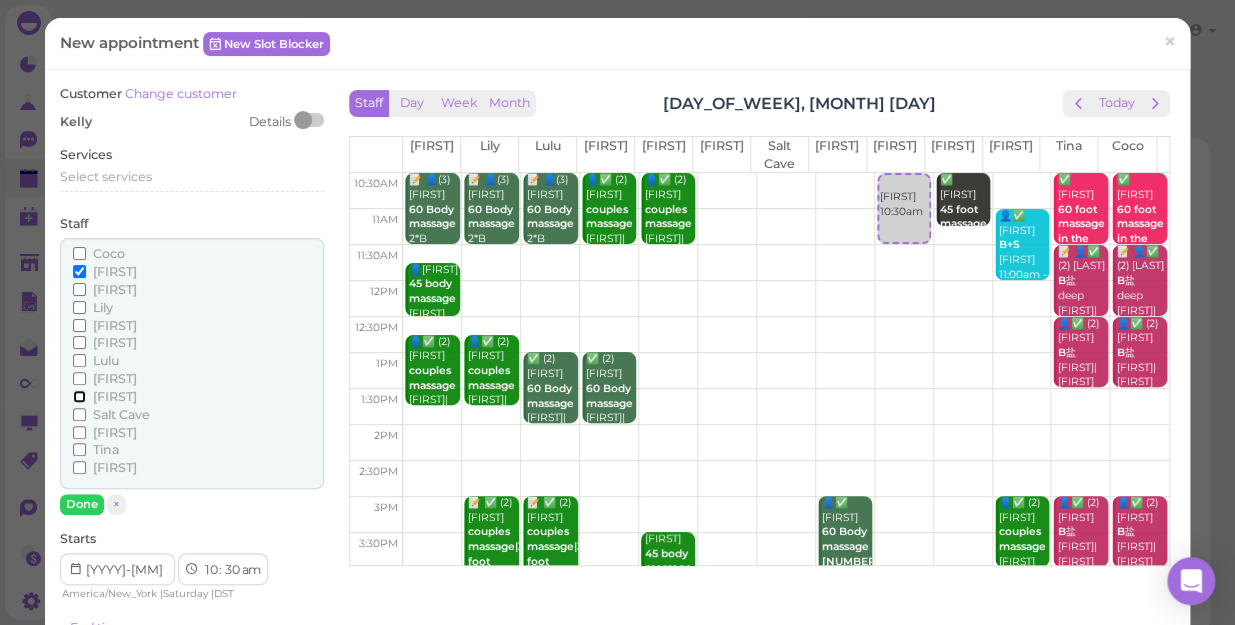 click on "[FIRST]" at bounding box center [79, 396] 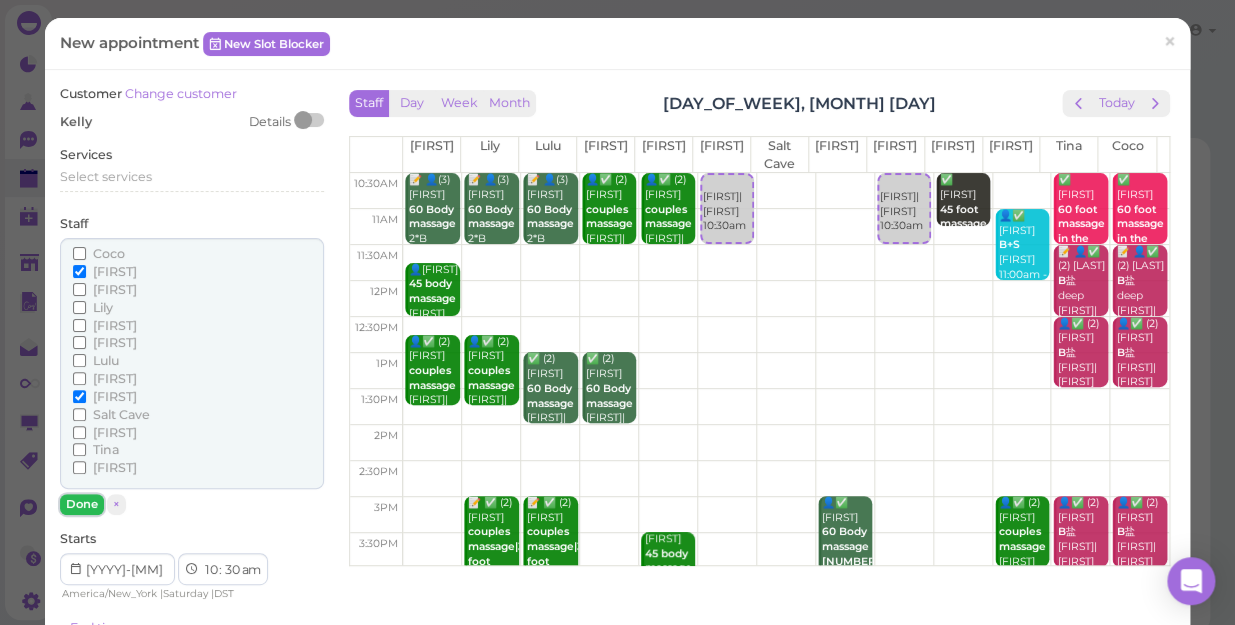 click on "Done" at bounding box center (82, 504) 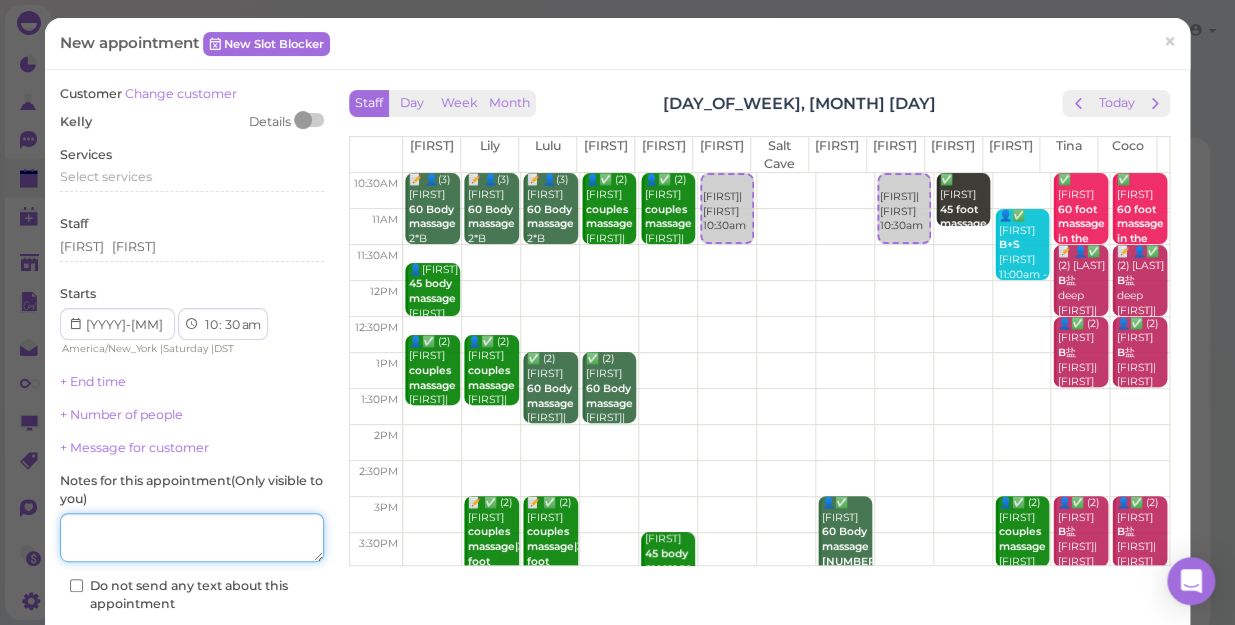 click at bounding box center [192, 538] 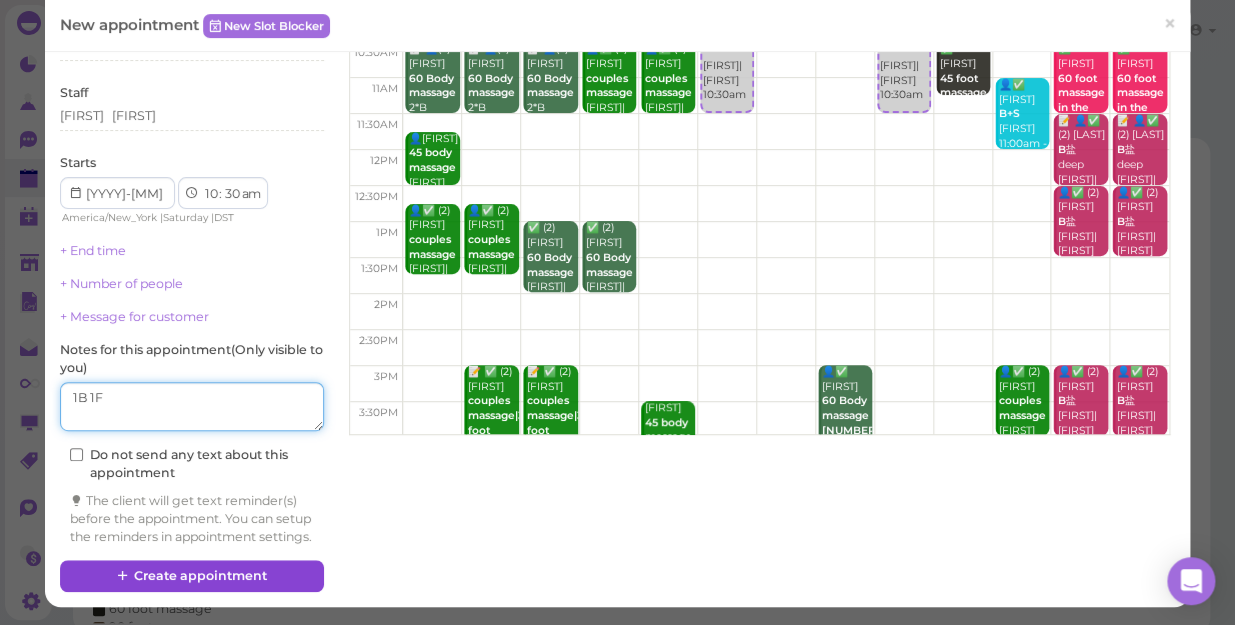 scroll, scrollTop: 148, scrollLeft: 0, axis: vertical 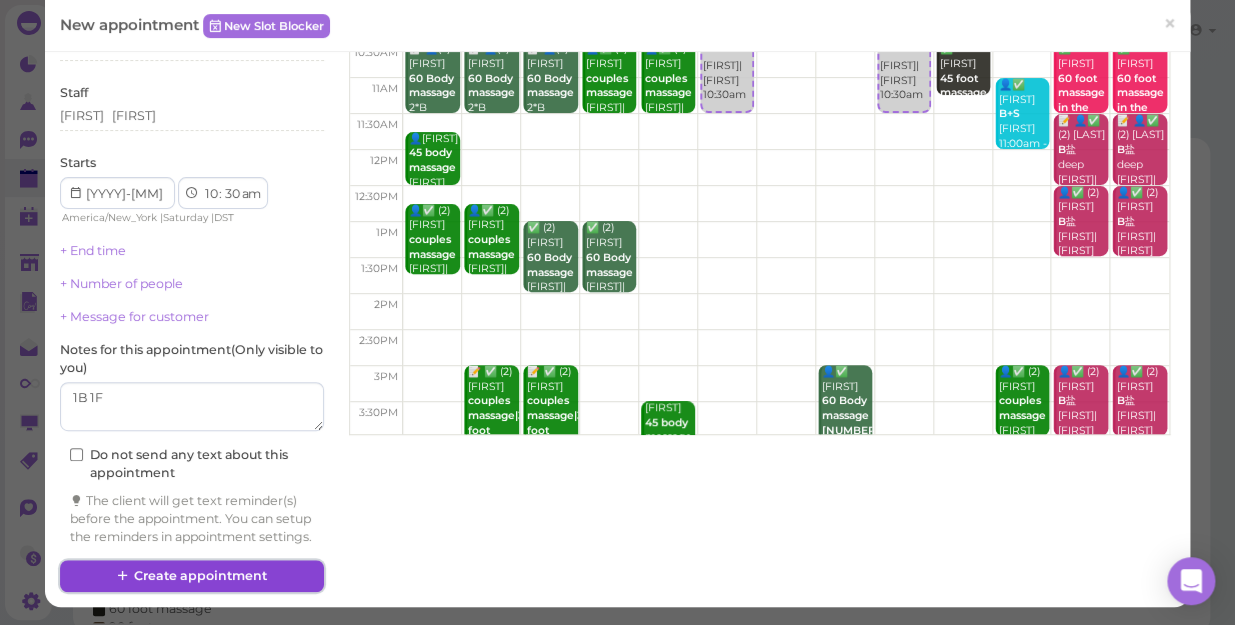 click on "Create appointment" at bounding box center (192, 576) 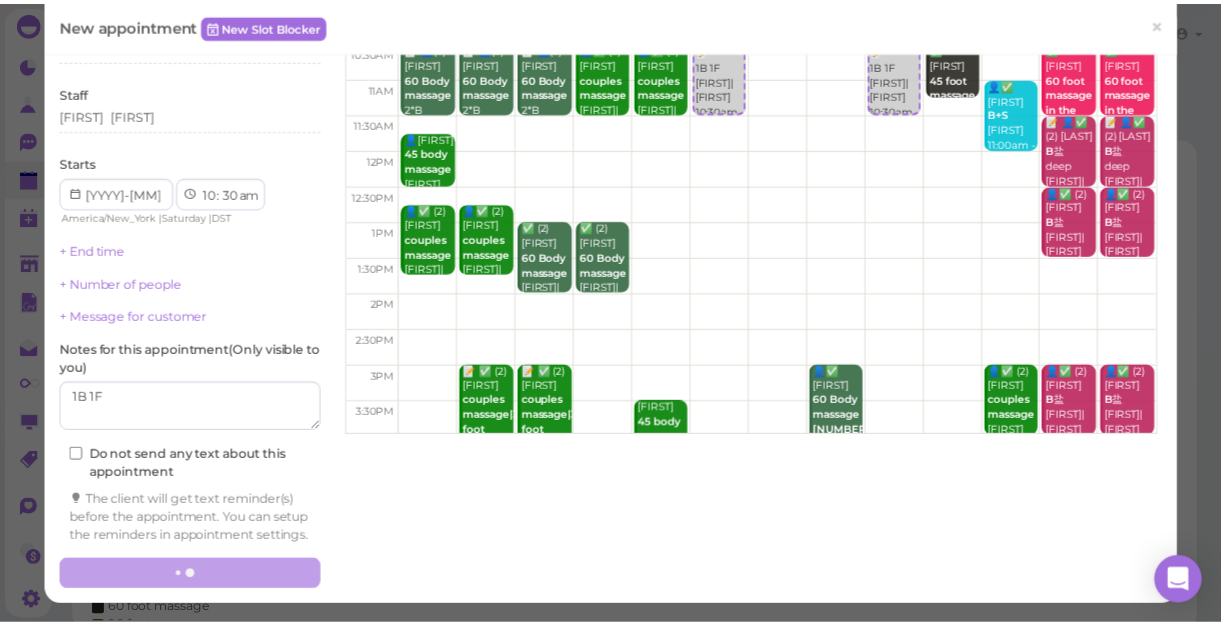 scroll, scrollTop: 147, scrollLeft: 0, axis: vertical 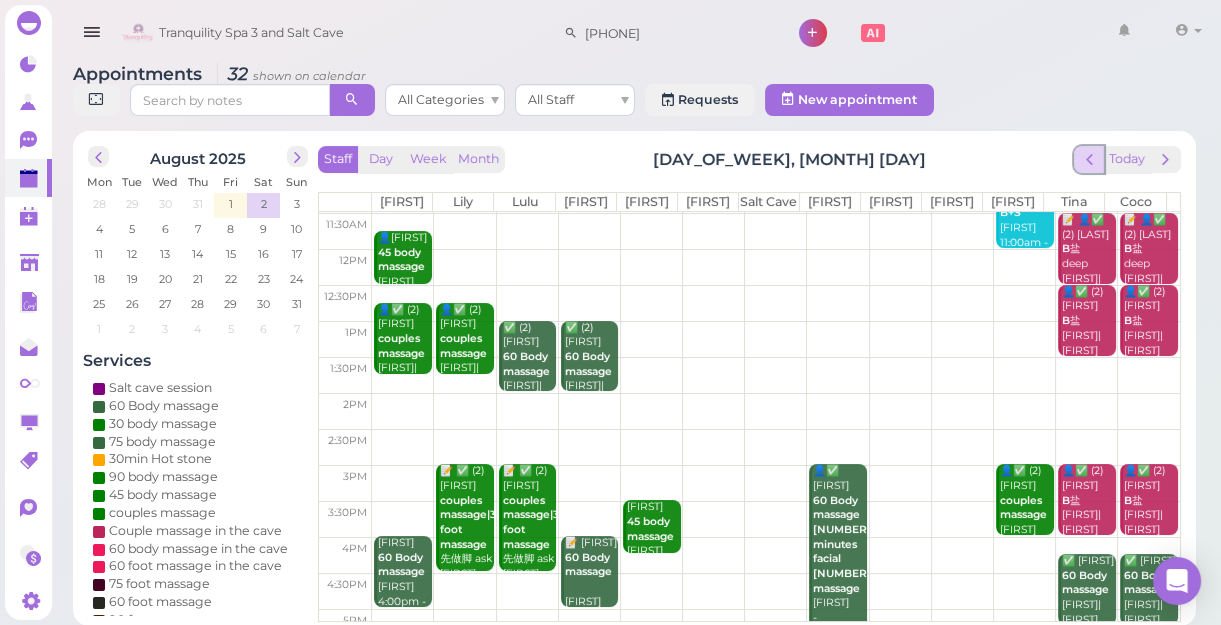 click at bounding box center [1089, 159] 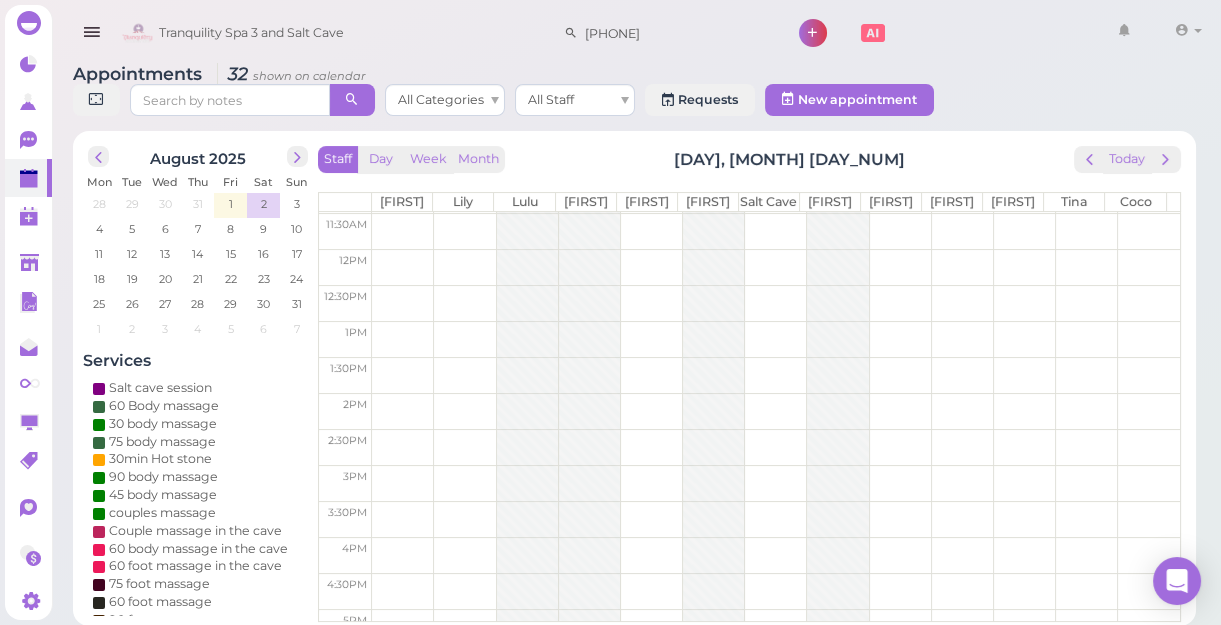 scroll, scrollTop: 0, scrollLeft: 0, axis: both 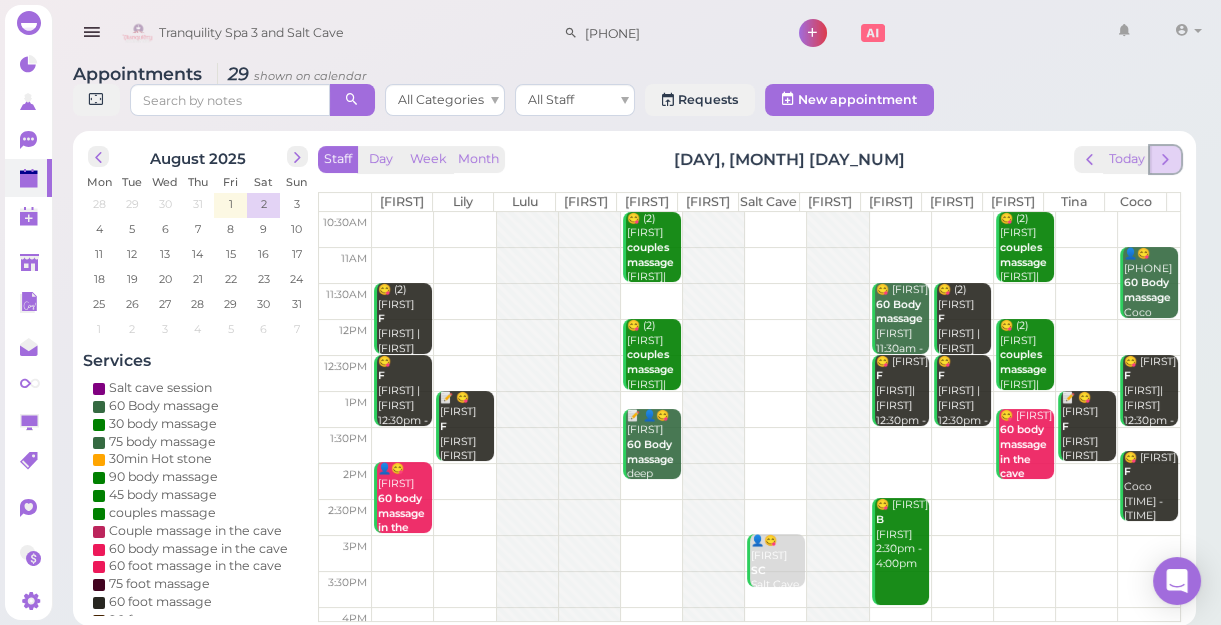 click at bounding box center [1165, 159] 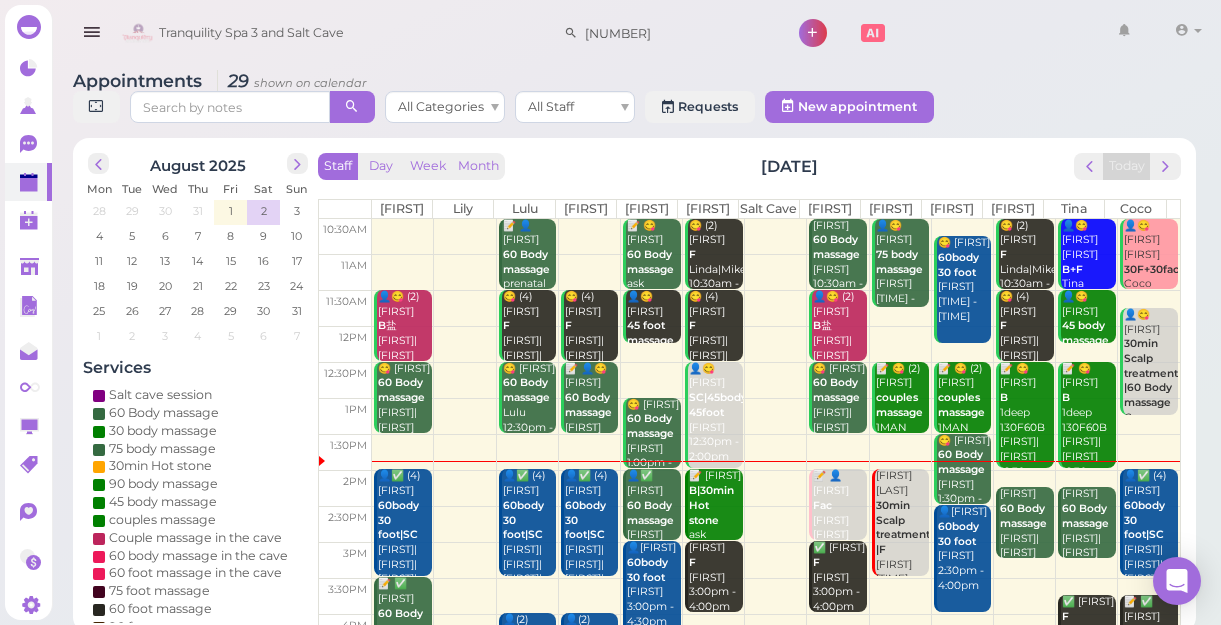 scroll, scrollTop: 7, scrollLeft: 0, axis: vertical 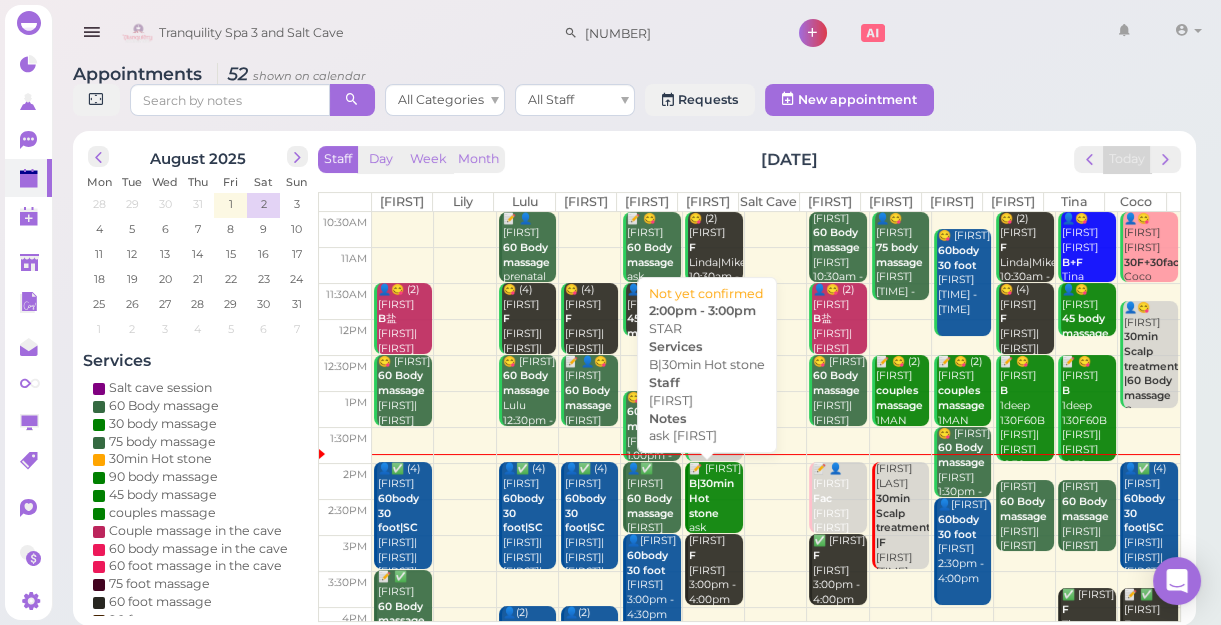 click on "📝 [FIRST] [LAST] [TIME] - [TIME]" at bounding box center [715, 528] 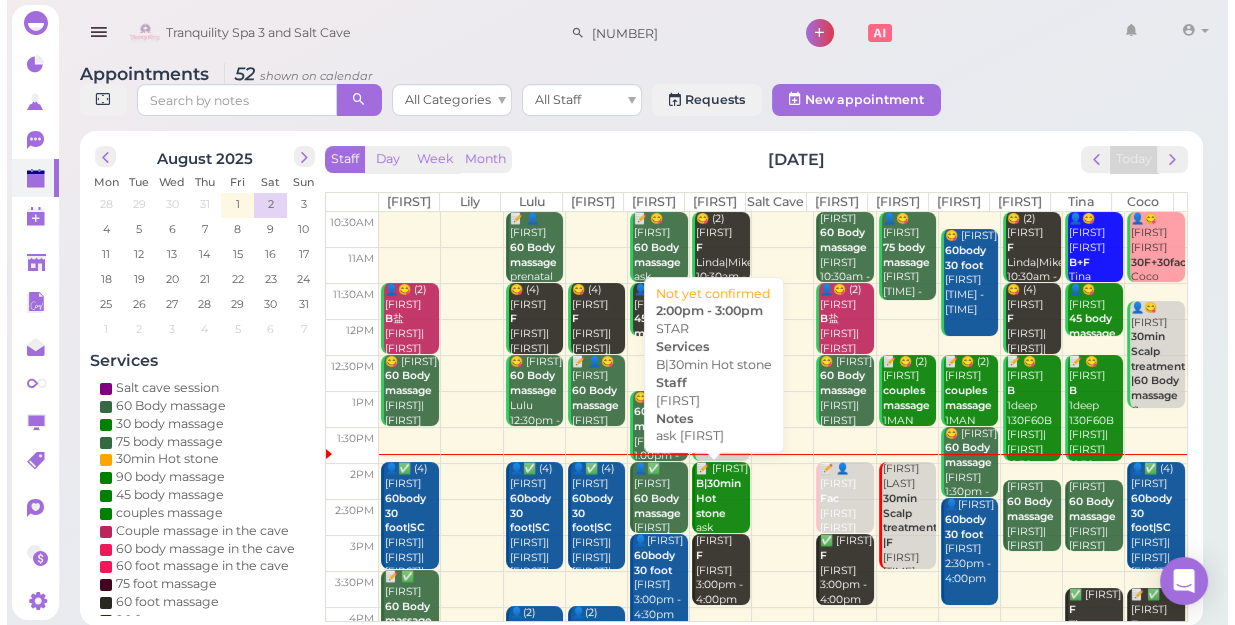 scroll, scrollTop: 0, scrollLeft: 0, axis: both 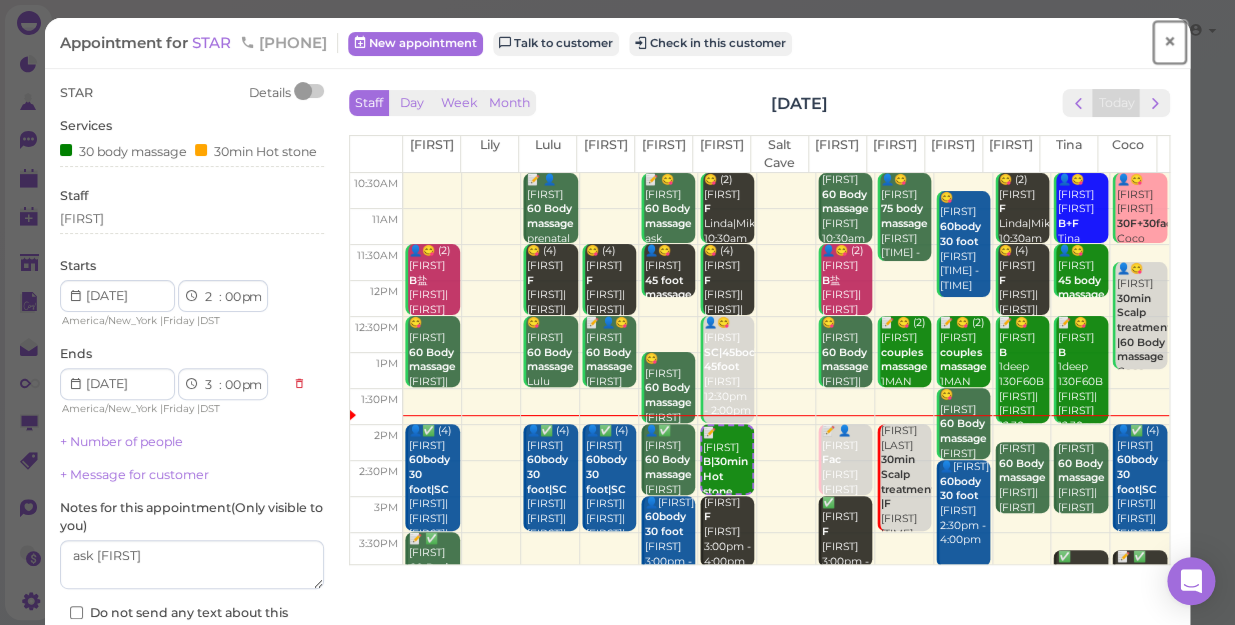 click on "×" at bounding box center [1169, 42] 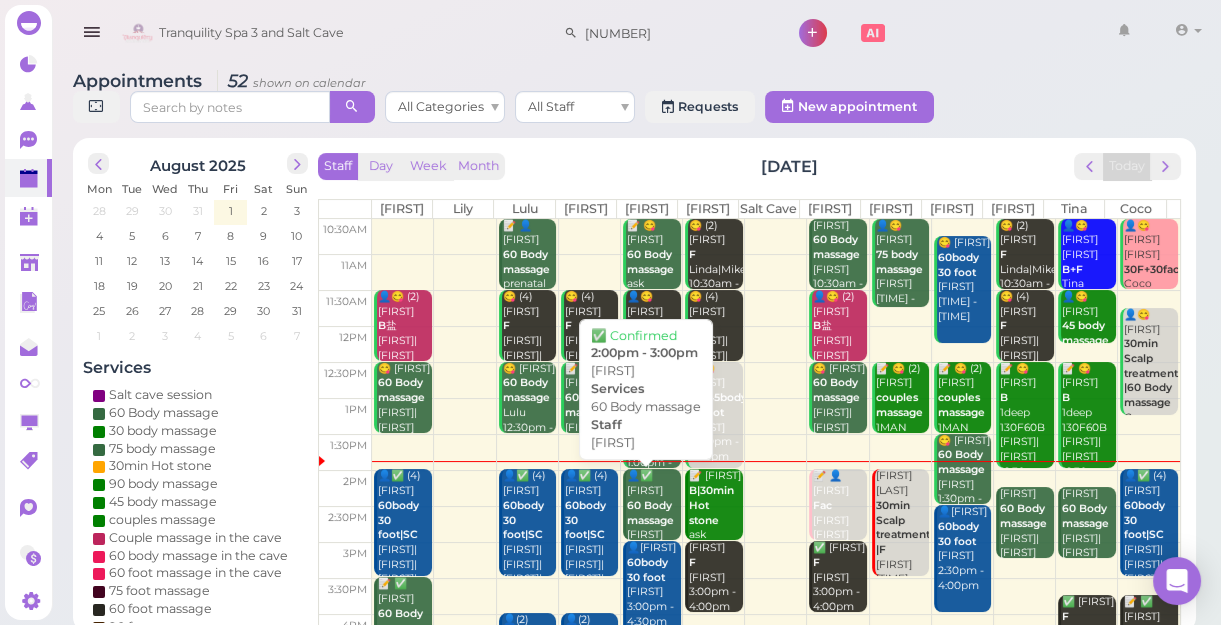 click on "60 Body massage" at bounding box center (650, 513) 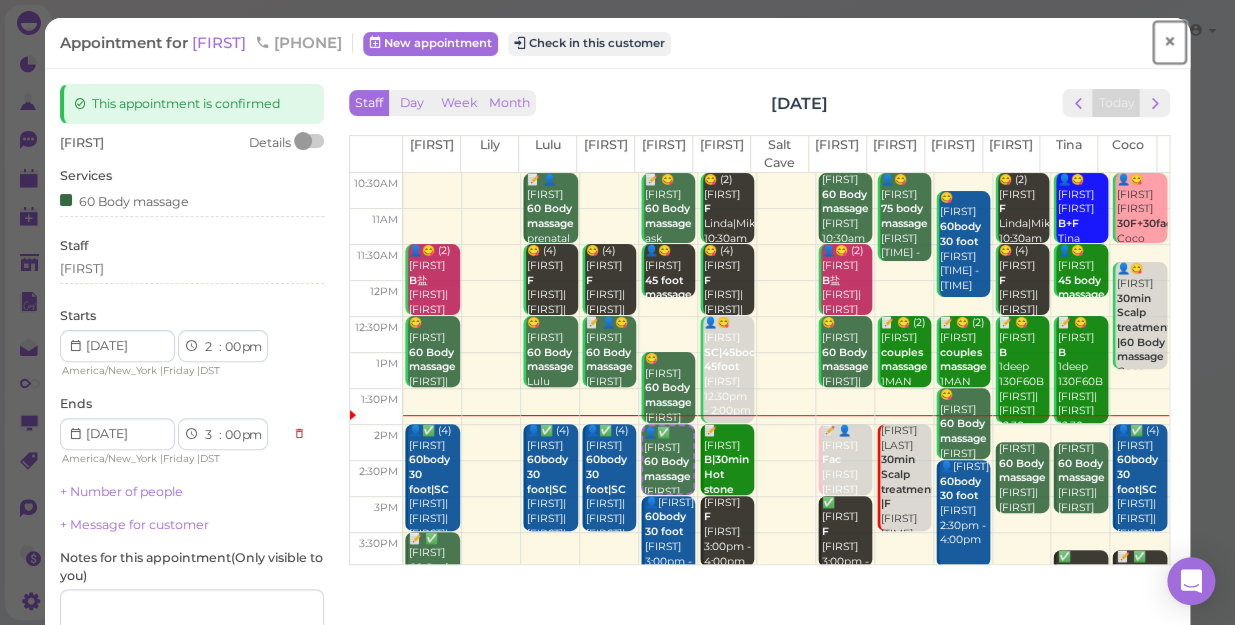 click on "×" at bounding box center (1169, 42) 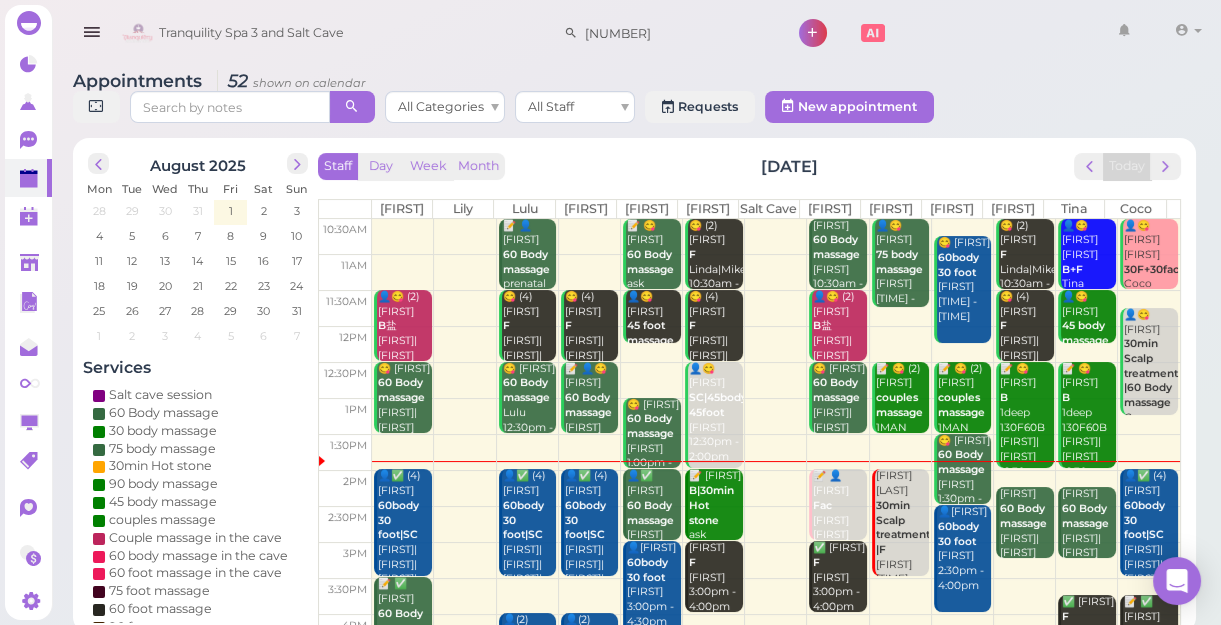 click on "👤✅ (4) [FIRST] [NUMBER] [TIME] - [TIME] [FIRST]|[FIRST]|[FIRST]|[FIRST]" at bounding box center (591, 550) 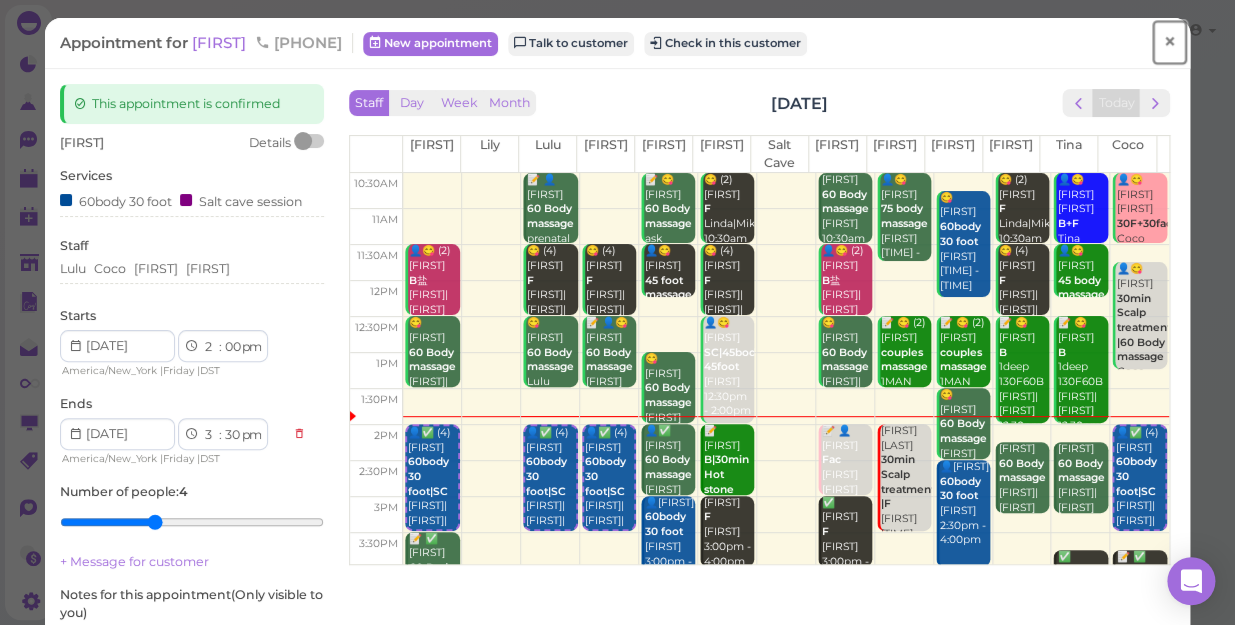 click on "×" at bounding box center [1169, 42] 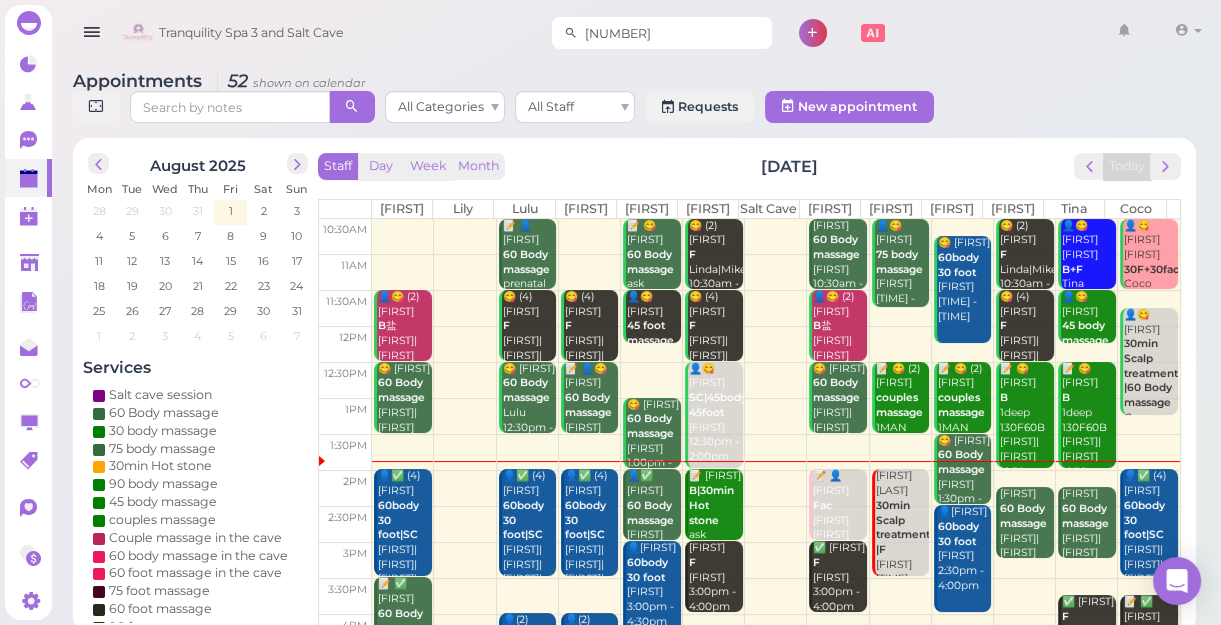 click on "3503680" at bounding box center [675, 33] 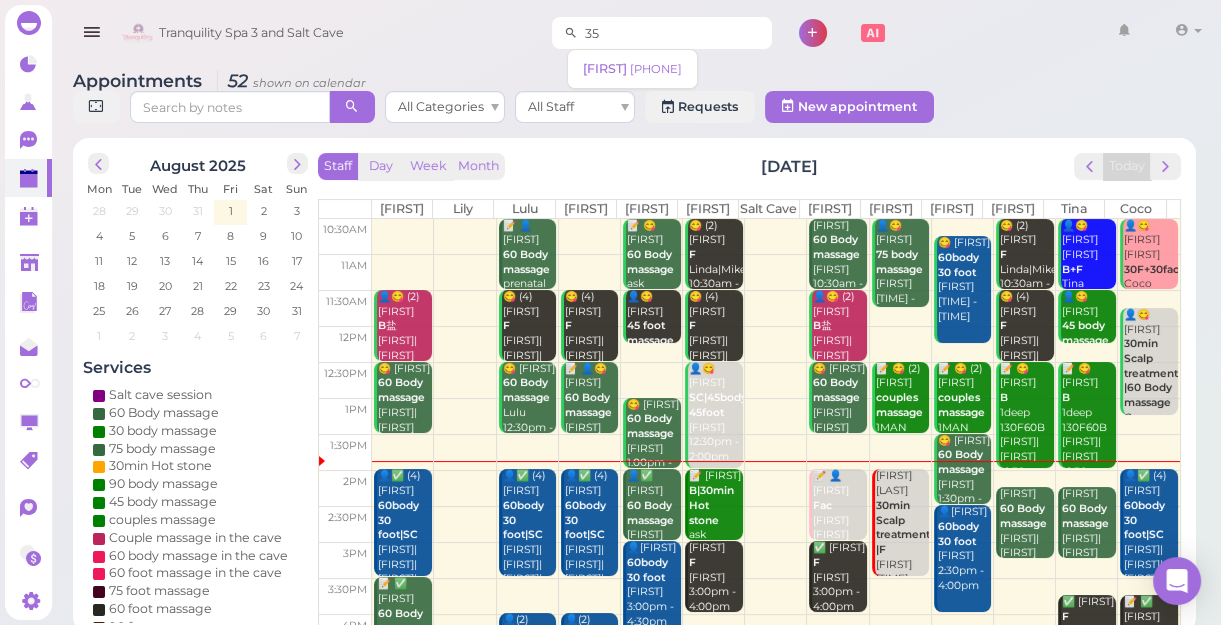 type on "3" 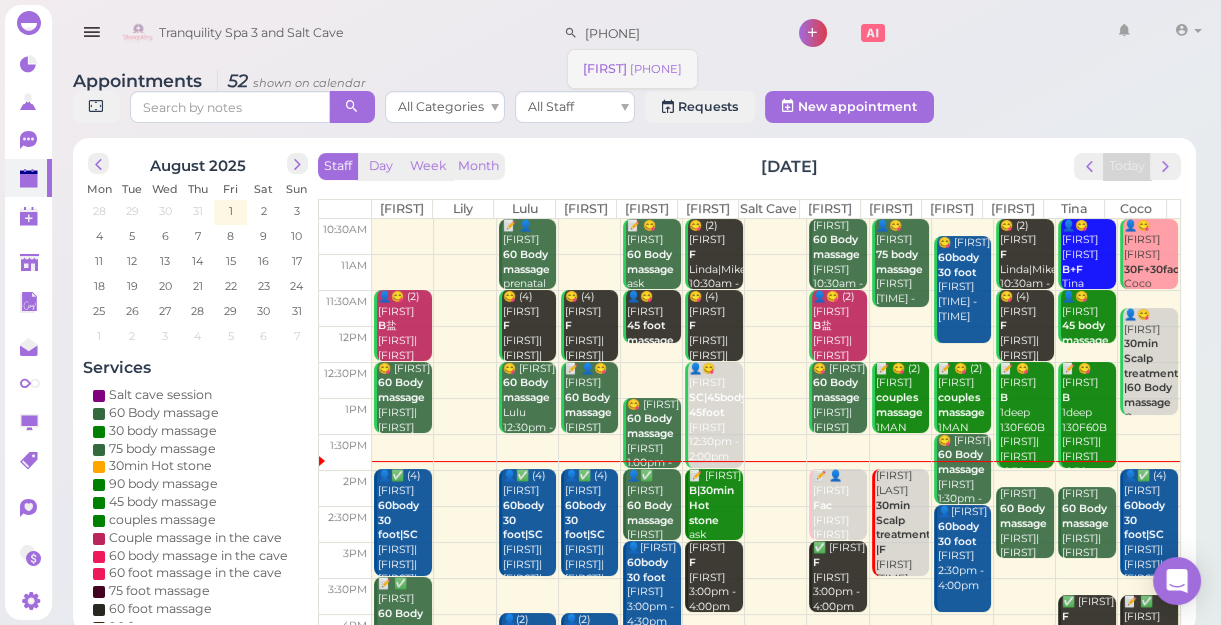 type on "64649101" 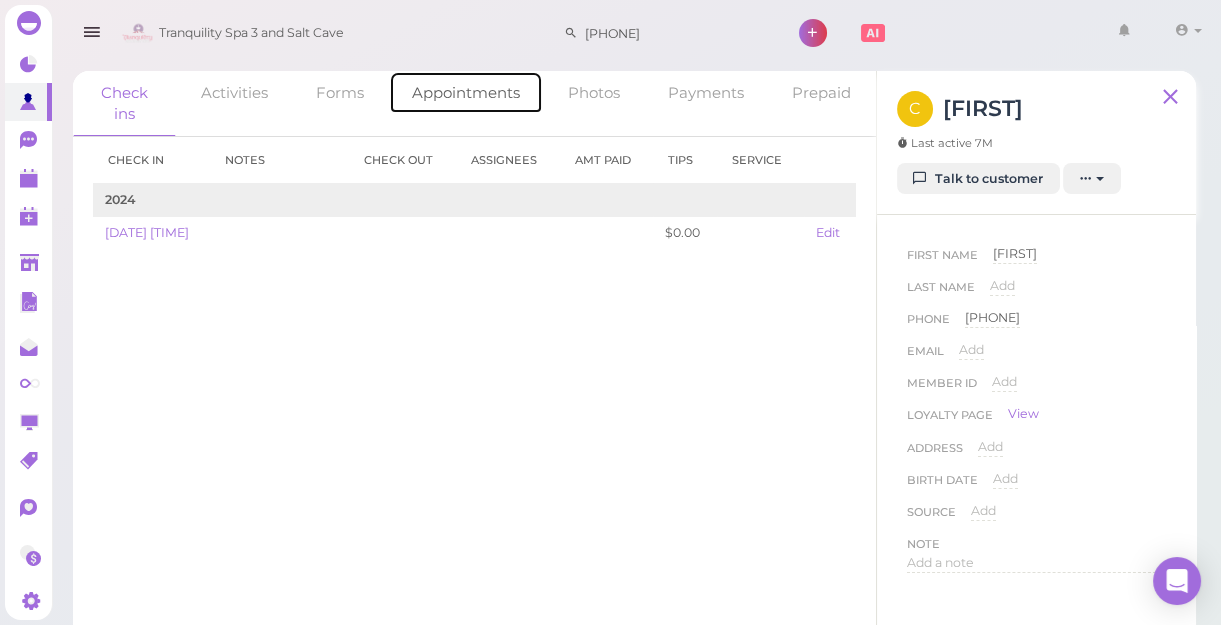 click on "Appointments" at bounding box center (466, 92) 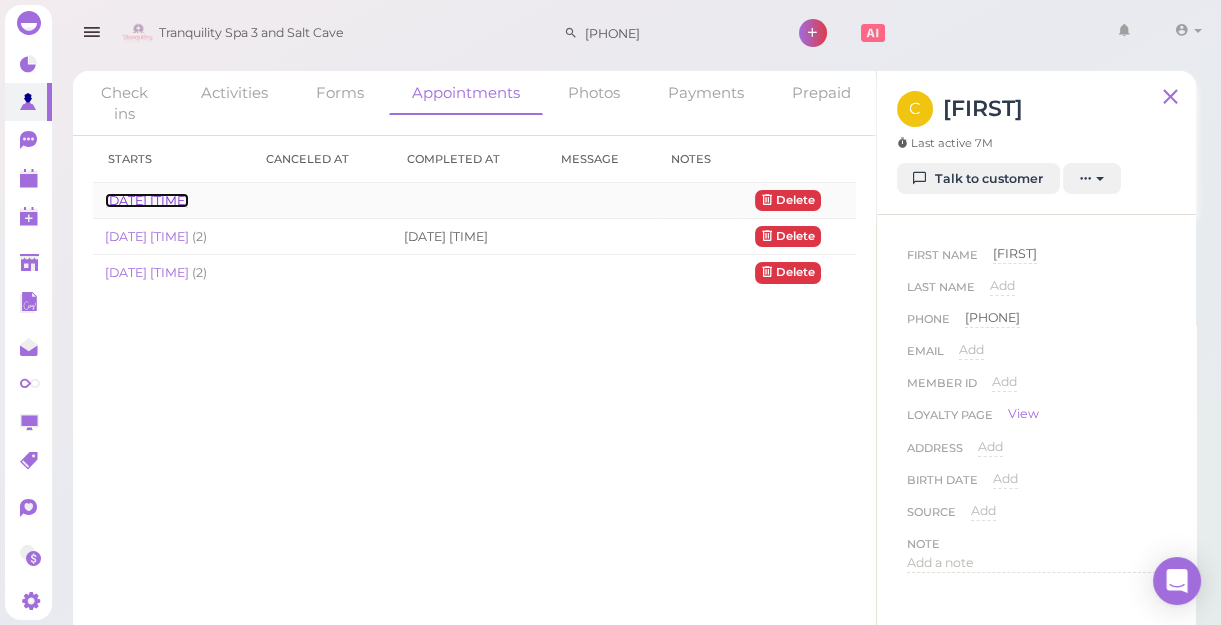 click on "08-01 2:15pm" at bounding box center (147, 200) 